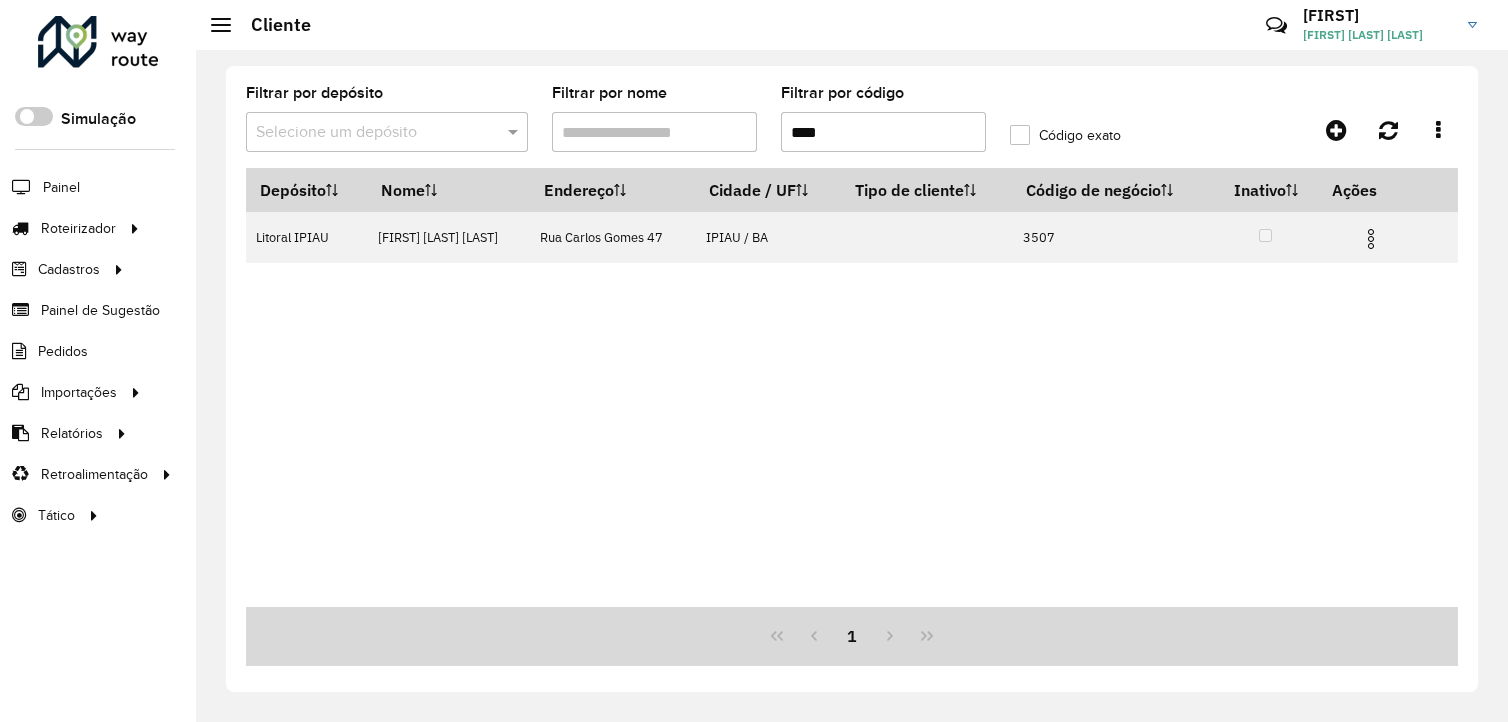 scroll, scrollTop: 0, scrollLeft: 0, axis: both 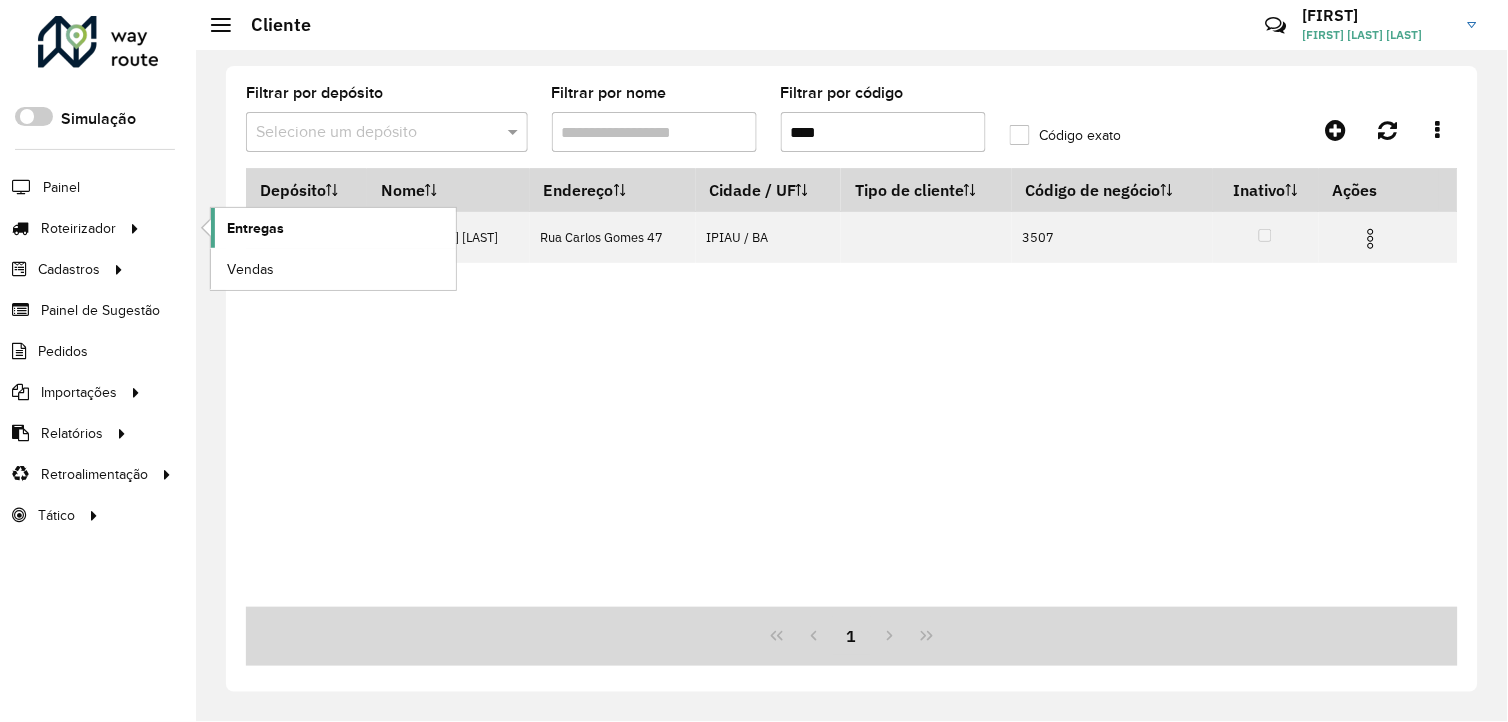 click on "Entregas" 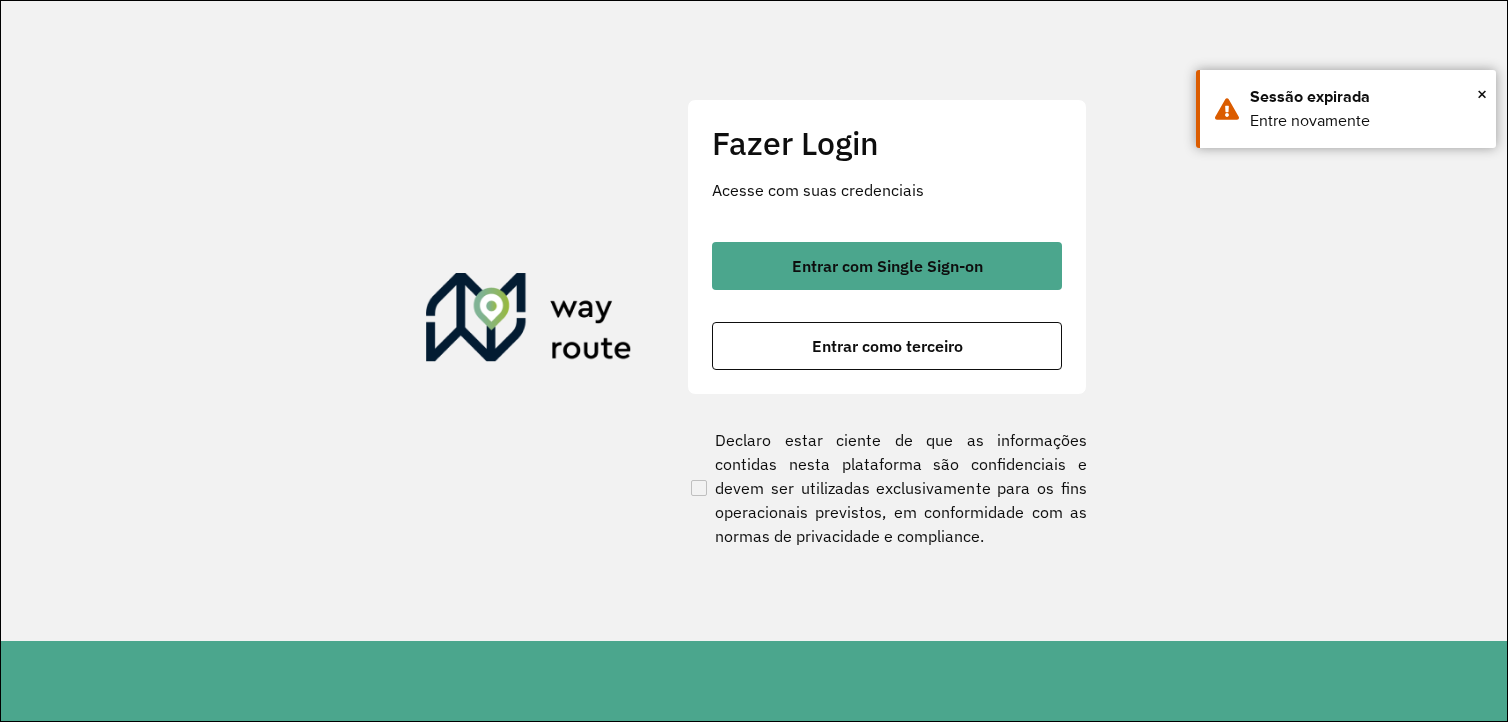 scroll, scrollTop: 0, scrollLeft: 0, axis: both 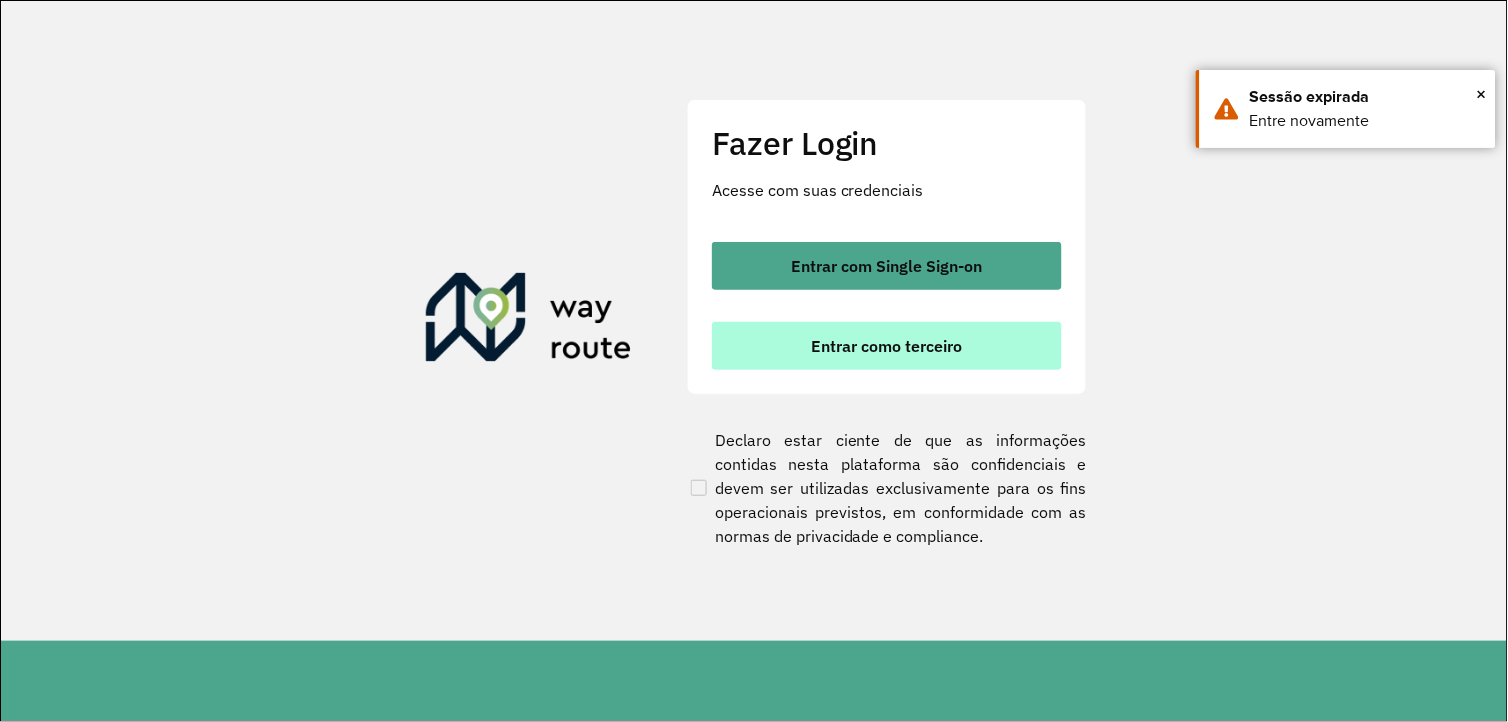 click on "Entrar como terceiro" at bounding box center (887, 346) 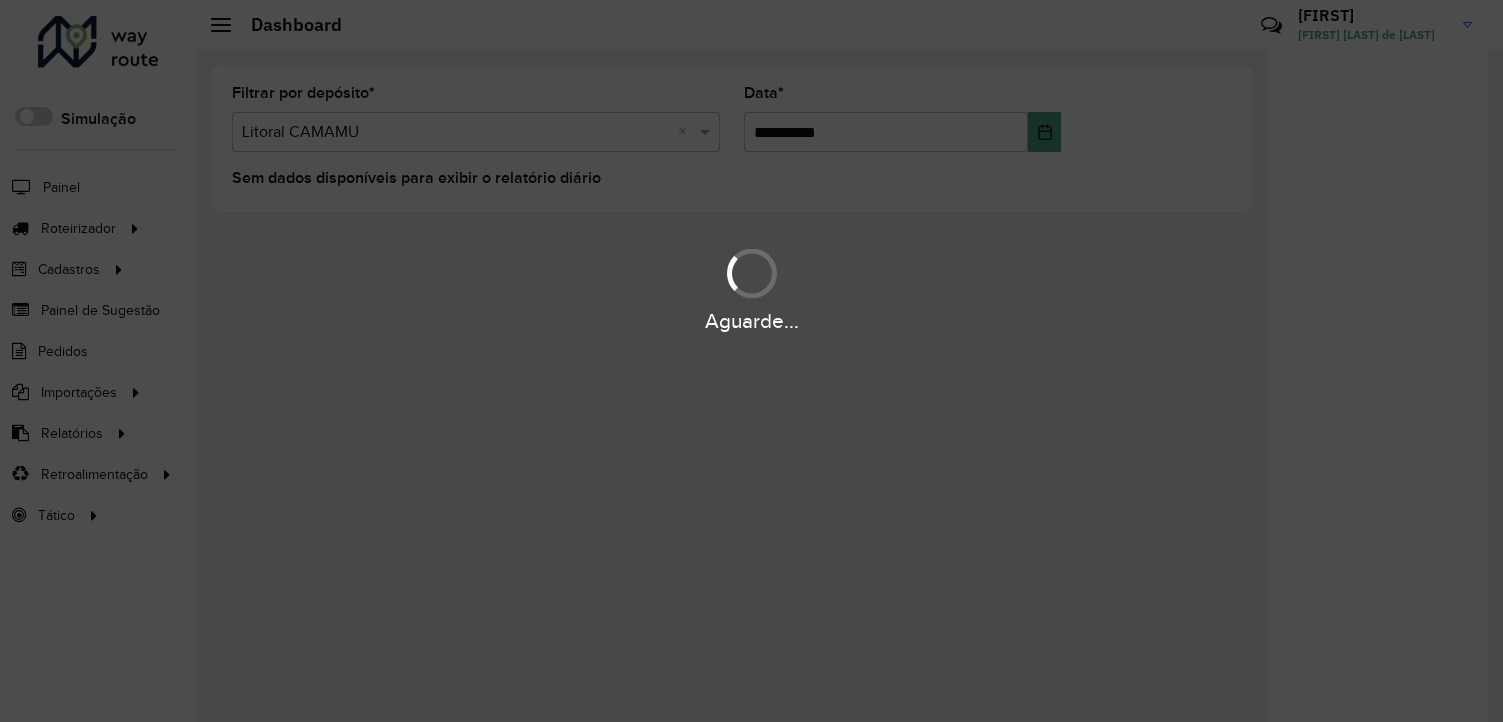 scroll, scrollTop: 0, scrollLeft: 0, axis: both 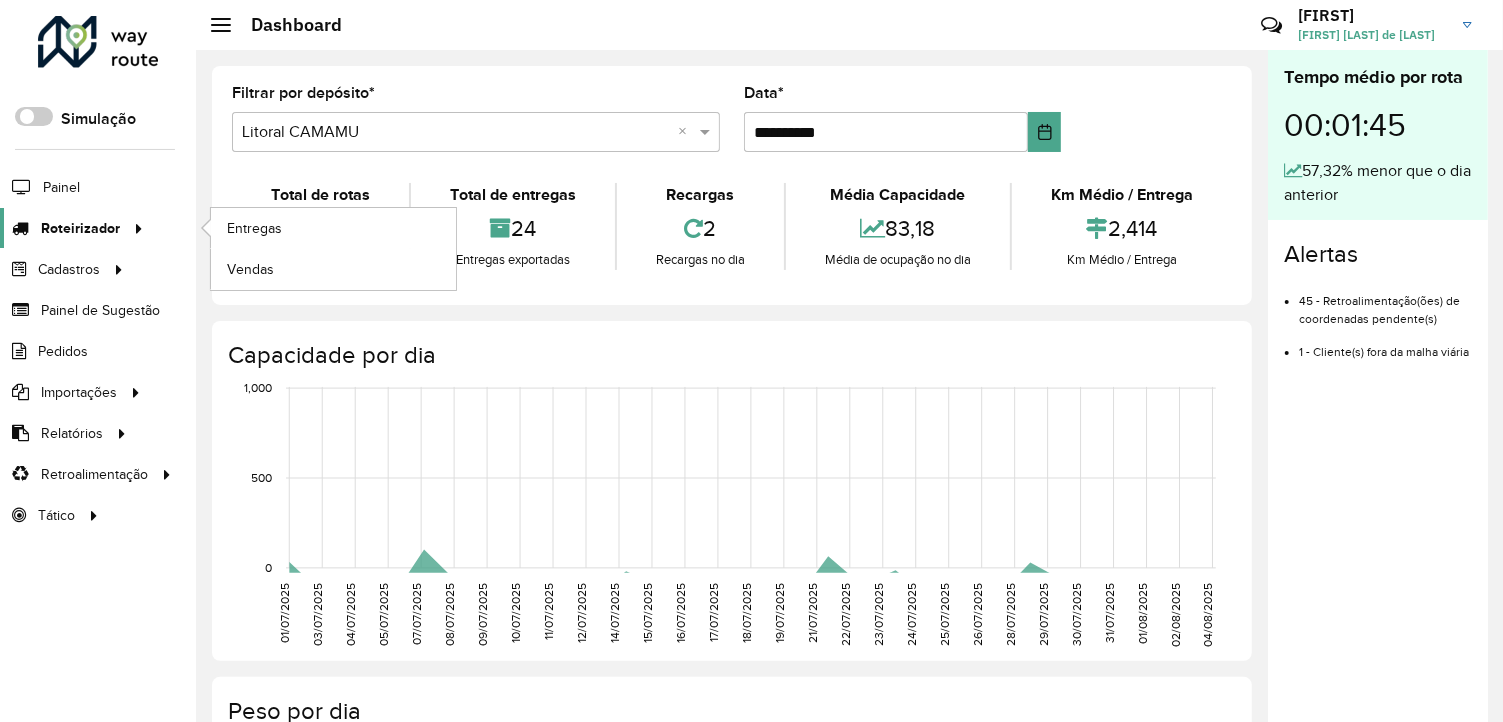 click on "Roteirizador" 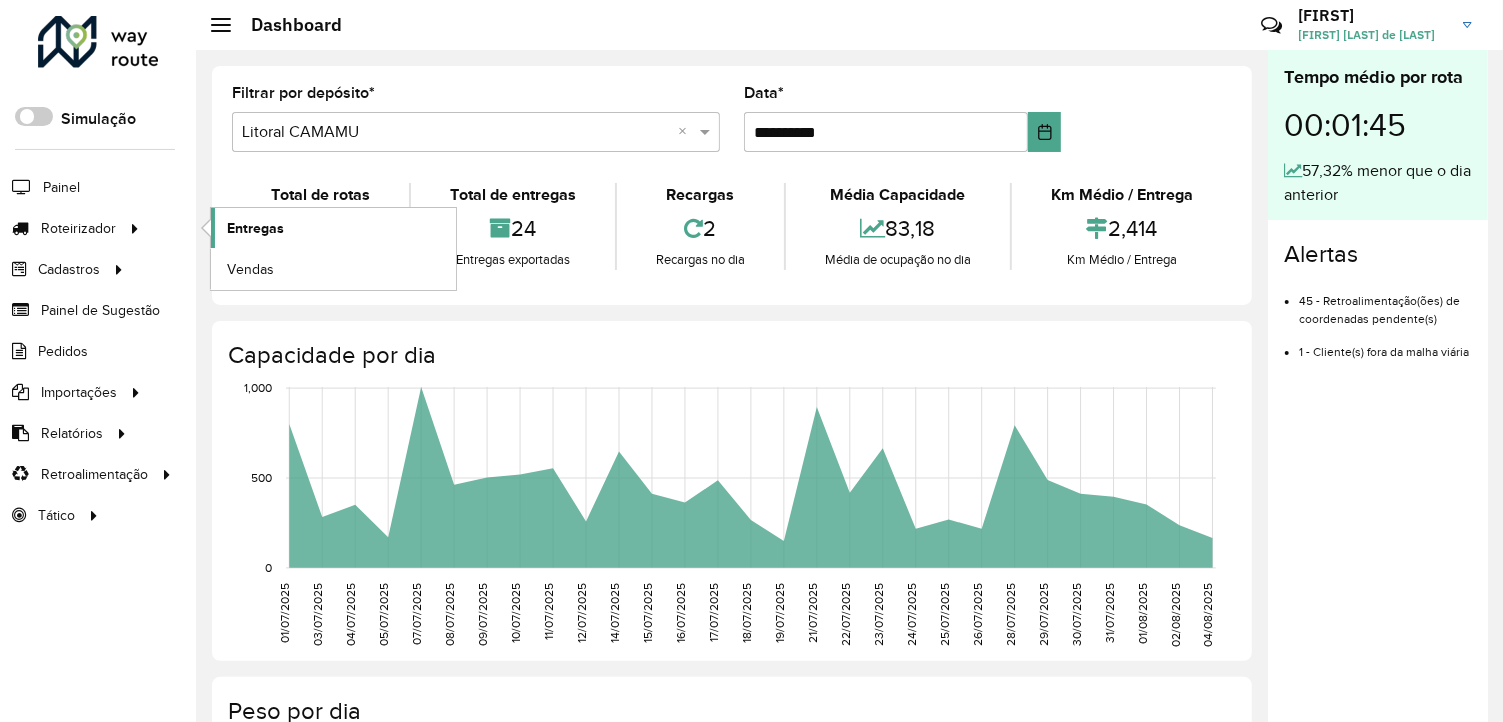 click on "Entregas" 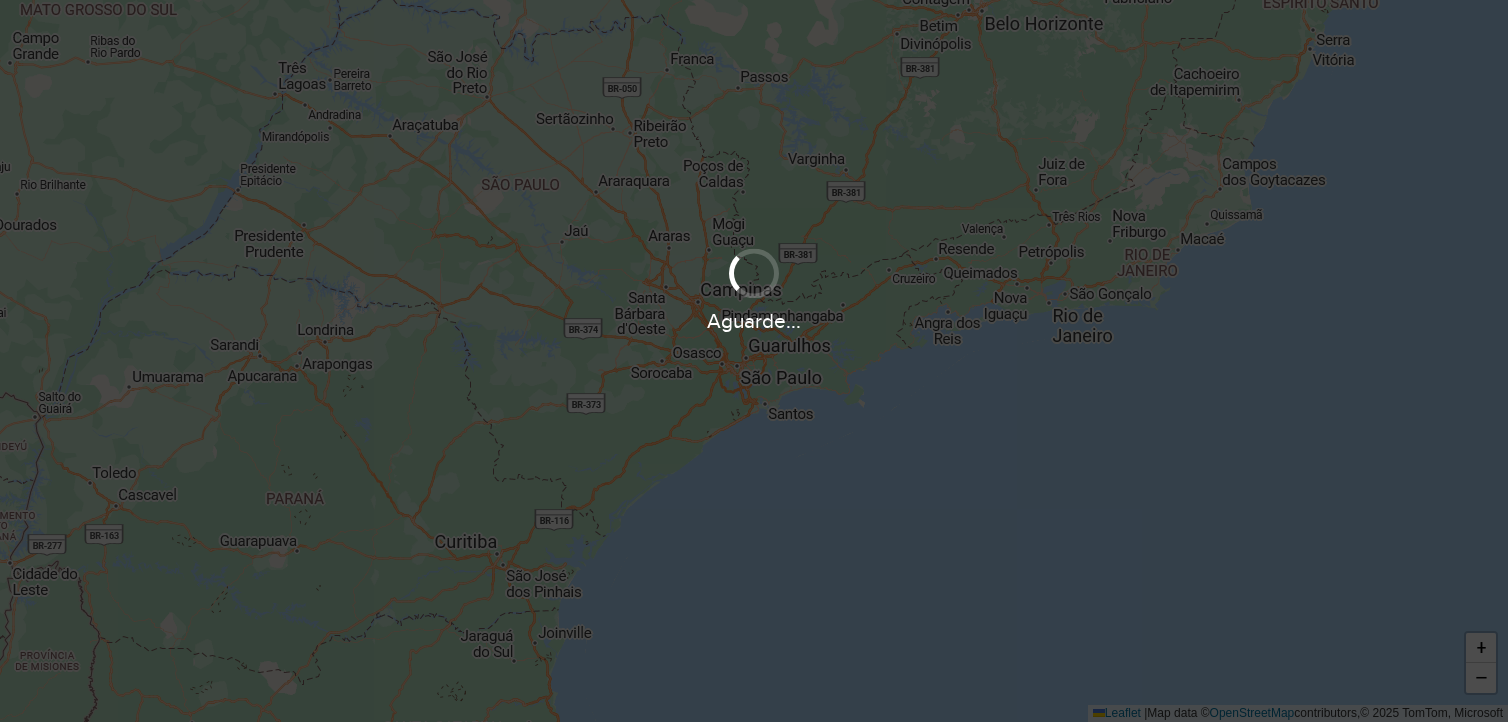 scroll, scrollTop: 0, scrollLeft: 0, axis: both 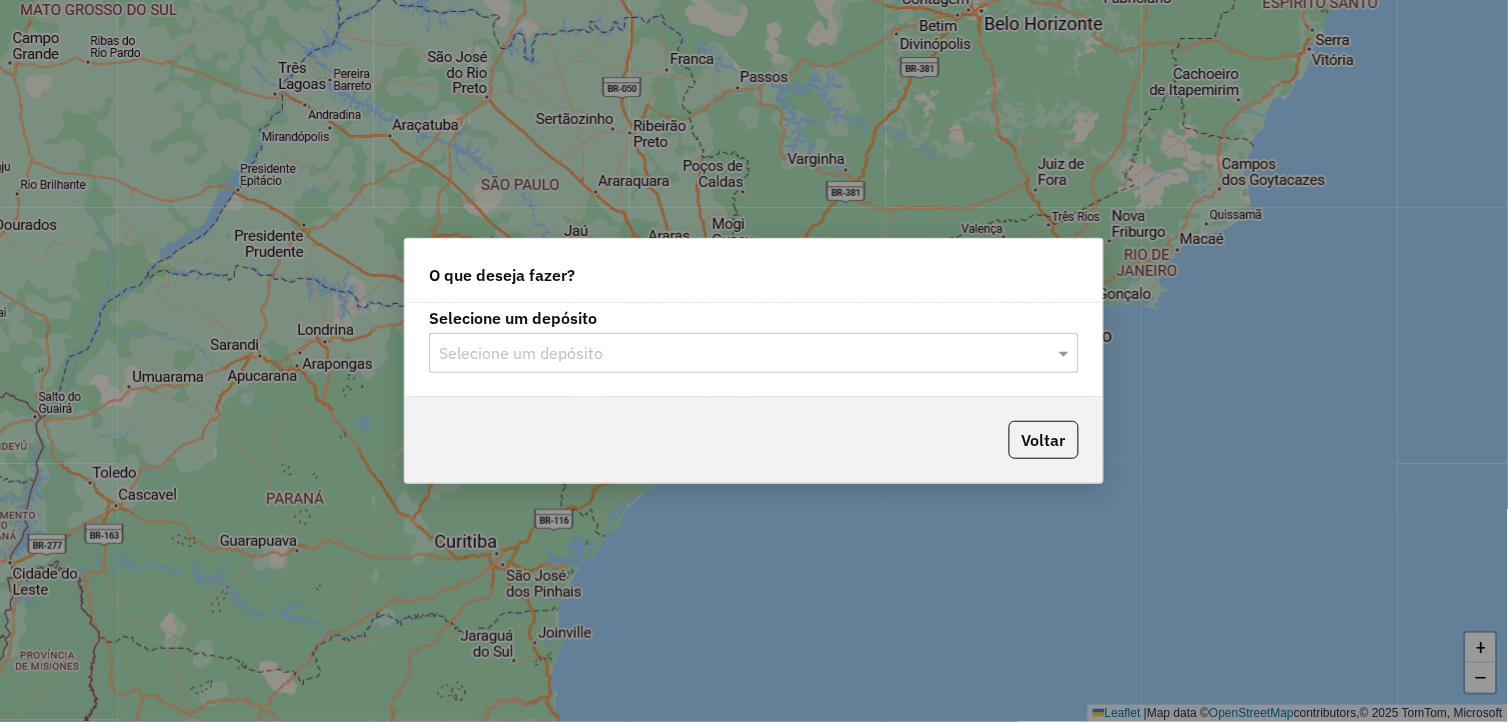 click 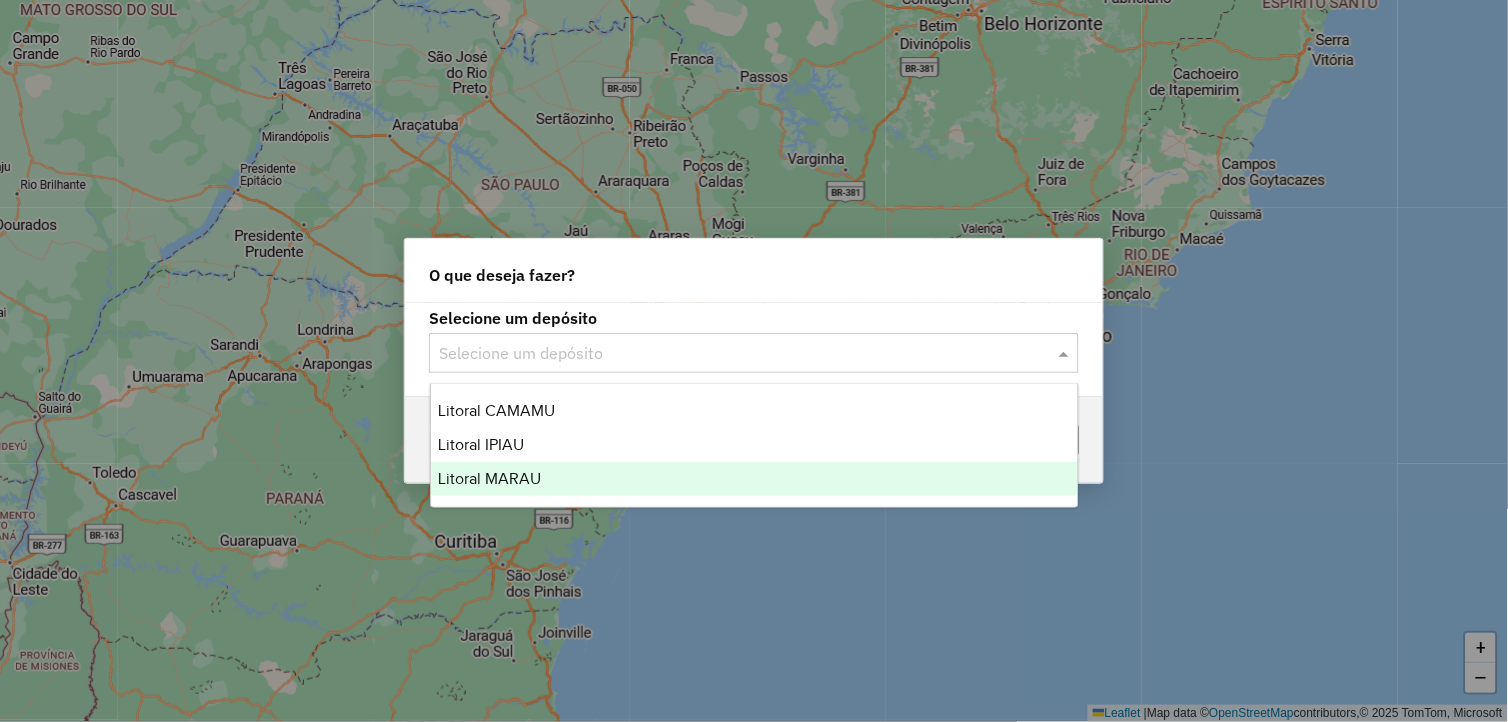 click on "Litoral MARAU" at bounding box center [755, 479] 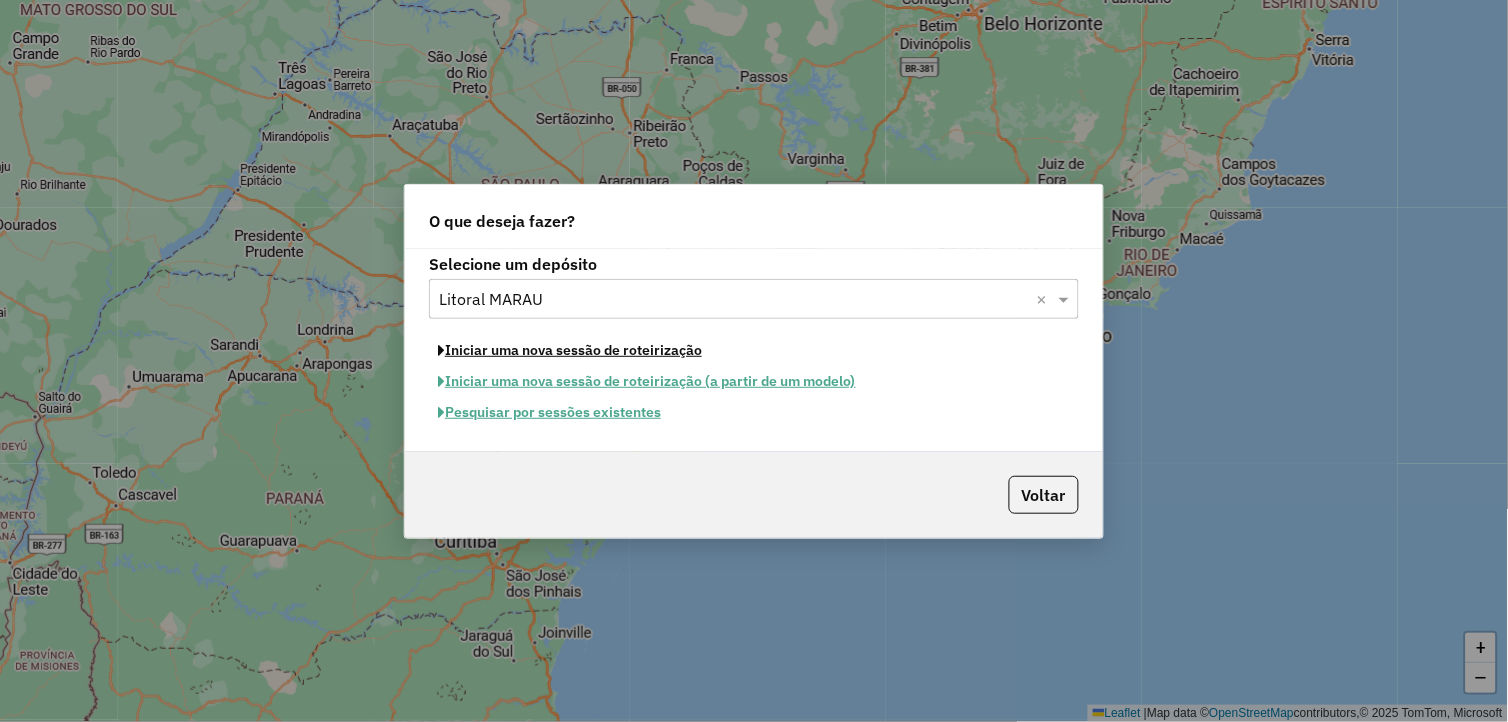 click on "Iniciar uma nova sessão de roteirização" 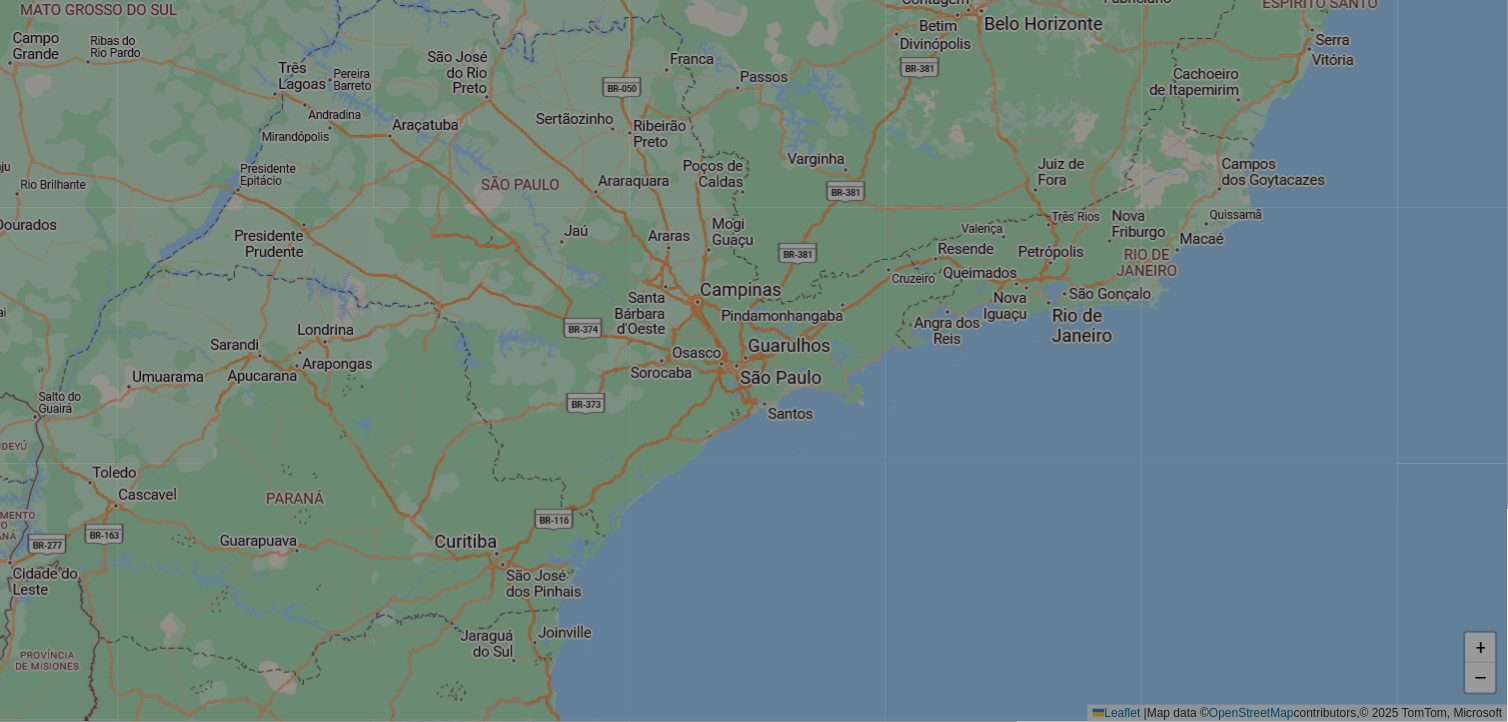 select on "*" 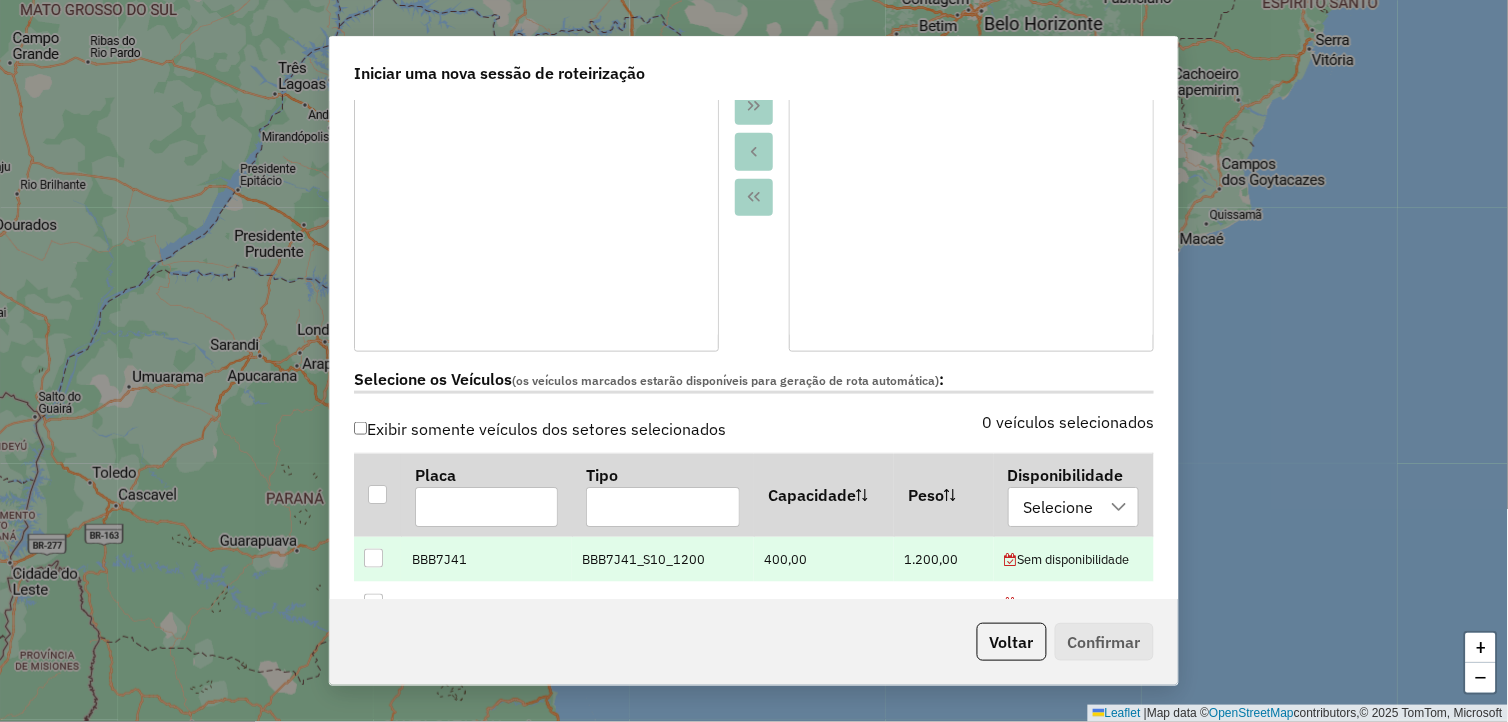 scroll, scrollTop: 555, scrollLeft: 0, axis: vertical 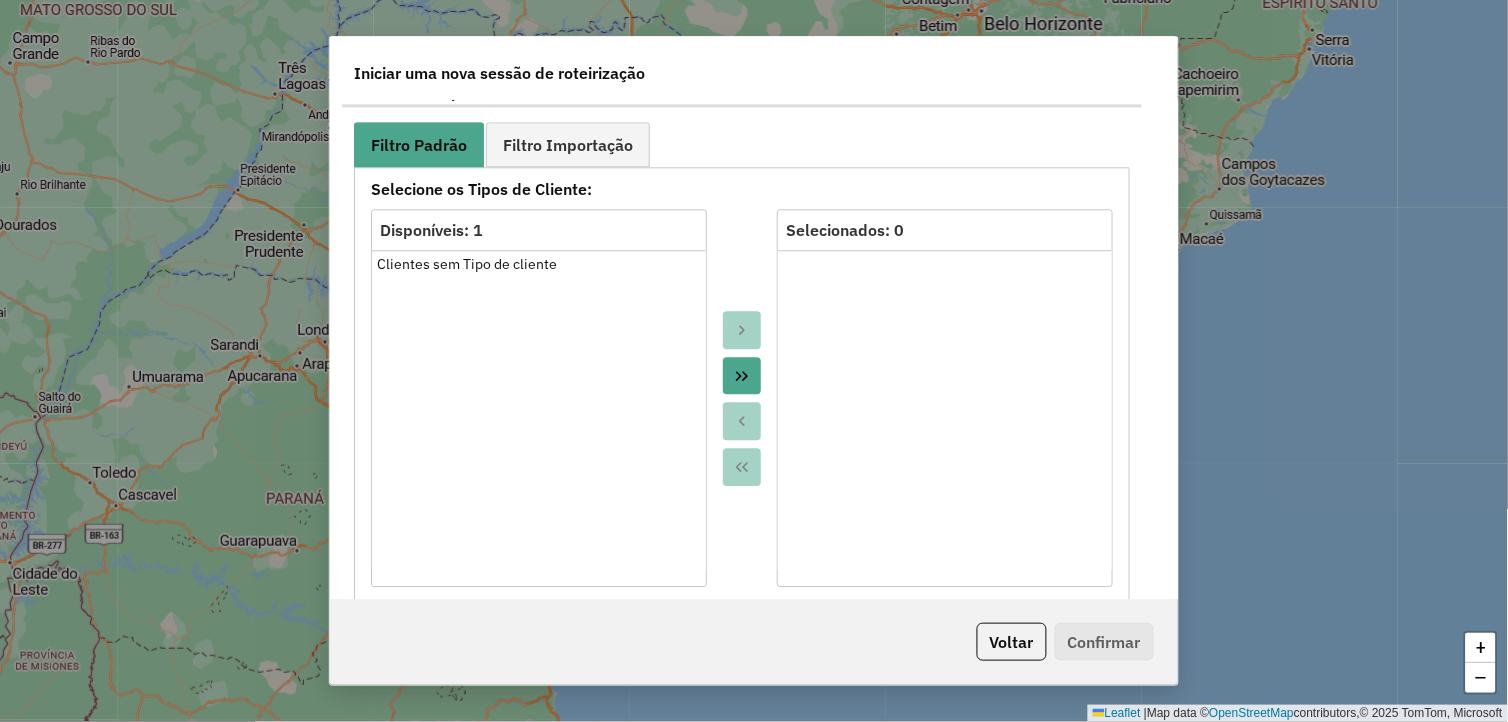 click at bounding box center [742, 376] 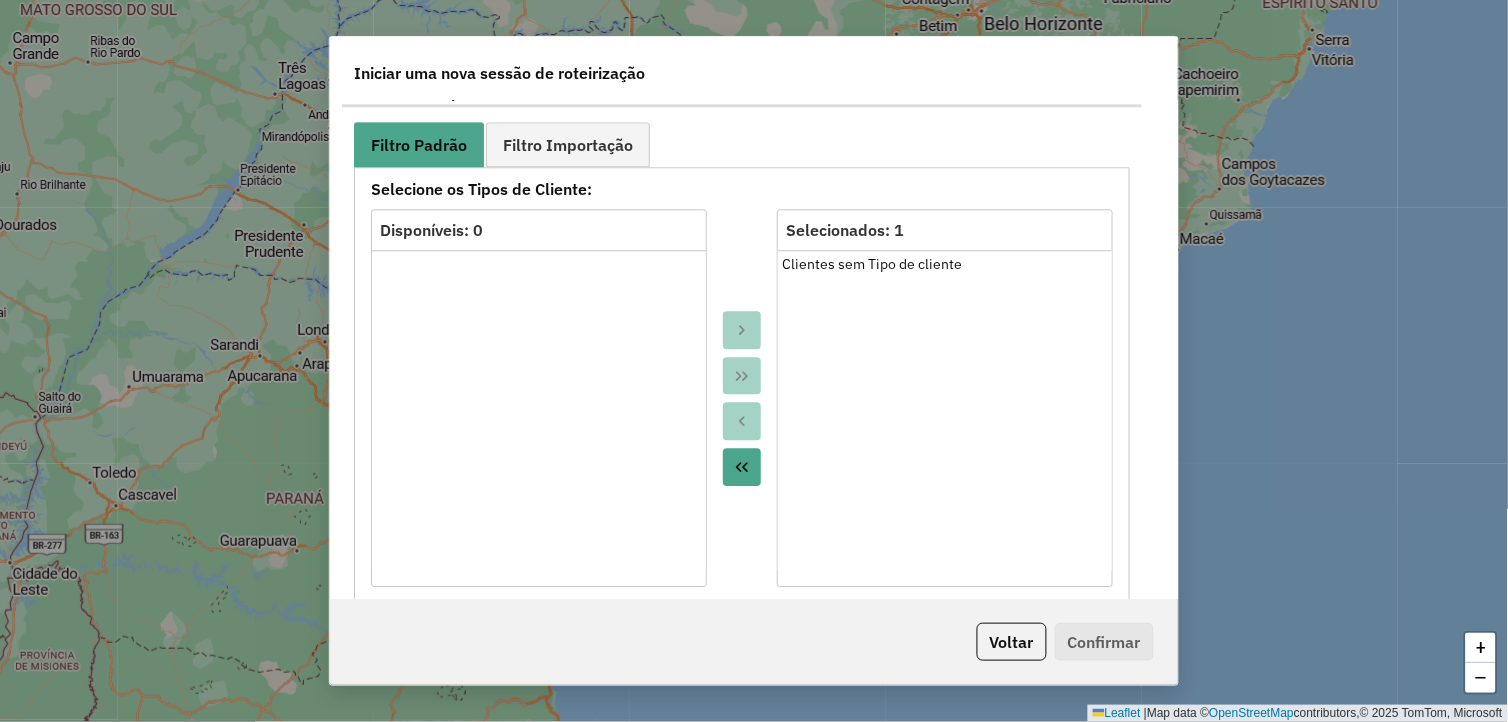 scroll, scrollTop: 1777, scrollLeft: 0, axis: vertical 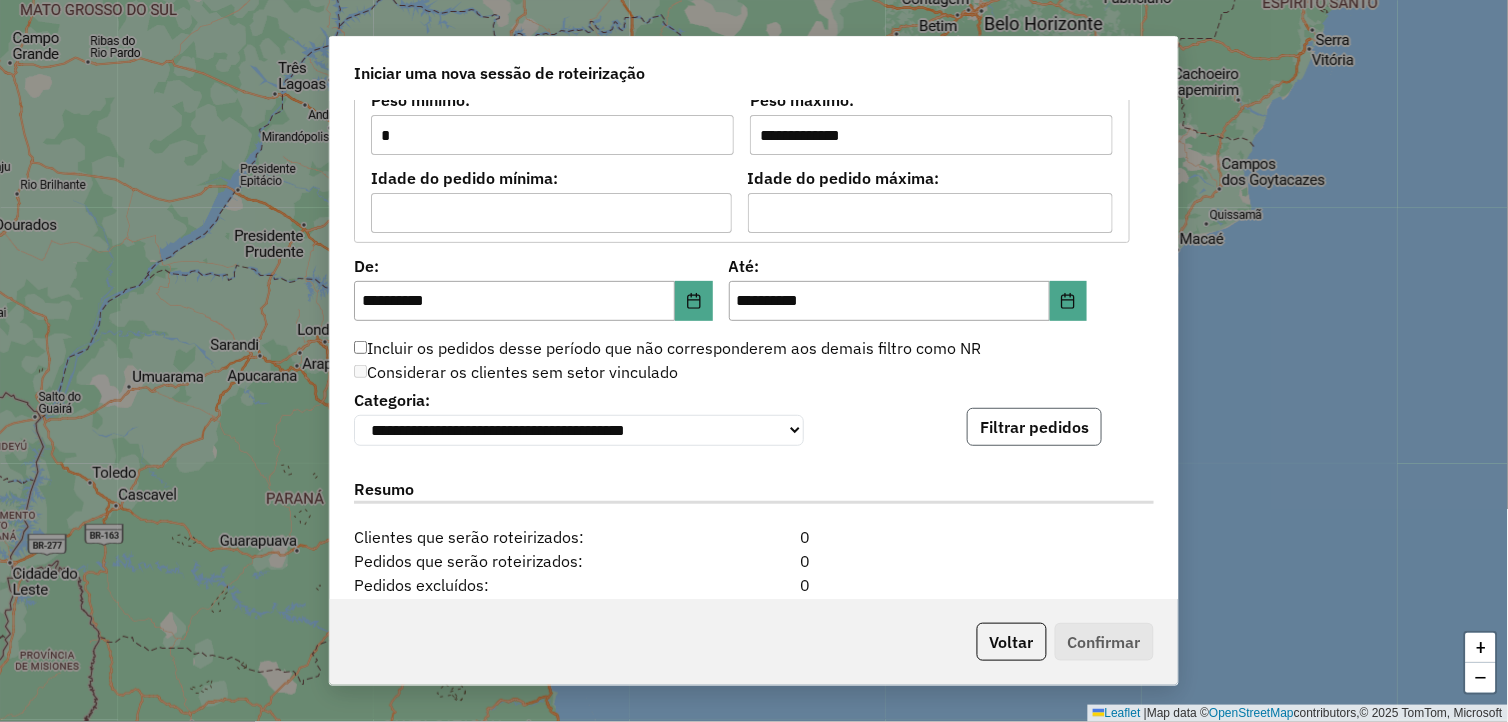 click on "Filtrar pedidos" 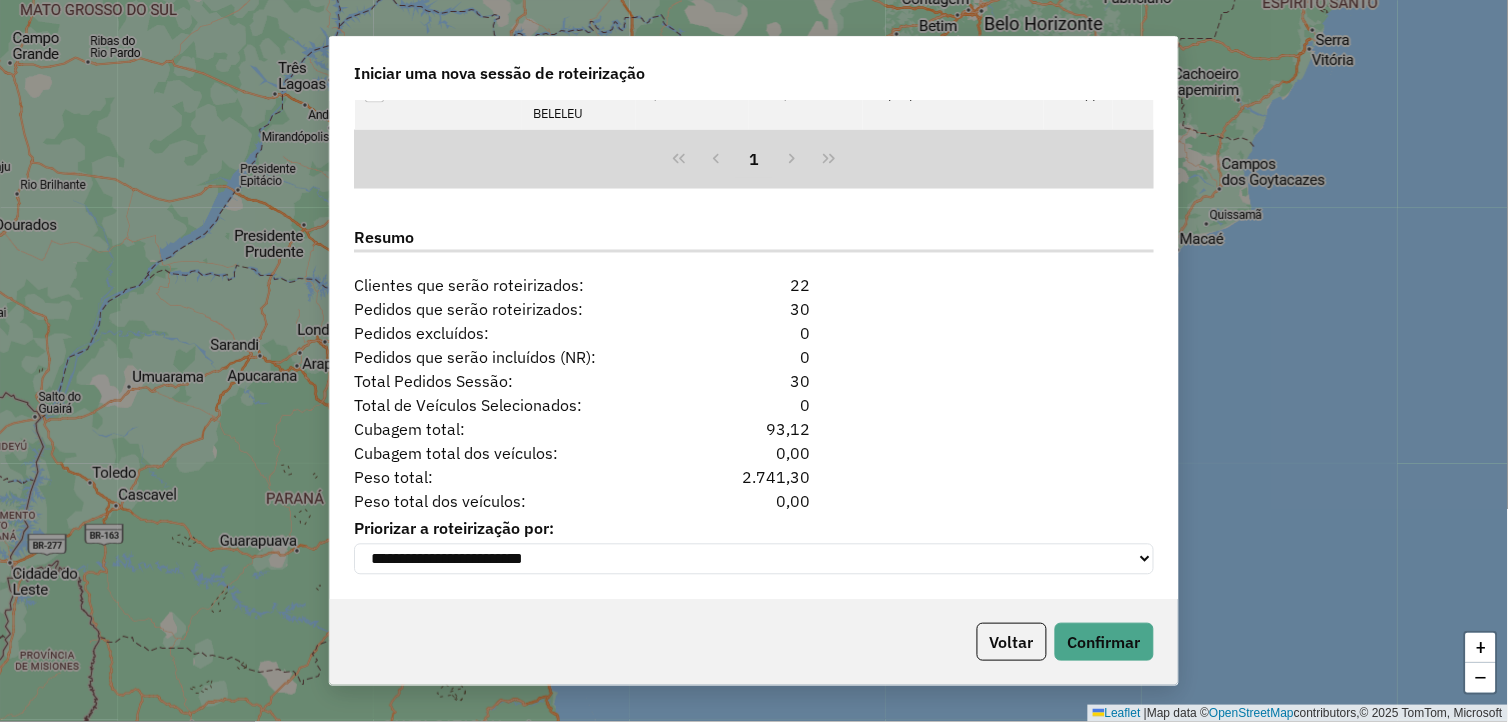 scroll, scrollTop: 2447, scrollLeft: 0, axis: vertical 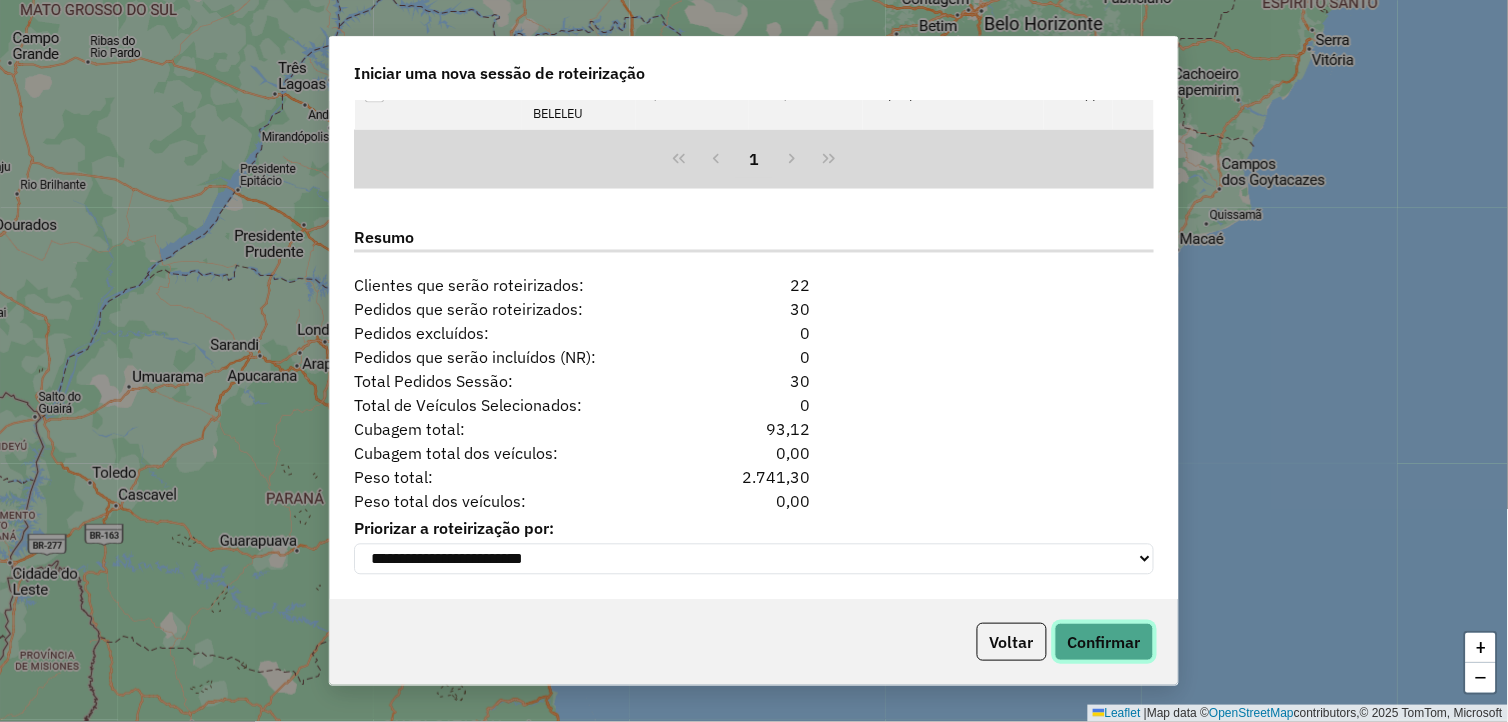 click on "Confirmar" 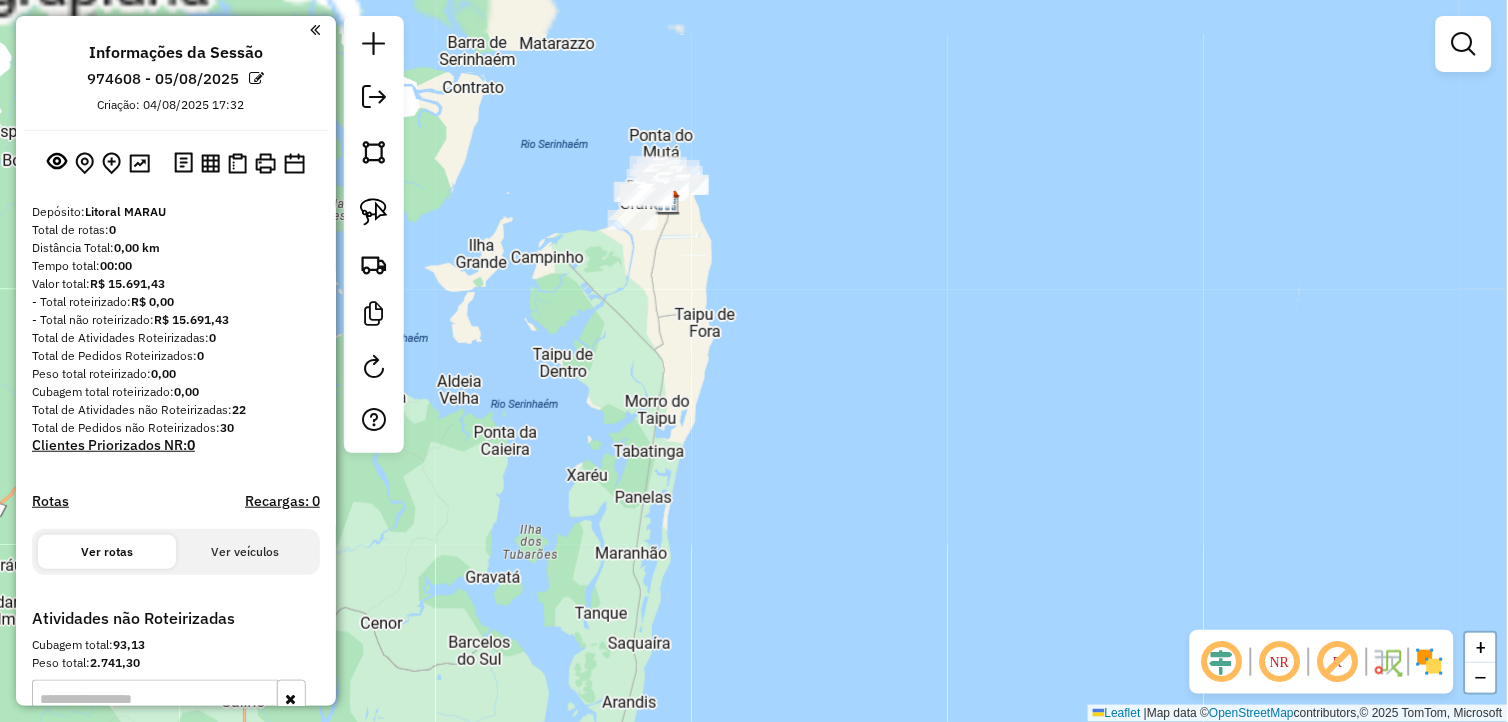 drag, startPoint x: 678, startPoint y: 381, endPoint x: 753, endPoint y: 493, distance: 134.79243 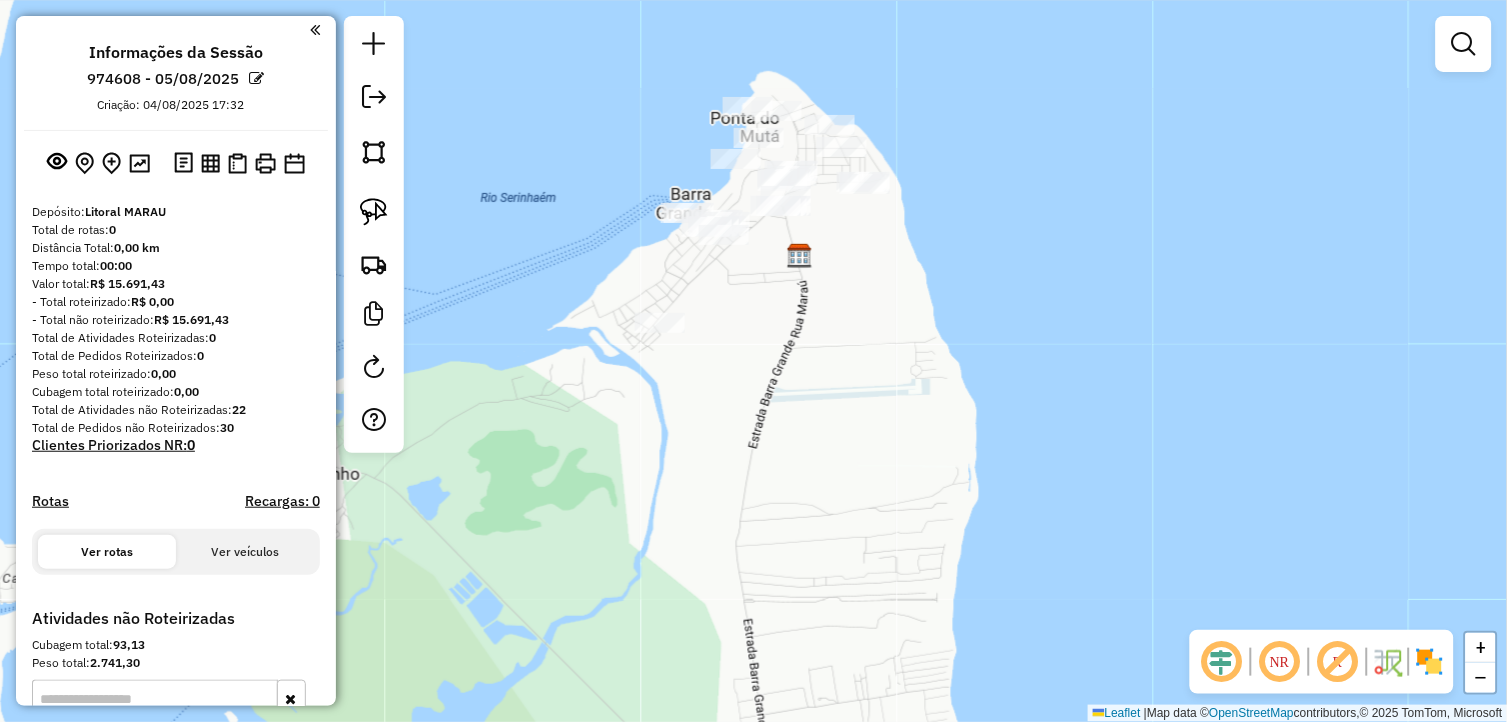 drag, startPoint x: 704, startPoint y: 313, endPoint x: 753, endPoint y: 405, distance: 104.23531 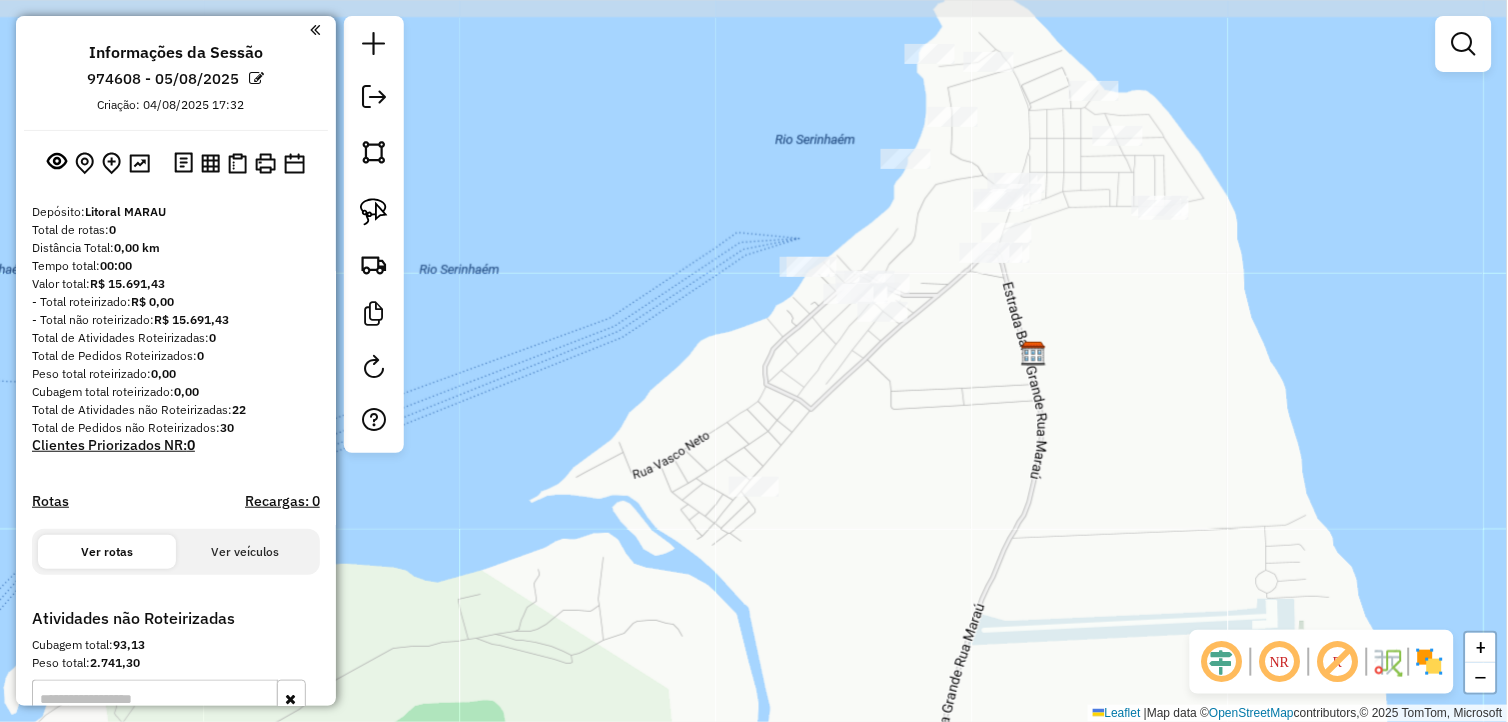 drag, startPoint x: 762, startPoint y: 387, endPoint x: 858, endPoint y: 481, distance: 134.35773 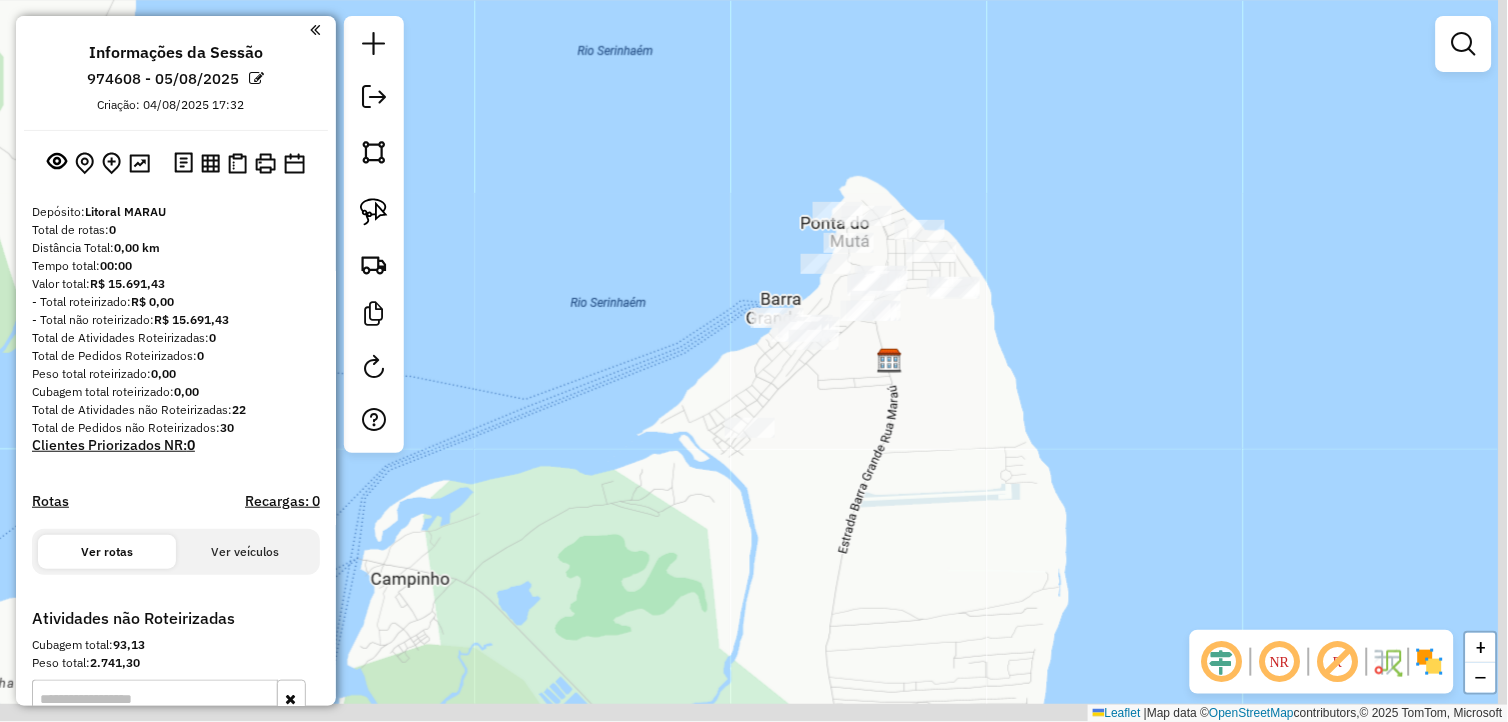 drag, startPoint x: 896, startPoint y: 494, endPoint x: 817, endPoint y: 431, distance: 101.04455 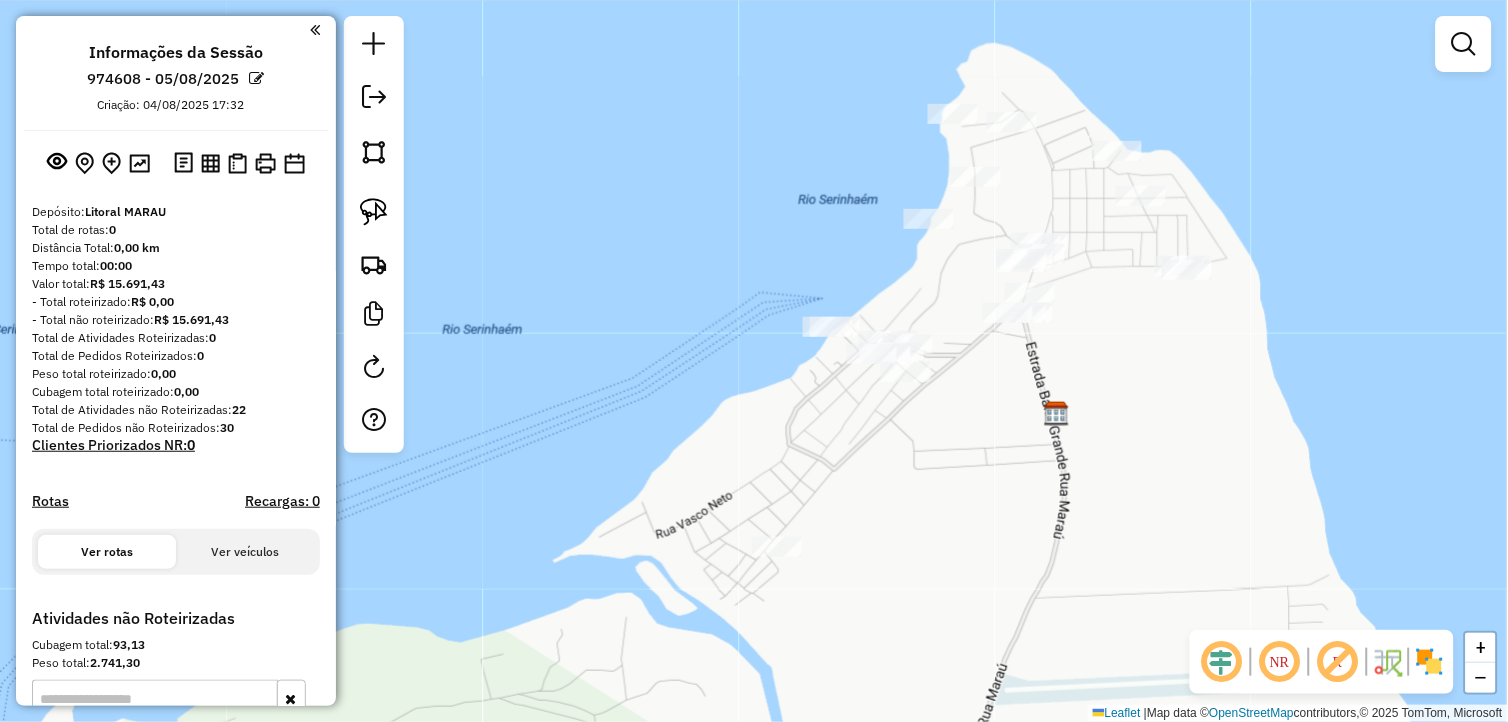 drag, startPoint x: 760, startPoint y: 381, endPoint x: 883, endPoint y: 523, distance: 187.86432 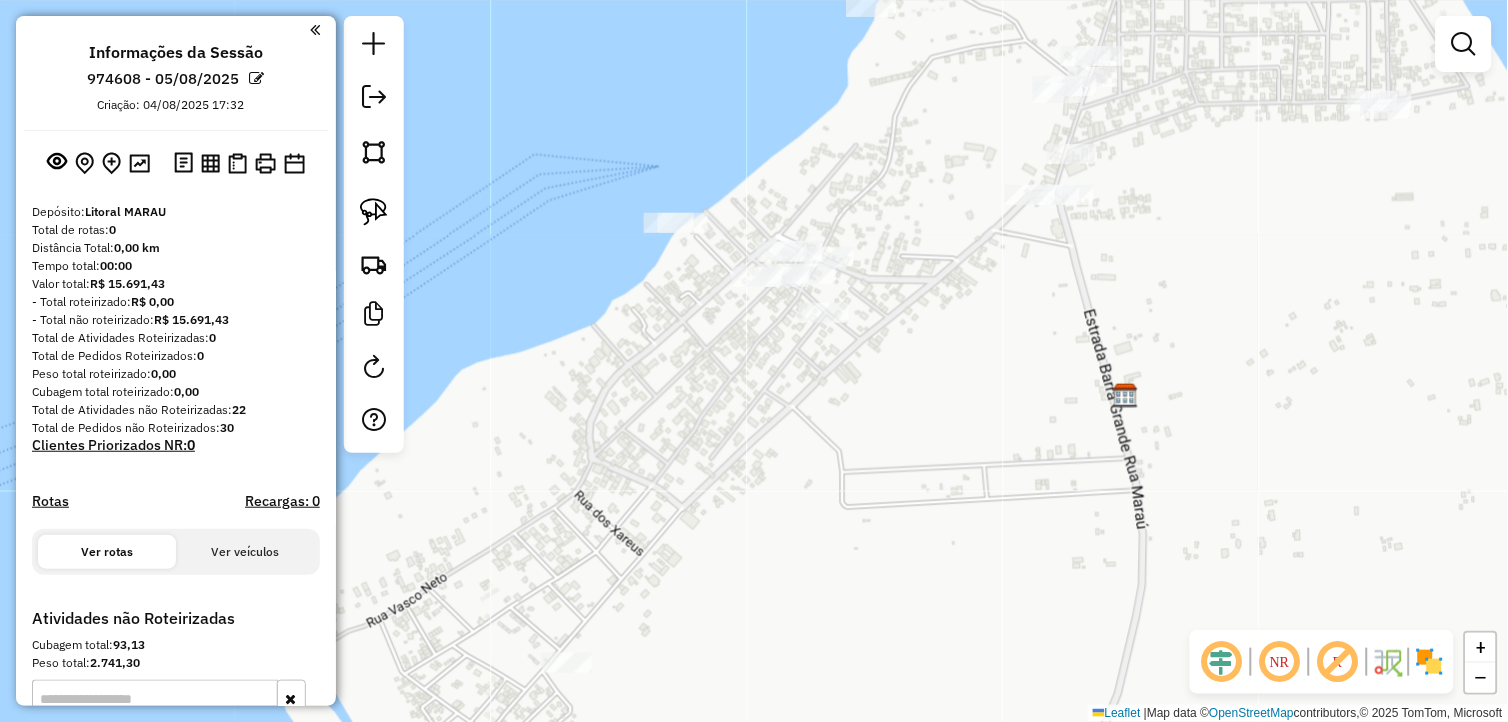 drag, startPoint x: 965, startPoint y: 385, endPoint x: 903, endPoint y: 433, distance: 78.40918 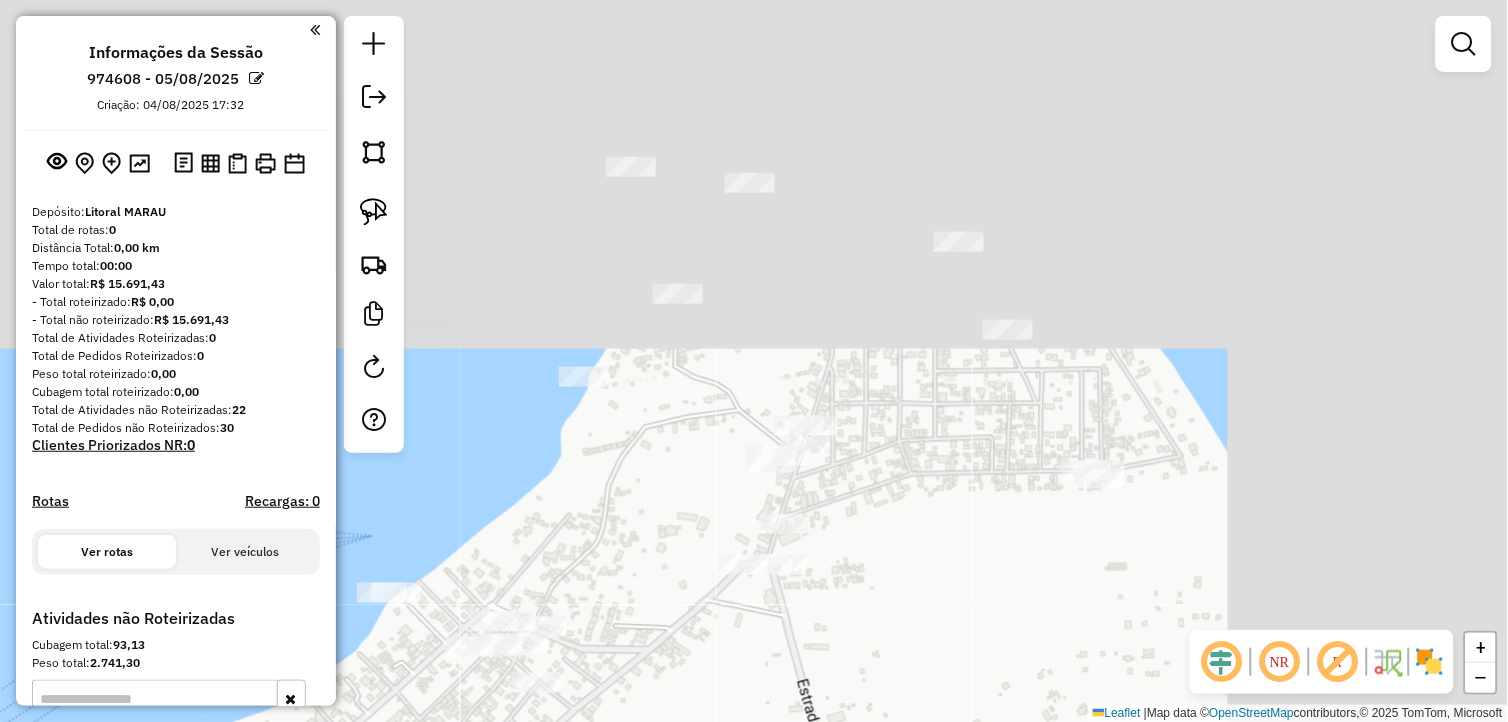 drag, startPoint x: 1094, startPoint y: 253, endPoint x: 807, endPoint y: 624, distance: 469.05225 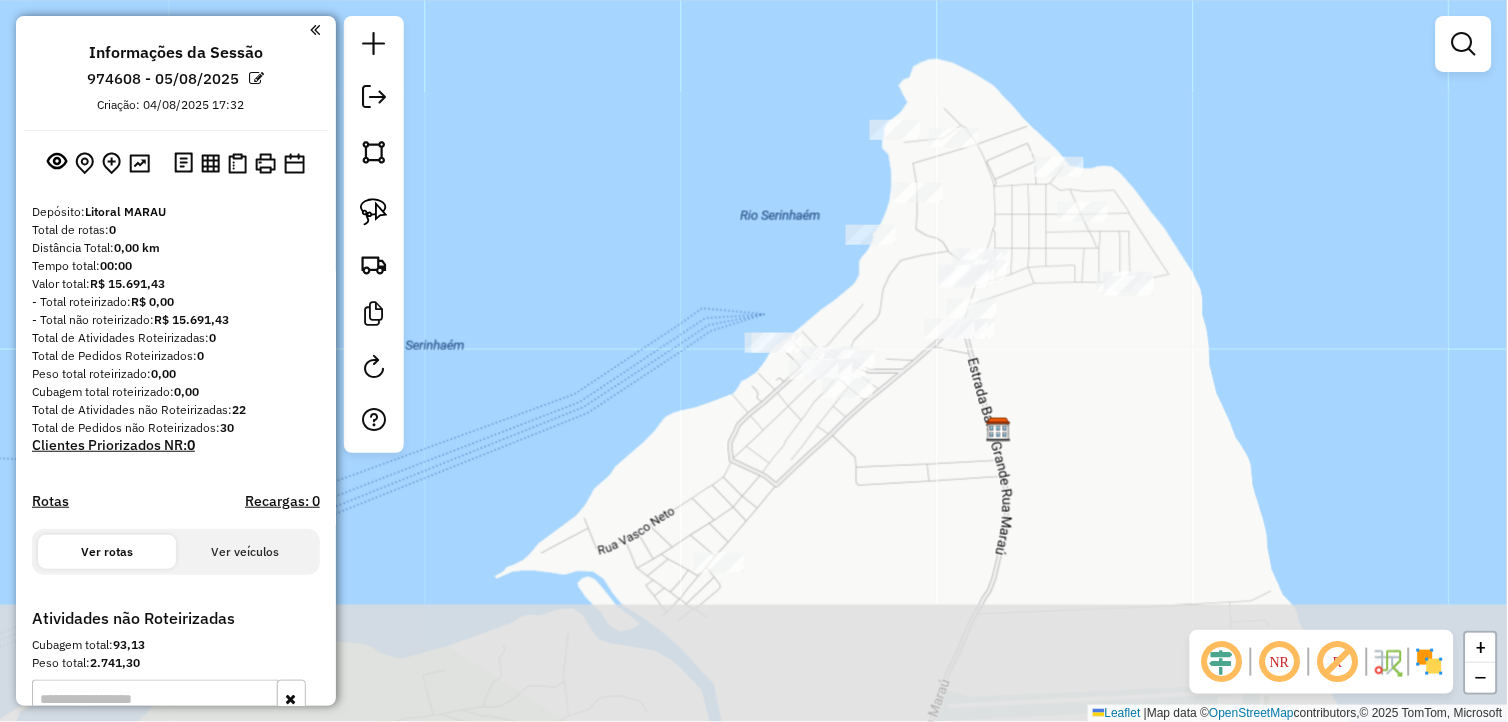 drag, startPoint x: 954, startPoint y: 503, endPoint x: 1074, endPoint y: 284, distance: 249.72185 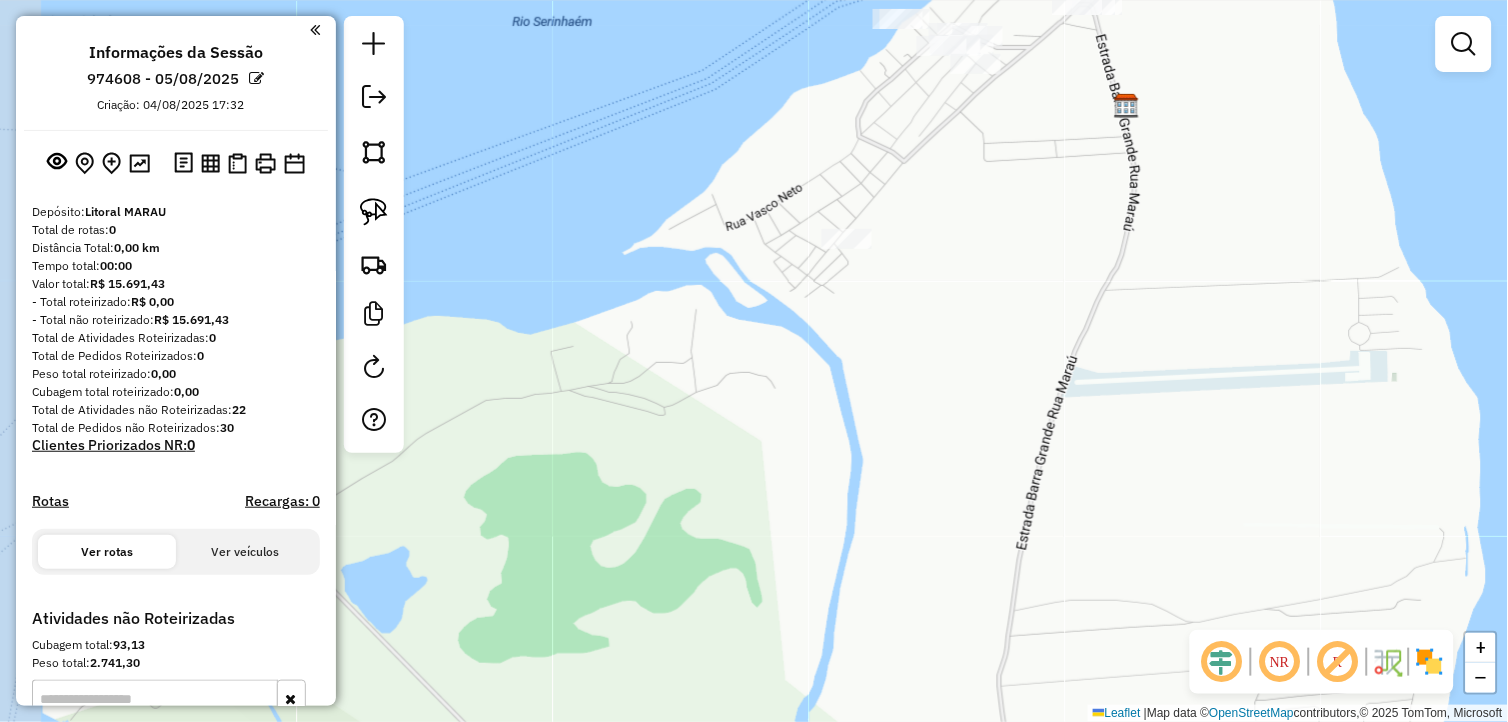 drag, startPoint x: 974, startPoint y: 432, endPoint x: 1054, endPoint y: 213, distance: 233.15445 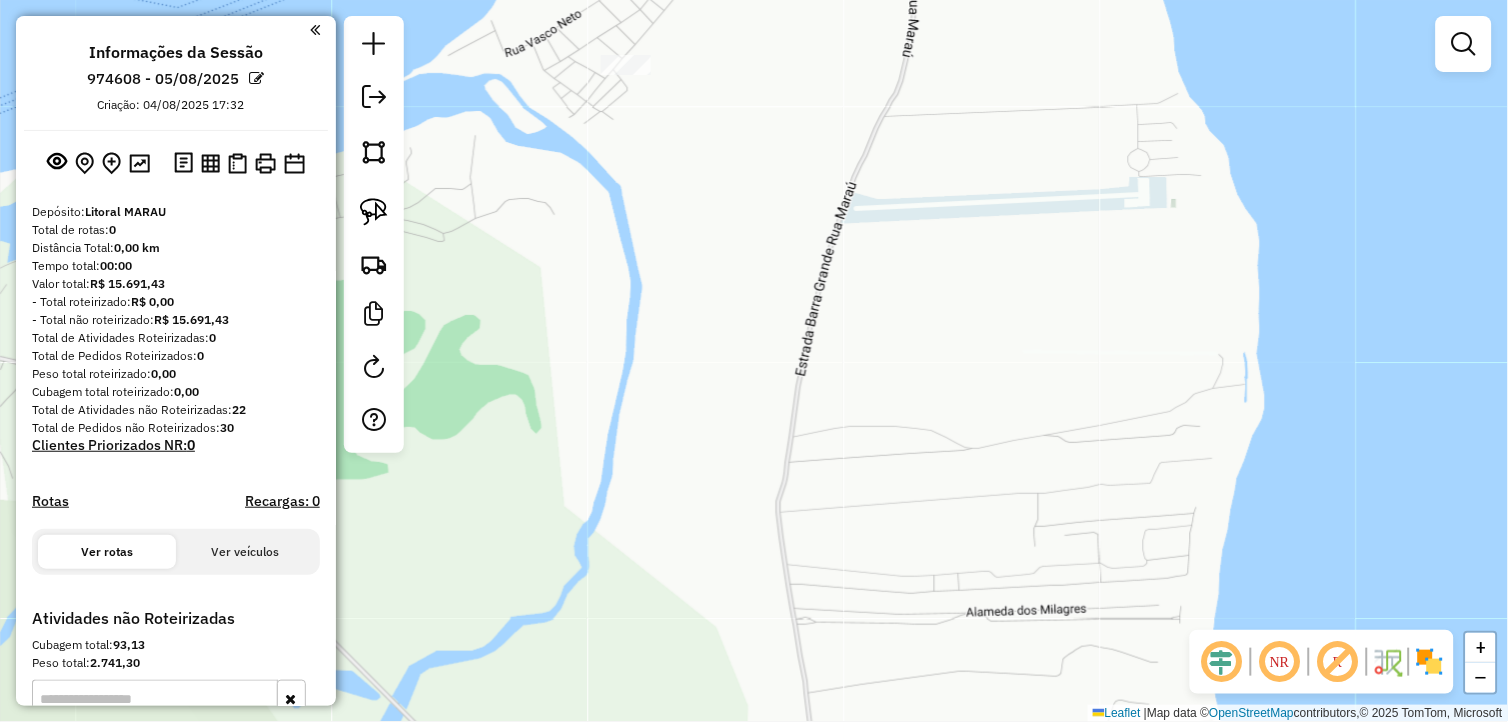 drag, startPoint x: 1145, startPoint y: 316, endPoint x: 924, endPoint y: 142, distance: 281.27744 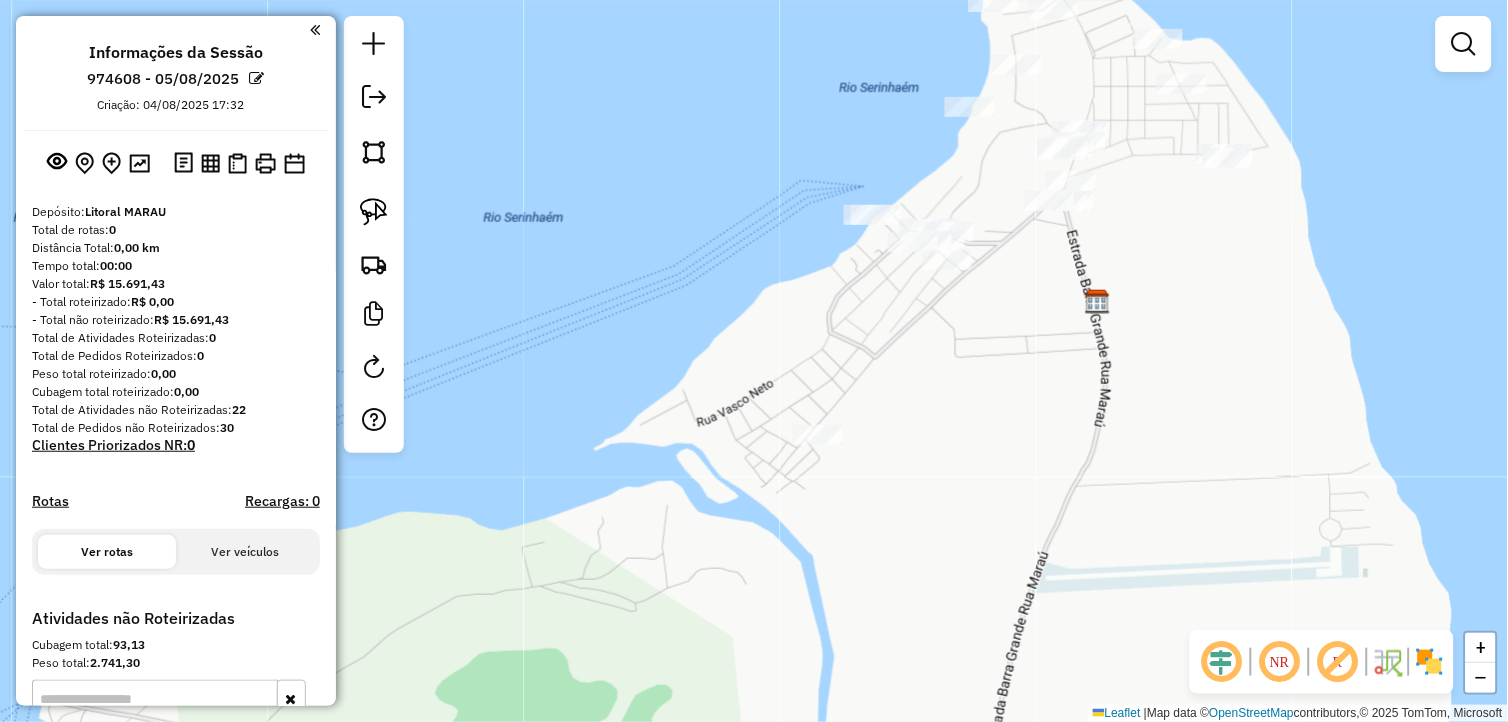 drag, startPoint x: 752, startPoint y: 234, endPoint x: 943, endPoint y: 593, distance: 406.64728 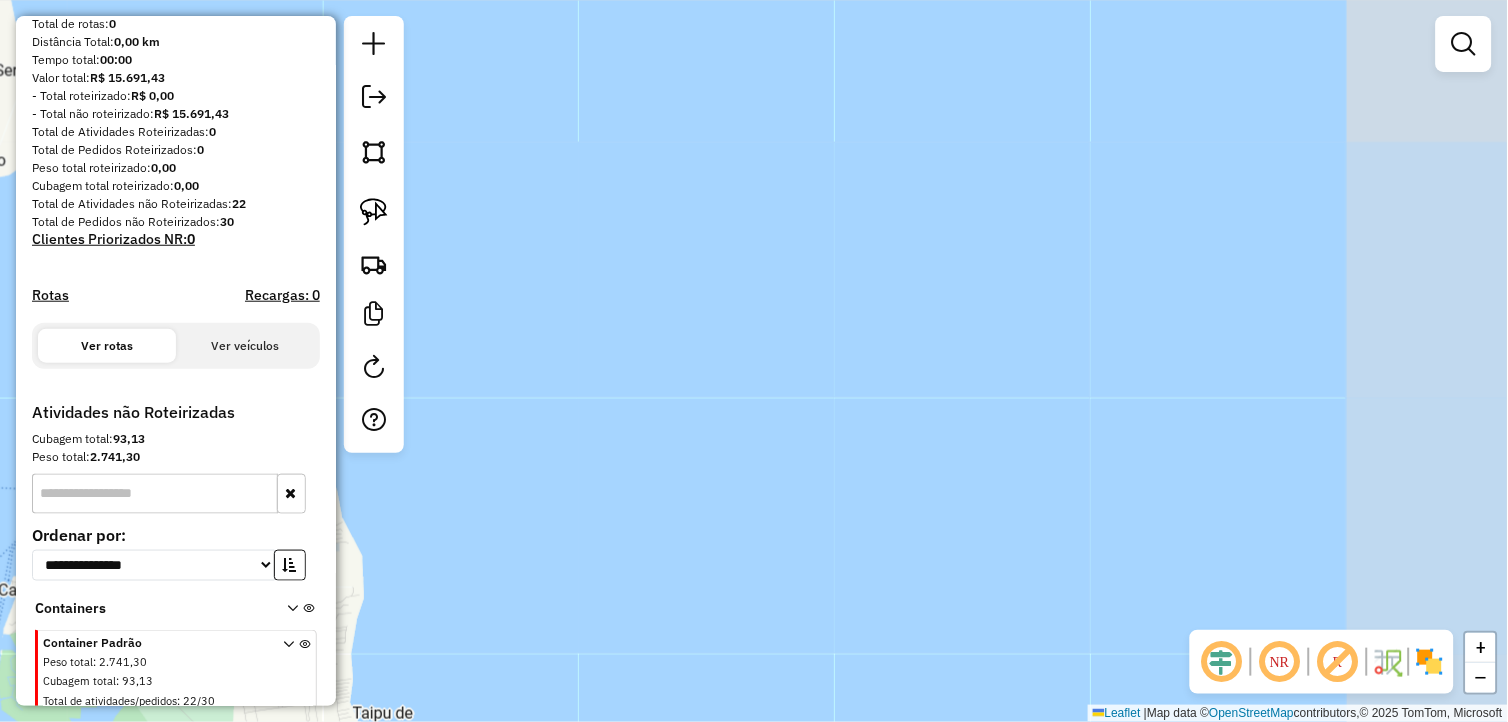 scroll, scrollTop: 261, scrollLeft: 0, axis: vertical 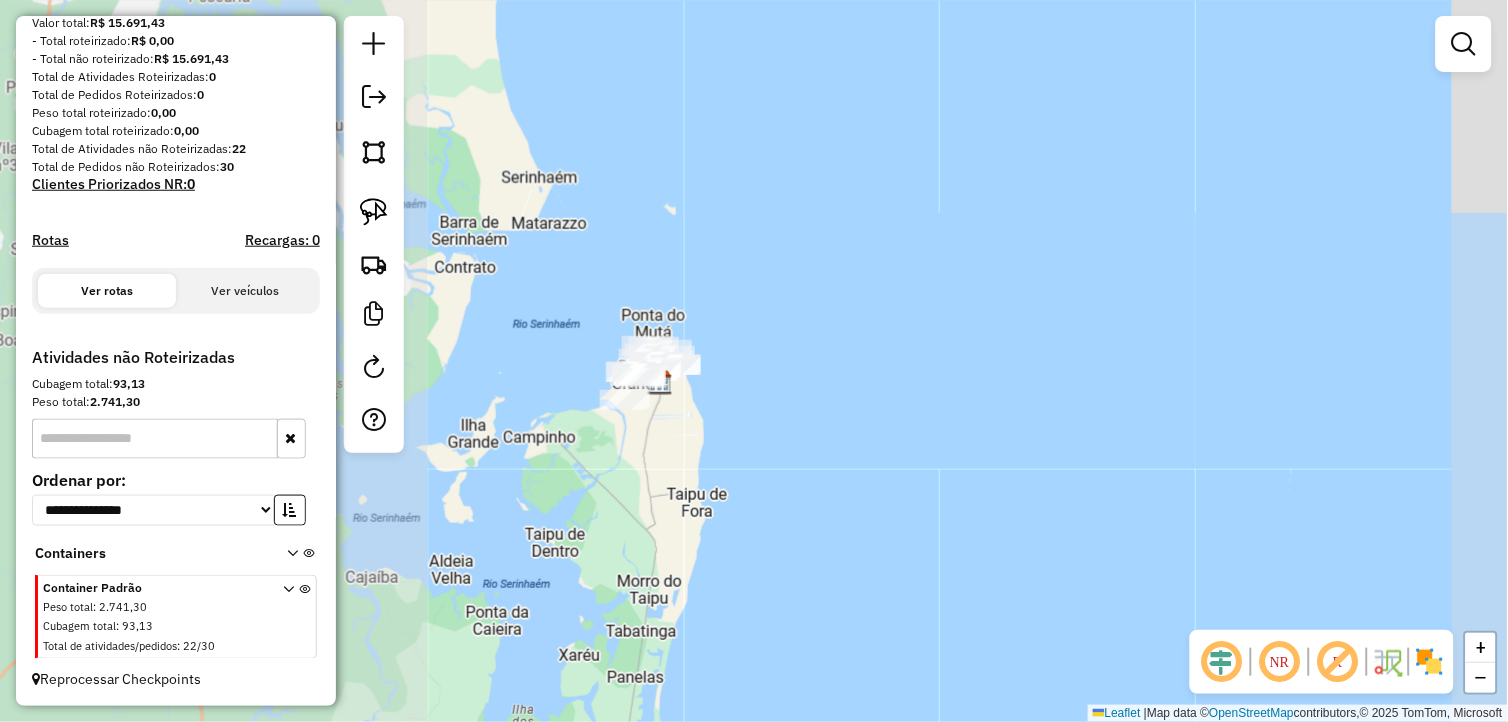 drag, startPoint x: 808, startPoint y: 411, endPoint x: 910, endPoint y: 394, distance: 103.40696 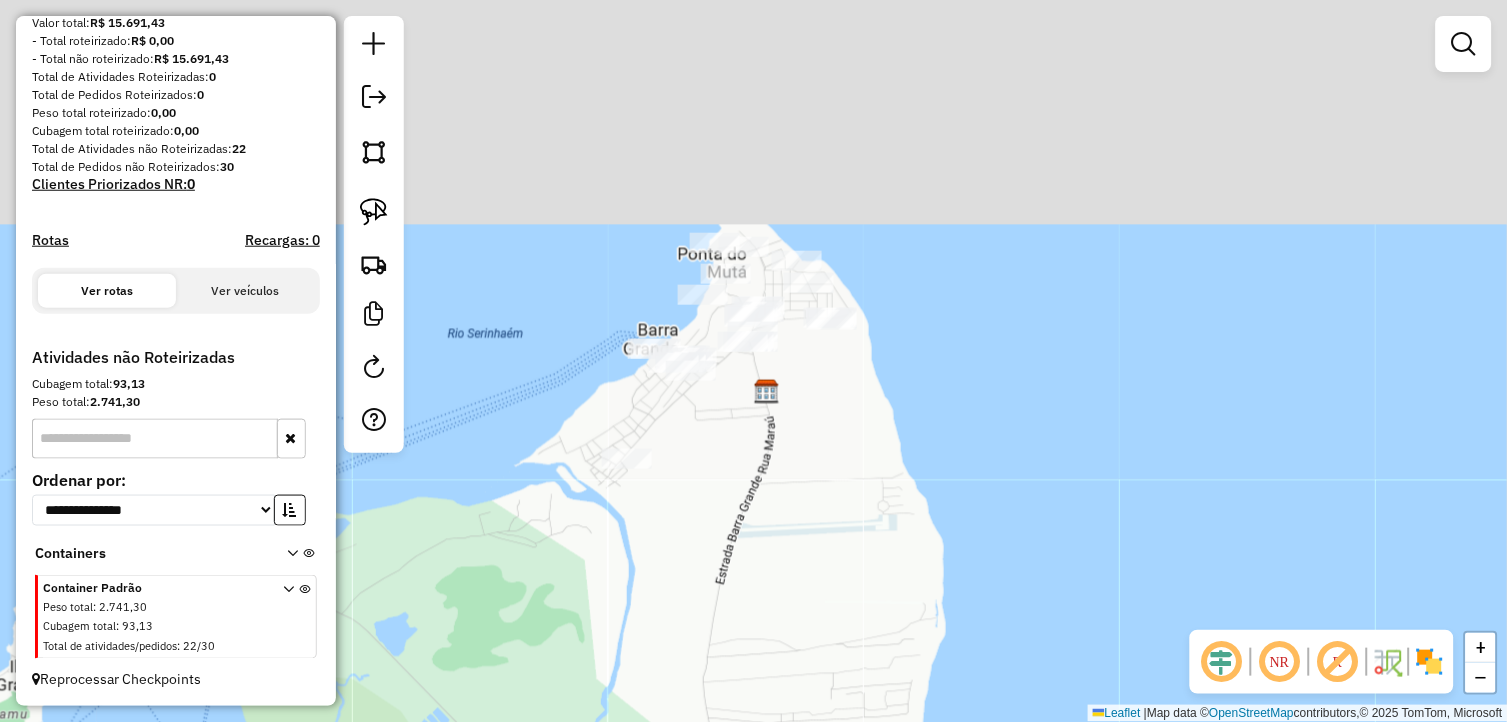 drag, startPoint x: 724, startPoint y: 402, endPoint x: 663, endPoint y: 612, distance: 218.68013 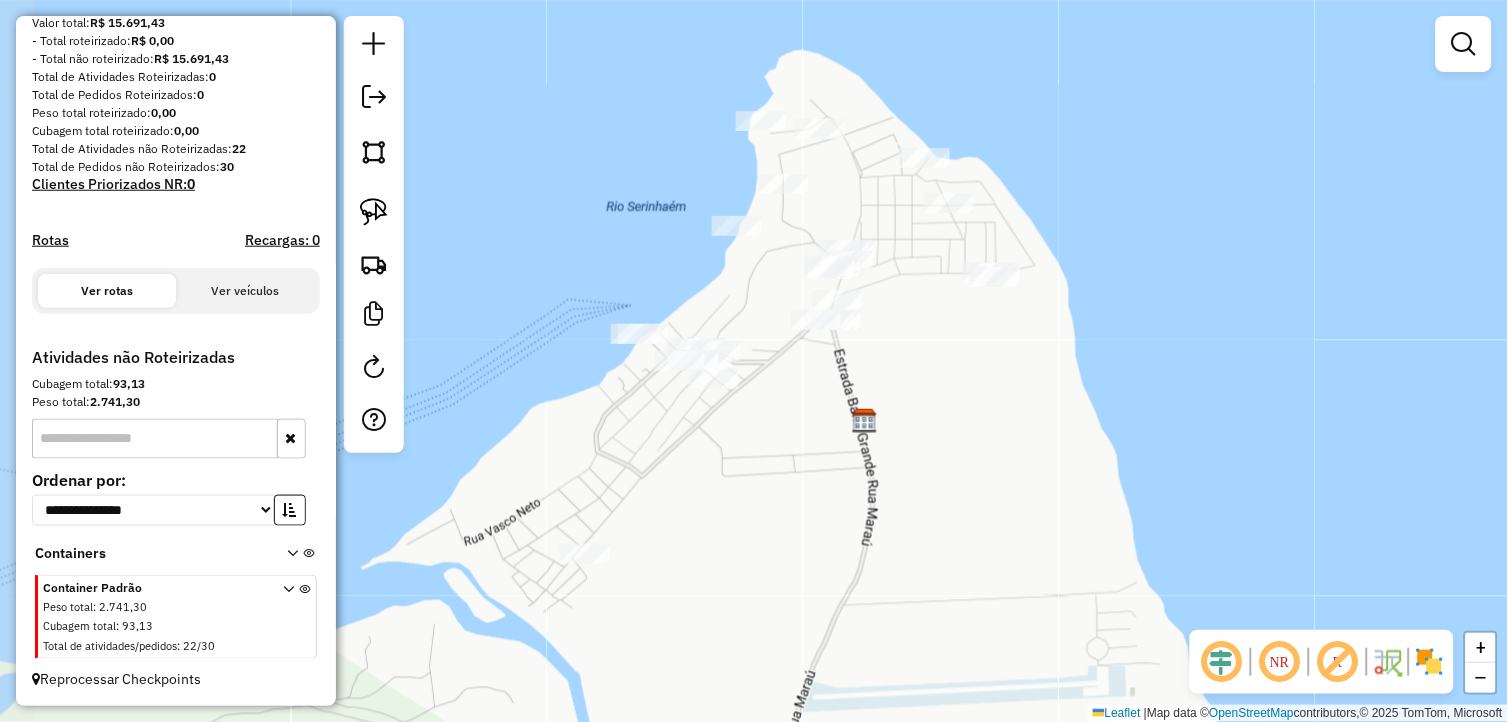 drag, startPoint x: 756, startPoint y: 483, endPoint x: 824, endPoint y: 496, distance: 69.2315 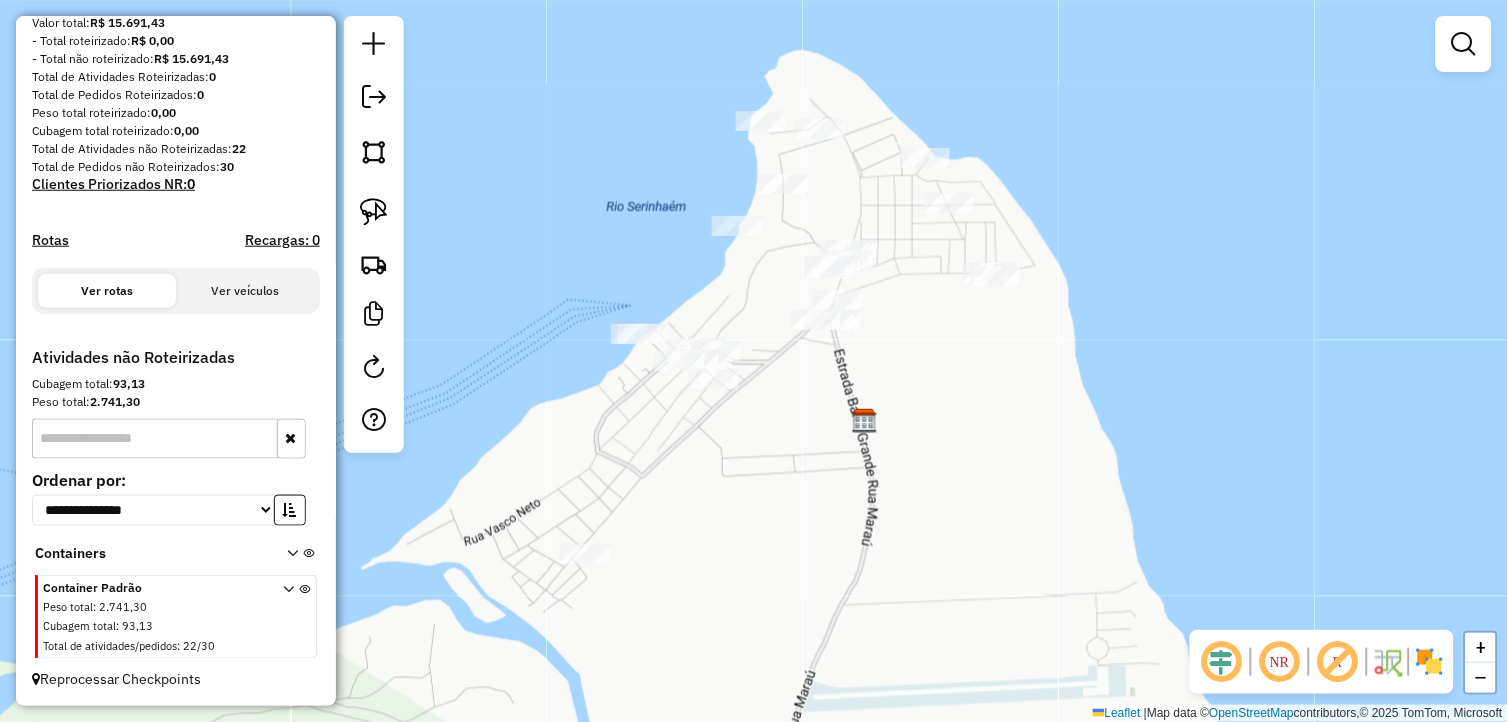 click at bounding box center [288, 621] 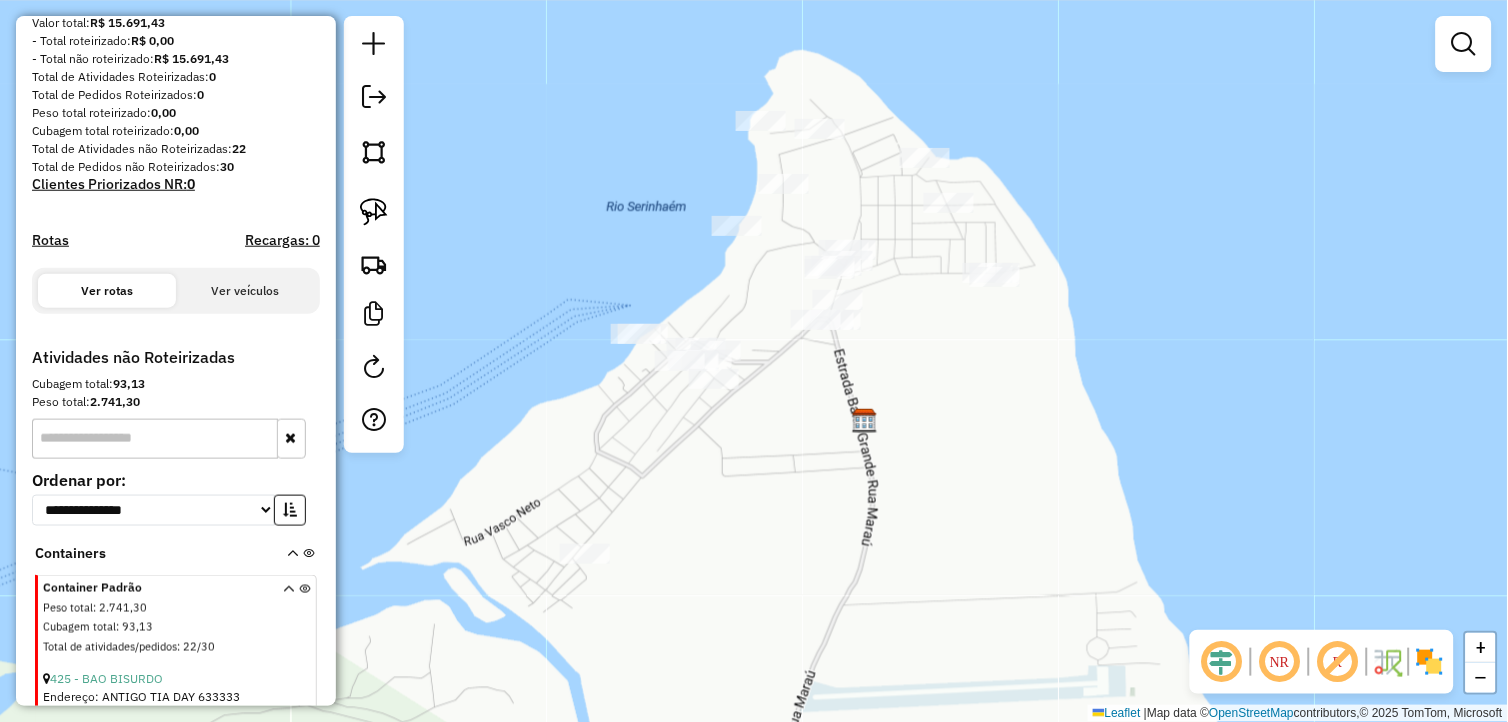 click at bounding box center (155, 439) 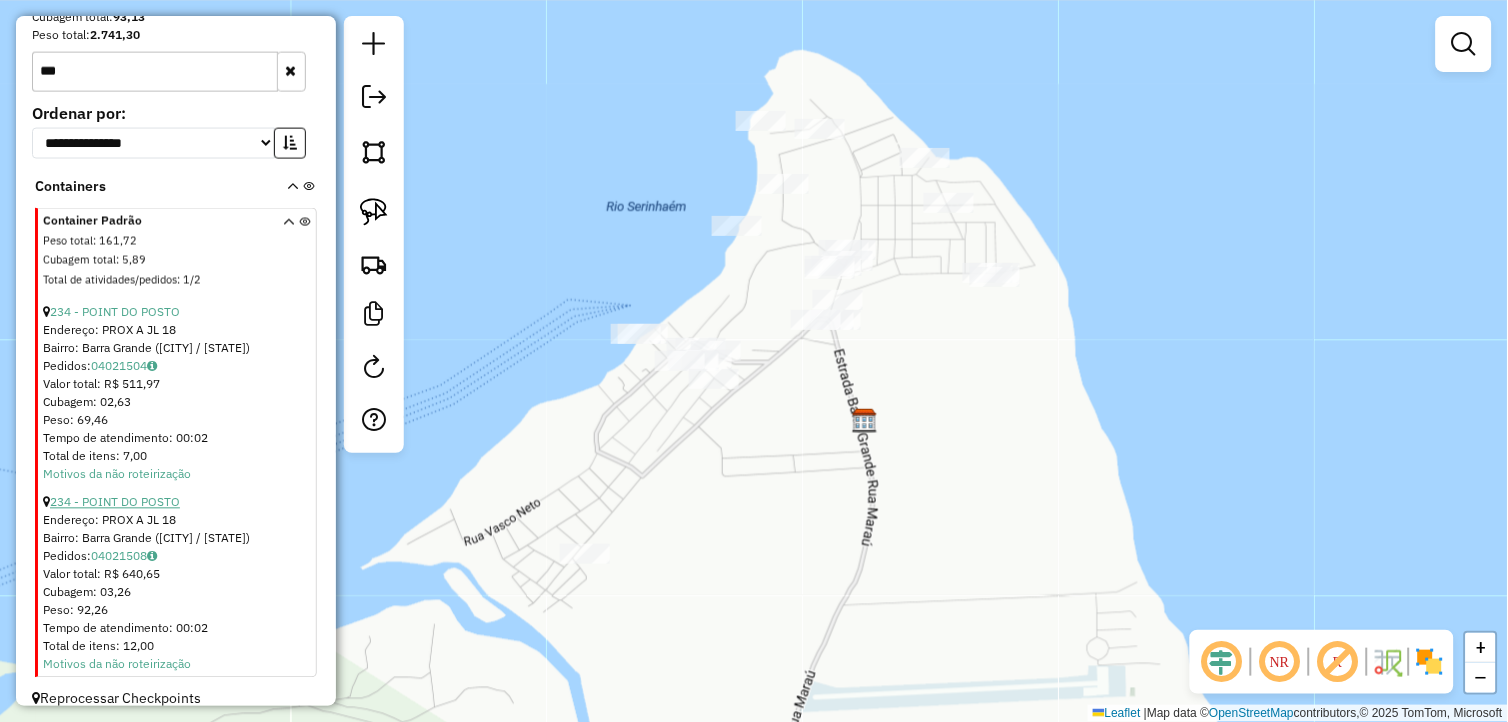 scroll, scrollTop: 646, scrollLeft: 0, axis: vertical 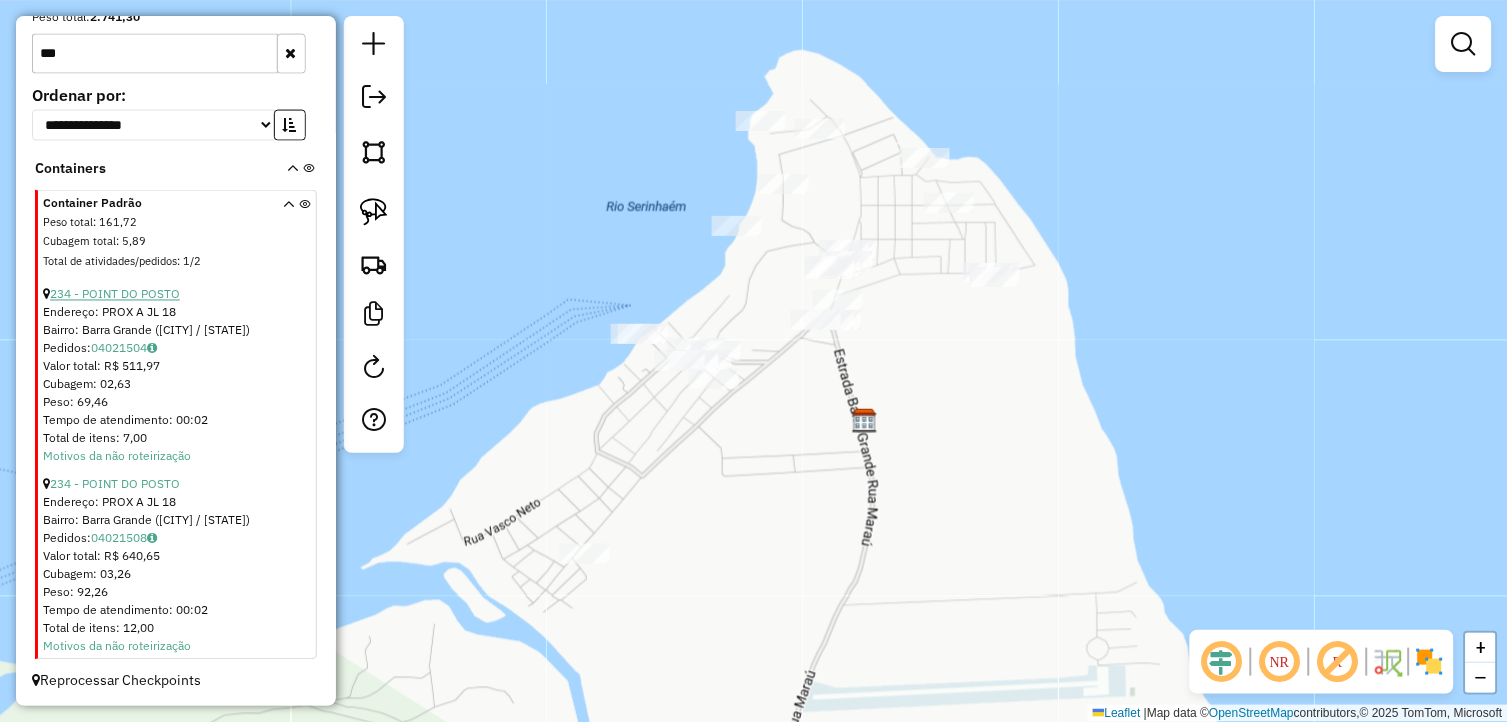 click on "234 - POINT DO POSTO" at bounding box center [115, 294] 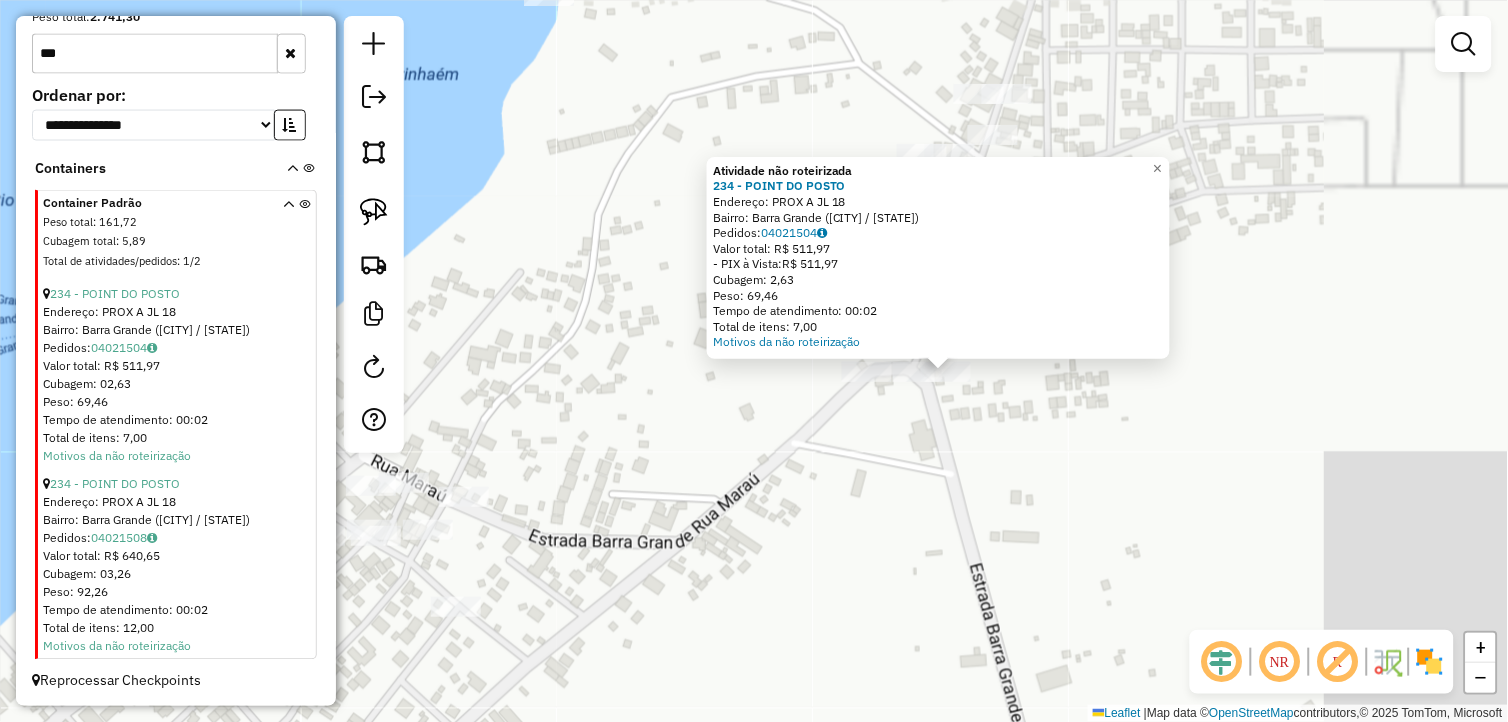 drag, startPoint x: 924, startPoint y: 364, endPoint x: 704, endPoint y: 401, distance: 223.08966 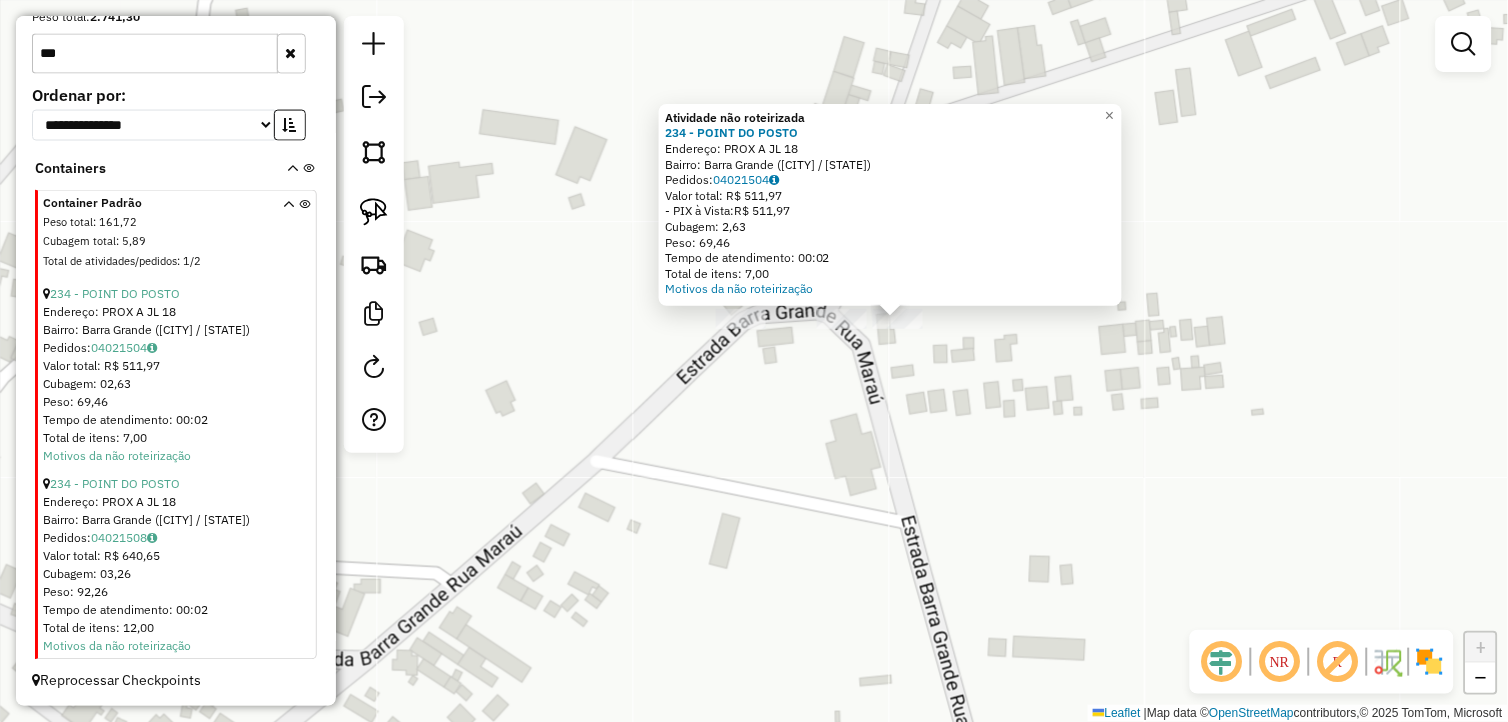 drag, startPoint x: 925, startPoint y: 417, endPoint x: 853, endPoint y: 441, distance: 75.89466 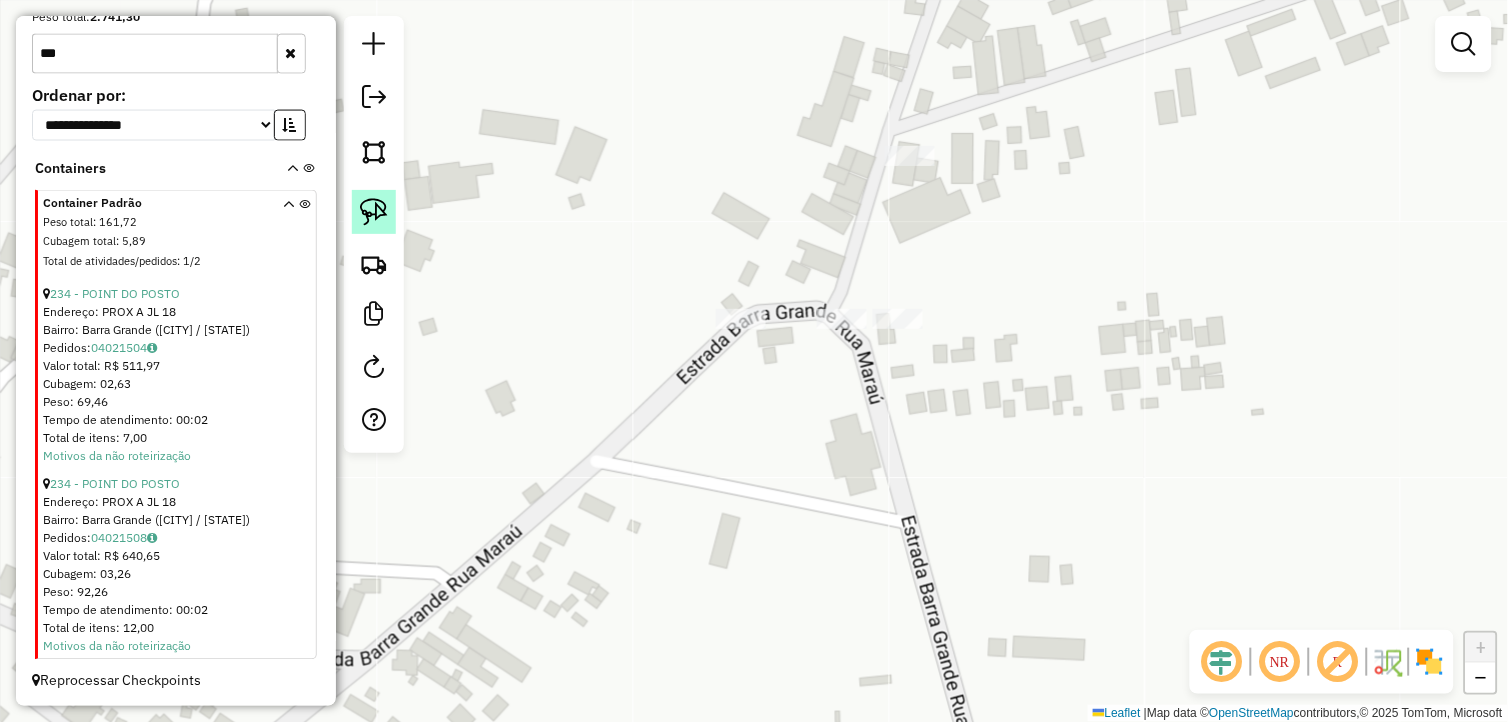 click 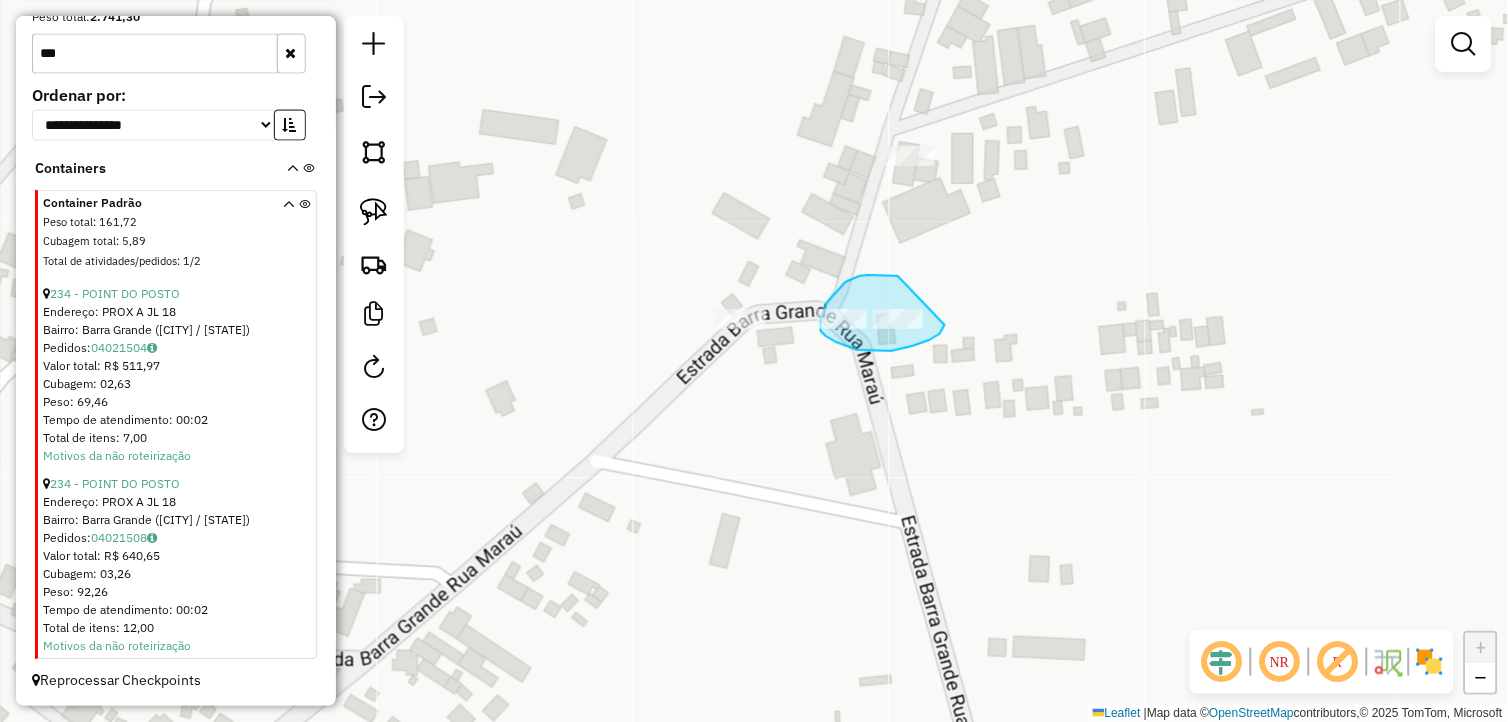 drag, startPoint x: 857, startPoint y: 277, endPoint x: 945, endPoint y: 325, distance: 100.239716 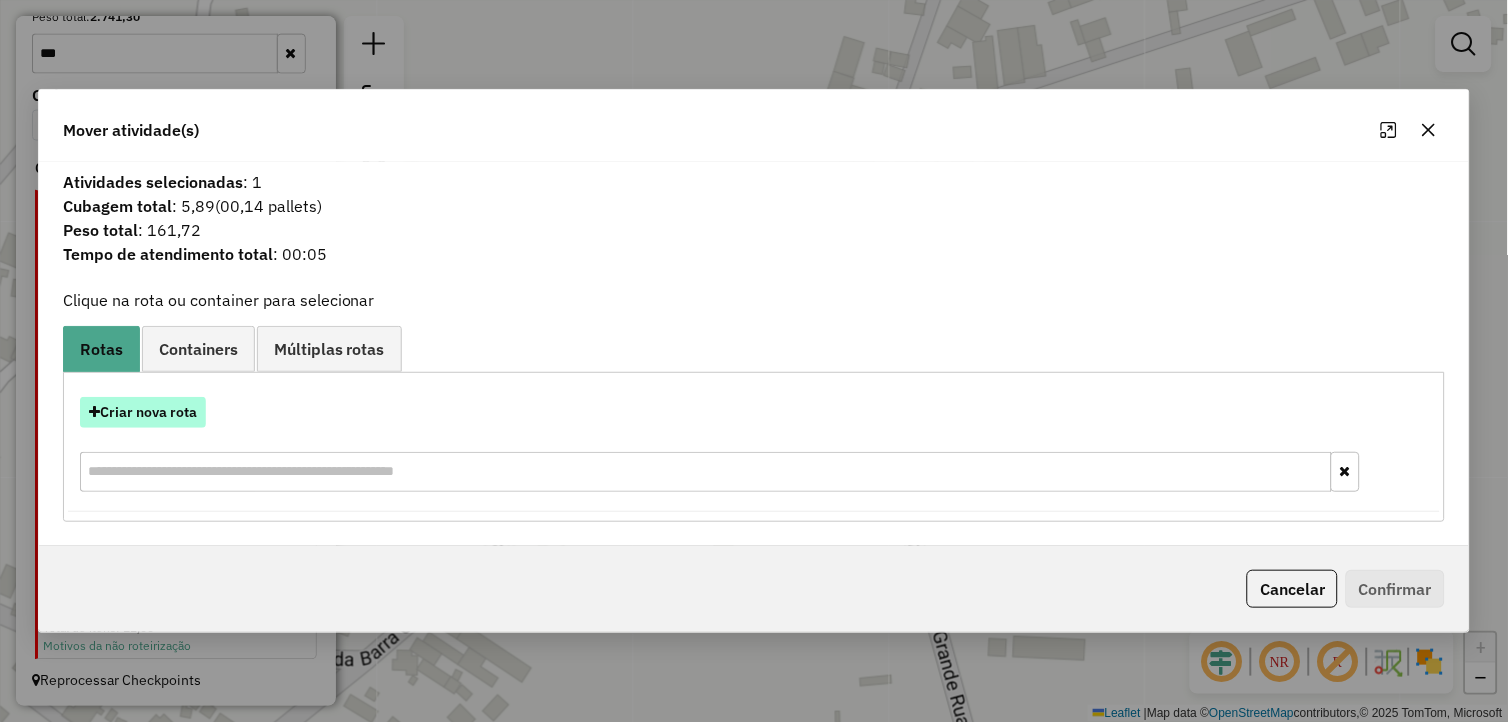 click on "Criar nova rota" at bounding box center [143, 412] 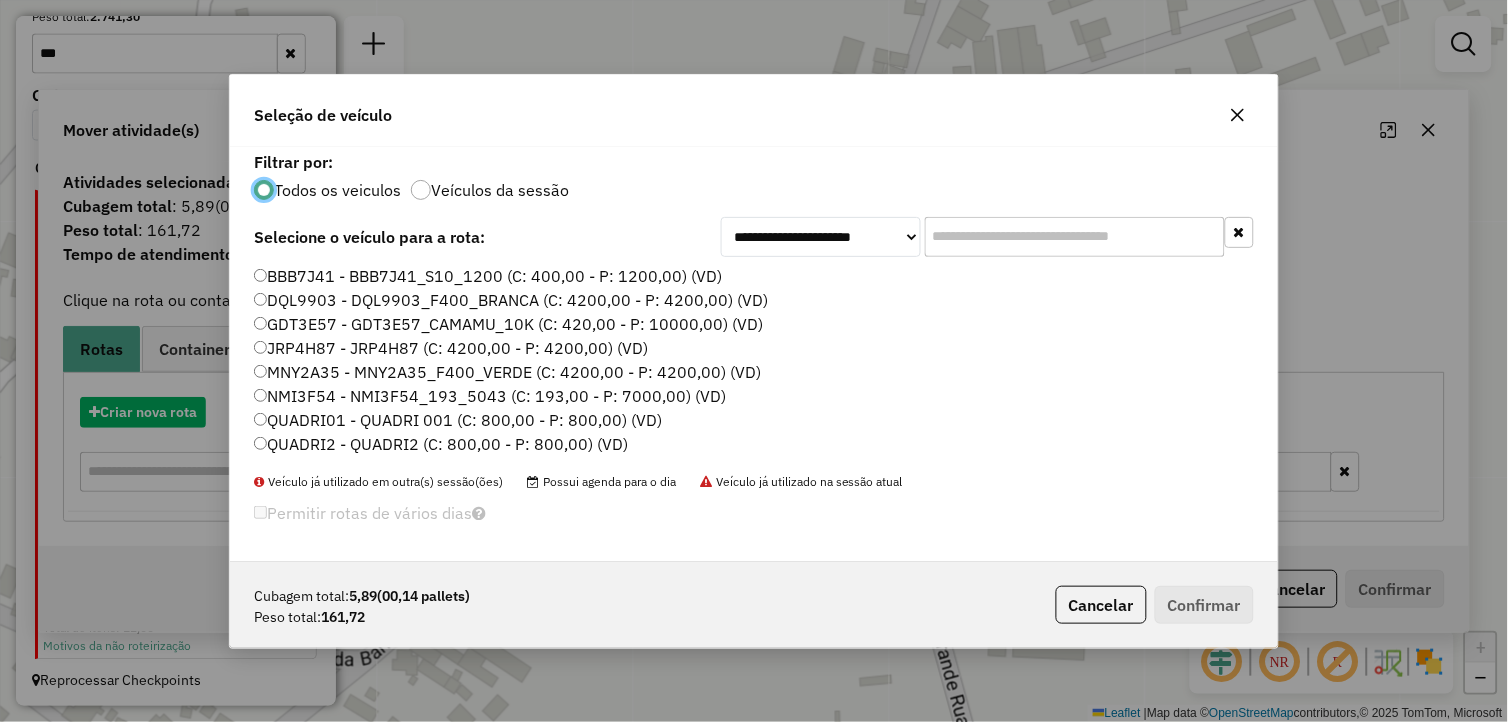 scroll, scrollTop: 11, scrollLeft: 5, axis: both 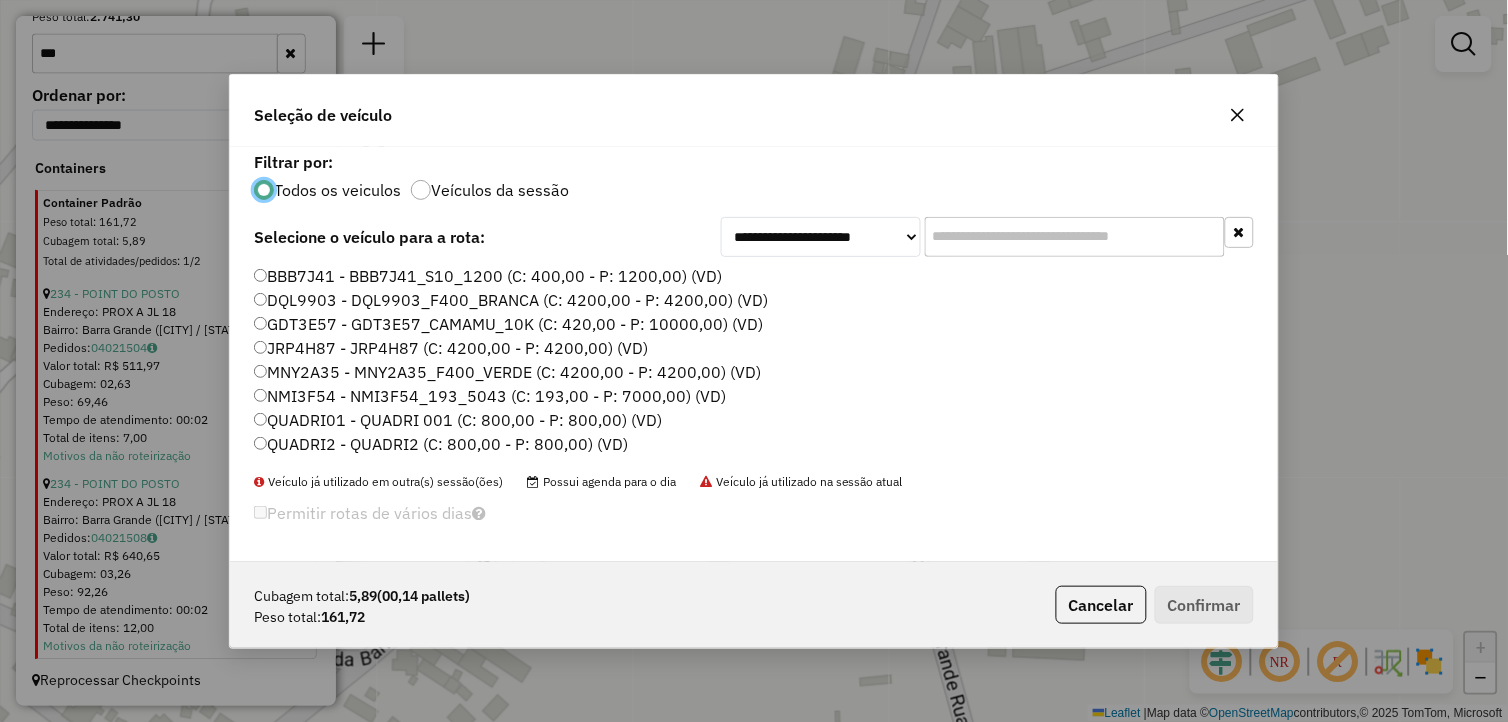 click on "QUADRI01 - QUADRI 001 (C: 800,00 - P: 800,00) (VD)" 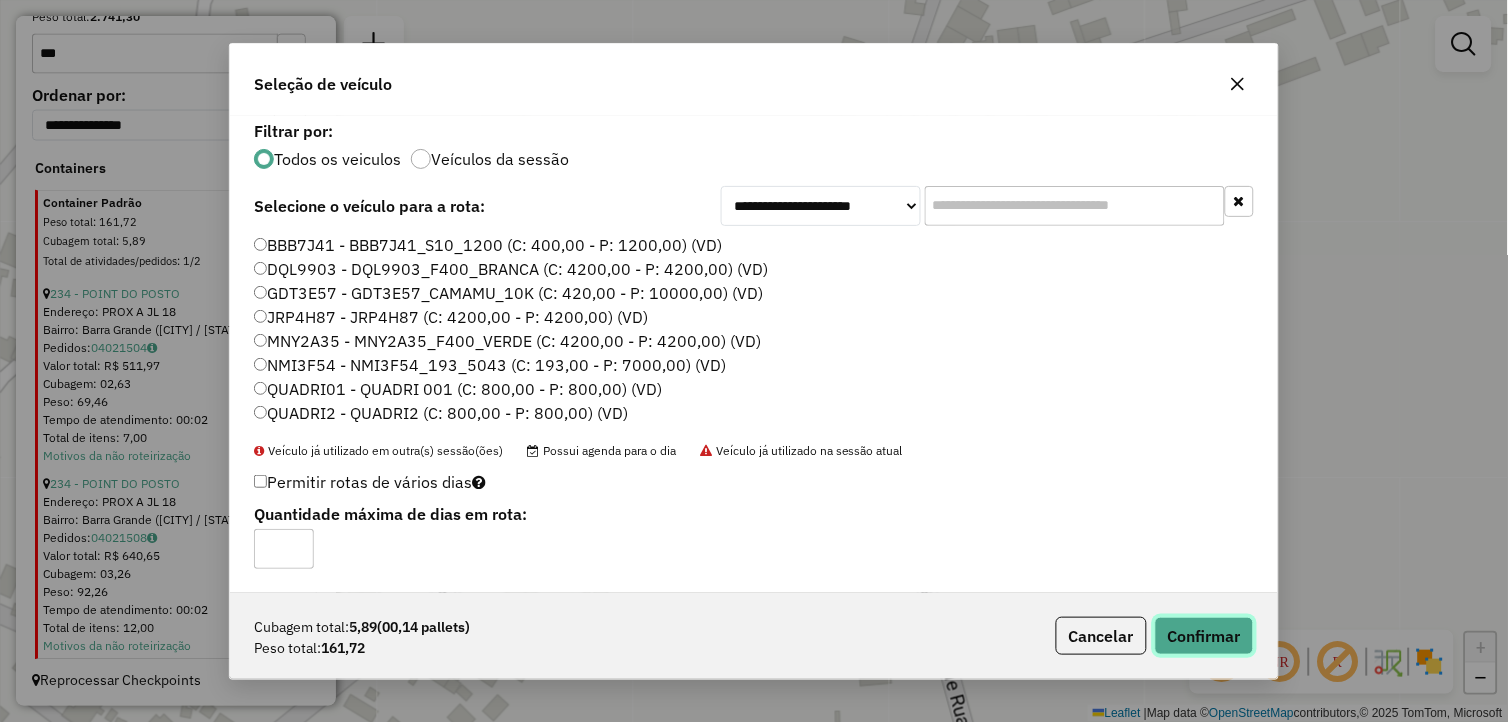 click on "Confirmar" 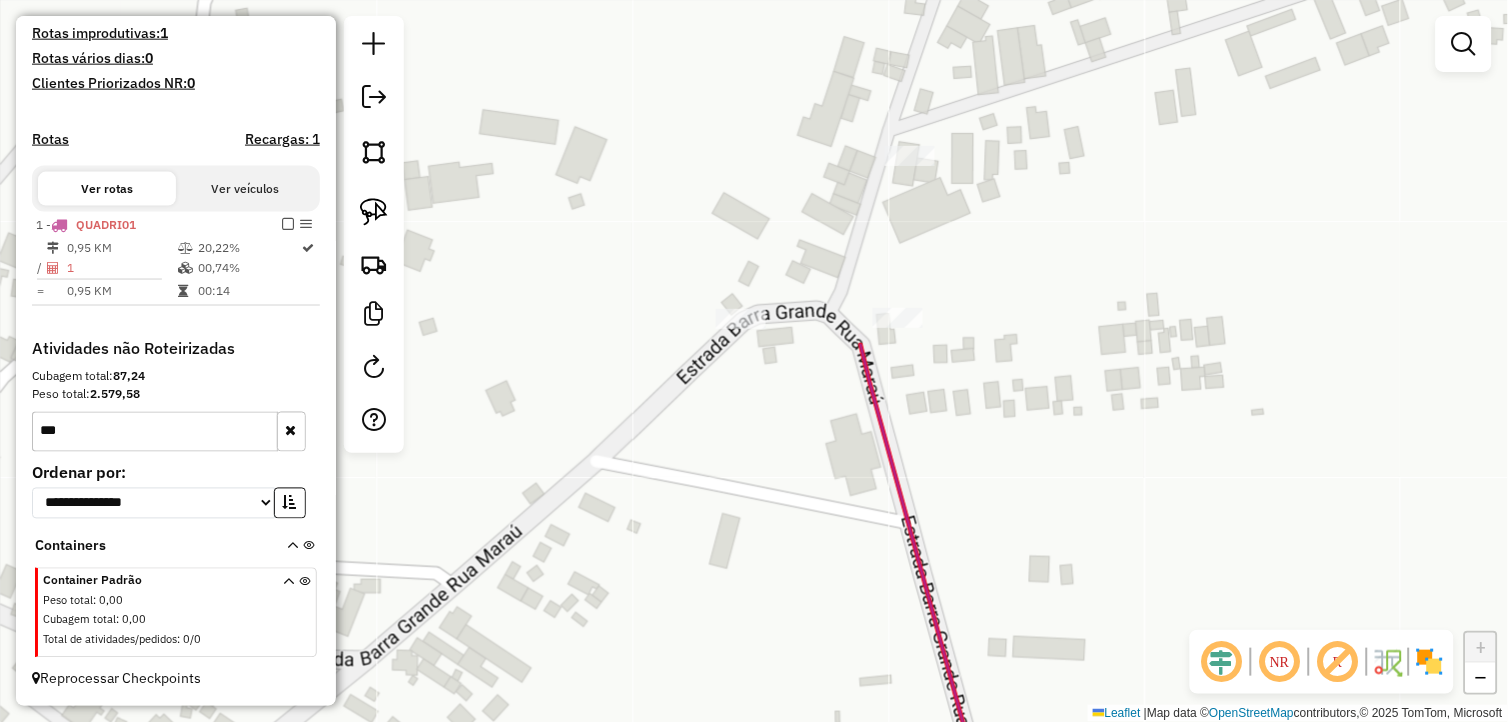 scroll, scrollTop: 536, scrollLeft: 0, axis: vertical 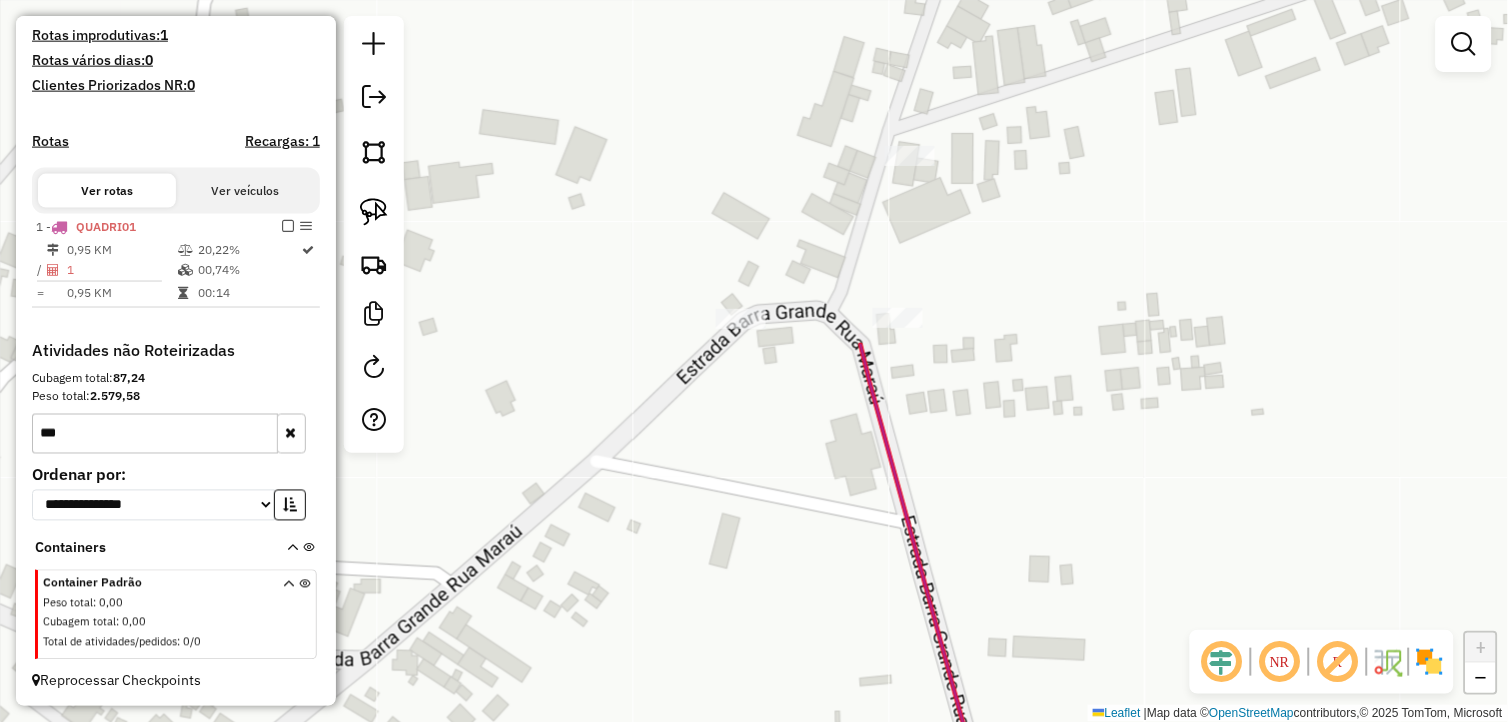 click on "***" at bounding box center (155, 434) 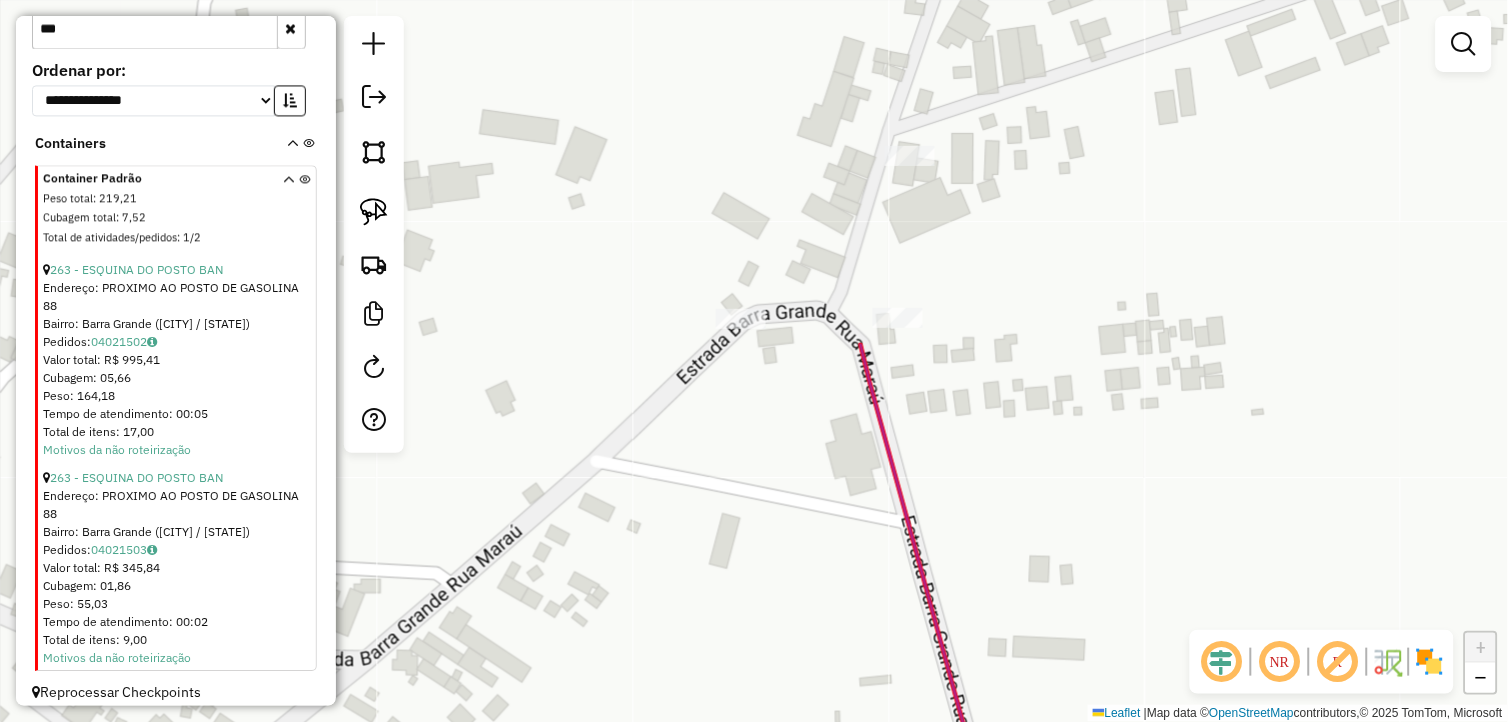 scroll, scrollTop: 952, scrollLeft: 0, axis: vertical 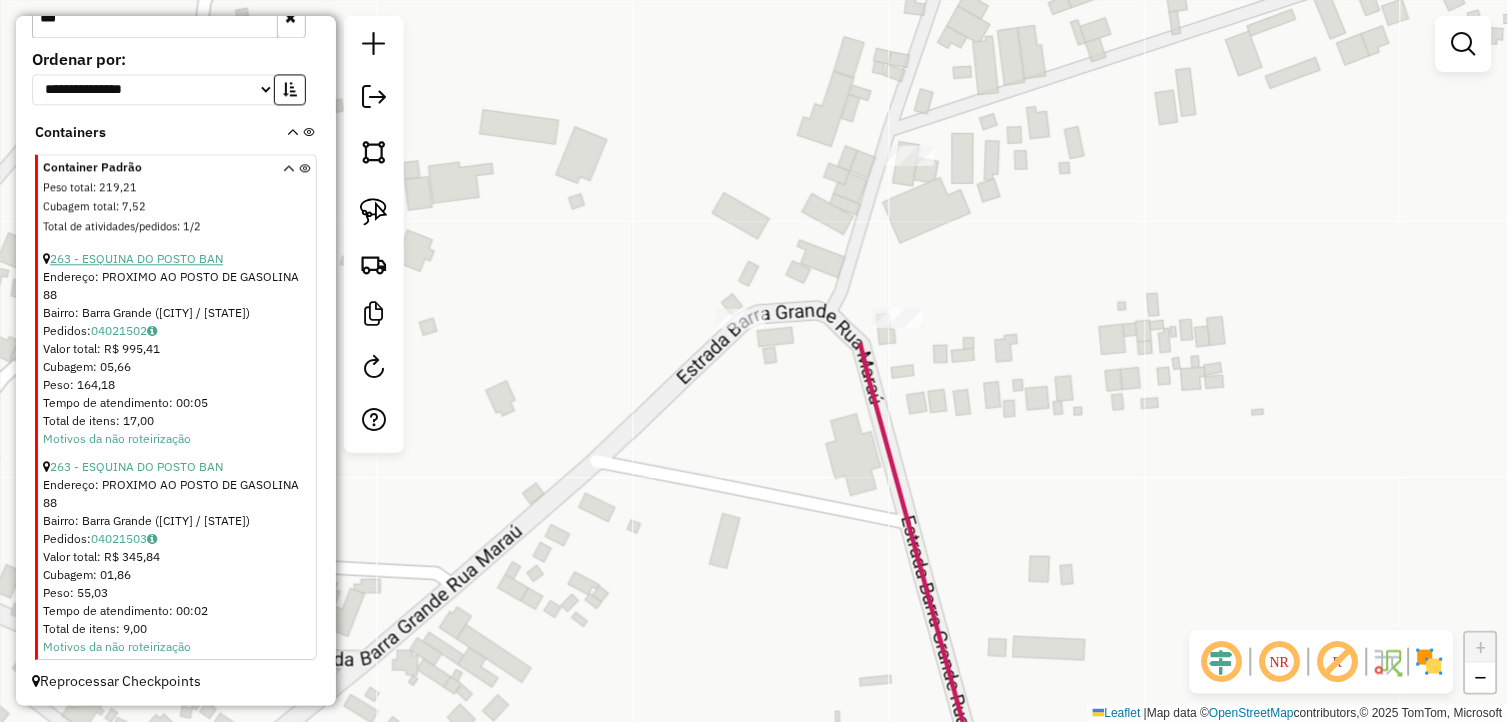 type on "***" 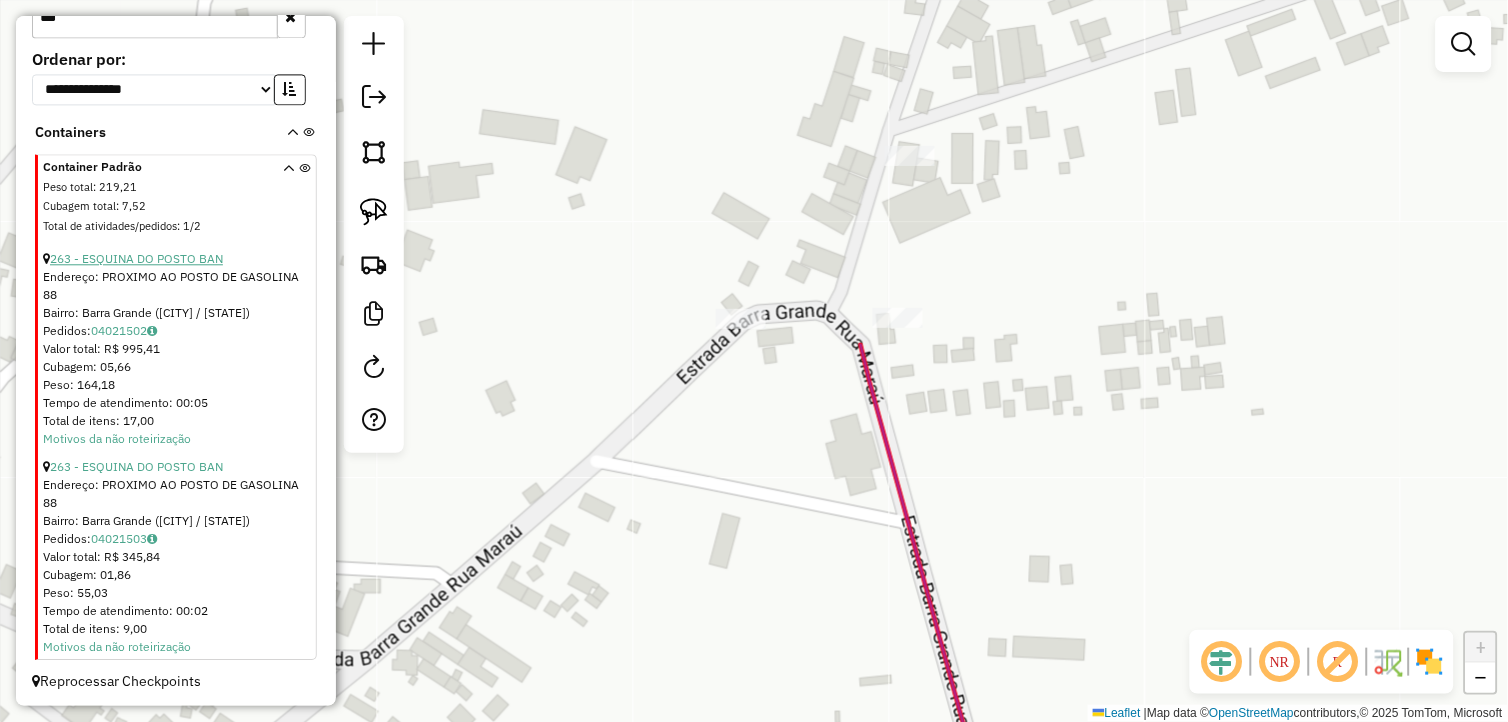 click on "263 - ESQUINA DO POSTO BAN" at bounding box center (136, 258) 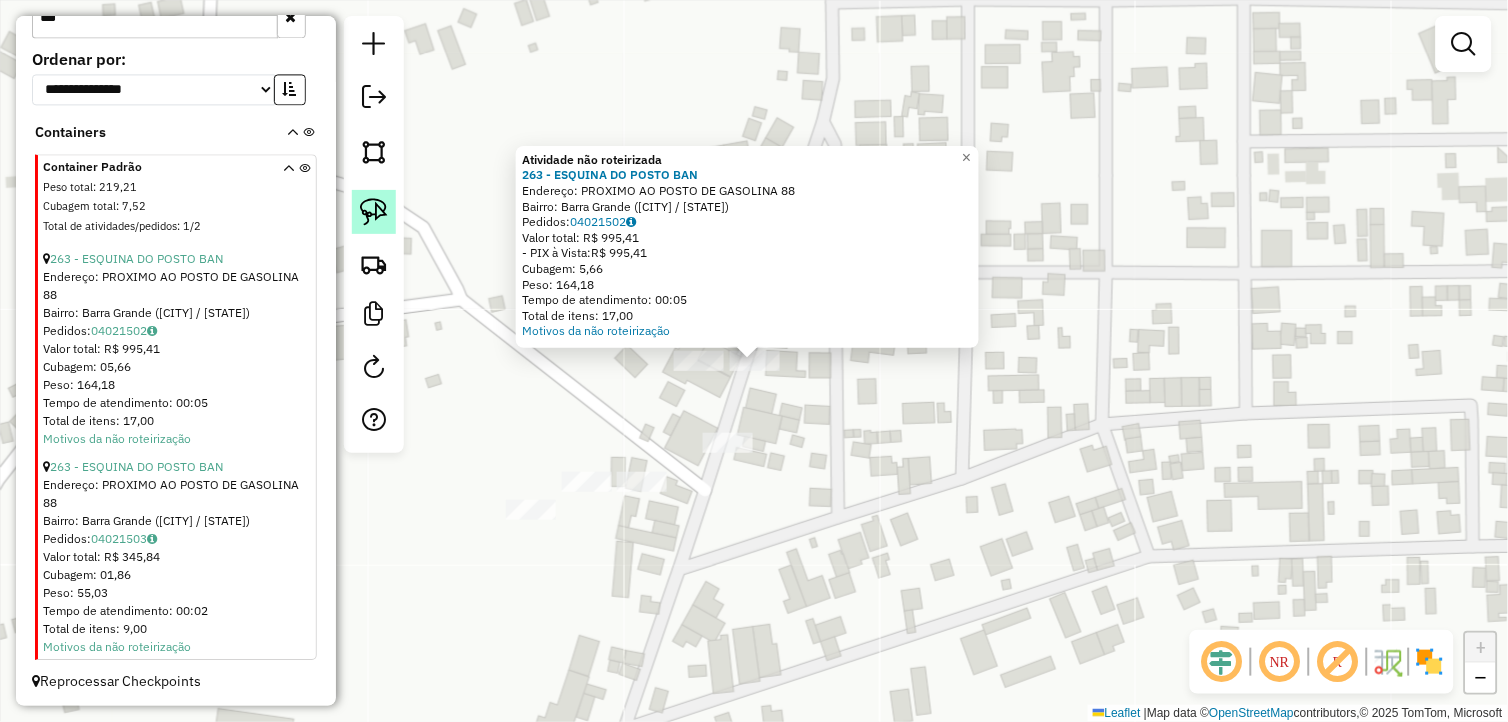 click 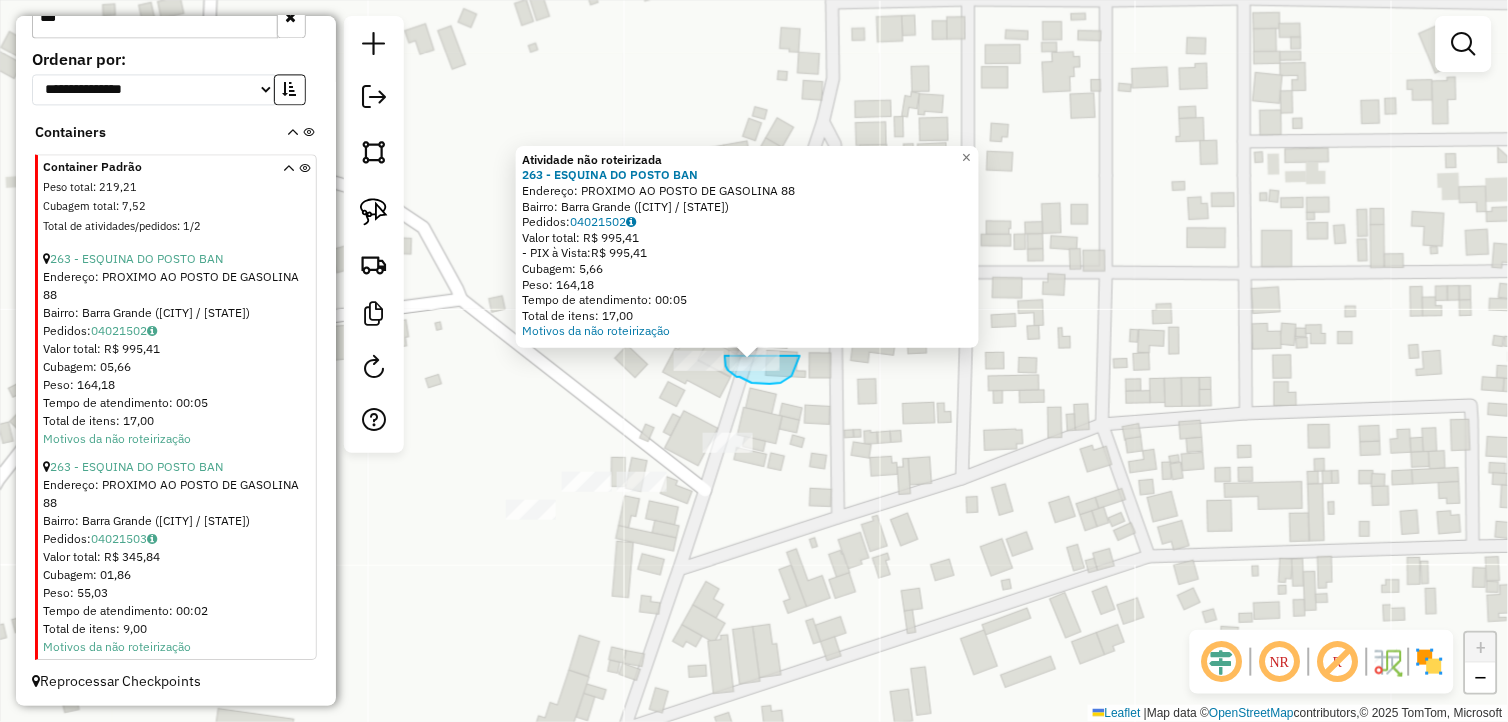 drag, startPoint x: 800, startPoint y: 356, endPoint x: 726, endPoint y: 340, distance: 75.70998 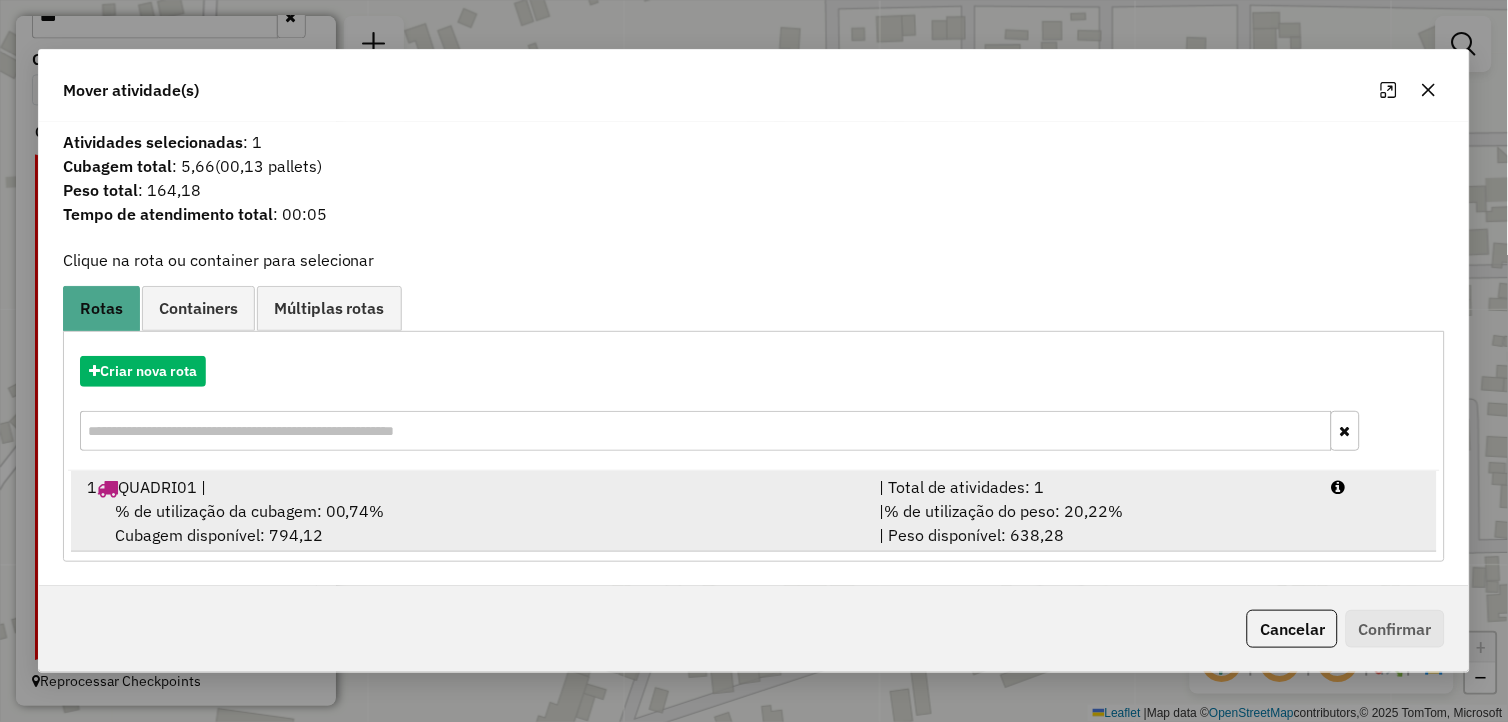 click on "1  QUADRI01 |" at bounding box center [471, 487] 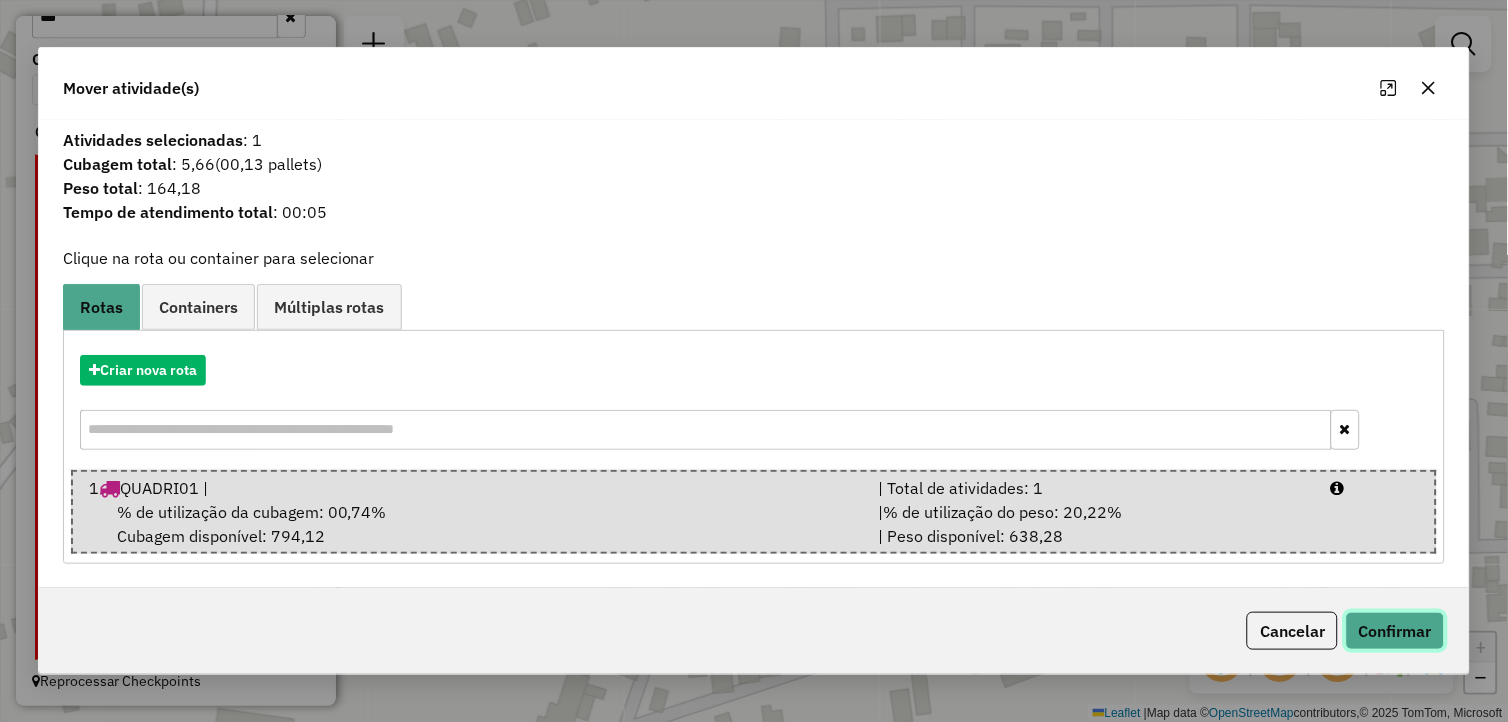 click on "Confirmar" 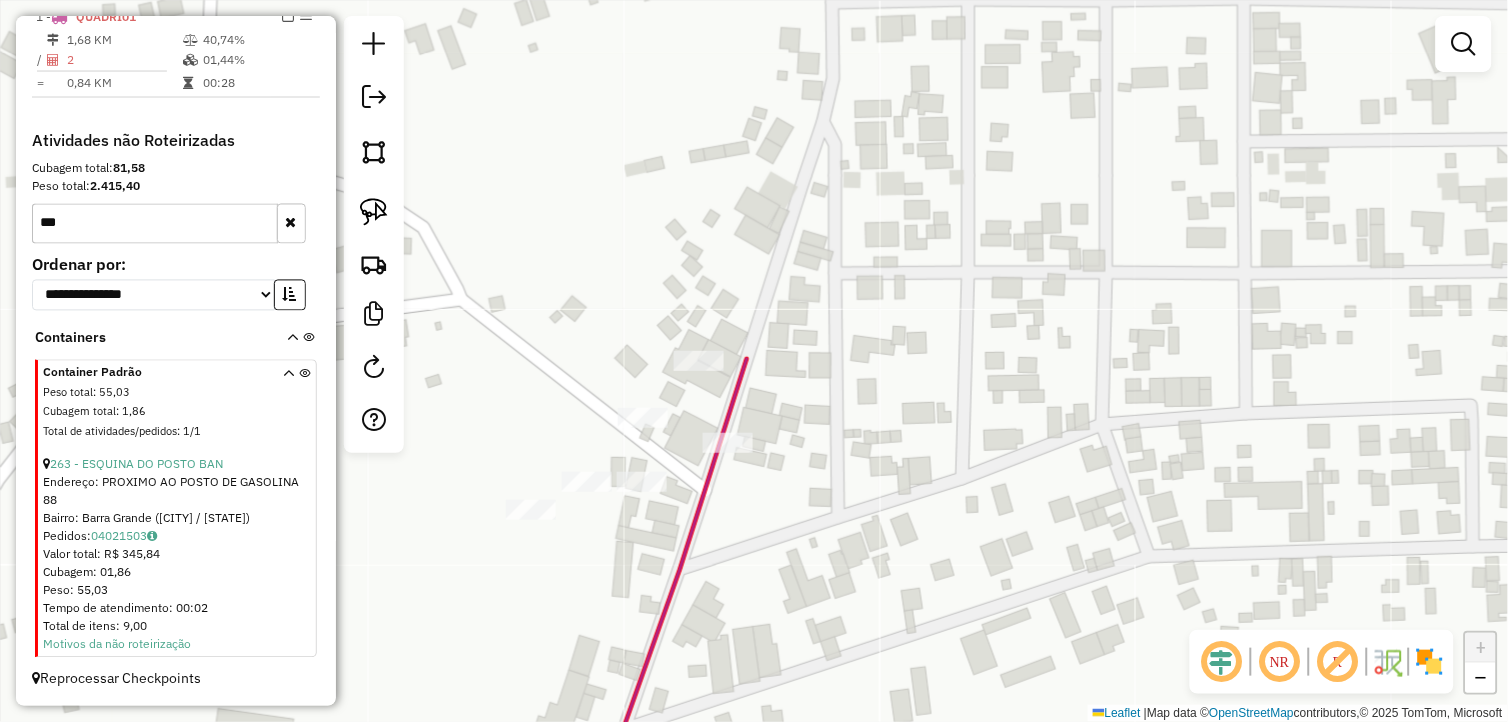 scroll, scrollTop: 744, scrollLeft: 0, axis: vertical 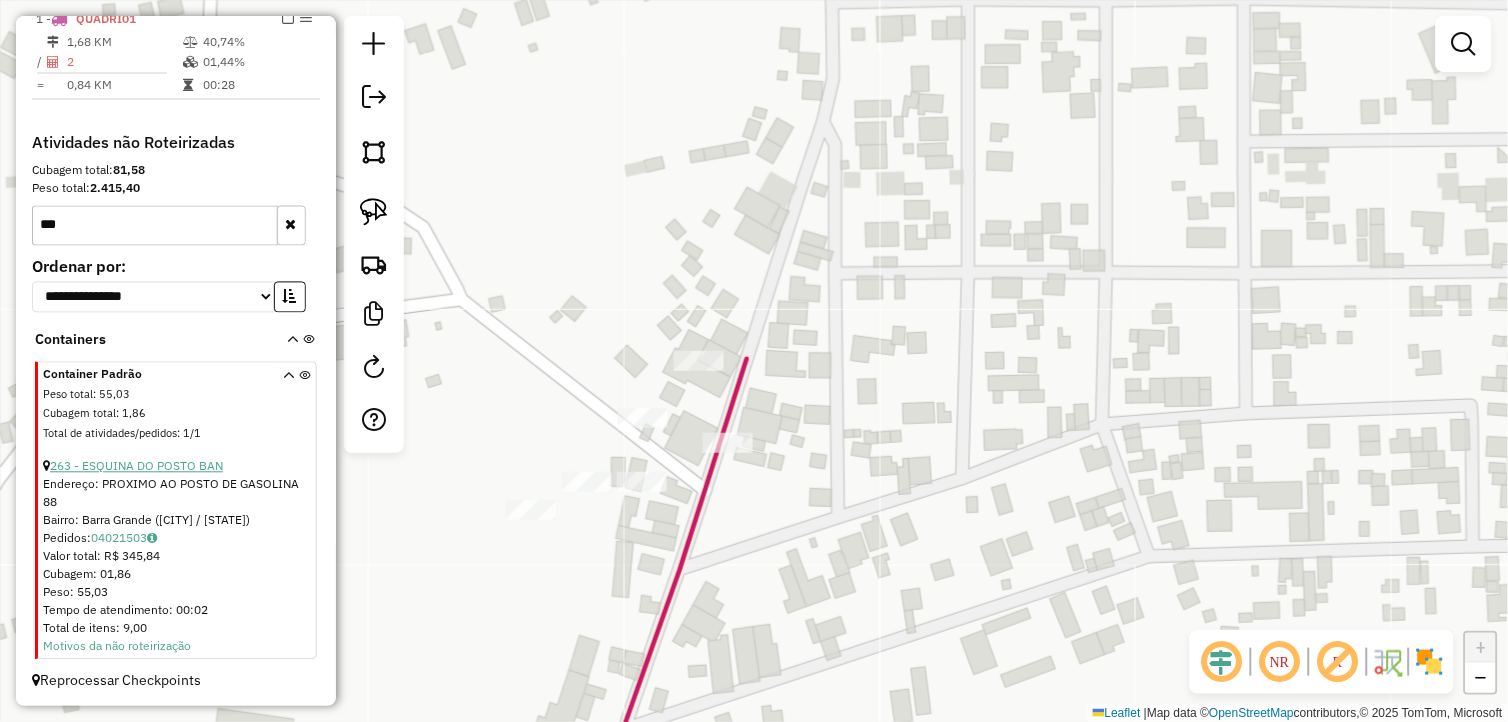 click on "263 - ESQUINA DO POSTO BAN" at bounding box center (136, 466) 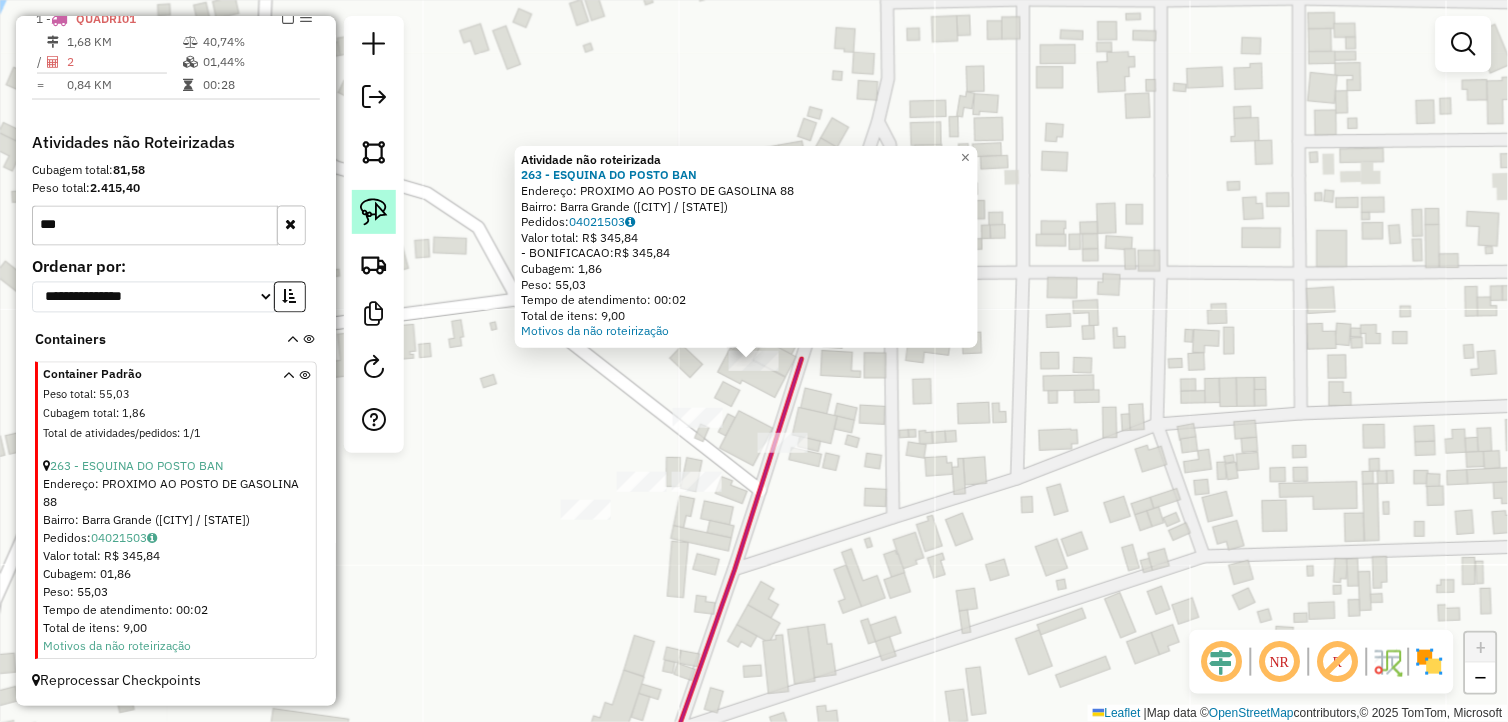 click 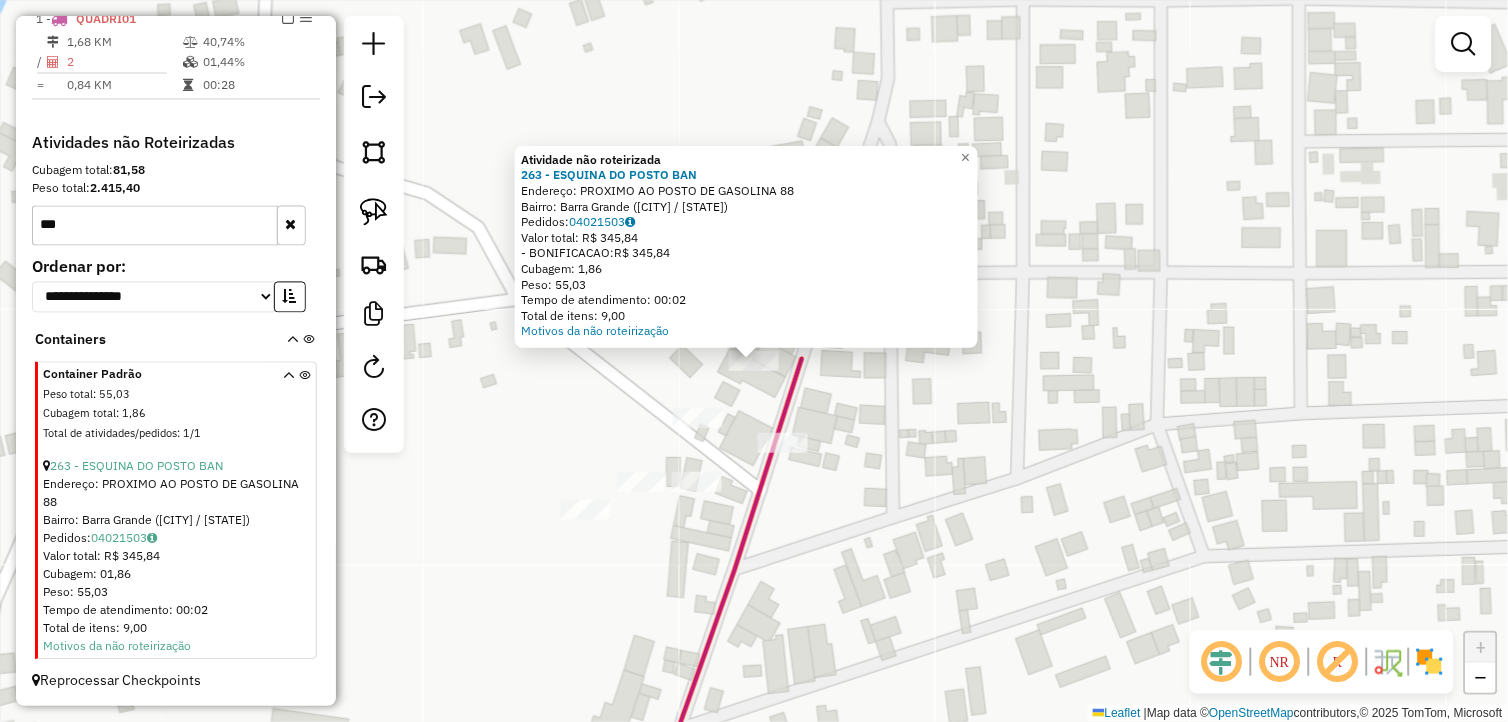 drag, startPoint x: 824, startPoint y: 347, endPoint x: 724, endPoint y: 350, distance: 100.04499 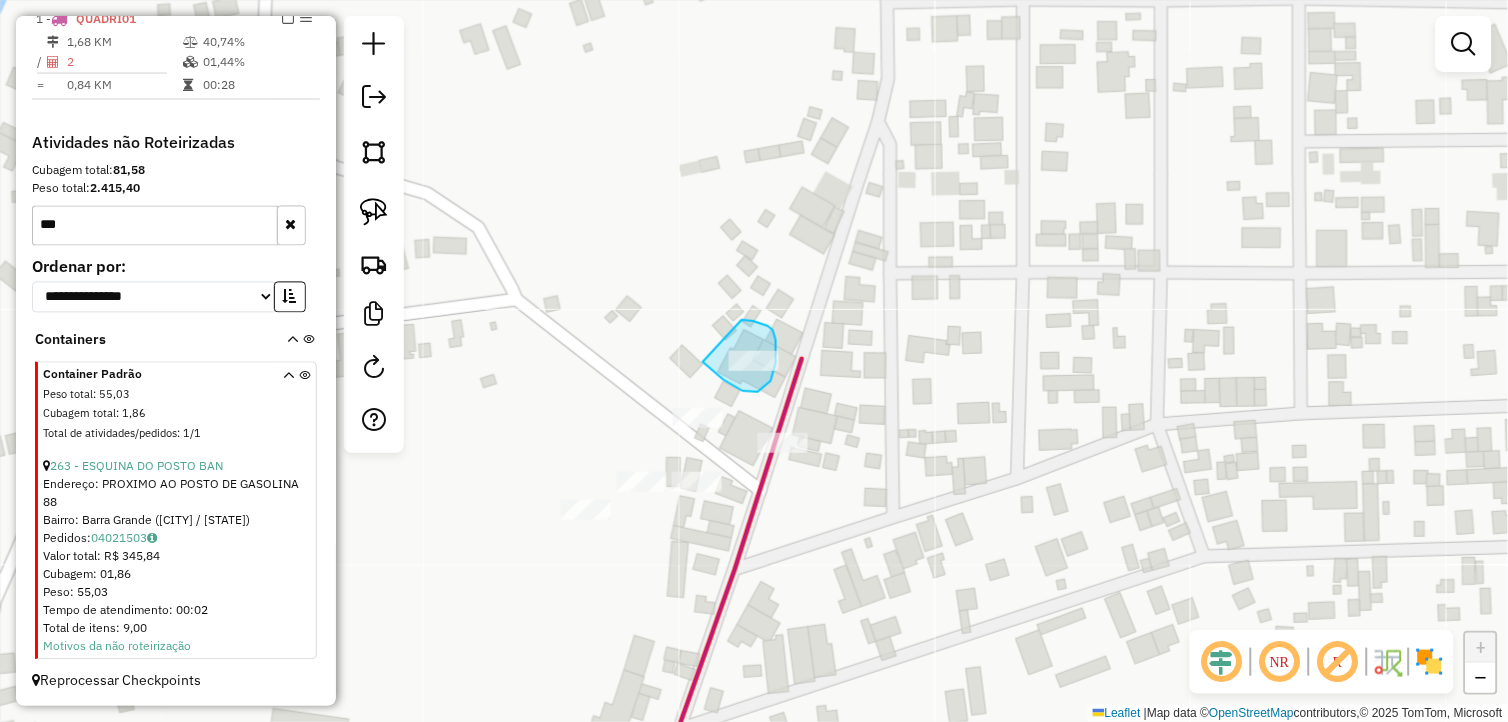 drag, startPoint x: 705, startPoint y: 363, endPoint x: 742, endPoint y: 320, distance: 56.727417 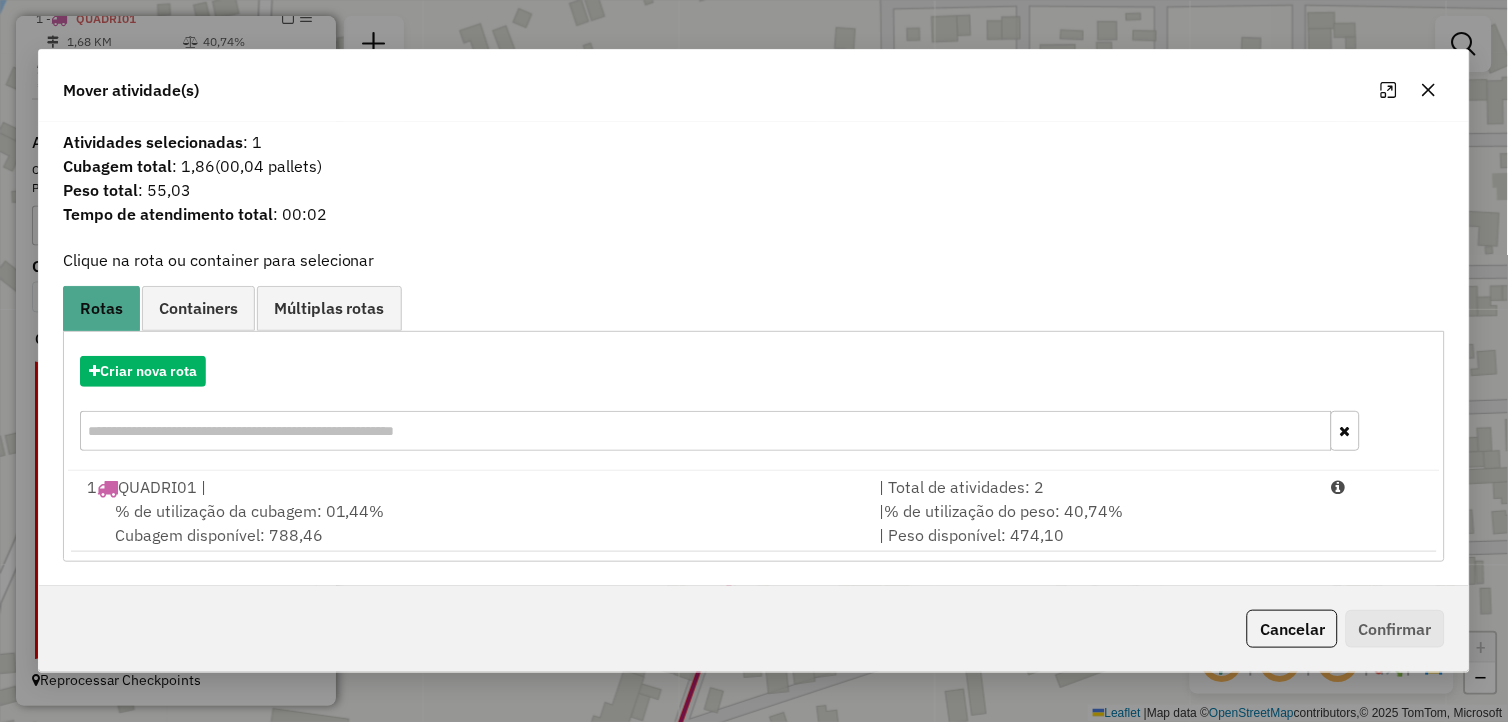 click on "% de utilização da cubagem: 01,44%" at bounding box center [250, 511] 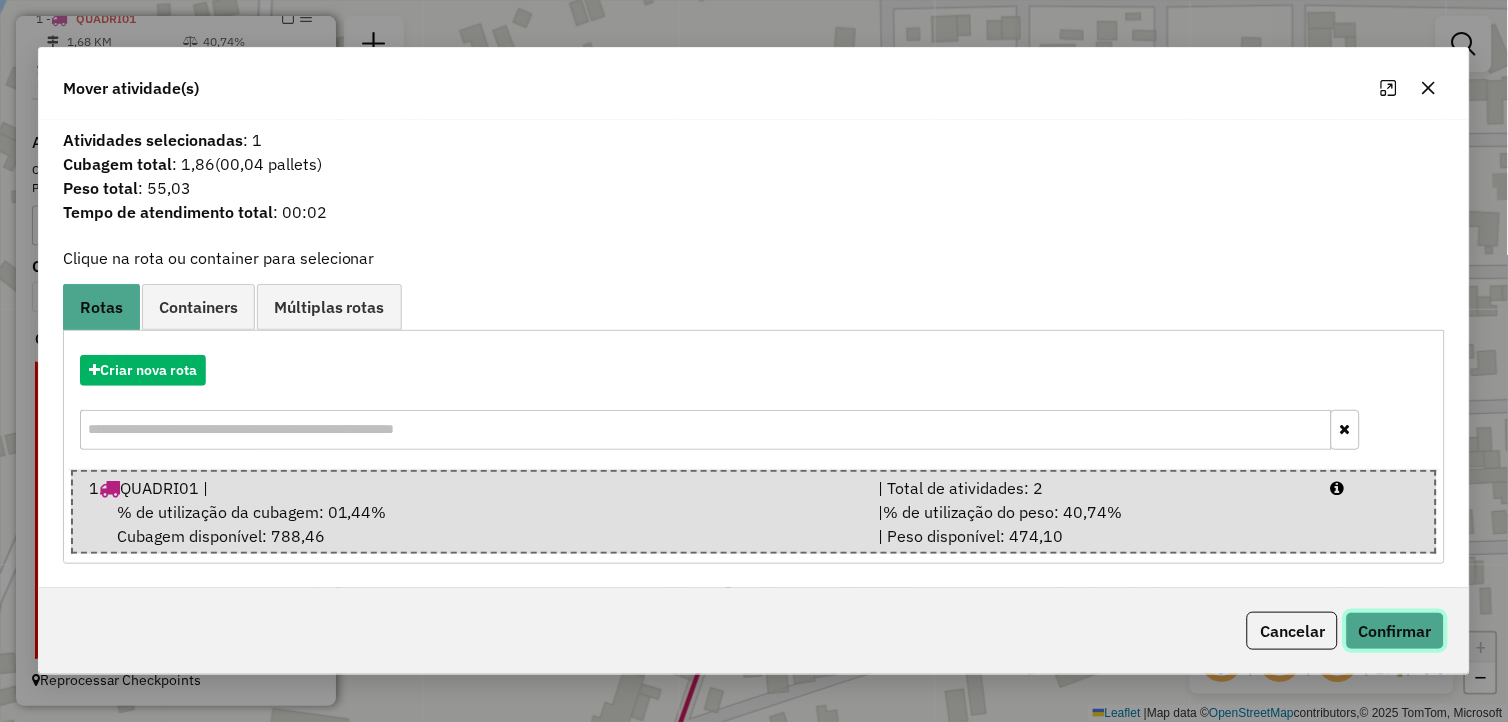 click on "Confirmar" 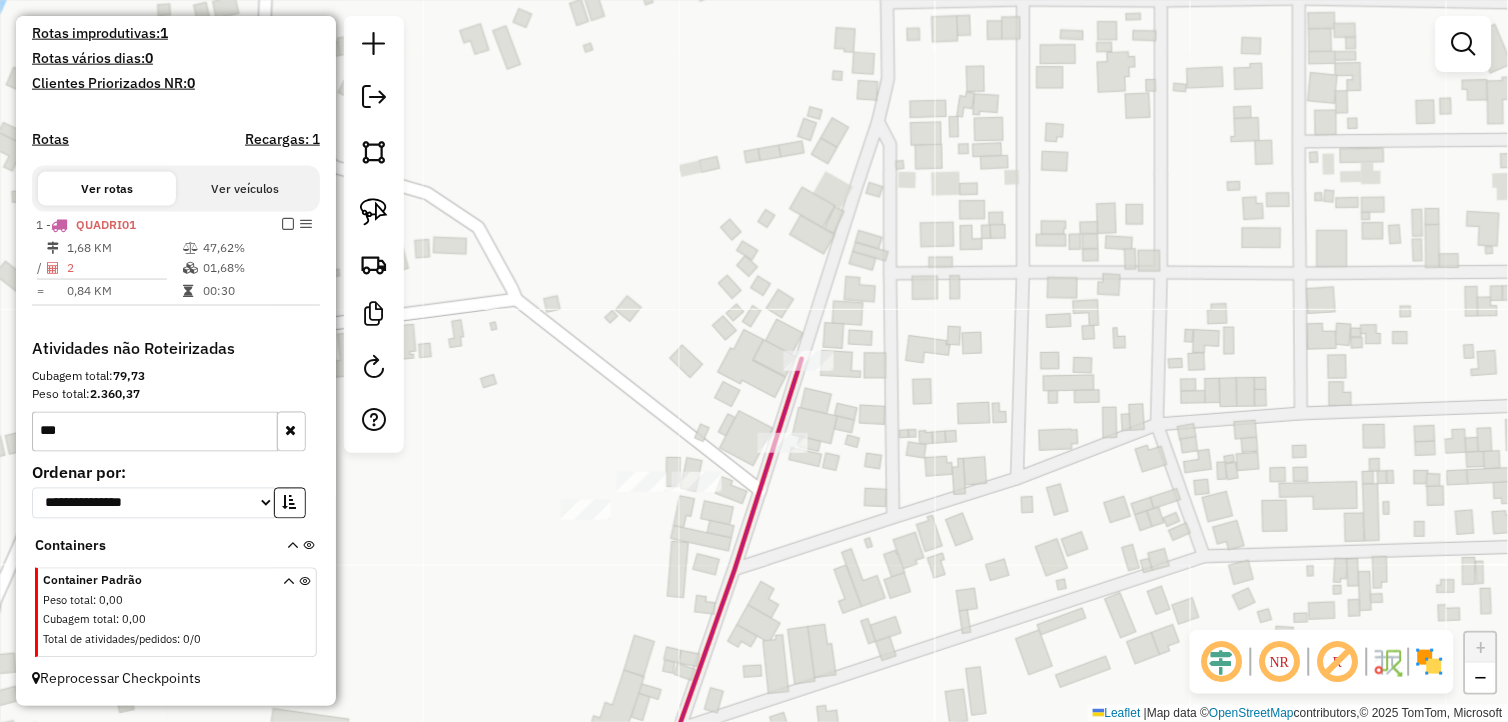 scroll, scrollTop: 536, scrollLeft: 0, axis: vertical 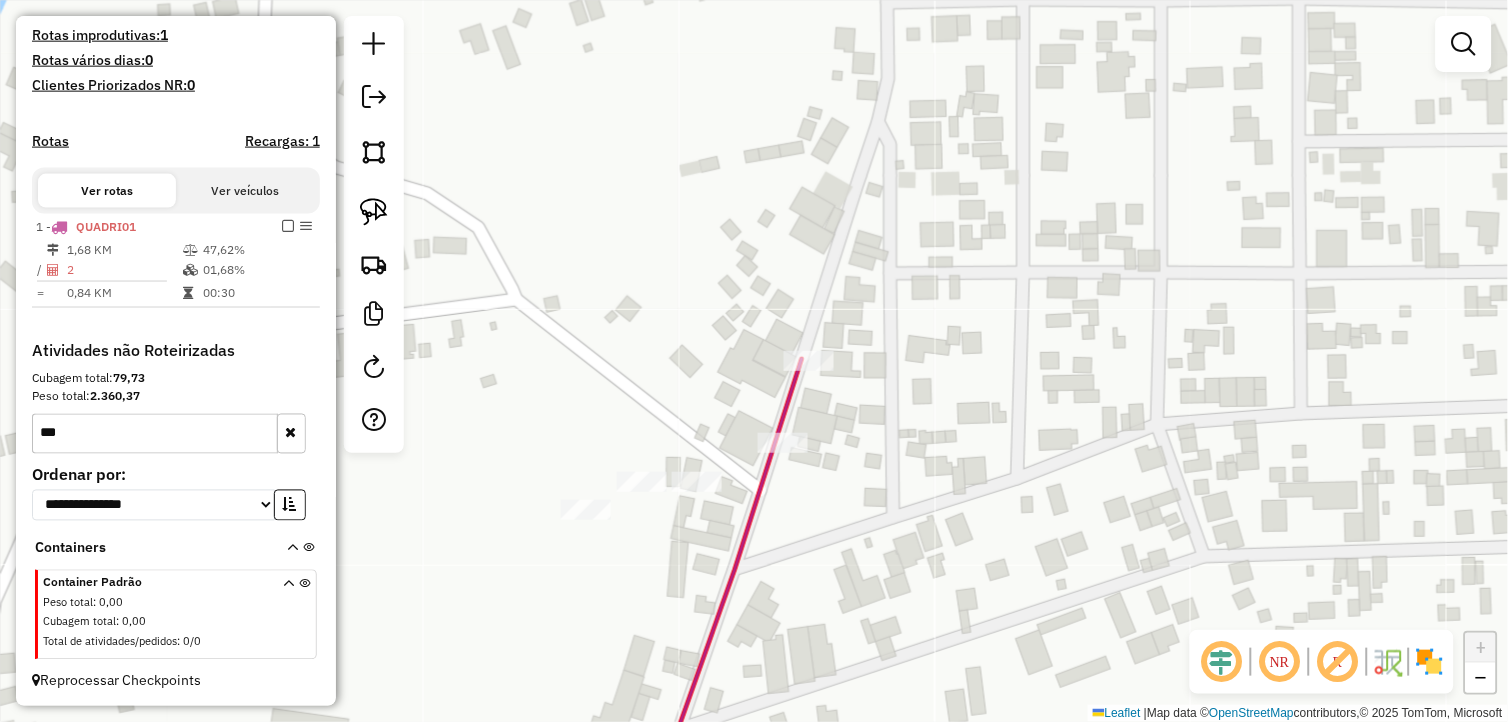 click at bounding box center [291, 434] 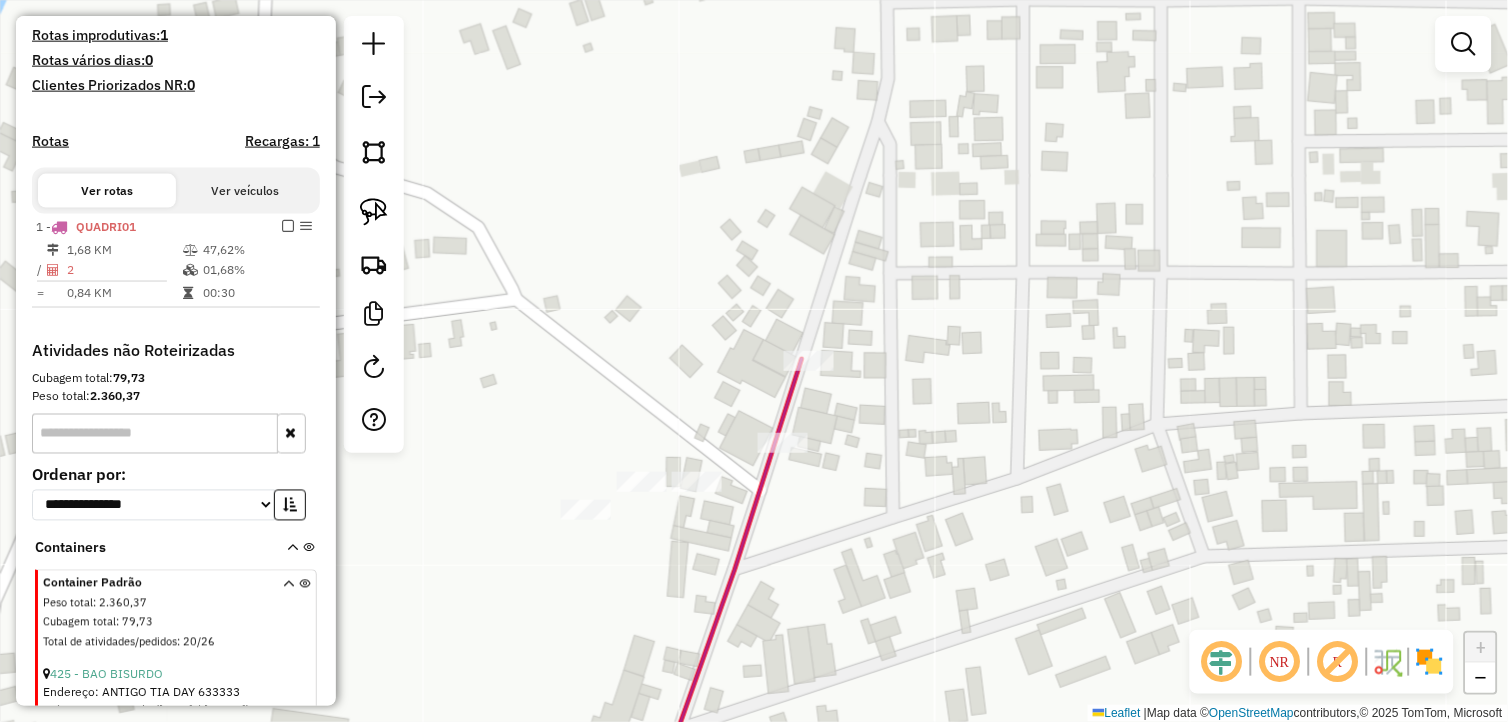 click at bounding box center (155, 434) 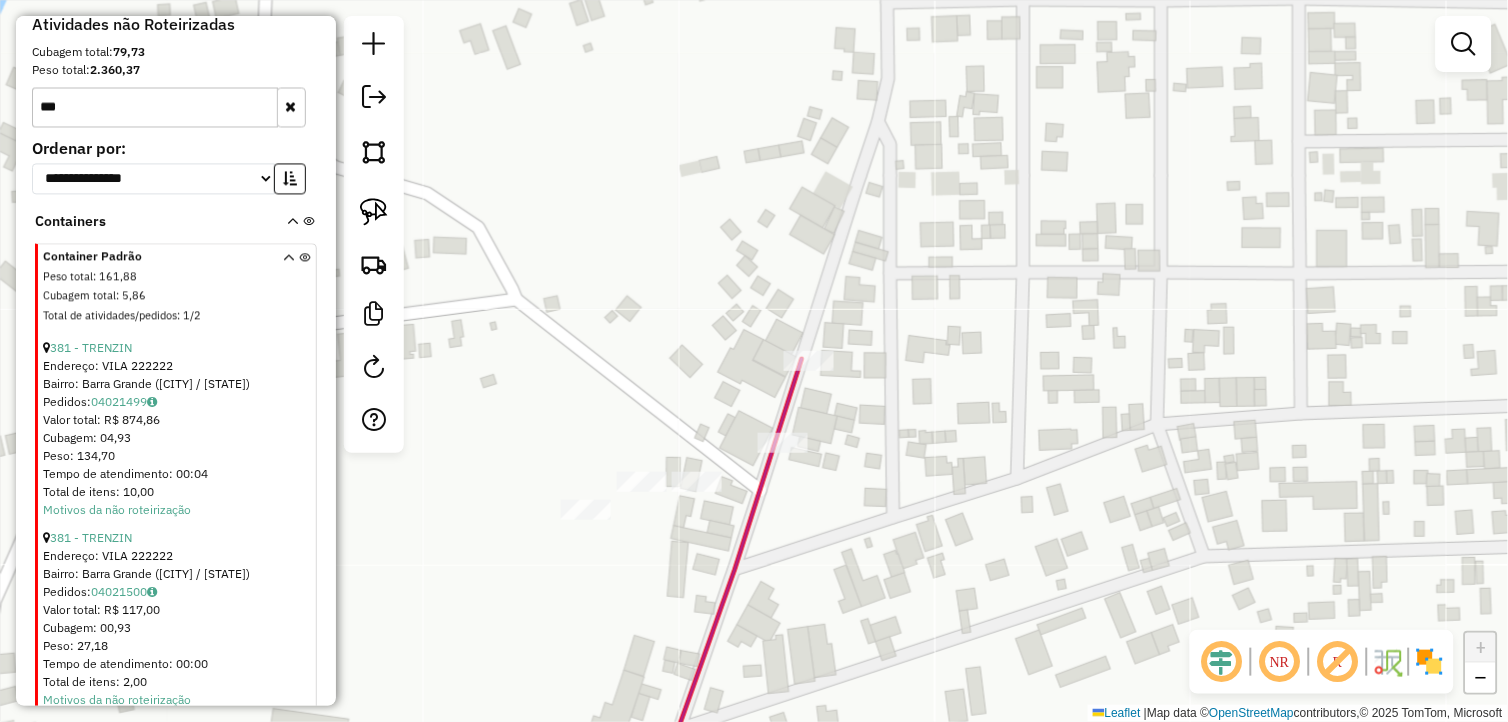 scroll, scrollTop: 870, scrollLeft: 0, axis: vertical 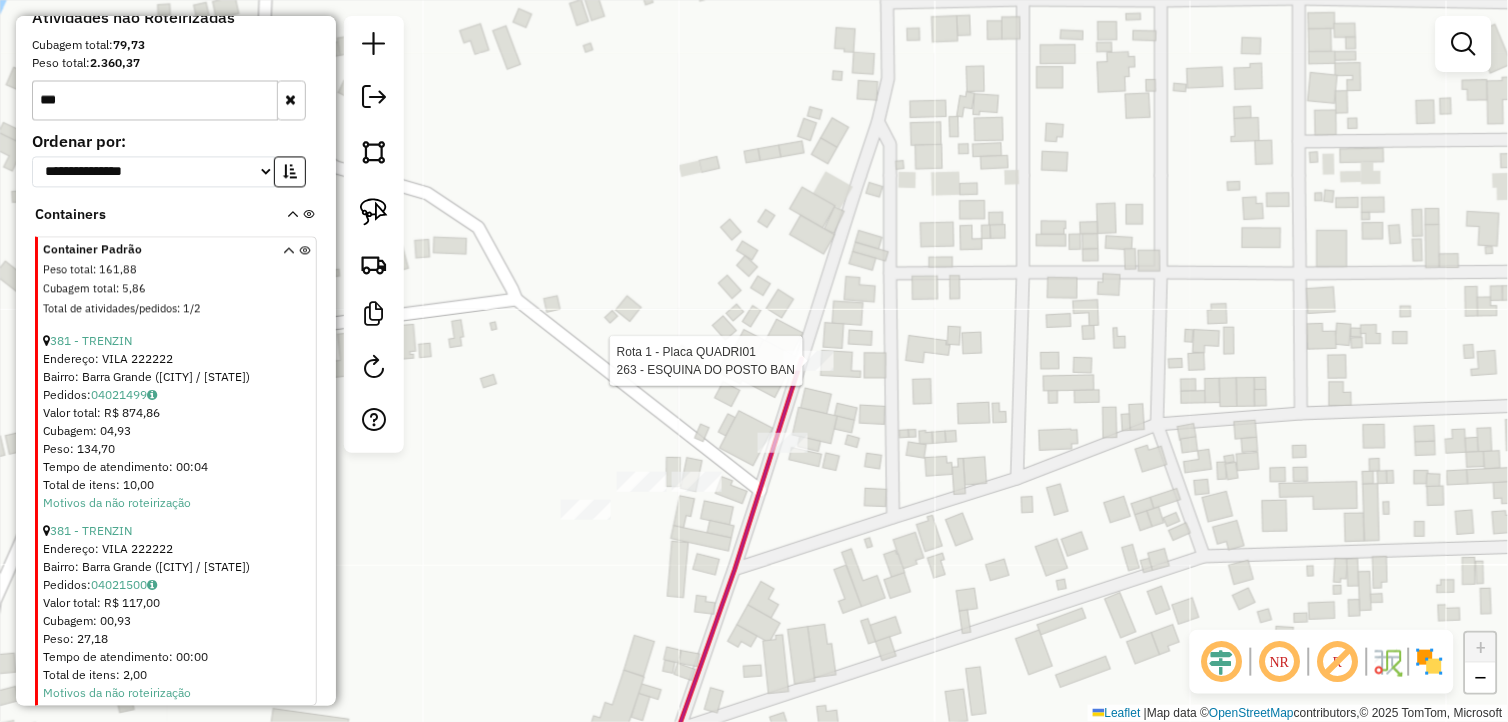 type on "***" 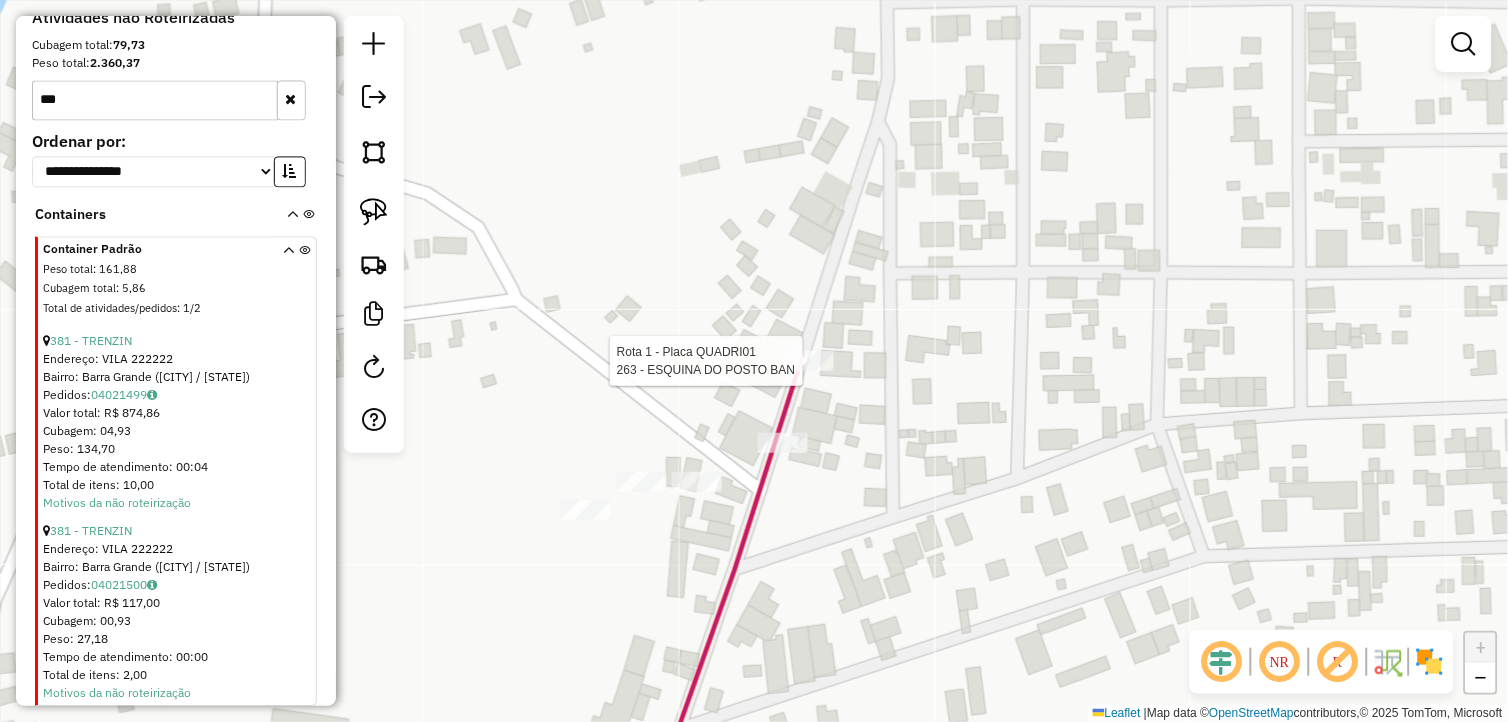 select on "**********" 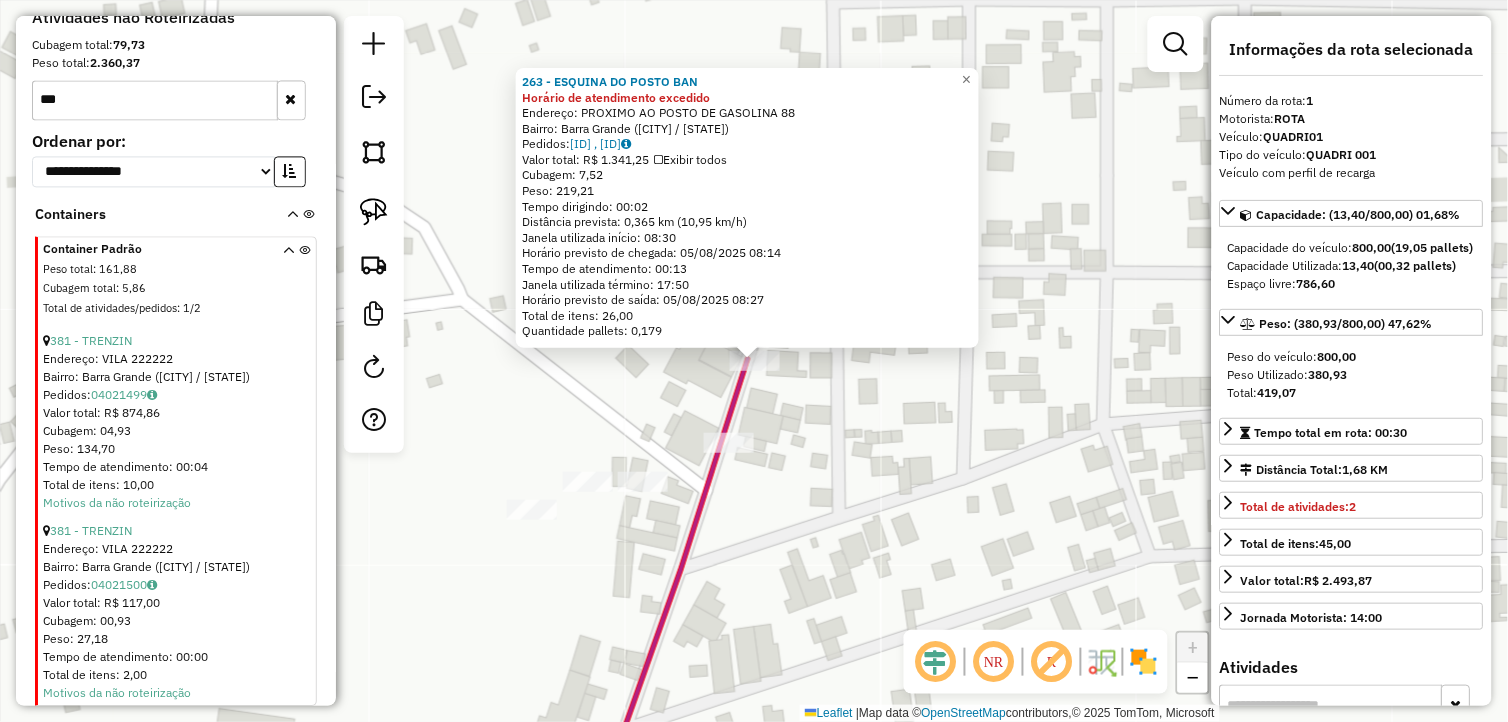 scroll, scrollTop: 733, scrollLeft: 0, axis: vertical 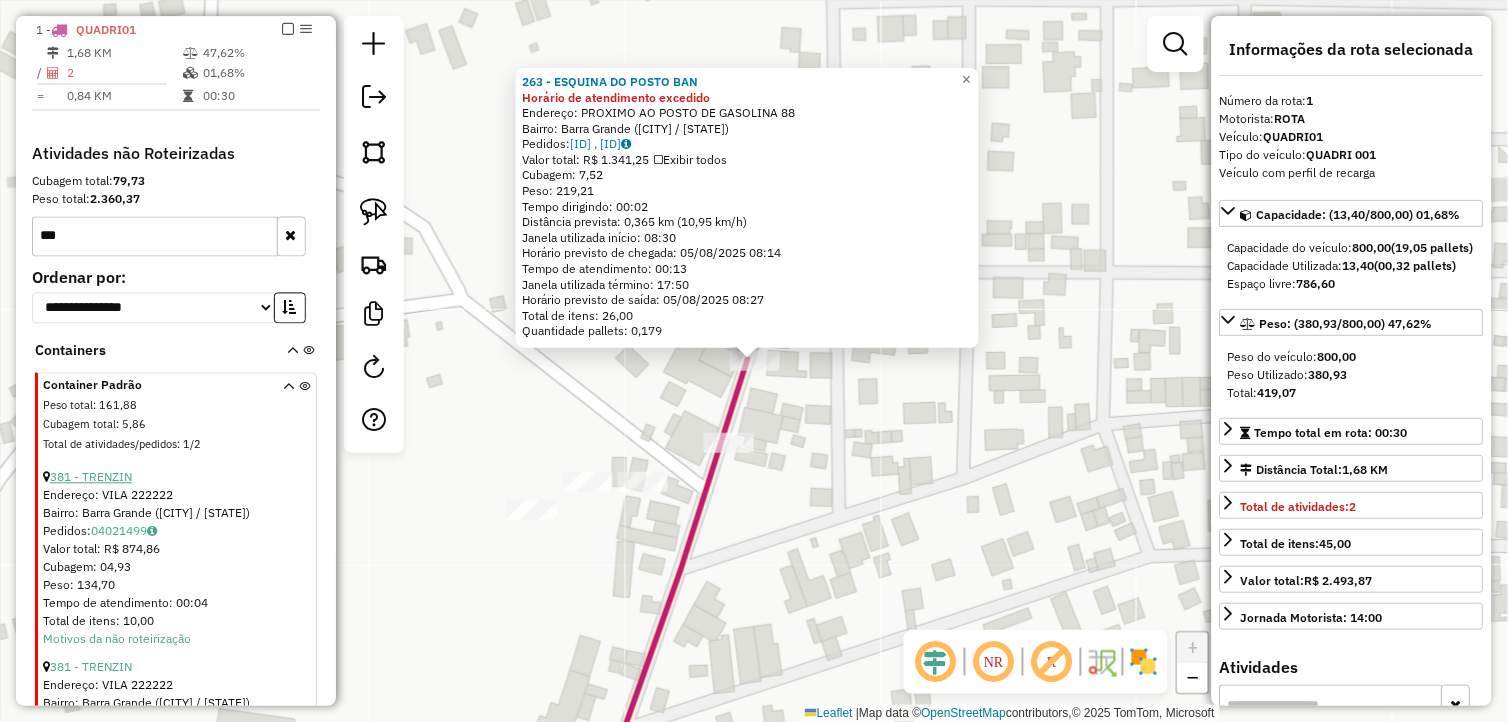 click on "381 - TRENZIN" at bounding box center (91, 477) 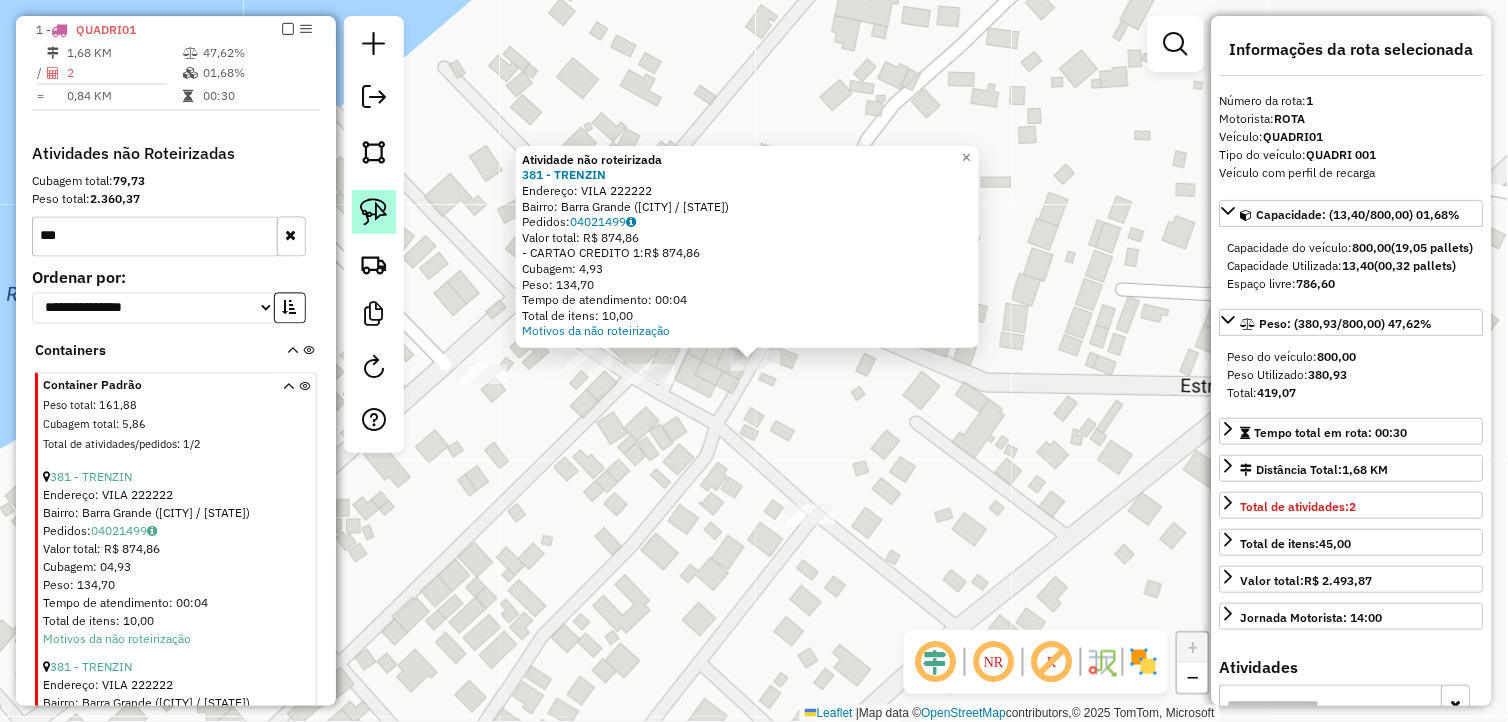 click 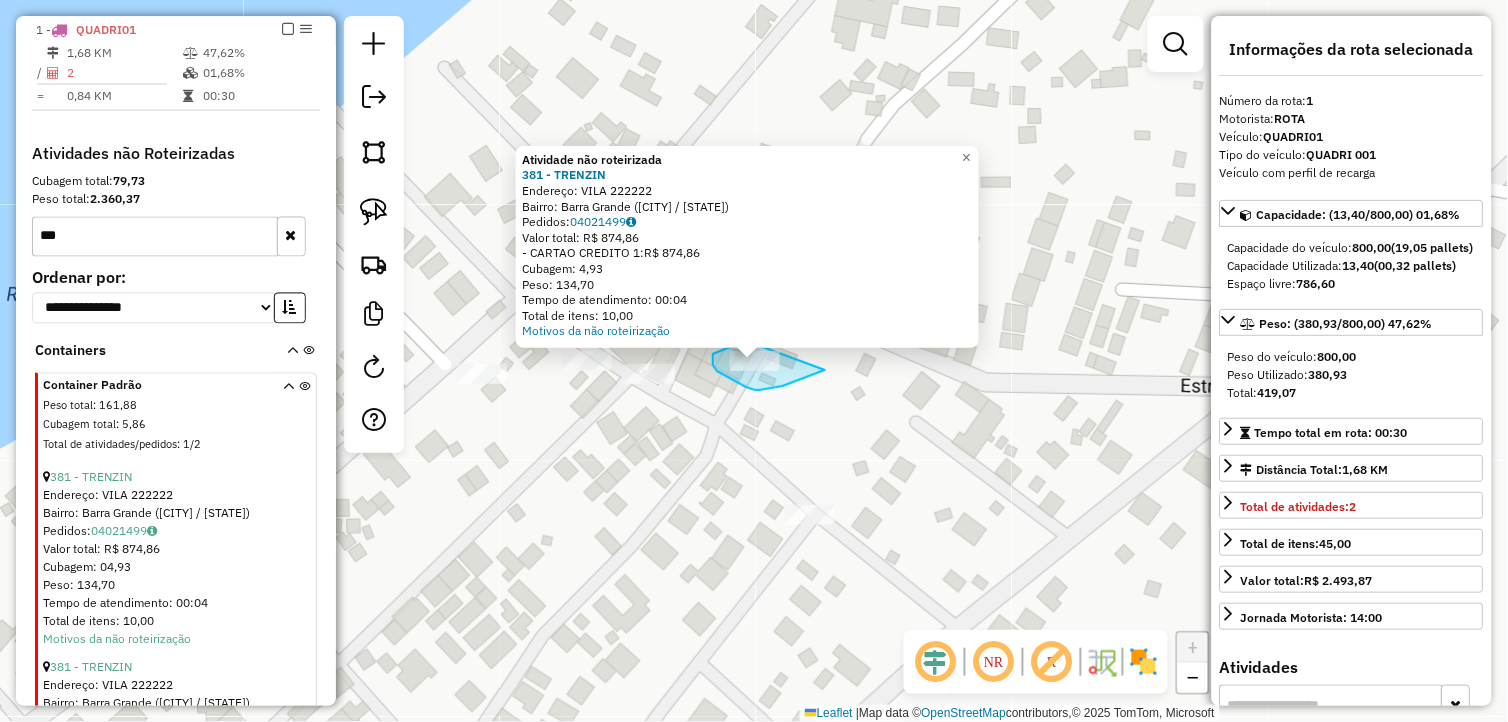 drag, startPoint x: 804, startPoint y: 378, endPoint x: 757, endPoint y: 340, distance: 60.440052 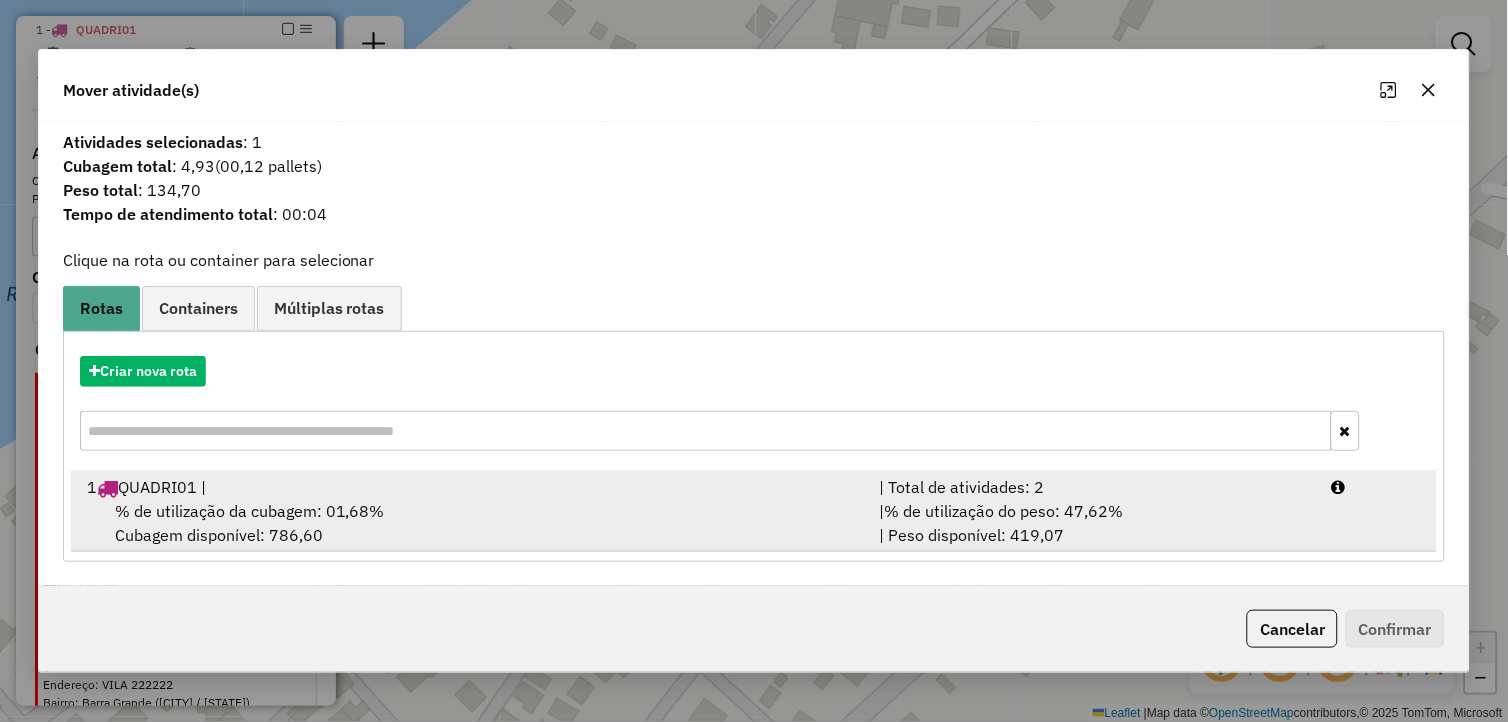 click on "% de utilização da cubagem: 01,68%" at bounding box center [250, 511] 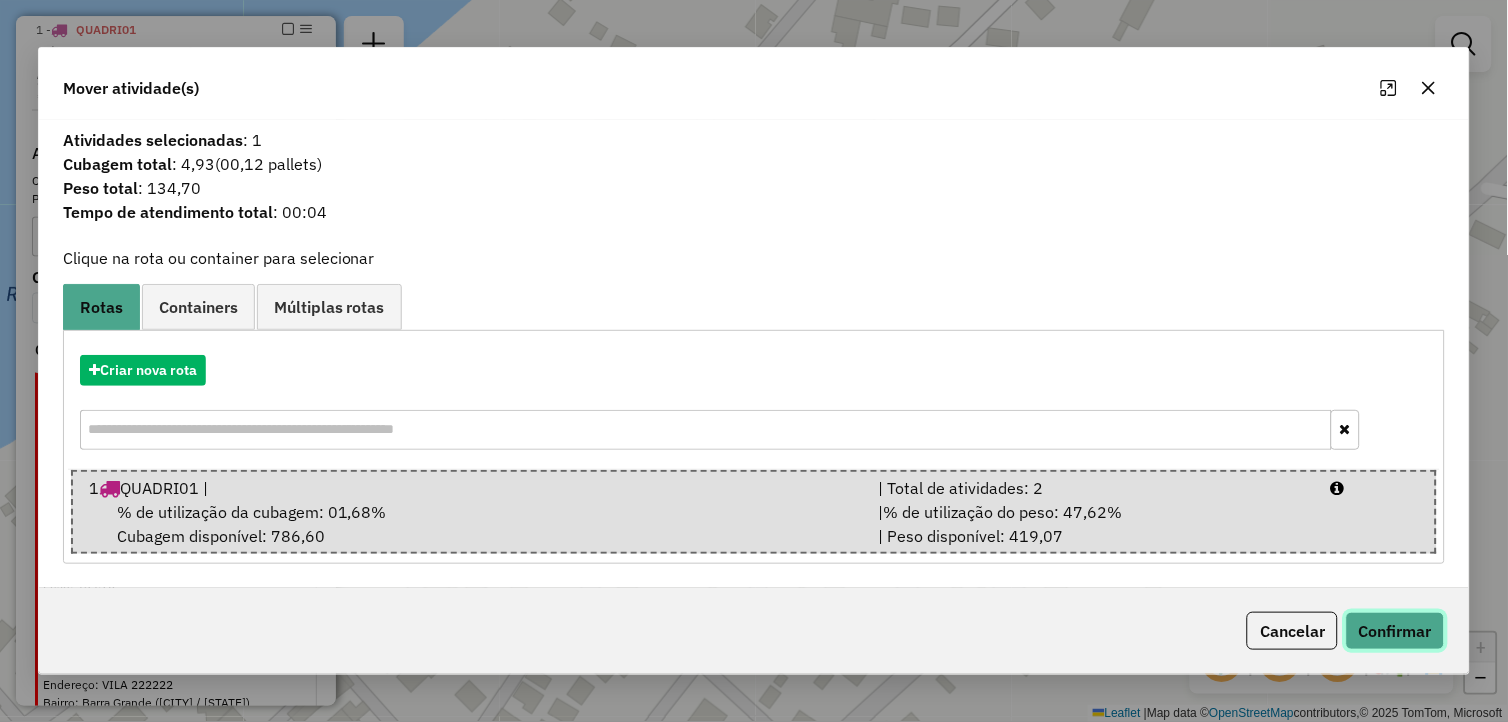 click on "Confirmar" 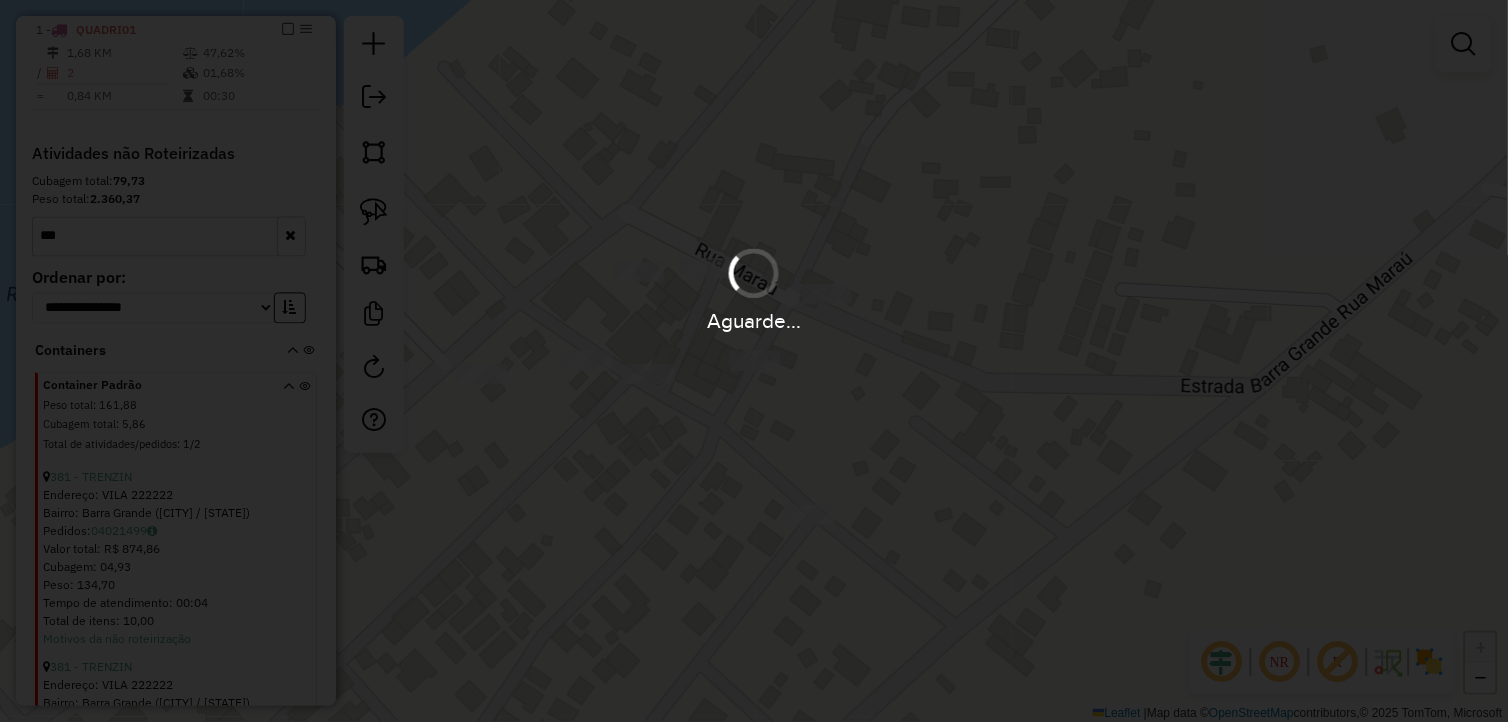 scroll, scrollTop: 726, scrollLeft: 0, axis: vertical 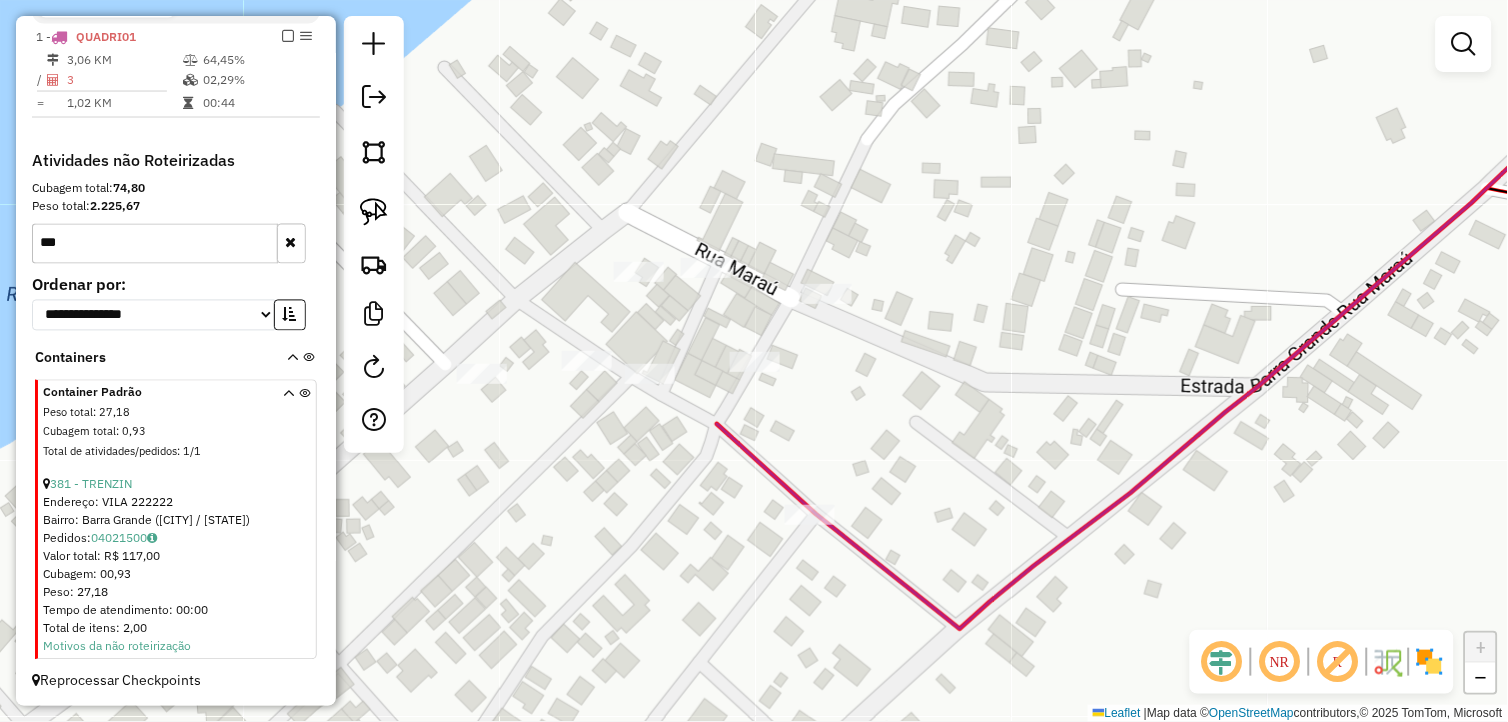 click on "381 - TRENZIN  Endereço:  VILA 222222   Bairro: Barra Grande (MARAU / BA)   Pedidos:  04021500   Valor total: R$ 117,00   Cubagem: 00,93   Peso: 27,18   Tempo de atendimento: 00:00   Total de itens: 2,00  Motivos da não roteirização" at bounding box center (178, 561) 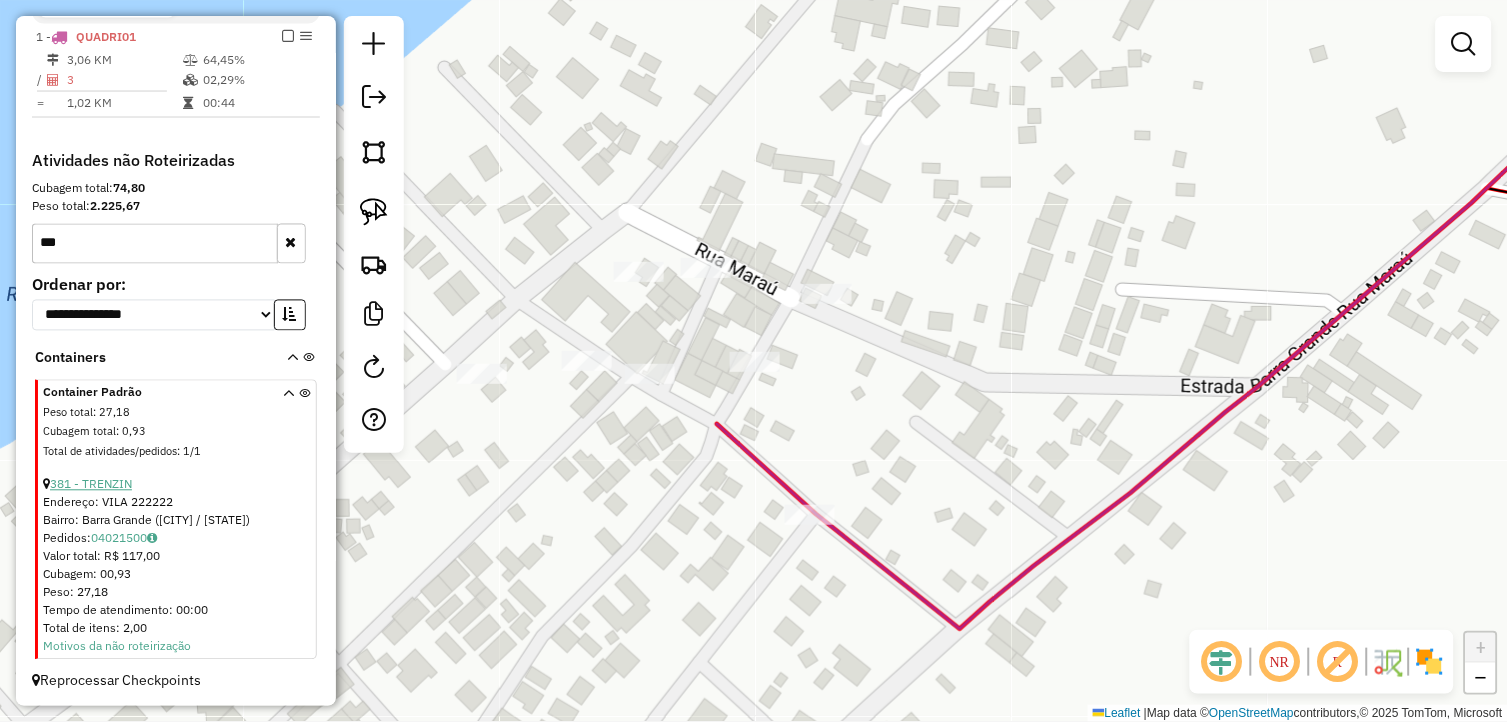 click on "381 - TRENZIN" at bounding box center (91, 484) 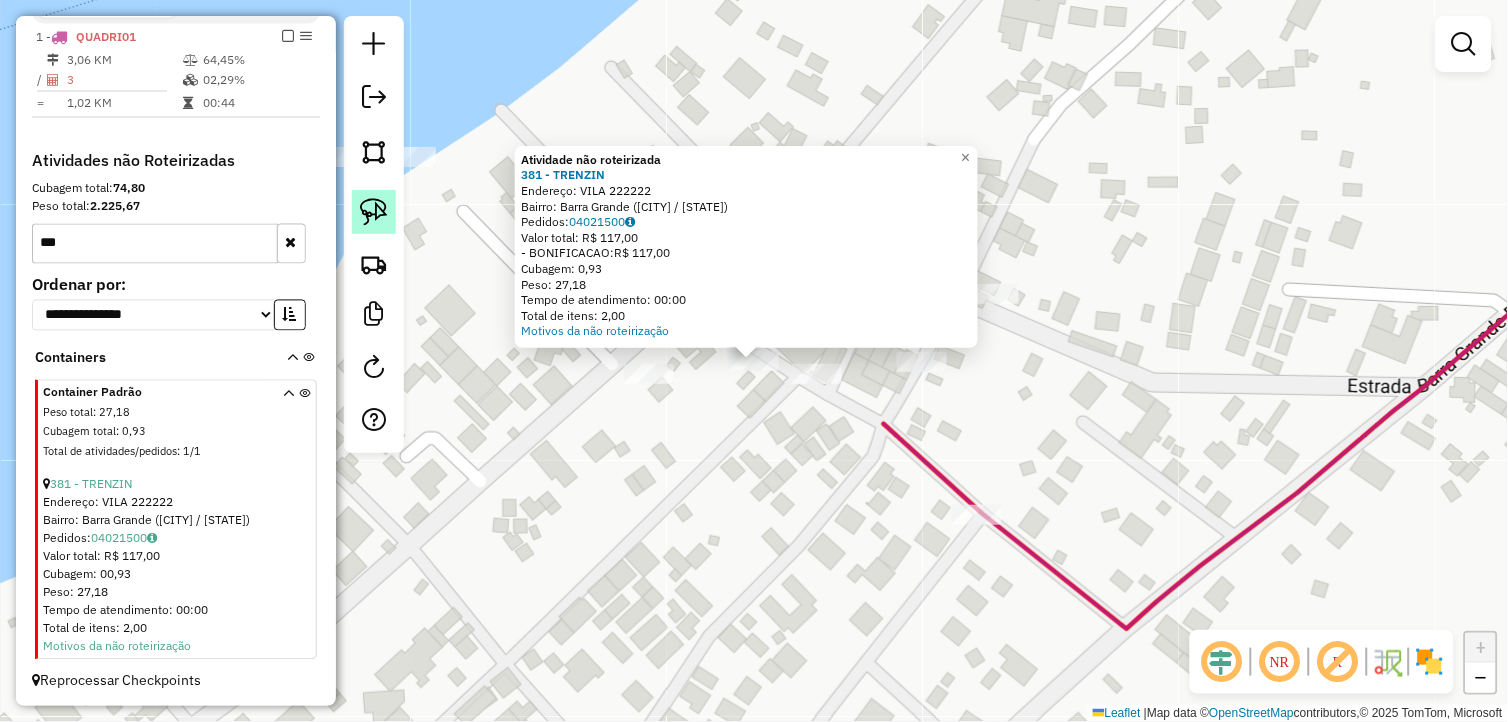 click 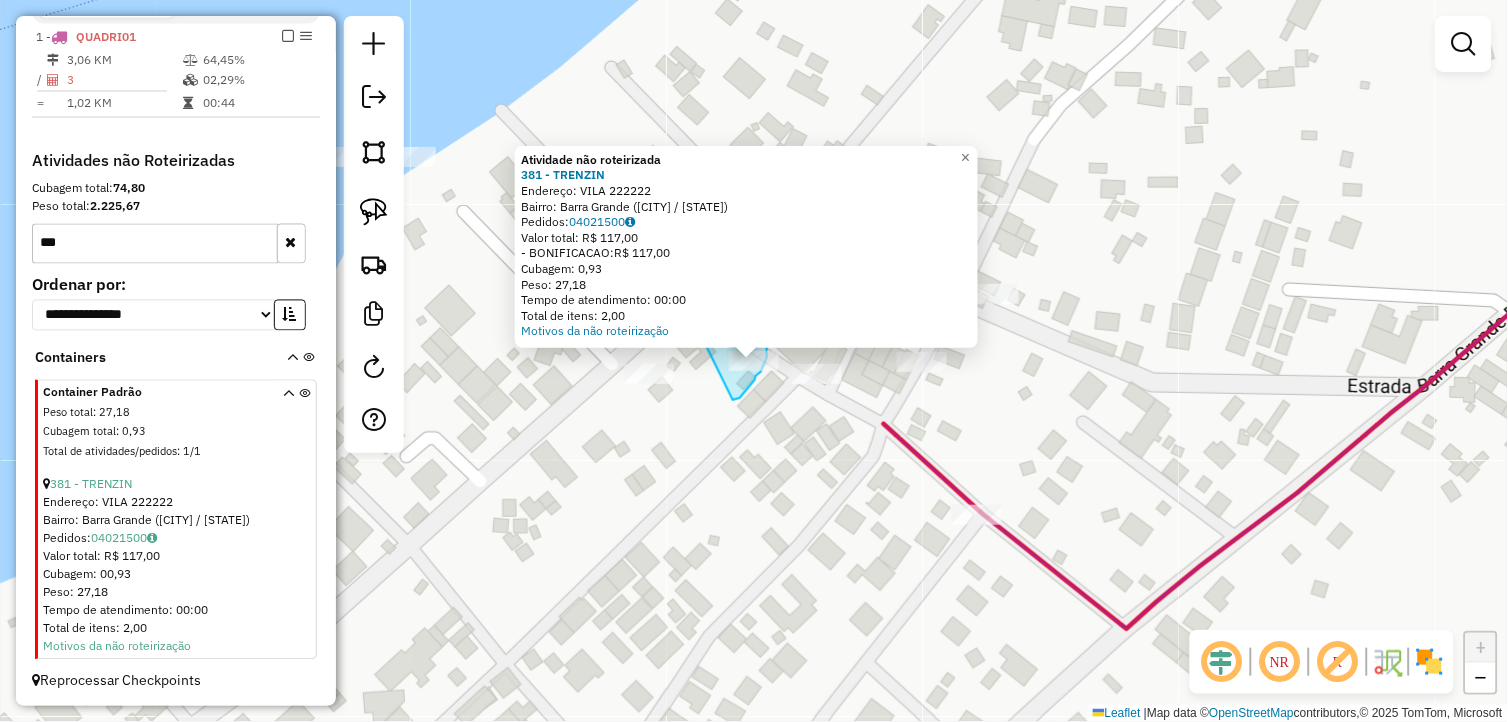 drag, startPoint x: 735, startPoint y: 400, endPoint x: 704, endPoint y: 346, distance: 62.26556 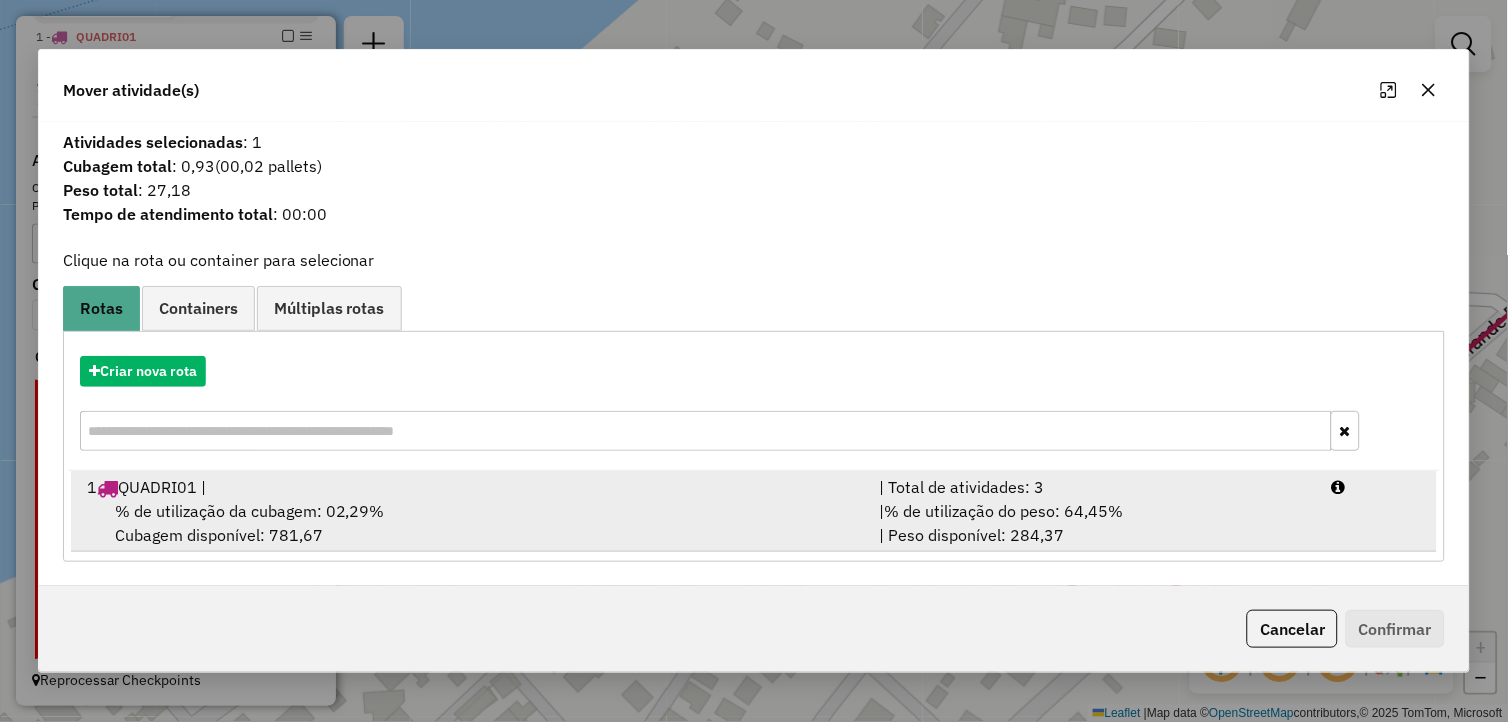 click on "% de utilização da cubagem: 02,29%  Cubagem disponível: 781,67" at bounding box center [471, 523] 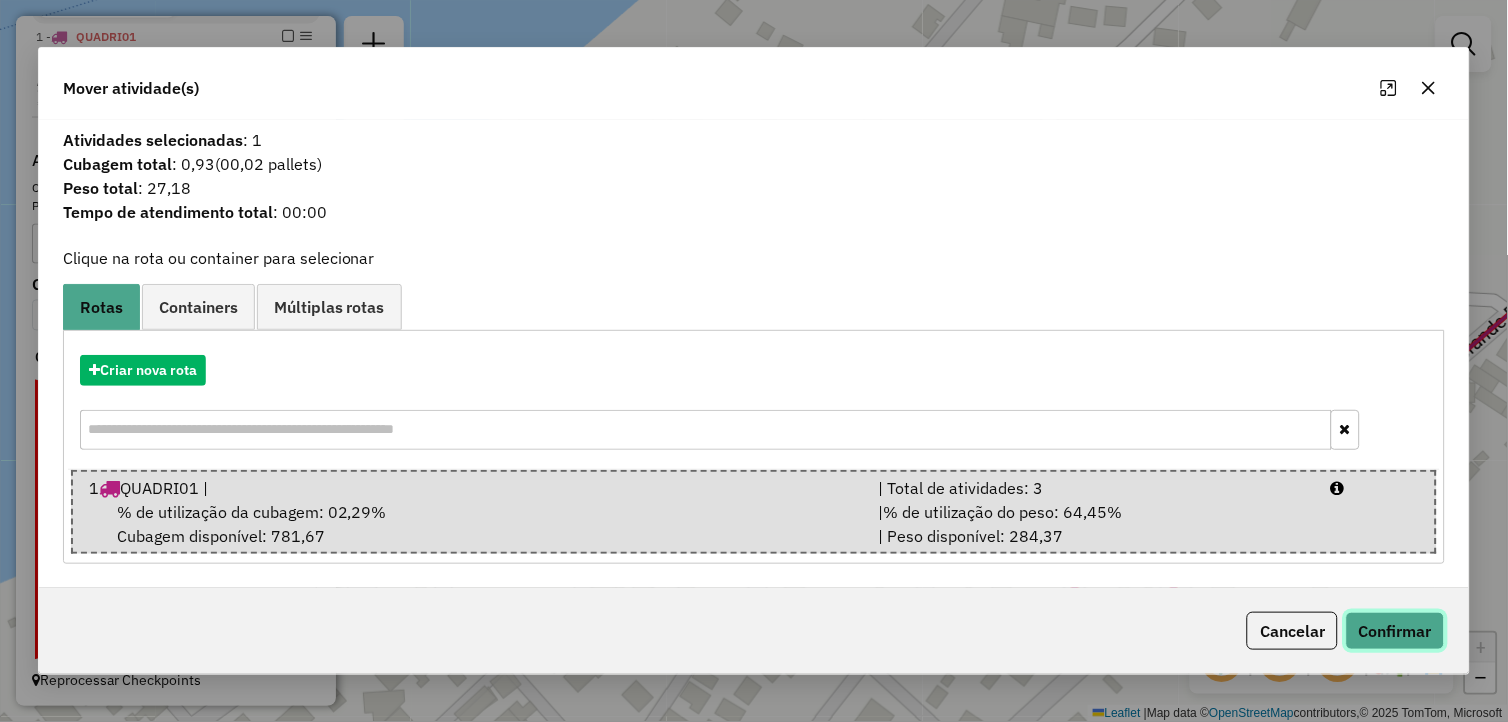 click on "Confirmar" 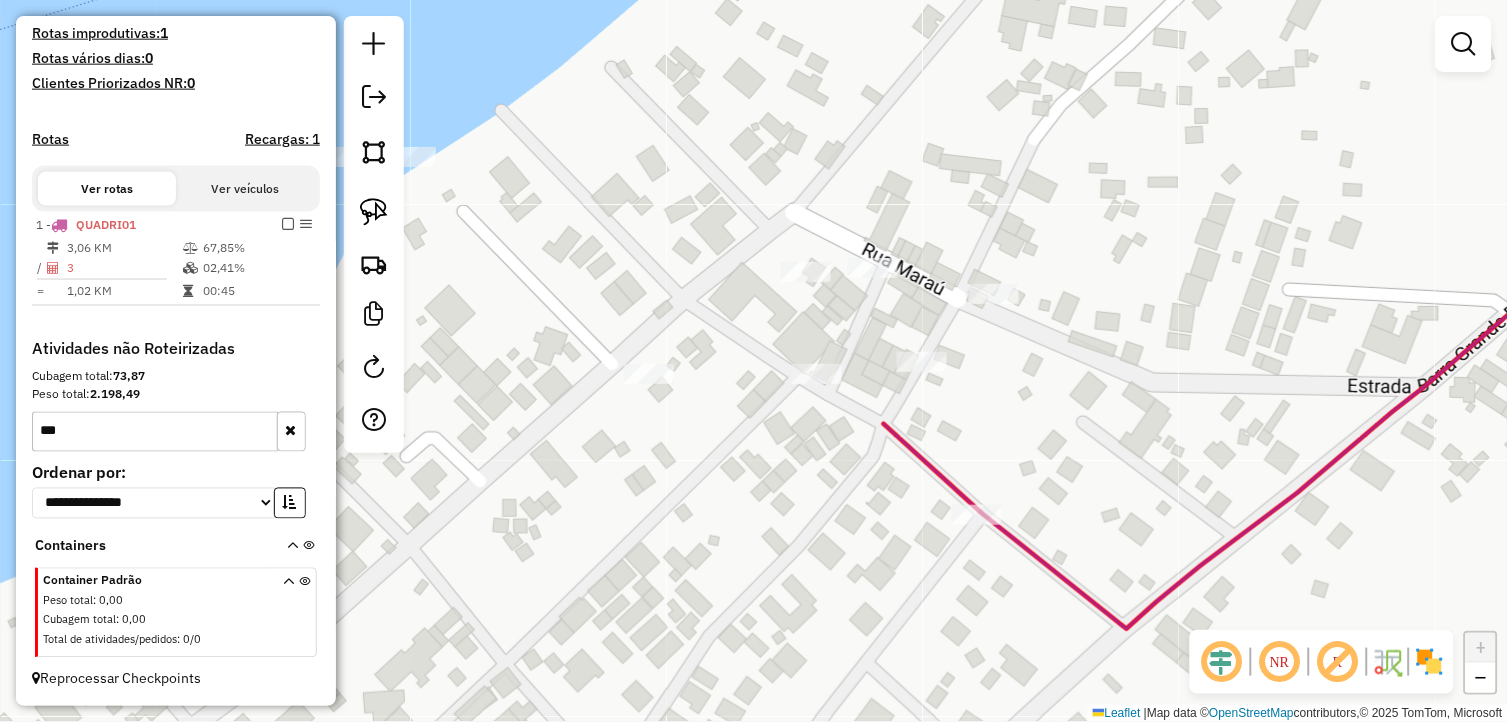 scroll, scrollTop: 536, scrollLeft: 0, axis: vertical 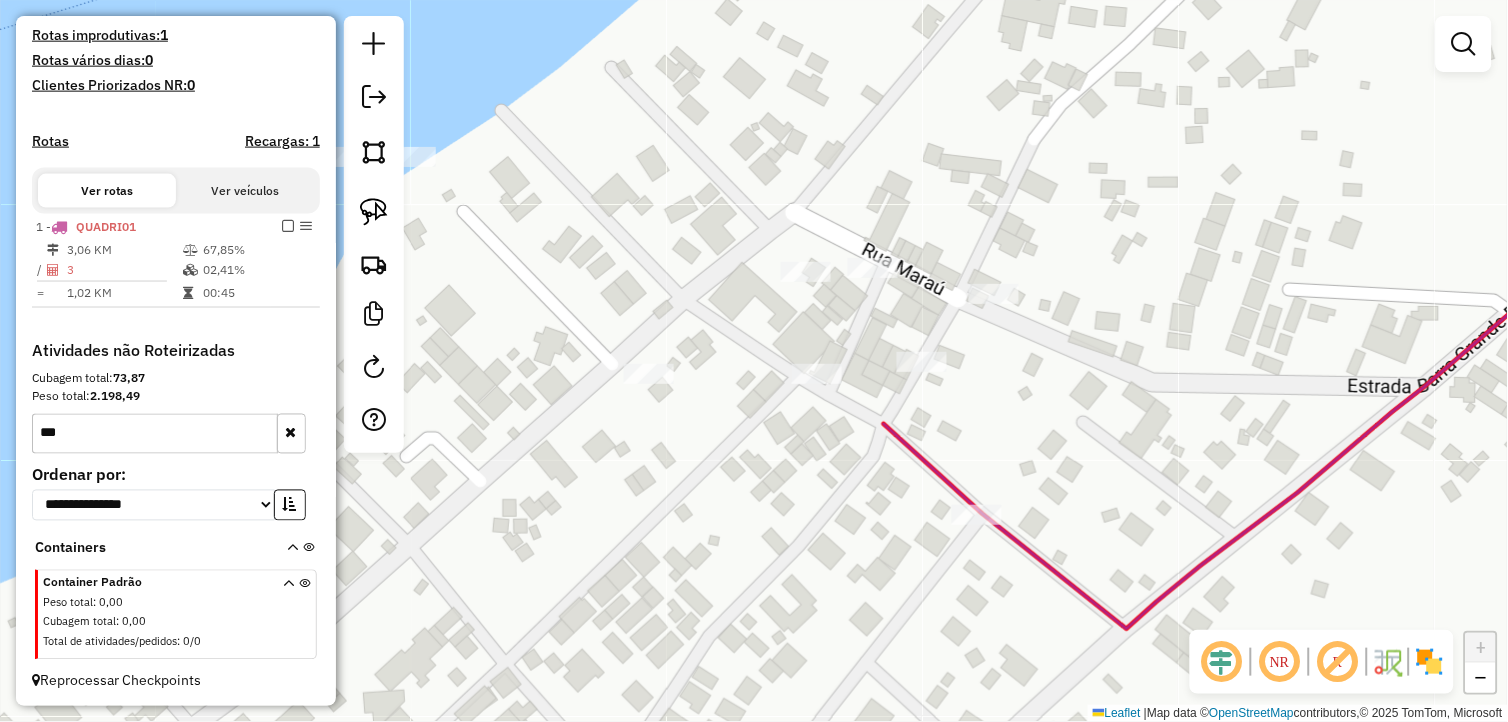 click at bounding box center [291, 434] 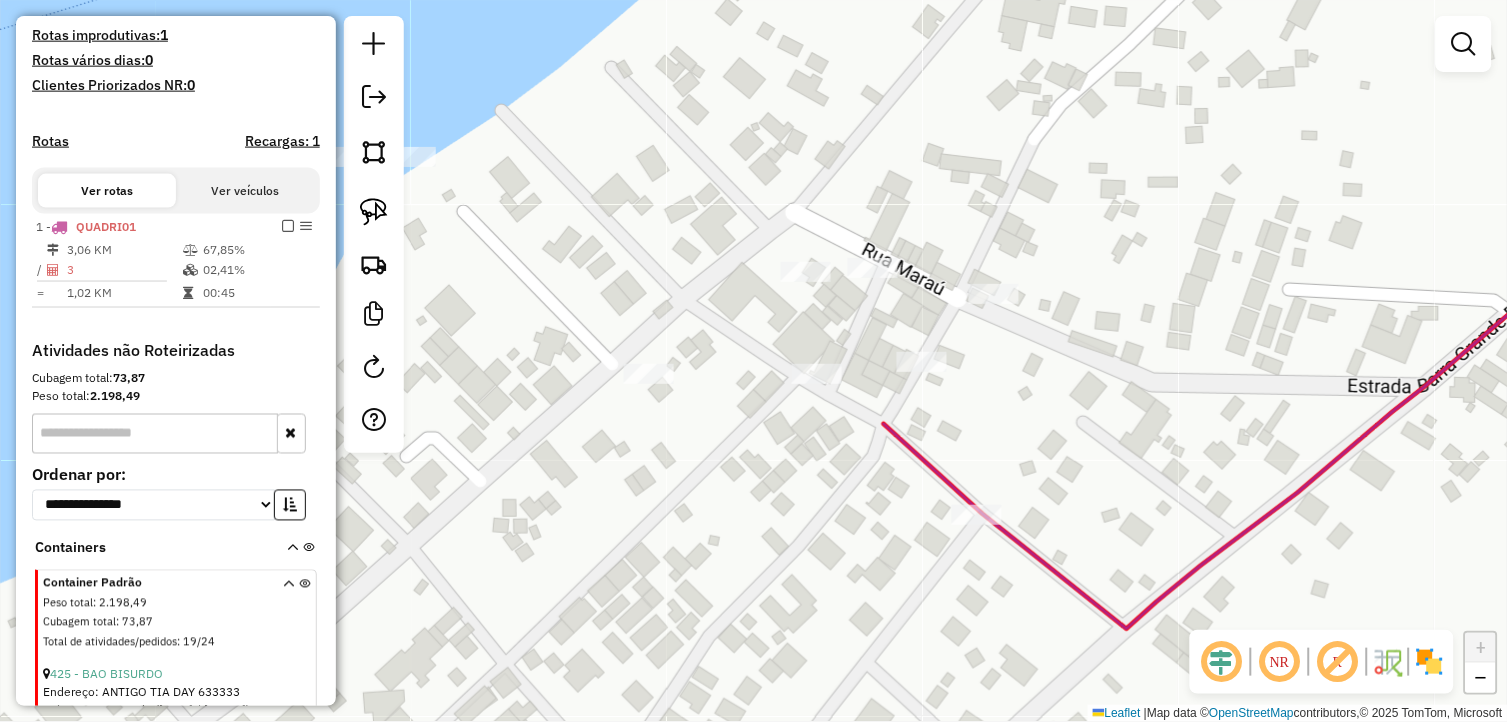 click at bounding box center [155, 434] 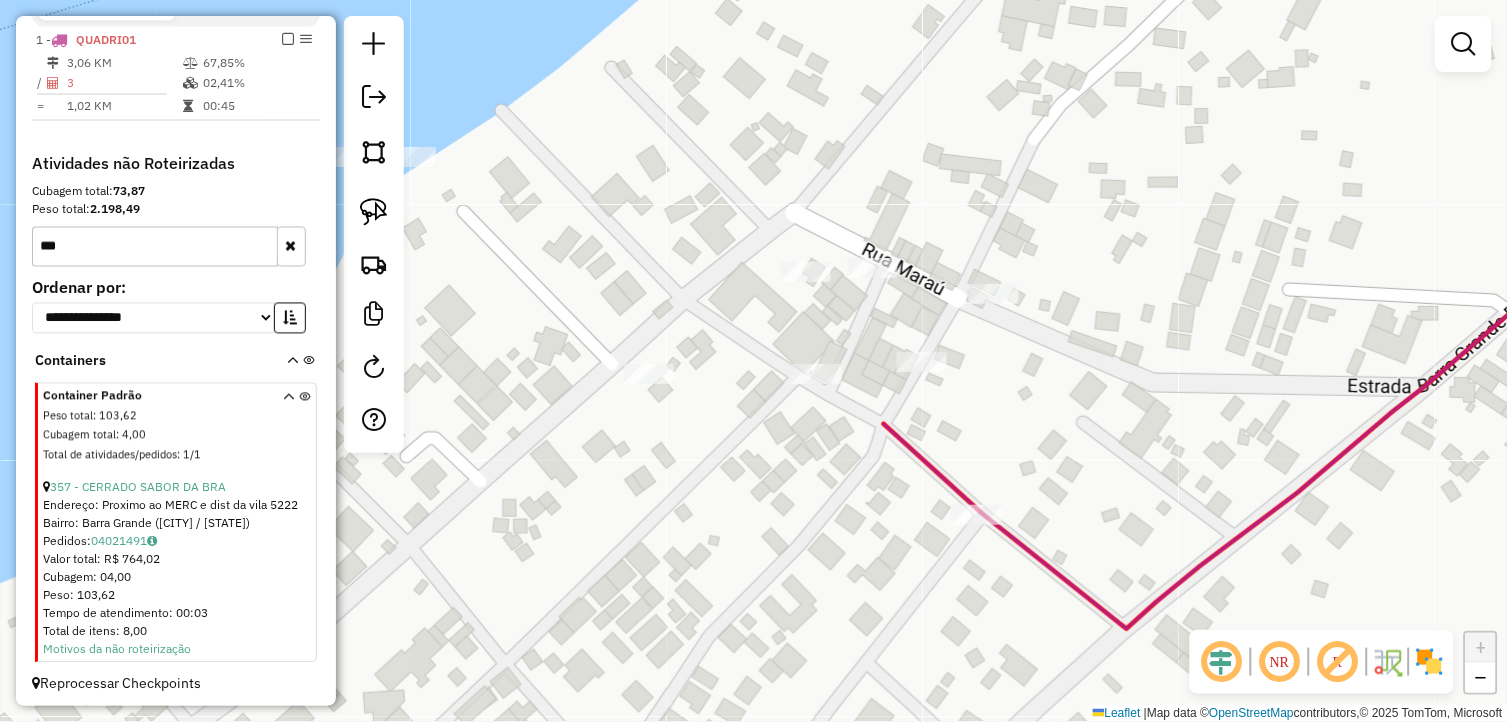 scroll, scrollTop: 726, scrollLeft: 0, axis: vertical 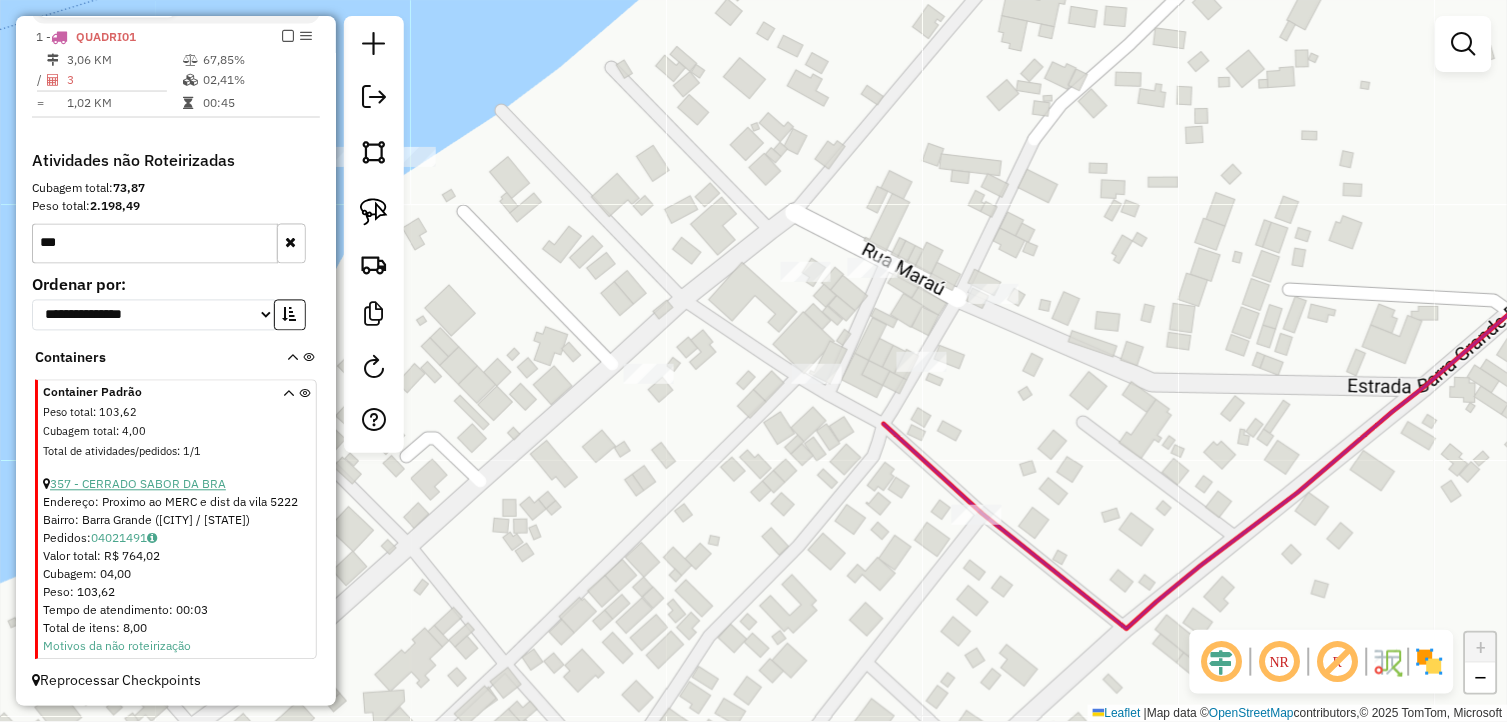 click on "357 - CERRADO SABOR DA BRA" at bounding box center [138, 484] 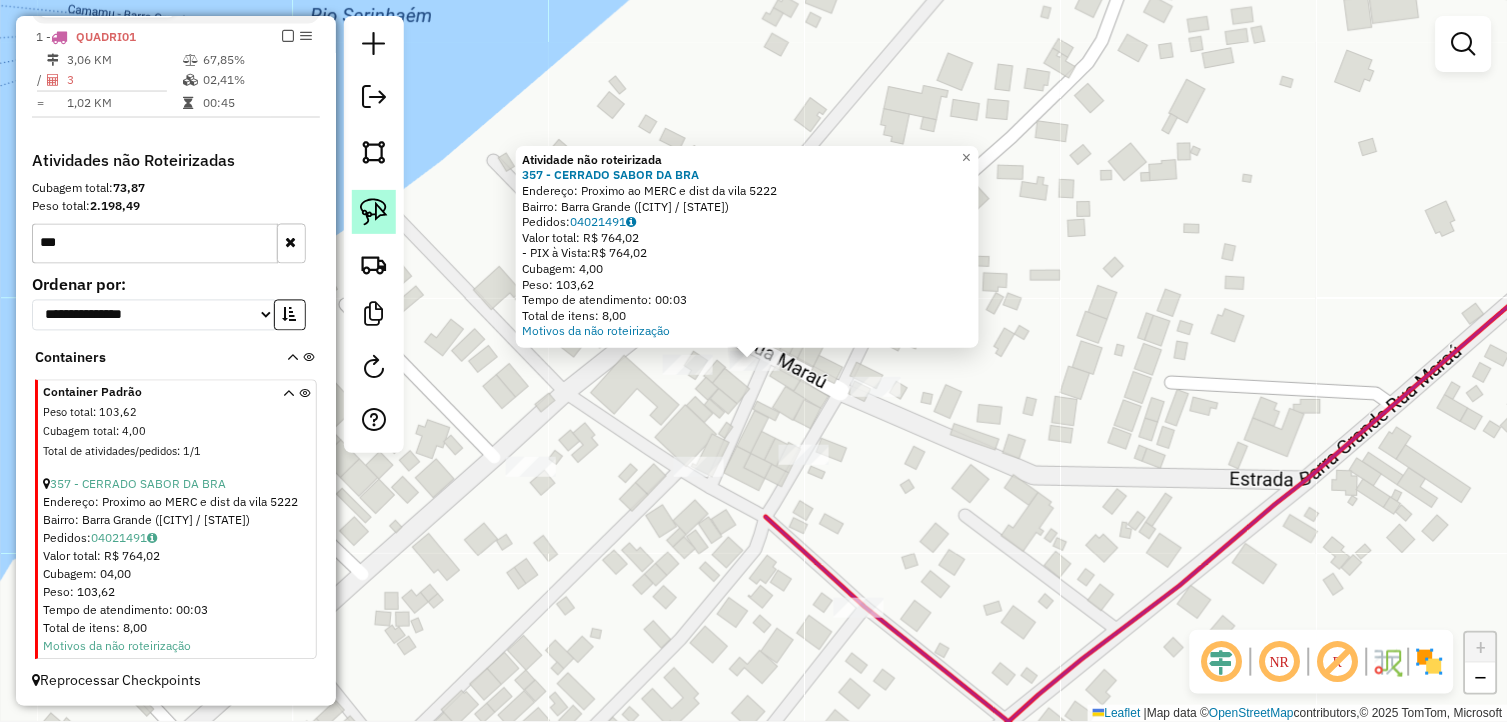 click 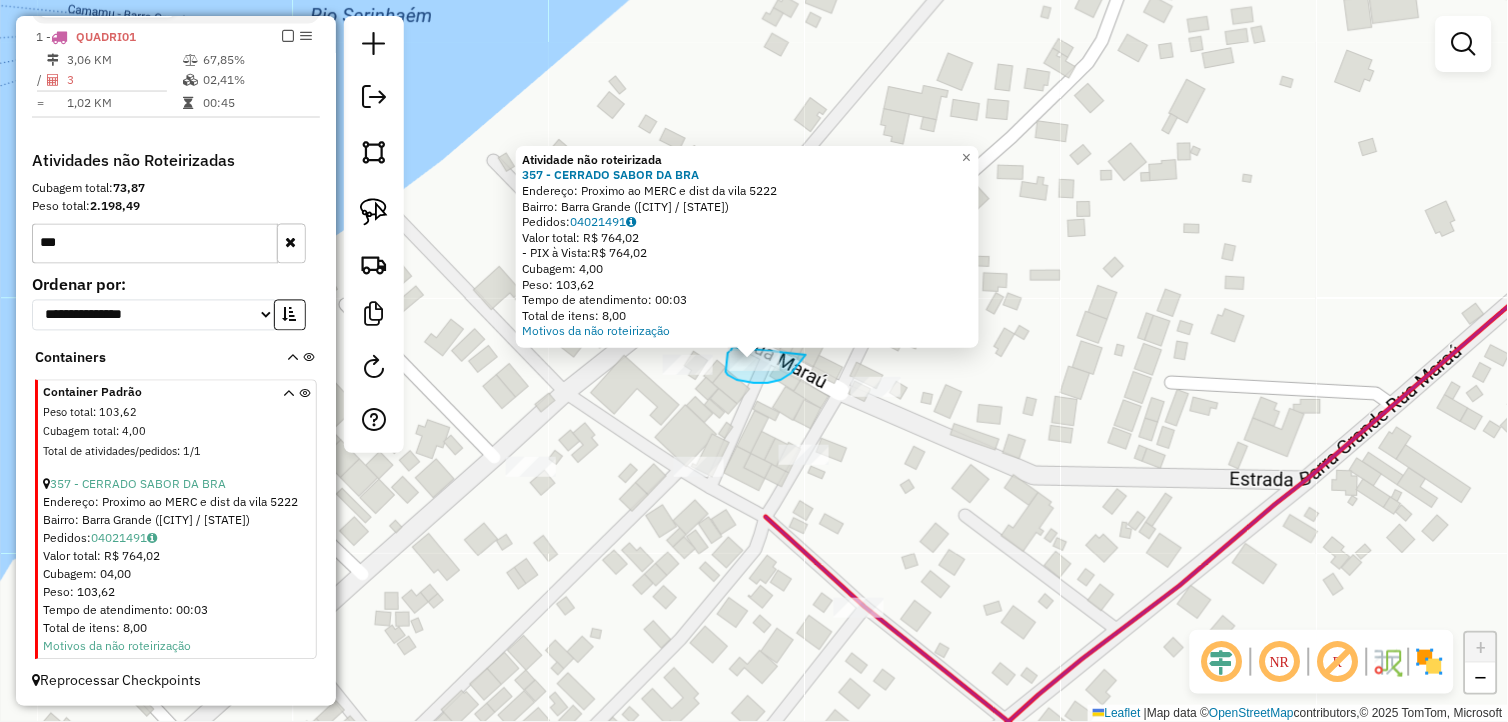 drag, startPoint x: 806, startPoint y: 355, endPoint x: 747, endPoint y: 338, distance: 61.400326 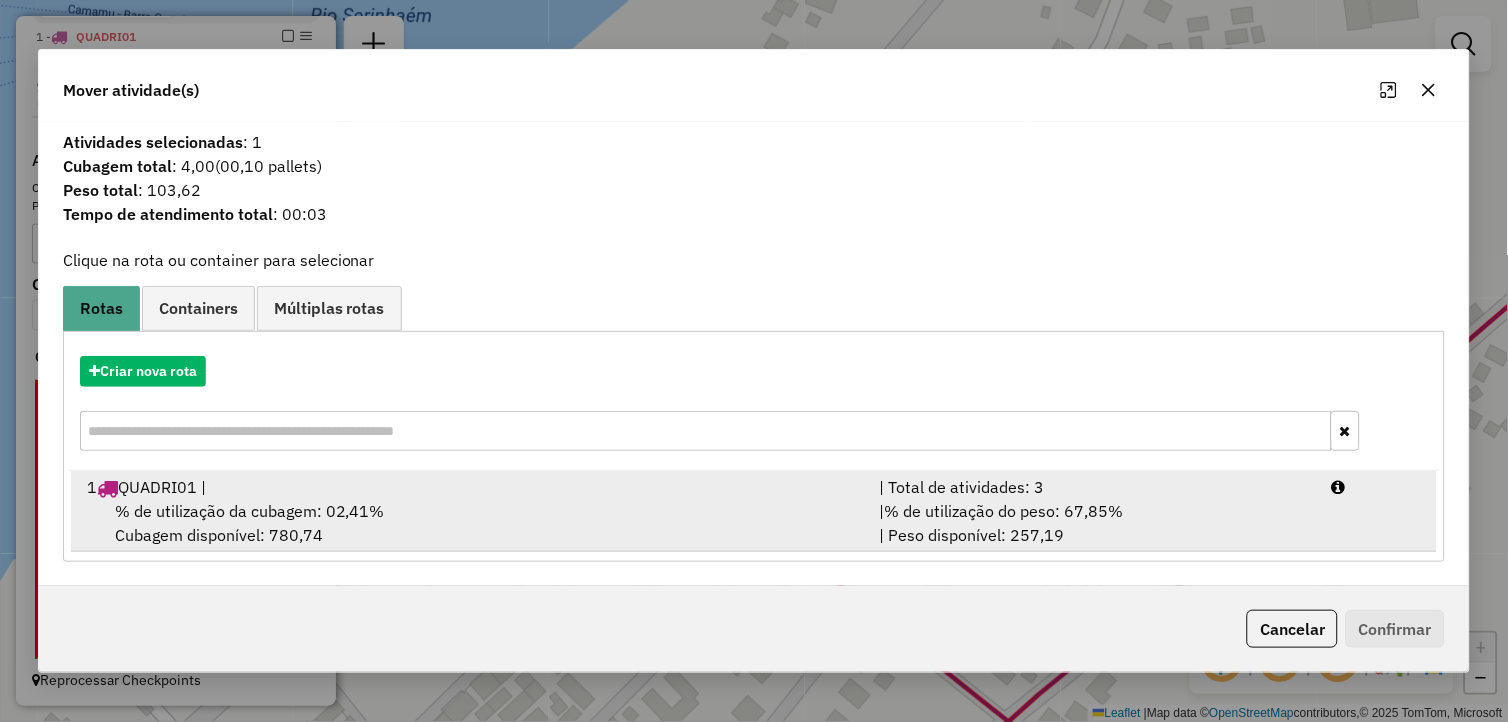 click on "% de utilização da cubagem: 02,41%  Cubagem disponível: 780,74" at bounding box center (471, 523) 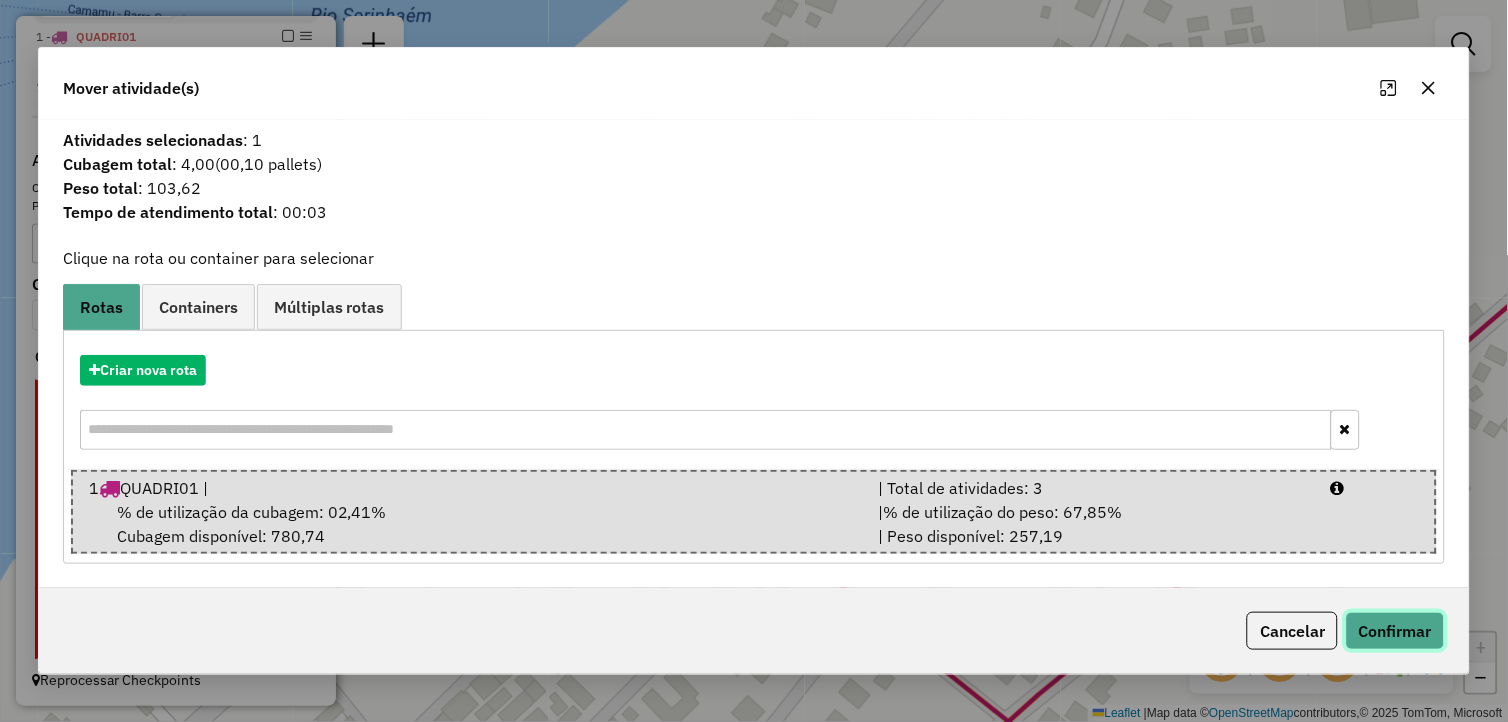 click on "Confirmar" 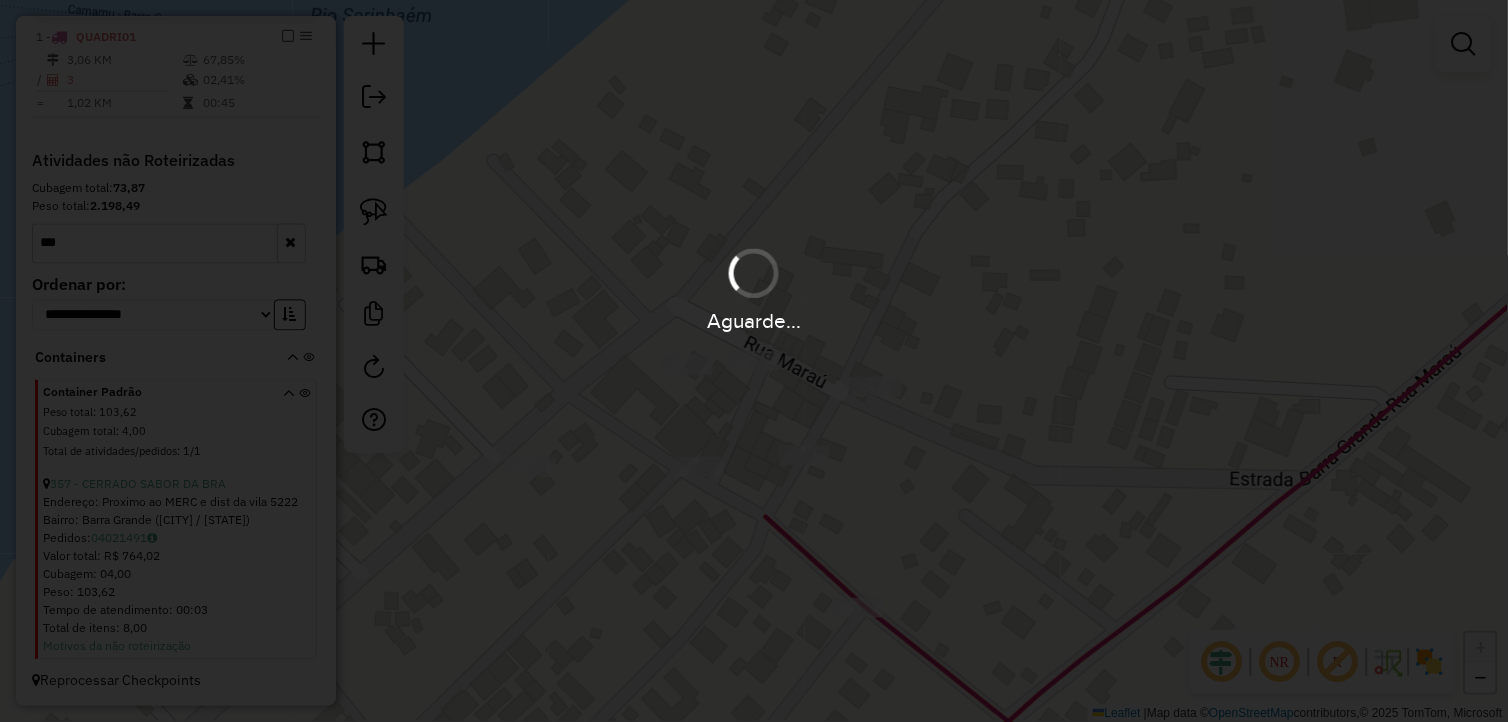 scroll, scrollTop: 512, scrollLeft: 0, axis: vertical 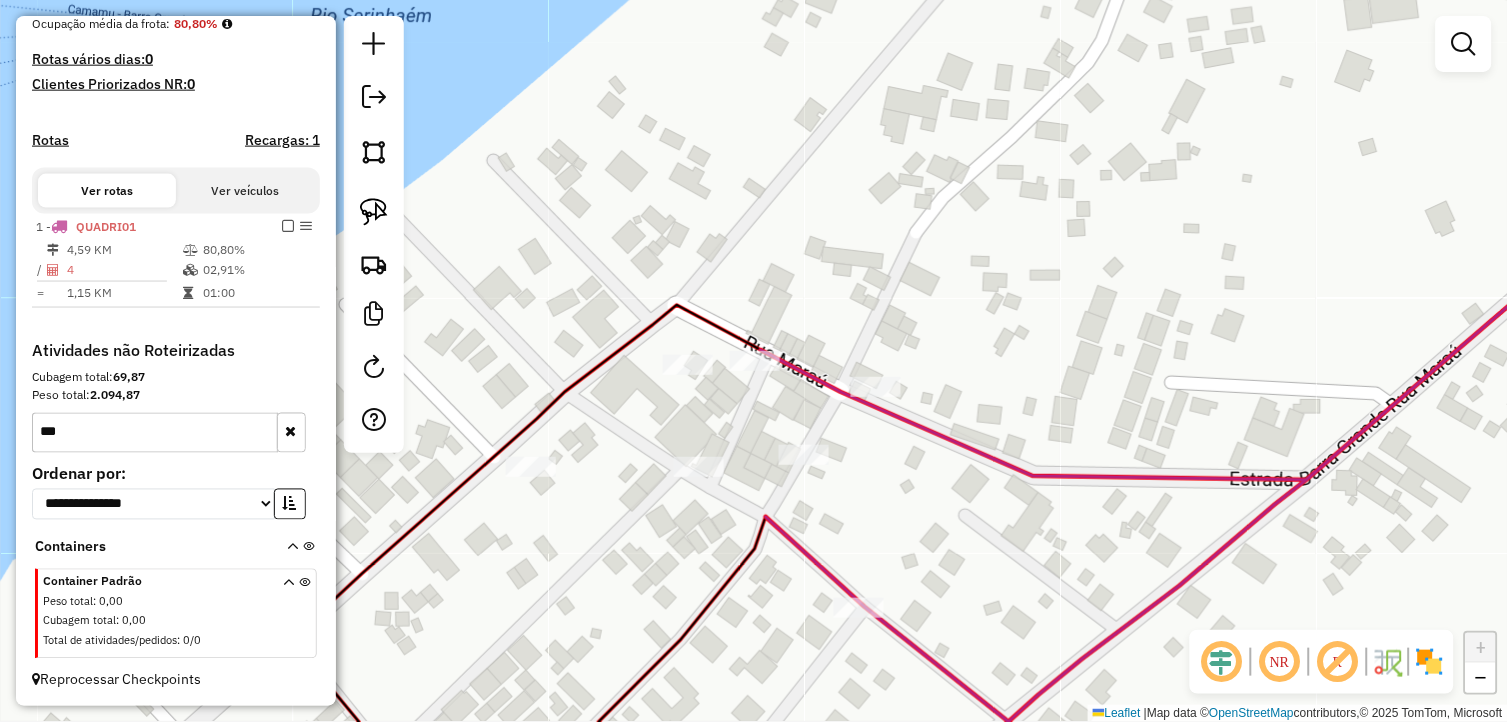 click on "**********" at bounding box center [176, 502] 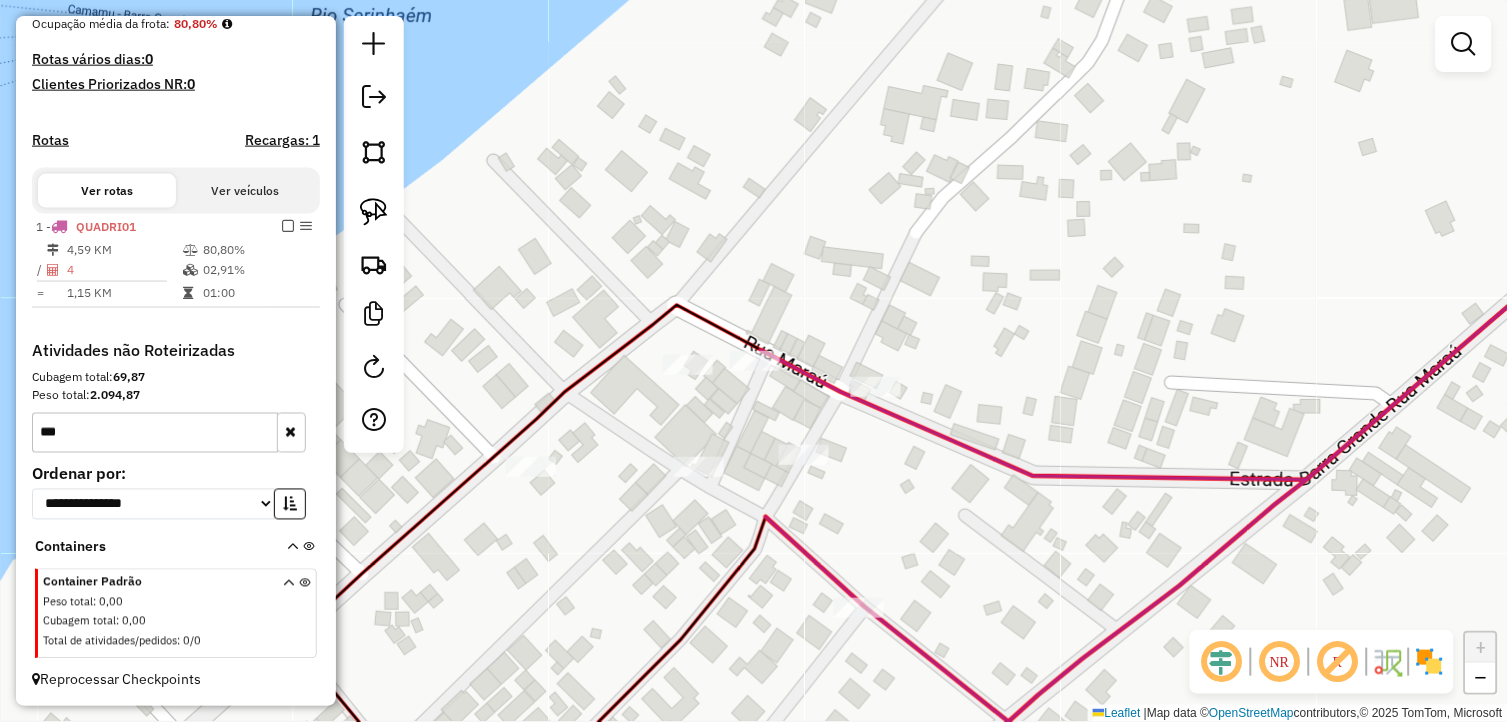 click on "***" at bounding box center [155, 433] 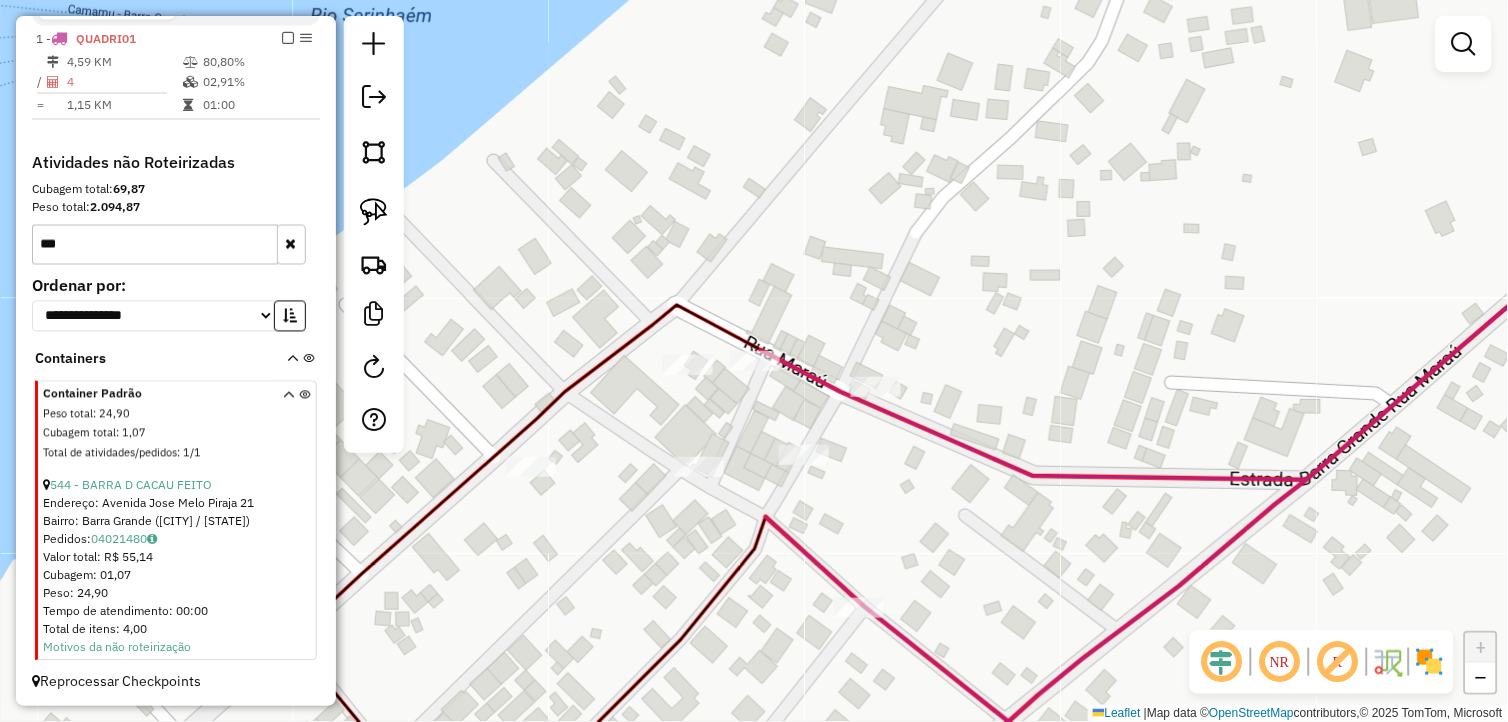 scroll, scrollTop: 701, scrollLeft: 0, axis: vertical 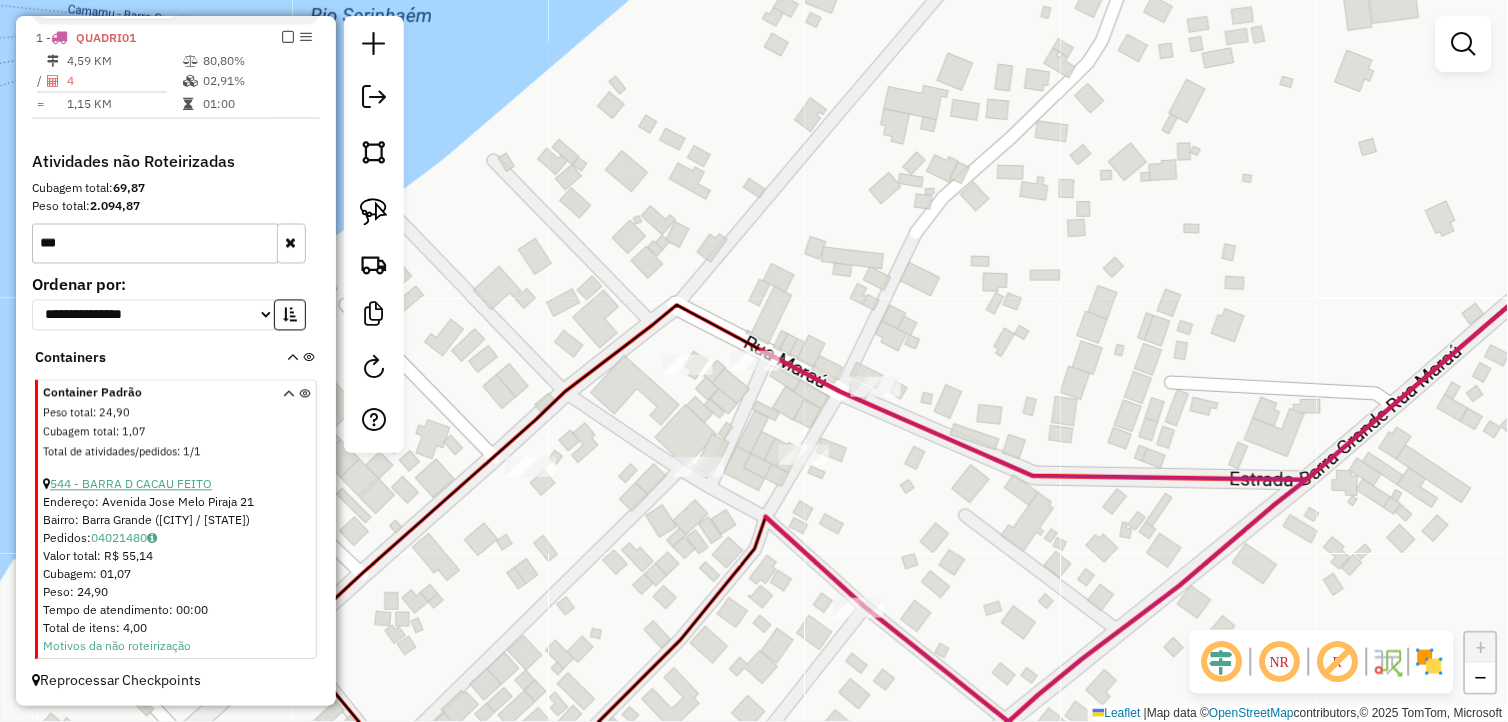 type on "***" 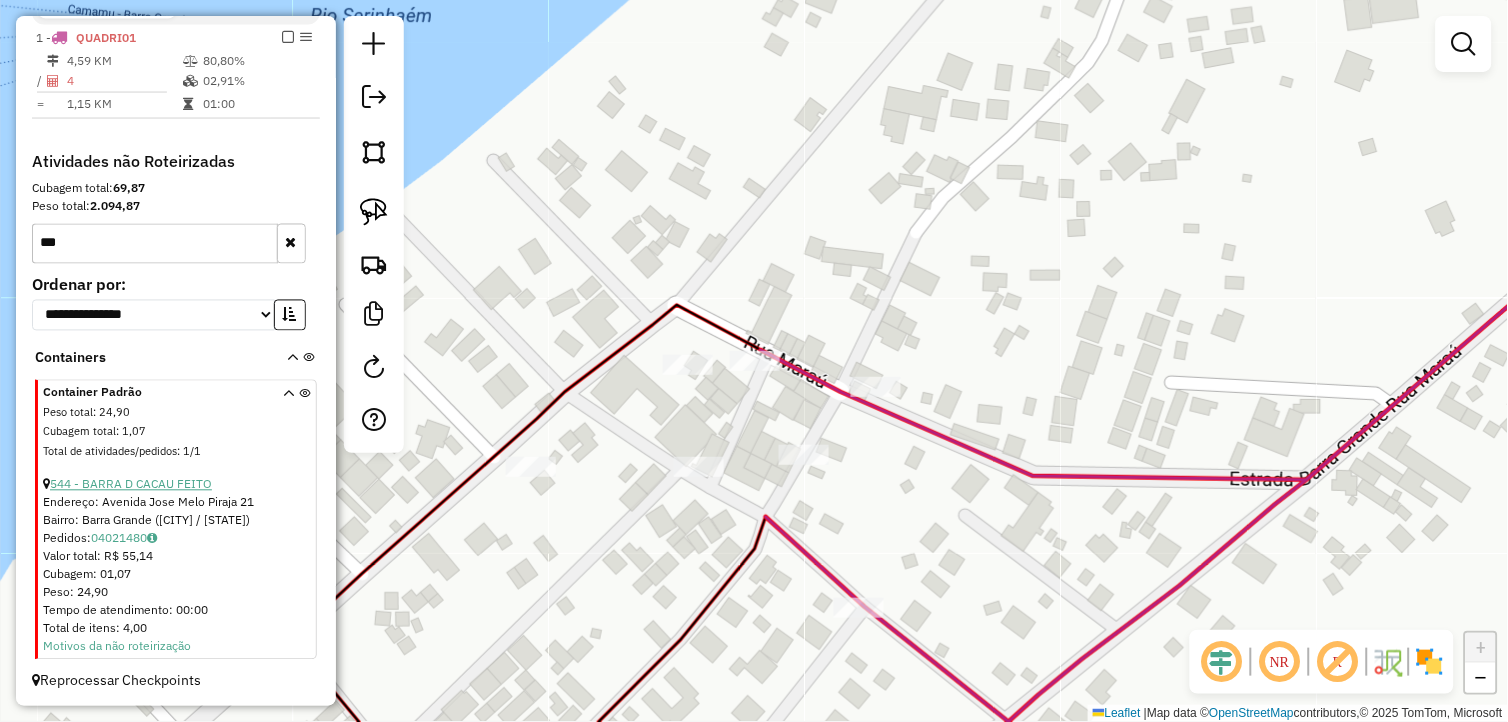 click on "544 - BARRA D CACAU FEITO" at bounding box center (131, 484) 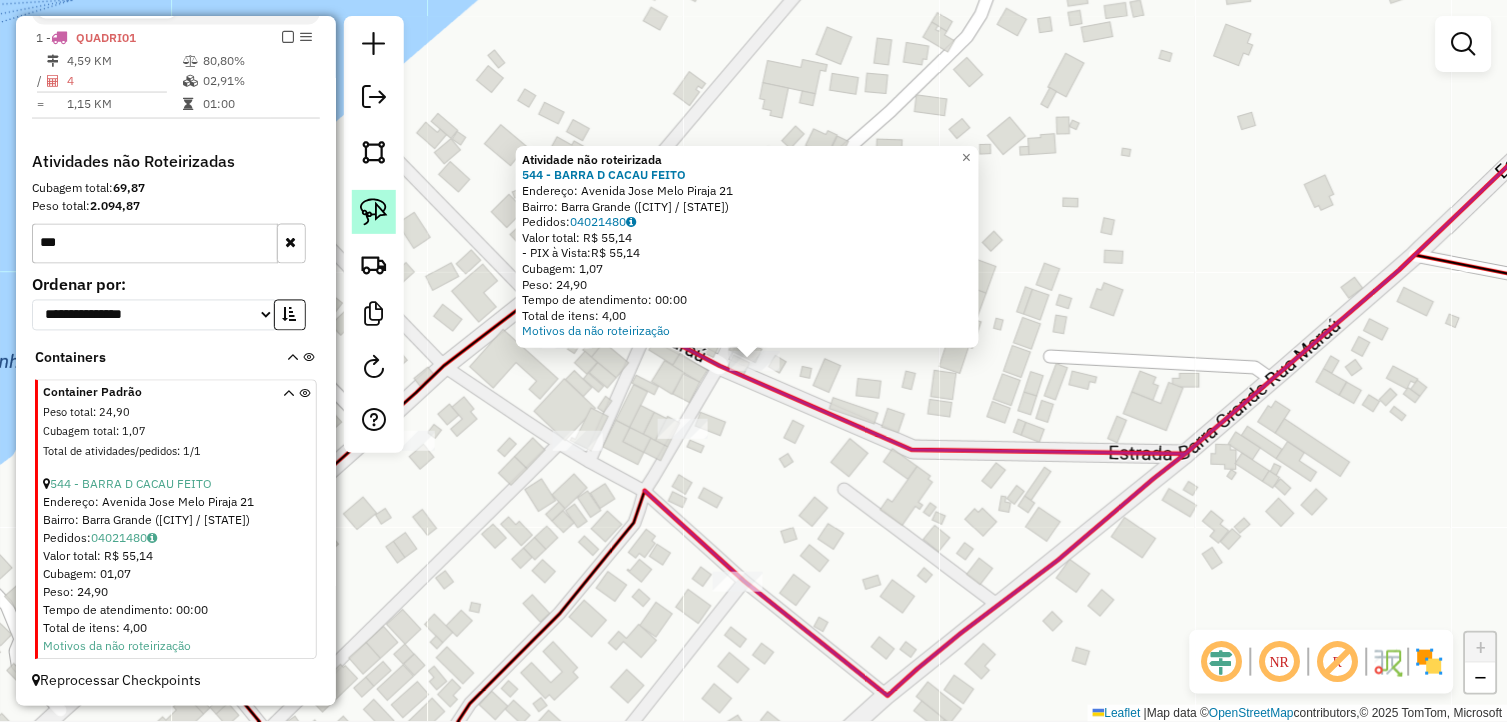click 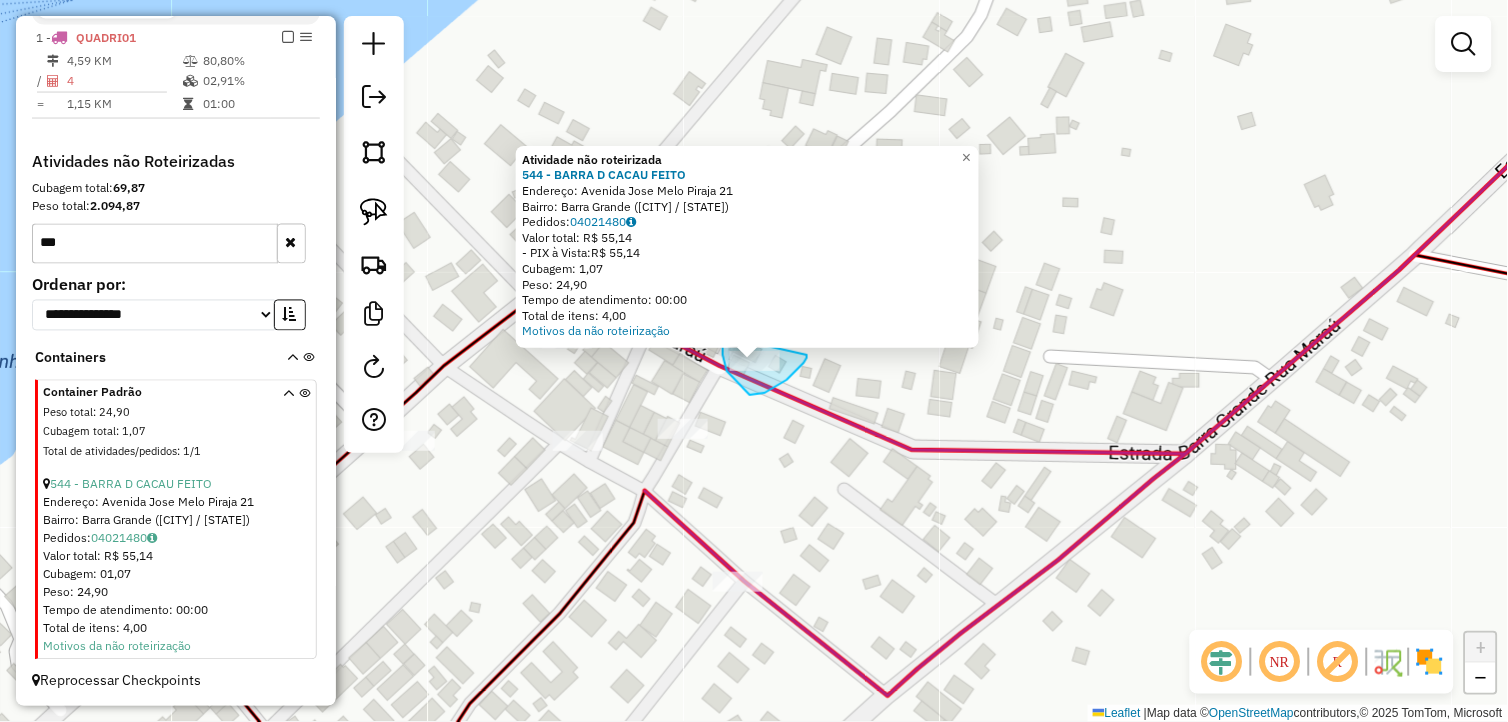 drag, startPoint x: 807, startPoint y: 355, endPoint x: 746, endPoint y: 325, distance: 67.977936 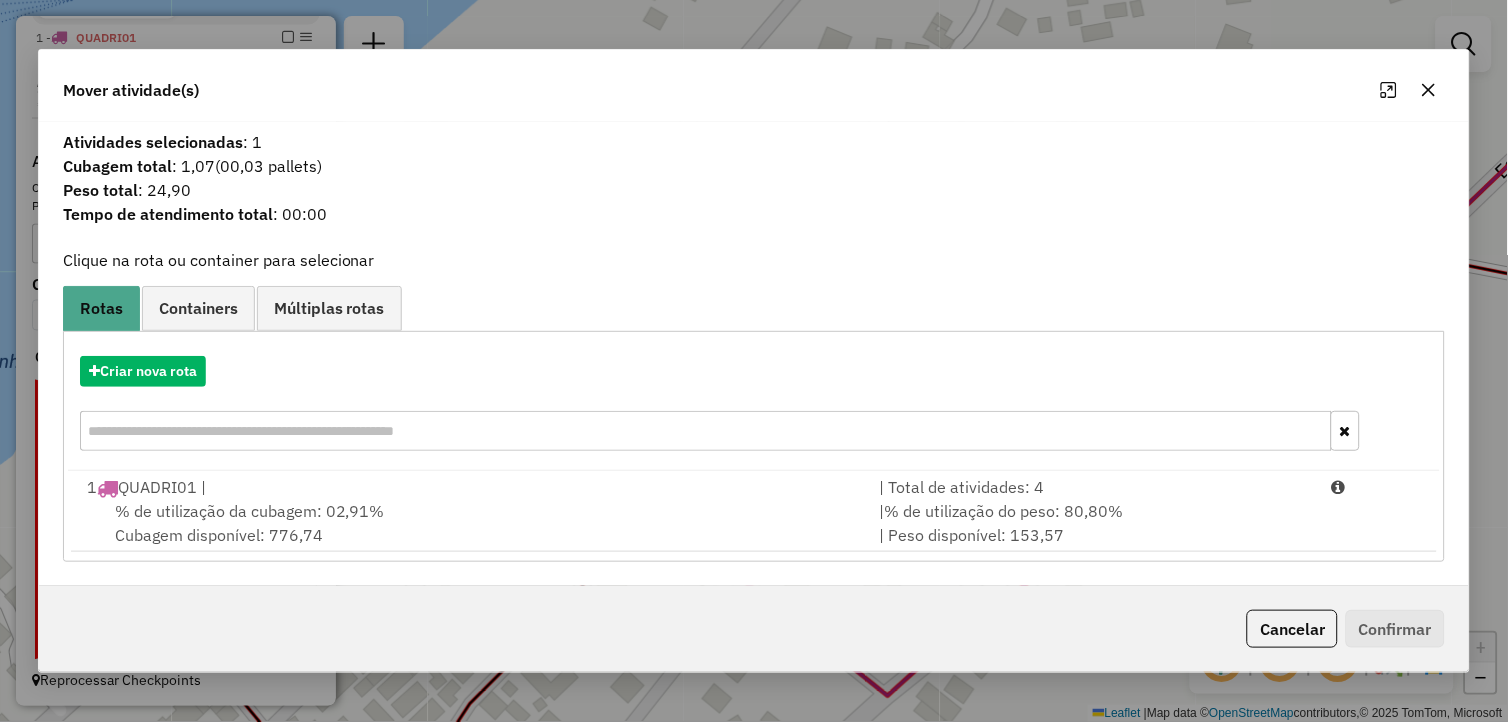 click on "% de utilização da cubagem: 02,91%  Cubagem disponível: 776,74" at bounding box center [471, 523] 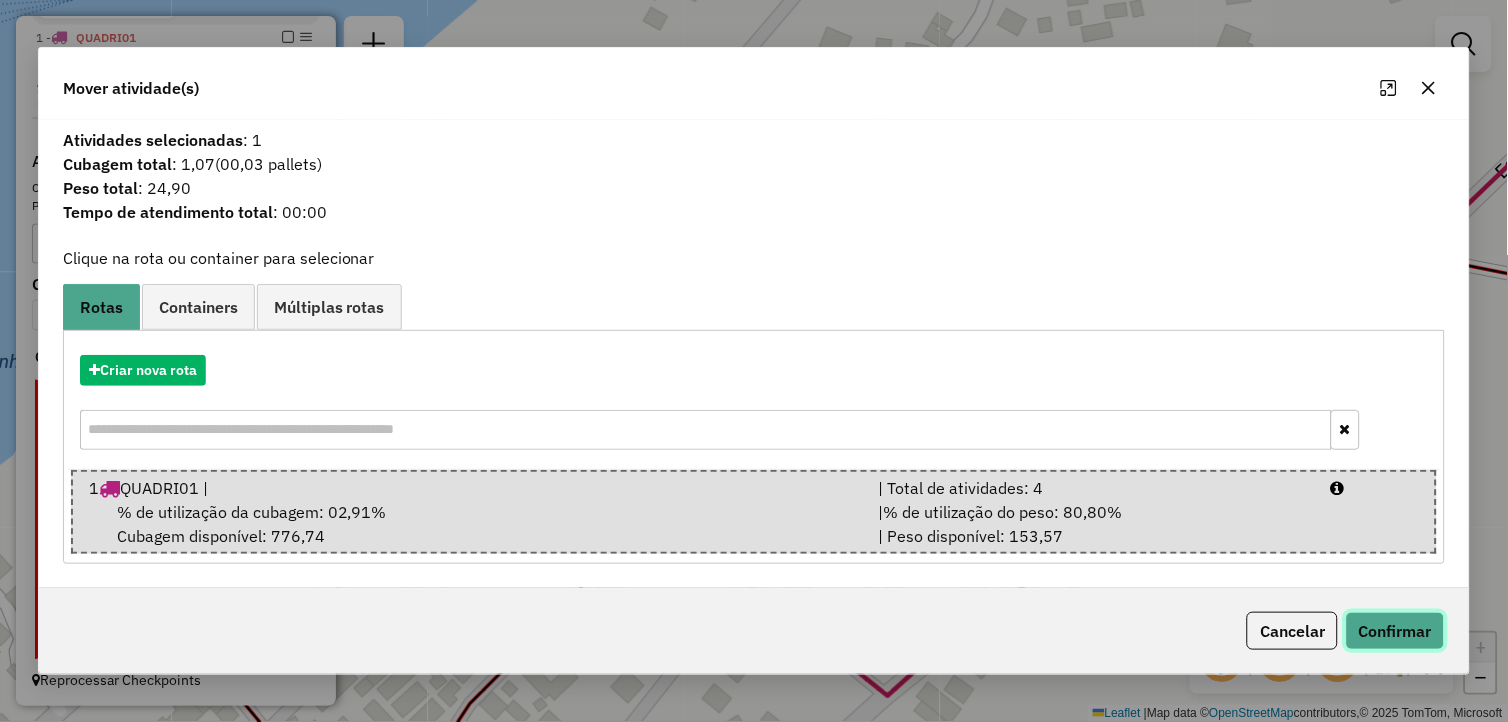 click on "Confirmar" 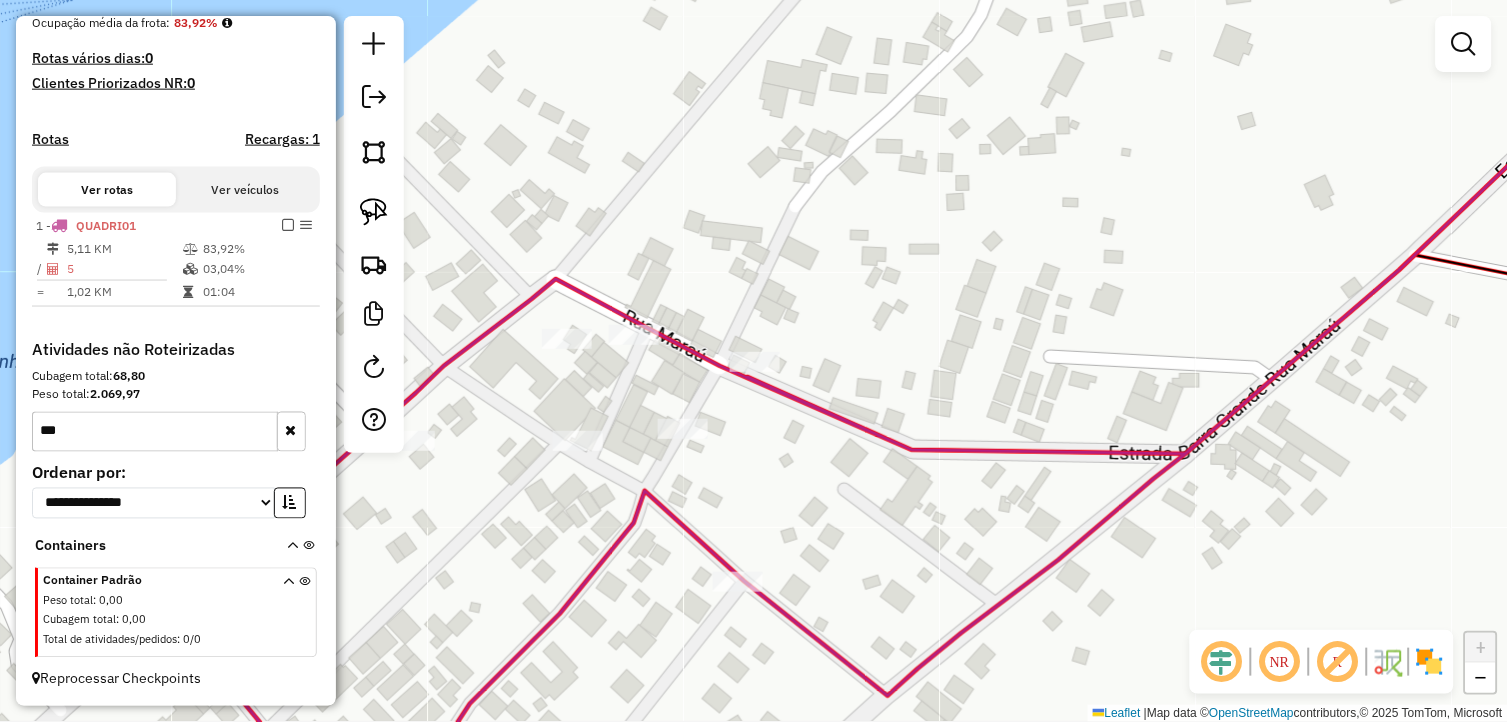 scroll, scrollTop: 512, scrollLeft: 0, axis: vertical 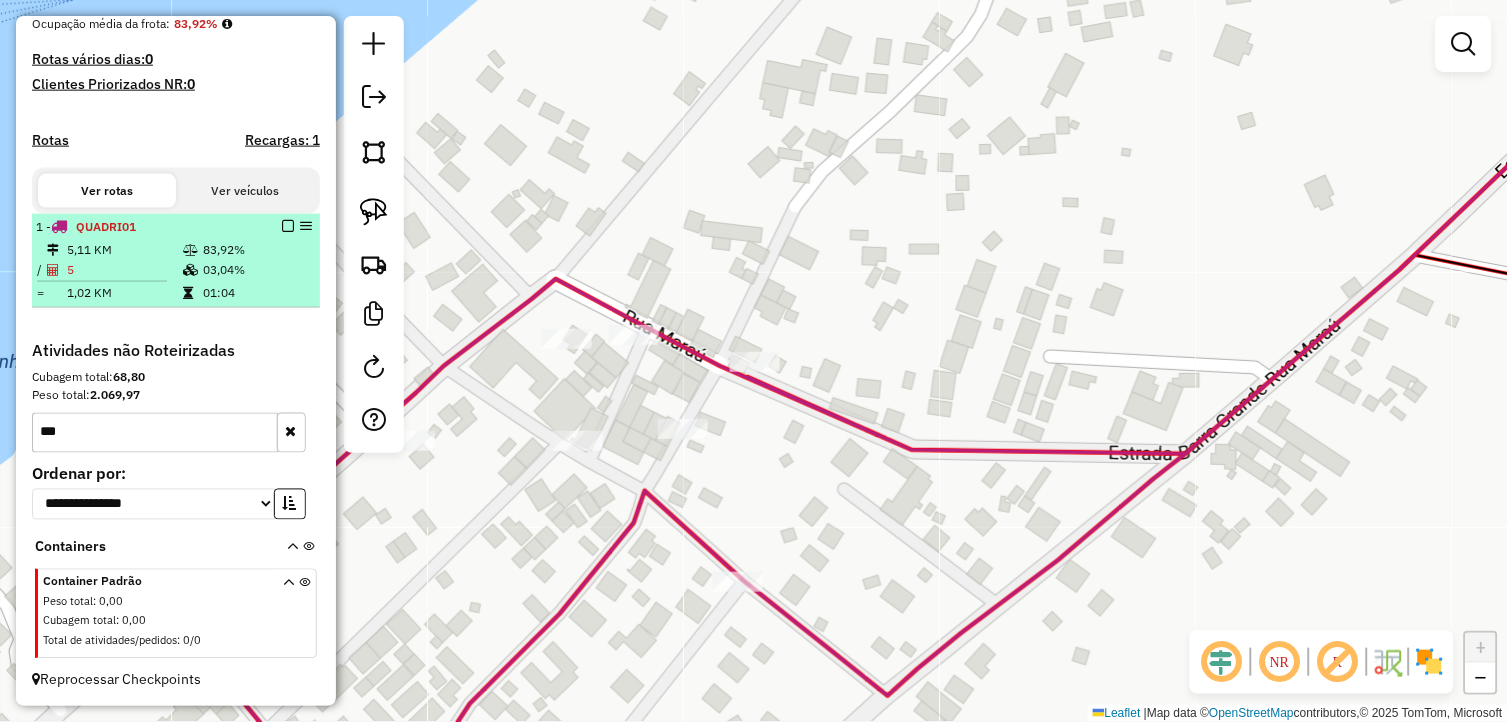 click at bounding box center (288, 226) 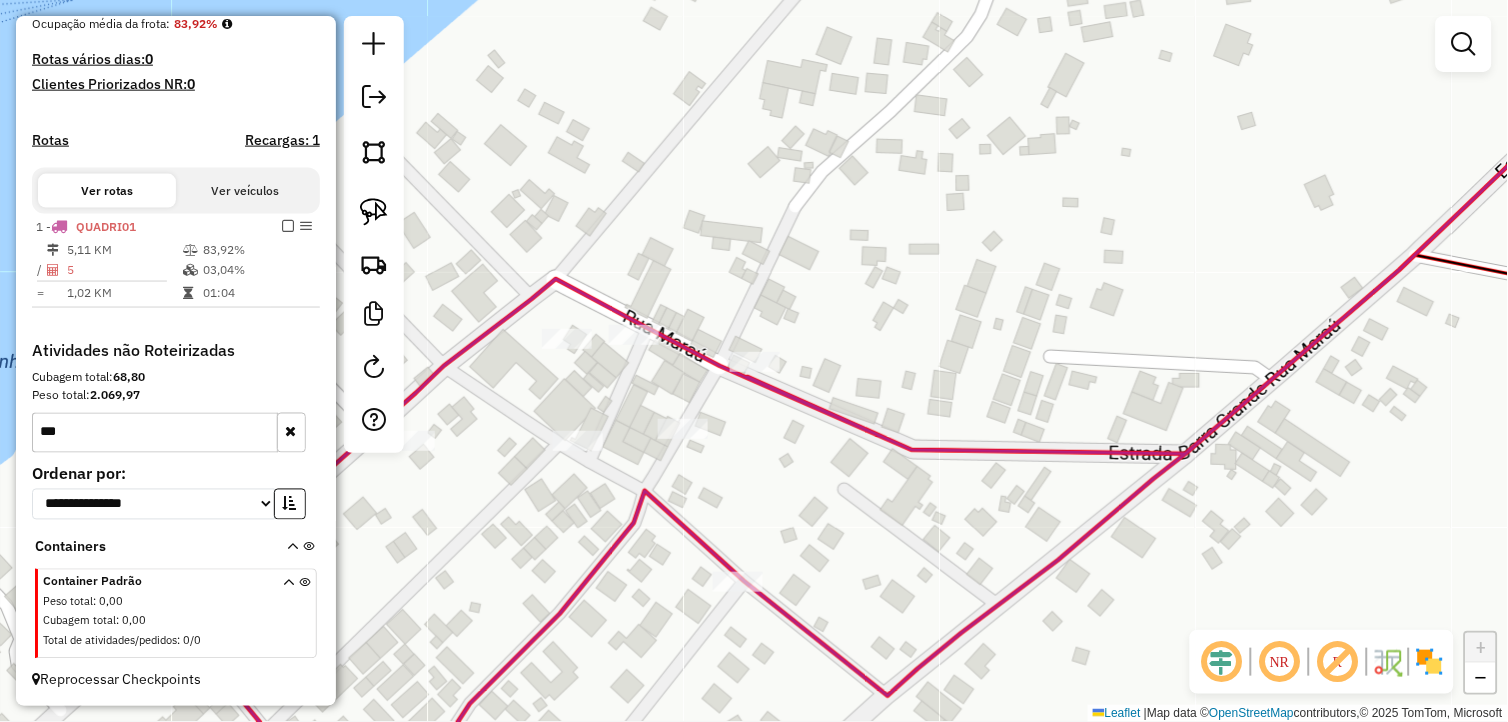 scroll, scrollTop: 445, scrollLeft: 0, axis: vertical 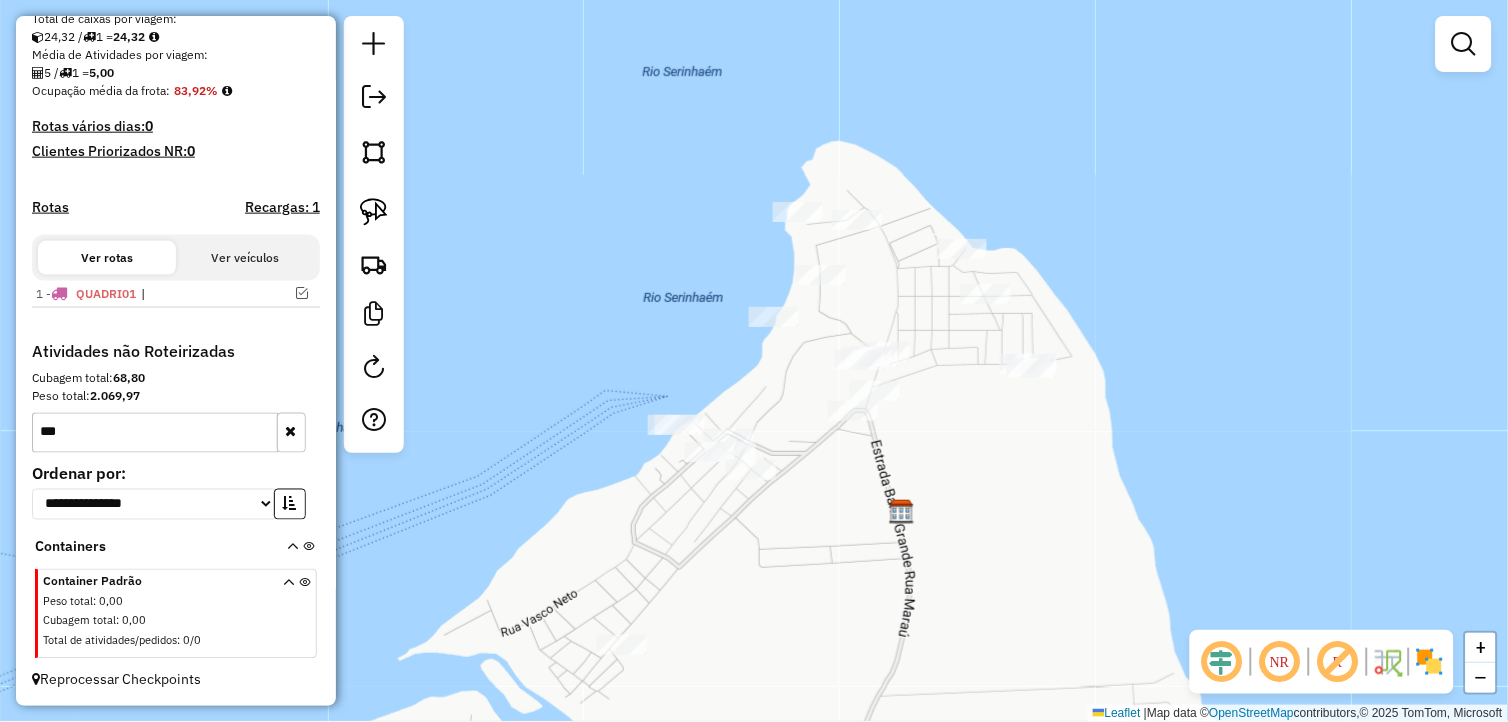 drag, startPoint x: 994, startPoint y: 542, endPoint x: 956, endPoint y: 501, distance: 55.9017 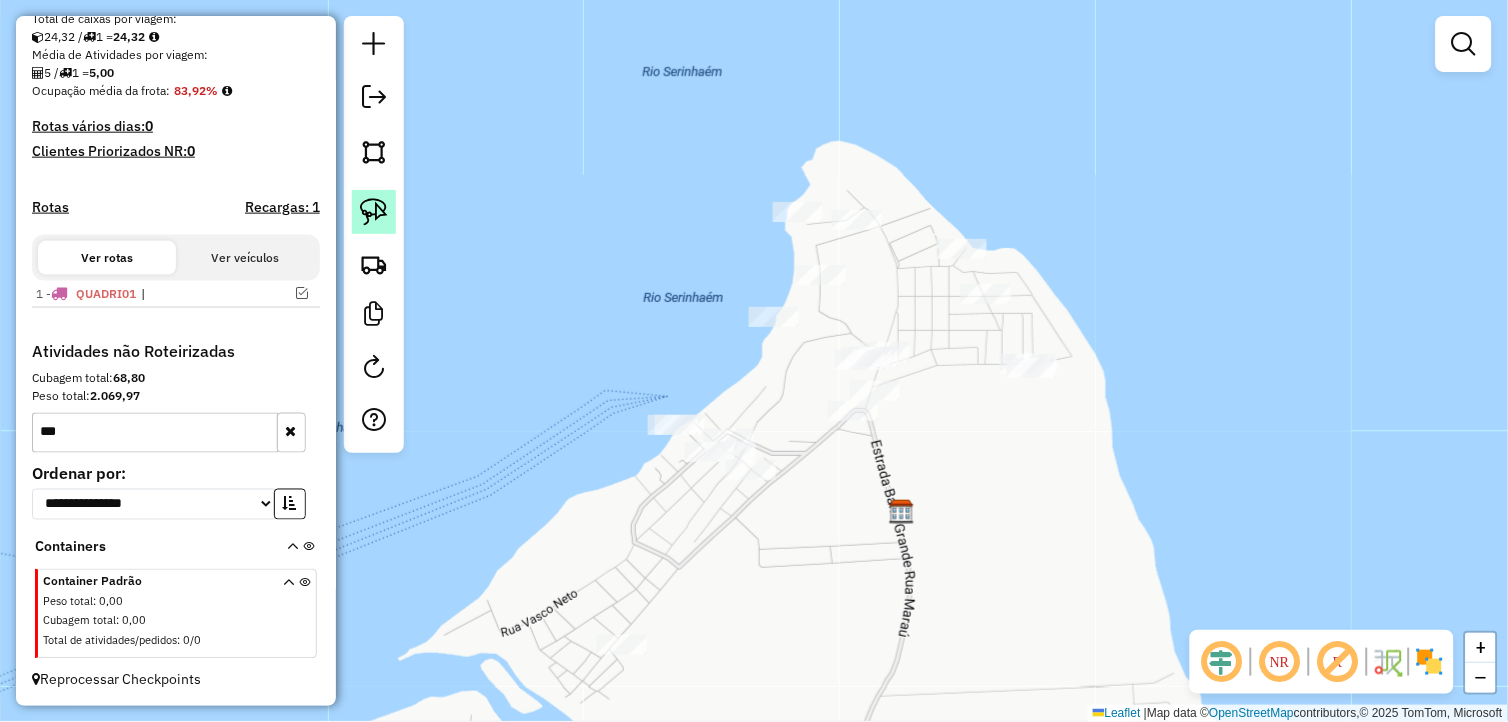 click 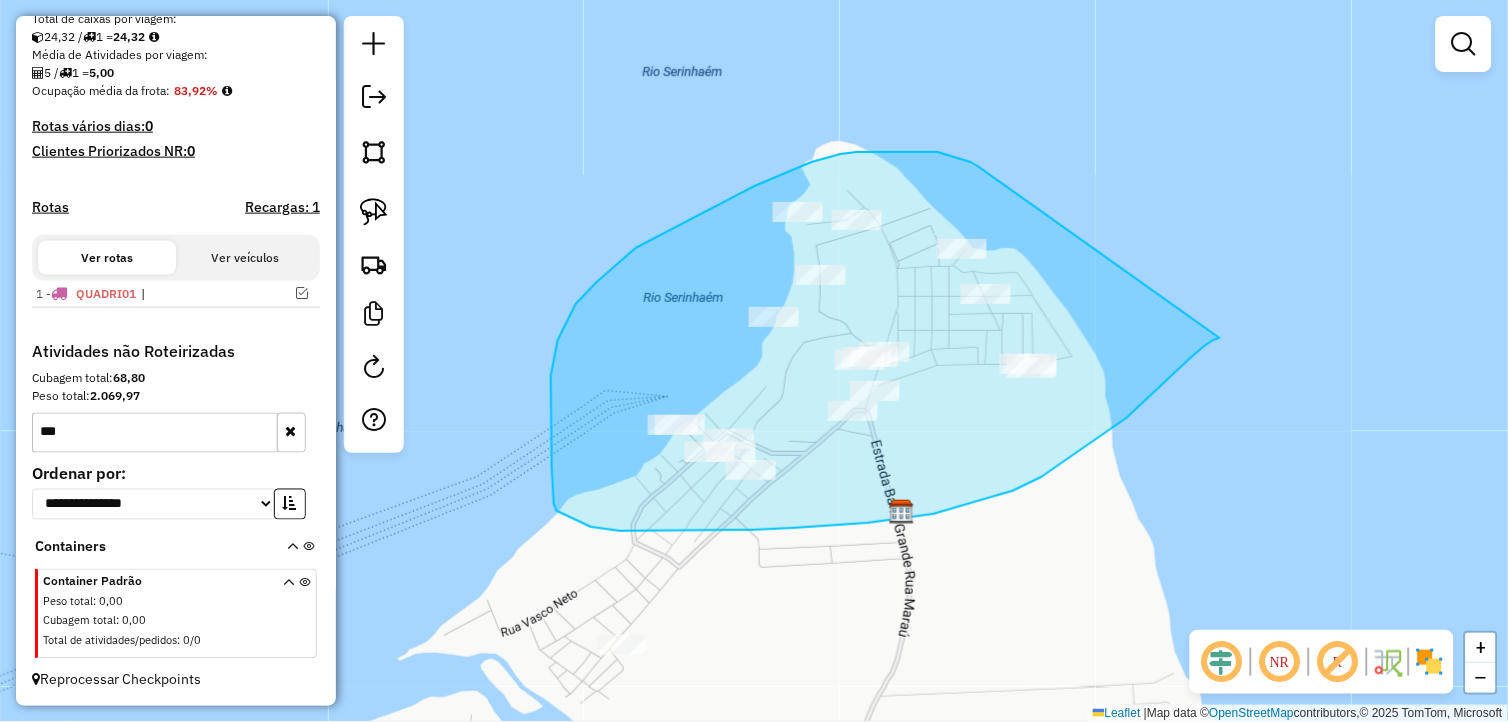 drag, startPoint x: 1176, startPoint y: 373, endPoint x: 978, endPoint y: 166, distance: 286.44894 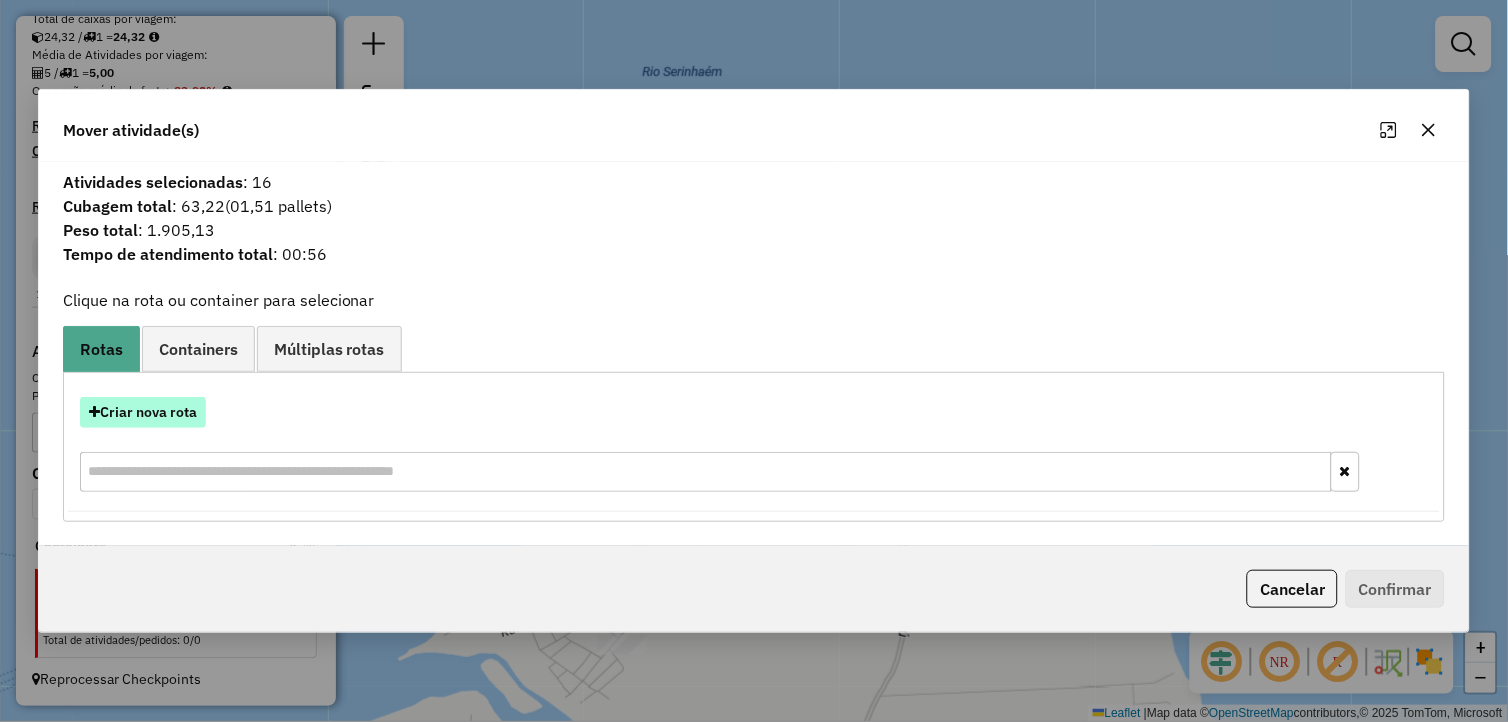 click on "Criar nova rota" at bounding box center [143, 412] 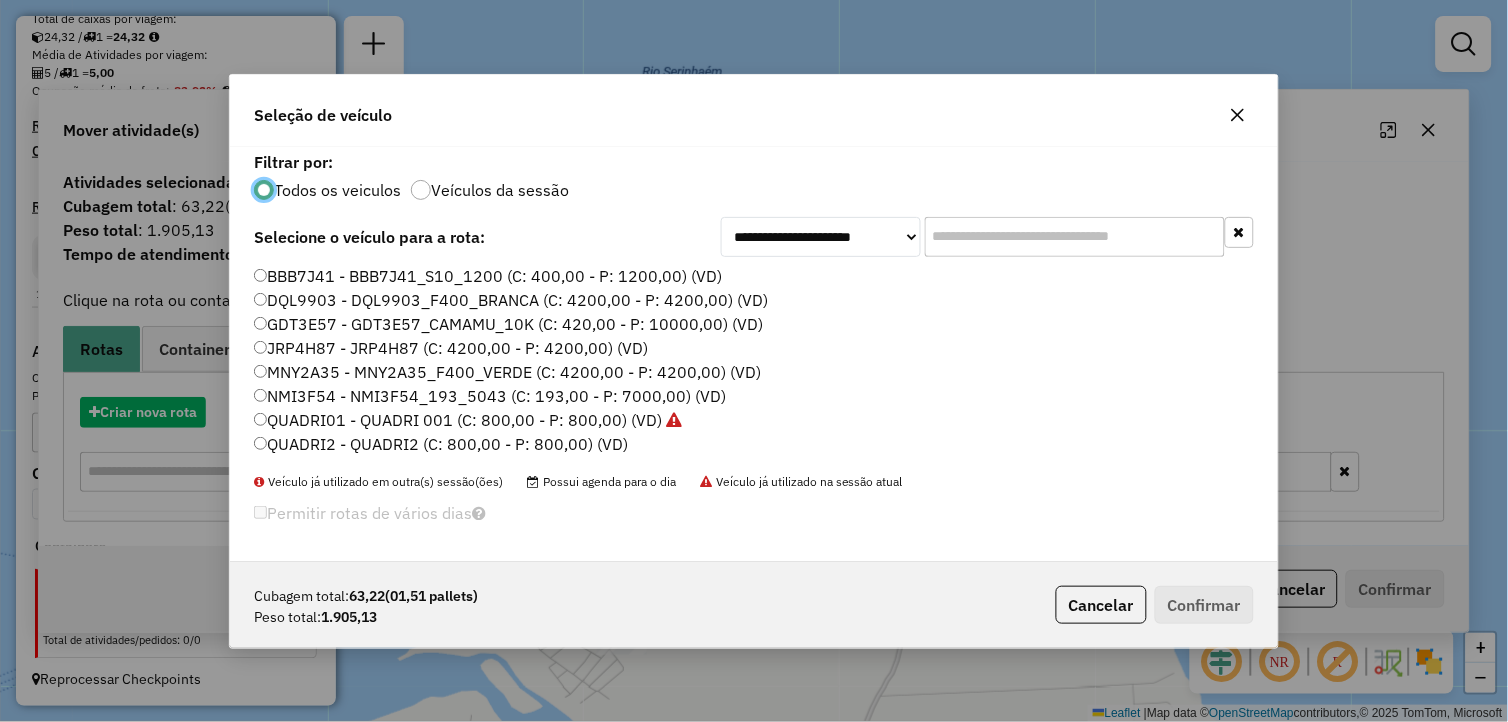 scroll, scrollTop: 11, scrollLeft: 5, axis: both 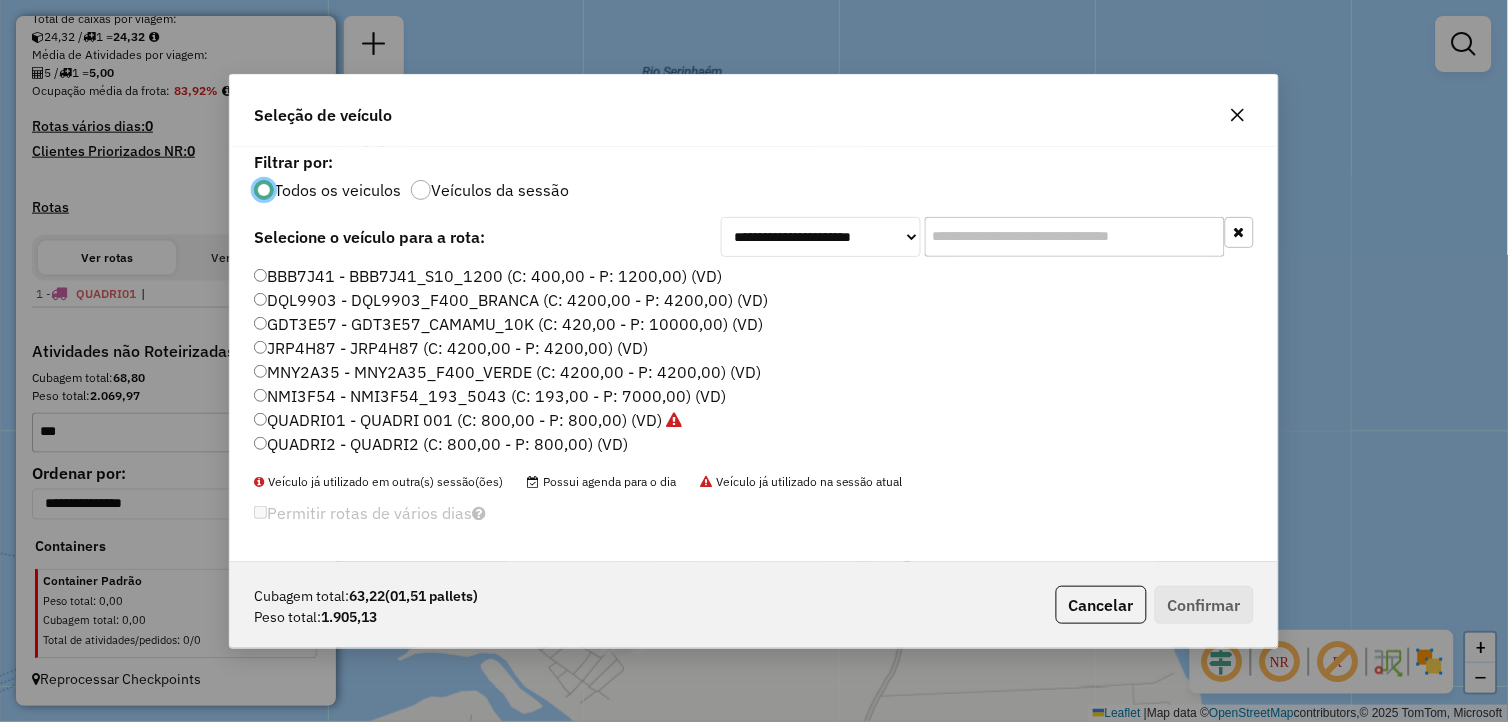 click on "MNY2A35 - MNY2A35_F400_VERDE (C: 4200,00 - P: 4200,00) (VD)" 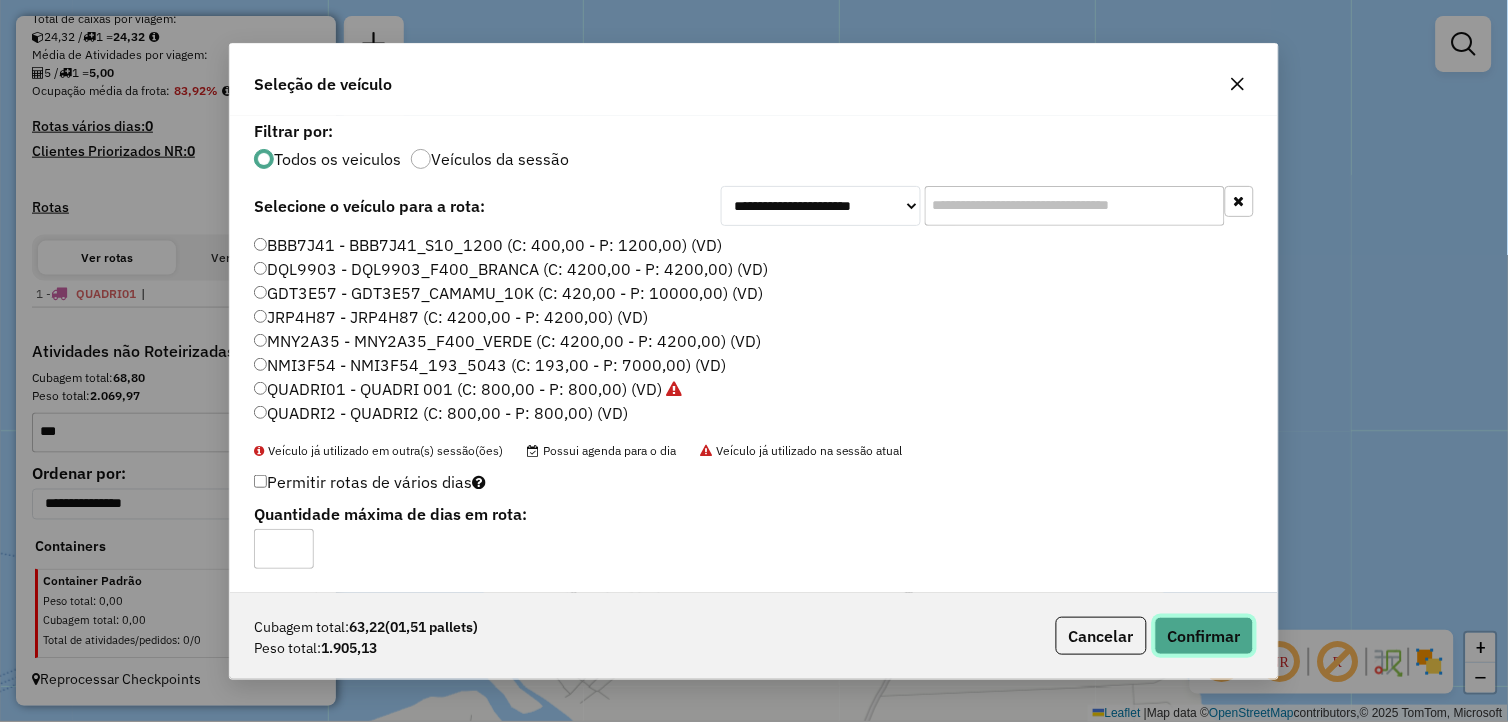 click on "Confirmar" 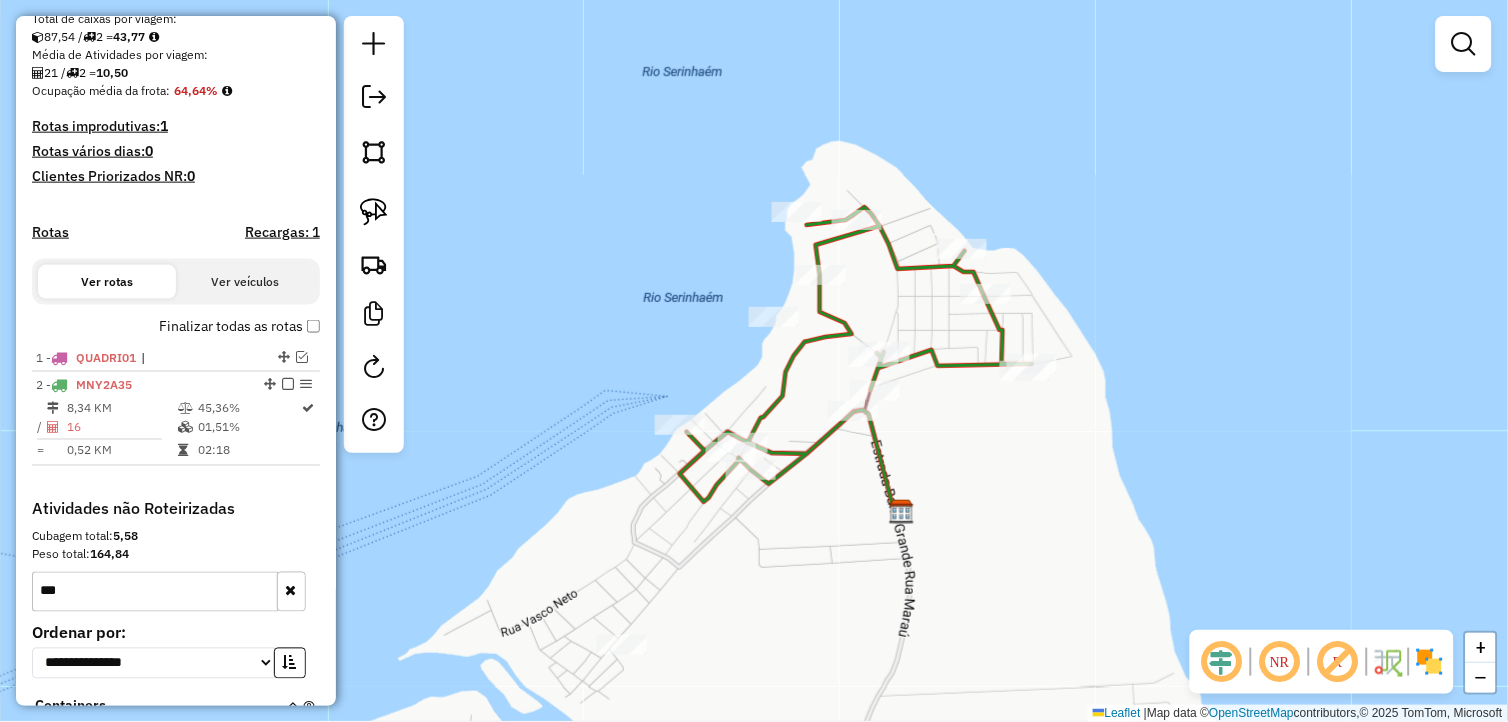 scroll, scrollTop: 604, scrollLeft: 0, axis: vertical 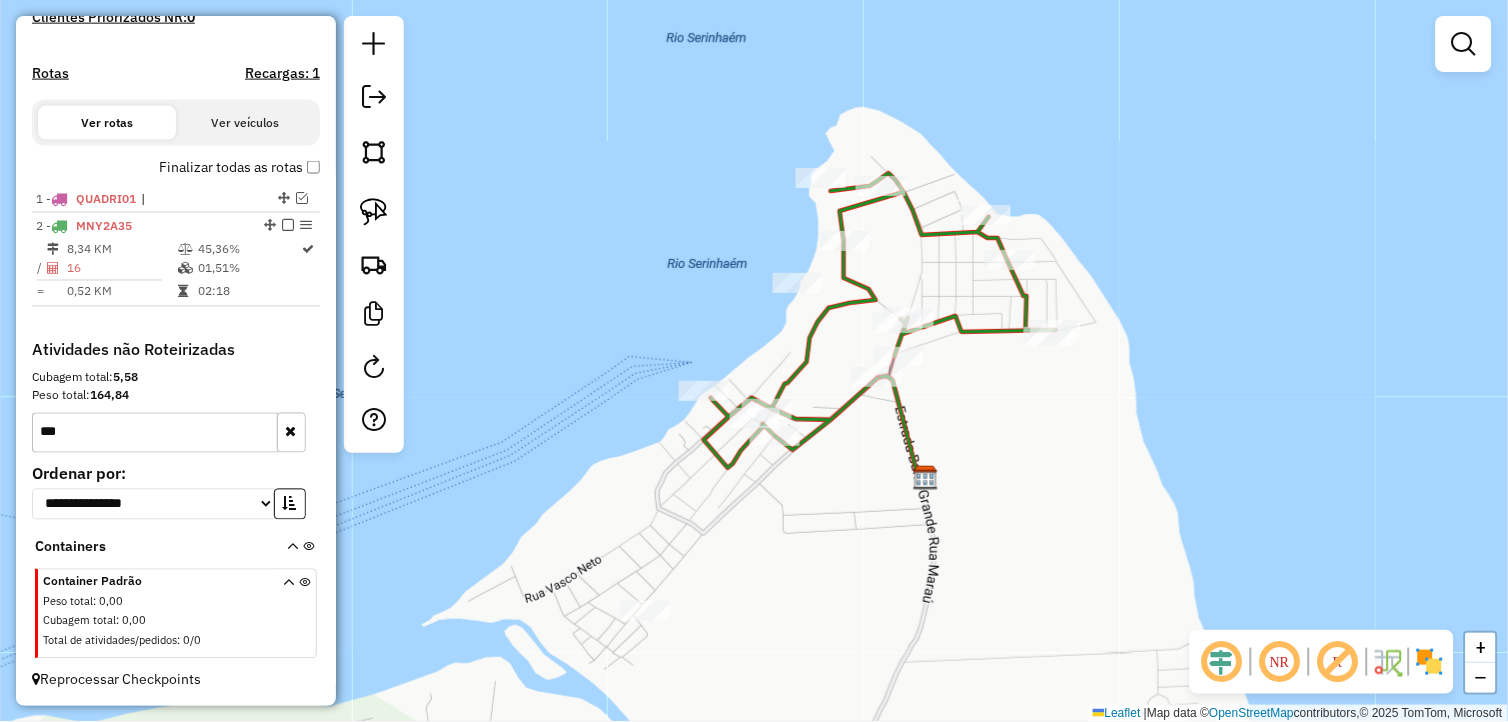drag, startPoint x: 696, startPoint y: 578, endPoint x: 754, endPoint y: 466, distance: 126.12692 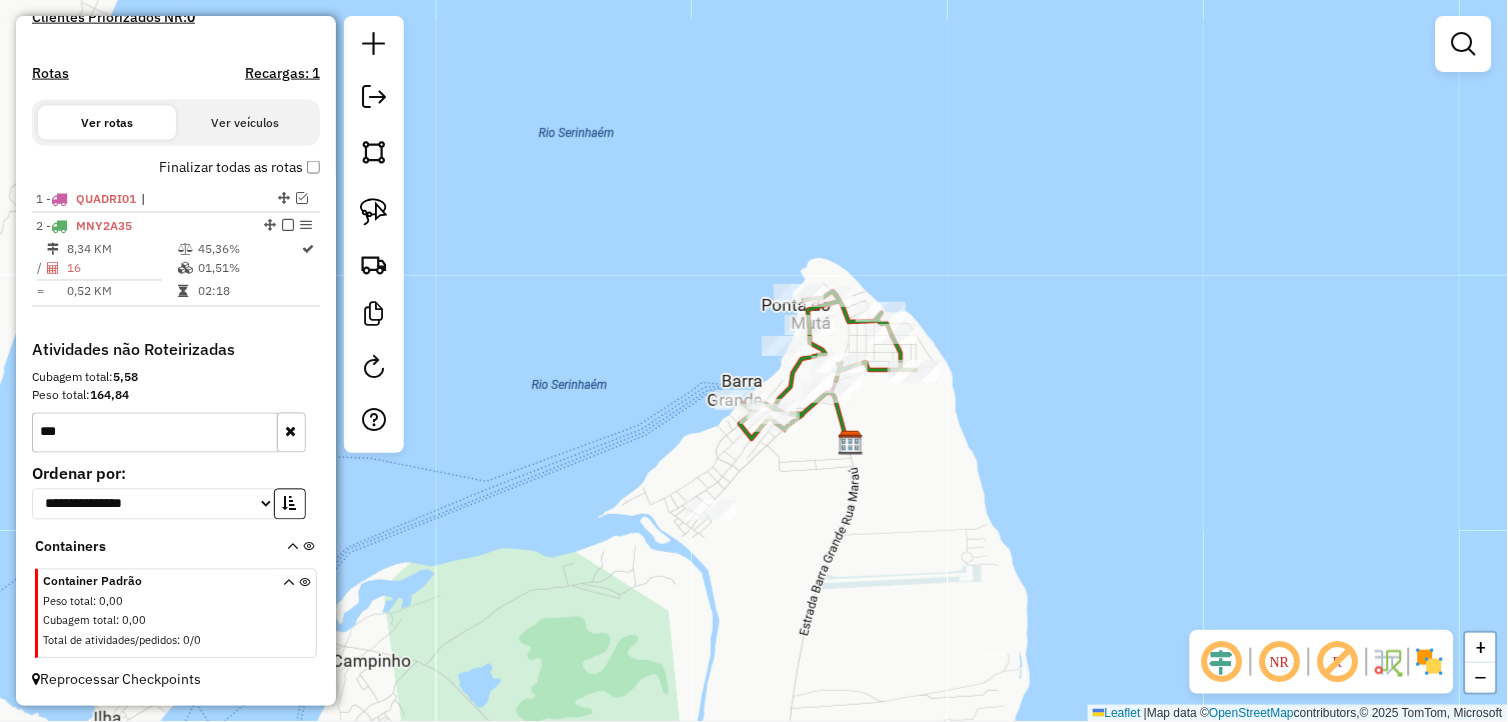 drag, startPoint x: 714, startPoint y: 554, endPoint x: 757, endPoint y: 526, distance: 51.312767 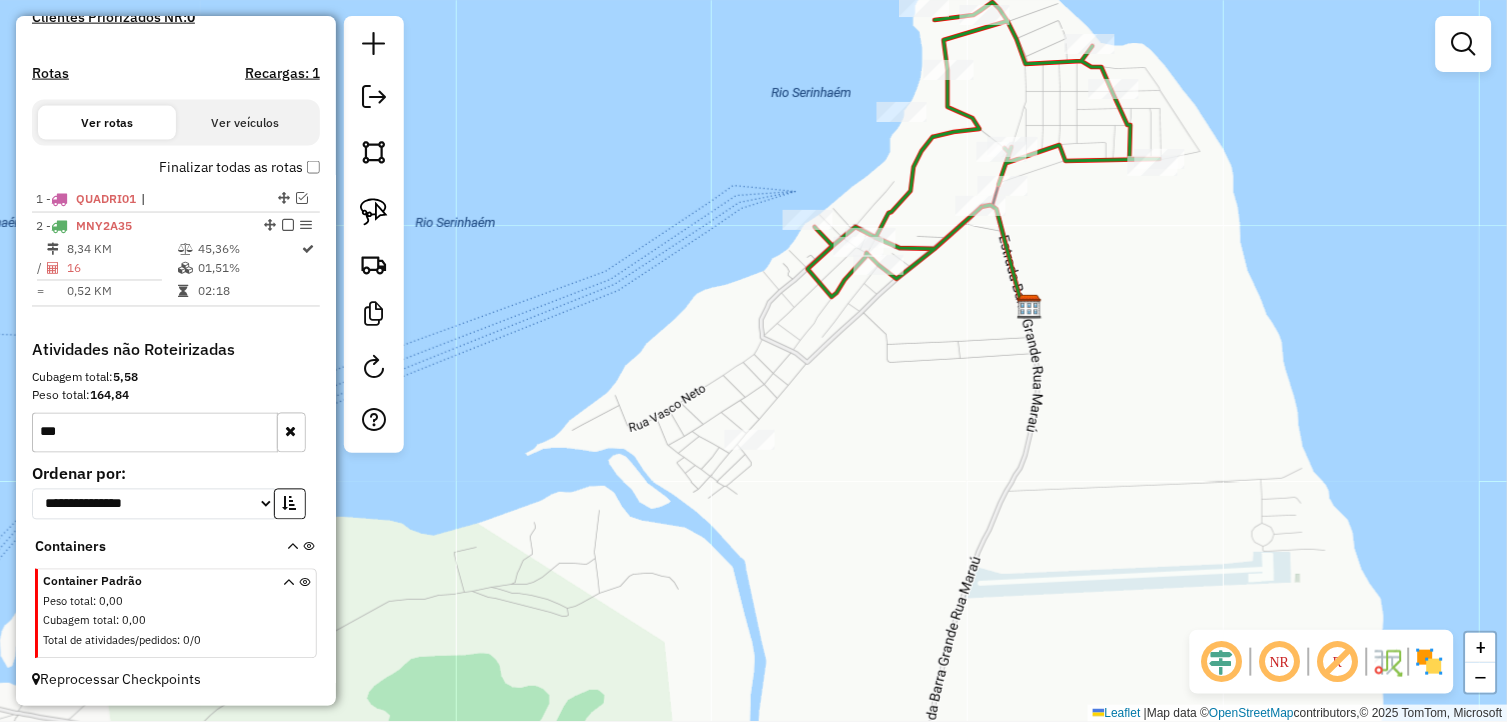 drag, startPoint x: 765, startPoint y: 537, endPoint x: 795, endPoint y: 558, distance: 36.619667 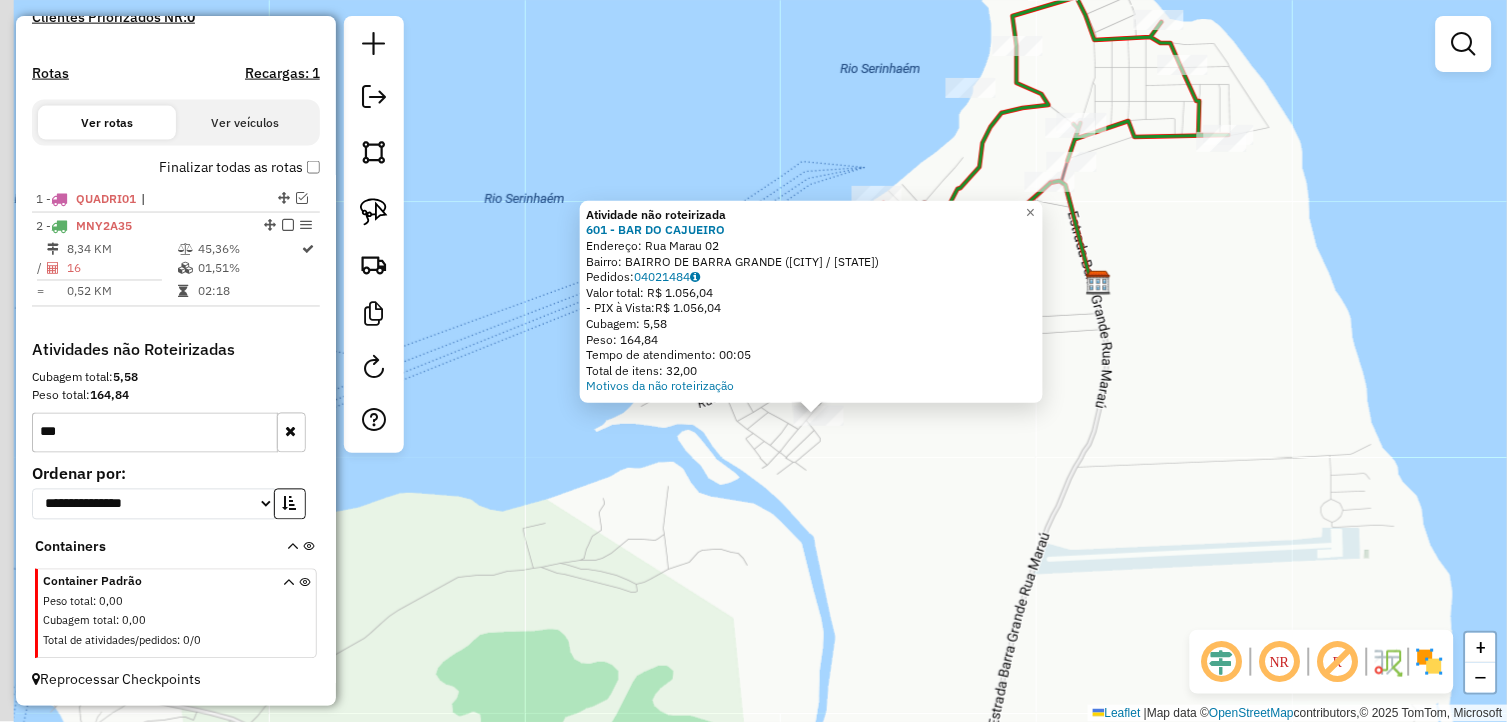 drag, startPoint x: 758, startPoint y: 523, endPoint x: 790, endPoint y: 527, distance: 32.24903 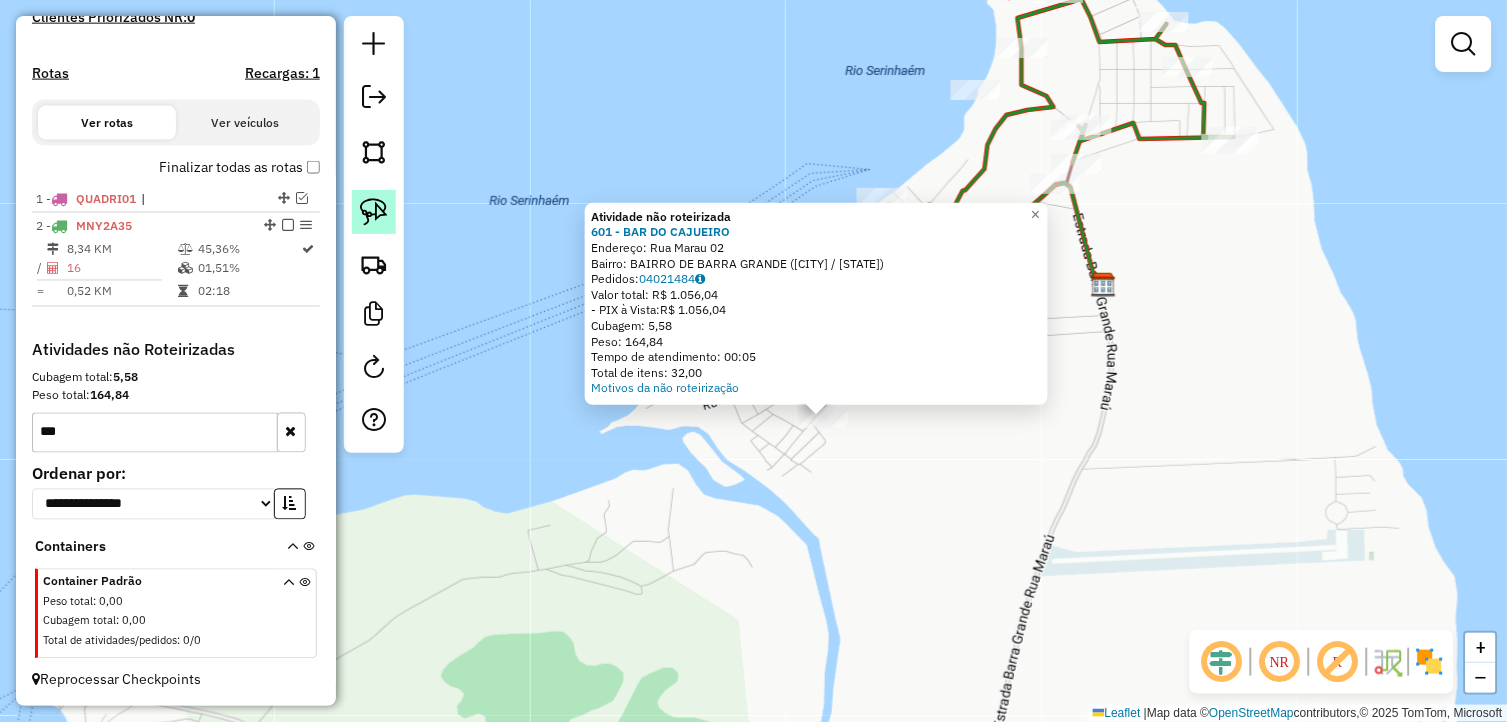 click 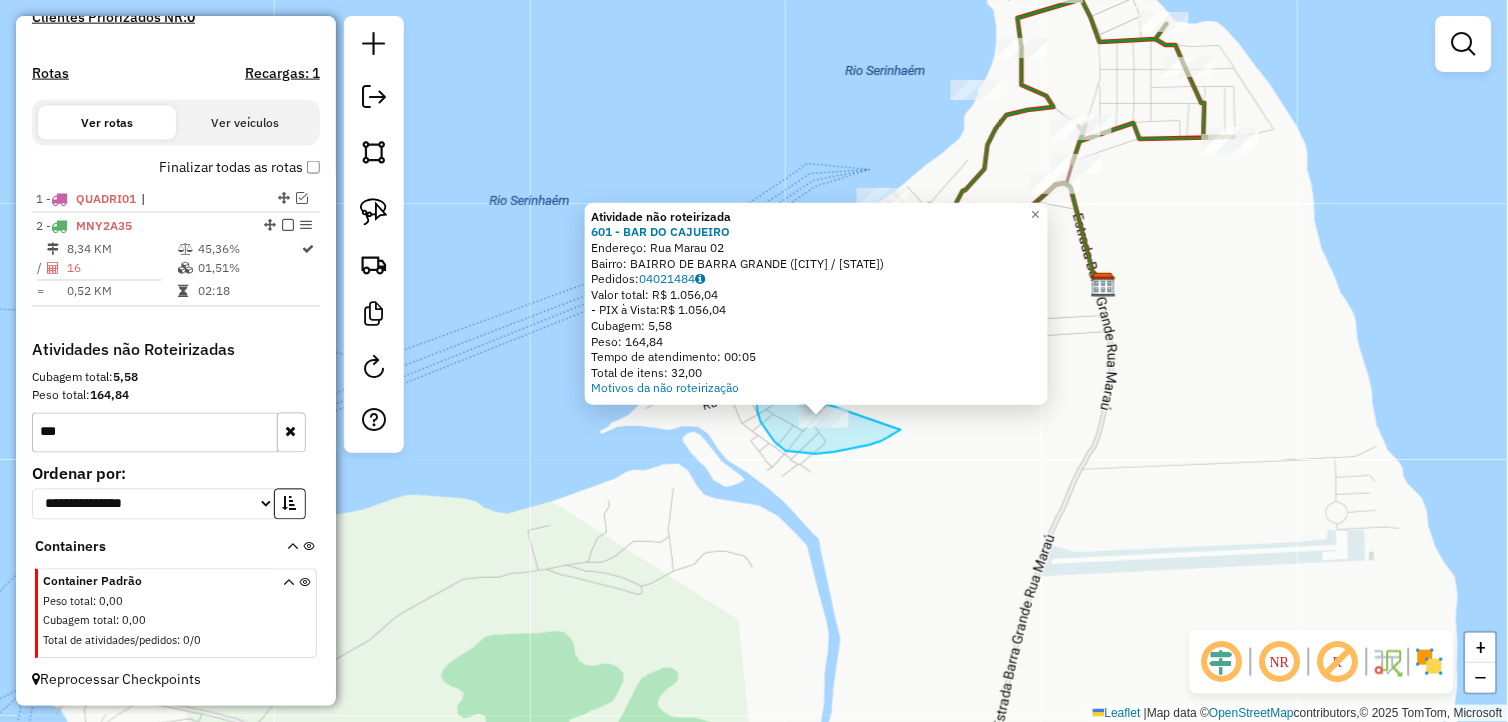 drag, startPoint x: 870, startPoint y: 445, endPoint x: 796, endPoint y: 381, distance: 97.8366 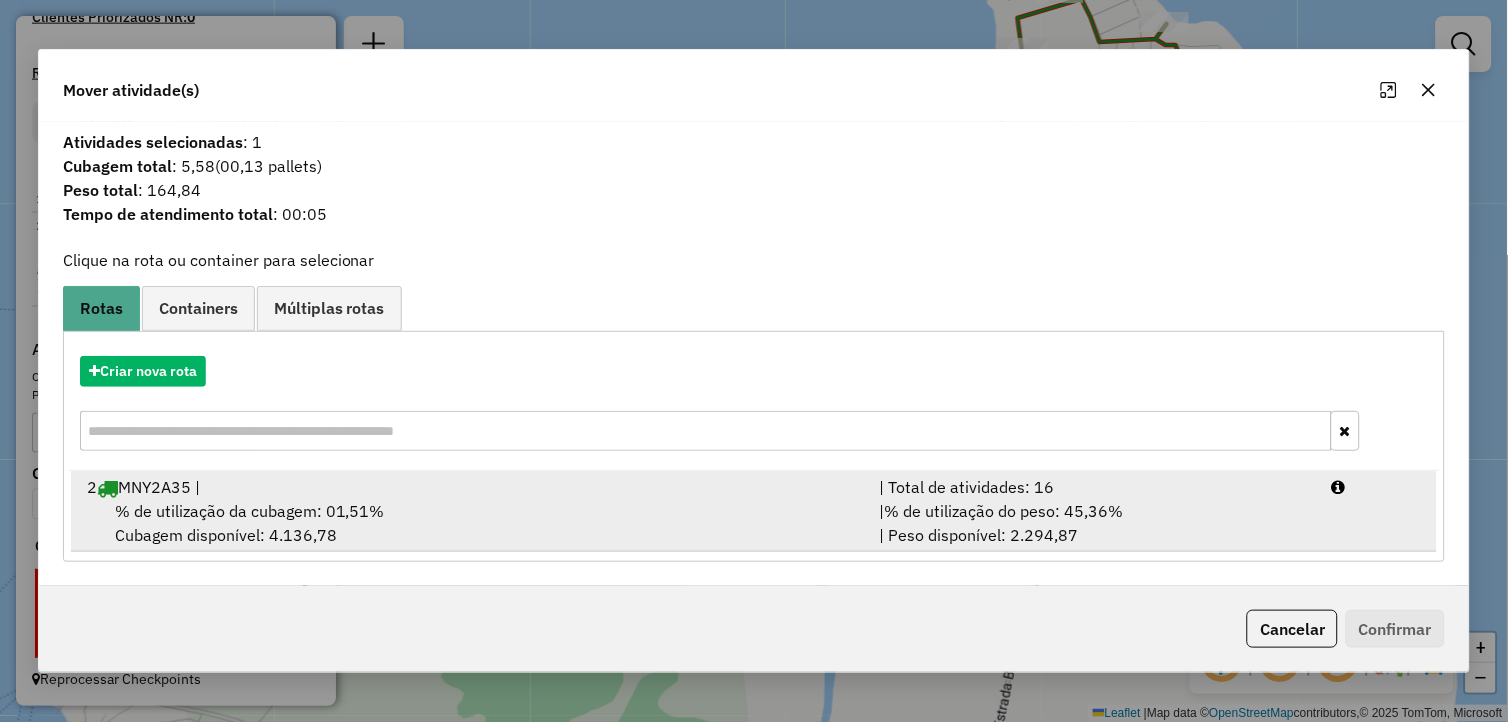 click on "% de utilização da cubagem: 01,51%  Cubagem disponível: 4.136,78" at bounding box center (471, 523) 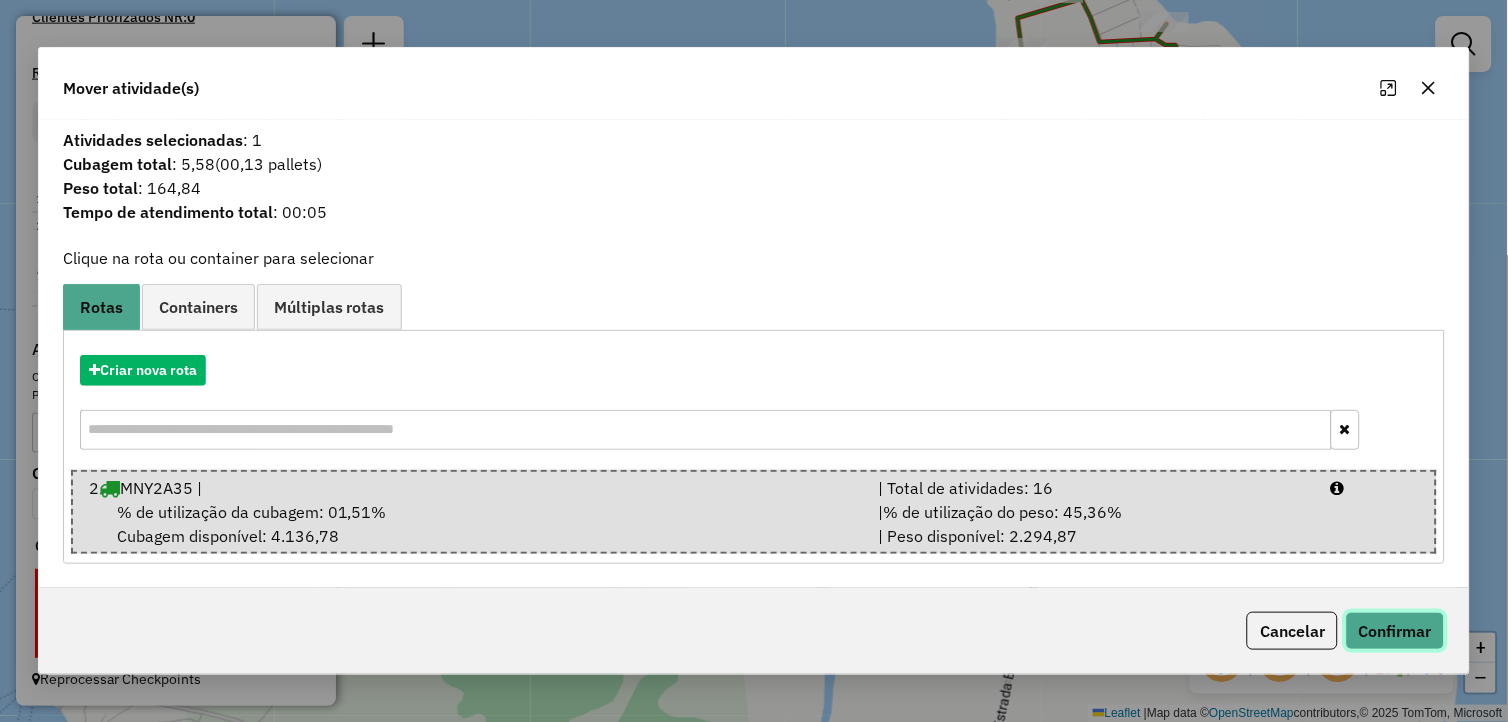 click on "Confirmar" 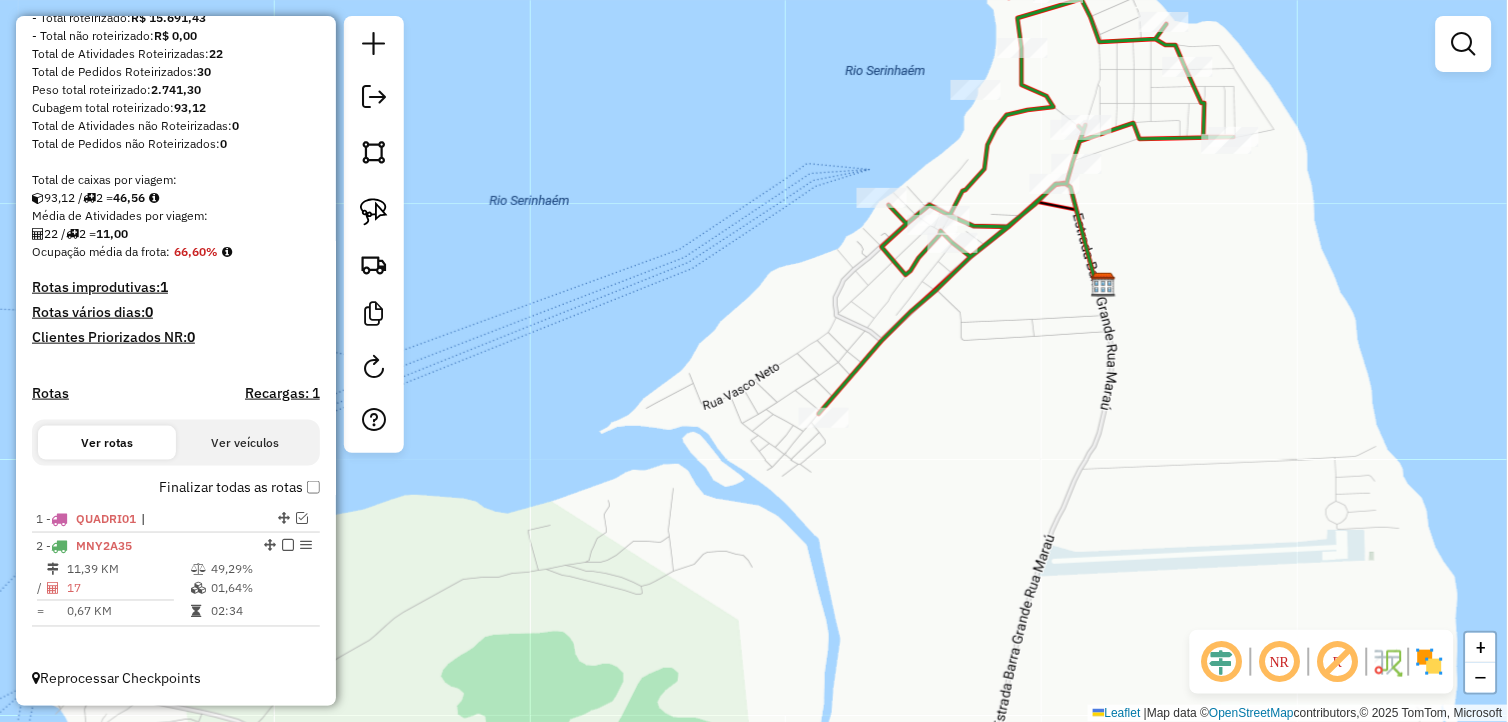 scroll, scrollTop: 283, scrollLeft: 0, axis: vertical 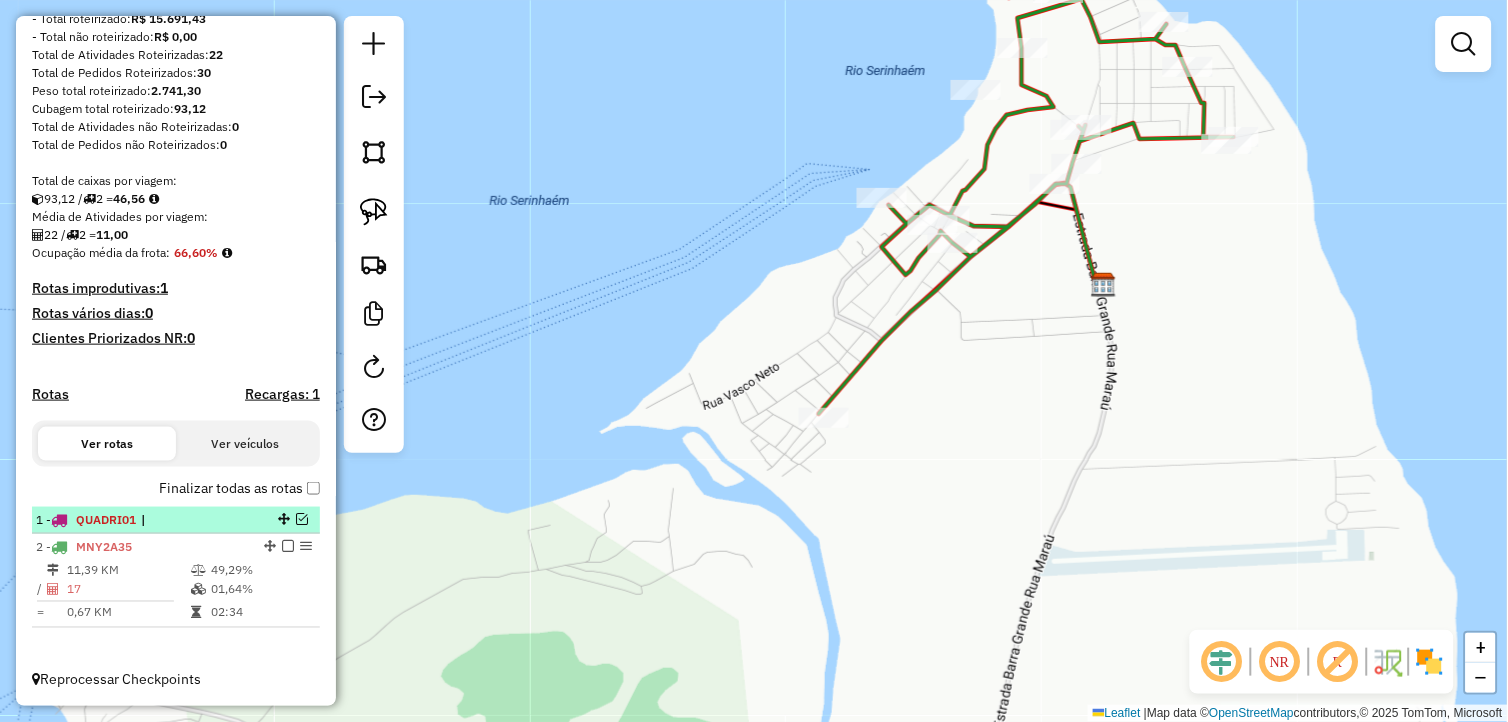 click at bounding box center [302, 519] 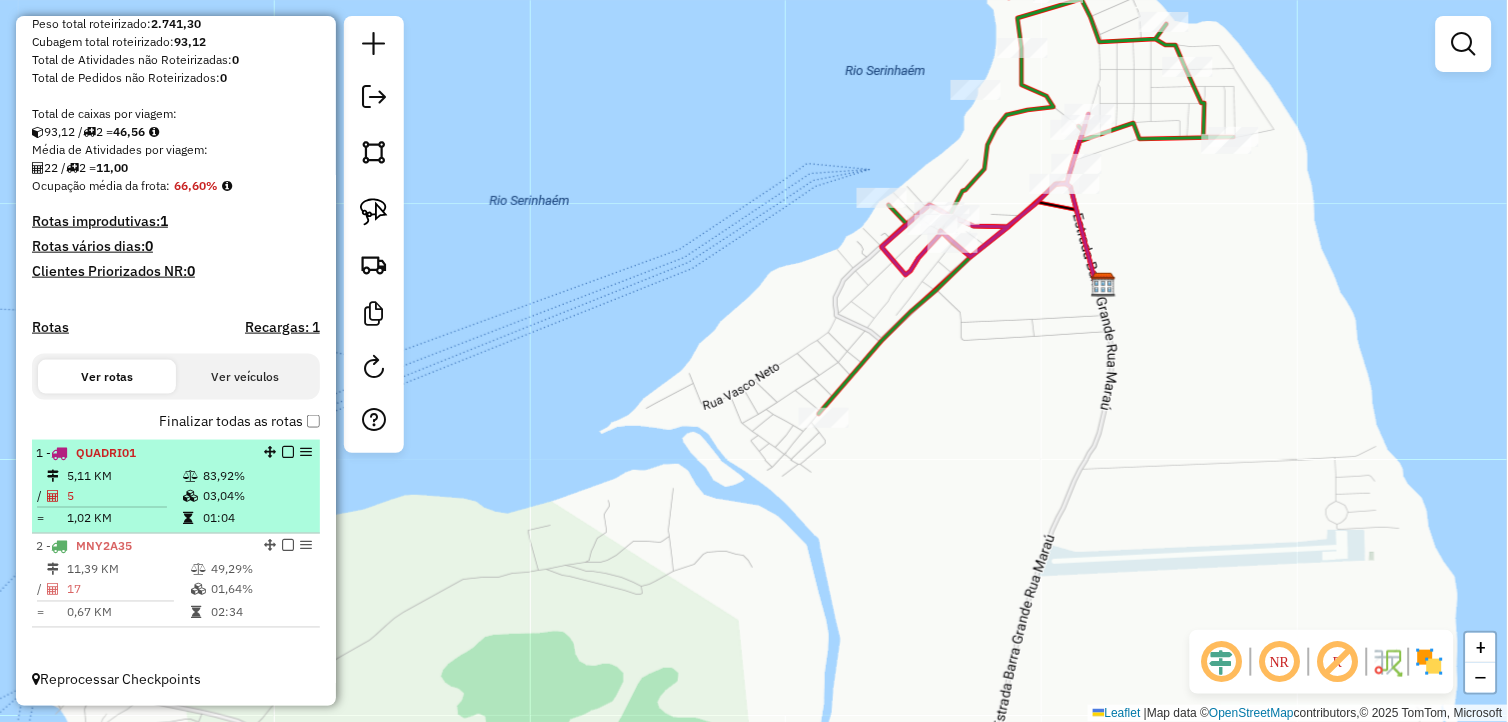 click on "1 -       QUADRI01   5,11 KM   83,92%  /  5   03,04%     =  1,02 KM   01:04" at bounding box center [176, 487] 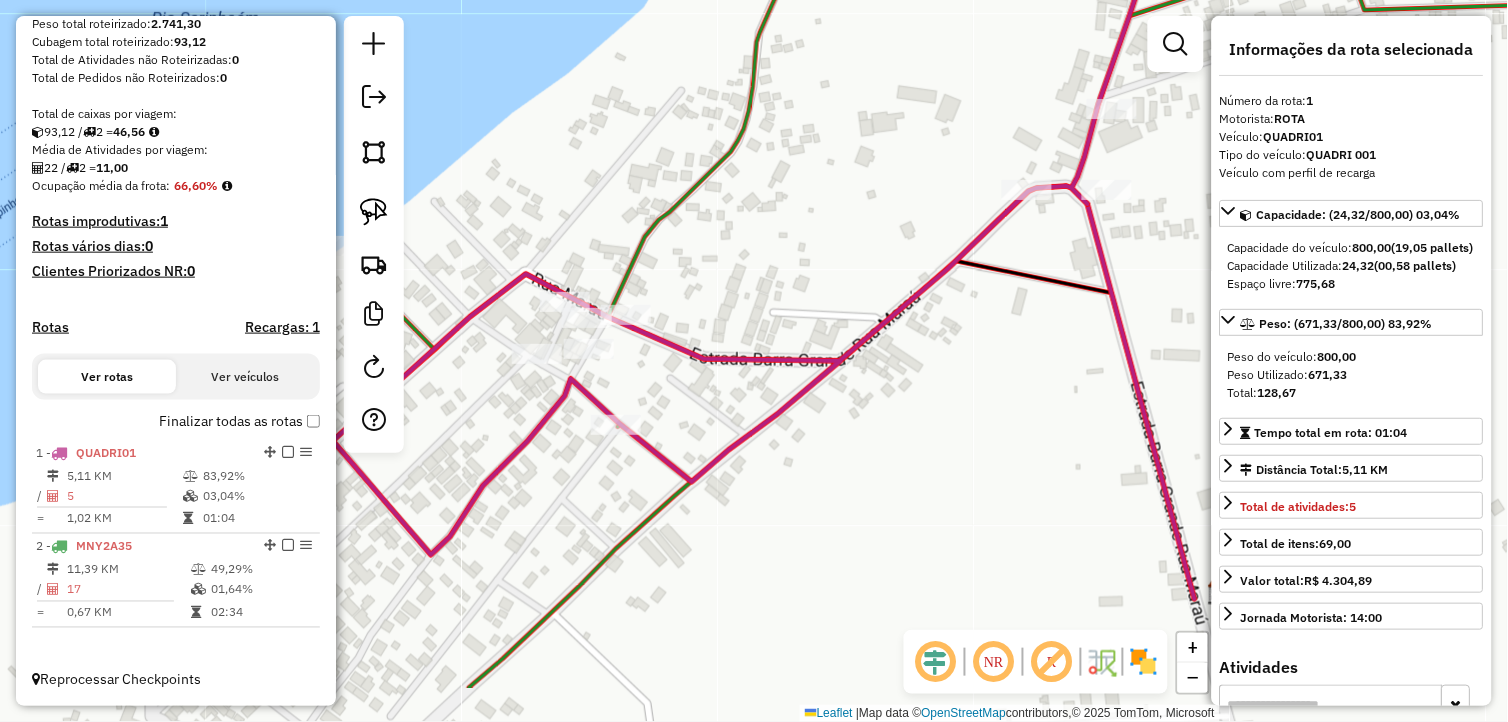 drag, startPoint x: 881, startPoint y: 420, endPoint x: 902, endPoint y: 346, distance: 76.922035 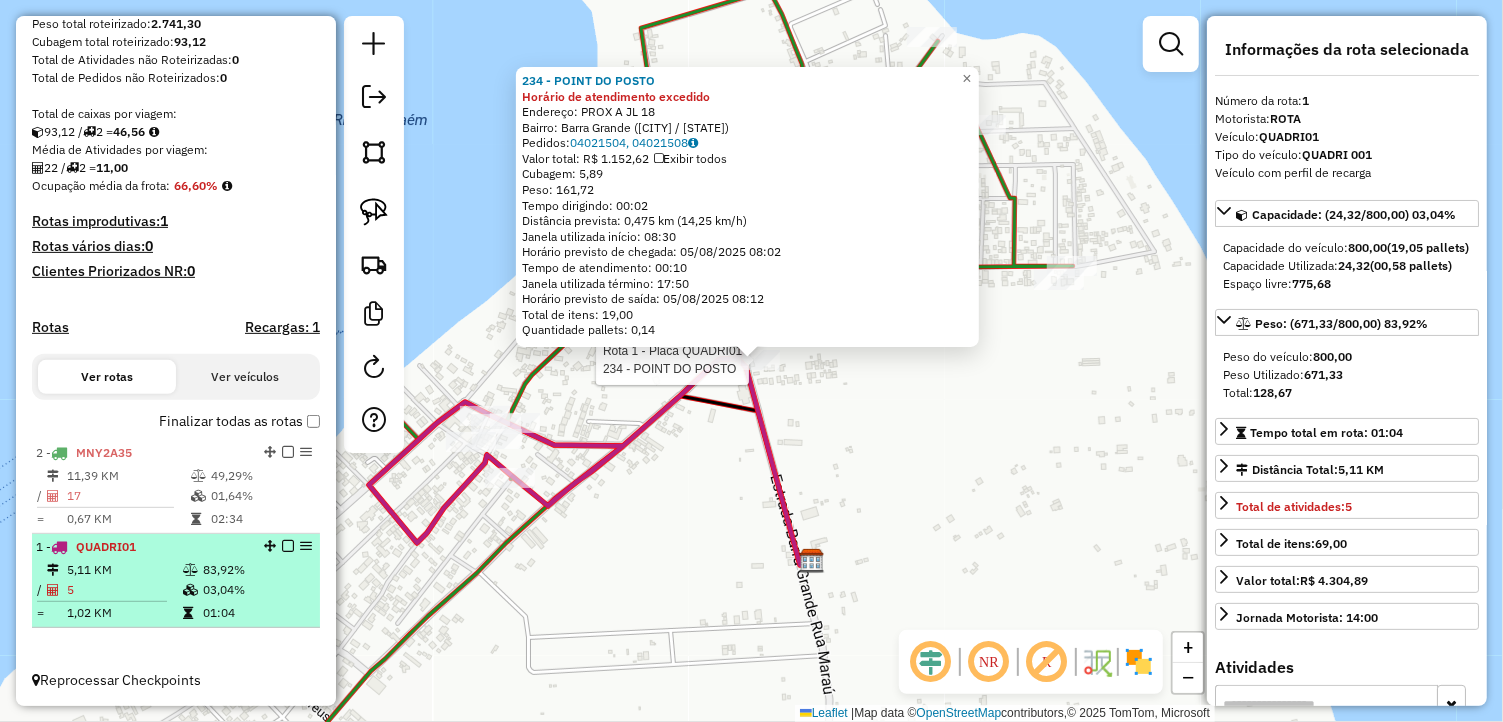 drag, startPoint x: 257, startPoint y: 448, endPoint x: 221, endPoint y: 583, distance: 139.71758 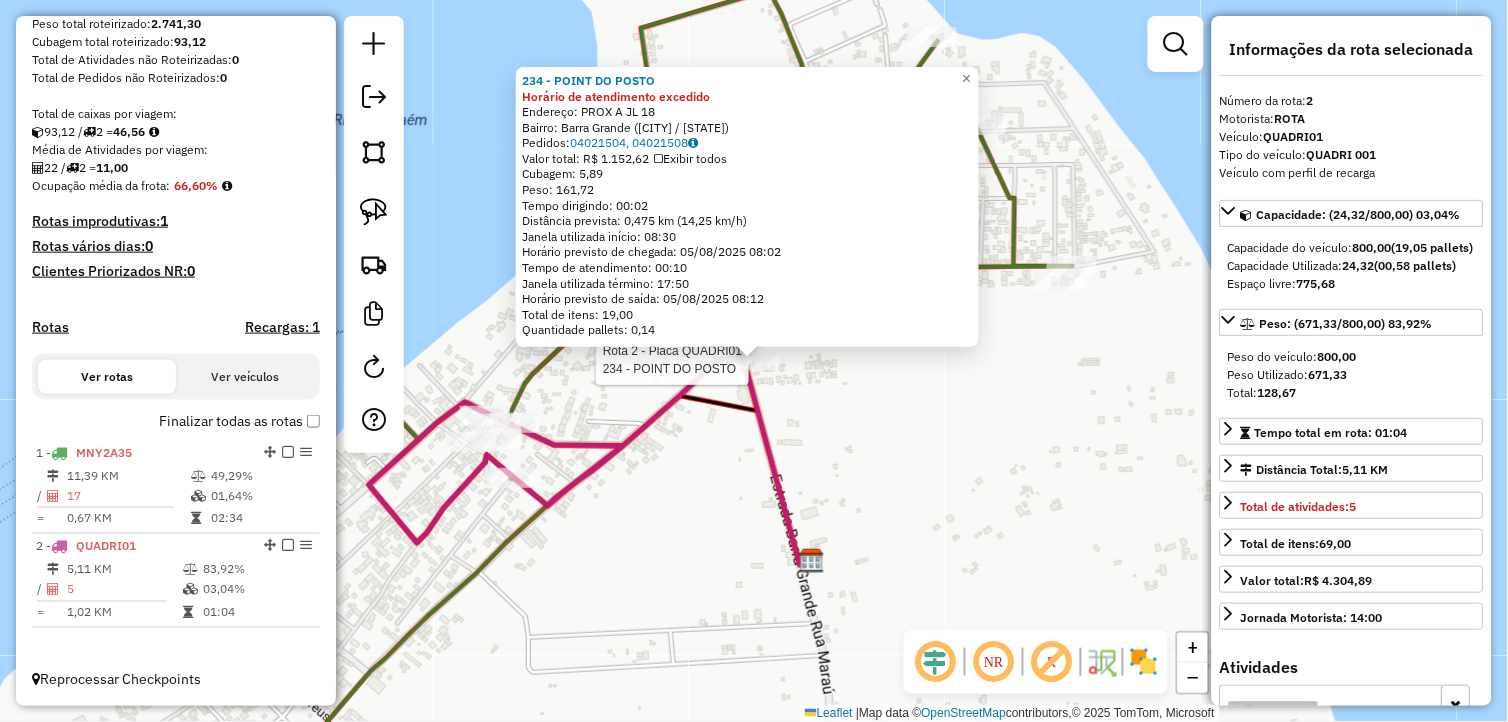 click on "Rota 2 - Placa QUADRI01  234 - POINT DO POSTO 234 - POINT DO POSTO Horário de atendimento excedido  Endereço:  PROX A JL 18   Bairro: Barra Grande (MARAU / BA)   Pedidos:  04021504, 04021508   Valor total: R$ 1.152,62   Exibir todos   Cubagem: 5,89  Peso: 161,72  Tempo dirigindo: 00:02   Distância prevista: 0,475 km (14,25 km/h)   Janela utilizada início: 08:30   Horário previsto de chegada: 05/08/2025 08:02   Tempo de atendimento: 00:10   Janela utilizada término: 17:50   Horário previsto de saída: 05/08/2025 08:12   Total de itens: 19,00   Quantidade pallets: 0,14  × Janela de atendimento Grade de atendimento Capacidade Transportadoras Veículos Cliente Pedidos  Rotas Selecione os dias de semana para filtrar as janelas de atendimento  Seg   Ter   Qua   Qui   Sex   Sáb   Dom  Informe o período da janela de atendimento: De: Até:  Filtrar exatamente a janela do cliente  Considerar janela de atendimento padrão  Selecione os dias de semana para filtrar as grades de atendimento  Seg   Ter   Qua  De:" 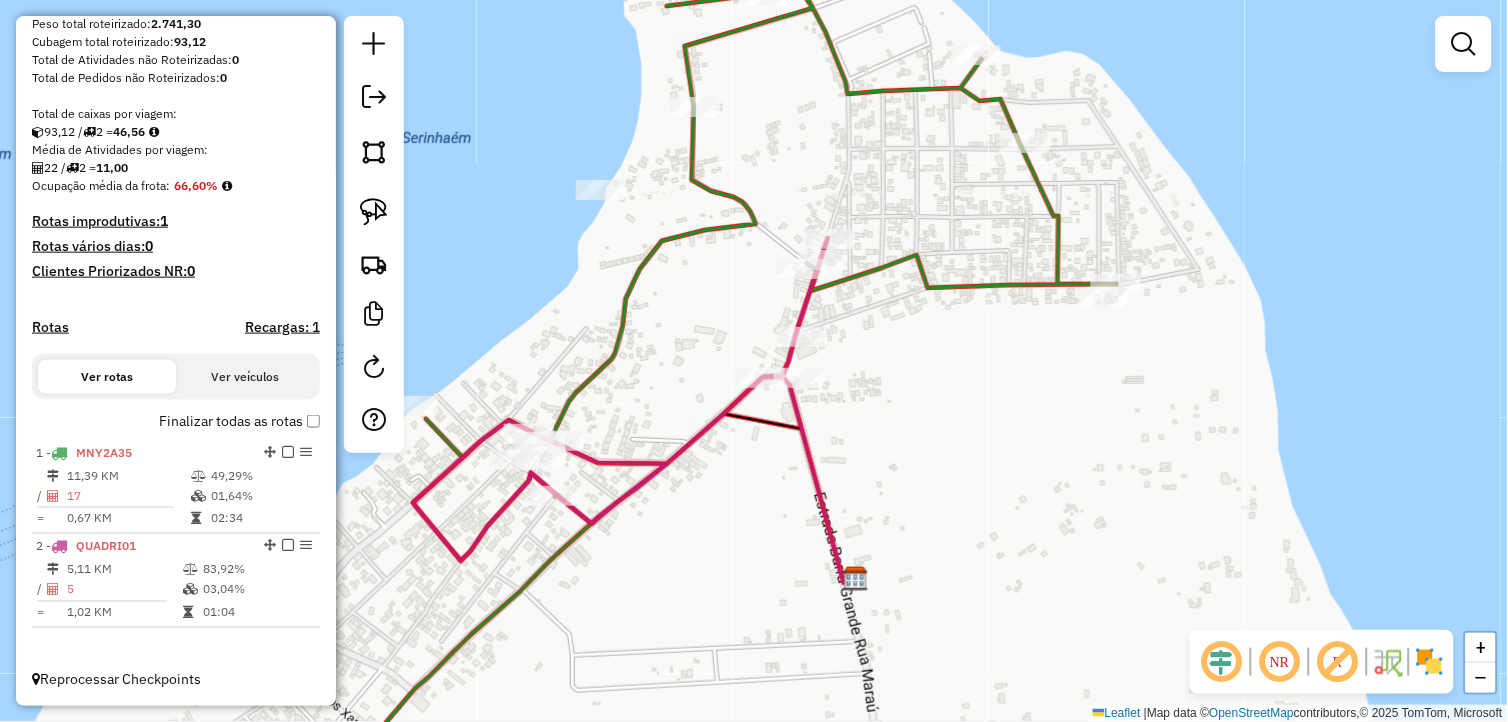 drag, startPoint x: 708, startPoint y: 542, endPoint x: 742, endPoint y: 553, distance: 35.735138 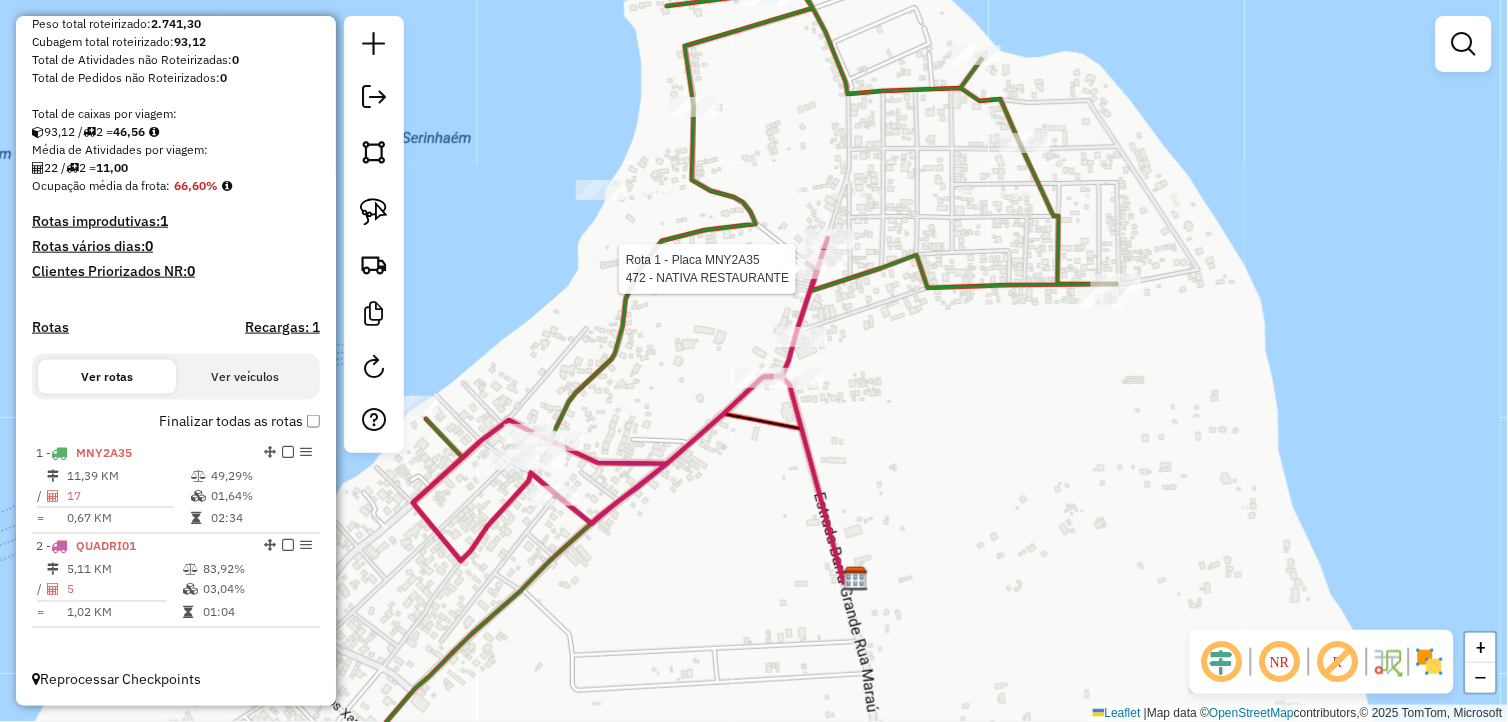 select on "**********" 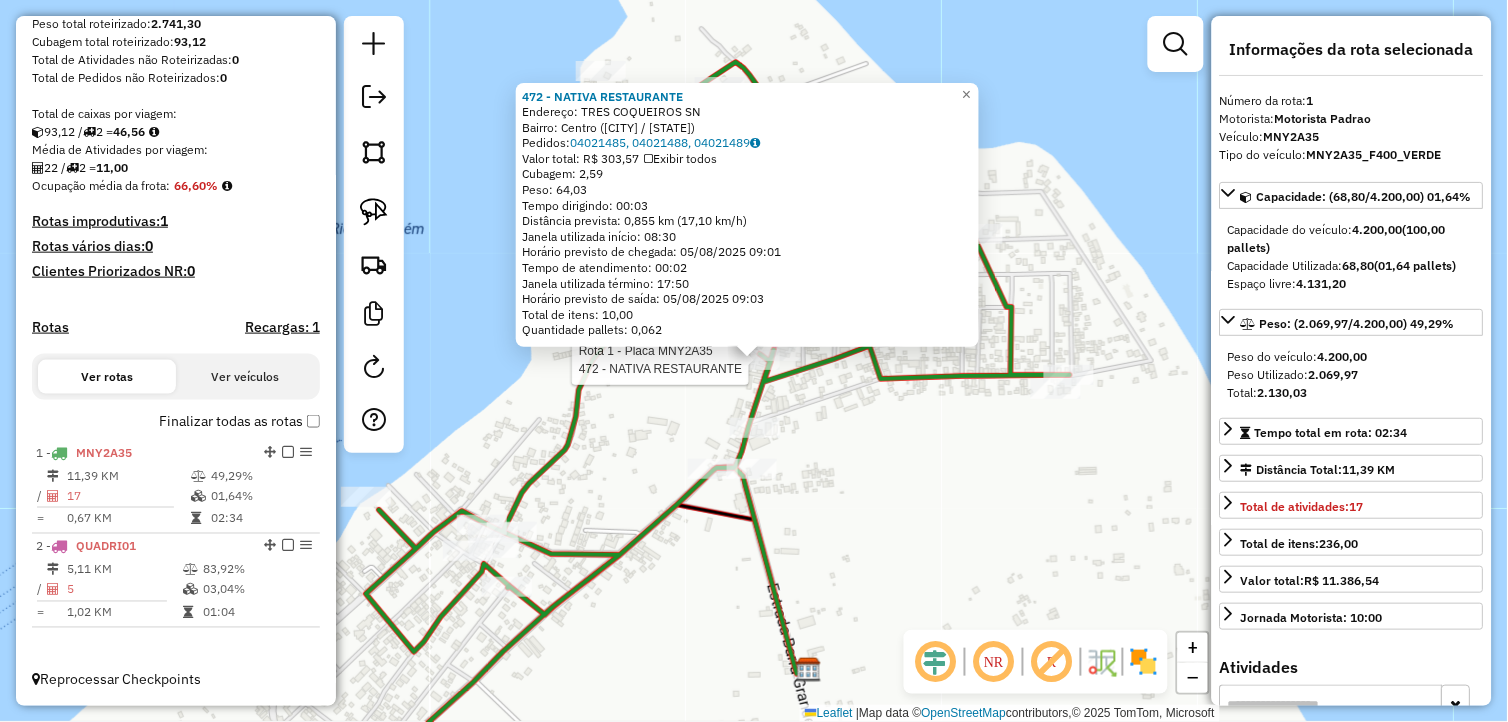 click on "Rota 1 - Placa MNY2A35  472 - NATIVA RESTAURANTE Rota 1 - Placa MNY2A35  545 - SPETINHO RAIMUNDO 472 - NATIVA RESTAURANTE  Endereço:  TRES COQUEIROS SN   Bairro: Centro (MARAU / BA)   Pedidos:  04021485, 04021488, 04021489   Valor total: R$ 303,57   Exibir todos   Cubagem: 2,59  Peso: 64,03  Tempo dirigindo: 00:03   Distância prevista: 0,855 km (17,10 km/h)   Janela utilizada início: 08:30   Horário previsto de chegada: 05/08/2025 09:01   Tempo de atendimento: 00:02   Janela utilizada término: 17:50   Horário previsto de saída: 05/08/2025 09:03   Total de itens: 10,00   Quantidade pallets: 0,062  × Janela de atendimento Grade de atendimento Capacidade Transportadoras Veículos Cliente Pedidos  Rotas Selecione os dias de semana para filtrar as janelas de atendimento  Seg   Ter   Qua   Qui   Sex   Sáb   Dom  Informe o período da janela de atendimento: De: Até:  Filtrar exatamente a janela do cliente  Considerar janela de atendimento padrão   Seg   Ter   Qua   Qui   Sex   Sáb   Dom   Peso mínimo:" 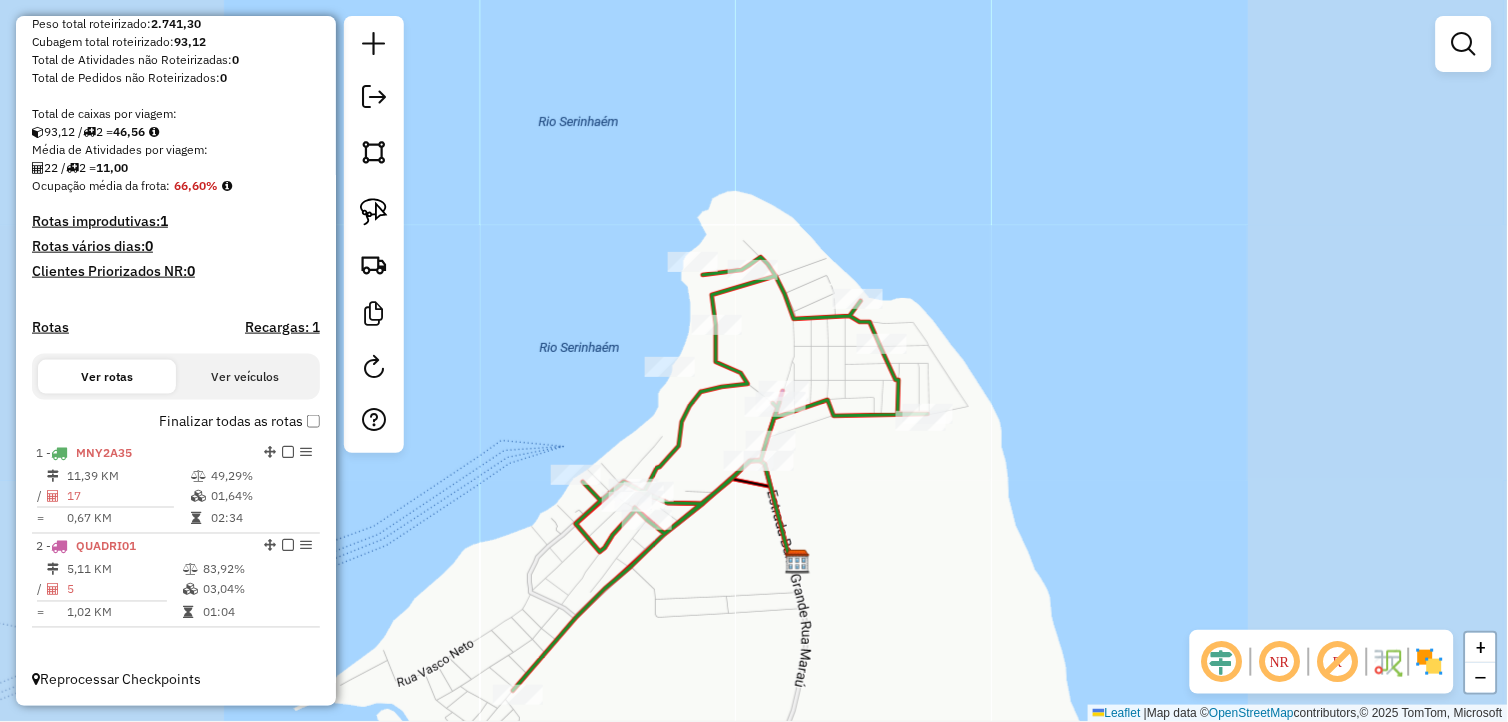 drag, startPoint x: 945, startPoint y: 543, endPoint x: 813, endPoint y: 431, distance: 173.11269 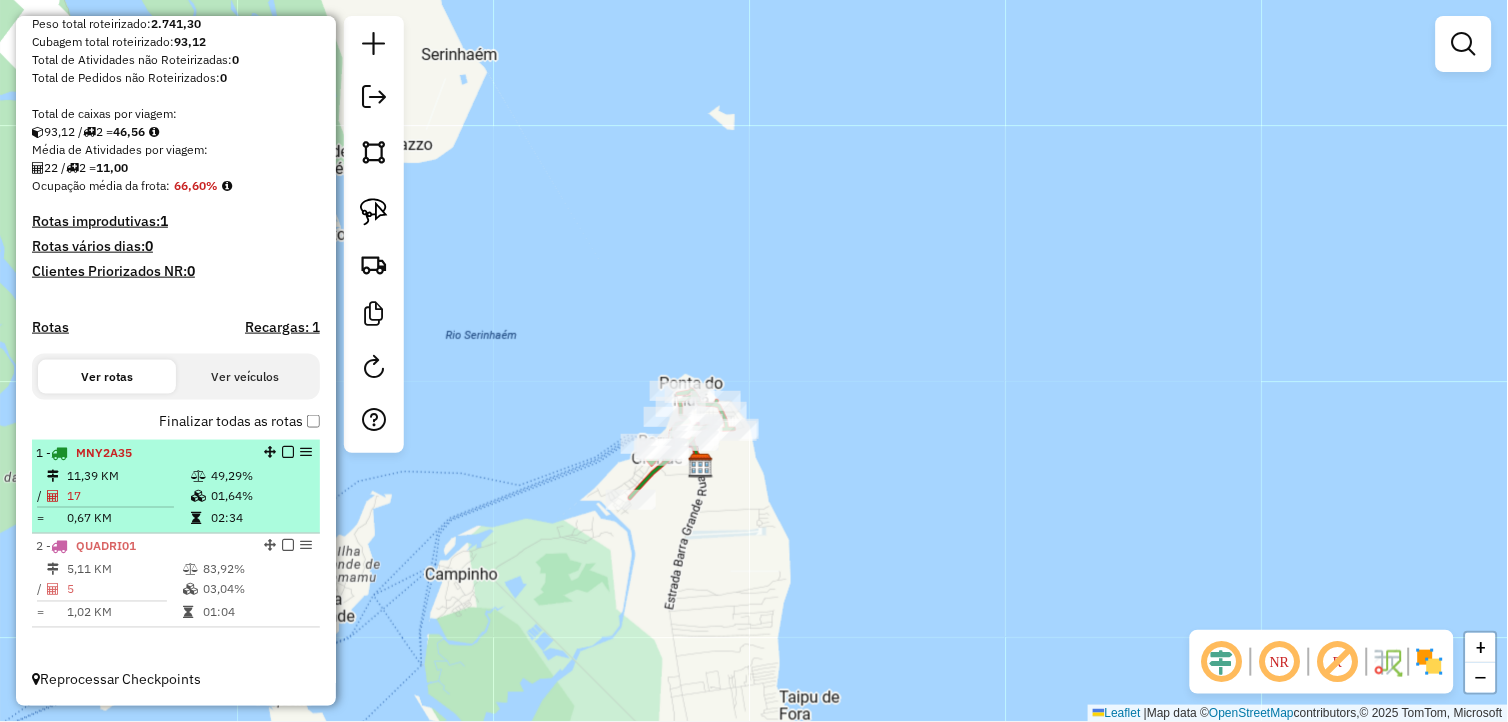 scroll, scrollTop: 127, scrollLeft: 0, axis: vertical 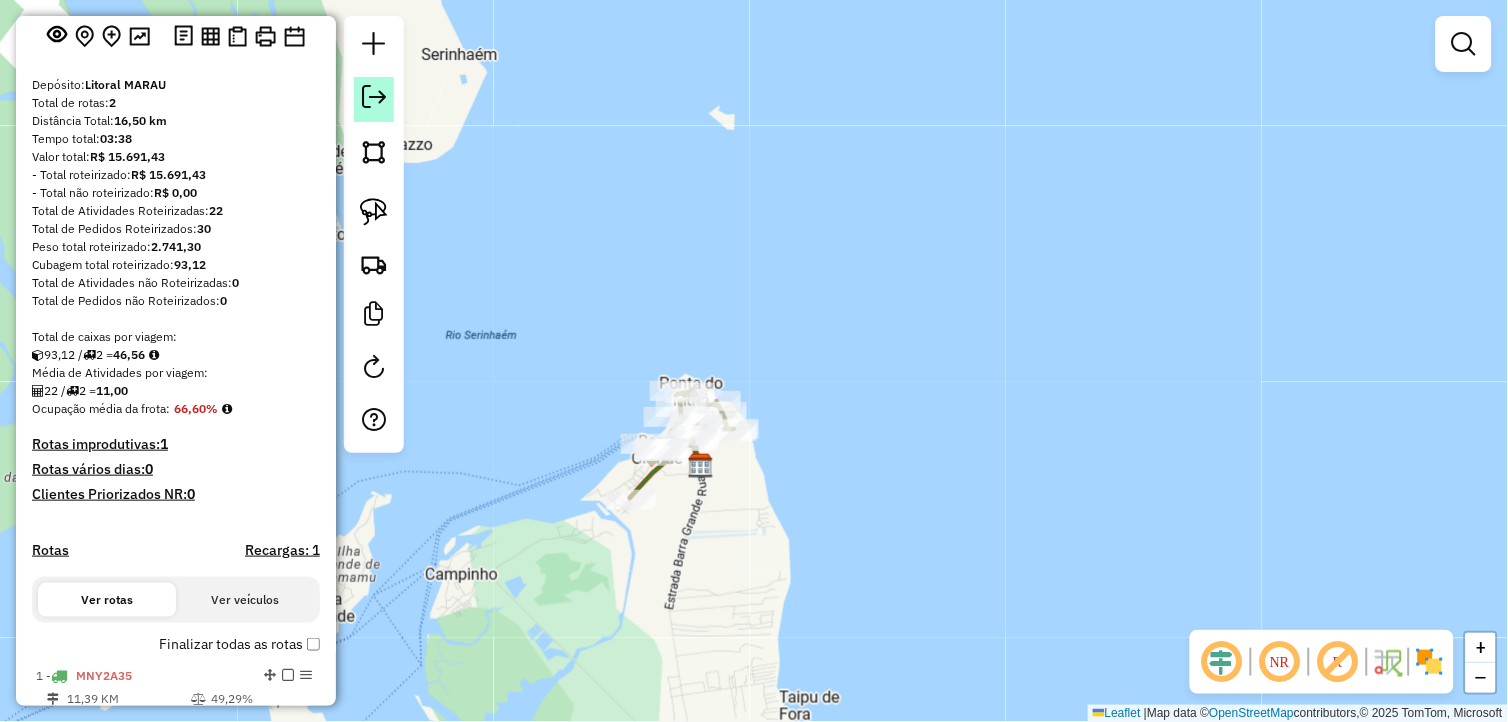 click 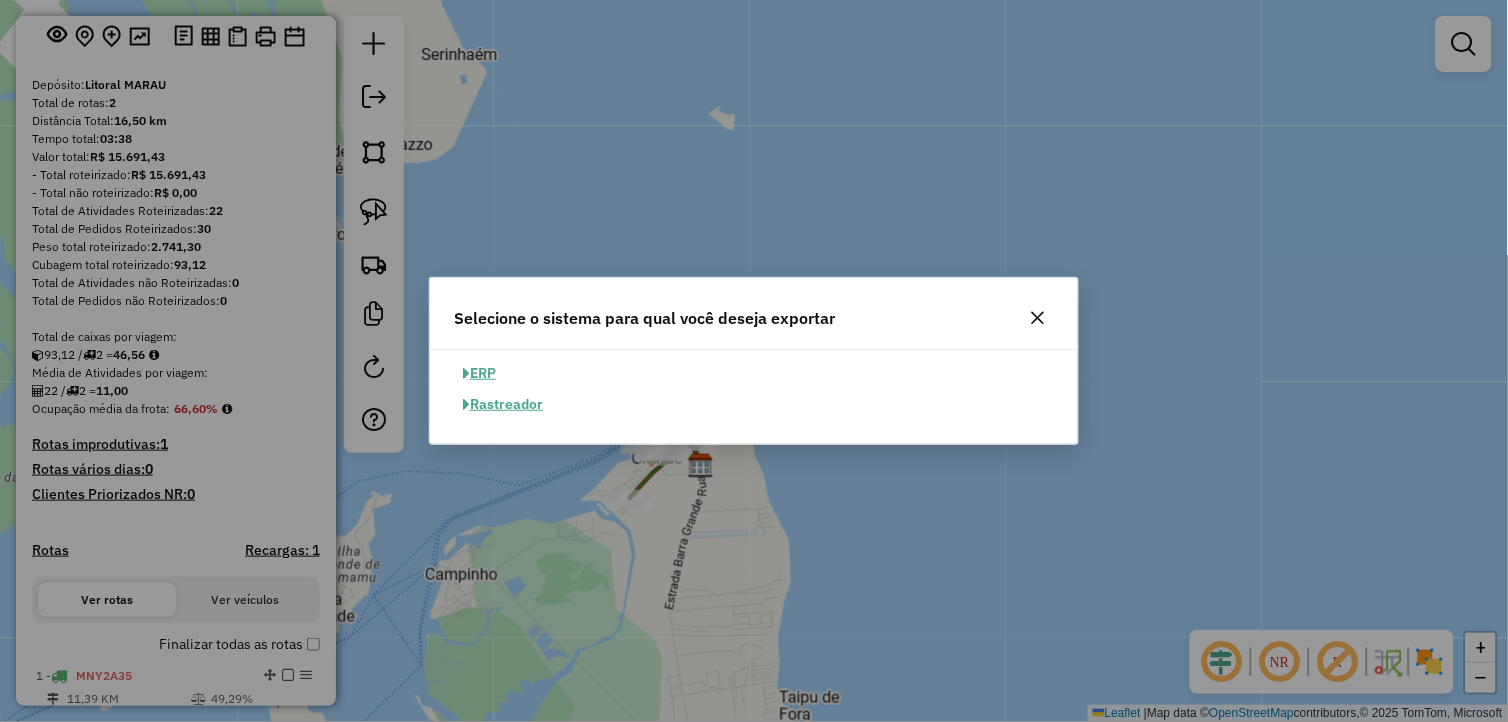 click on "ERP" 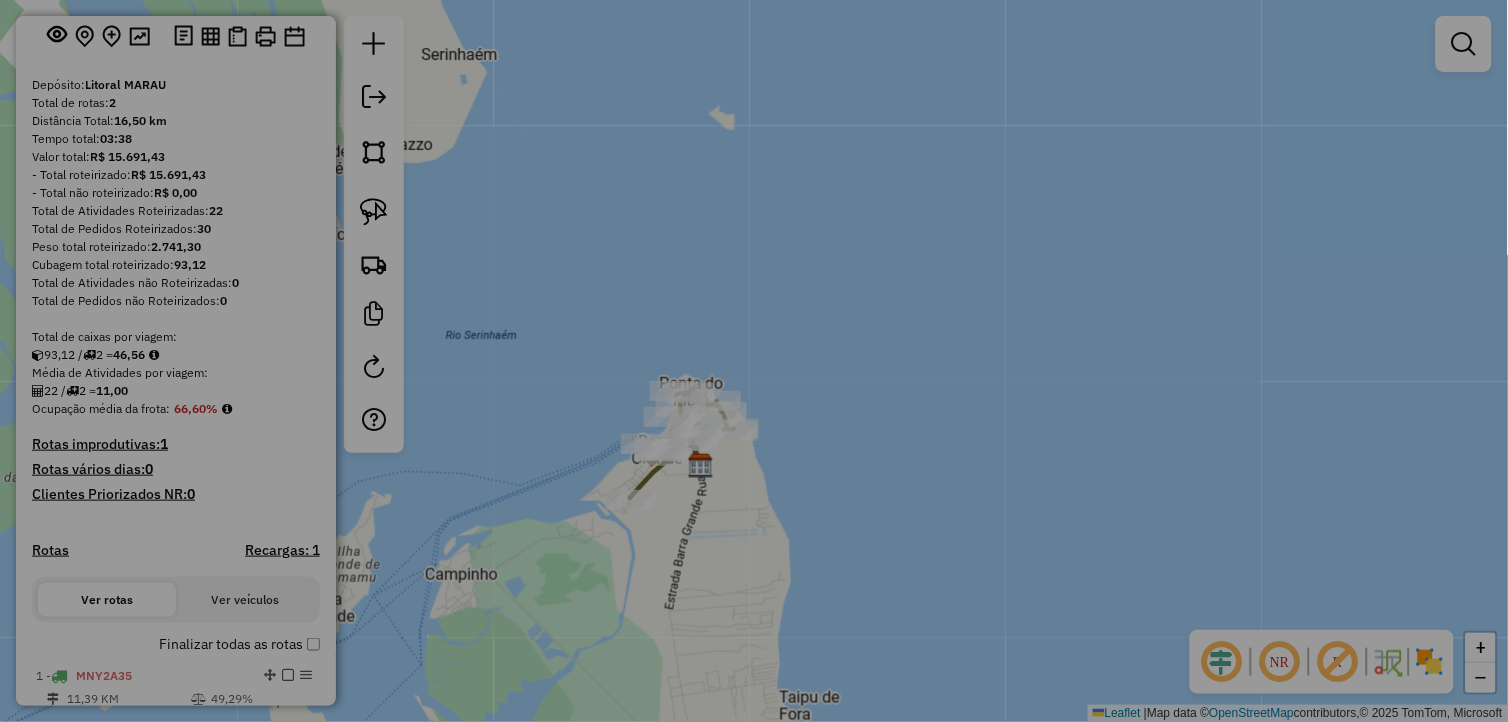 select on "**" 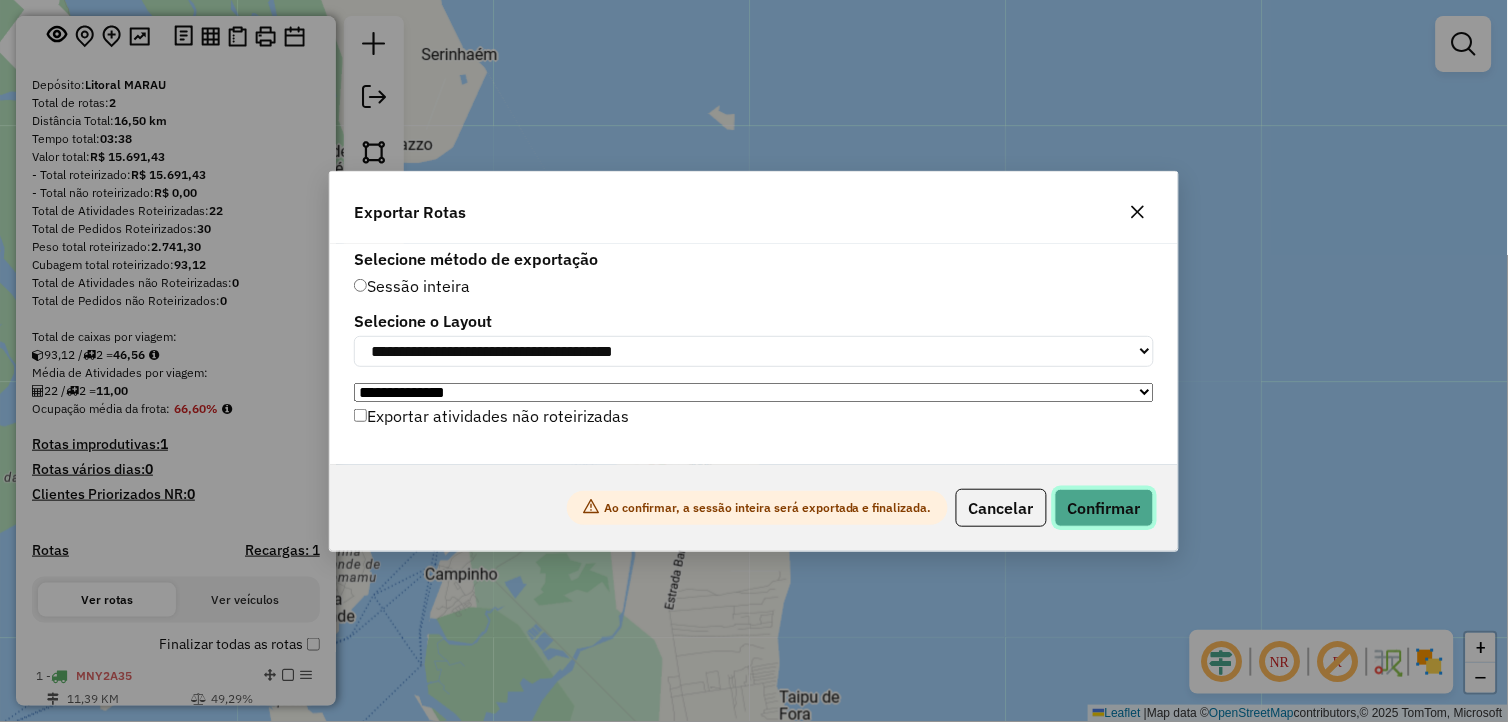click on "Confirmar" 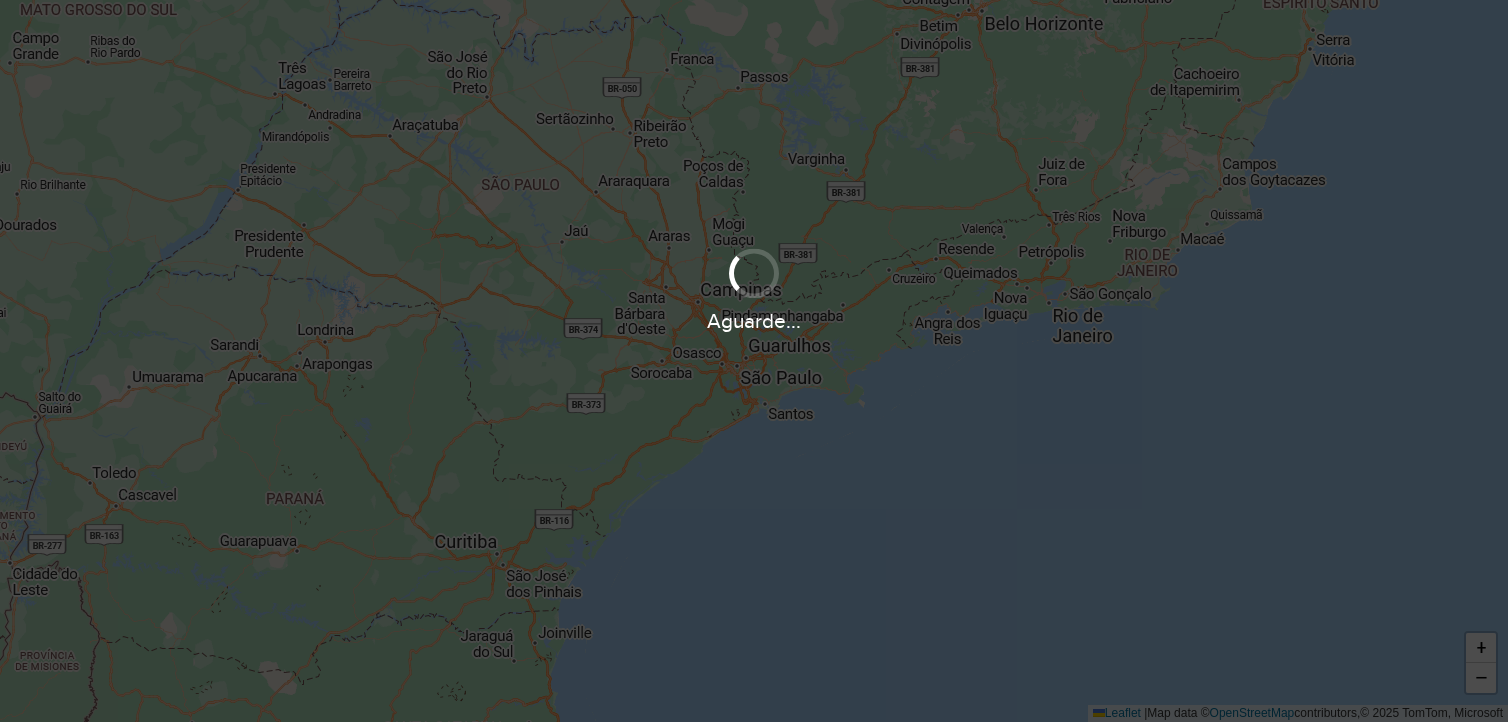 scroll, scrollTop: 0, scrollLeft: 0, axis: both 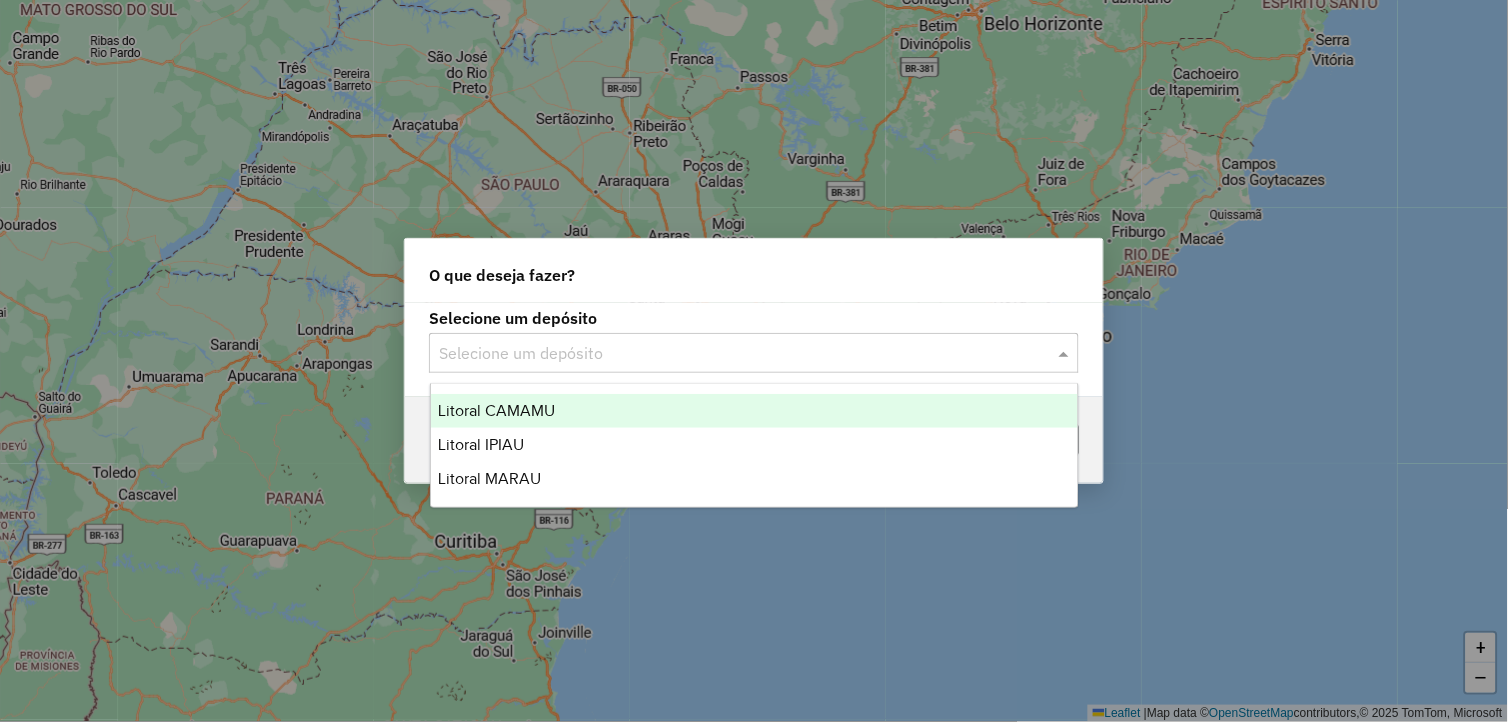 click 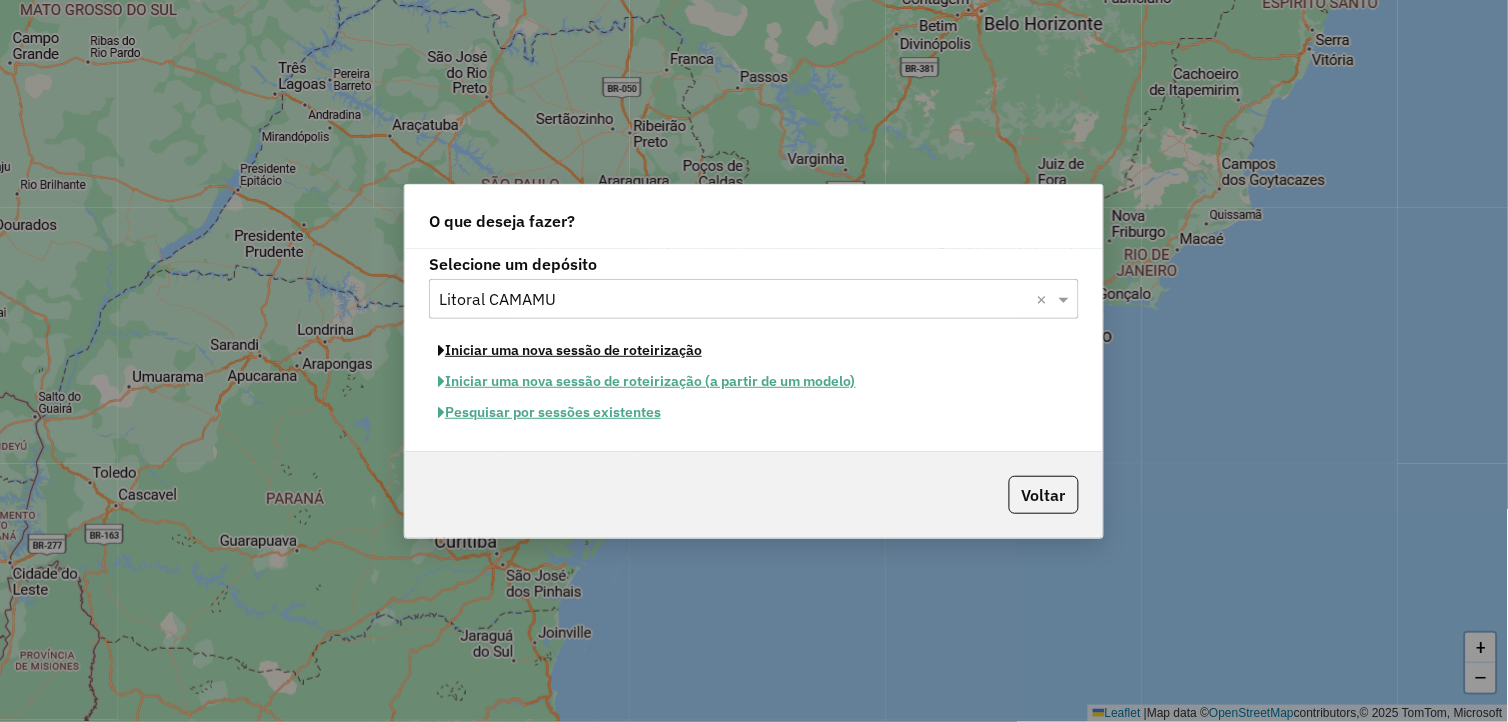 click on "Iniciar uma nova sessão de roteirização" 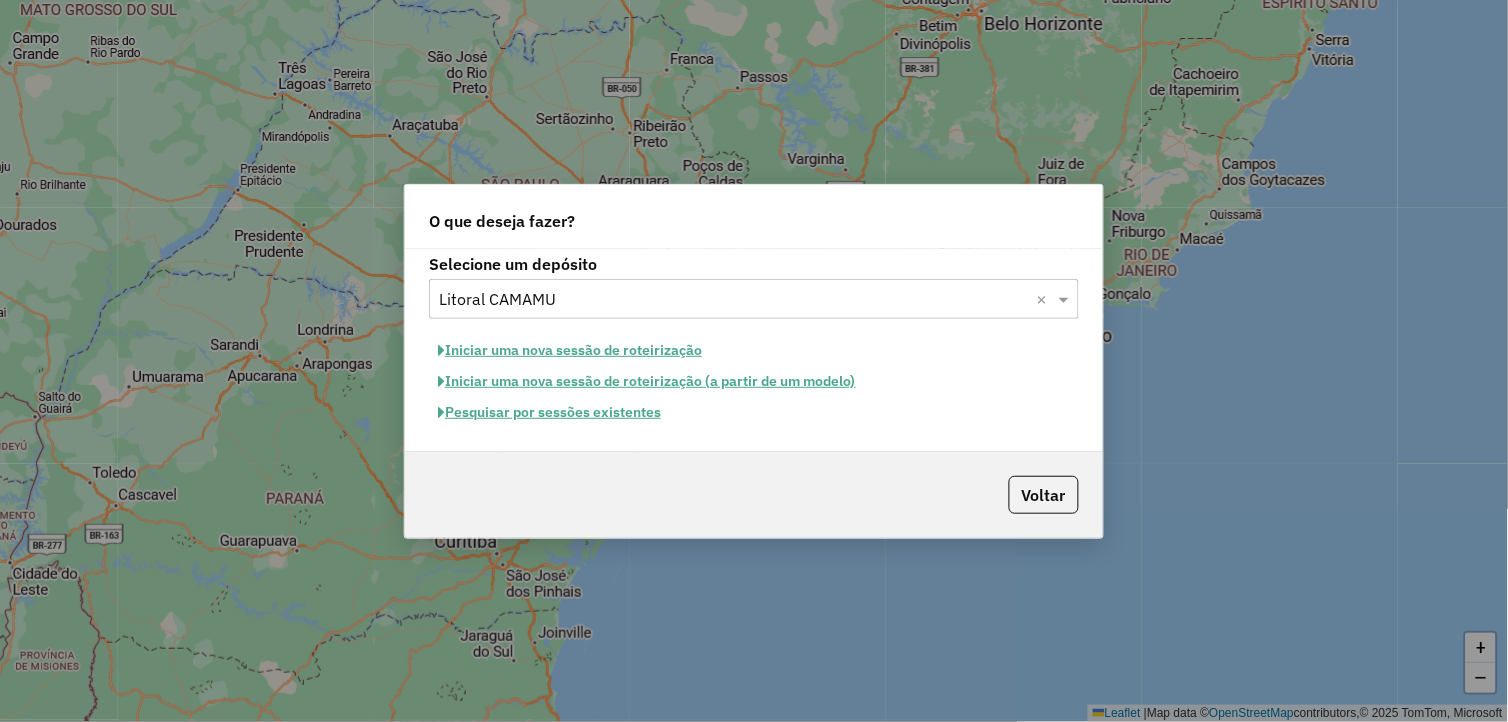 click on "Iniciar uma nova sessão de roteirização" 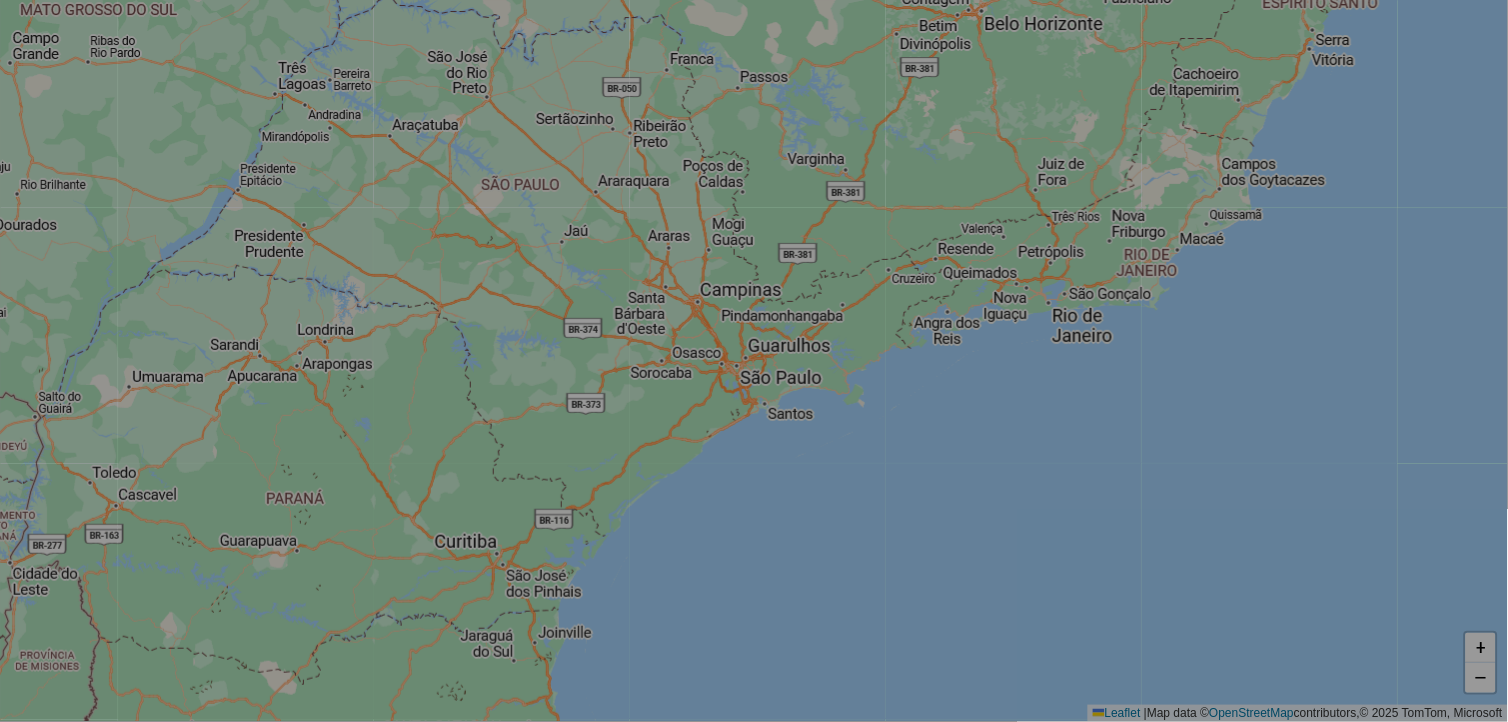 select on "*" 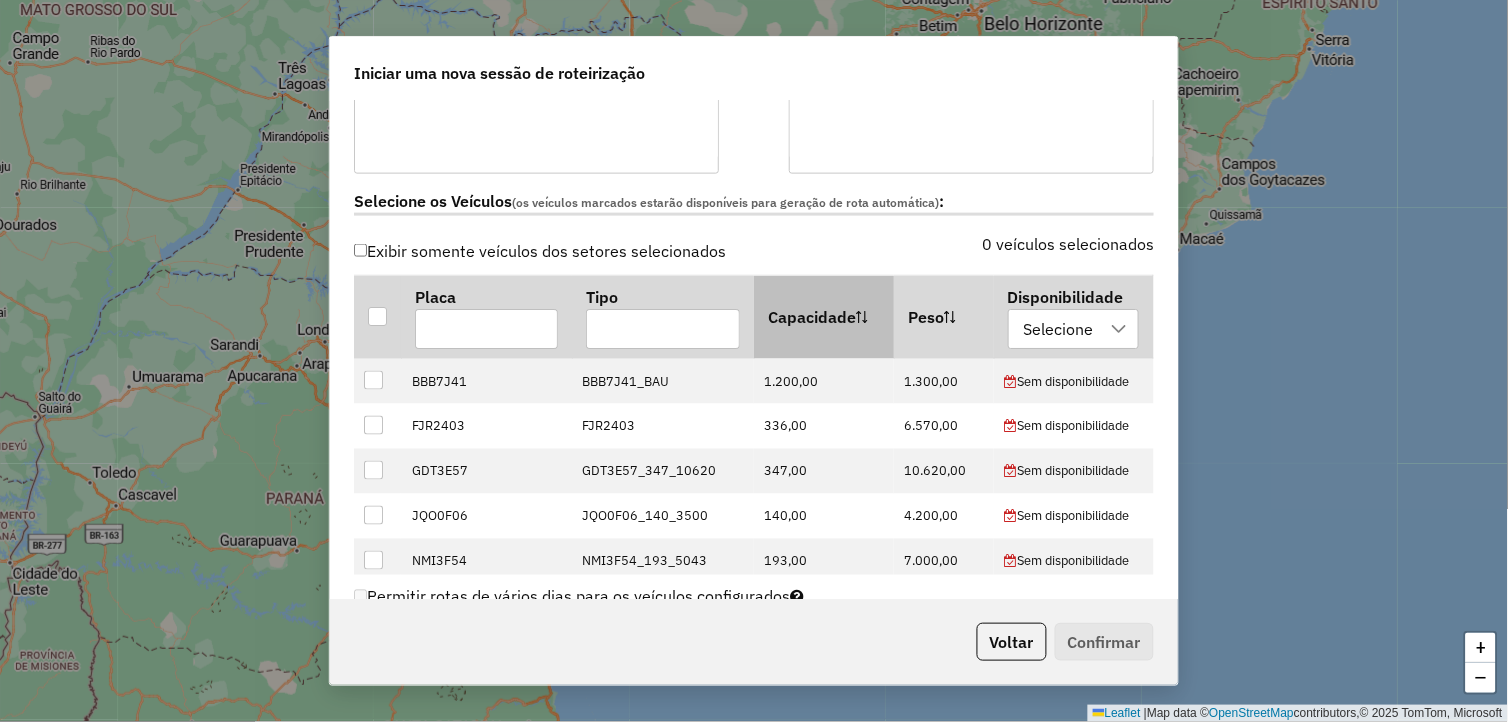 scroll, scrollTop: 555, scrollLeft: 0, axis: vertical 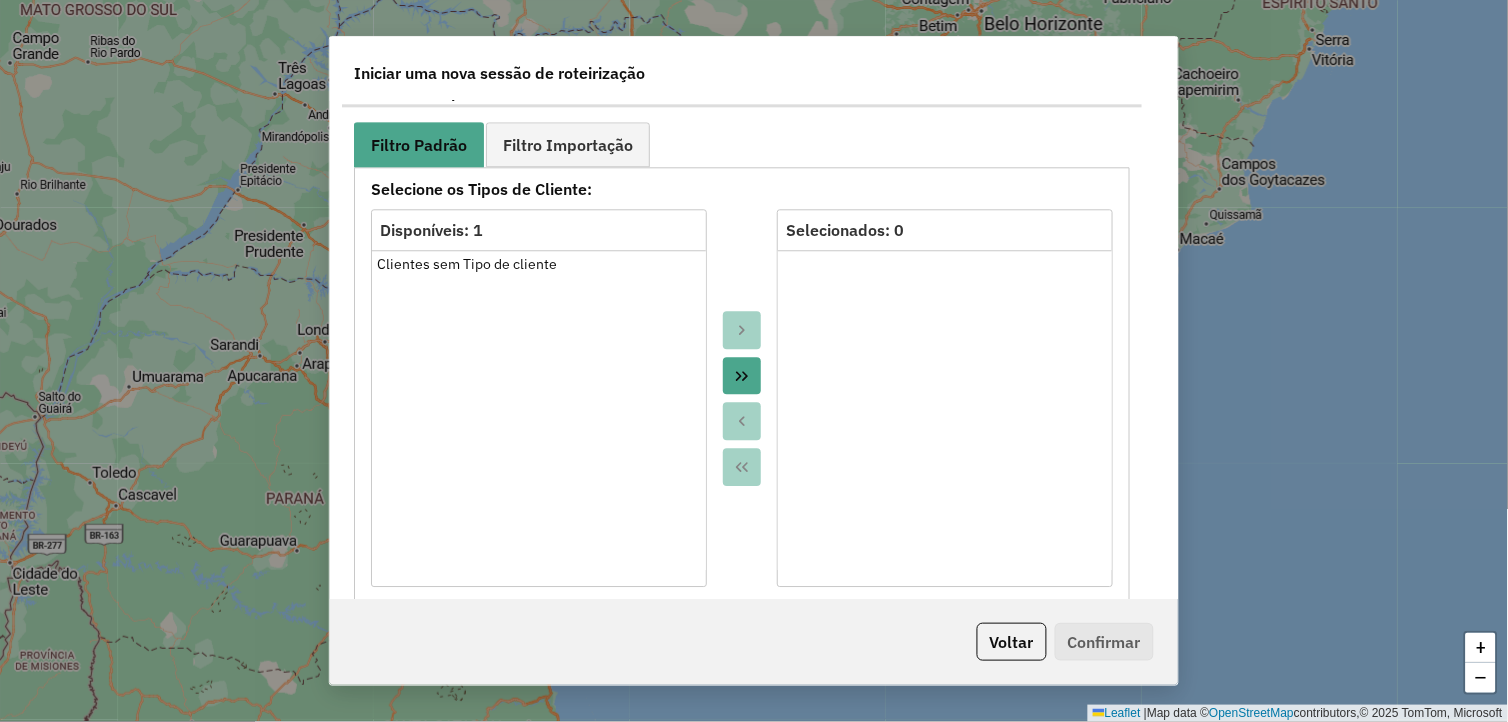 drag, startPoint x: 754, startPoint y: 381, endPoint x: 754, endPoint y: 315, distance: 66 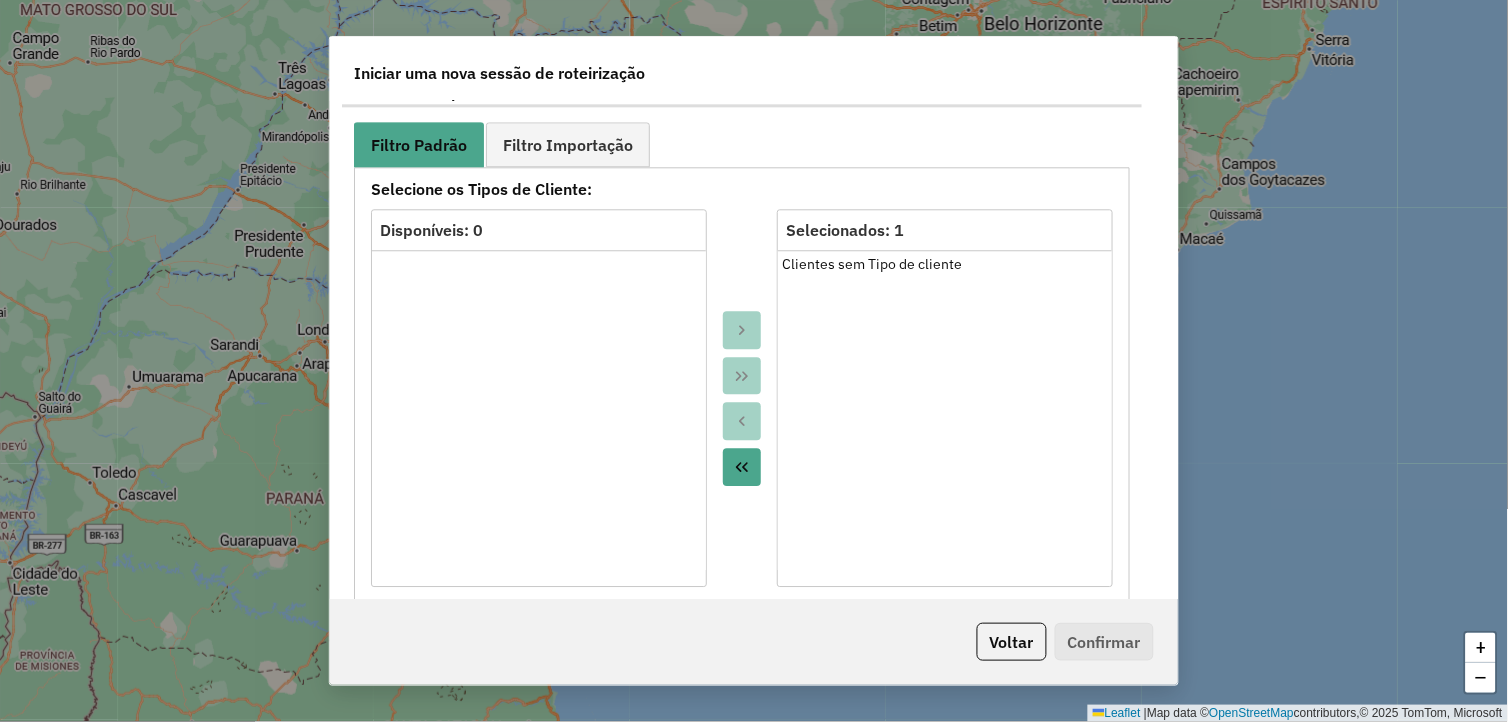 scroll, scrollTop: 1777, scrollLeft: 0, axis: vertical 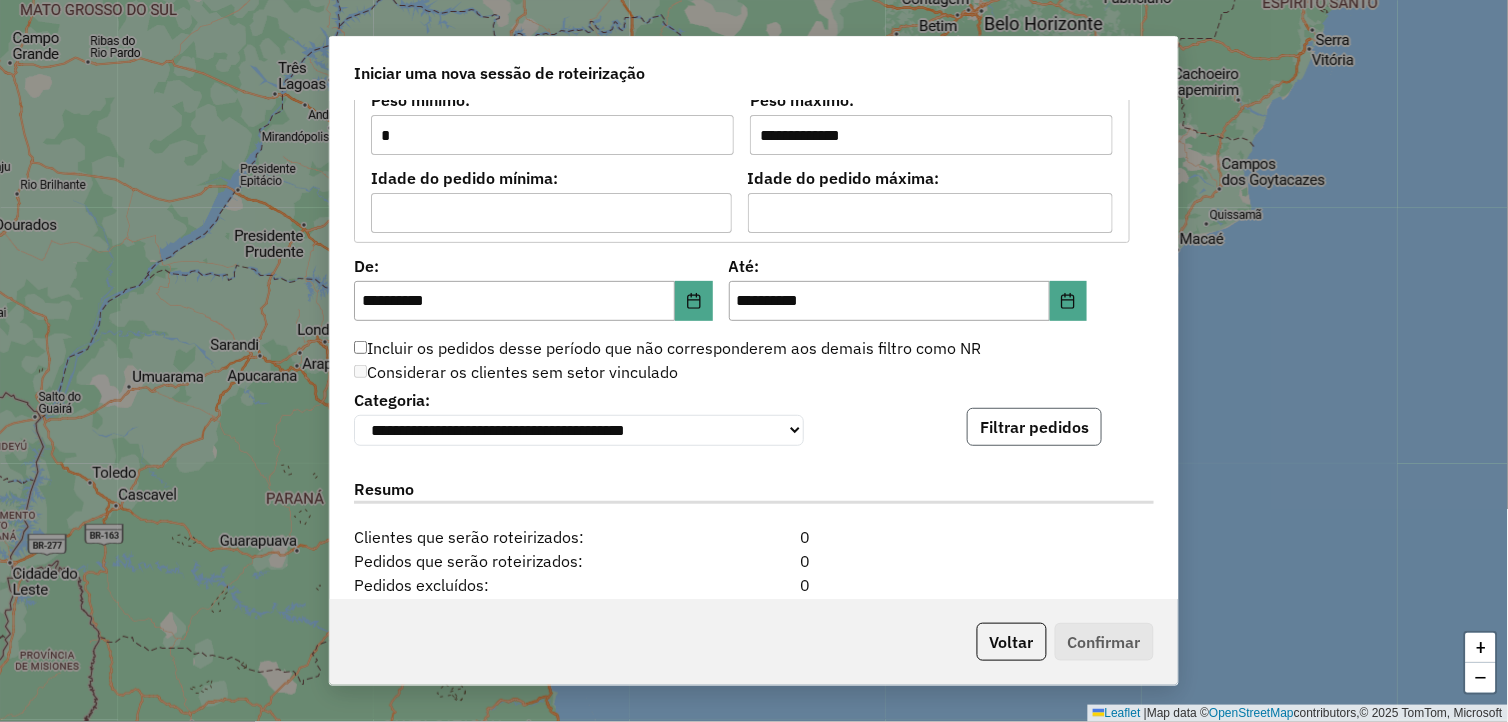 click on "Filtrar pedidos" 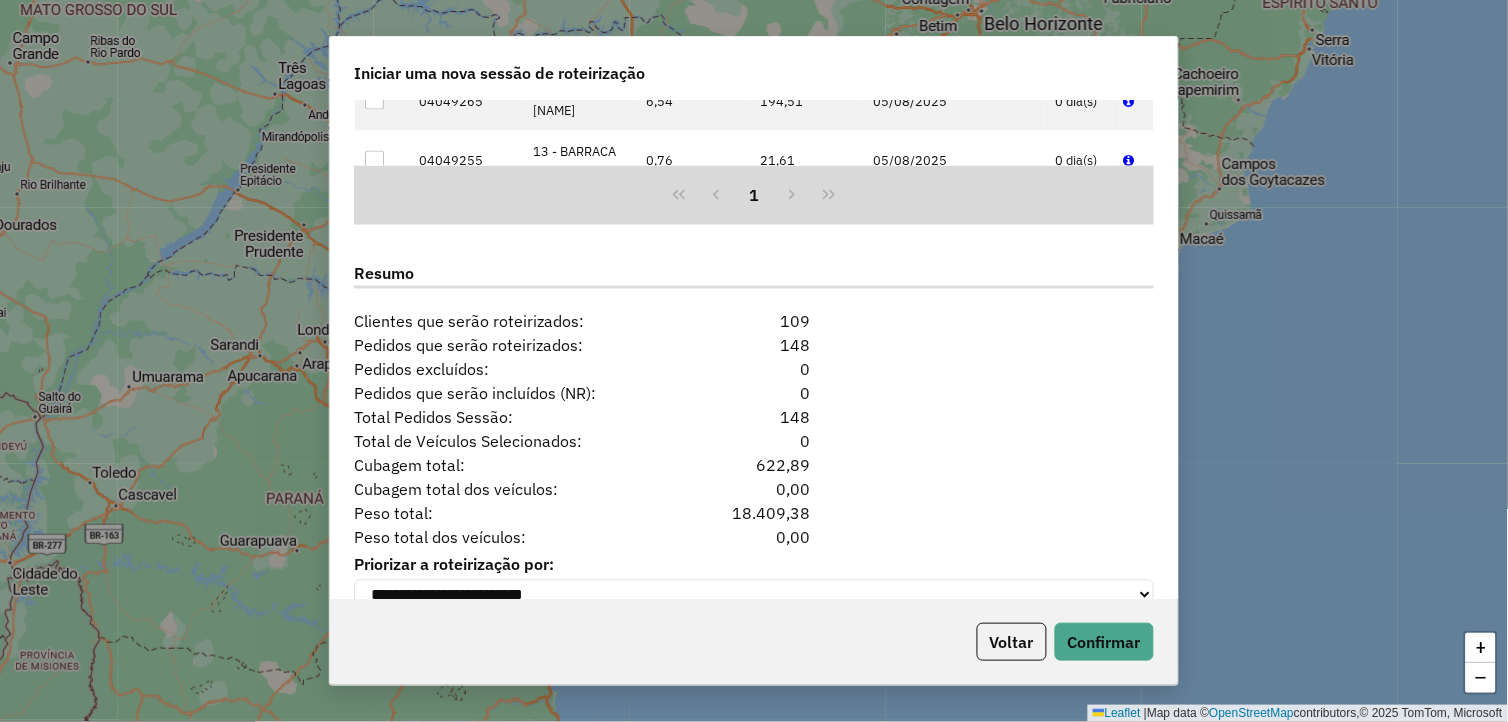 scroll, scrollTop: 2444, scrollLeft: 0, axis: vertical 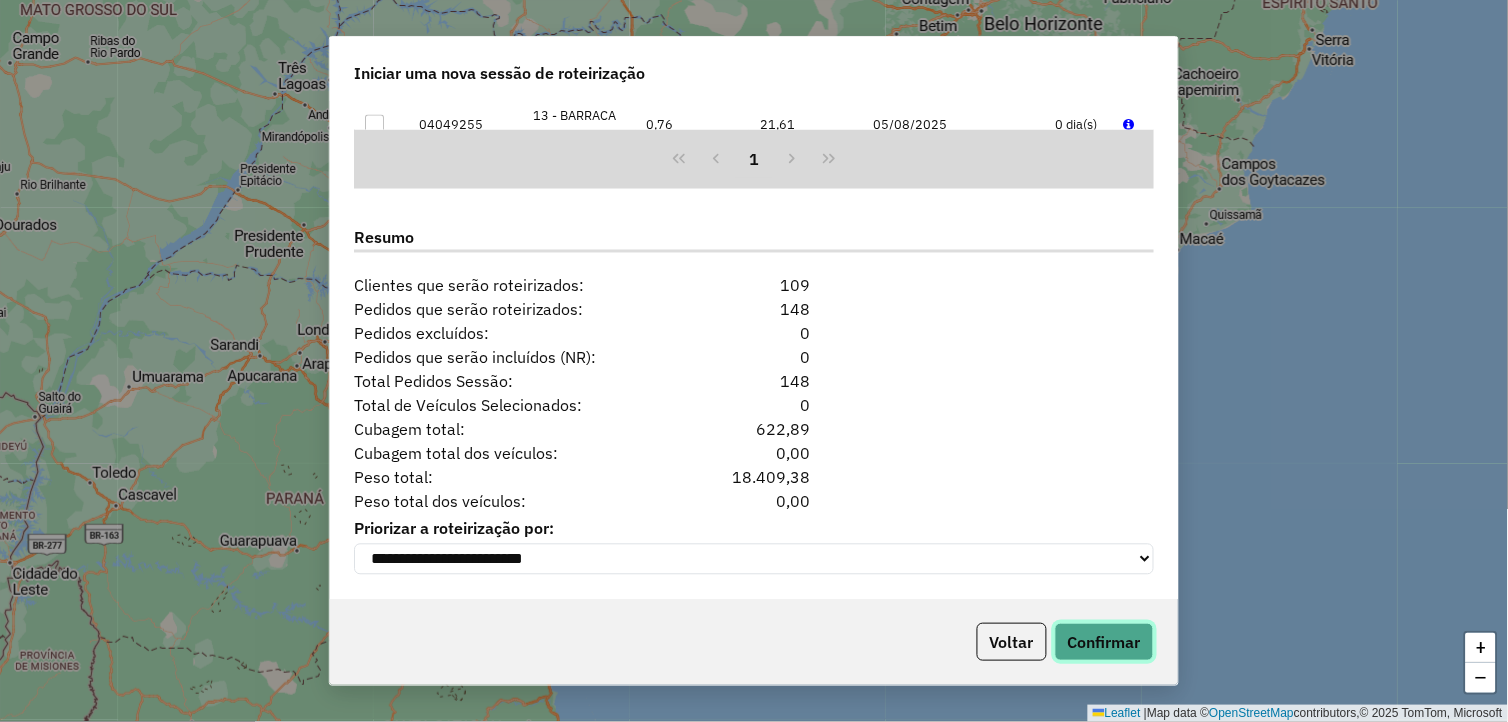 click on "Confirmar" 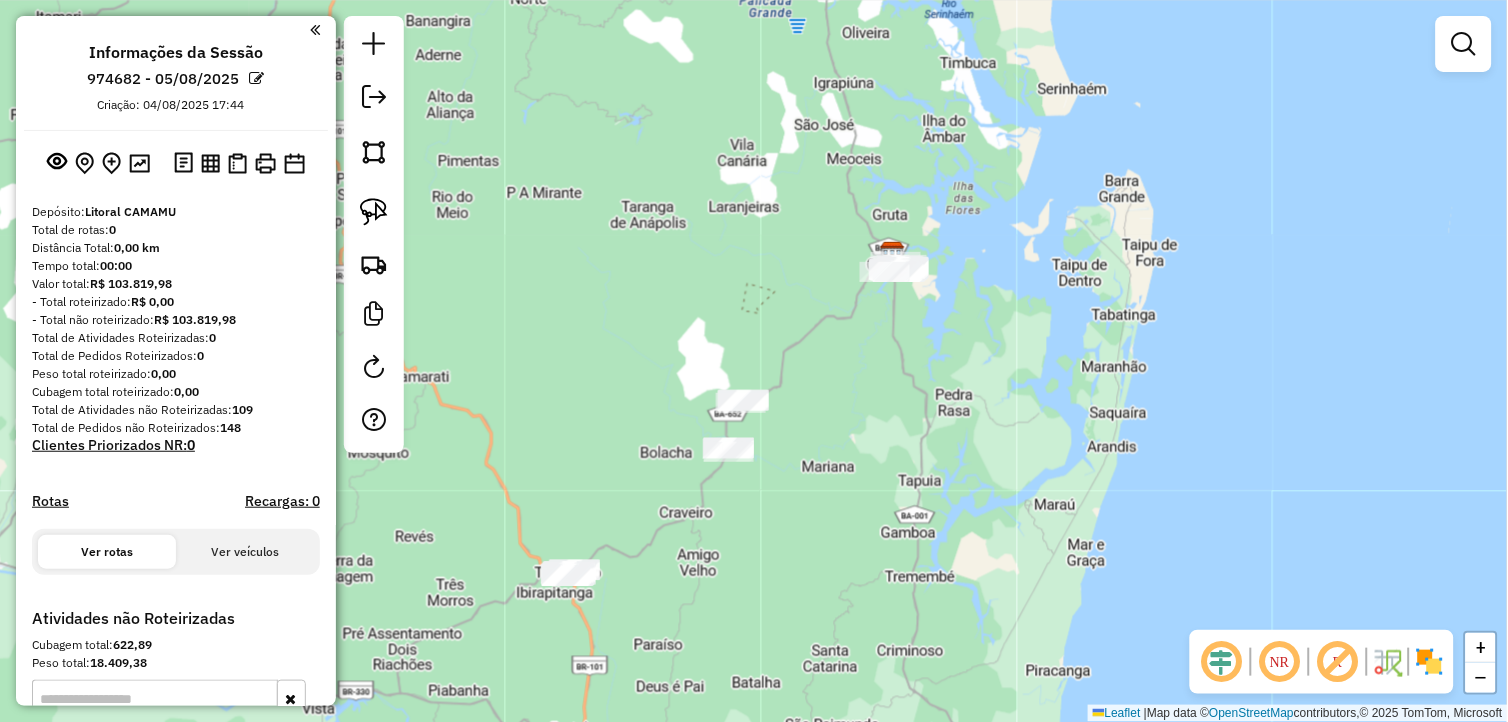 drag, startPoint x: 720, startPoint y: 490, endPoint x: 798, endPoint y: 547, distance: 96.60745 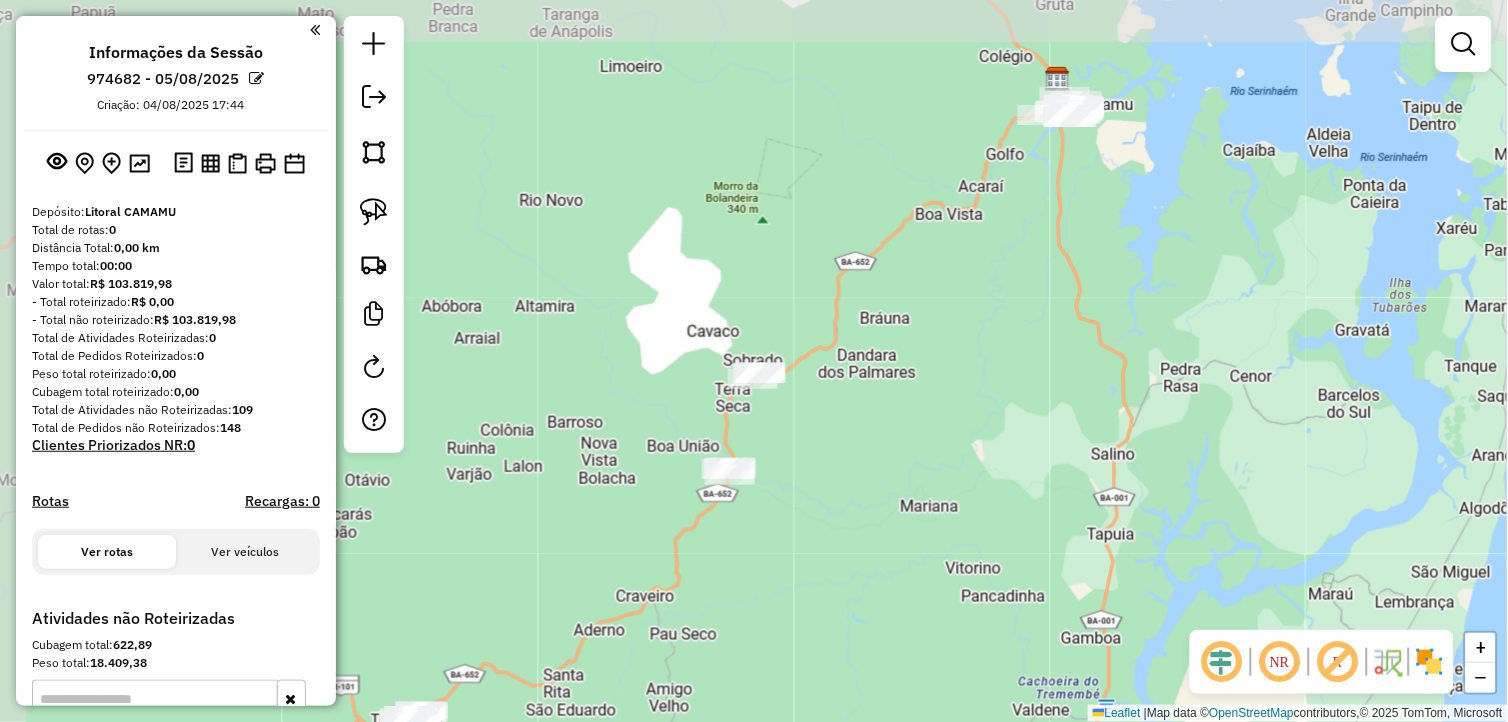 drag, startPoint x: 817, startPoint y: 431, endPoint x: 895, endPoint y: 532, distance: 127.61269 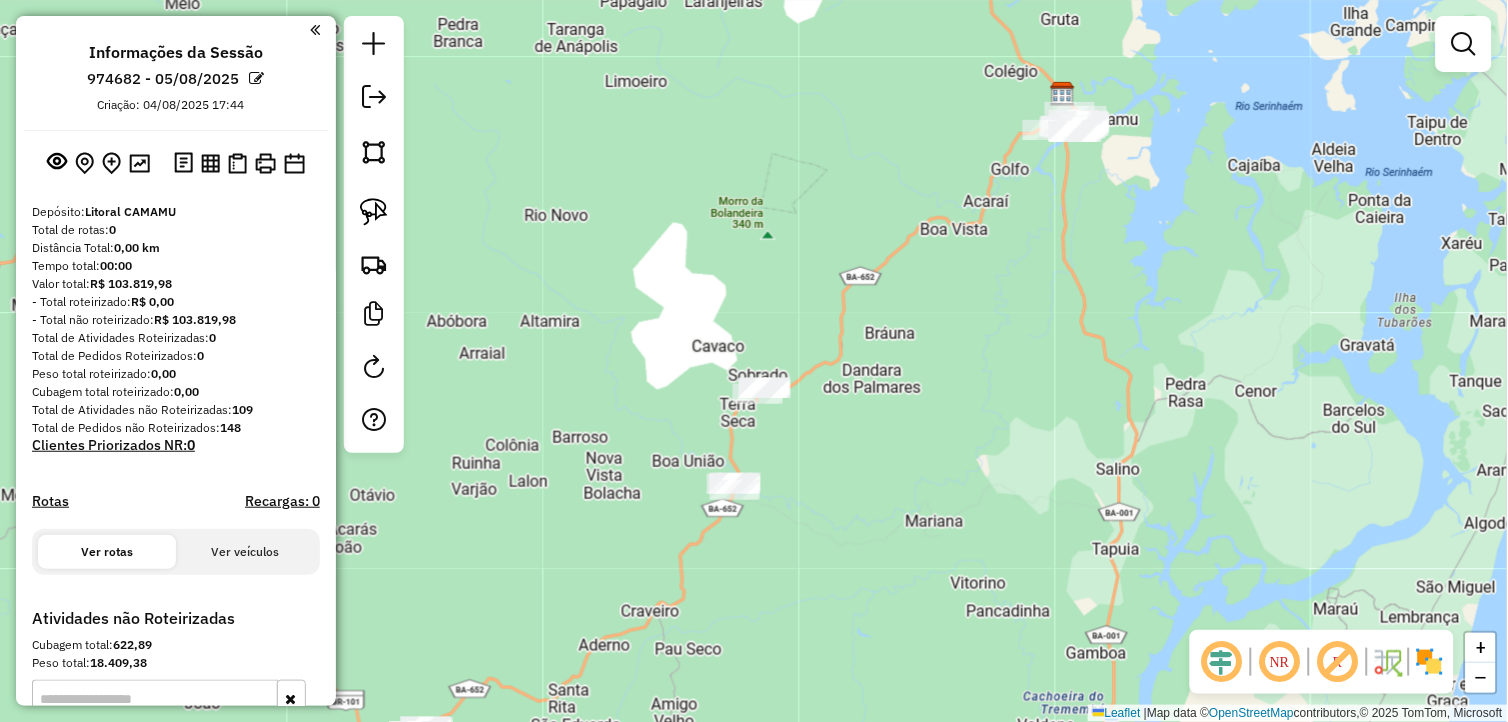 drag, startPoint x: 872, startPoint y: 430, endPoint x: 854, endPoint y: 534, distance: 105.546196 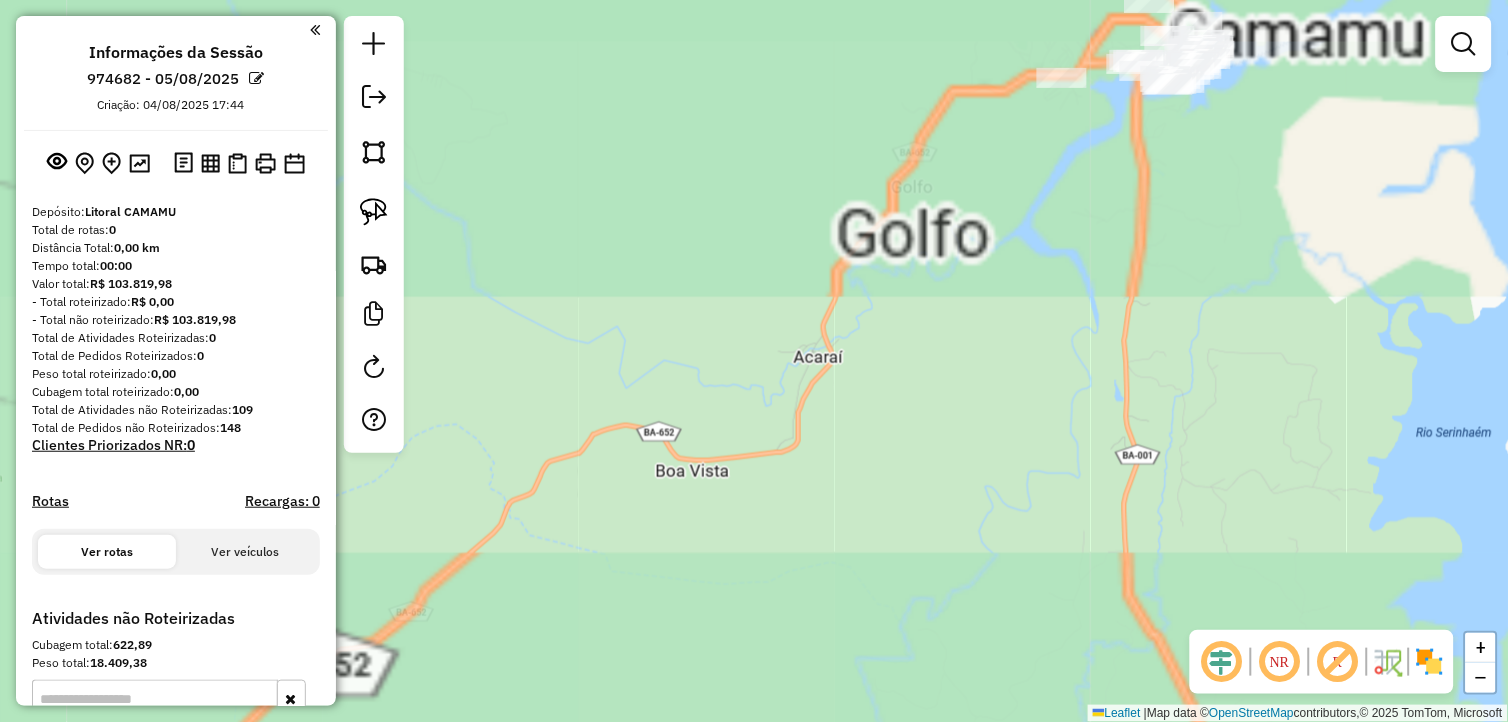 drag, startPoint x: 986, startPoint y: 253, endPoint x: 760, endPoint y: 754, distance: 549.6153 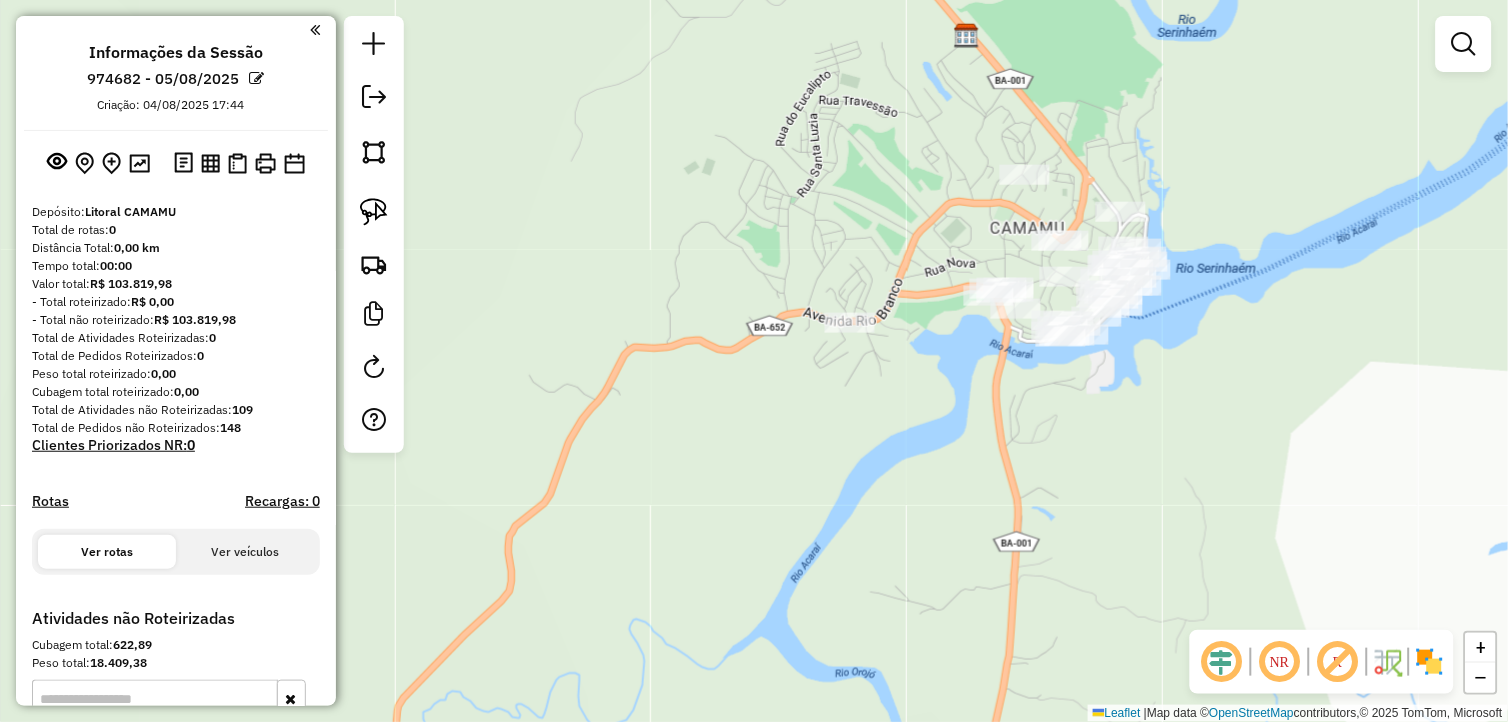 drag, startPoint x: 917, startPoint y: 427, endPoint x: 855, endPoint y: 601, distance: 184.716 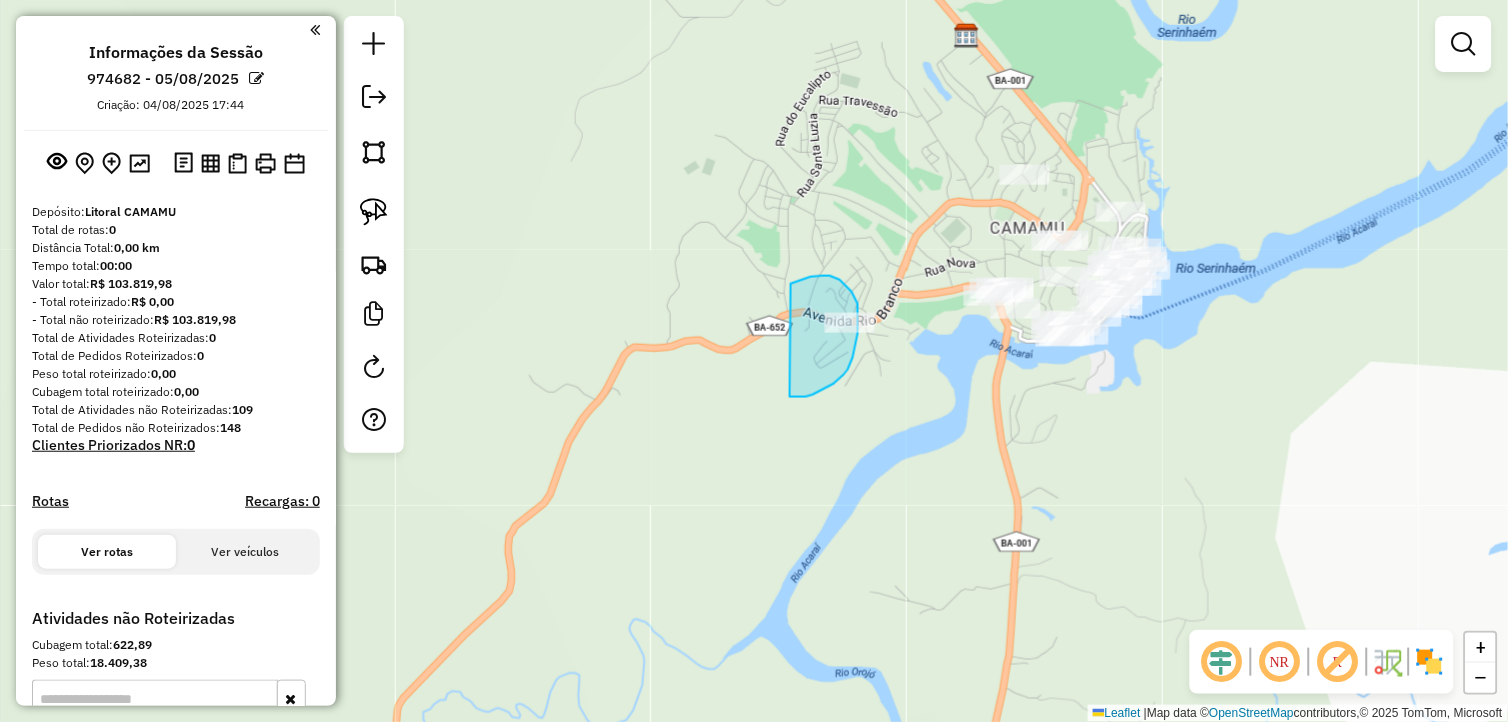 drag, startPoint x: 795, startPoint y: 397, endPoint x: 791, endPoint y: 284, distance: 113.07078 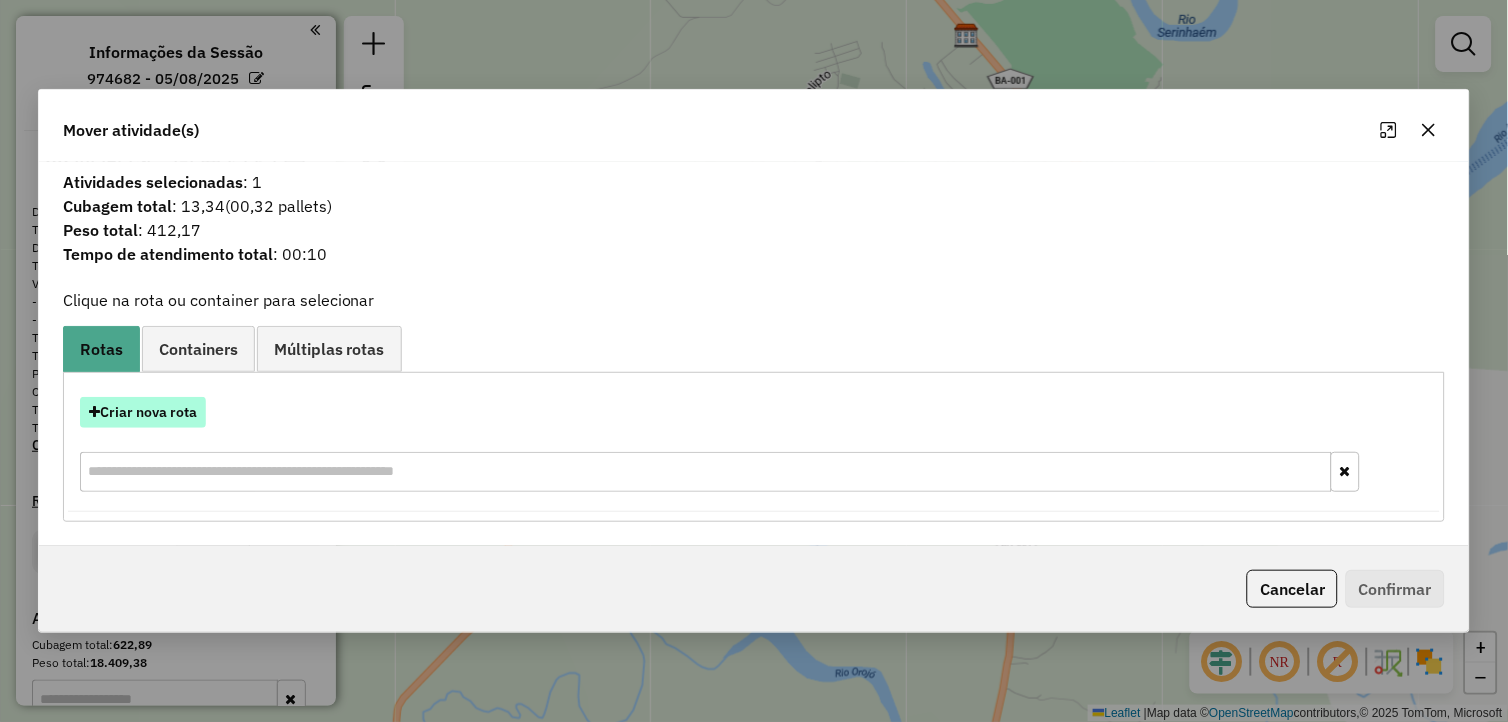 click on "Criar nova rota" at bounding box center (143, 412) 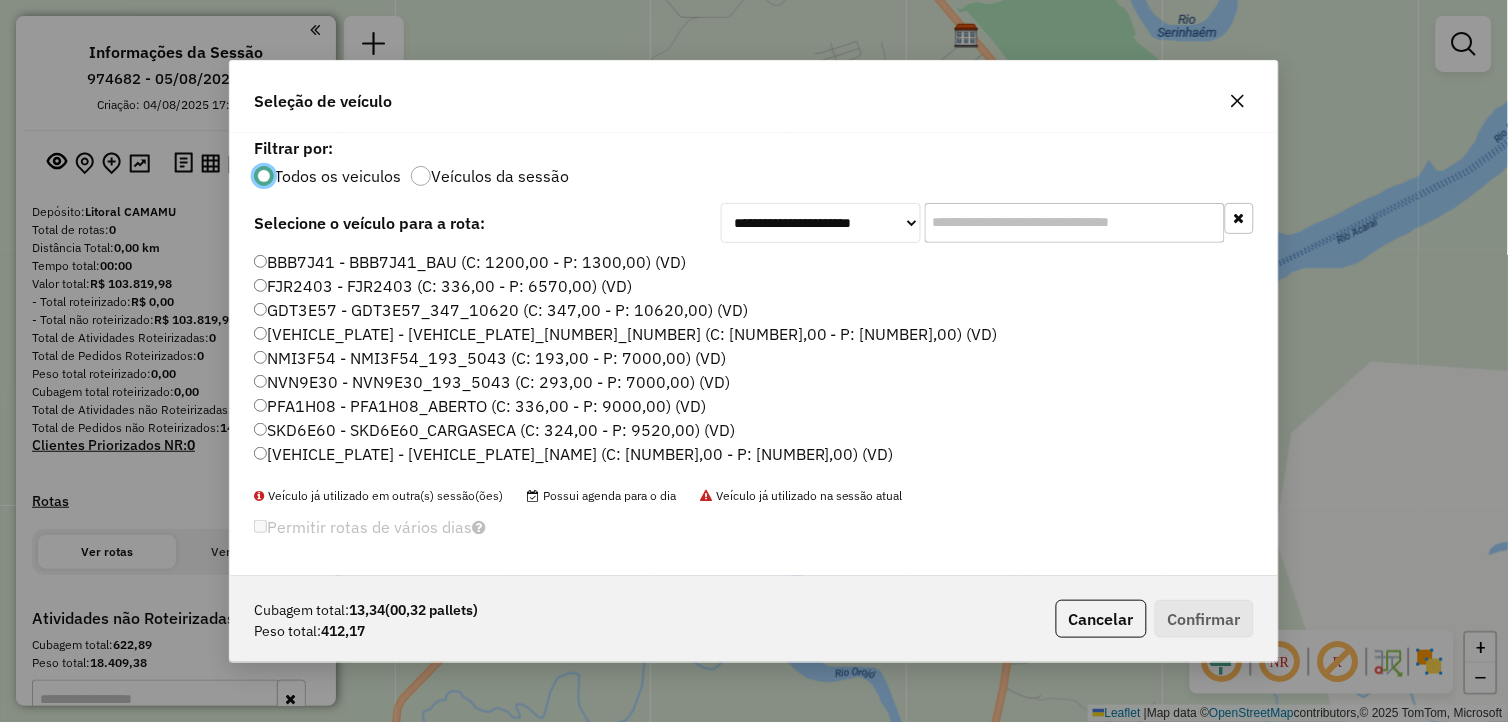 scroll, scrollTop: 11, scrollLeft: 5, axis: both 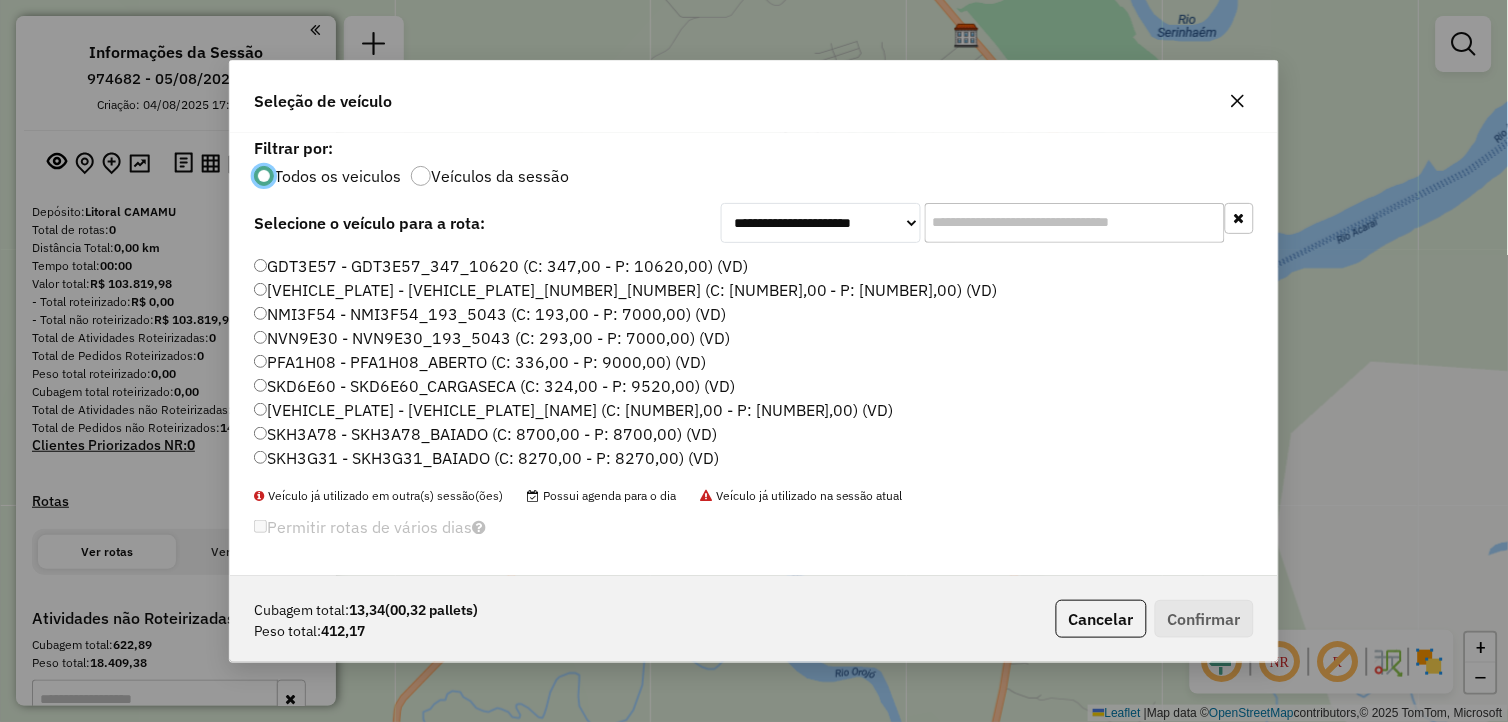 click on "SKD9134 - SKD9I34_CARGA SECA (C: 9520,00 - P: 9520,00) (VD)" 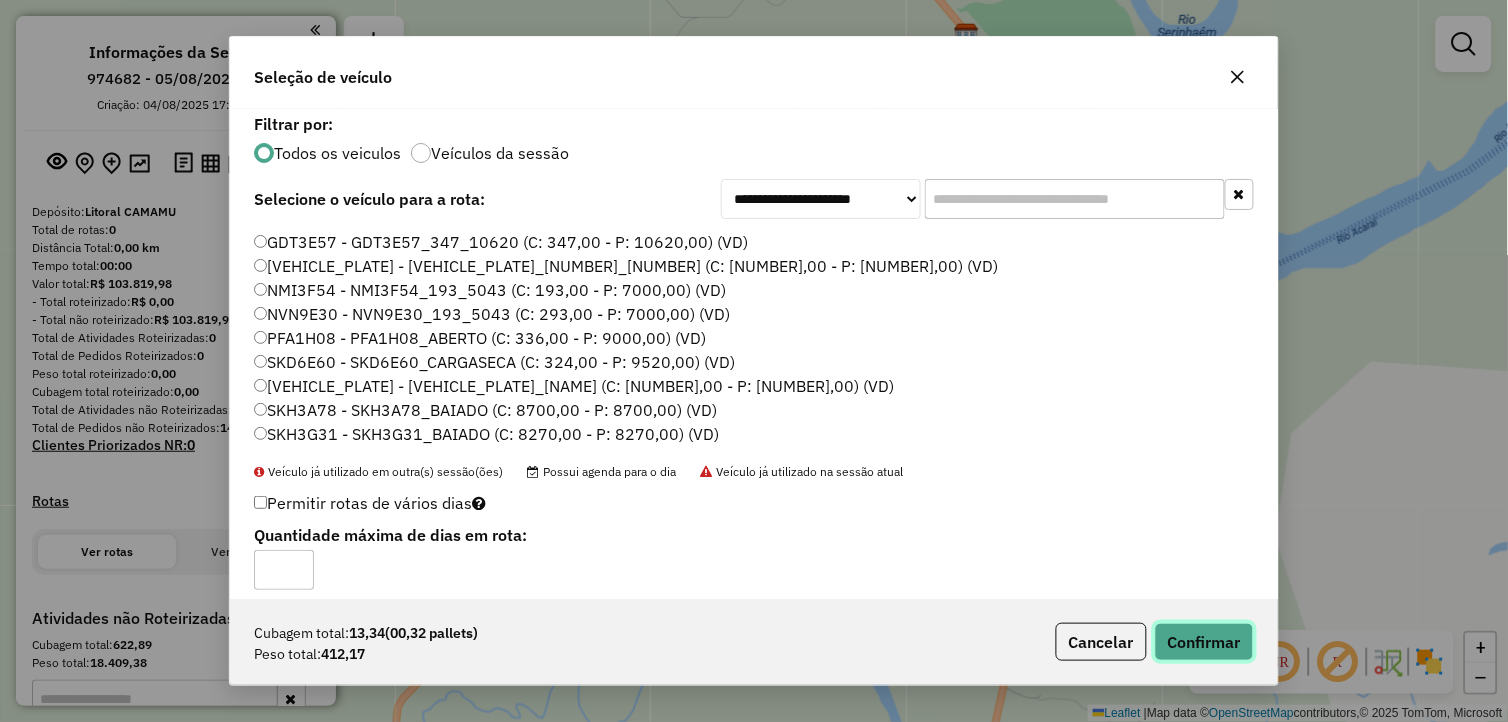 click on "Confirmar" 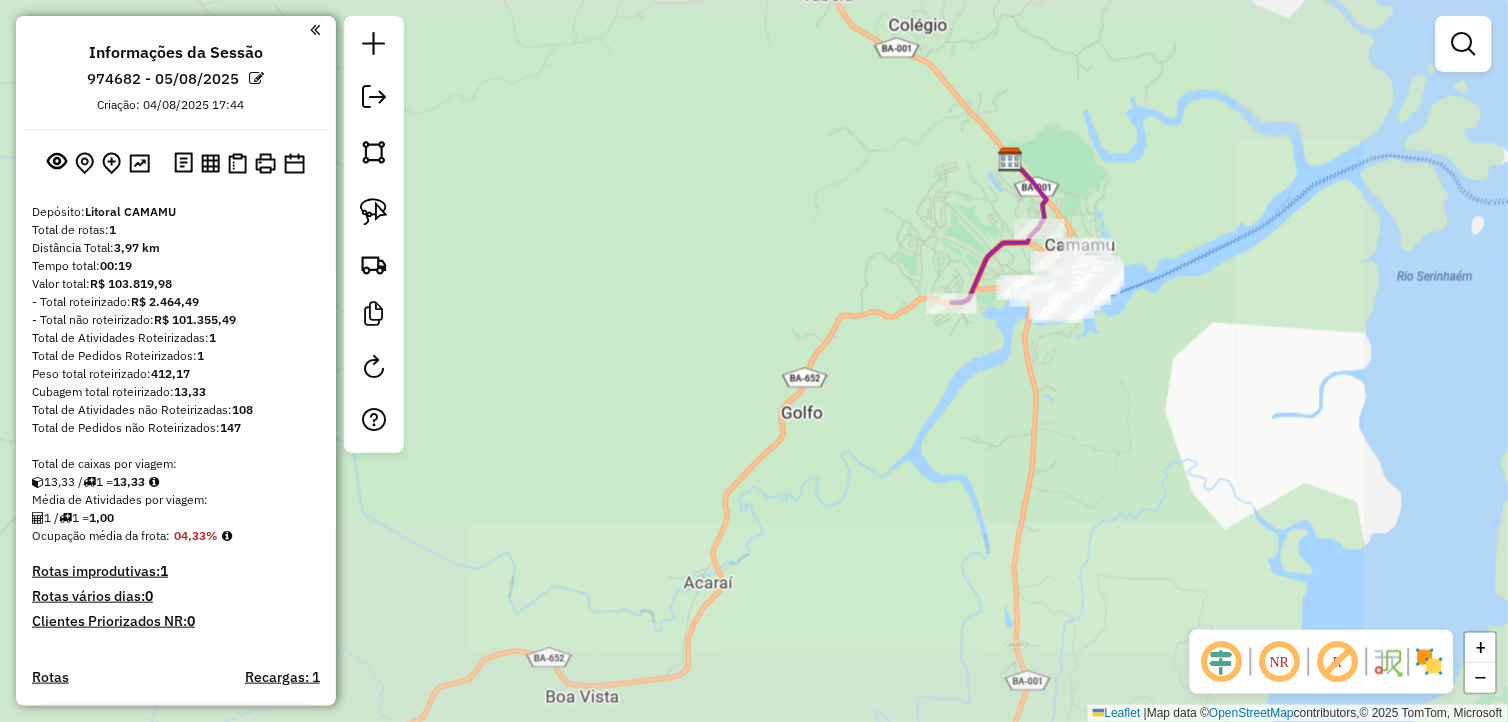 drag, startPoint x: 835, startPoint y: 520, endPoint x: 1058, endPoint y: 283, distance: 325.41974 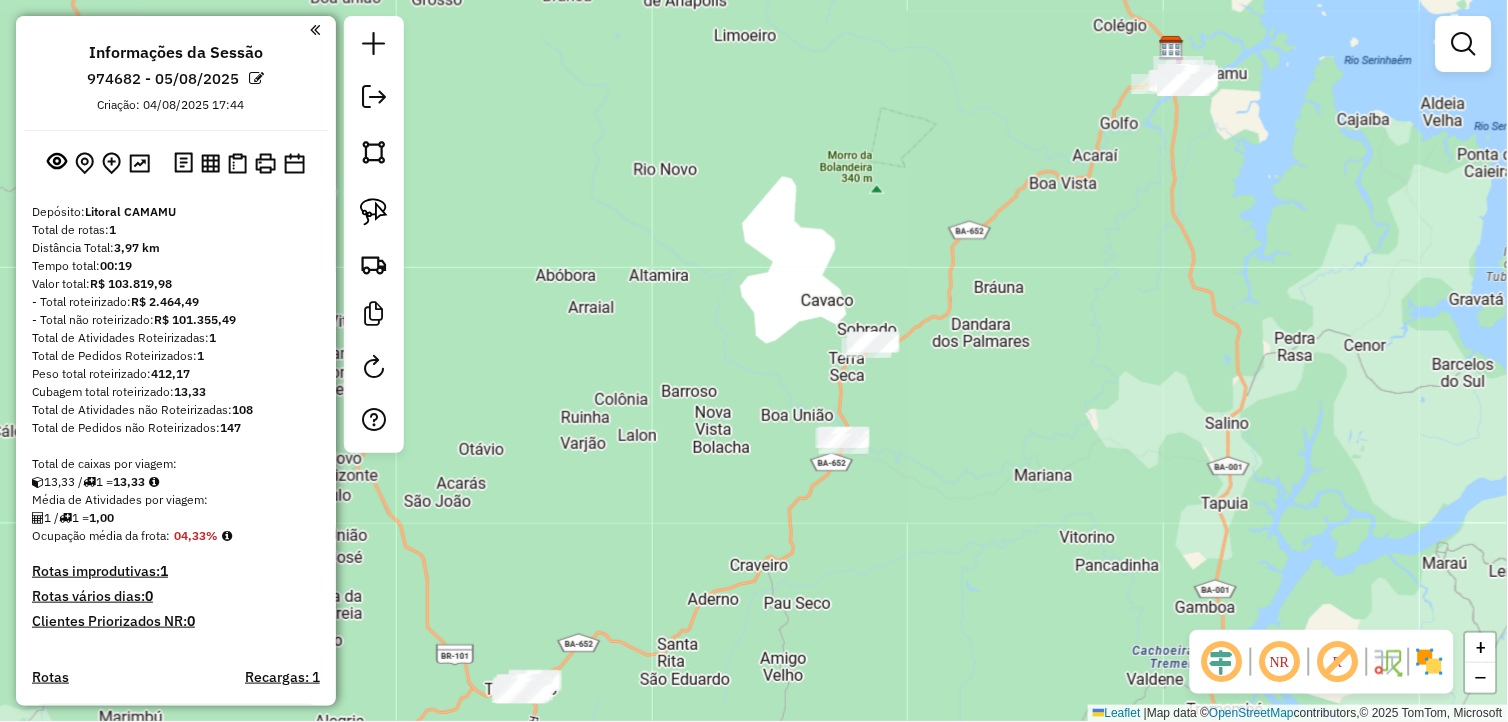 drag, startPoint x: 1071, startPoint y: 373, endPoint x: 1114, endPoint y: 207, distance: 171.47887 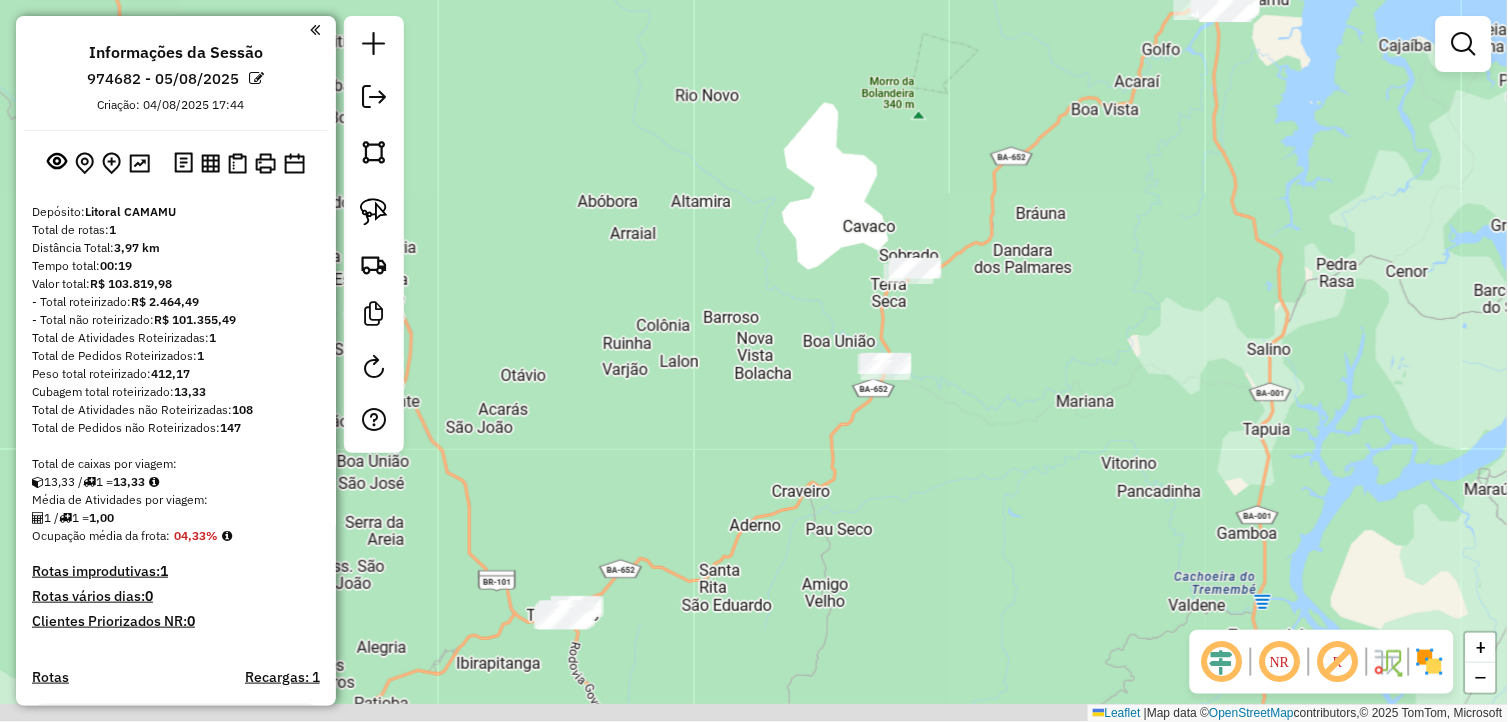 drag, startPoint x: 1100, startPoint y: 278, endPoint x: 1141, endPoint y: 184, distance: 102.55243 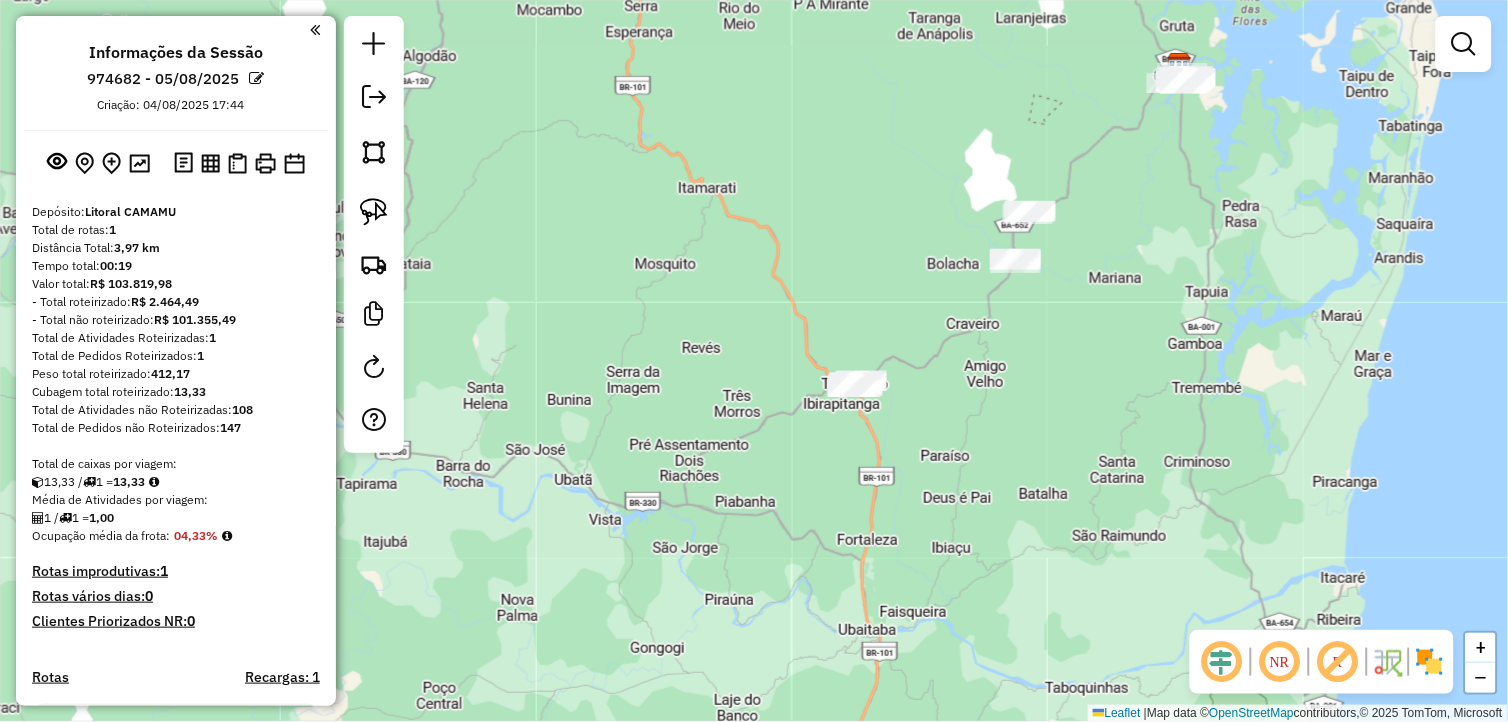 drag, startPoint x: 375, startPoint y: 213, endPoint x: 445, endPoint y: 216, distance: 70.064255 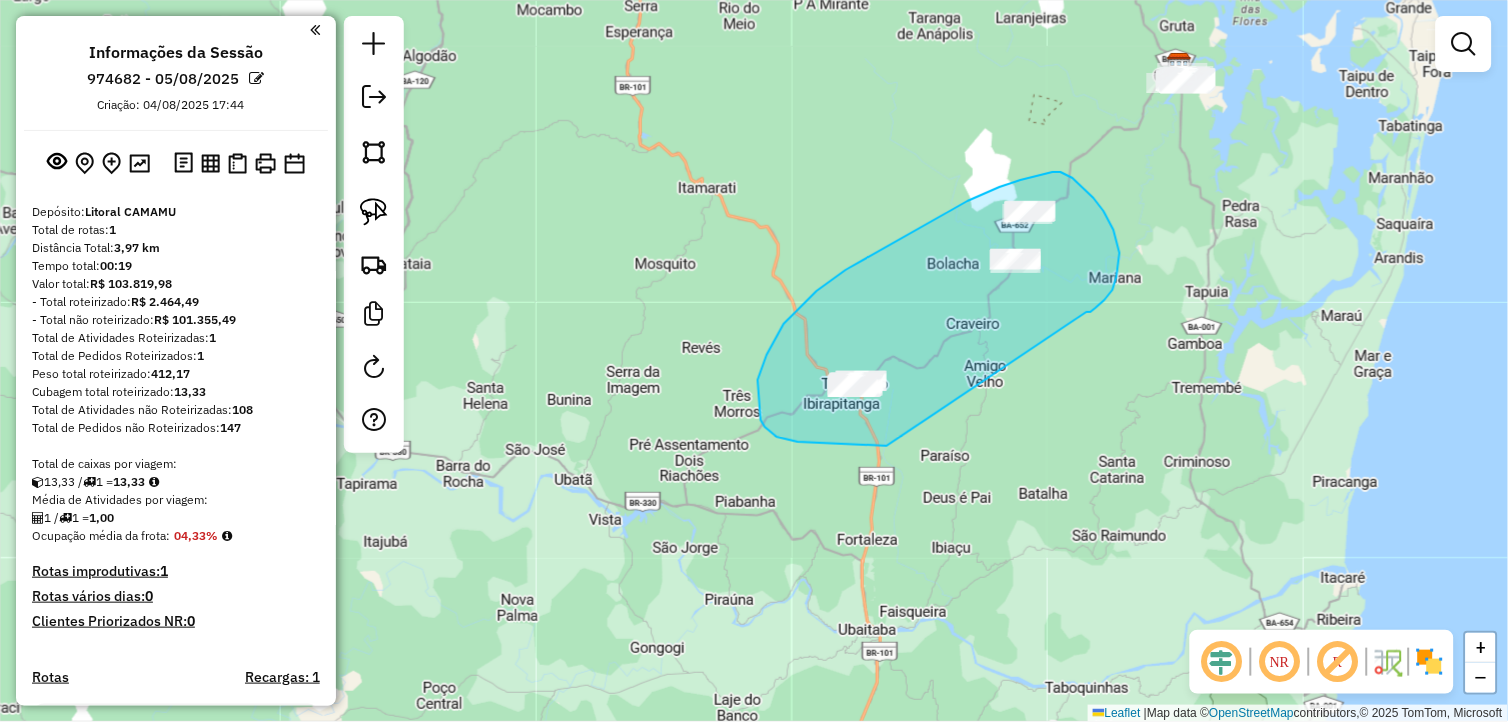 drag, startPoint x: 1091, startPoint y: 312, endPoint x: 896, endPoint y: 446, distance: 236.60304 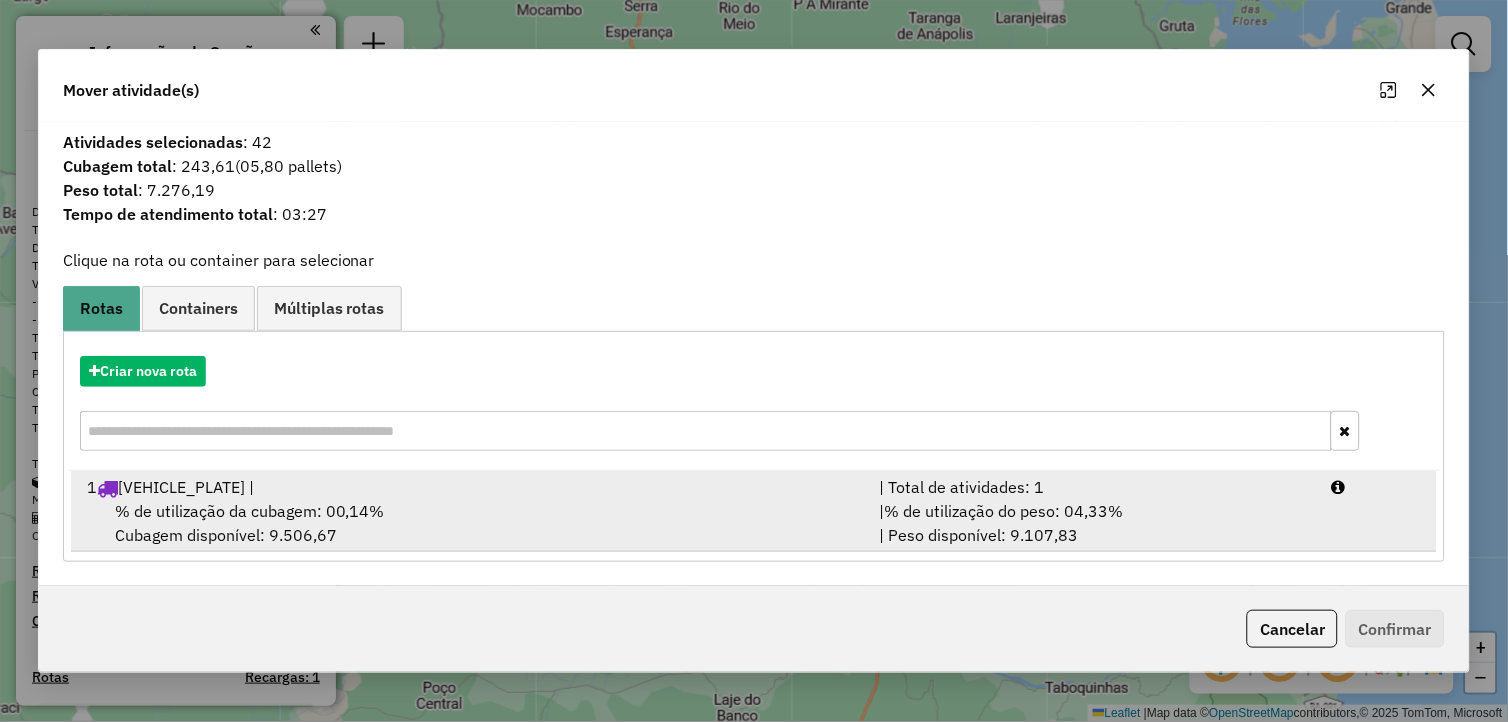 click on "% de utilização da cubagem: 00,14%  Cubagem disponível: 9.506,67" at bounding box center (471, 523) 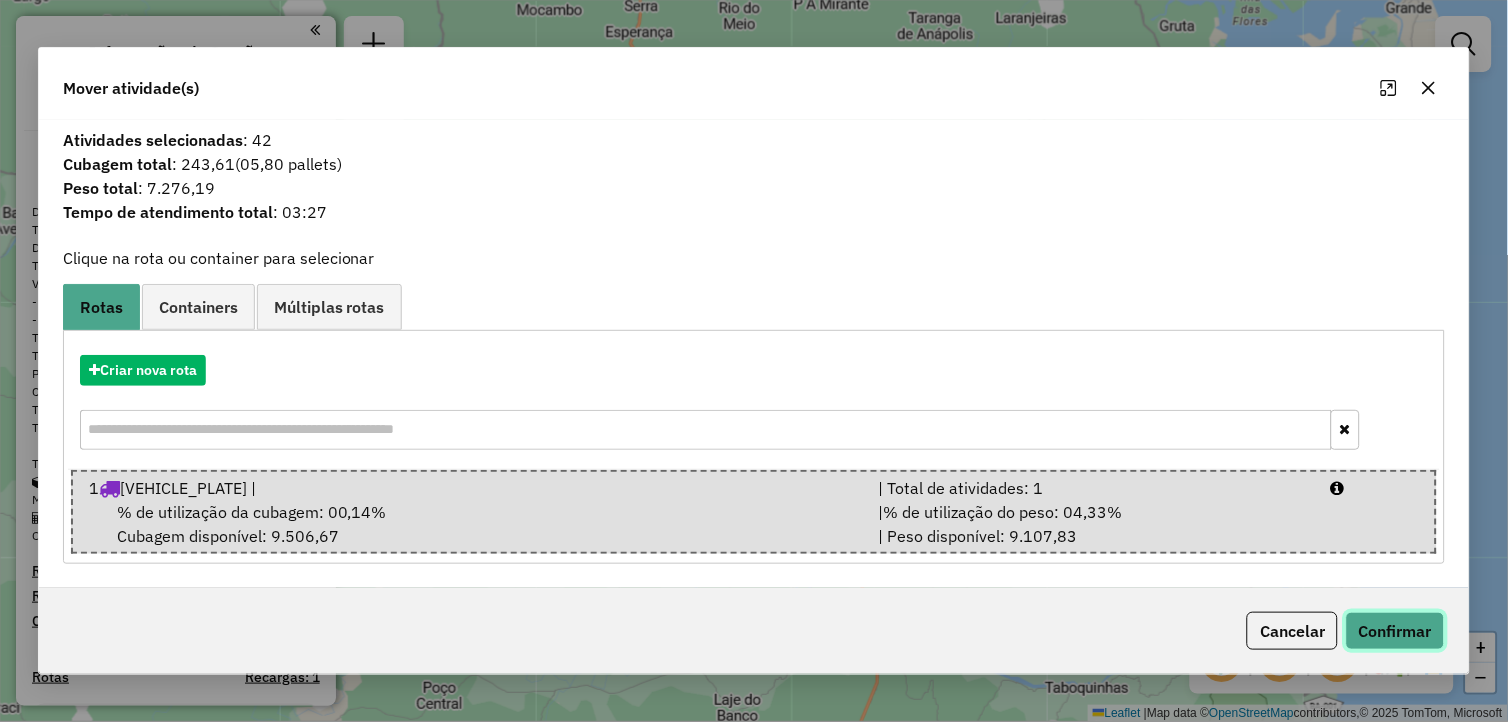 click on "Confirmar" 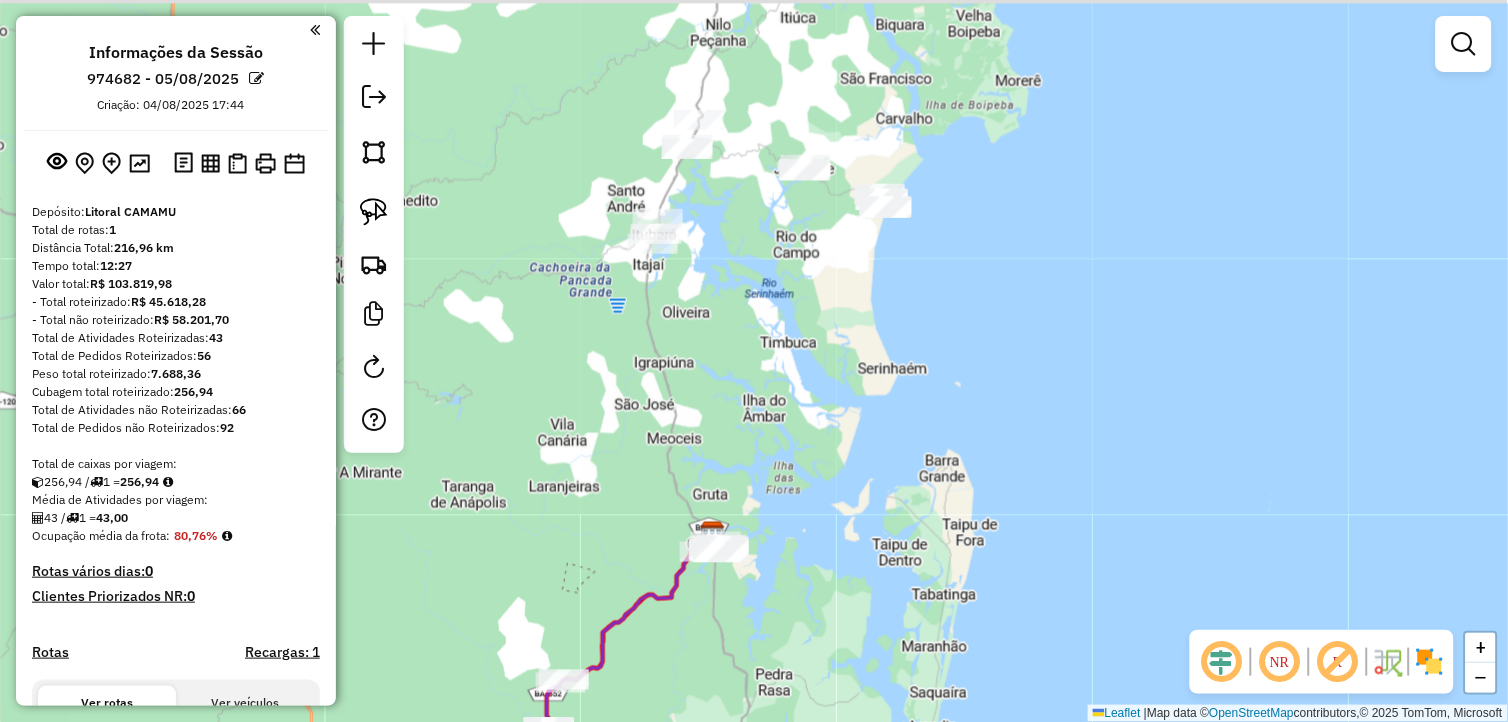 drag, startPoint x: 966, startPoint y: 145, endPoint x: 550, endPoint y: 575, distance: 598.29425 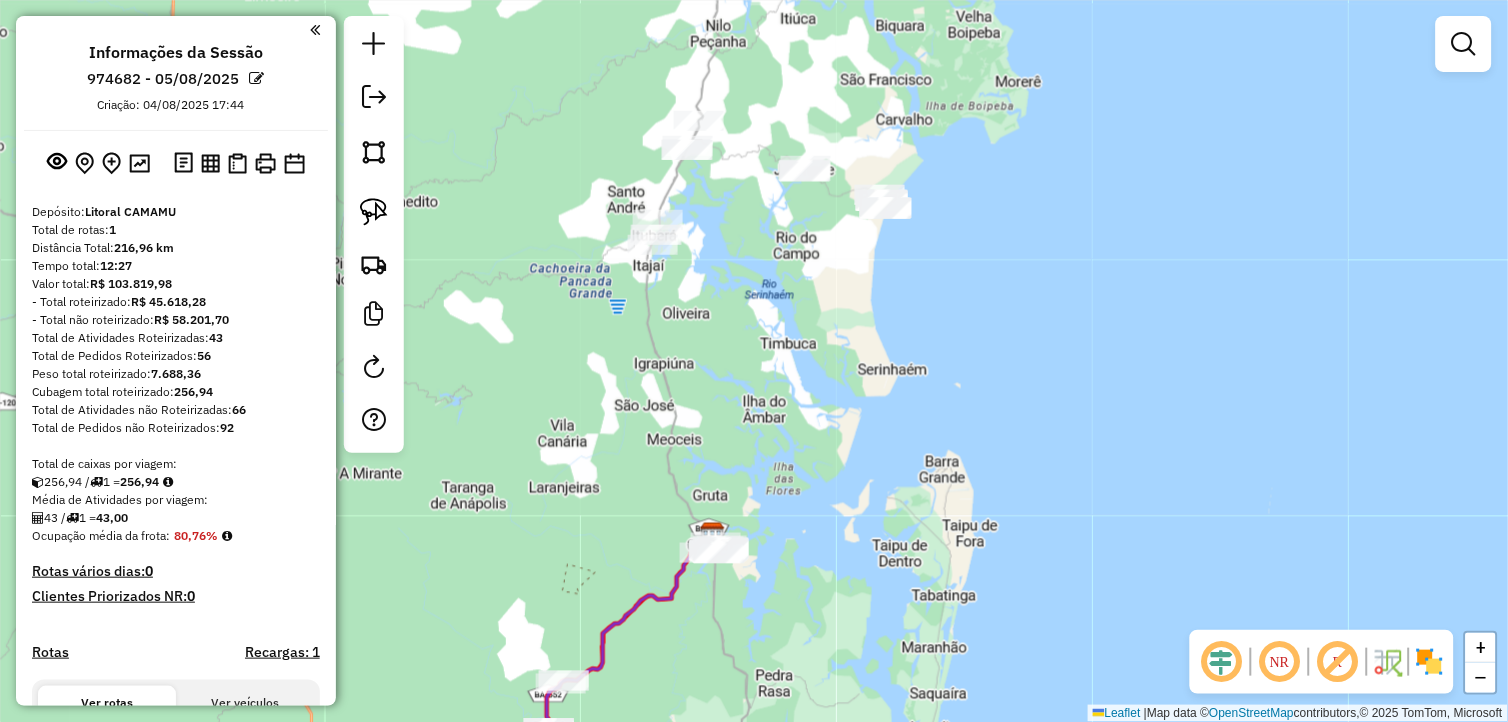 drag, startPoint x: 365, startPoint y: 205, endPoint x: 437, endPoint y: 211, distance: 72.249565 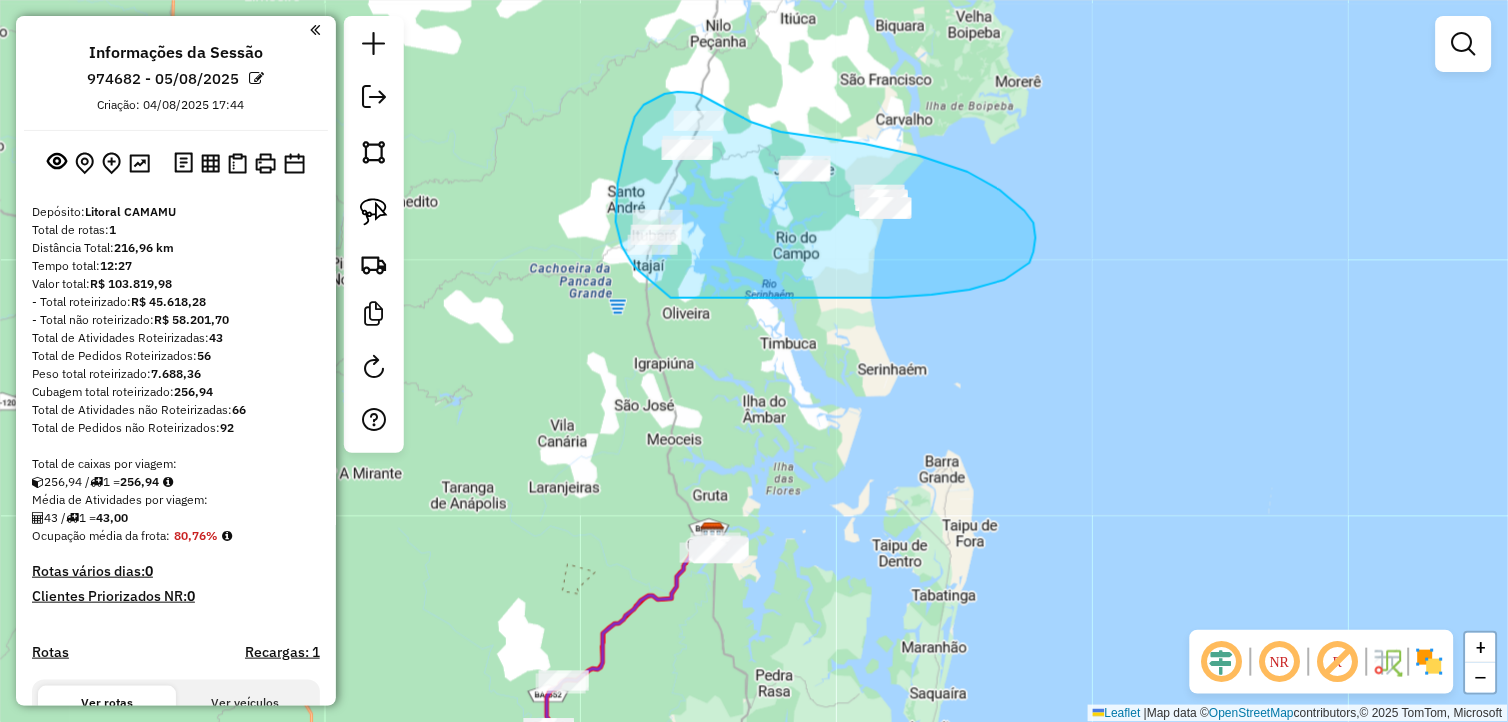 drag, startPoint x: 718, startPoint y: 298, endPoint x: 638, endPoint y: 270, distance: 84.758484 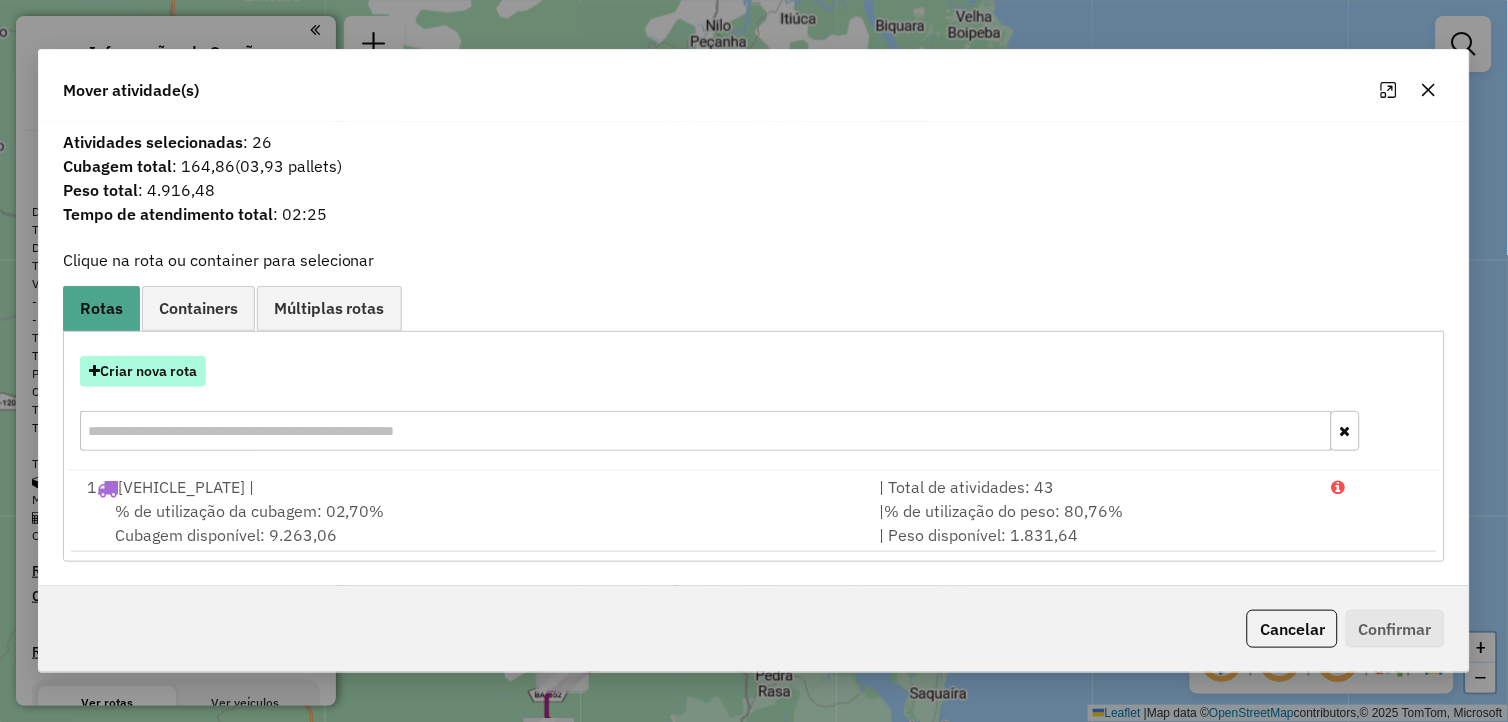 click on "Criar nova rota" at bounding box center [143, 371] 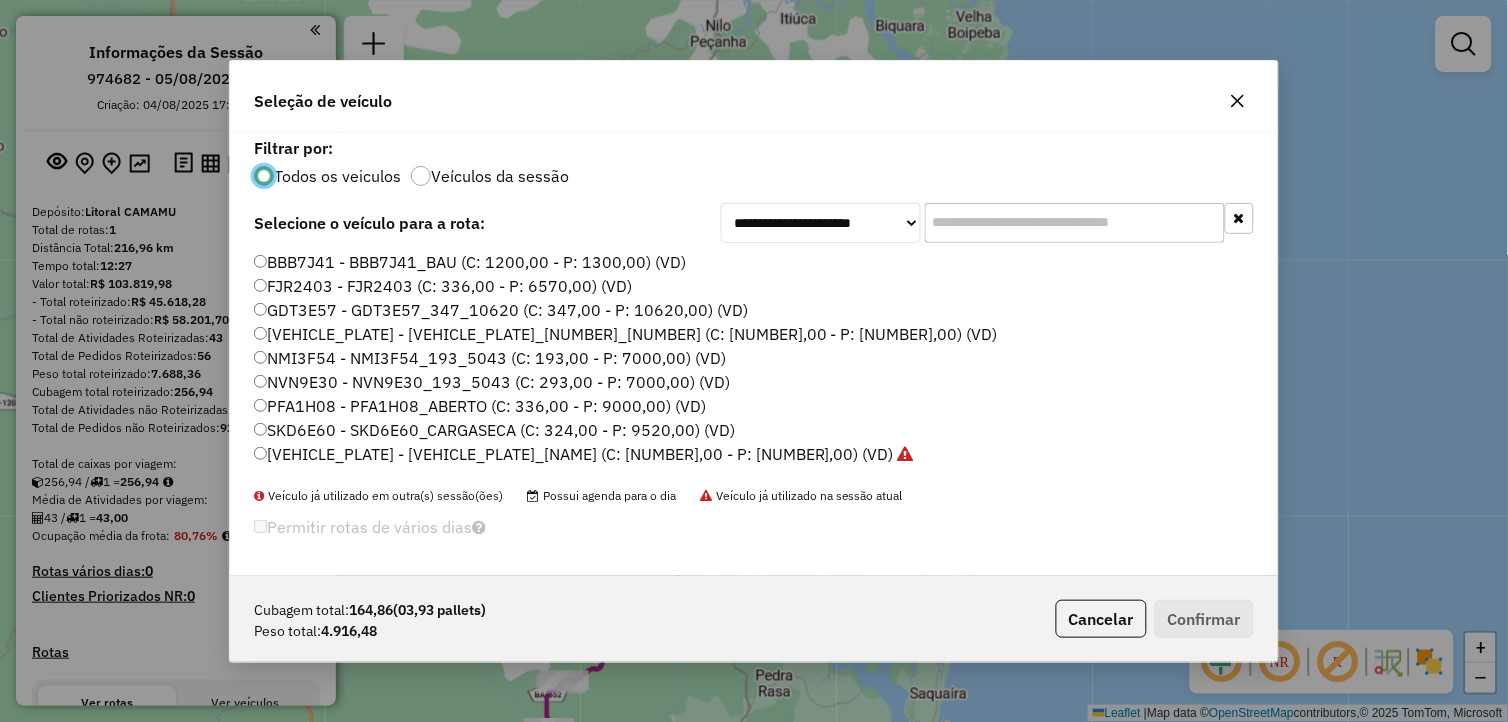 scroll, scrollTop: 11, scrollLeft: 5, axis: both 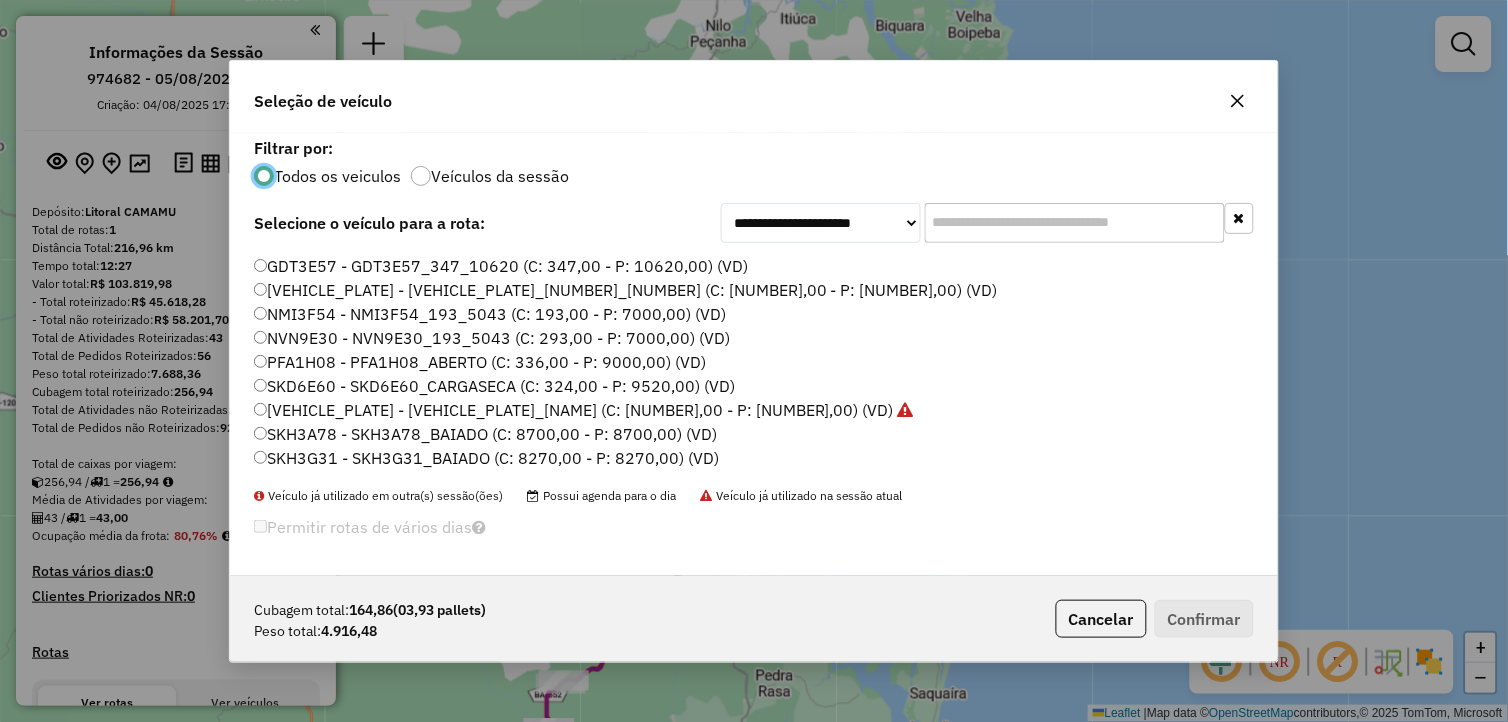click on "SKH3G31 - SKH3G31_BAIADO (C: 8270,00 - P: 8270,00) (VD)" 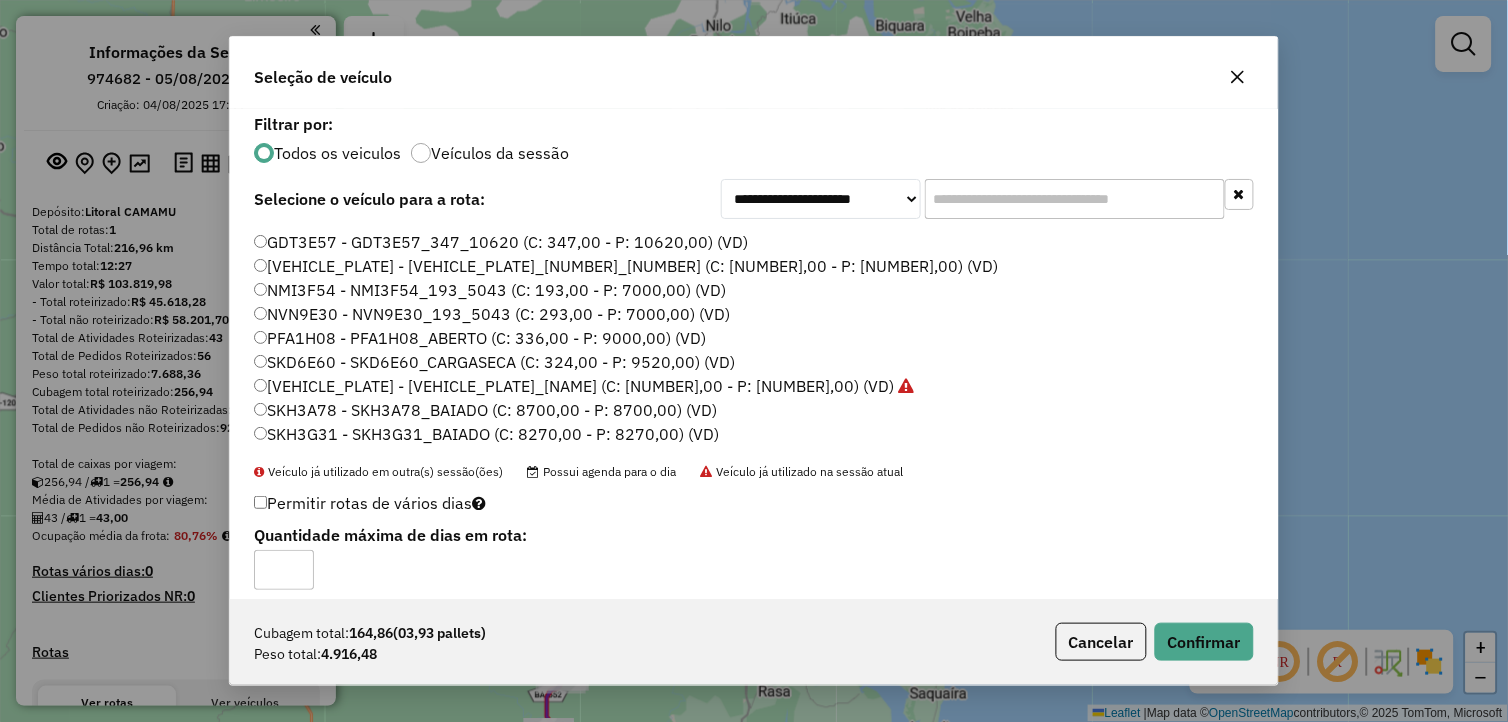 click on "Cubagem total:  164,86   (03,93 pallets)  Peso total: 4.916,48  Cancelar   Confirmar" 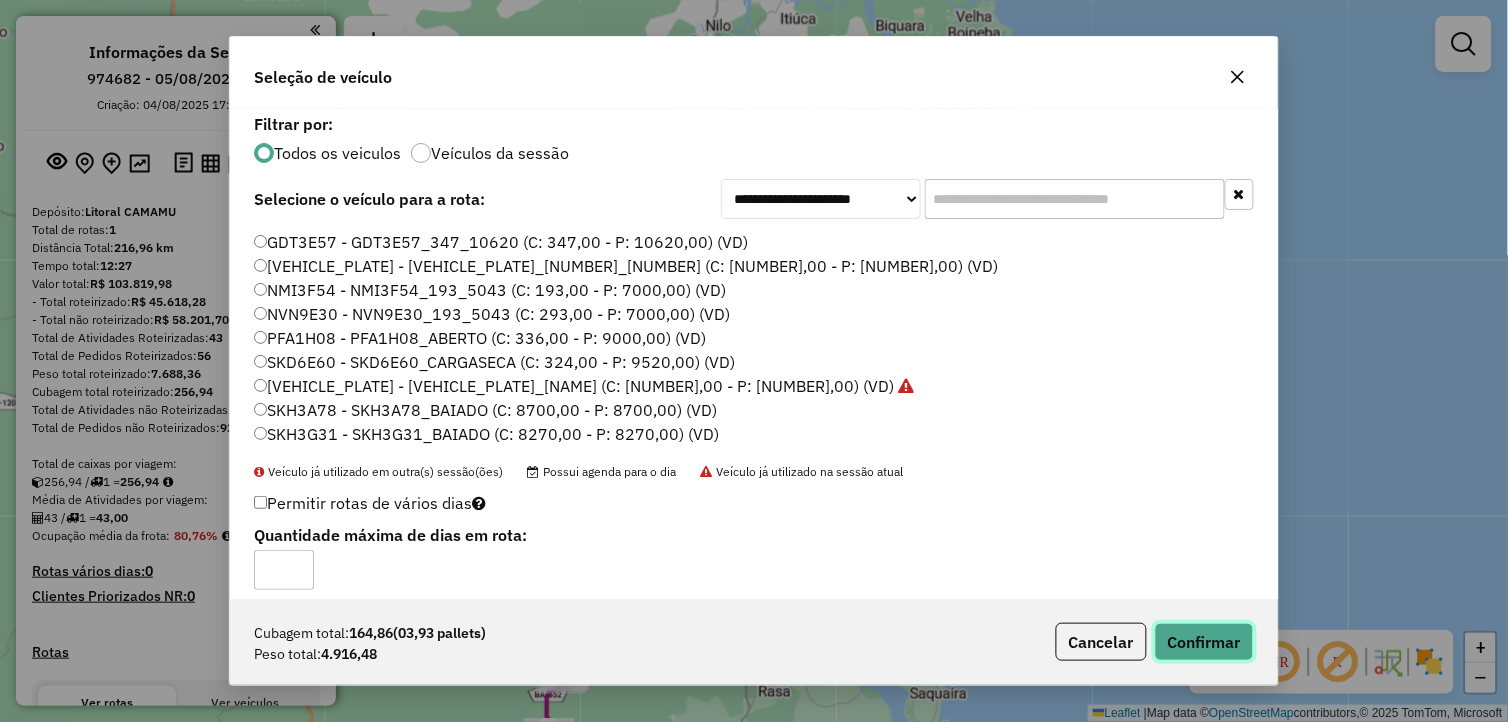 click on "Confirmar" 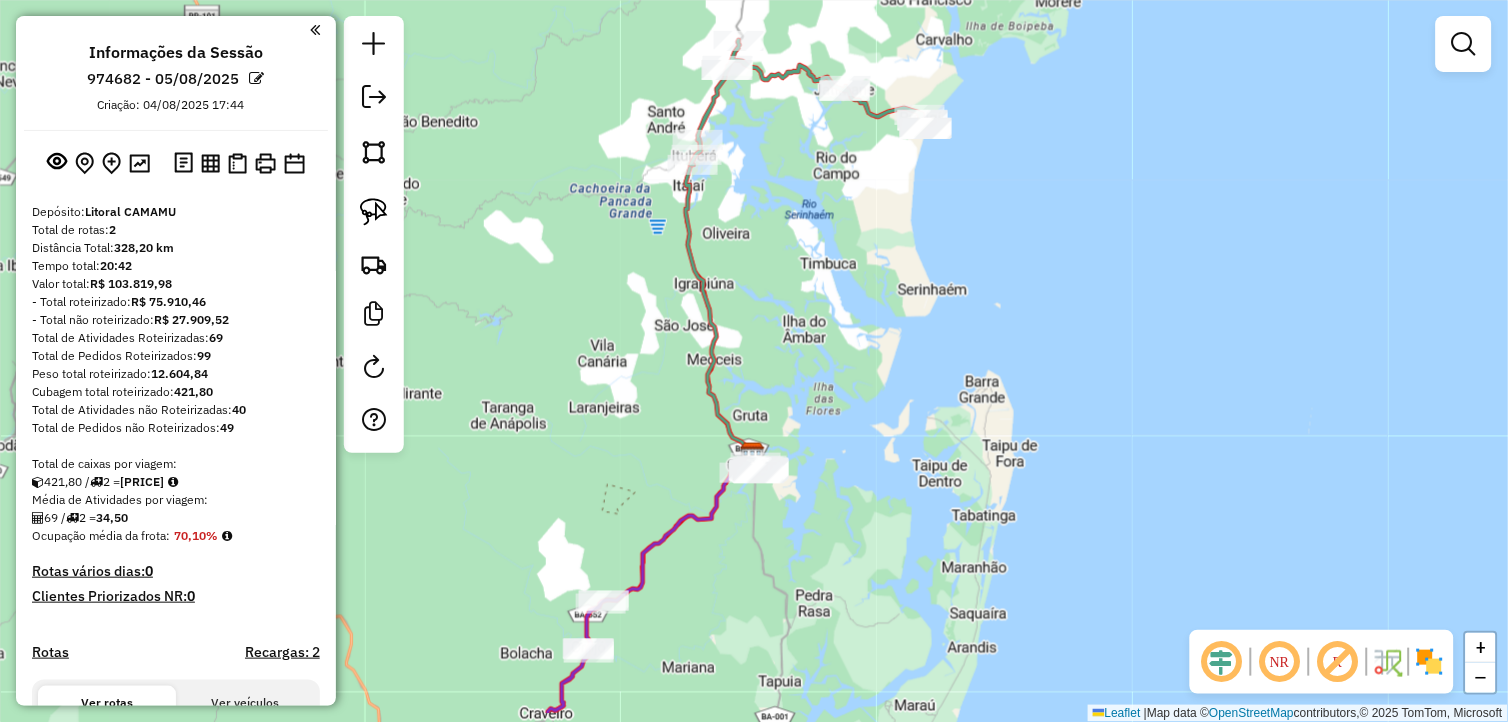 drag, startPoint x: 923, startPoint y: 590, endPoint x: 930, endPoint y: 401, distance: 189.12958 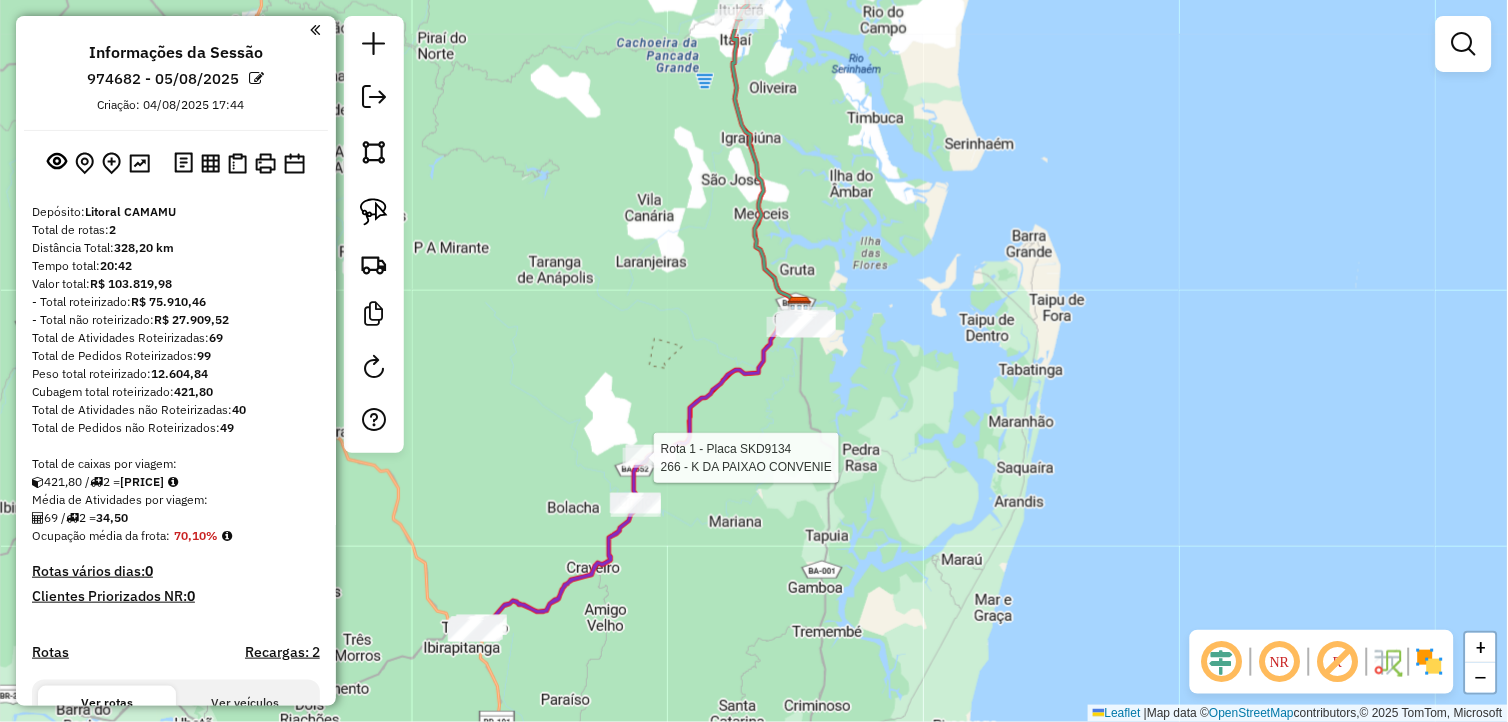 select on "**********" 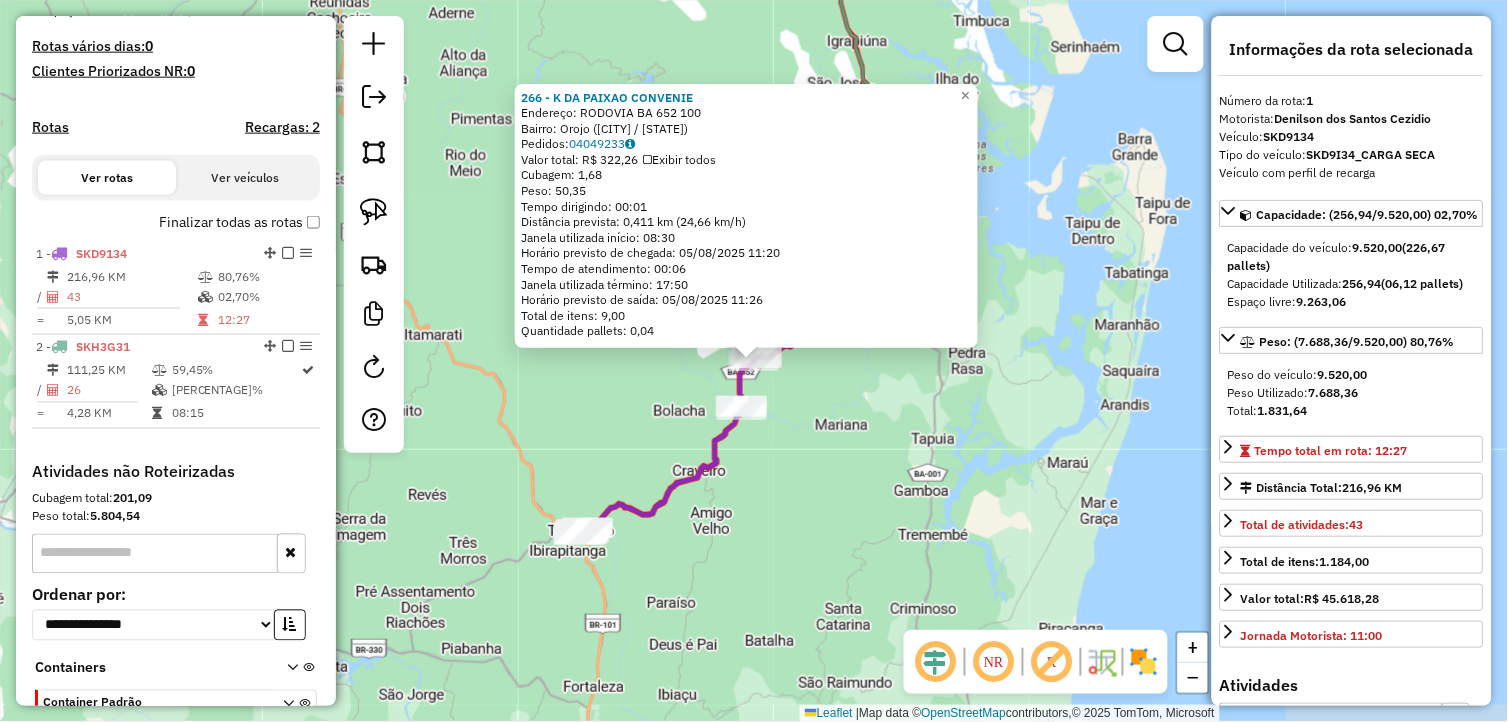scroll, scrollTop: 640, scrollLeft: 0, axis: vertical 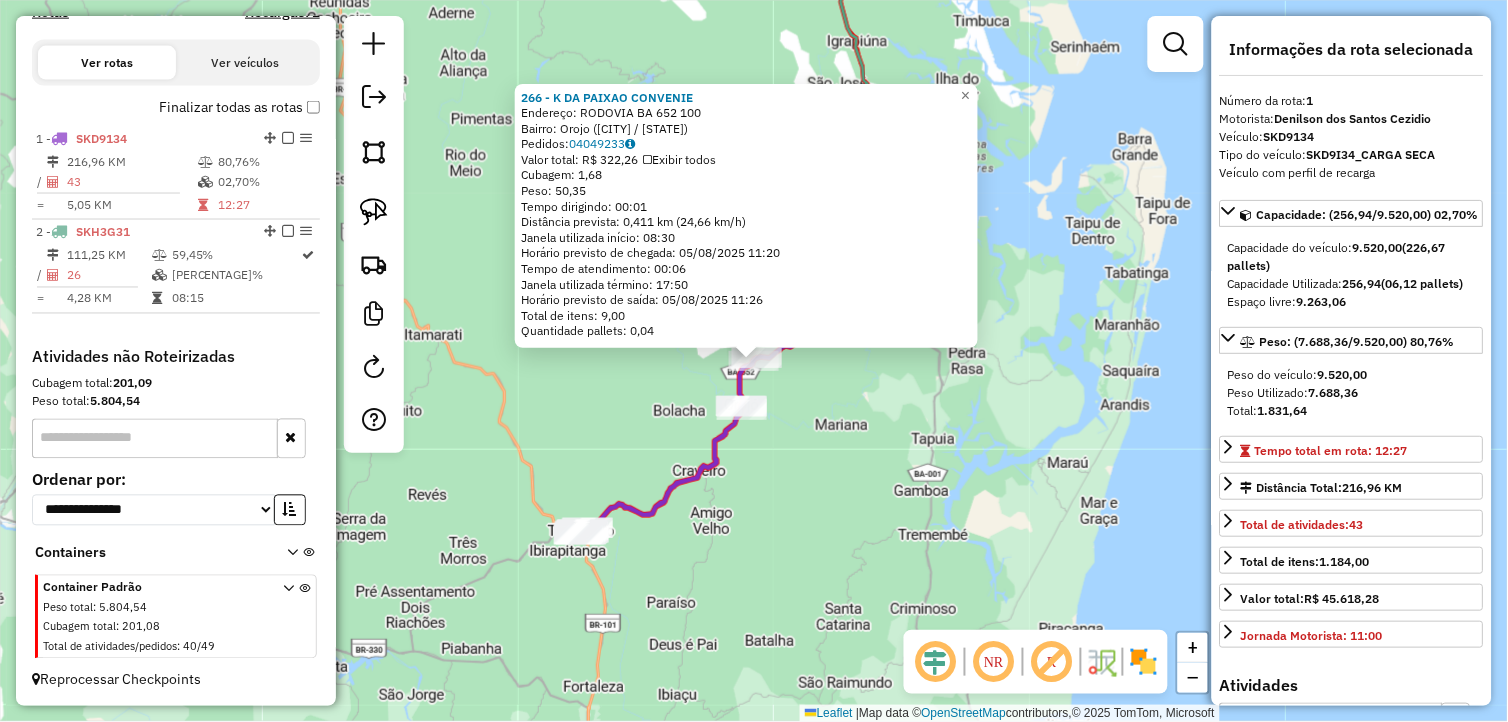 click on "266 - K DA PAIXAO CONVENIE  Endereço:  RODOVIA BA 652 100   Bairro: Orojo (CAMAMU / BA)   Pedidos:  04049233   Valor total: R$ 322,26   Exibir todos   Cubagem: 1,68  Peso: 50,35  Tempo dirigindo: 00:01   Distância prevista: 0,411 km (24,66 km/h)   Janela utilizada início: 08:30   Horário previsto de chegada: 05/08/2025 11:20   Tempo de atendimento: 00:06   Janela utilizada término: 17:50   Horário previsto de saída: 05/08/2025 11:26   Total de itens: 9,00   Quantidade pallets: 0,04  × Janela de atendimento Grade de atendimento Capacidade Transportadoras Veículos Cliente Pedidos  Rotas Selecione os dias de semana para filtrar as janelas de atendimento  Seg   Ter   Qua   Qui   Sex   Sáb   Dom  Informe o período da janela de atendimento: De: Até:  Filtrar exatamente a janela do cliente  Considerar janela de atendimento padrão  Selecione os dias de semana para filtrar as grades de atendimento  Seg   Ter   Qua   Qui   Sex   Sáb   Dom   Considerar clientes sem dia de atendimento cadastrado  De:   De:" 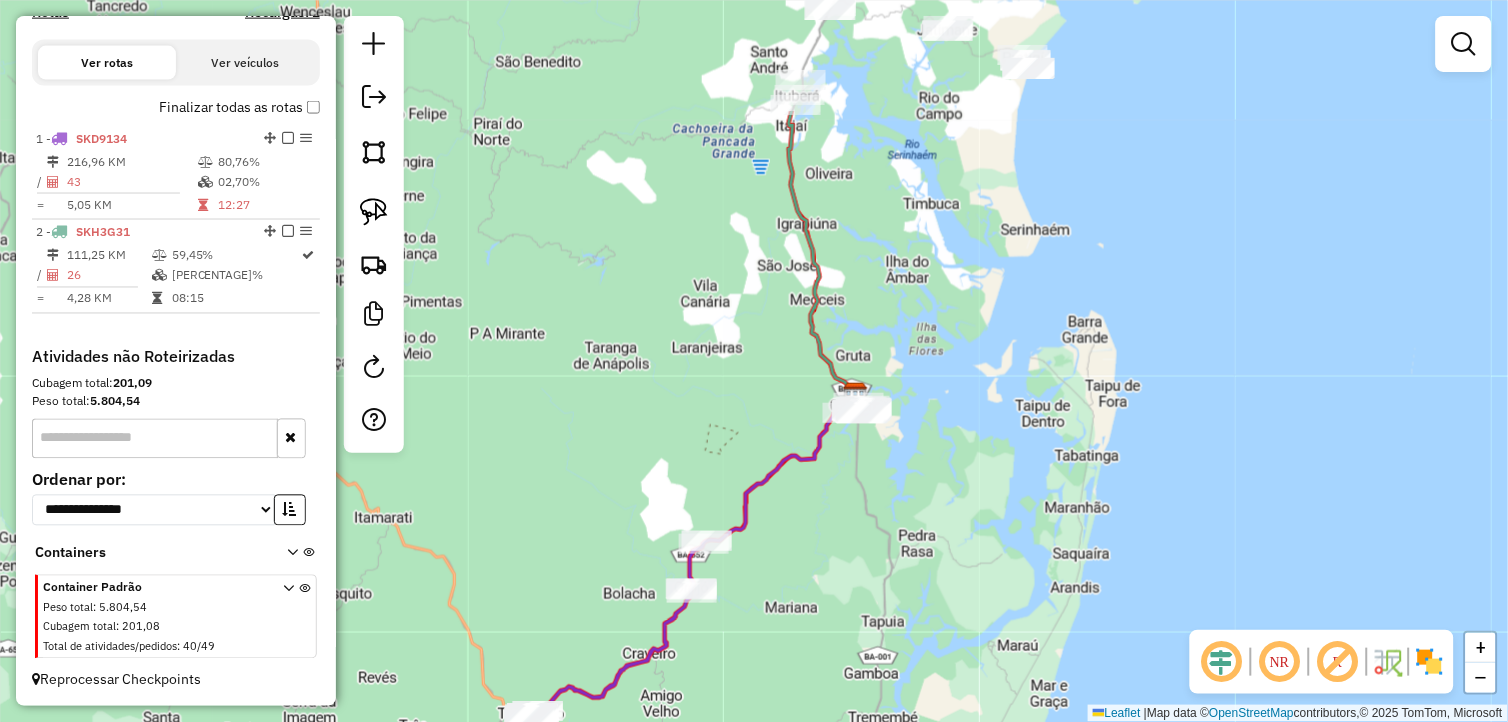 drag, startPoint x: 871, startPoint y: 385, endPoint x: 704, endPoint y: 521, distance: 215.37177 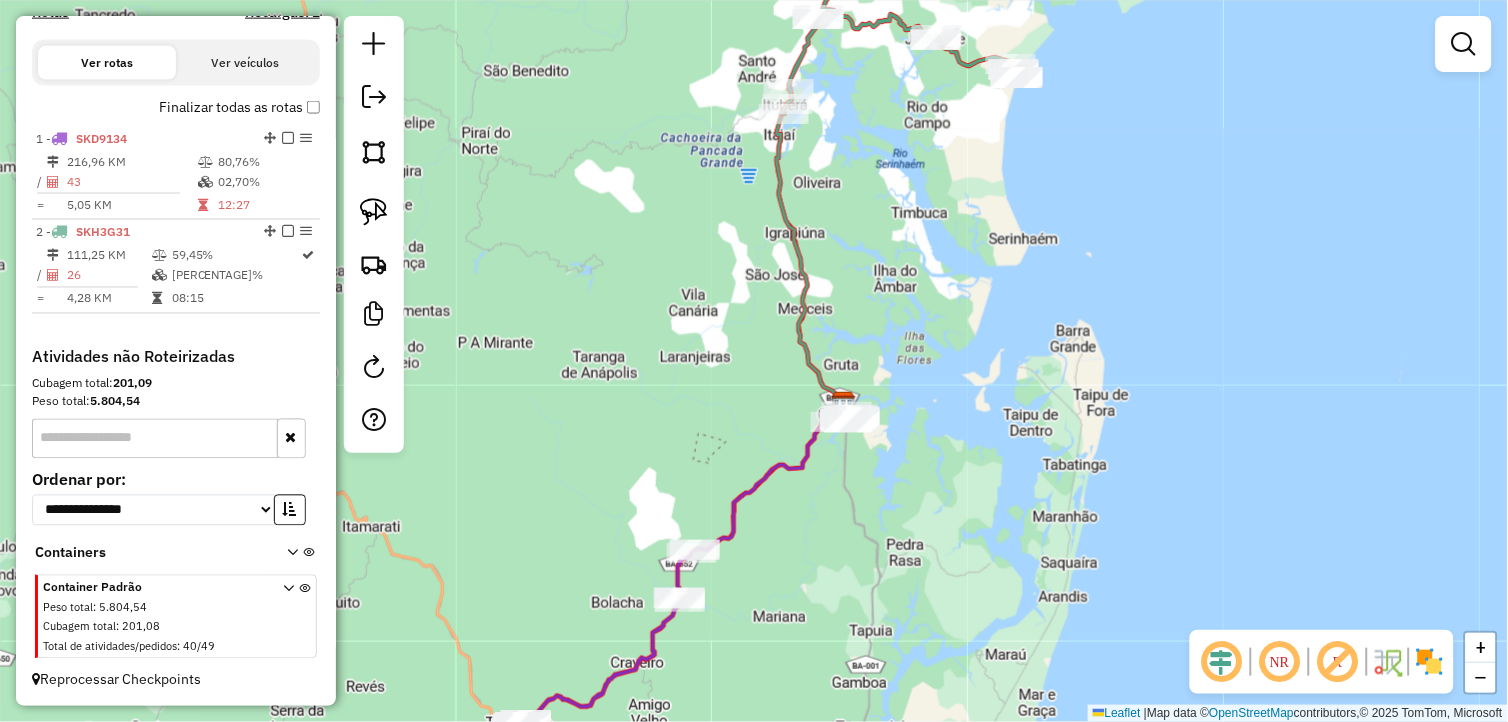 drag, startPoint x: 367, startPoint y: 202, endPoint x: 485, endPoint y: 235, distance: 122.52755 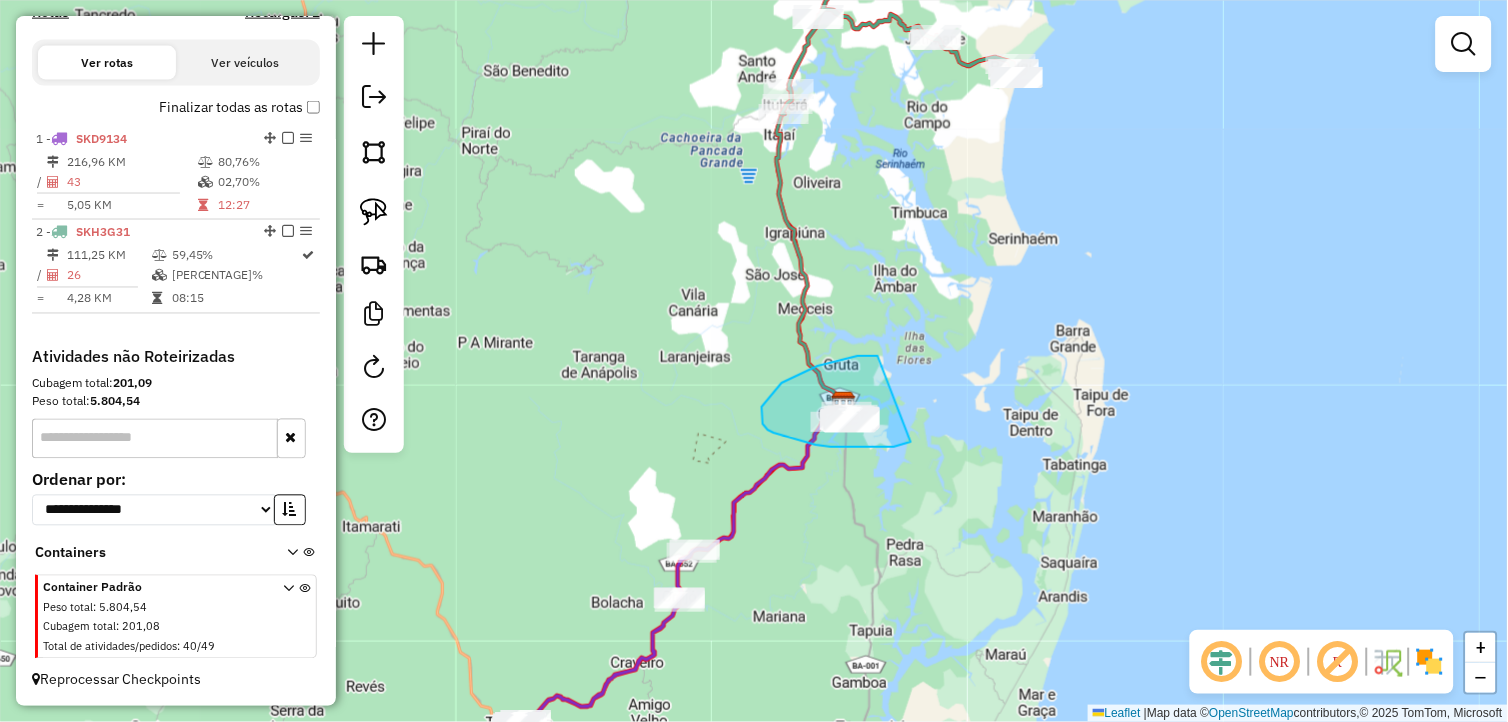drag, startPoint x: 878, startPoint y: 356, endPoint x: 914, endPoint y: 438, distance: 89.55445 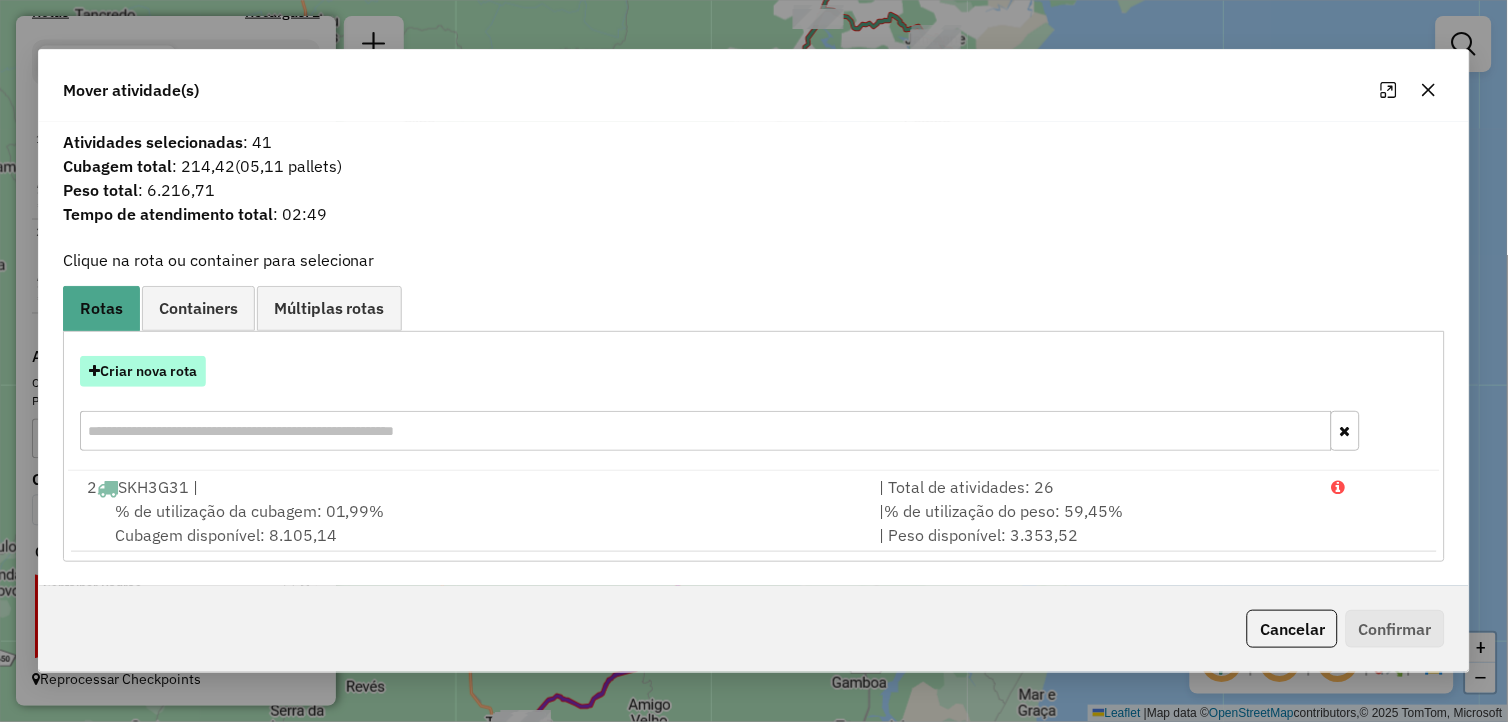 click on "Criar nova rota" at bounding box center [143, 371] 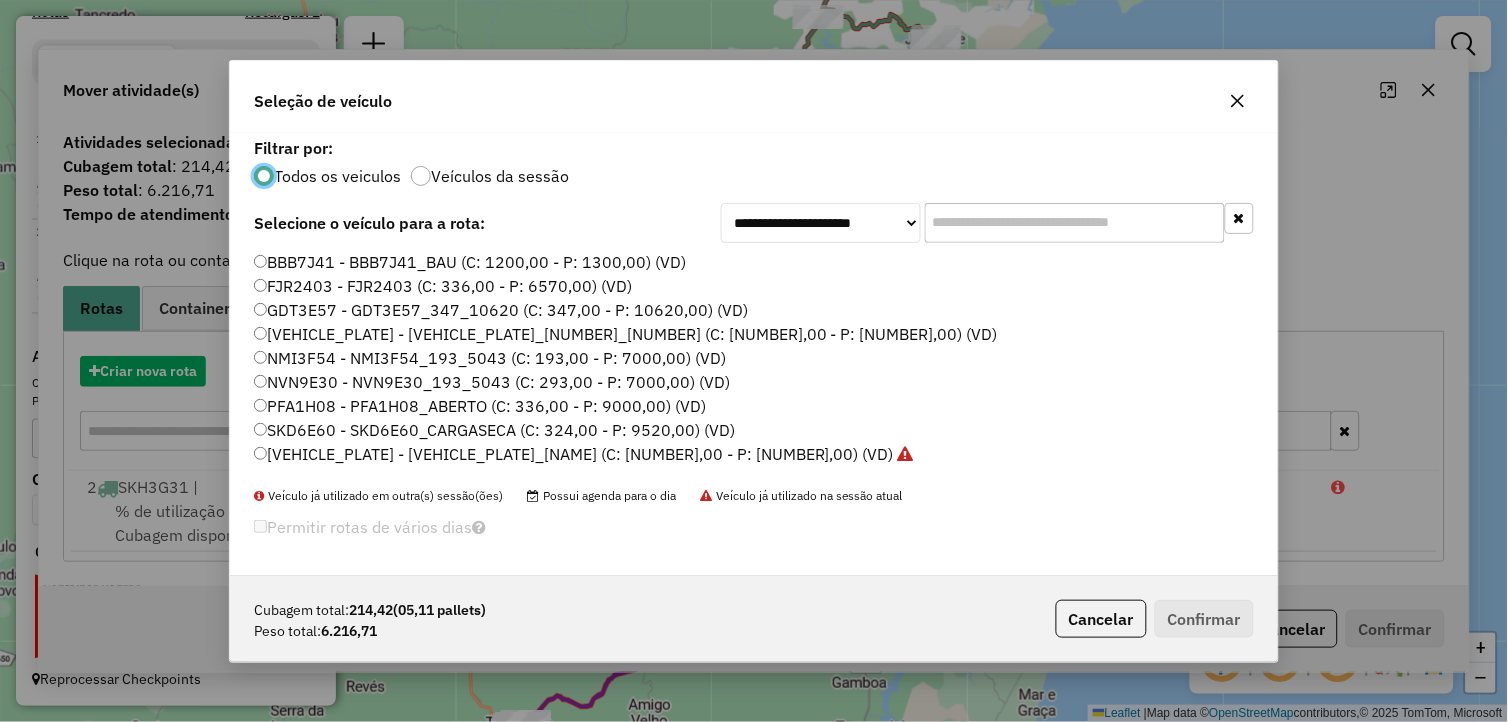scroll, scrollTop: 11, scrollLeft: 5, axis: both 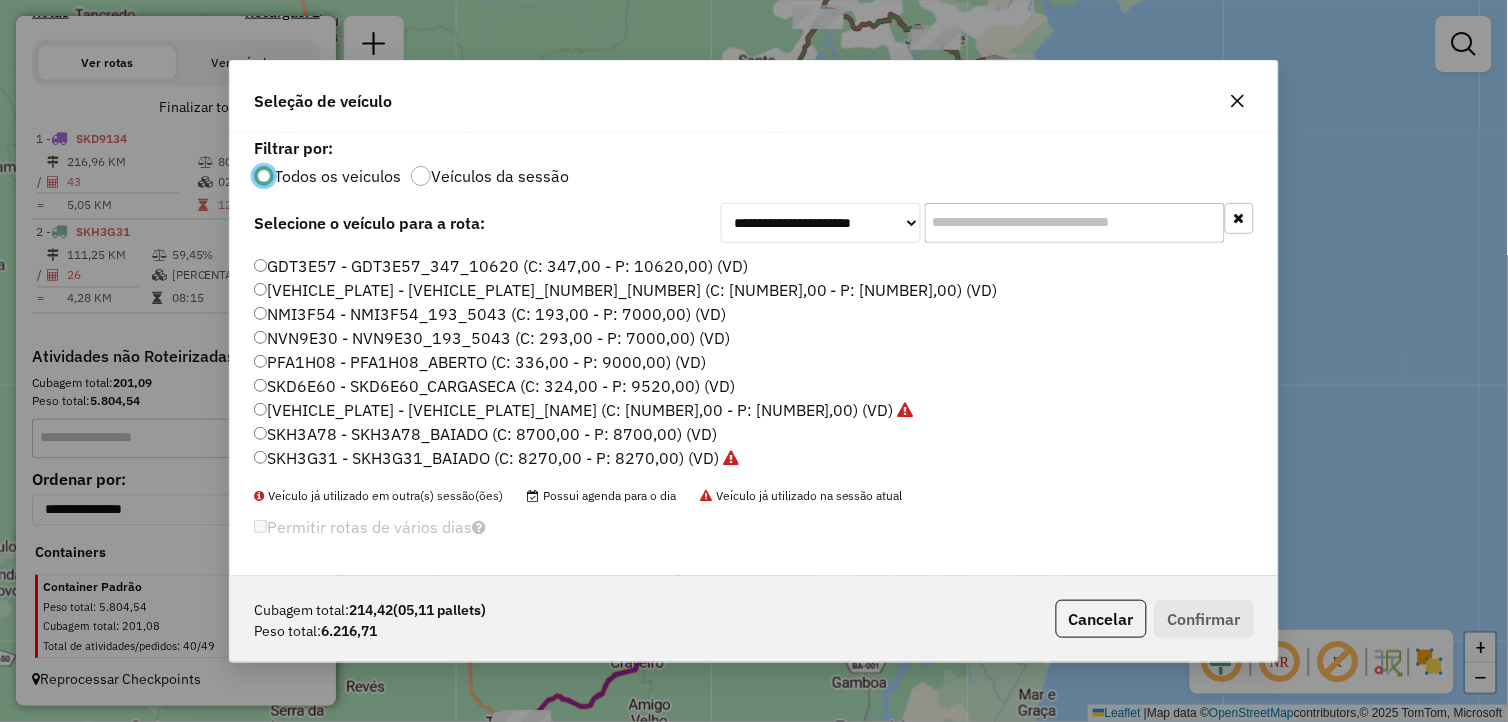 click on "SKH3A78 - SKH3A78_BAIADO (C: 8700,00 - P: 8700,00) (VD)" 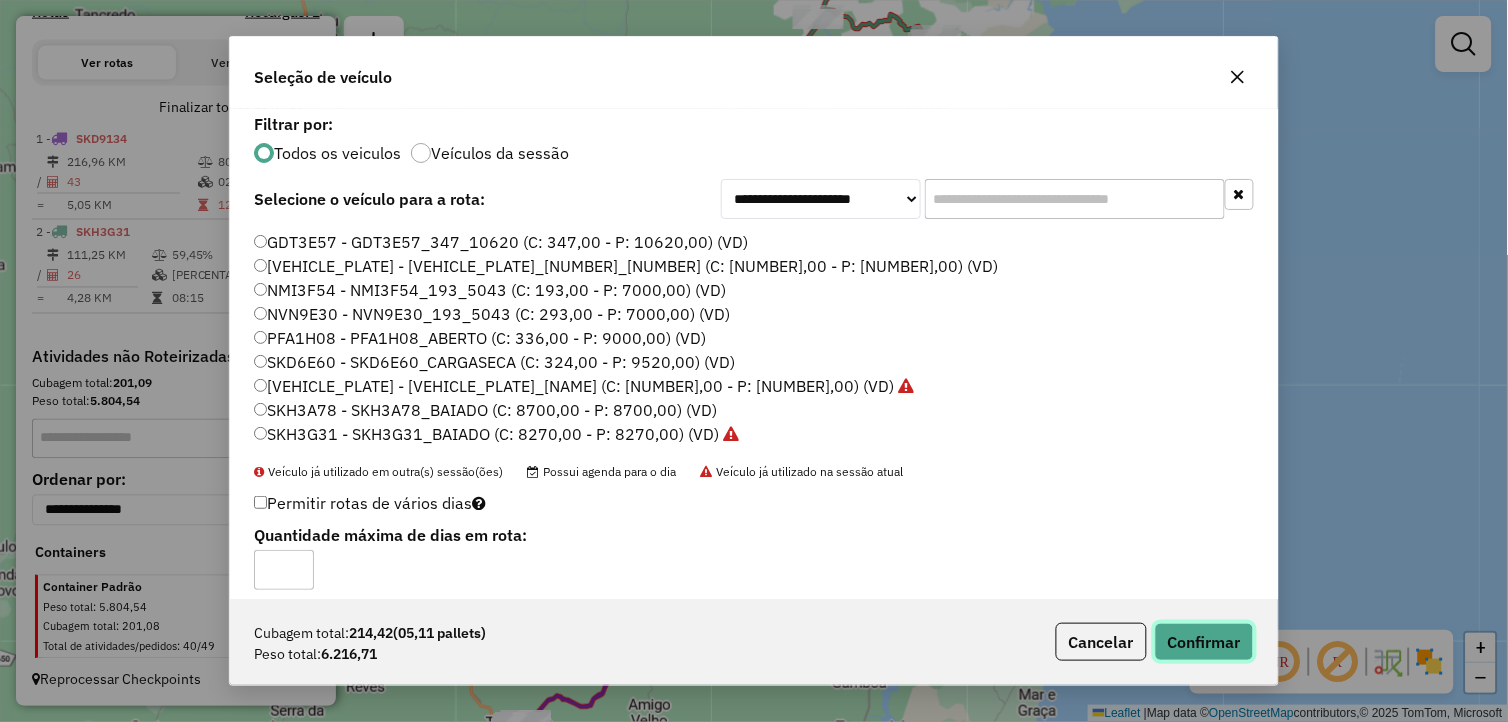 click on "Confirmar" 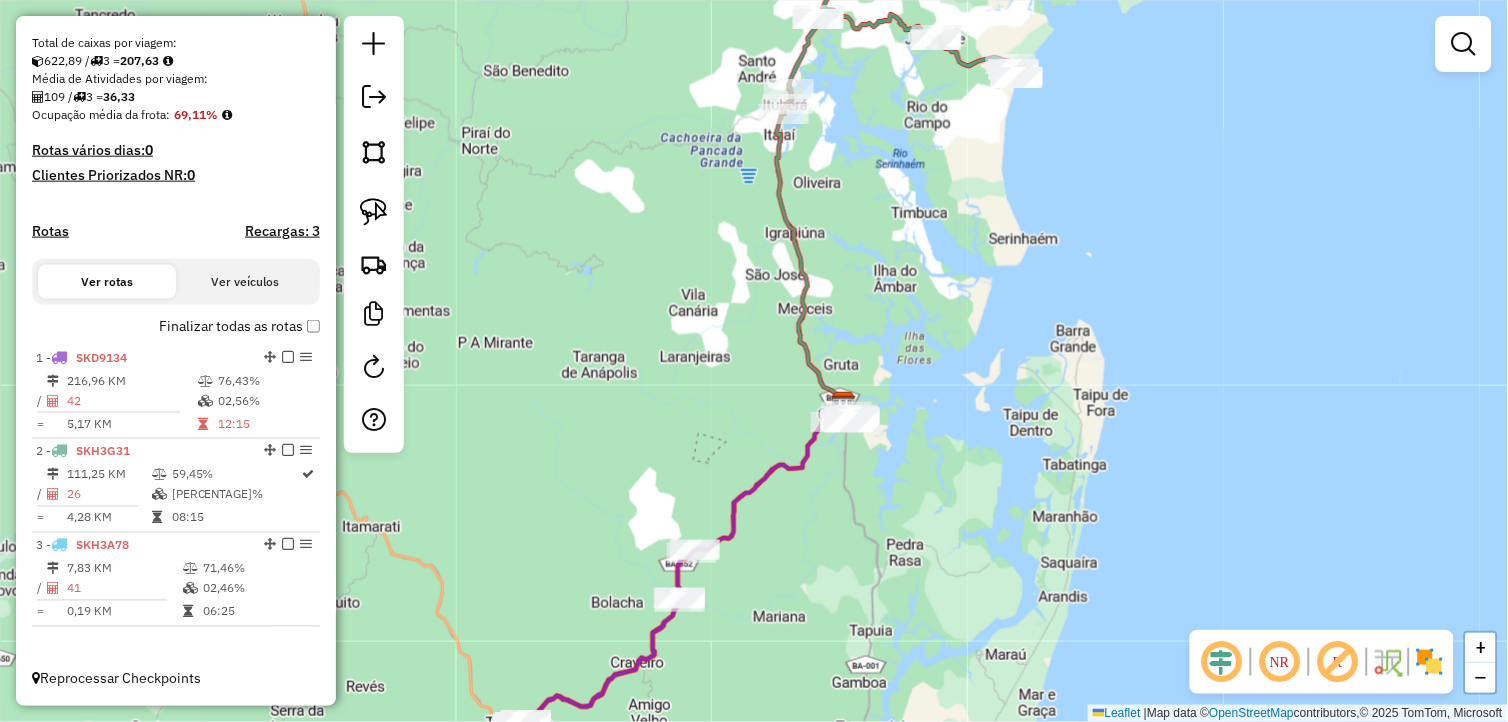 scroll, scrollTop: 418, scrollLeft: 0, axis: vertical 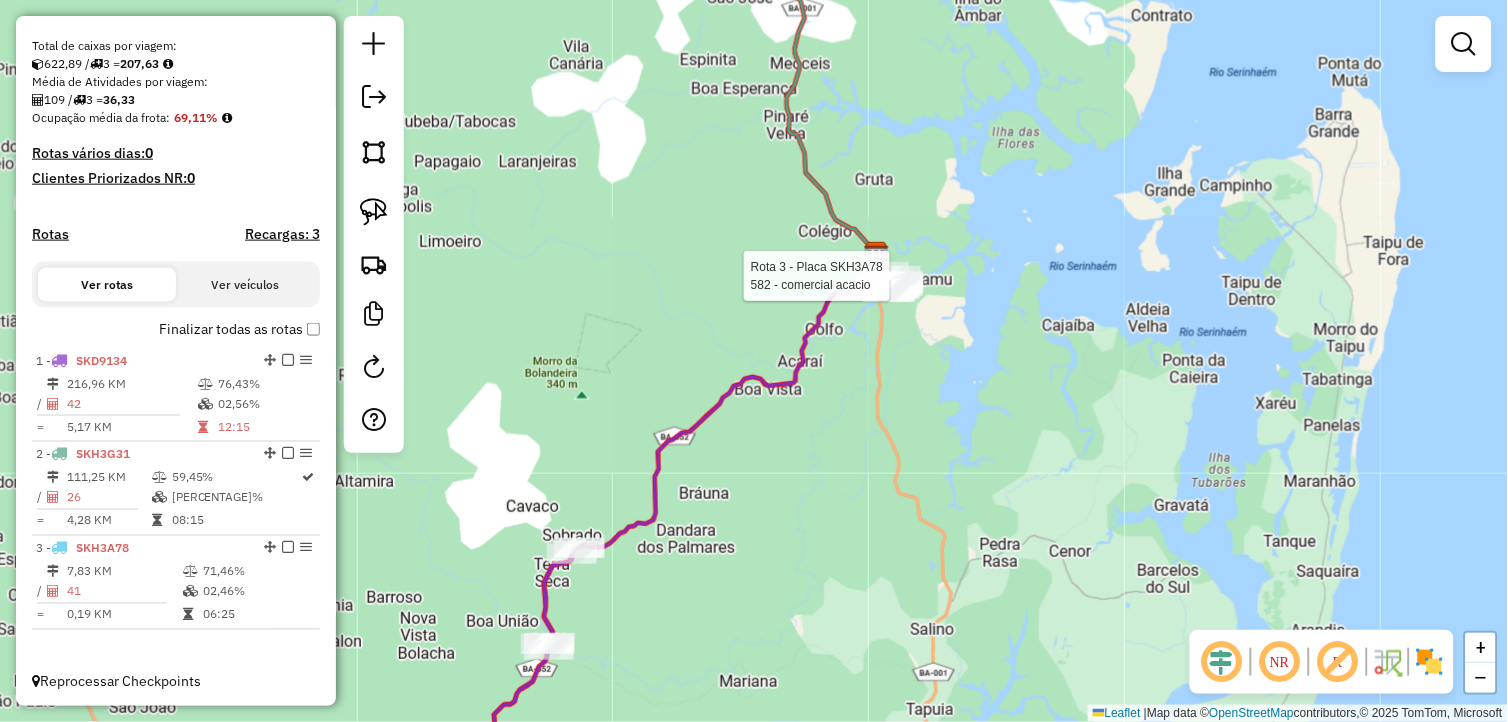 select on "**********" 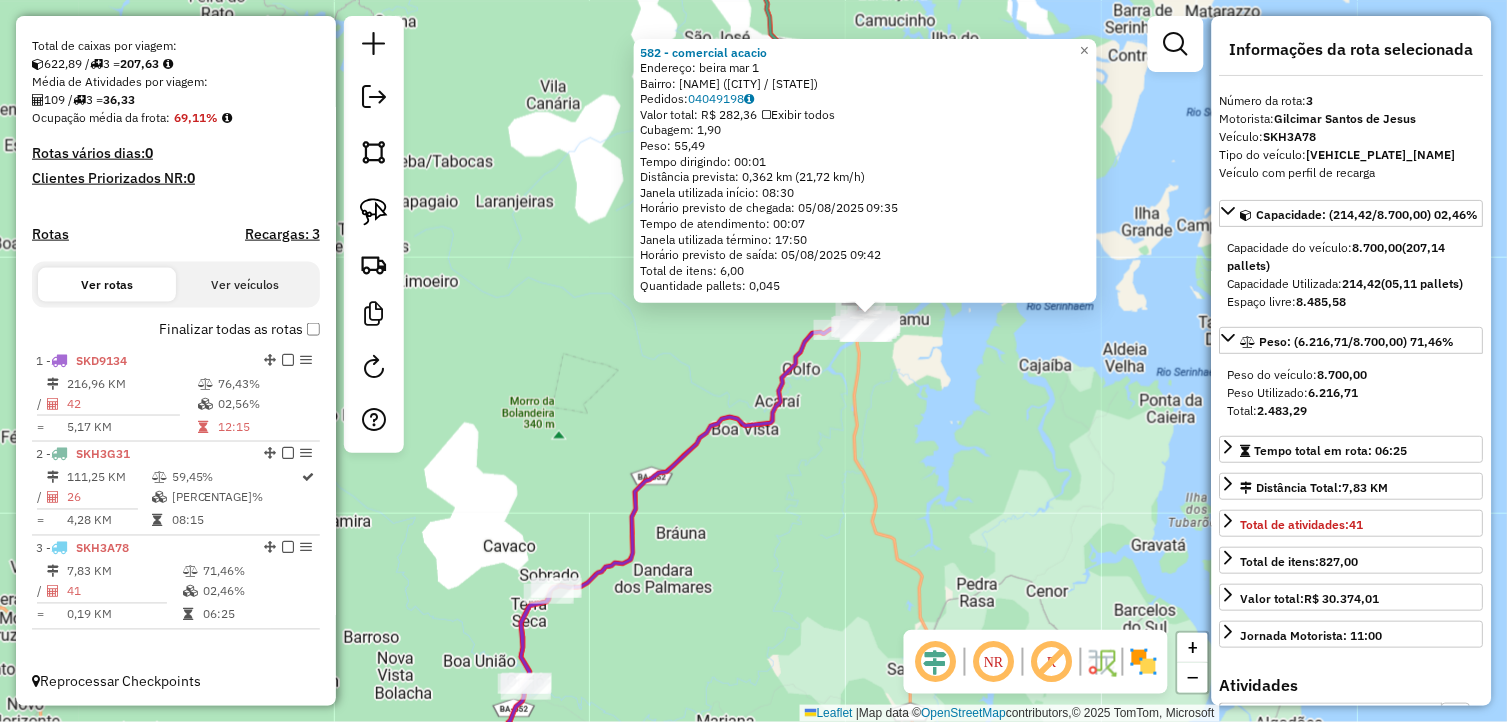 drag, startPoint x: 942, startPoint y: 470, endPoint x: 1016, endPoint y: 431, distance: 83.64807 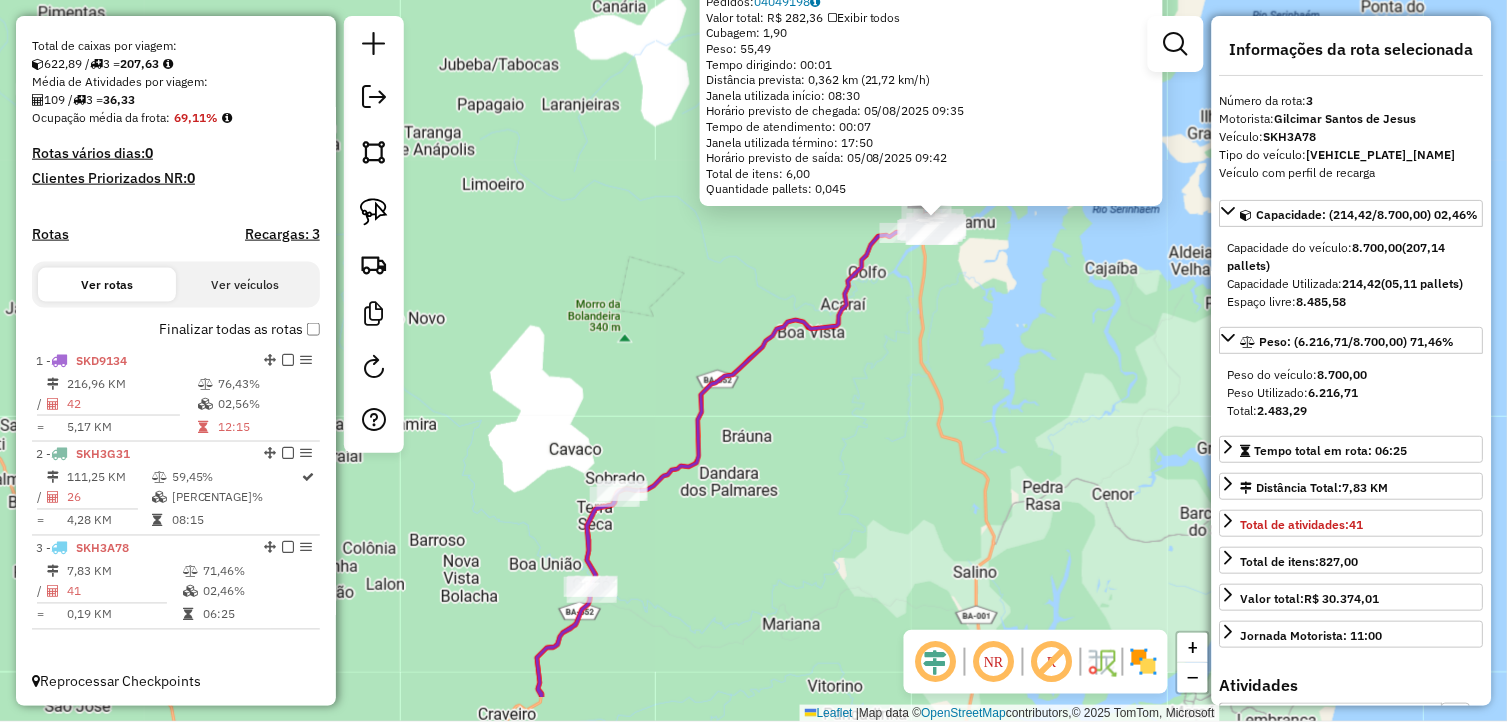 drag, startPoint x: 947, startPoint y: 523, endPoint x: 971, endPoint y: 478, distance: 51 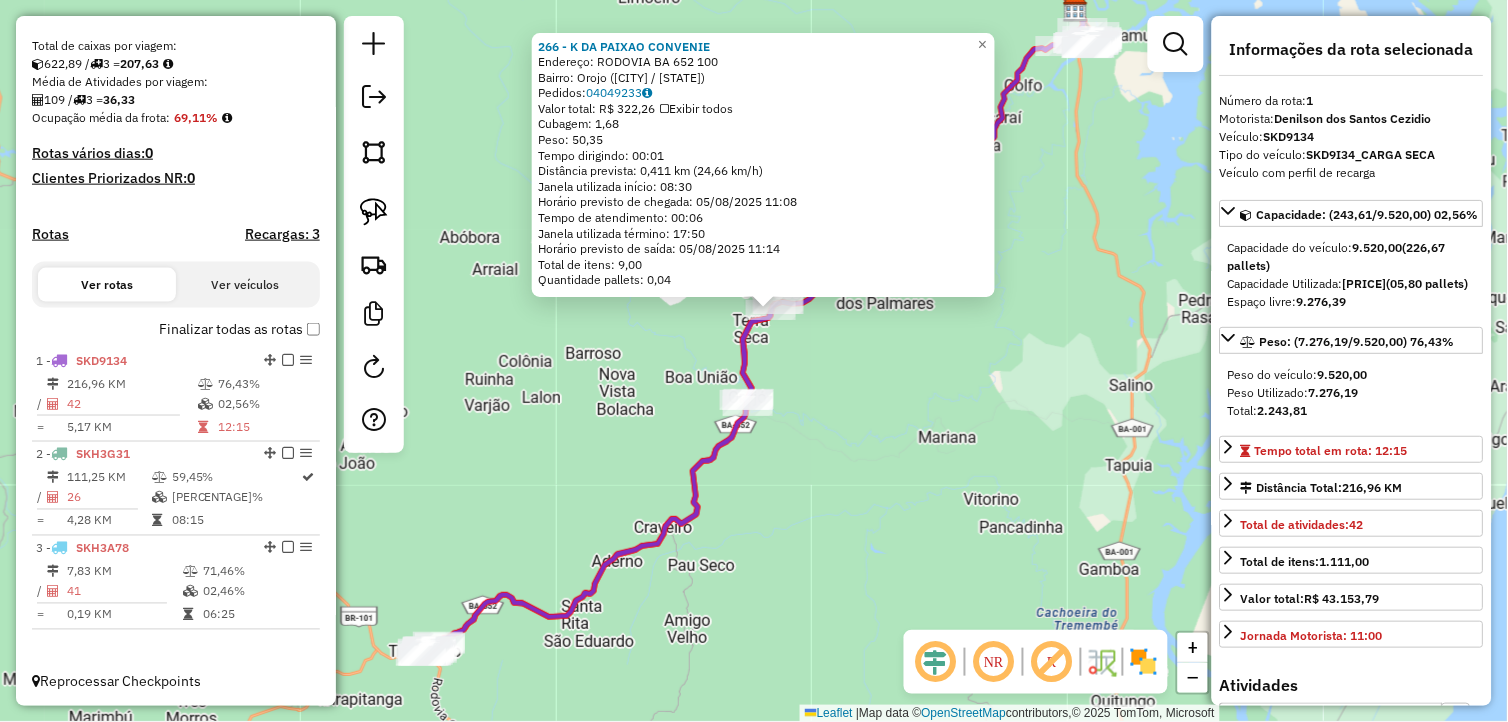 drag, startPoint x: 746, startPoint y: 611, endPoint x: 776, endPoint y: 520, distance: 95.817535 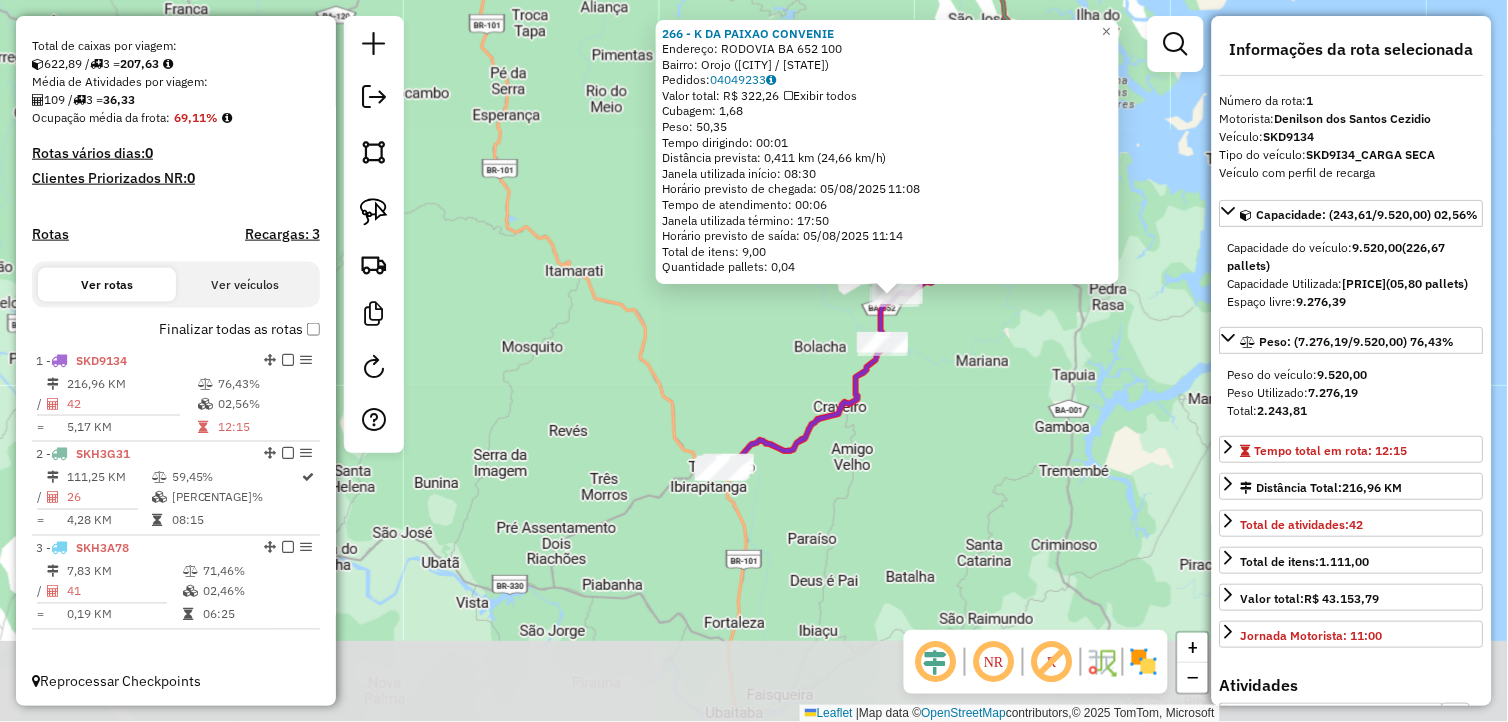 drag, startPoint x: 836, startPoint y: 563, endPoint x: 896, endPoint y: 471, distance: 109.83624 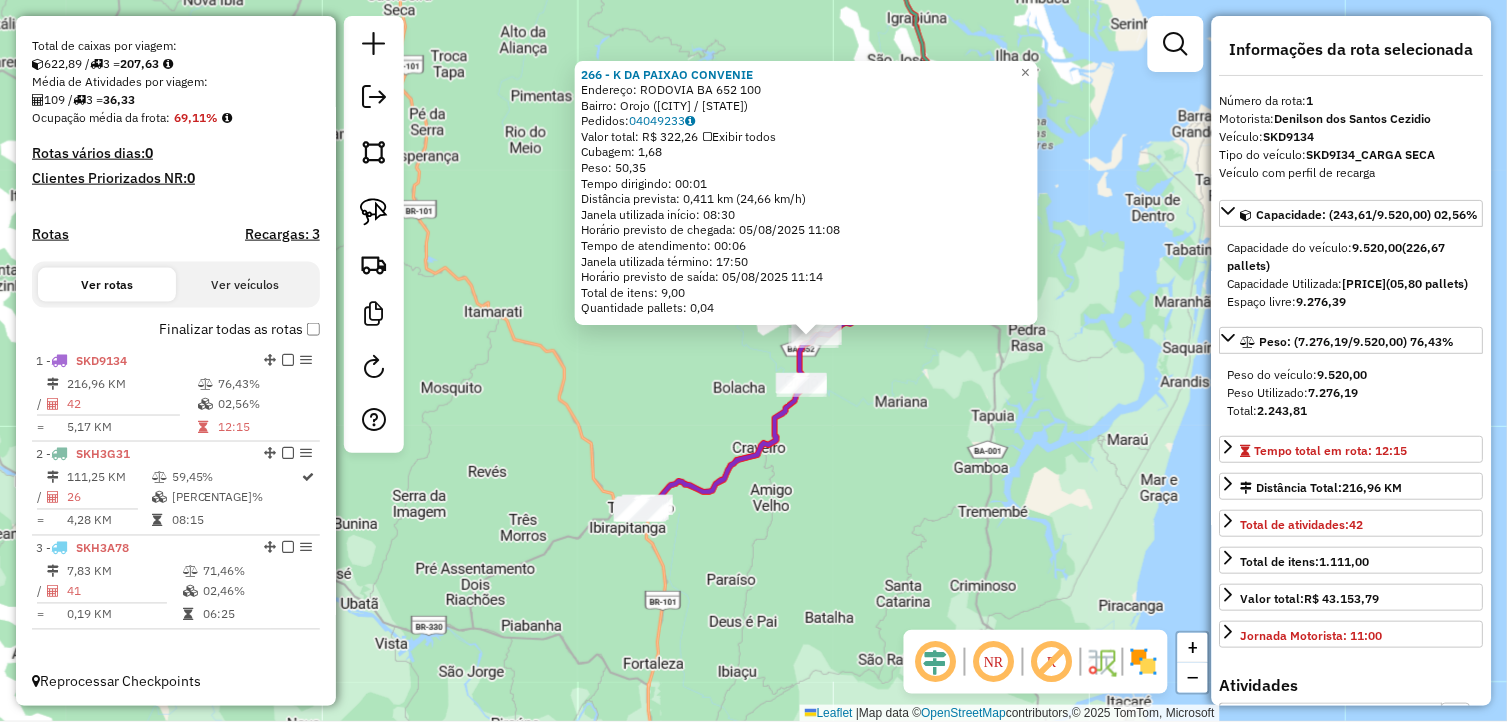 drag, startPoint x: 765, startPoint y: 523, endPoint x: 773, endPoint y: 514, distance: 12.0415945 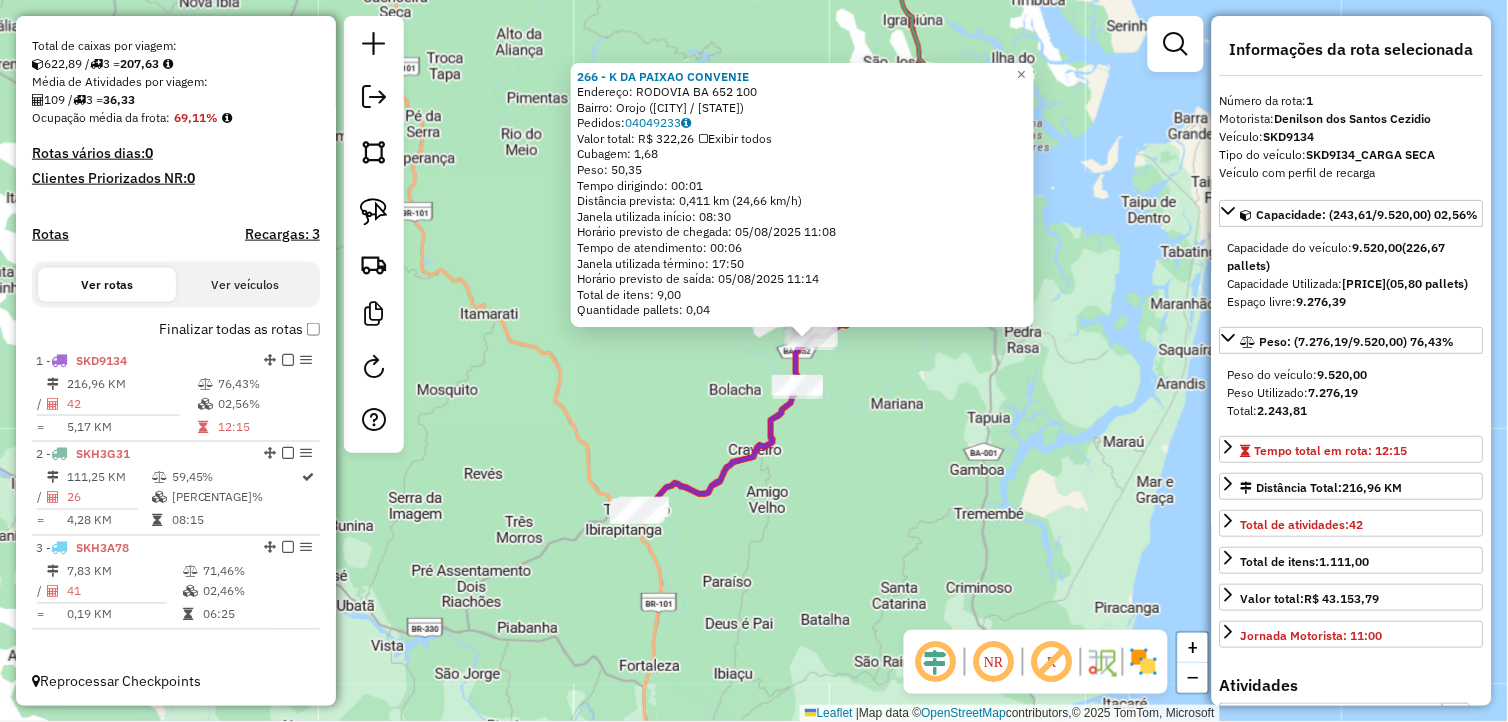 click on "266 - K DA PAIXAO CONVENIE  Endereço:  RODOVIA BA 652 100   Bairro: Orojo (CAMAMU / BA)   Pedidos:  04049233   Valor total: R$ 322,26   Exibir todos   Cubagem: 1,68  Peso: 50,35  Tempo dirigindo: 00:01   Distância prevista: 0,411 km (24,66 km/h)   Janela utilizada início: 08:30   Horário previsto de chegada: 05/08/2025 11:08   Tempo de atendimento: 00:06   Janela utilizada término: 17:50   Horário previsto de saída: 05/08/2025 11:14   Total de itens: 9,00   Quantidade pallets: 0,04  × Janela de atendimento Grade de atendimento Capacidade Transportadoras Veículos Cliente Pedidos  Rotas Selecione os dias de semana para filtrar as janelas de atendimento  Seg   Ter   Qua   Qui   Sex   Sáb   Dom  Informe o período da janela de atendimento: De: Até:  Filtrar exatamente a janela do cliente  Considerar janela de atendimento padrão  Selecione os dias de semana para filtrar as grades de atendimento  Seg   Ter   Qua   Qui   Sex   Sáb   Dom   Considerar clientes sem dia de atendimento cadastrado  De:   De:" 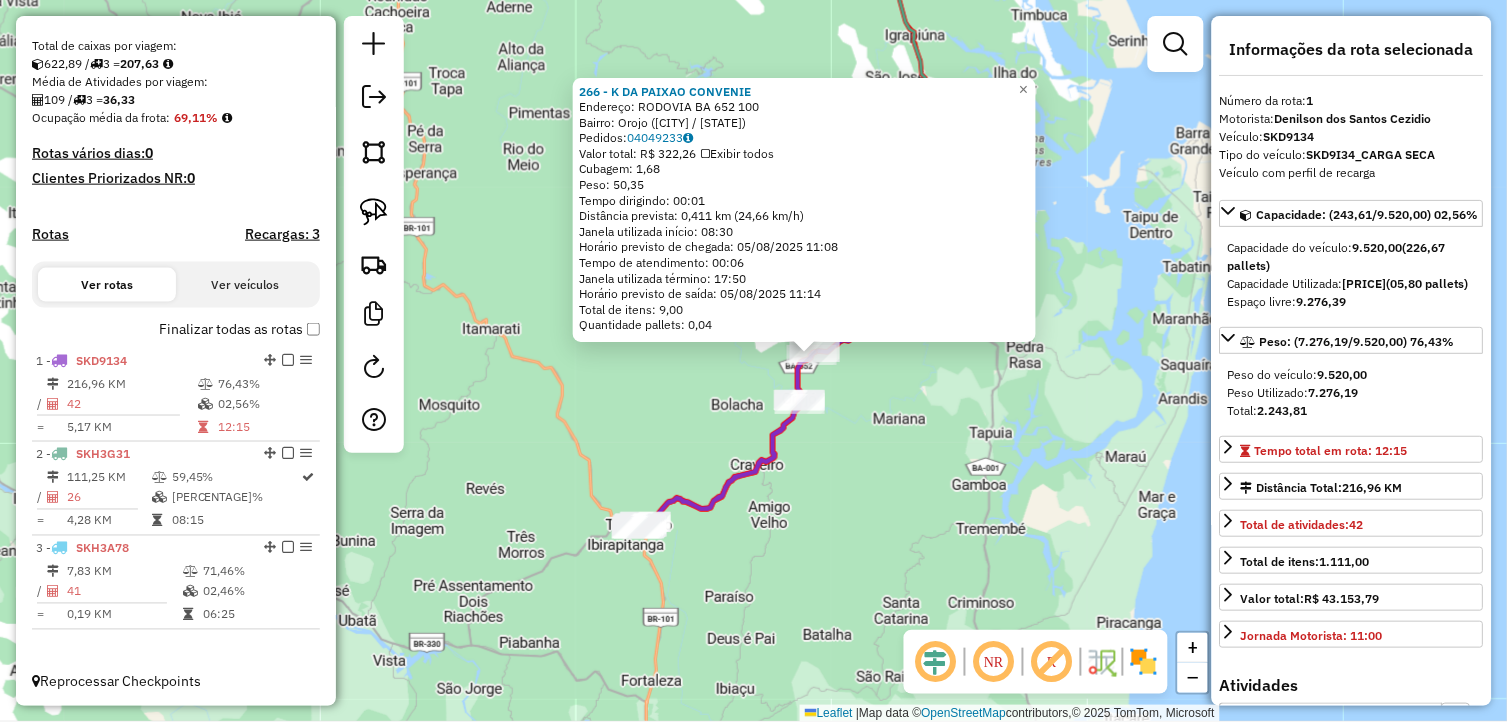 drag, startPoint x: 921, startPoint y: 415, endPoint x: 884, endPoint y: 520, distance: 111.32835 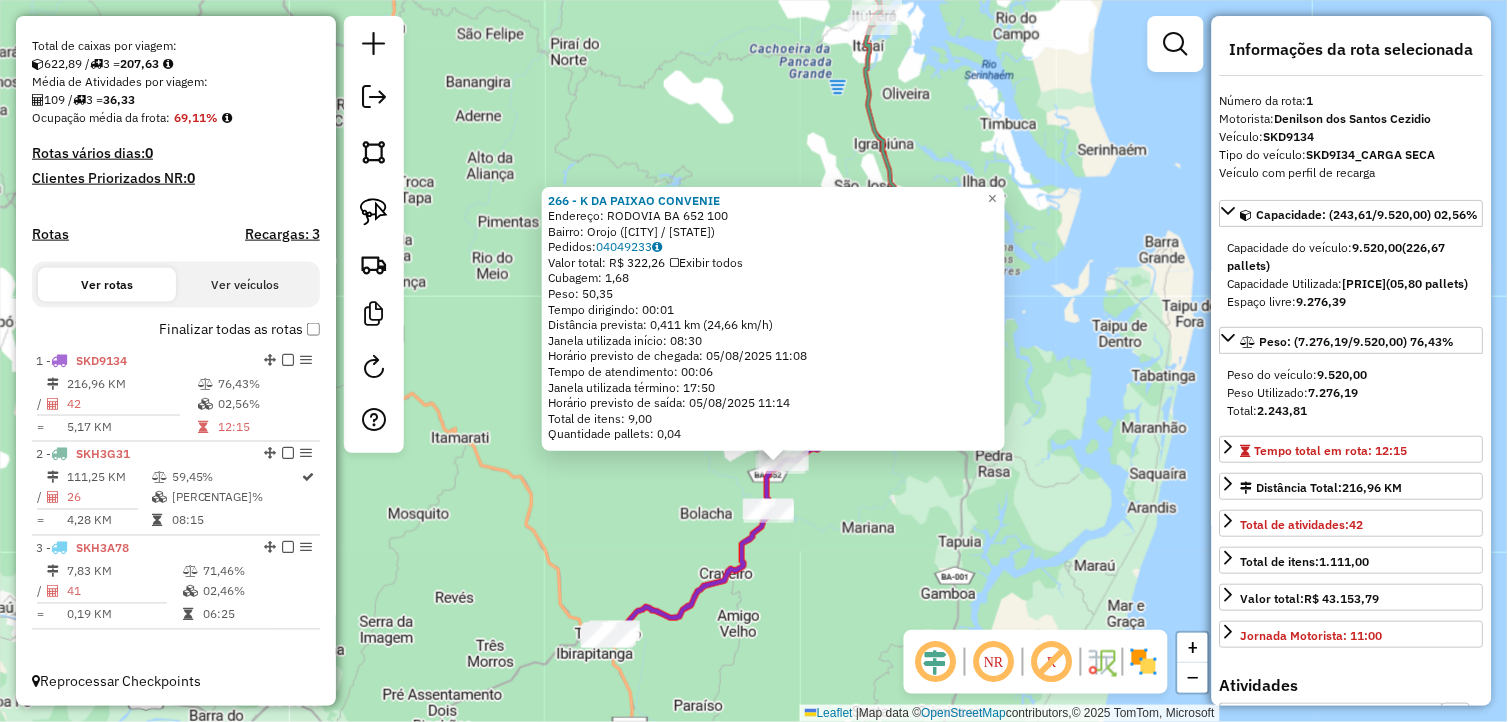 click on "266 - K DA PAIXAO CONVENIE  Endereço:  RODOVIA BA 652 100   Bairro: Orojo (CAMAMU / BA)   Pedidos:  04049233   Valor total: R$ 322,26   Exibir todos   Cubagem: 1,68  Peso: 50,35  Tempo dirigindo: 00:01   Distância prevista: 0,411 km (24,66 km/h)   Janela utilizada início: 08:30   Horário previsto de chegada: 05/08/2025 11:08   Tempo de atendimento: 00:06   Janela utilizada término: 17:50   Horário previsto de saída: 05/08/2025 11:14   Total de itens: 9,00   Quantidade pallets: 0,04  × Janela de atendimento Grade de atendimento Capacidade Transportadoras Veículos Cliente Pedidos  Rotas Selecione os dias de semana para filtrar as janelas de atendimento  Seg   Ter   Qua   Qui   Sex   Sáb   Dom  Informe o período da janela de atendimento: De: Até:  Filtrar exatamente a janela do cliente  Considerar janela de atendimento padrão  Selecione os dias de semana para filtrar as grades de atendimento  Seg   Ter   Qua   Qui   Sex   Sáb   Dom   Considerar clientes sem dia de atendimento cadastrado  De:   De:" 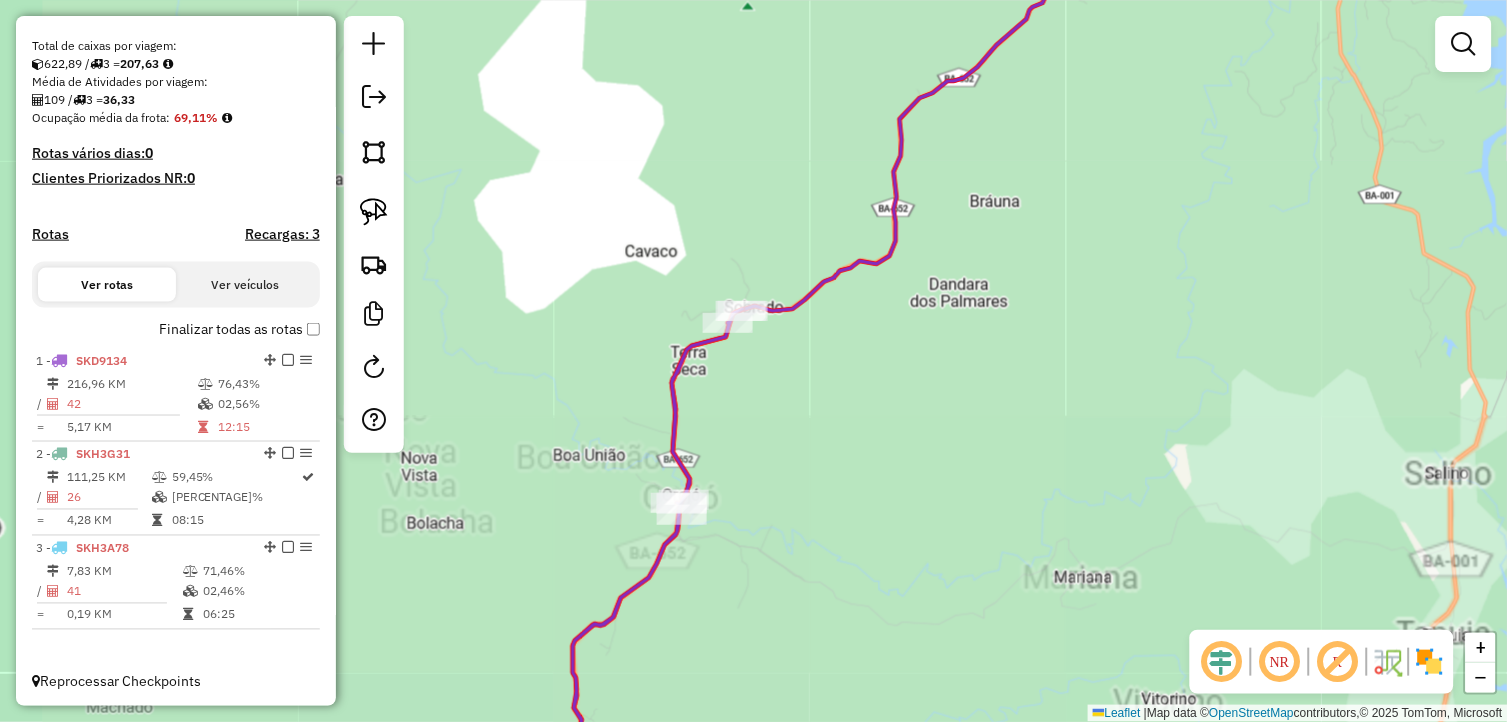 drag, startPoint x: 785, startPoint y: 451, endPoint x: 858, endPoint y: 465, distance: 74.330345 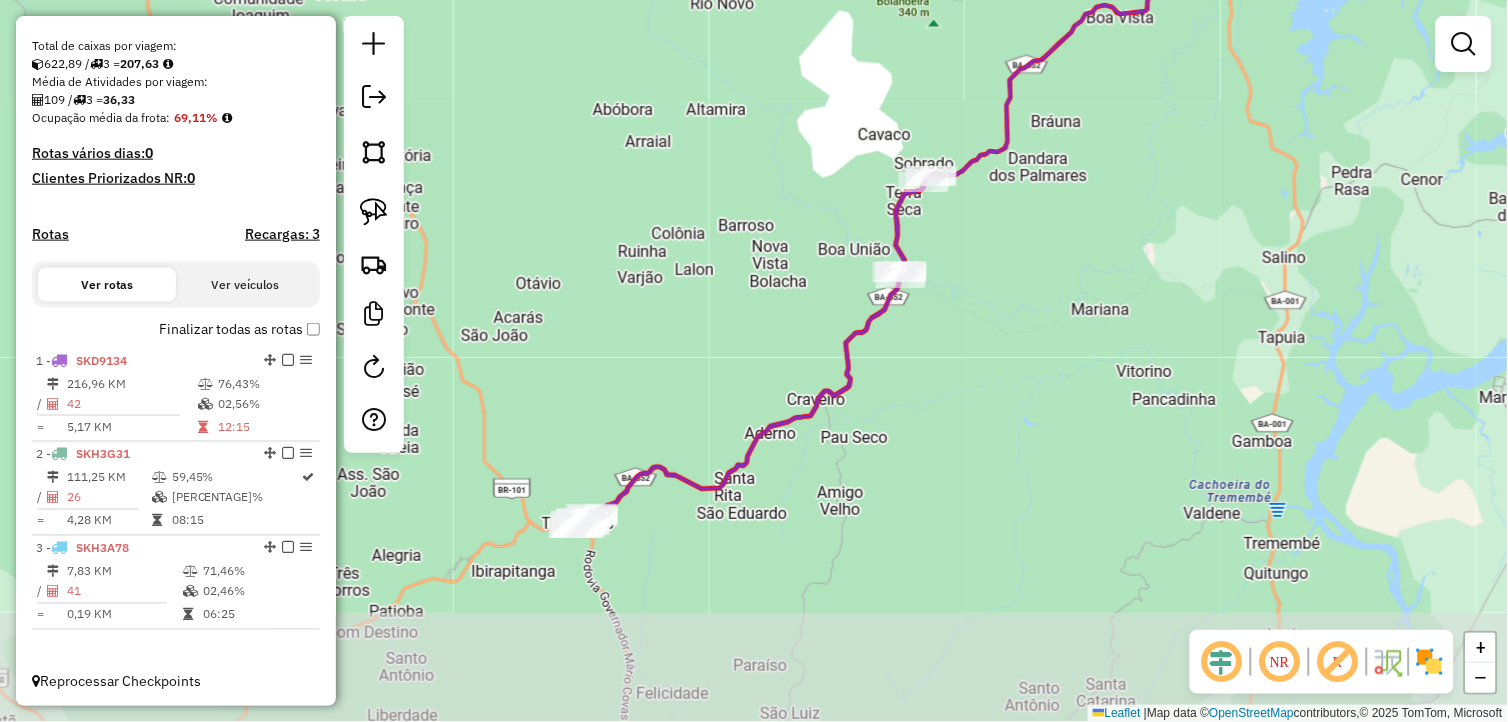 drag, startPoint x: 894, startPoint y: 573, endPoint x: 987, endPoint y: 352, distance: 239.77072 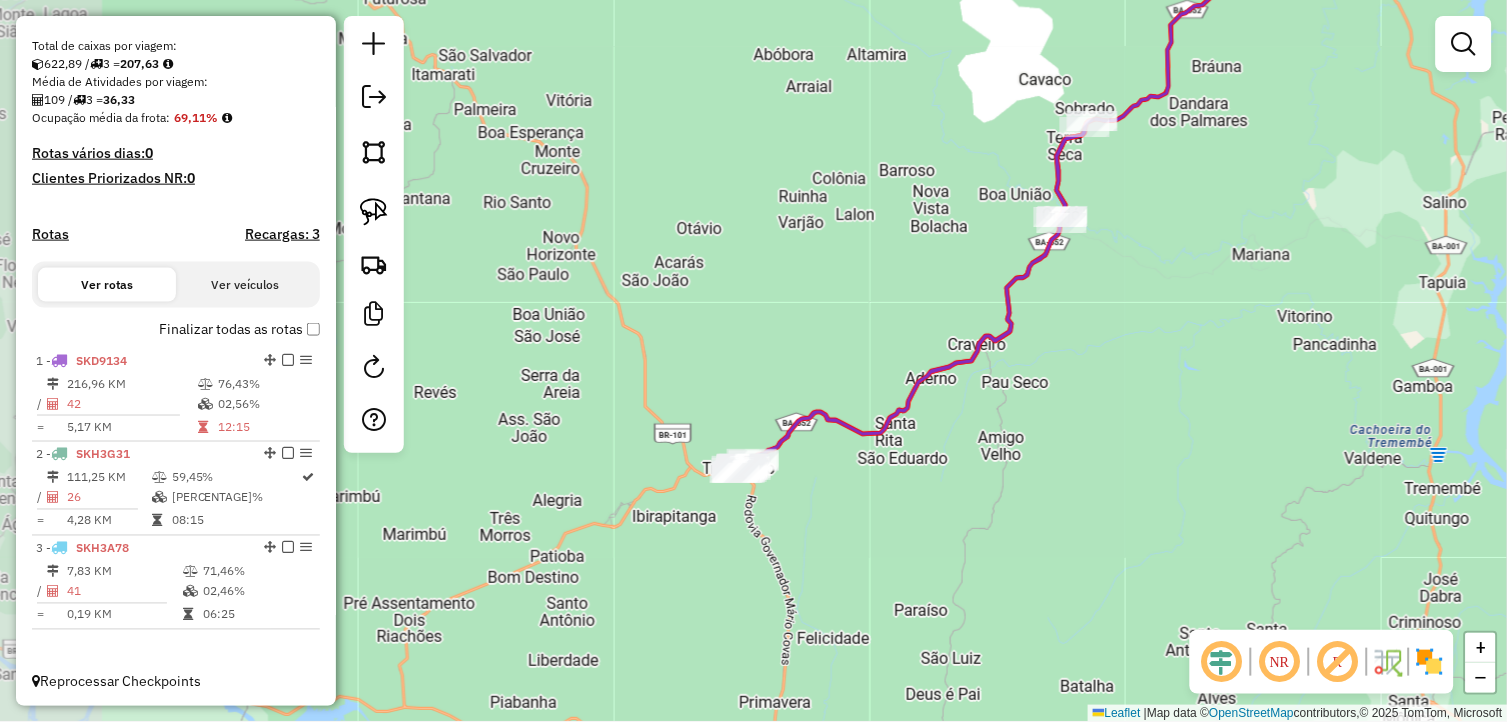 drag, startPoint x: 802, startPoint y: 531, endPoint x: 962, endPoint y: 480, distance: 167.93153 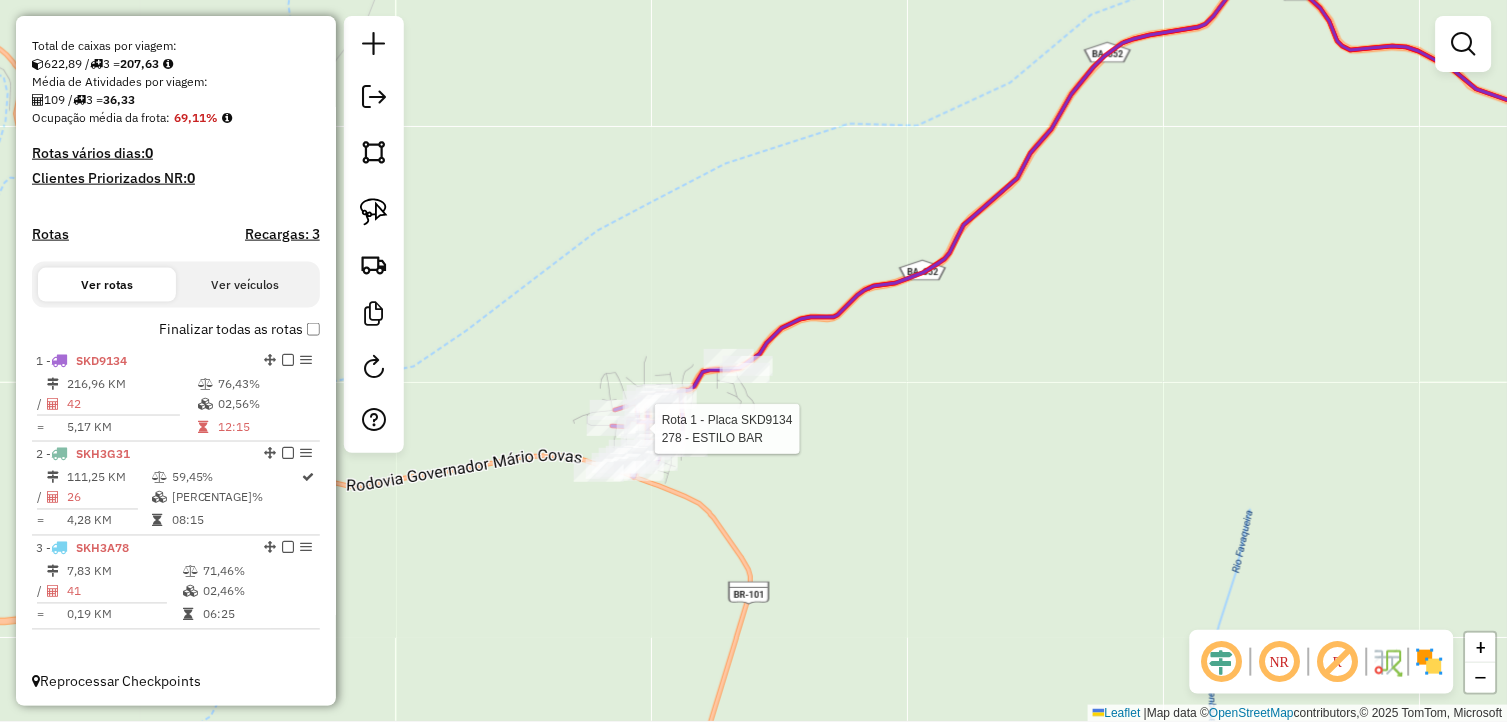 select on "**********" 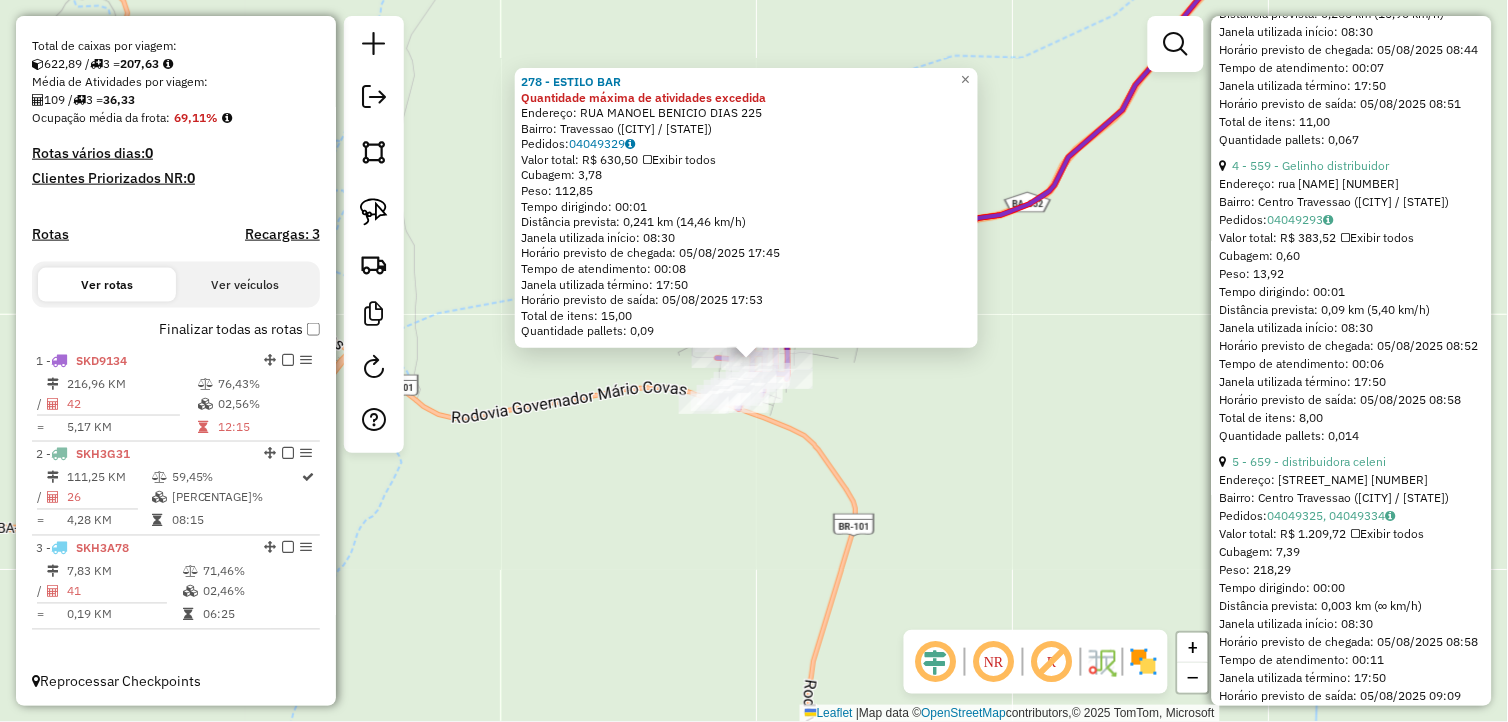 scroll, scrollTop: 1666, scrollLeft: 0, axis: vertical 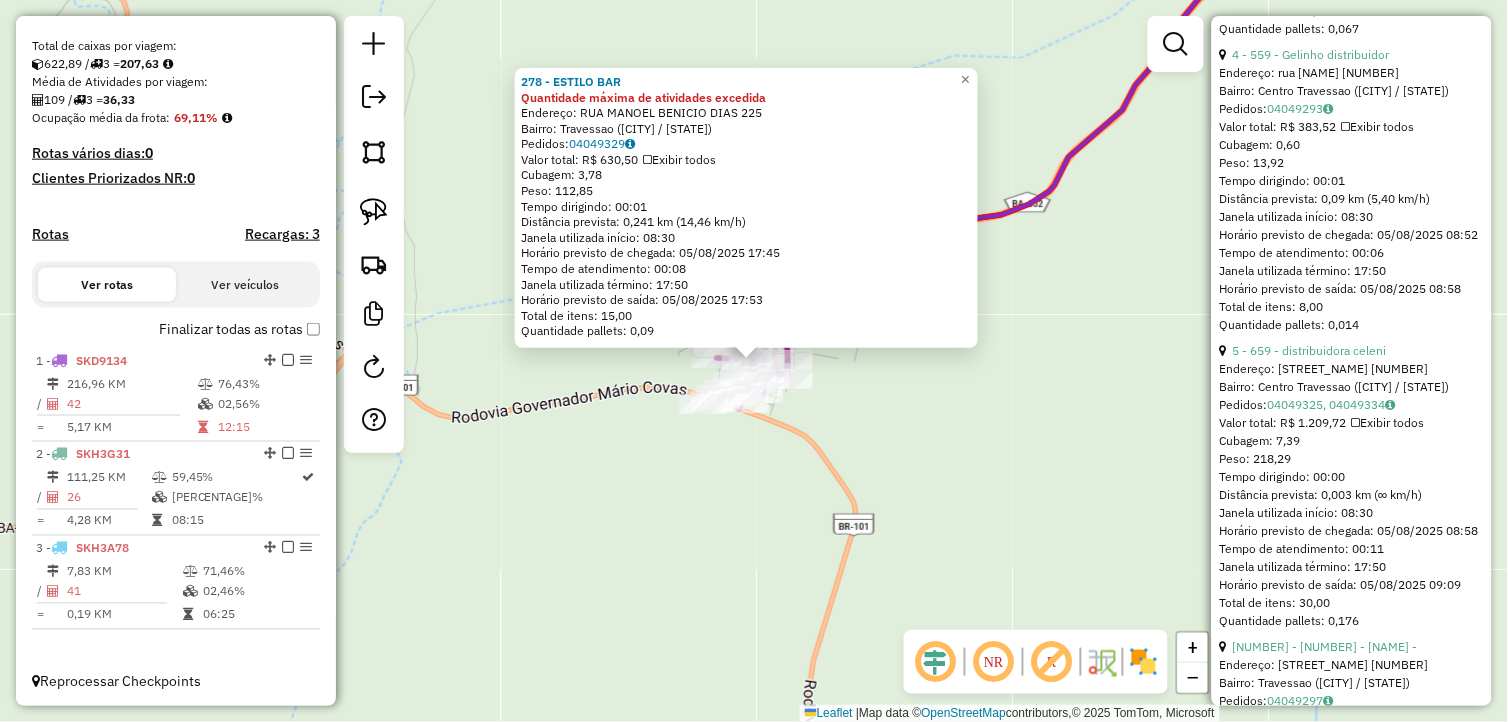 click on "278 - ESTILO BAR Quantidade máxima de atividades excedida  Endereço:  RUA MANOEL BENICIO DIAS 225   Bairro: Travessao (CAMAMU / BA)   Pedidos:  04049329   Valor total: R$ 630,50   Exibir todos   Cubagem: 3,78  Peso: 112,85  Tempo dirigindo: 00:01   Distância prevista: 0,241 km (14,46 km/h)   Janela utilizada início: 08:30   Horário previsto de chegada: 05/08/2025 17:45   Tempo de atendimento: 00:08   Janela utilizada término: 17:50   Horário previsto de saída: 05/08/2025 17:53   Total de itens: 15,00   Quantidade pallets: 0,09  × Janela de atendimento Grade de atendimento Capacidade Transportadoras Veículos Cliente Pedidos  Rotas Selecione os dias de semana para filtrar as janelas de atendimento  Seg   Ter   Qua   Qui   Sex   Sáb   Dom  Informe o período da janela de atendimento: De: Até:  Filtrar exatamente a janela do cliente  Considerar janela de atendimento padrão  Selecione os dias de semana para filtrar as grades de atendimento  Seg   Ter   Qua   Qui   Sex   Sáb   Dom   Peso mínimo:  De:" 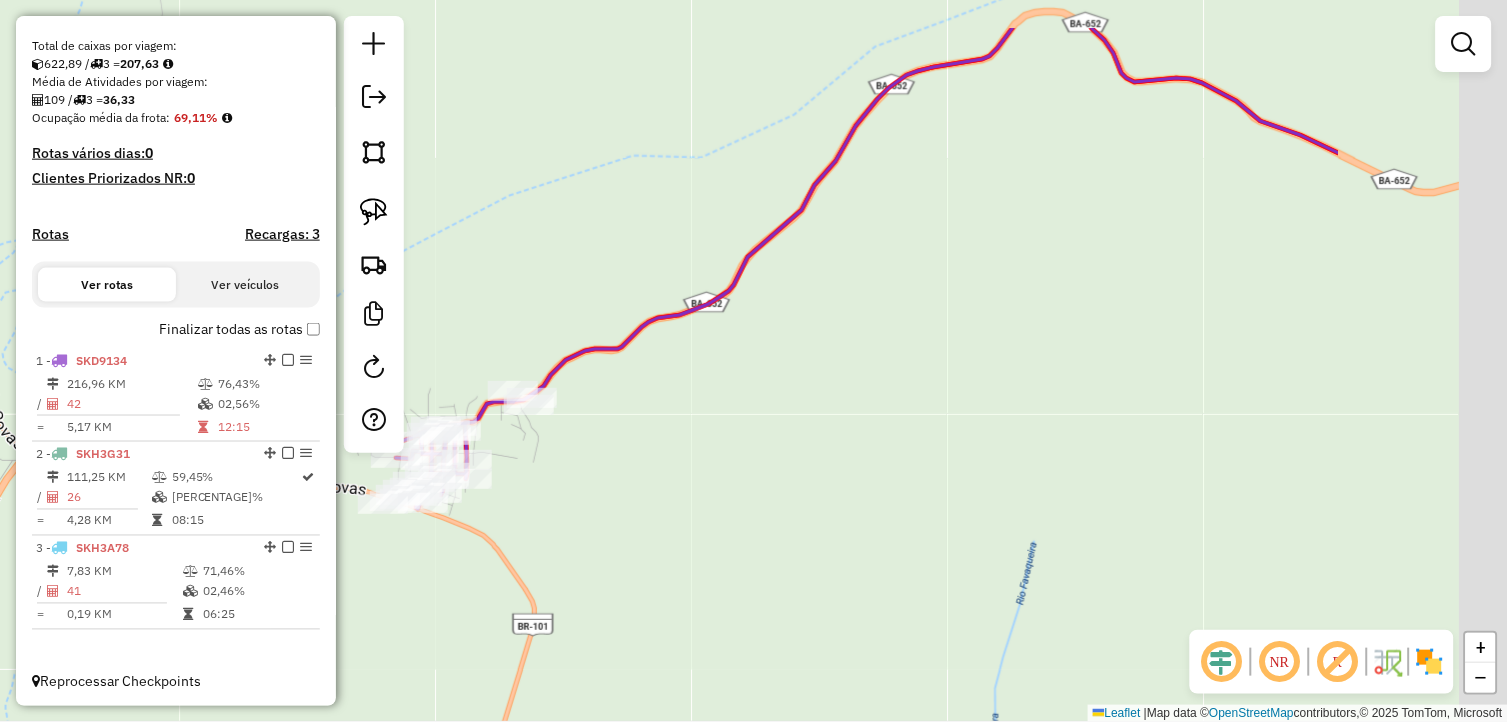 drag, startPoint x: 782, startPoint y: 481, endPoint x: 648, endPoint y: 515, distance: 138.24615 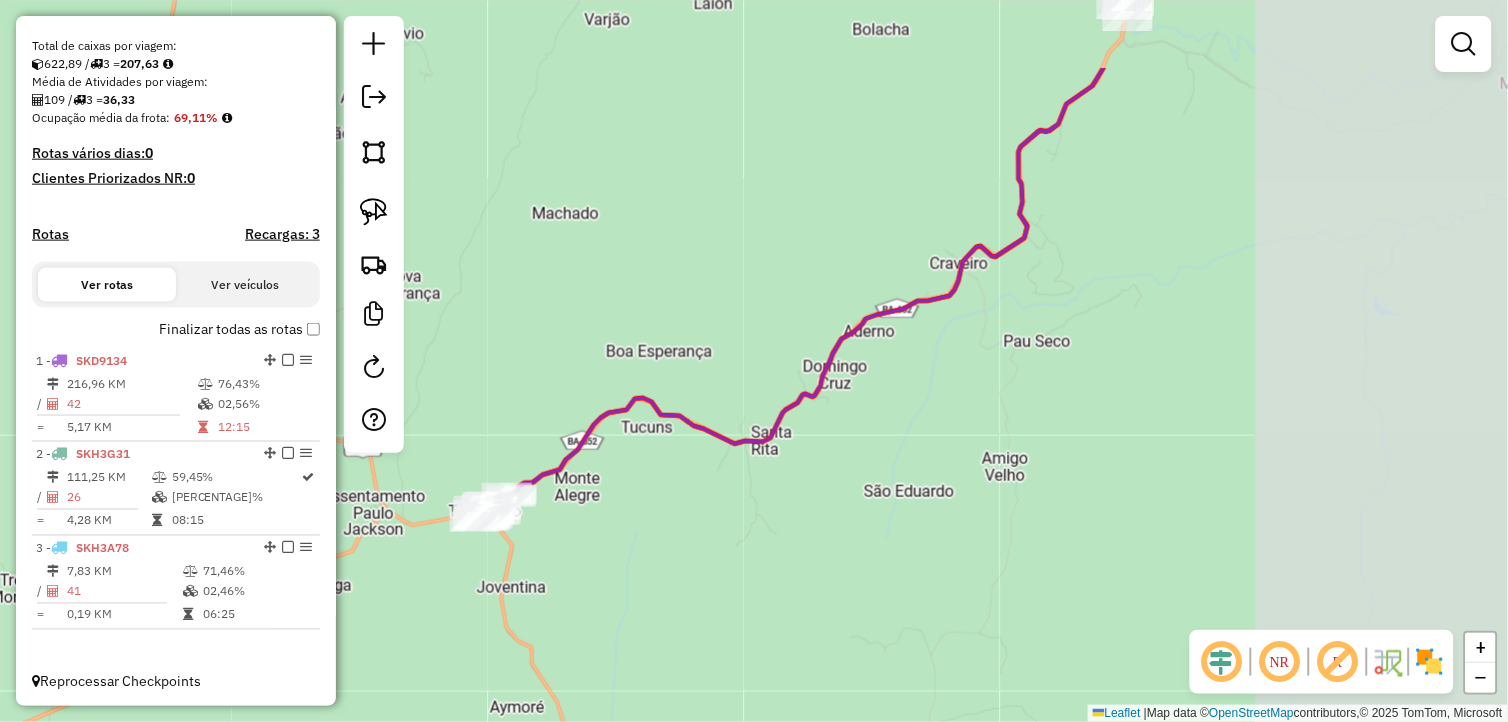 drag, startPoint x: 1071, startPoint y: 373, endPoint x: 783, endPoint y: 500, distance: 314.75864 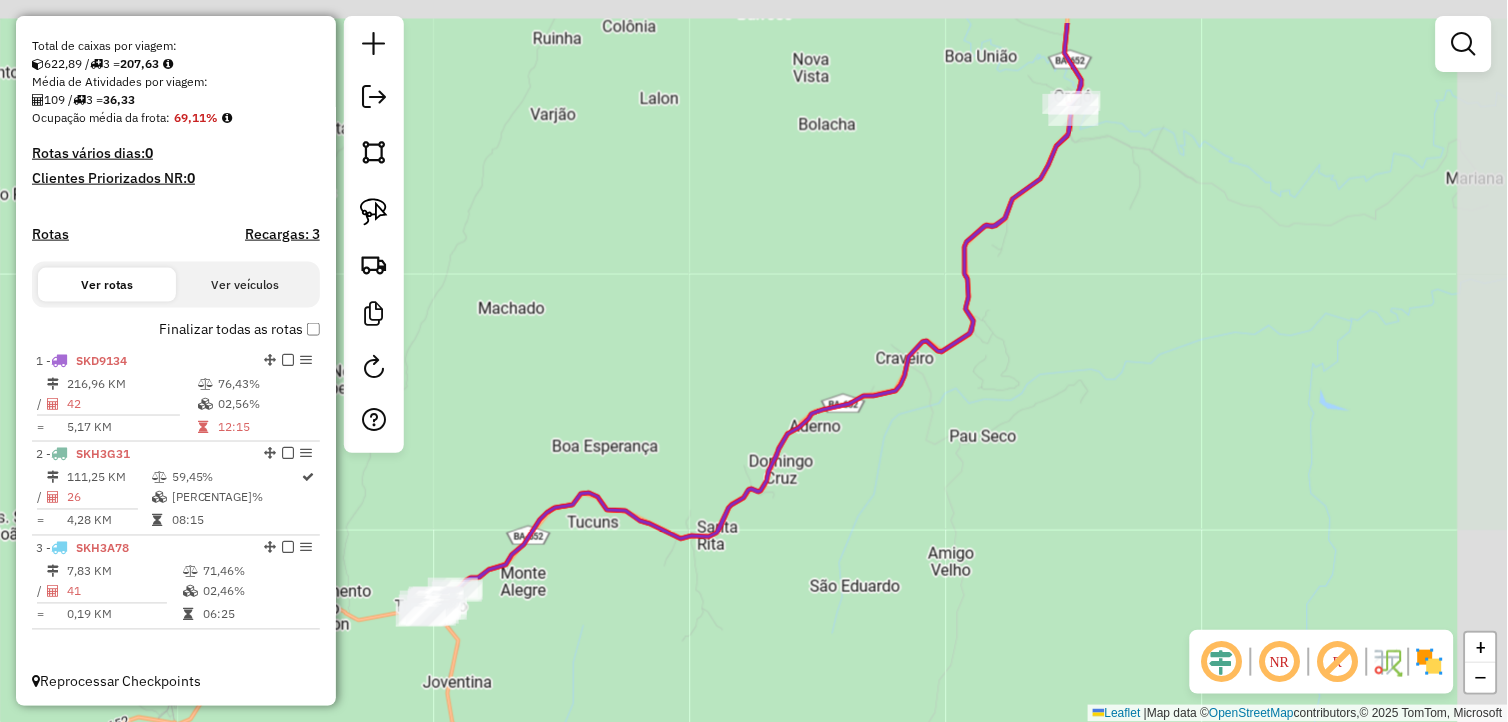 drag, startPoint x: 1076, startPoint y: 356, endPoint x: 987, endPoint y: 535, distance: 199.90498 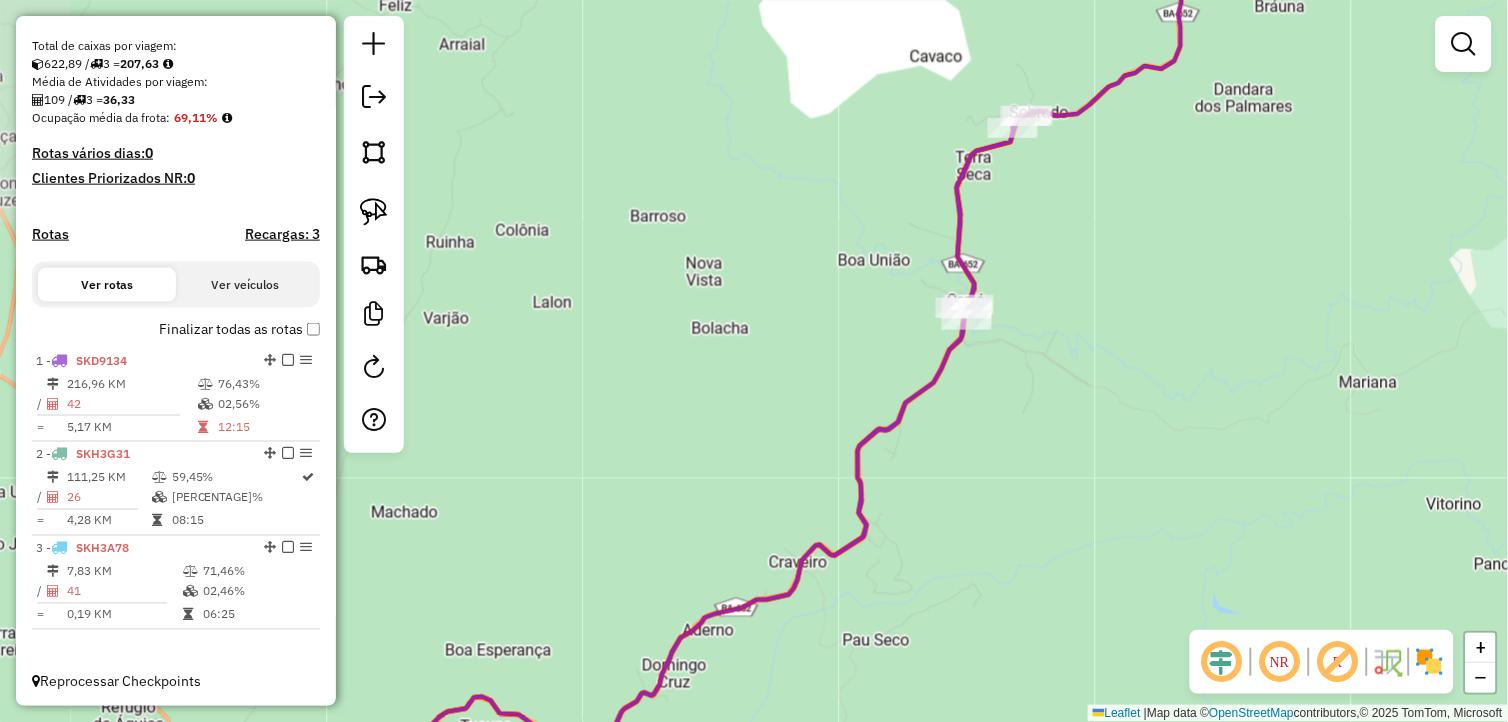 drag, startPoint x: 1081, startPoint y: 348, endPoint x: 982, endPoint y: 453, distance: 144.31216 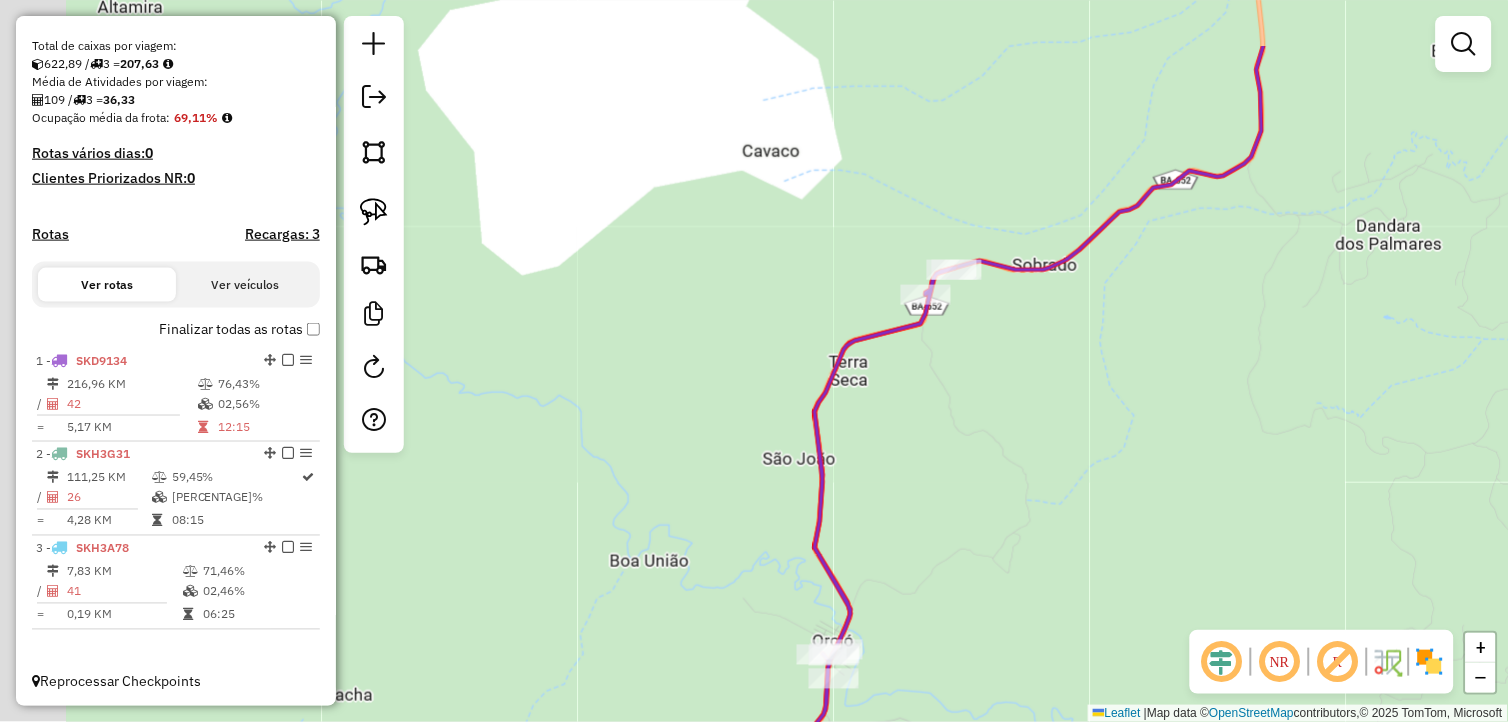 drag, startPoint x: 972, startPoint y: 322, endPoint x: 991, endPoint y: 356, distance: 38.948685 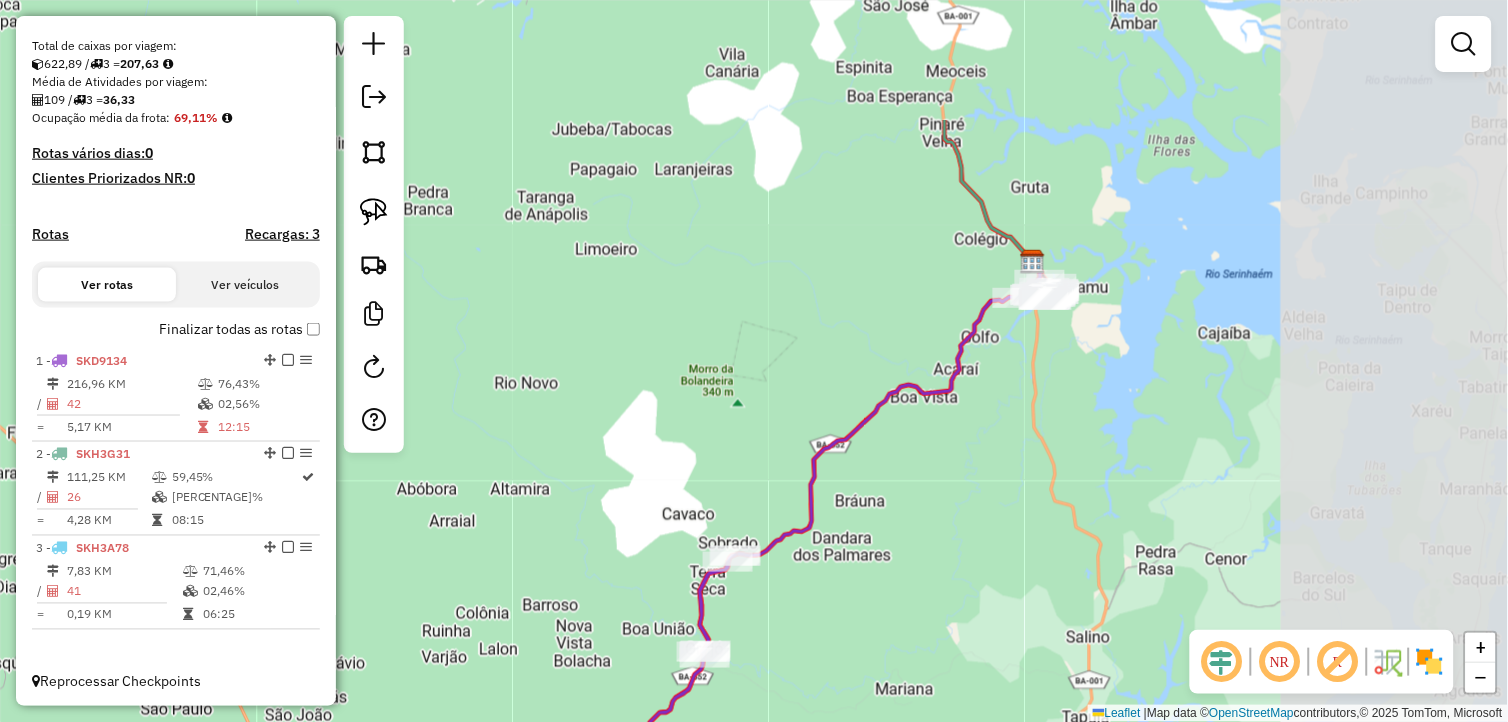drag, startPoint x: 1116, startPoint y: 376, endPoint x: 895, endPoint y: 504, distance: 255.39186 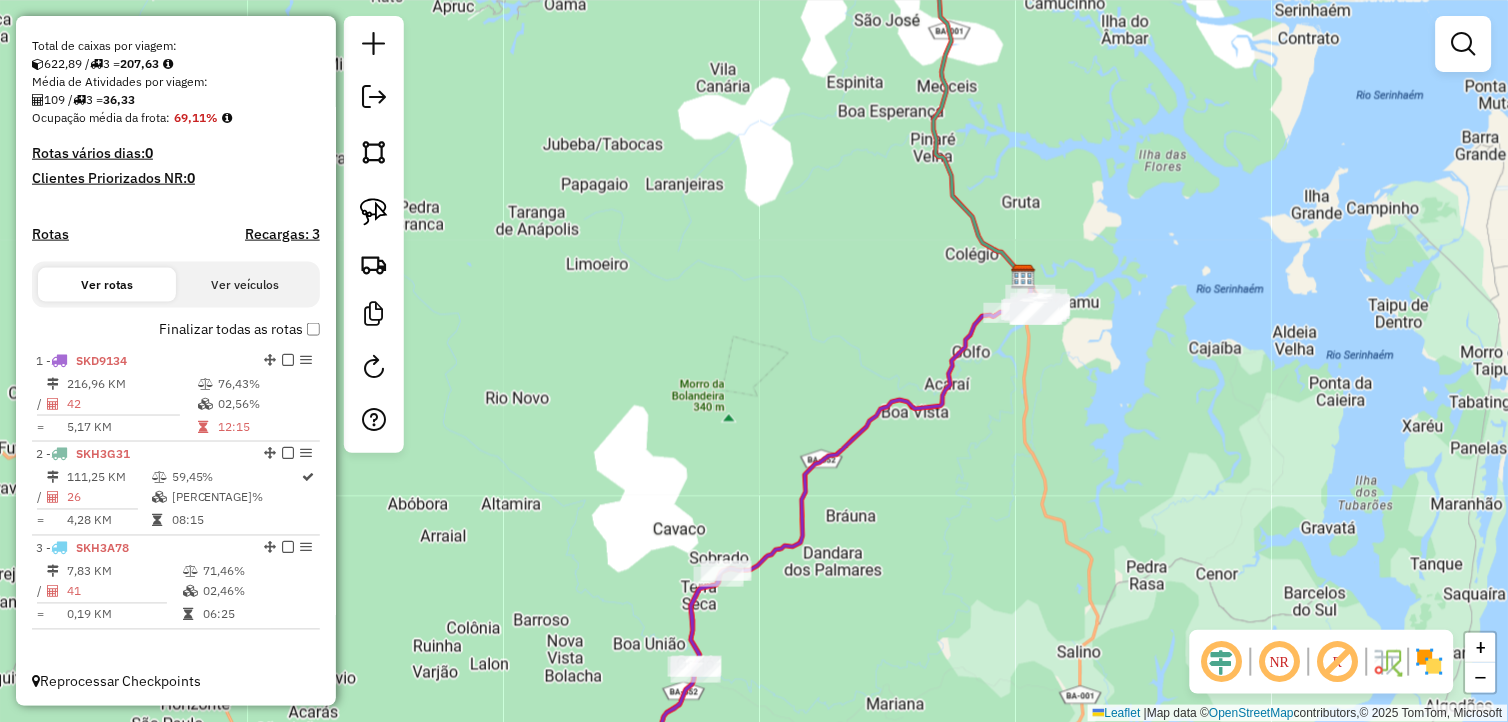 drag, startPoint x: 994, startPoint y: 402, endPoint x: 977, endPoint y: 508, distance: 107.35455 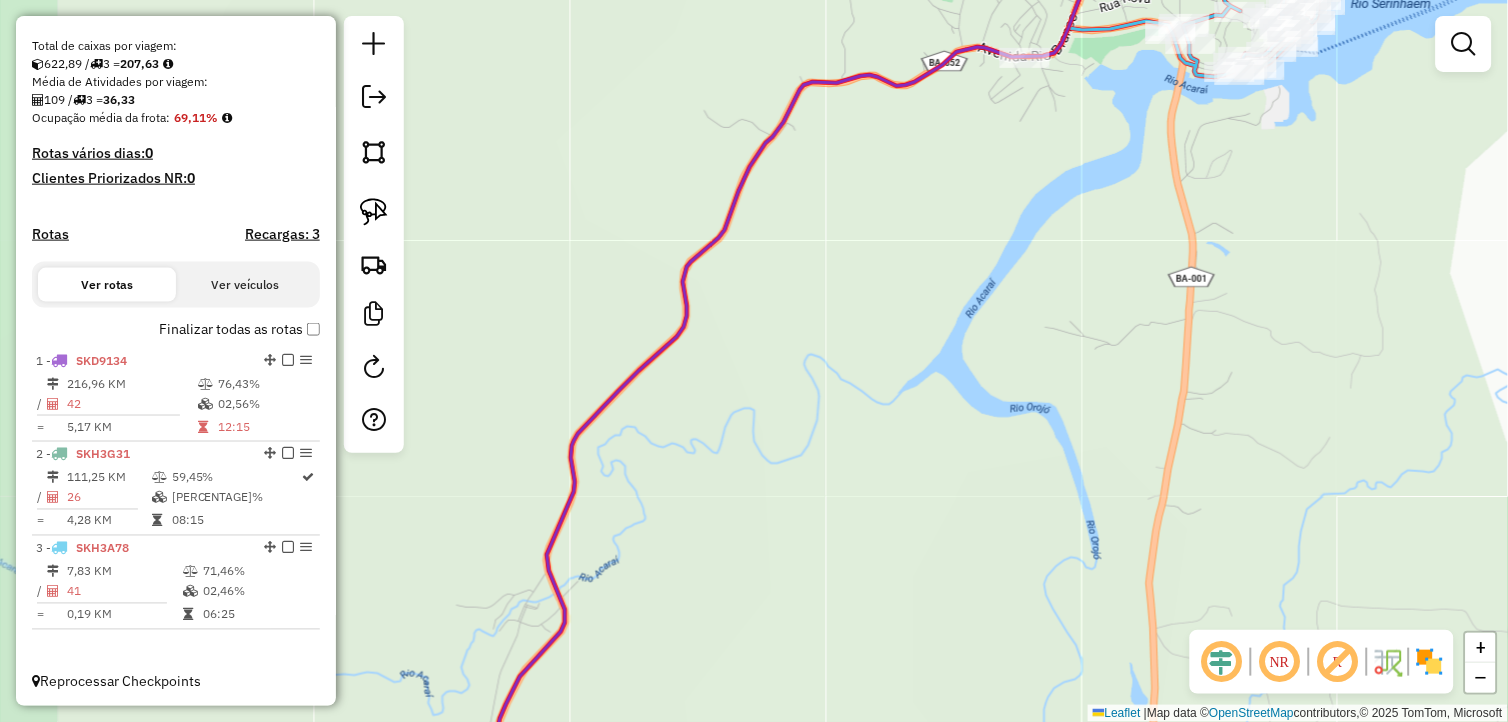 drag, startPoint x: 934, startPoint y: 322, endPoint x: 850, endPoint y: 608, distance: 298.08054 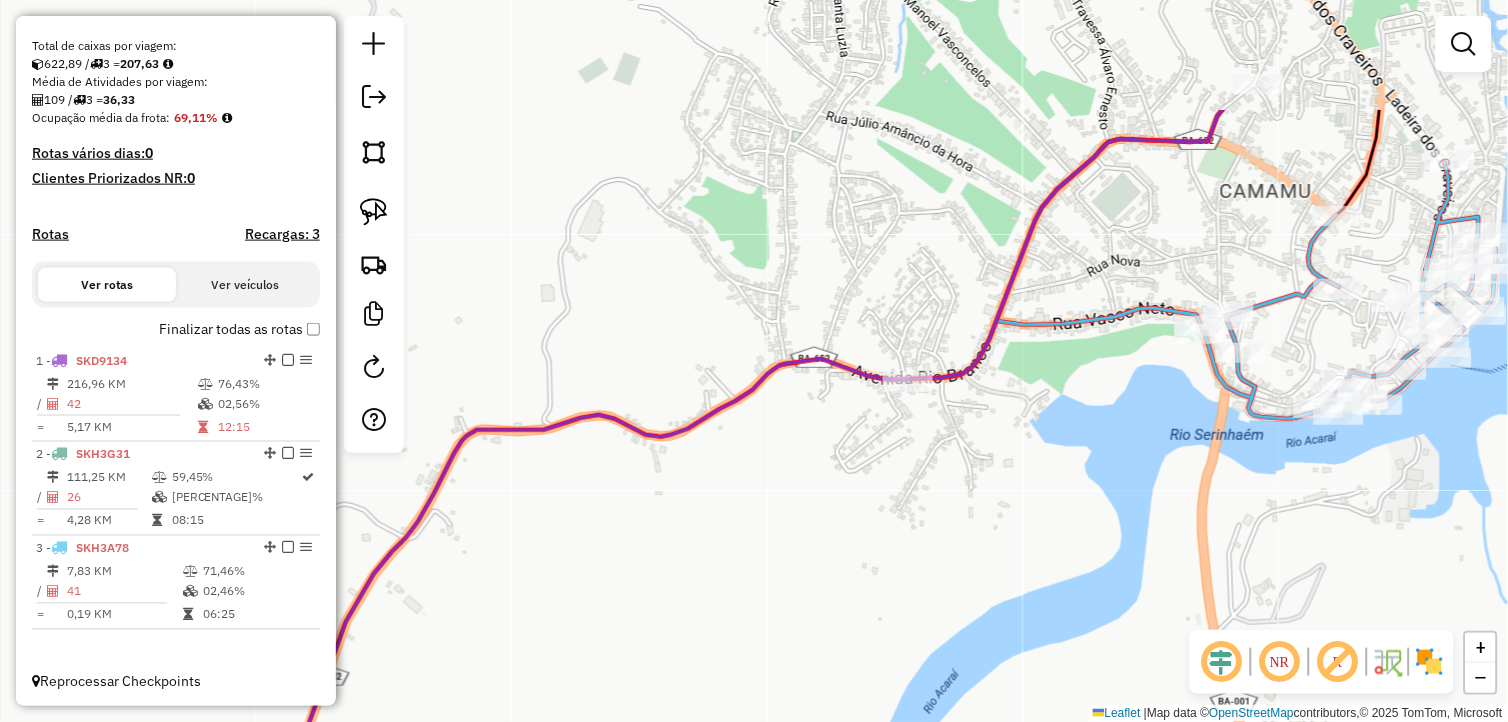 drag, startPoint x: 908, startPoint y: 341, endPoint x: 815, endPoint y: 541, distance: 220.56519 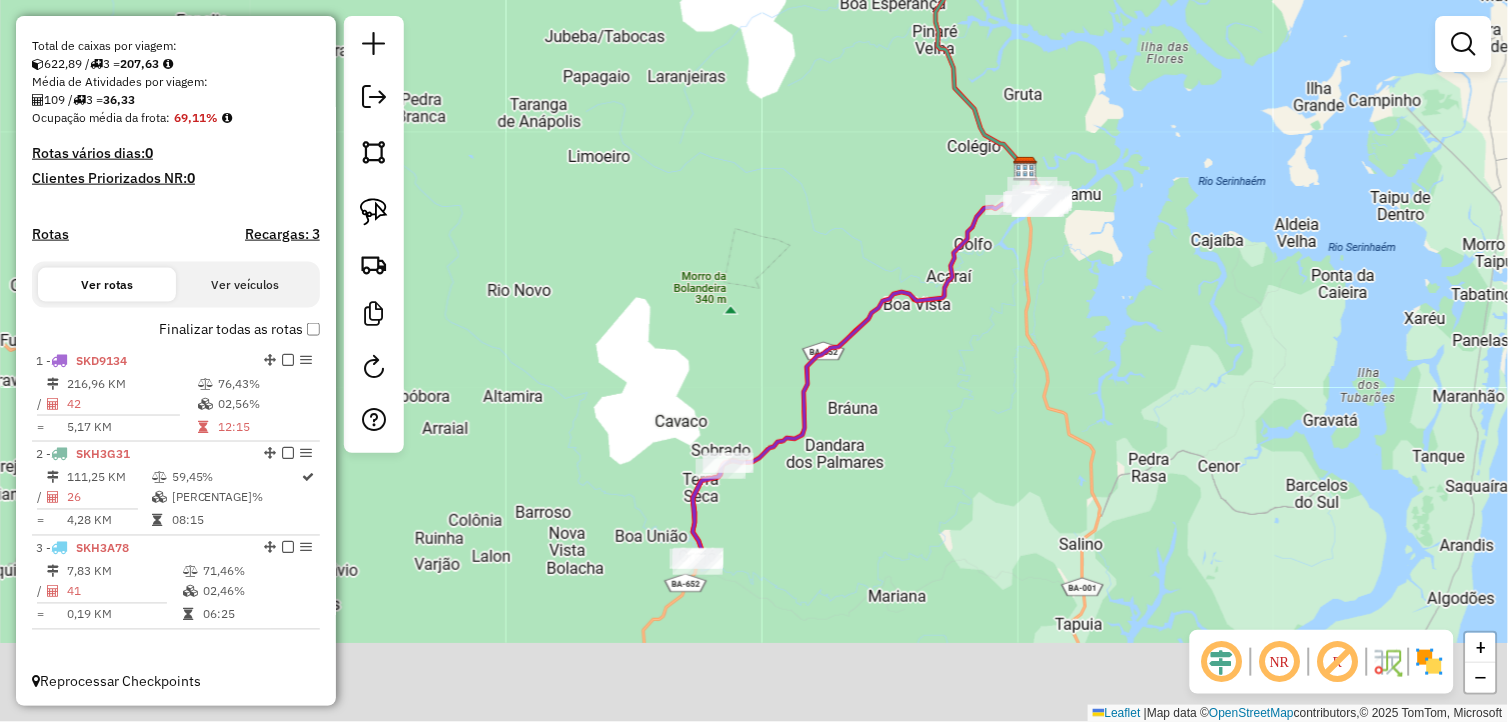 drag, startPoint x: 877, startPoint y: 551, endPoint x: 973, endPoint y: 250, distance: 315.9383 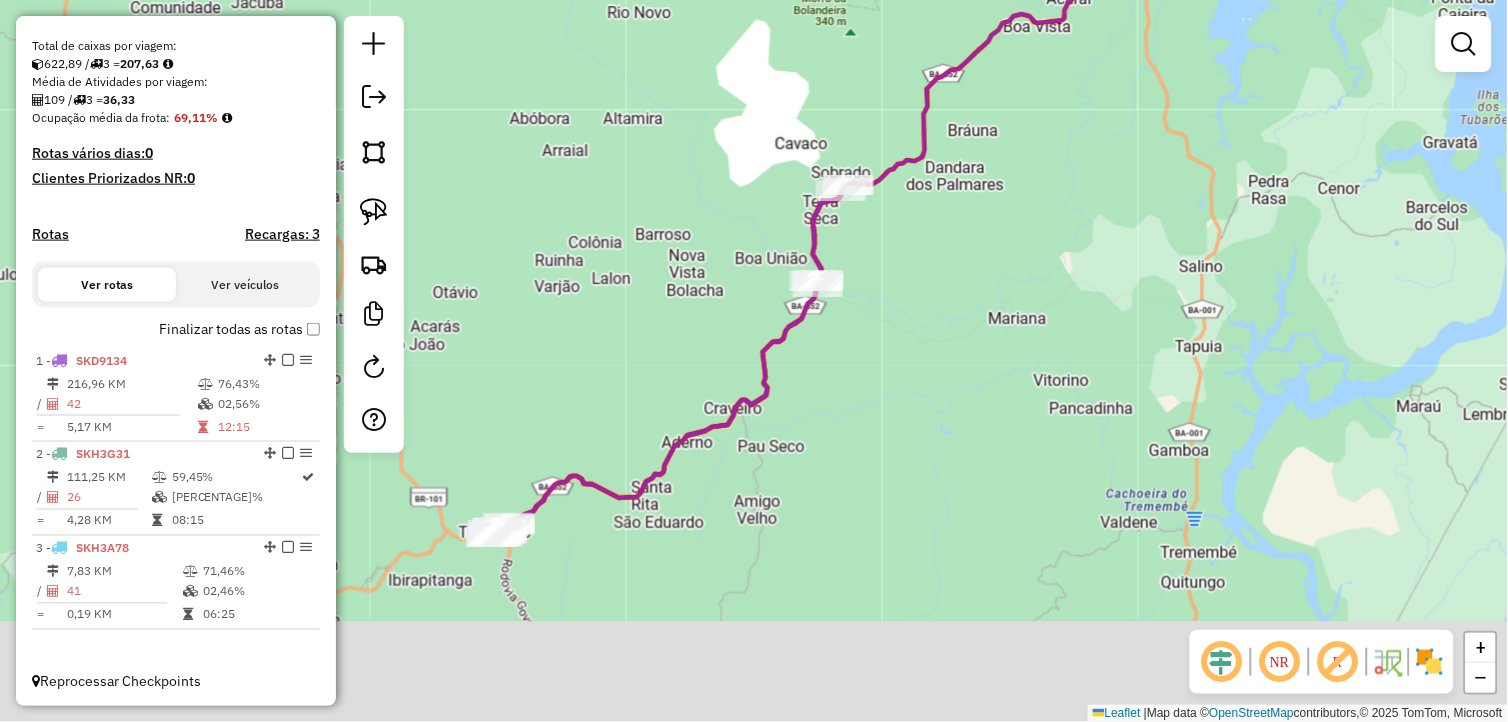 drag, startPoint x: 913, startPoint y: 437, endPoint x: 883, endPoint y: 381, distance: 63.529522 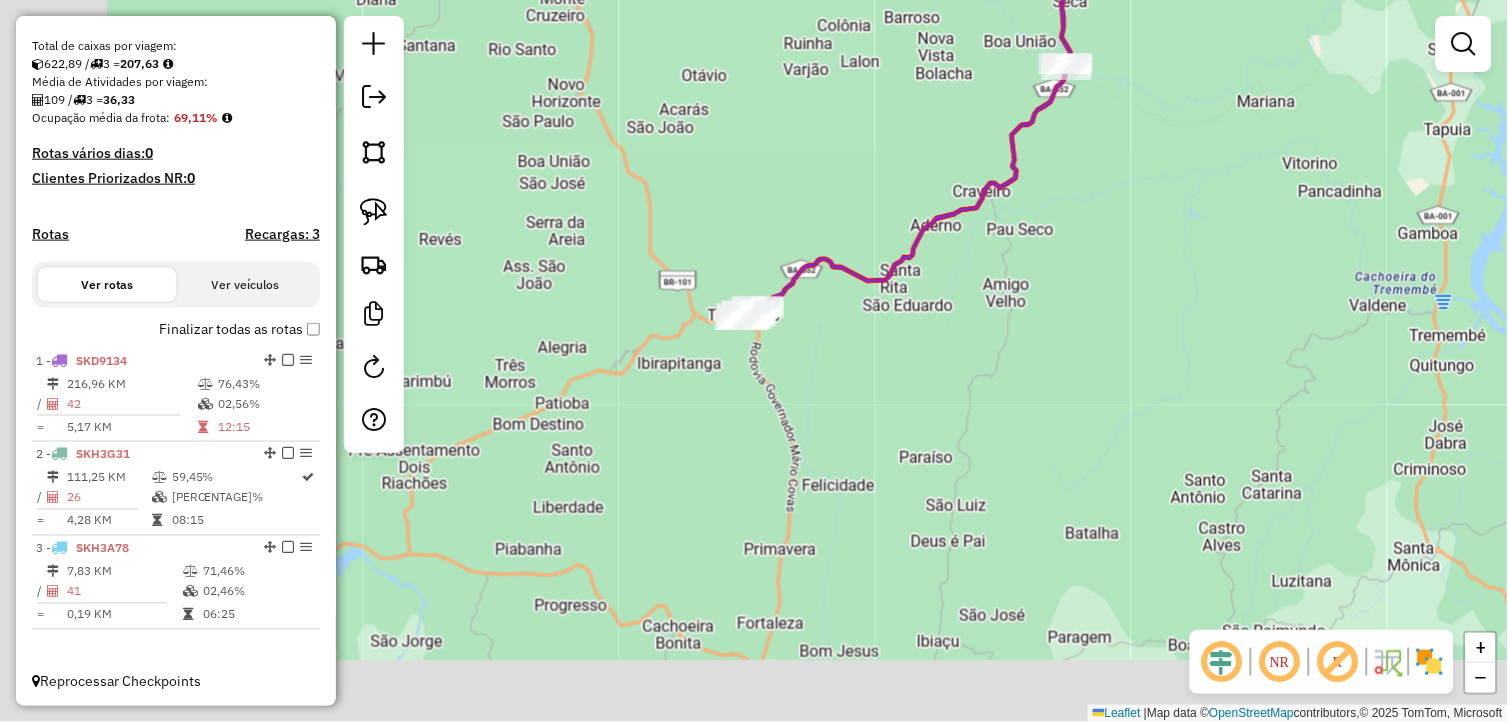 drag, startPoint x: 774, startPoint y: 475, endPoint x: 842, endPoint y: 380, distance: 116.82893 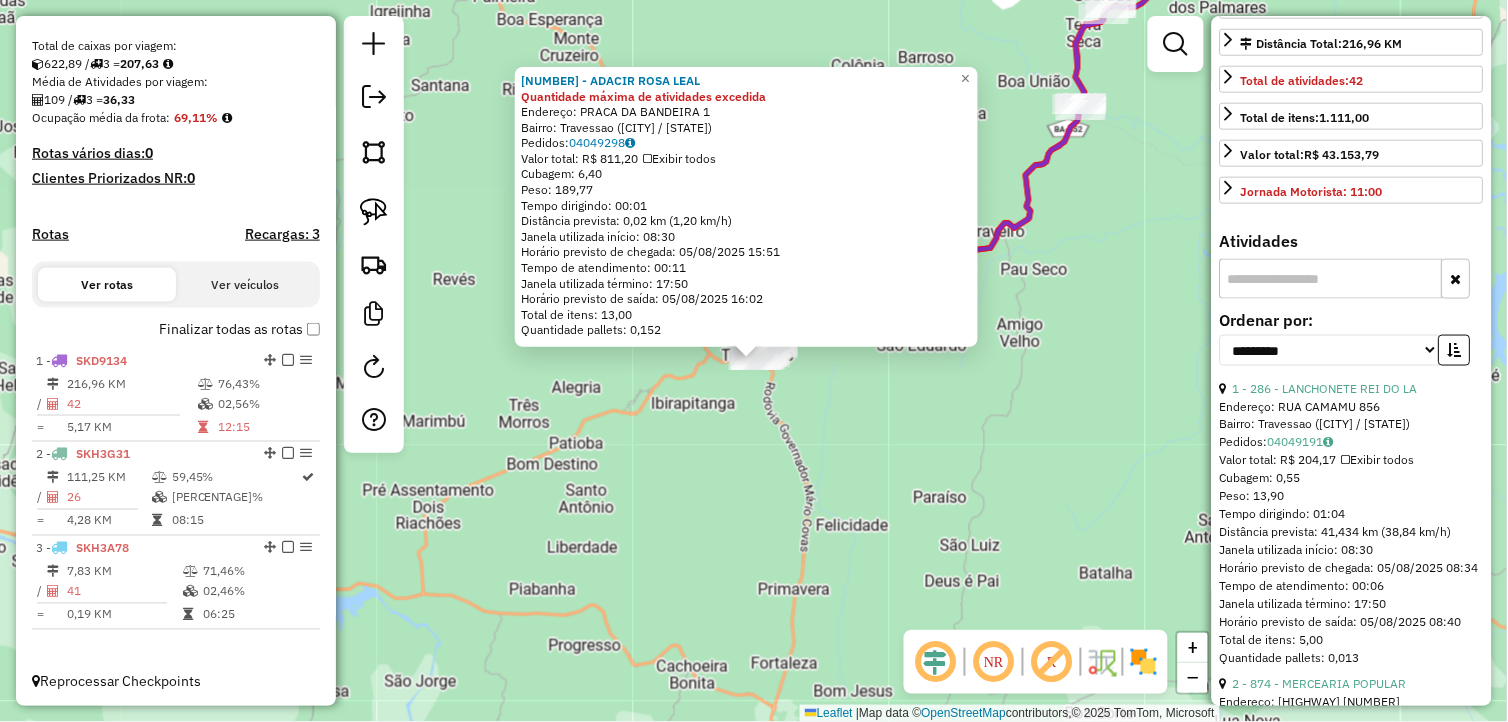 scroll, scrollTop: 555, scrollLeft: 0, axis: vertical 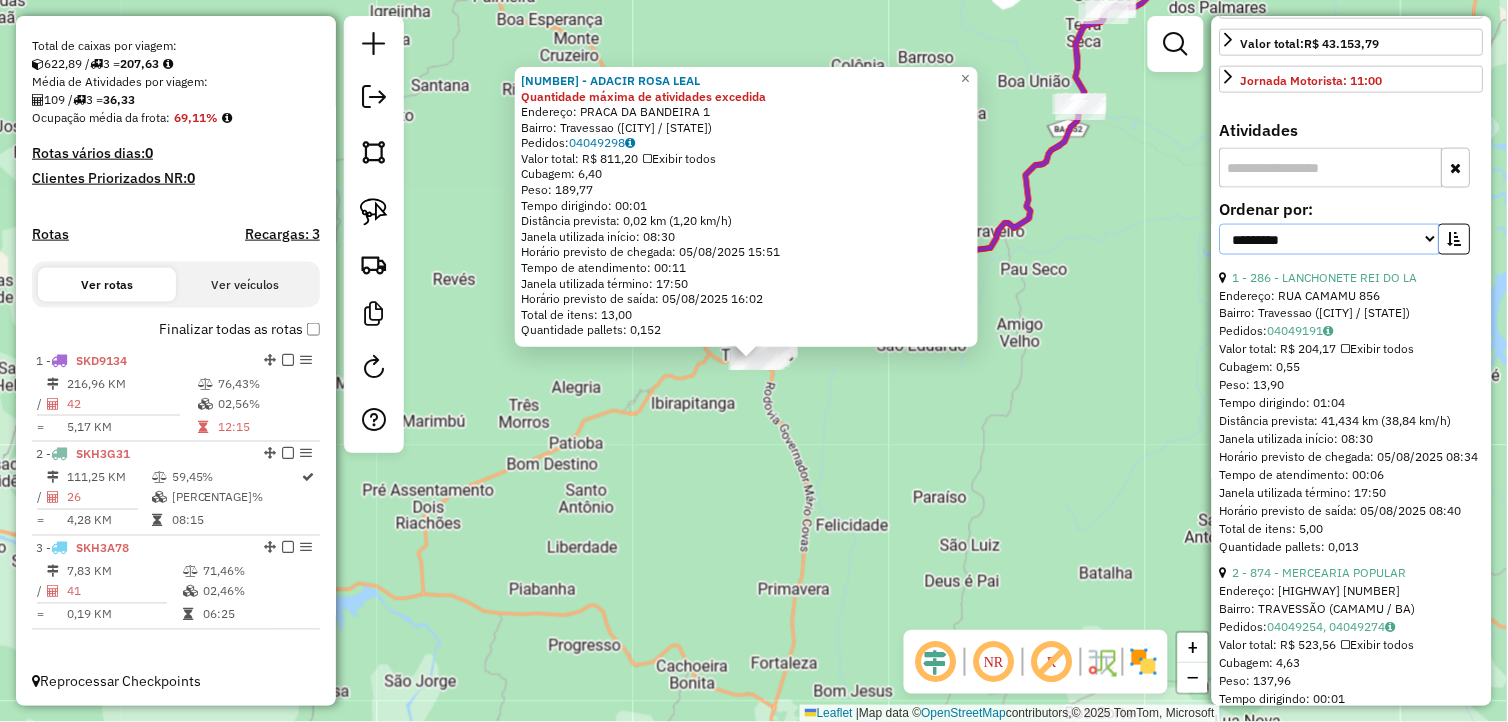 click on "**********" at bounding box center (1330, 239) 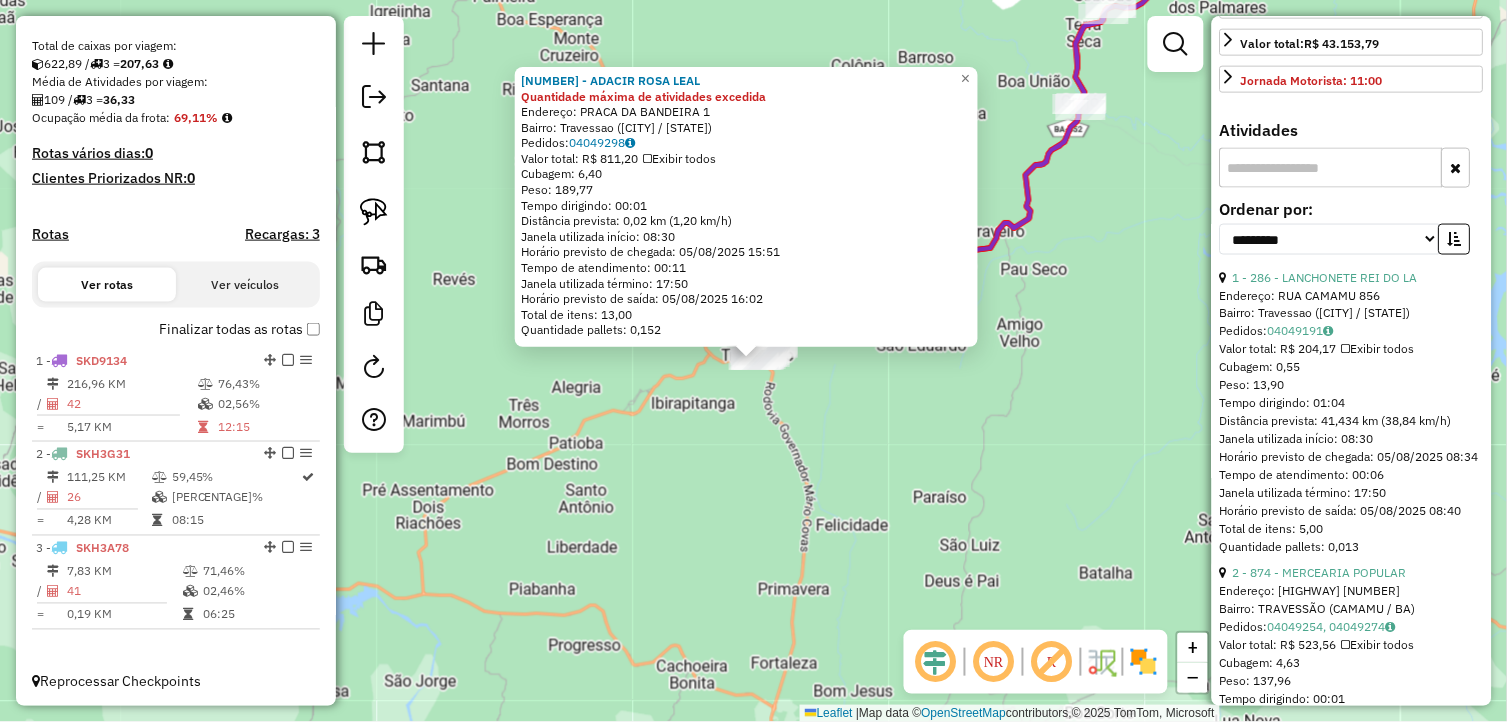 click on "Bairro: Travessao (CAMAMU / BA)" at bounding box center [1352, 314] 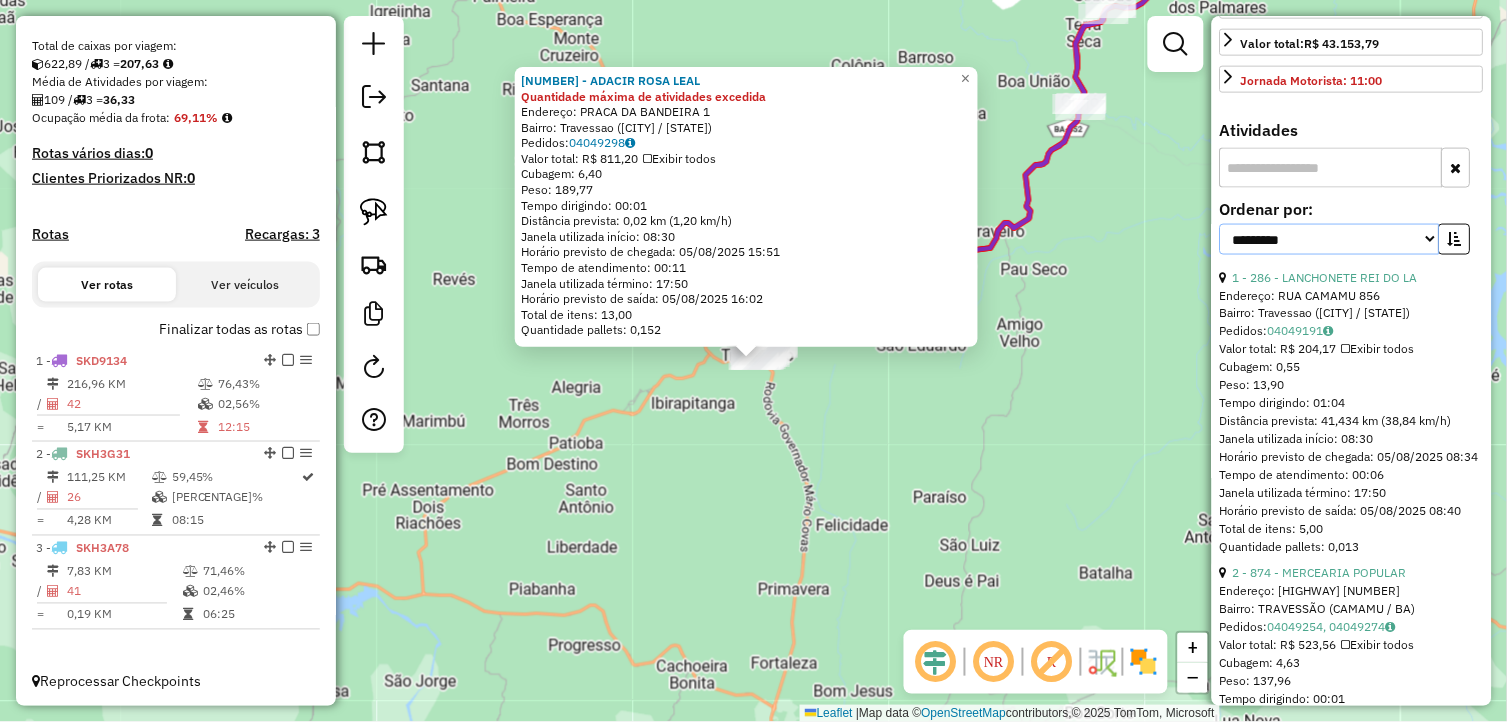 click on "**********" at bounding box center [1330, 239] 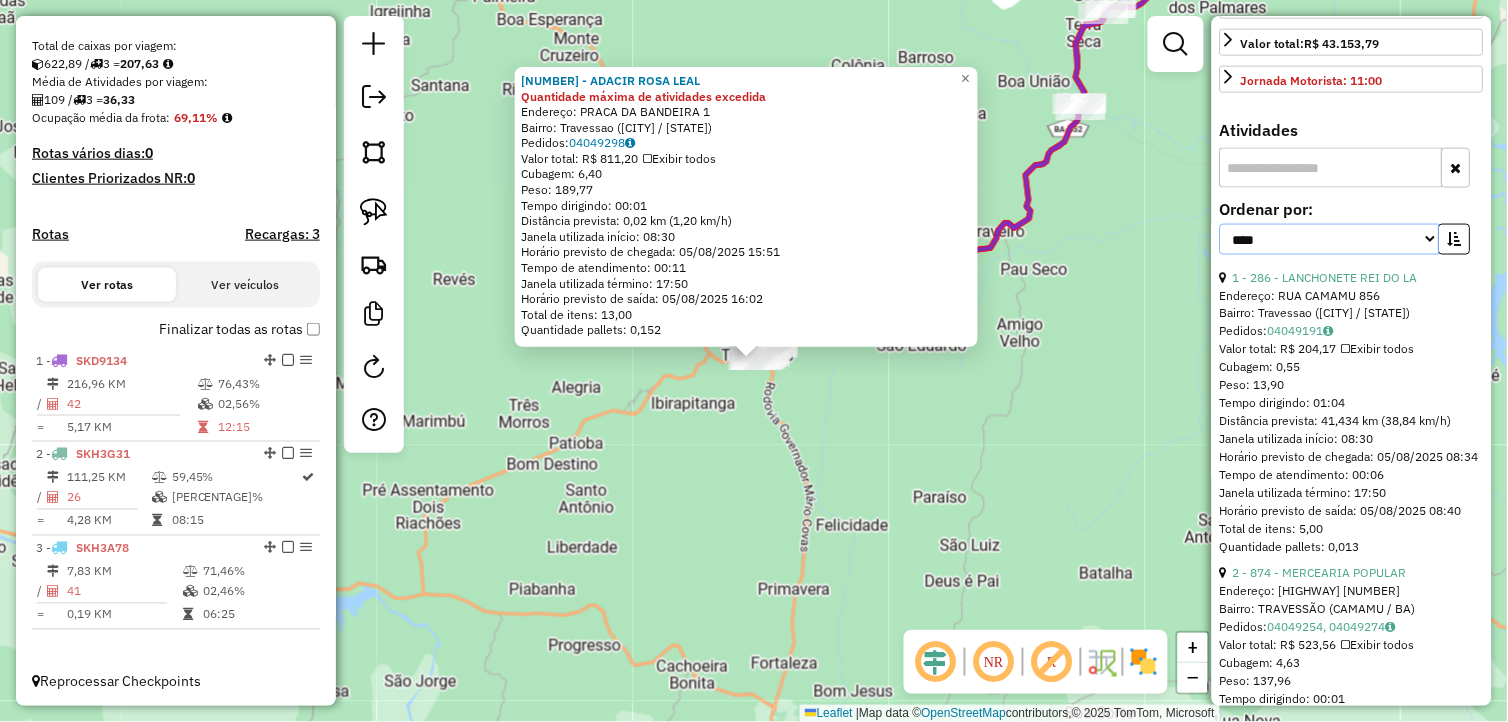 click on "**********" at bounding box center (1330, 239) 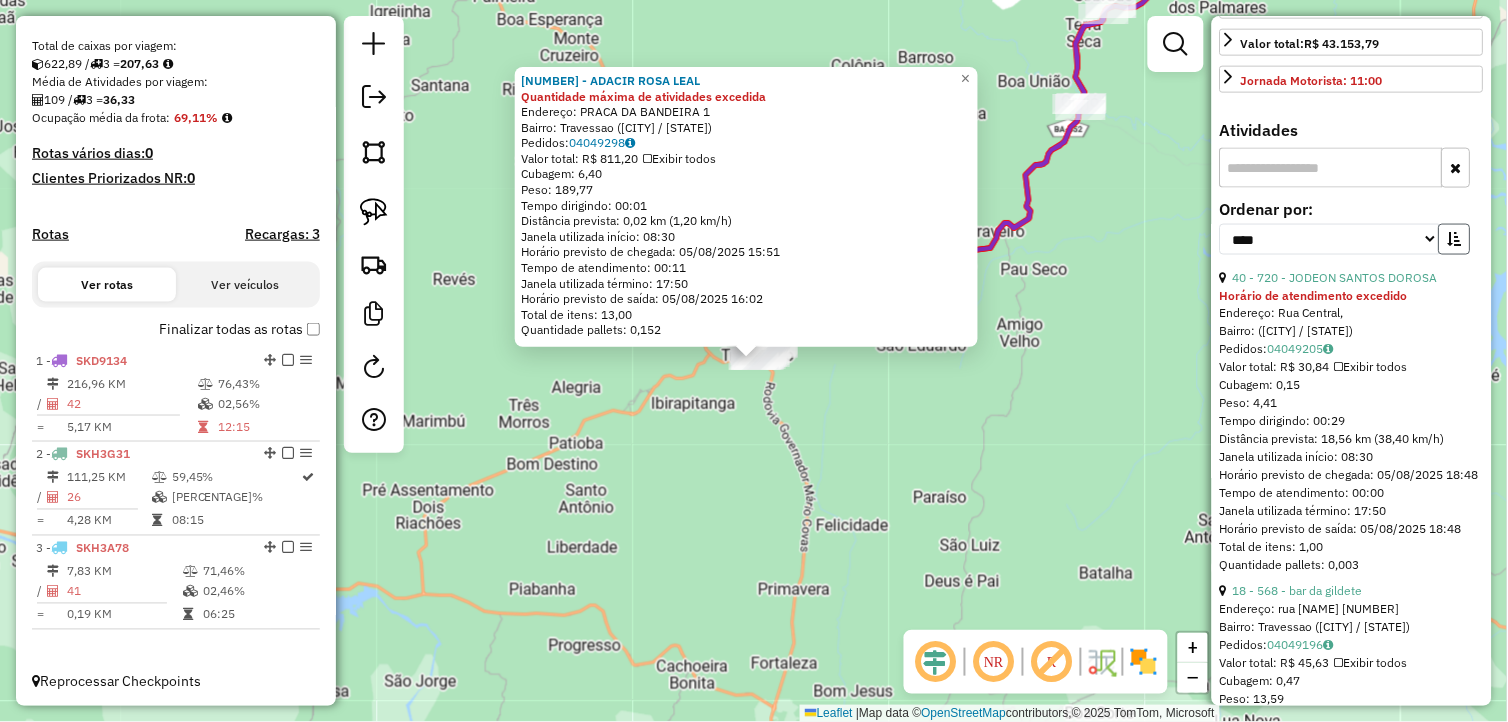 click at bounding box center (1455, 239) 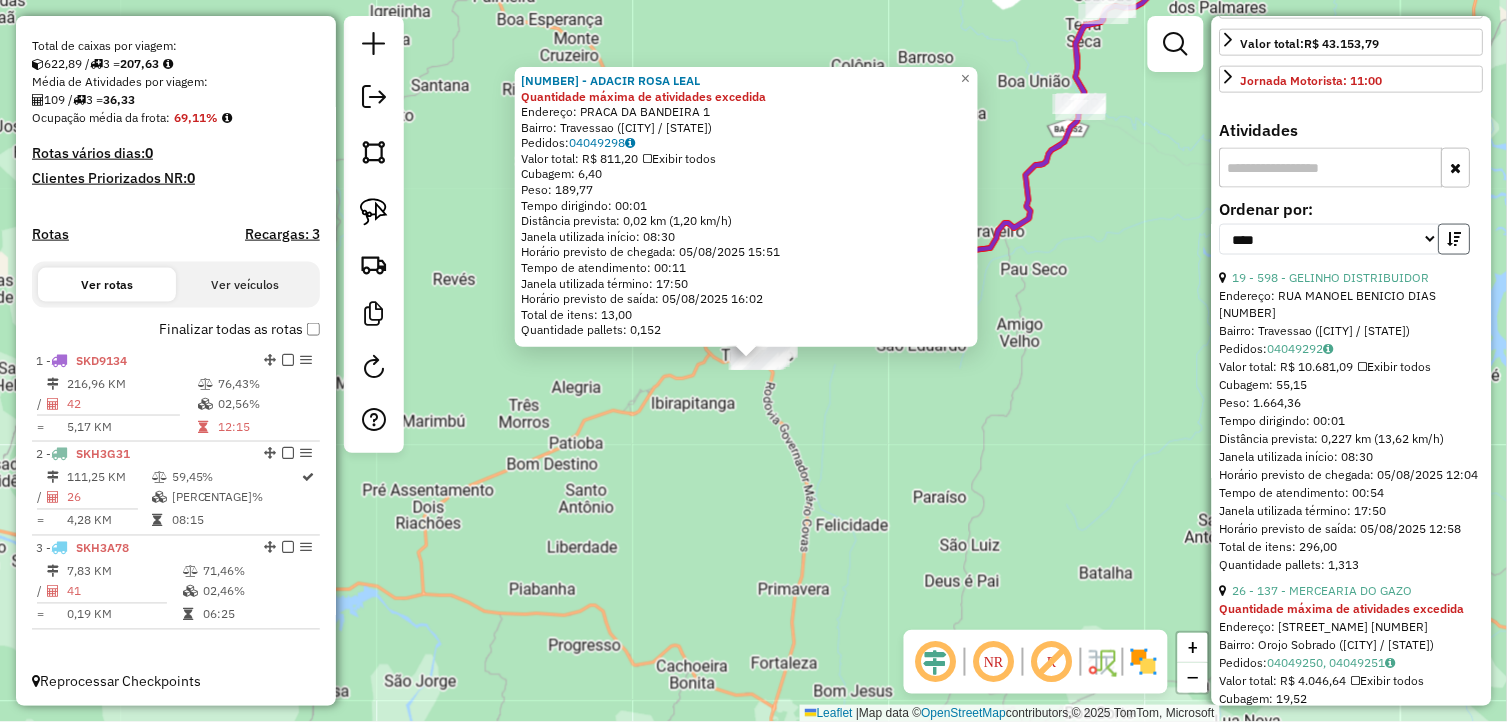 click at bounding box center (1455, 239) 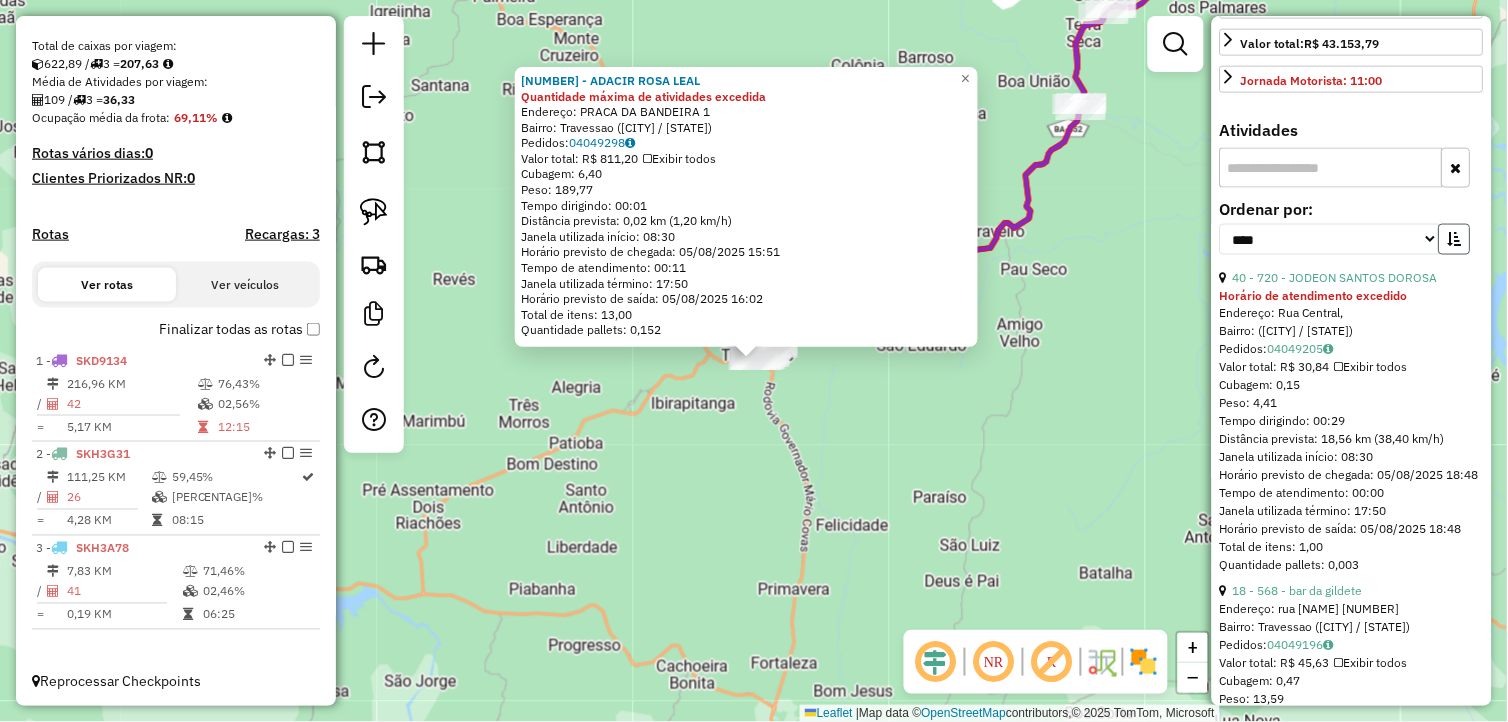 click at bounding box center [1455, 239] 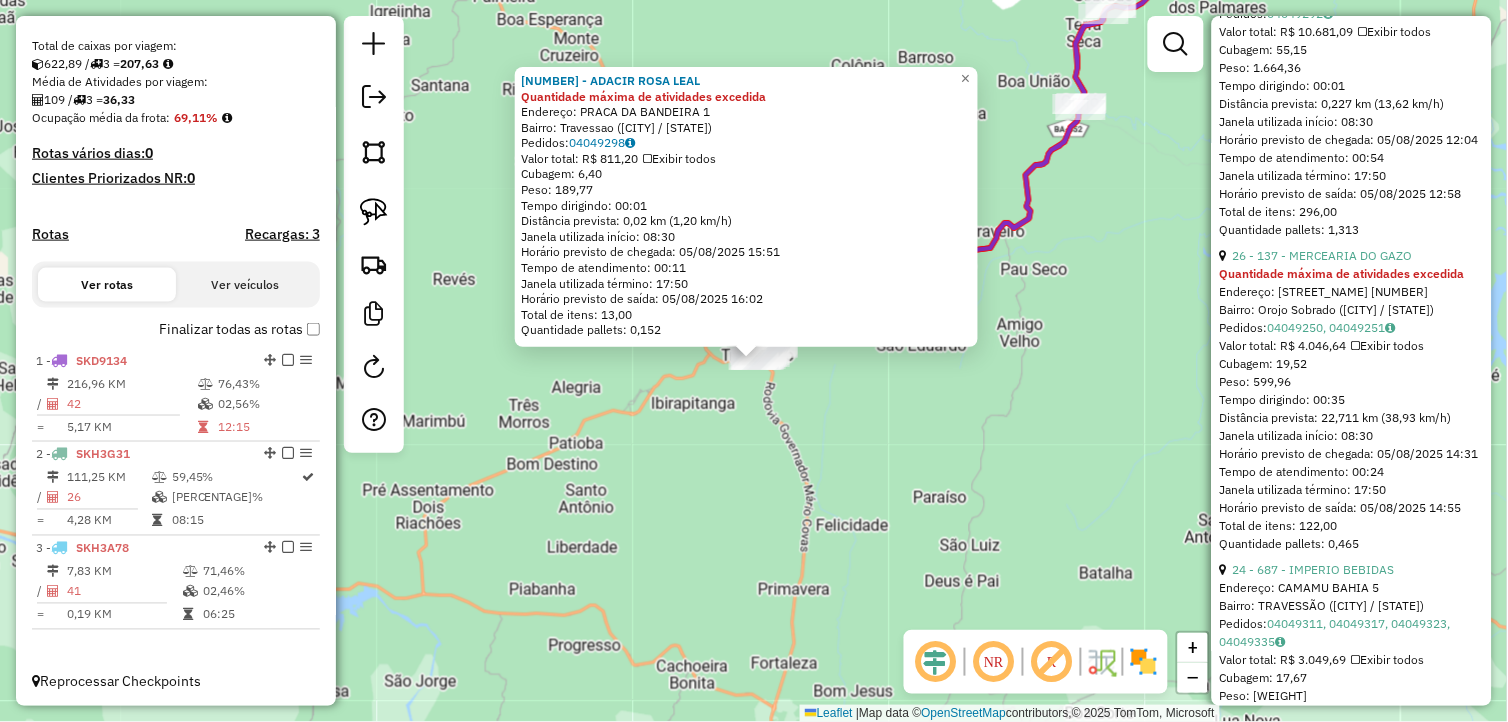 scroll, scrollTop: 1000, scrollLeft: 0, axis: vertical 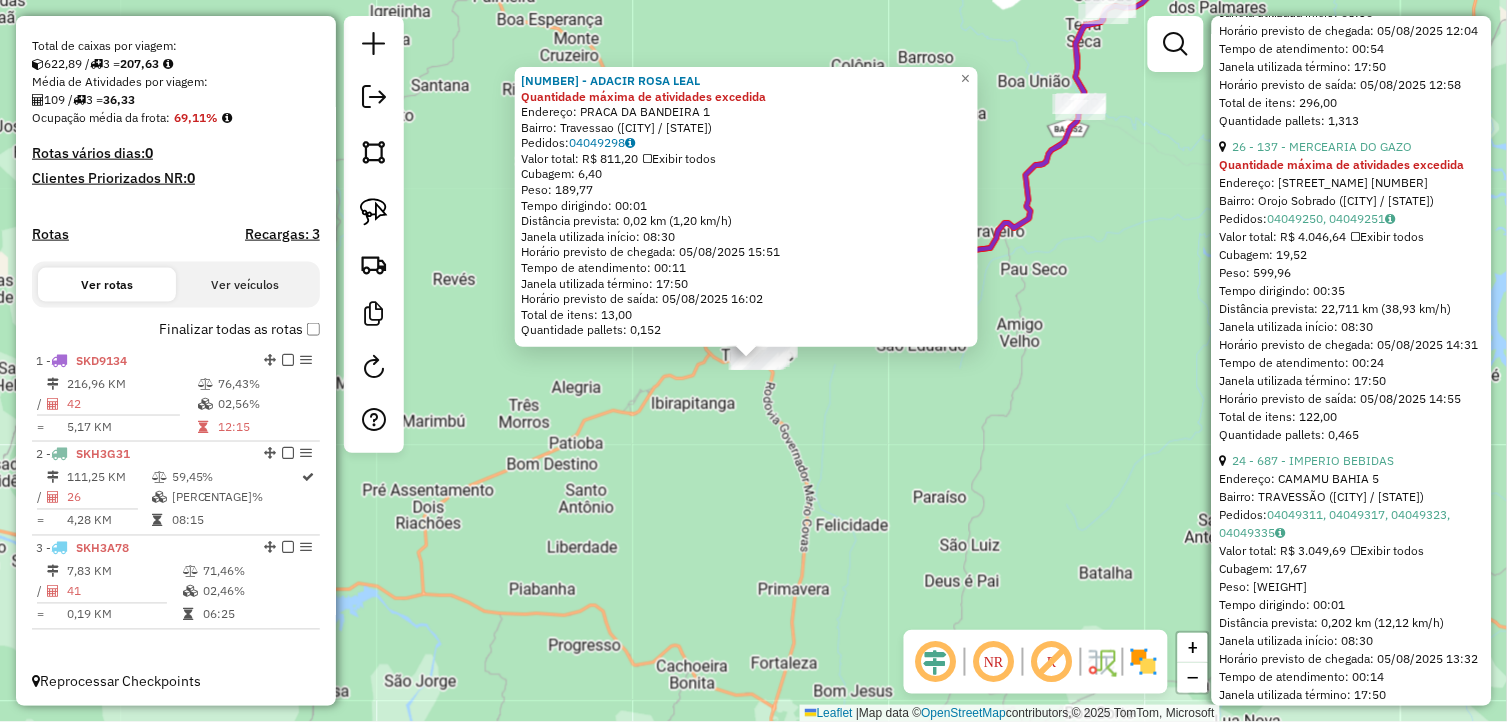 drag, startPoint x: 1373, startPoint y: 355, endPoint x: 1377, endPoint y: 376, distance: 21.377558 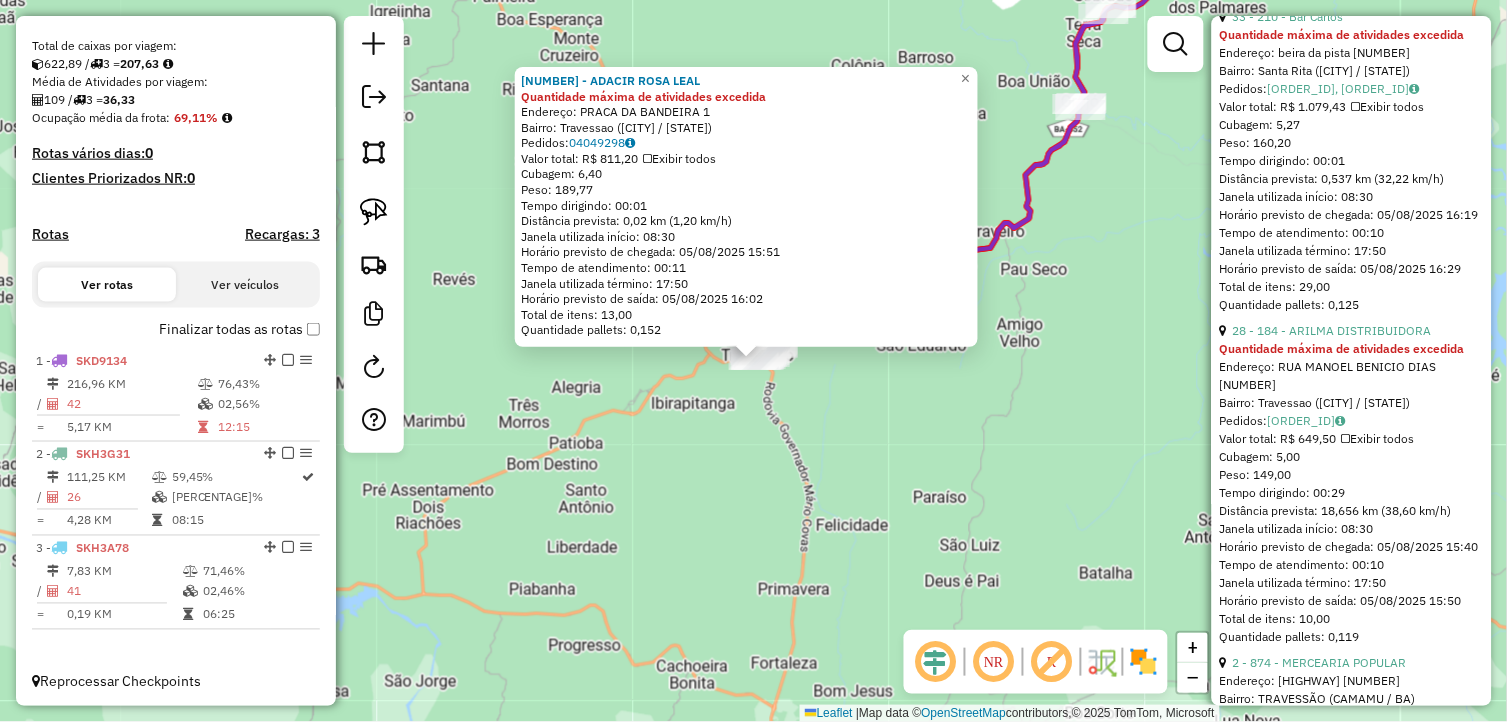 scroll, scrollTop: 5111, scrollLeft: 0, axis: vertical 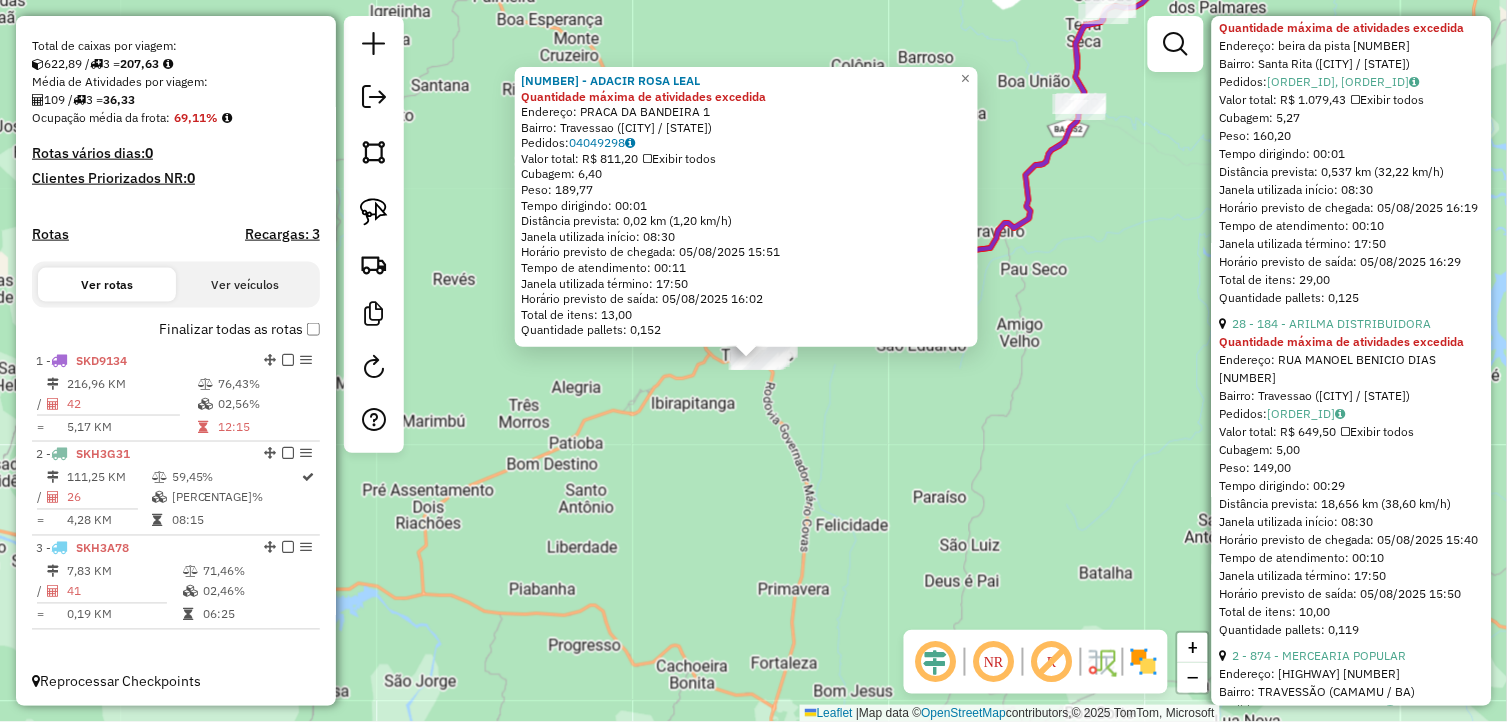 click on "33 - 210 - Bar Carlos" at bounding box center [1288, 9] 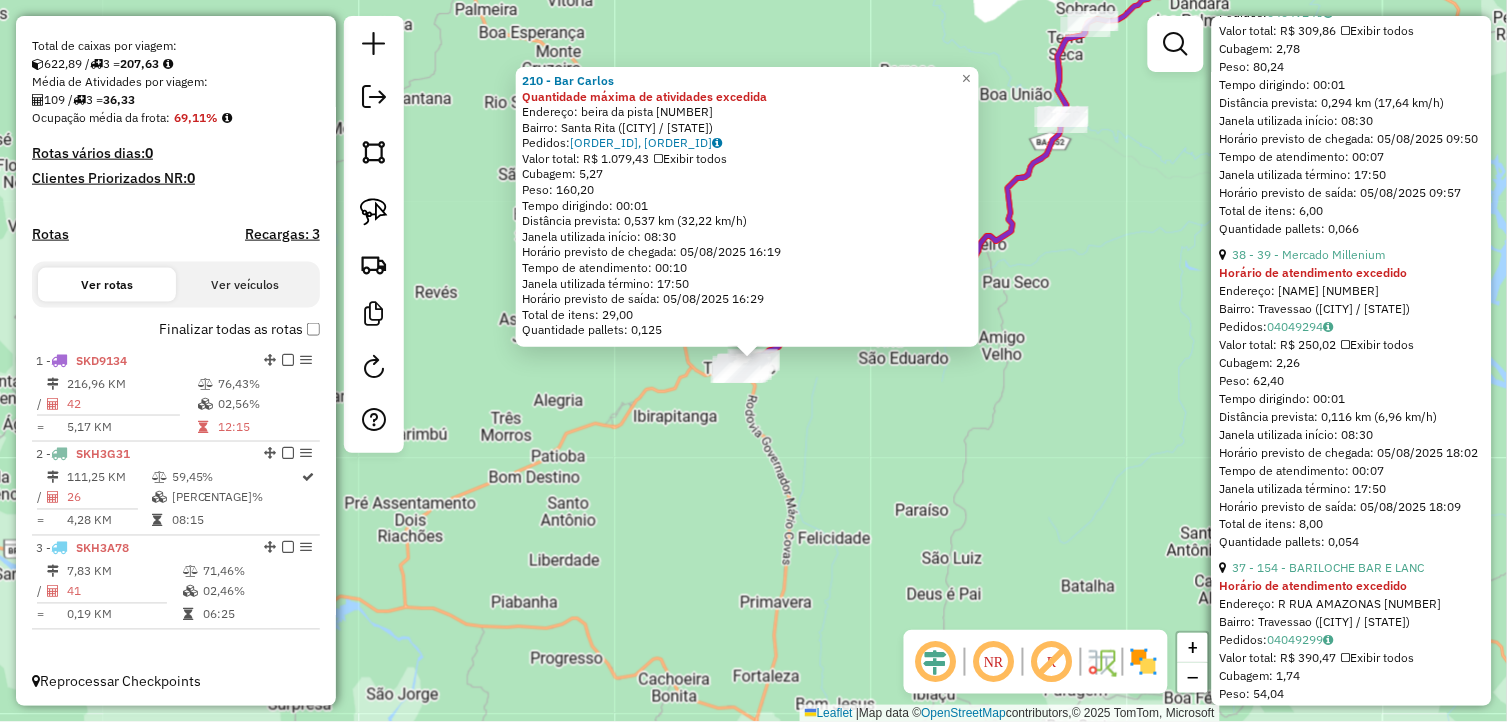 scroll, scrollTop: 8888, scrollLeft: 0, axis: vertical 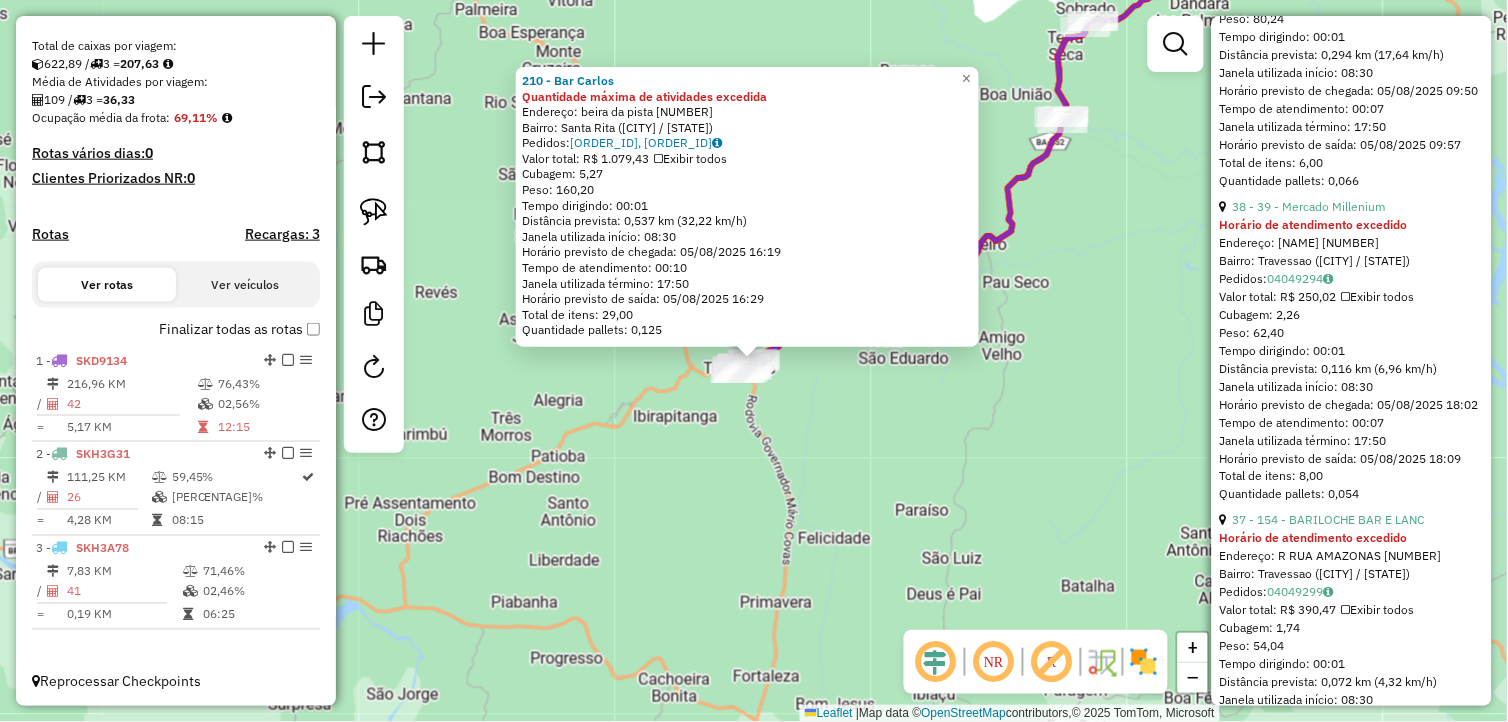 click on "210 - Bar Carlos Quantidade máxima de atividades excedida  Endereço:  beira da pista 100   Bairro: Santa Rita (CAMAMU / BA)   Pedidos:  04049320, 04049321   Valor total: R$ 1.079,43   Exibir todos   Cubagem: 5,27  Peso: 160,20  Tempo dirigindo: 00:01   Distância prevista: 0,537 km (32,22 km/h)   Janela utilizada início: 08:30   Horário previsto de chegada: 05/08/2025 16:19   Tempo de atendimento: 00:10   Janela utilizada término: 17:50   Horário previsto de saída: 05/08/2025 16:29   Total de itens: 29,00   Quantidade pallets: 0,125  × Janela de atendimento Grade de atendimento Capacidade Transportadoras Veículos Cliente Pedidos  Rotas Selecione os dias de semana para filtrar as janelas de atendimento  Seg   Ter   Qua   Qui   Sex   Sáb   Dom  Informe o período da janela de atendimento: De: Até:  Filtrar exatamente a janela do cliente  Considerar janela de atendimento padrão  Selecione os dias de semana para filtrar as grades de atendimento  Seg   Ter   Qua   Qui   Sex   Sáb   Dom   De:   Até:" 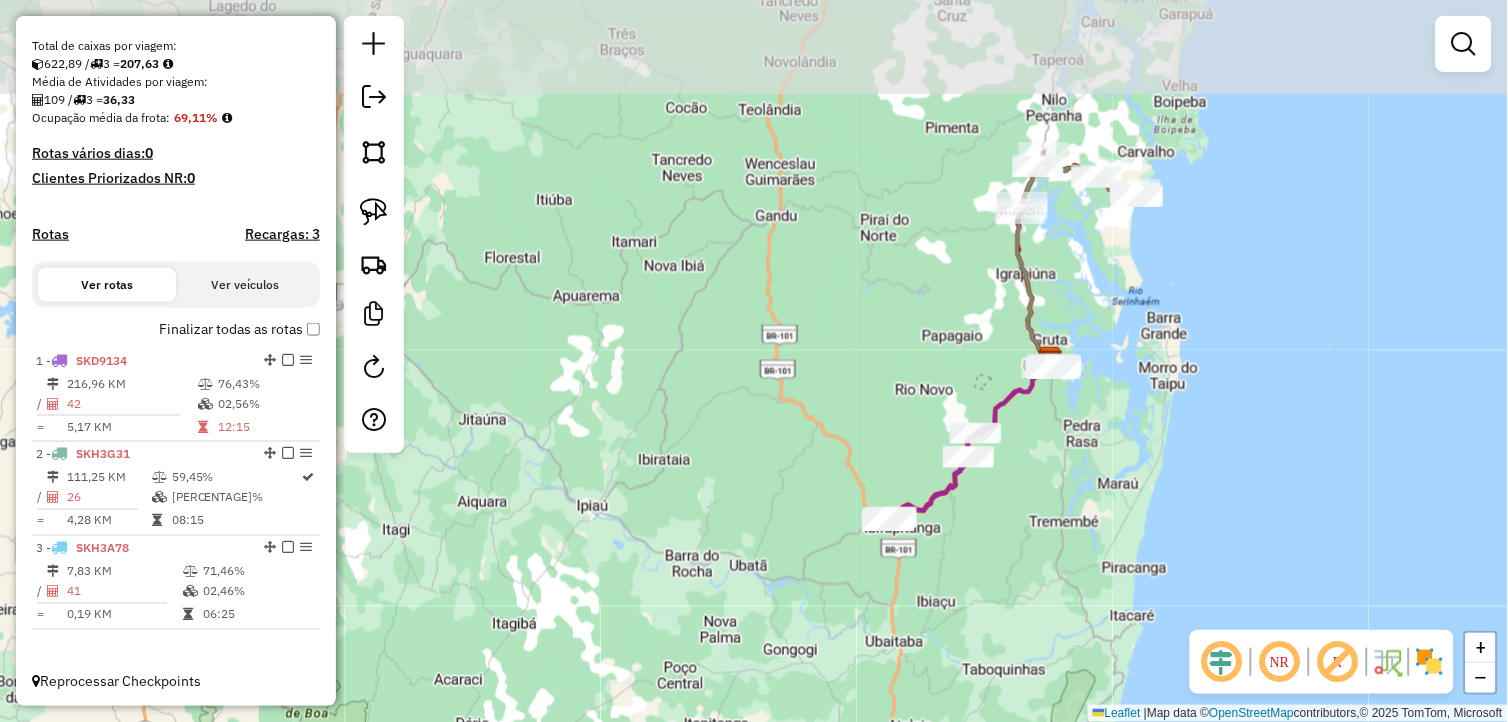 drag, startPoint x: 1158, startPoint y: 300, endPoint x: 1053, endPoint y: 434, distance: 170.23807 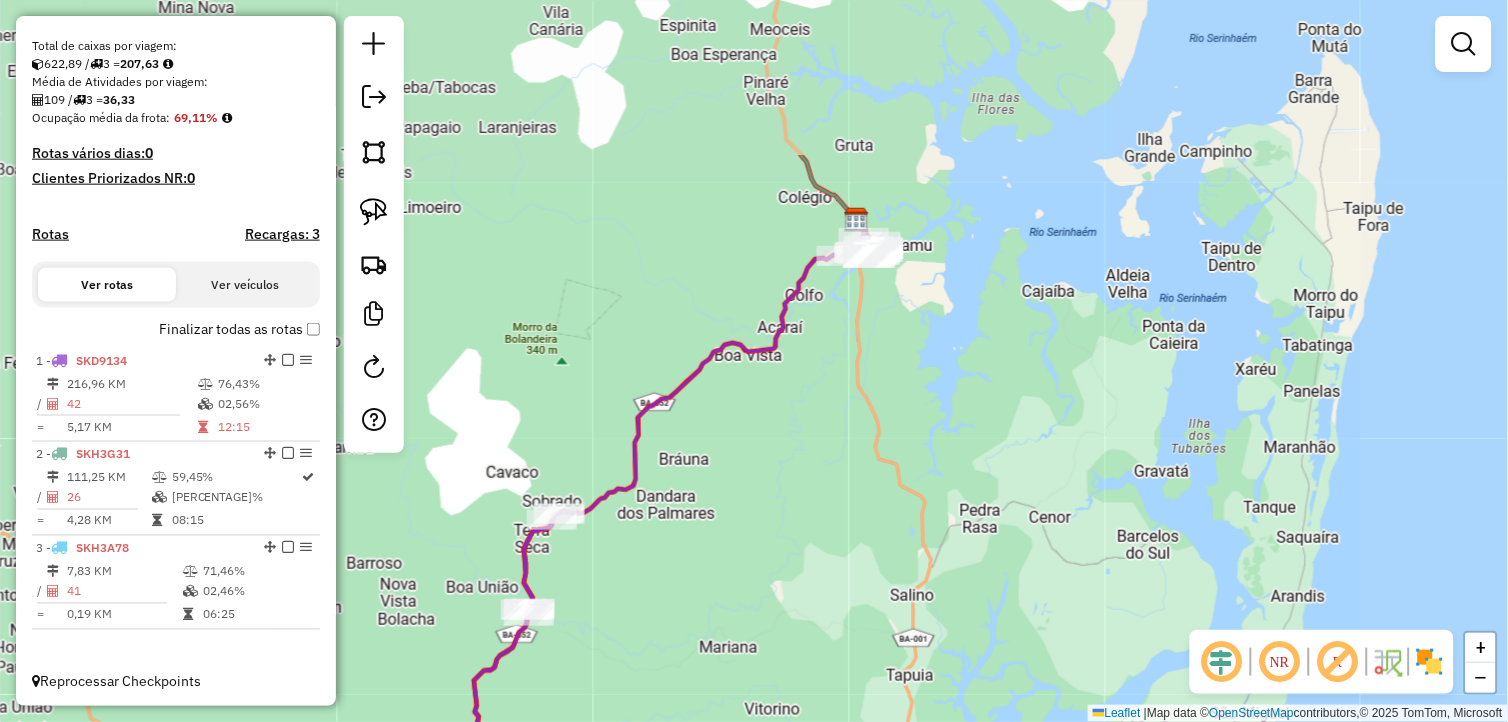 drag, startPoint x: 937, startPoint y: 316, endPoint x: 793, endPoint y: 523, distance: 252.16066 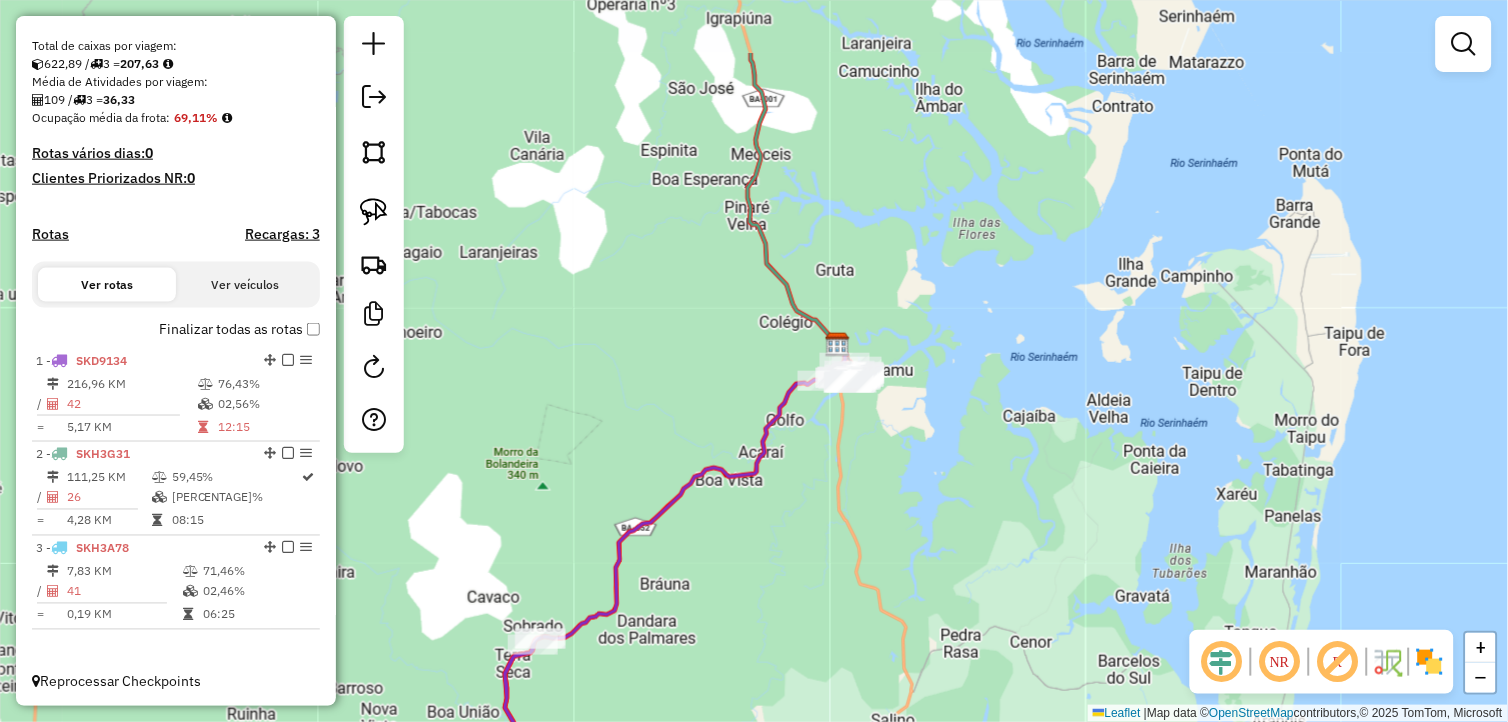 drag, startPoint x: 823, startPoint y: 423, endPoint x: 804, endPoint y: 548, distance: 126.43575 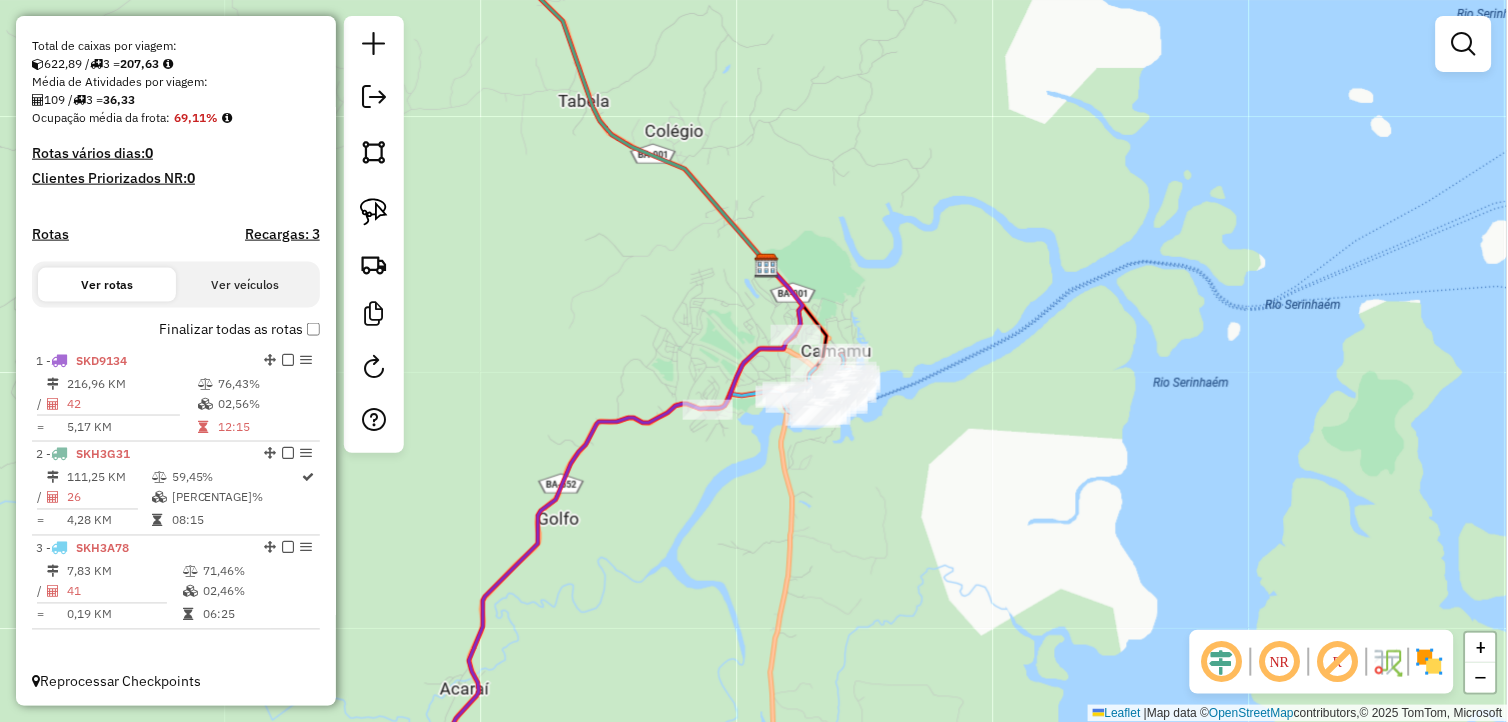 drag, startPoint x: 694, startPoint y: 564, endPoint x: 886, endPoint y: 522, distance: 196.54007 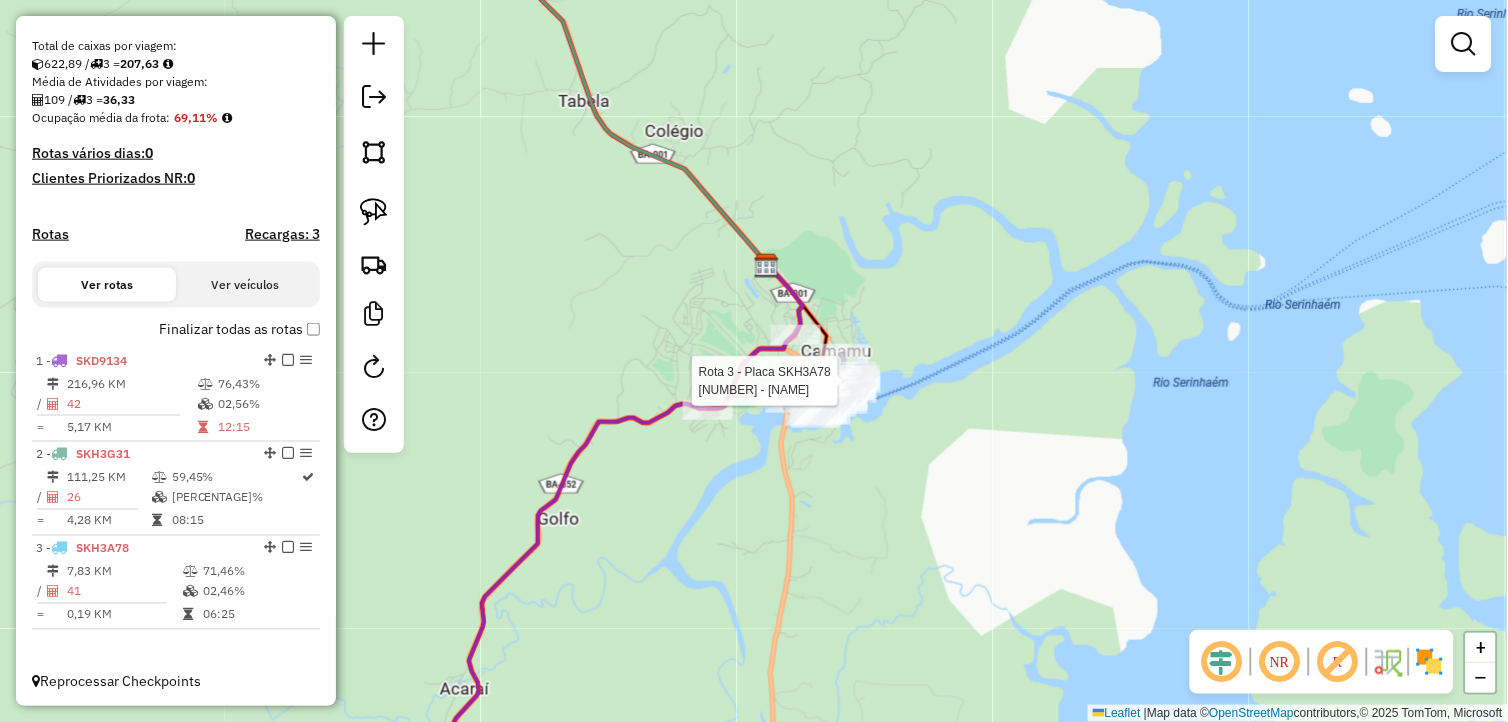 select on "*********" 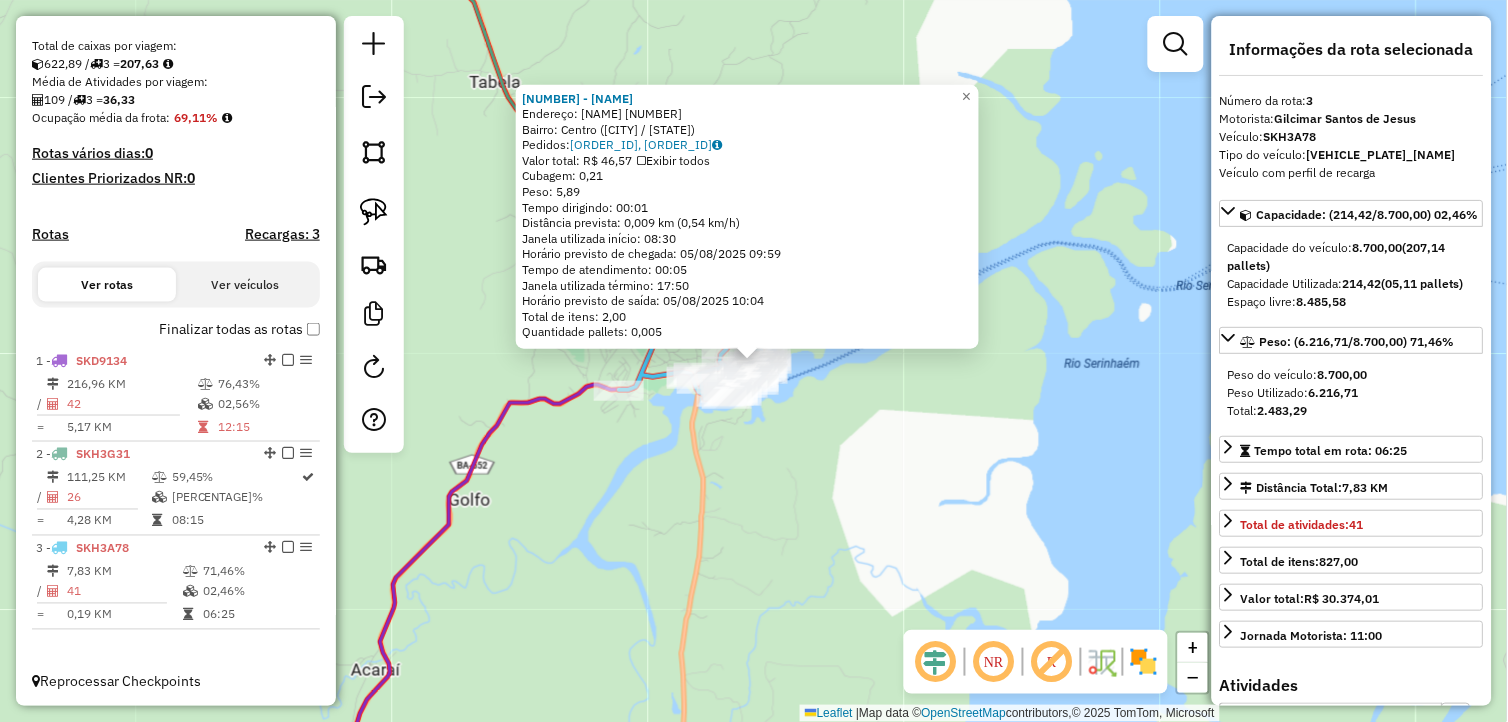 click on "225 - Bar da Isabel  Endereço:  Siqueira Campos 3   Bairro: Centro (CAMAMU / BA)   Pedidos:  04049272, 04049273   Valor total: R$ 46,57   Exibir todos   Cubagem: 0,21  Peso: 5,89  Tempo dirigindo: 00:01   Distância prevista: 0,009 km (0,54 km/h)   Janela utilizada início: 08:30   Horário previsto de chegada: 05/08/2025 09:59   Tempo de atendimento: 00:05   Janela utilizada término: 17:50   Horário previsto de saída: 05/08/2025 10:04   Total de itens: 2,00   Quantidade pallets: 0,005  × Janela de atendimento Grade de atendimento Capacidade Transportadoras Veículos Cliente Pedidos  Rotas Selecione os dias de semana para filtrar as janelas de atendimento  Seg   Ter   Qua   Qui   Sex   Sáb   Dom  Informe o período da janela de atendimento: De: Até:  Filtrar exatamente a janela do cliente  Considerar janela de atendimento padrão  Selecione os dias de semana para filtrar as grades de atendimento  Seg   Ter   Qua   Qui   Sex   Sáb   Dom   Considerar clientes sem dia de atendimento cadastrado  De:  De:" 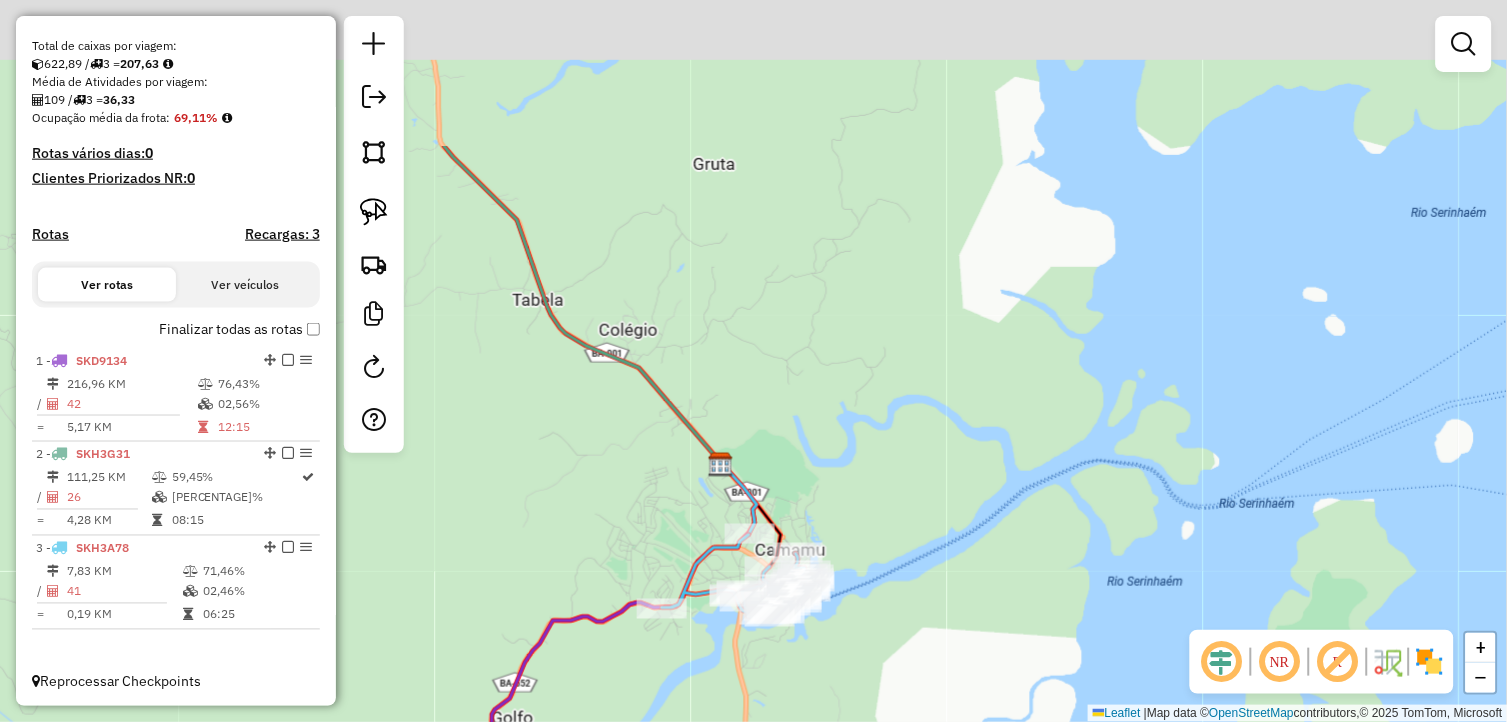 drag, startPoint x: 940, startPoint y: 343, endPoint x: 1022, endPoint y: 723, distance: 388.7467 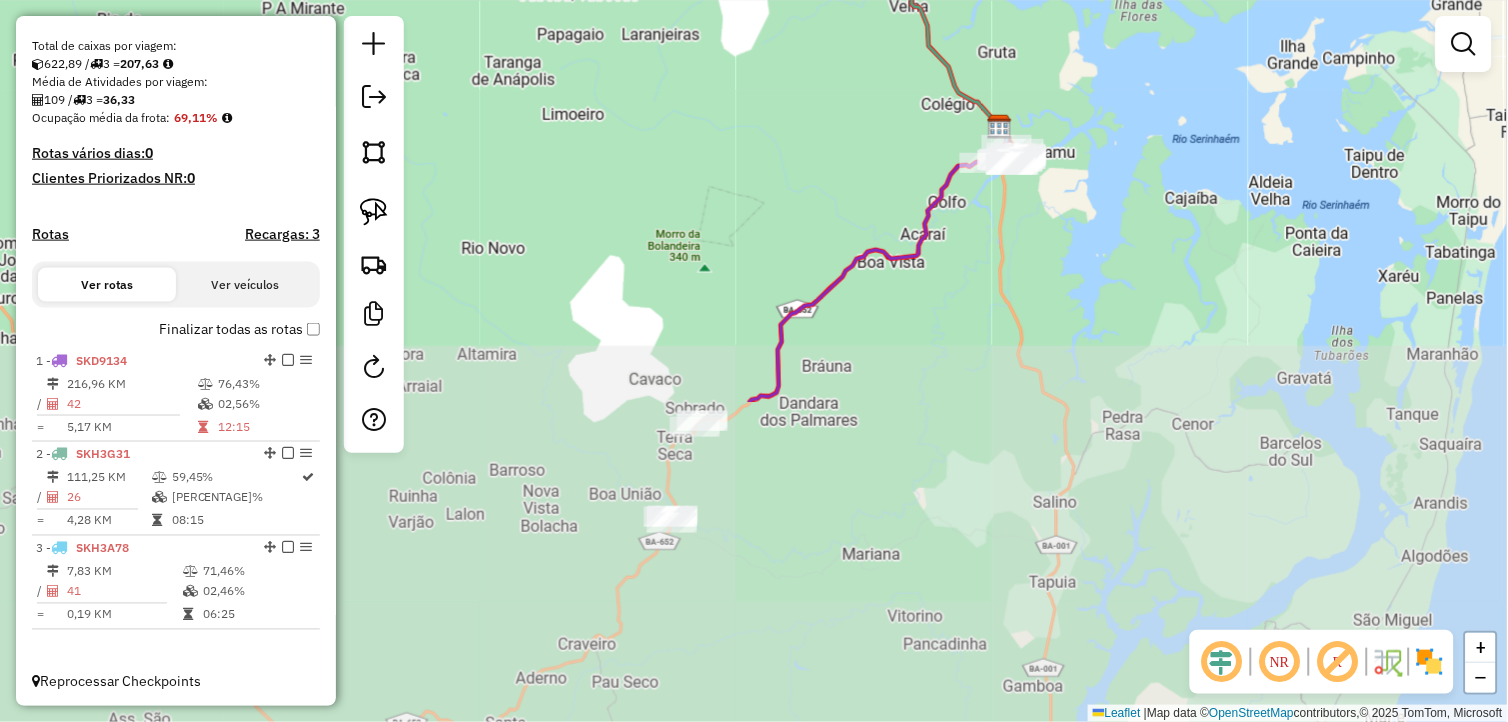 drag, startPoint x: 592, startPoint y: 514, endPoint x: 696, endPoint y: 136, distance: 392.04593 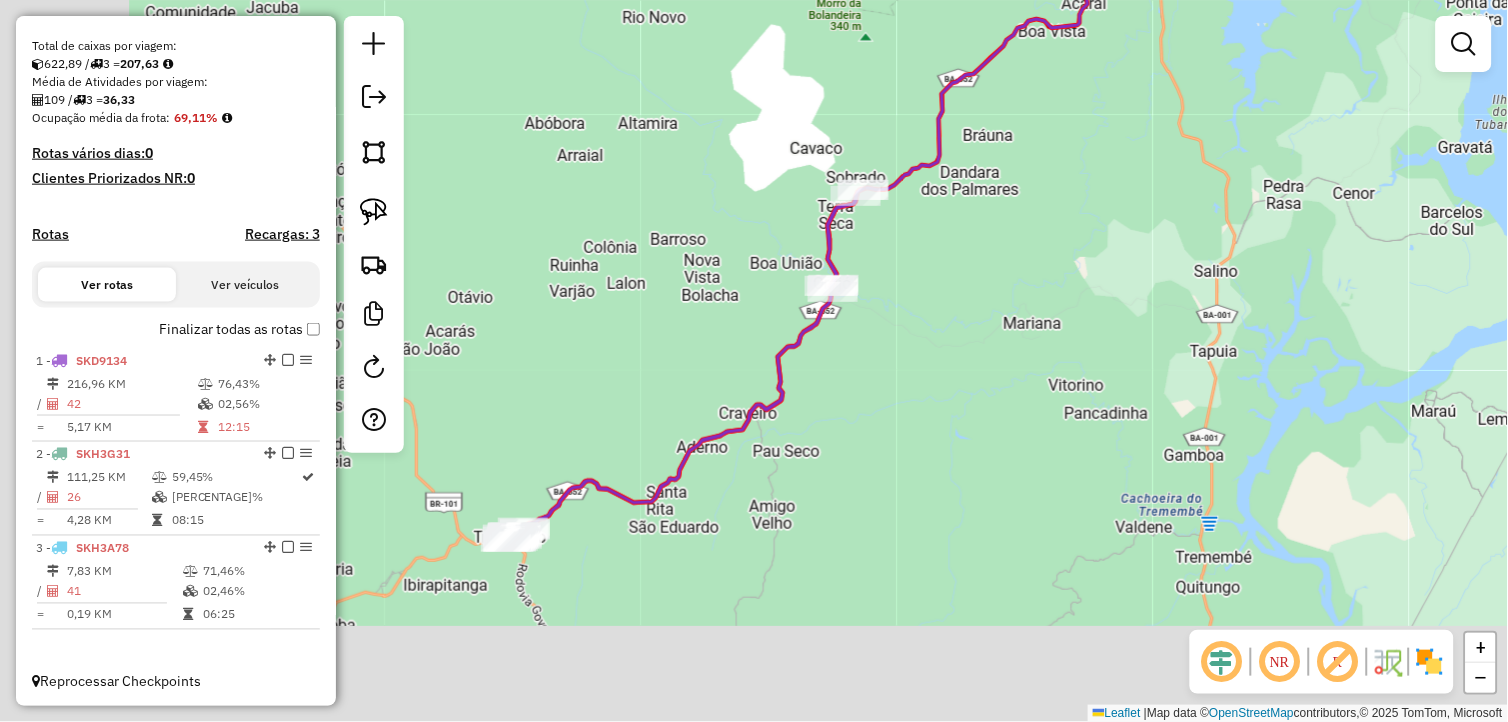 drag, startPoint x: 811, startPoint y: 567, endPoint x: 926, endPoint y: 404, distance: 199.48433 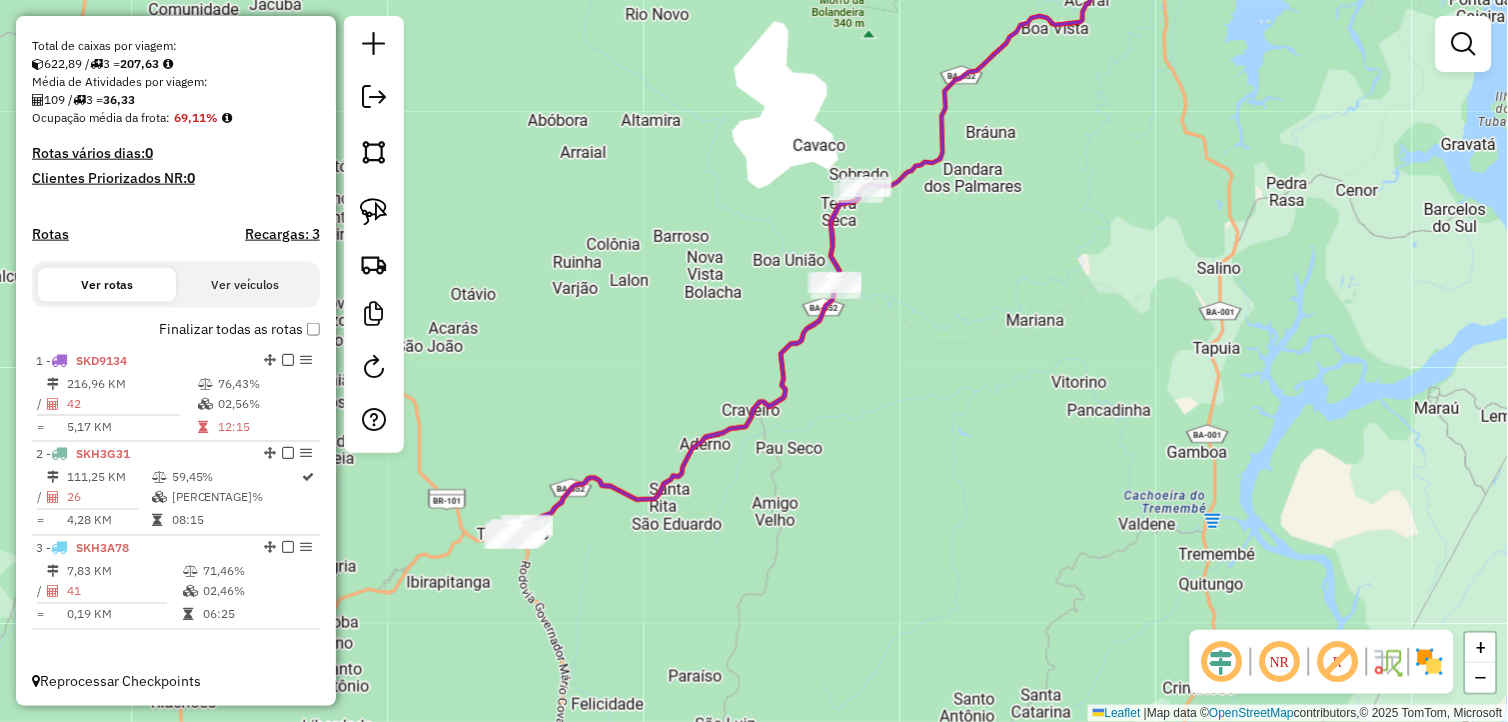 drag, startPoint x: 382, startPoint y: 212, endPoint x: 503, endPoint y: 231, distance: 122.48265 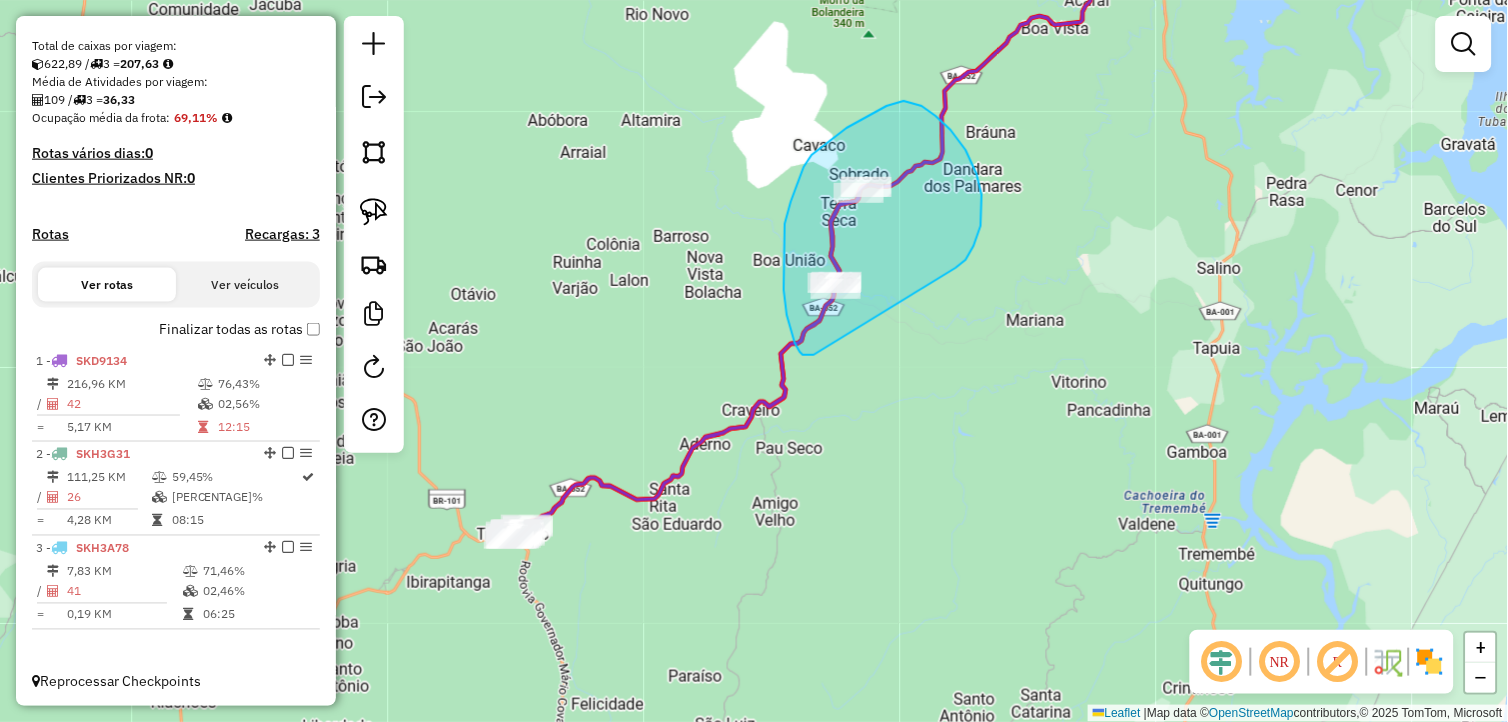 drag, startPoint x: 966, startPoint y: 260, endPoint x: 814, endPoint y: 355, distance: 179.24564 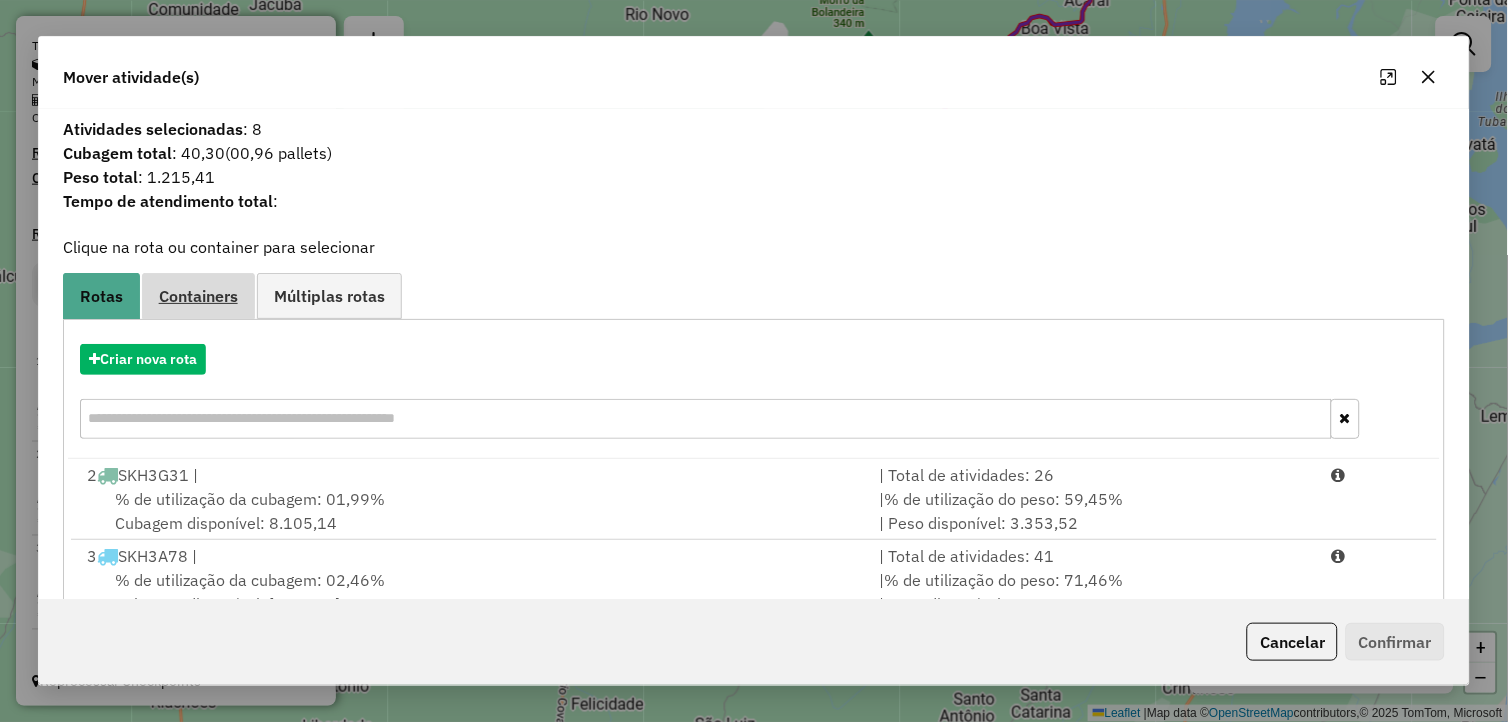 click on "Containers" at bounding box center [198, 296] 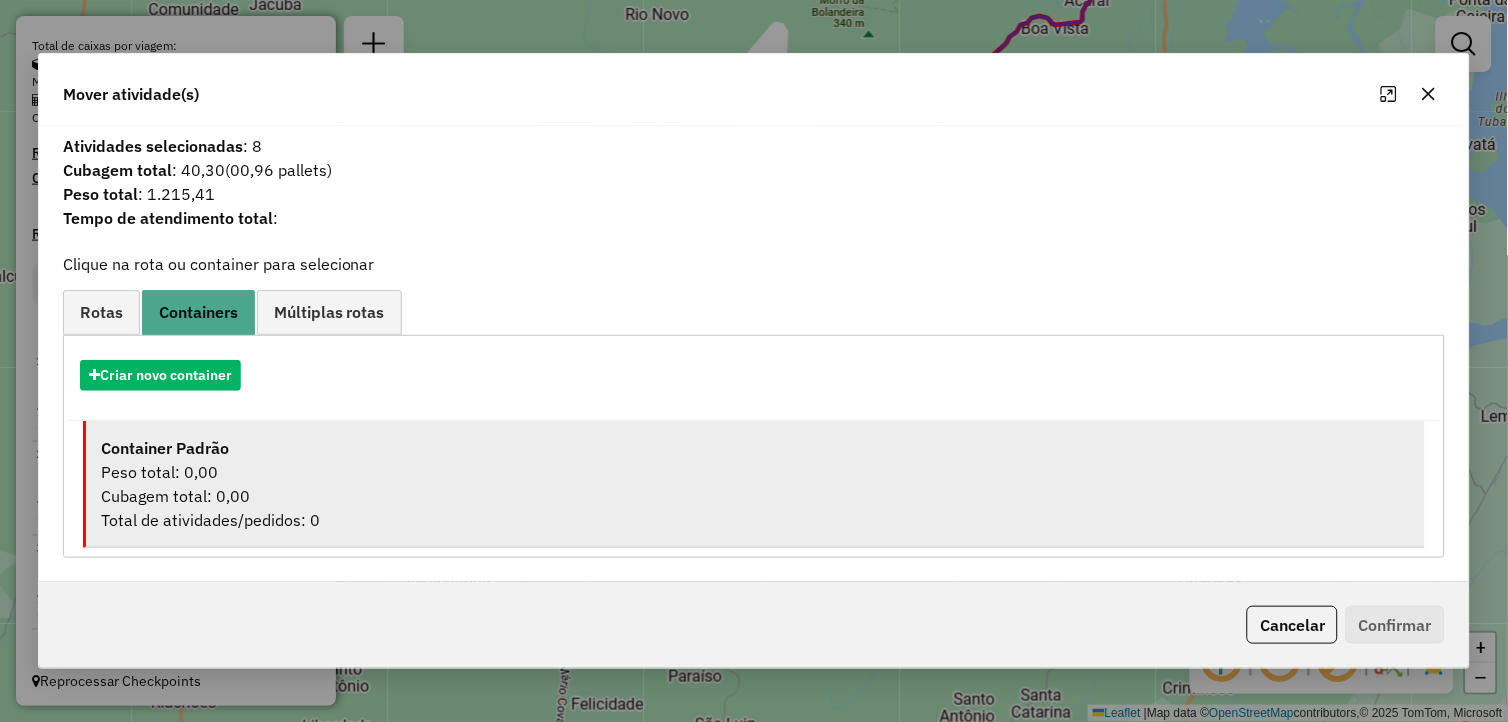 click on "Peso total: 0,00" at bounding box center [756, 472] 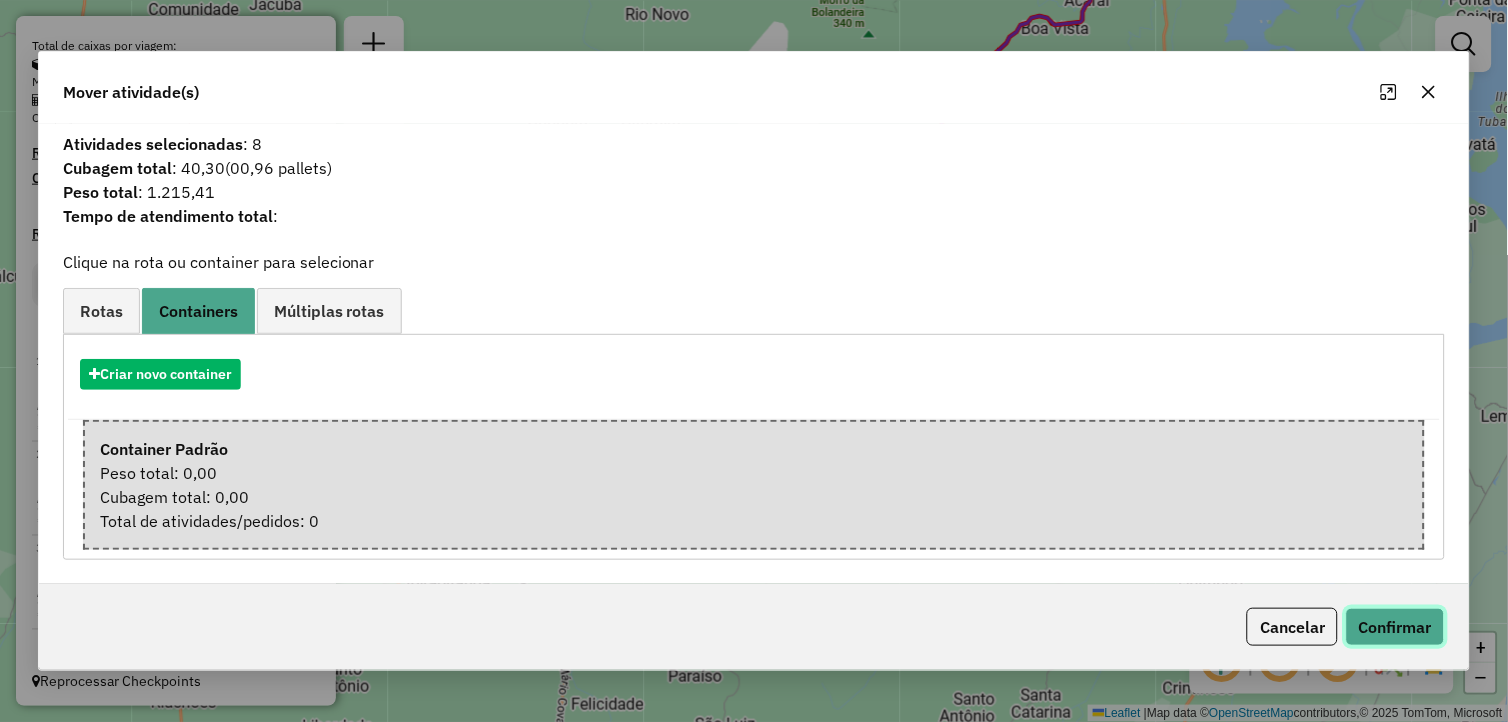 click on "Confirmar" 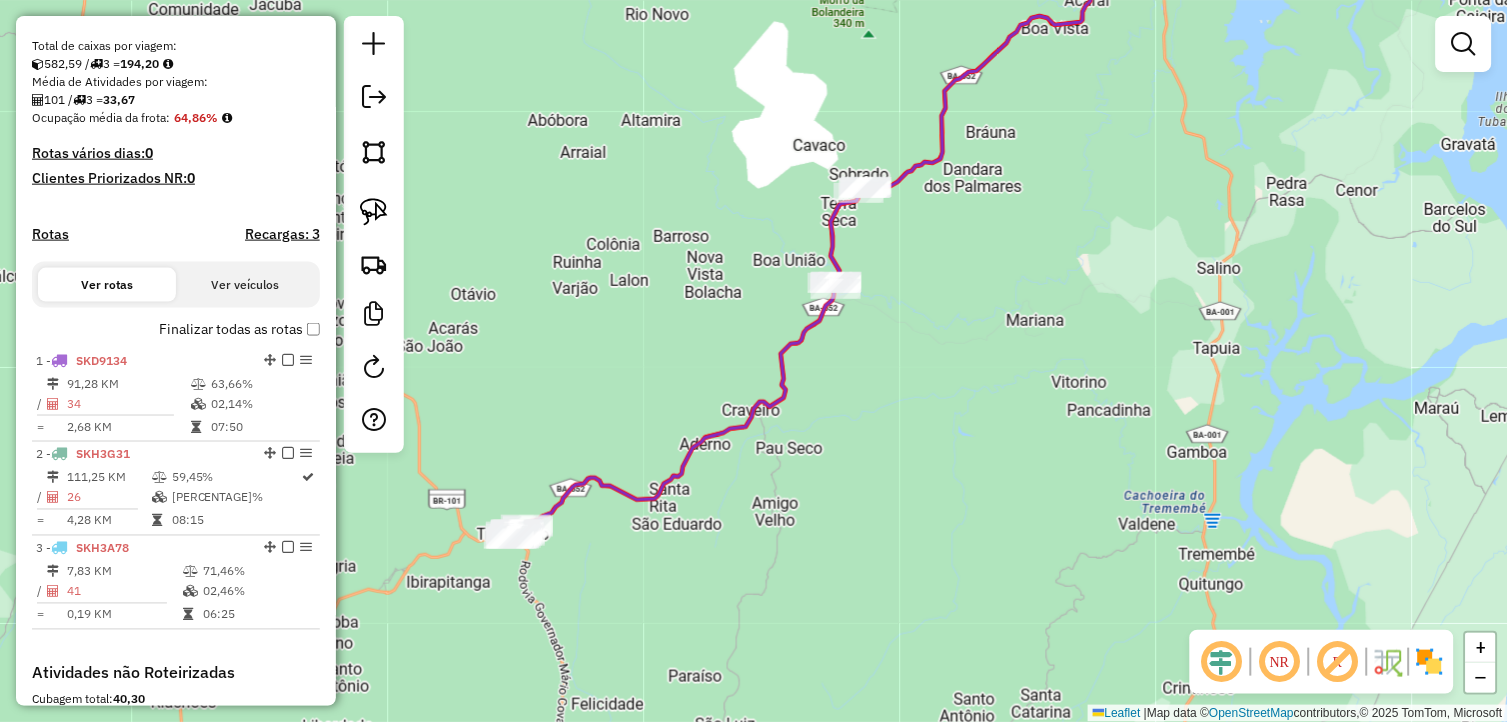 scroll, scrollTop: 640, scrollLeft: 0, axis: vertical 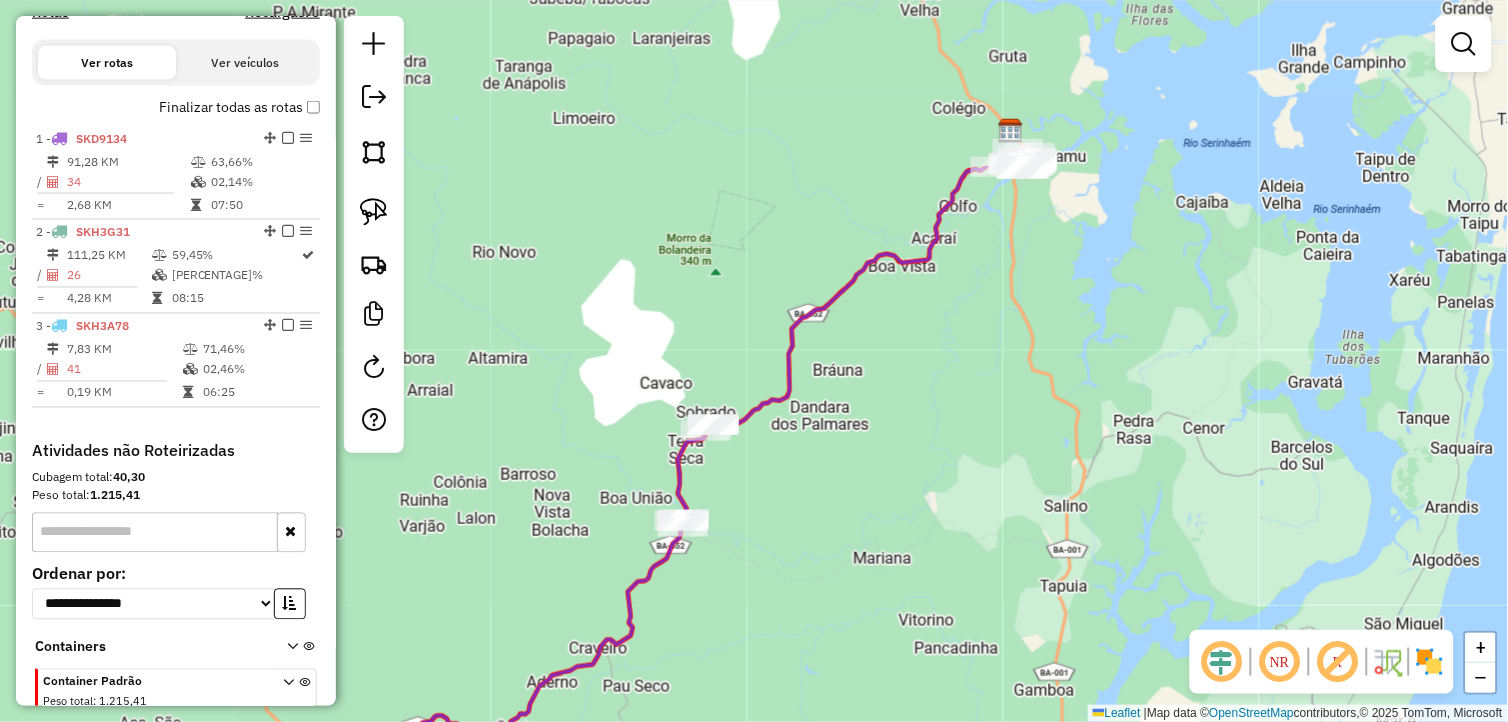 drag, startPoint x: 975, startPoint y: 165, endPoint x: 822, endPoint y: 403, distance: 282.9364 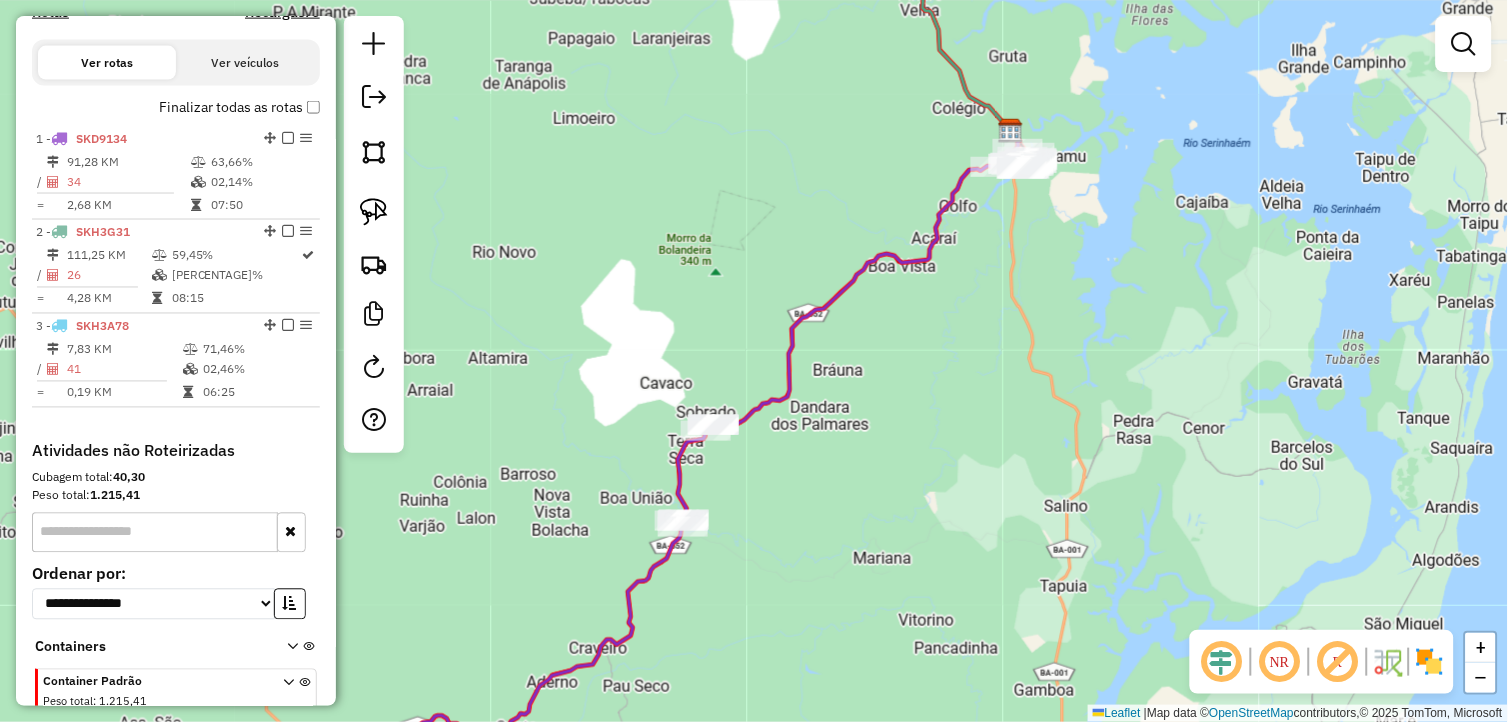 drag, startPoint x: 771, startPoint y: 504, endPoint x: 851, endPoint y: 411, distance: 122.67436 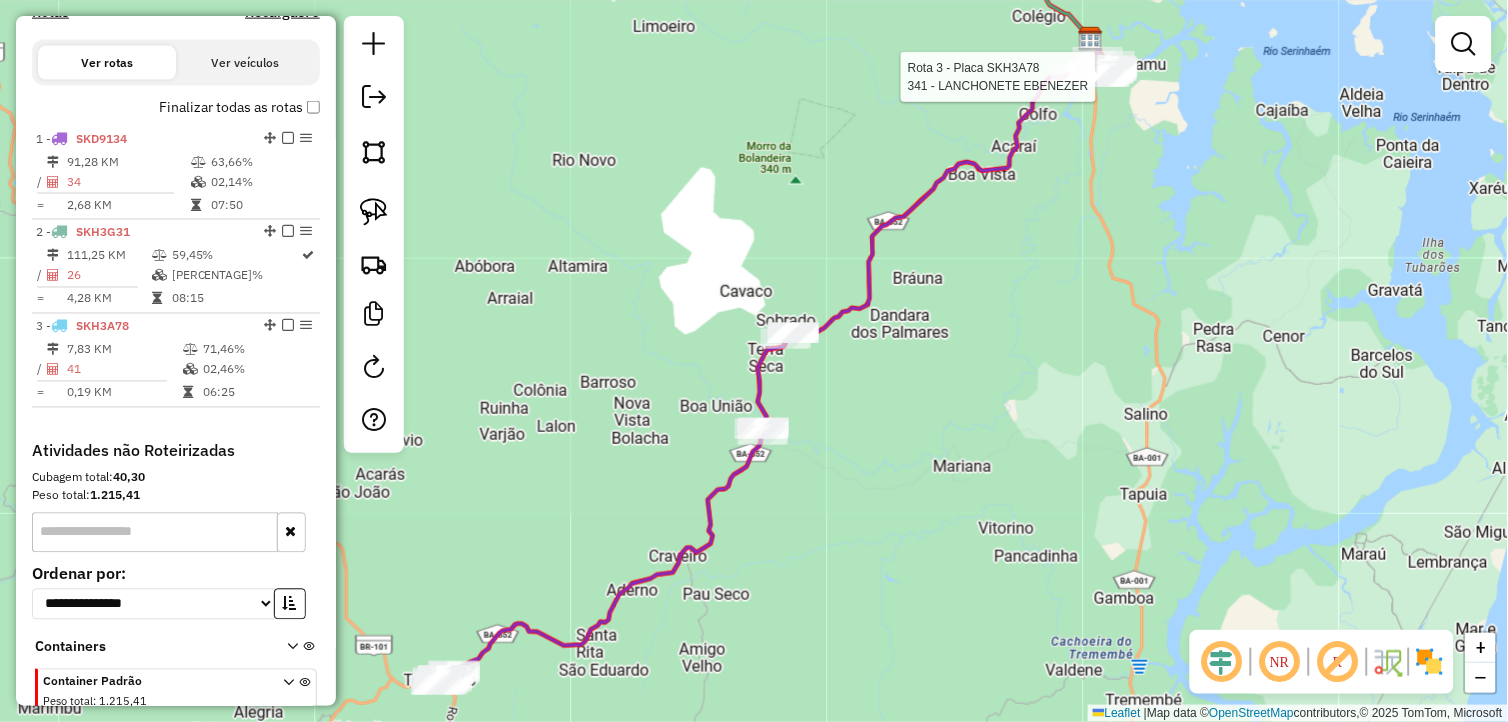 select on "*********" 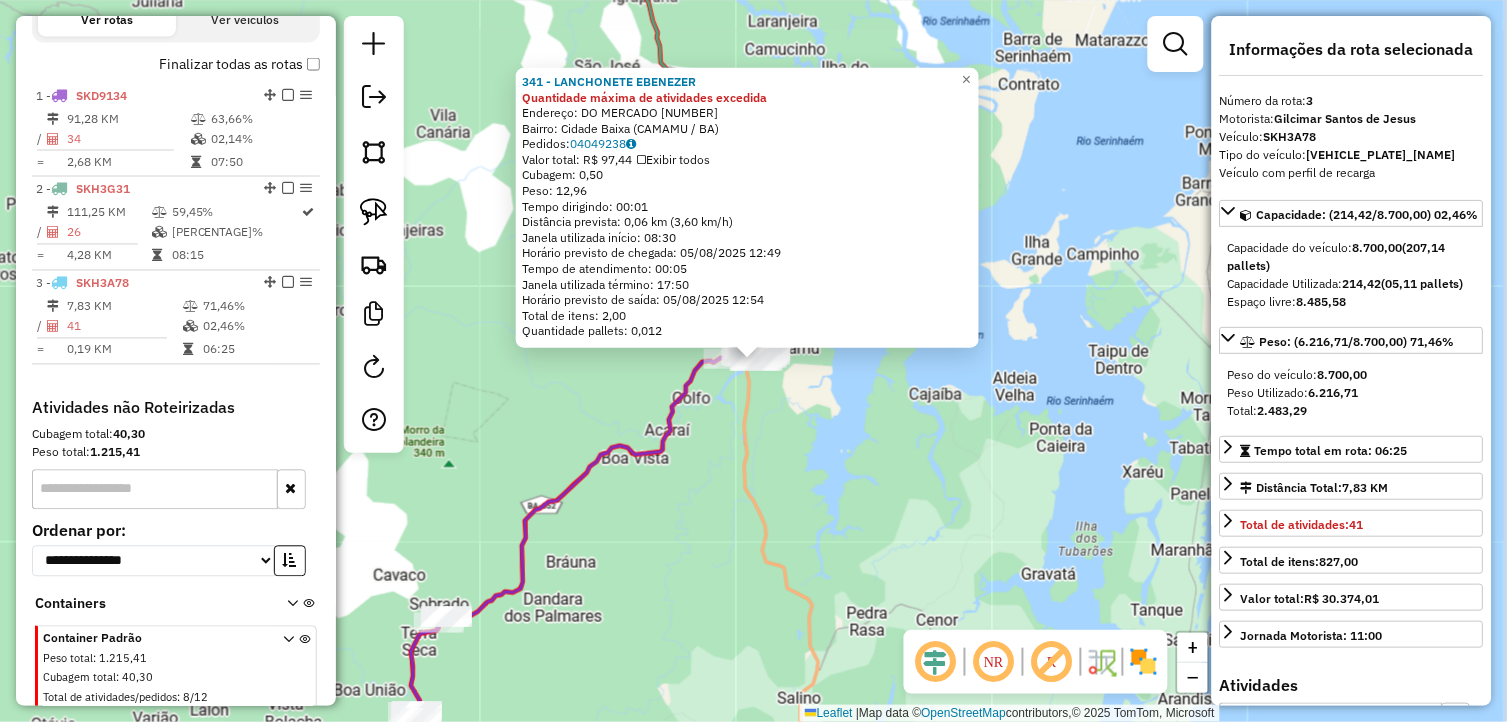 scroll, scrollTop: 734, scrollLeft: 0, axis: vertical 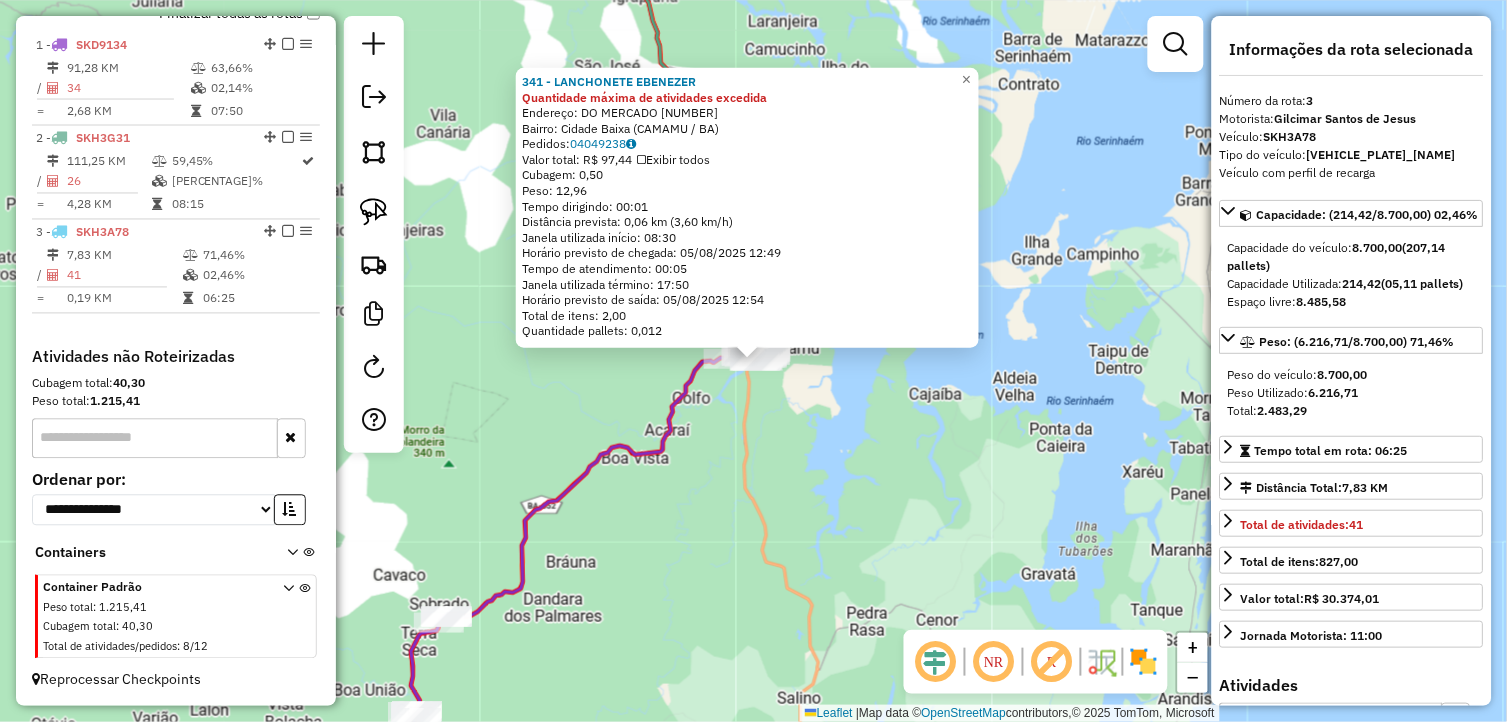 click on "341 - LANCHONETE EBENEZER Quantidade máxima de atividades excedida  Endereço:  DO MERCADO 121   Bairro: Cidade Baixa (CAMAMU / BA)   Pedidos:  04049238   Valor total: R$ 97,44   Exibir todos   Cubagem: 0,50  Peso: 12,96  Tempo dirigindo: 00:01   Distância prevista: 0,06 km (3,60 km/h)   Janela utilizada início: 08:30   Horário previsto de chegada: 05/08/2025 12:49   Tempo de atendimento: 00:05   Janela utilizada término: 17:50   Horário previsto de saída: 05/08/2025 12:54   Total de itens: 2,00   Quantidade pallets: 0,012  × Janela de atendimento Grade de atendimento Capacidade Transportadoras Veículos Cliente Pedidos  Rotas Selecione os dias de semana para filtrar as janelas de atendimento  Seg   Ter   Qua   Qui   Sex   Sáb   Dom  Informe o período da janela de atendimento: De: Até:  Filtrar exatamente a janela do cliente  Considerar janela de atendimento padrão  Selecione os dias de semana para filtrar as grades de atendimento  Seg   Ter   Qua   Qui   Sex   Sáb   Dom   Peso mínimo:   De:  +" 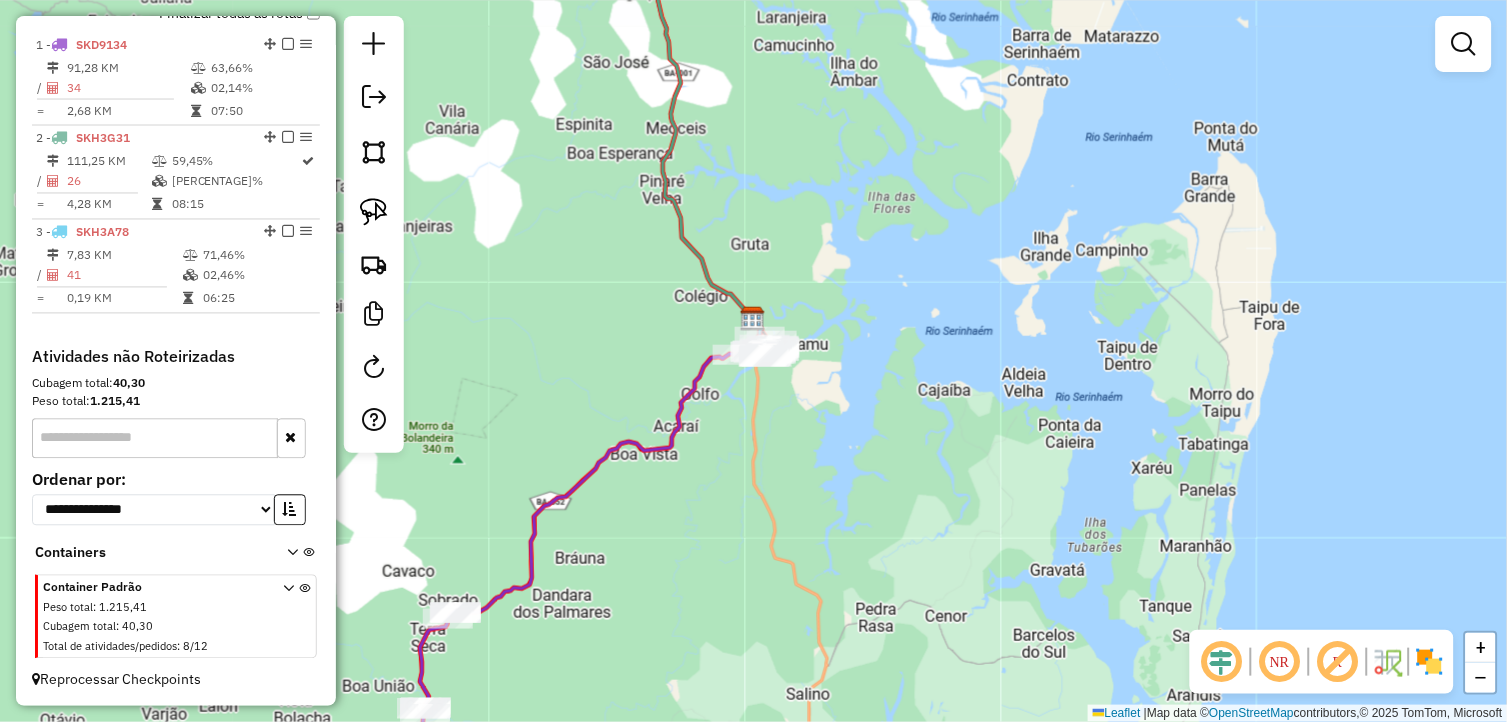 drag, startPoint x: 813, startPoint y: 550, endPoint x: 1100, endPoint y: 187, distance: 462.75046 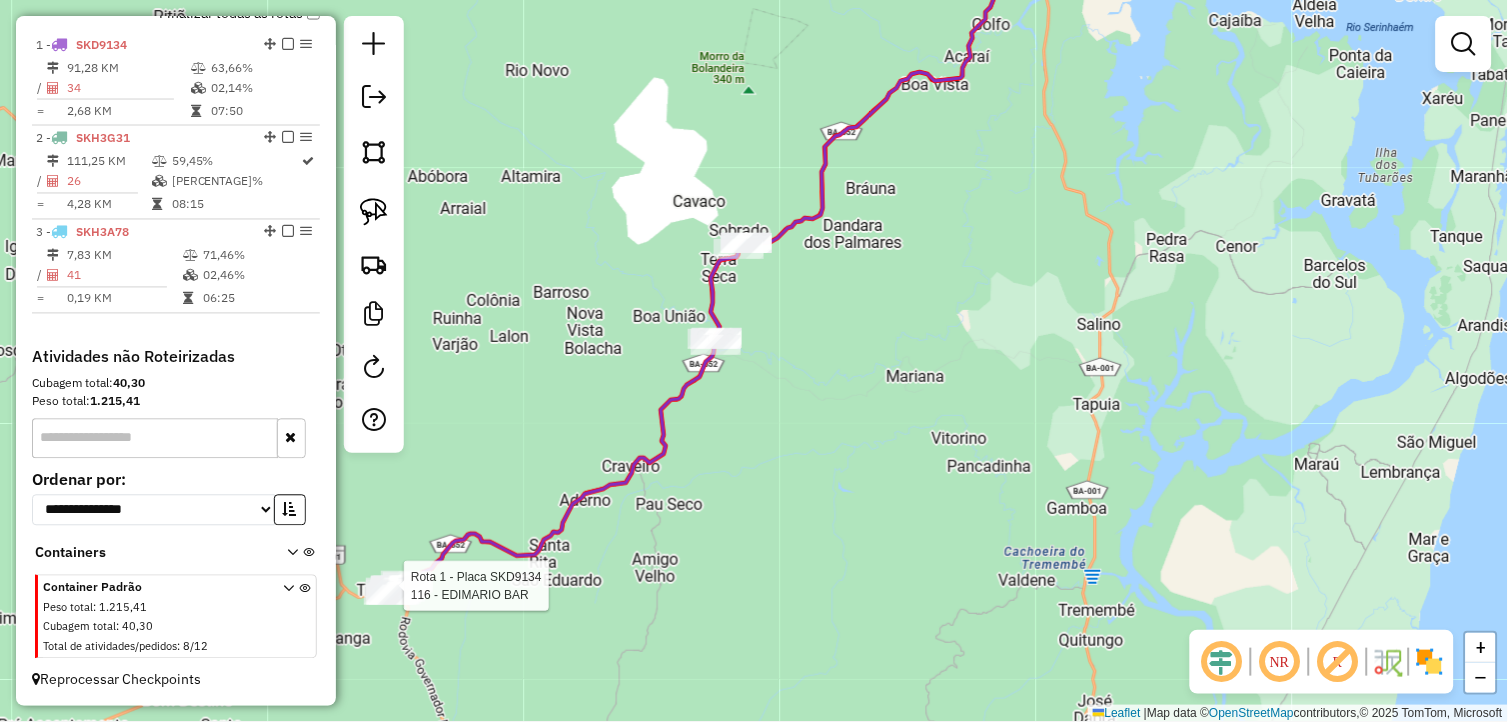 select on "*********" 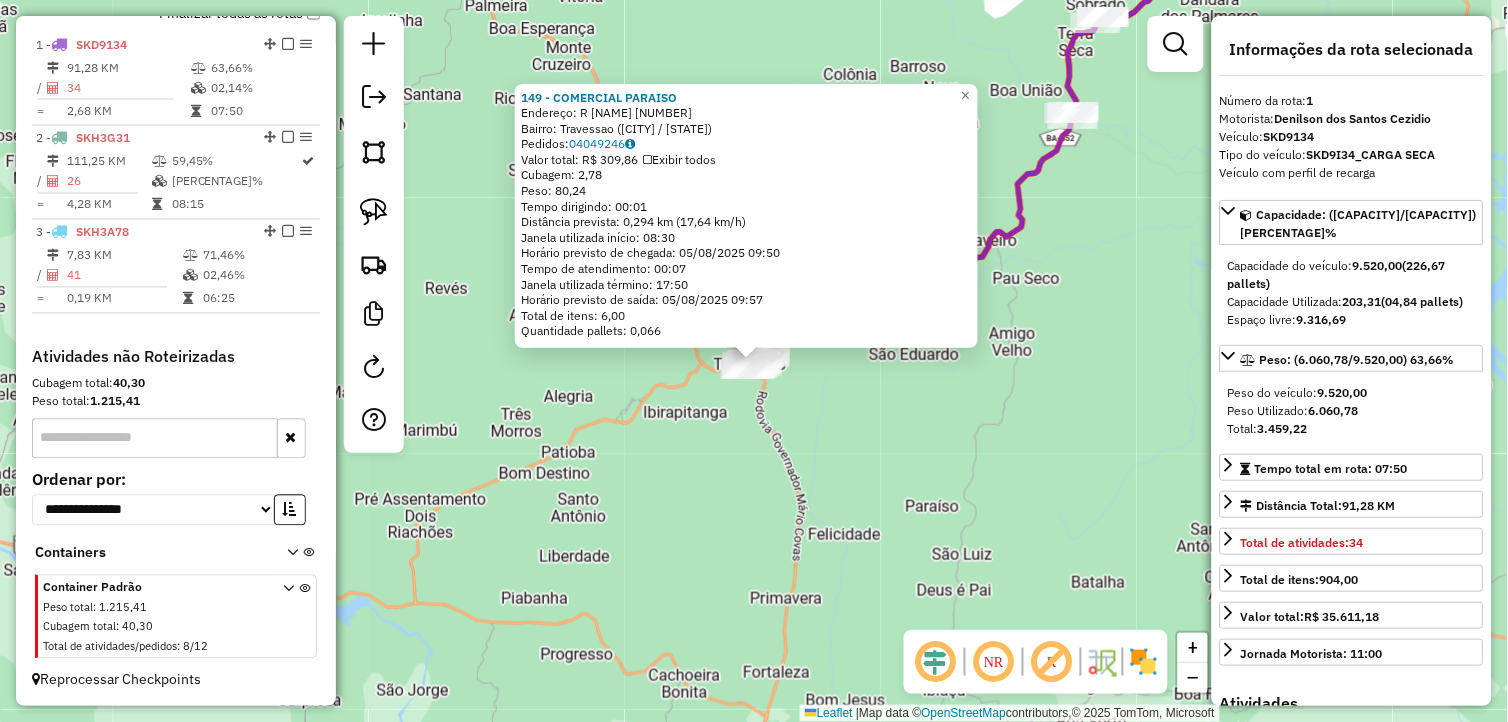 click on "149 - COMERCIAL PARAISO  Endereço:  R MACEIO 1   Bairro: Travessao (CAMAMU / BA)   Pedidos:  04049246   Valor total: R$ 309,86   Exibir todos   Cubagem: 2,78  Peso: 80,24  Tempo dirigindo: 00:01   Distância prevista: 0,294 km (17,64 km/h)   Janela utilizada início: 08:30   Horário previsto de chegada: 05/08/2025 09:50   Tempo de atendimento: 00:07   Janela utilizada término: 17:50   Horário previsto de saída: 05/08/2025 09:57   Total de itens: 6,00   Quantidade pallets: 0,066  × Janela de atendimento Grade de atendimento Capacidade Transportadoras Veículos Cliente Pedidos  Rotas Selecione os dias de semana para filtrar as janelas de atendimento  Seg   Ter   Qua   Qui   Sex   Sáb   Dom  Informe o período da janela de atendimento: De: Até:  Filtrar exatamente a janela do cliente  Considerar janela de atendimento padrão  Selecione os dias de semana para filtrar as grades de atendimento  Seg   Ter   Qua   Qui   Sex   Sáb   Dom   Considerar clientes sem dia de atendimento cadastrado  Peso mínimo:  +" 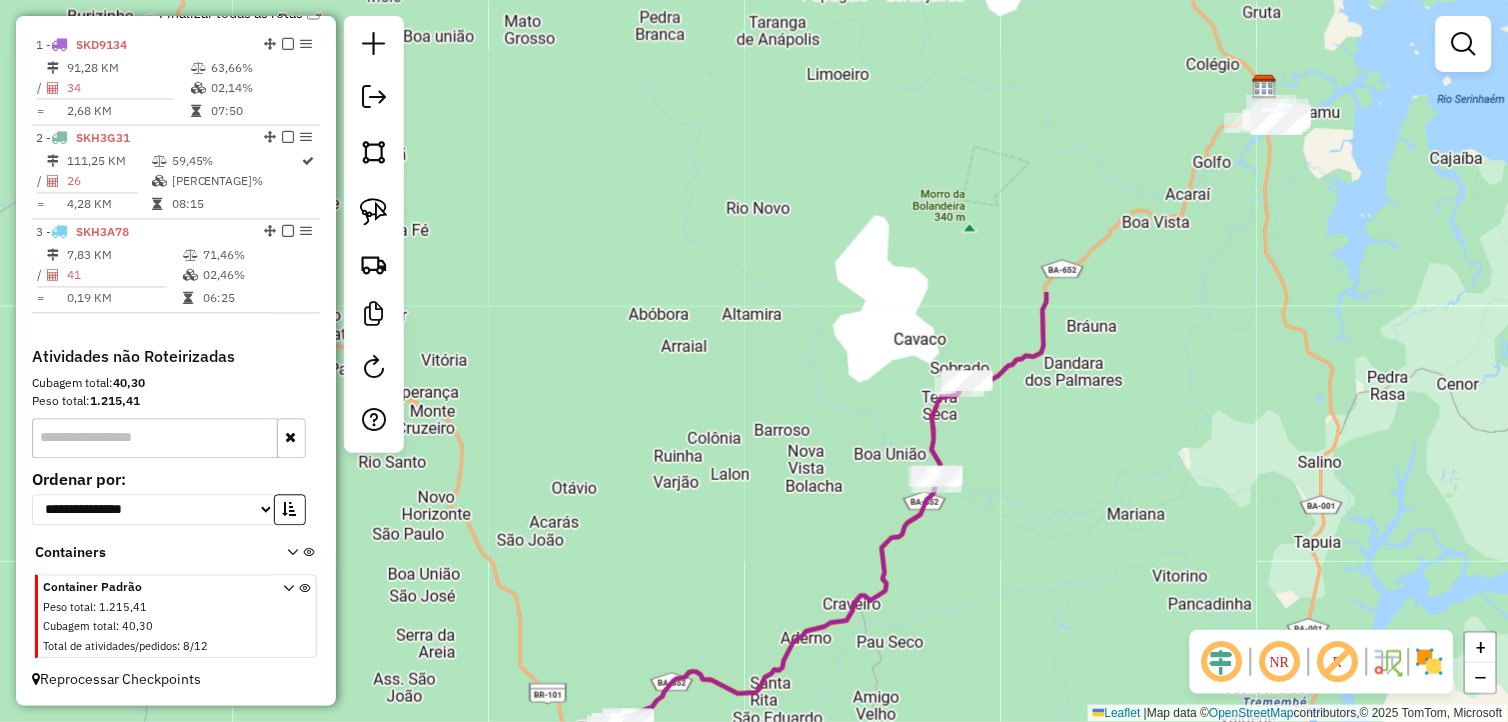 drag, startPoint x: 1004, startPoint y: 324, endPoint x: 874, endPoint y: 663, distance: 363.07162 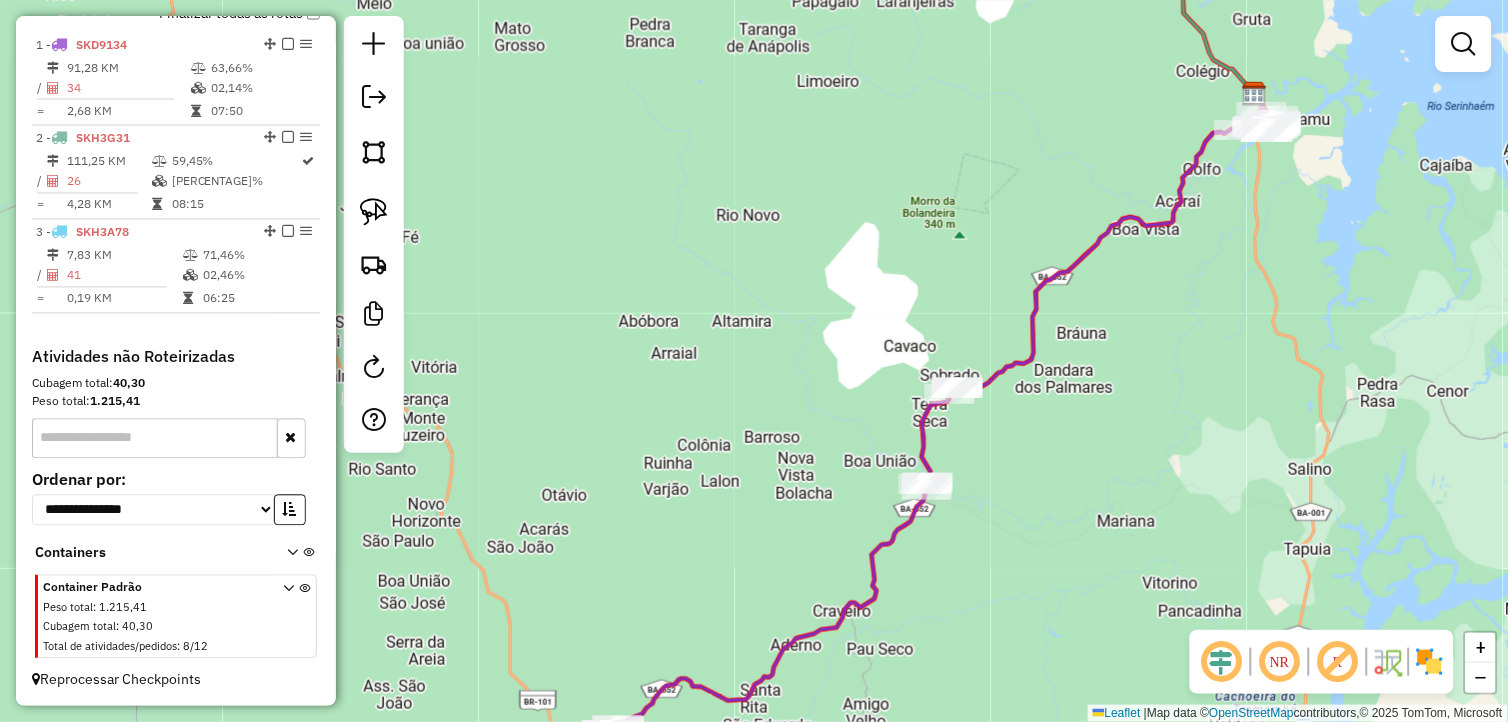 drag, startPoint x: 1052, startPoint y: 450, endPoint x: 1006, endPoint y: 480, distance: 54.91812 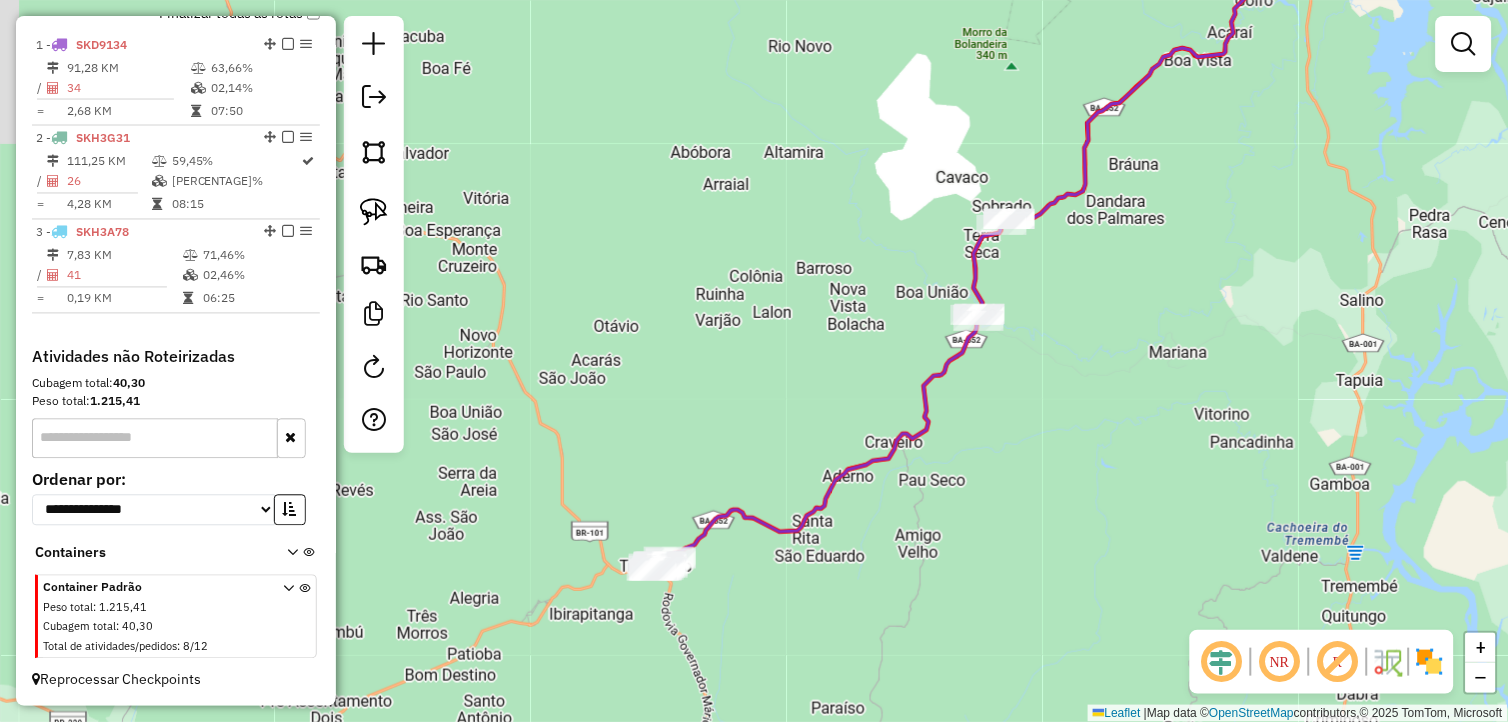 drag, startPoint x: 1007, startPoint y: 424, endPoint x: 955, endPoint y: 377, distance: 70.0928 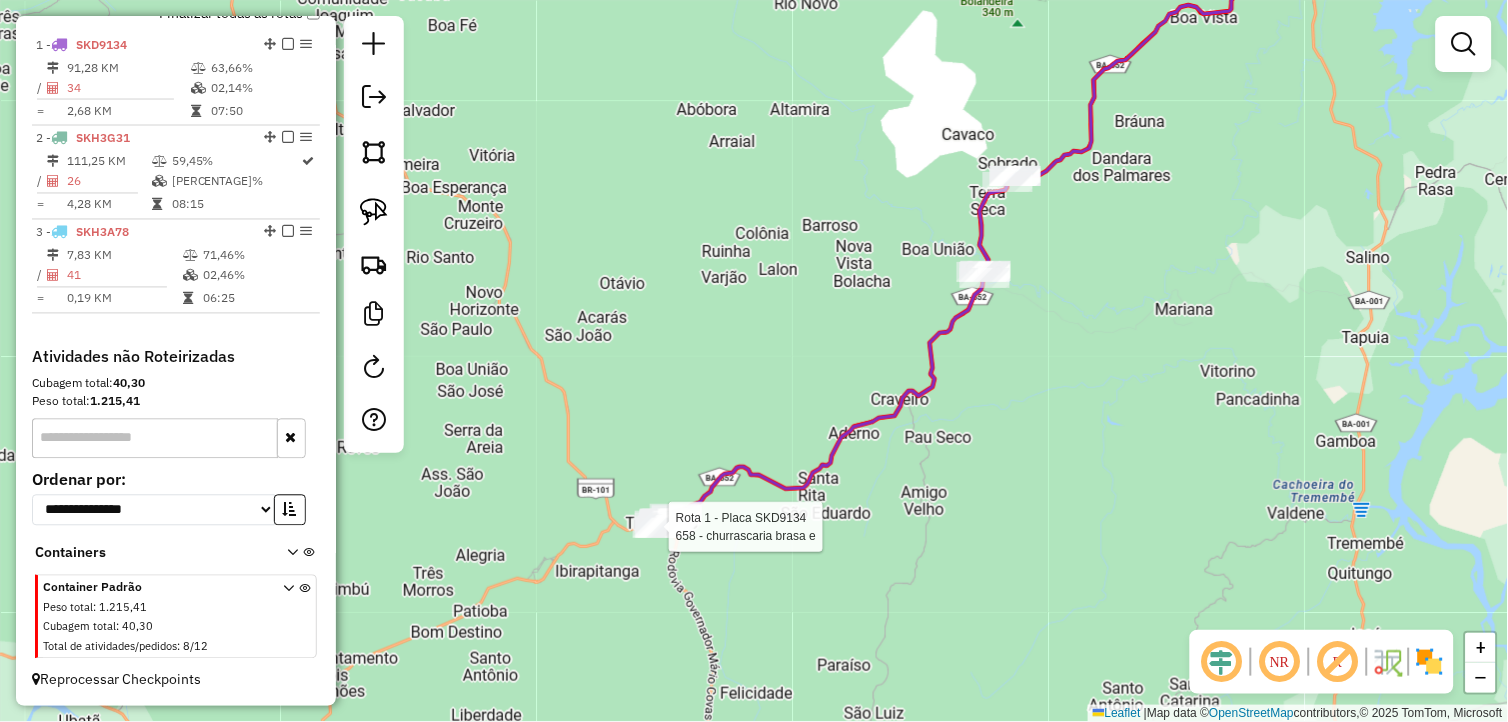 select on "*********" 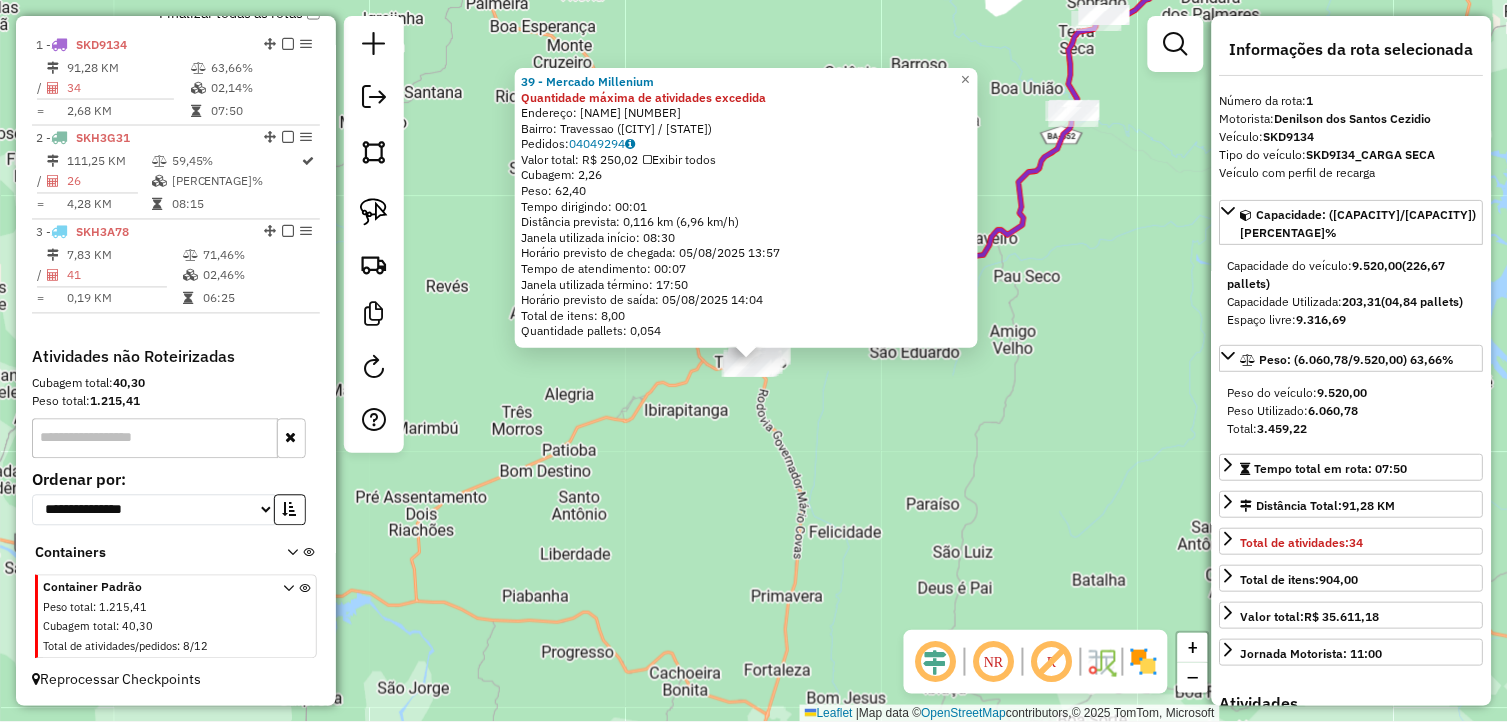 click on "39 - Mercado Millenium Quantidade máxima de atividades excedida  Endereço:  Manoel Benicio Dias 260   Bairro: Travessao (CAMAMU / BA)   Pedidos:  04049294   Valor total: R$ 250,02   Exibir todos   Cubagem: 2,26  Peso: 62,40  Tempo dirigindo: 00:01   Distância prevista: 0,116 km (6,96 km/h)   Janela utilizada início: 08:30   Horário previsto de chegada: 05/08/2025 13:57   Tempo de atendimento: 00:07   Janela utilizada término: 17:50   Horário previsto de saída: 05/08/2025 14:04   Total de itens: 8,00   Quantidade pallets: 0,054  × Janela de atendimento Grade de atendimento Capacidade Transportadoras Veículos Cliente Pedidos  Rotas Selecione os dias de semana para filtrar as janelas de atendimento  Seg   Ter   Qua   Qui   Sex   Sáb   Dom  Informe o período da janela de atendimento: De: Até:  Filtrar exatamente a janela do cliente  Considerar janela de atendimento padrão  Selecione os dias de semana para filtrar as grades de atendimento  Seg   Ter   Qua   Qui   Sex   Sáb   Dom   Peso mínimo:  De:" 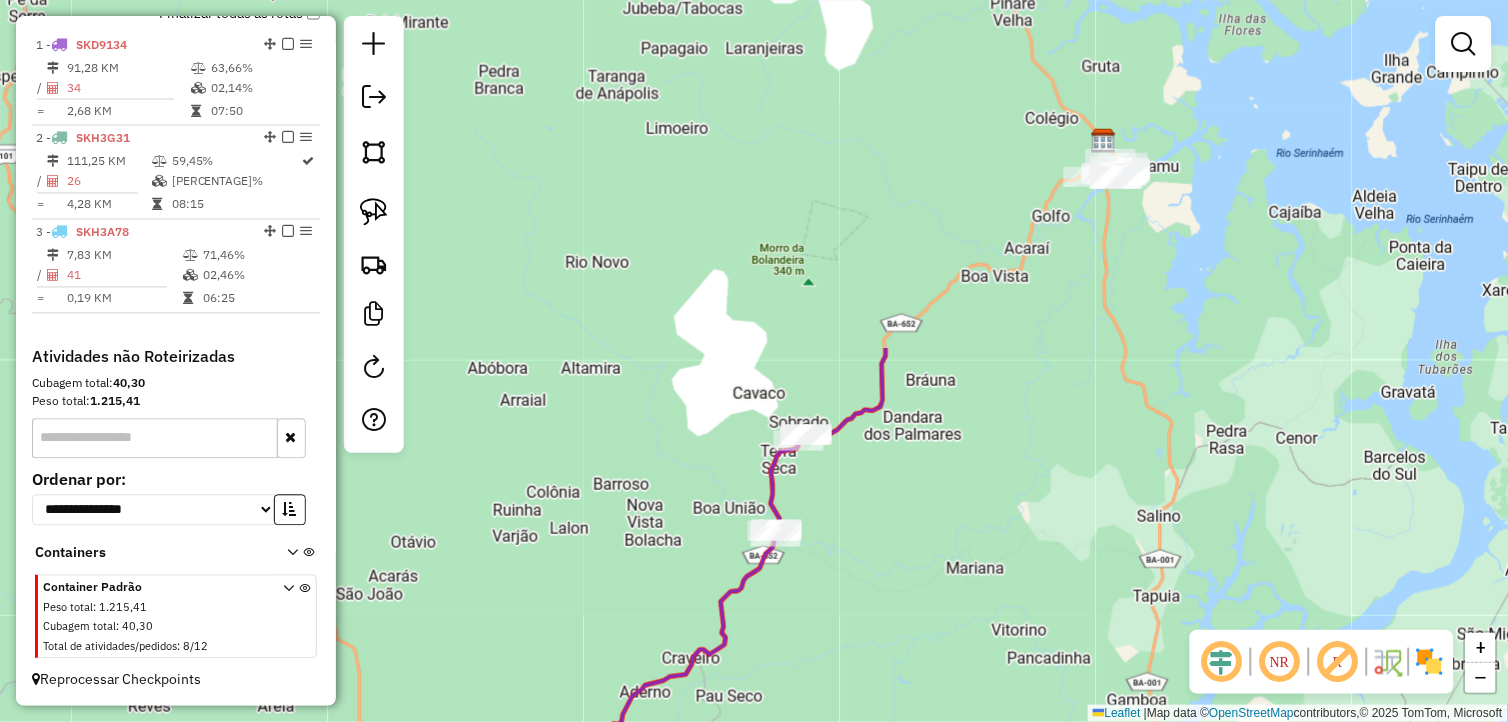drag, startPoint x: 1041, startPoint y: 350, endPoint x: 725, endPoint y: 708, distance: 477.5144 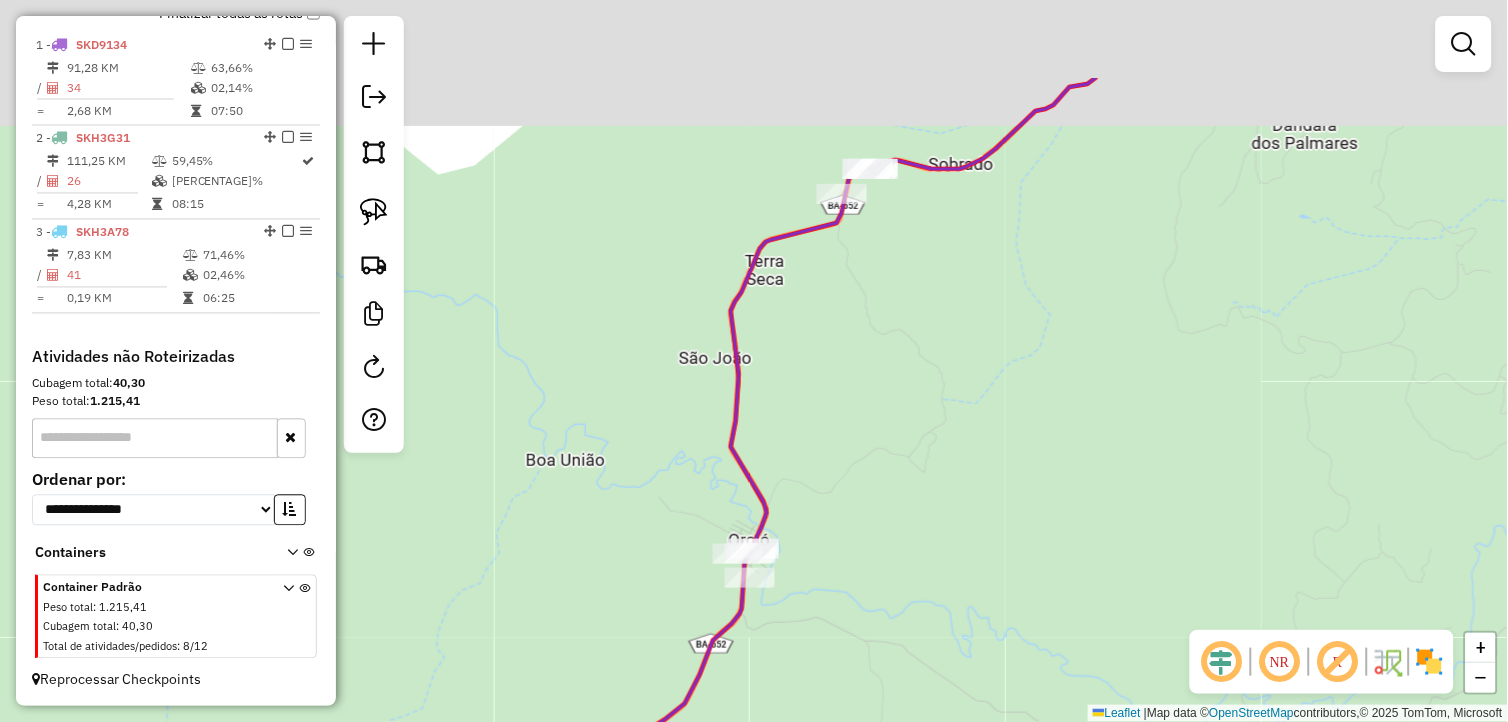 drag, startPoint x: 865, startPoint y: 527, endPoint x: 873, endPoint y: 565, distance: 38.832977 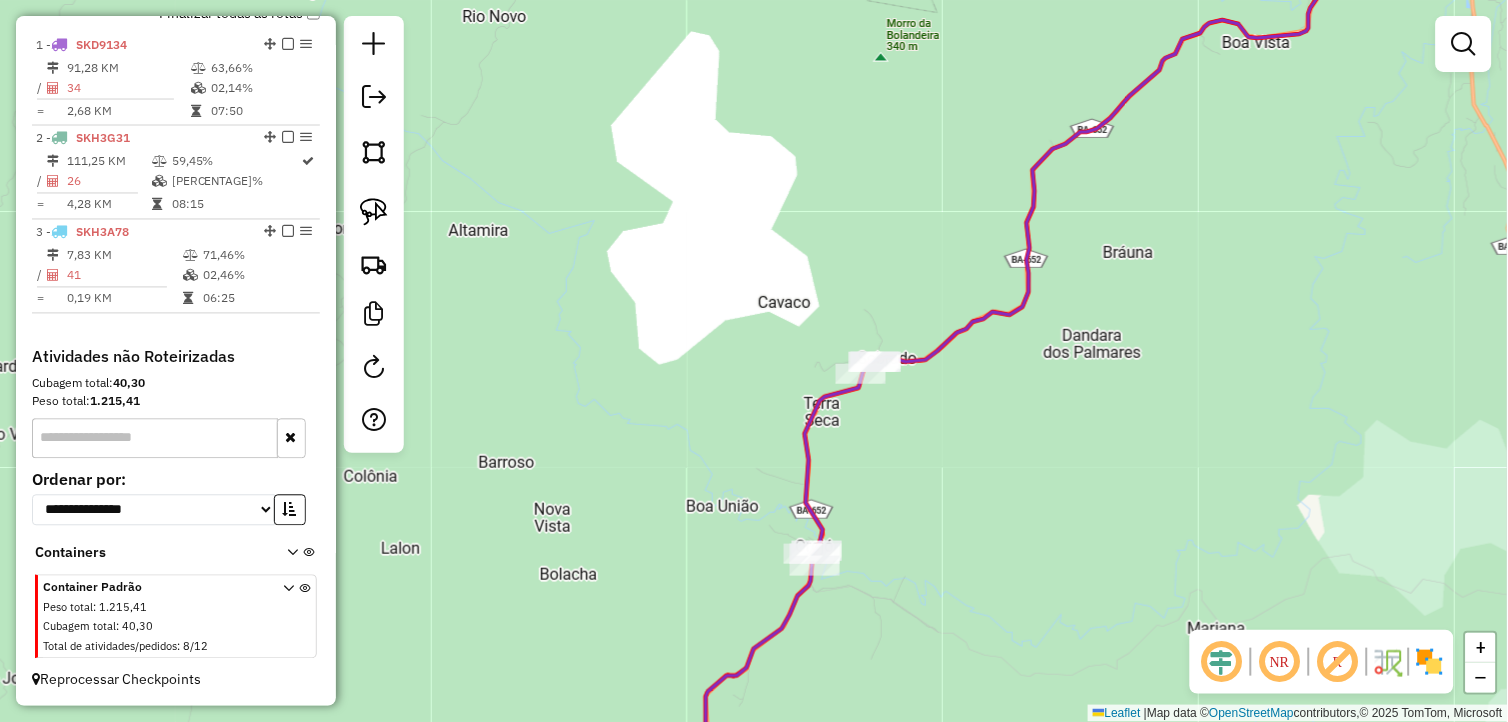 drag, startPoint x: 386, startPoint y: 208, endPoint x: 495, endPoint y: 257, distance: 119.507324 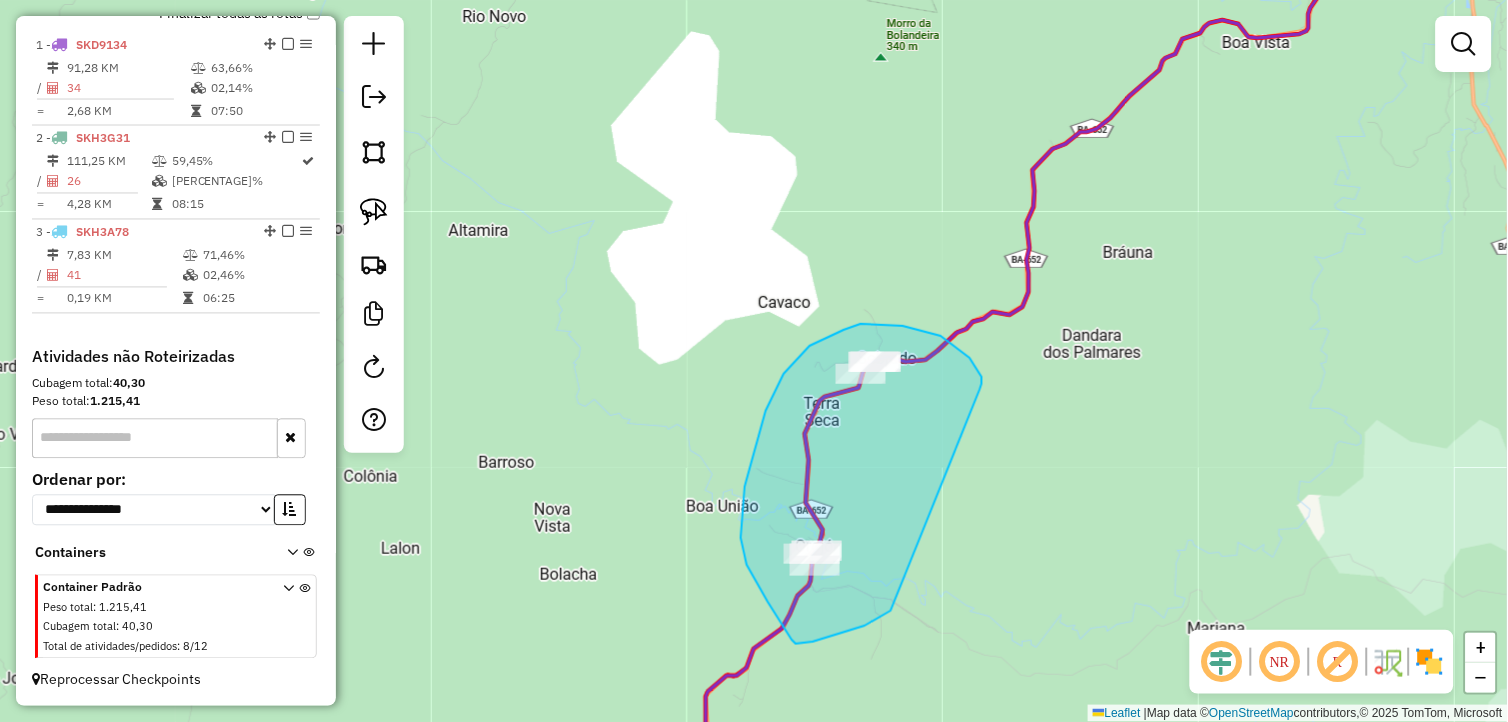 drag, startPoint x: 980, startPoint y: 390, endPoint x: 901, endPoint y: 594, distance: 218.76242 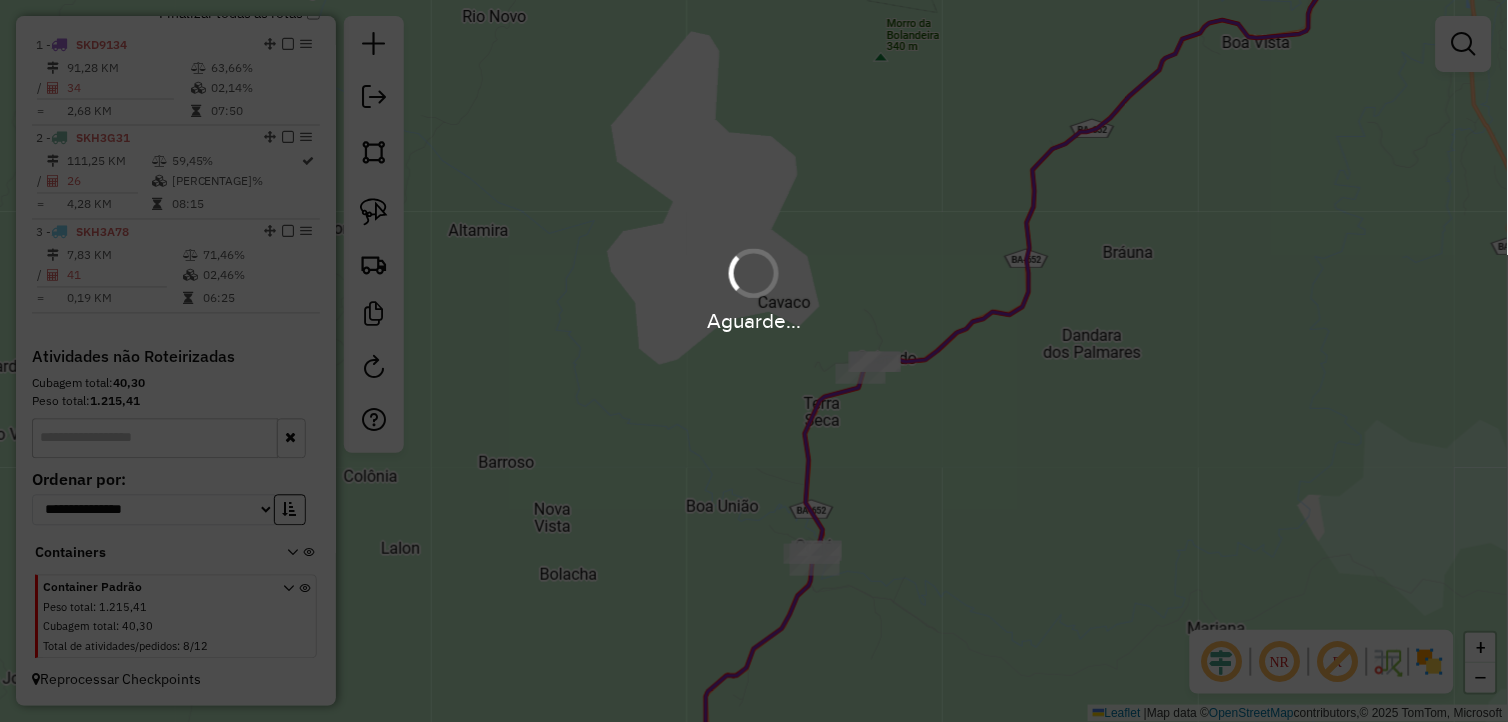 click on "Aguarde..." at bounding box center (754, 288) 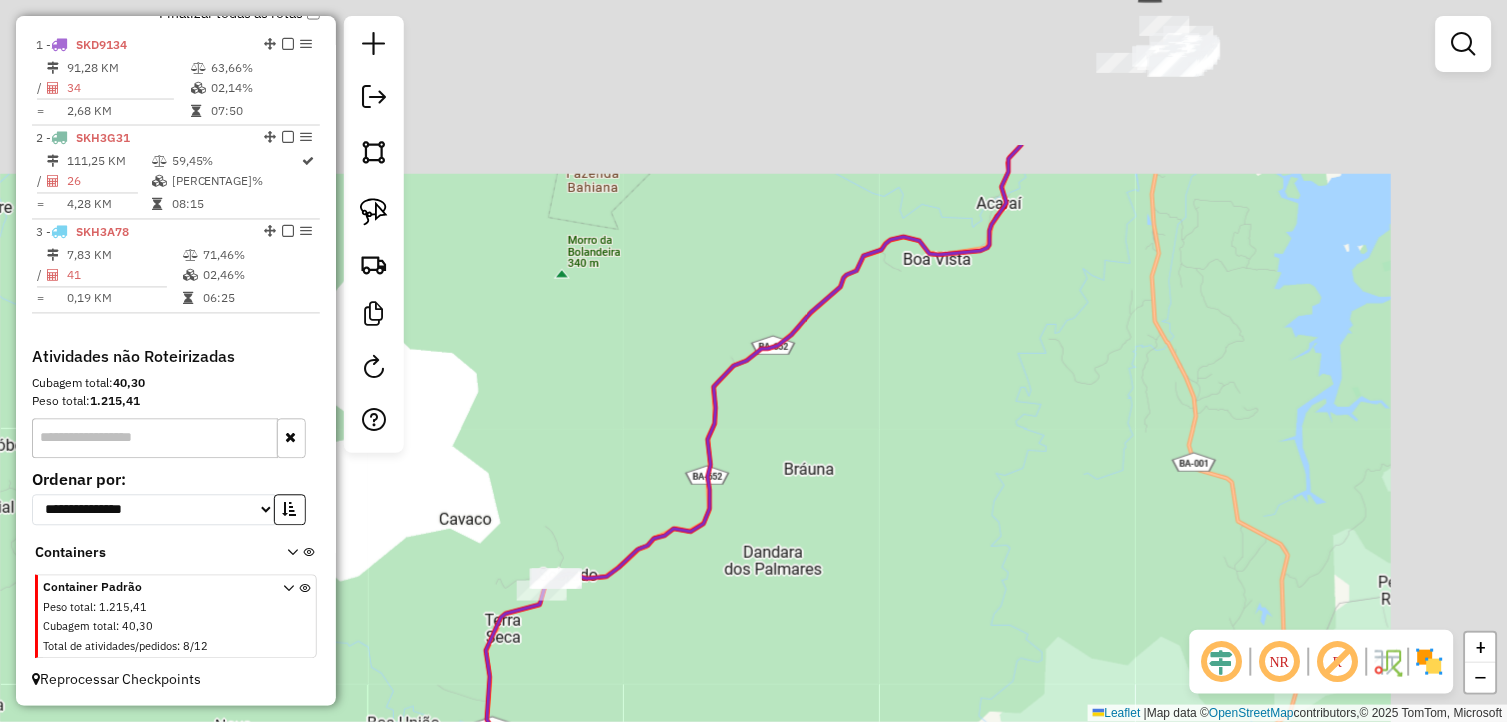 drag, startPoint x: 1001, startPoint y: 366, endPoint x: 743, endPoint y: 530, distance: 305.71228 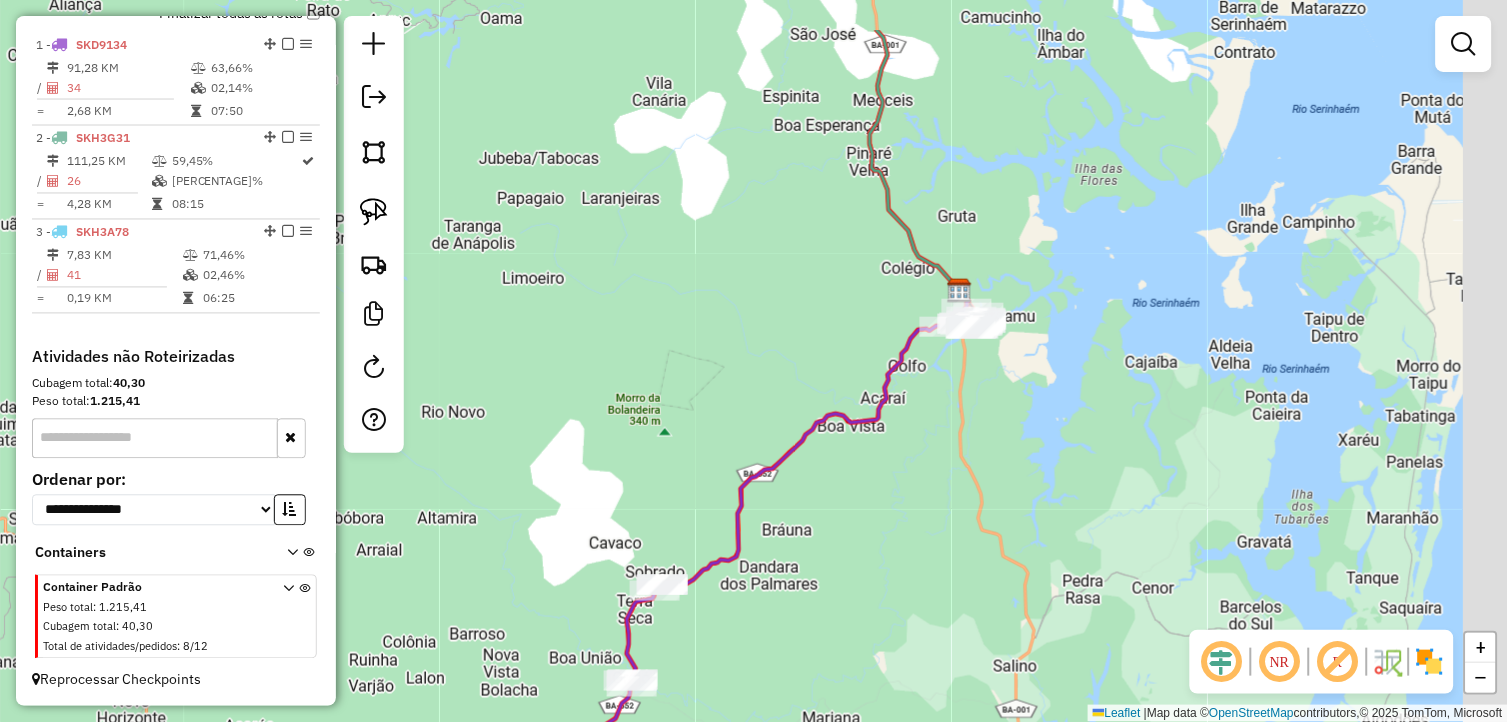 drag, startPoint x: 1006, startPoint y: 351, endPoint x: 927, endPoint y: 461, distance: 135.42896 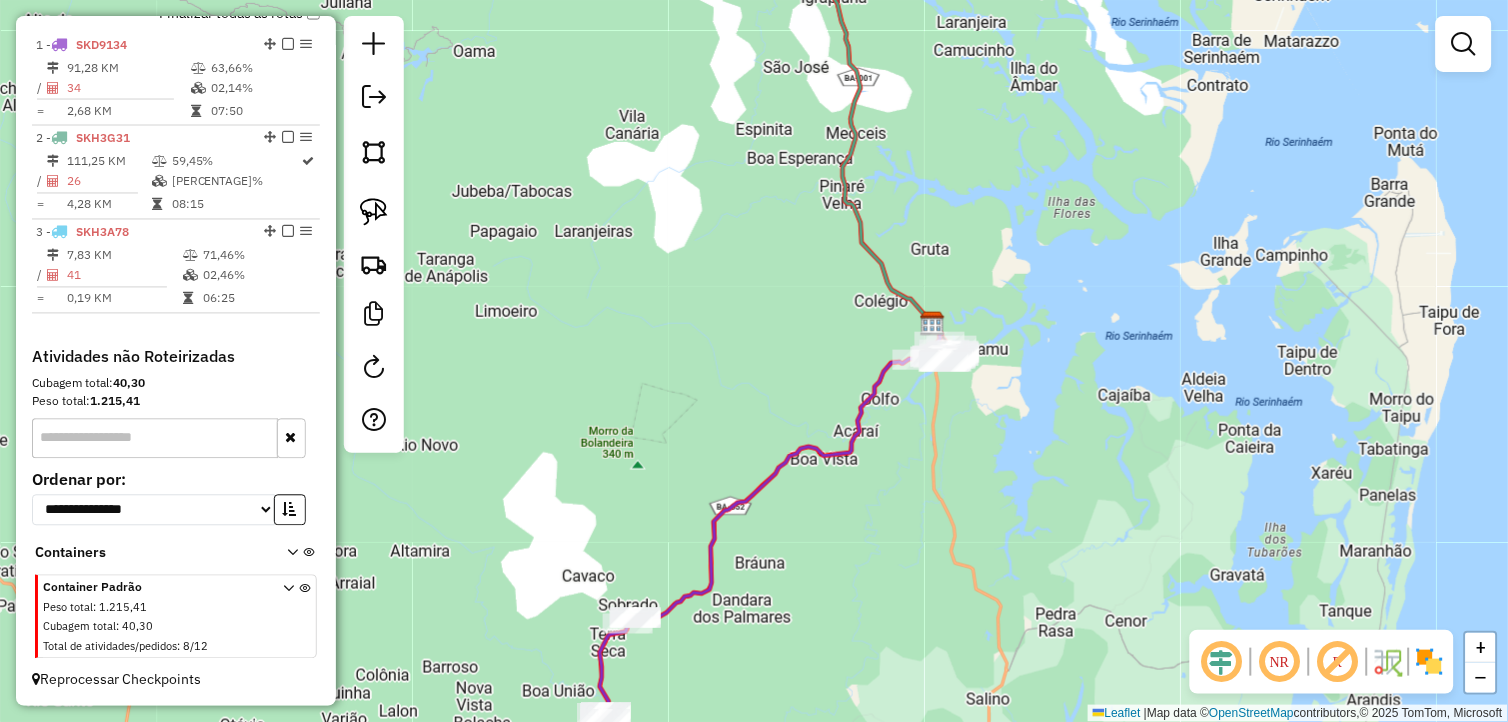 drag, startPoint x: 968, startPoint y: 464, endPoint x: 926, endPoint y: 508, distance: 60.827625 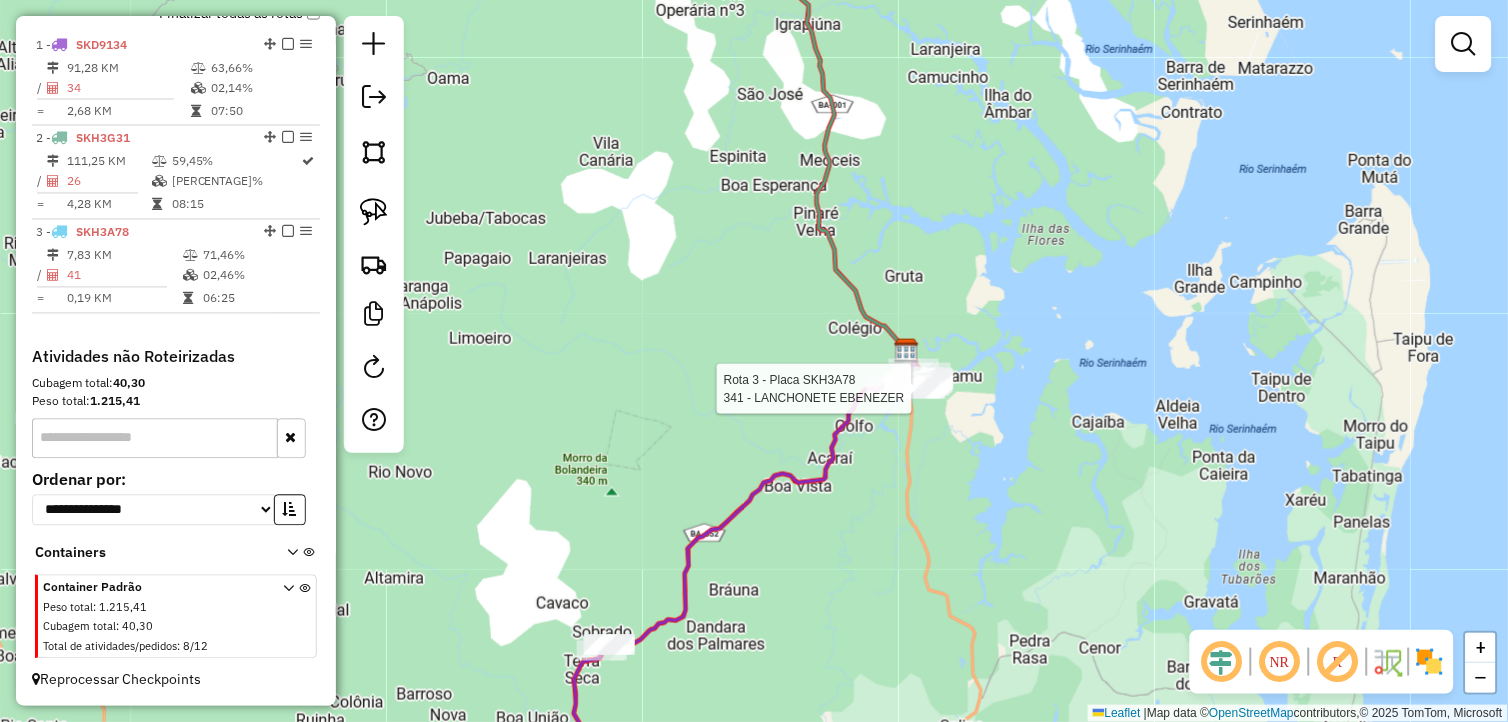 select on "*********" 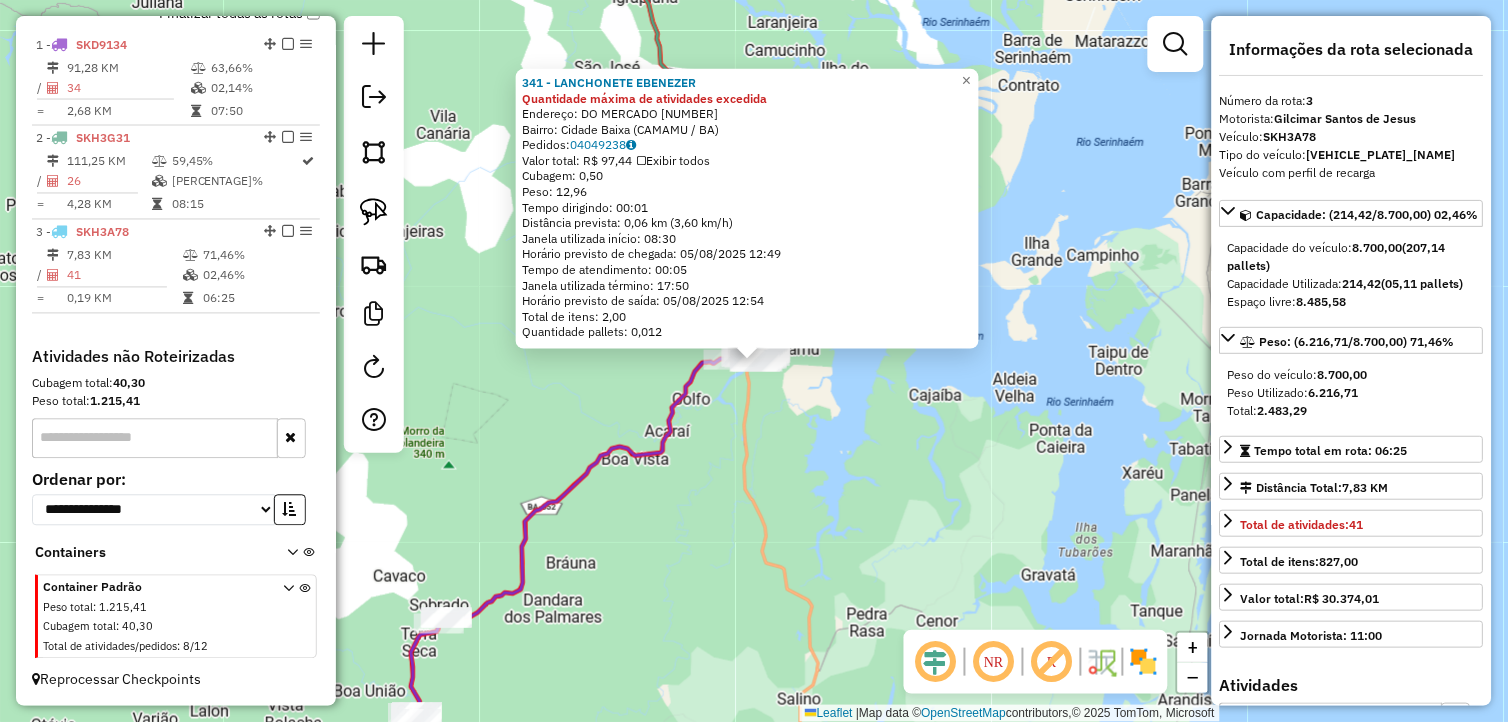 click on "341 - LANCHONETE EBENEZER Quantidade máxima de atividades excedida  Endereço:  DO MERCADO 121   Bairro: Cidade Baixa (CAMAMU / BA)   Pedidos:  04049238   Valor total: R$ 97,44   Exibir todos   Cubagem: 0,50  Peso: 12,96  Tempo dirigindo: 00:01   Distância prevista: 0,06 km (3,60 km/h)   Janela utilizada início: 08:30   Horário previsto de chegada: 05/08/2025 12:49   Tempo de atendimento: 00:05   Janela utilizada término: 17:50   Horário previsto de saída: 05/08/2025 12:54   Total de itens: 2,00   Quantidade pallets: 0,012  × Janela de atendimento Grade de atendimento Capacidade Transportadoras Veículos Cliente Pedidos  Rotas Selecione os dias de semana para filtrar as janelas de atendimento  Seg   Ter   Qua   Qui   Sex   Sáb   Dom  Informe o período da janela de atendimento: De: Até:  Filtrar exatamente a janela do cliente  Considerar janela de atendimento padrão  Selecione os dias de semana para filtrar as grades de atendimento  Seg   Ter   Qua   Qui   Sex   Sáb   Dom   Peso mínimo:   De:  +" 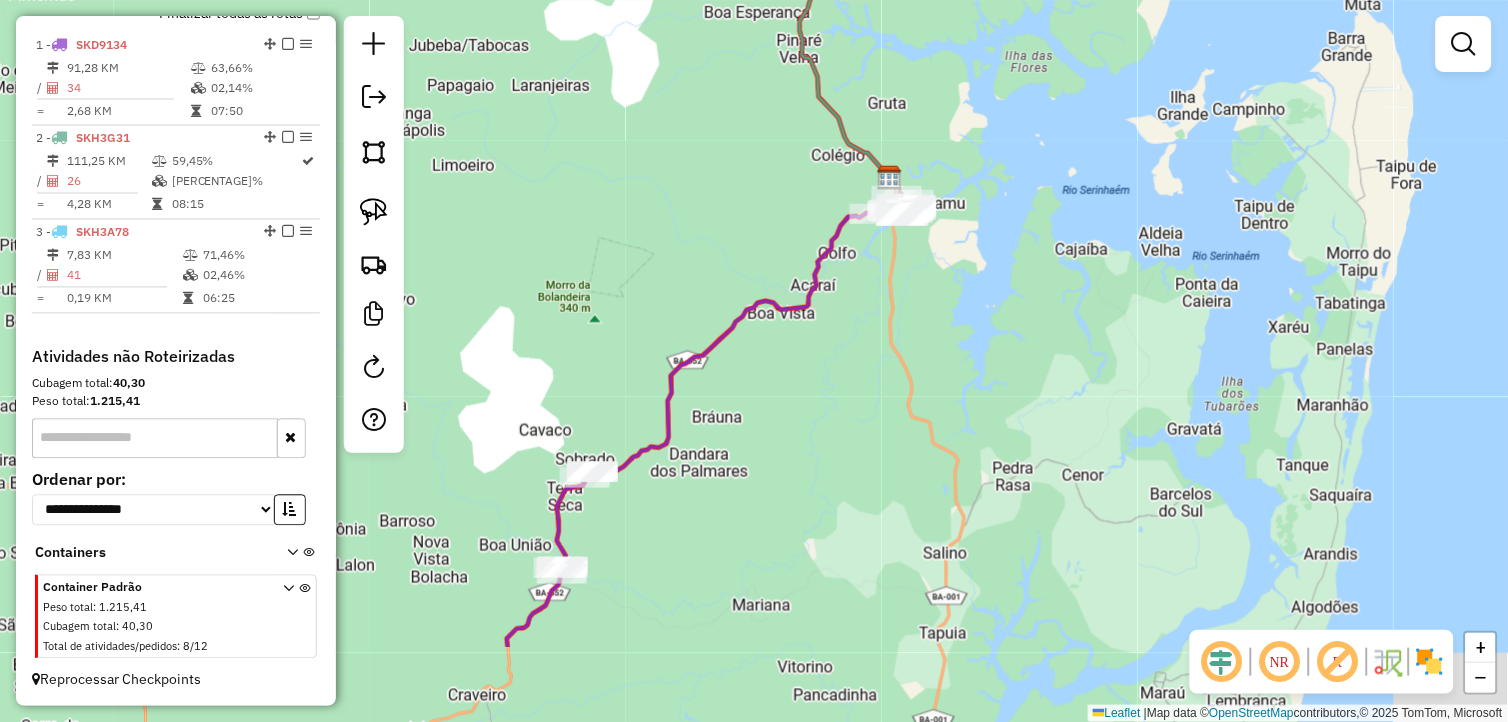 drag, startPoint x: 867, startPoint y: 521, endPoint x: 1081, endPoint y: 320, distance: 293.59326 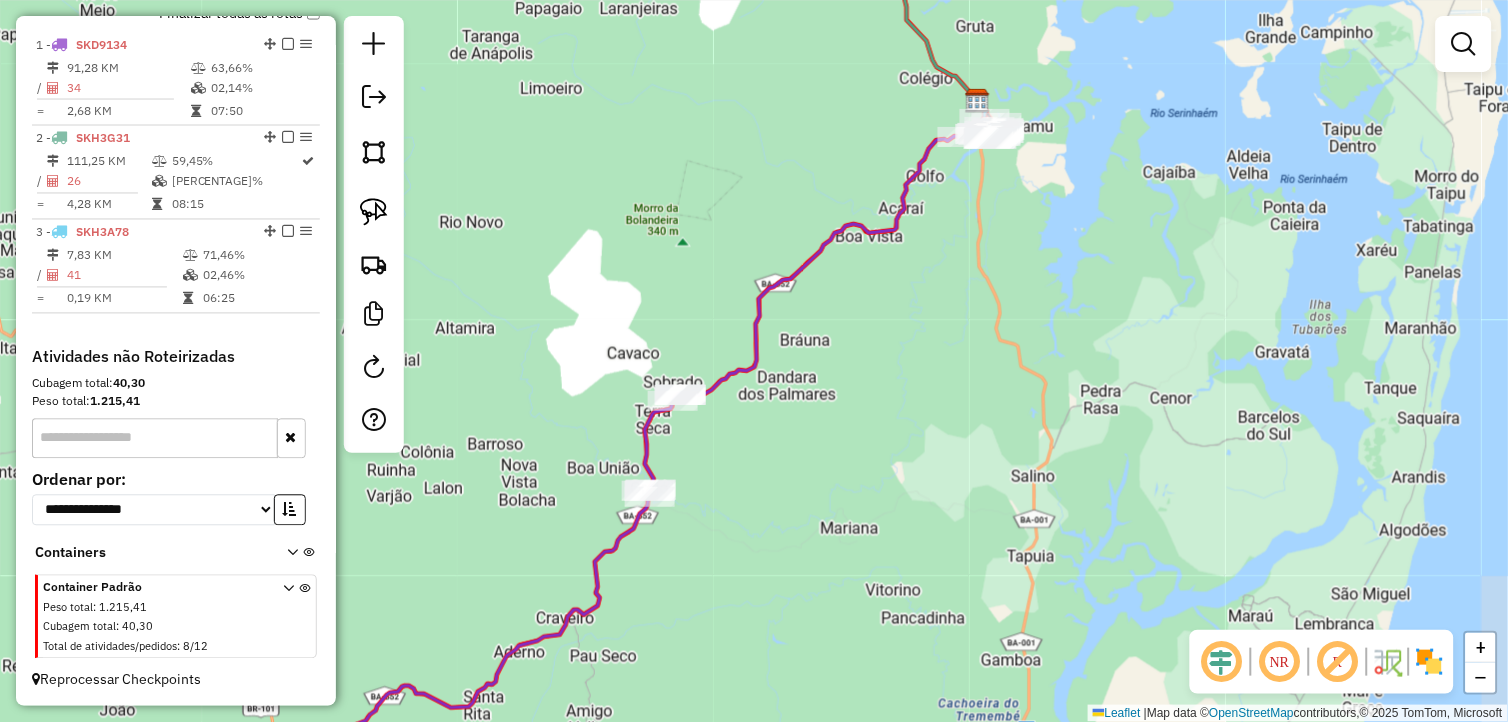 drag, startPoint x: 891, startPoint y: 406, endPoint x: 816, endPoint y: 480, distance: 105.36128 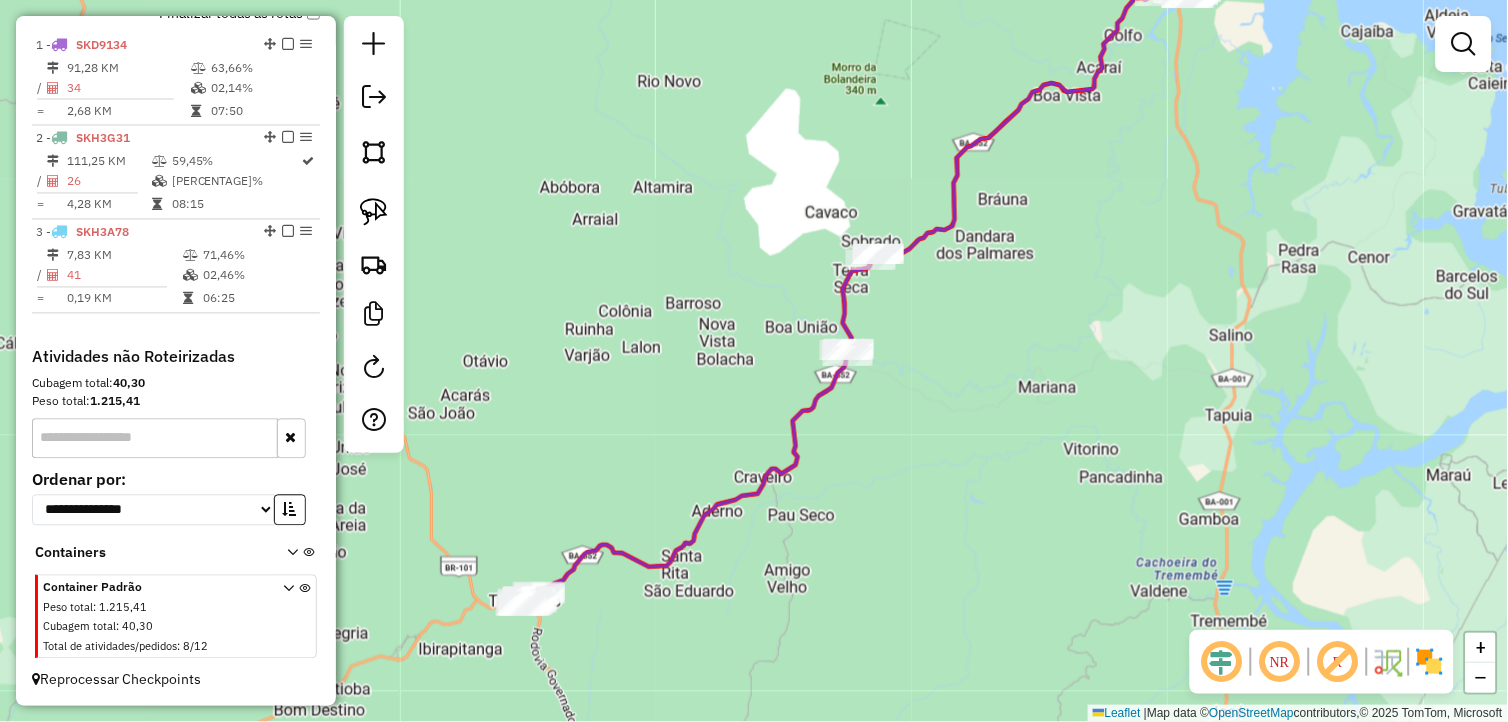 drag, startPoint x: 733, startPoint y: 507, endPoint x: 954, endPoint y: 342, distance: 275.80066 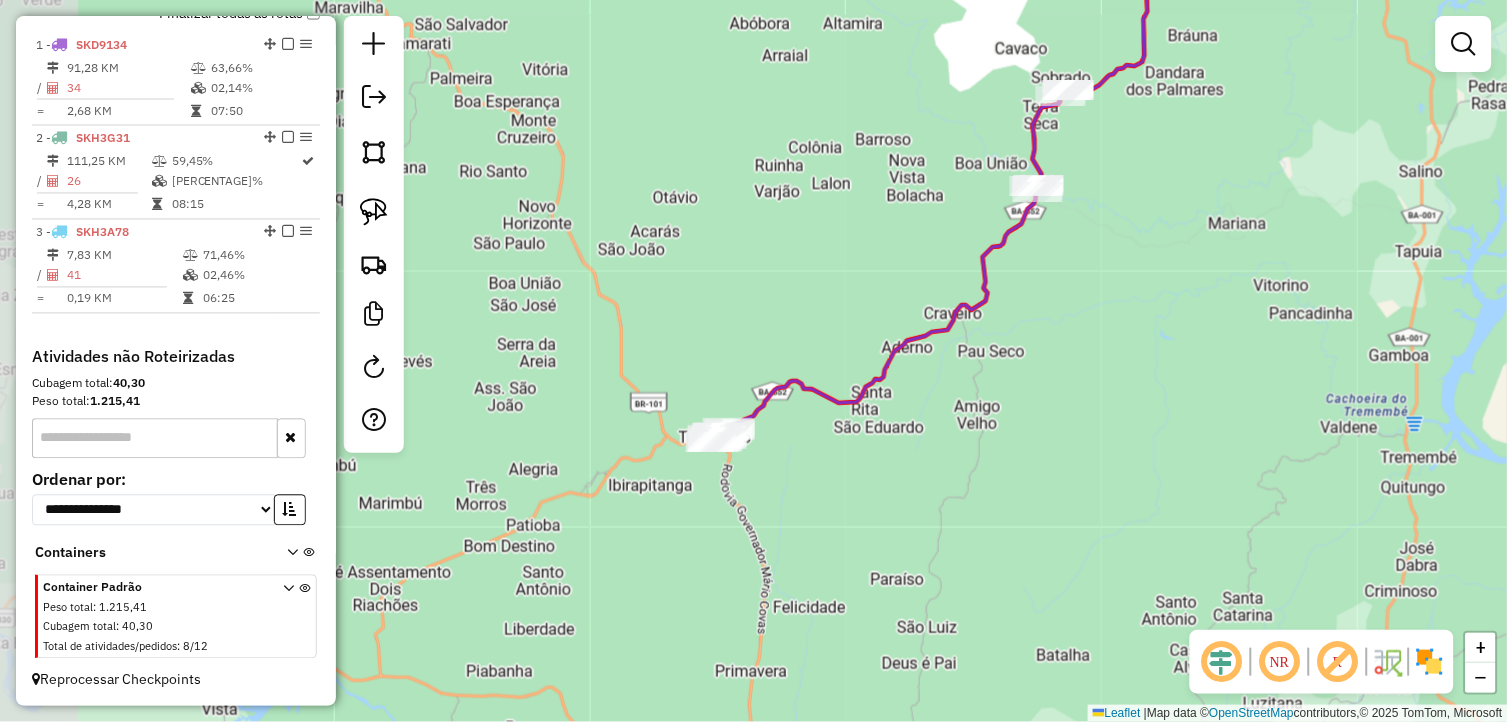 drag, startPoint x: 792, startPoint y: 517, endPoint x: 921, endPoint y: 403, distance: 172.154 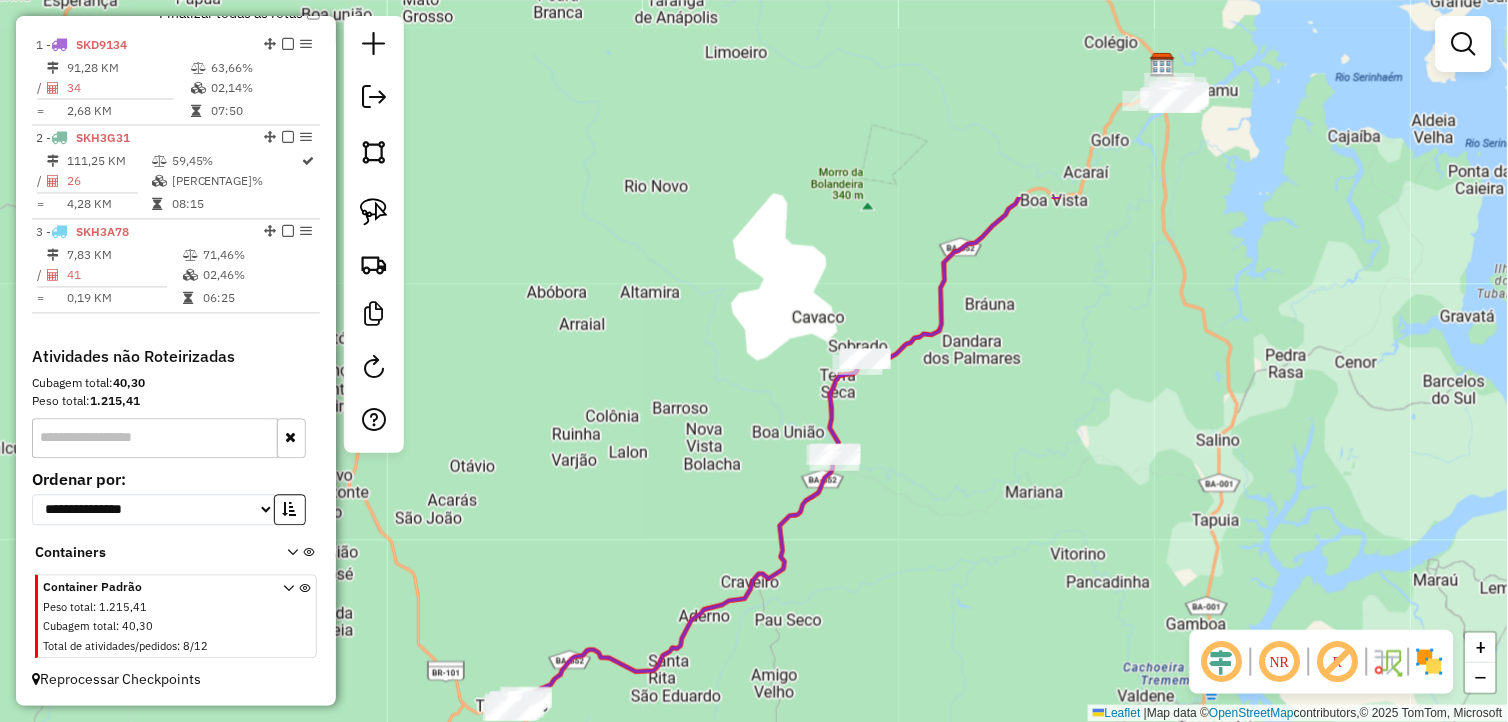 drag, startPoint x: 1134, startPoint y: 237, endPoint x: 931, endPoint y: 506, distance: 337.0015 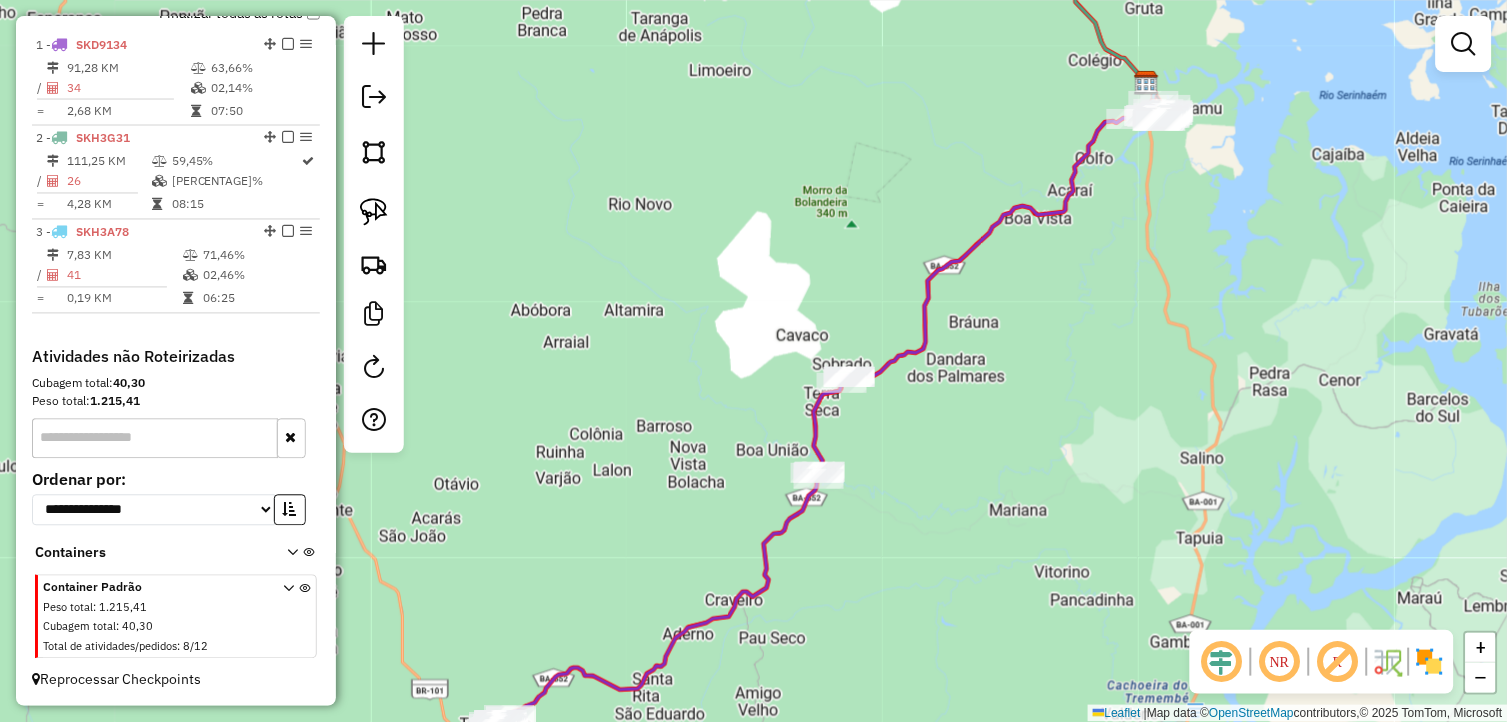 drag, startPoint x: 1134, startPoint y: 256, endPoint x: 1016, endPoint y: 401, distance: 186.94652 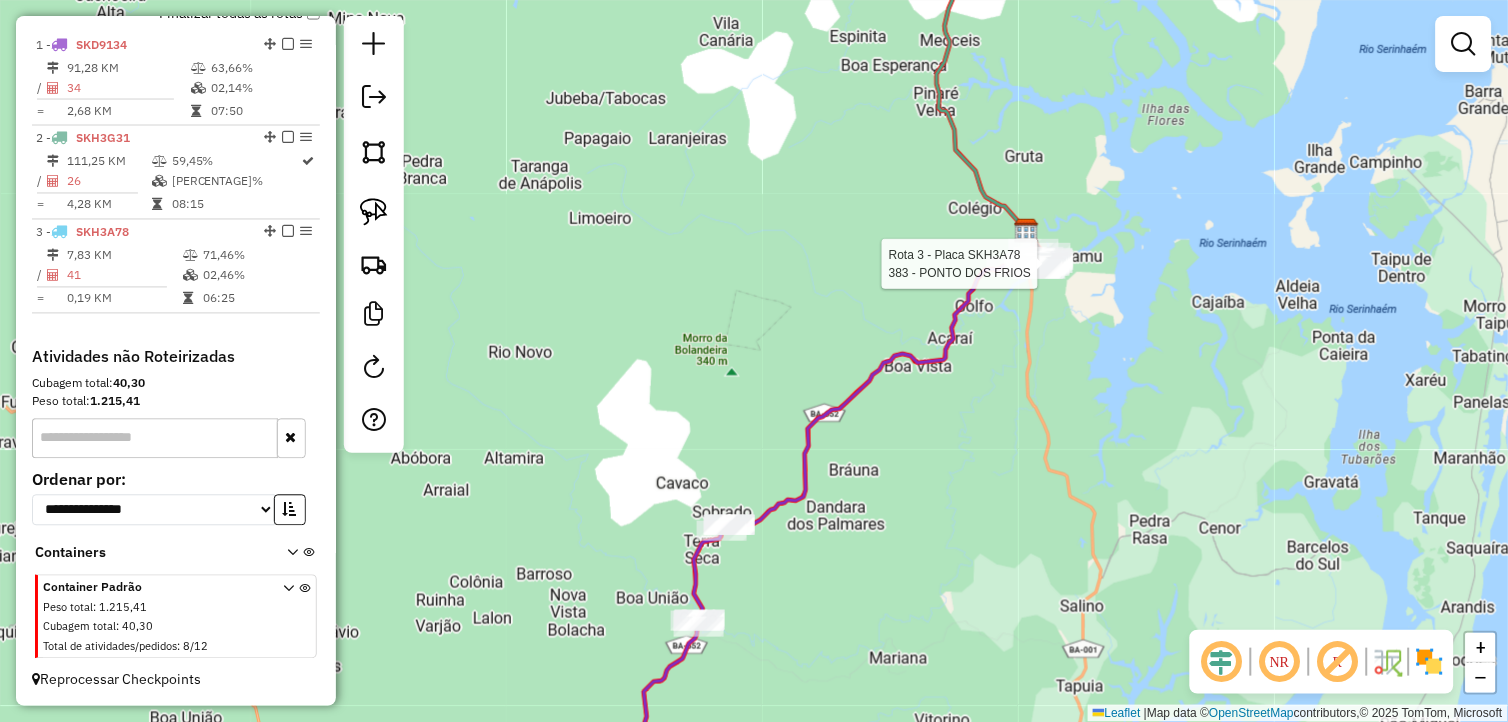 select on "*********" 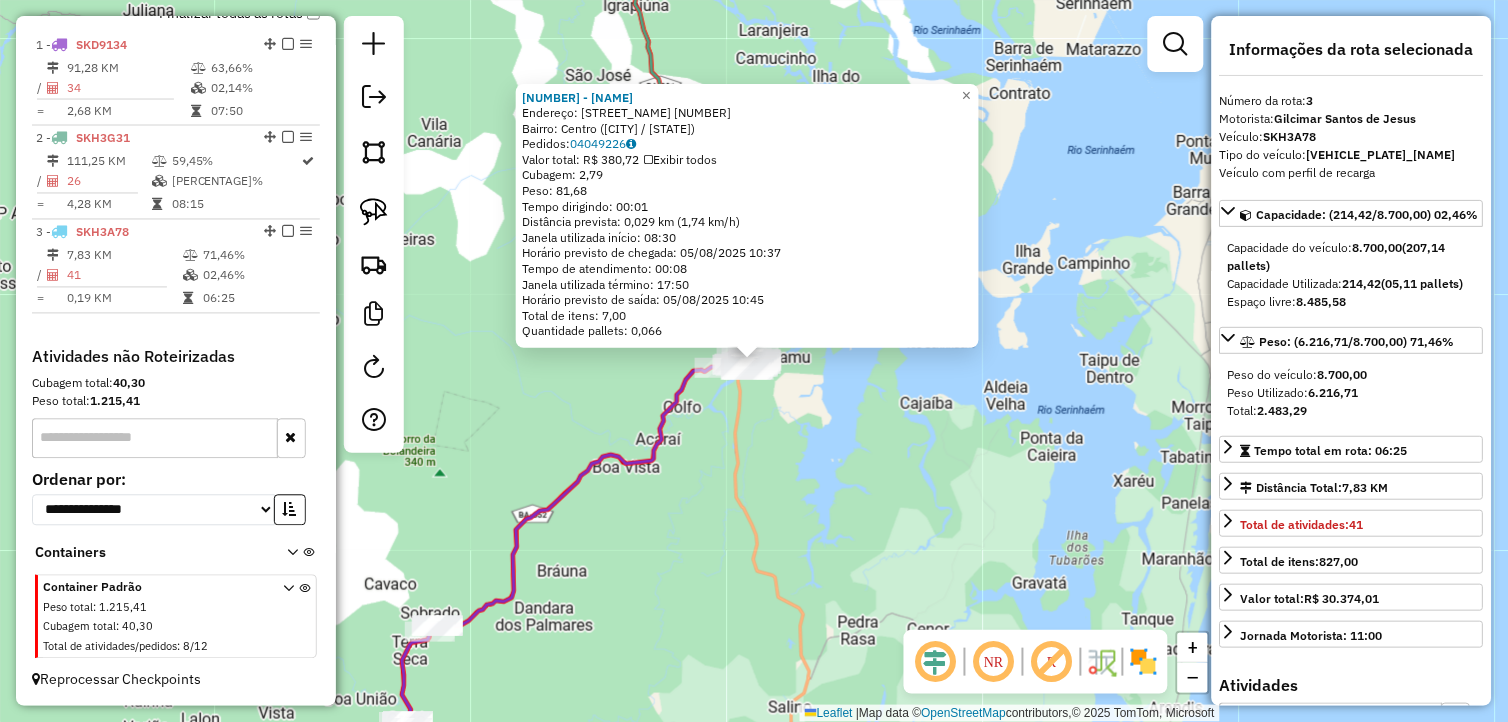 click on "152 - RES ELSHADAY  Endereço:  MERCADO DA FARINHA 3   Bairro: Centro (CAMAMU / BA)   Pedidos:  04049226   Valor total: R$ 380,72   Exibir todos   Cubagem: 2,79  Peso: 81,68  Tempo dirigindo: 00:01   Distância prevista: 0,029 km (1,74 km/h)   Janela utilizada início: 08:30   Horário previsto de chegada: 05/08/2025 10:37   Tempo de atendimento: 00:08   Janela utilizada término: 17:50   Horário previsto de saída: 05/08/2025 10:45   Total de itens: 7,00   Quantidade pallets: 0,066  × Janela de atendimento Grade de atendimento Capacidade Transportadoras Veículos Cliente Pedidos  Rotas Selecione os dias de semana para filtrar as janelas de atendimento  Seg   Ter   Qua   Qui   Sex   Sáb   Dom  Informe o período da janela de atendimento: De: Até:  Filtrar exatamente a janela do cliente  Considerar janela de atendimento padrão  Selecione os dias de semana para filtrar as grades de atendimento  Seg   Ter   Qua   Qui   Sex   Sáb   Dom   Considerar clientes sem dia de atendimento cadastrado  Peso mínimo:" 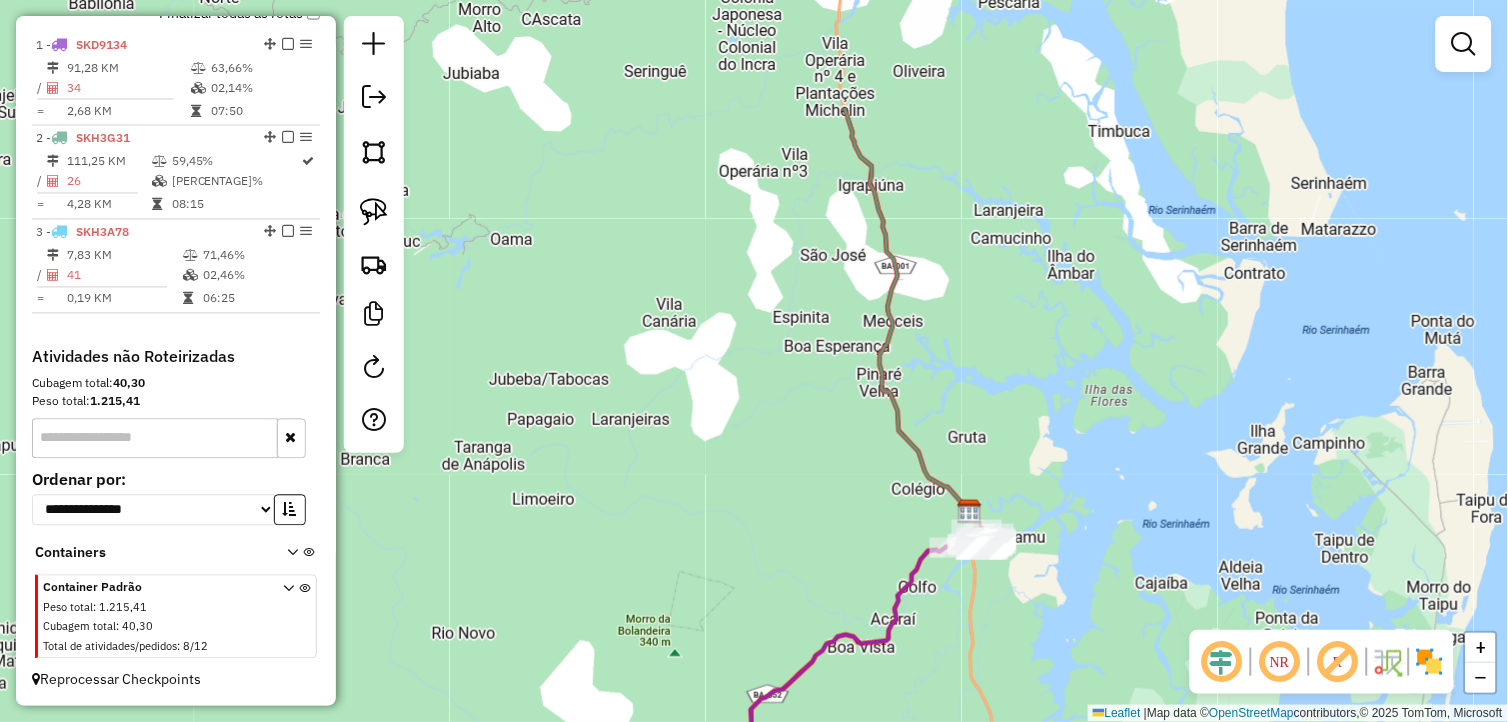 drag, startPoint x: 730, startPoint y: 453, endPoint x: 970, endPoint y: 635, distance: 301.20425 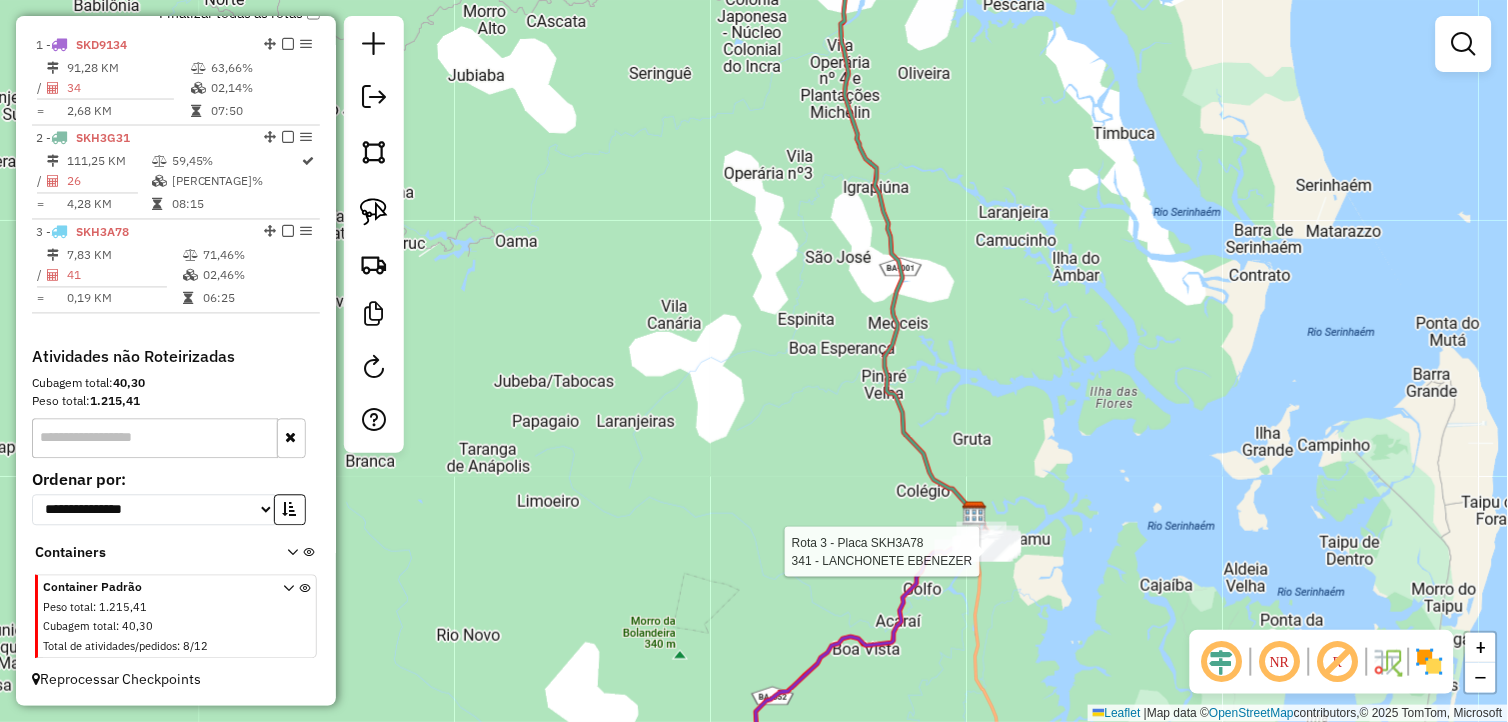 select on "*********" 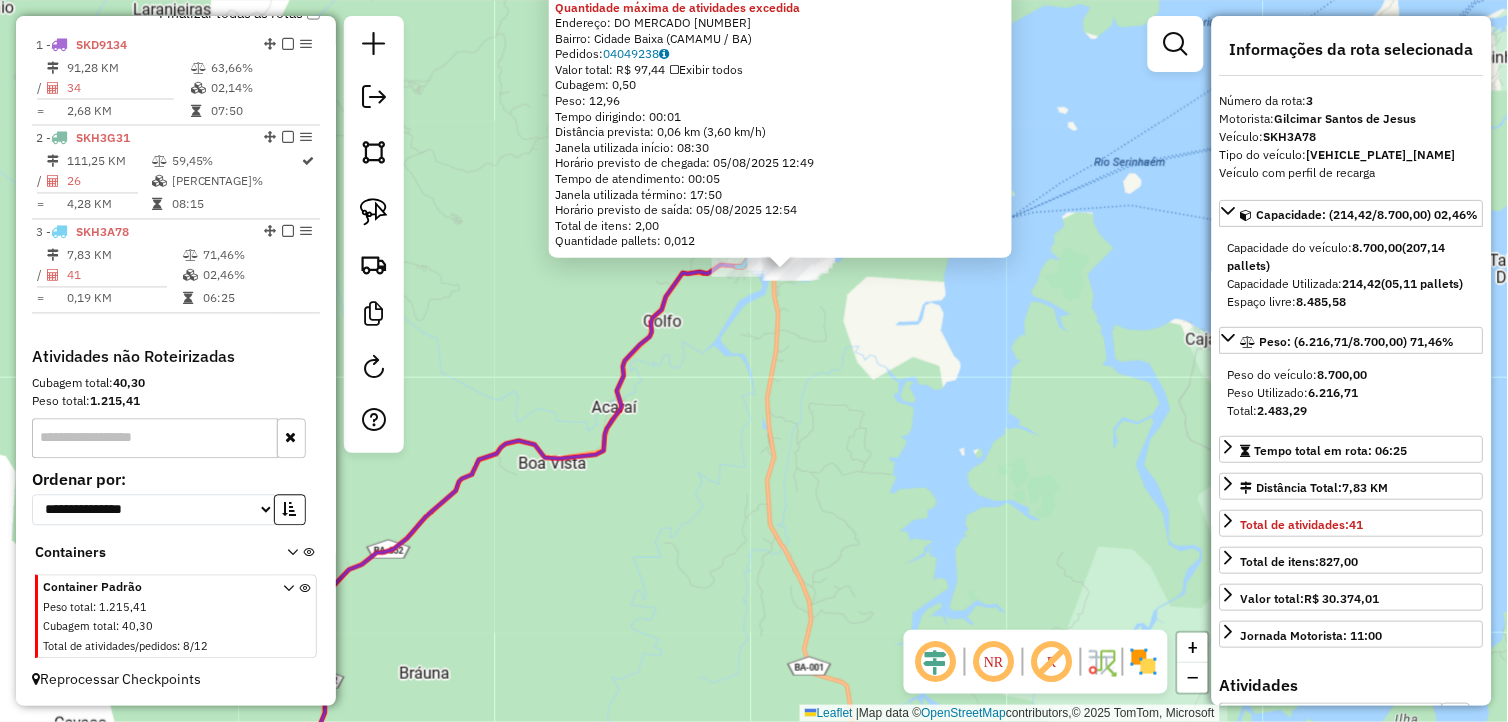 drag, startPoint x: 755, startPoint y: 468, endPoint x: 886, endPoint y: 550, distance: 154.54773 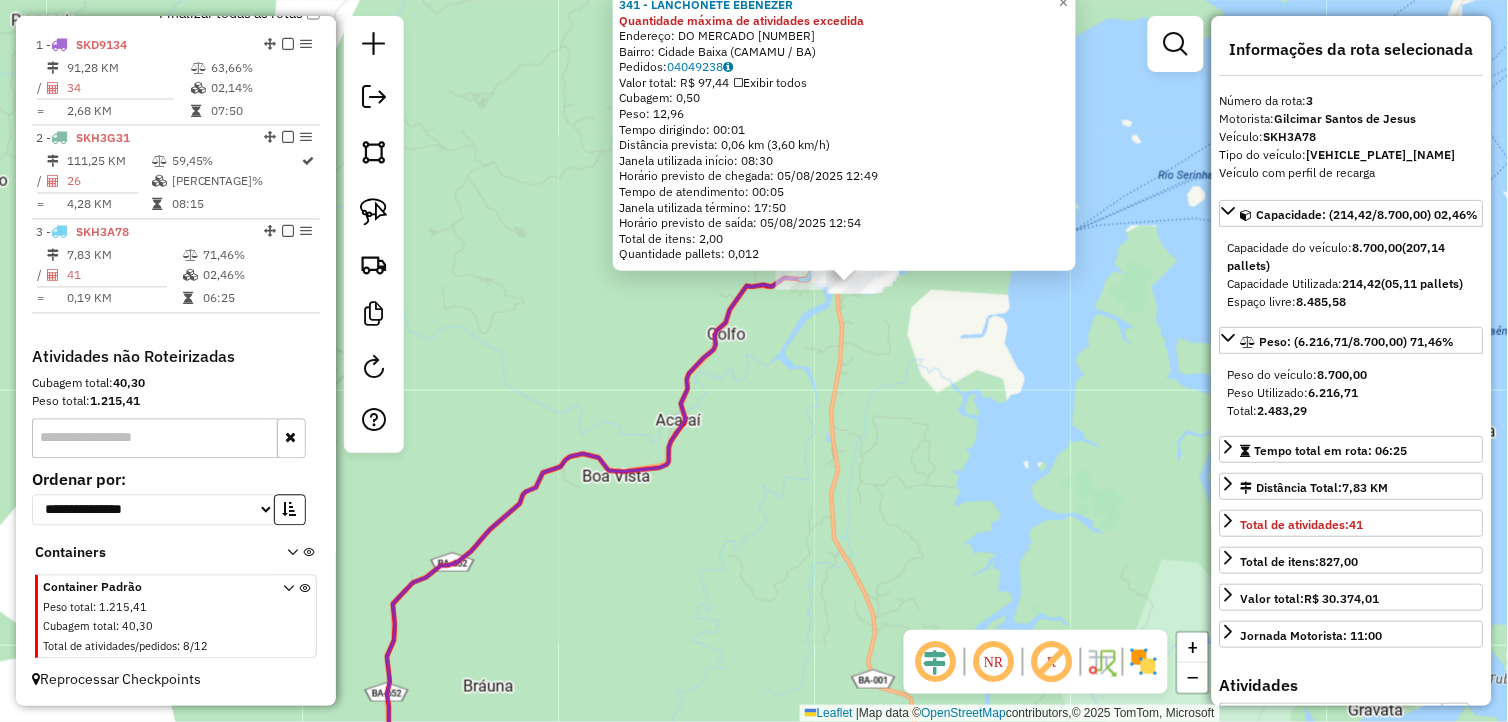 drag, startPoint x: 892, startPoint y: 403, endPoint x: 927, endPoint y: 410, distance: 35.69314 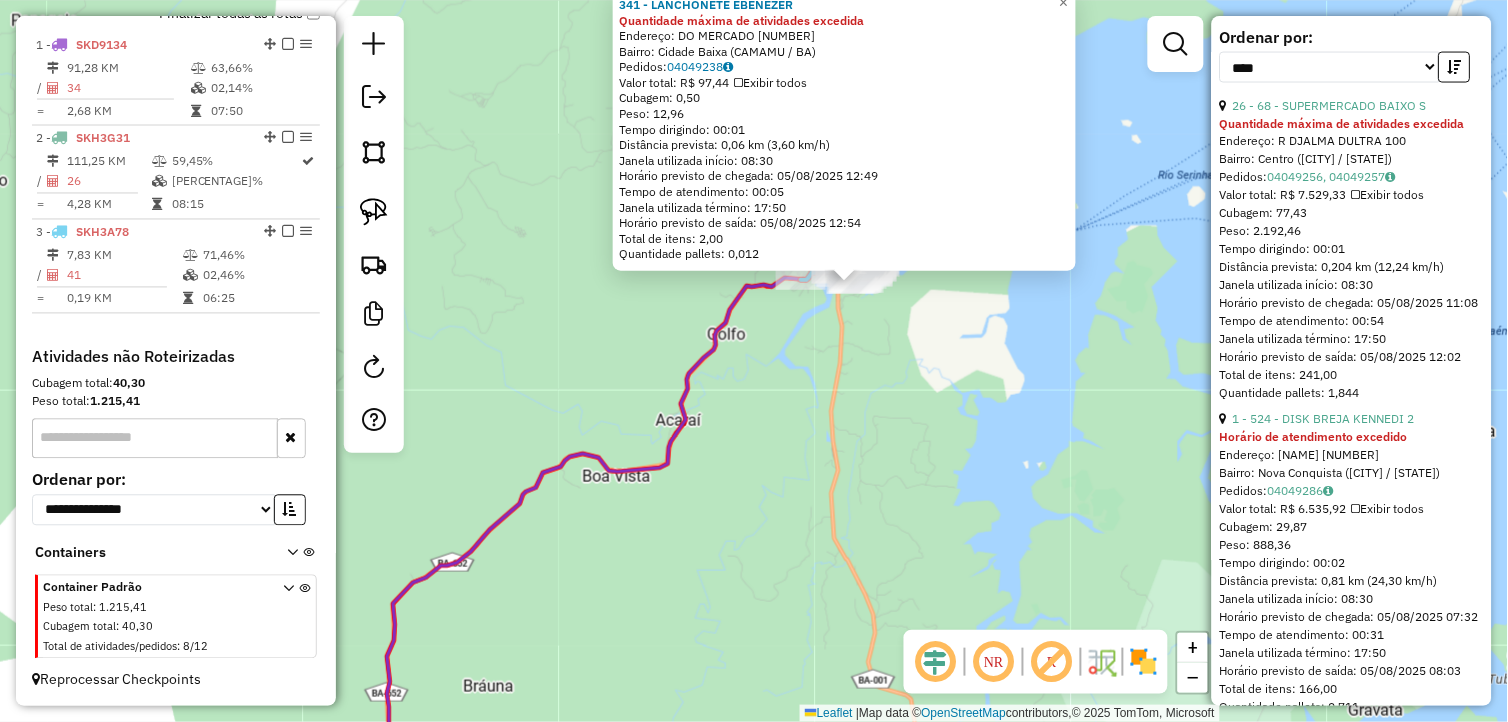 scroll, scrollTop: 777, scrollLeft: 0, axis: vertical 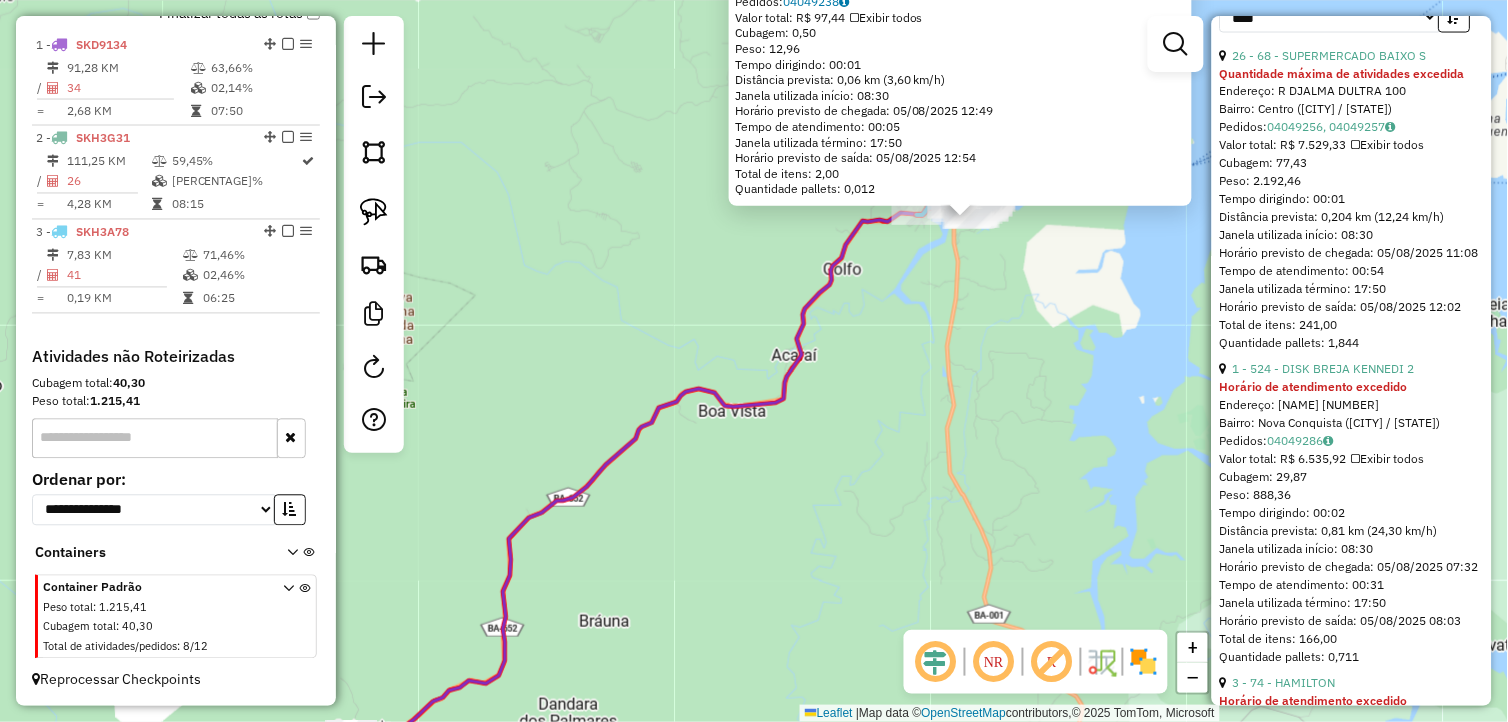 drag, startPoint x: 678, startPoint y: 443, endPoint x: 675, endPoint y: 405, distance: 38.118237 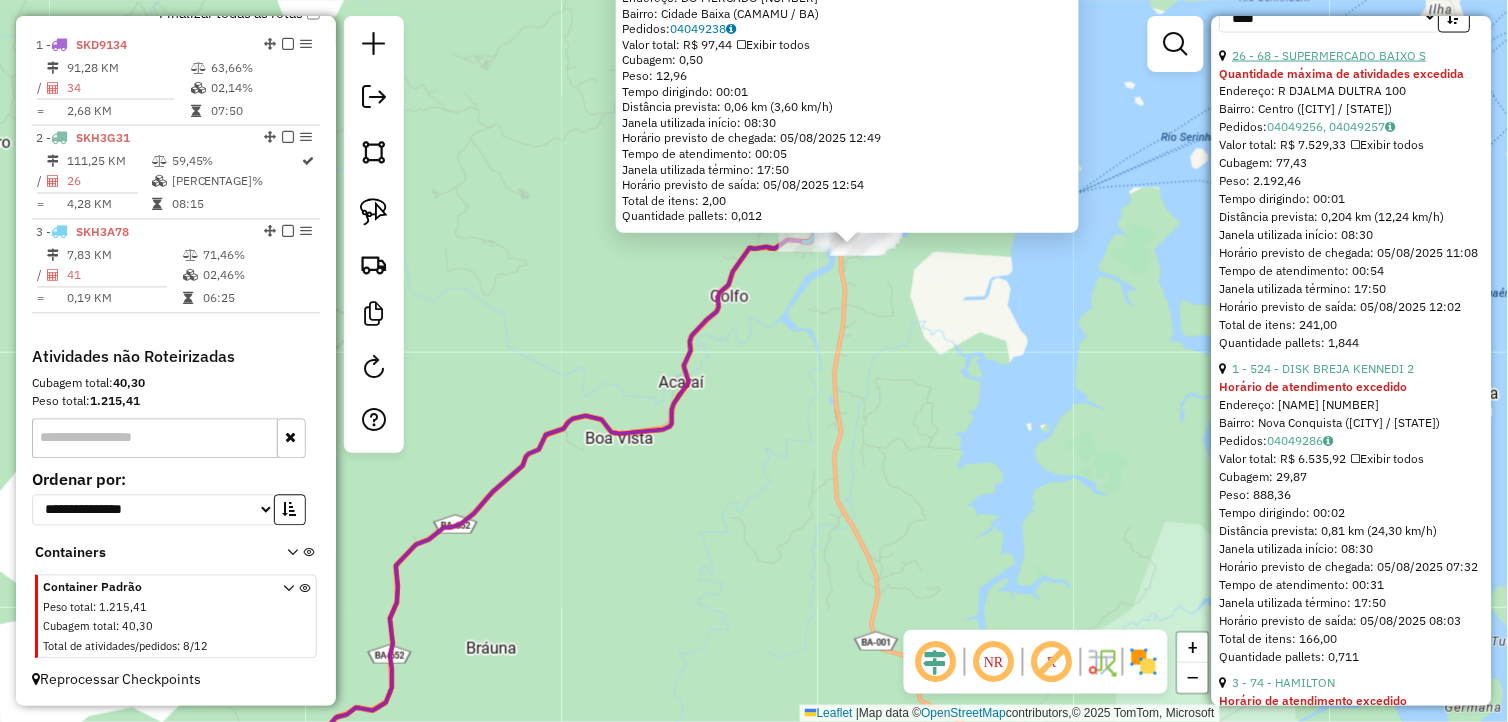 click on "26 - 68 - SUPERMERCADO BAIXO S" at bounding box center (1330, 55) 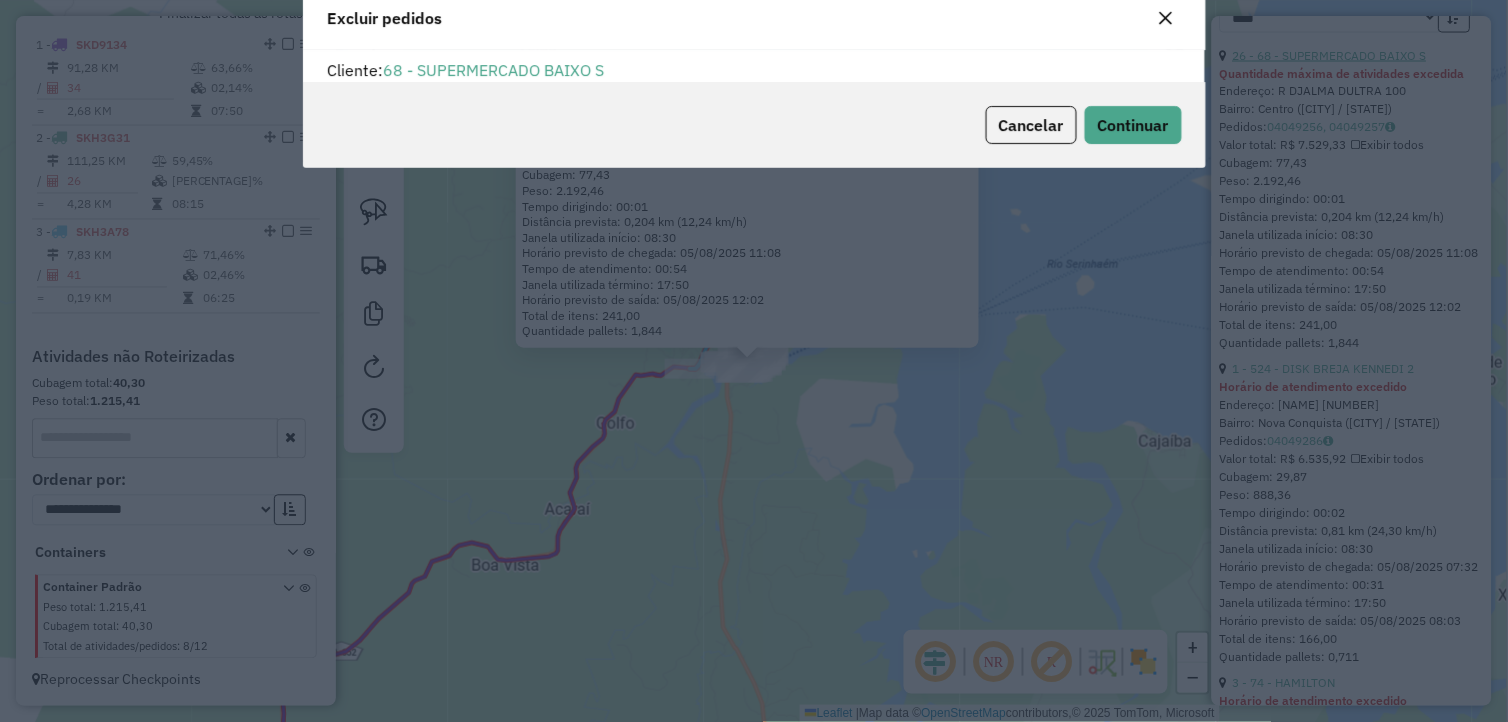 scroll, scrollTop: 11, scrollLeft: 5, axis: both 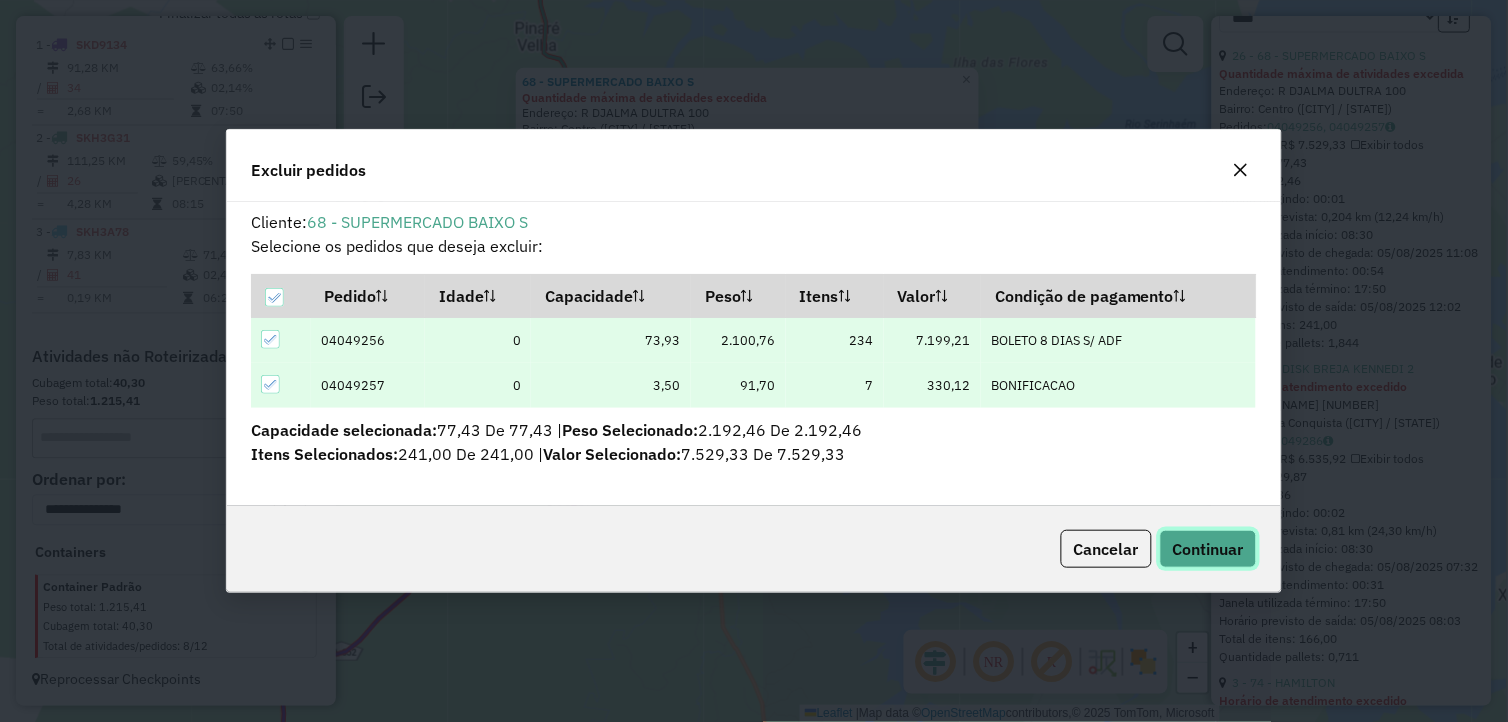 click on "Continuar" 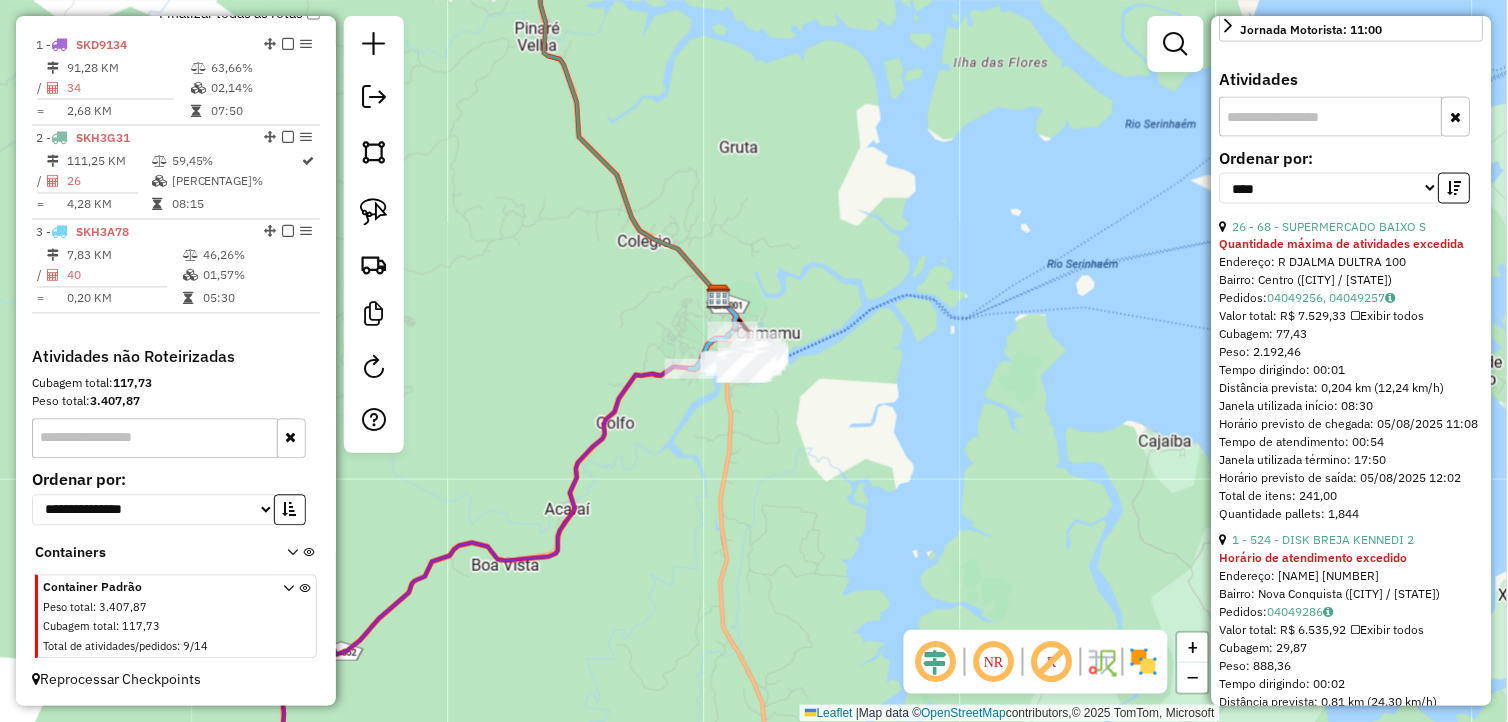 scroll, scrollTop: 333, scrollLeft: 0, axis: vertical 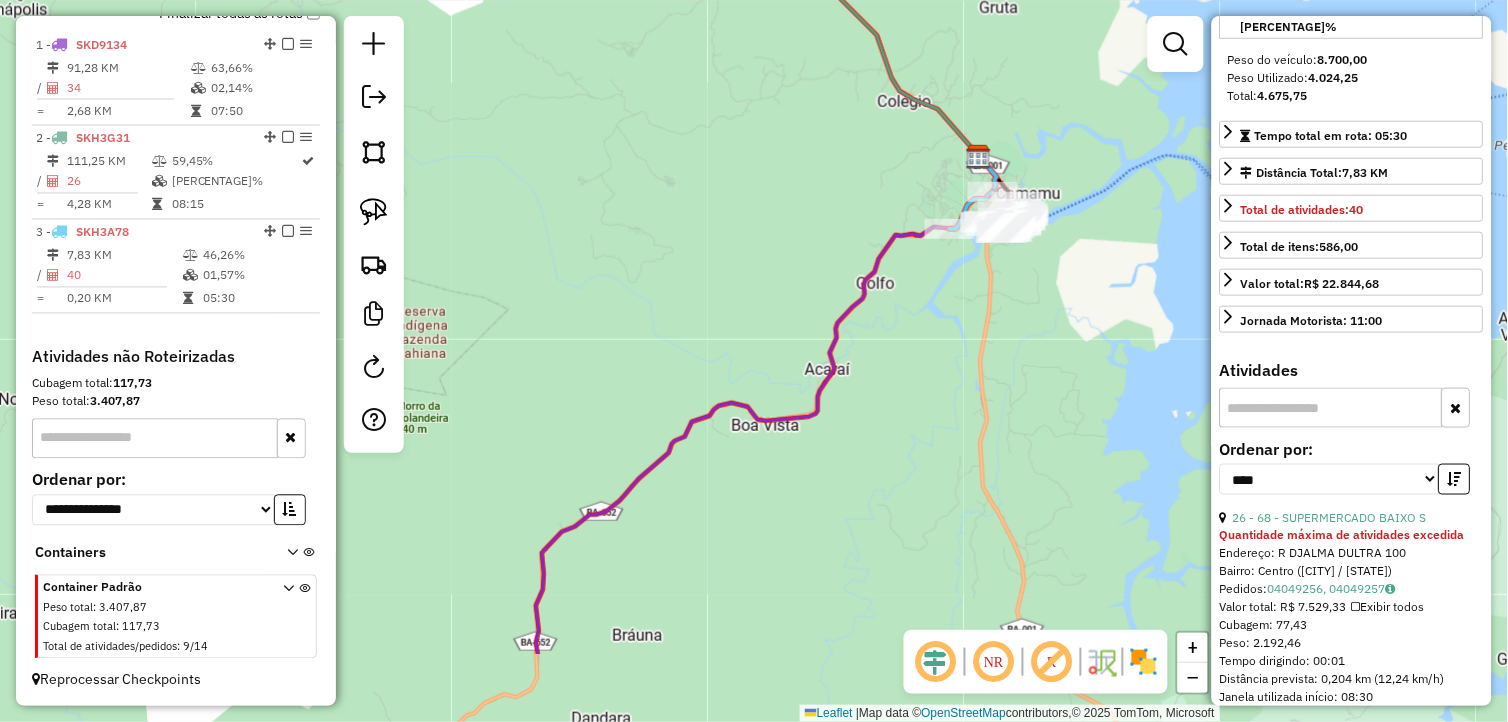 drag, startPoint x: 747, startPoint y: 537, endPoint x: 1016, endPoint y: 386, distance: 308.4834 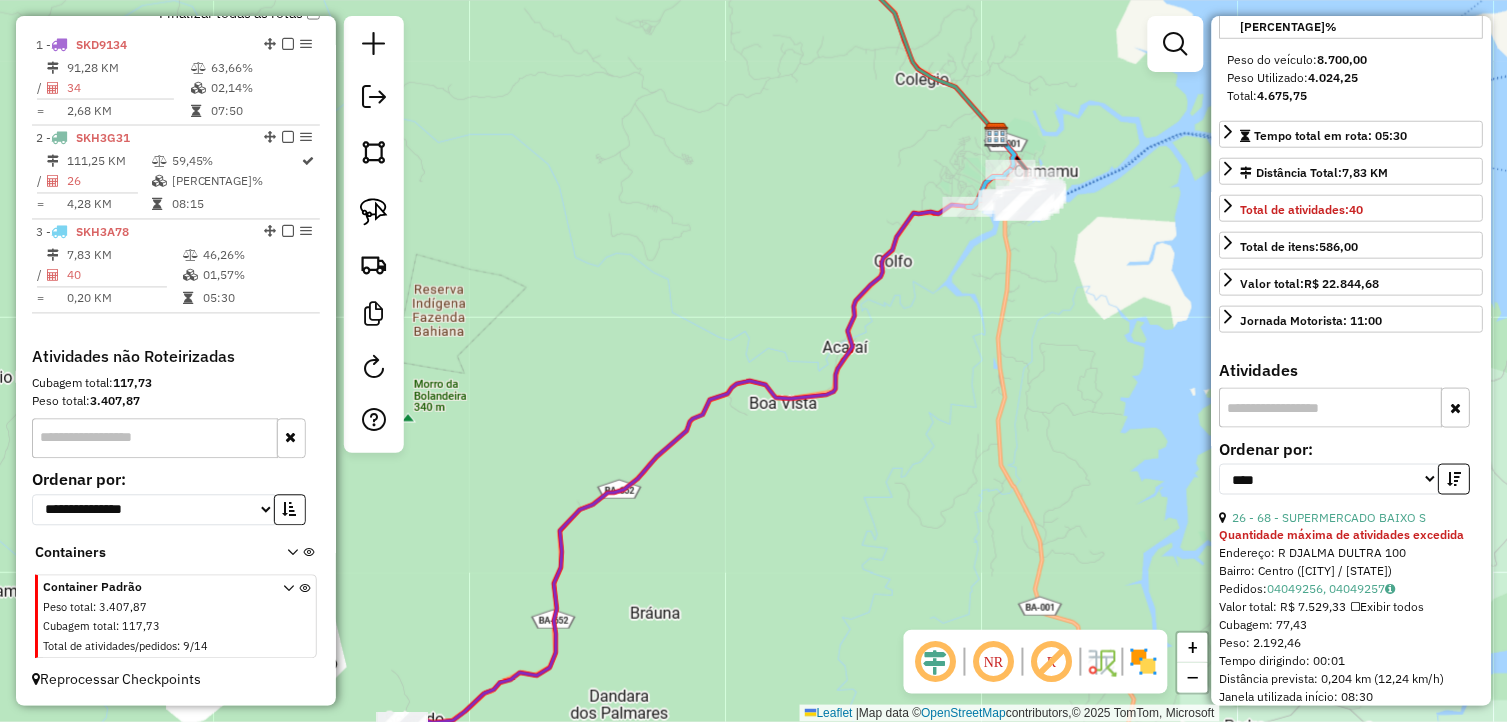 drag, startPoint x: 974, startPoint y: 470, endPoint x: 1004, endPoint y: 356, distance: 117.881294 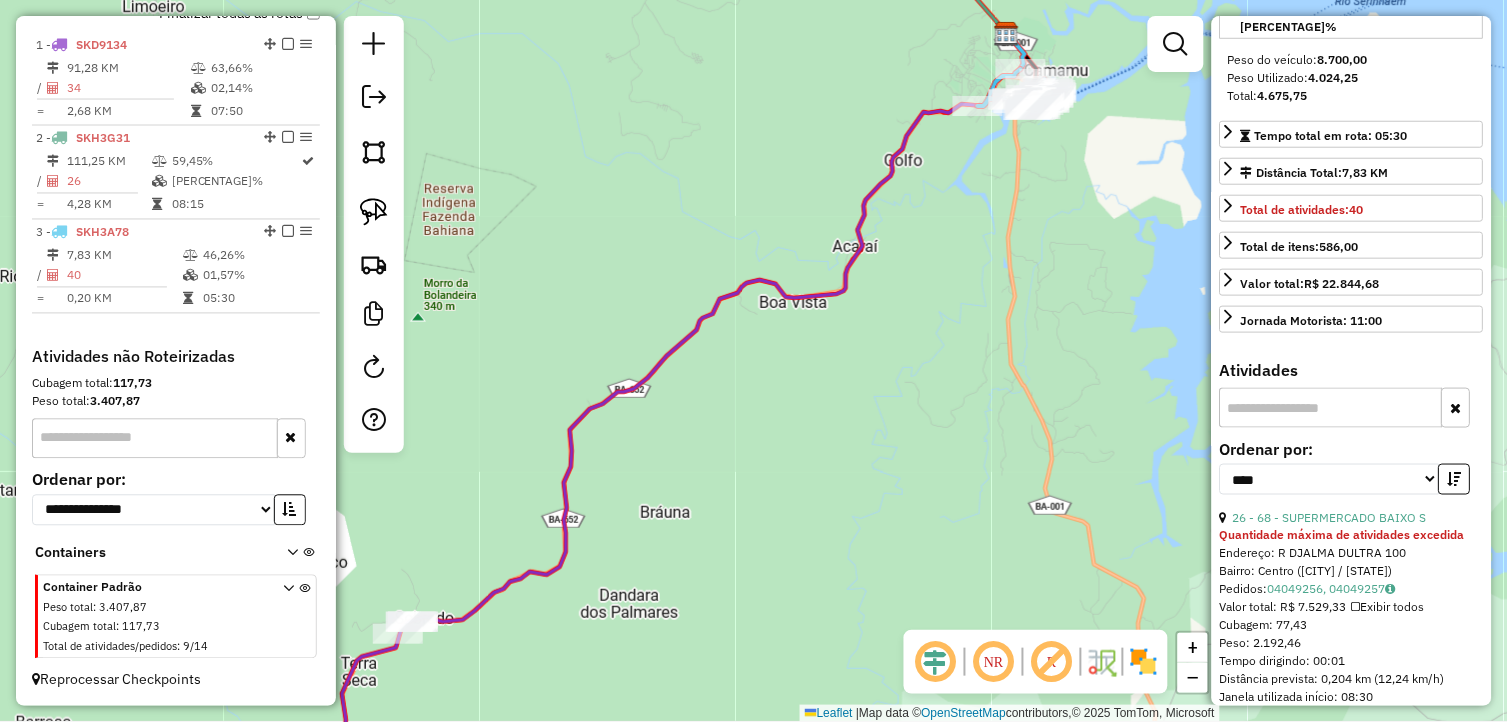 drag, startPoint x: 833, startPoint y: 415, endPoint x: 893, endPoint y: 324, distance: 109 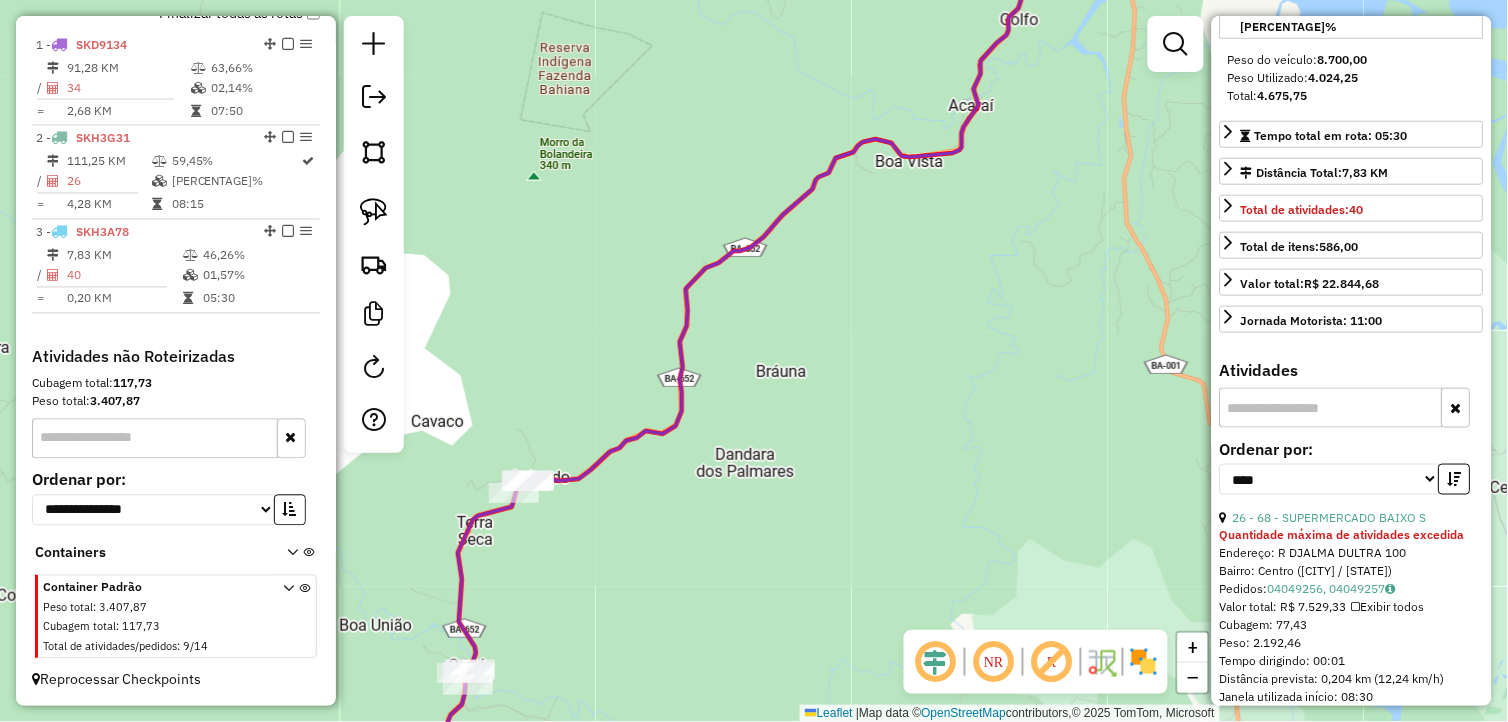 drag, startPoint x: 850, startPoint y: 381, endPoint x: 967, endPoint y: 247, distance: 177.89041 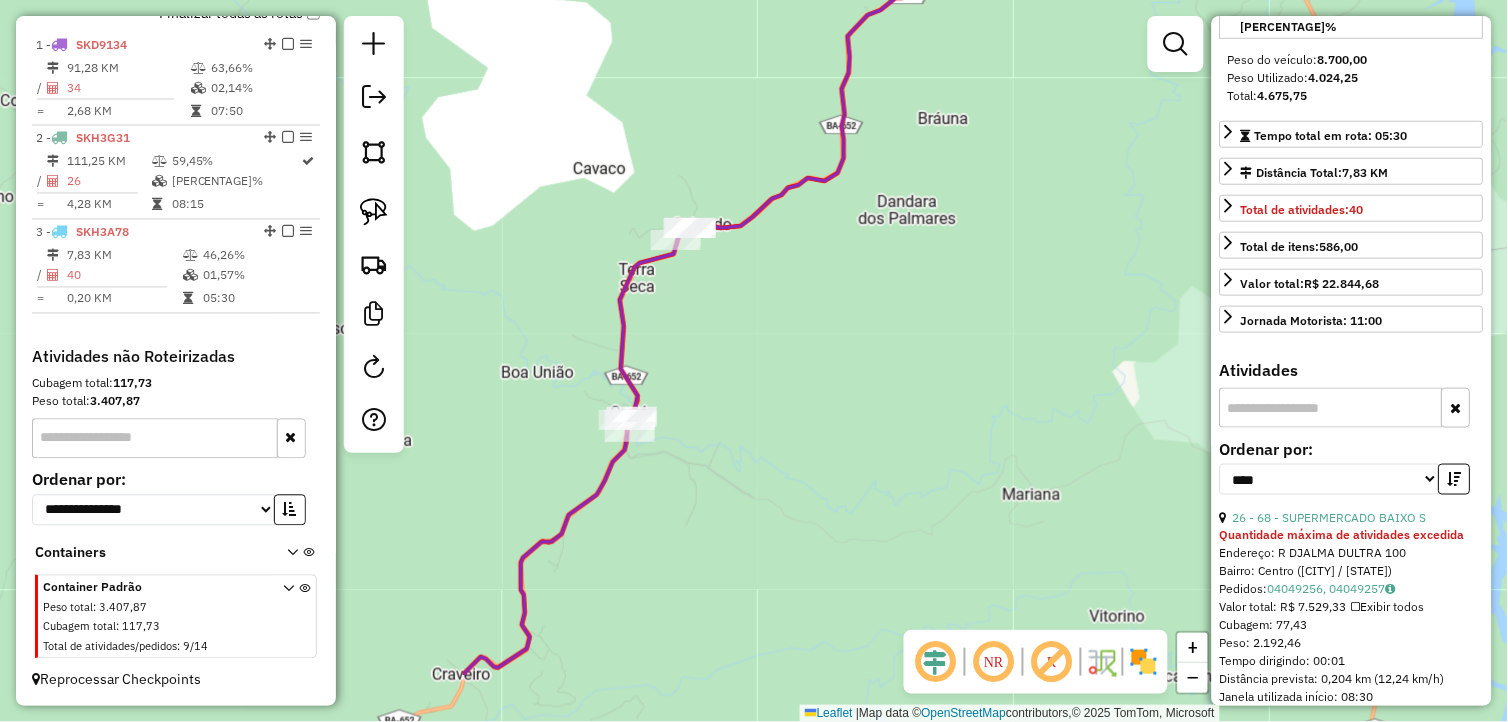 drag, startPoint x: 957, startPoint y: 341, endPoint x: 973, endPoint y: 268, distance: 74.73286 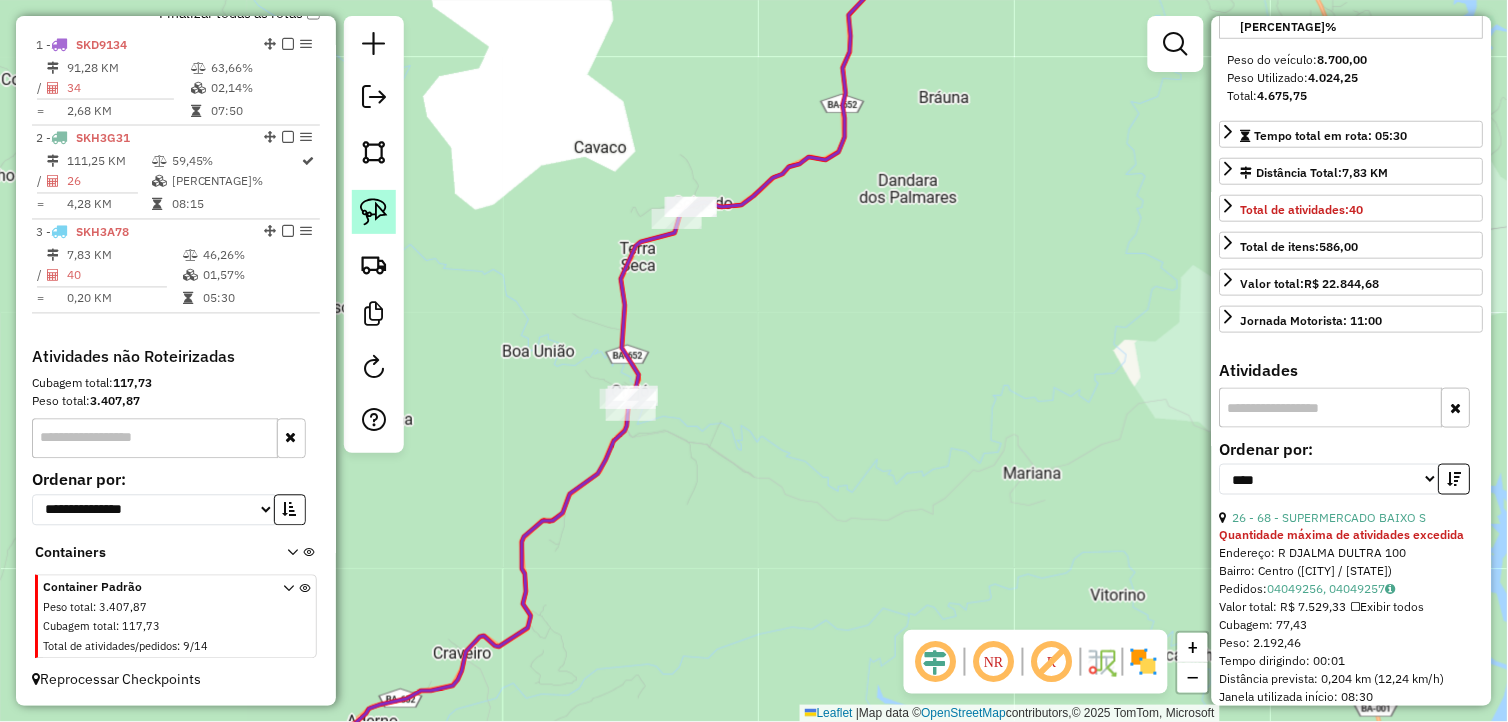 click 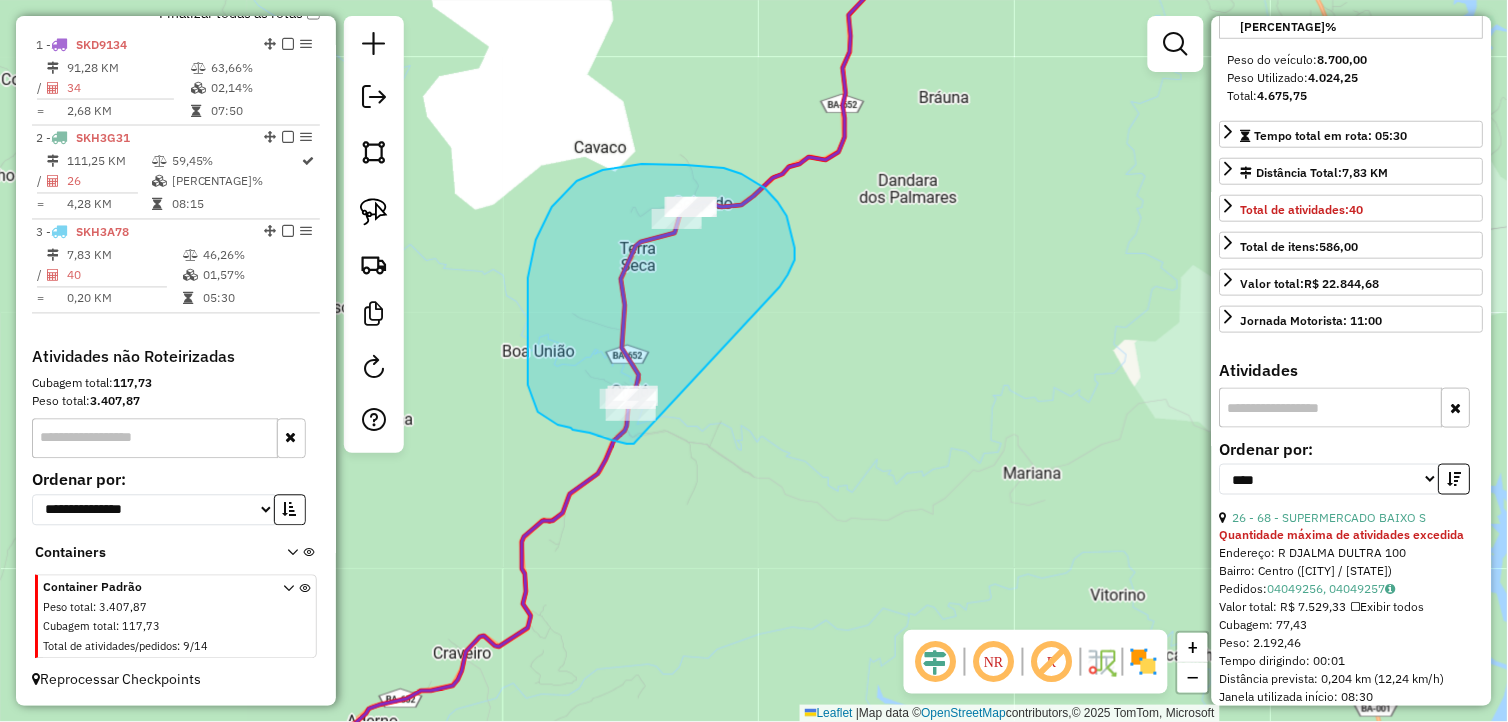 drag, startPoint x: 778, startPoint y: 202, endPoint x: 634, endPoint y: 444, distance: 281.60257 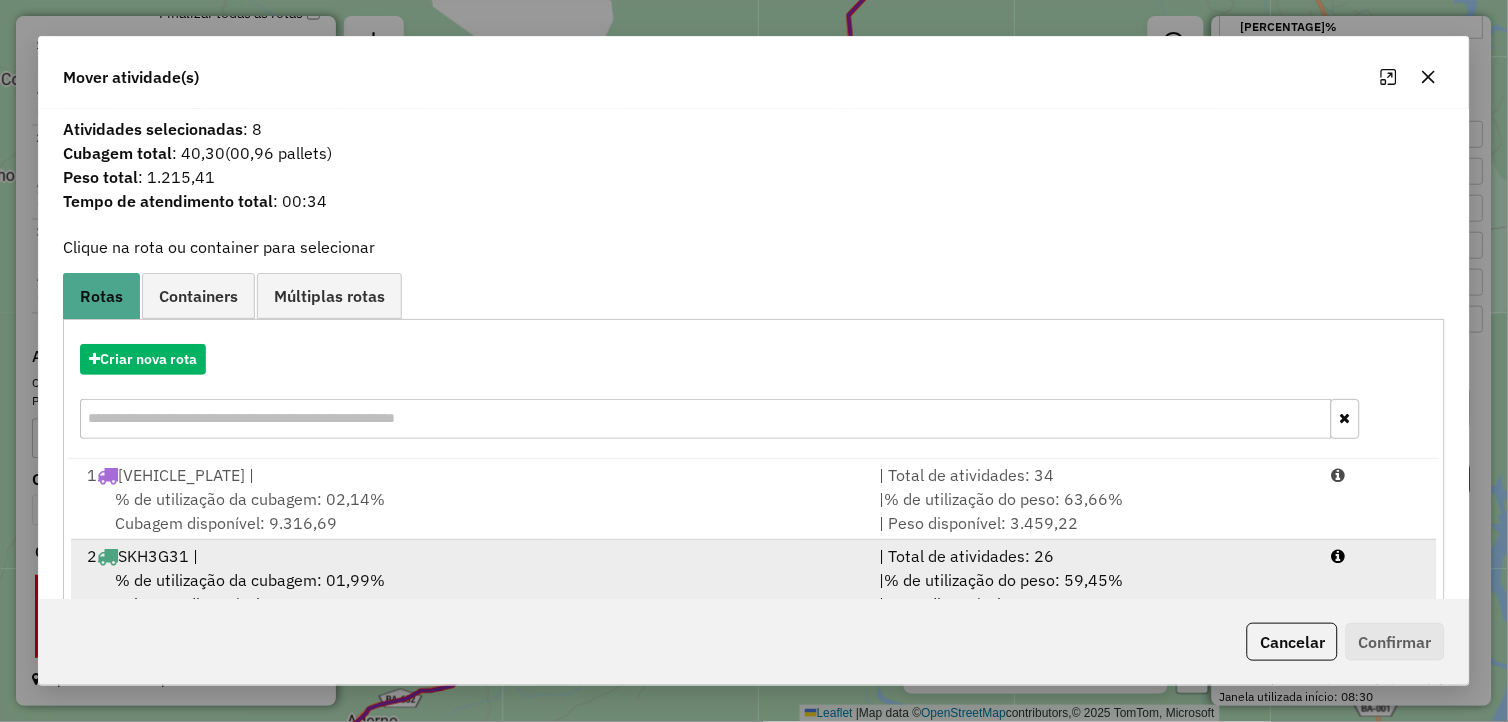 click on "% de utilização da cubagem: 01,99%  Cubagem disponível: 8.105,14" at bounding box center [471, 592] 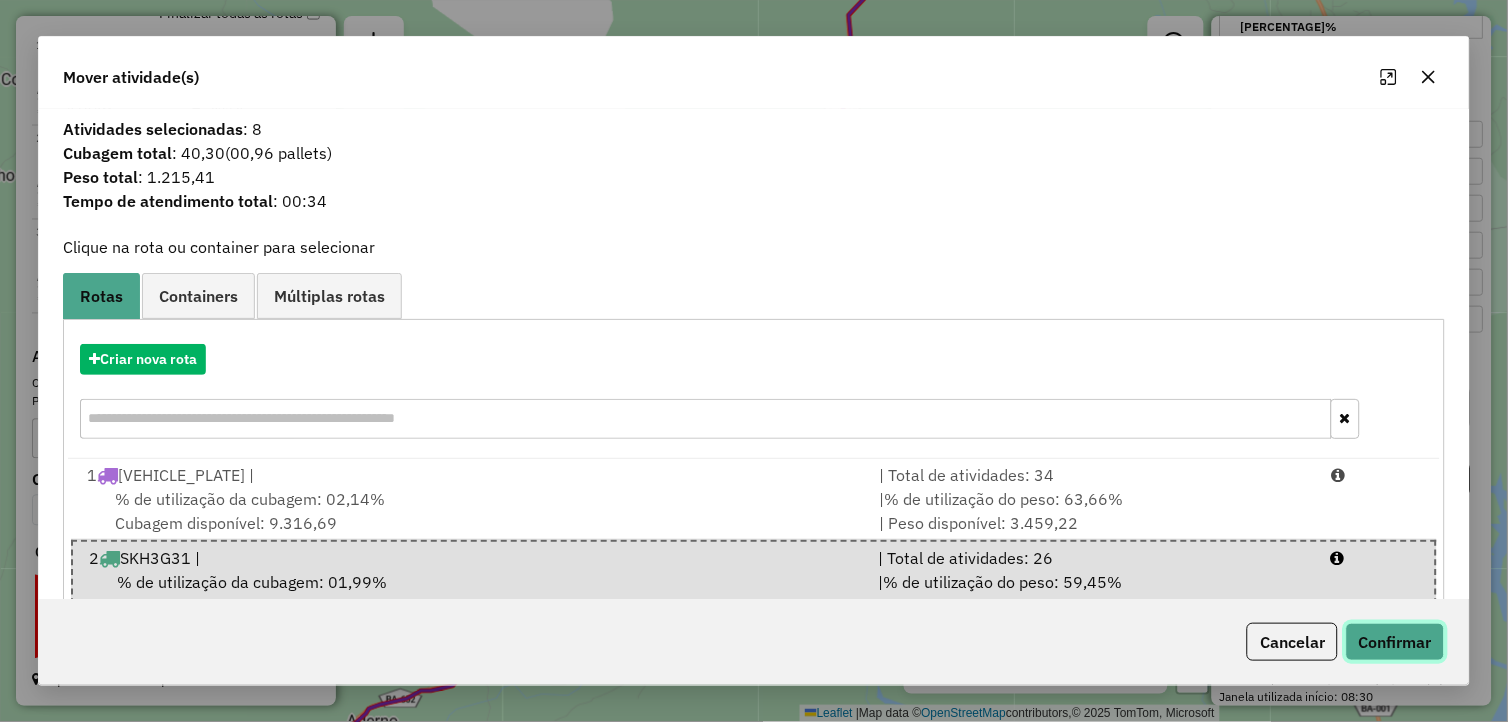 click on "Confirmar" 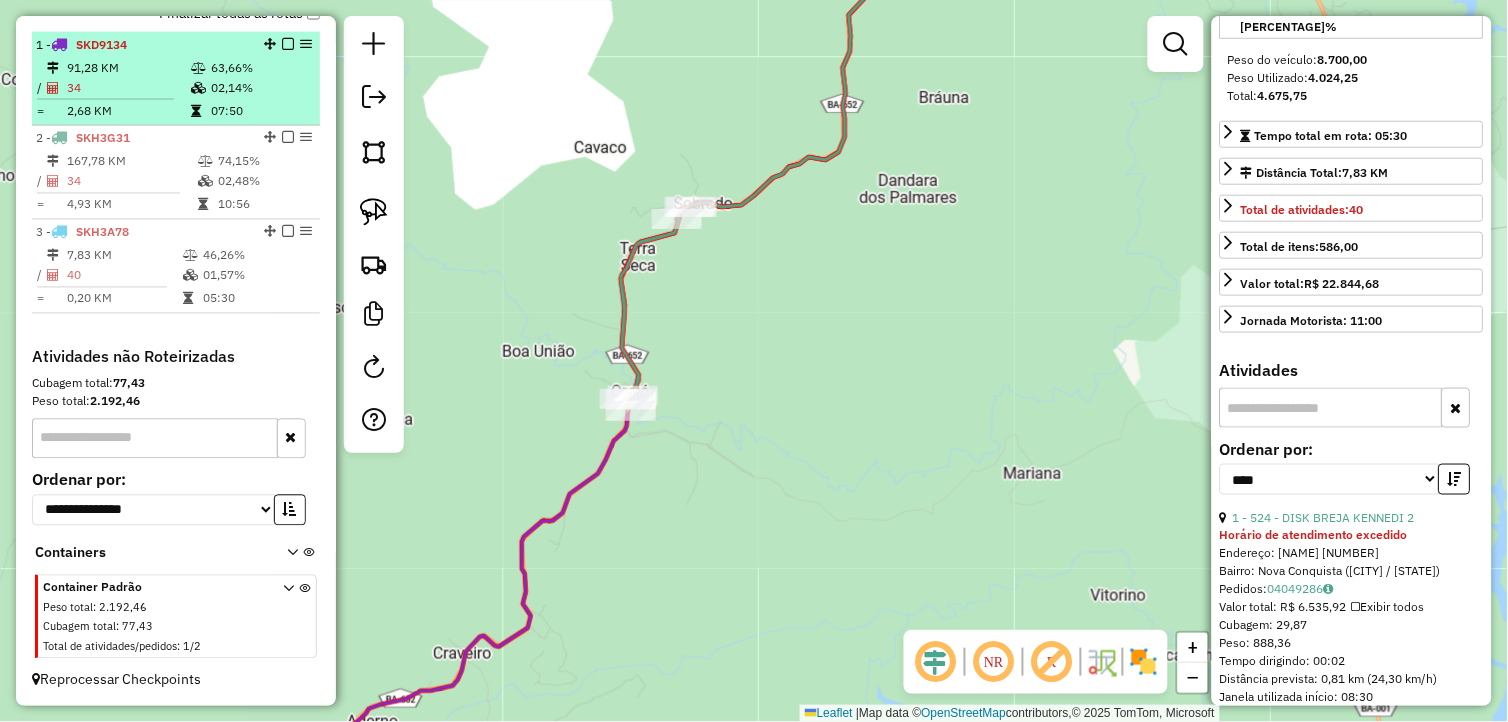 click at bounding box center (288, 44) 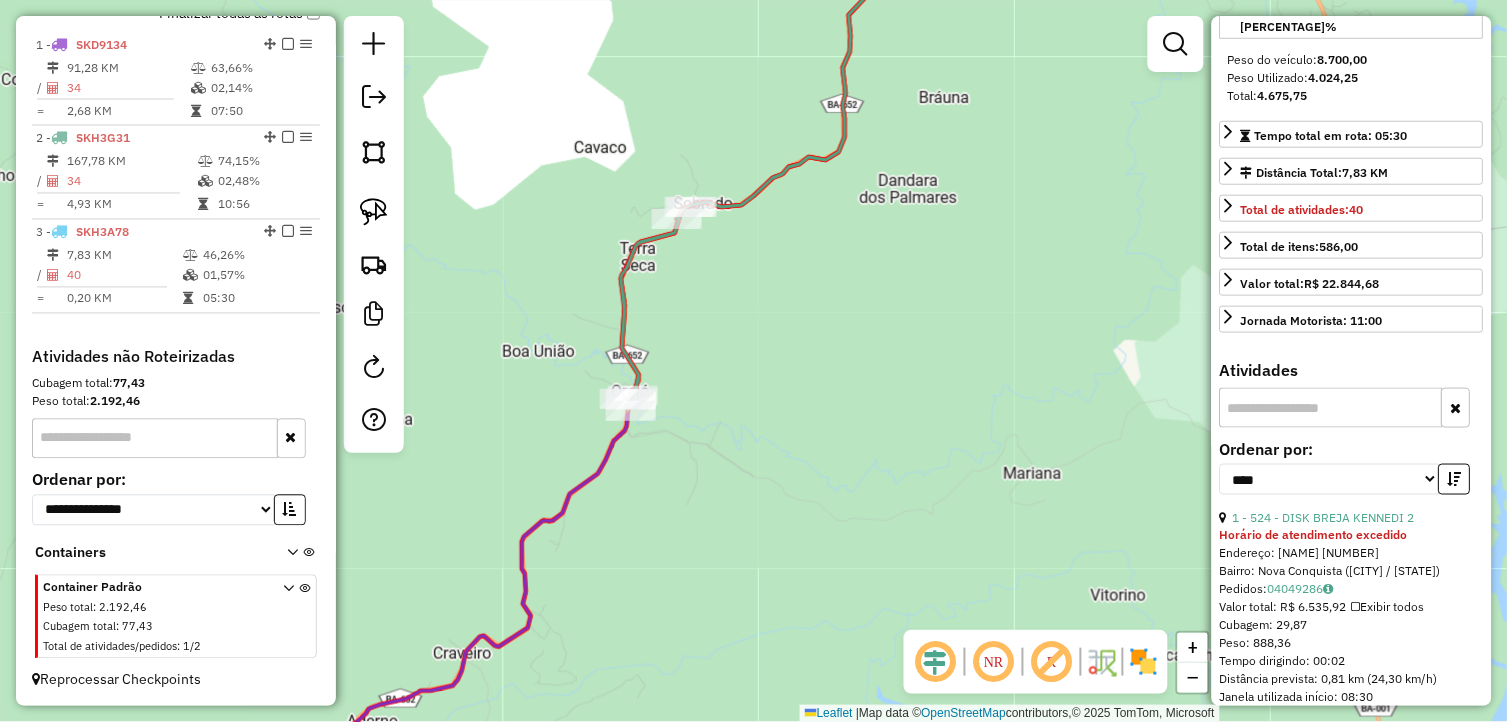 scroll, scrollTop: 667, scrollLeft: 0, axis: vertical 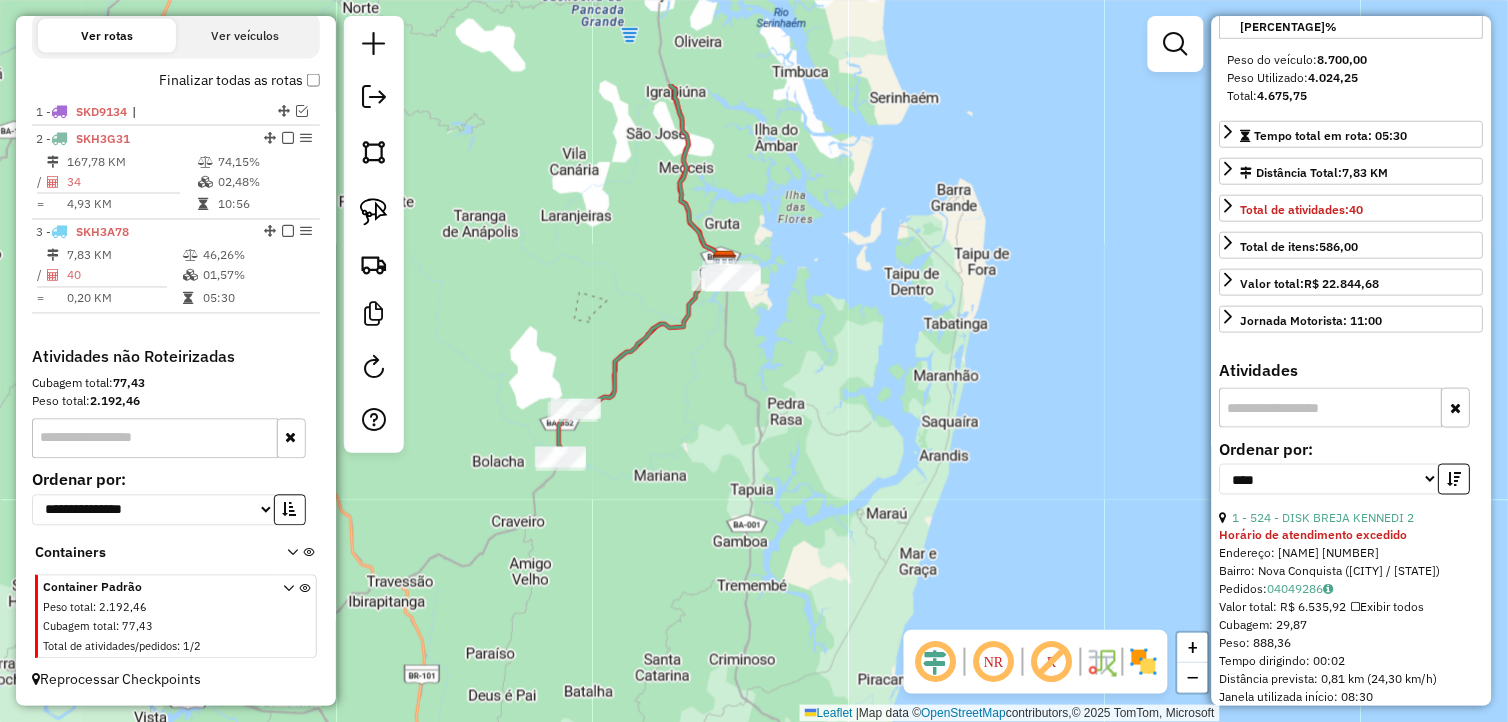 drag, startPoint x: 772, startPoint y: 322, endPoint x: 657, endPoint y: 465, distance: 183.50476 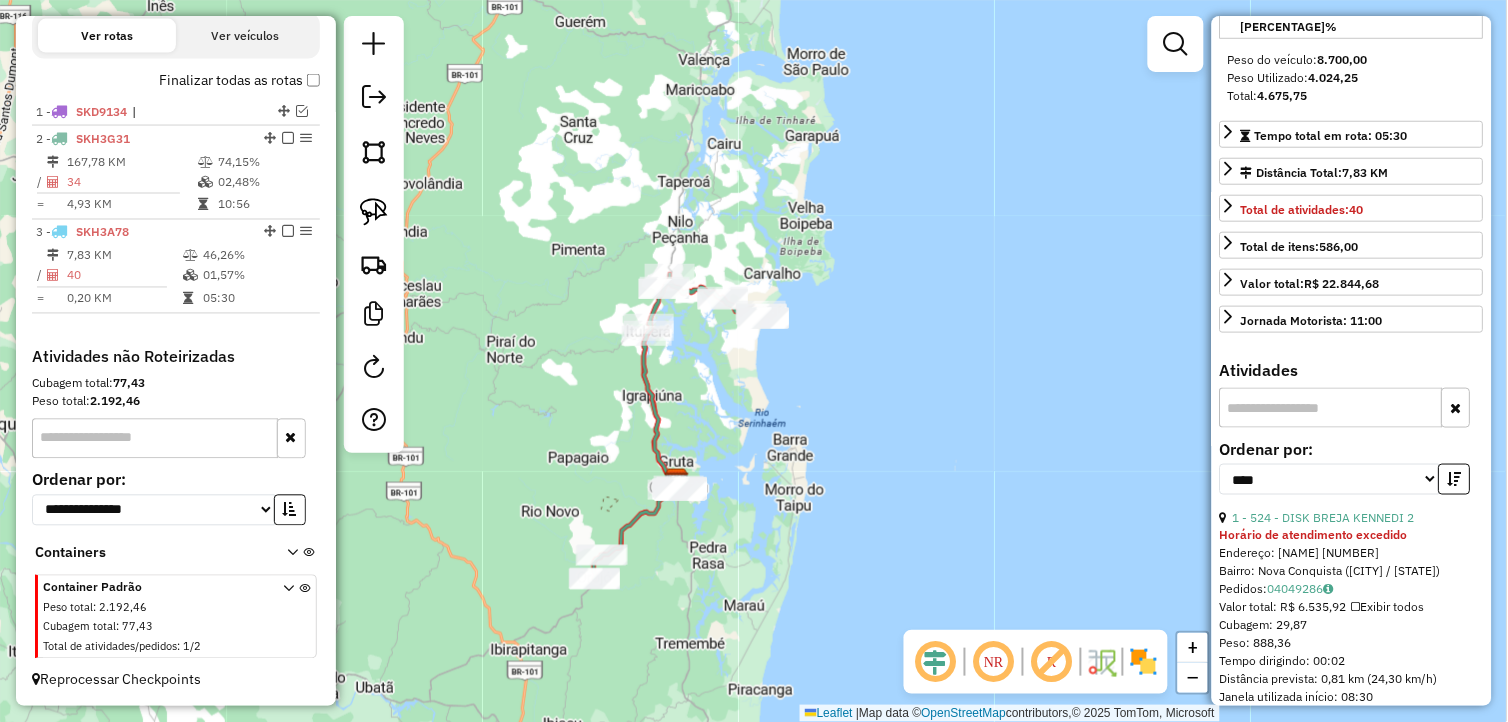 drag, startPoint x: 626, startPoint y: 206, endPoint x: 643, endPoint y: 356, distance: 150.96027 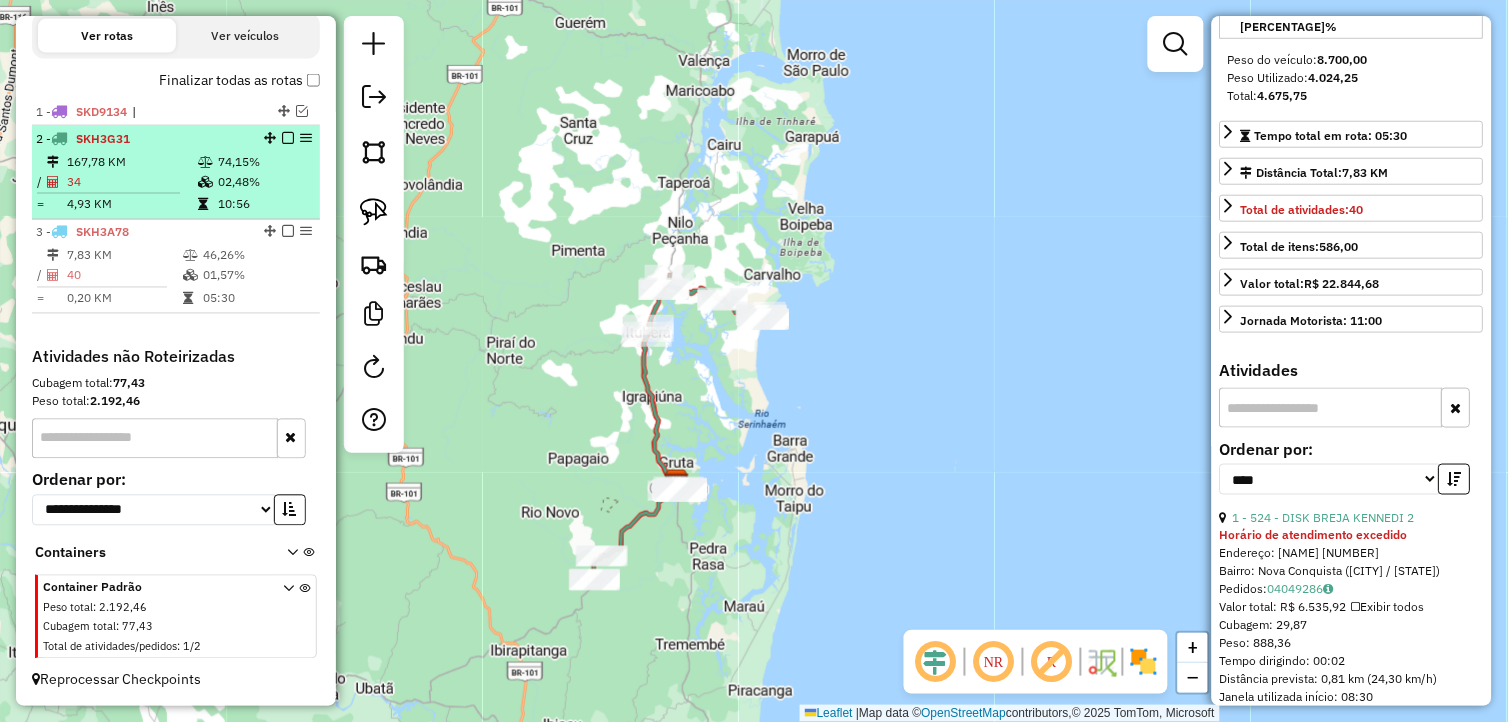 click at bounding box center [288, 138] 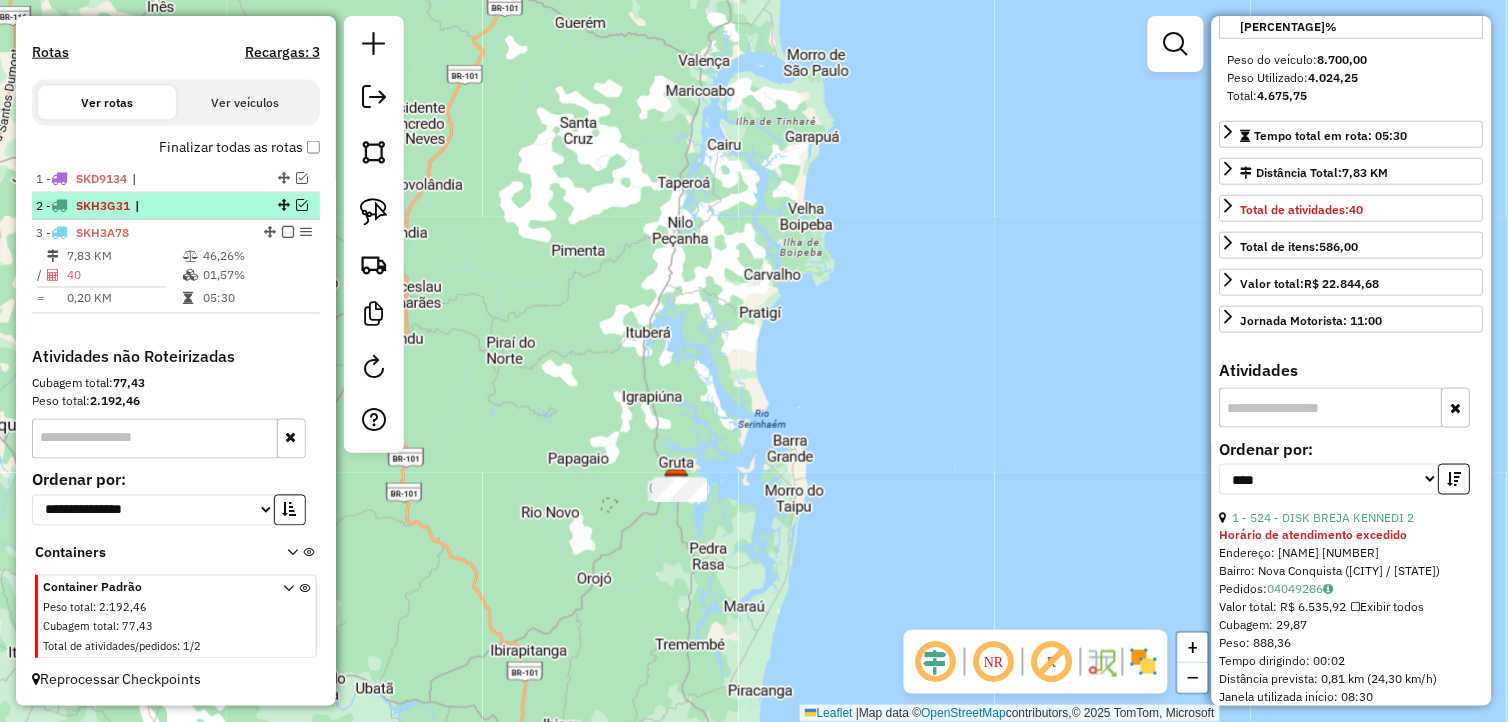click on "Finalizar todas as rotas" at bounding box center [239, 147] 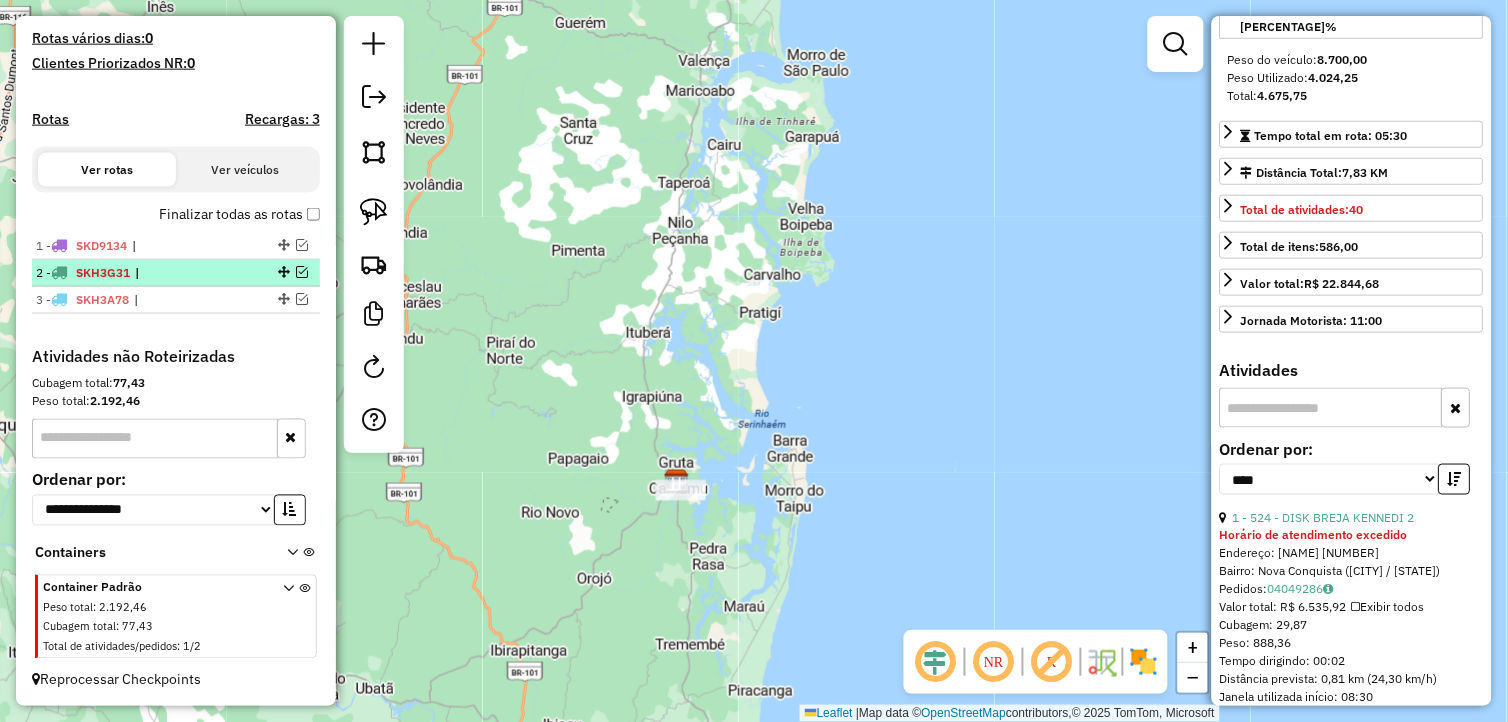 click at bounding box center (302, 272) 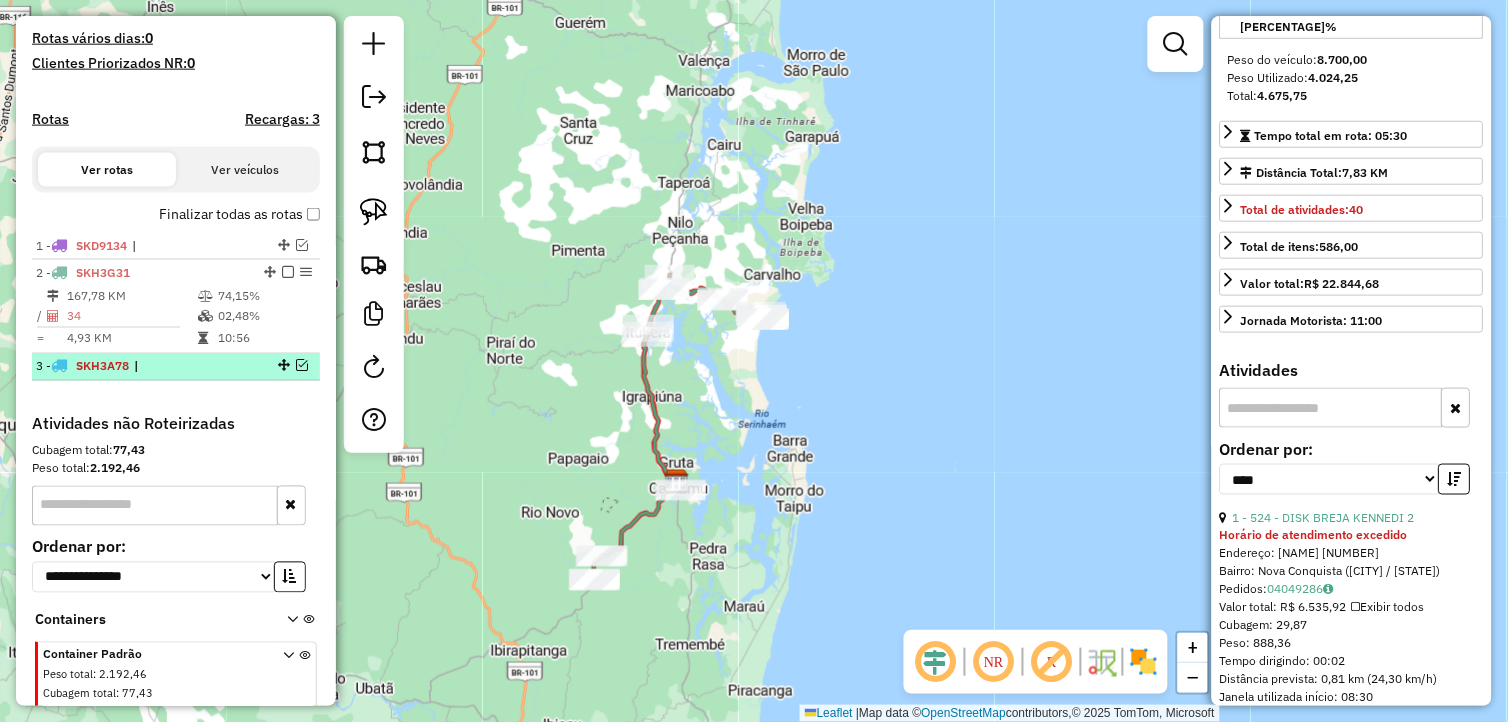 click at bounding box center [302, 366] 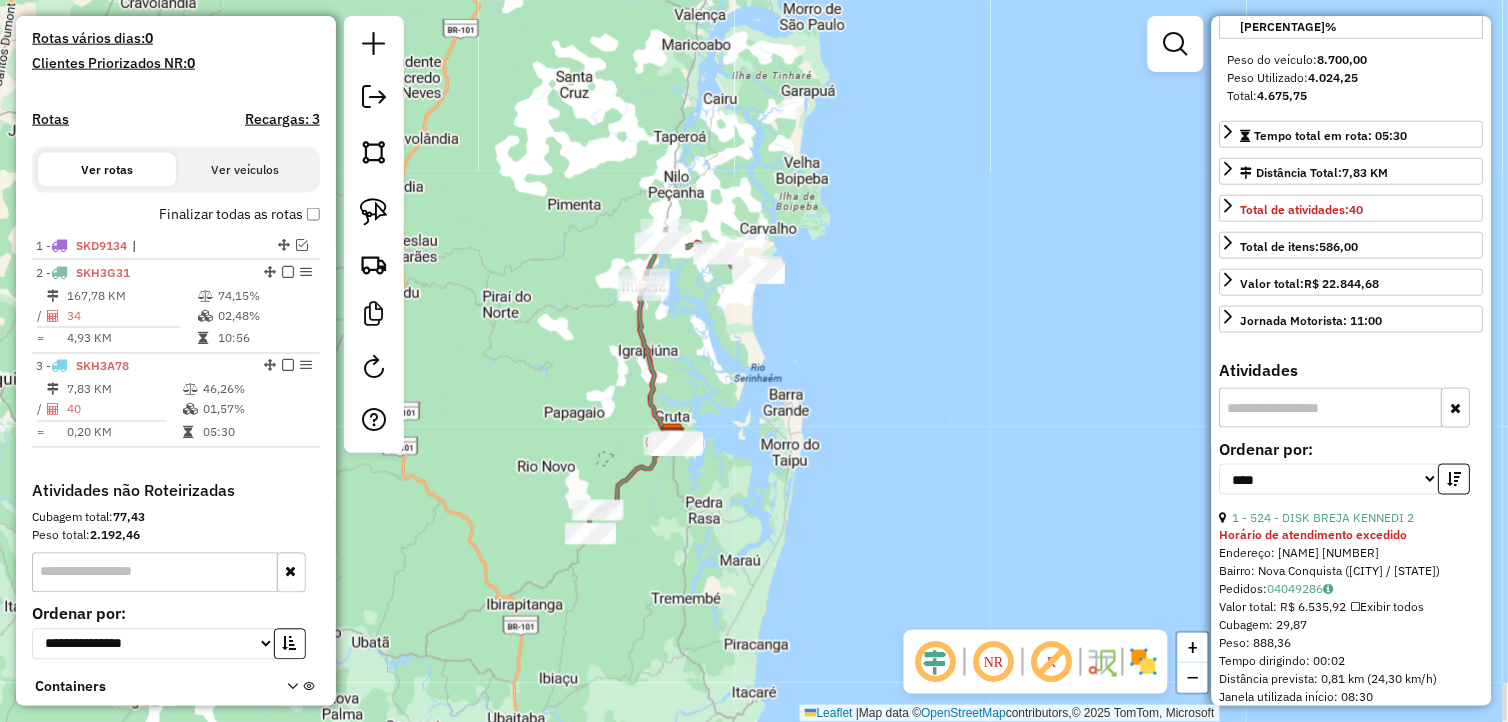 drag, startPoint x: 652, startPoint y: 557, endPoint x: 553, endPoint y: 372, distance: 209.82373 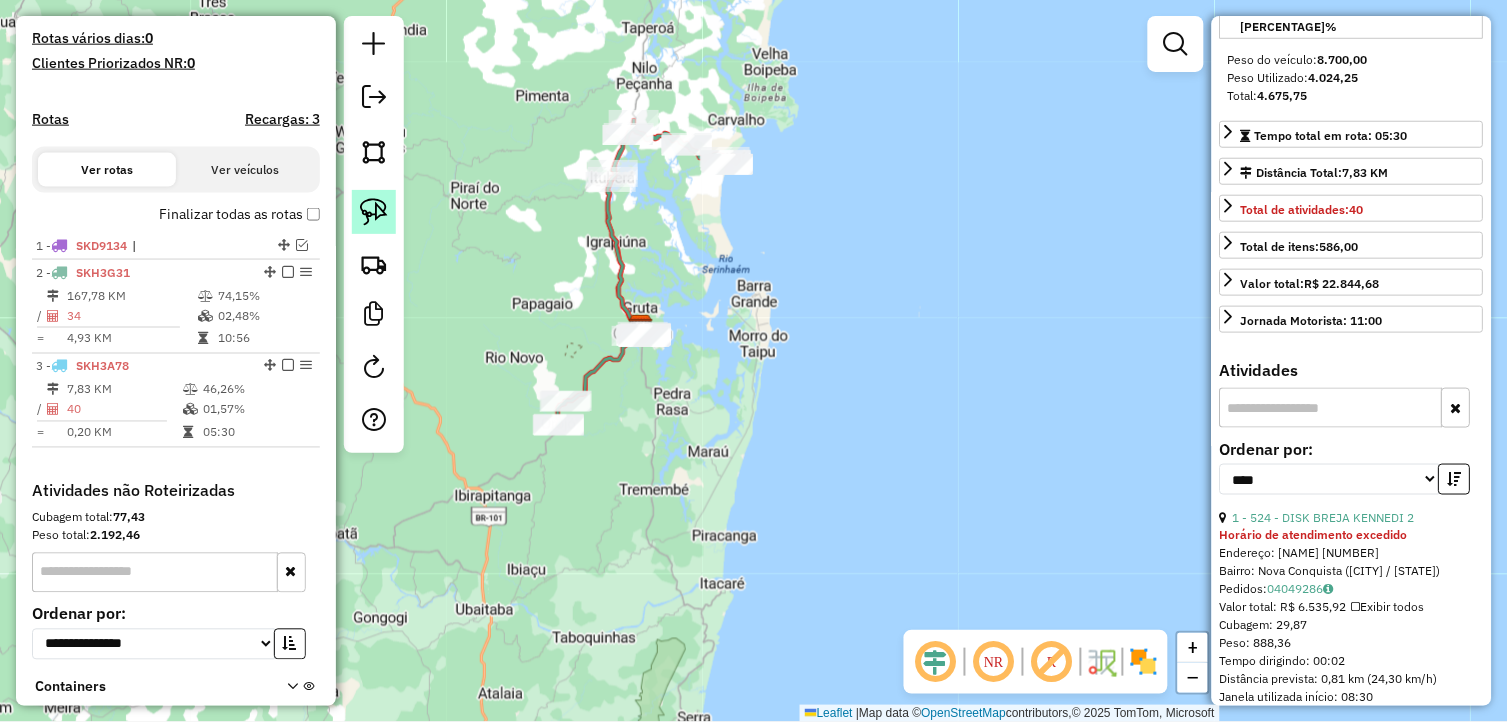 click 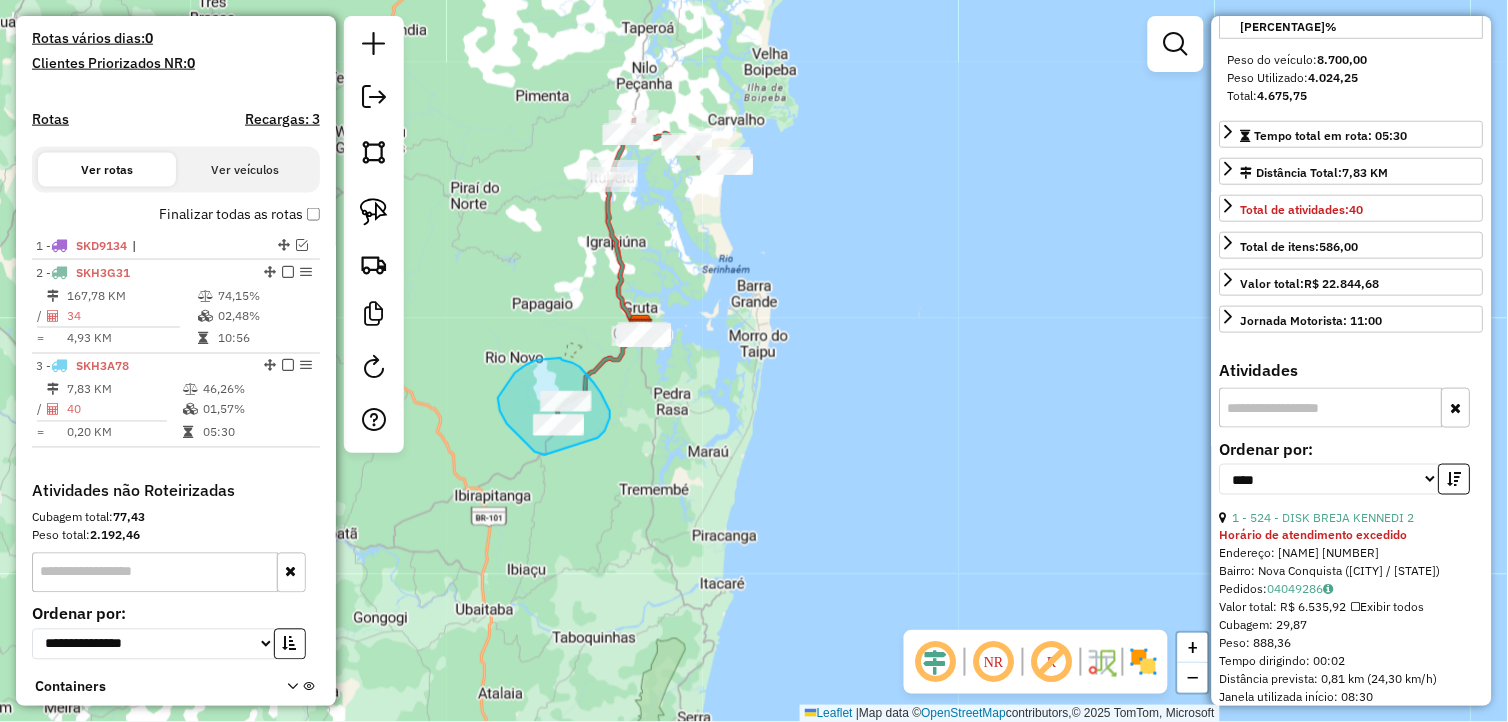 drag, startPoint x: 602, startPoint y: 435, endPoint x: 551, endPoint y: 455, distance: 54.781384 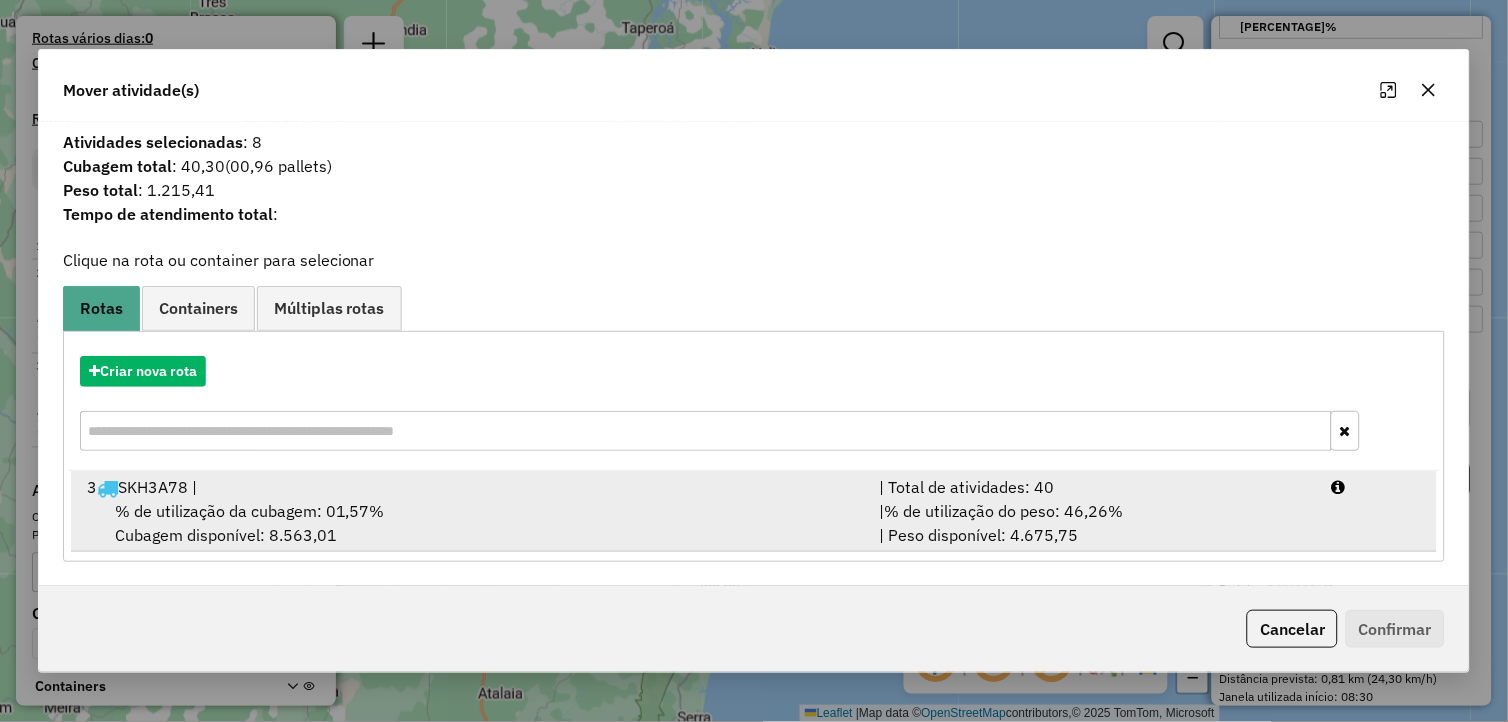 click on "3  SKH3A78 |" at bounding box center [471, 487] 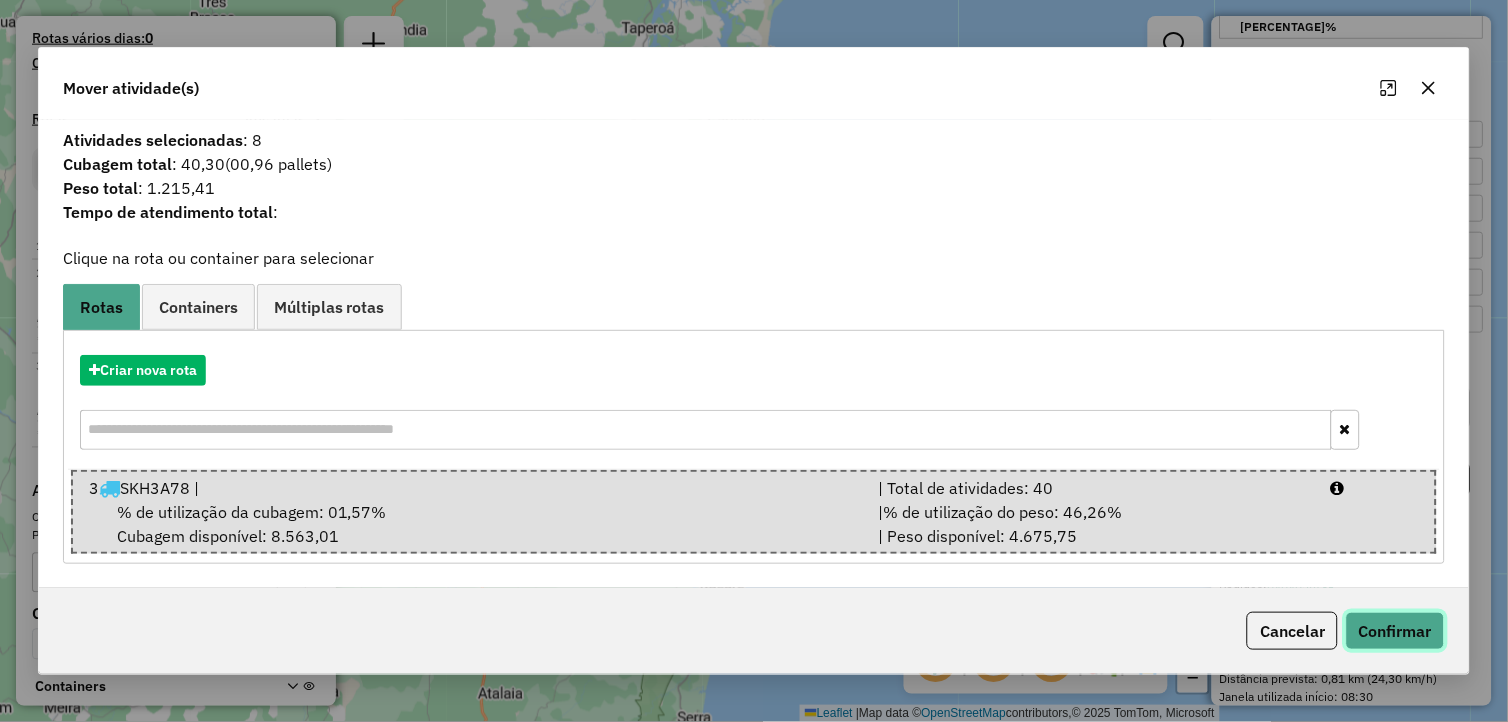 click on "Confirmar" 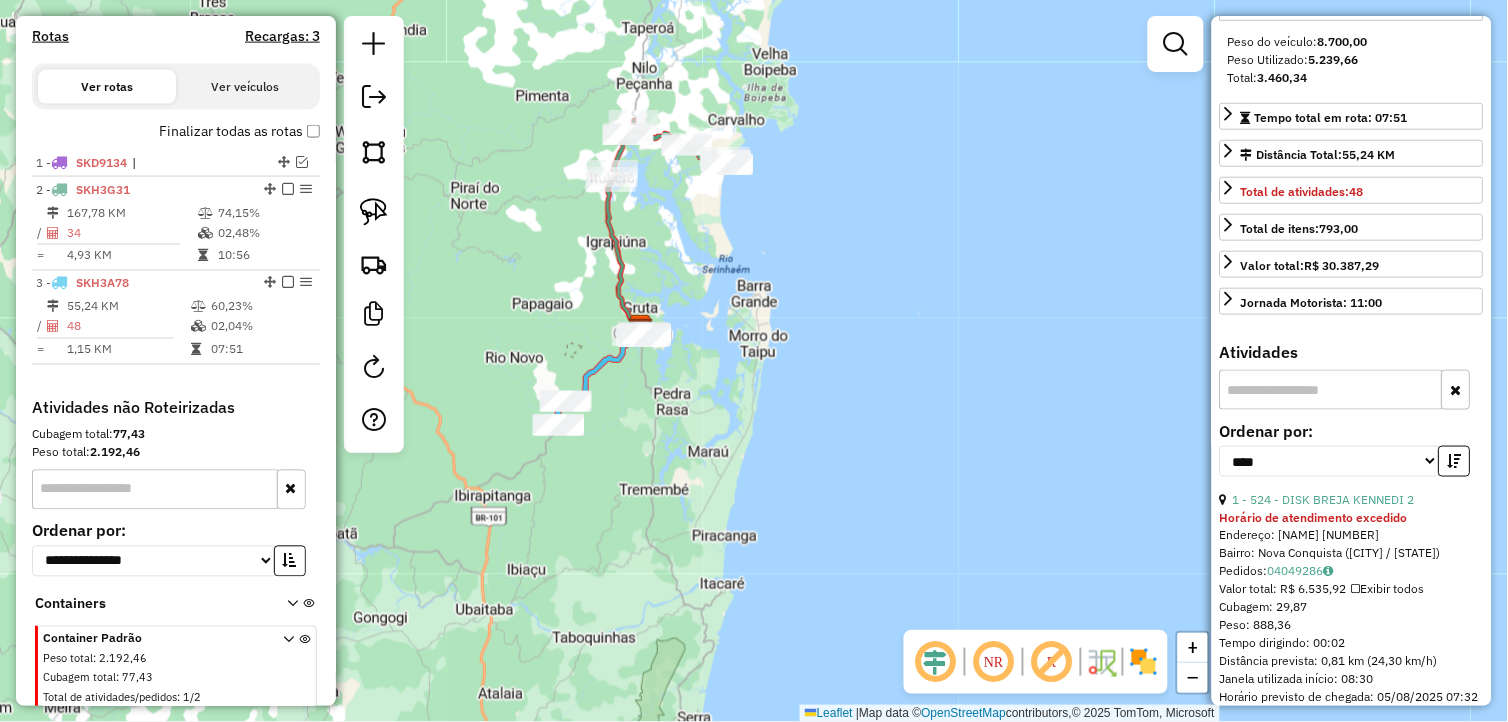 scroll, scrollTop: 667, scrollLeft: 0, axis: vertical 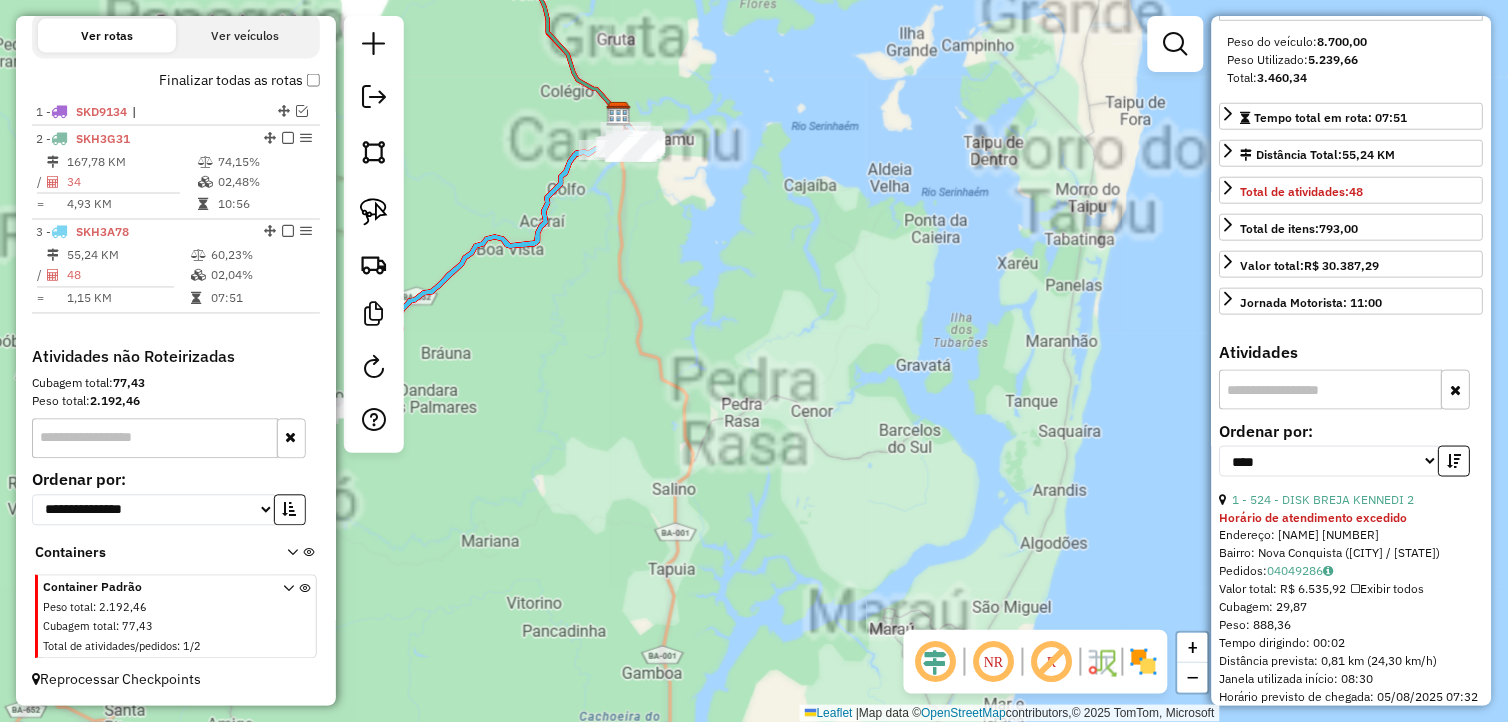 drag, startPoint x: 744, startPoint y: 407, endPoint x: 873, endPoint y: 451, distance: 136.29747 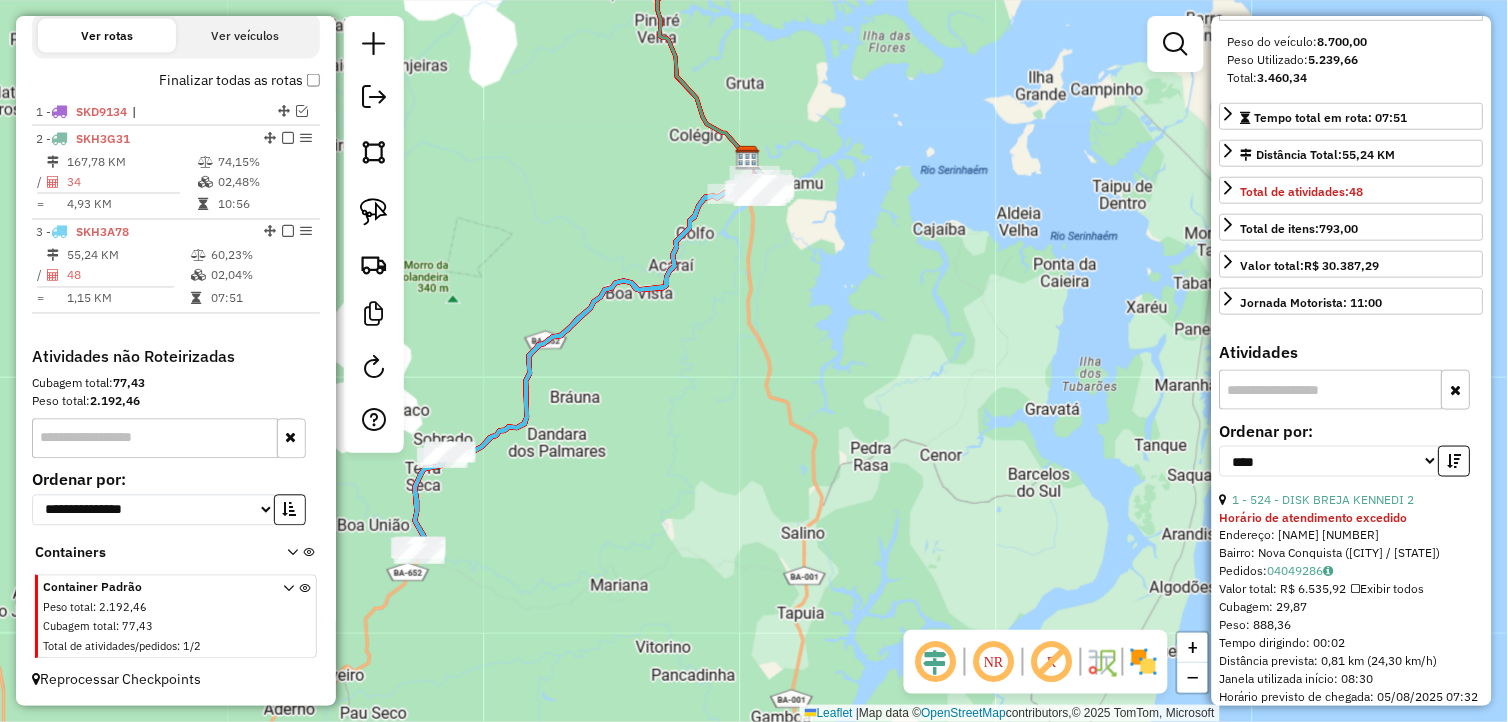 drag, startPoint x: 784, startPoint y: 322, endPoint x: 874, endPoint y: 424, distance: 136.0294 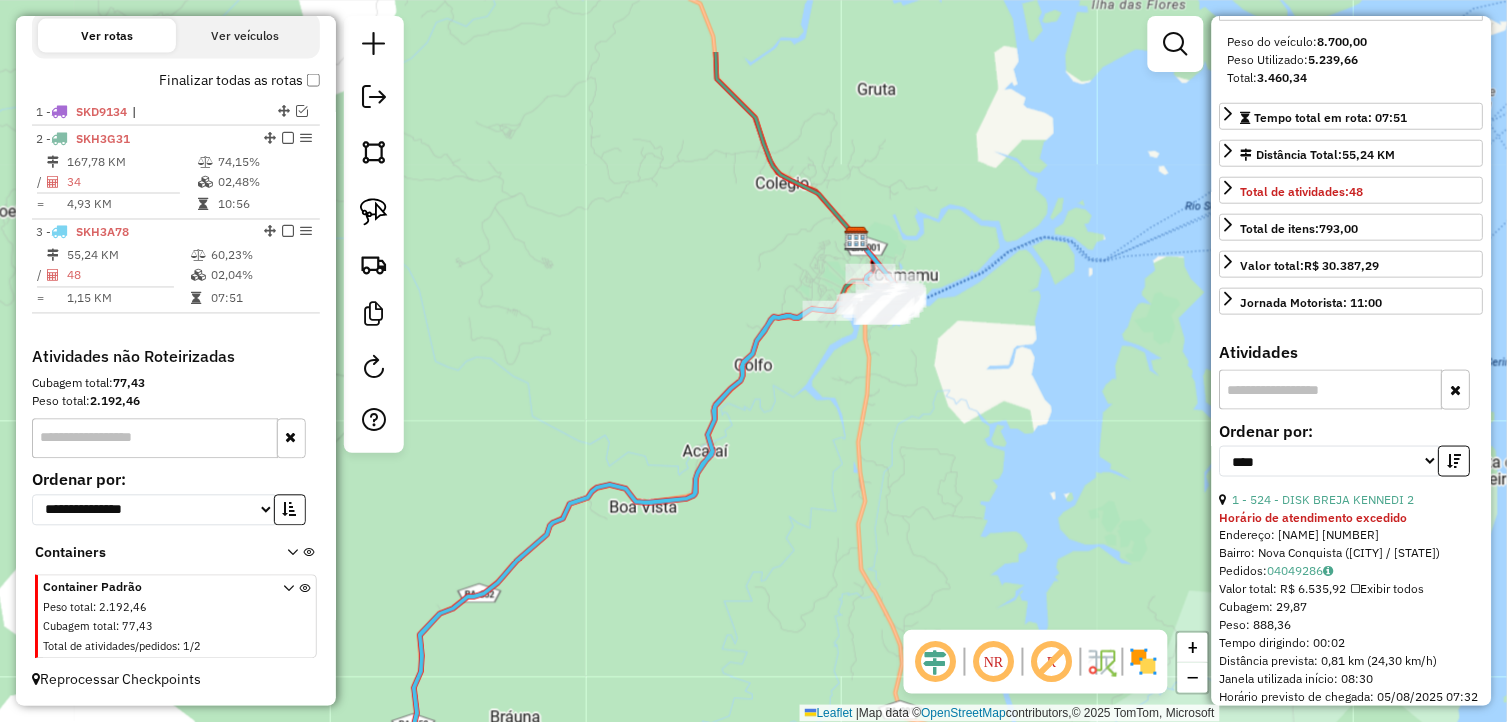 drag, startPoint x: 794, startPoint y: 395, endPoint x: 783, endPoint y: 495, distance: 100.60318 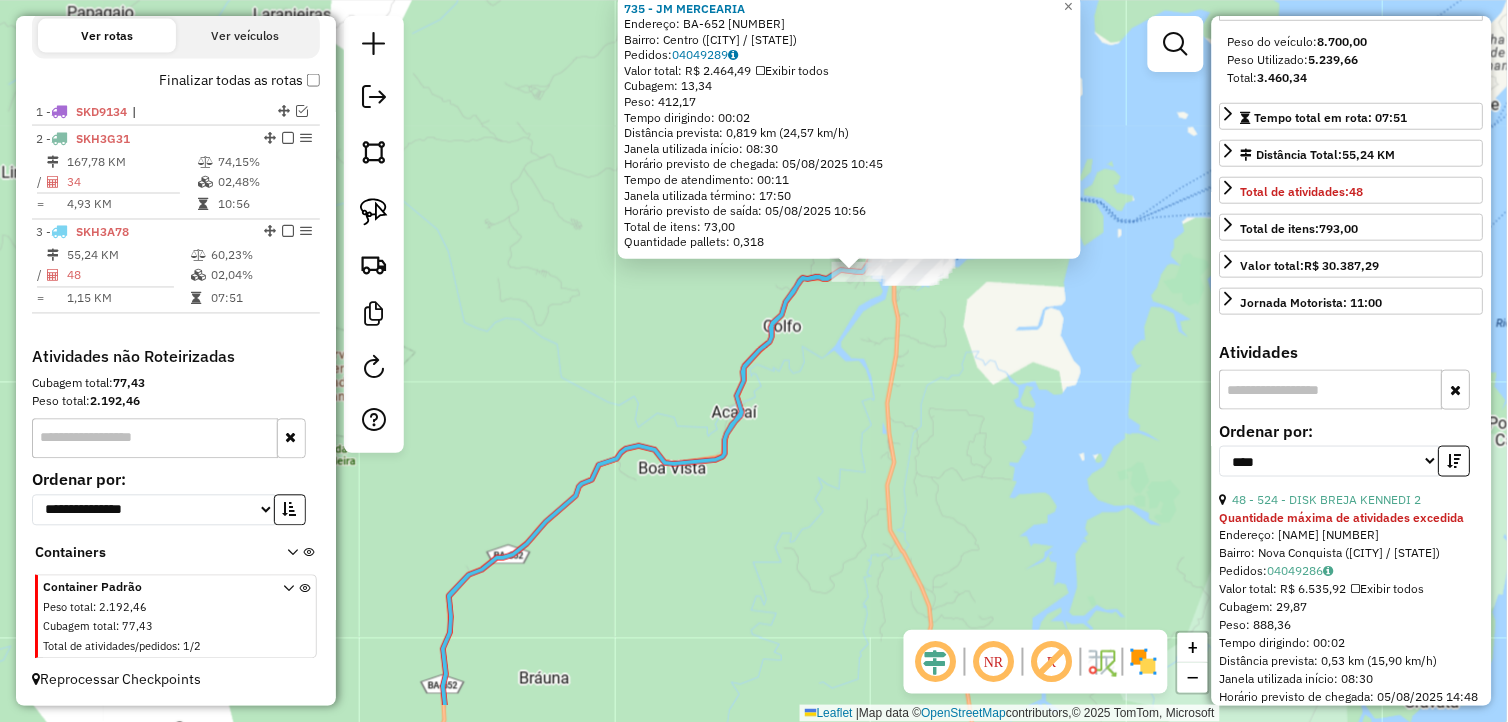 drag, startPoint x: 745, startPoint y: 522, endPoint x: 1082, endPoint y: 234, distance: 443.29788 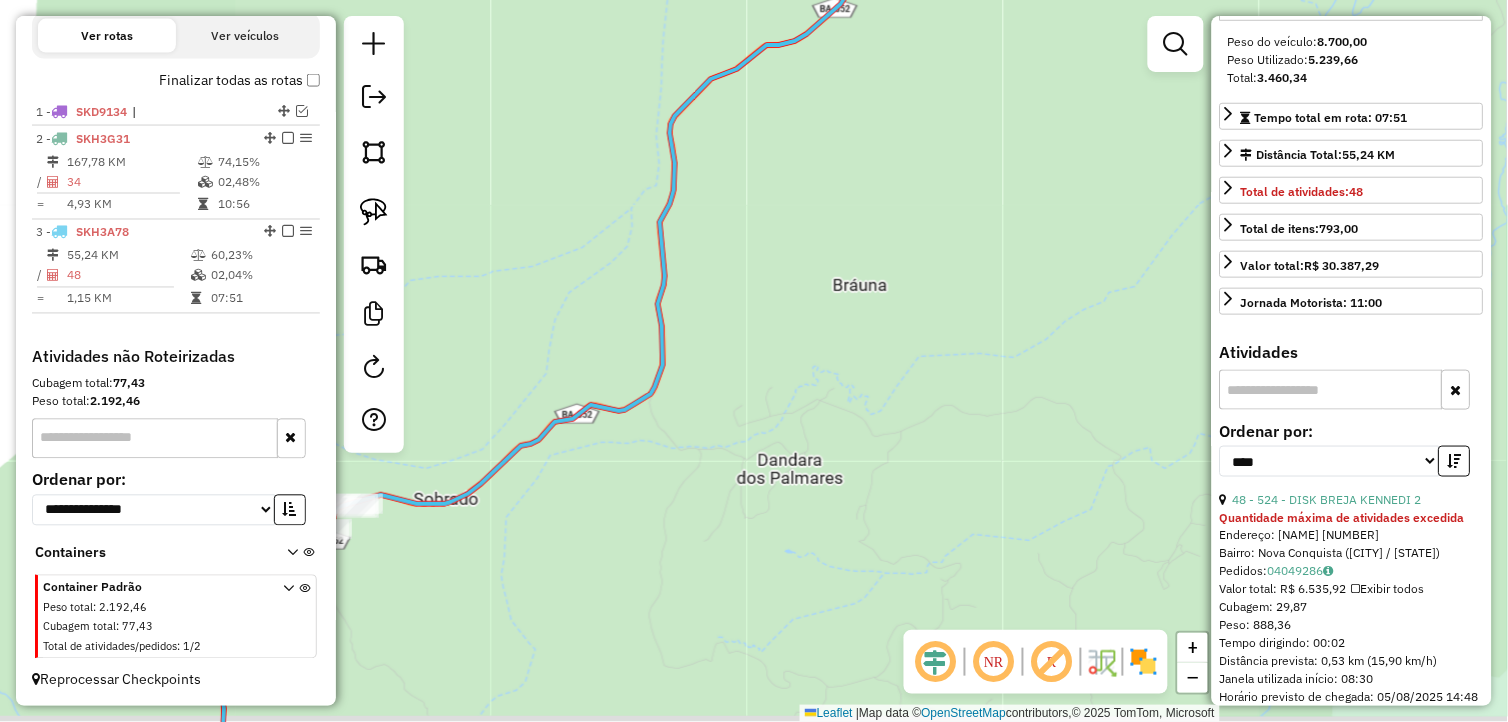 drag, startPoint x: 738, startPoint y: 500, endPoint x: 1052, endPoint y: 377, distance: 337.23138 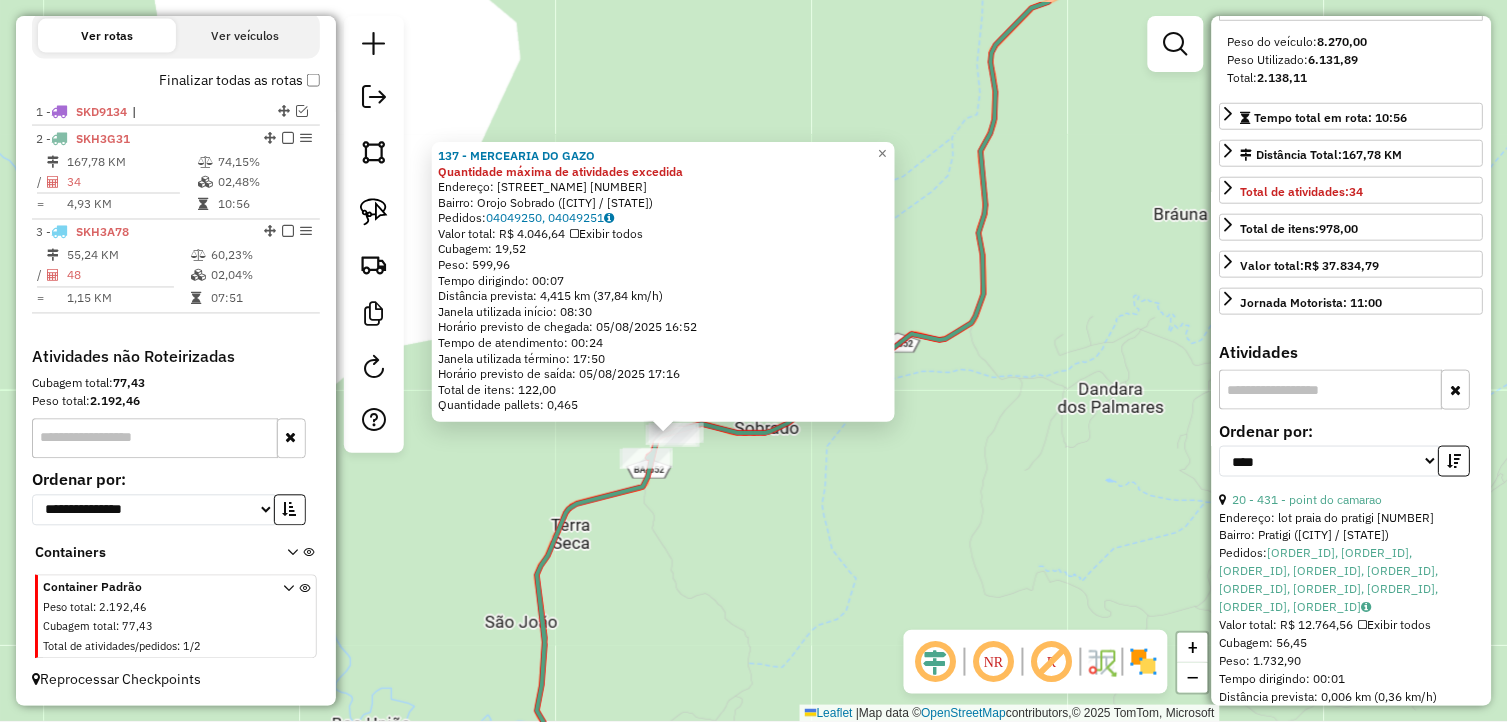 drag, startPoint x: 1043, startPoint y: 303, endPoint x: 626, endPoint y: 602, distance: 513.1179 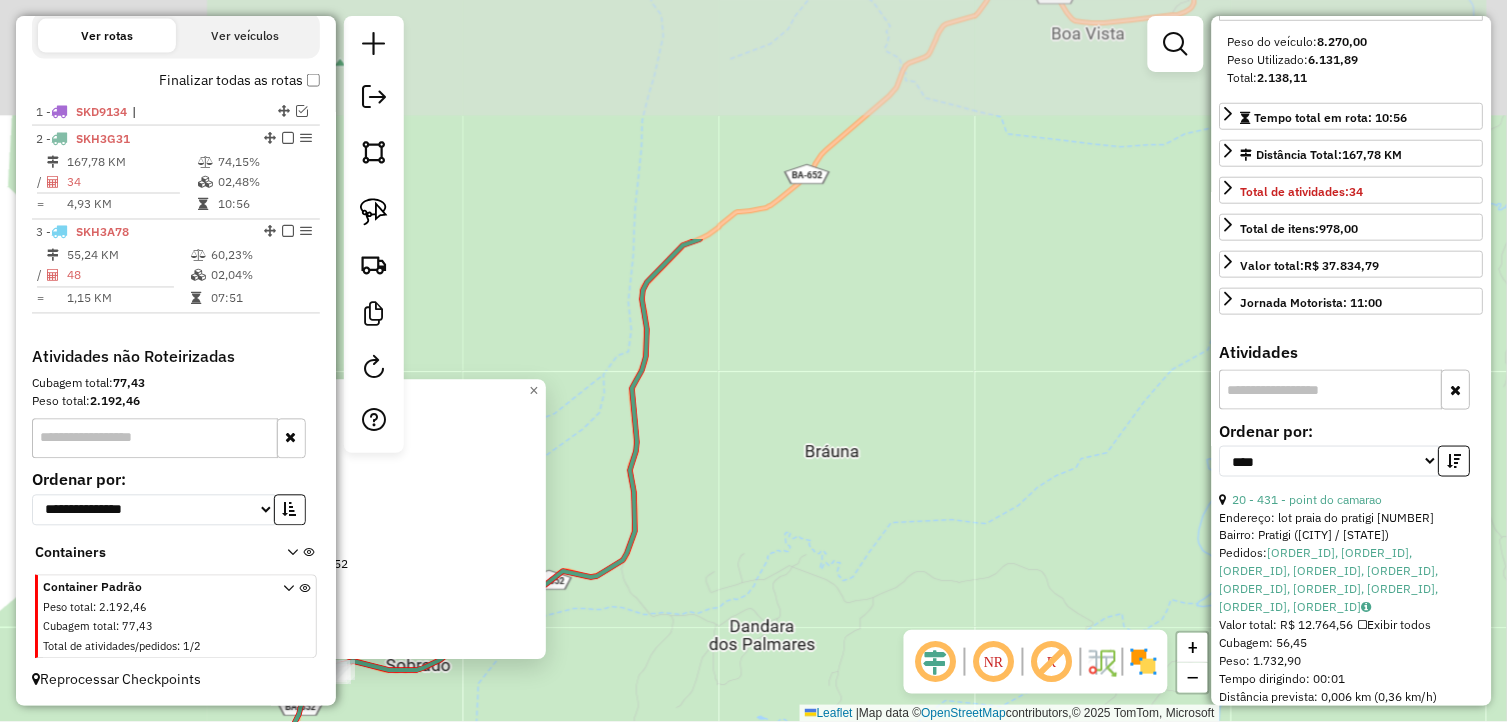drag, startPoint x: 707, startPoint y: 496, endPoint x: 730, endPoint y: 455, distance: 47.010635 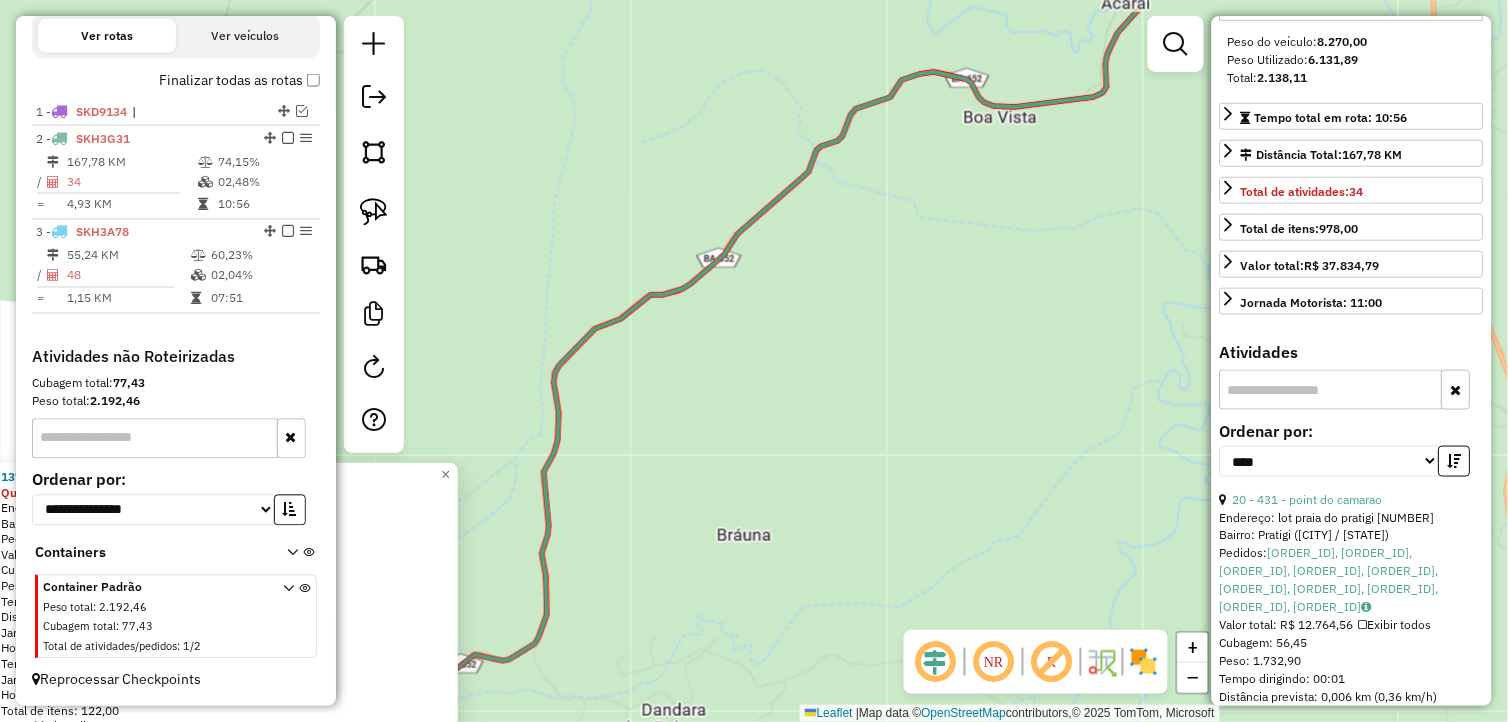 drag, startPoint x: 877, startPoint y: 273, endPoint x: 522, endPoint y: 527, distance: 436.51 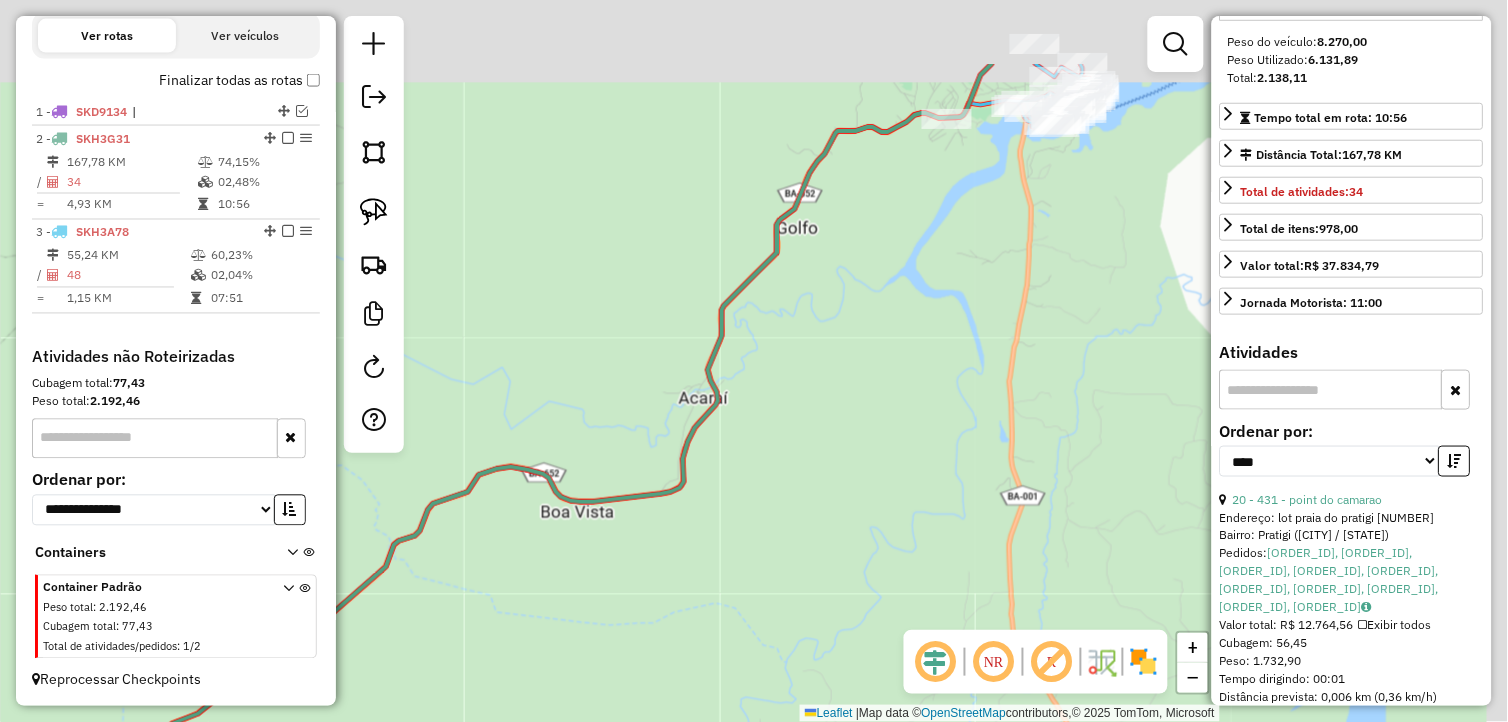 drag, startPoint x: 701, startPoint y: 412, endPoint x: 567, endPoint y: 618, distance: 245.74783 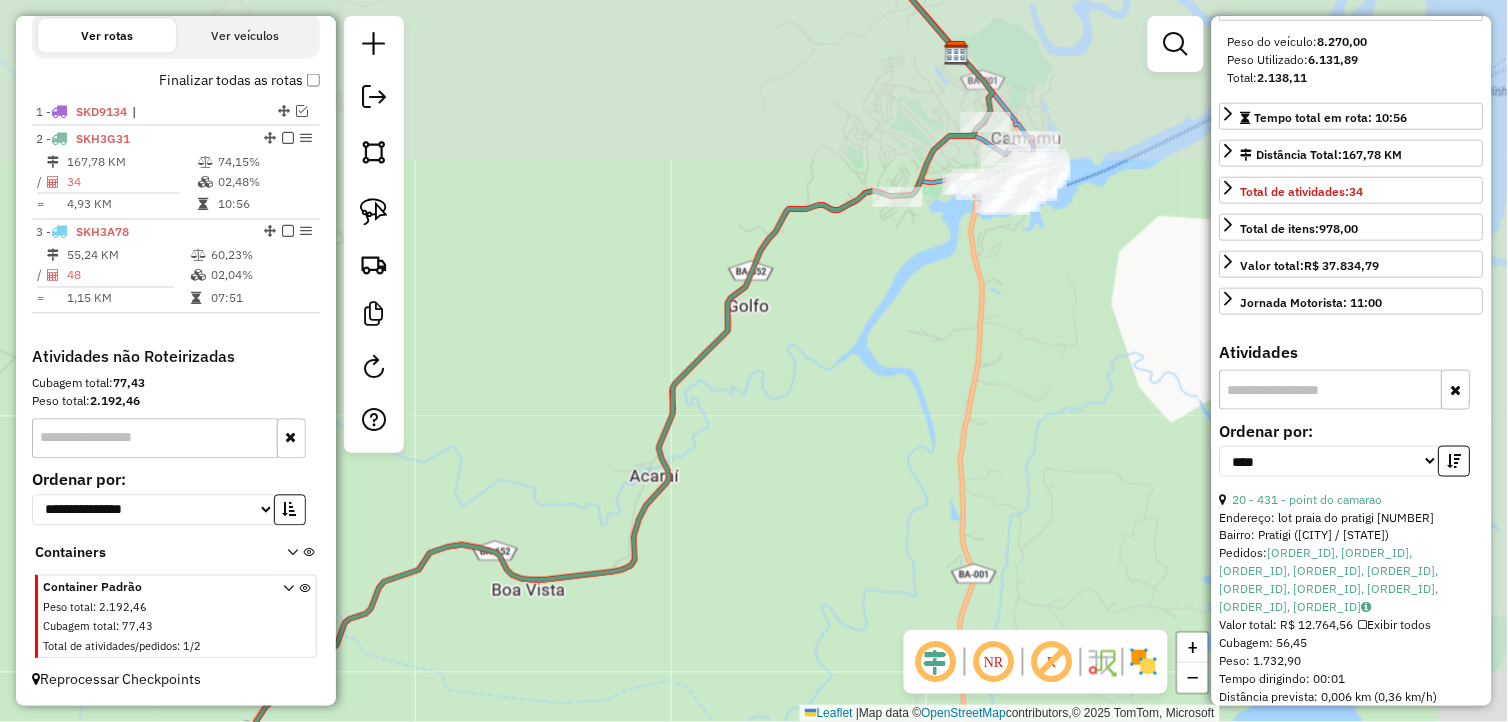 drag, startPoint x: 828, startPoint y: 367, endPoint x: 863, endPoint y: 310, distance: 66.88796 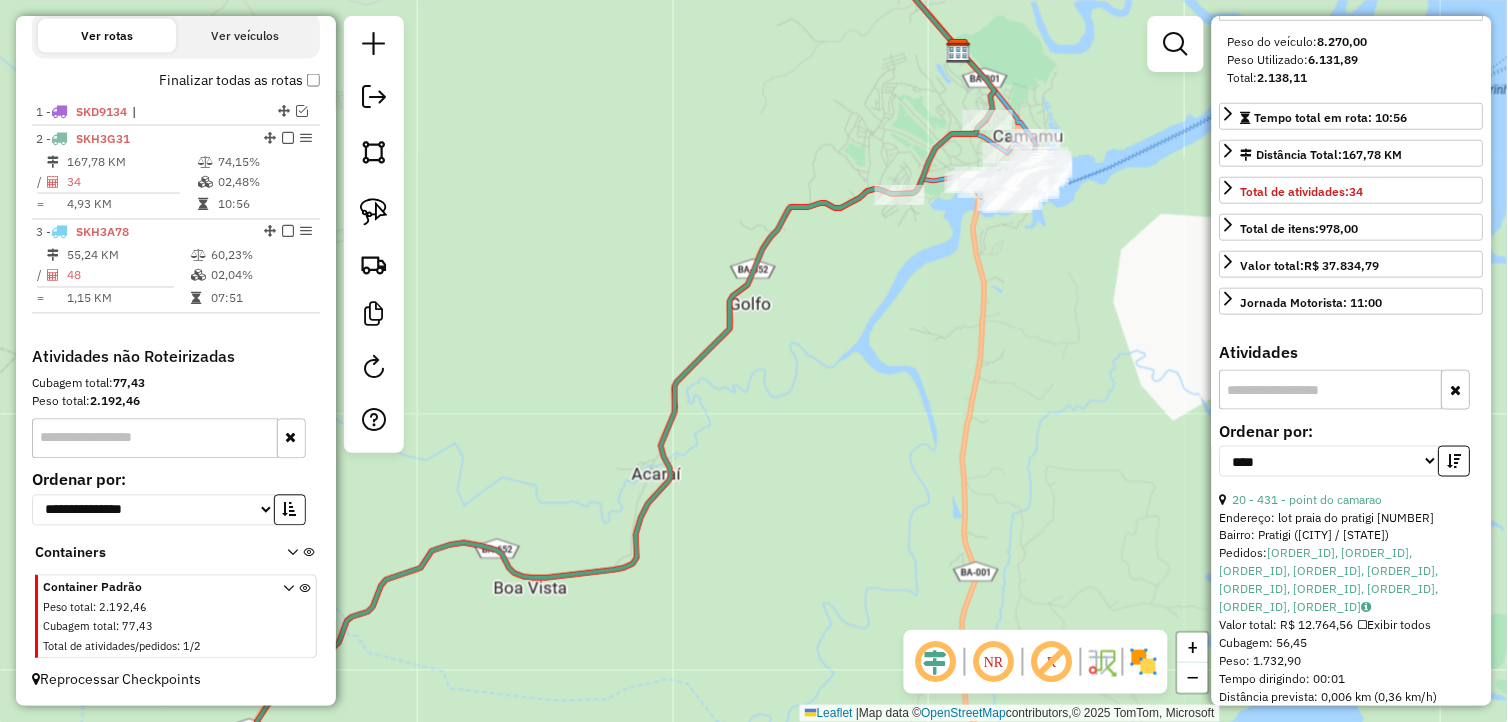 click on "Rota 3 - Placa SKH3A78  735 - JM MERCEARIA 137 - MERCEARIA DO GAZO Quantidade máxima de atividades excedida  Endereço:  Sit SOBRADO 15   Bairro: Orojo Sobrado (CAMAMU / BA)   Pedidos:  04049250, 04049251   Valor total: R$ 4.046,64   Exibir todos   Cubagem: 19,52  Peso: 599,96  Tempo dirigindo: 00:07   Distância prevista: 4,415 km (37,84 km/h)   Janela utilizada início: 08:30   Horário previsto de chegada: 05/08/2025 16:52   Tempo de atendimento: 00:24   Janela utilizada término: 17:50   Horário previsto de saída: 05/08/2025 17:16   Total de itens: 122,00   Quantidade pallets: 0,465  × Janela de atendimento Grade de atendimento Capacidade Transportadoras Veículos Cliente Pedidos  Rotas Selecione os dias de semana para filtrar as janelas de atendimento  Seg   Ter   Qua   Qui   Sex   Sáb   Dom  Informe o período da janela de atendimento: De: Até:  Filtrar exatamente a janela do cliente  Considerar janela de atendimento padrão  Selecione os dias de semana para filtrar as grades de atendimento  Seg" 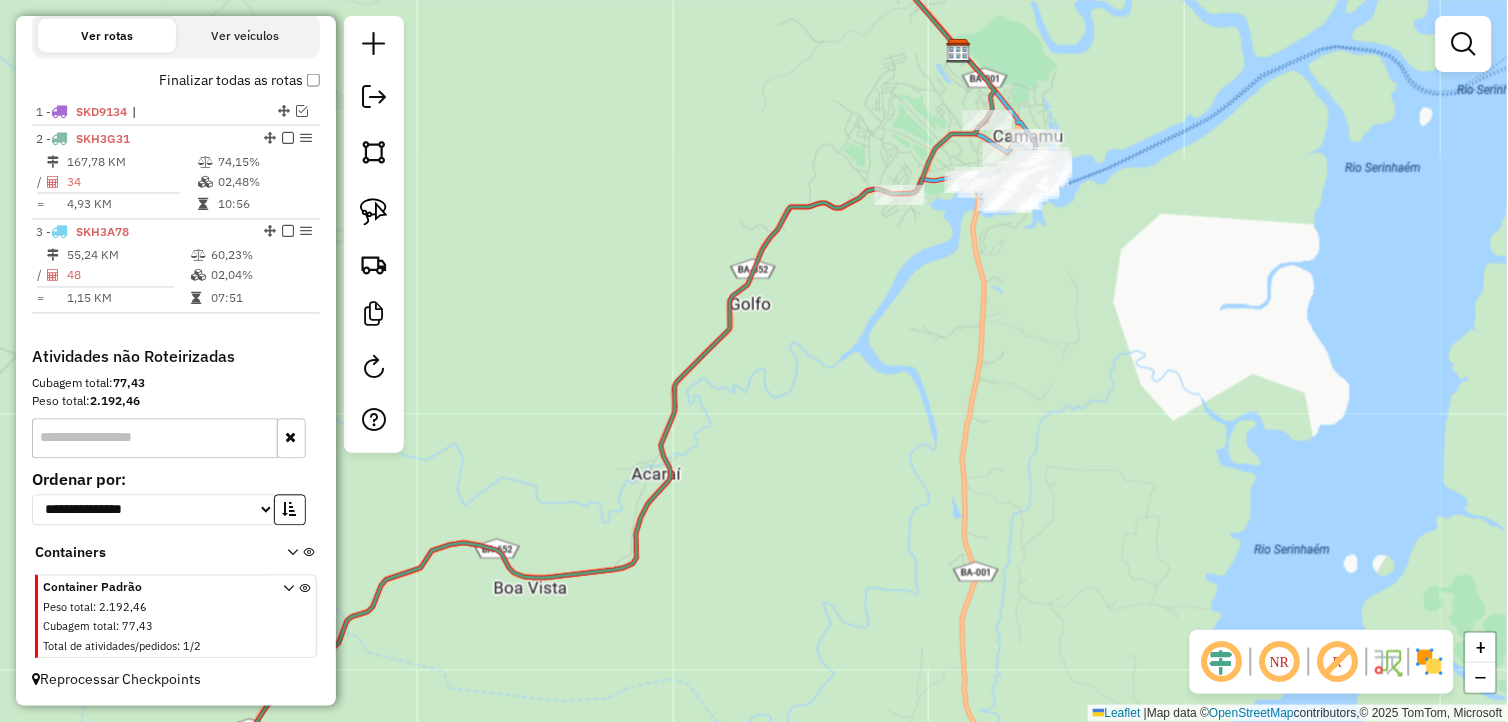 drag, startPoint x: 728, startPoint y: 540, endPoint x: 1108, endPoint y: 143, distance: 549.55347 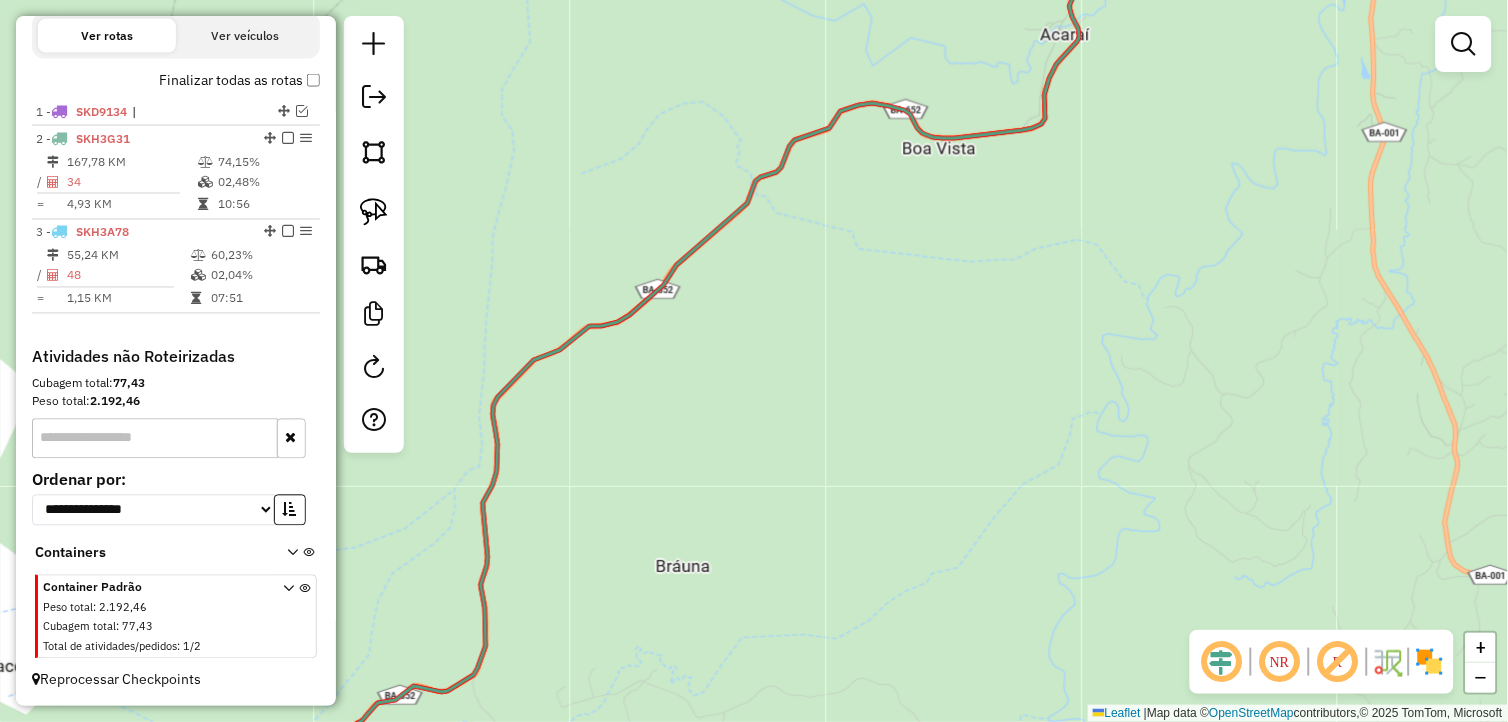 drag, startPoint x: 775, startPoint y: 458, endPoint x: 1053, endPoint y: 198, distance: 380.63632 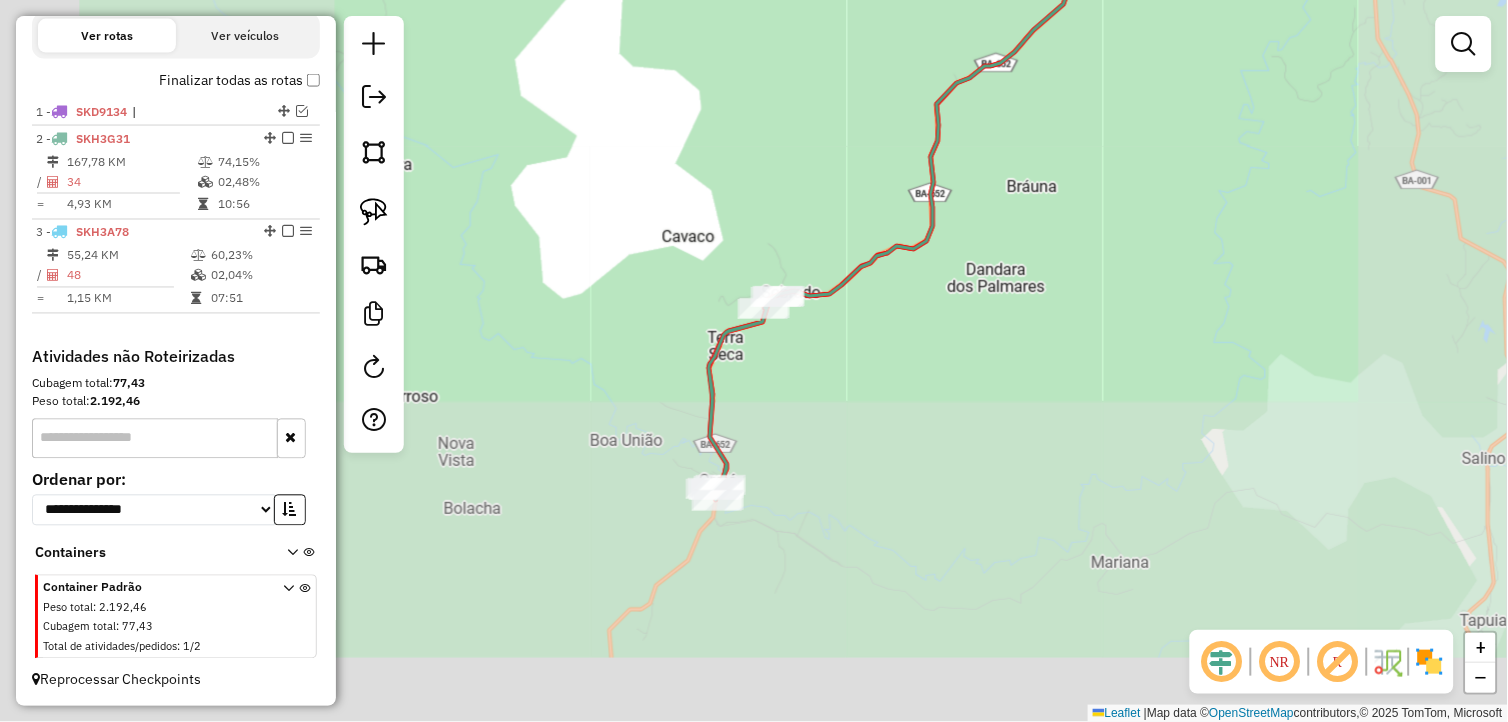 drag, startPoint x: 712, startPoint y: 518, endPoint x: 902, endPoint y: 262, distance: 318.80402 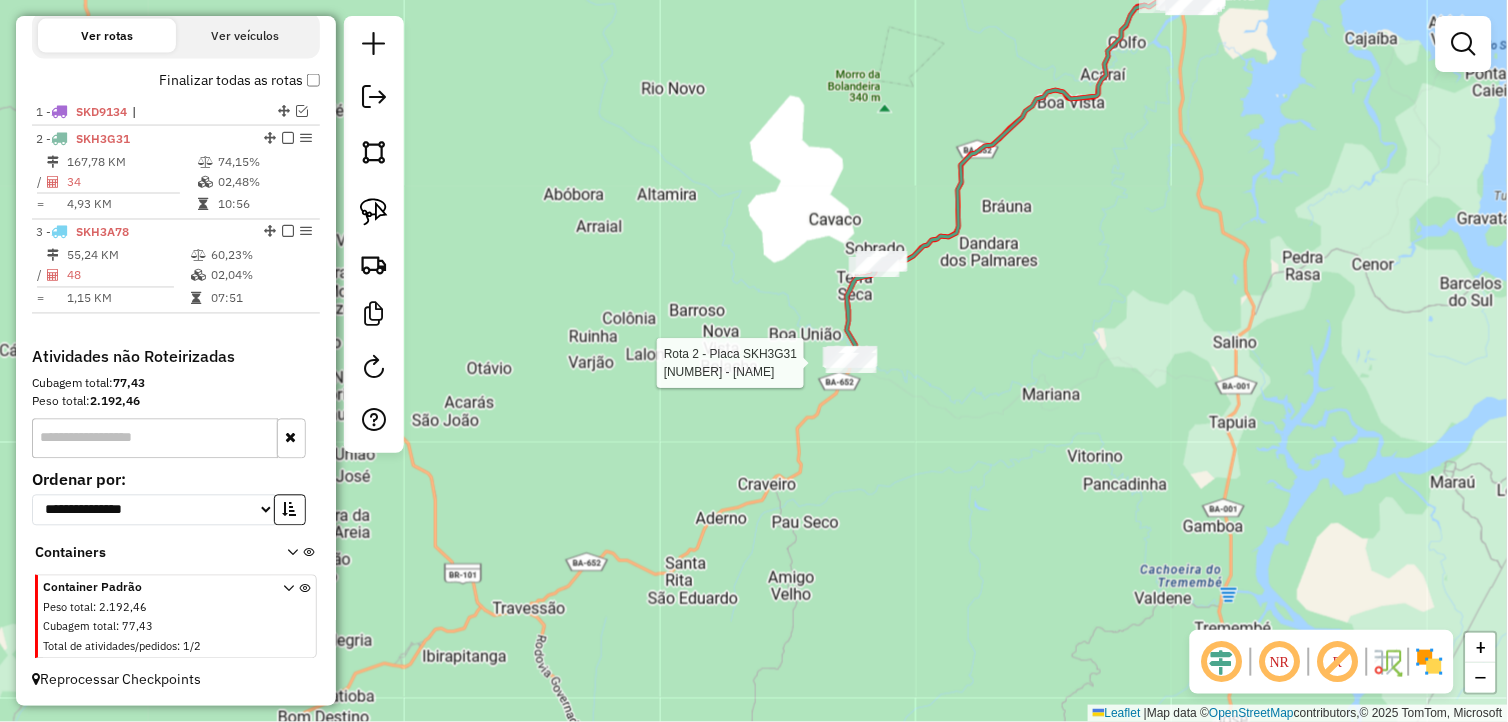 select on "*********" 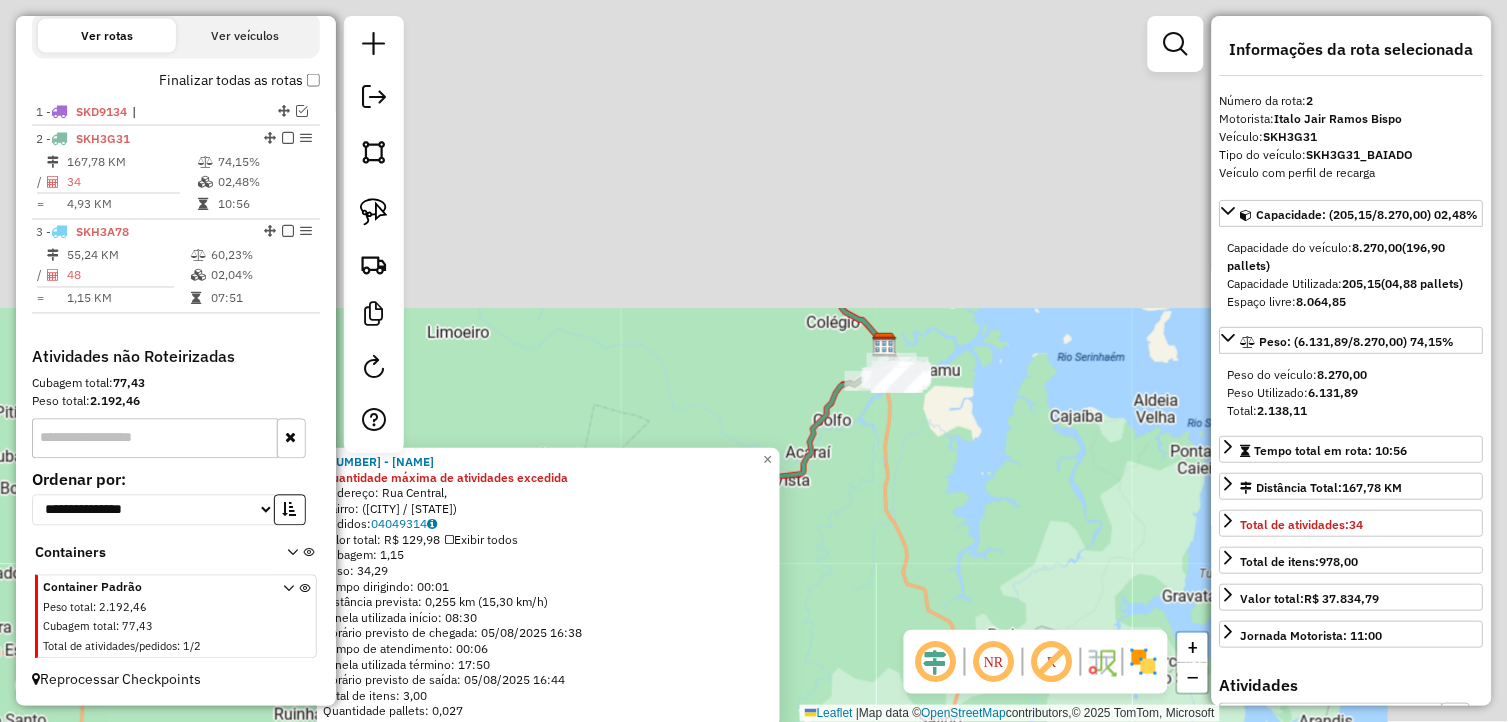 drag, startPoint x: 940, startPoint y: 477, endPoint x: 820, endPoint y: 682, distance: 237.53947 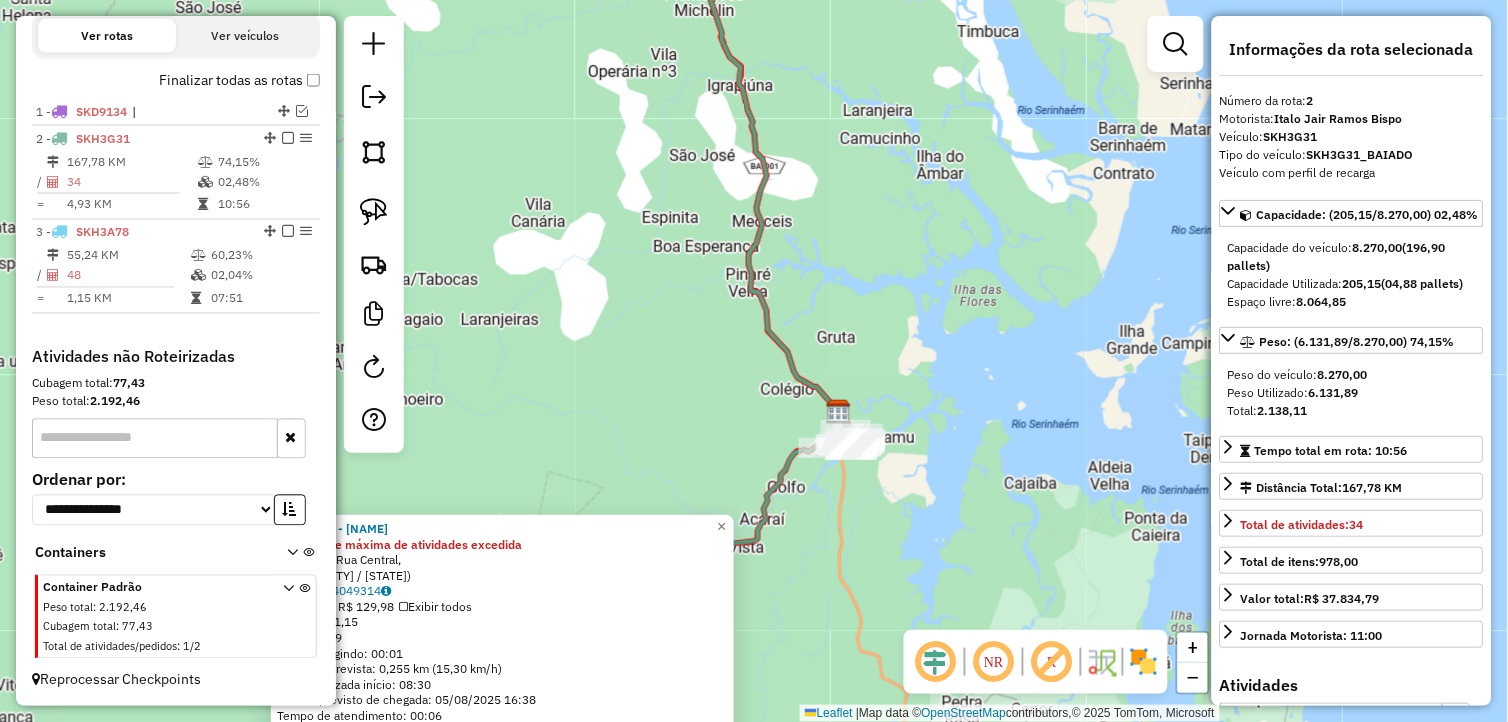 click on "38 - UEMERSON SANTOS SILV Quantidade máxima de atividades excedida  Endereço: Rua Central,    Bairro:  (Camamu / BA)   Pedidos:  04049314   Valor total: R$ 129,98   Exibir todos   Cubagem: 1,15  Peso: 34,29  Tempo dirigindo: 00:01   Distância prevista: 0,255 km (15,30 km/h)   Janela utilizada início: 08:30   Horário previsto de chegada: 05/08/2025 16:38   Tempo de atendimento: 00:06   Janela utilizada término: 17:50   Horário previsto de saída: 05/08/2025 16:44   Total de itens: 3,00   Quantidade pallets: 0,027  × Janela de atendimento Grade de atendimento Capacidade Transportadoras Veículos Cliente Pedidos  Rotas Selecione os dias de semana para filtrar as janelas de atendimento  Seg   Ter   Qua   Qui   Sex   Sáb   Dom  Informe o período da janela de atendimento: De: Até:  Filtrar exatamente a janela do cliente  Considerar janela de atendimento padrão  Selecione os dias de semana para filtrar as grades de atendimento  Seg   Ter   Qua   Qui   Sex   Sáb   Dom   Peso mínimo:   Peso máximo:  De:" 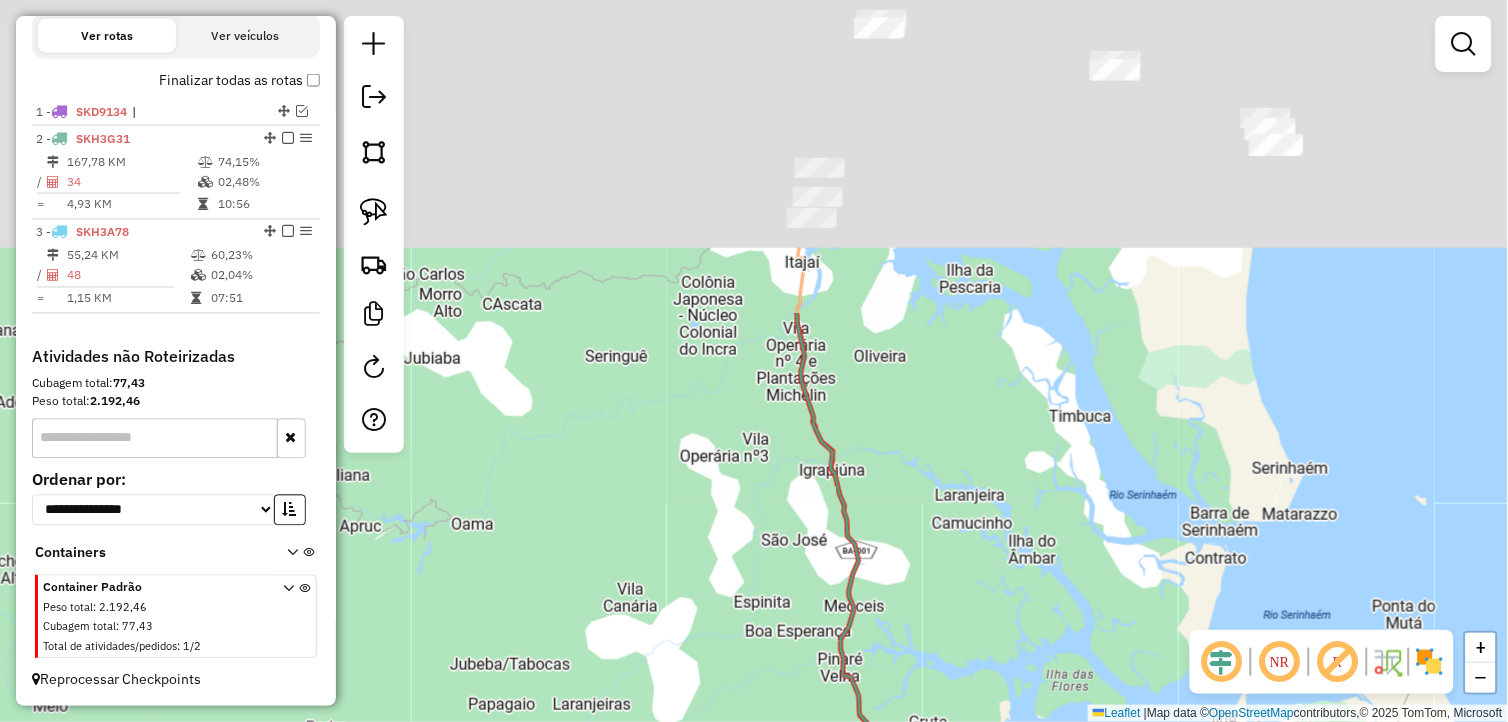drag, startPoint x: 940, startPoint y: 534, endPoint x: 983, endPoint y: 668, distance: 140.73024 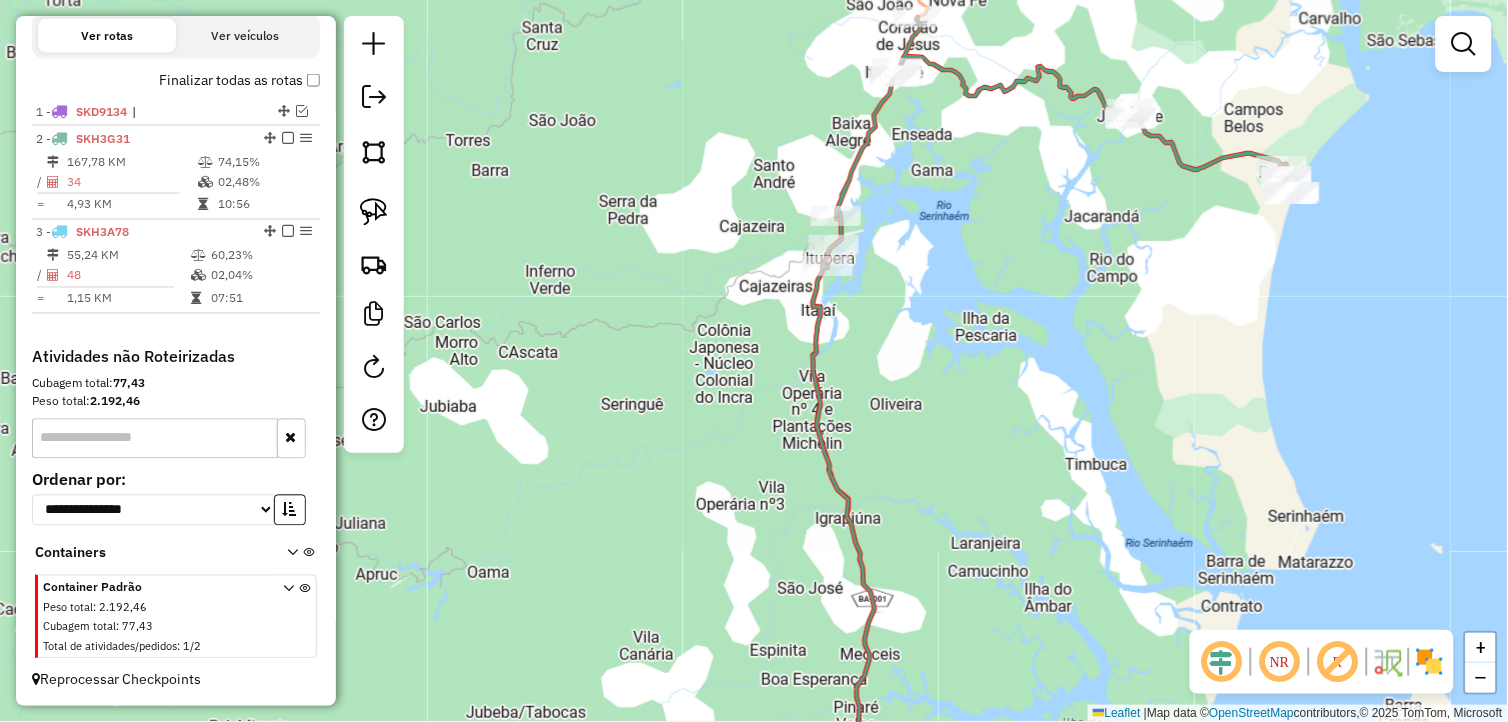 drag, startPoint x: 966, startPoint y: 541, endPoint x: 966, endPoint y: 167, distance: 374 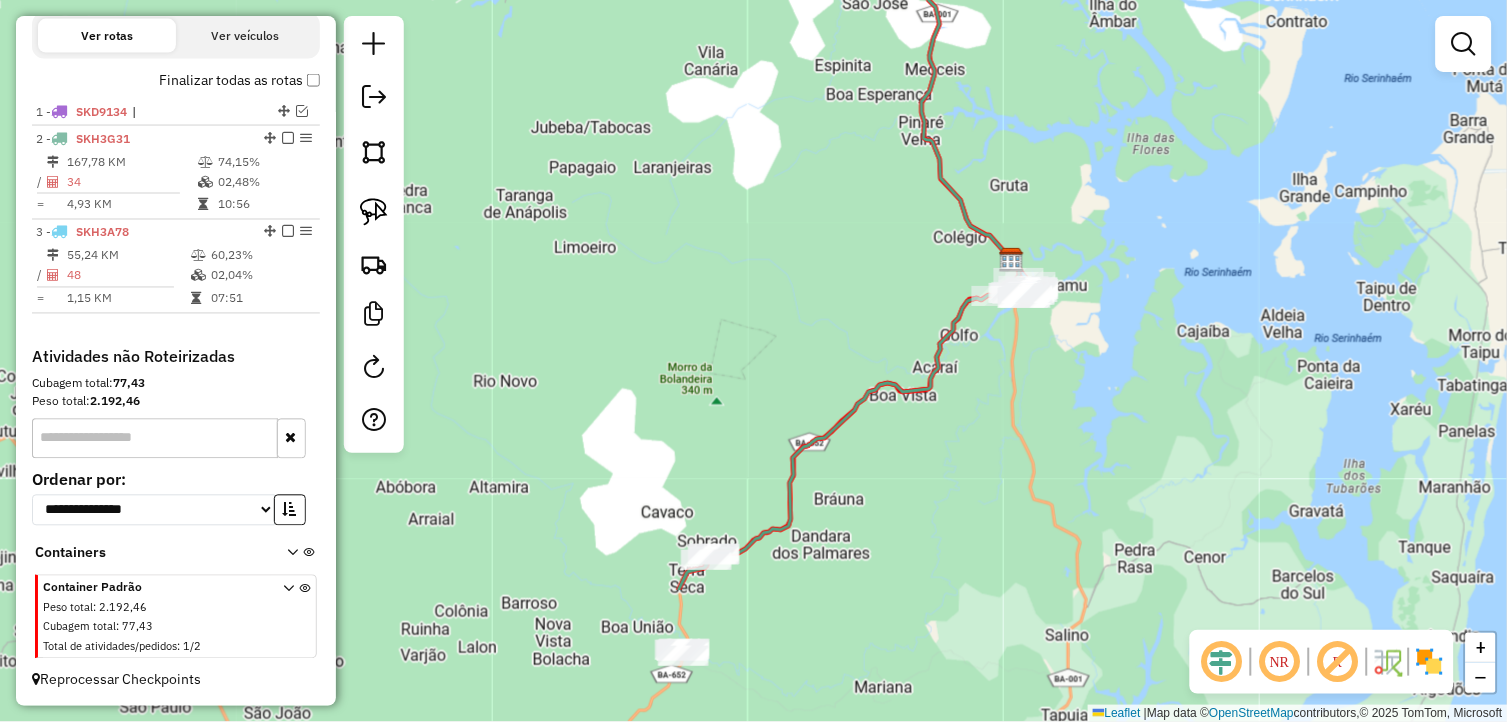 drag, startPoint x: 1021, startPoint y: 381, endPoint x: 1008, endPoint y: 347, distance: 36.40055 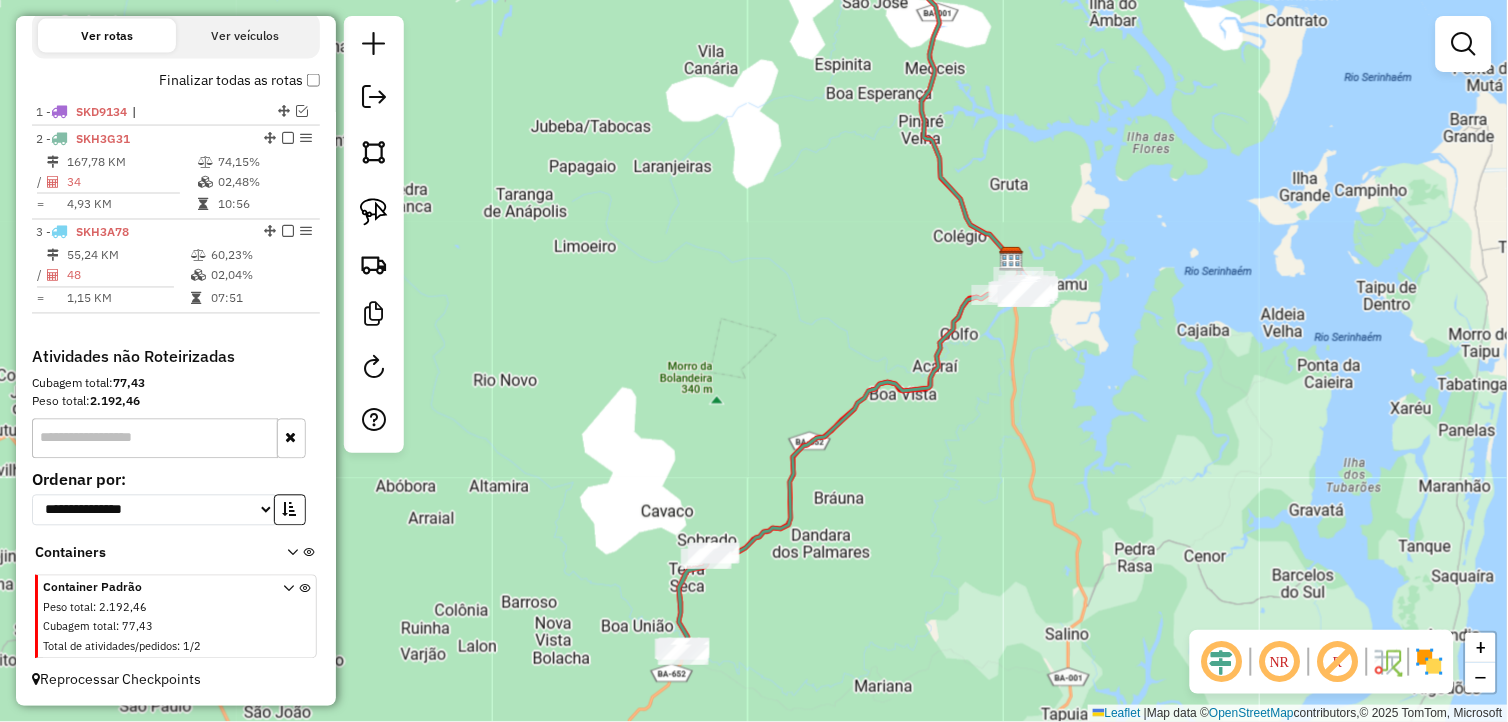 drag, startPoint x: 383, startPoint y: 214, endPoint x: 443, endPoint y: 243, distance: 66.64083 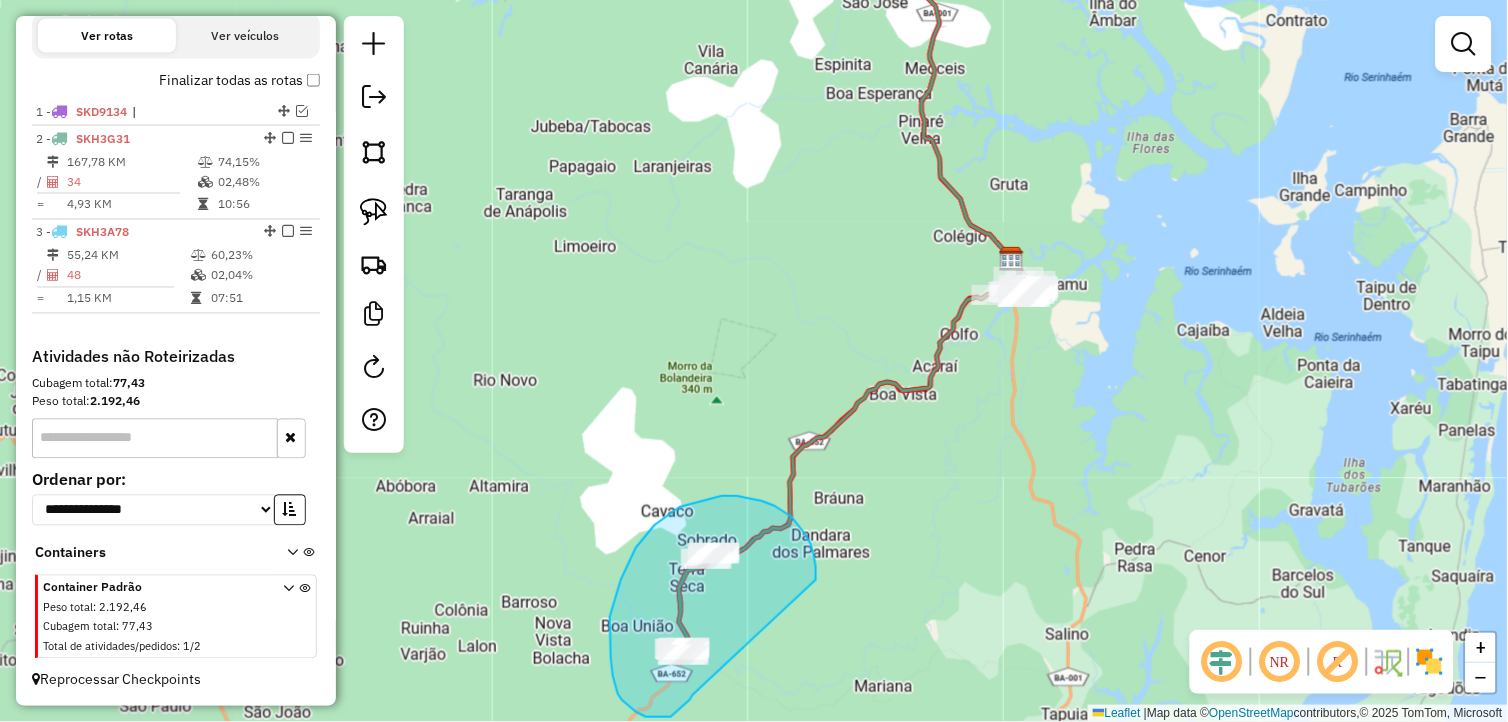 drag, startPoint x: 814, startPoint y: 555, endPoint x: 717, endPoint y: 670, distance: 150.446 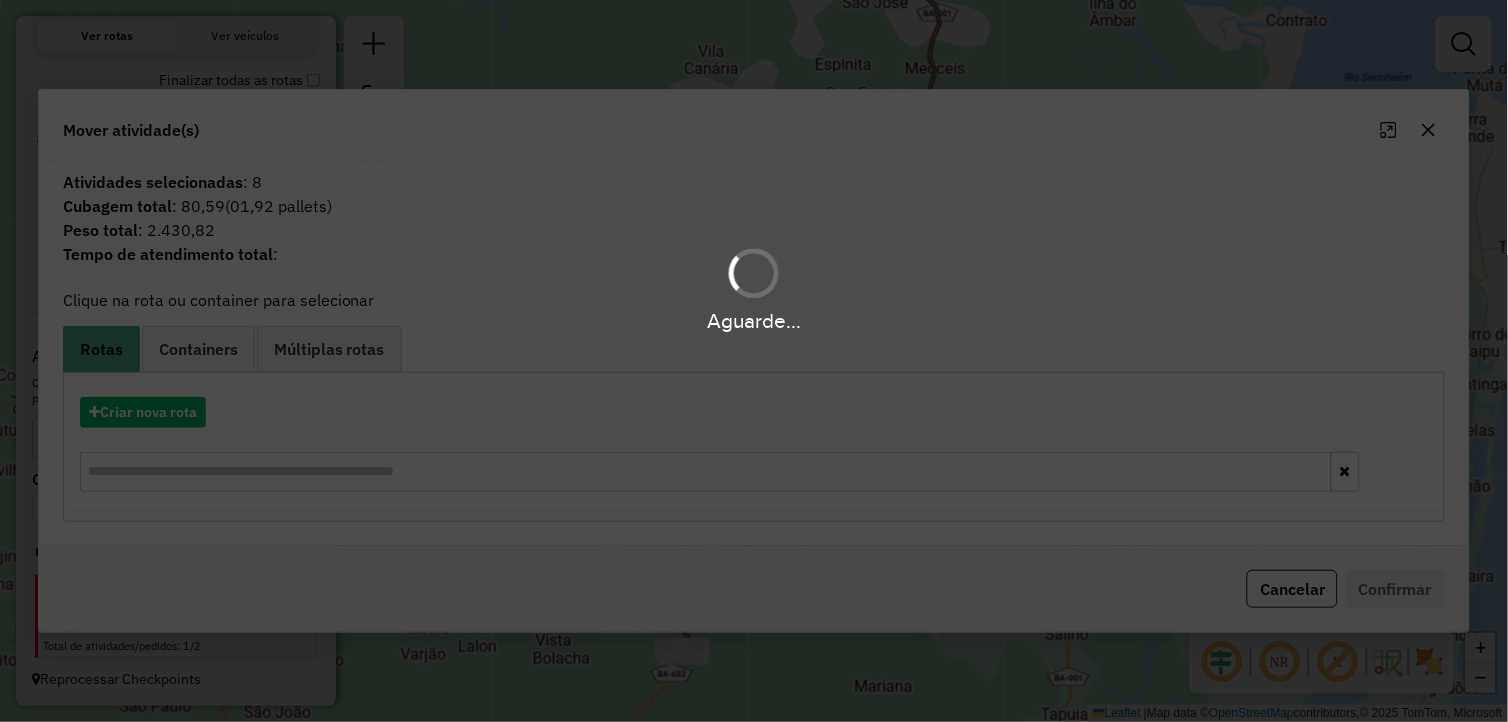 click on "Aguarde..." at bounding box center (754, 361) 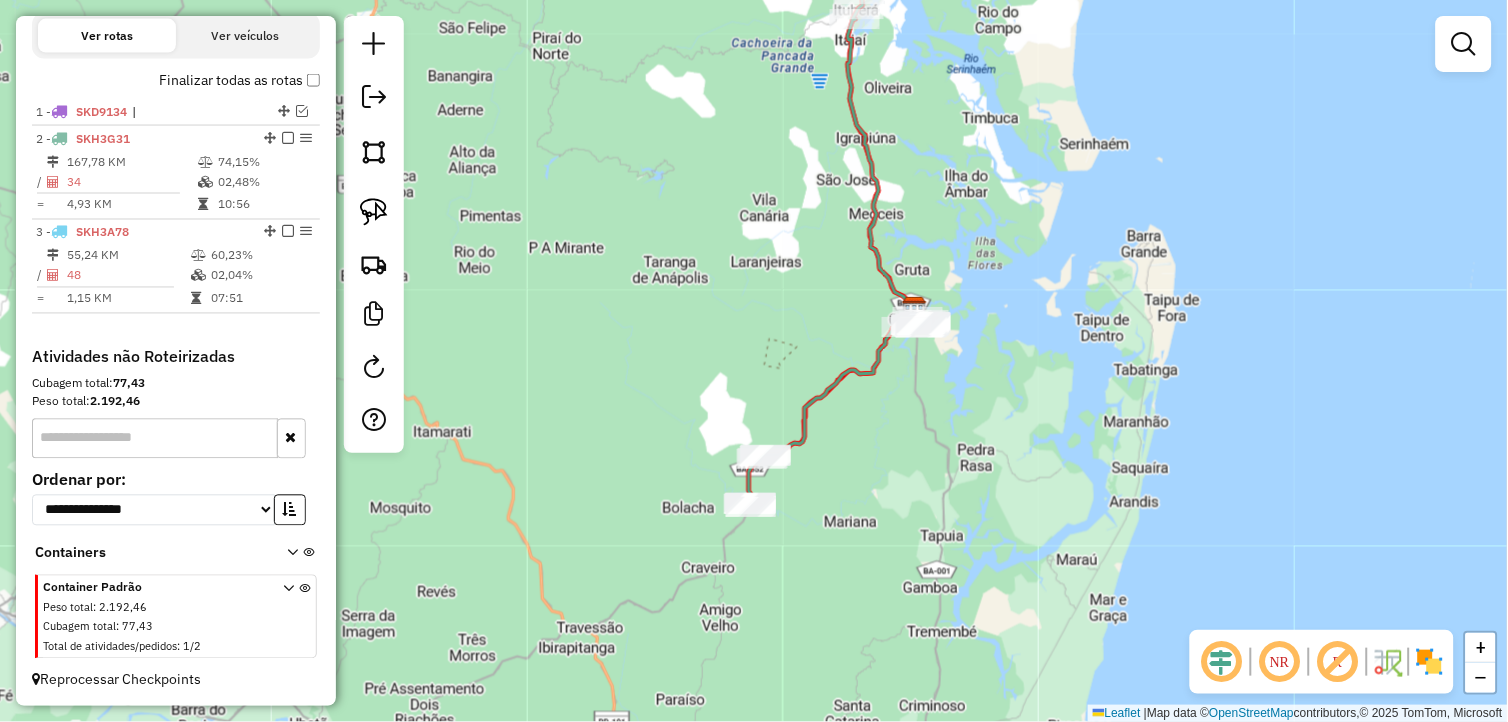 drag, startPoint x: 832, startPoint y: 484, endPoint x: 825, endPoint y: 313, distance: 171.14322 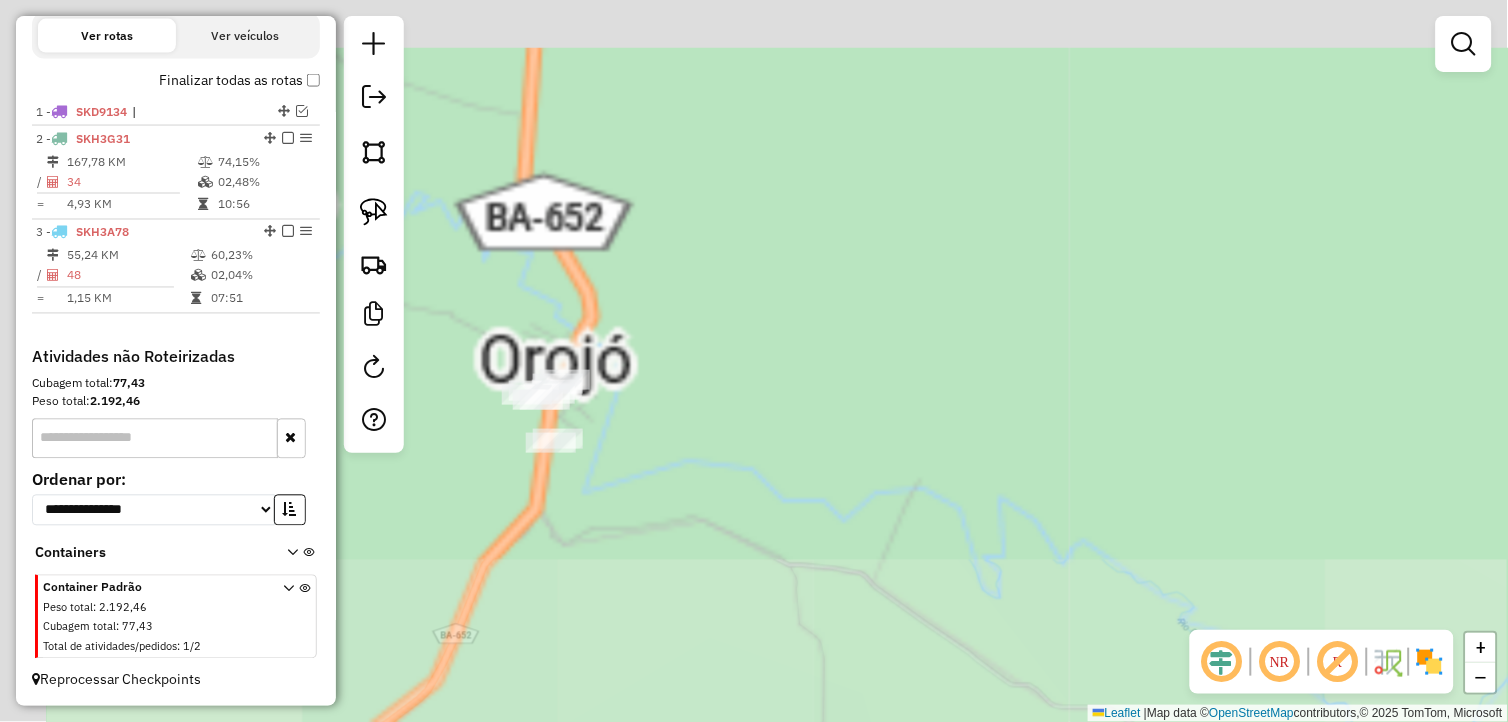 drag, startPoint x: 672, startPoint y: 221, endPoint x: 847, endPoint y: 678, distance: 489.3608 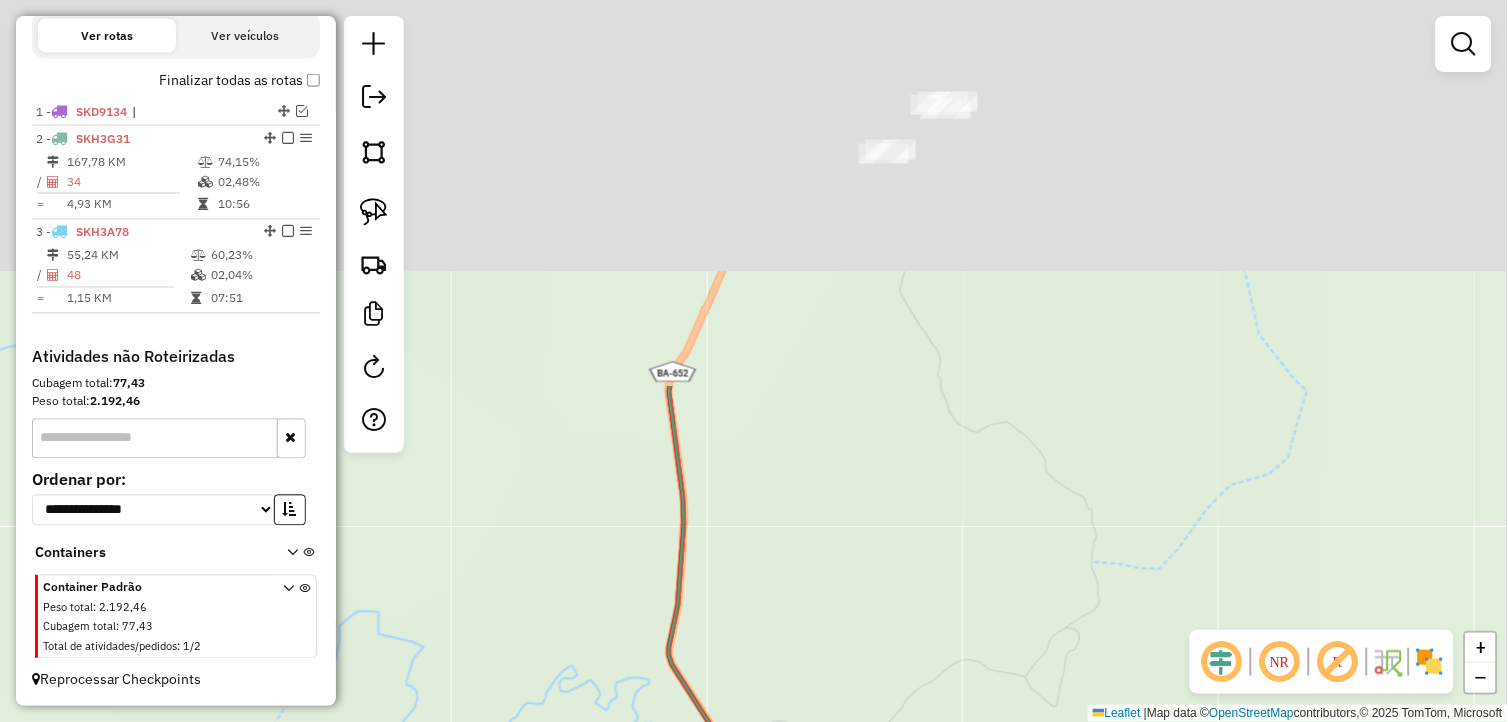 drag, startPoint x: 772, startPoint y: 301, endPoint x: 910, endPoint y: 760, distance: 479.29636 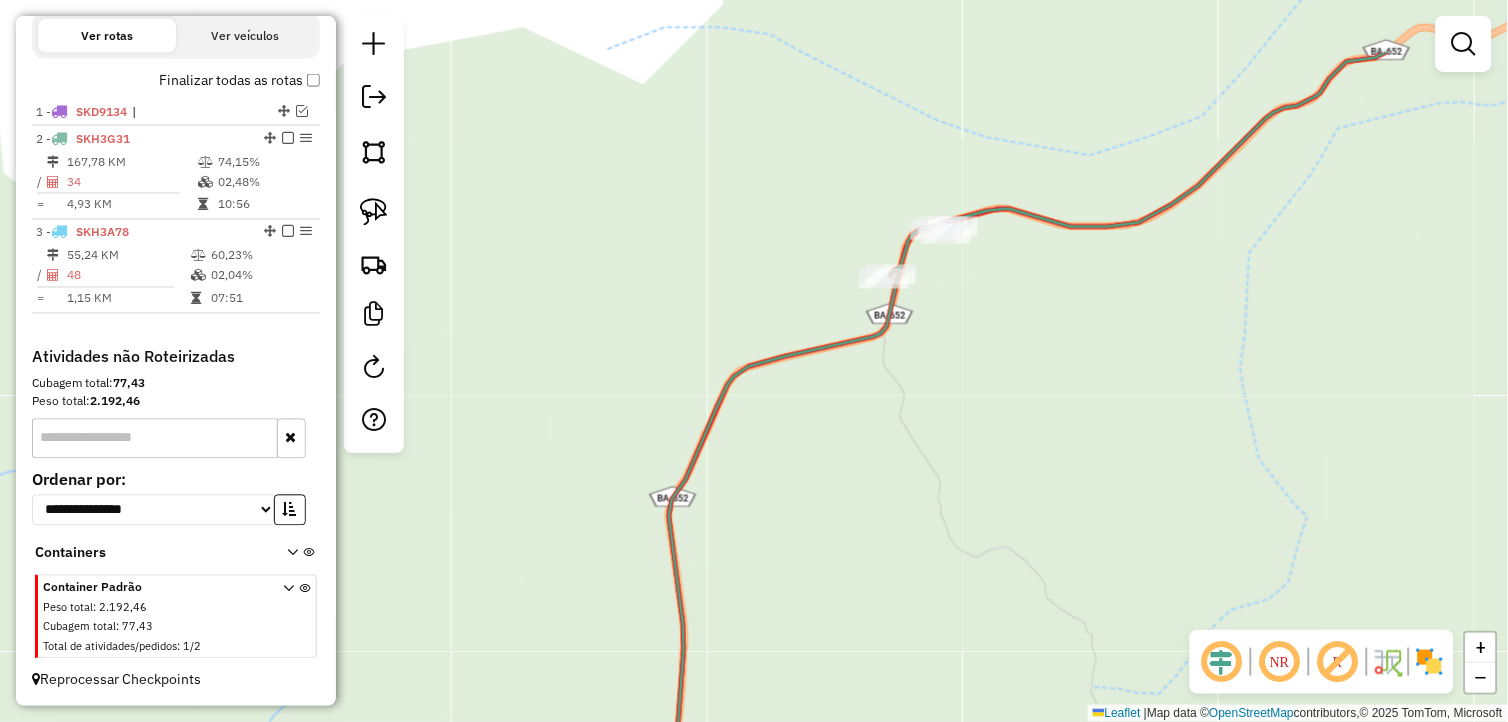 drag, startPoint x: 765, startPoint y: 498, endPoint x: 764, endPoint y: 594, distance: 96.00521 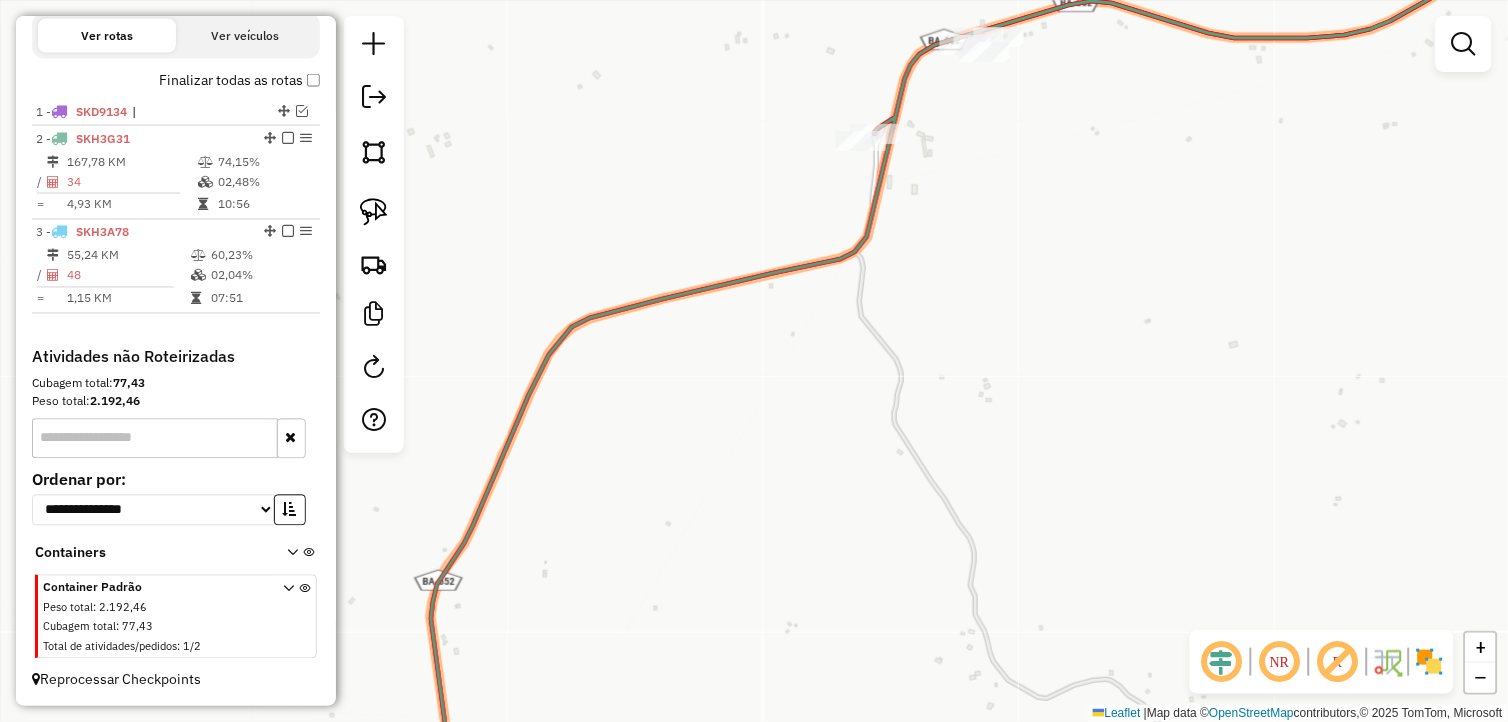 drag, startPoint x: 841, startPoint y: 366, endPoint x: 738, endPoint y: 597, distance: 252.92291 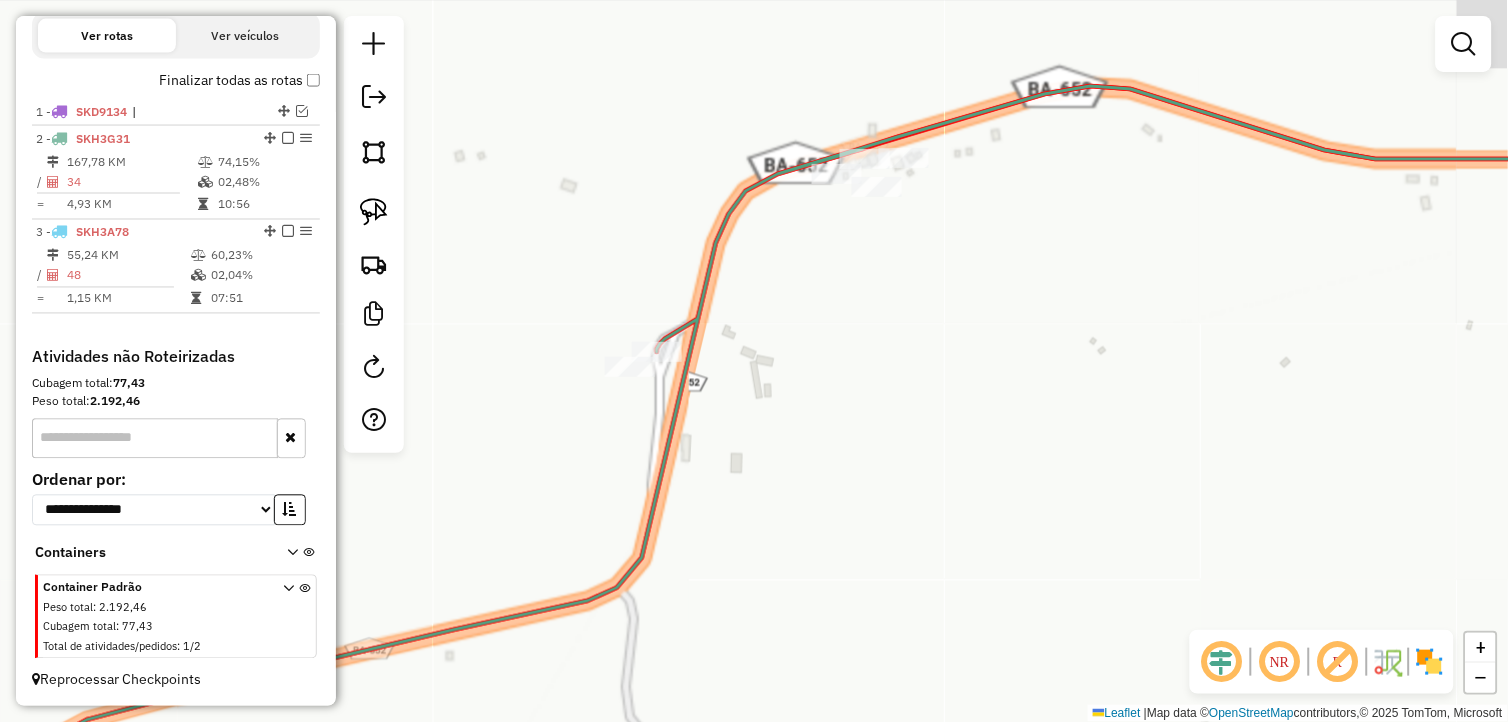 drag, startPoint x: 824, startPoint y: 363, endPoint x: 845, endPoint y: 560, distance: 198.11613 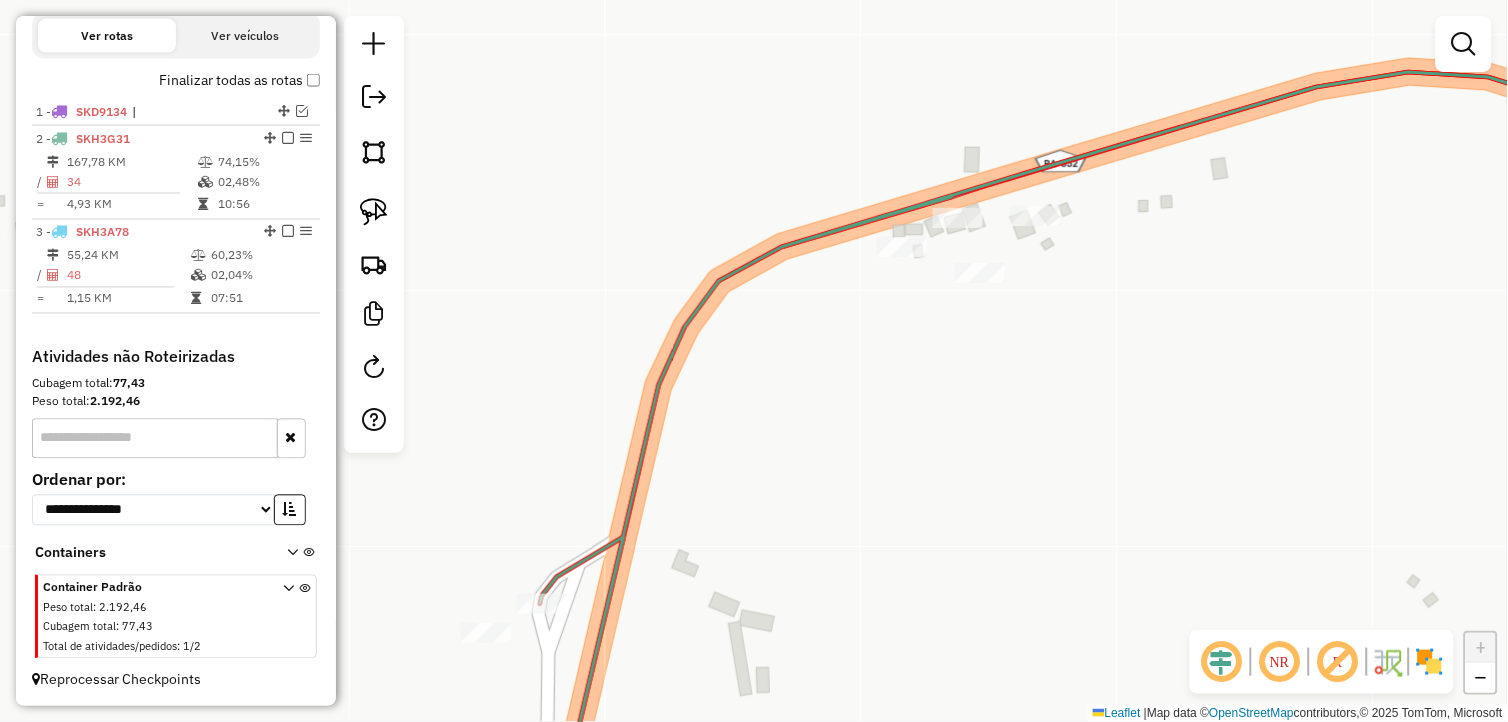 drag, startPoint x: 881, startPoint y: 396, endPoint x: 922, endPoint y: 402, distance: 41.4367 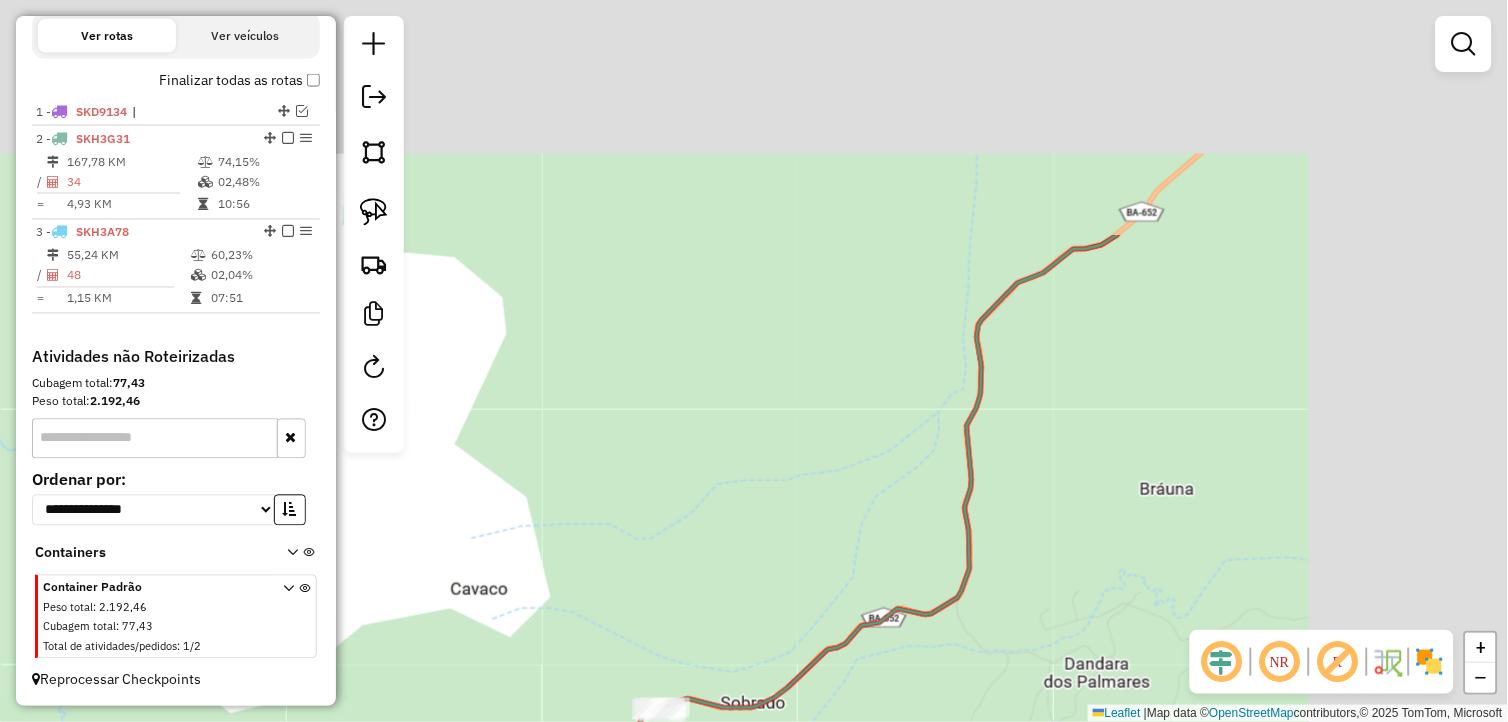drag, startPoint x: 1008, startPoint y: 276, endPoint x: 737, endPoint y: 611, distance: 430.88977 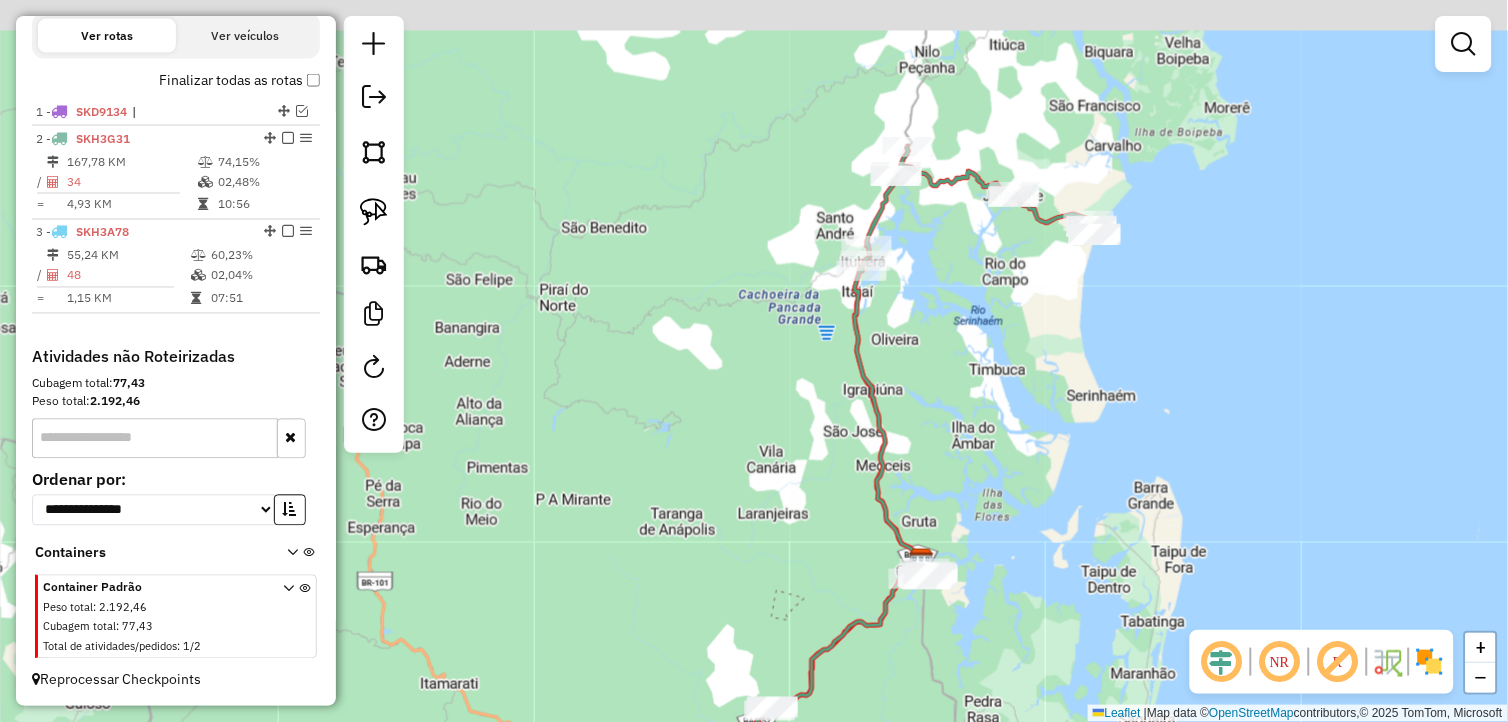 drag, startPoint x: 790, startPoint y: 504, endPoint x: 794, endPoint y: 595, distance: 91.08787 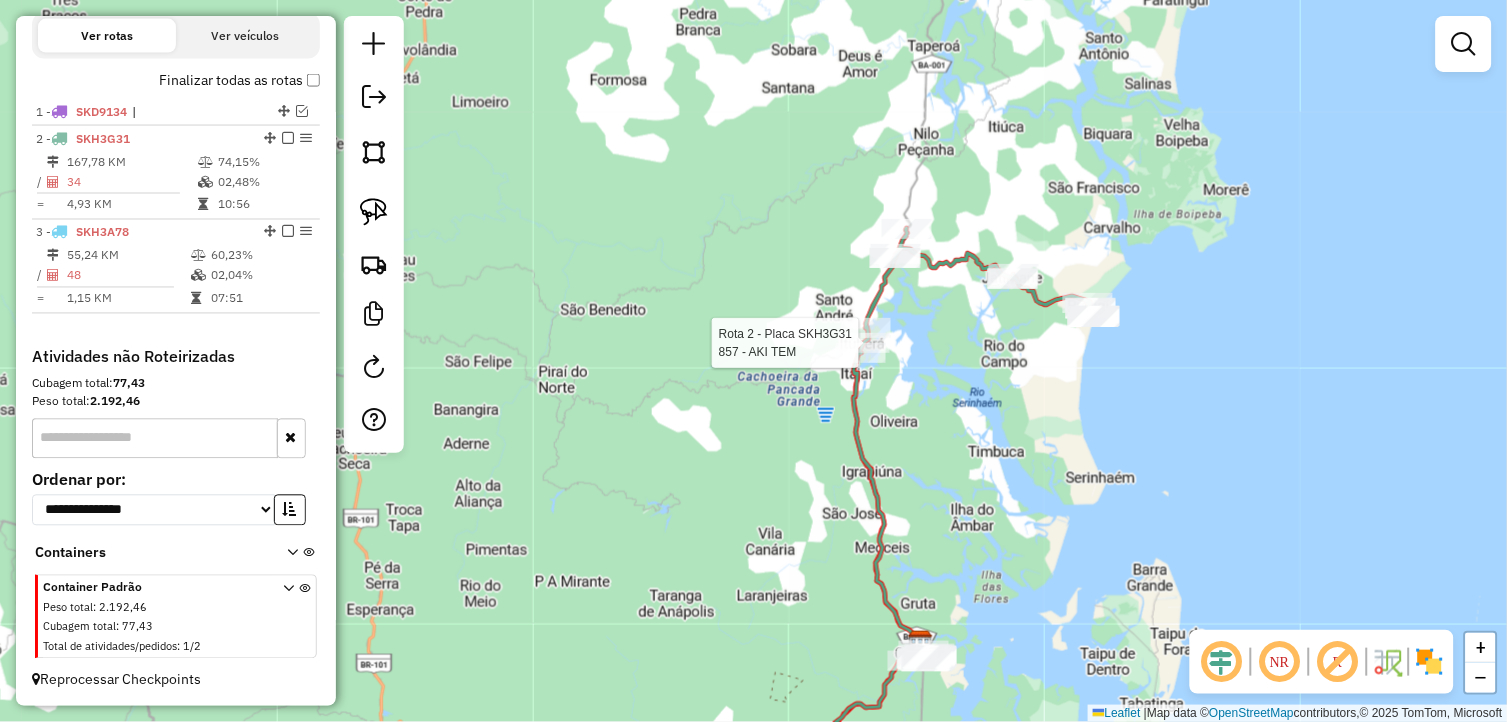 select on "*********" 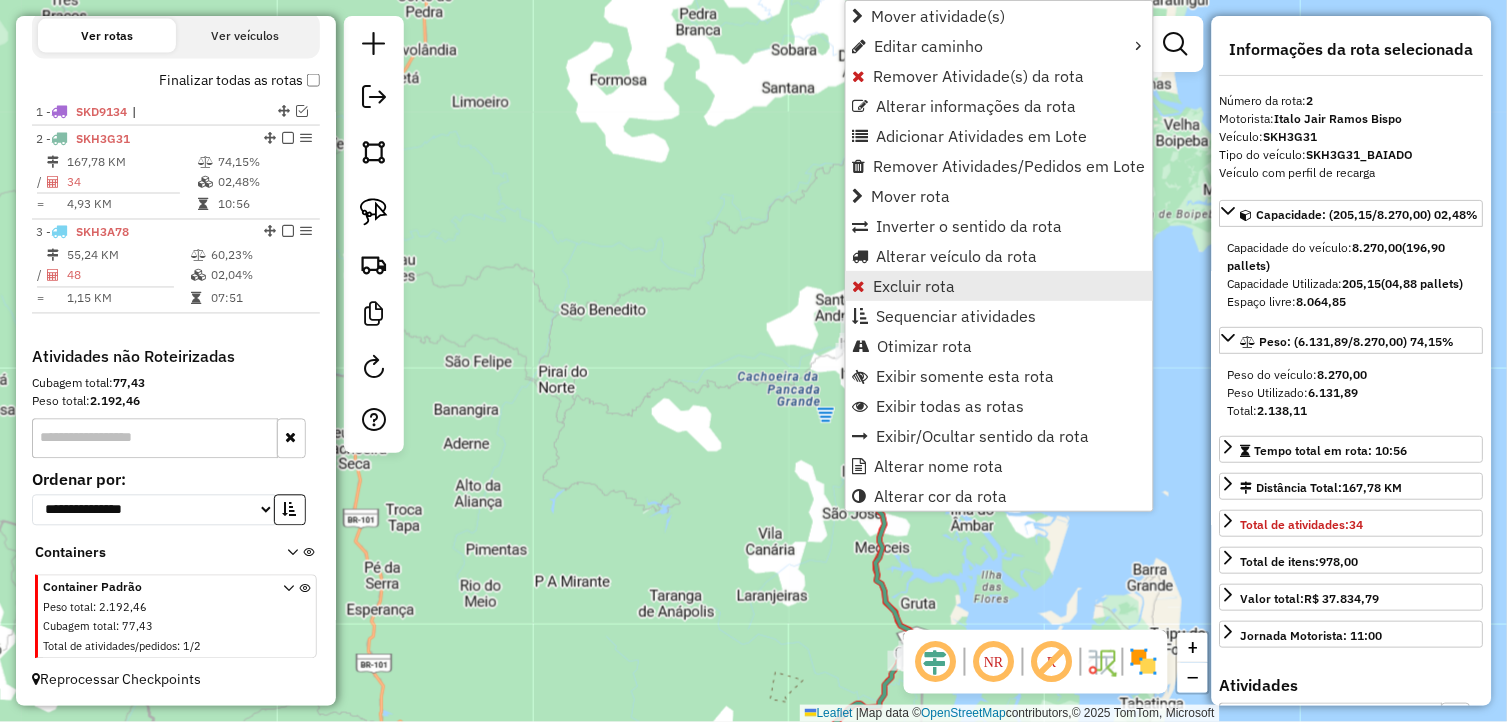 click on "Excluir rota" at bounding box center [915, 286] 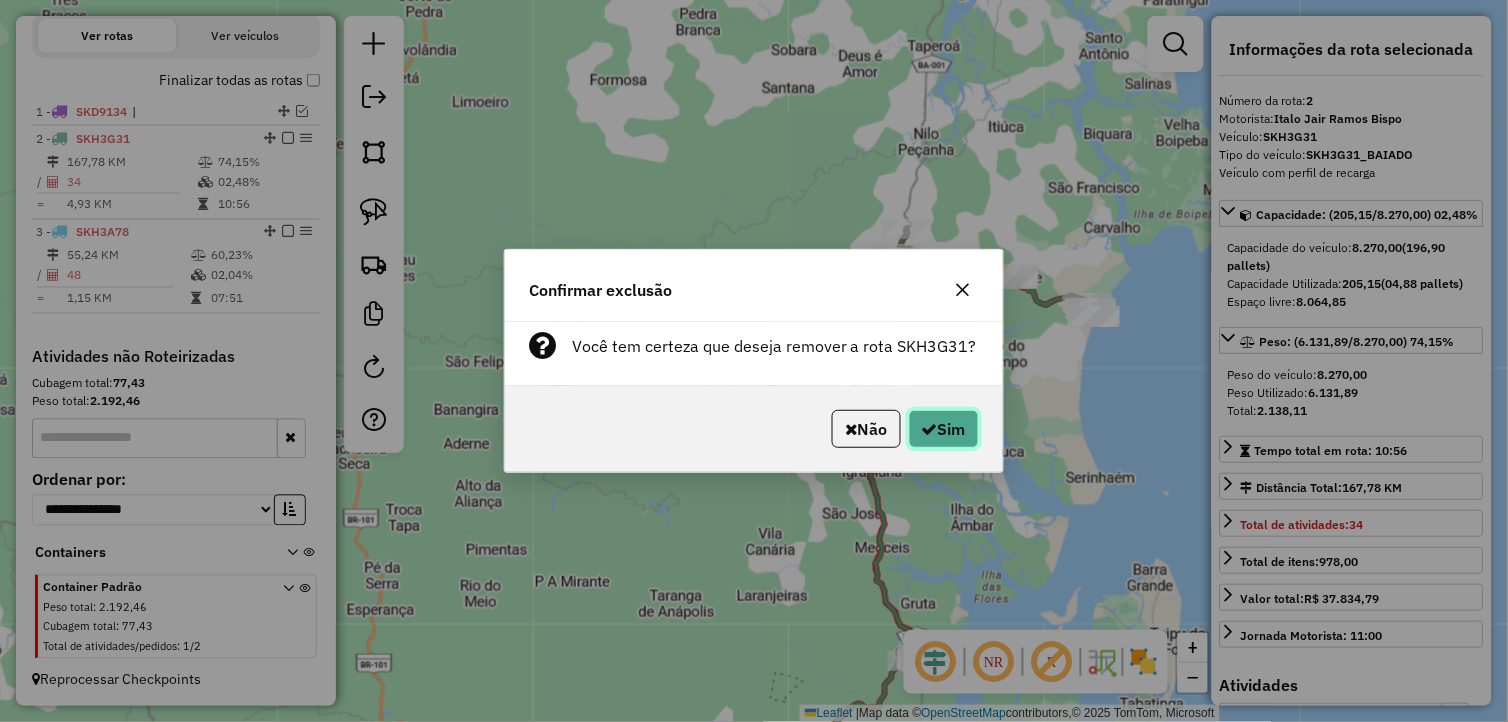 click on "Sim" 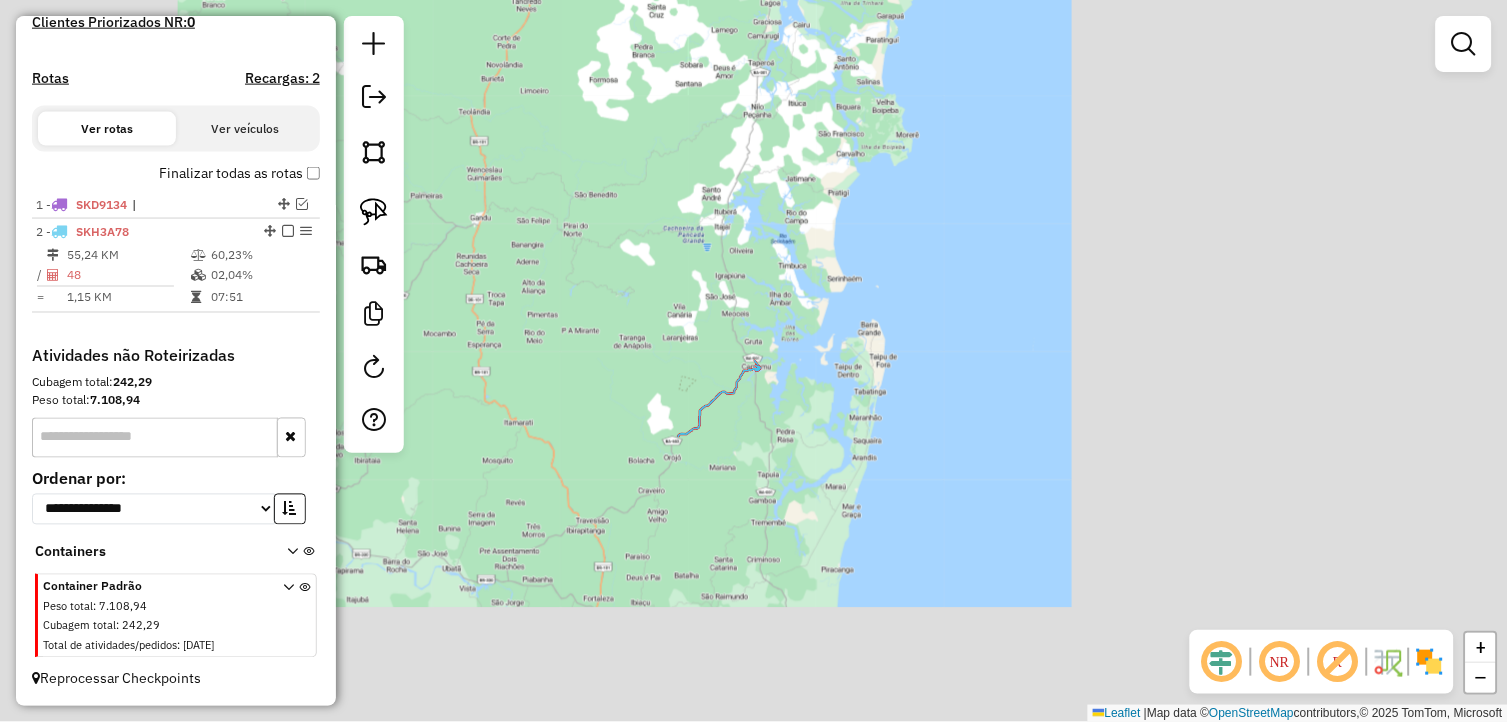 scroll, scrollTop: 573, scrollLeft: 0, axis: vertical 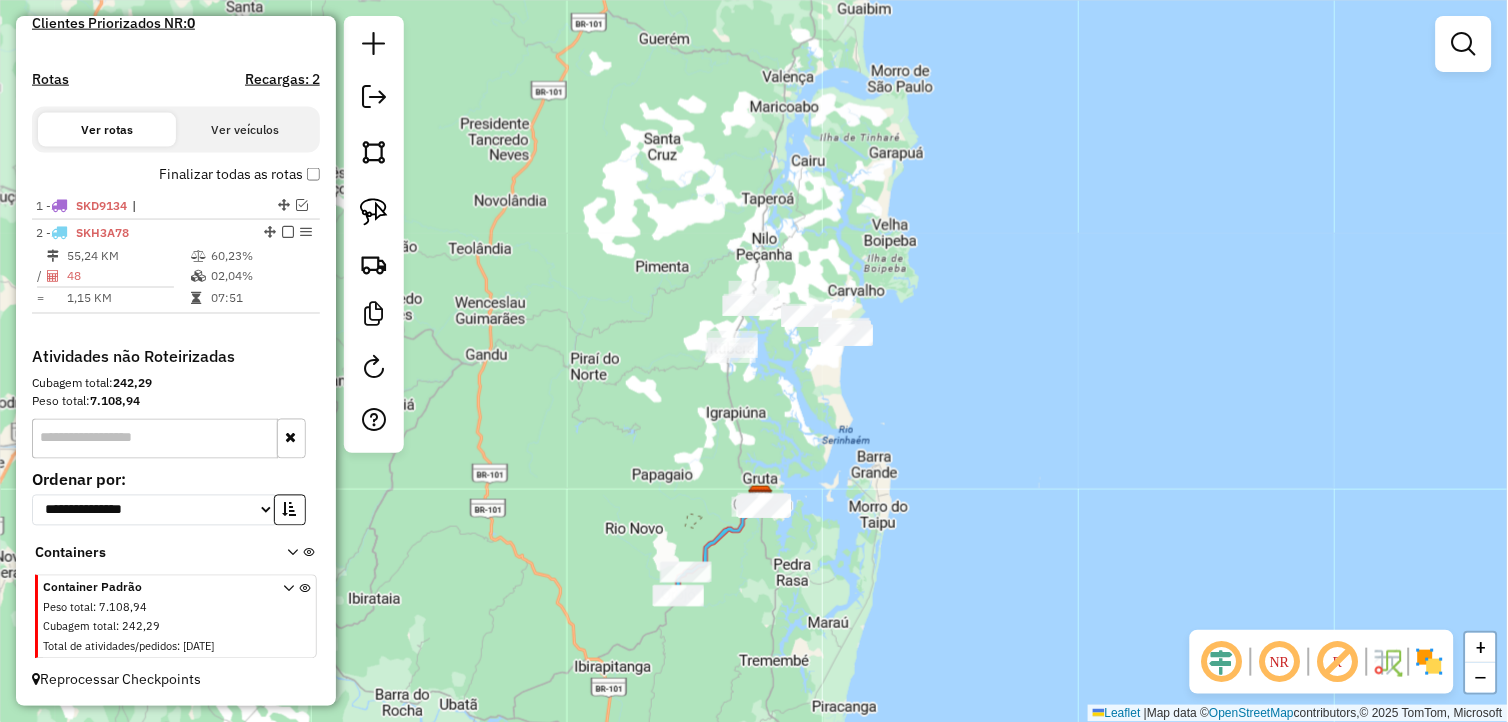 drag, startPoint x: 722, startPoint y: 460, endPoint x: 717, endPoint y: 600, distance: 140.08926 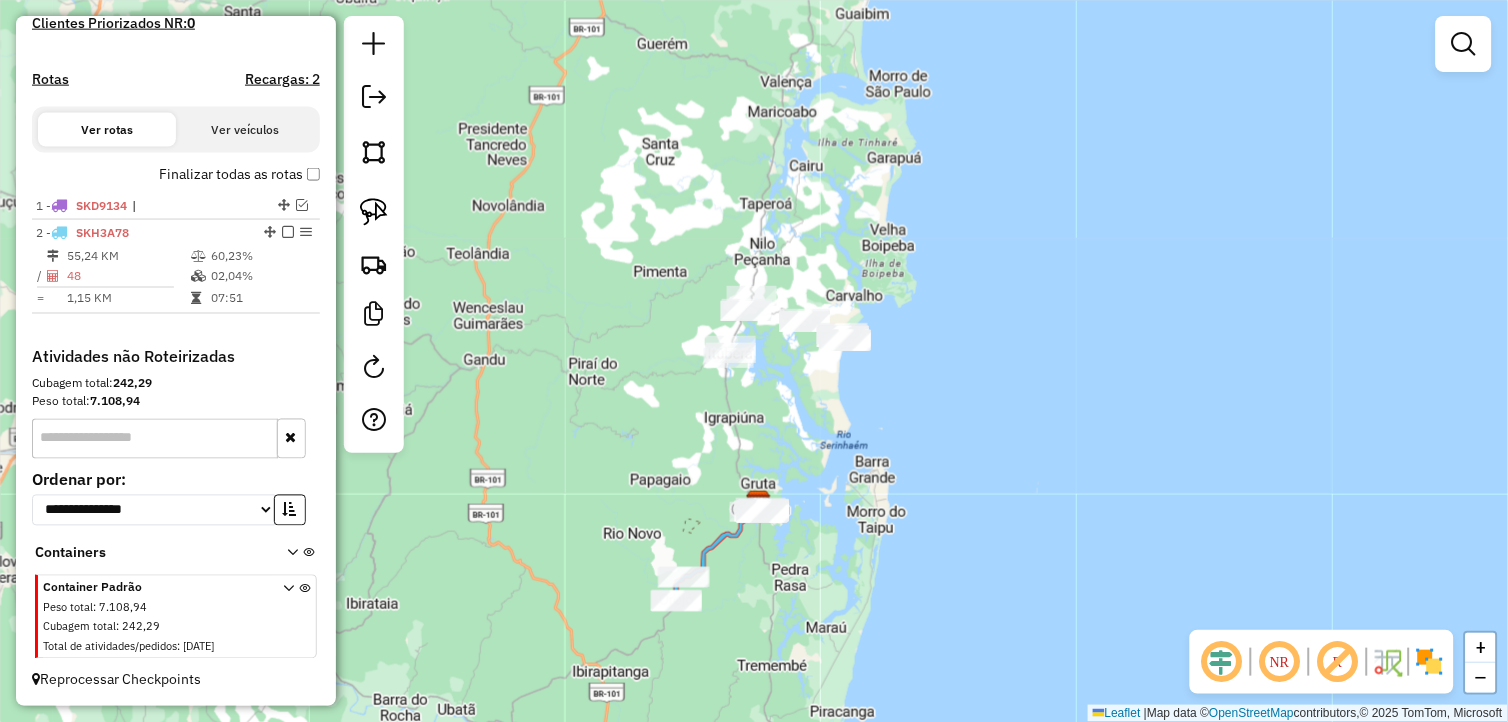drag, startPoint x: 381, startPoint y: 214, endPoint x: 643, endPoint y: 326, distance: 284.9351 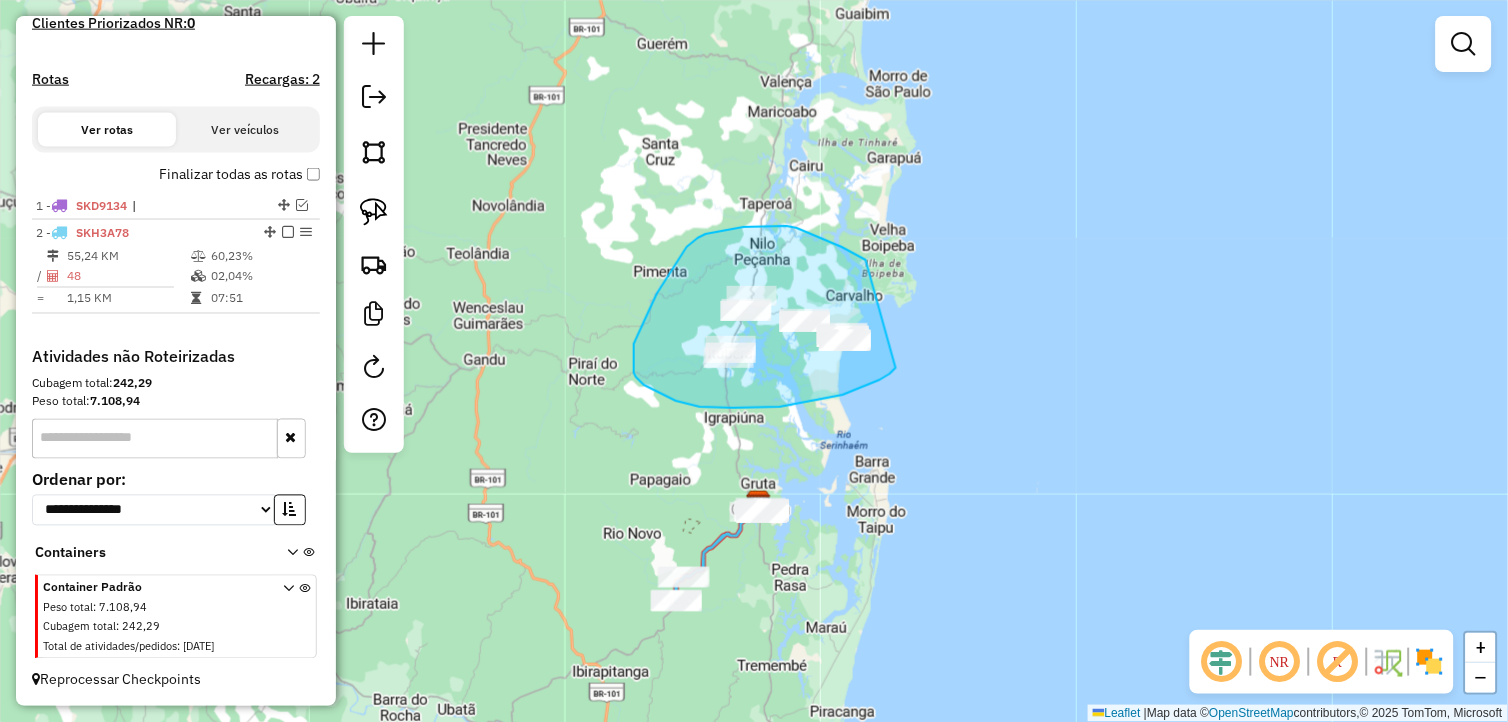 drag, startPoint x: 896, startPoint y: 368, endPoint x: 866, endPoint y: 260, distance: 112.08925 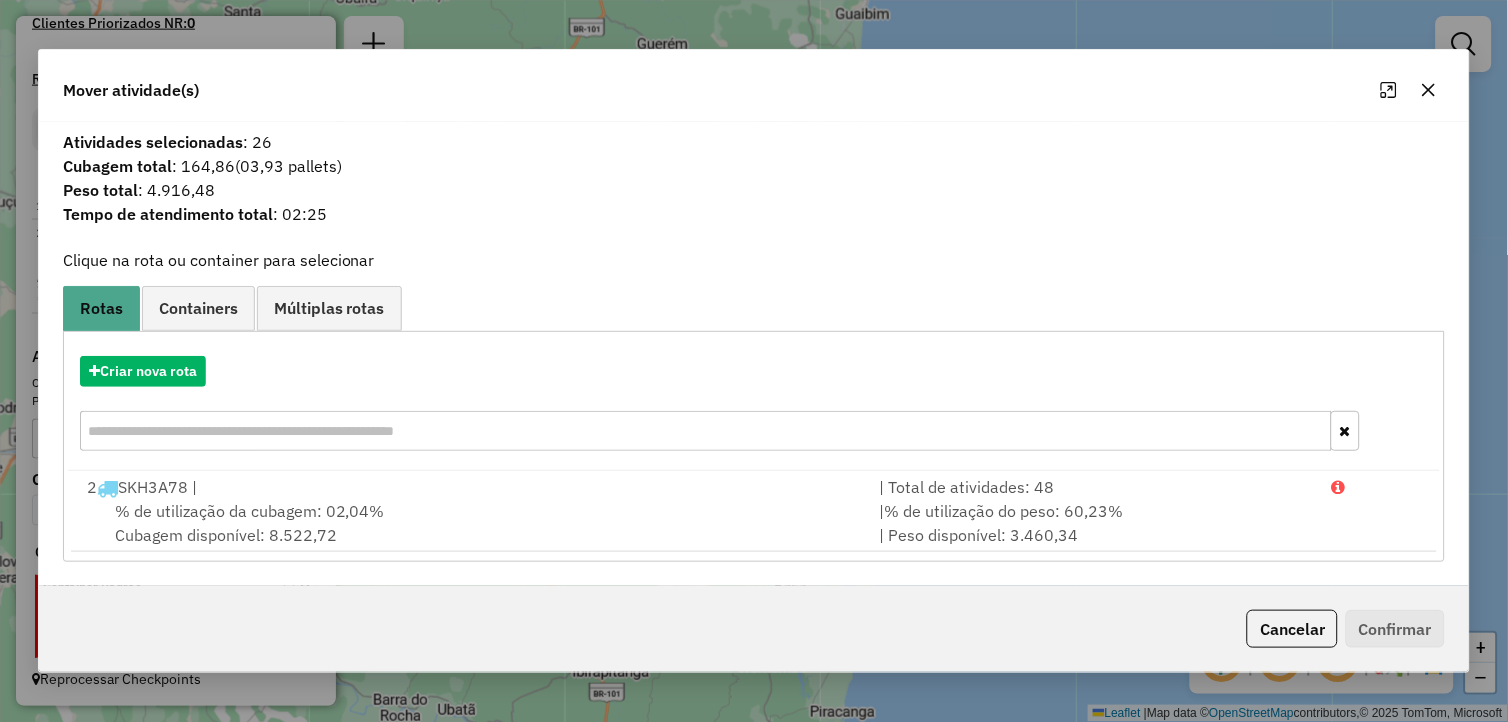 click on "Criar nova rota" at bounding box center (754, 406) 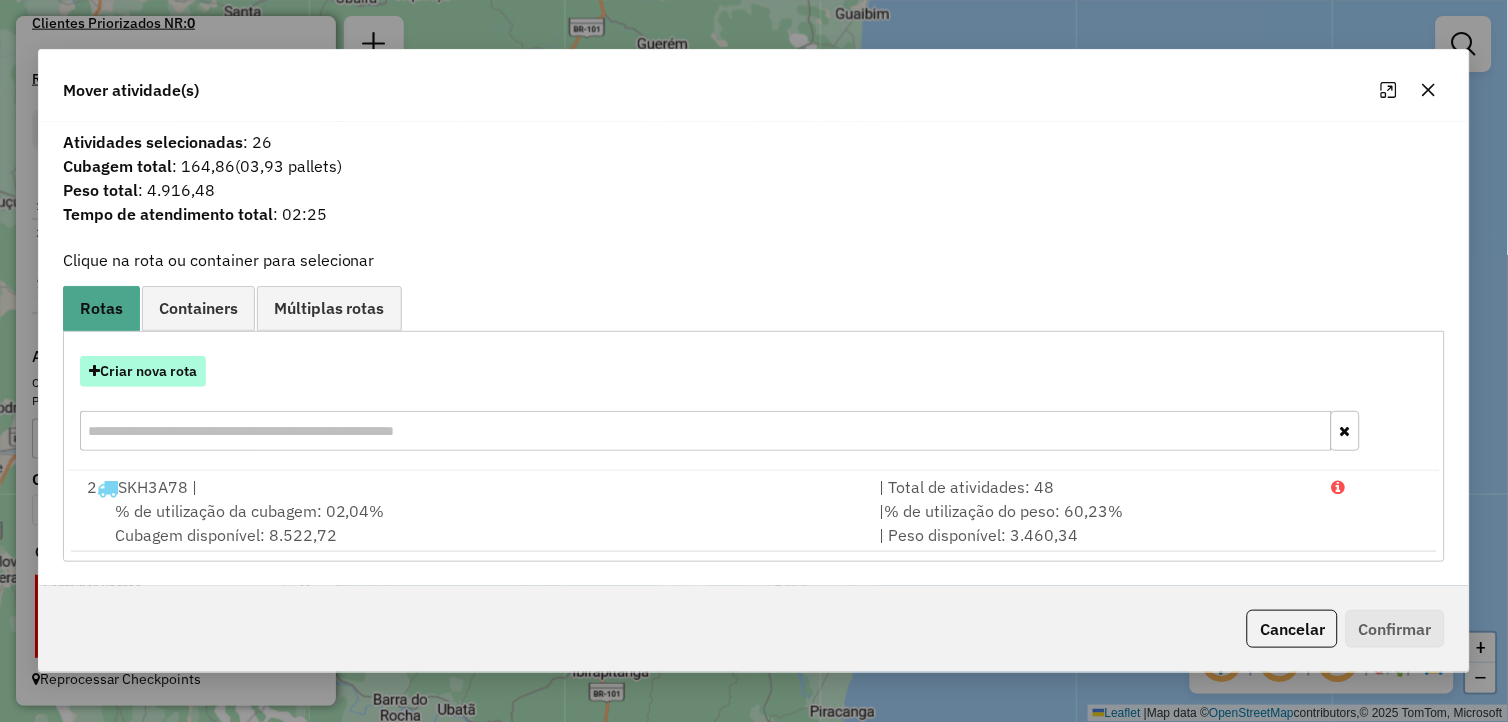 click on "Criar nova rota" at bounding box center (143, 371) 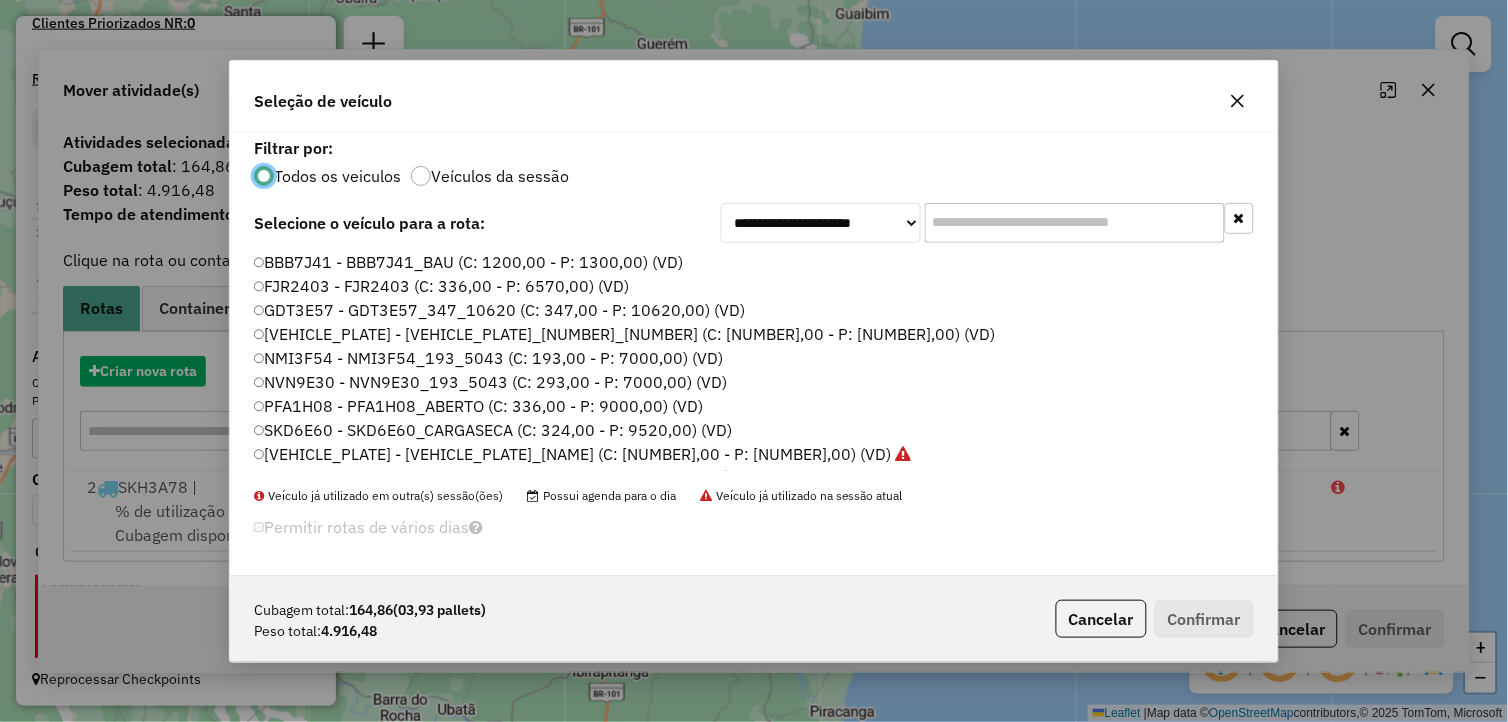 scroll, scrollTop: 11, scrollLeft: 5, axis: both 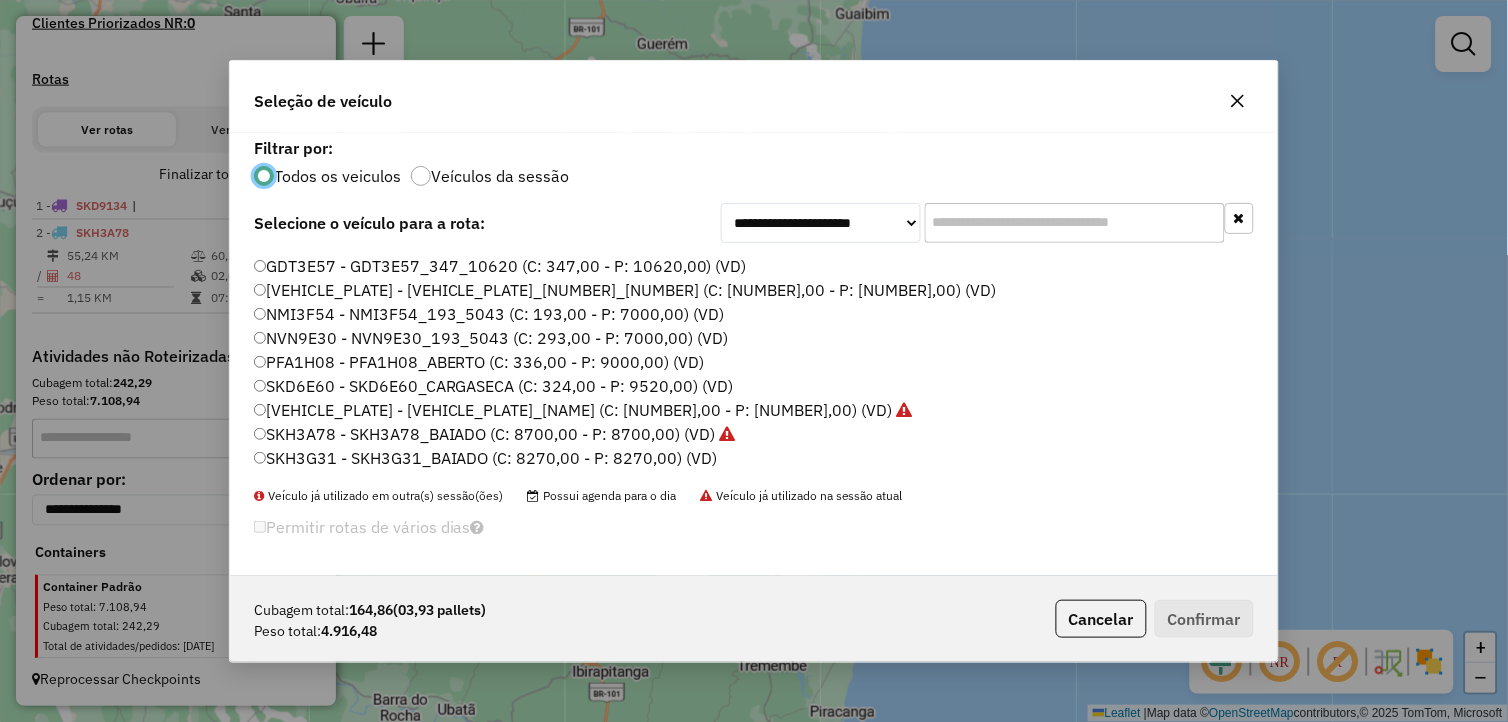 click on "SKH3G31 - SKH3G31_BAIADO (C: 8270,00 - P: 8270,00) (VD)" 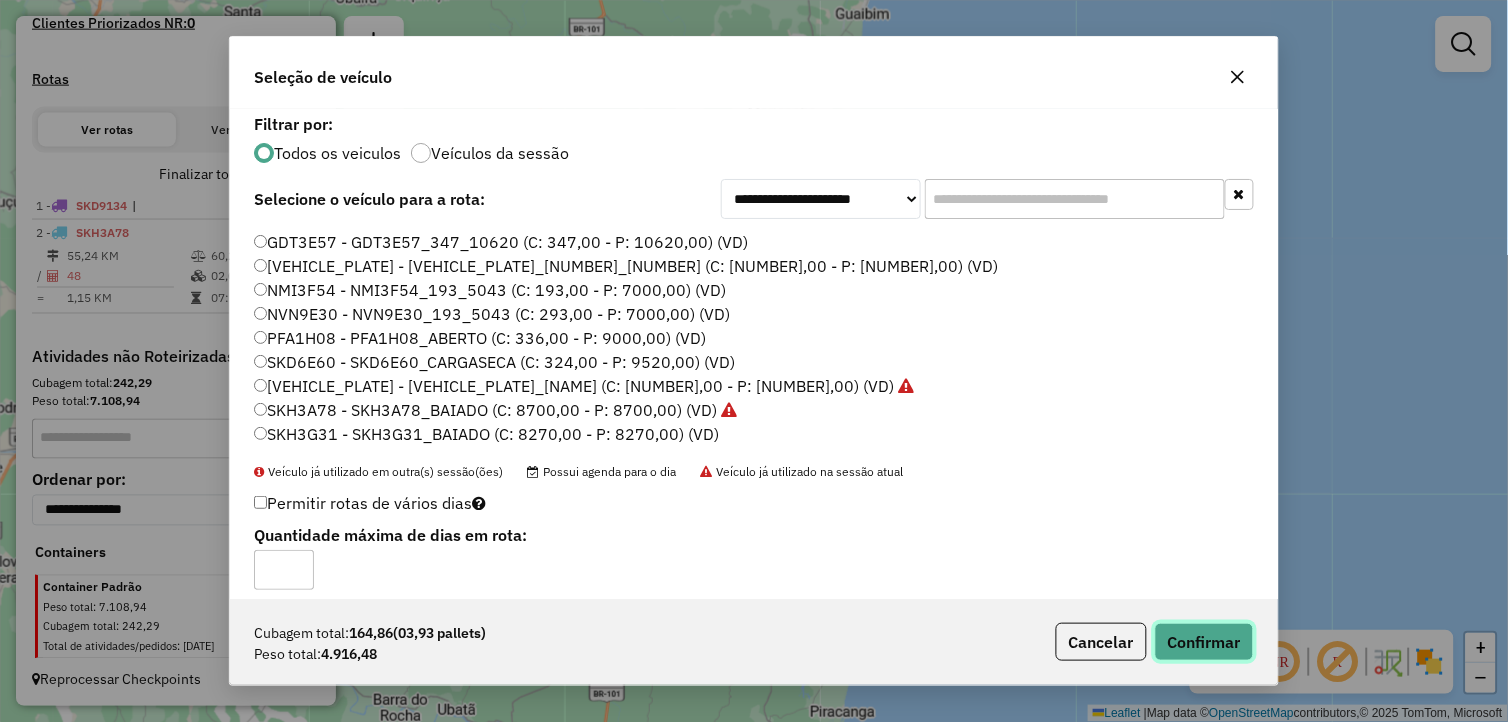 click on "Confirmar" 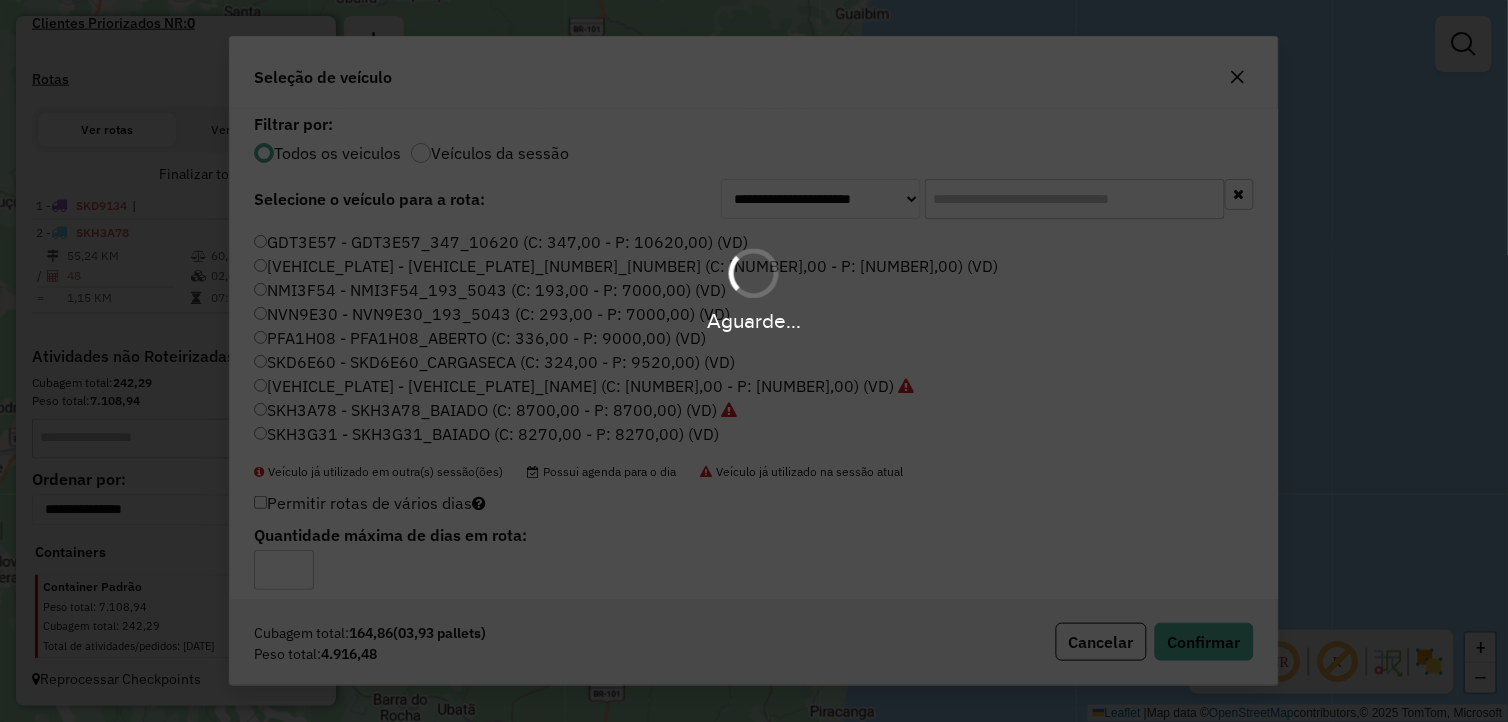 scroll, scrollTop: 667, scrollLeft: 0, axis: vertical 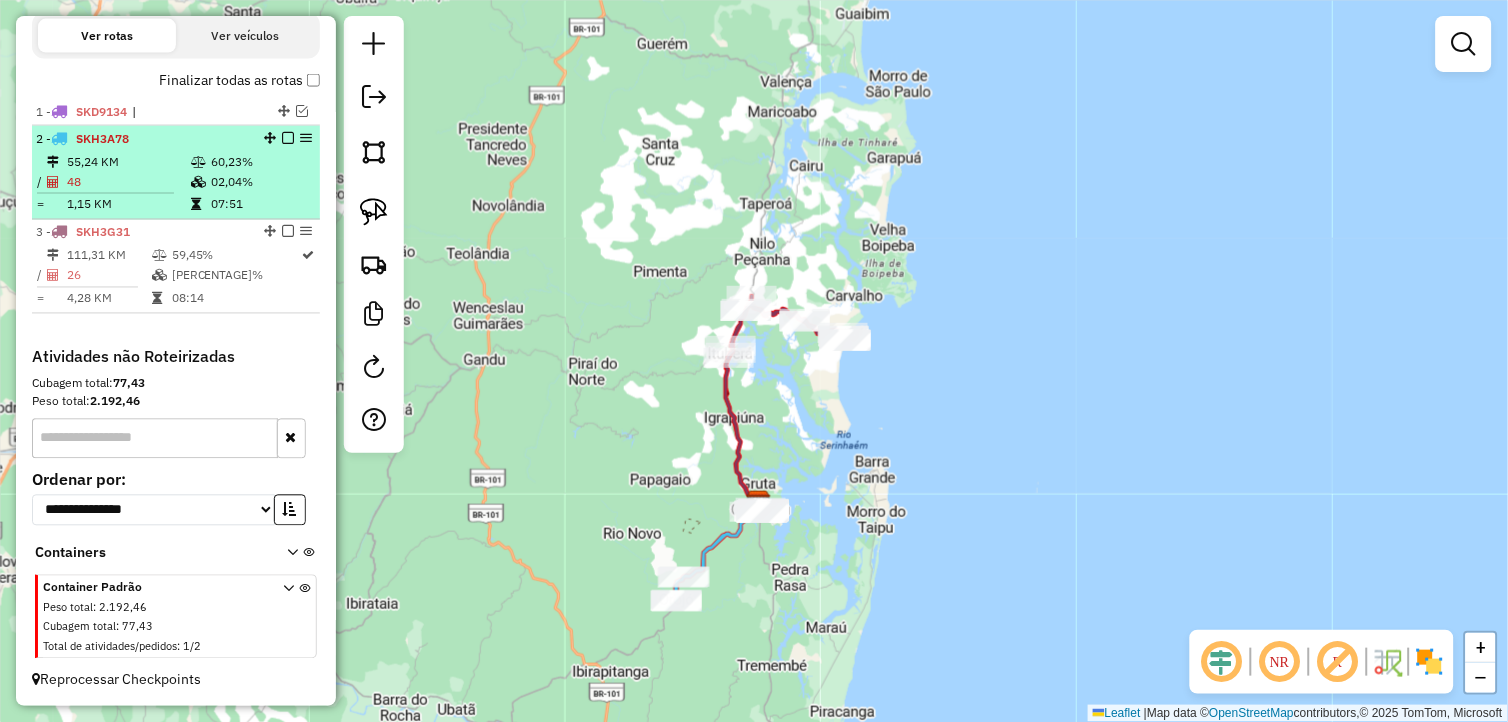 click at bounding box center (288, 232) 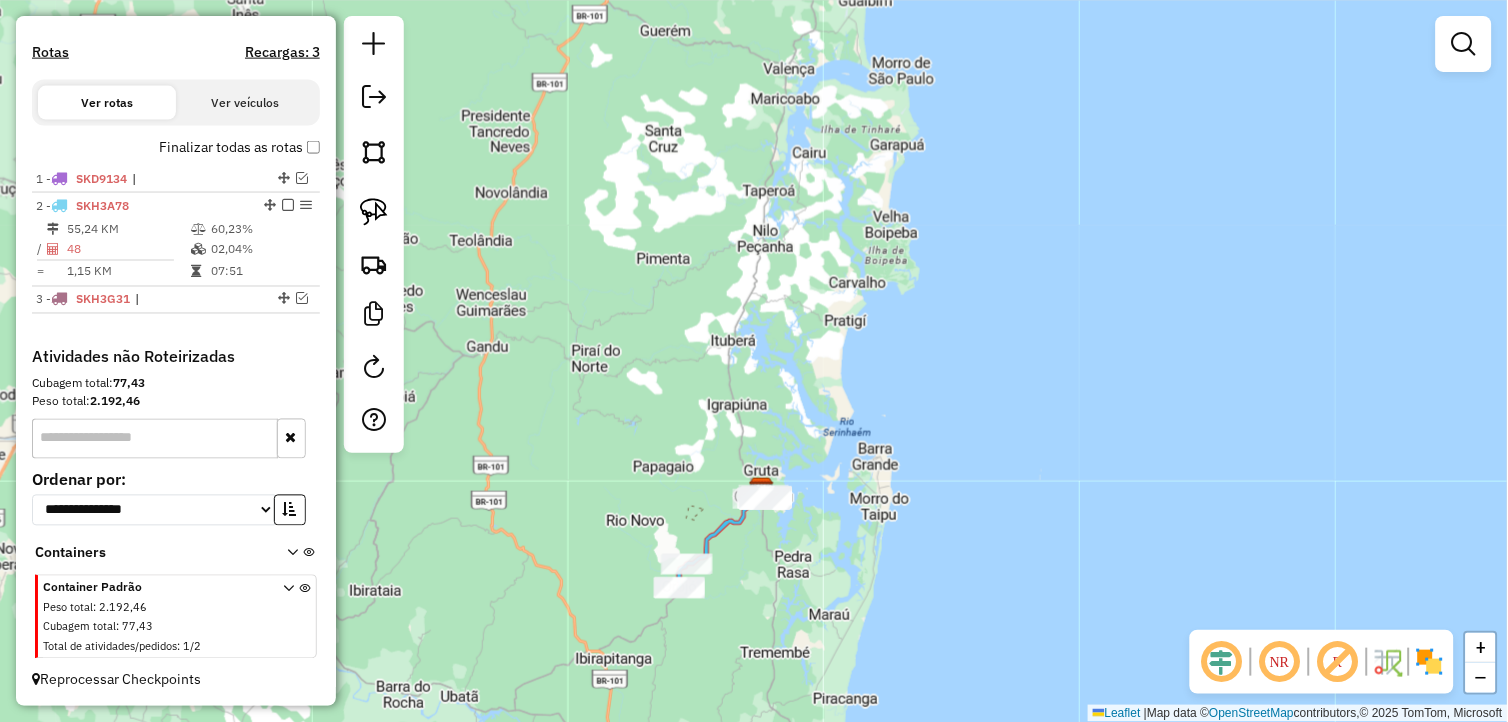 drag, startPoint x: 760, startPoint y: 582, endPoint x: 785, endPoint y: 416, distance: 167.87198 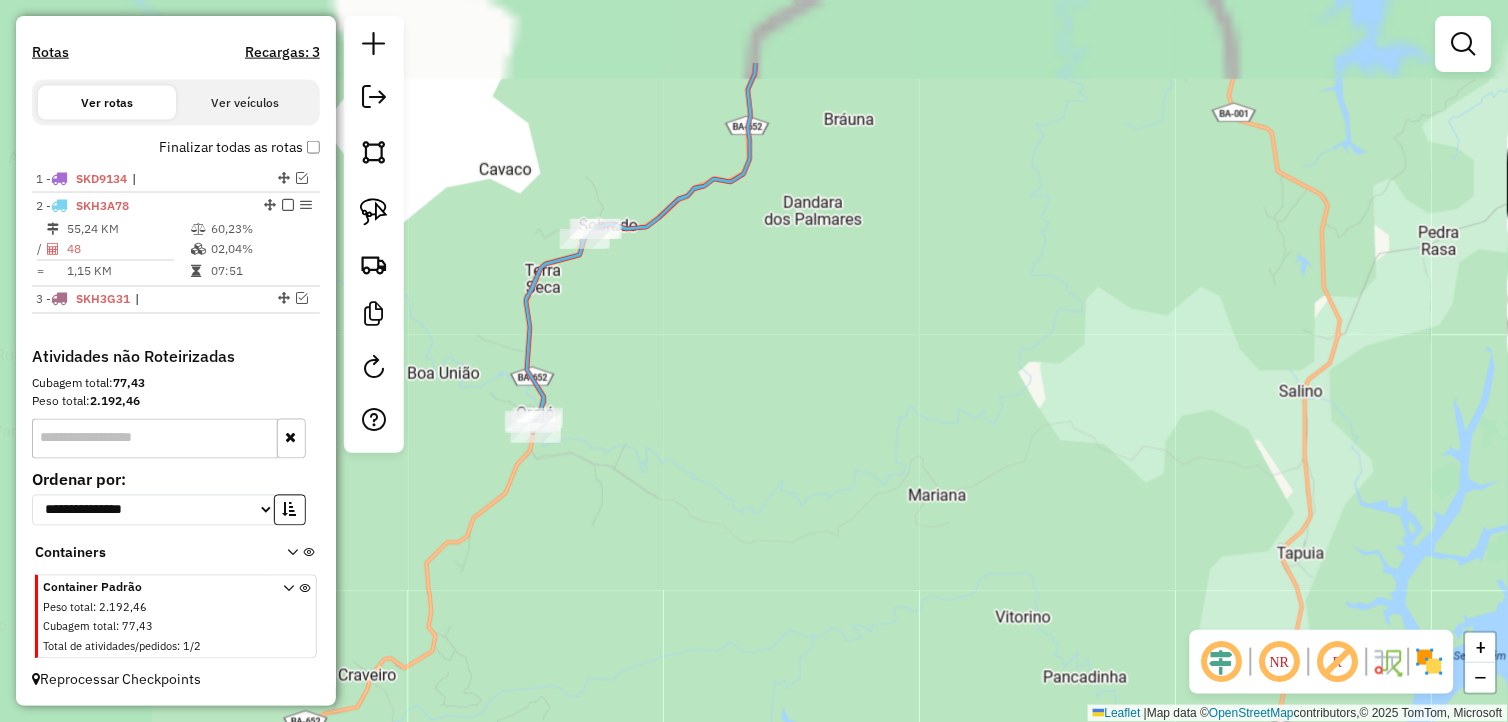 drag, startPoint x: 600, startPoint y: 354, endPoint x: 828, endPoint y: 495, distance: 268.07648 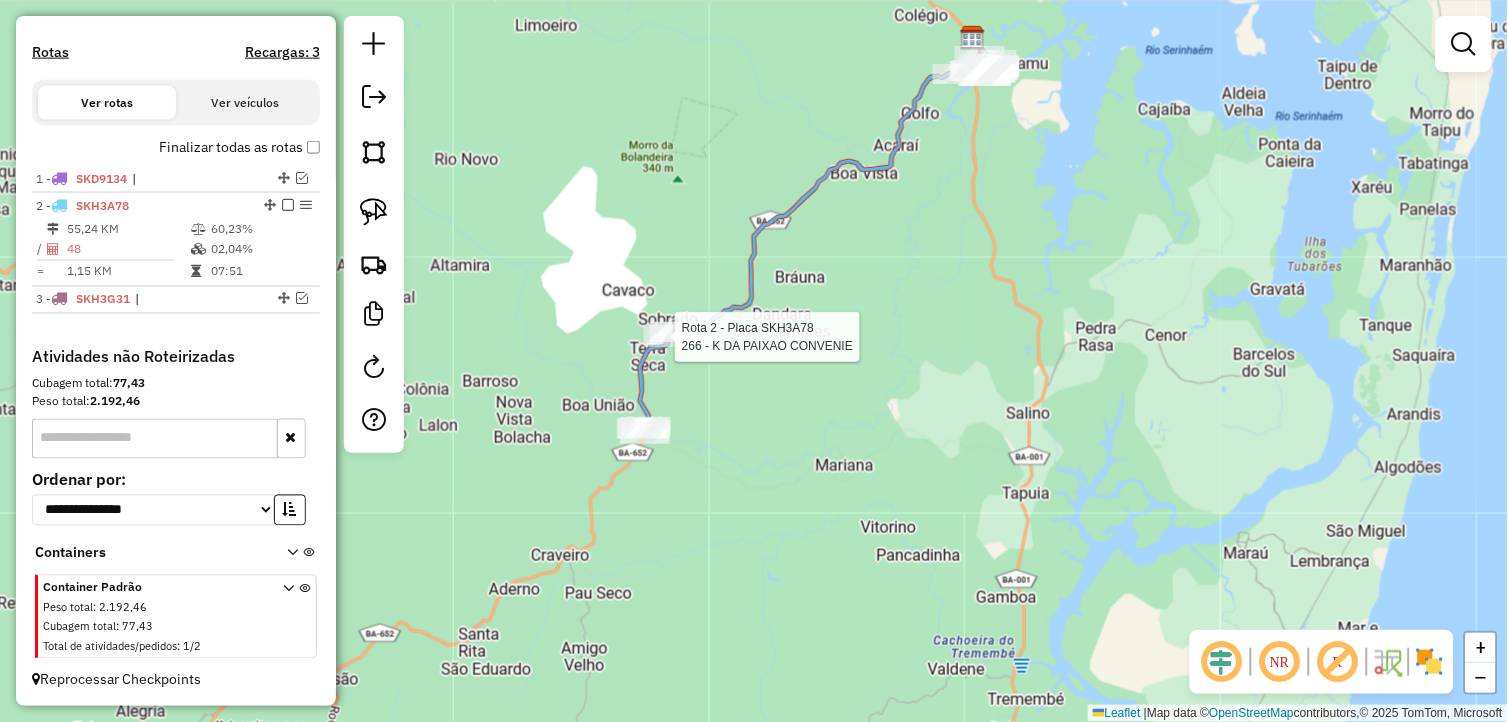 select on "*********" 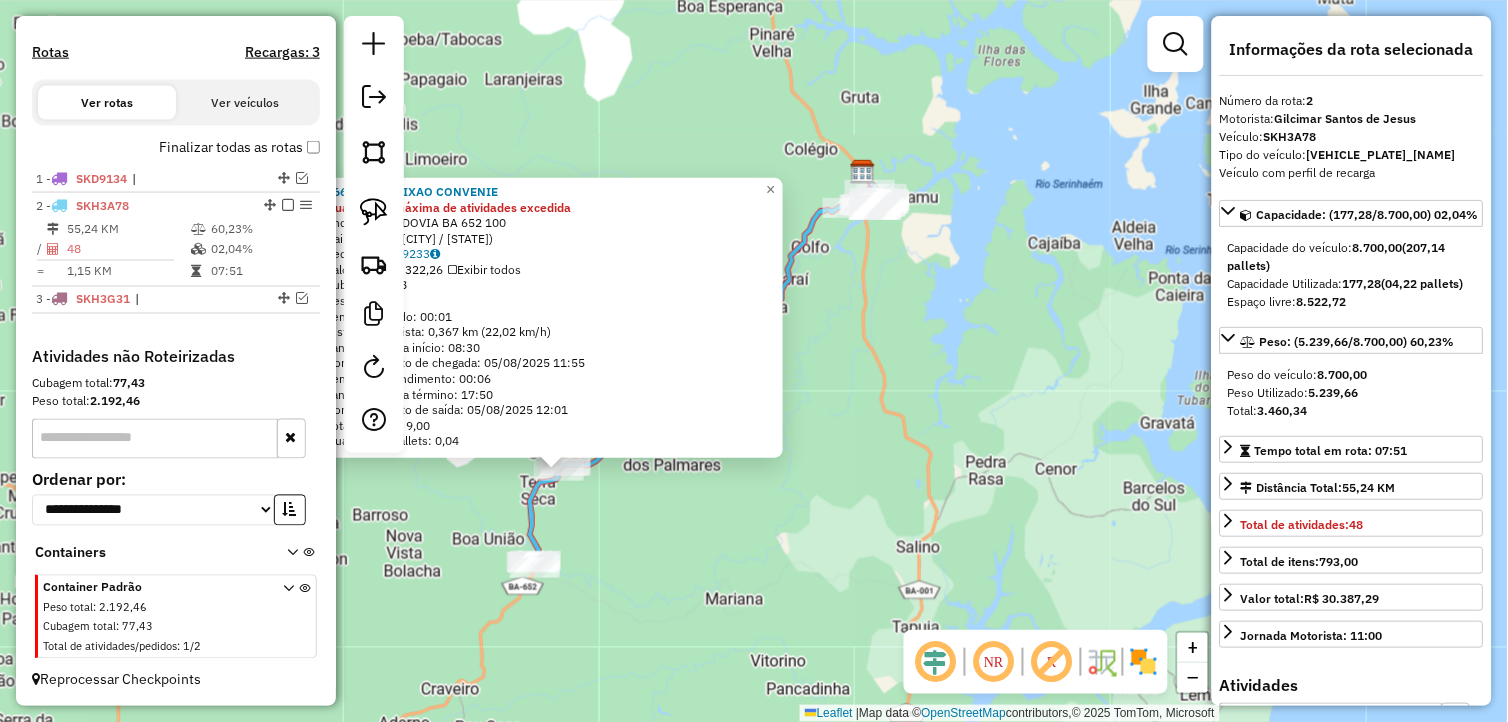 drag, startPoint x: 1021, startPoint y: 394, endPoint x: 827, endPoint y: 502, distance: 222.03603 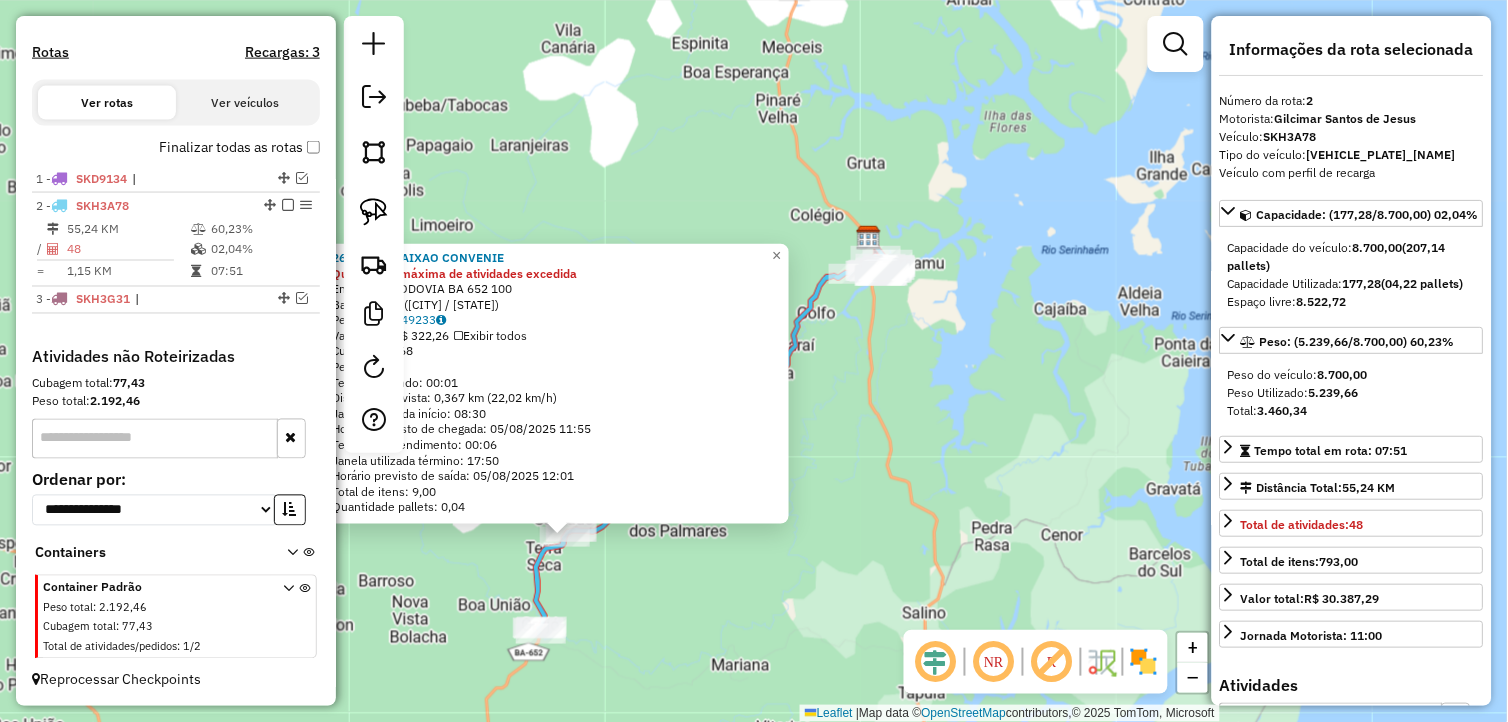 drag, startPoint x: 922, startPoint y: 410, endPoint x: 930, endPoint y: 477, distance: 67.47592 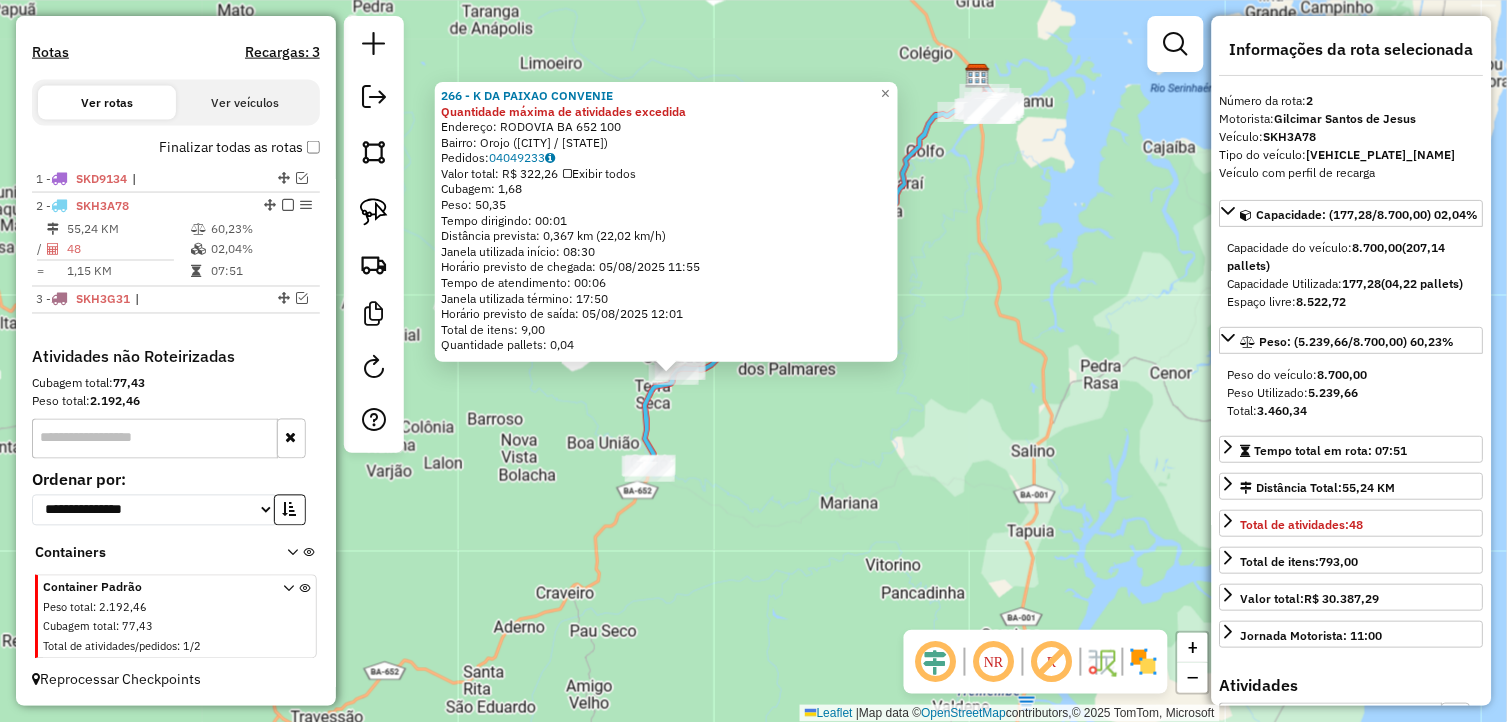 drag, startPoint x: 916, startPoint y: 542, endPoint x: 1006, endPoint y: 410, distance: 159.76233 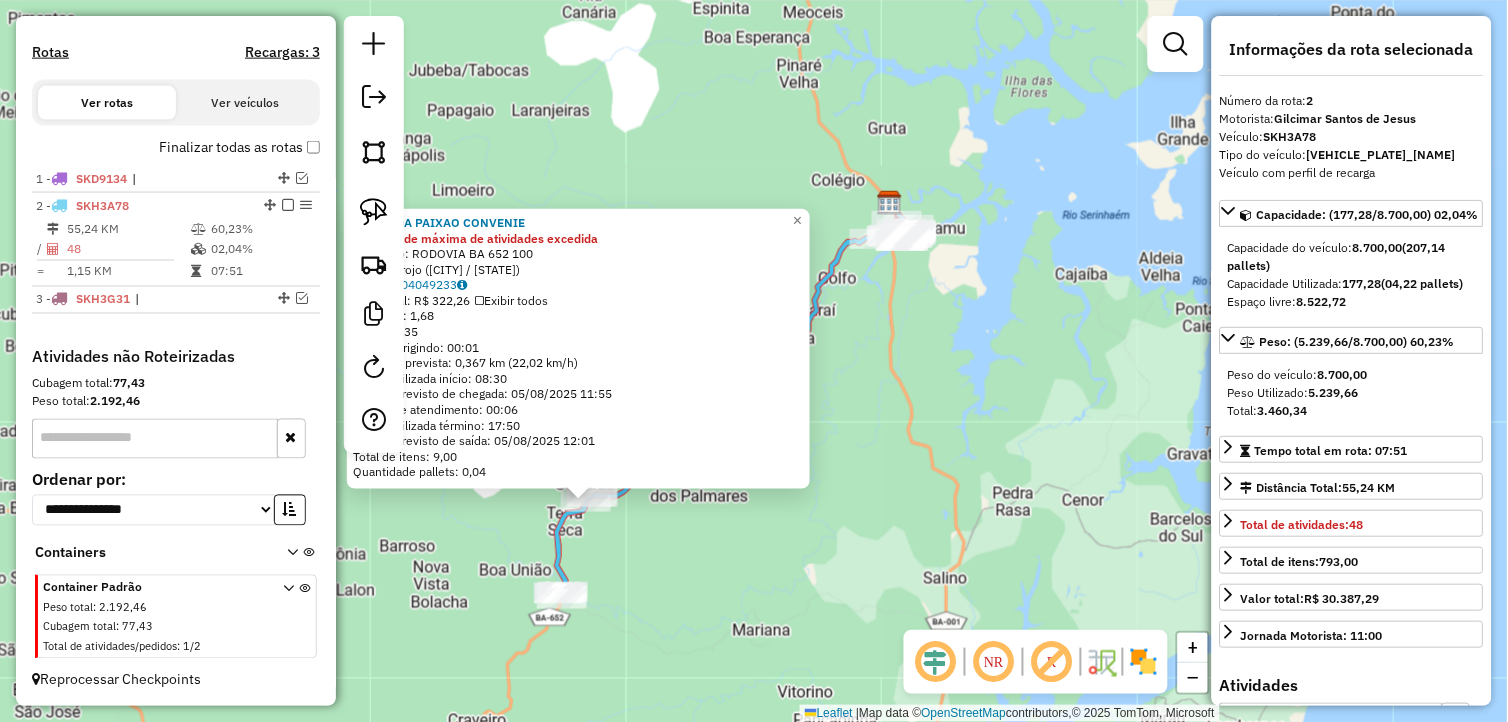 drag, startPoint x: 975, startPoint y: 321, endPoint x: 864, endPoint y: 497, distance: 208.07932 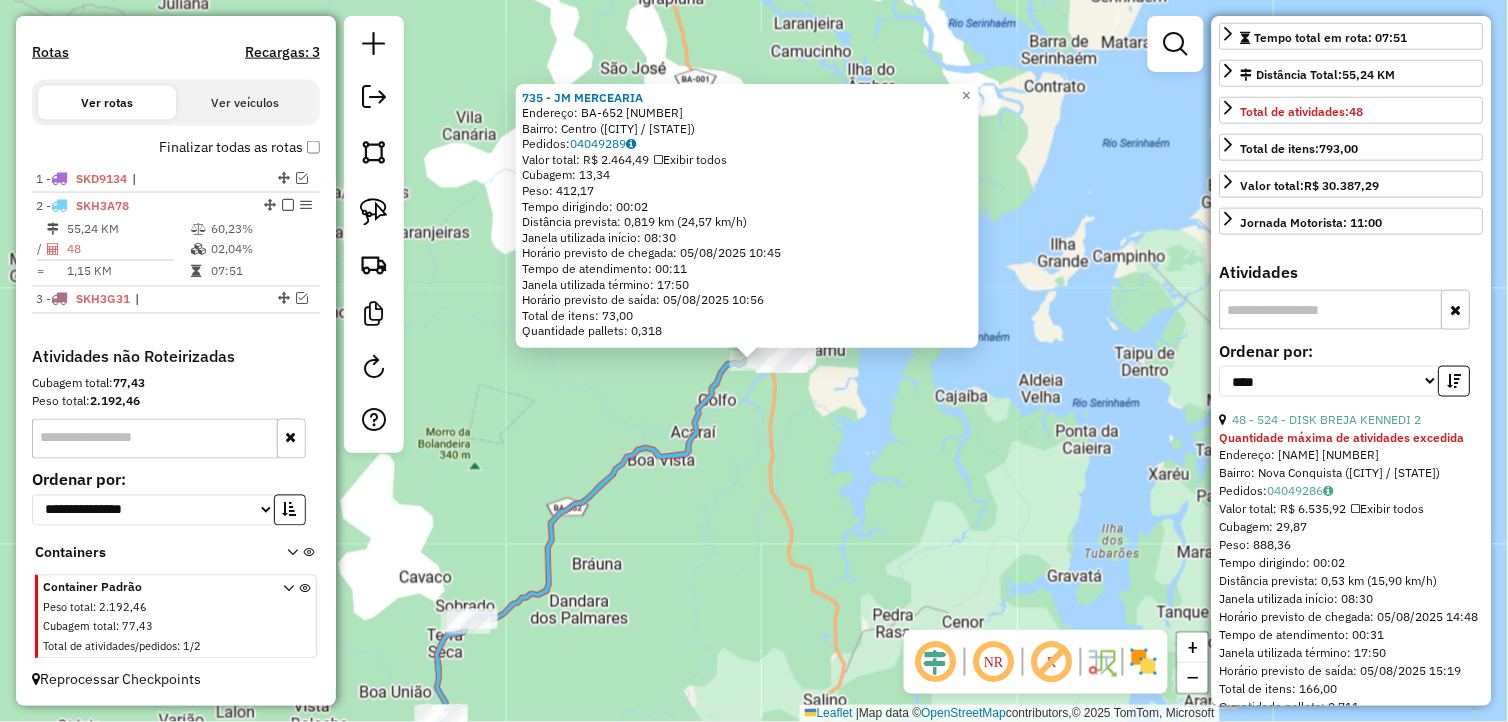 scroll, scrollTop: 444, scrollLeft: 0, axis: vertical 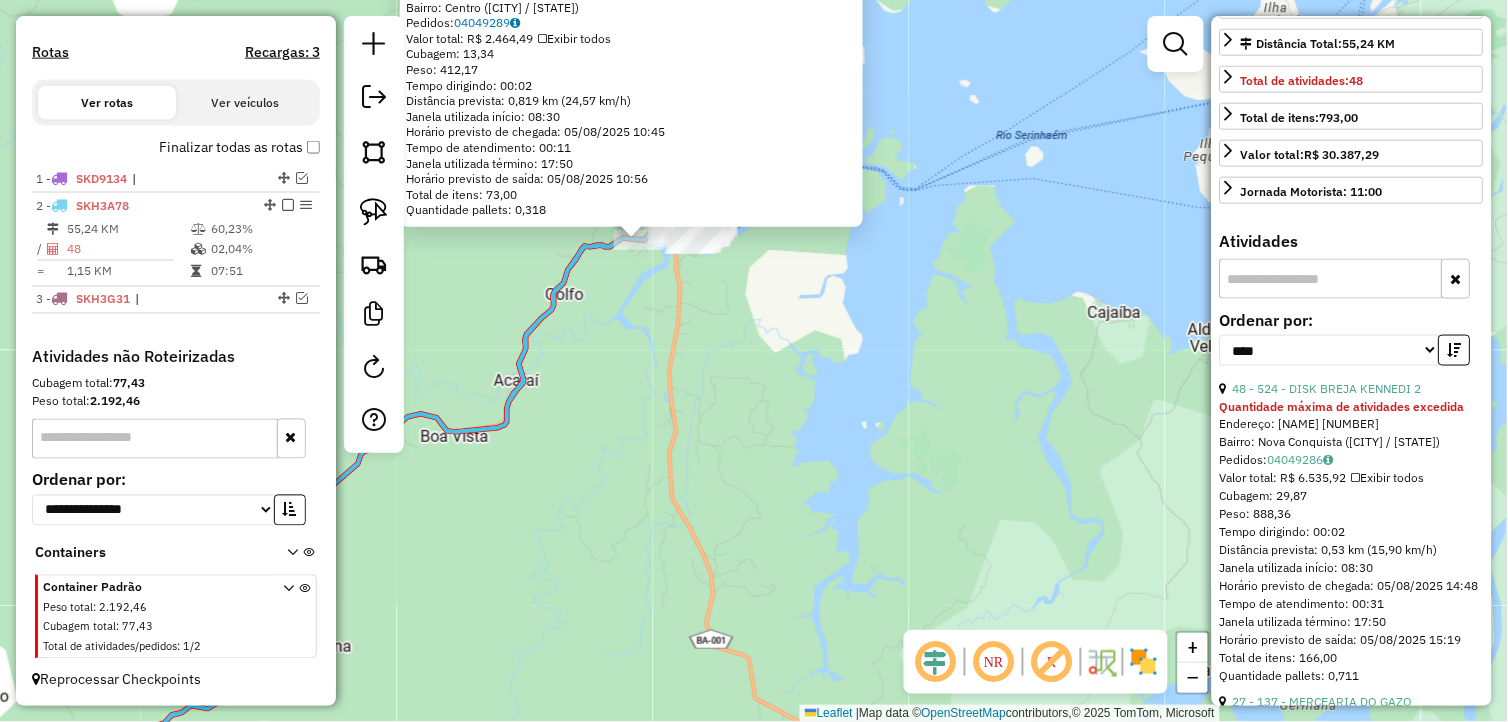click on "735 - JM MERCEARIA  Endereço:  BA-652 653   Bairro: Centro (CAMAMU / BA)   Pedidos:  04049289   Valor total: R$ 2.464,49   Exibir todos   Cubagem: 13,34  Peso: 412,17  Tempo dirigindo: 00:02   Distância prevista: 0,819 km (24,57 km/h)   Janela utilizada início: 08:30   Horário previsto de chegada: 05/08/2025 10:45   Tempo de atendimento: 00:11   Janela utilizada término: 17:50   Horário previsto de saída: 05/08/2025 10:56   Total de itens: 73,00   Quantidade pallets: 0,318  × Janela de atendimento Grade de atendimento Capacidade Transportadoras Veículos Cliente Pedidos  Rotas Selecione os dias de semana para filtrar as janelas de atendimento  Seg   Ter   Qua   Qui   Sex   Sáb   Dom  Informe o período da janela de atendimento: De: Até:  Filtrar exatamente a janela do cliente  Considerar janela de atendimento padrão  Selecione os dias de semana para filtrar as grades de atendimento  Seg   Ter   Qua   Qui   Sex   Sáb   Dom   Considerar clientes sem dia de atendimento cadastrado  Peso mínimo:  De:" 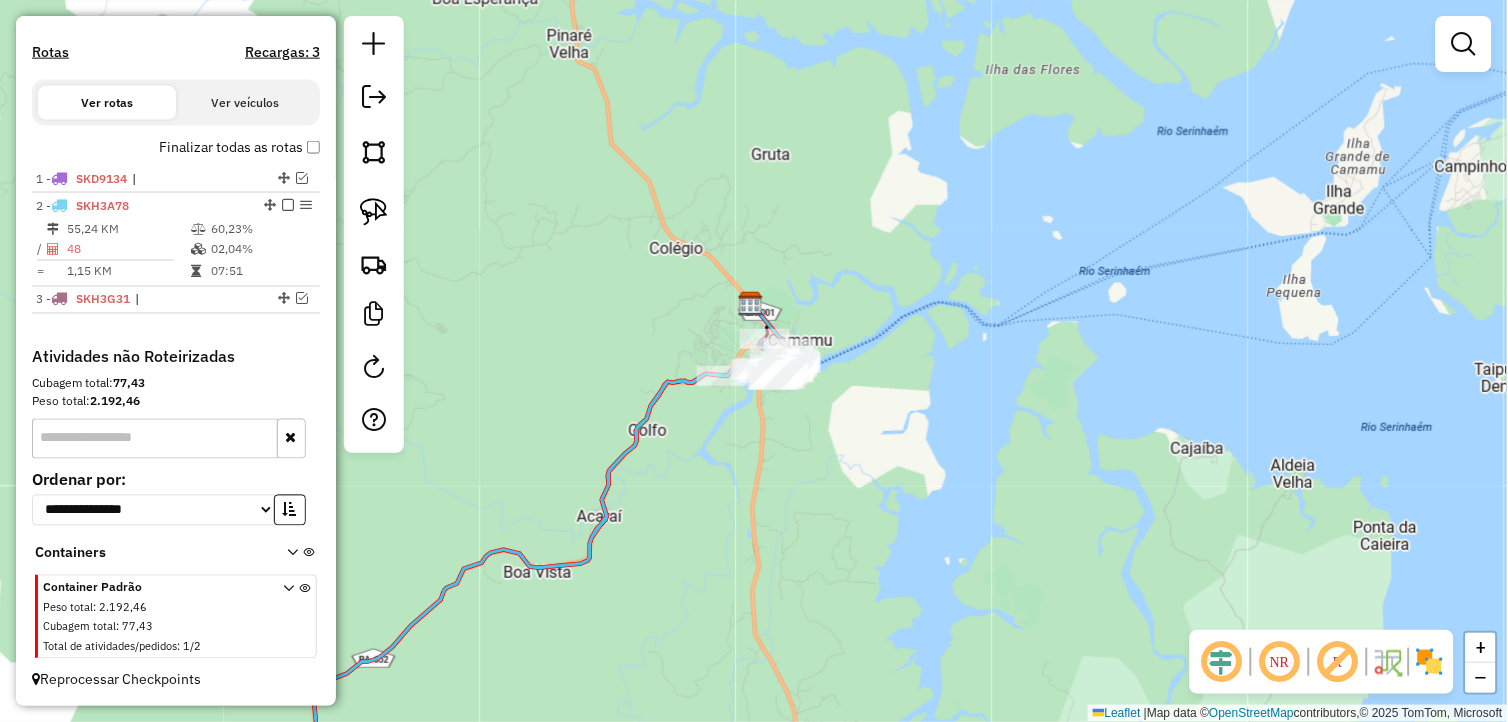 drag, startPoint x: 793, startPoint y: 405, endPoint x: 867, endPoint y: 580, distance: 190.00262 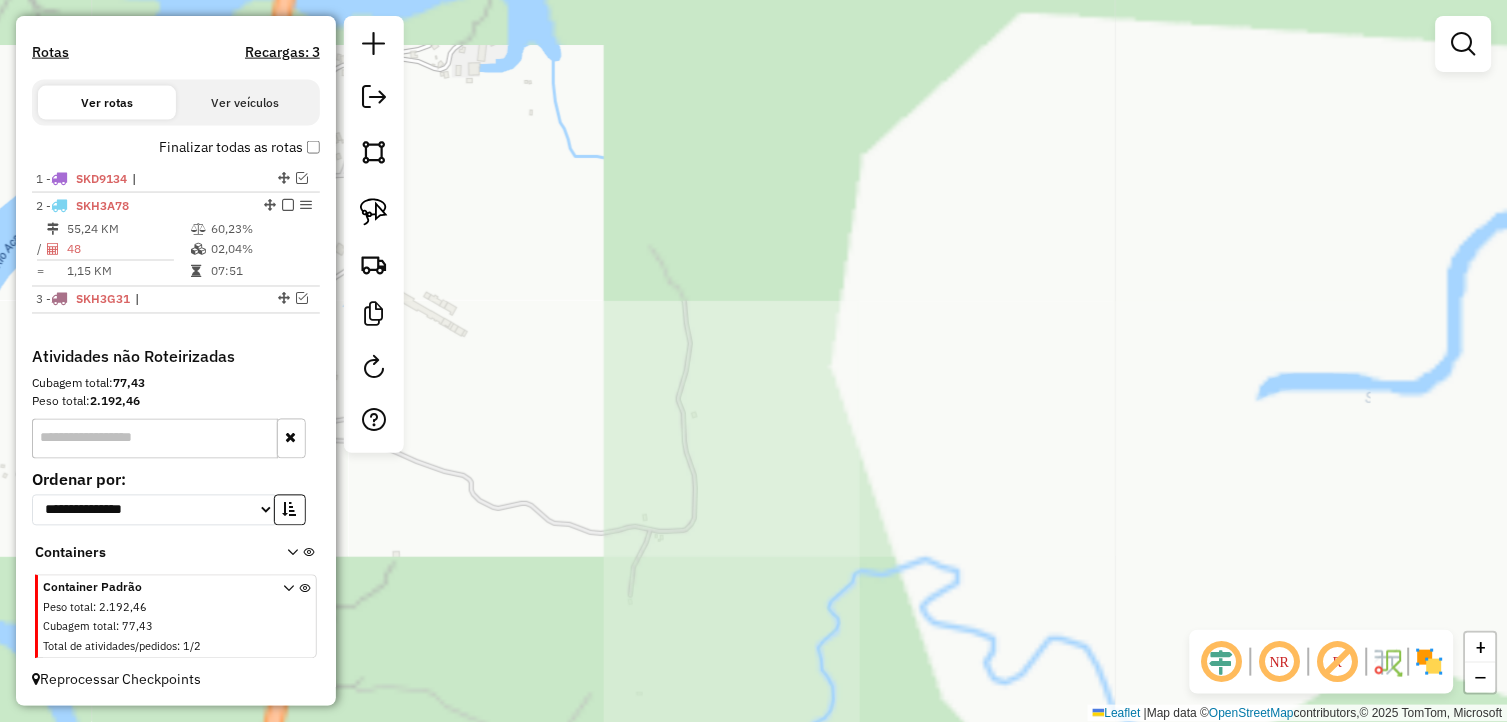 drag, startPoint x: 745, startPoint y: 397, endPoint x: 920, endPoint y: 712, distance: 360.34705 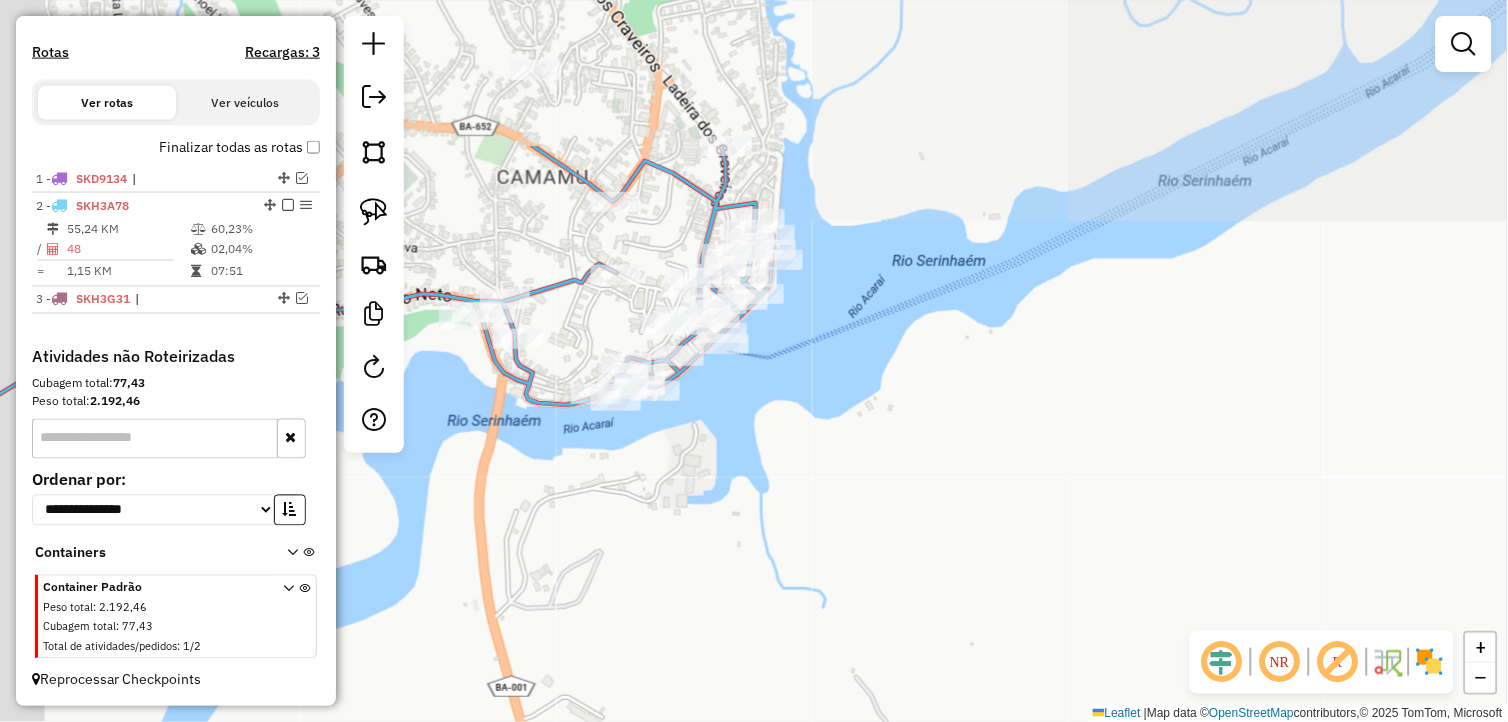 drag, startPoint x: 746, startPoint y: 364, endPoint x: 823, endPoint y: 577, distance: 226.49062 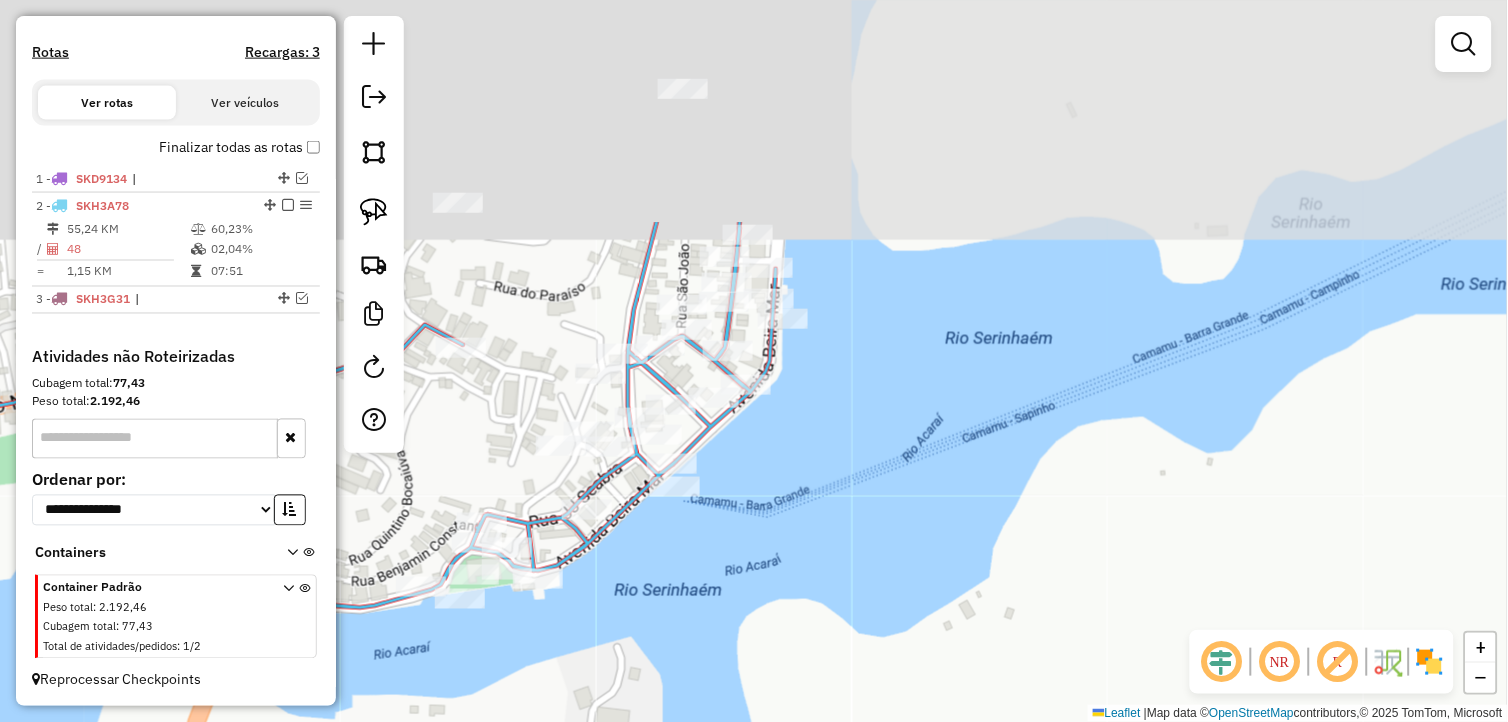 drag, startPoint x: 858, startPoint y: 450, endPoint x: 867, endPoint y: 630, distance: 180.22485 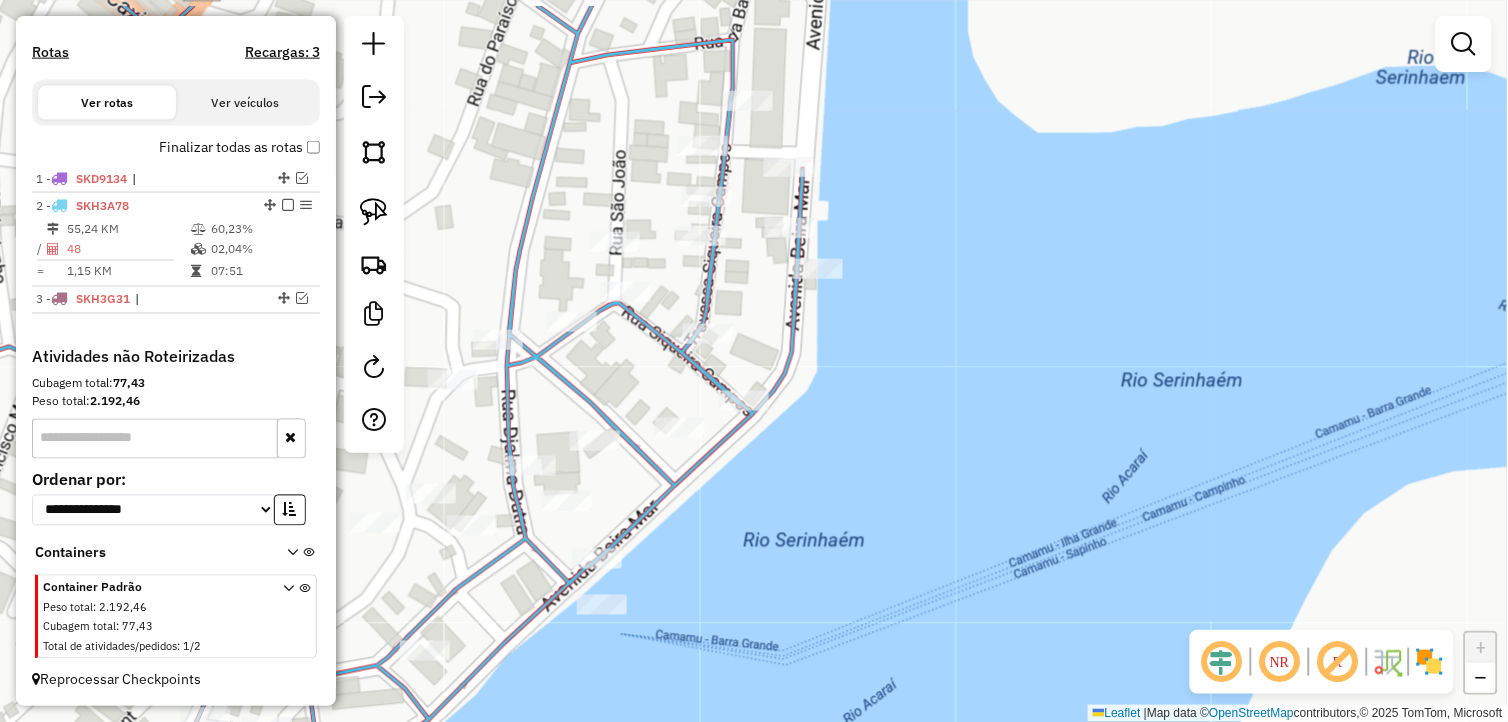 drag, startPoint x: 773, startPoint y: 366, endPoint x: 806, endPoint y: 436, distance: 77.388626 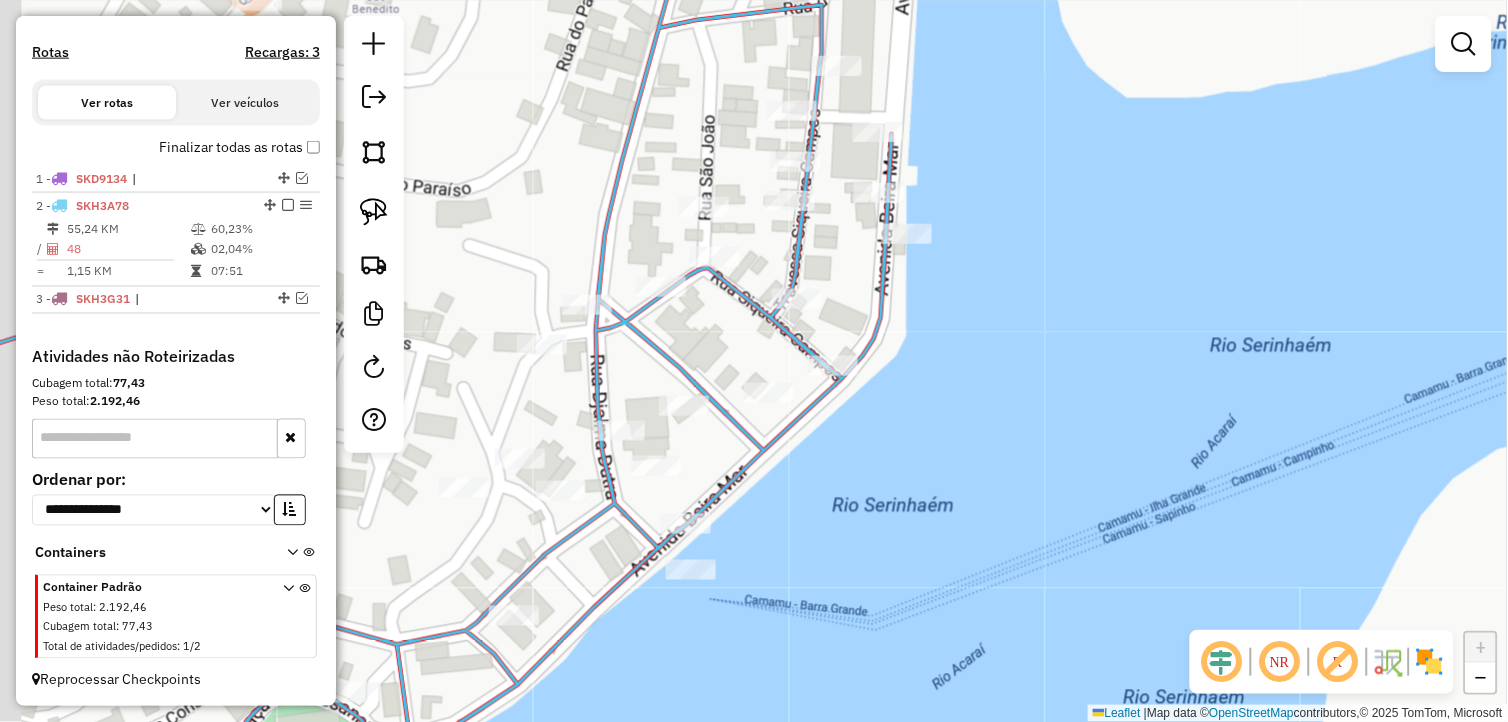 drag, startPoint x: 894, startPoint y: 383, endPoint x: 972, endPoint y: 326, distance: 96.60745 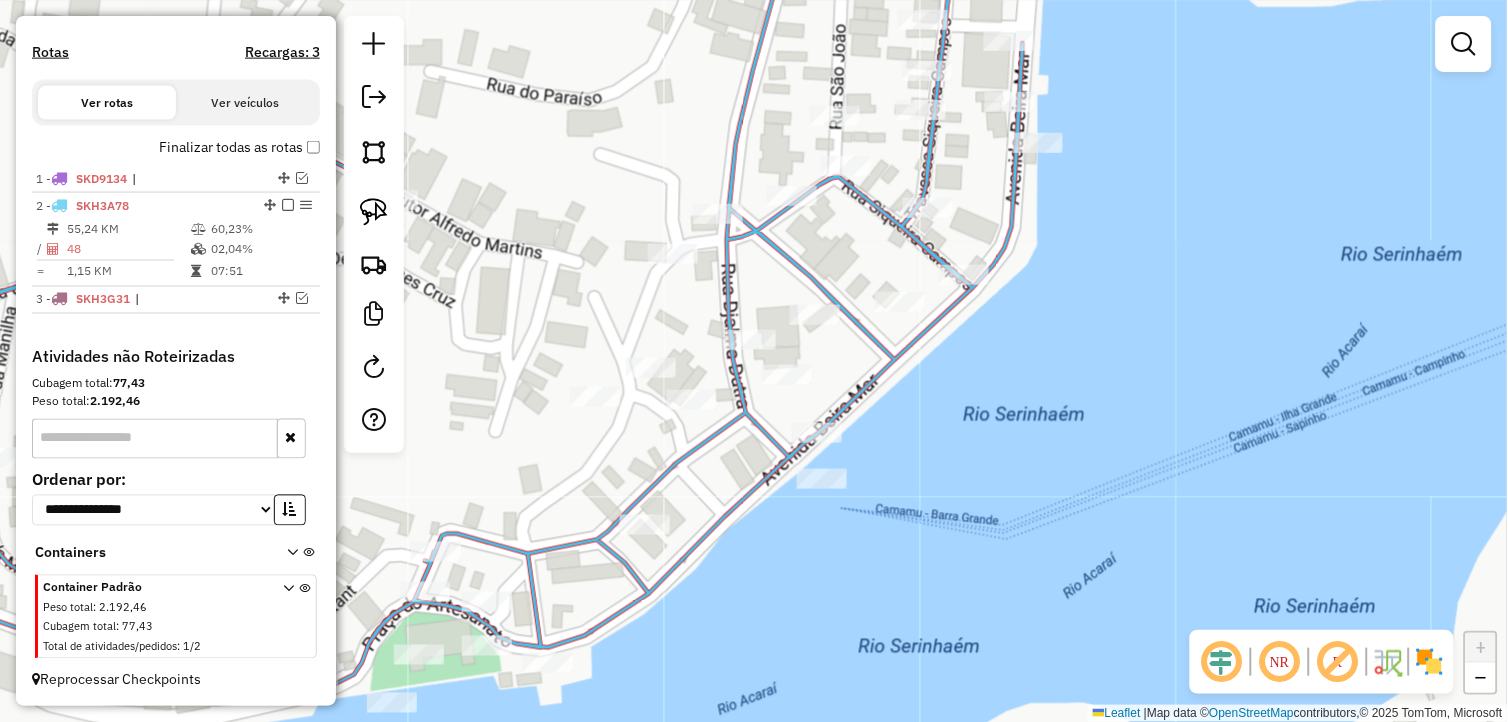drag, startPoint x: 924, startPoint y: 456, endPoint x: 950, endPoint y: 432, distance: 35.383614 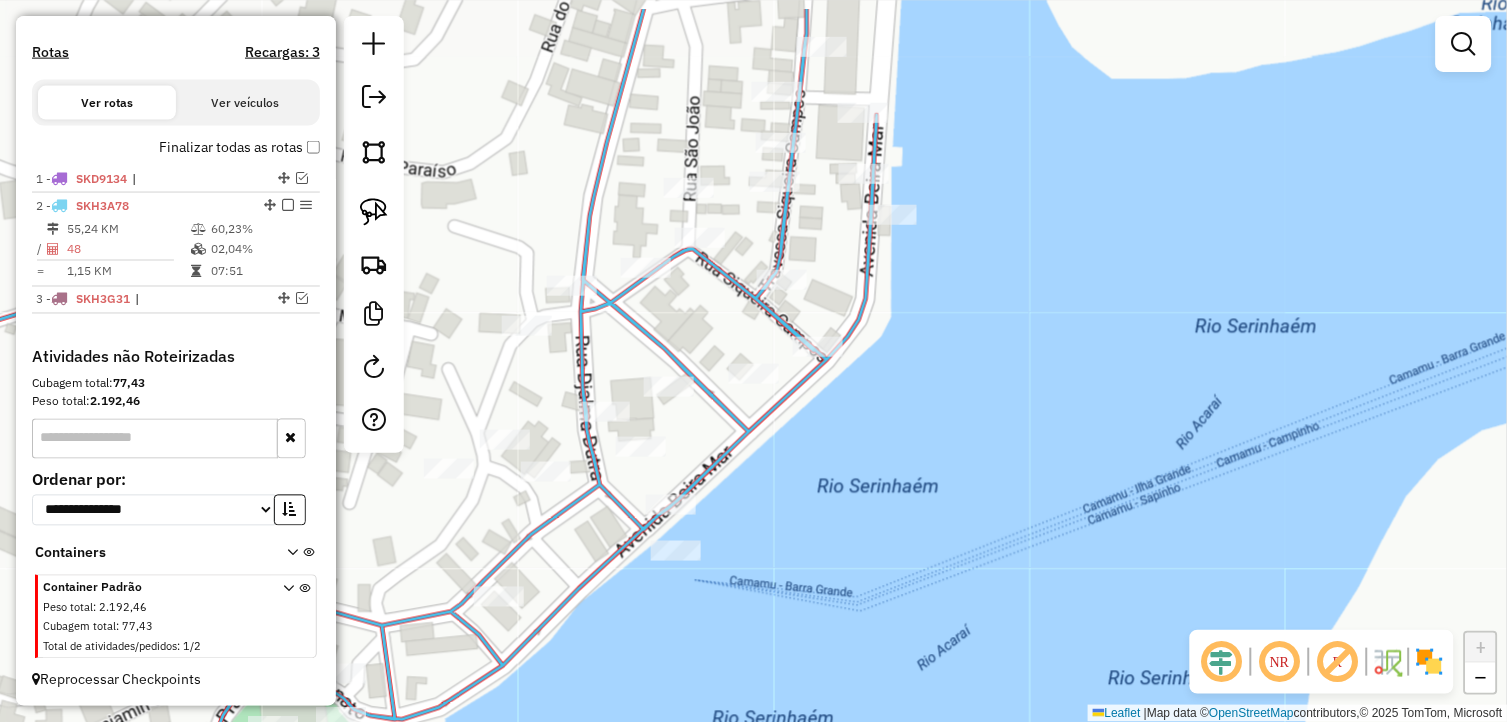 drag, startPoint x: 1191, startPoint y: 326, endPoint x: 1048, endPoint y: 403, distance: 162.41306 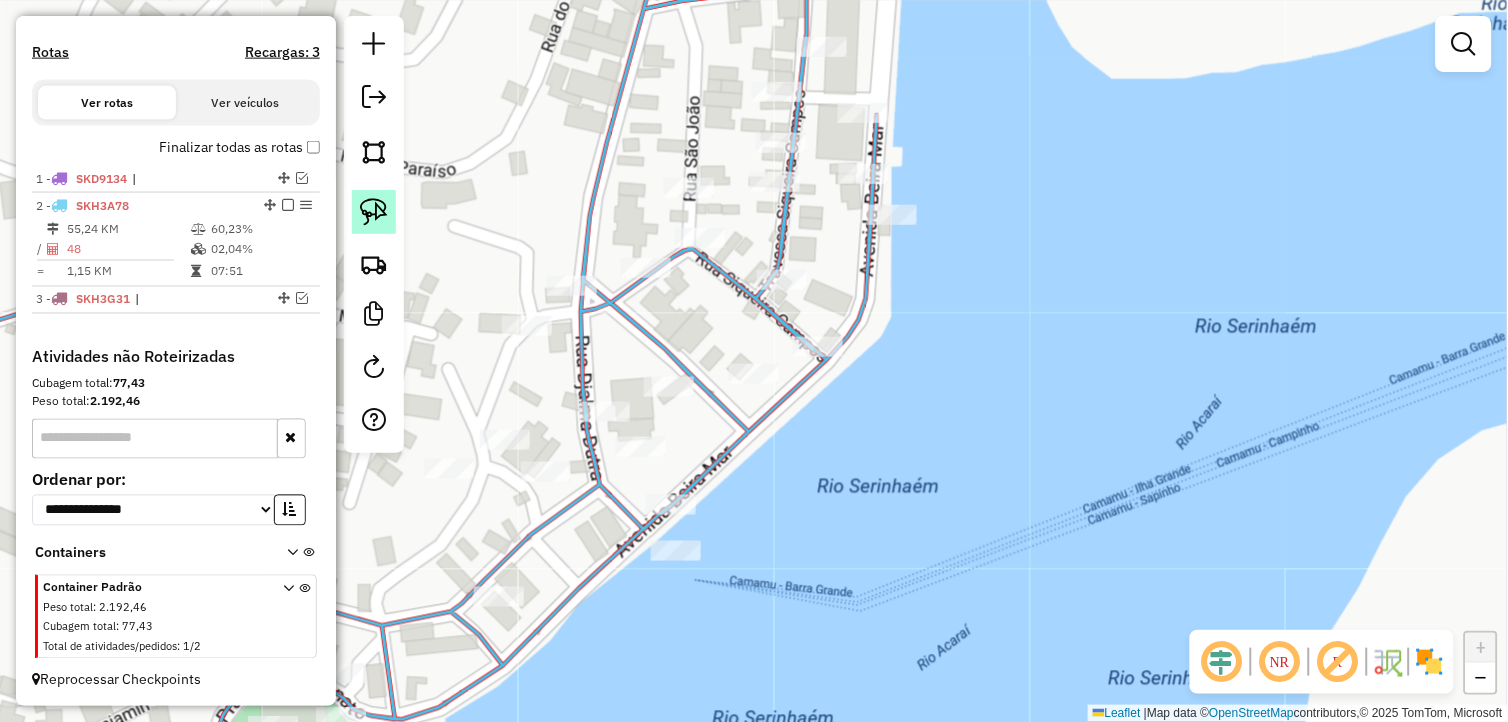 click 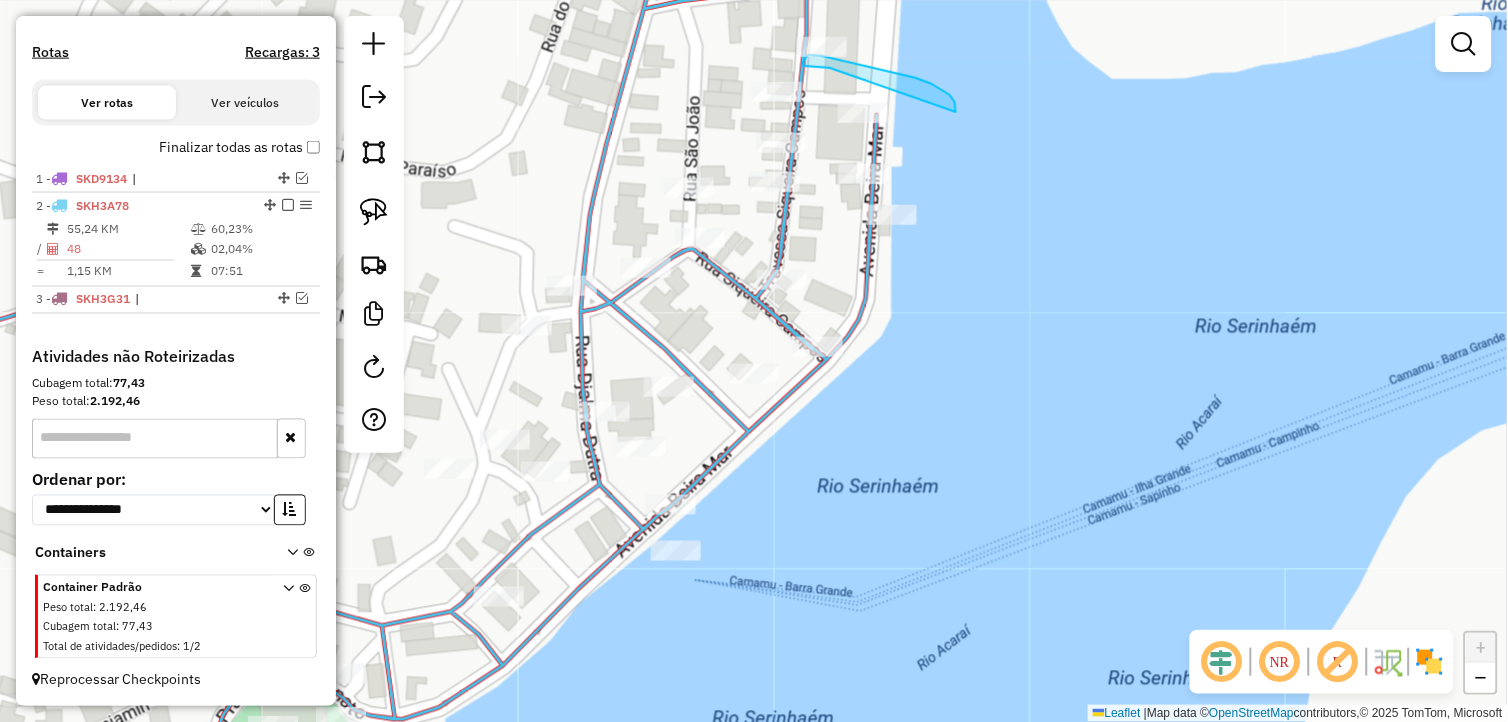 drag, startPoint x: 950, startPoint y: 95, endPoint x: 830, endPoint y: 68, distance: 123 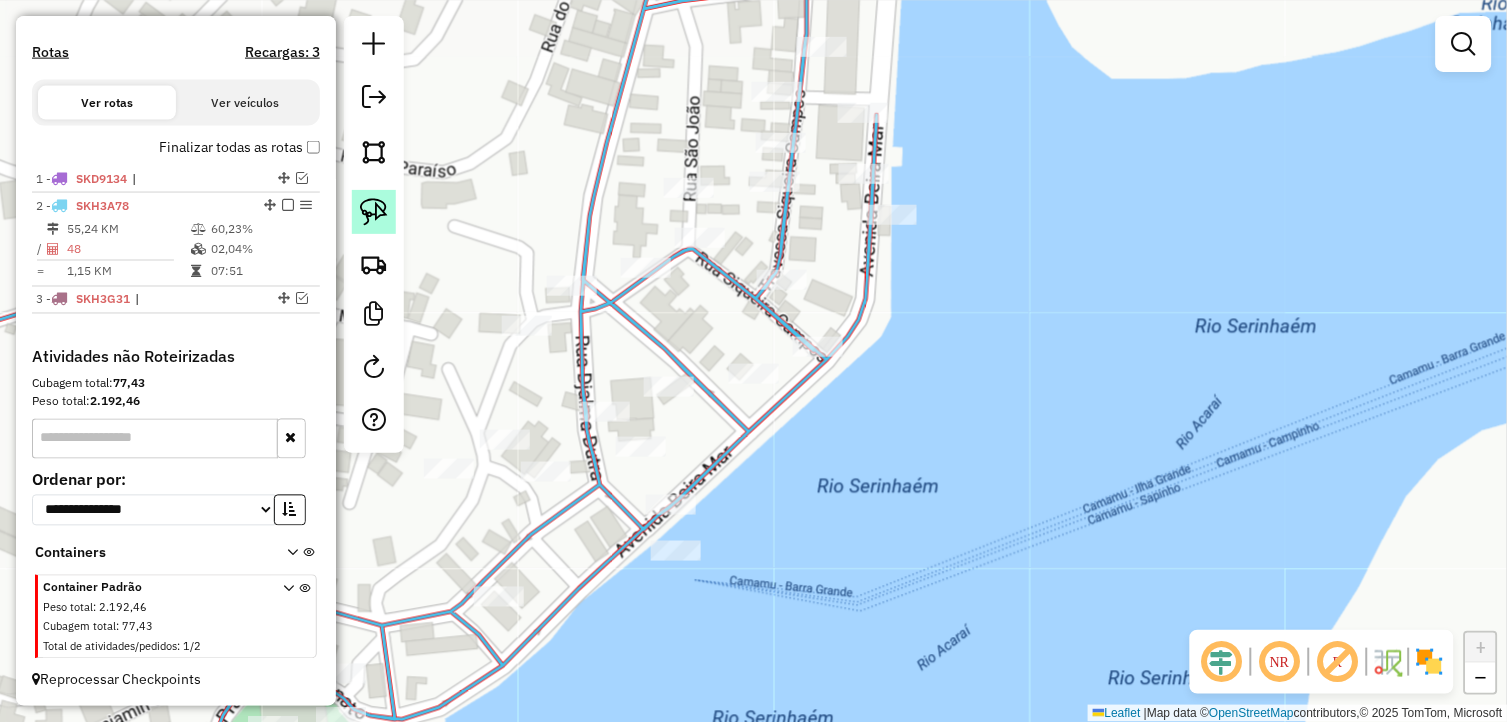 click 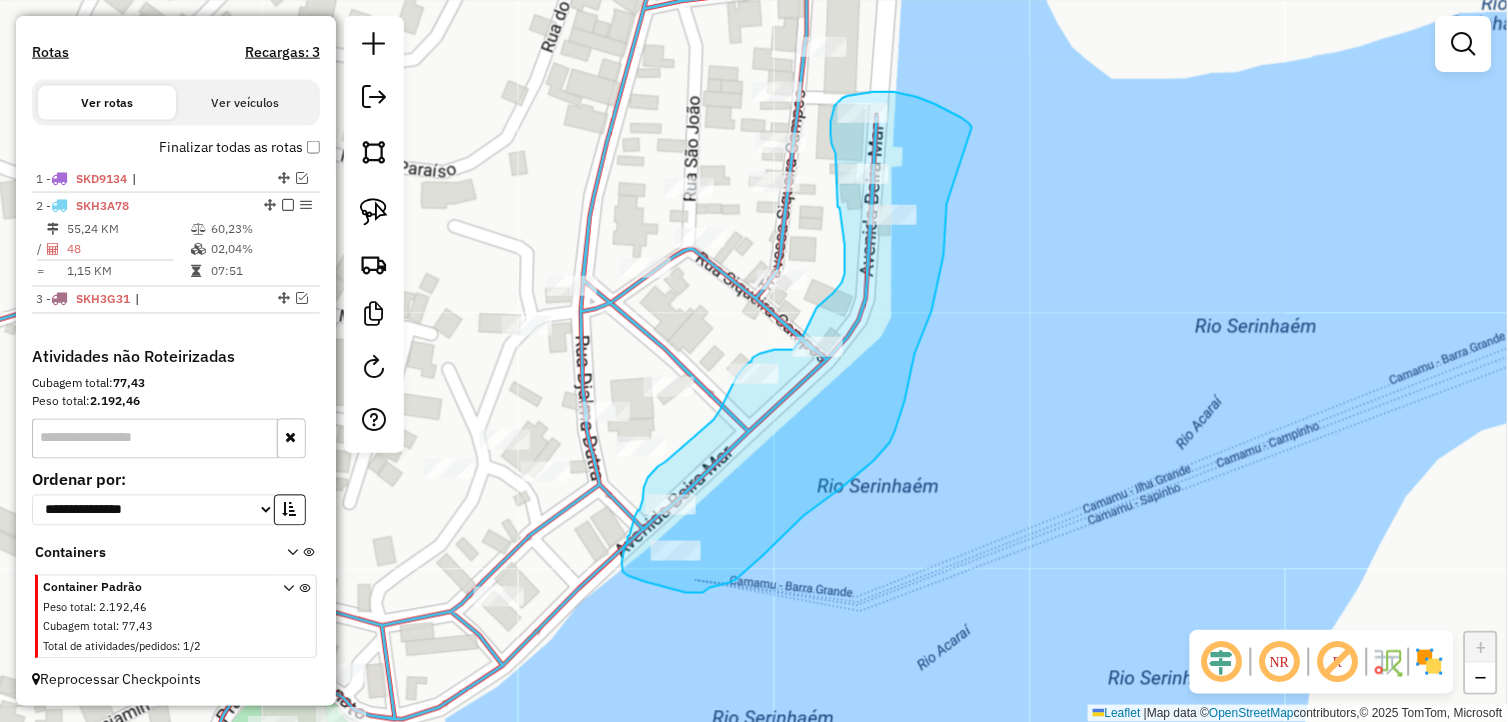 drag, startPoint x: 955, startPoint y: 114, endPoint x: 947, endPoint y: 194, distance: 80.399 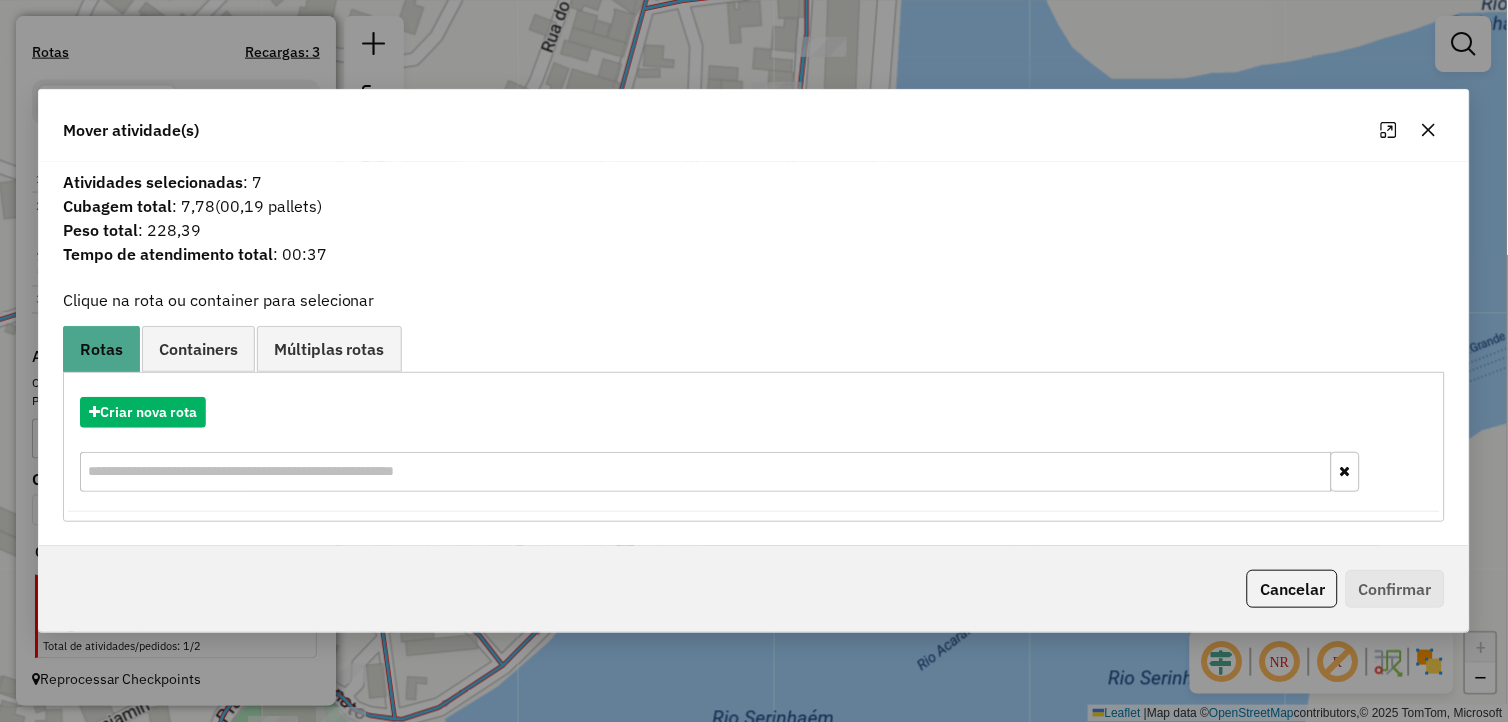click on "Containers" at bounding box center (198, 349) 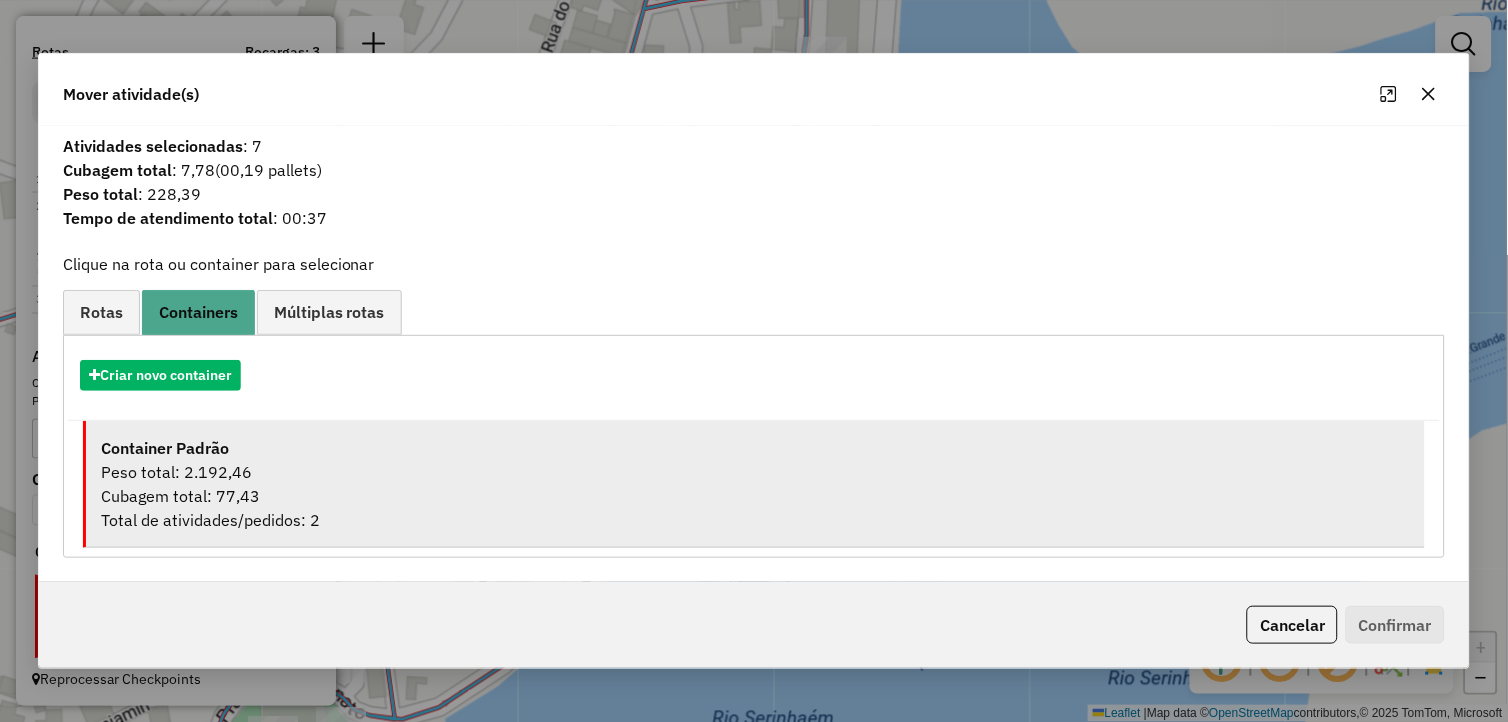 click on "Peso total: 2.192,46" at bounding box center [756, 472] 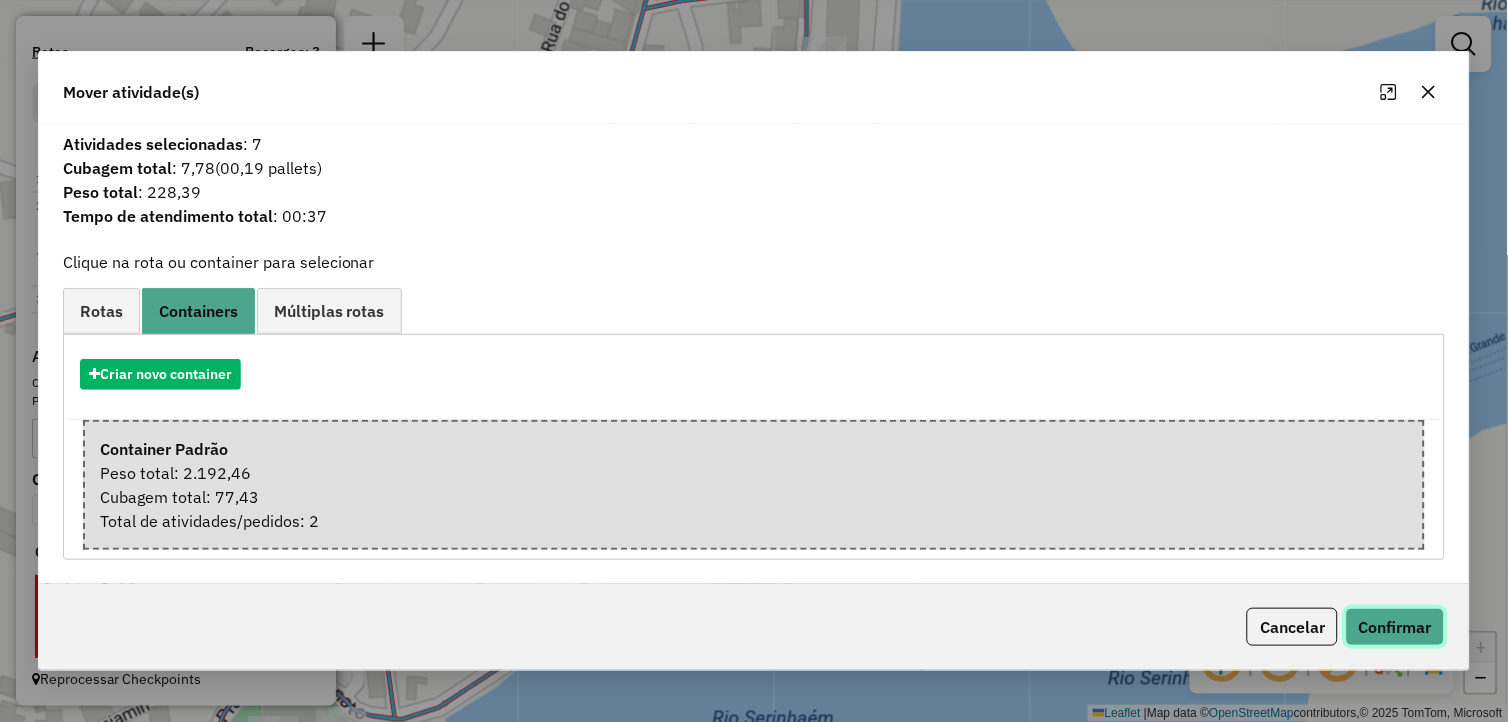 click on "Confirmar" 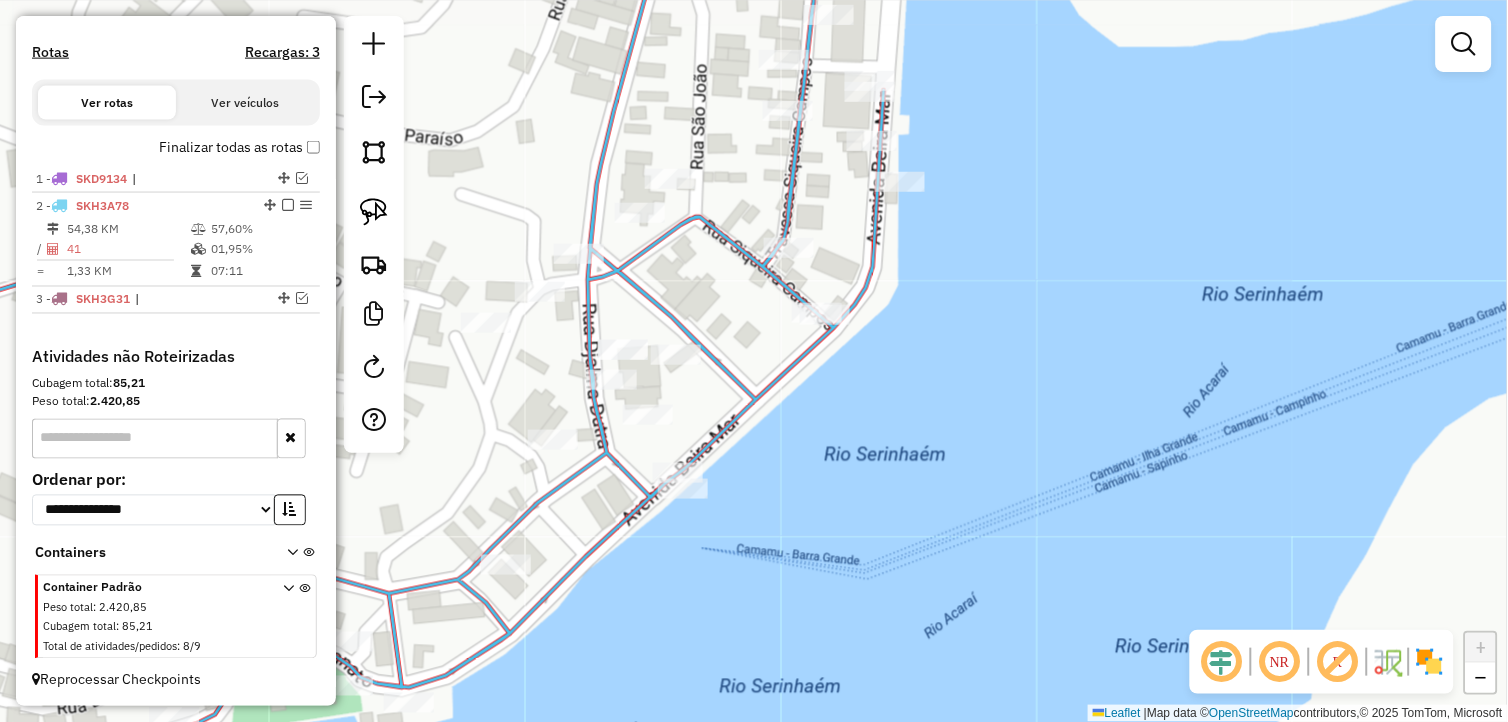 drag, startPoint x: 933, startPoint y: 424, endPoint x: 971, endPoint y: 335, distance: 96.77293 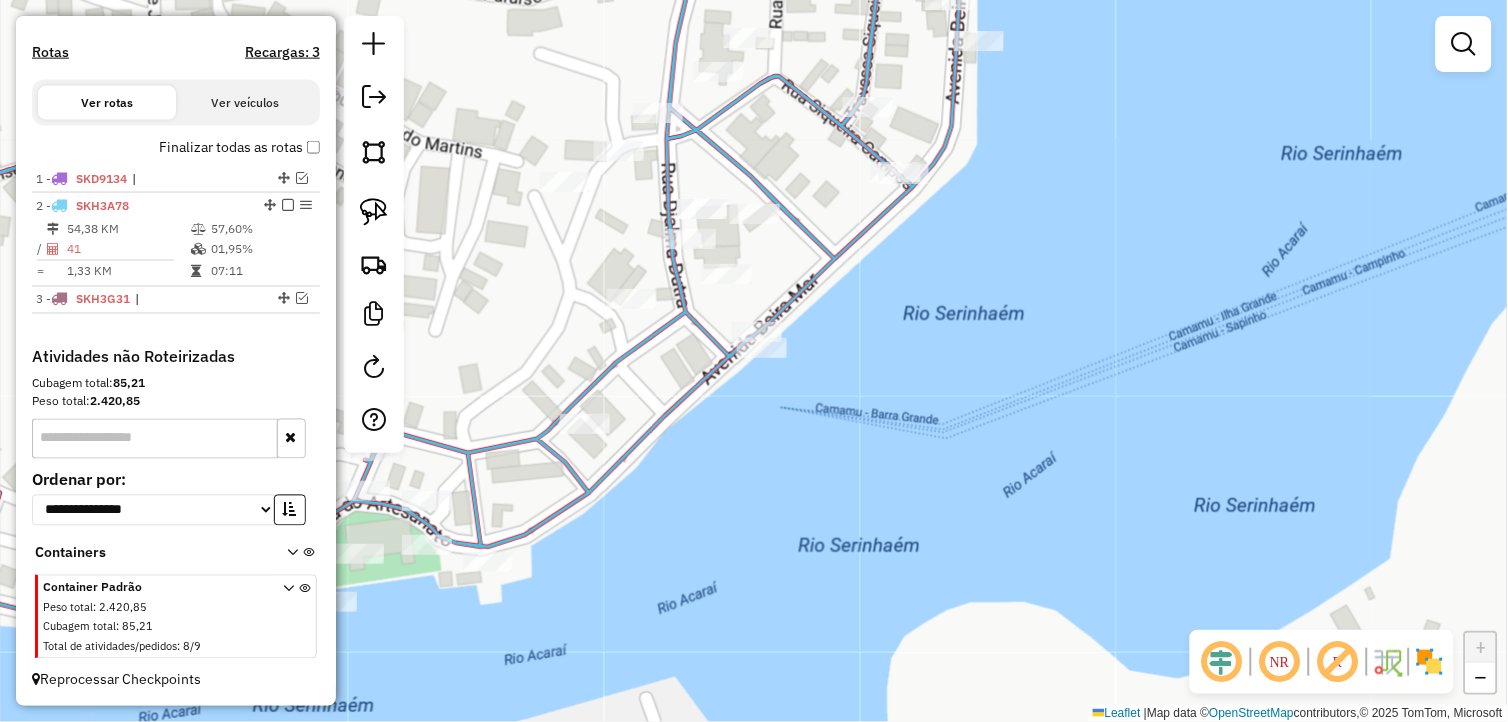 drag, startPoint x: 865, startPoint y: 367, endPoint x: 905, endPoint y: 317, distance: 64.03124 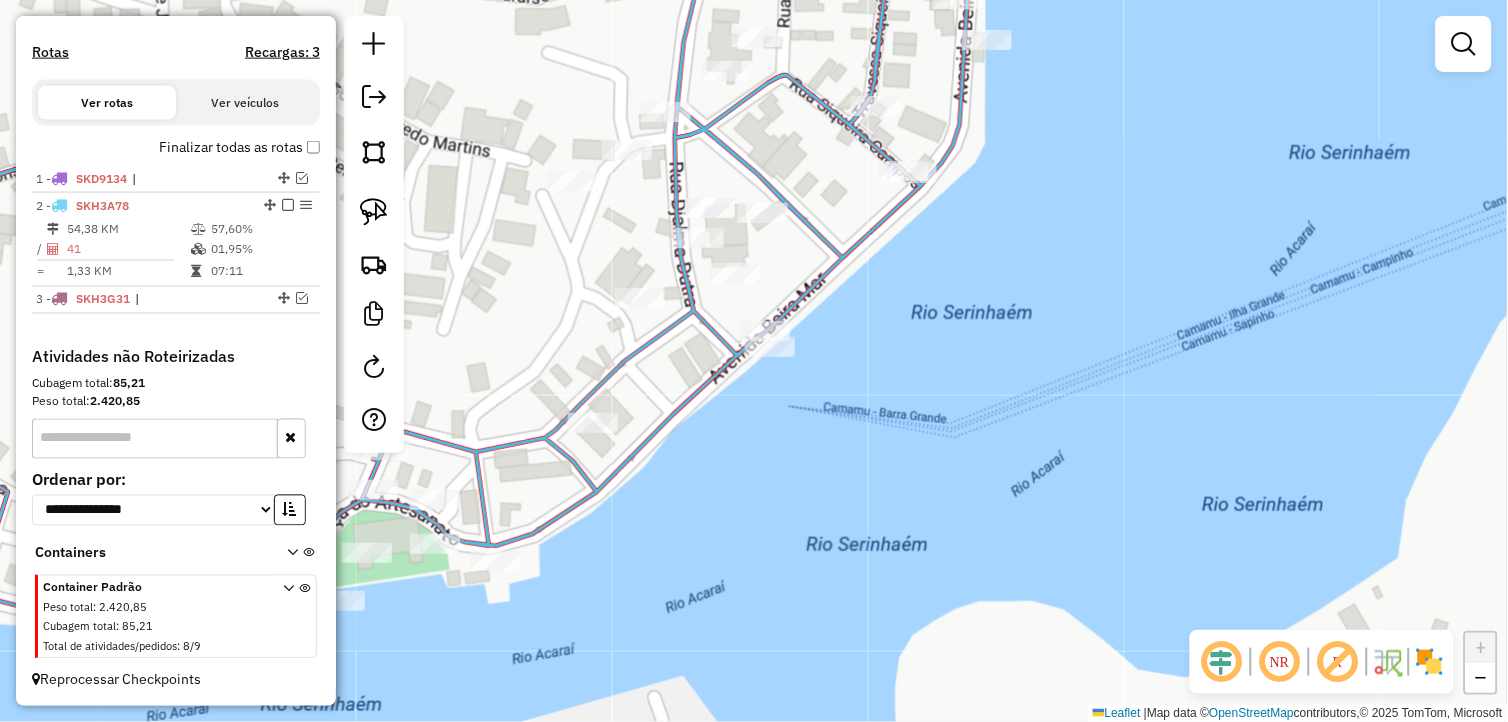 click 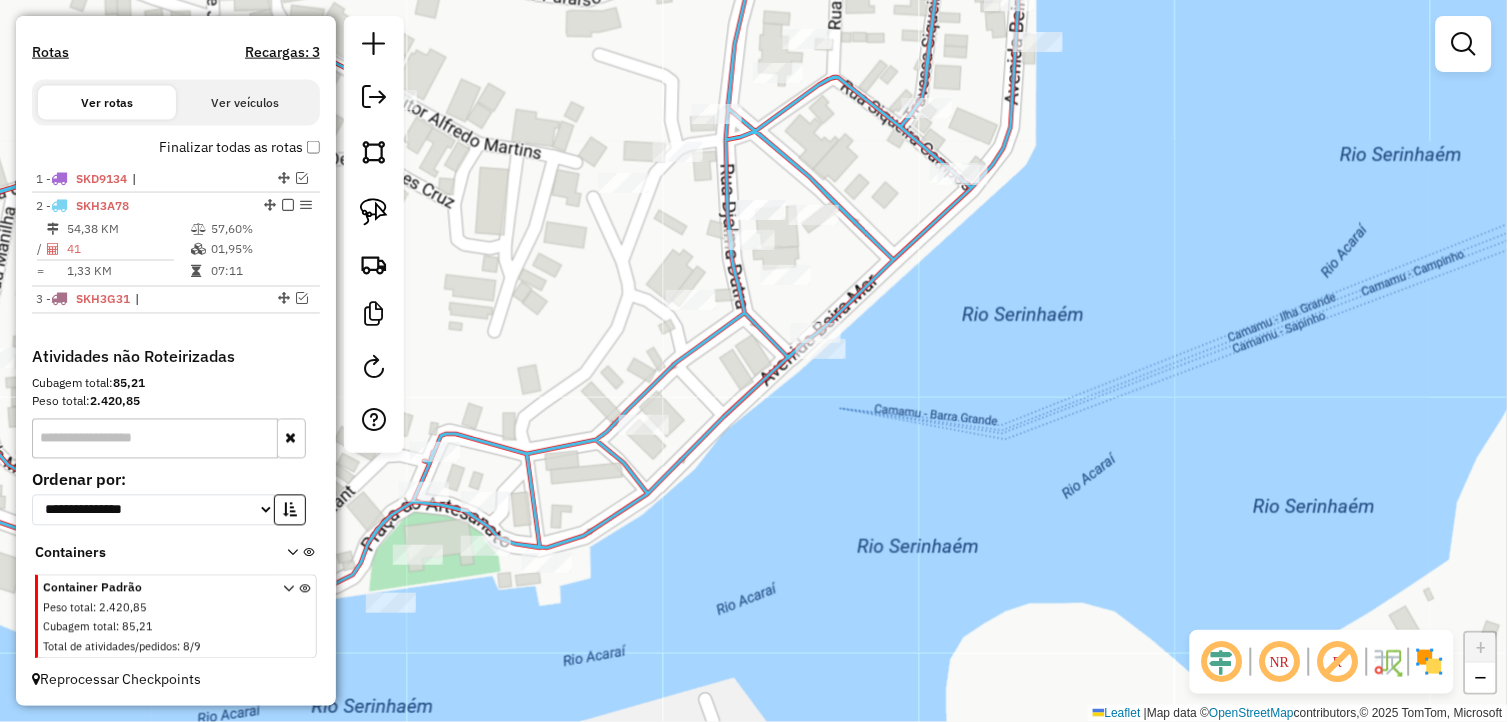 click at bounding box center [155, 439] 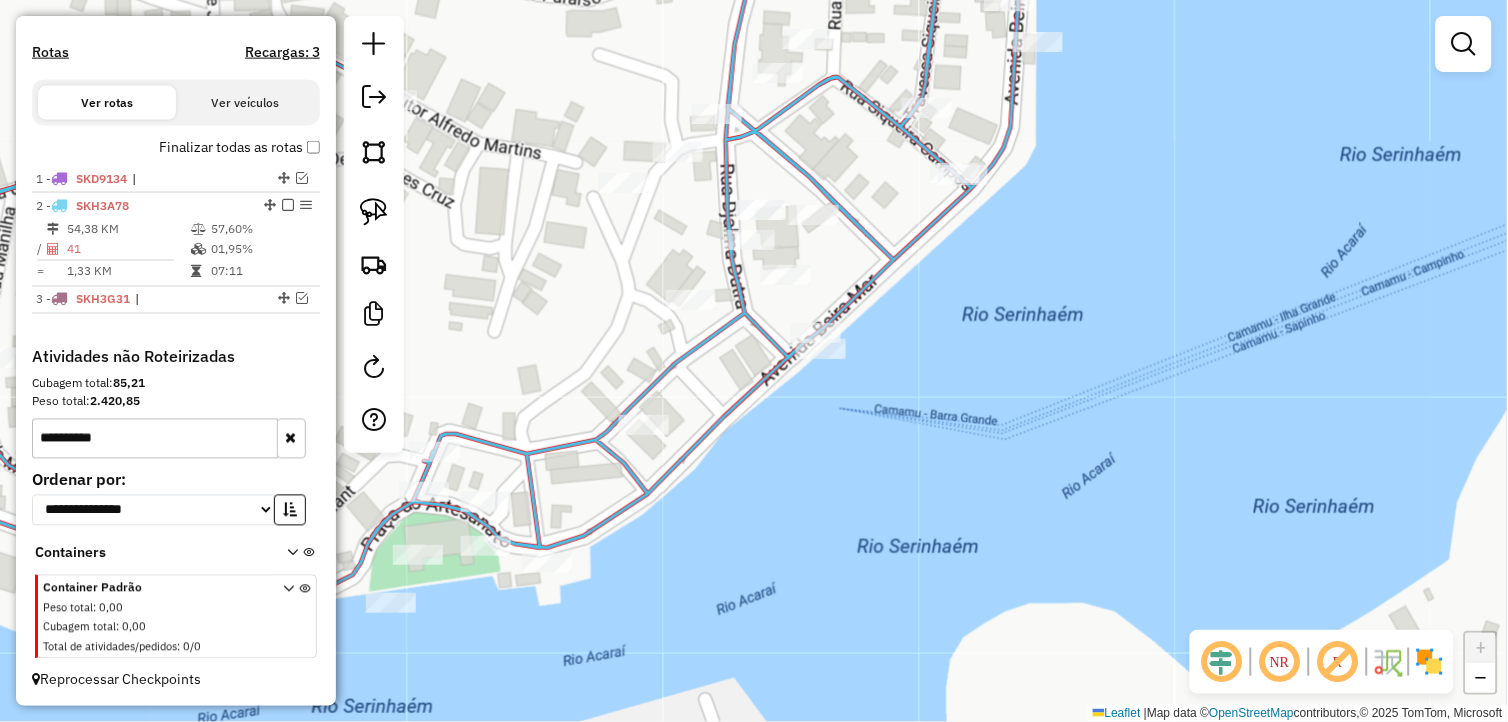 type on "**********" 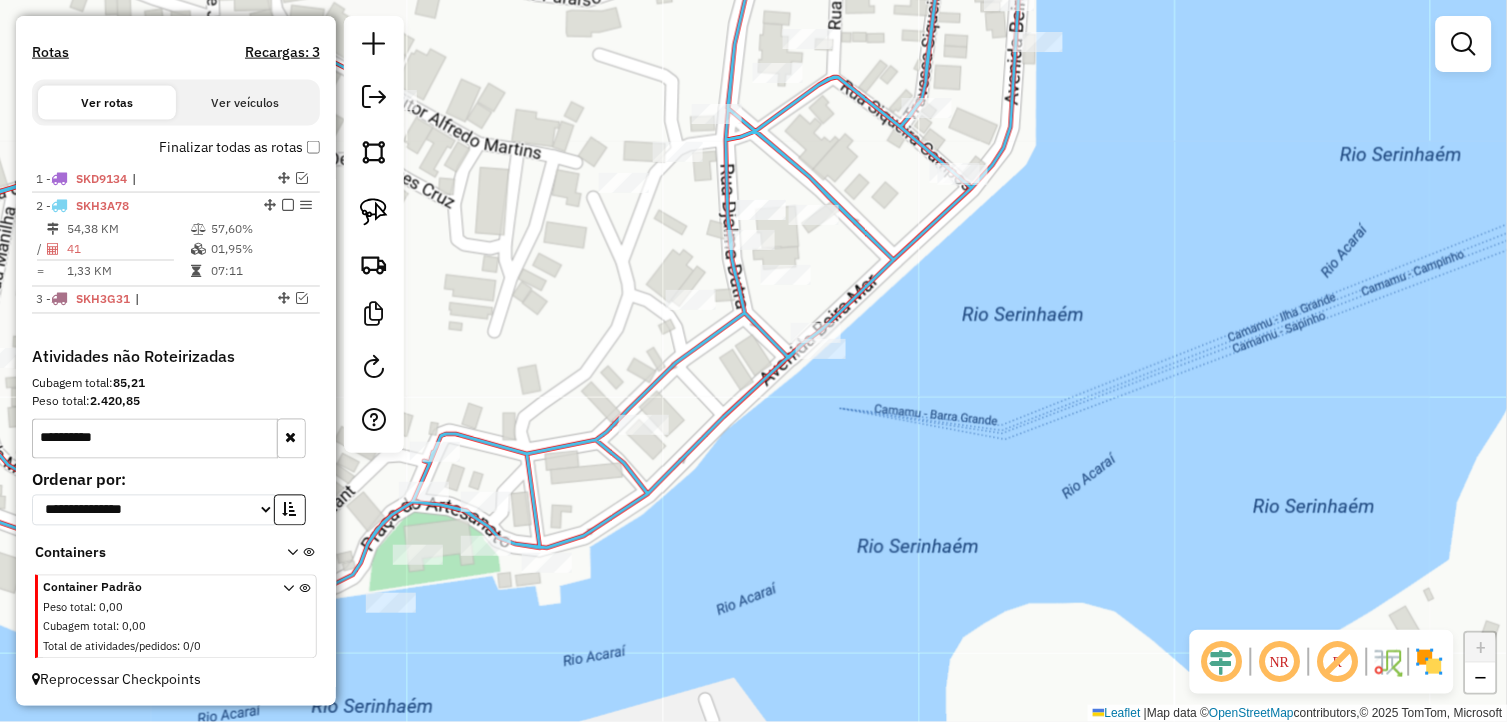 click on "Containers" at bounding box center [176, 555] 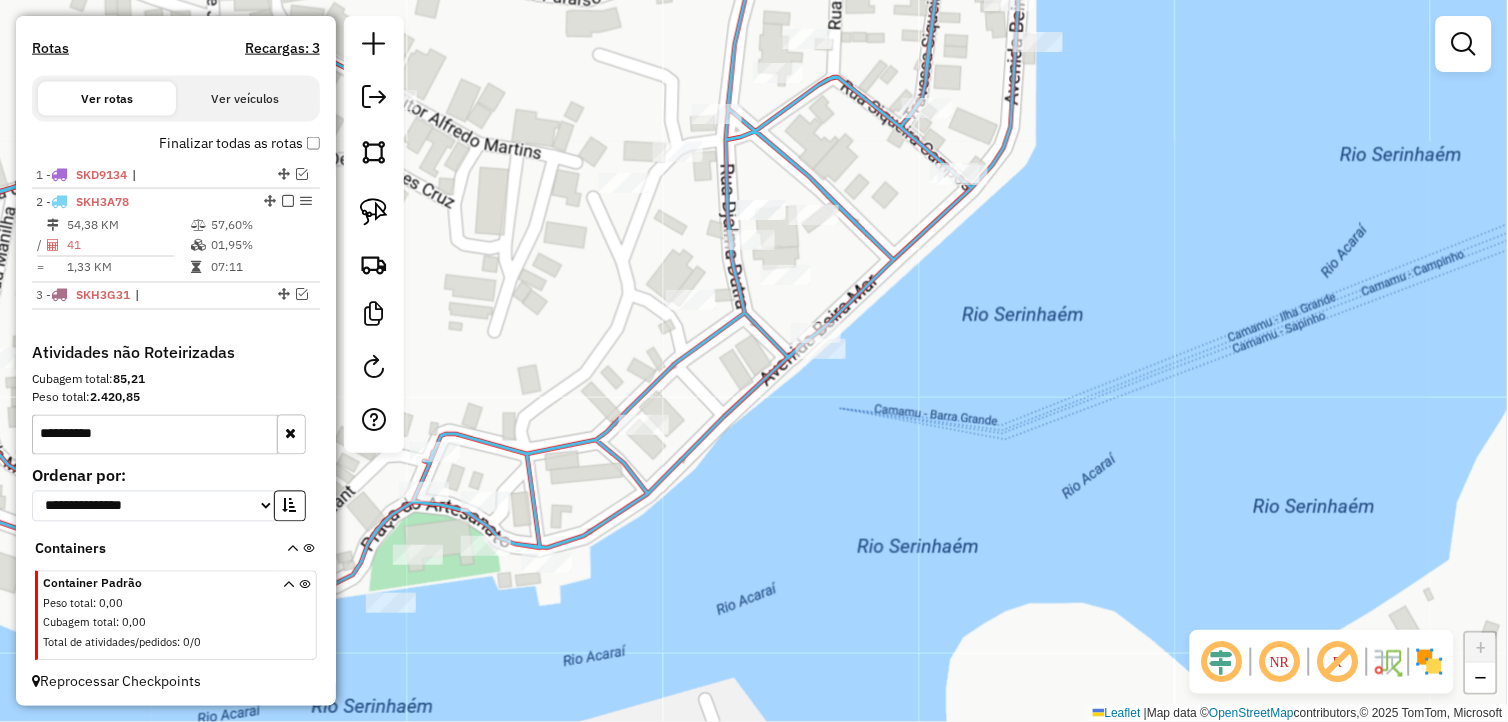 scroll, scrollTop: 605, scrollLeft: 0, axis: vertical 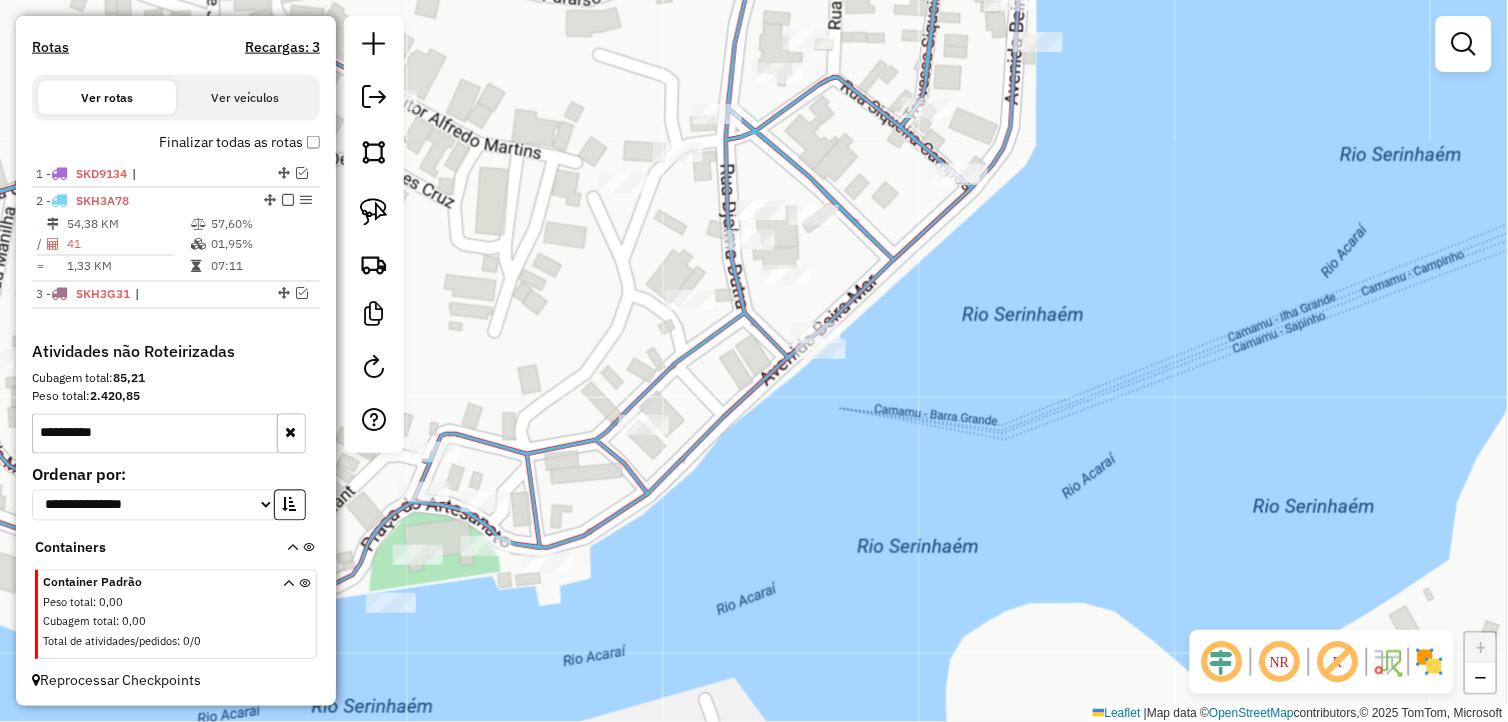 click at bounding box center (291, 433) 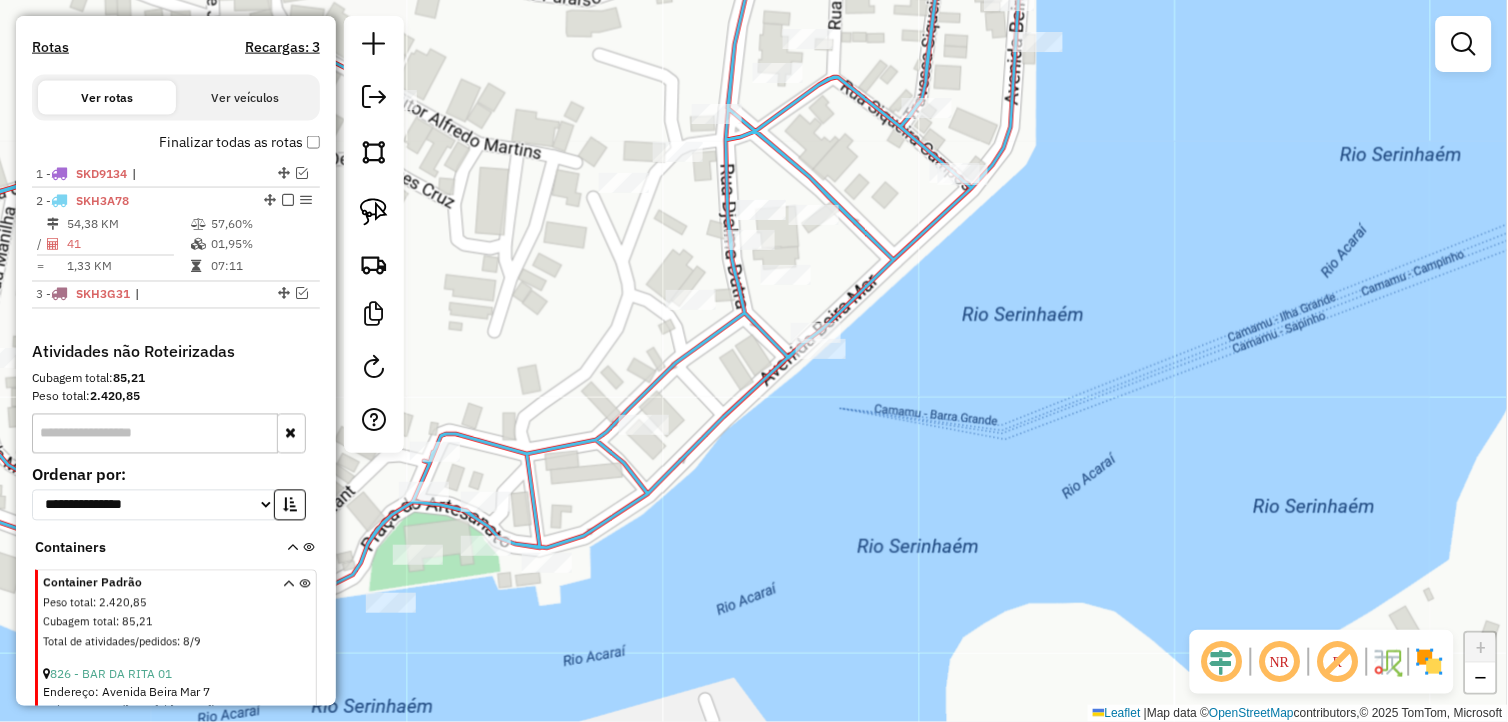 click at bounding box center [155, 434] 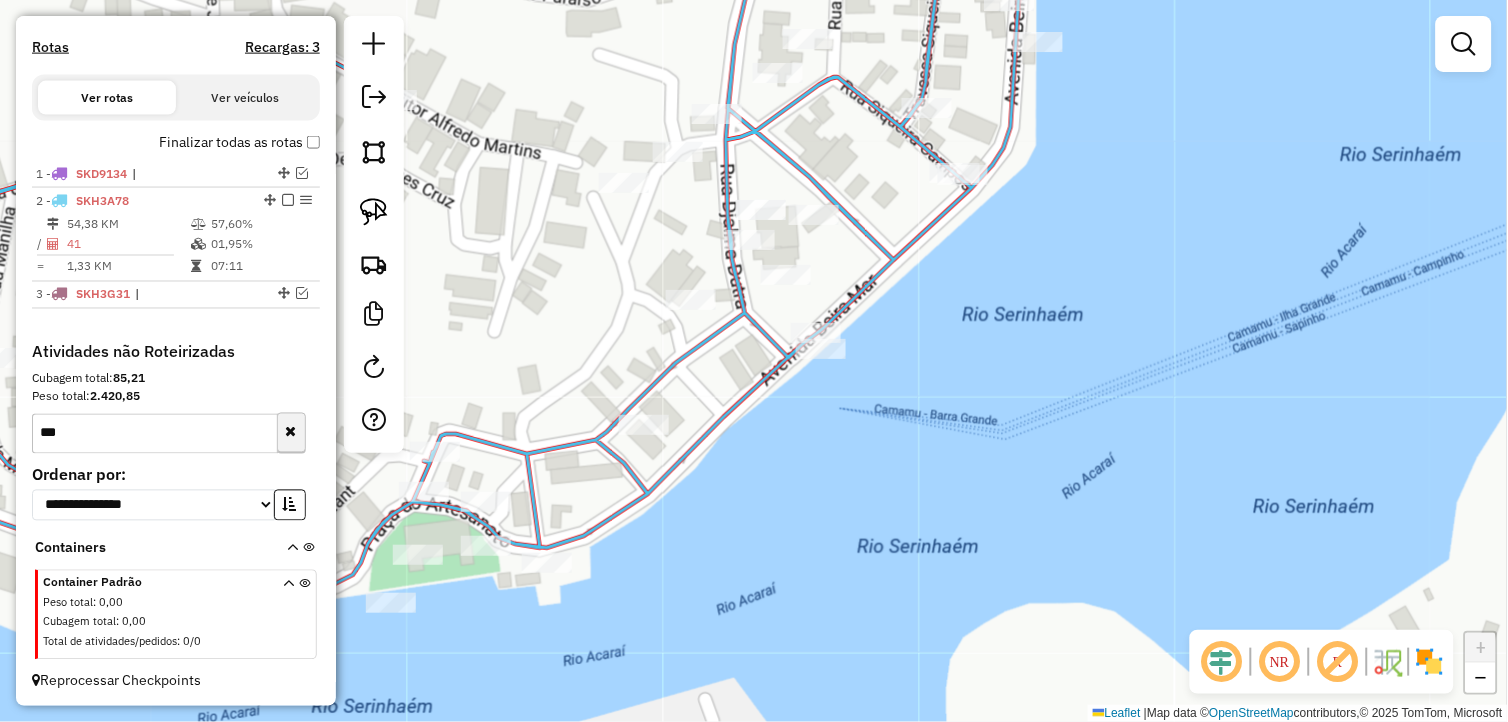 type on "***" 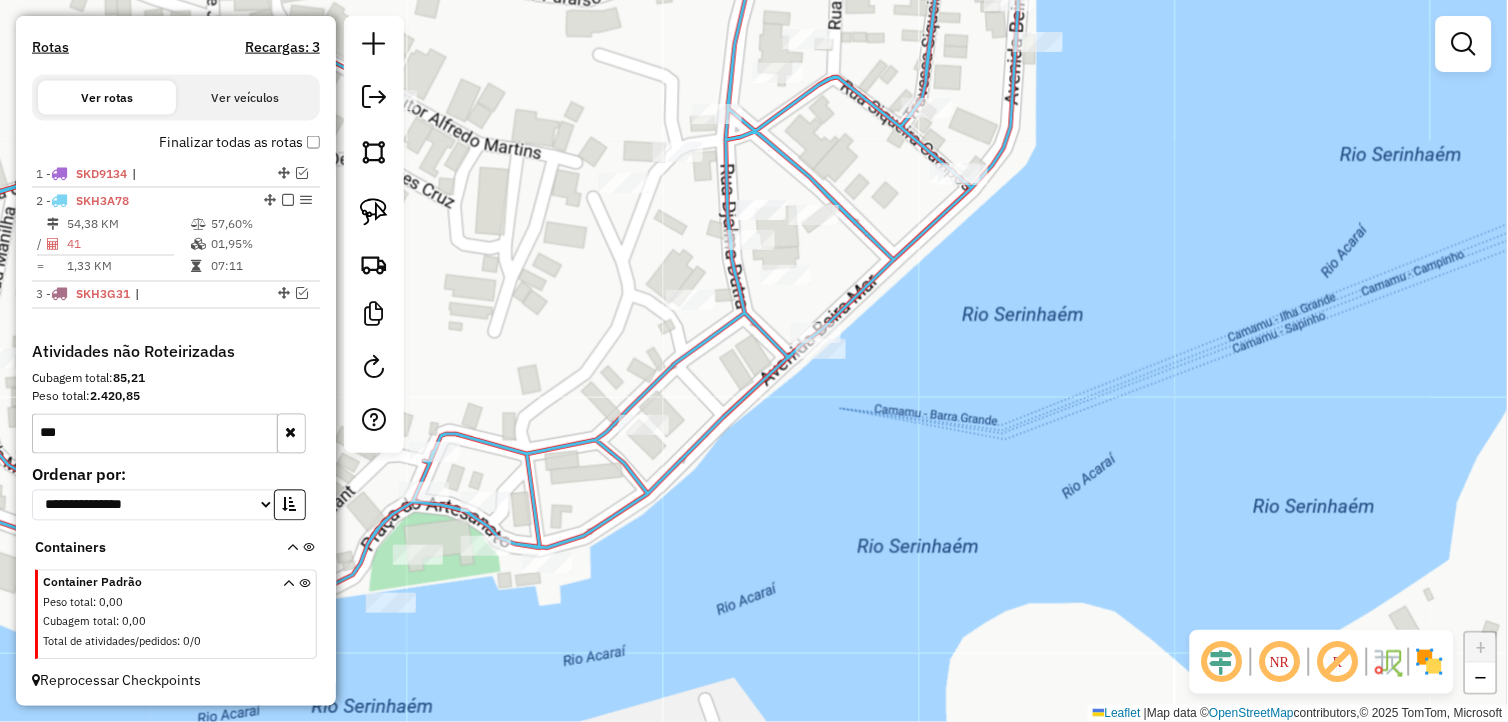 click at bounding box center [291, 434] 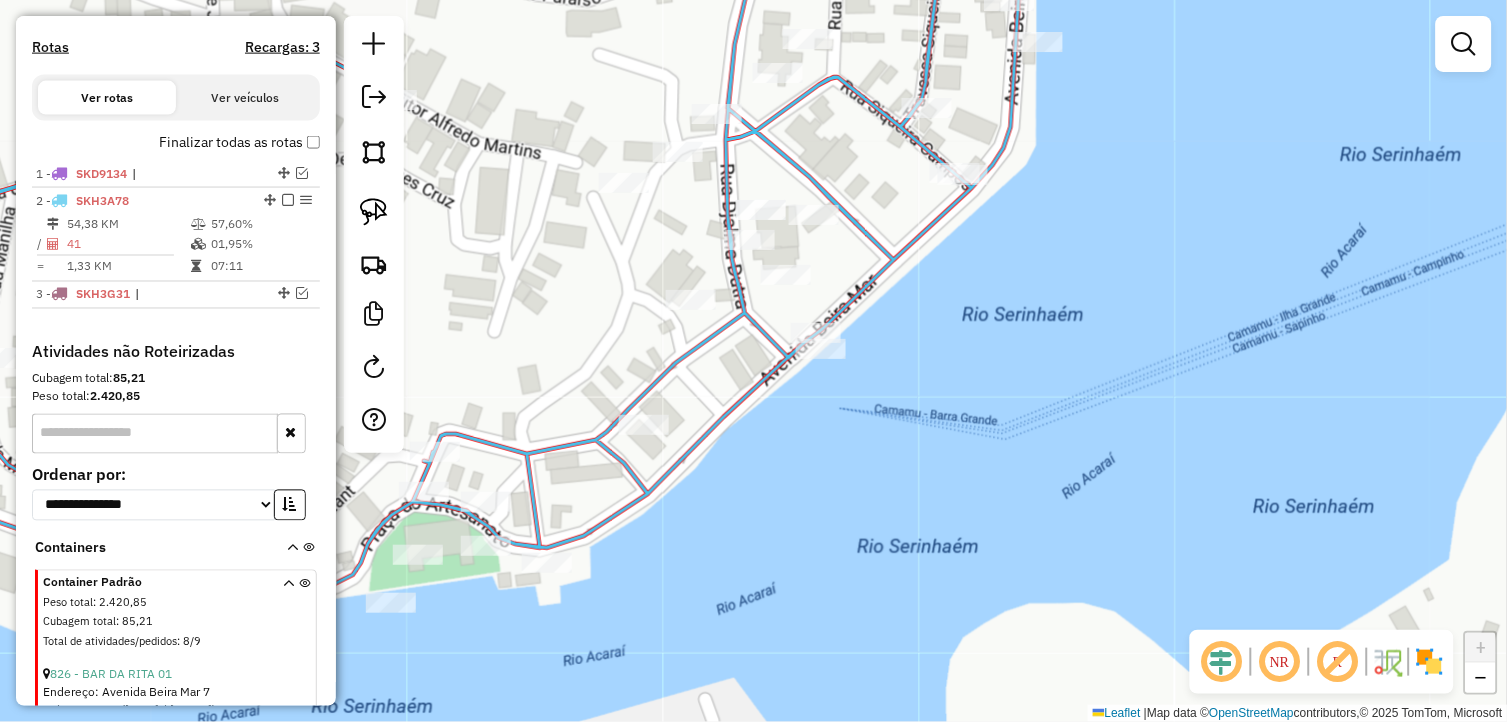 drag, startPoint x: 996, startPoint y: 420, endPoint x: 1086, endPoint y: 292, distance: 156.47363 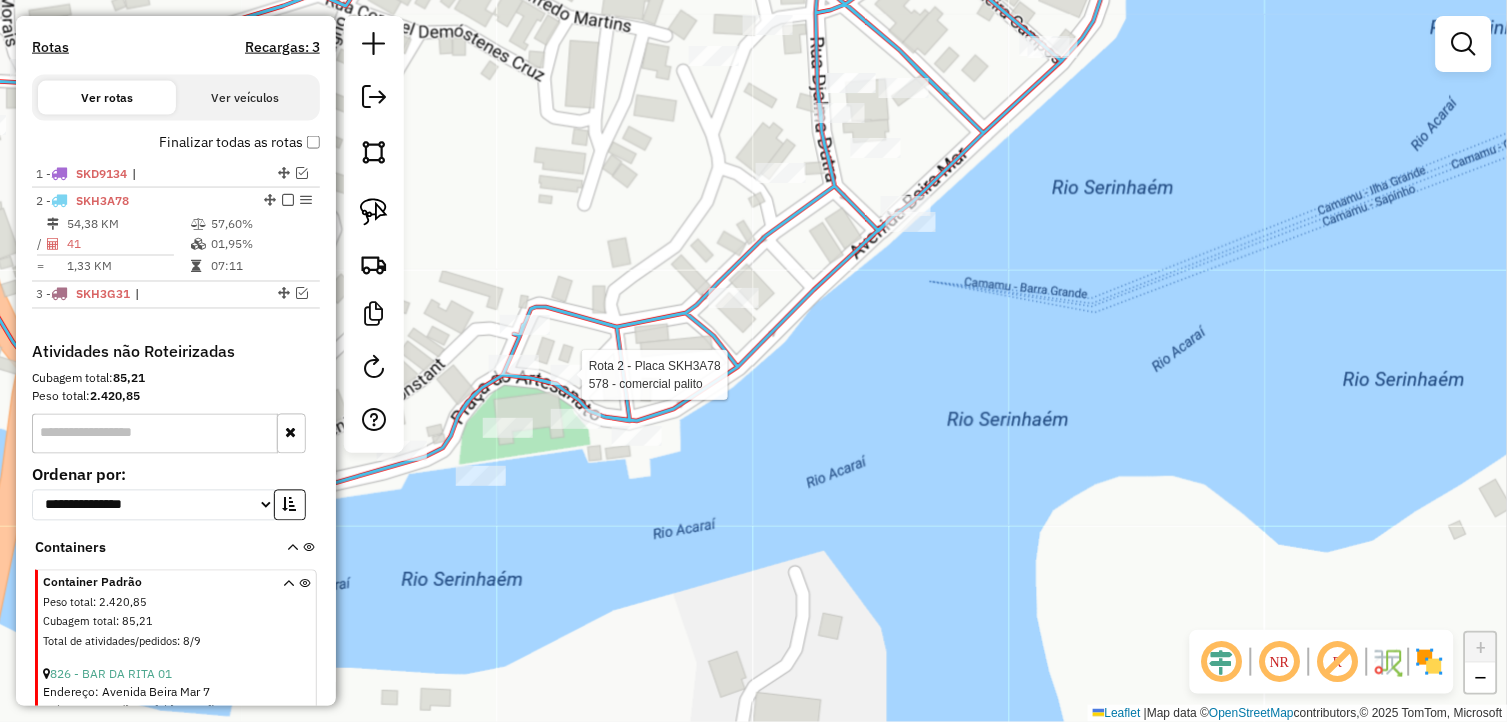 select on "*********" 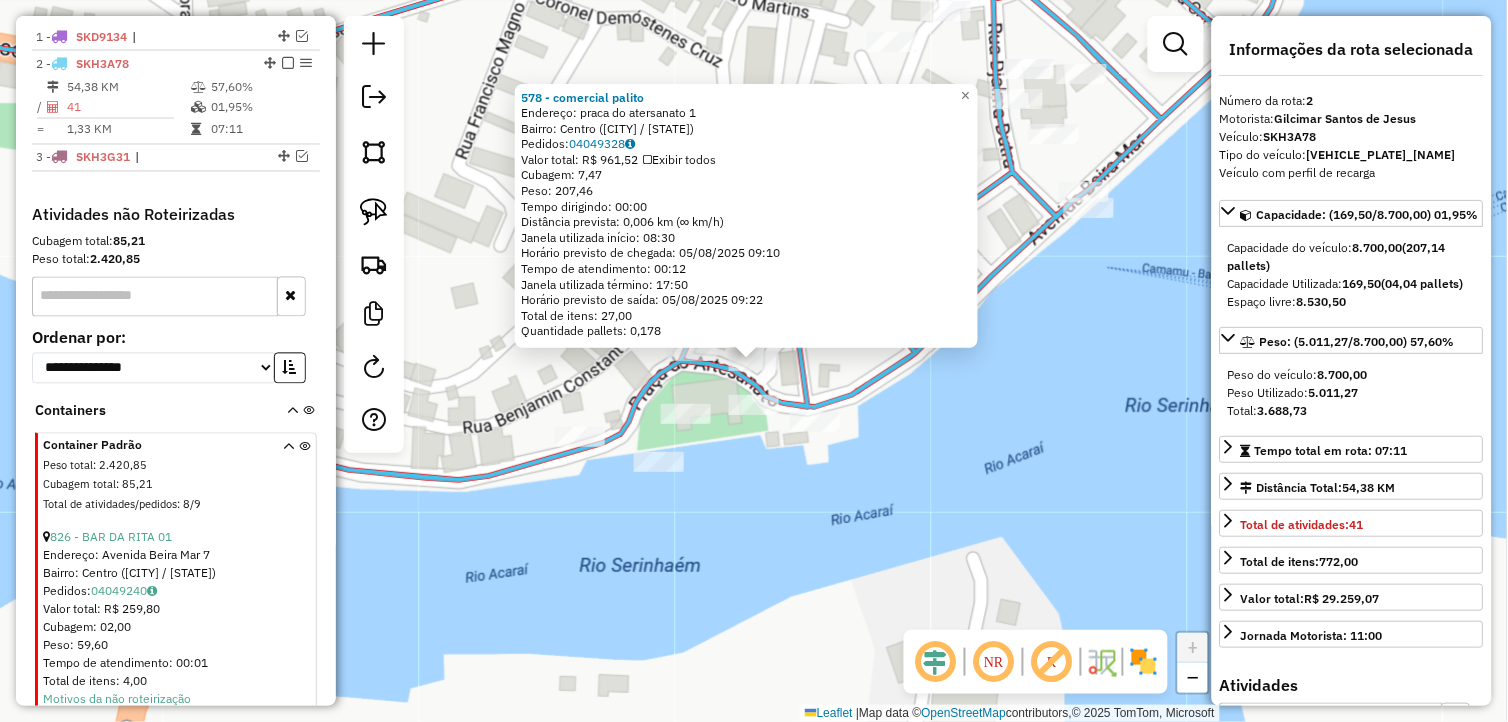 scroll, scrollTop: 775, scrollLeft: 0, axis: vertical 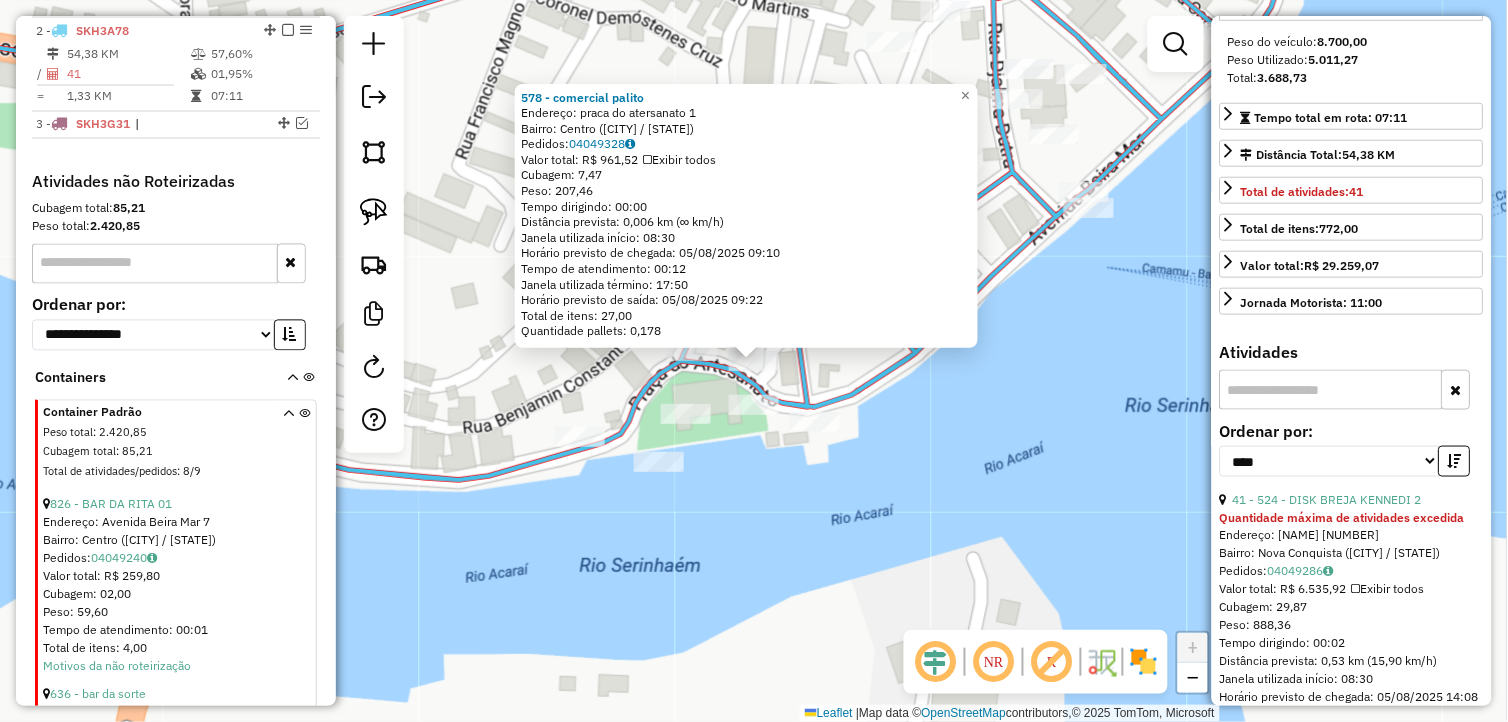 click at bounding box center [1331, 390] 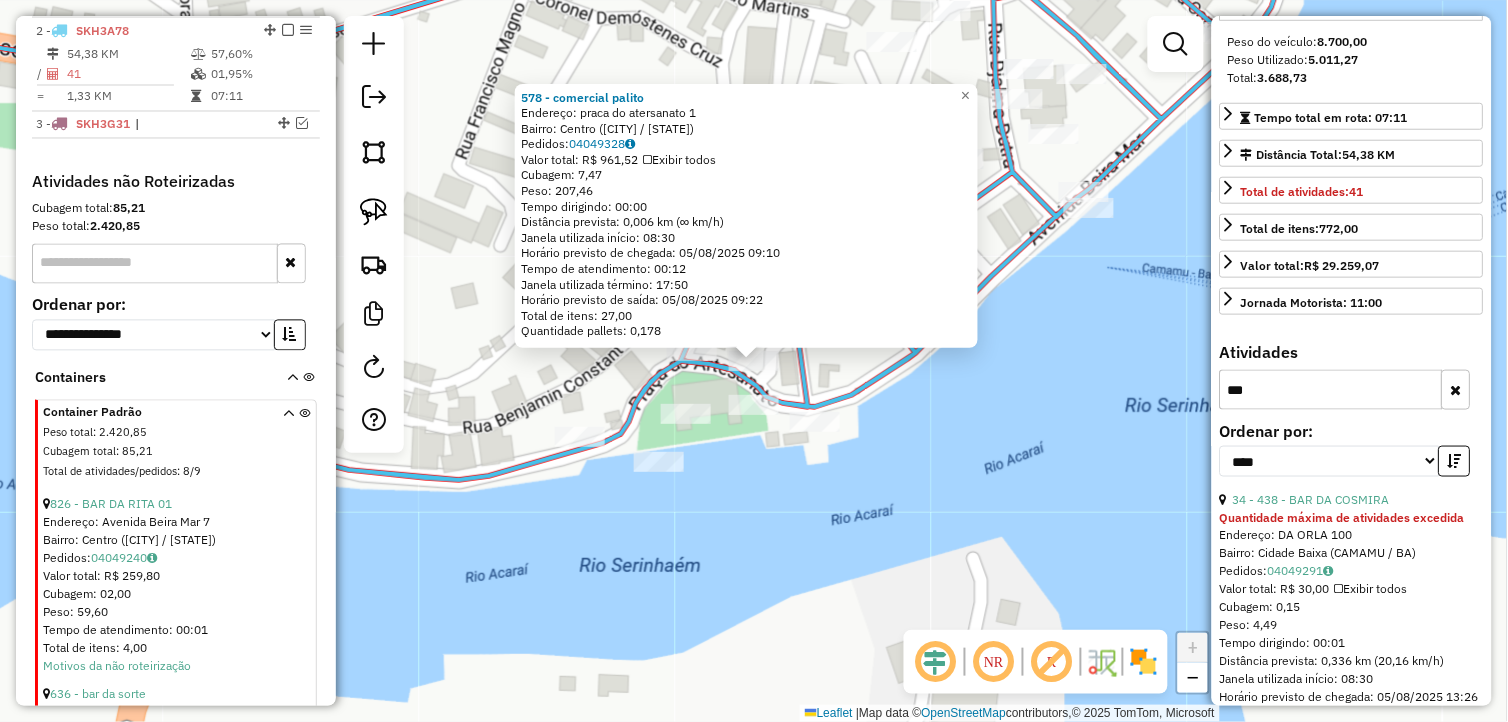 click on "Atividades" at bounding box center [1352, 352] 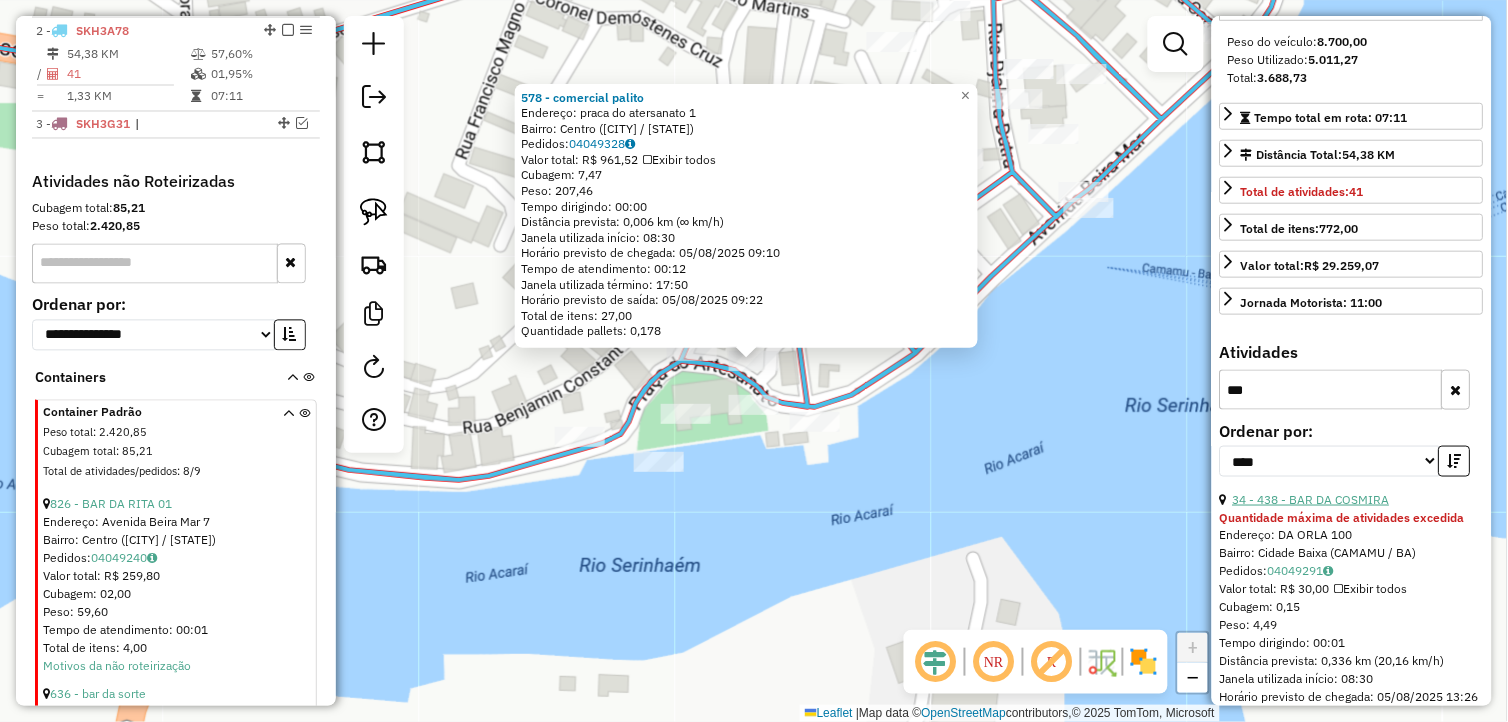 click on "34 - 438 - BAR DA COSMIRA" at bounding box center [1311, 499] 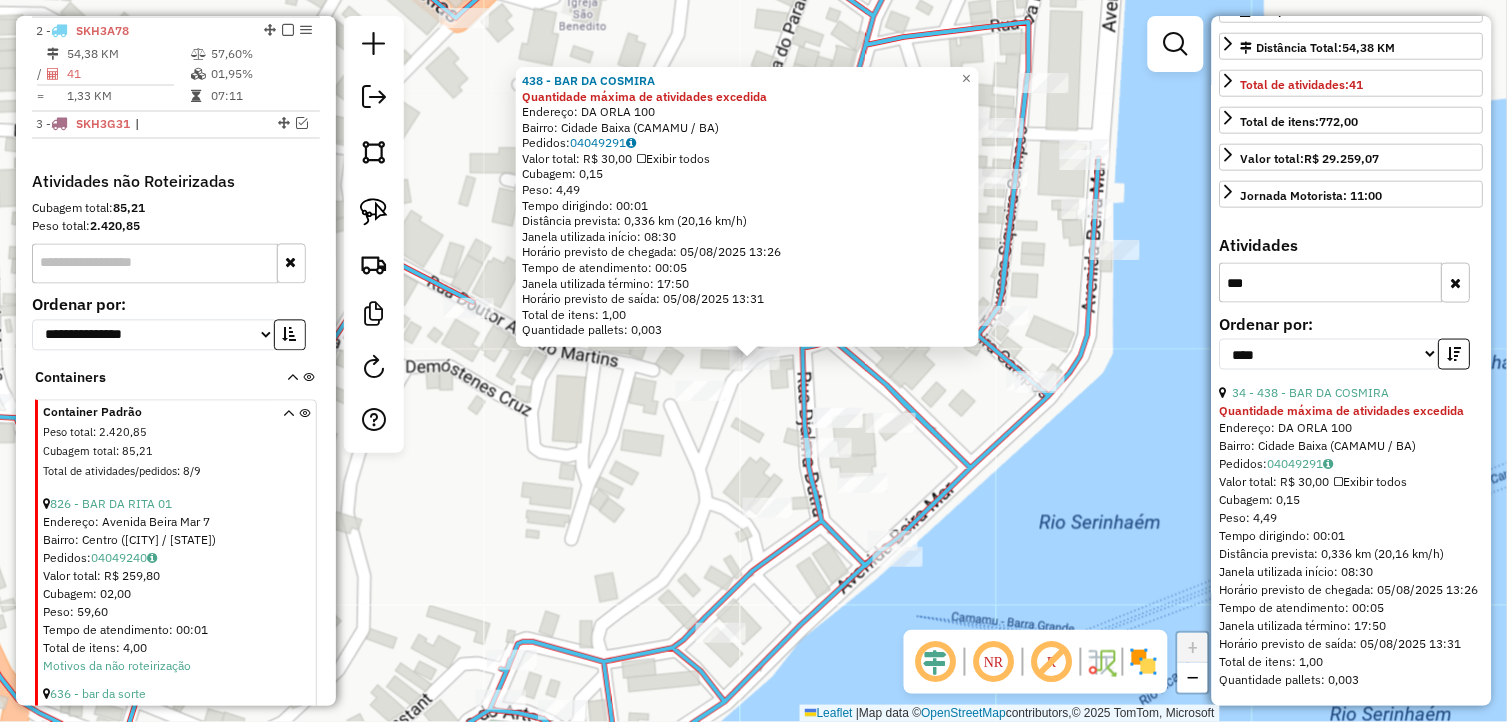 scroll, scrollTop: 492, scrollLeft: 0, axis: vertical 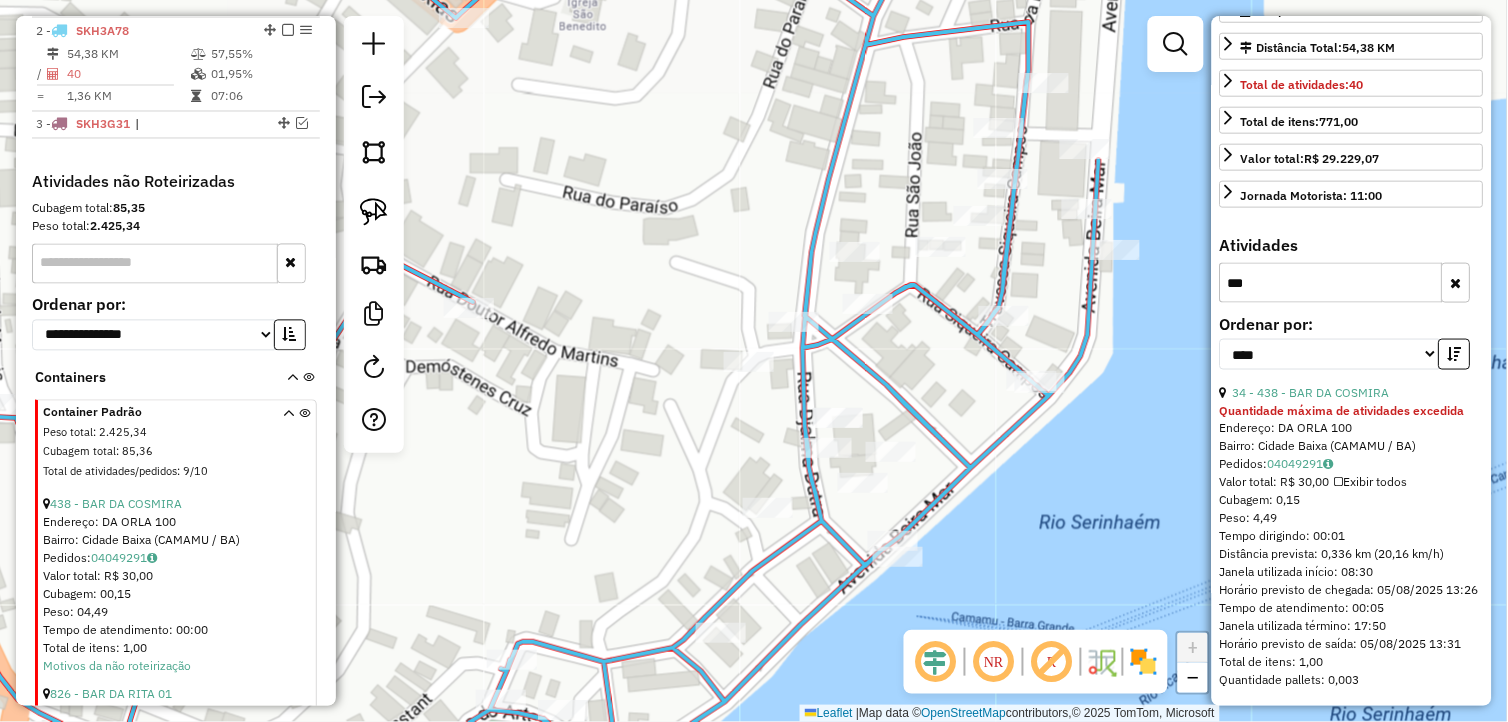 click on "***" at bounding box center (1331, 283) 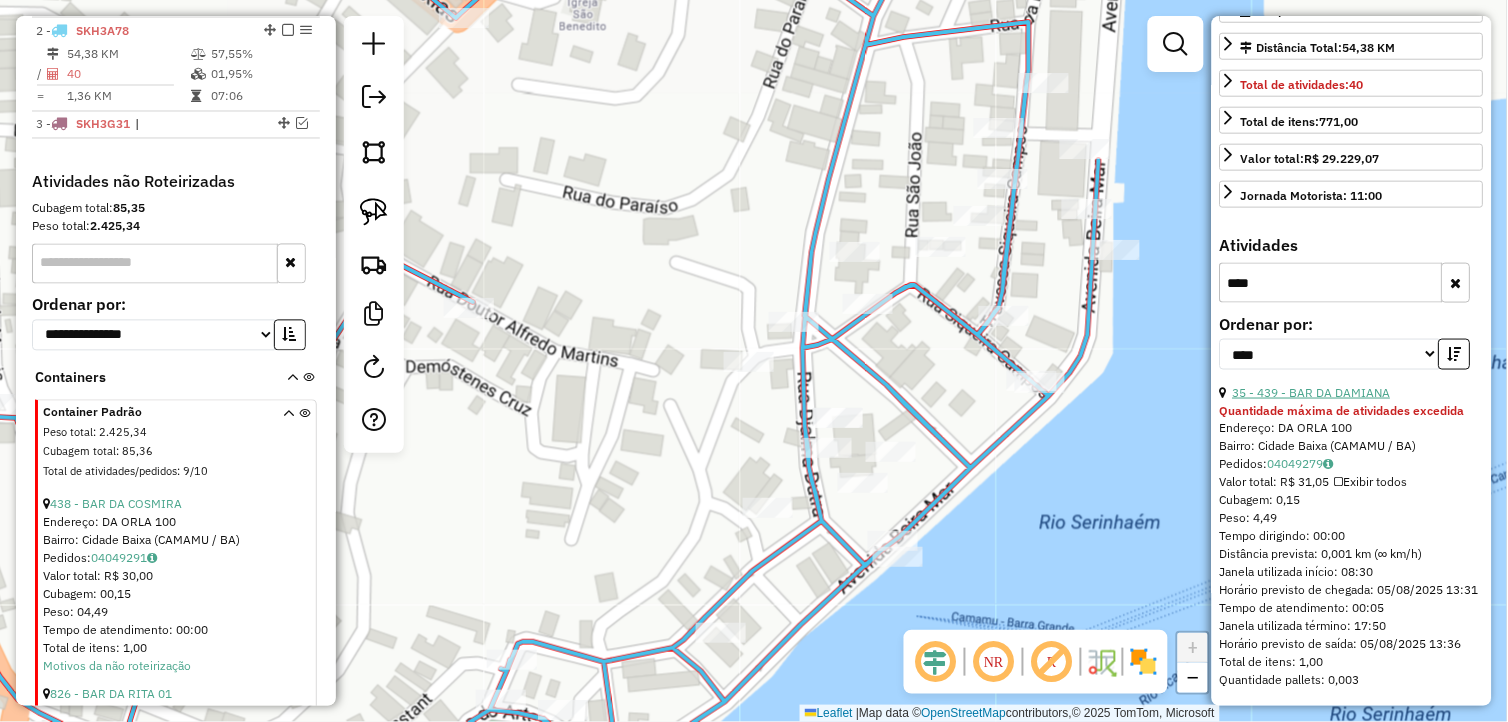 type on "****" 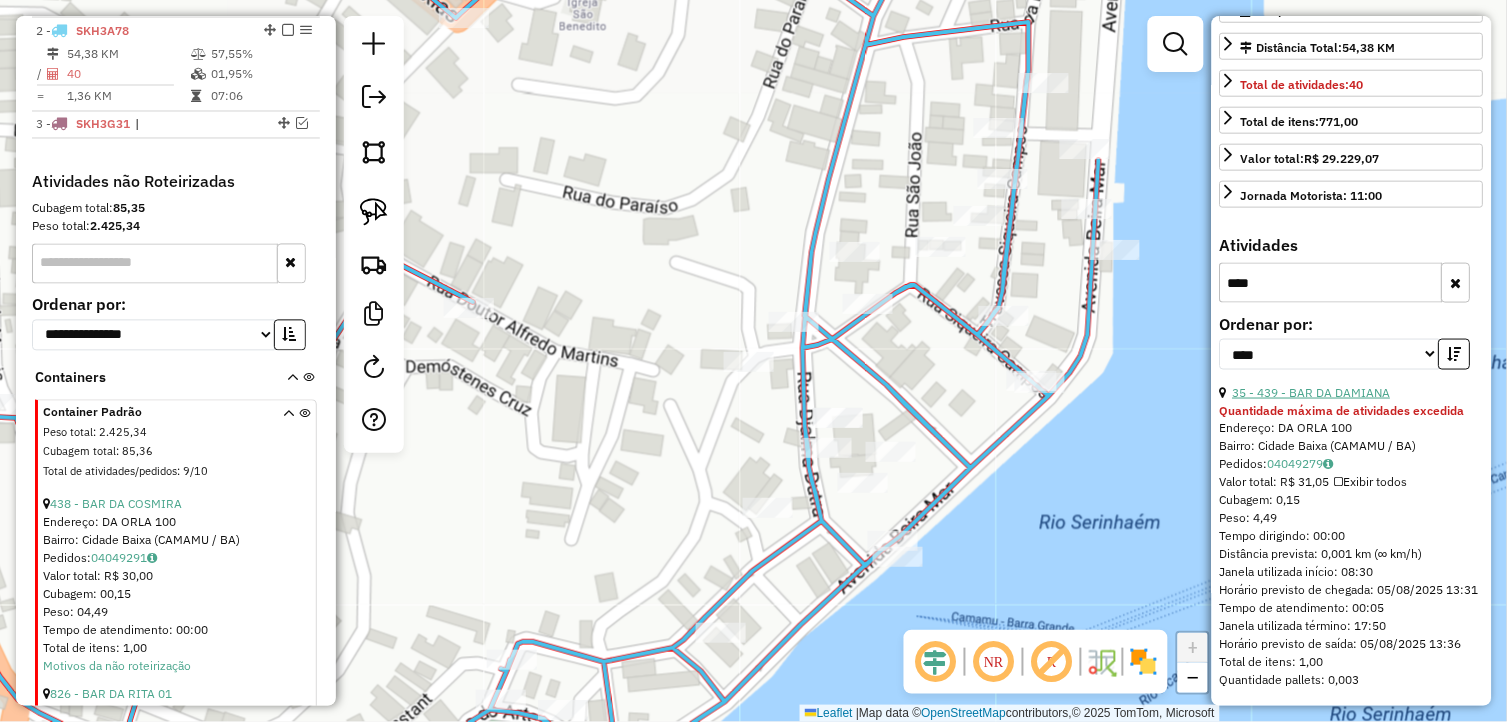 click on "35 - 439 - BAR DA DAMIANA" at bounding box center [1312, 392] 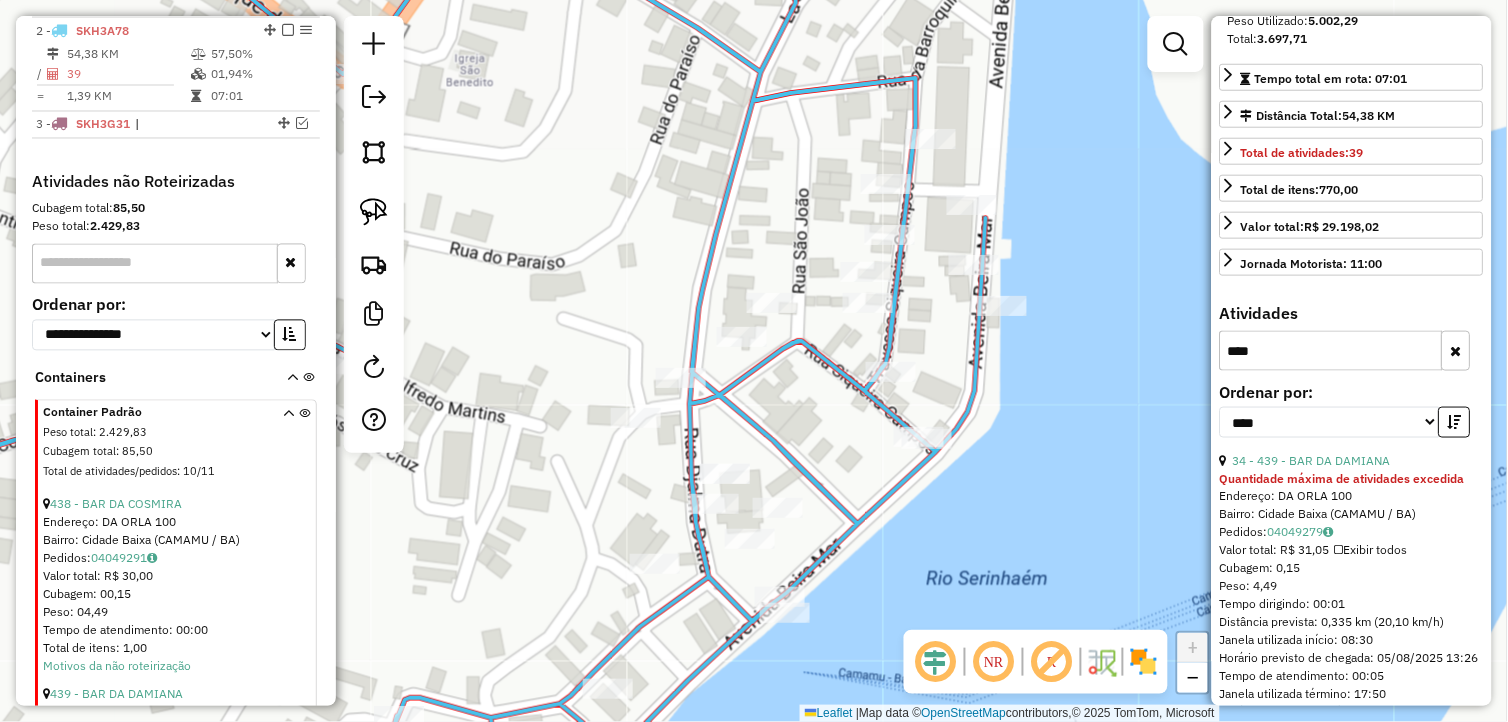 scroll, scrollTop: 381, scrollLeft: 0, axis: vertical 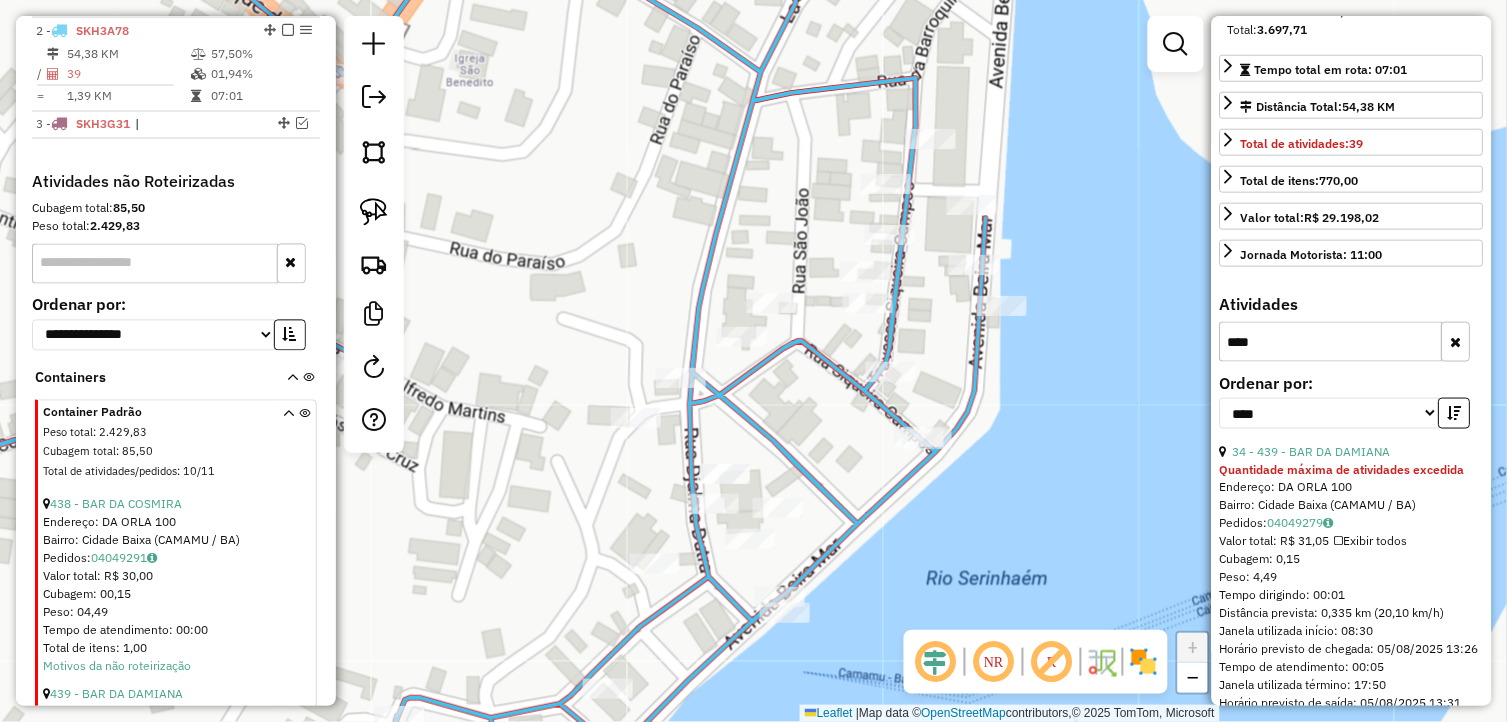 click at bounding box center [1456, 342] 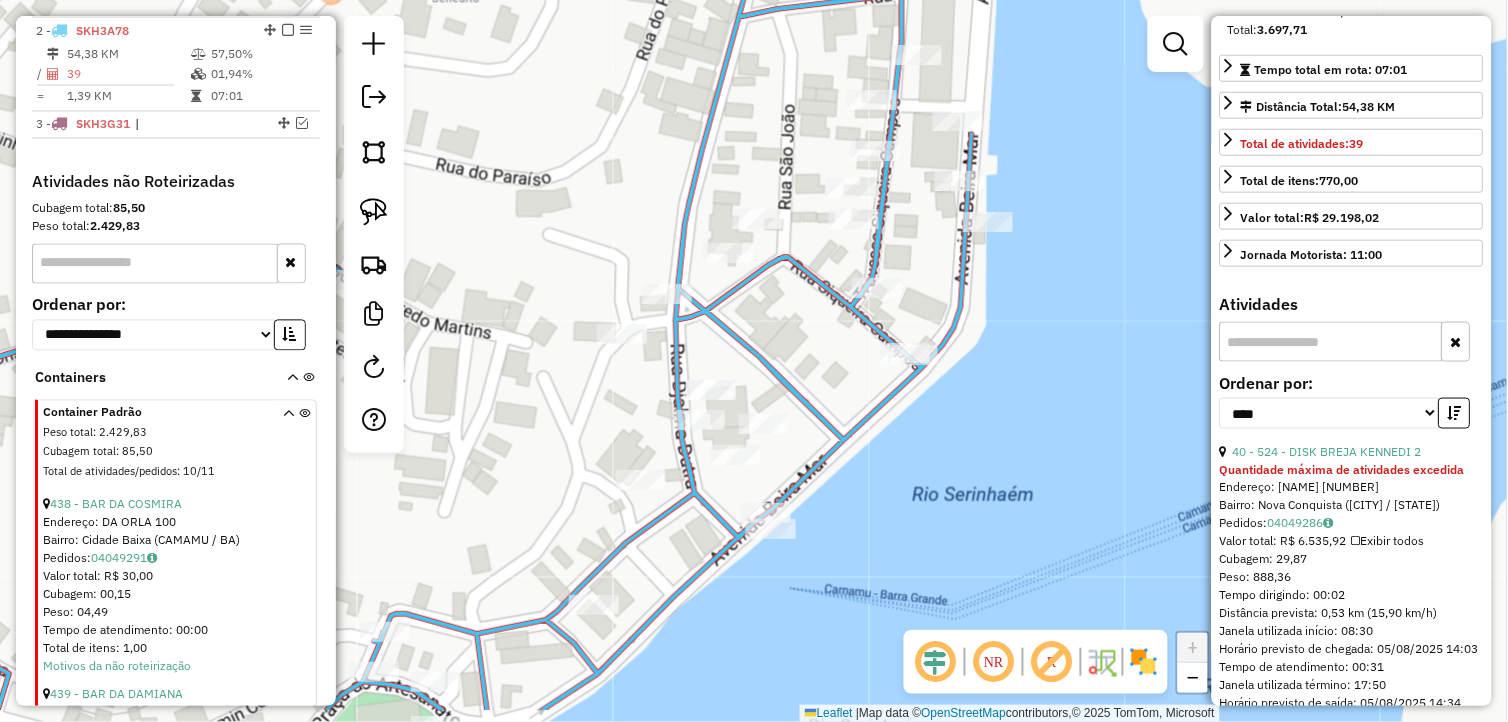 drag, startPoint x: 928, startPoint y: 525, endPoint x: 916, endPoint y: 425, distance: 100.71743 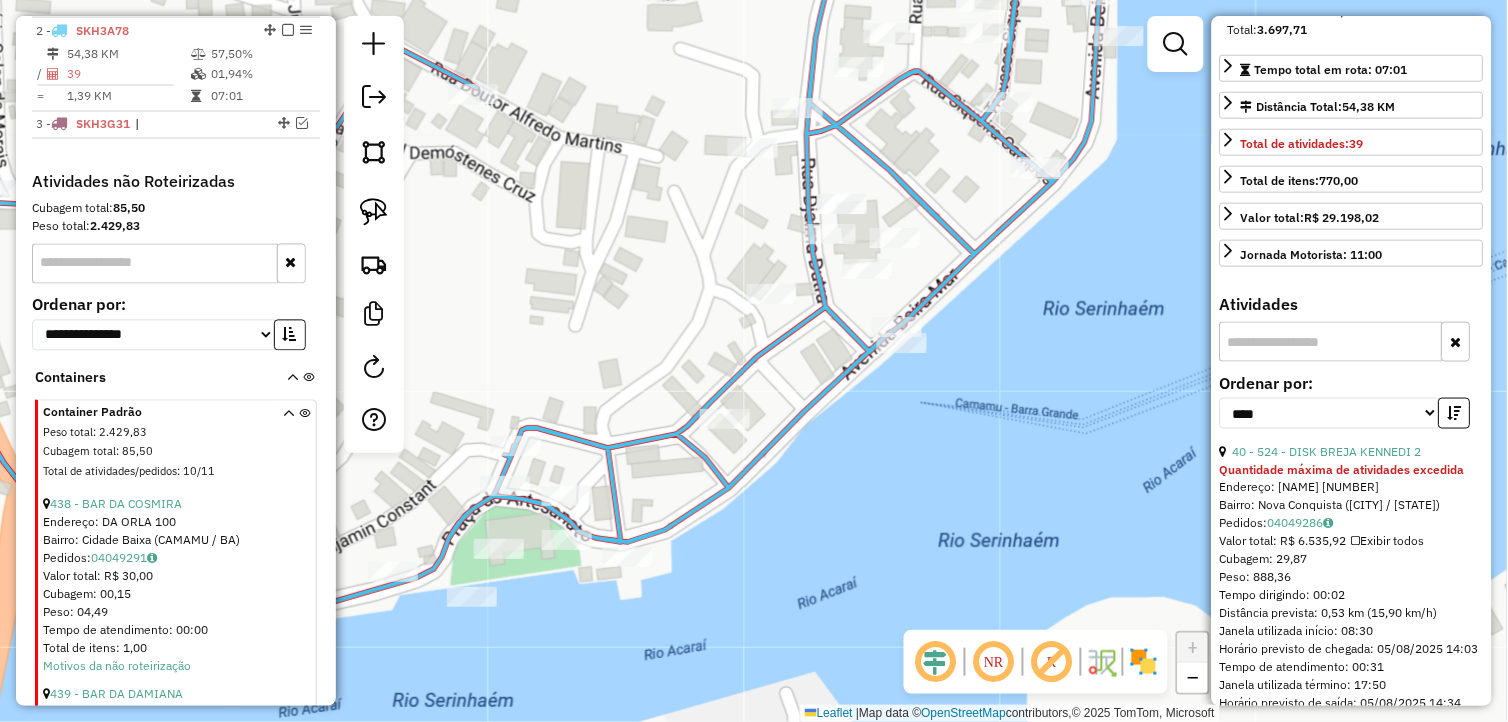 drag, startPoint x: 920, startPoint y: 446, endPoint x: 1048, endPoint y: 284, distance: 206.4655 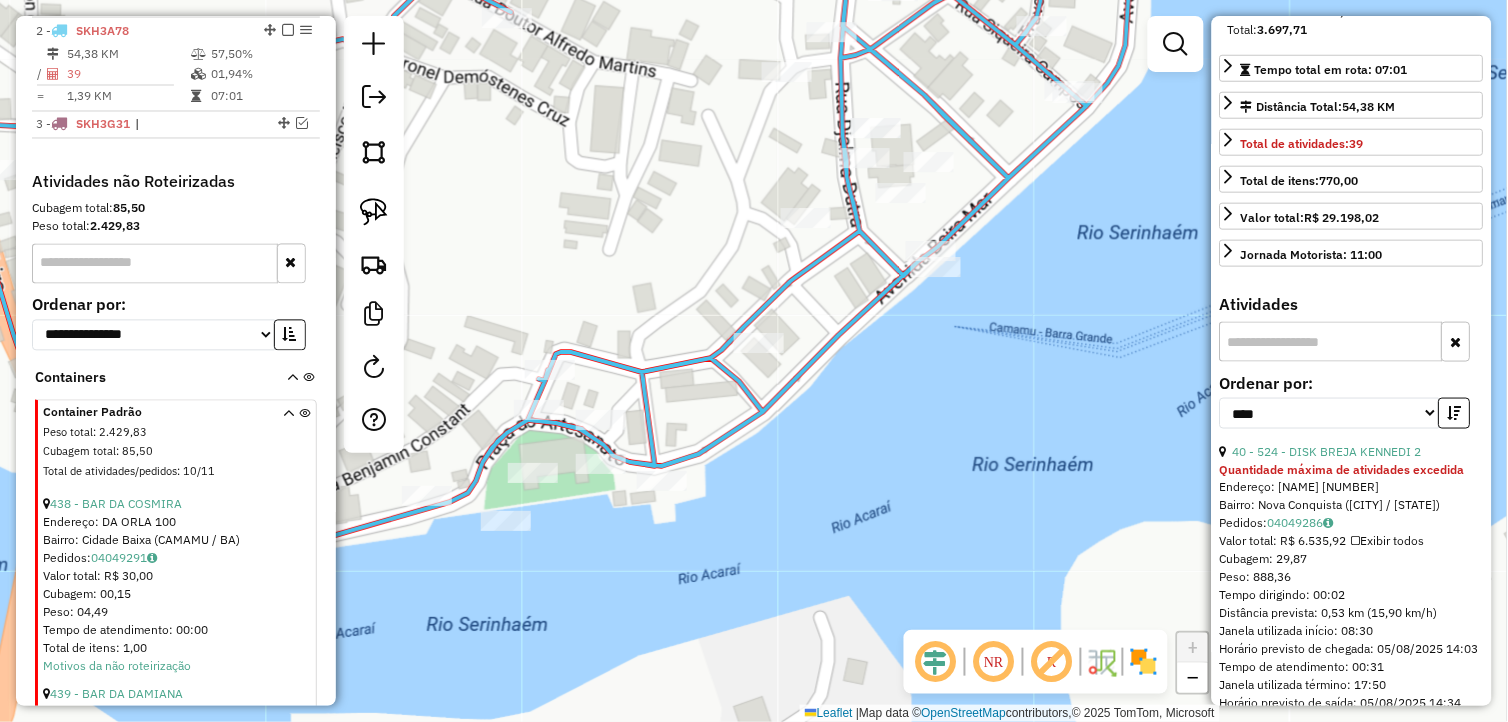 drag, startPoint x: 957, startPoint y: 422, endPoint x: 972, endPoint y: 397, distance: 29.15476 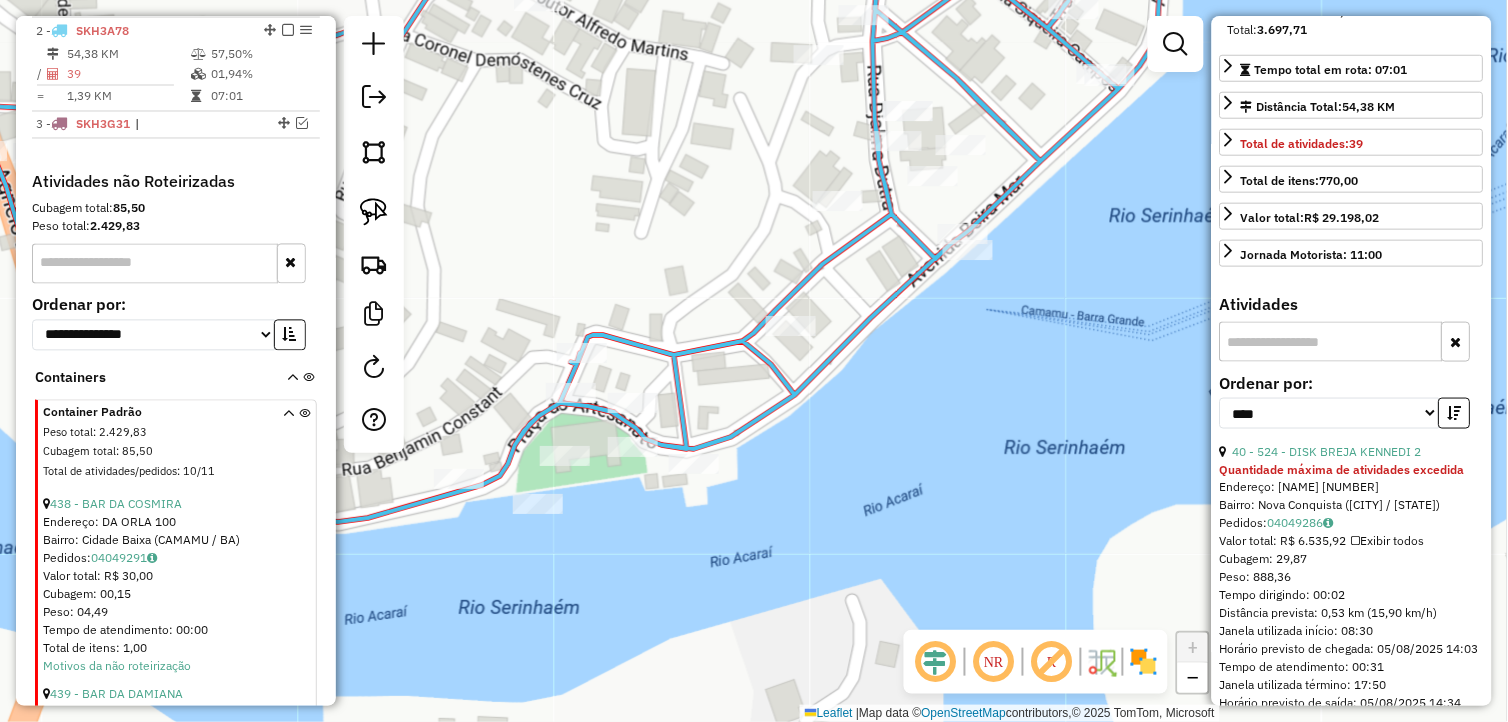 drag, startPoint x: 845, startPoint y: 456, endPoint x: 952, endPoint y: 420, distance: 112.89375 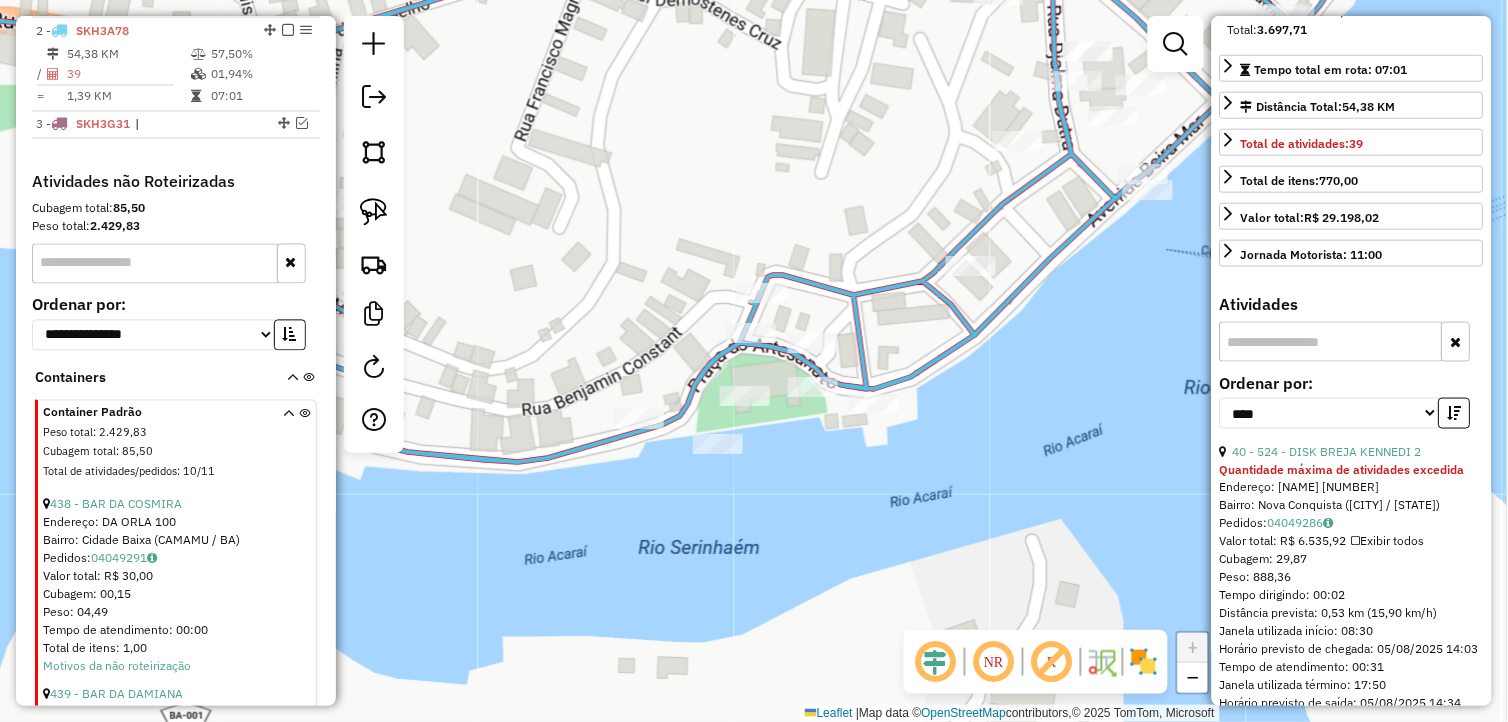 drag, startPoint x: 971, startPoint y: 394, endPoint x: 1060, endPoint y: 356, distance: 96.77293 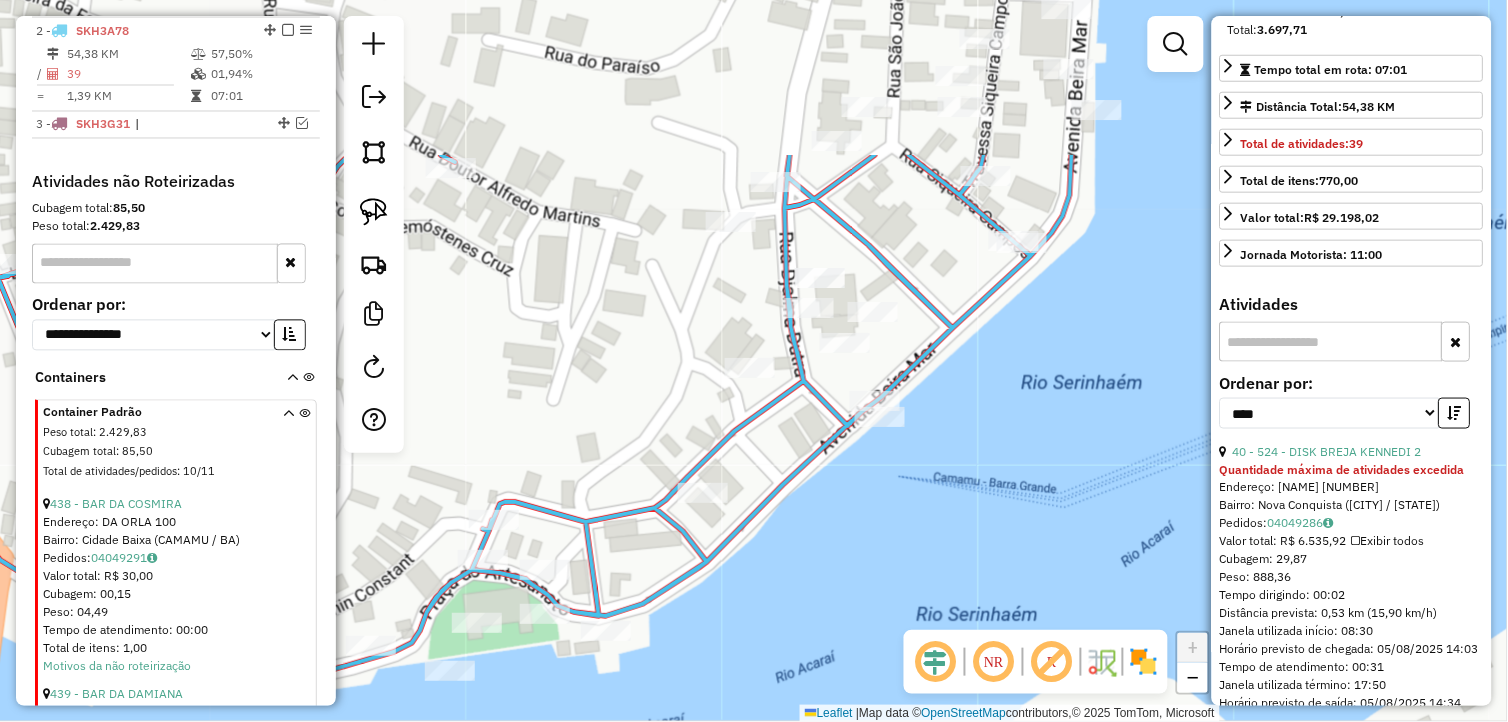 drag, startPoint x: 965, startPoint y: 411, endPoint x: 814, endPoint y: 542, distance: 199.90498 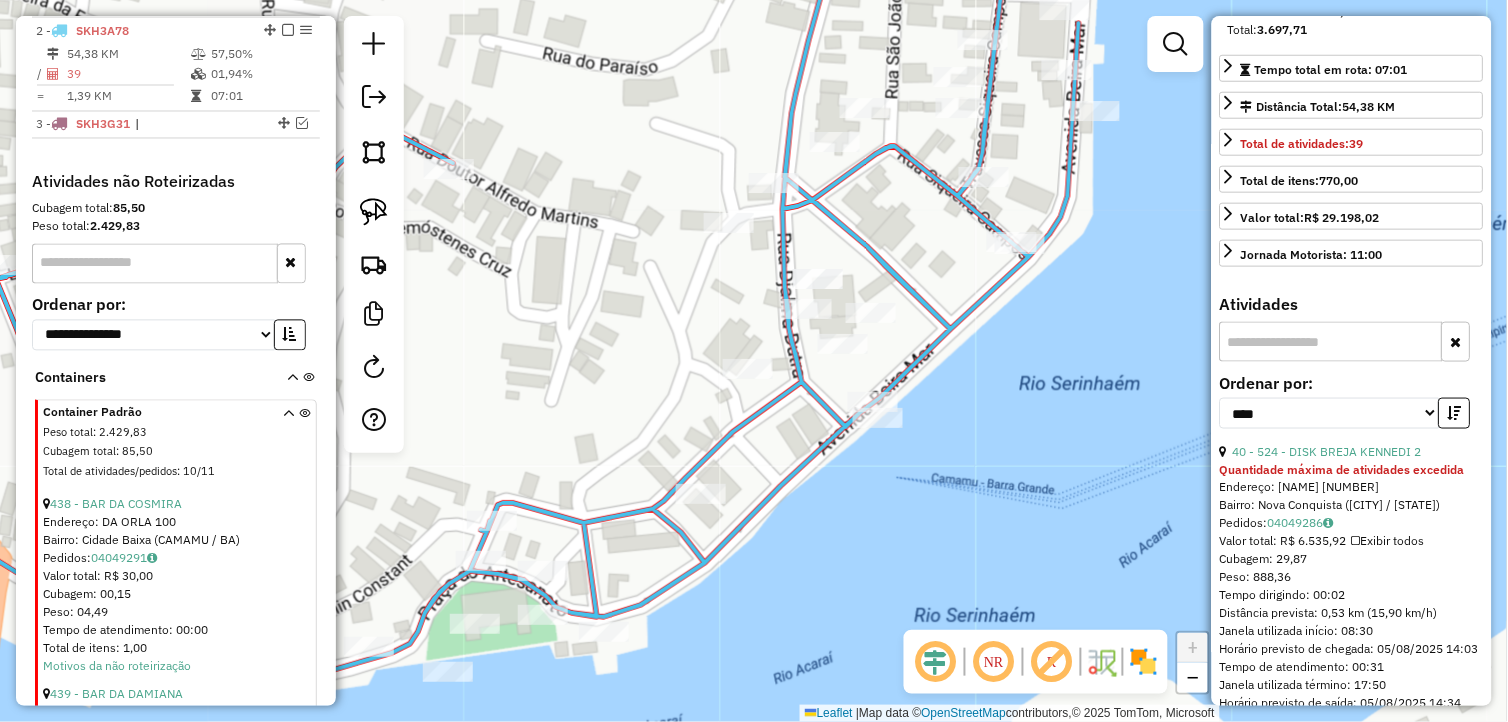 drag, startPoint x: 877, startPoint y: 462, endPoint x: 901, endPoint y: 441, distance: 31.890438 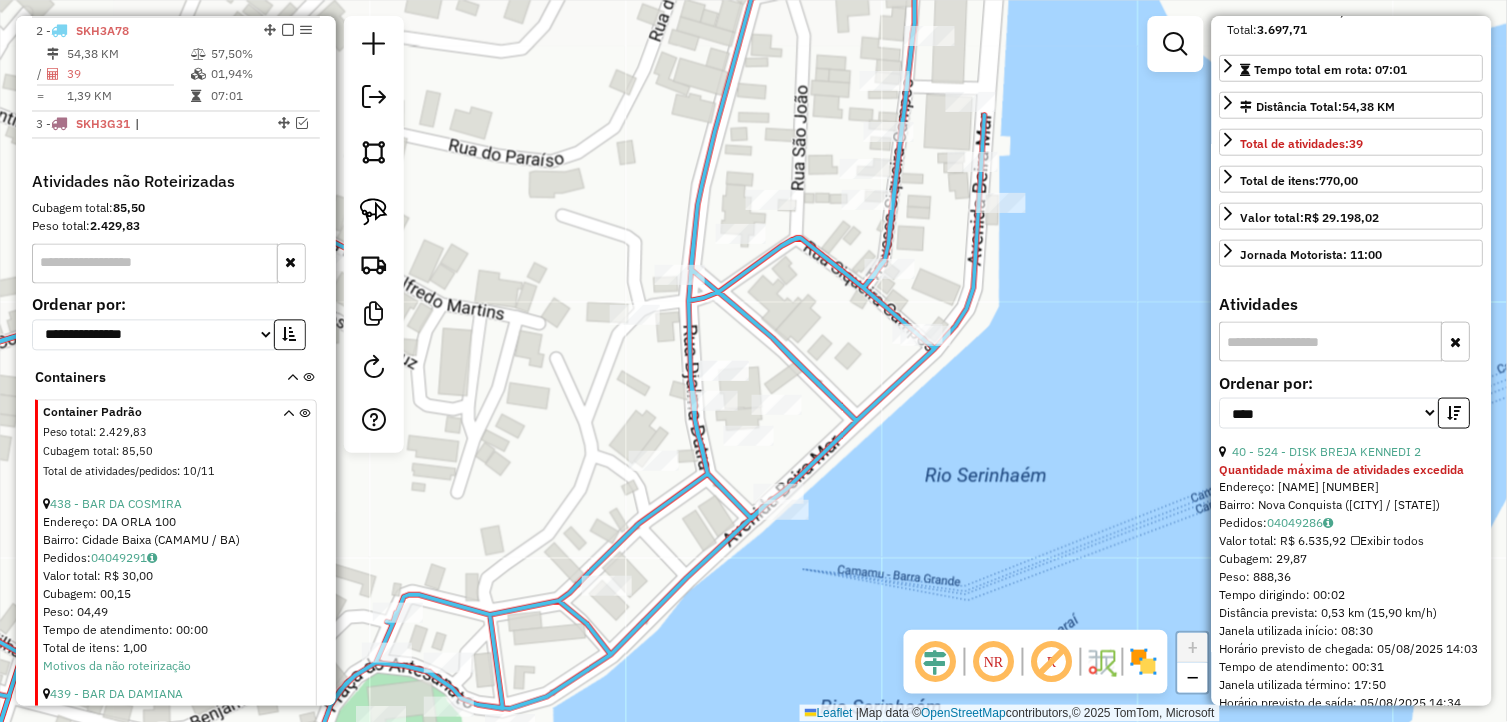 drag, startPoint x: 976, startPoint y: 387, endPoint x: 947, endPoint y: 418, distance: 42.44997 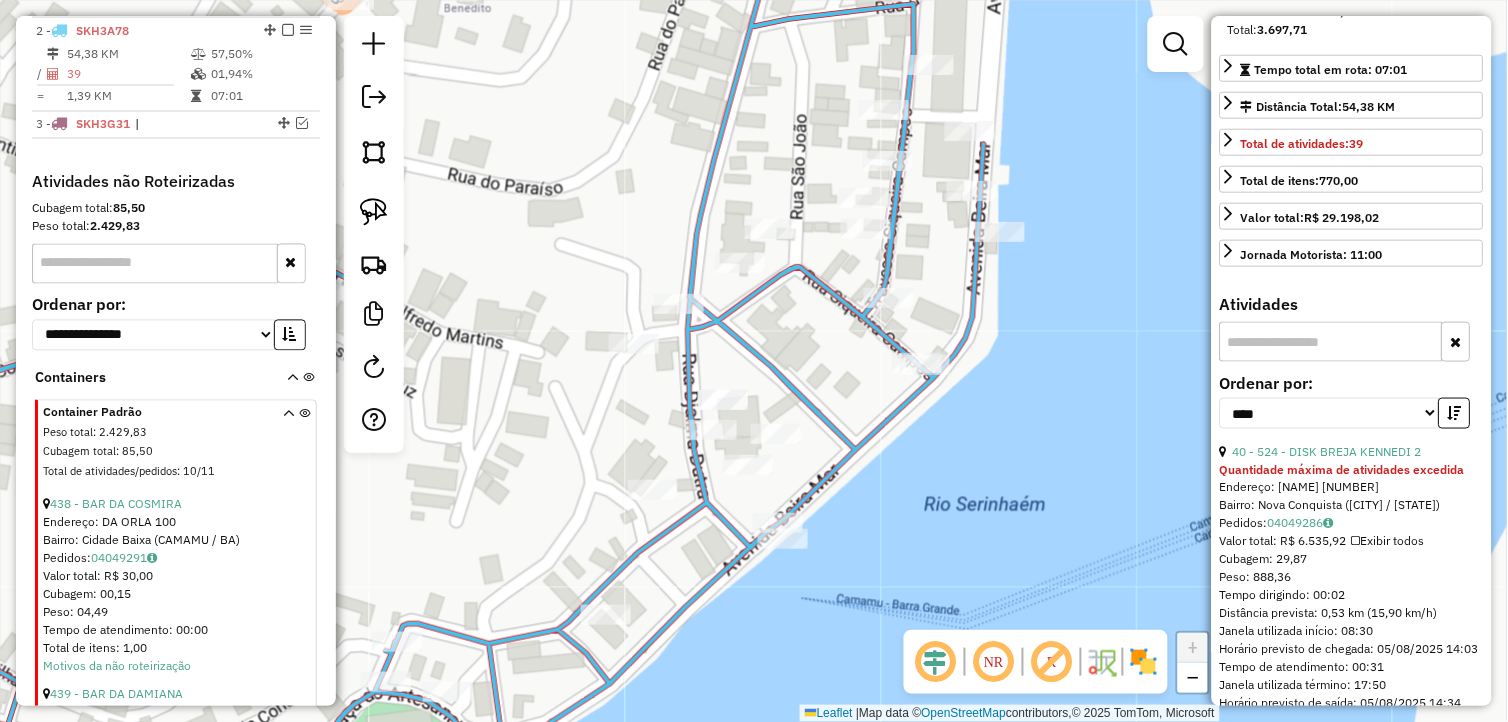 drag, startPoint x: 971, startPoint y: 374, endPoint x: 1120, endPoint y: 333, distance: 154.53802 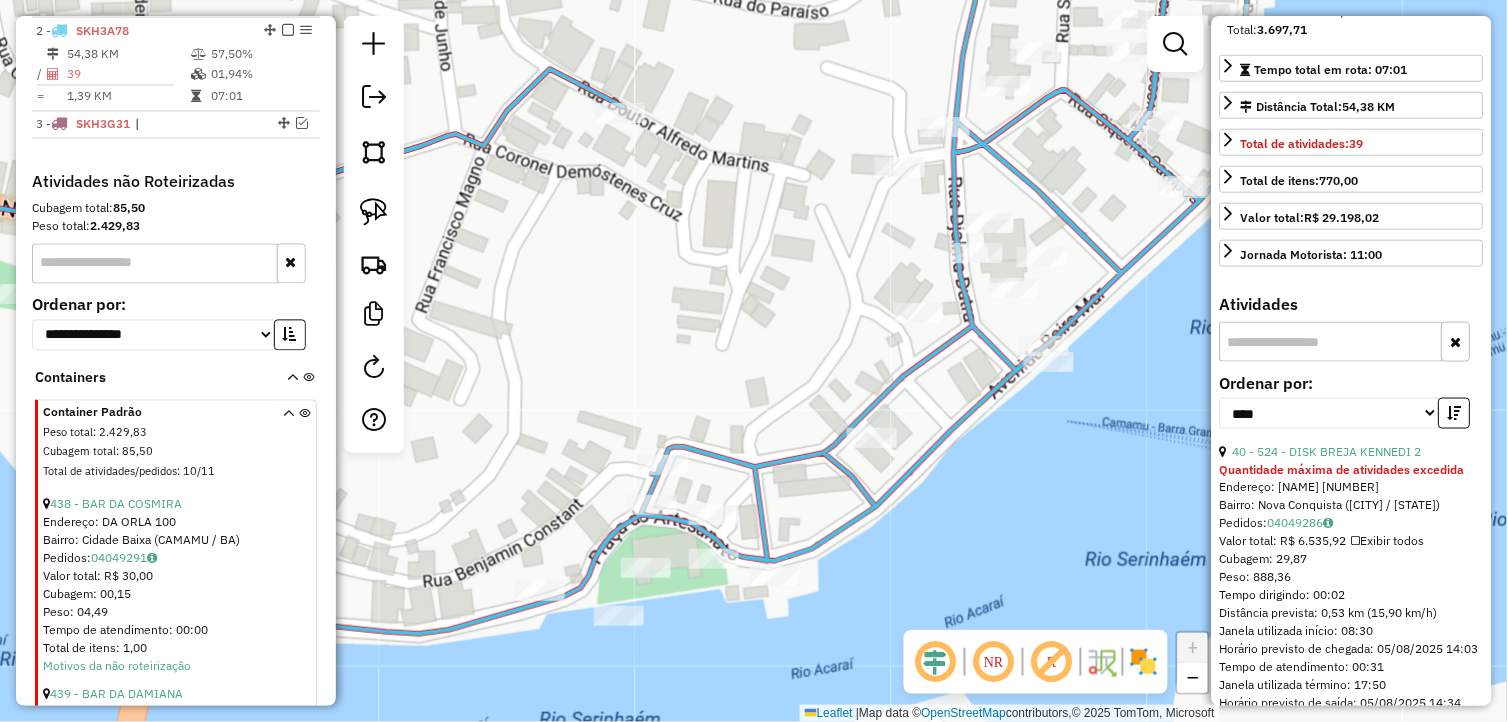 drag, startPoint x: 843, startPoint y: 490, endPoint x: 944, endPoint y: 314, distance: 202.92117 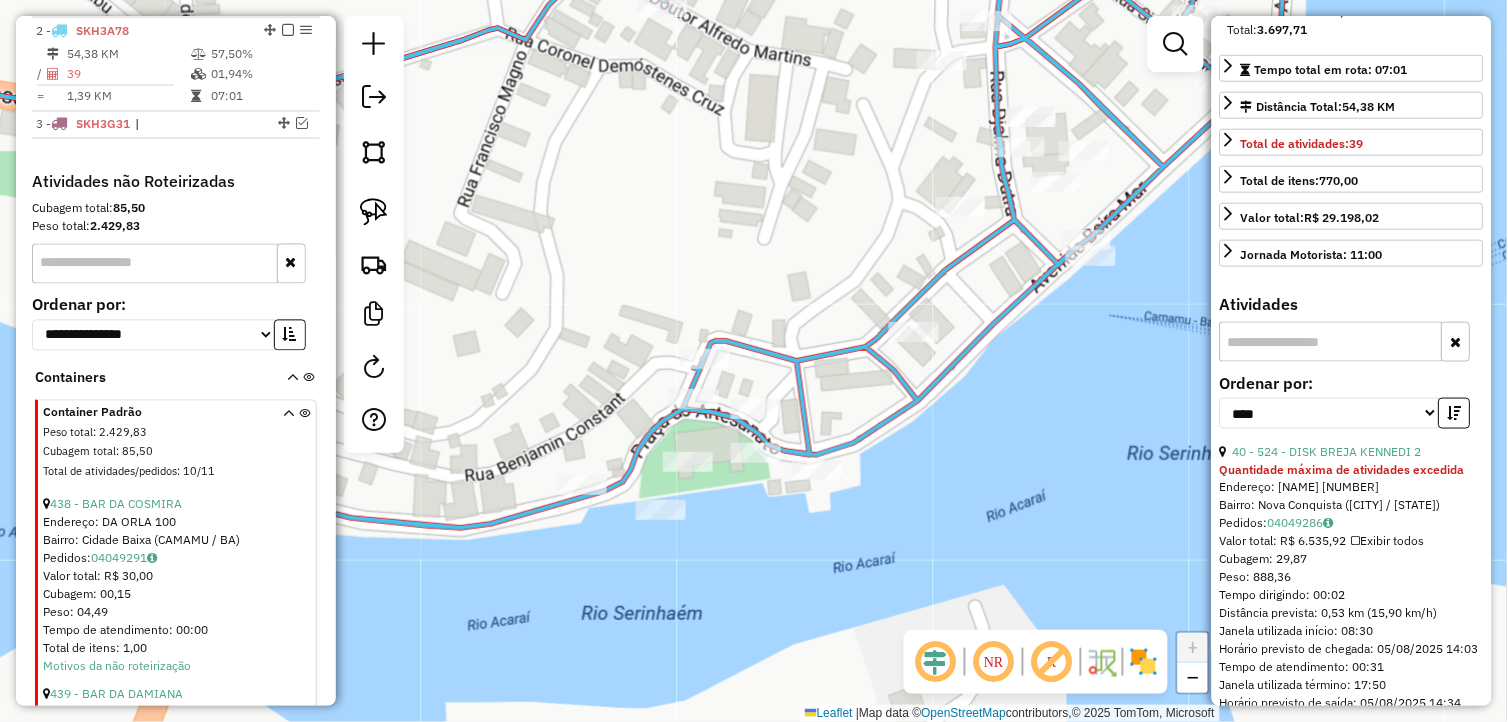 drag, startPoint x: 925, startPoint y: 421, endPoint x: 955, endPoint y: 331, distance: 94.86833 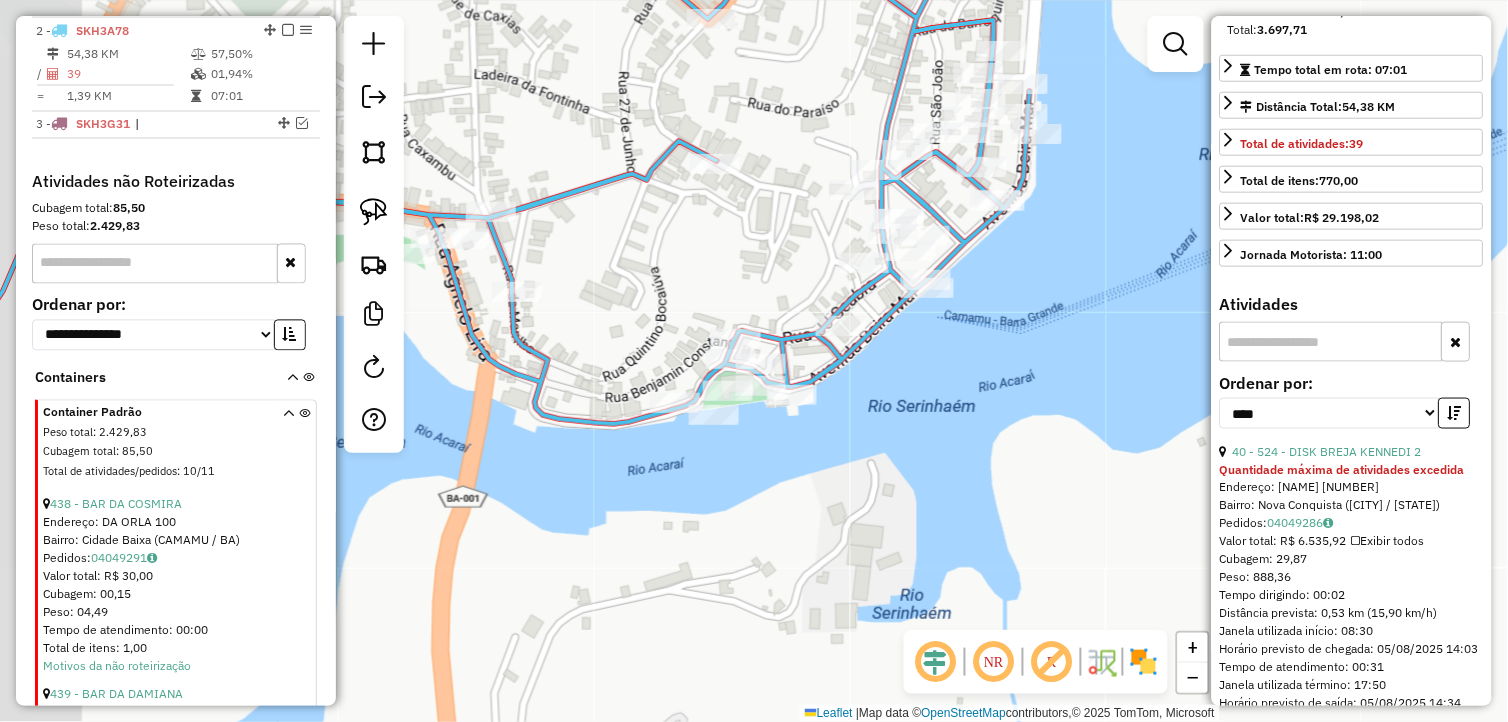 drag, startPoint x: 972, startPoint y: 434, endPoint x: 844, endPoint y: 473, distance: 133.80957 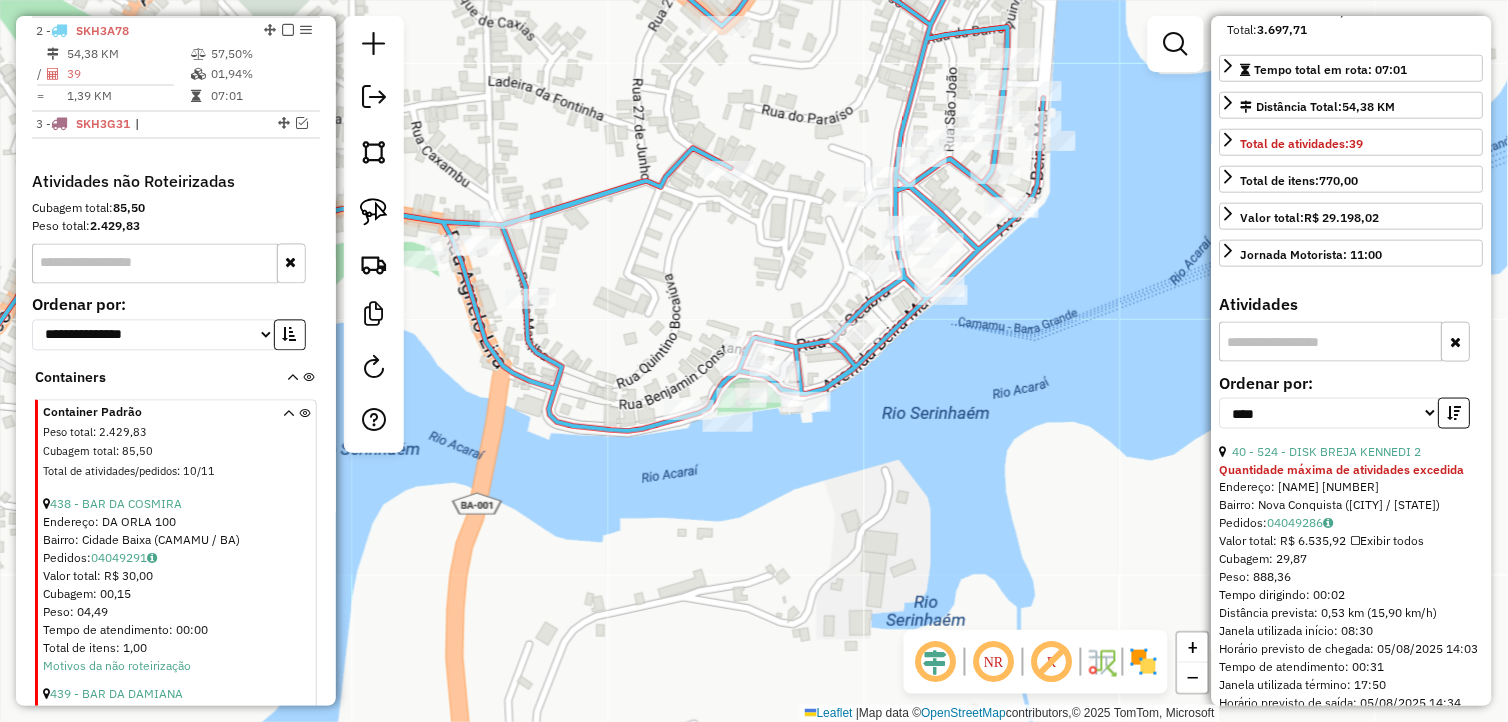 drag, startPoint x: 908, startPoint y: 441, endPoint x: 937, endPoint y: 438, distance: 29.15476 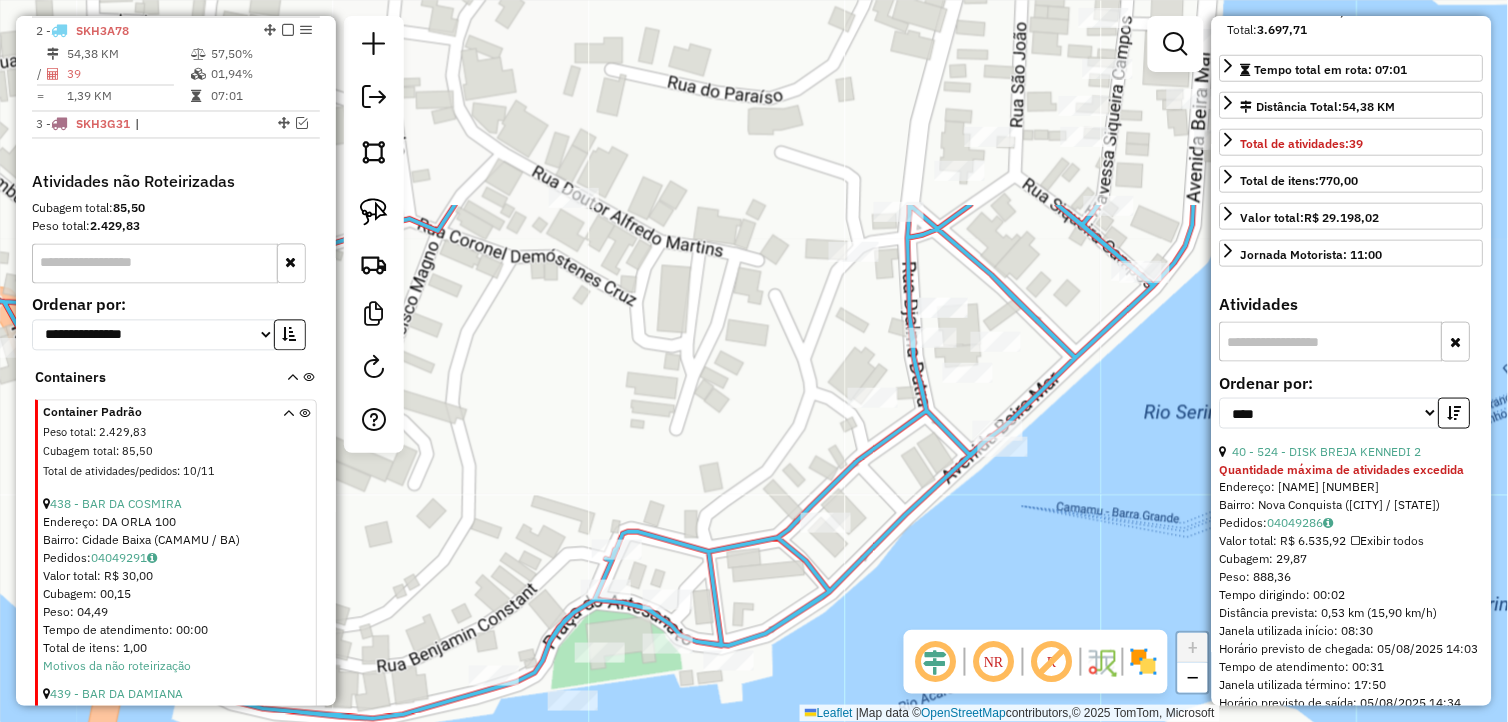 drag, startPoint x: 917, startPoint y: 336, endPoint x: 932, endPoint y: 560, distance: 224.50166 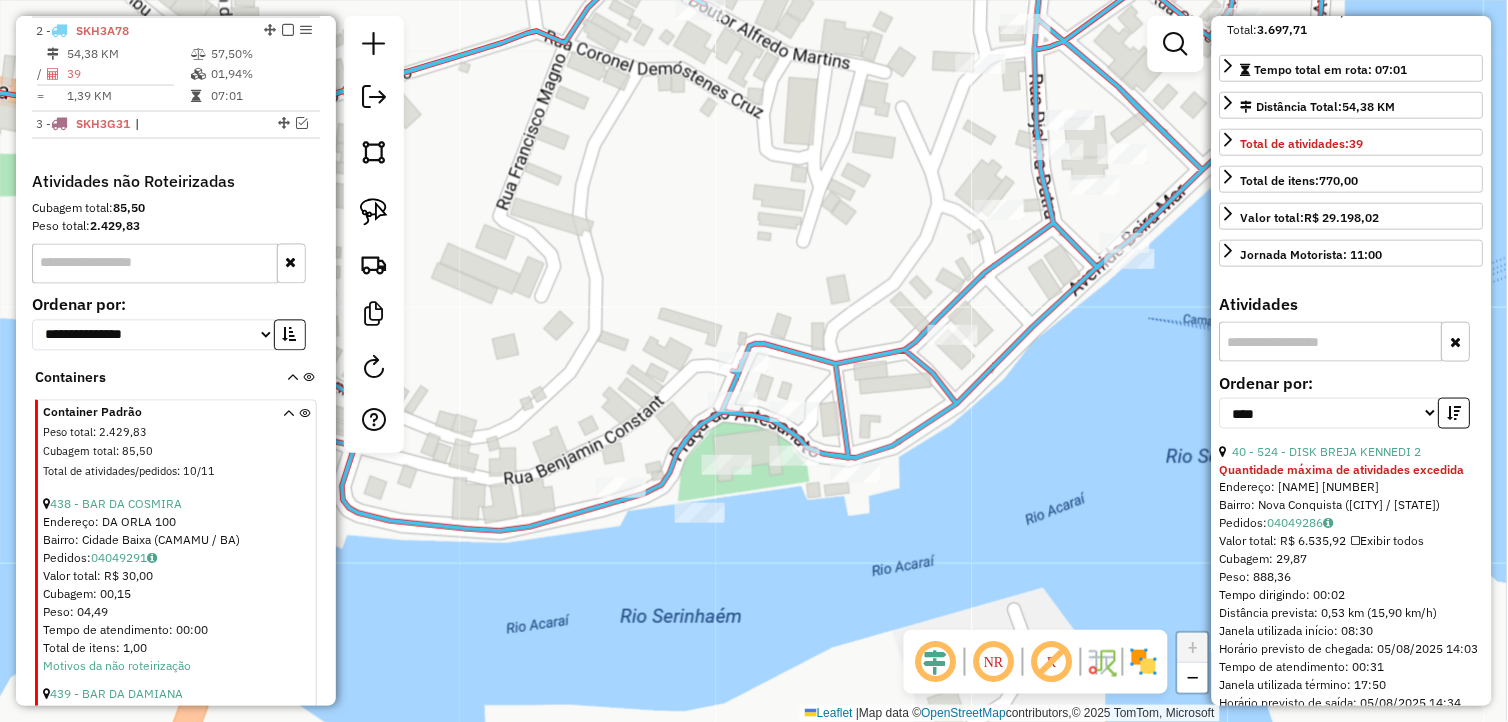 drag, startPoint x: 942, startPoint y: 508, endPoint x: 1052, endPoint y: 346, distance: 195.81624 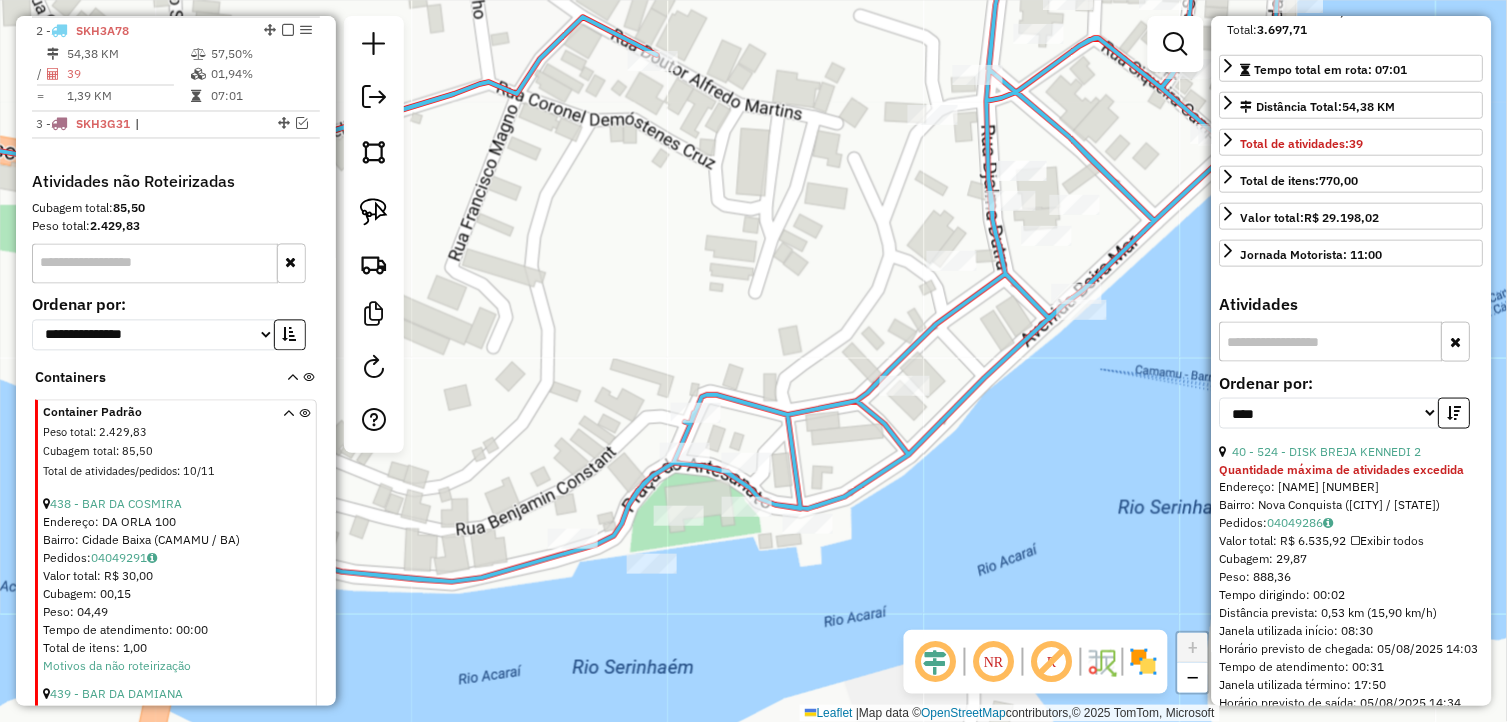 drag, startPoint x: 1075, startPoint y: 400, endPoint x: 1043, endPoint y: 434, distance: 46.69047 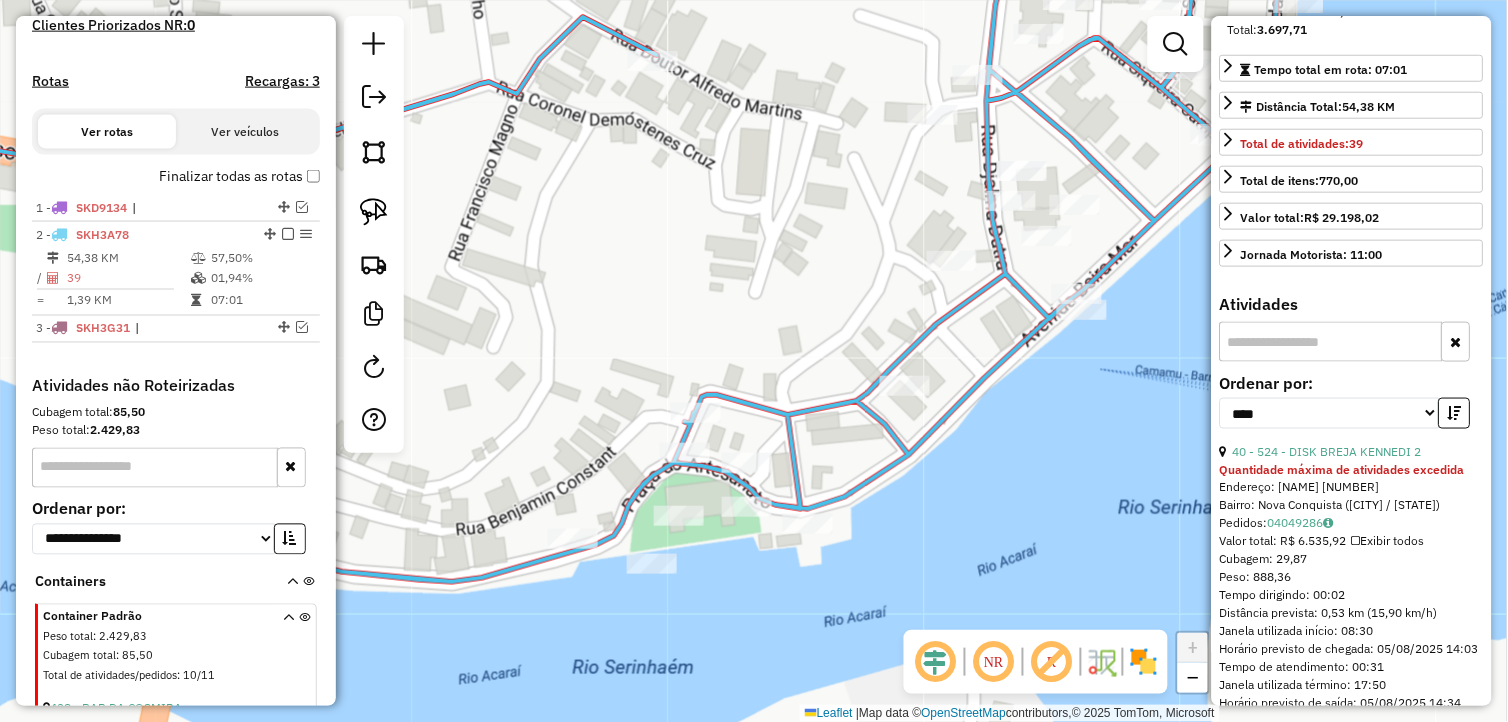 scroll, scrollTop: 553, scrollLeft: 0, axis: vertical 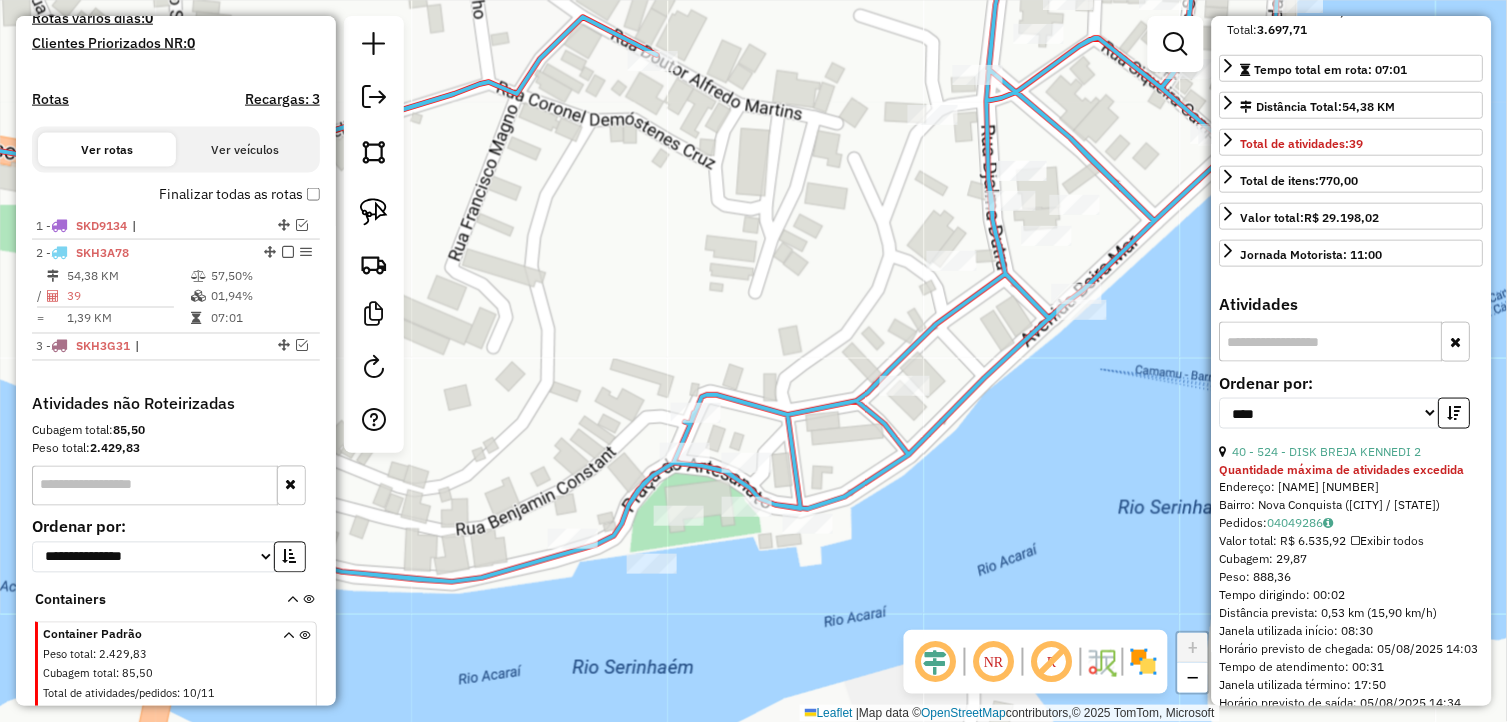 click at bounding box center (1331, 342) 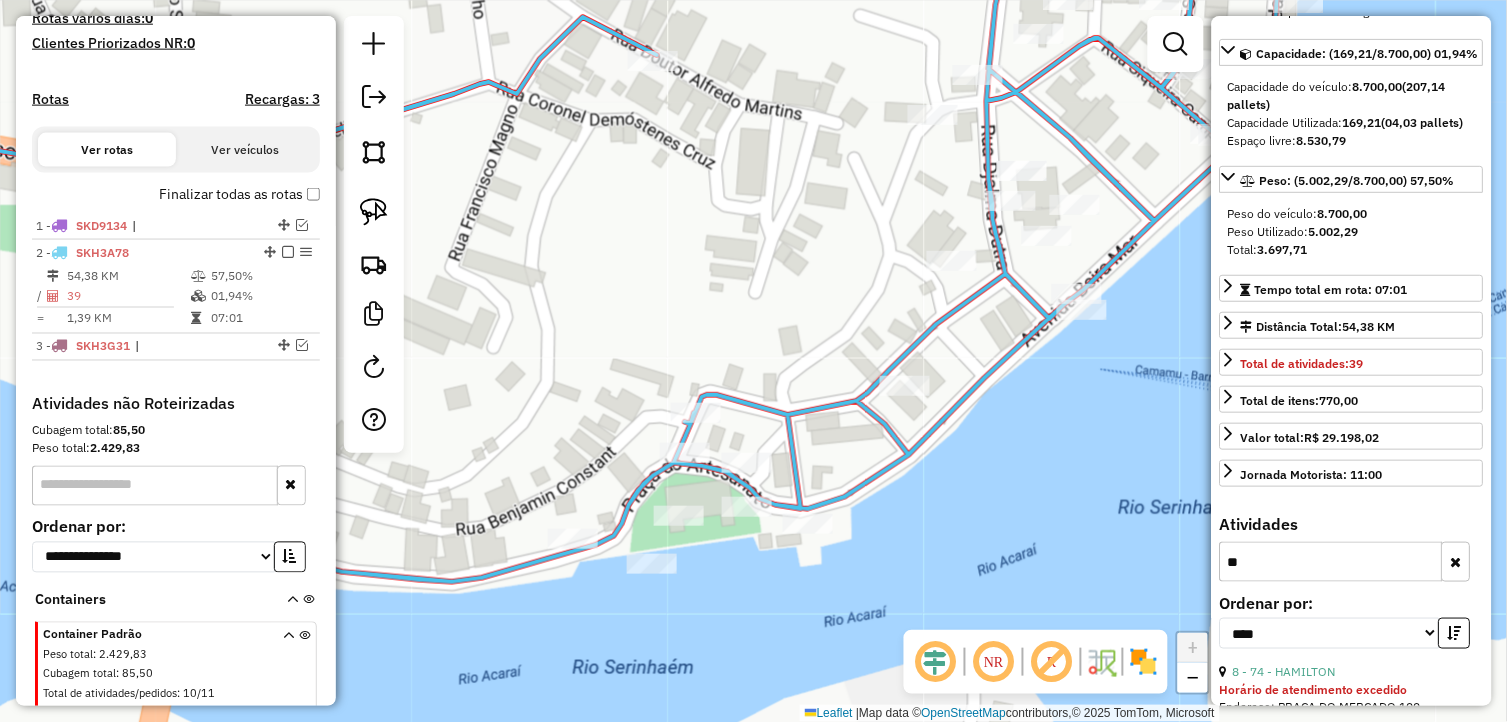 scroll, scrollTop: 381, scrollLeft: 0, axis: vertical 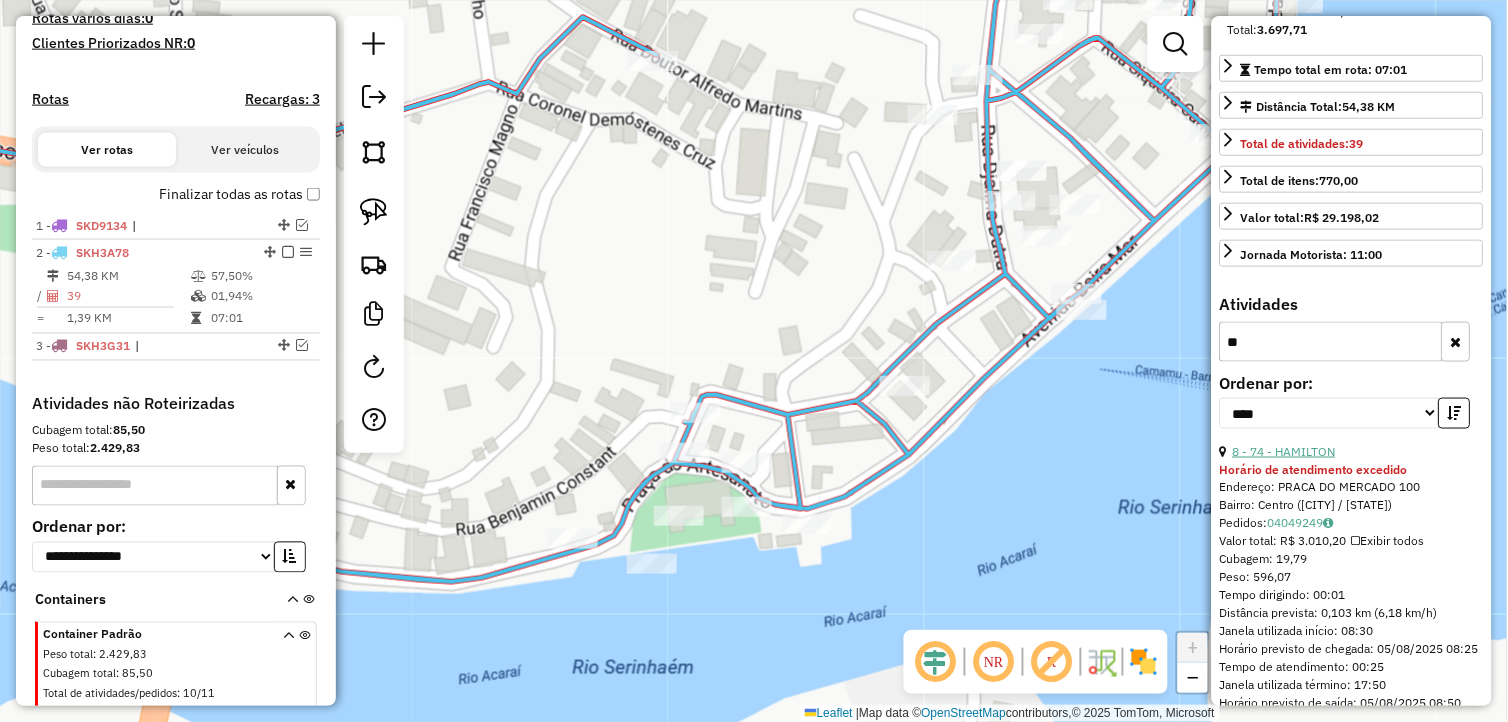 type on "**" 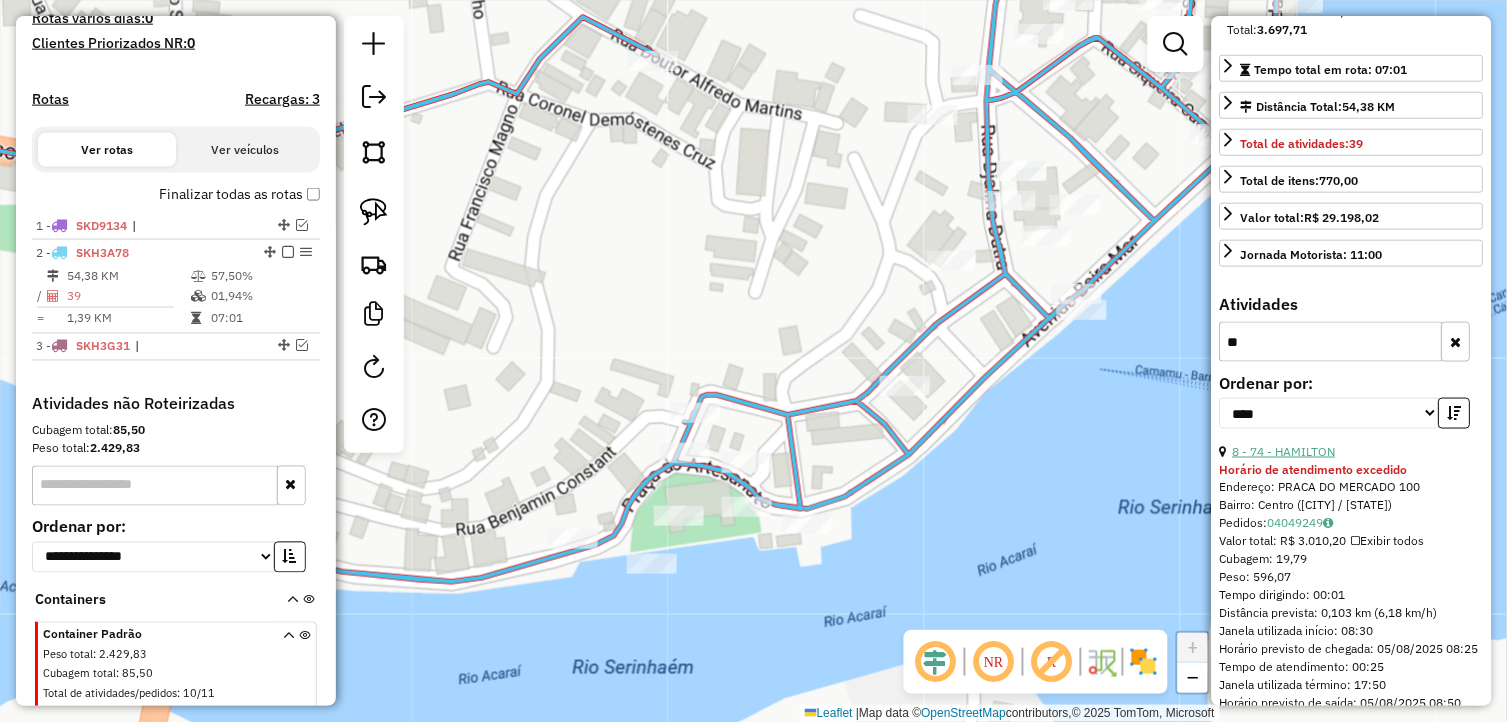 click on "8 - 74 - HAMILTON" at bounding box center (1284, 451) 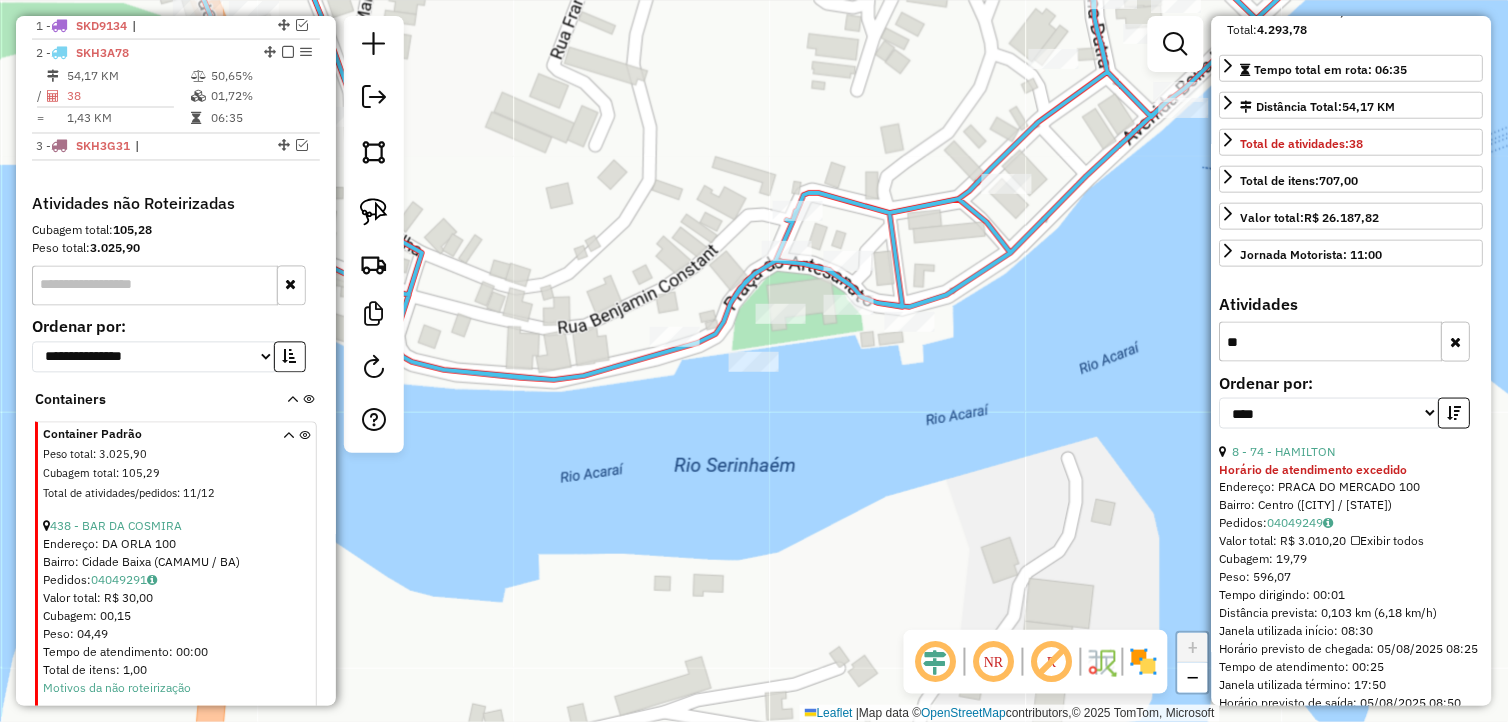 scroll, scrollTop: 775, scrollLeft: 0, axis: vertical 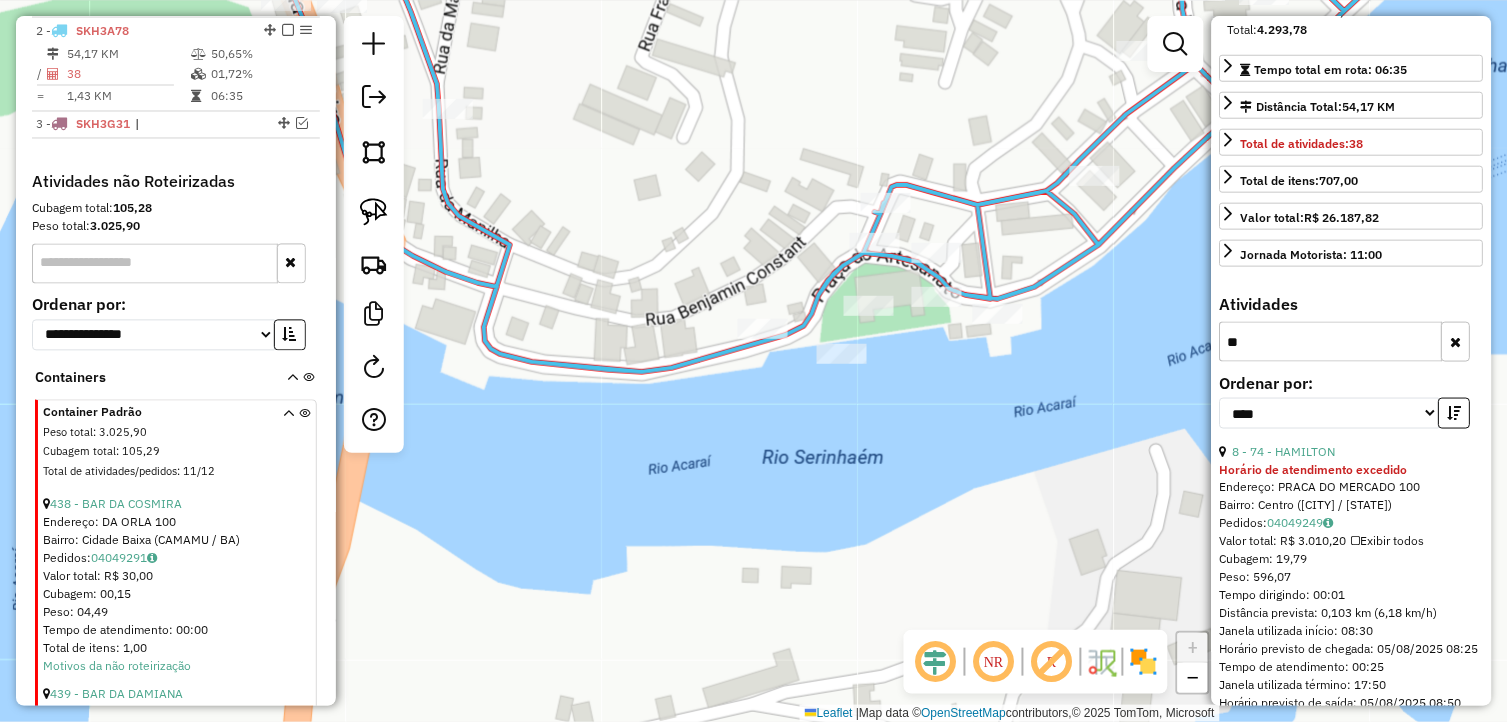 drag, startPoint x: 1006, startPoint y: 471, endPoint x: 1084, endPoint y: 466, distance: 78.160095 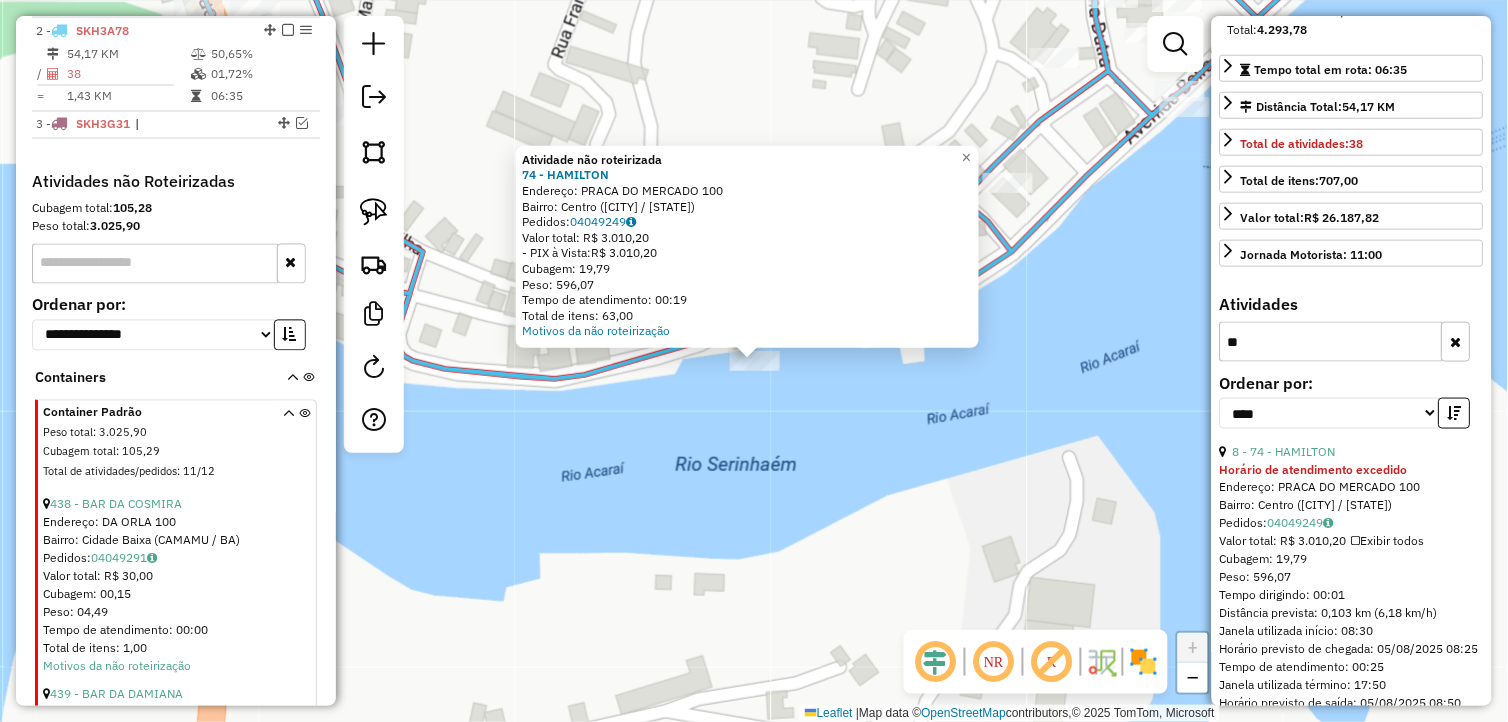 click on "Atividade não roteirizada 74 - HAMILTON  Endereço:  PRACA DO MERCADO 100   Bairro: Centro (CAMAMU / BA)   Pedidos:  04049249   Valor total: R$ 3.010,20   - PIX à Vista:  R$ 3.010,20   Cubagem: 19,79   Peso: 596,07   Tempo de atendimento: 00:19   Total de itens: 63,00  Motivos da não roteirização × Janela de atendimento Grade de atendimento Capacidade Transportadoras Veículos Cliente Pedidos  Rotas Selecione os dias de semana para filtrar as janelas de atendimento  Seg   Ter   Qua   Qui   Sex   Sáb   Dom  Informe o período da janela de atendimento: De: Até:  Filtrar exatamente a janela do cliente  Considerar janela de atendimento padrão  Selecione os dias de semana para filtrar as grades de atendimento  Seg   Ter   Qua   Qui   Sex   Sáb   Dom   Considerar clientes sem dia de atendimento cadastrado  Clientes fora do dia de atendimento selecionado Filtrar as atividades entre os valores definidos abaixo:  Peso mínimo:   Peso máximo:   Cubagem mínima:   Cubagem máxima:   De:   Até:   De:   Até:" 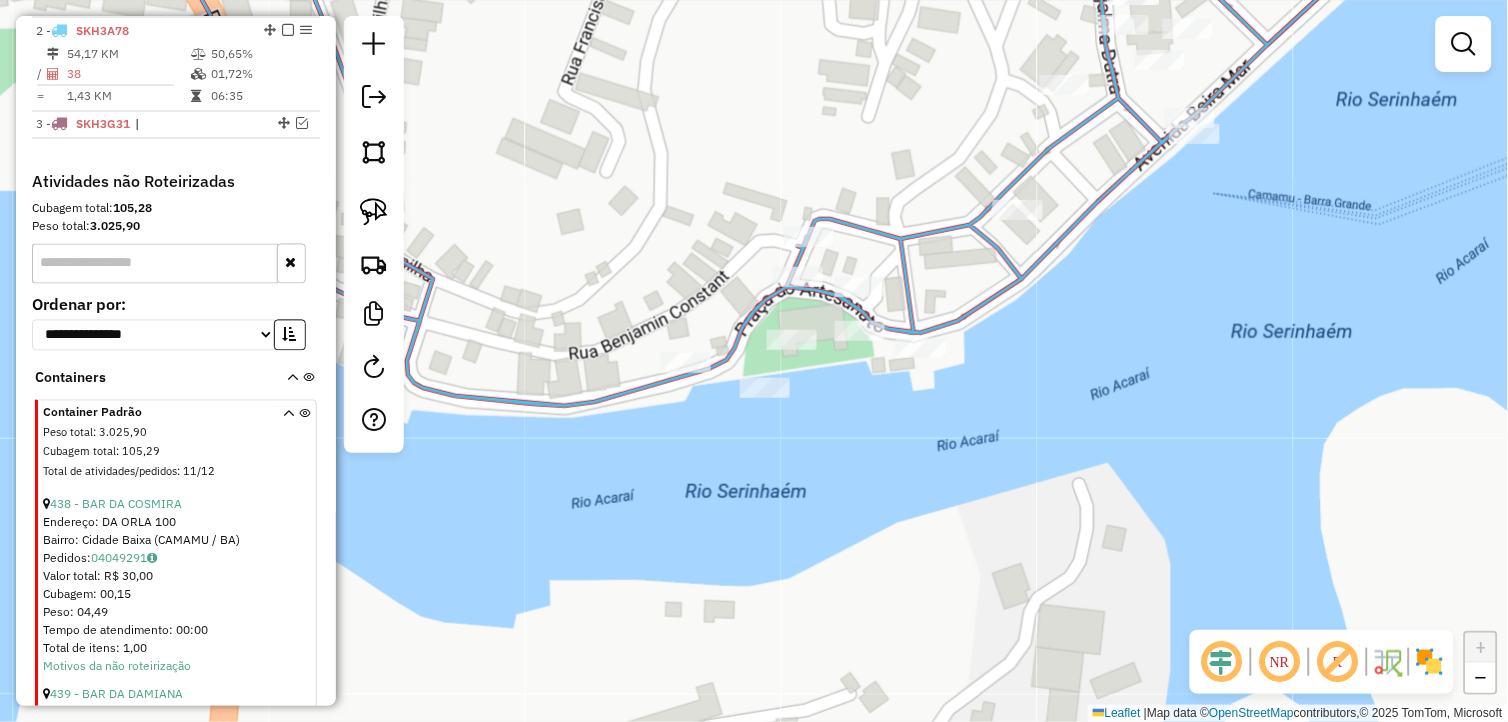 drag, startPoint x: 752, startPoint y: 435, endPoint x: 766, endPoint y: 470, distance: 37.696156 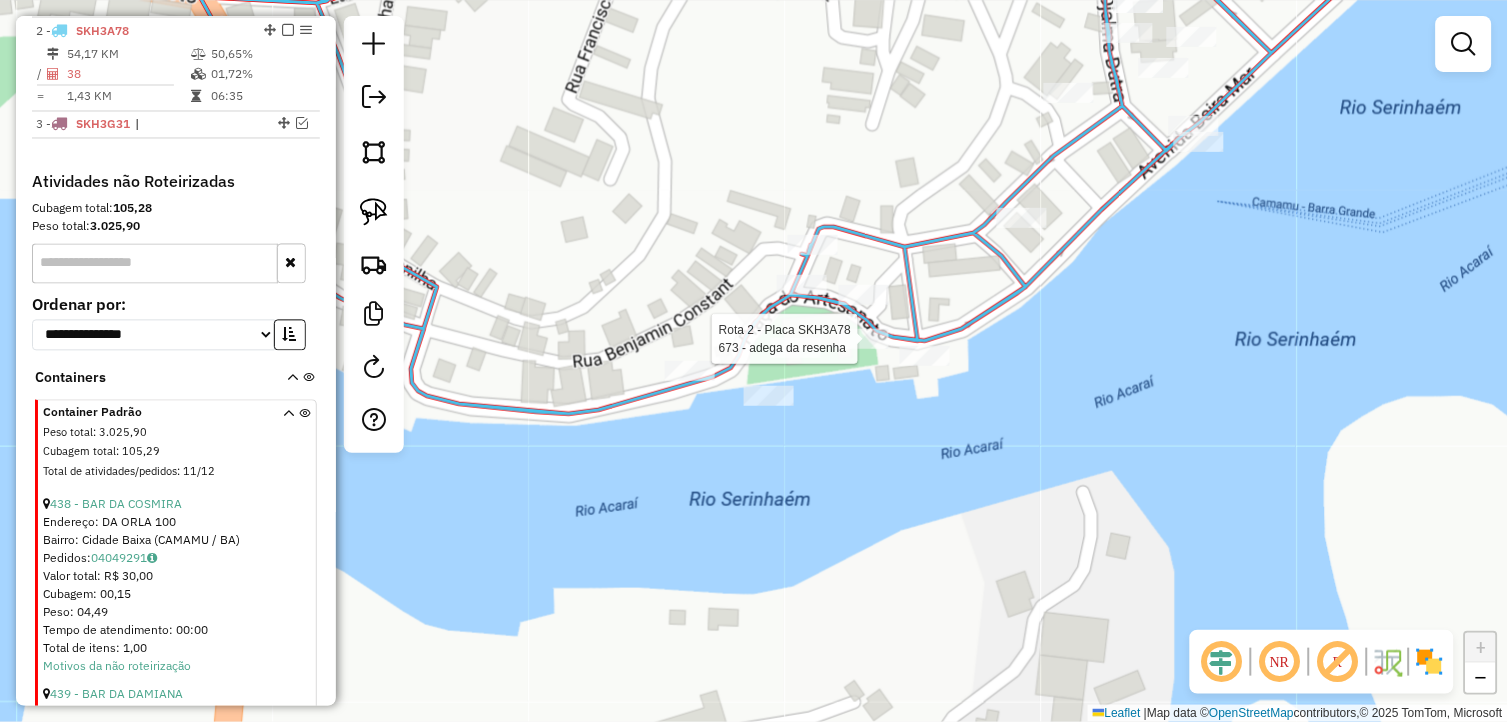 select on "*********" 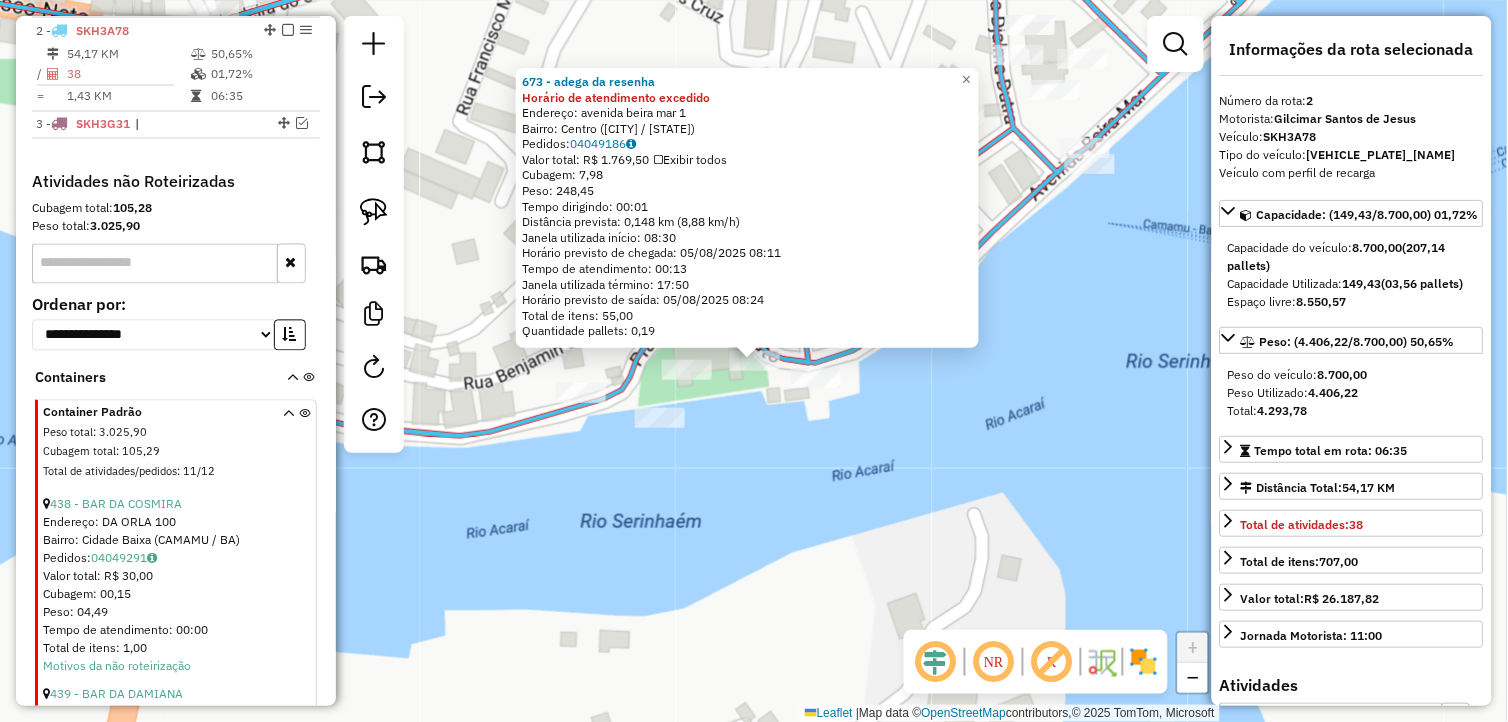 click on "673 - adega da resenha Horário de atendimento excedido  Endereço:  avenida beira mar 1   Bairro: Centro (CAMAMU / BA)   Pedidos:  04049186   Valor total: R$ 1.769,50   Exibir todos   Cubagem: 7,98  Peso: 248,45  Tempo dirigindo: 00:01   Distância prevista: 0,148 km (8,88 km/h)   Janela utilizada início: 08:30   Horário previsto de chegada: 05/08/2025 08:11   Tempo de atendimento: 00:13   Janela utilizada término: 17:50   Horário previsto de saída: 05/08/2025 08:24   Total de itens: 55,00   Quantidade pallets: 0,19  × Janela de atendimento Grade de atendimento Capacidade Transportadoras Veículos Cliente Pedidos  Rotas Selecione os dias de semana para filtrar as janelas de atendimento  Seg   Ter   Qua   Qui   Sex   Sáb   Dom  Informe o período da janela de atendimento: De: Até:  Filtrar exatamente a janela do cliente  Considerar janela de atendimento padrão  Selecione os dias de semana para filtrar as grades de atendimento  Seg   Ter   Qua   Qui   Sex   Sáb   Dom   Peso mínimo:   Peso máximo:" 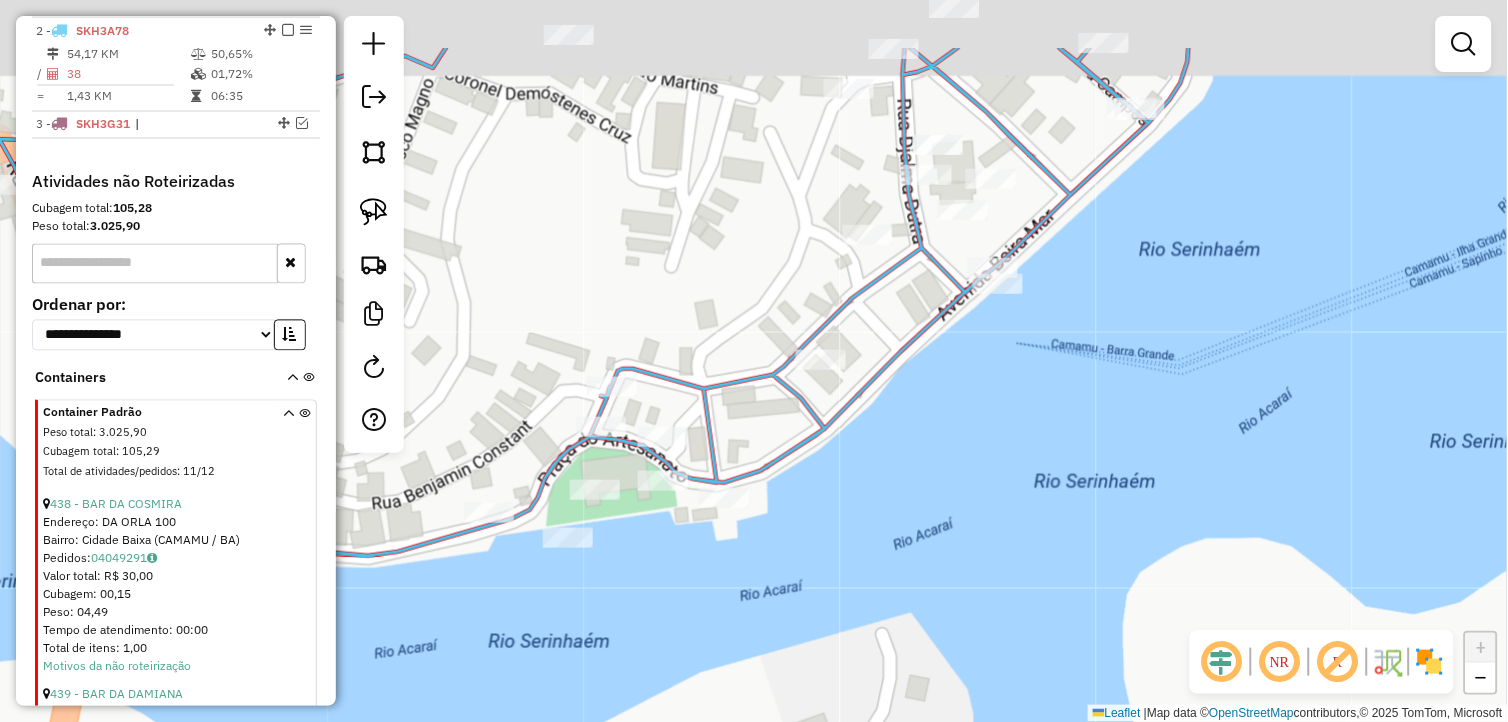 drag, startPoint x: 897, startPoint y: 535, endPoint x: 850, endPoint y: 600, distance: 80.21222 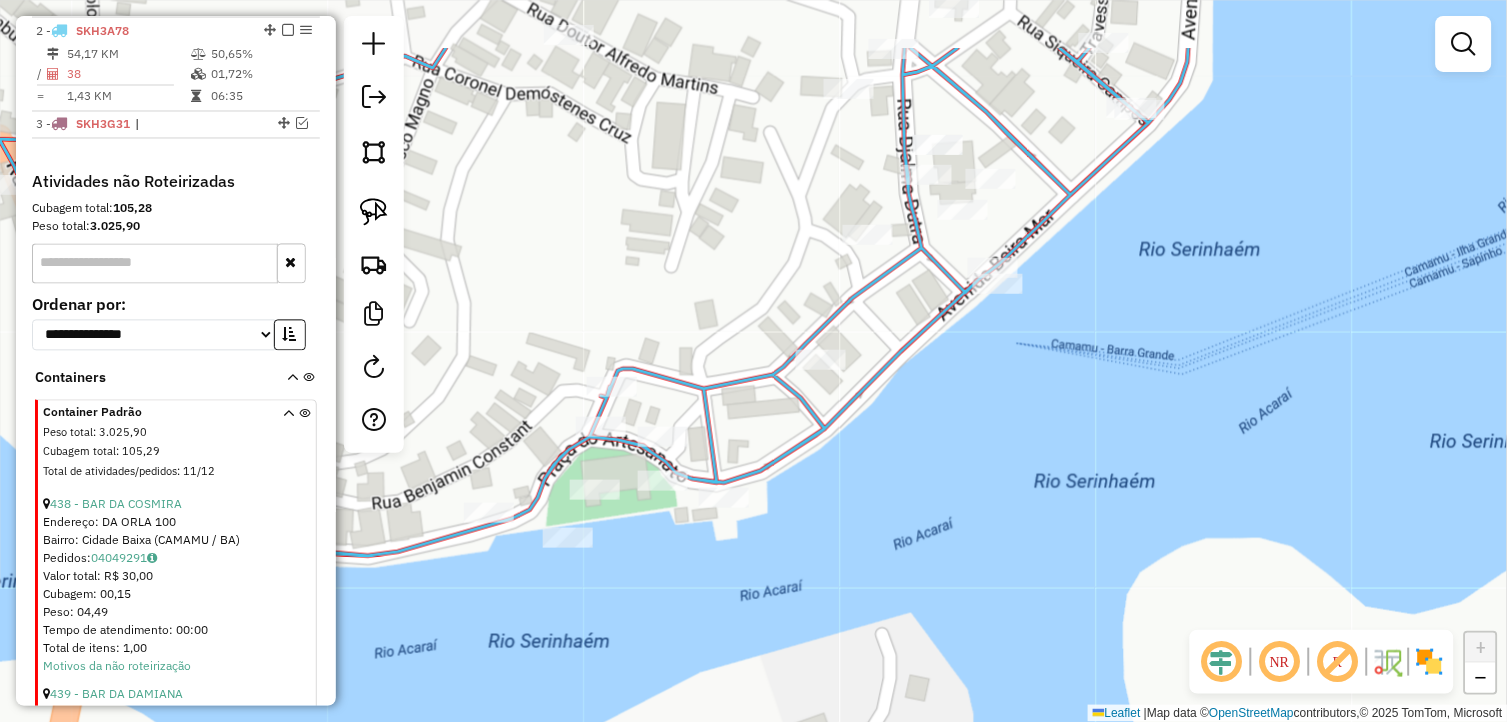 click on "Janela de atendimento Grade de atendimento Capacidade Transportadoras Veículos Cliente Pedidos  Rotas Selecione os dias de semana para filtrar as janelas de atendimento  Seg   Ter   Qua   Qui   Sex   Sáb   Dom  Informe o período da janela de atendimento: De: Até:  Filtrar exatamente a janela do cliente  Considerar janela de atendimento padrão  Selecione os dias de semana para filtrar as grades de atendimento  Seg   Ter   Qua   Qui   Sex   Sáb   Dom   Considerar clientes sem dia de atendimento cadastrado  Clientes fora do dia de atendimento selecionado Filtrar as atividades entre os valores definidos abaixo:  Peso mínimo:   Peso máximo:   Cubagem mínima:   Cubagem máxima:   De:   Até:  Filtrar as atividades entre o tempo de atendimento definido abaixo:  De:   Até:   Considerar capacidade total dos clientes não roteirizados Transportadora: Selecione um ou mais itens Tipo de veículo: Selecione um ou mais itens Veículo: Selecione um ou mais itens Motorista: Selecione um ou mais itens Nome: Rótulo:" 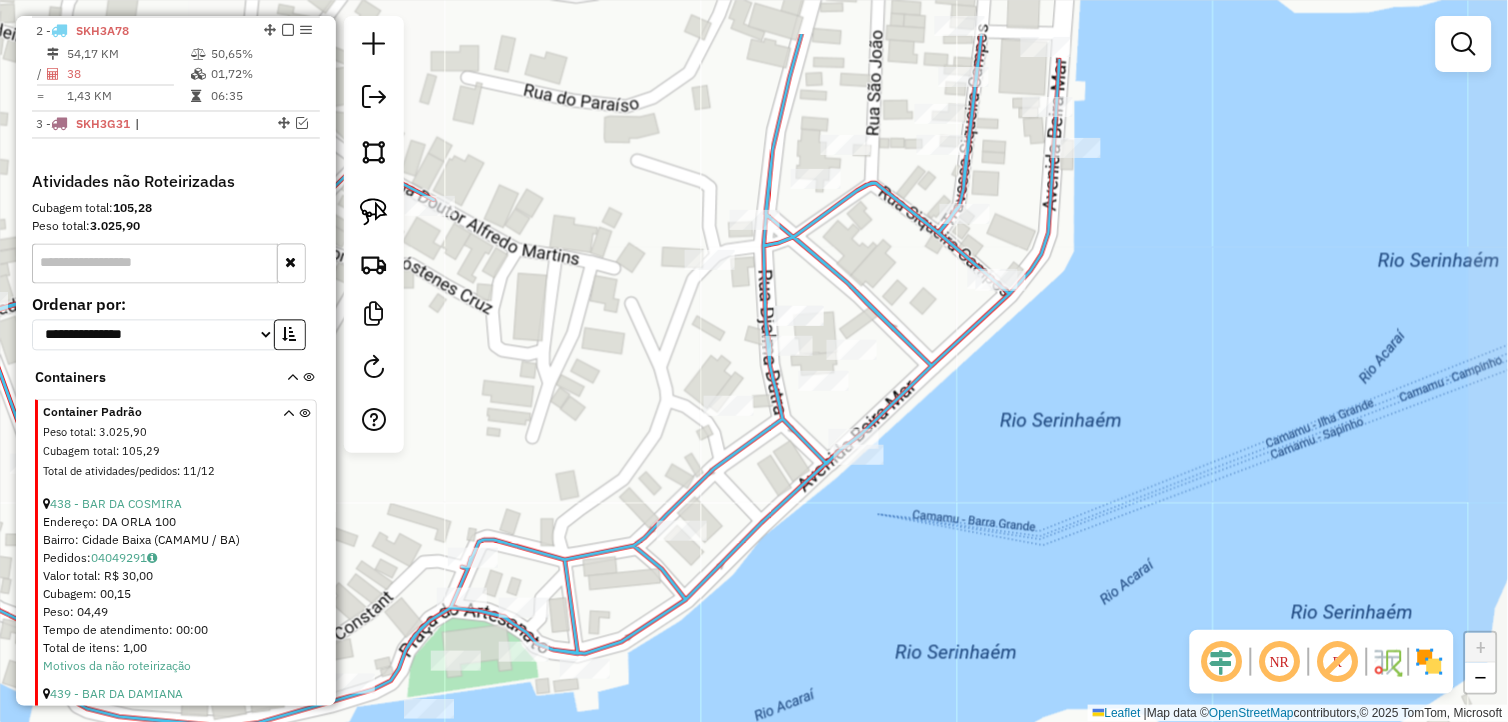 drag, startPoint x: 1037, startPoint y: 422, endPoint x: 937, endPoint y: 536, distance: 151.64432 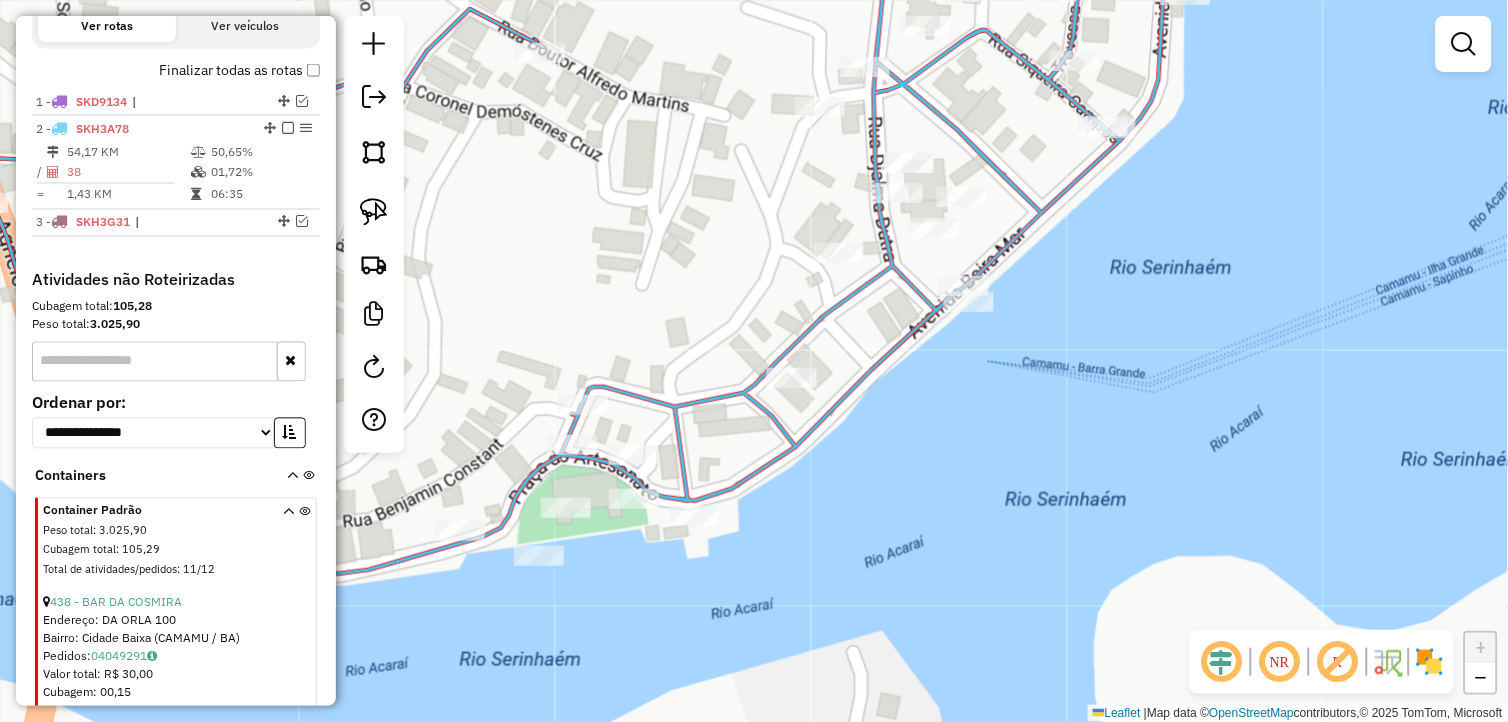 scroll, scrollTop: 553, scrollLeft: 0, axis: vertical 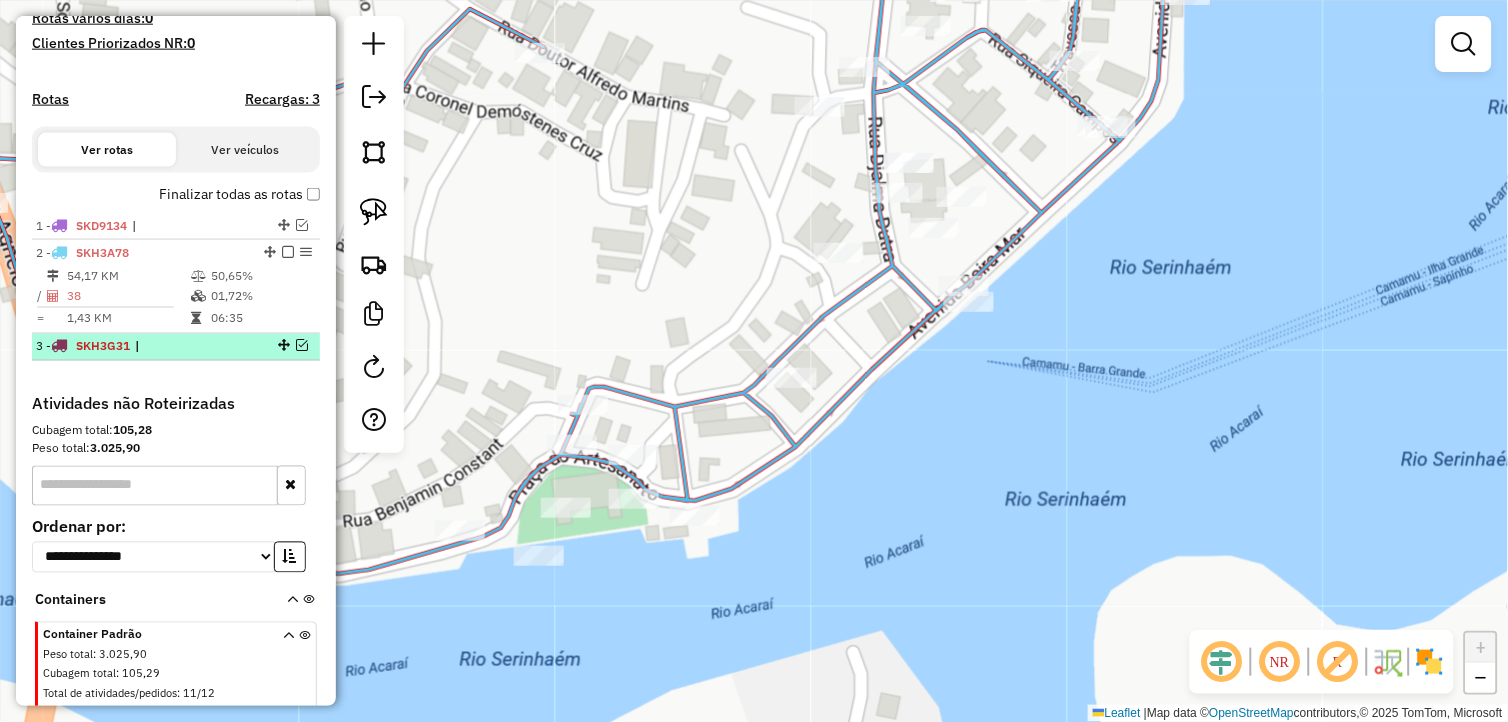 click at bounding box center [302, 346] 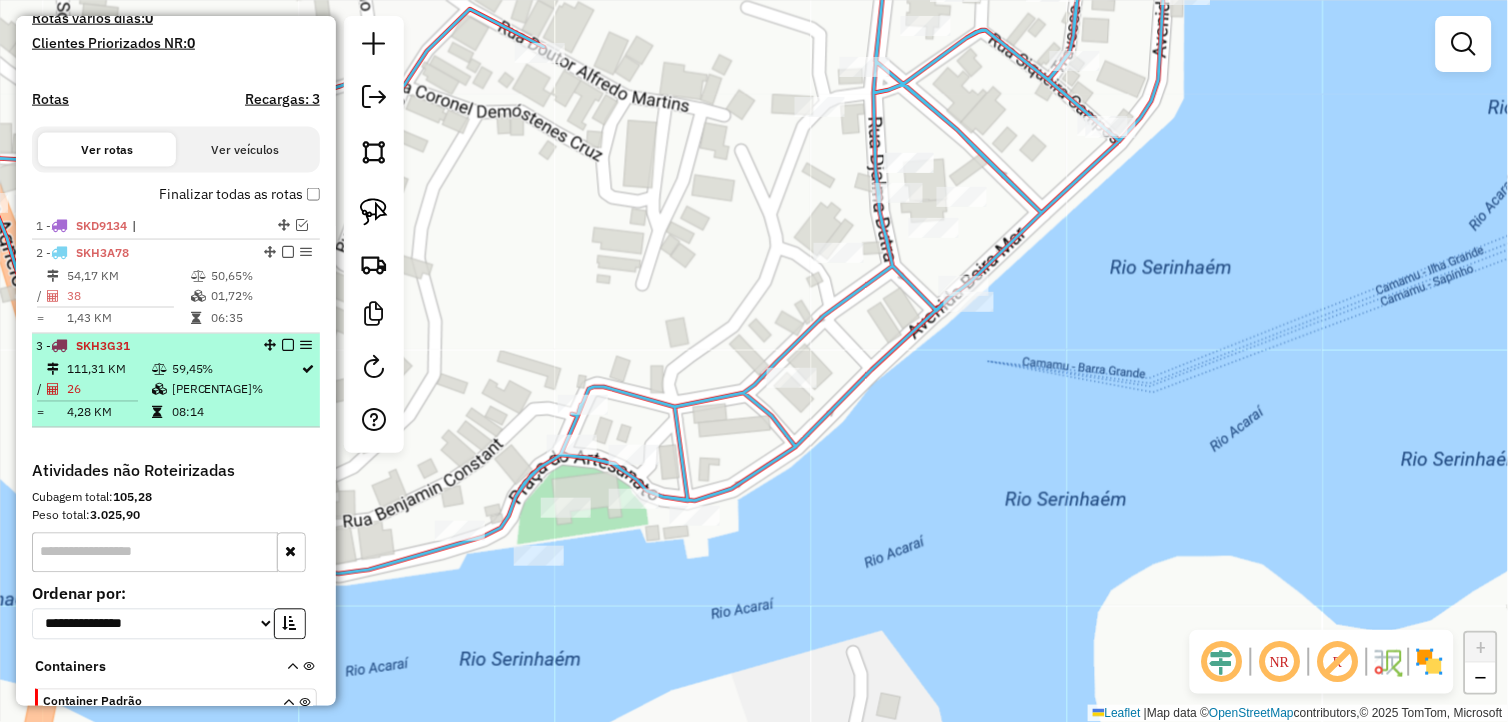 click at bounding box center [161, 413] 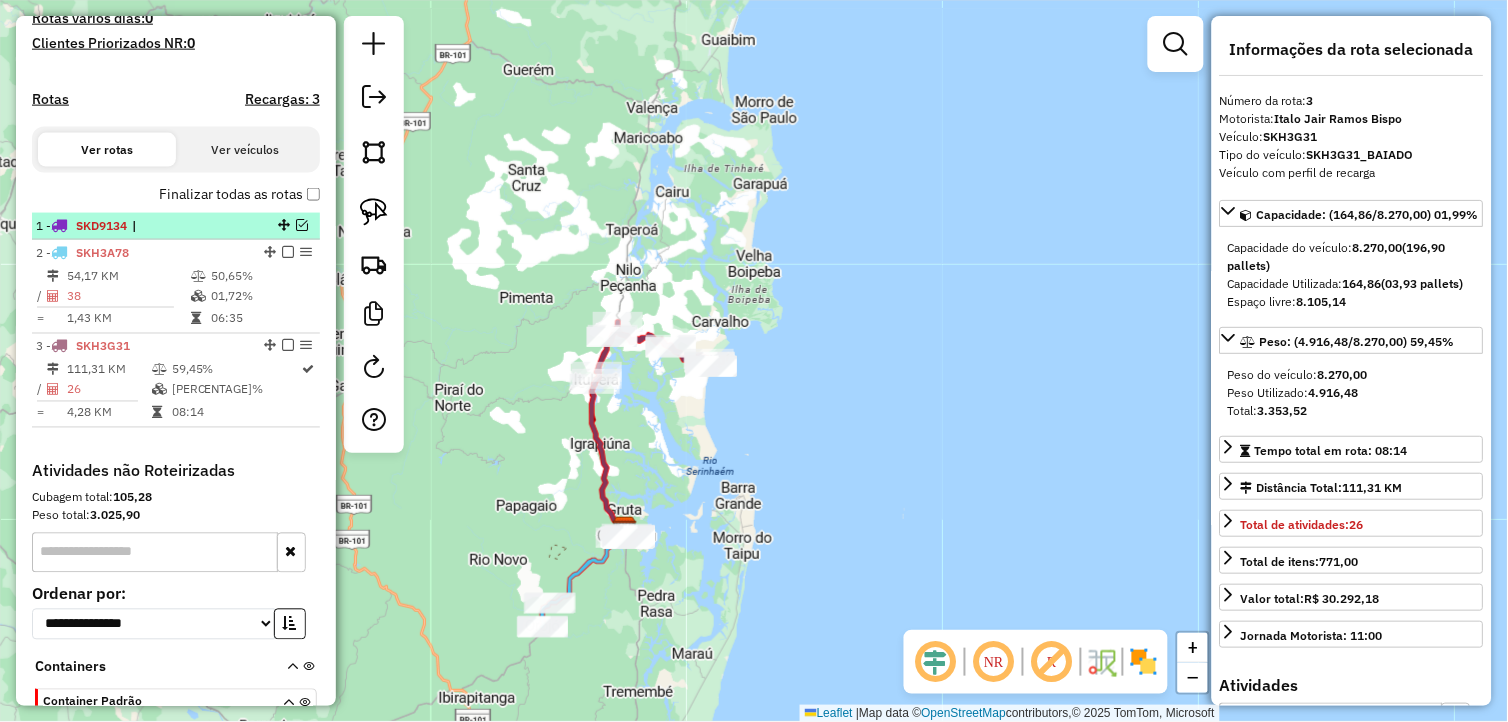 click at bounding box center (302, 225) 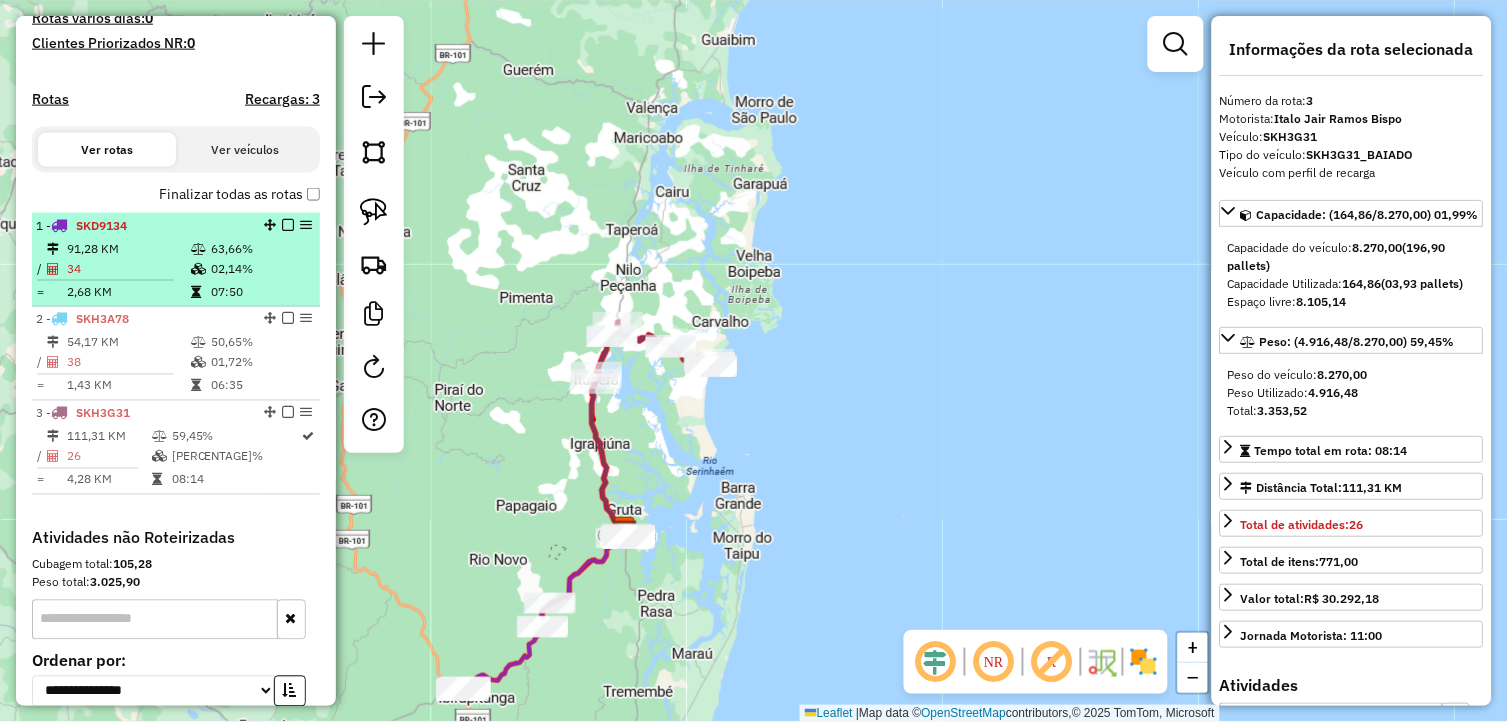 click at bounding box center (200, 249) 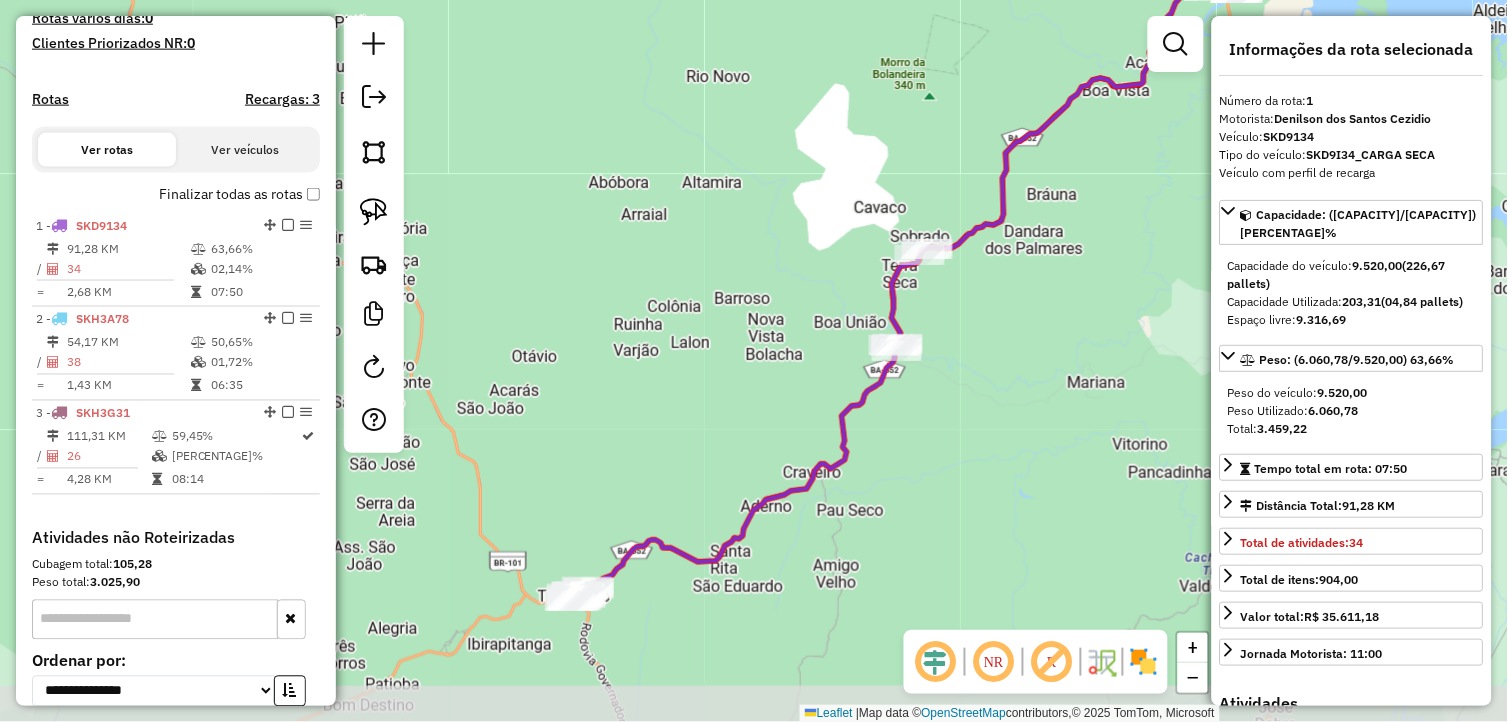 drag, startPoint x: 545, startPoint y: 422, endPoint x: 655, endPoint y: 353, distance: 129.84991 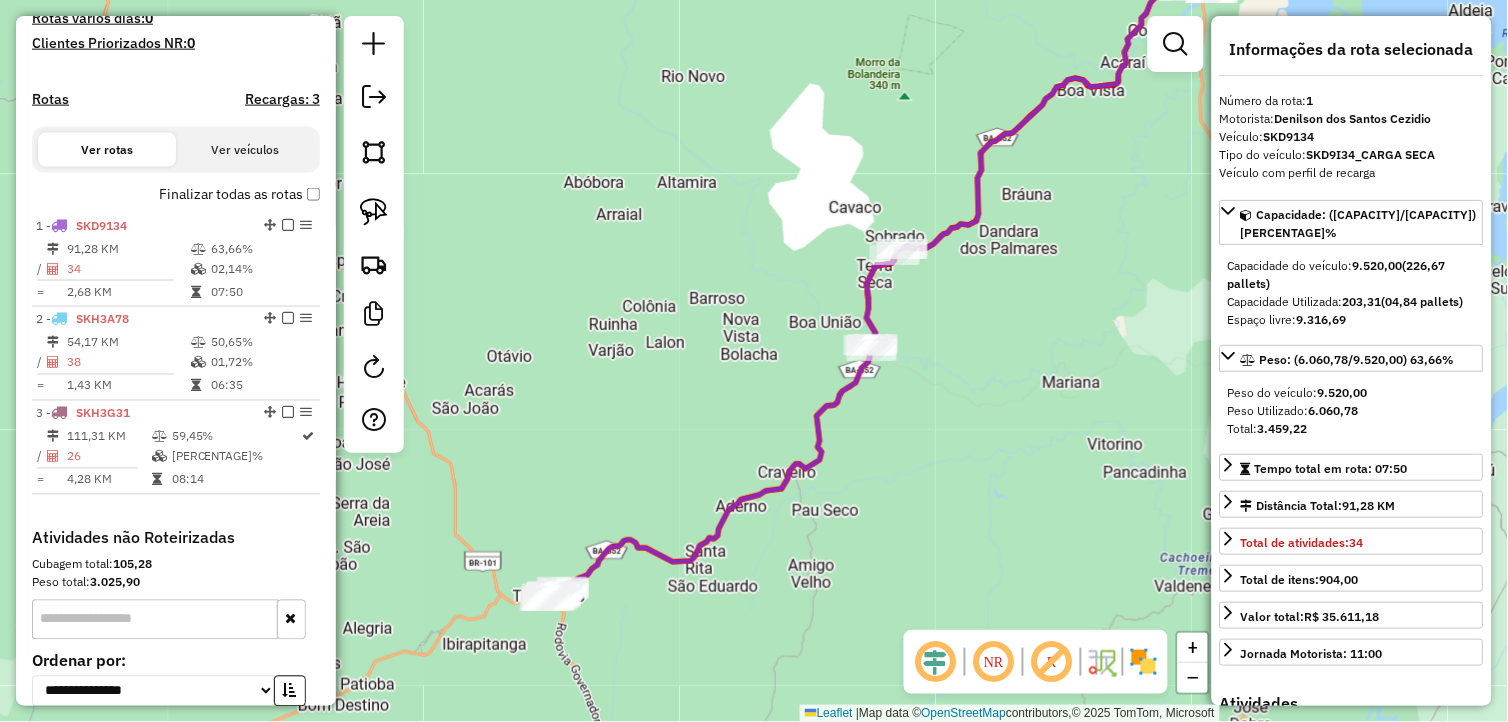 drag, startPoint x: 935, startPoint y: 488, endPoint x: 893, endPoint y: 483, distance: 42.296574 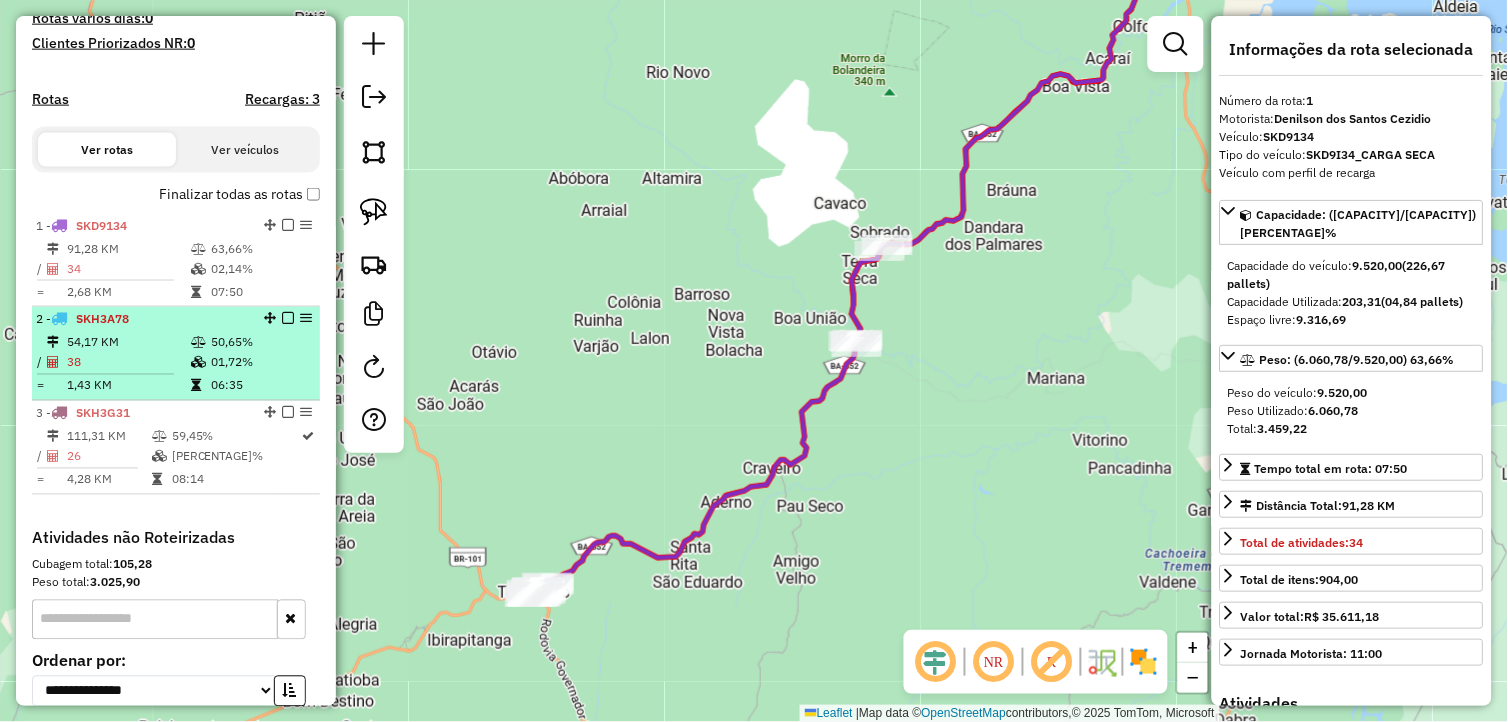 click at bounding box center (200, 343) 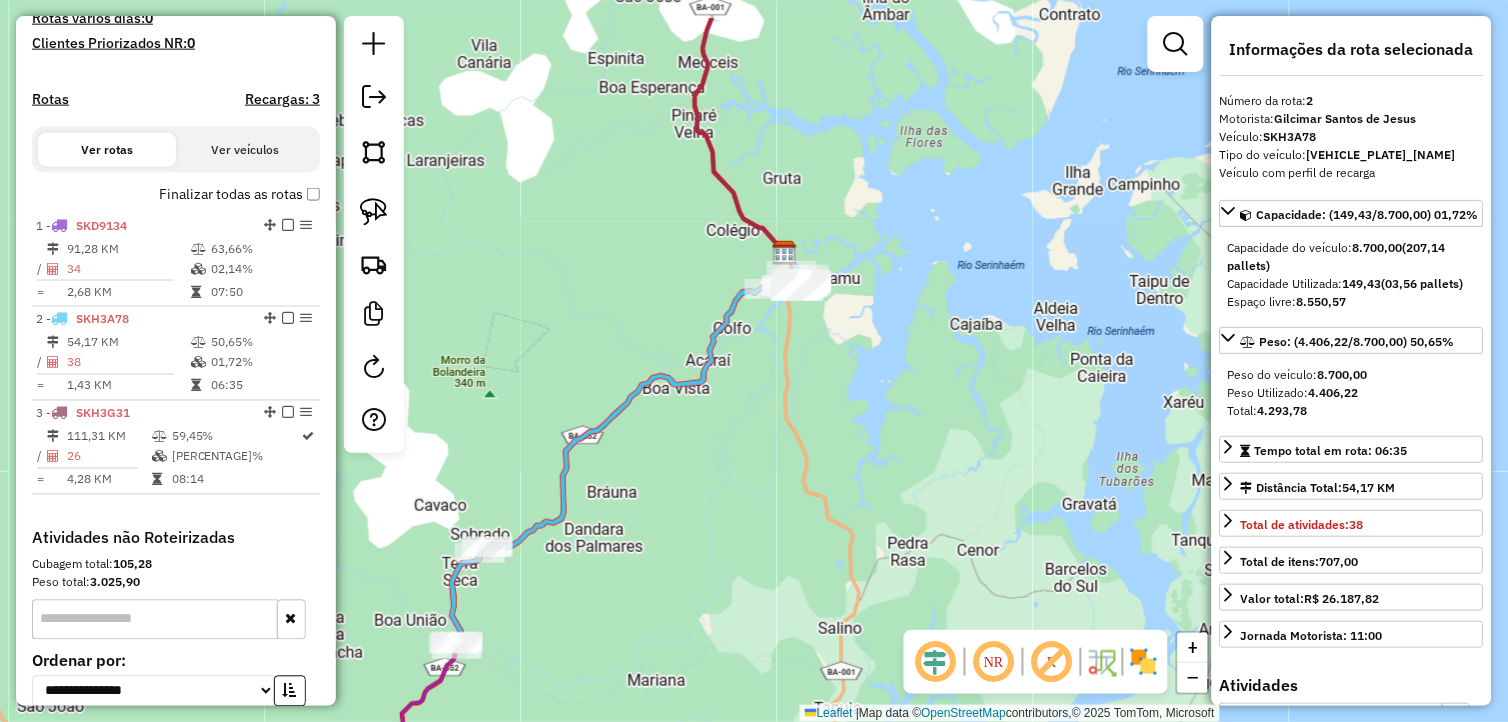 drag, startPoint x: 784, startPoint y: 450, endPoint x: 633, endPoint y: 557, distance: 185.06755 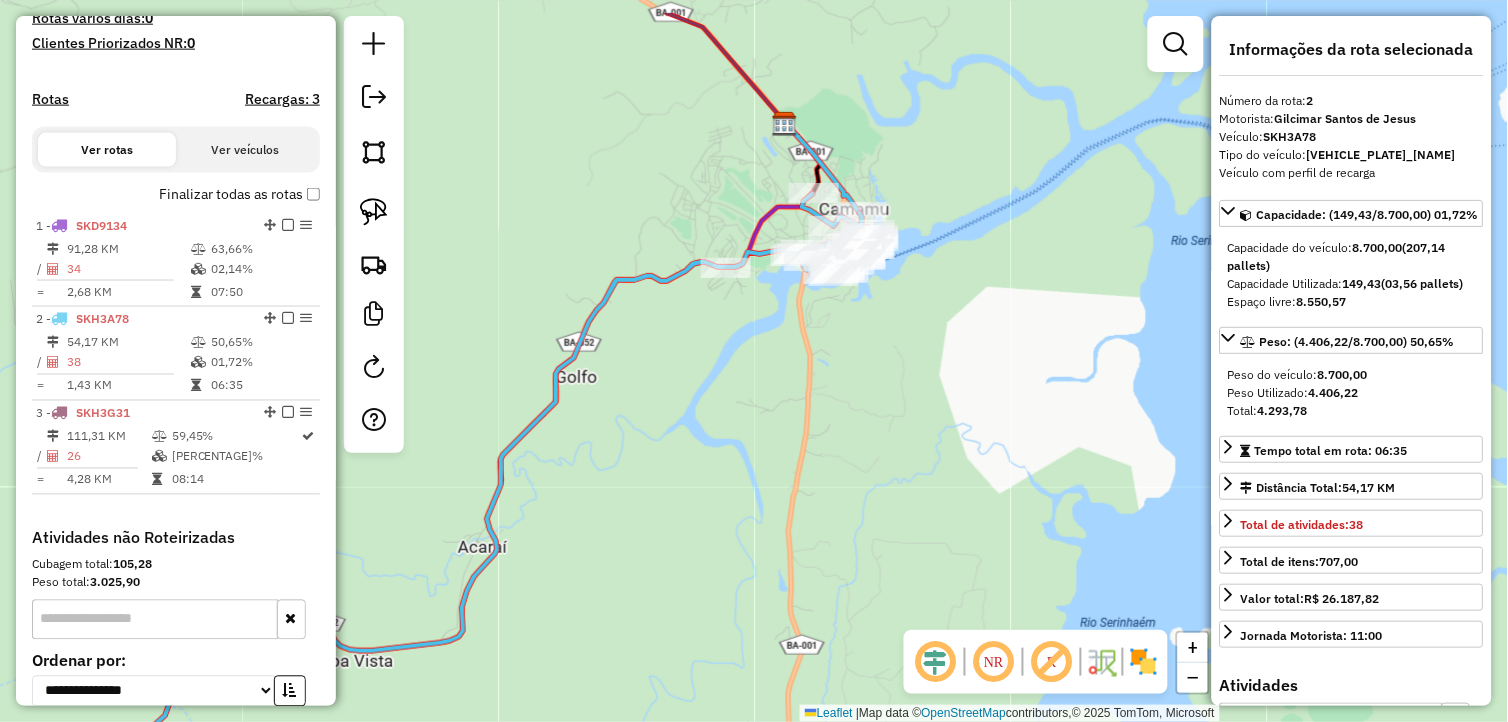 drag, startPoint x: 565, startPoint y: 347, endPoint x: 754, endPoint y: 433, distance: 207.64633 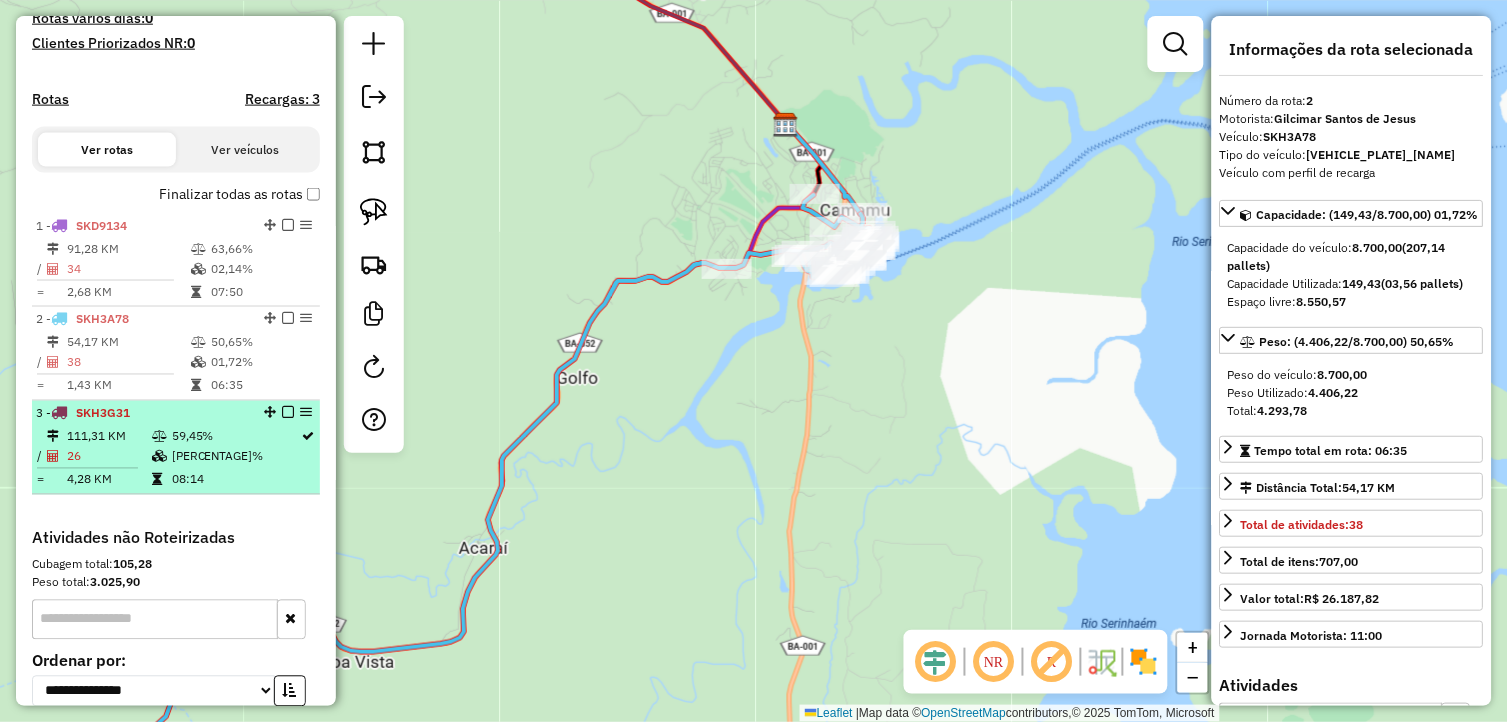 click on "111,31 KM   59,45%  /  26   01,99%     =  4,28 KM   08:14" at bounding box center [176, 458] 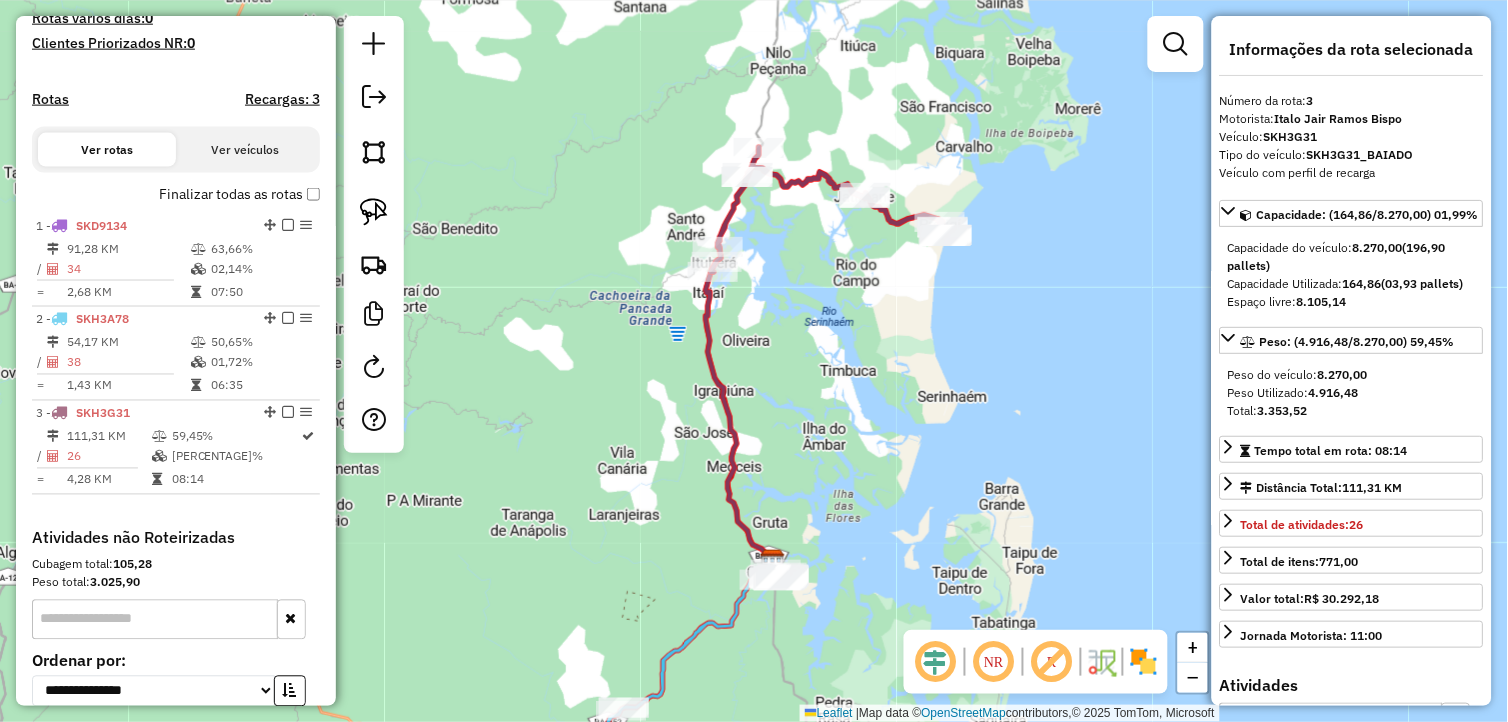 drag, startPoint x: 855, startPoint y: 411, endPoint x: 888, endPoint y: 403, distance: 33.955853 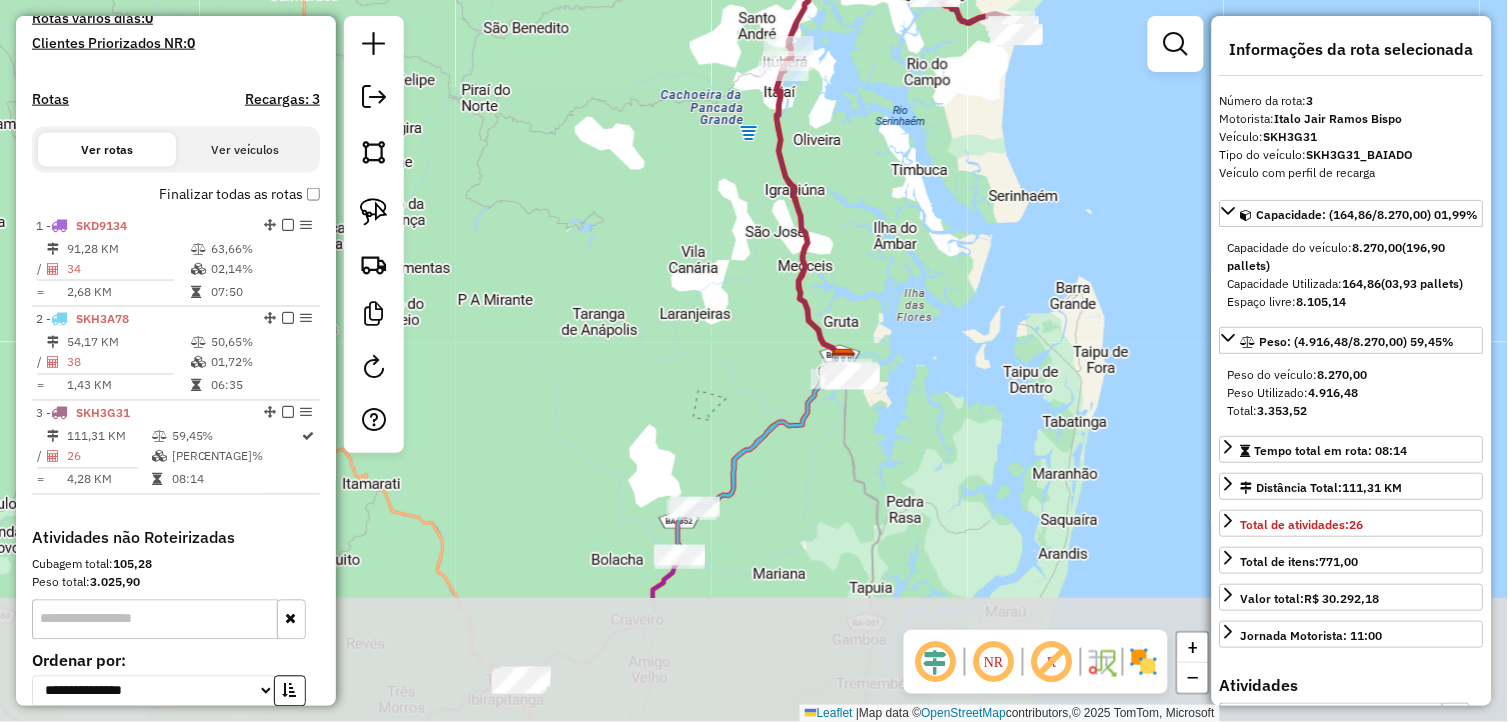 drag, startPoint x: 886, startPoint y: 517, endPoint x: 933, endPoint y: 321, distance: 201.55644 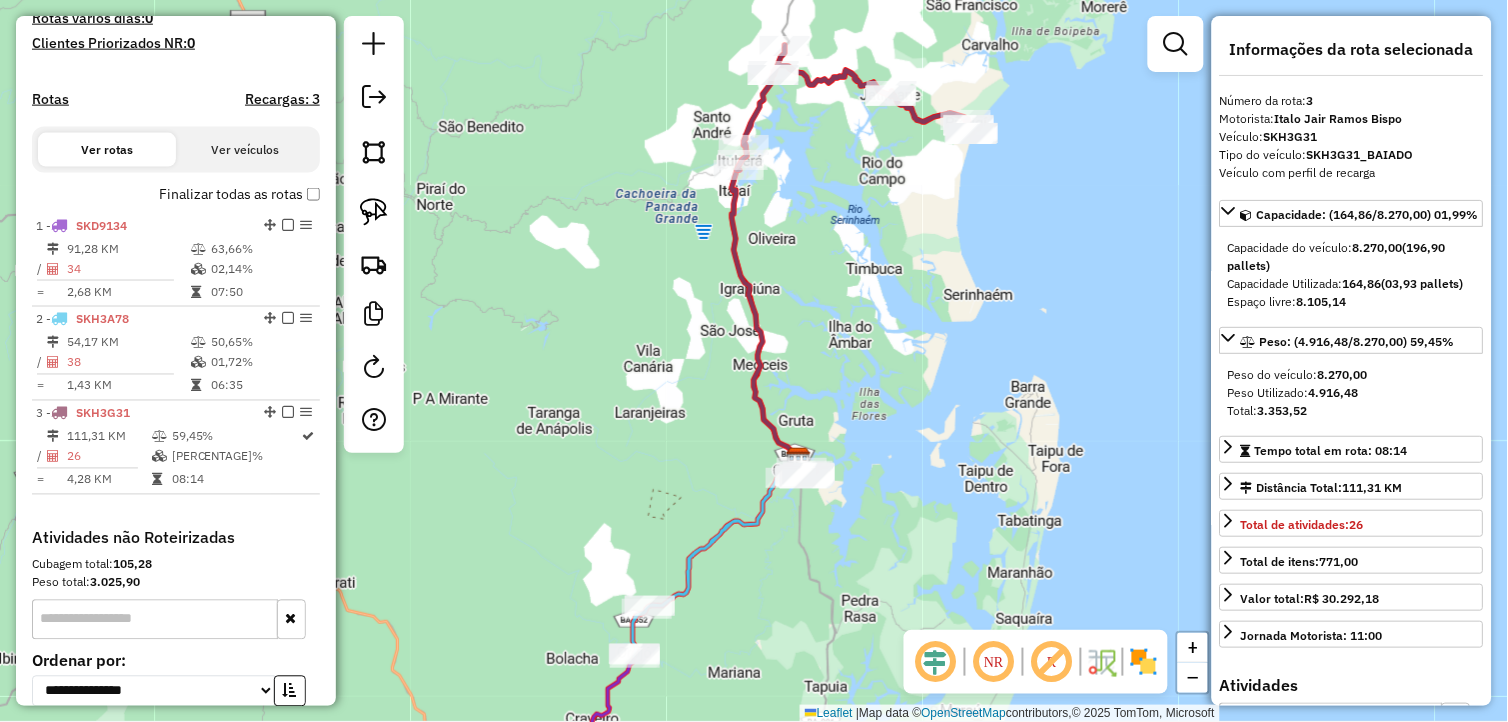 drag, startPoint x: 960, startPoint y: 261, endPoint x: 858, endPoint y: 553, distance: 309.30243 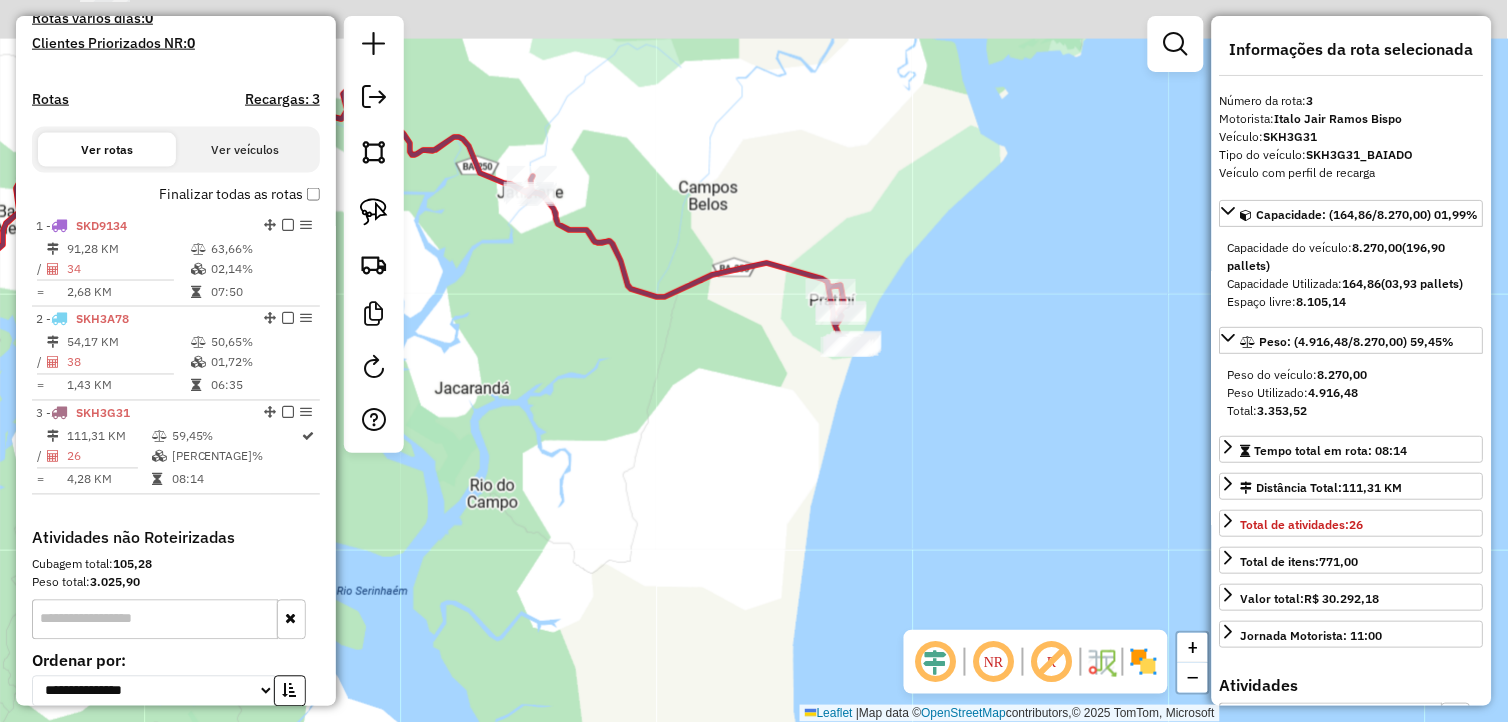 drag, startPoint x: 857, startPoint y: 364, endPoint x: 833, endPoint y: 445, distance: 84.48077 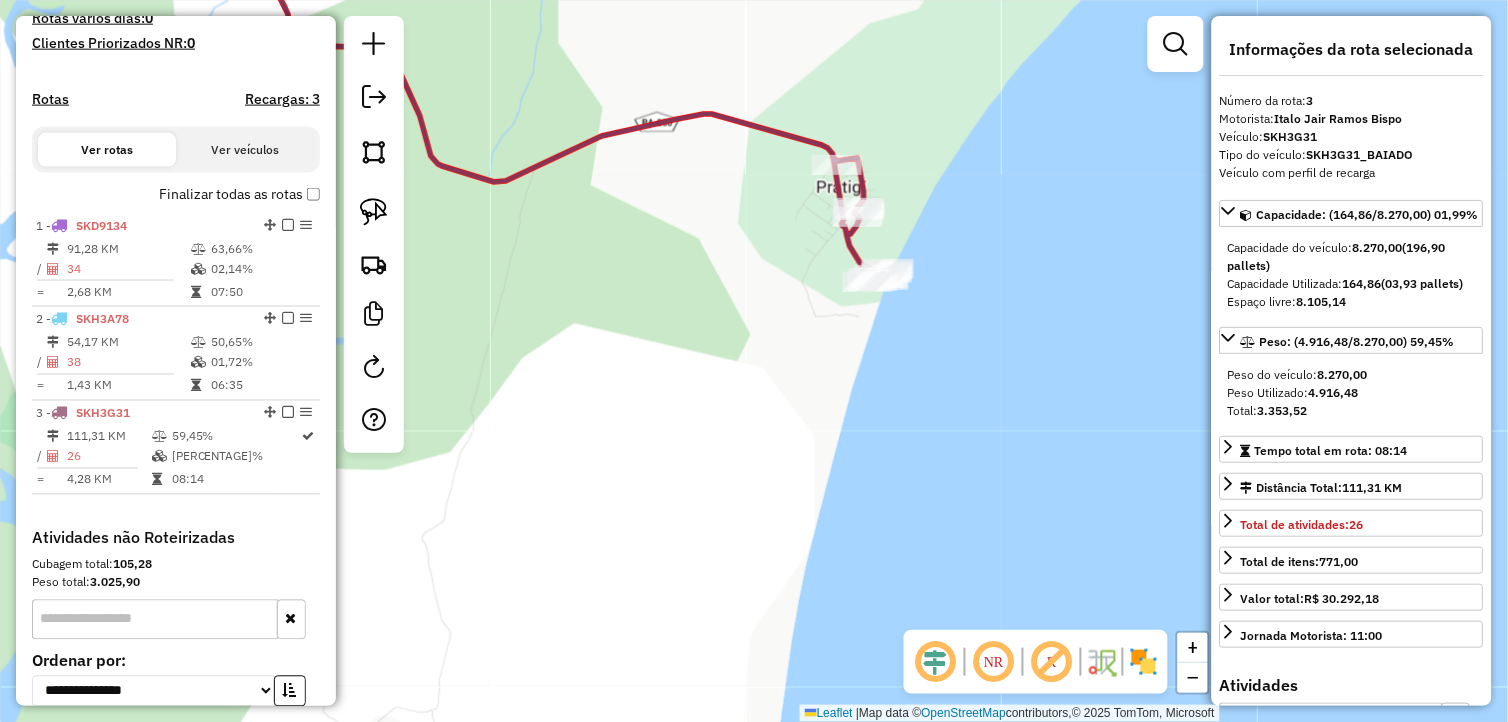 drag, startPoint x: 771, startPoint y: 392, endPoint x: 881, endPoint y: 532, distance: 178.04494 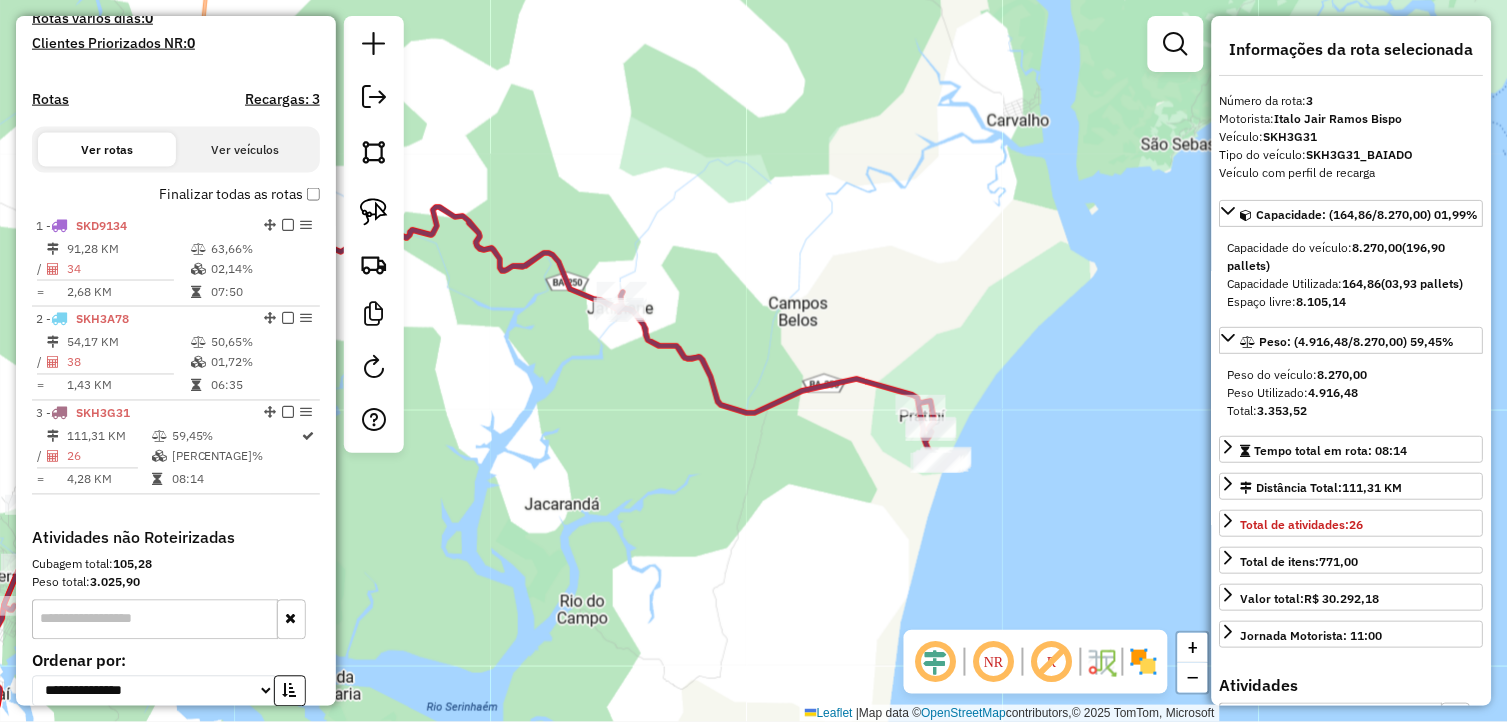 drag, startPoint x: 727, startPoint y: 501, endPoint x: 702, endPoint y: 456, distance: 51.47815 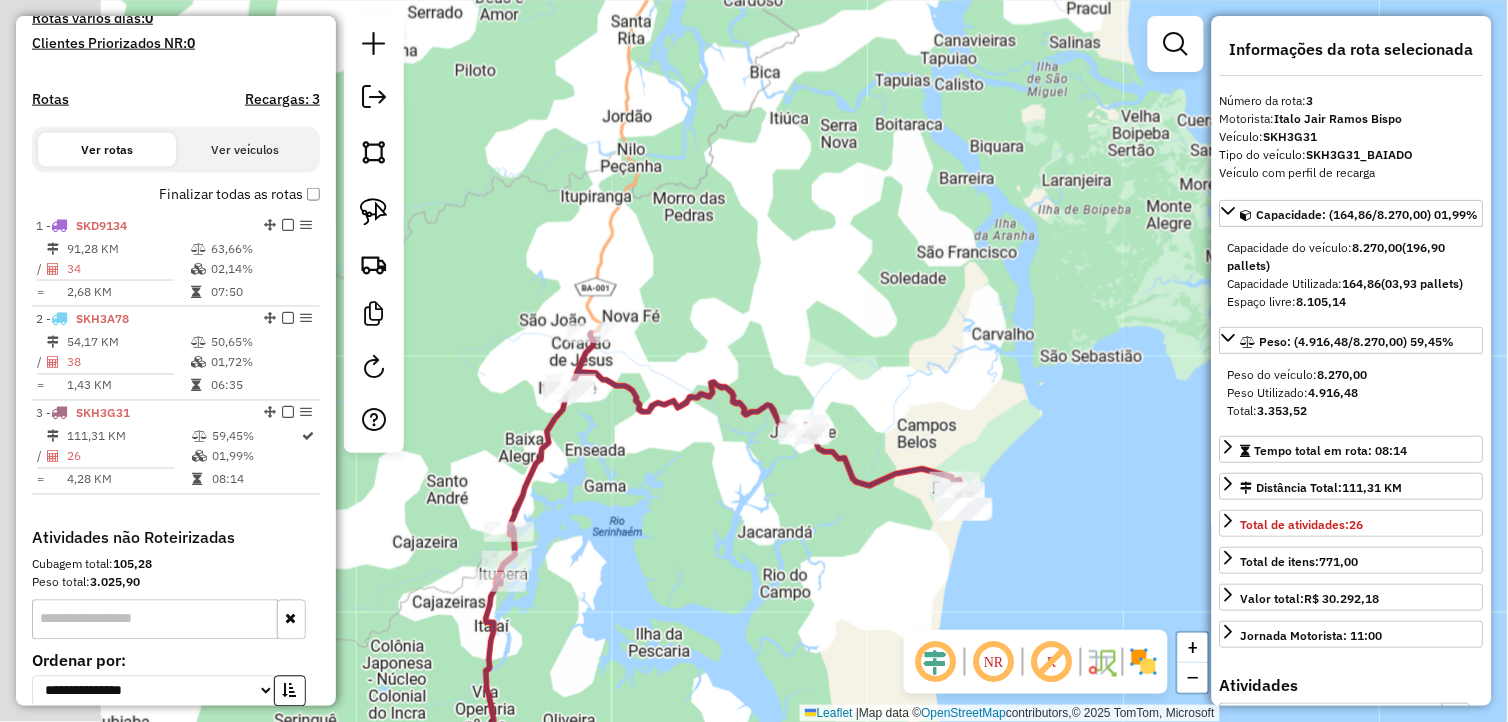 drag, startPoint x: 694, startPoint y: 421, endPoint x: 866, endPoint y: 498, distance: 188.44893 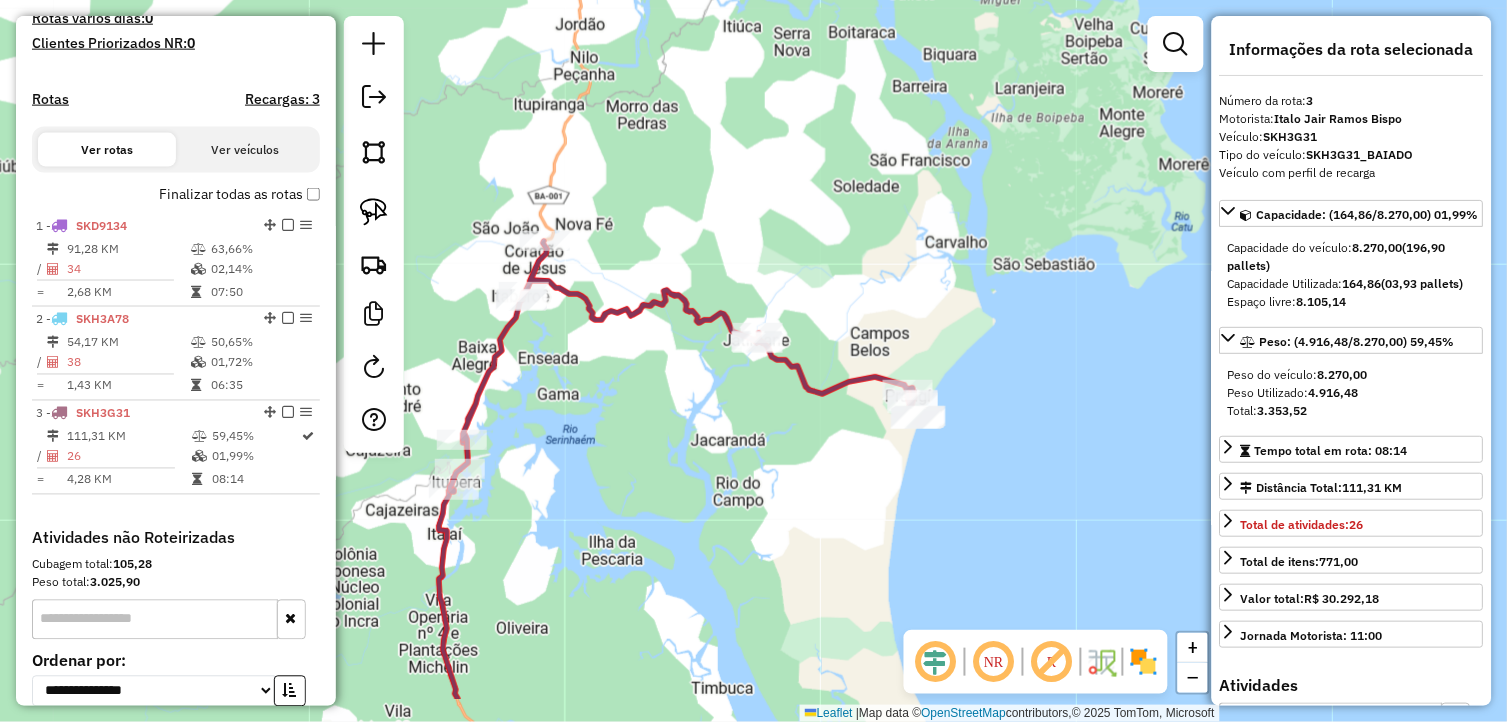 drag, startPoint x: 781, startPoint y: 464, endPoint x: 710, endPoint y: 432, distance: 77.87811 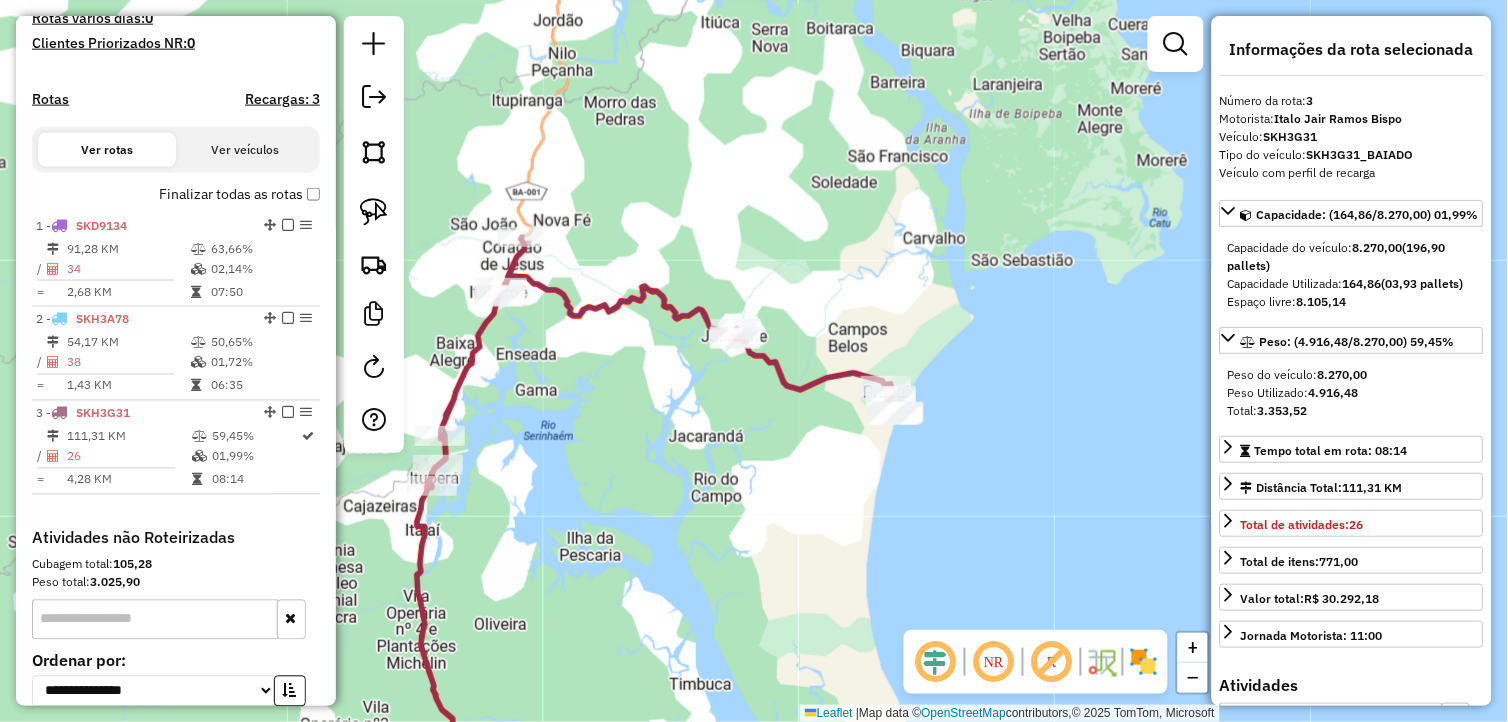 drag, startPoint x: 852, startPoint y: 281, endPoint x: 817, endPoint y: 273, distance: 35.902645 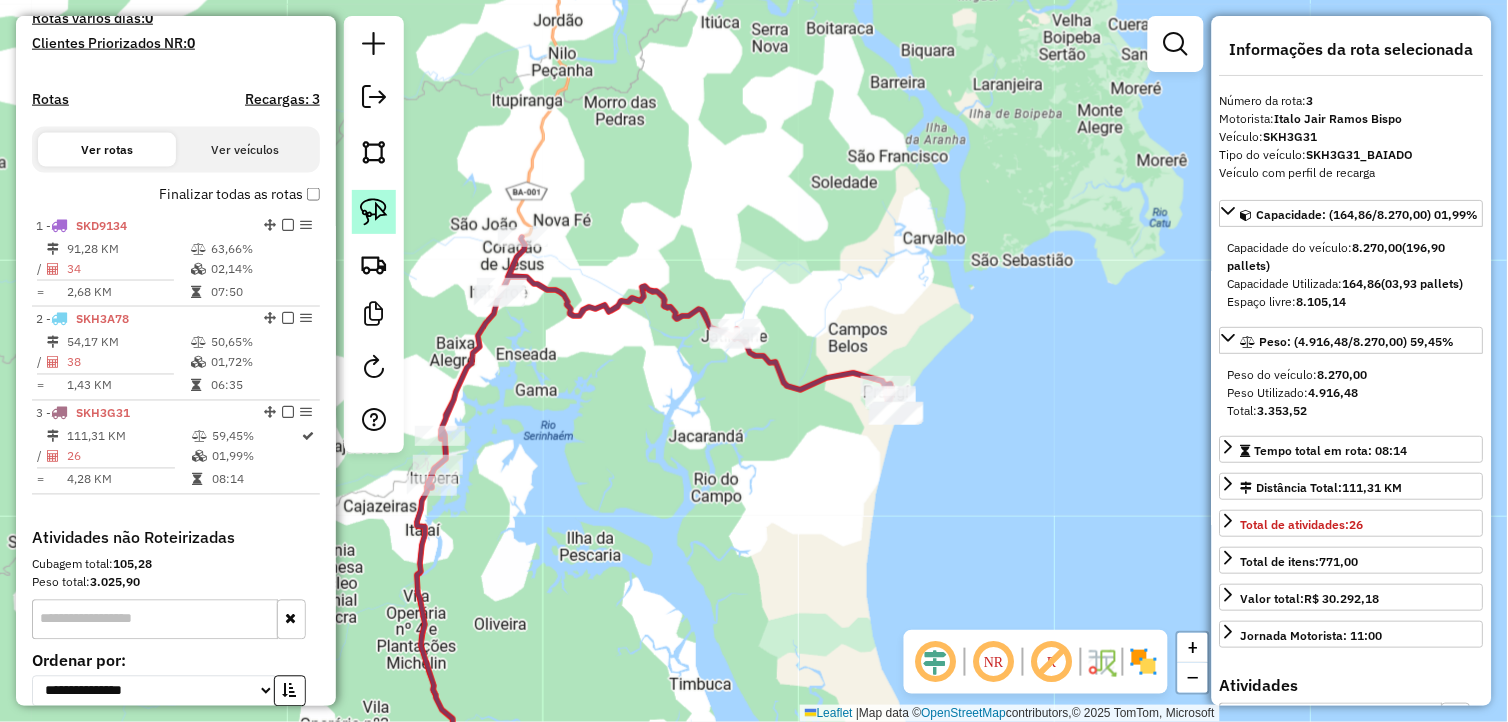 click 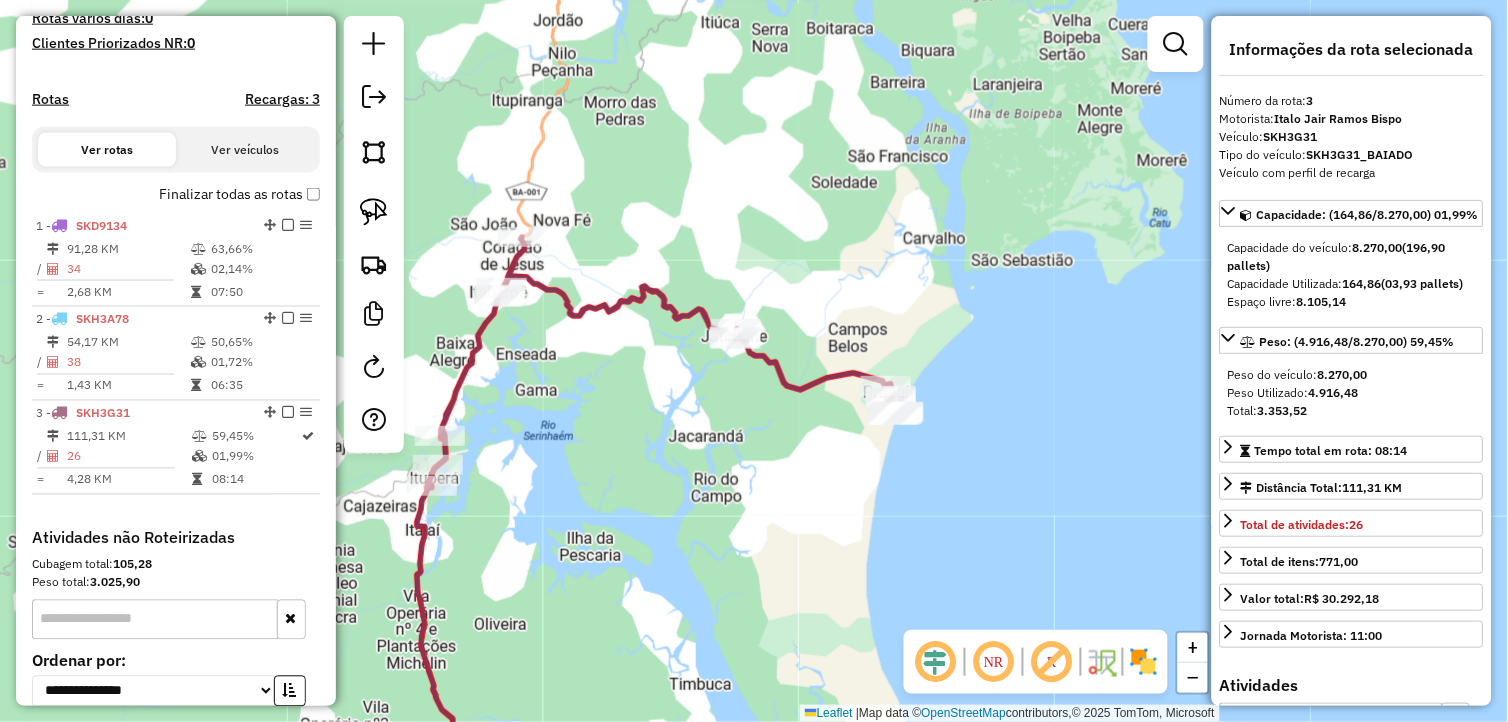 drag, startPoint x: 370, startPoint y: 204, endPoint x: 486, endPoint y: 228, distance: 118.45674 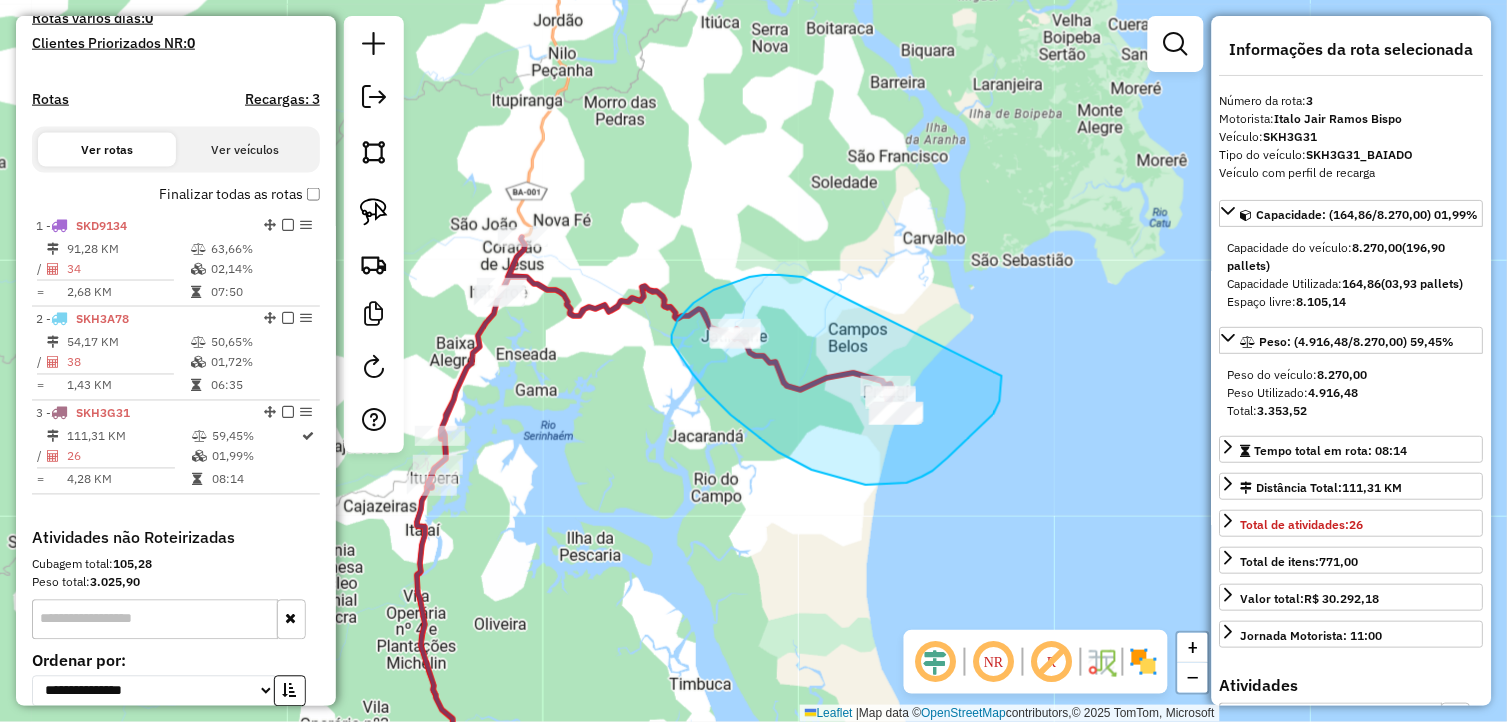 drag, startPoint x: 764, startPoint y: 275, endPoint x: 995, endPoint y: 364, distance: 247.55202 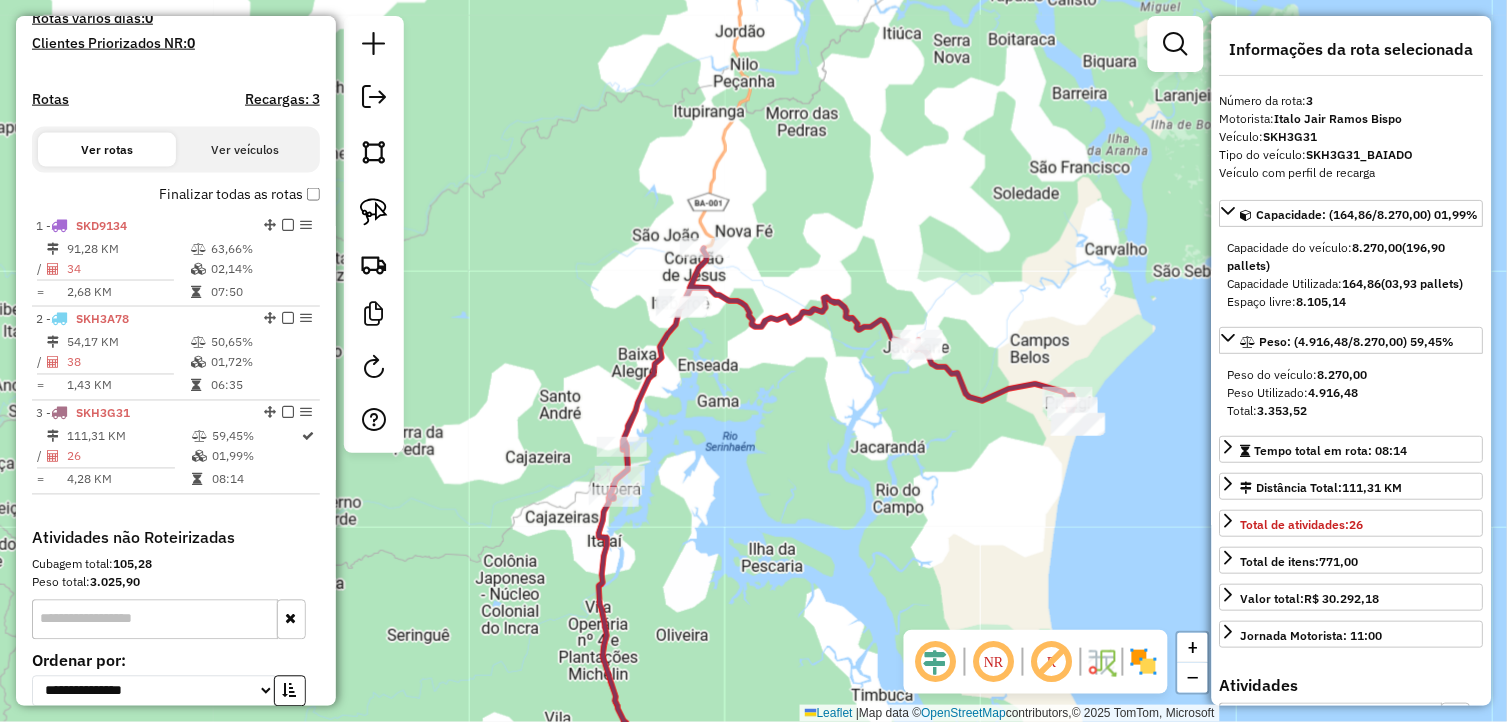 drag, startPoint x: 645, startPoint y: 492, endPoint x: 807, endPoint y: 501, distance: 162.2498 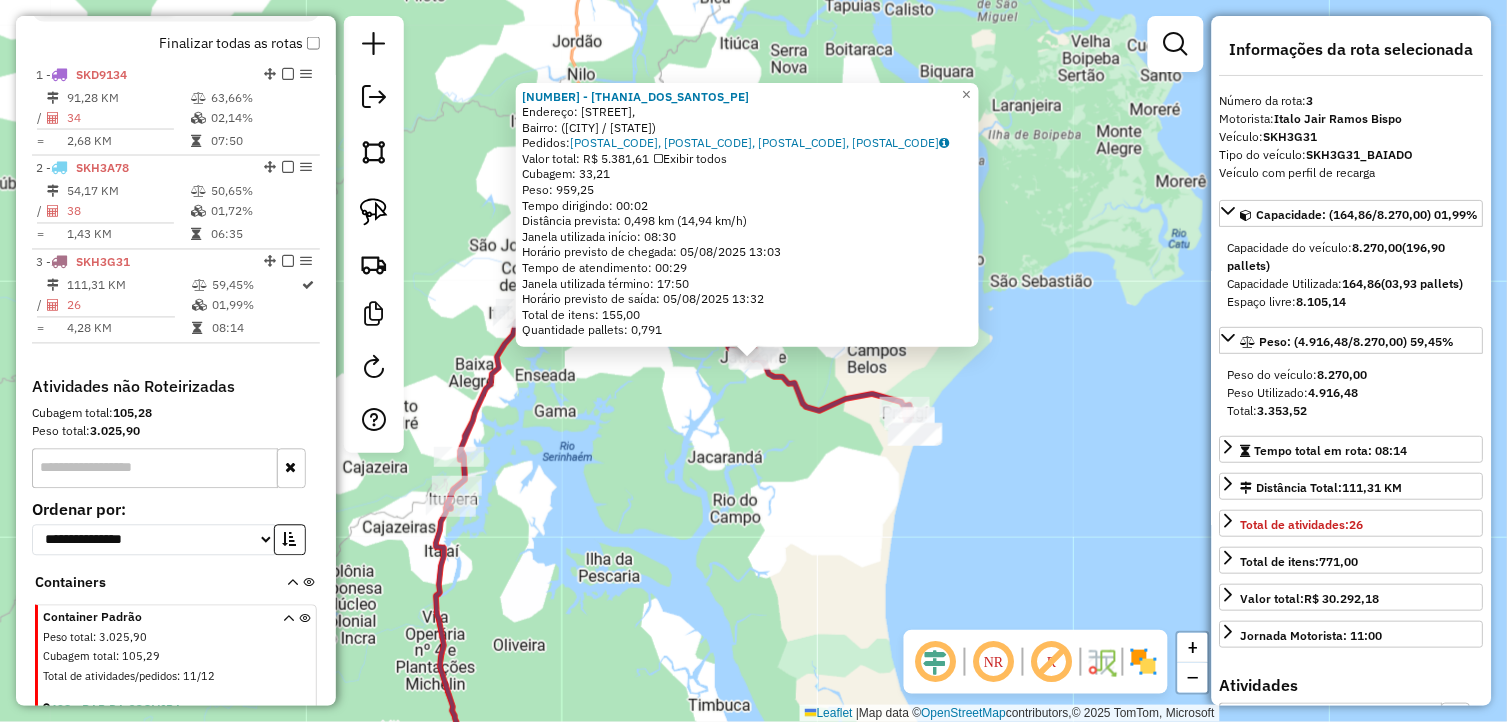 scroll, scrollTop: 935, scrollLeft: 0, axis: vertical 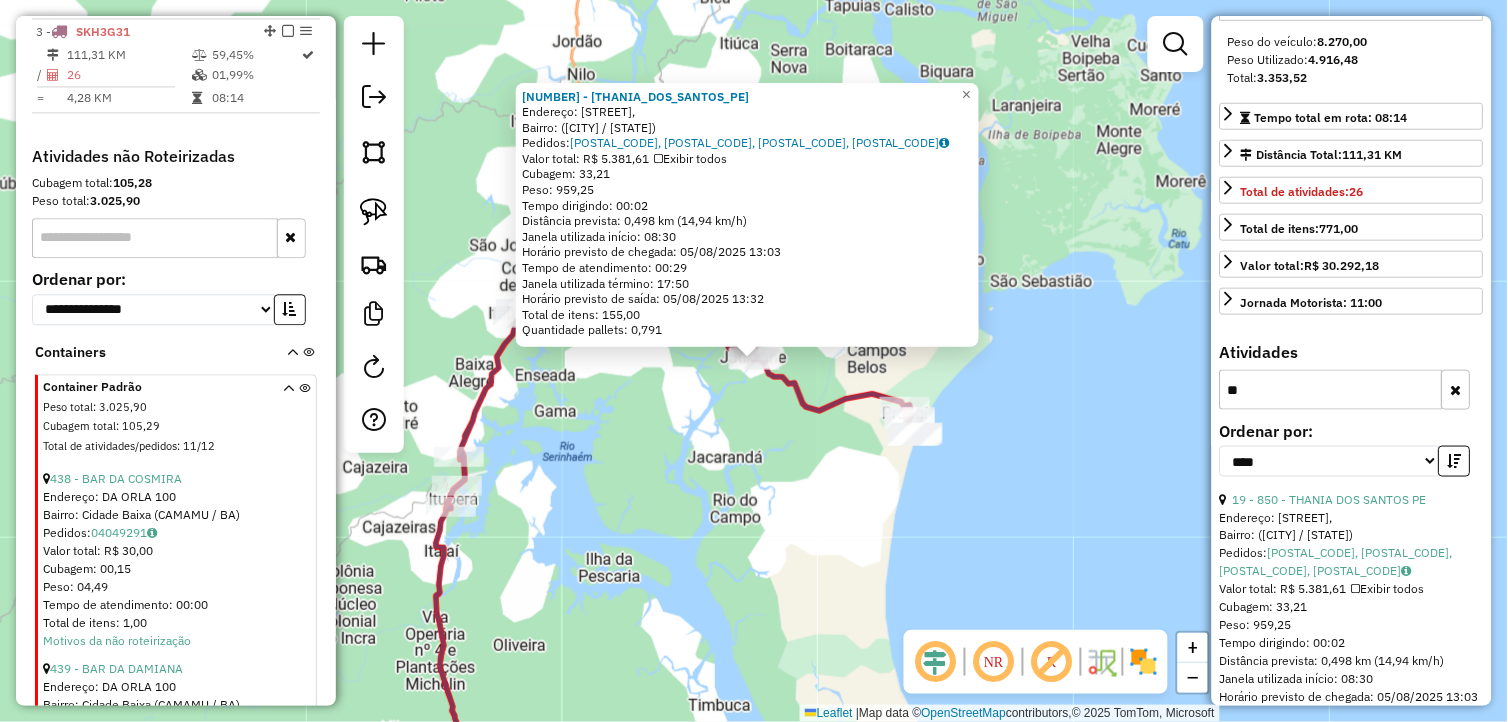 click 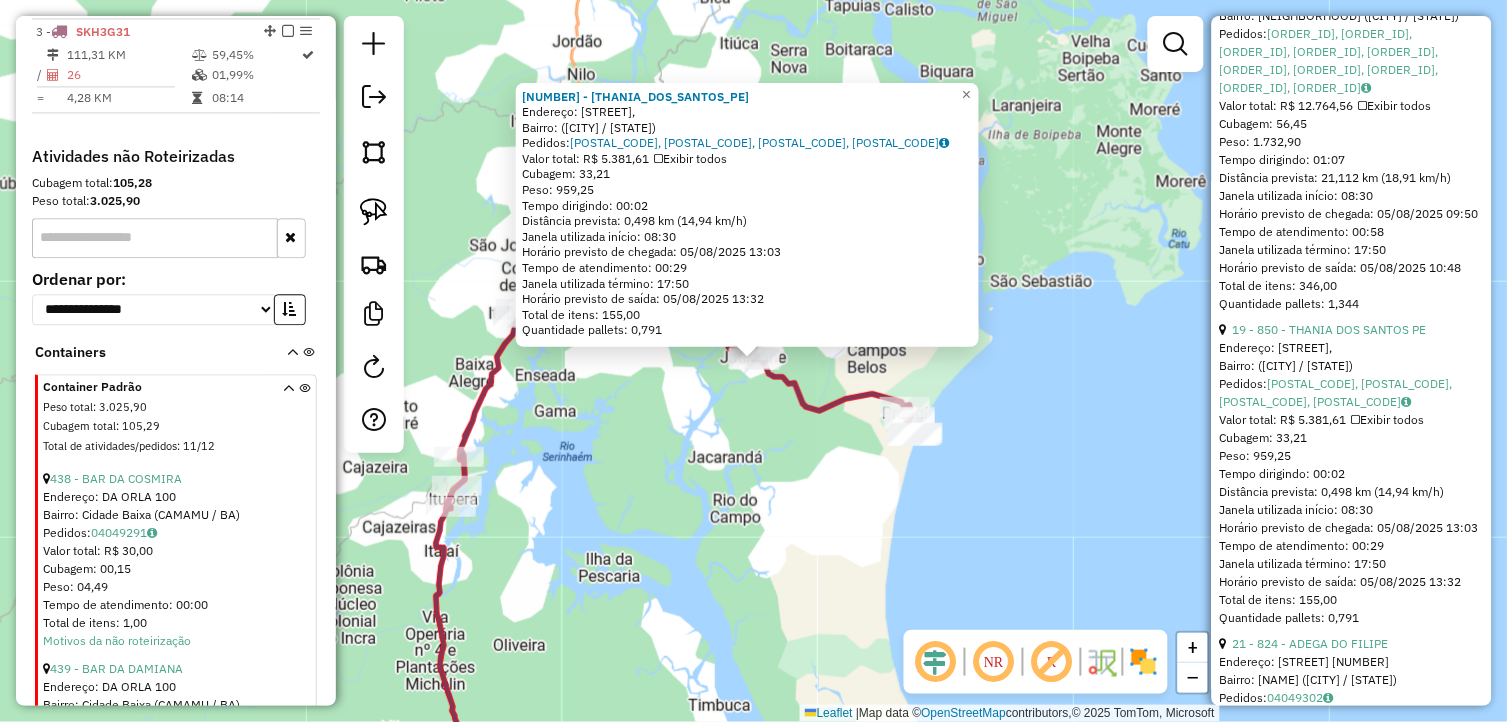 scroll, scrollTop: 888, scrollLeft: 0, axis: vertical 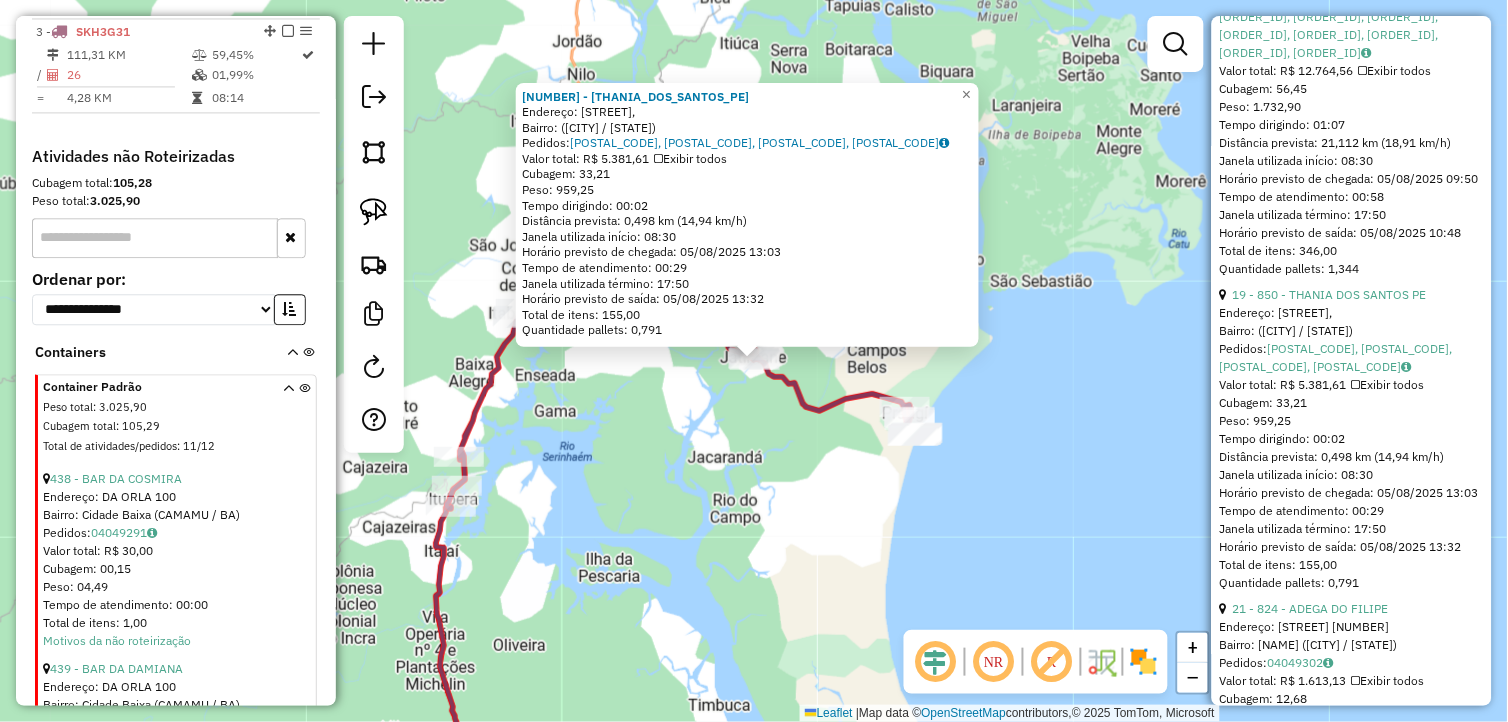 click on "Bairro:  (Ituberá / BA)" 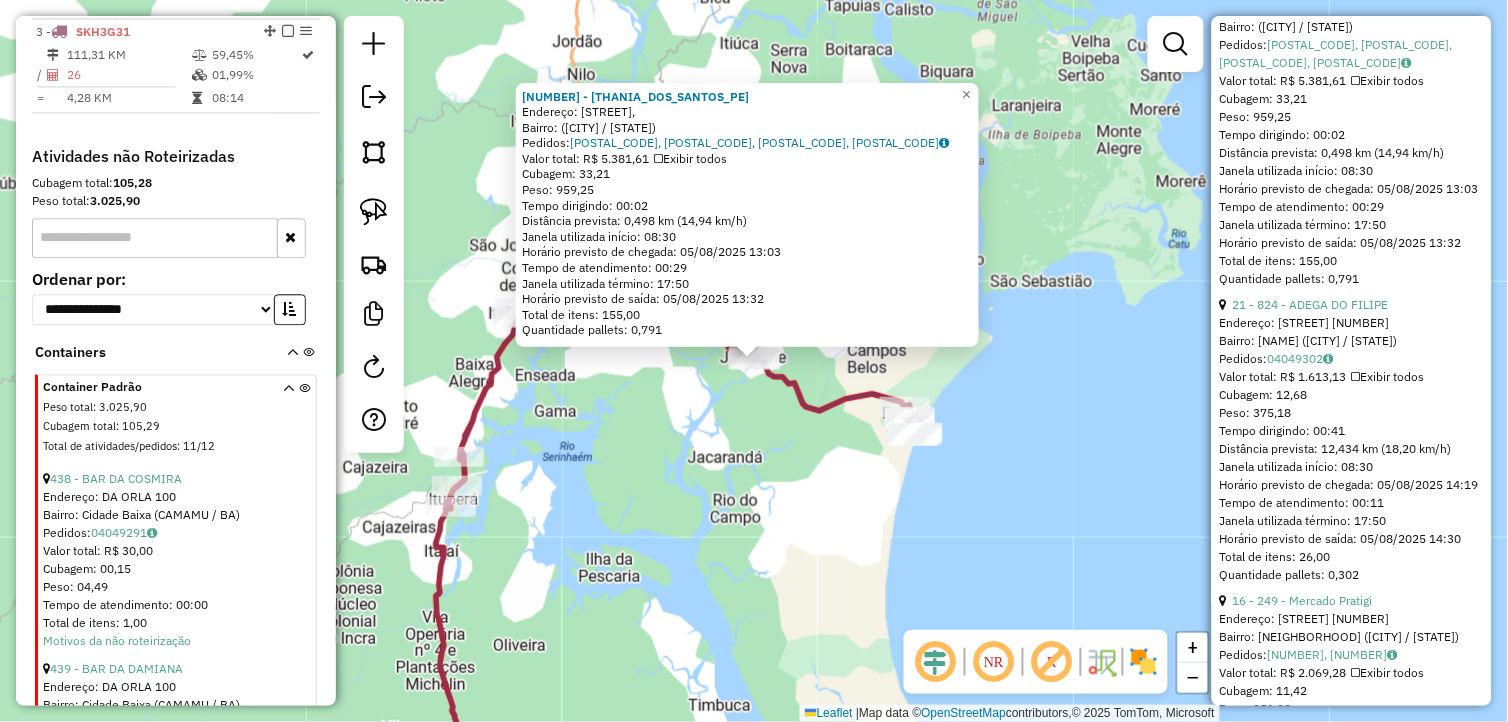 scroll, scrollTop: 1222, scrollLeft: 0, axis: vertical 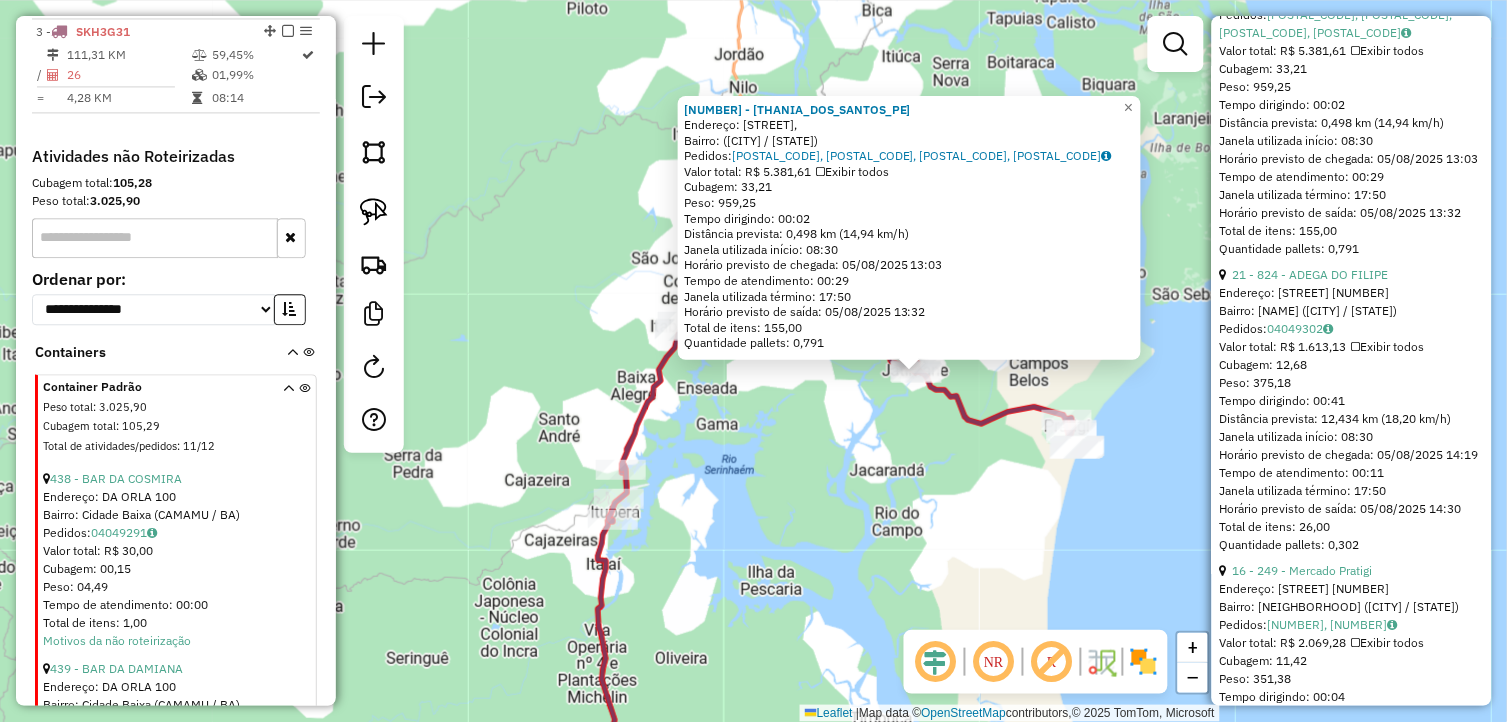 drag, startPoint x: 815, startPoint y: 526, endPoint x: 905, endPoint y: 545, distance: 91.983696 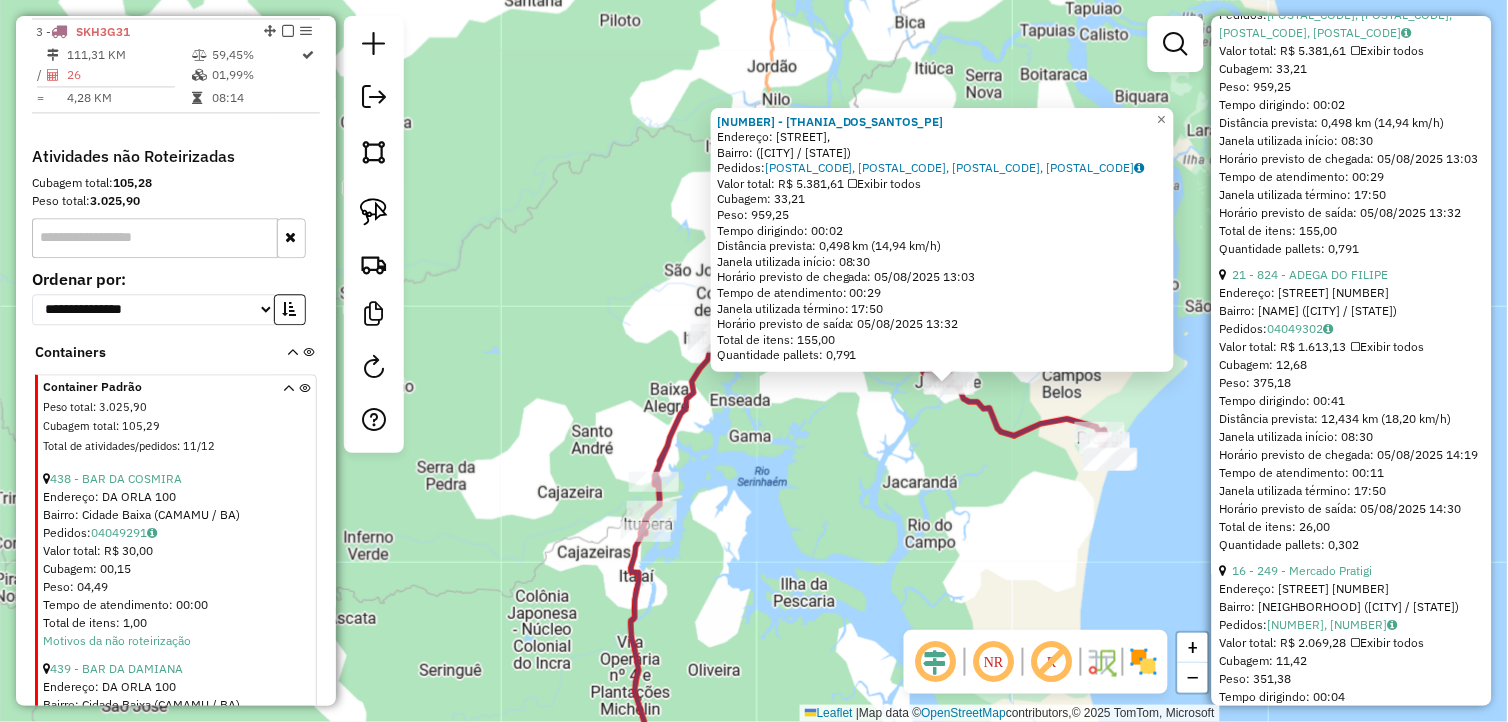 drag, startPoint x: 716, startPoint y: 497, endPoint x: 735, endPoint y: 487, distance: 21.470911 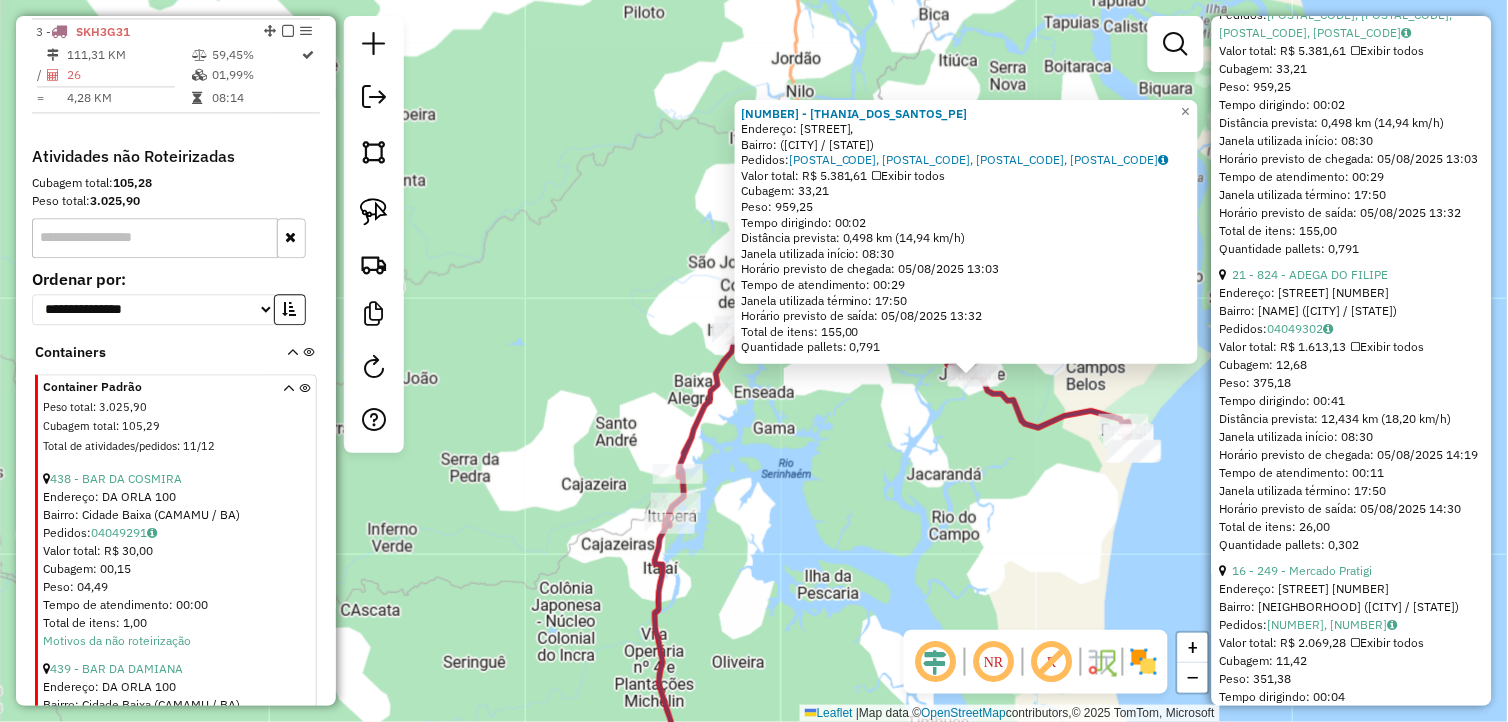 click on "850 - THANIA DOS SANTOS PE  Endereço: Avenida Rosentino Botelho de Assunção Filho,    Bairro:  (Ituberá / BA)   Pedidos:  04049220, 04049222, 04049223, 04049221   Valor total: R$ 5.381,61   Exibir todos   Cubagem: 33,21  Peso: 959,25  Tempo dirigindo: 00:02   Distância prevista: 0,498 km (14,94 km/h)   Janela utilizada início: 08:30   Horário previsto de chegada: 05/08/2025 13:03   Tempo de atendimento: 00:29   Janela utilizada término: 17:50   Horário previsto de saída: 05/08/2025 13:32   Total de itens: 155,00   Quantidade pallets: 0,791  × Janela de atendimento Grade de atendimento Capacidade Transportadoras Veículos Cliente Pedidos  Rotas Selecione os dias de semana para filtrar as janelas de atendimento  Seg   Ter   Qua   Qui   Sex   Sáb   Dom  Informe o período da janela de atendimento: De: Até:  Filtrar exatamente a janela do cliente  Considerar janela de atendimento padrão  Selecione os dias de semana para filtrar as grades de atendimento  Seg   Ter   Qua   Qui   Sex   Sáb   Dom  De:" 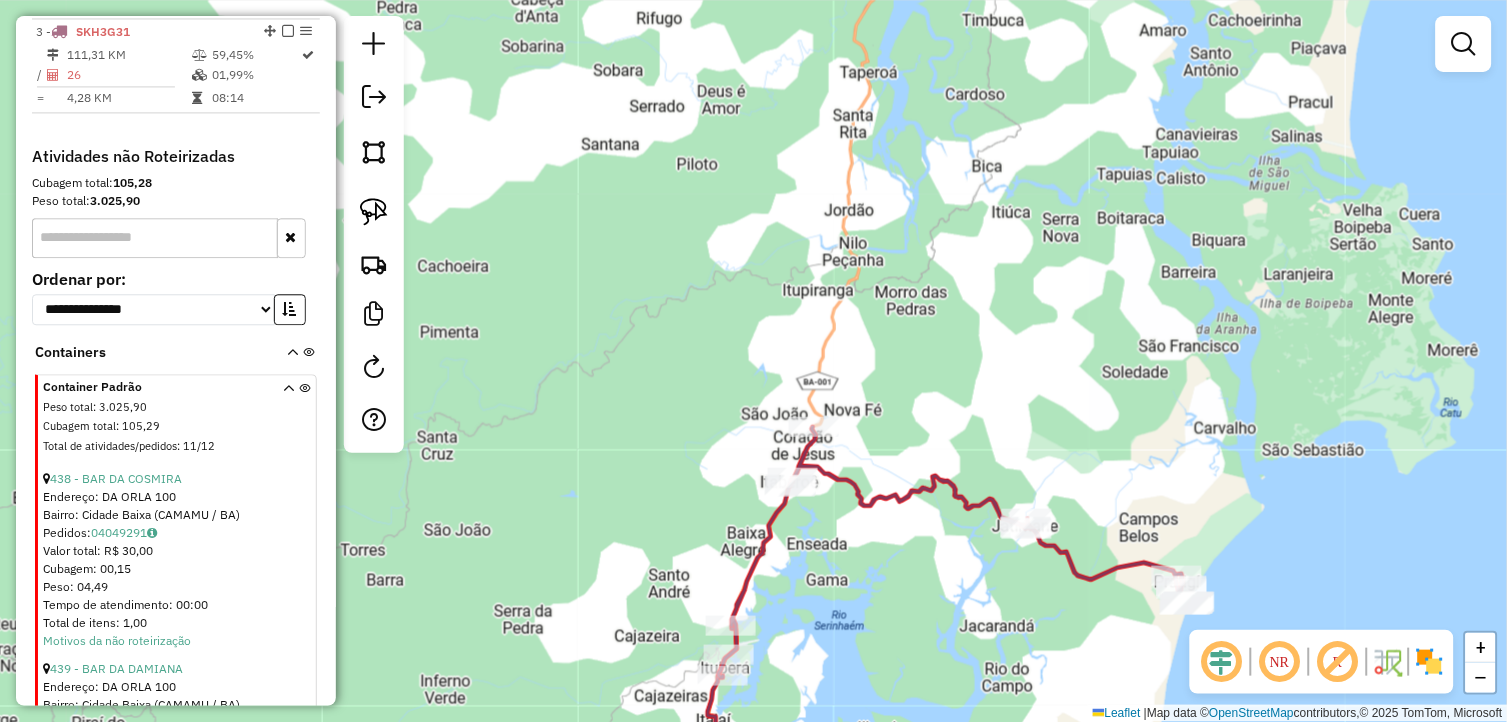 drag, startPoint x: 808, startPoint y: 436, endPoint x: 861, endPoint y: 583, distance: 156.2626 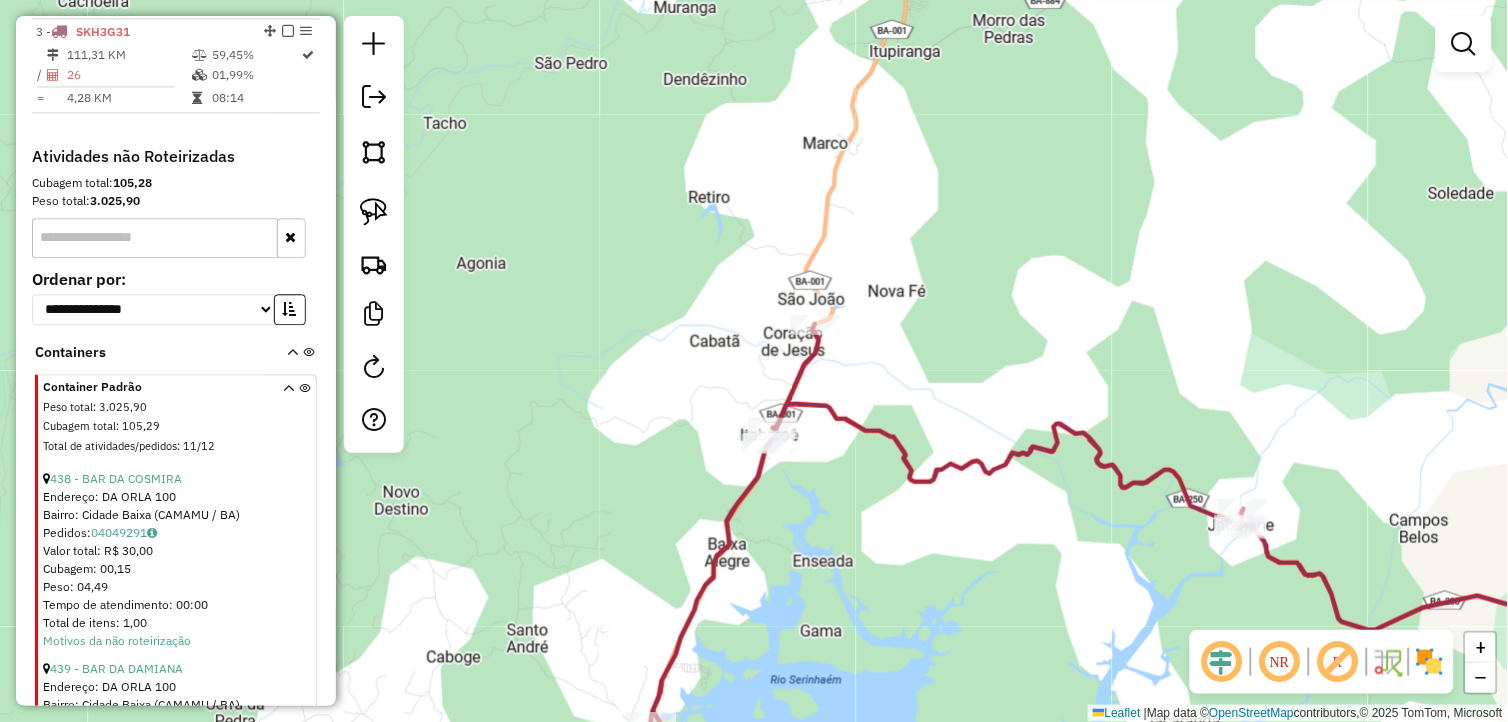 drag, startPoint x: 845, startPoint y: 323, endPoint x: 873, endPoint y: 346, distance: 36.23534 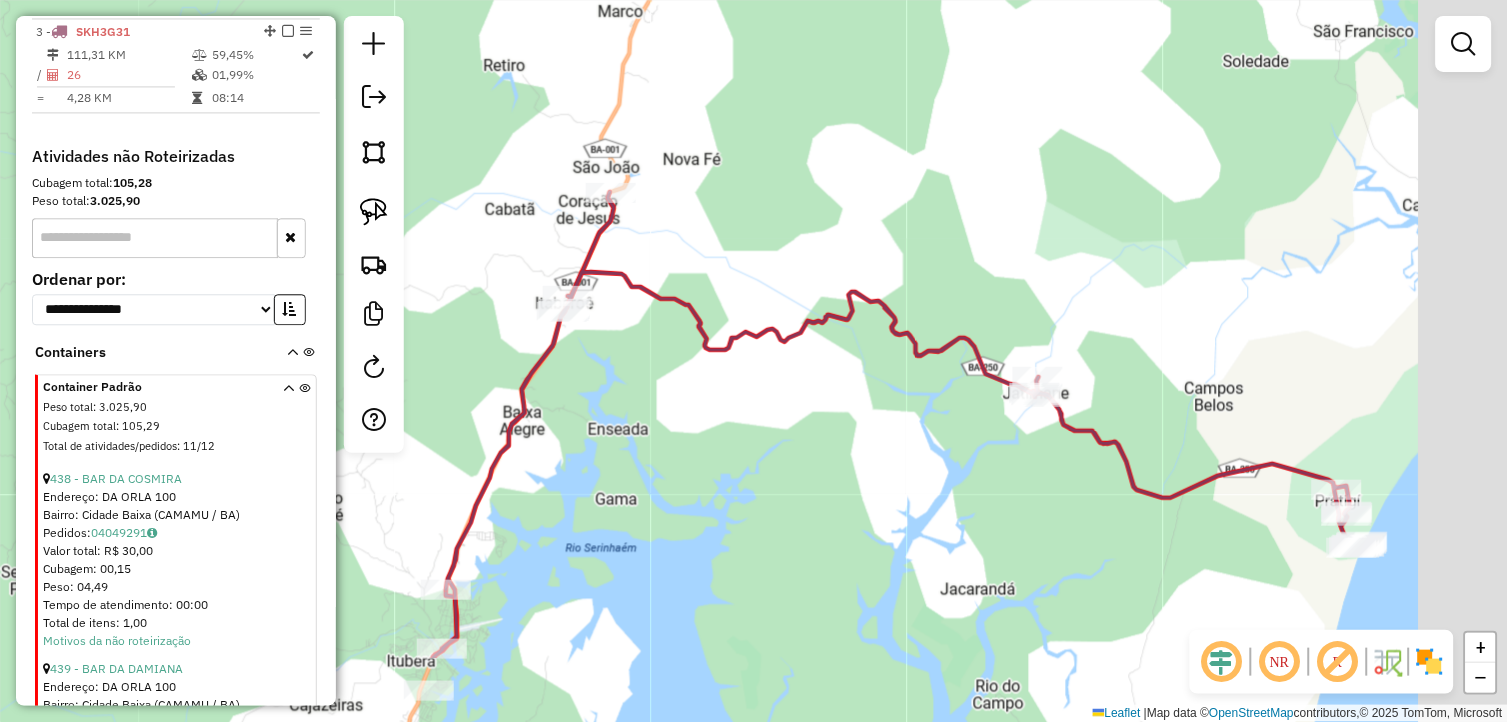 drag, startPoint x: 926, startPoint y: 616, endPoint x: 712, endPoint y: 476, distance: 255.72641 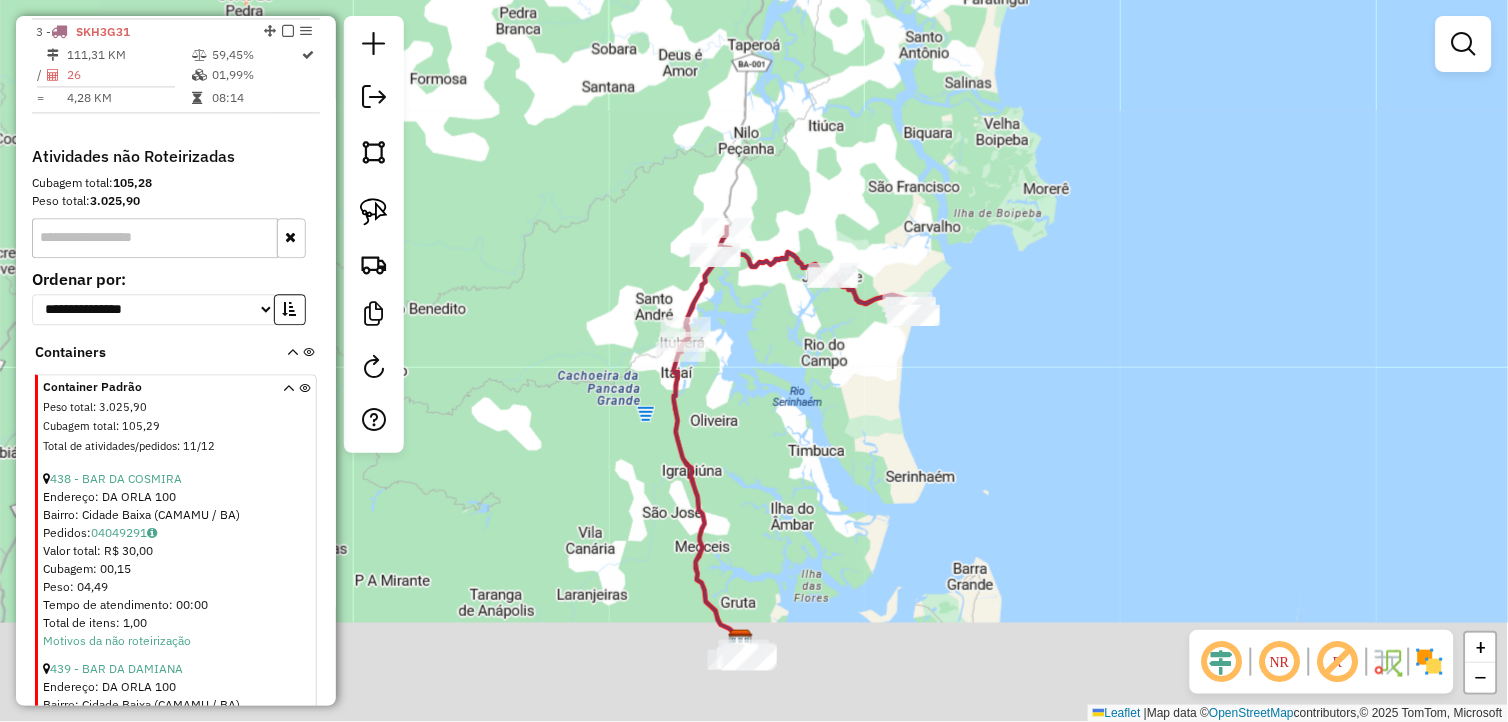 drag, startPoint x: 852, startPoint y: 502, endPoint x: 852, endPoint y: 357, distance: 145 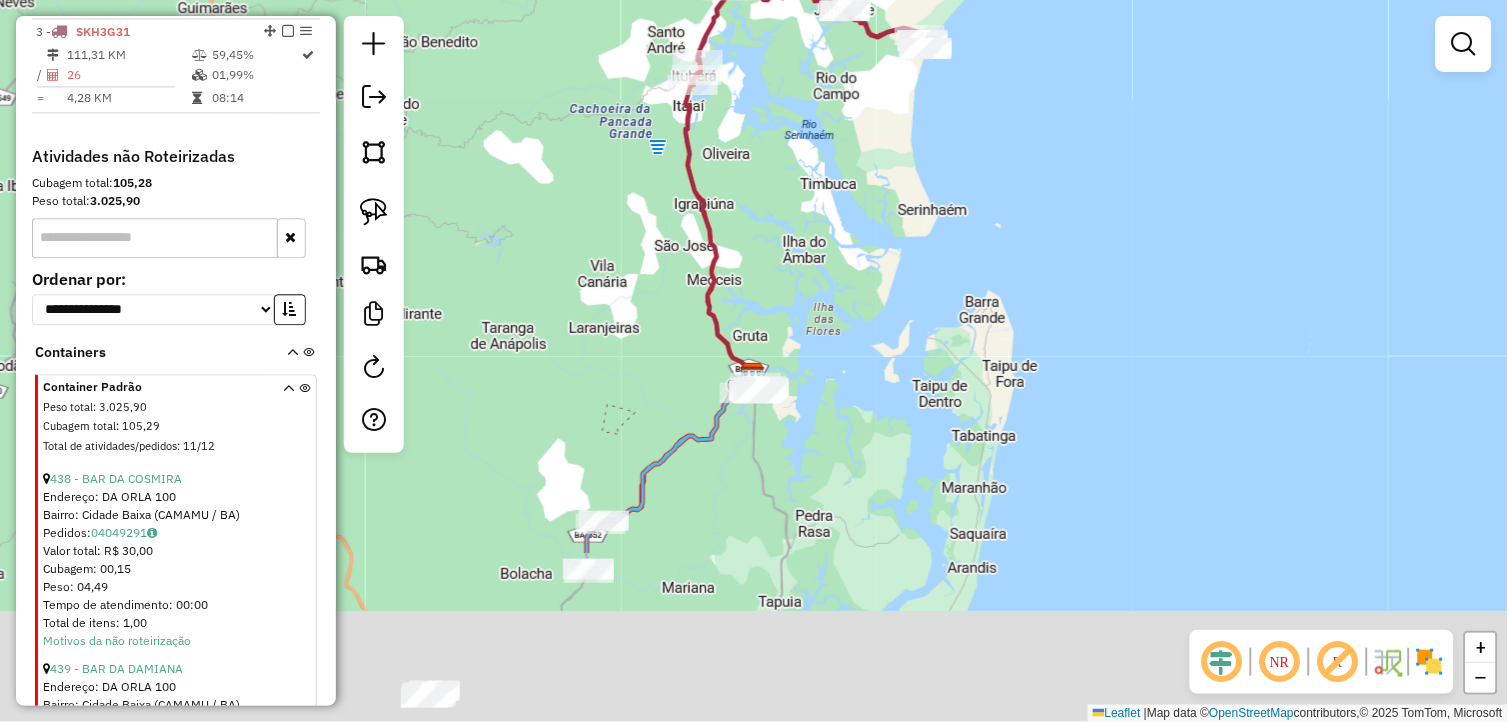 drag, startPoint x: 822, startPoint y: 381, endPoint x: 830, endPoint y: 267, distance: 114.28036 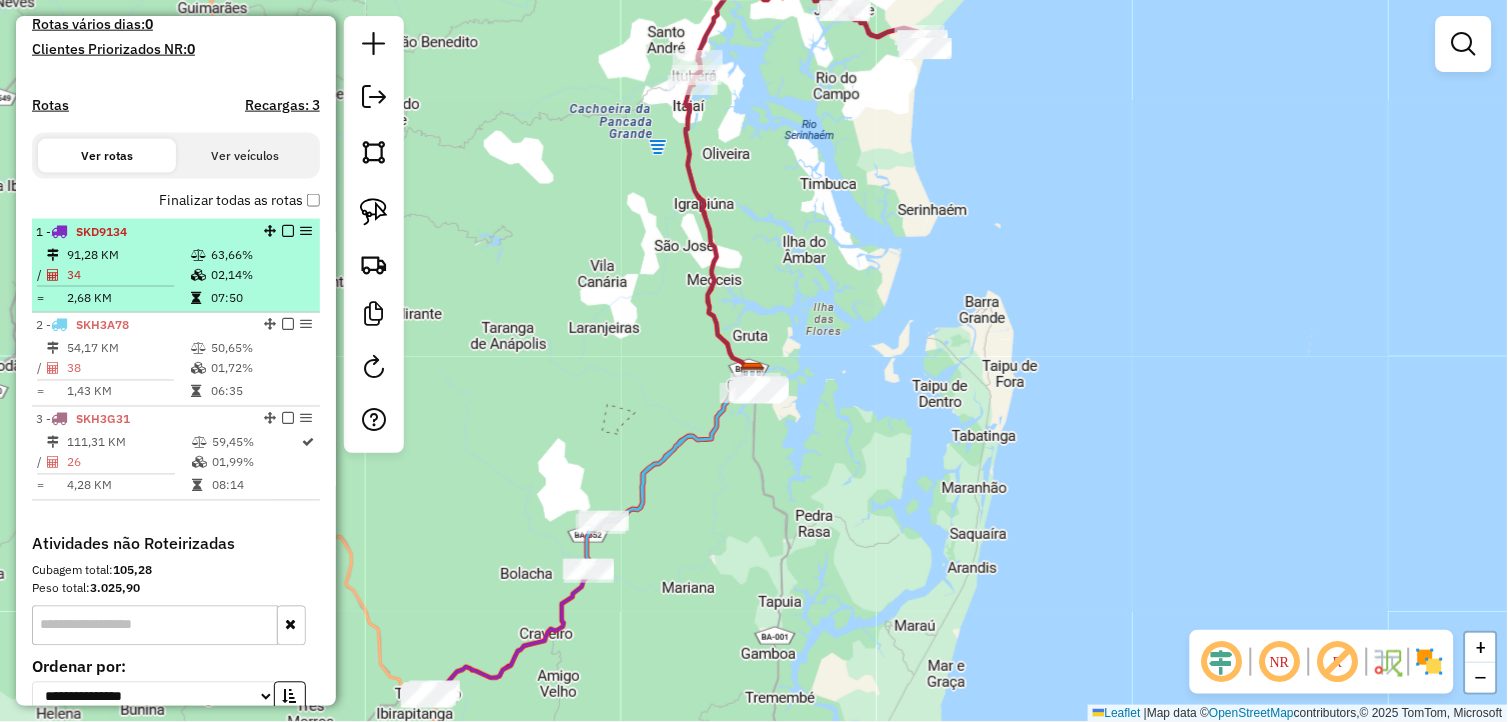 scroll, scrollTop: 491, scrollLeft: 0, axis: vertical 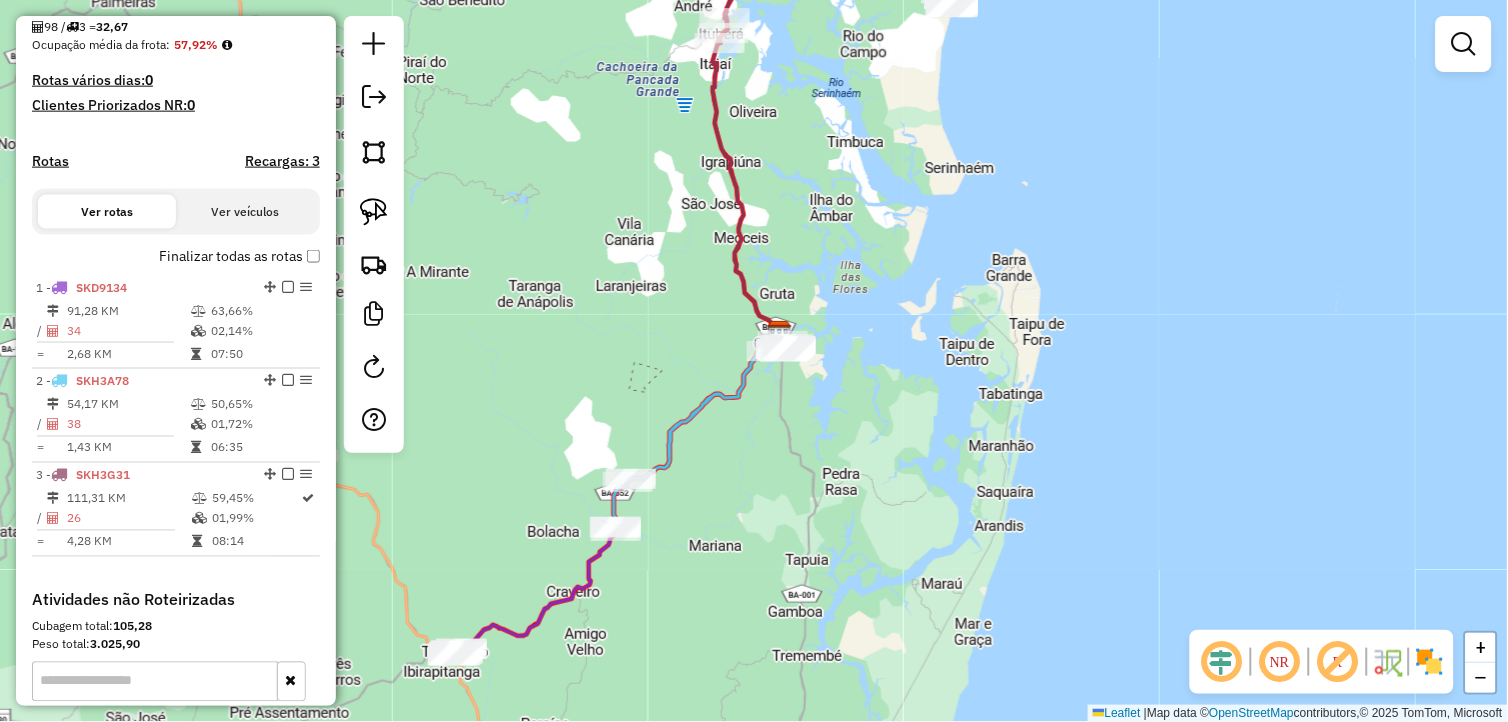 drag, startPoint x: 802, startPoint y: 491, endPoint x: 812, endPoint y: 473, distance: 20.59126 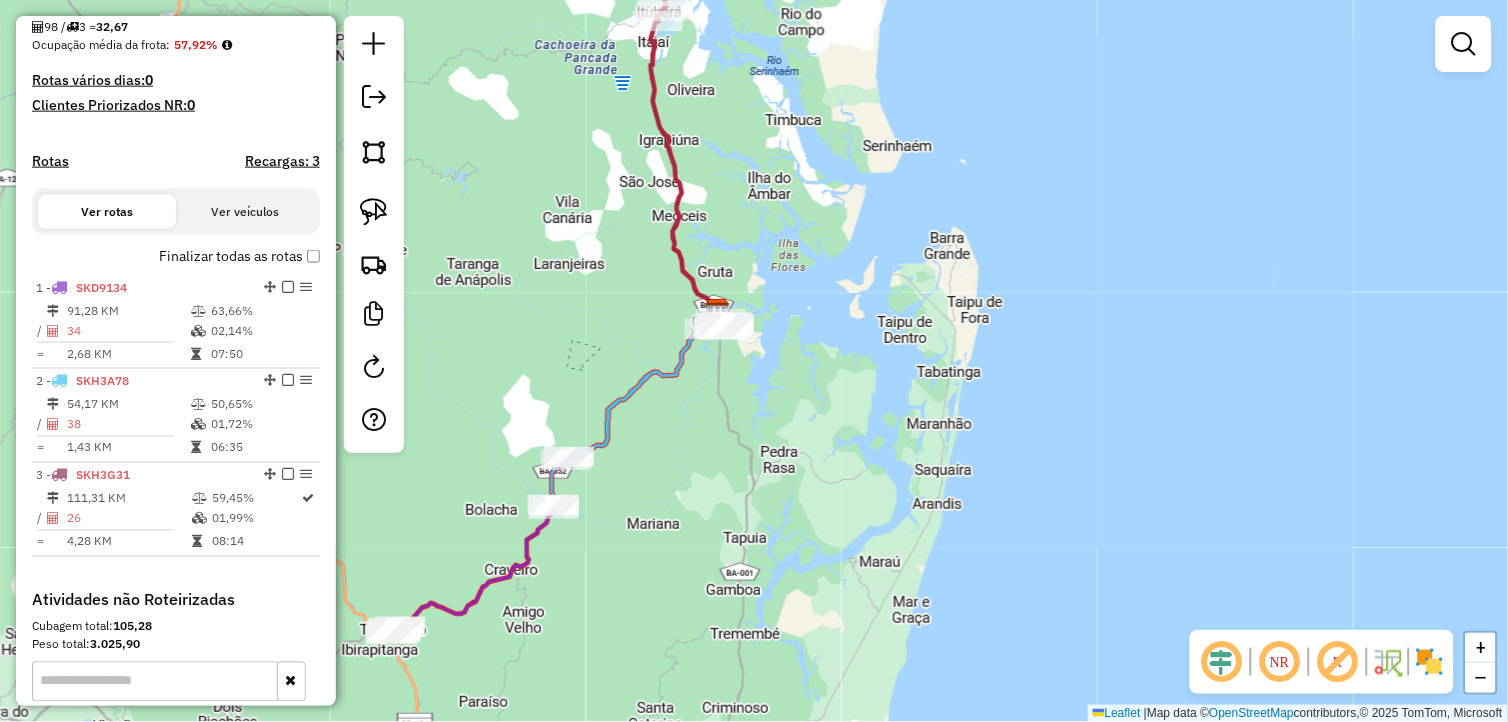 drag, startPoint x: 796, startPoint y: 420, endPoint x: 734, endPoint y: 398, distance: 65.78754 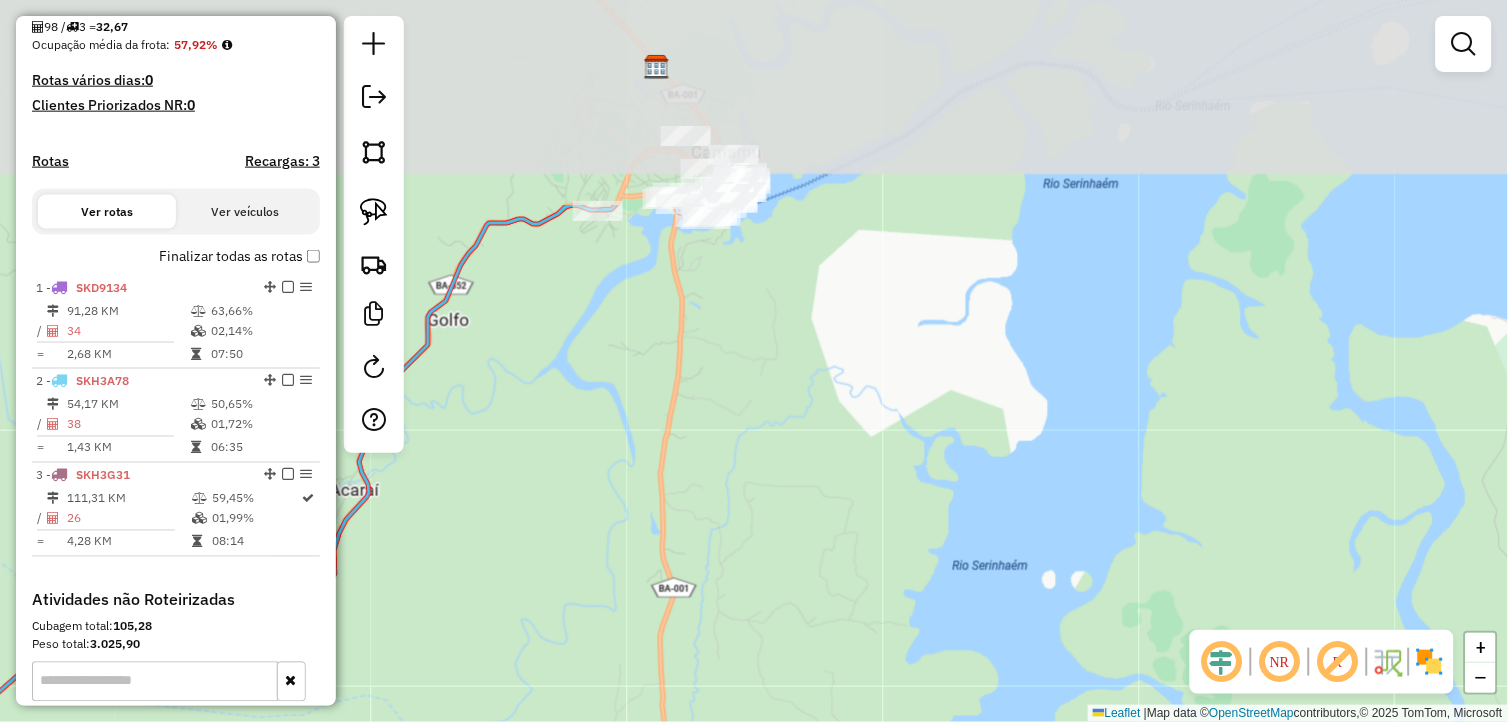 drag, startPoint x: 686, startPoint y: 242, endPoint x: 677, endPoint y: 484, distance: 242.1673 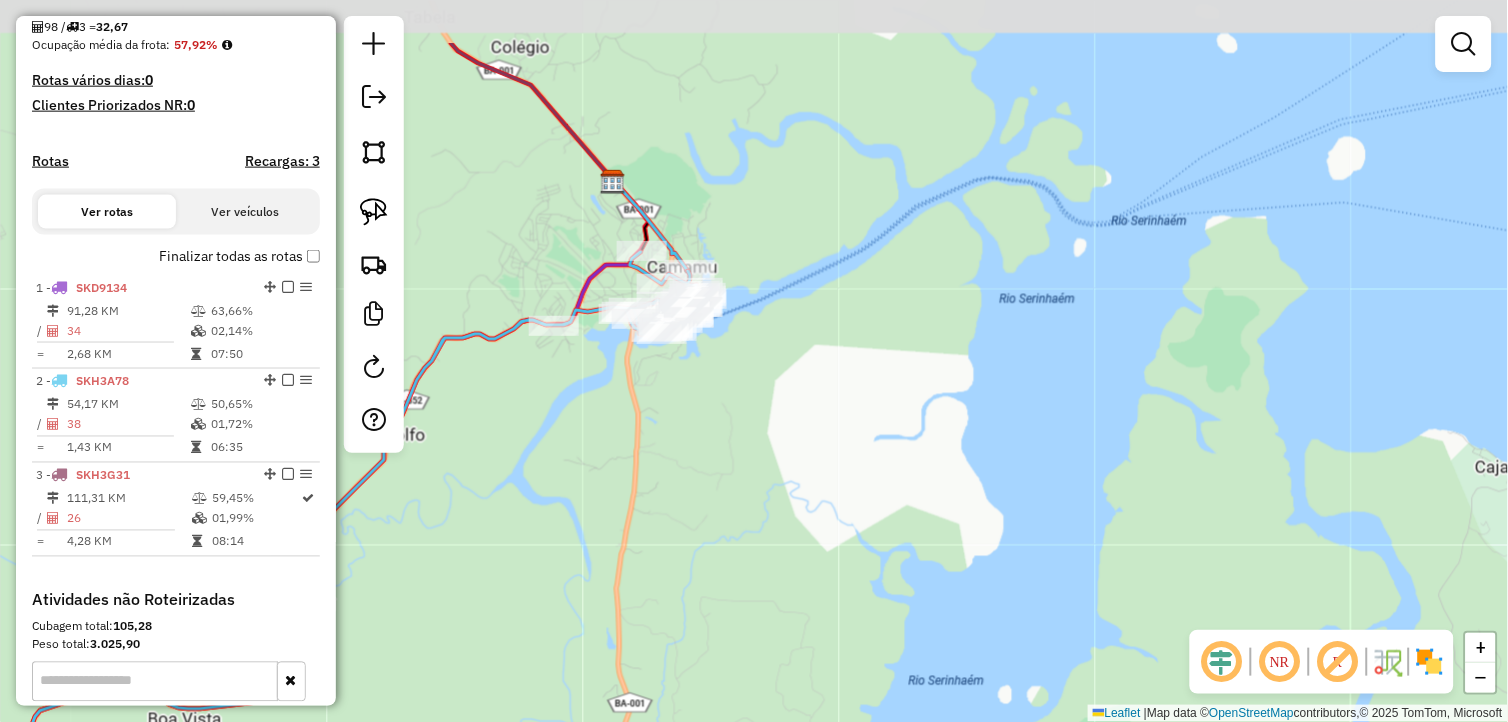 drag, startPoint x: 662, startPoint y: 308, endPoint x: 620, endPoint y: 418, distance: 117.74549 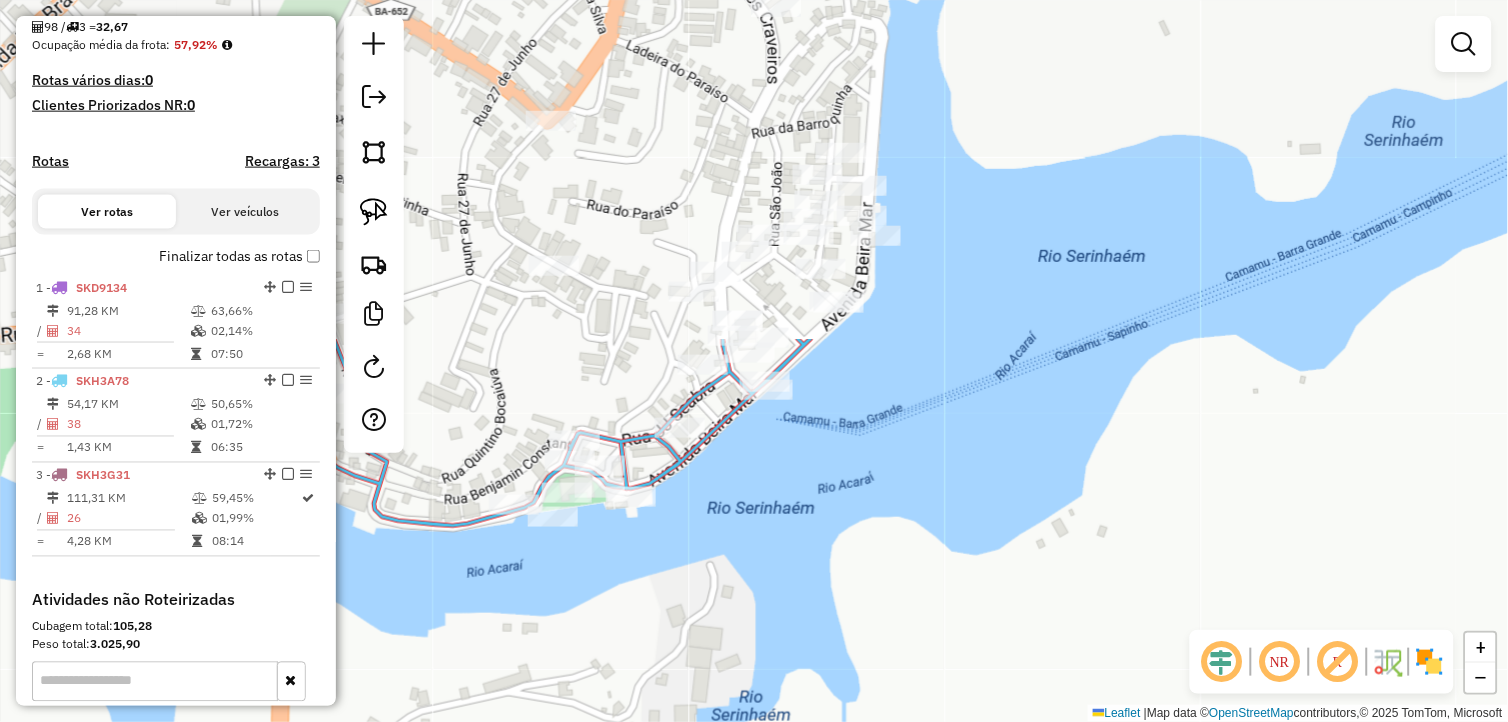 drag, startPoint x: 725, startPoint y: 201, endPoint x: 776, endPoint y: 605, distance: 407.20633 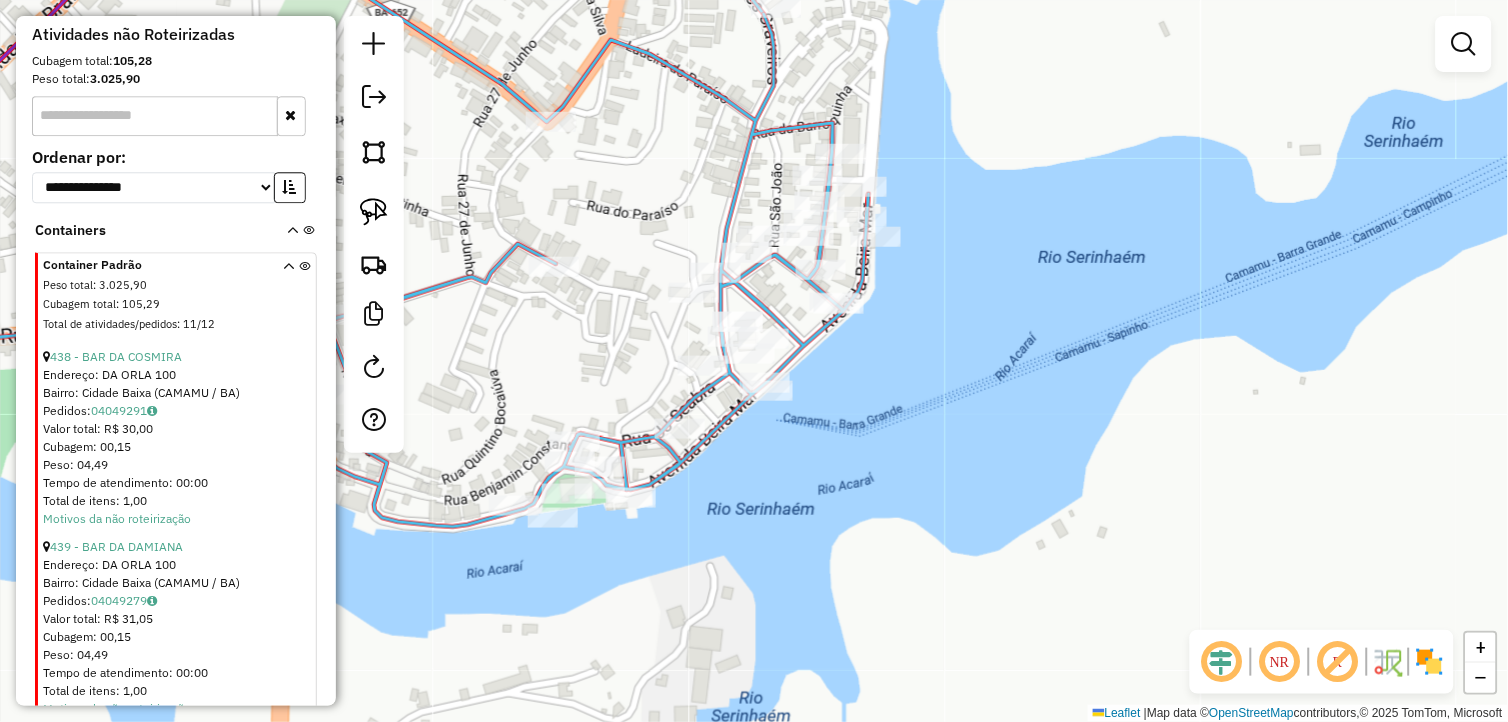 scroll, scrollTop: 1046, scrollLeft: 0, axis: vertical 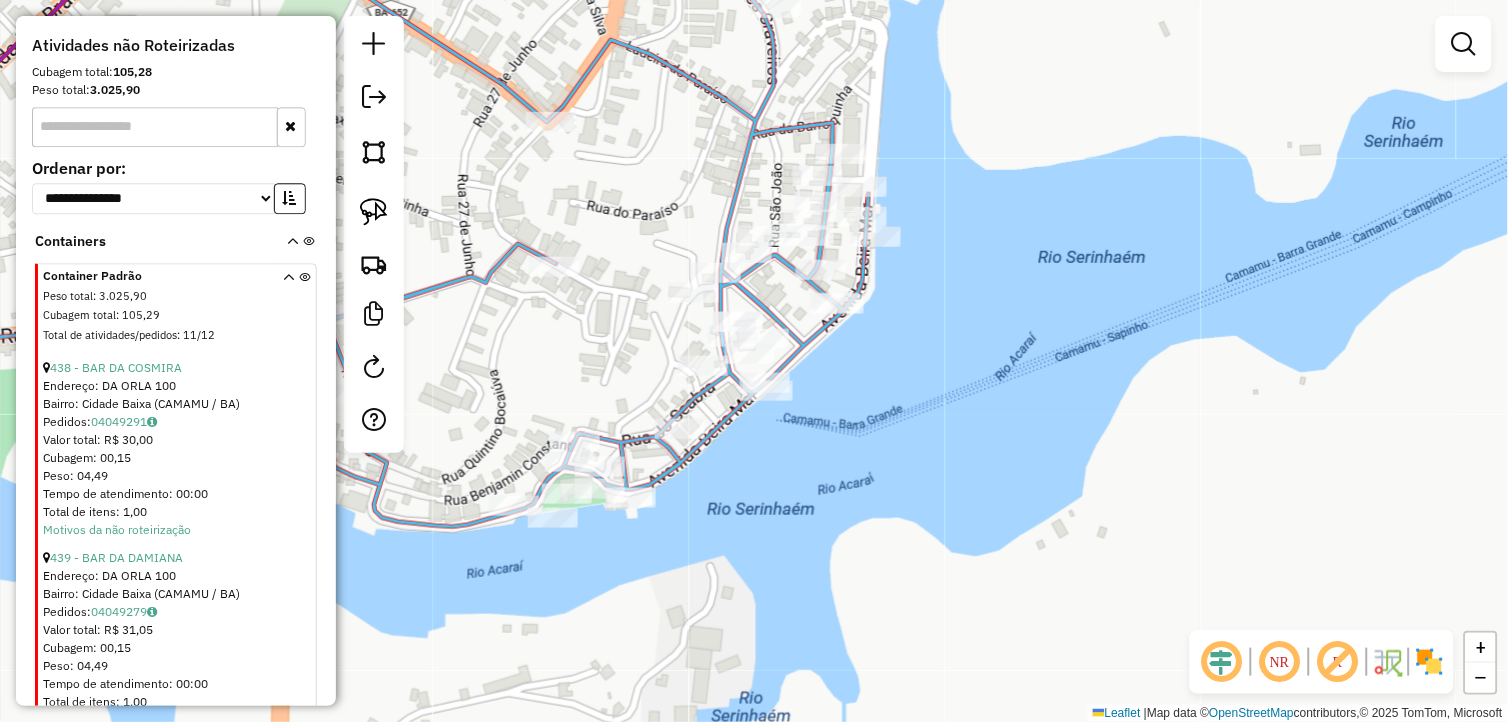 click 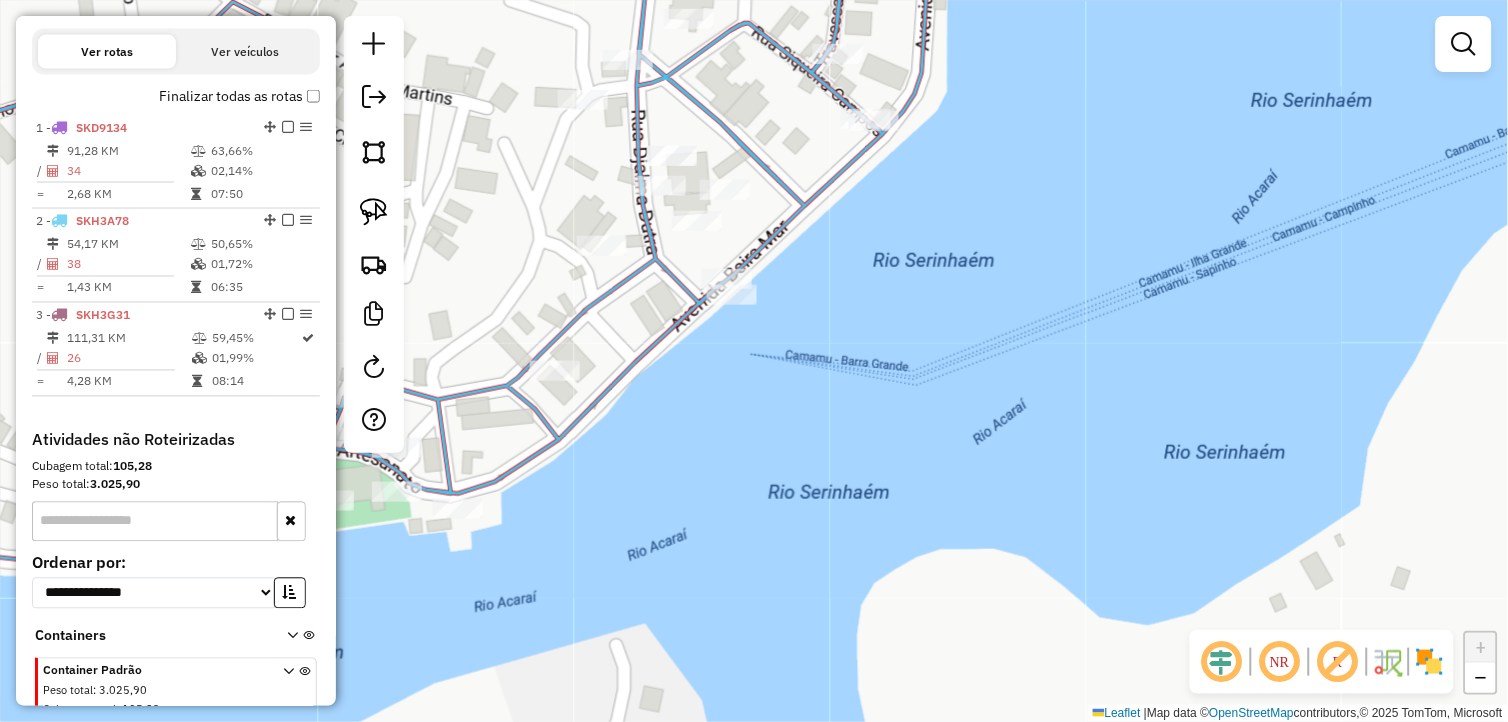 scroll, scrollTop: 511, scrollLeft: 0, axis: vertical 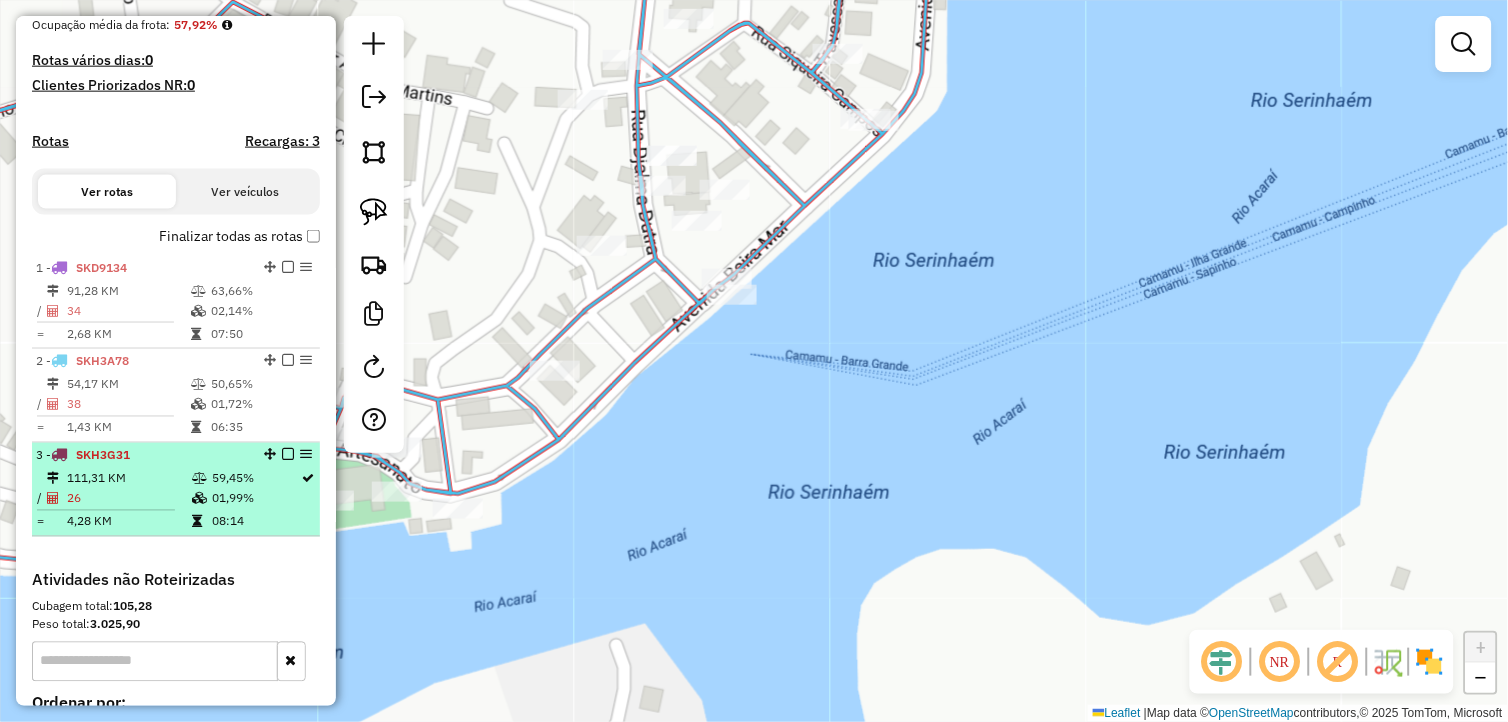 click on "111,31 KM" 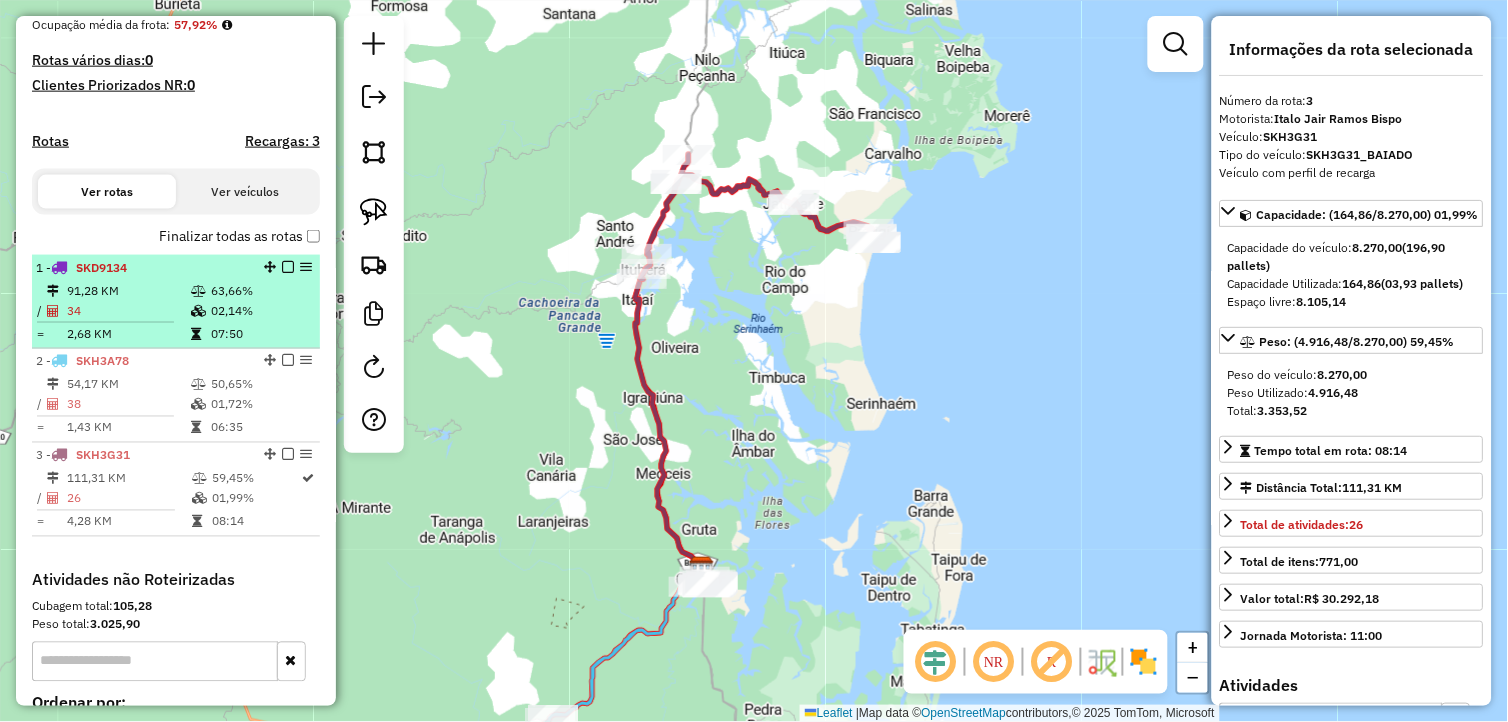 click 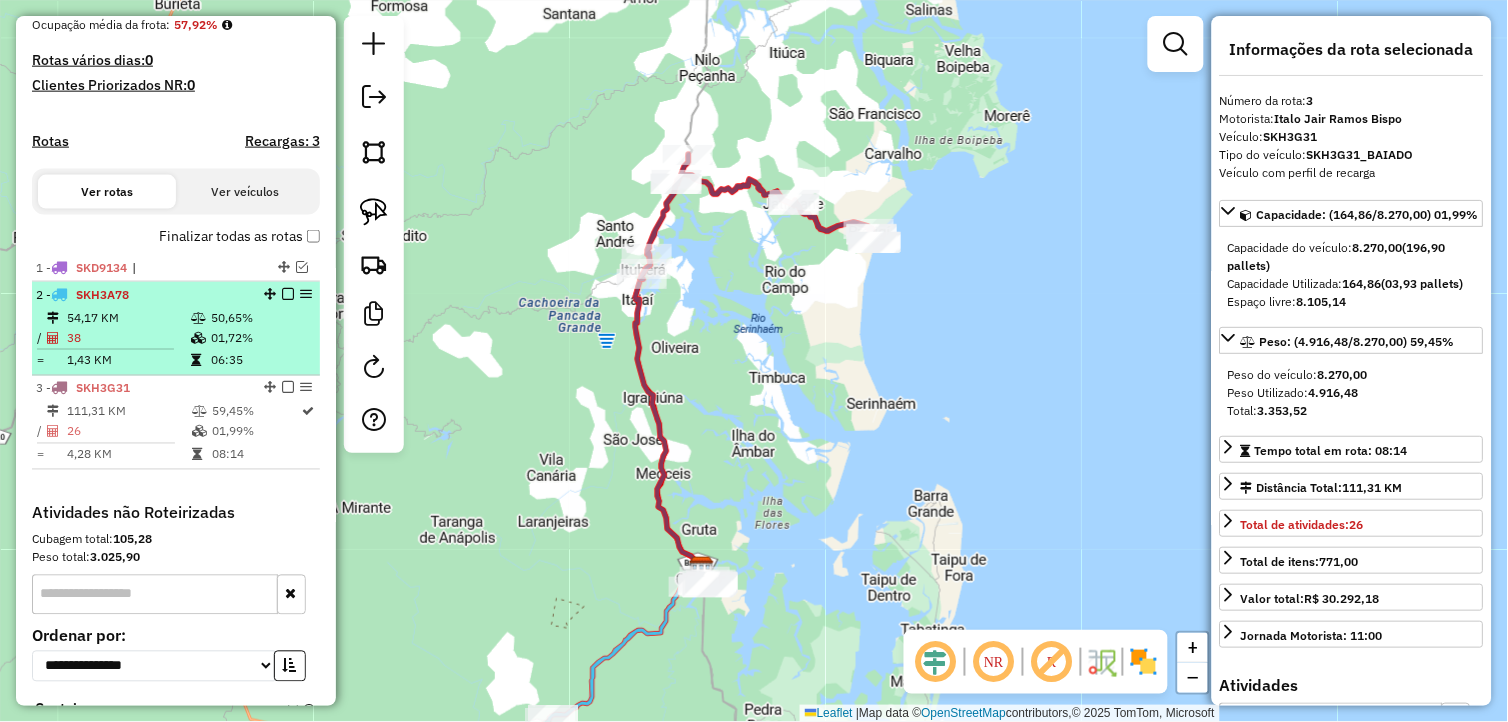 click 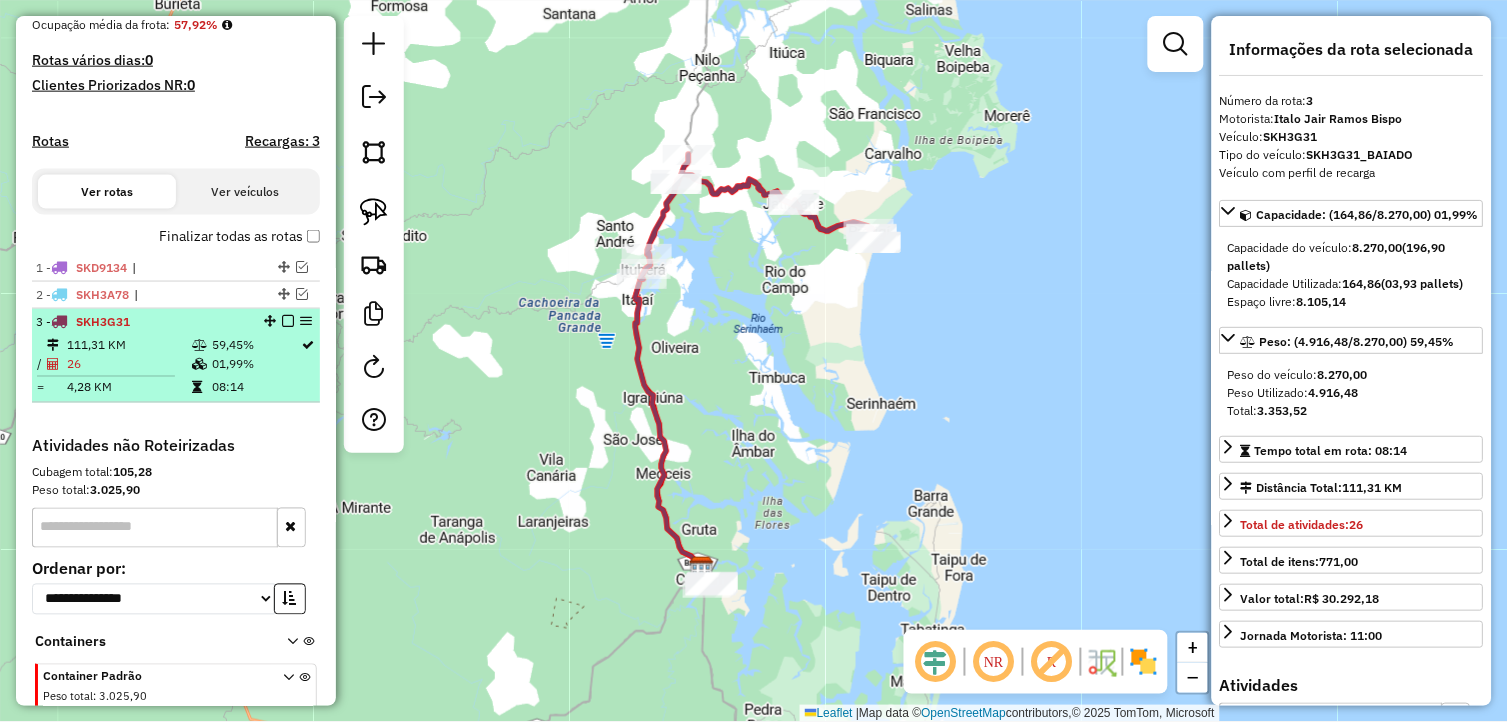 click 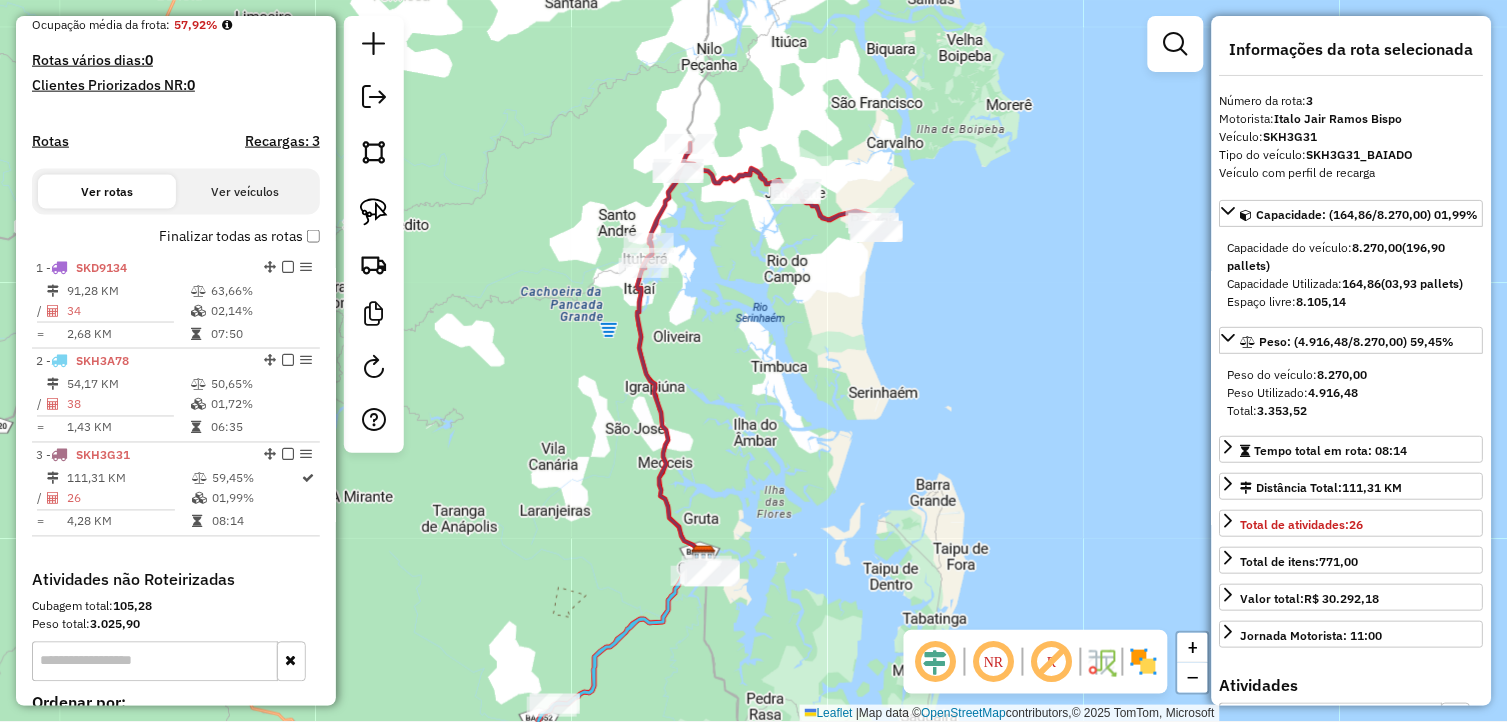 drag, startPoint x: 921, startPoint y: 437, endPoint x: 917, endPoint y: 338, distance: 99.08077 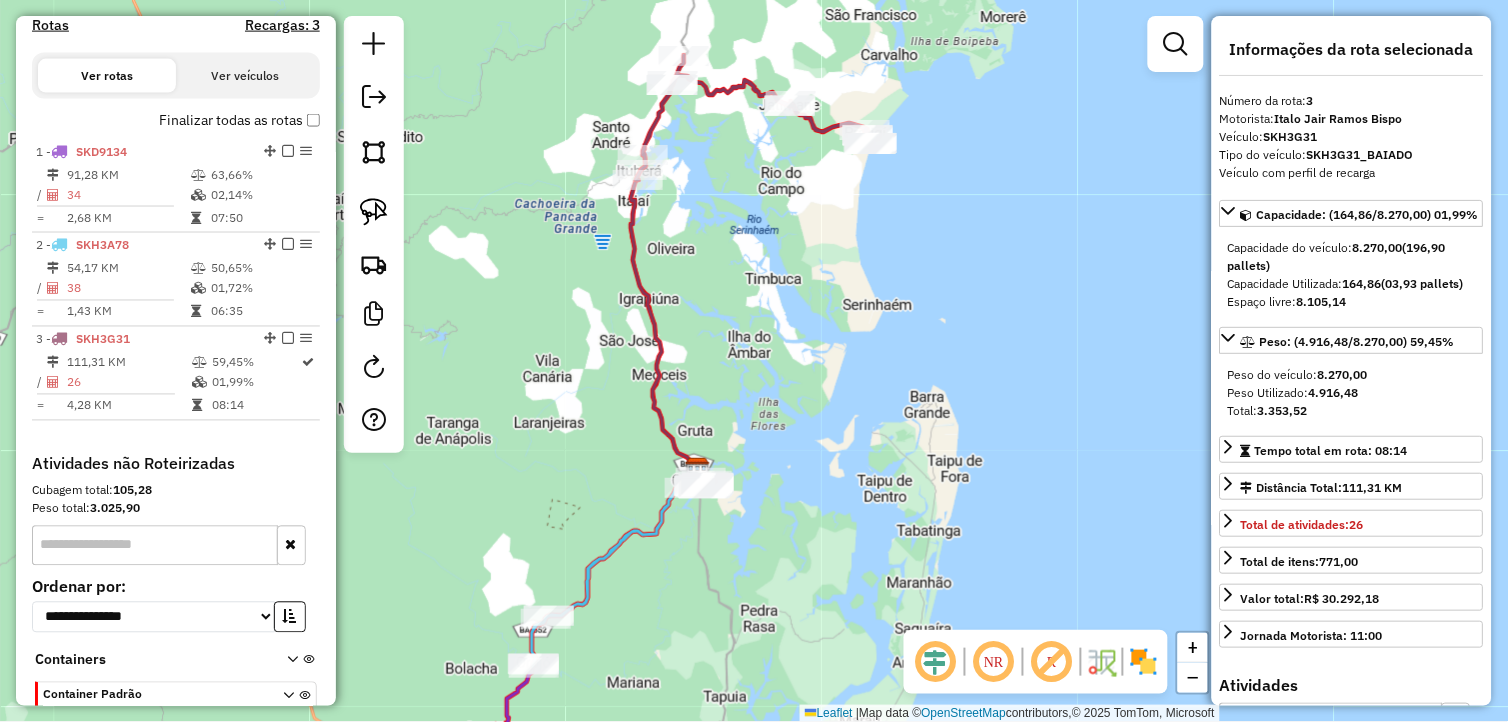 scroll, scrollTop: 733, scrollLeft: 0, axis: vertical 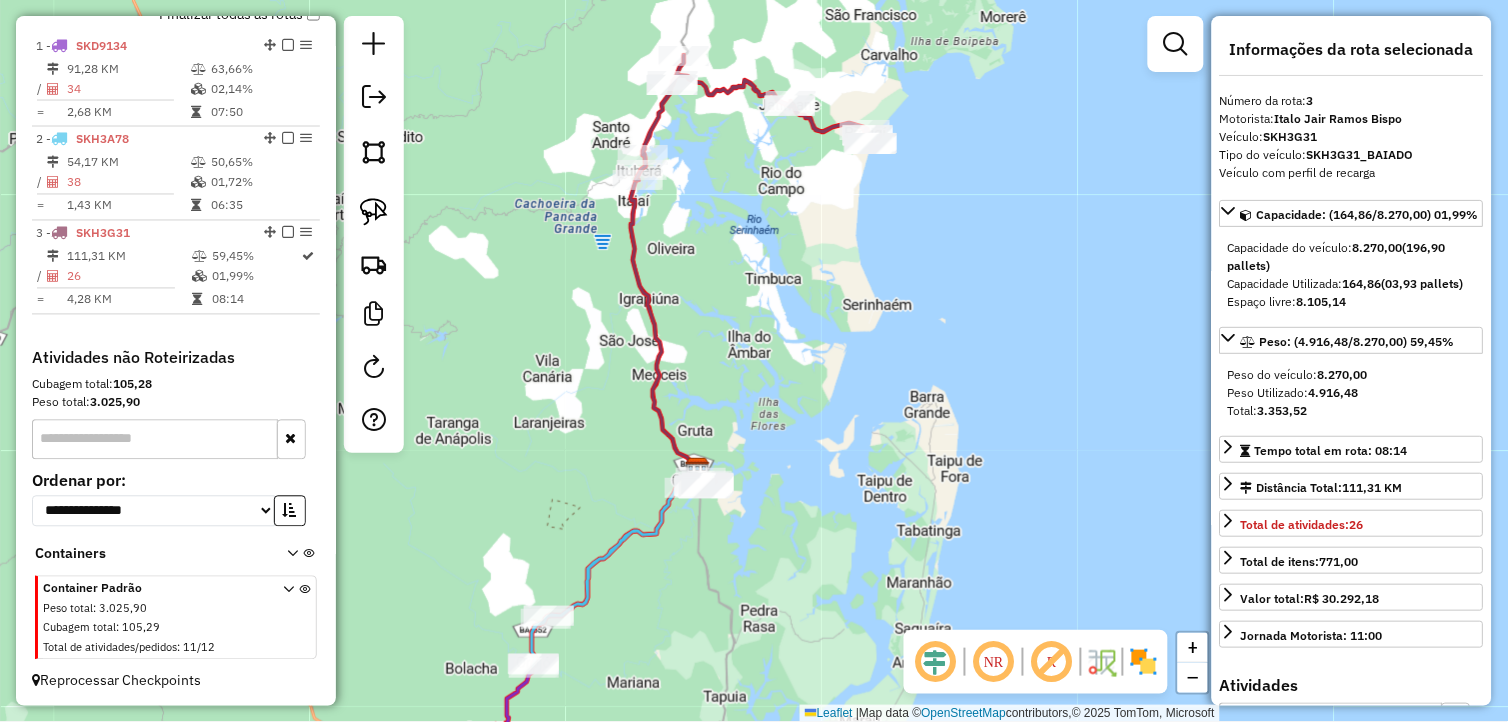 click 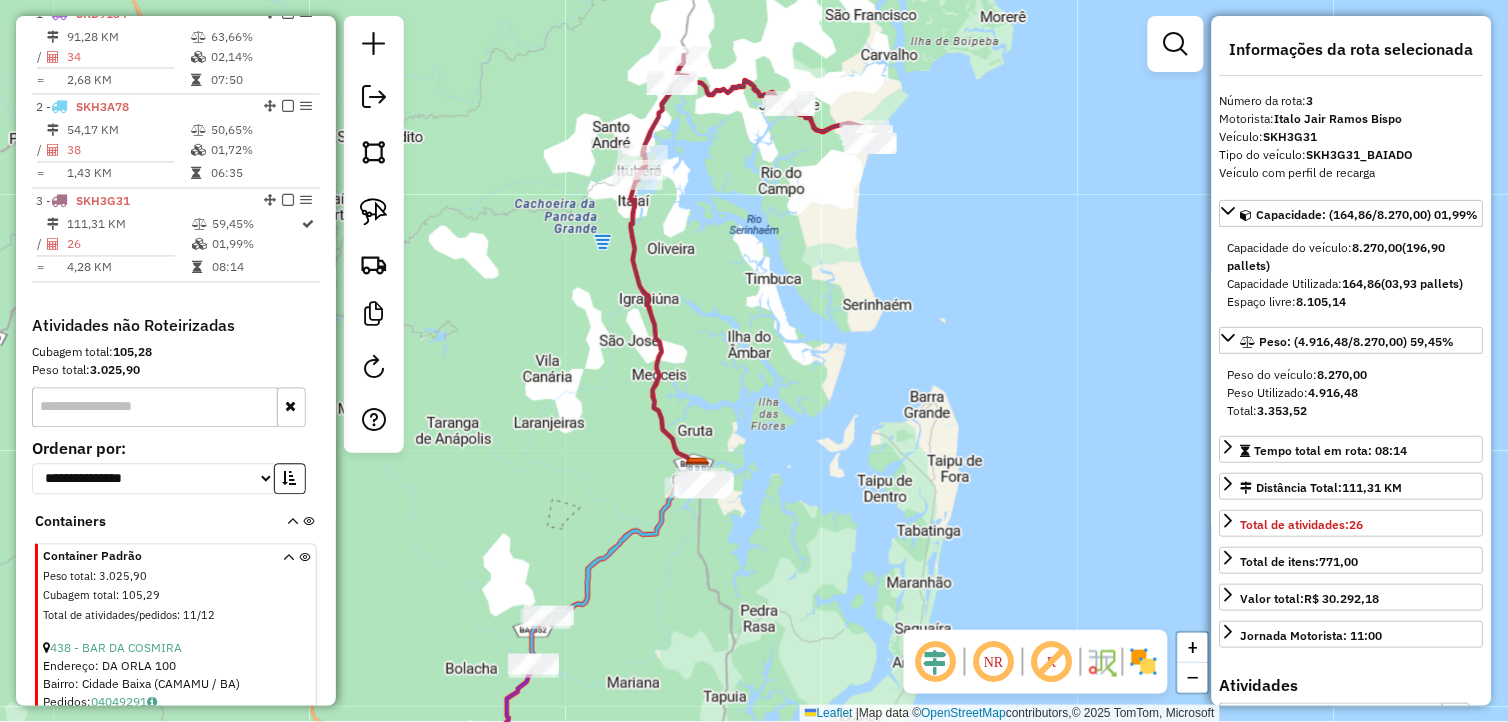 scroll, scrollTop: 733, scrollLeft: 0, axis: vertical 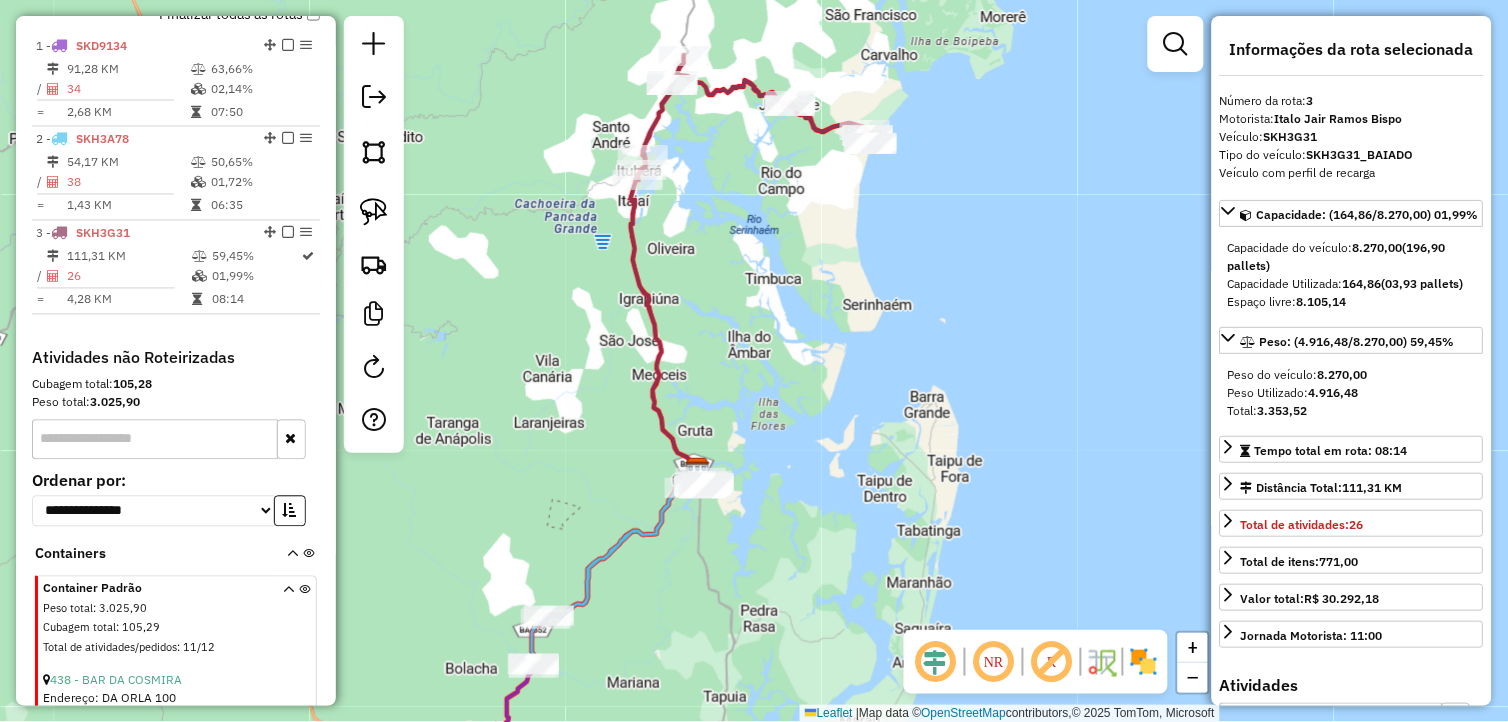 click 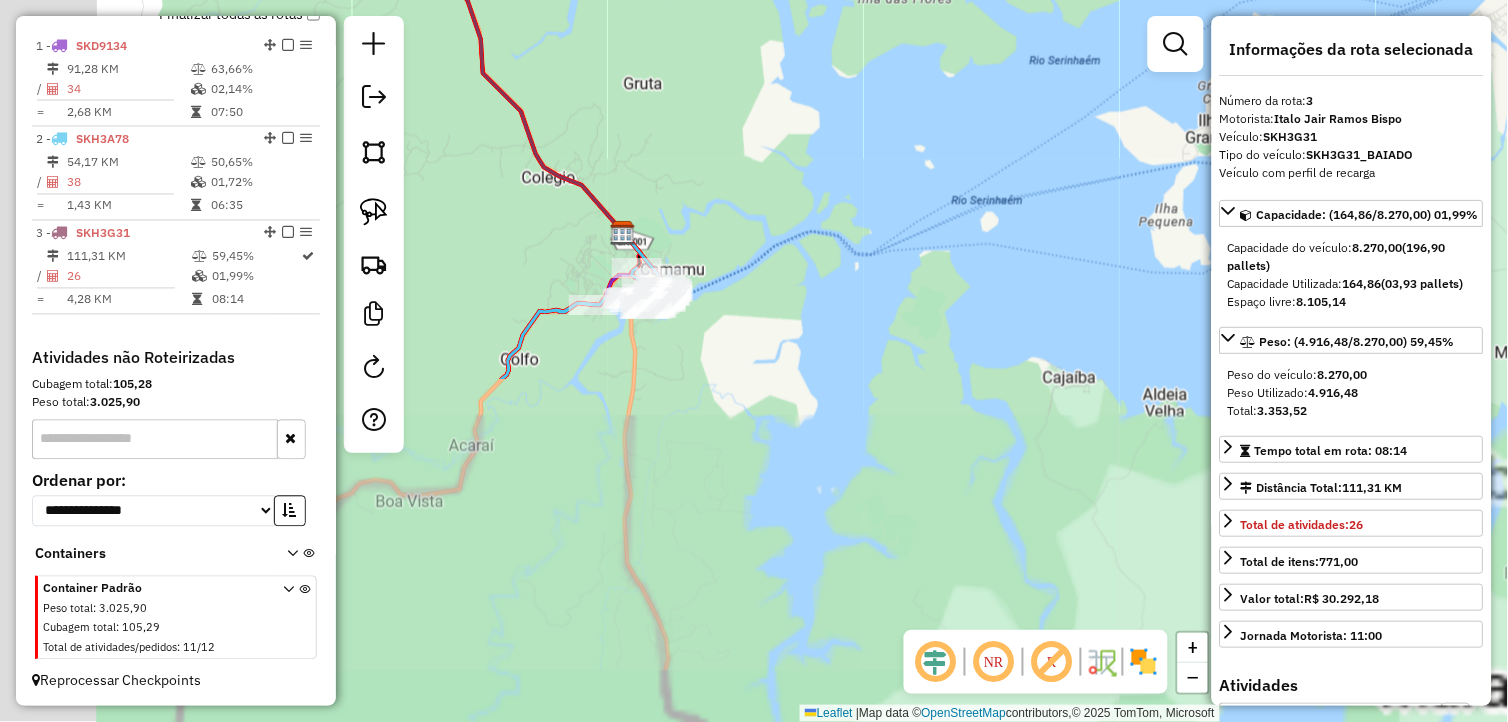 drag, startPoint x: 696, startPoint y: 570, endPoint x: 937, endPoint y: 147, distance: 486.83673 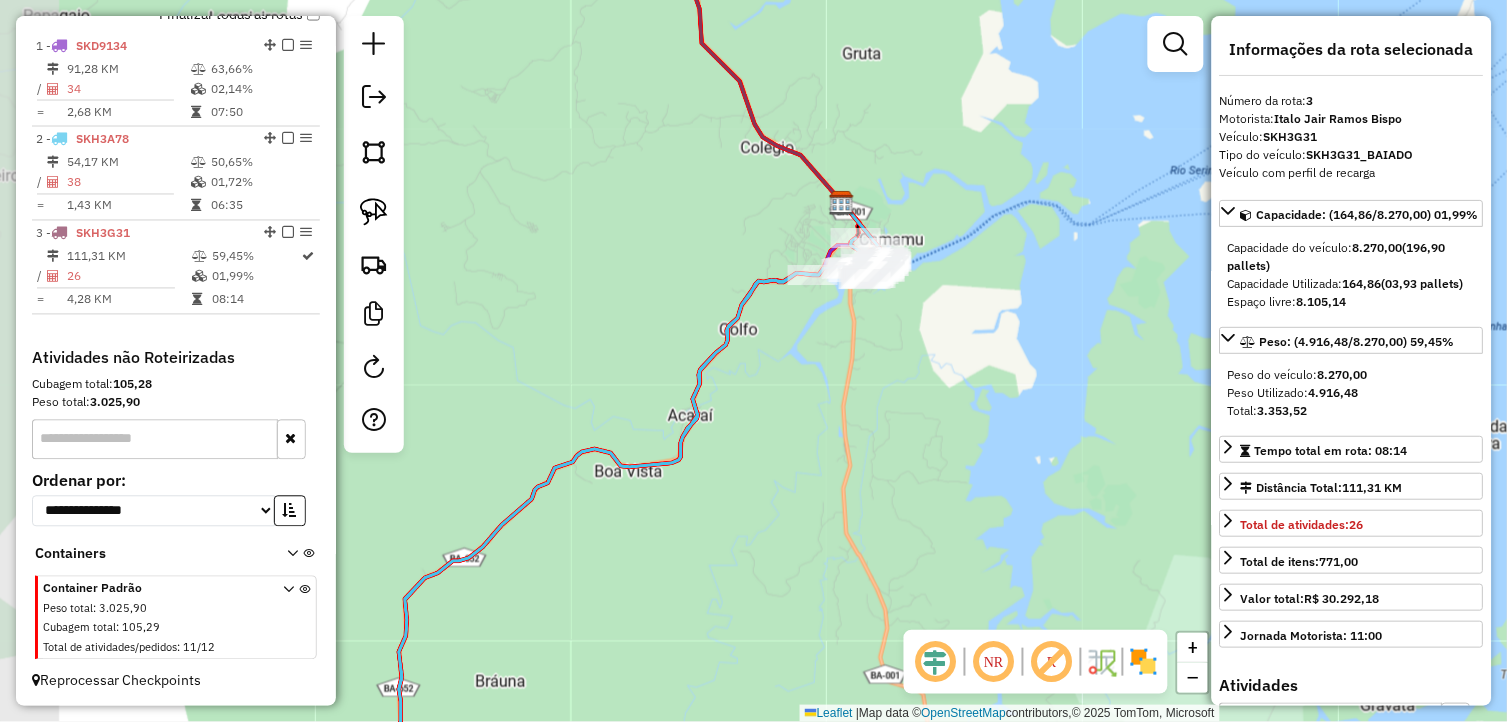drag, startPoint x: 745, startPoint y: 416, endPoint x: 878, endPoint y: 423, distance: 133.18408 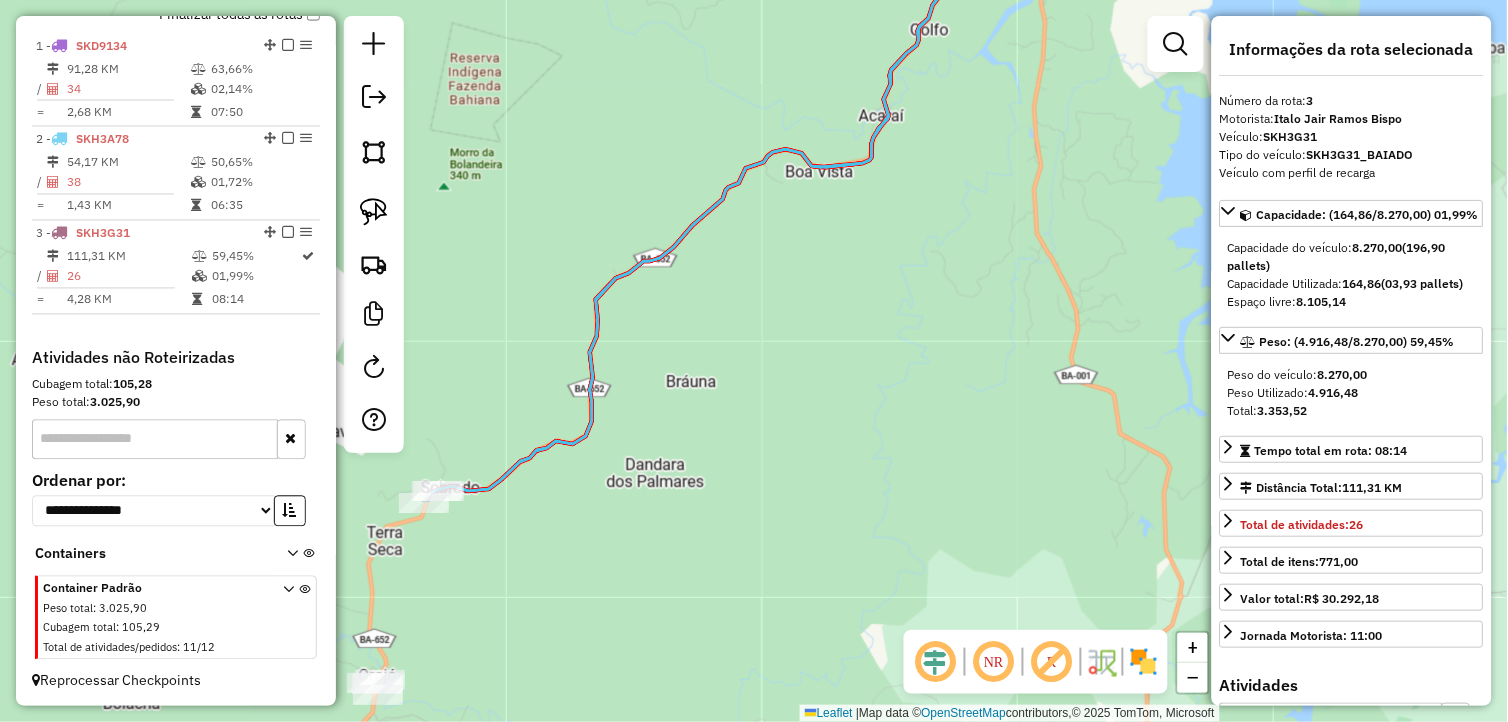 drag, startPoint x: 816, startPoint y: 468, endPoint x: 974, endPoint y: 194, distance: 316.29102 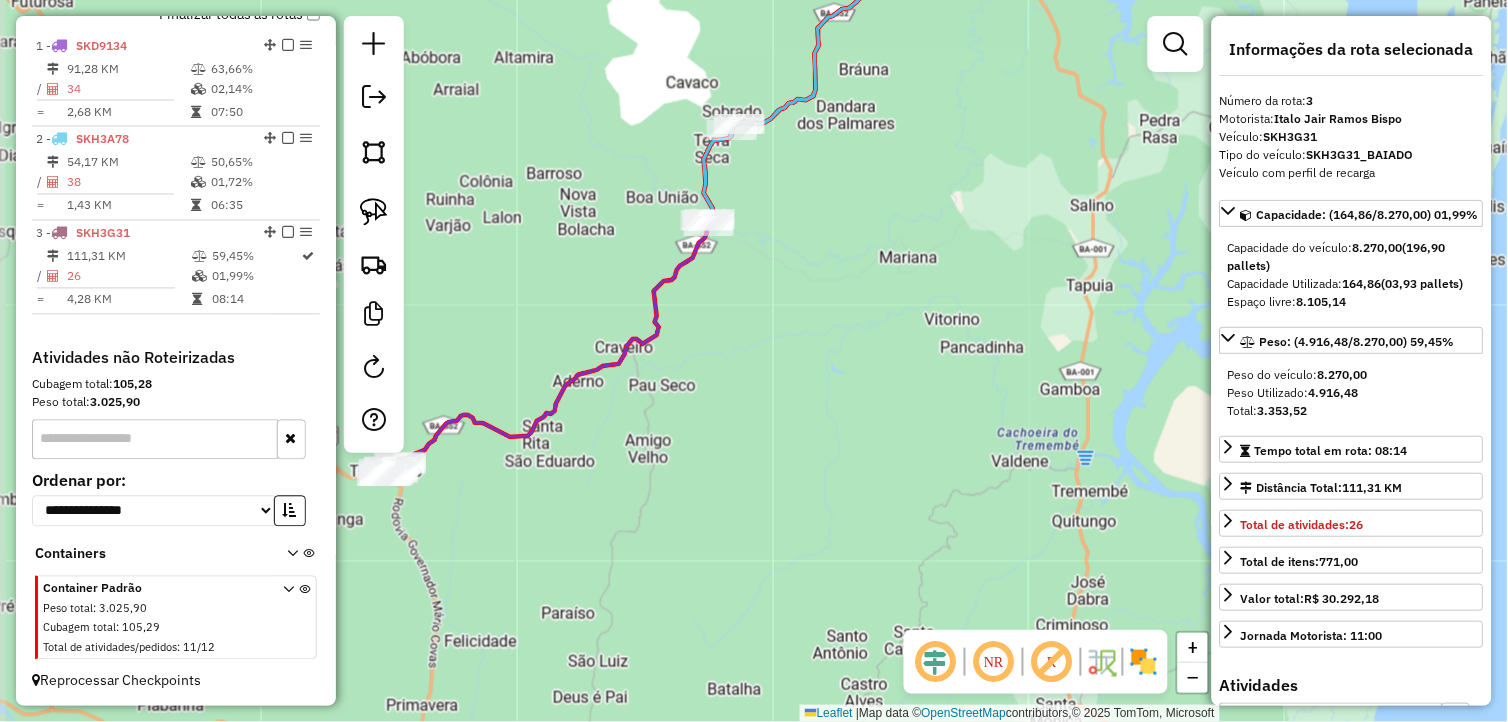 drag, startPoint x: 775, startPoint y: 508, endPoint x: 863, endPoint y: 214, distance: 306.8876 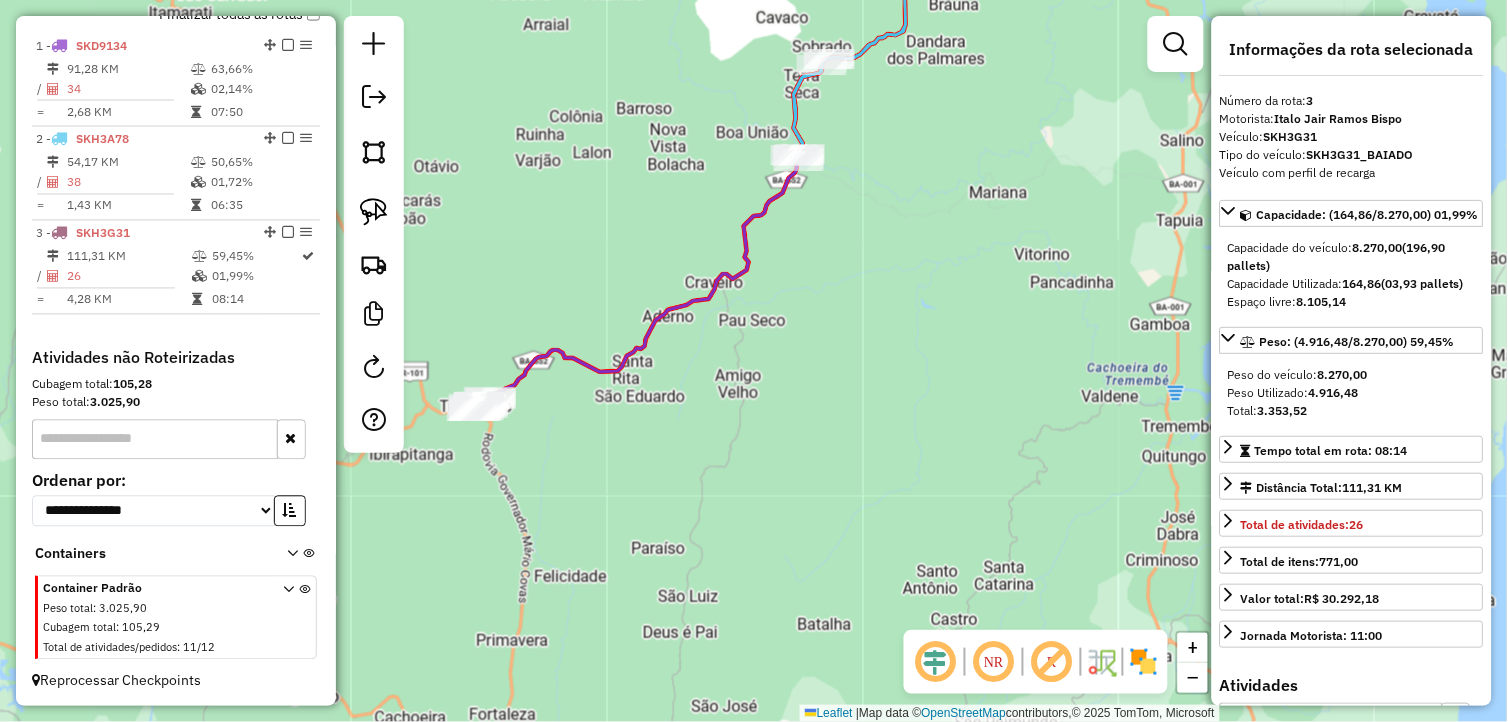 drag, startPoint x: 913, startPoint y: 223, endPoint x: 881, endPoint y: 277, distance: 62.76942 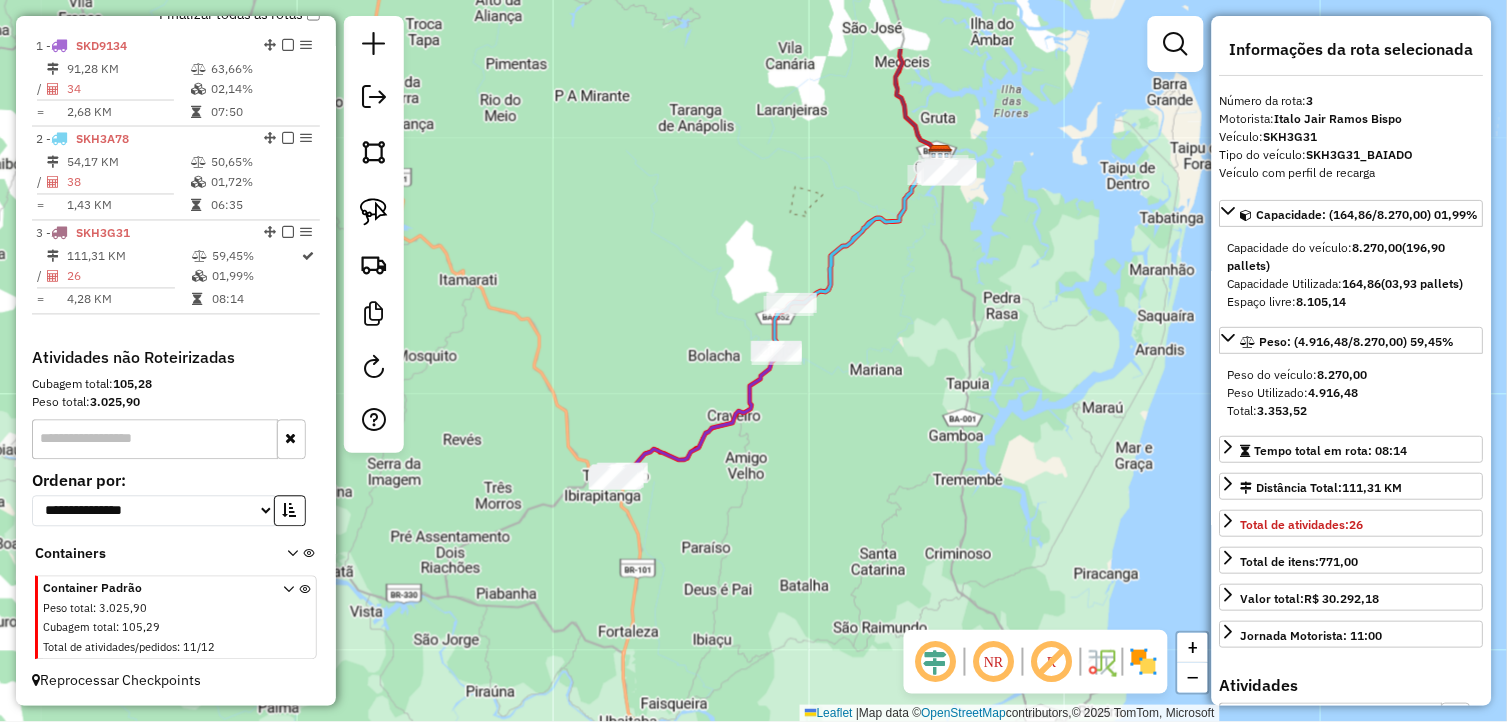 drag, startPoint x: 885, startPoint y: 305, endPoint x: 854, endPoint y: 462, distance: 160.03125 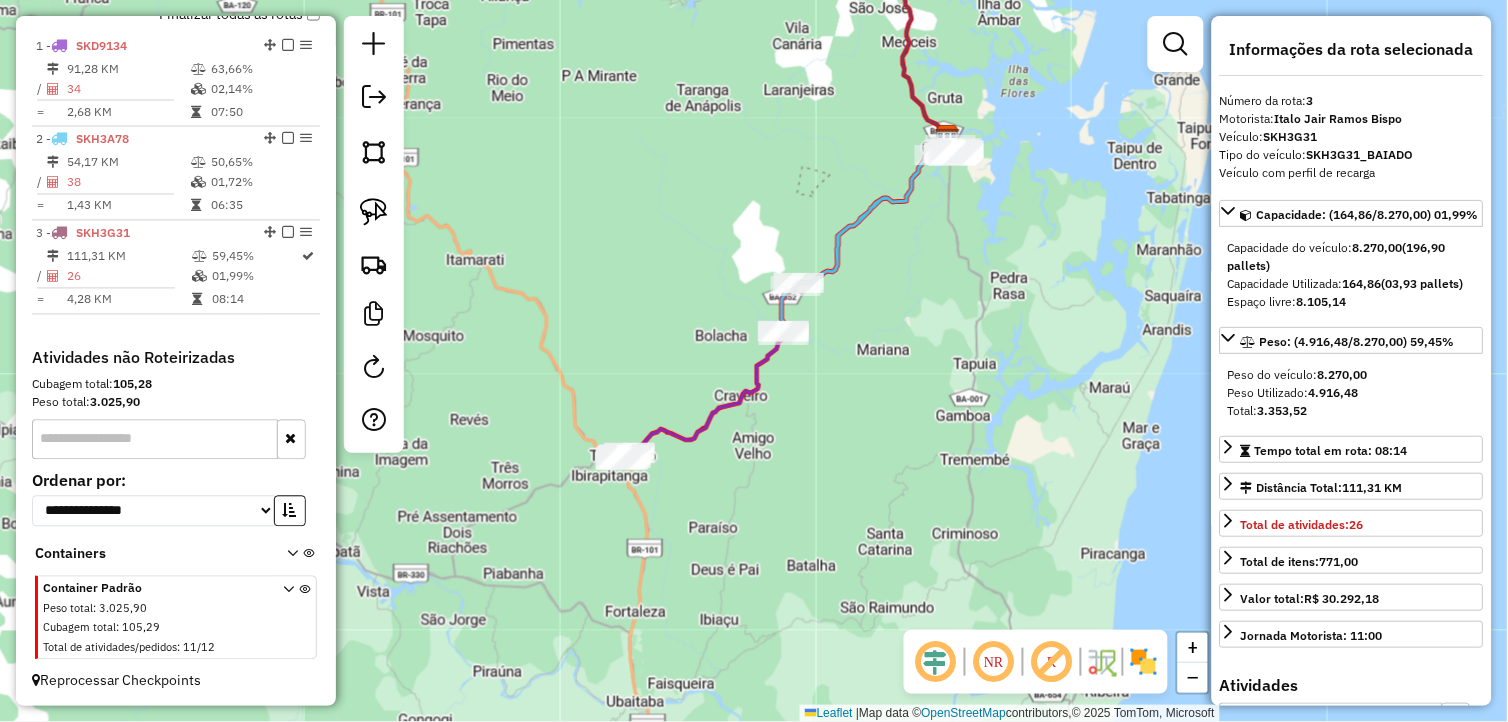 drag, startPoint x: 962, startPoint y: 407, endPoint x: 908, endPoint y: 350, distance: 78.51752 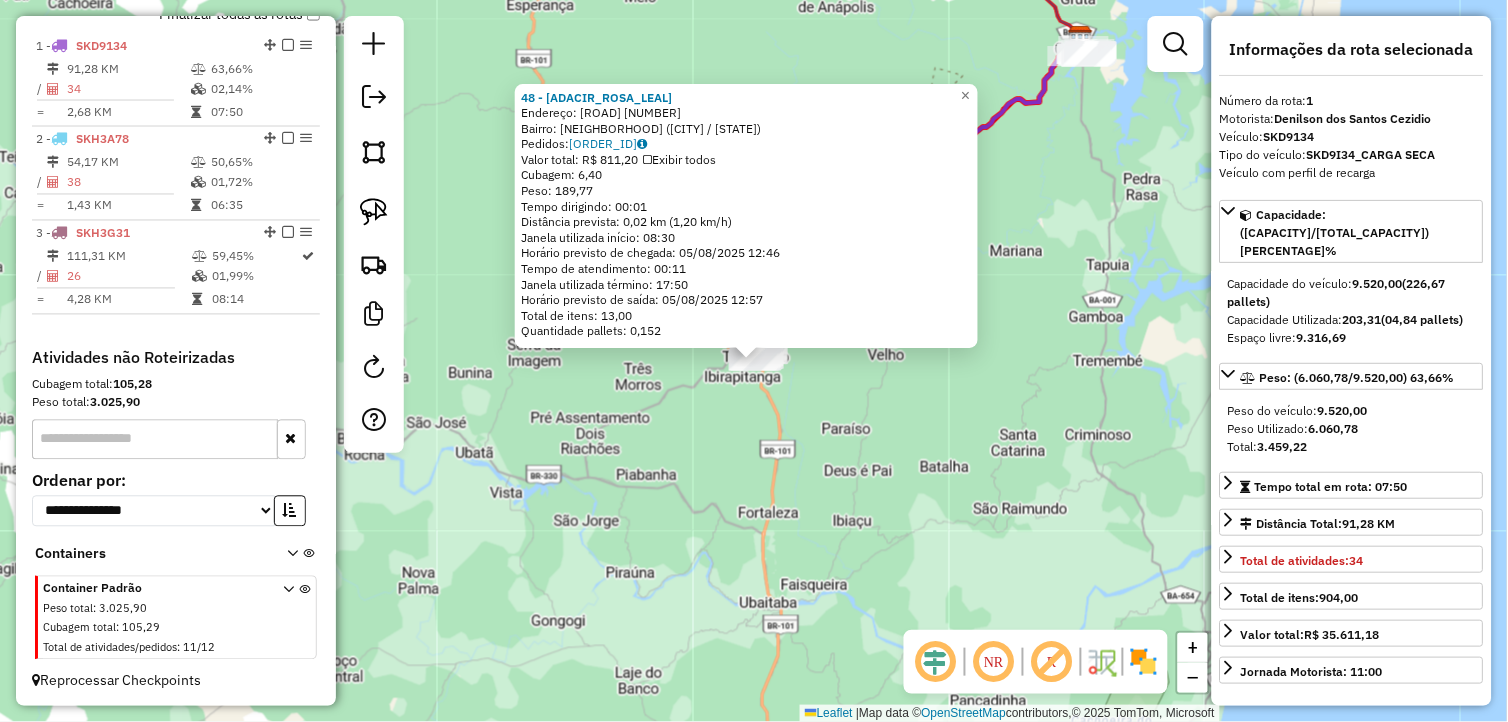 scroll, scrollTop: 734, scrollLeft: 0, axis: vertical 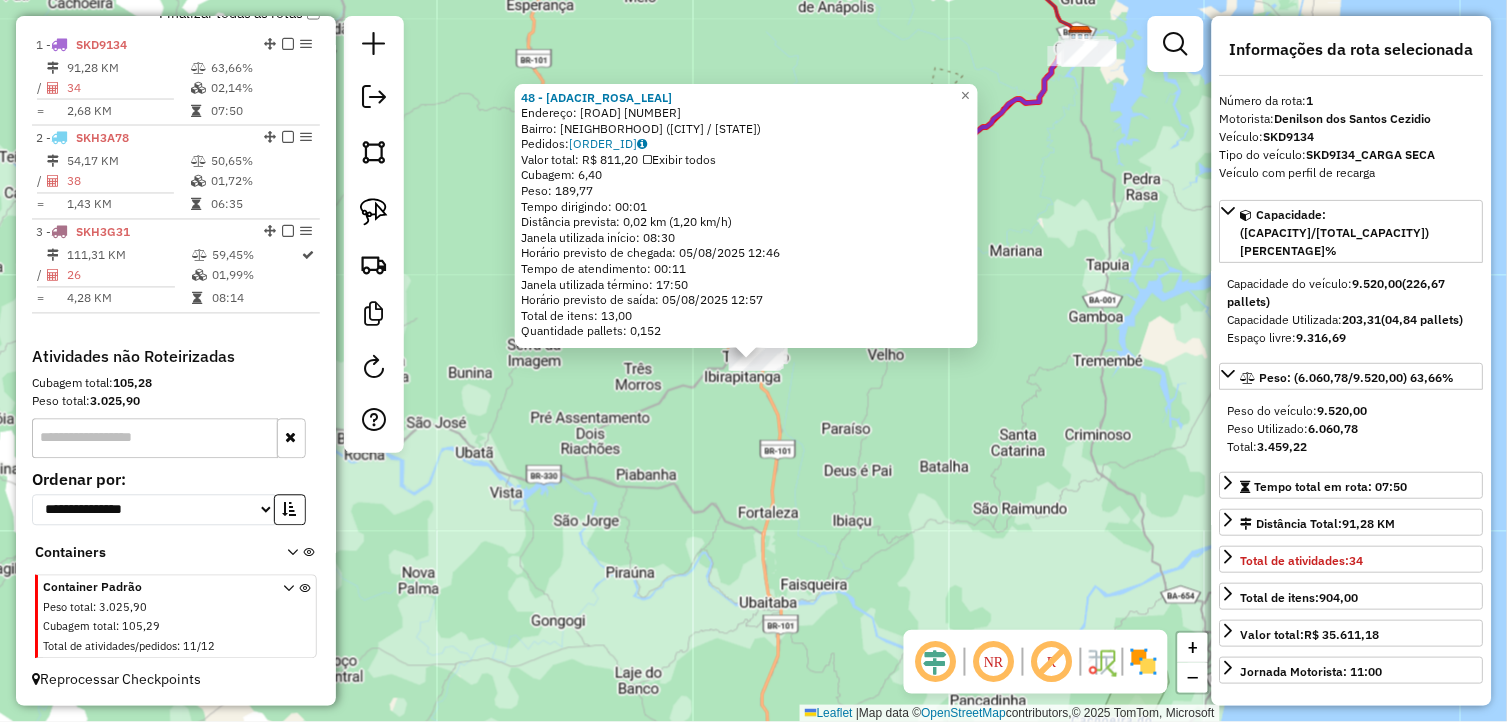 click on "48 - ADACIR ROSA LEAL  Endereço:  PRACA DA BANDEIRA 1   Bairro: Travessao (CAMAMU / BA)   Pedidos:  04049298   Valor total: R$ 811,20   Exibir todos   Cubagem: 6,40  Peso: 189,77  Tempo dirigindo: 00:01   Distância prevista: 0,02 km (1,20 km/h)   Janela utilizada início: 08:30   Horário previsto de chegada: 05/08/2025 12:46   Tempo de atendimento: 00:11   Janela utilizada término: 17:50   Horário previsto de saída: 05/08/2025 12:57   Total de itens: 13,00   Quantidade pallets: 0,152  × Janela de atendimento Grade de atendimento Capacidade Transportadoras Veículos Cliente Pedidos  Rotas Selecione os dias de semana para filtrar as janelas de atendimento  Seg   Ter   Qua   Qui   Sex   Sáb   Dom  Informe o período da janela de atendimento: De: Até:  Filtrar exatamente a janela do cliente  Considerar janela de atendimento padrão  Selecione os dias de semana para filtrar as grades de atendimento  Seg   Ter   Qua   Qui   Sex   Sáb   Dom   Considerar clientes sem dia de atendimento cadastrado  De:  De:" 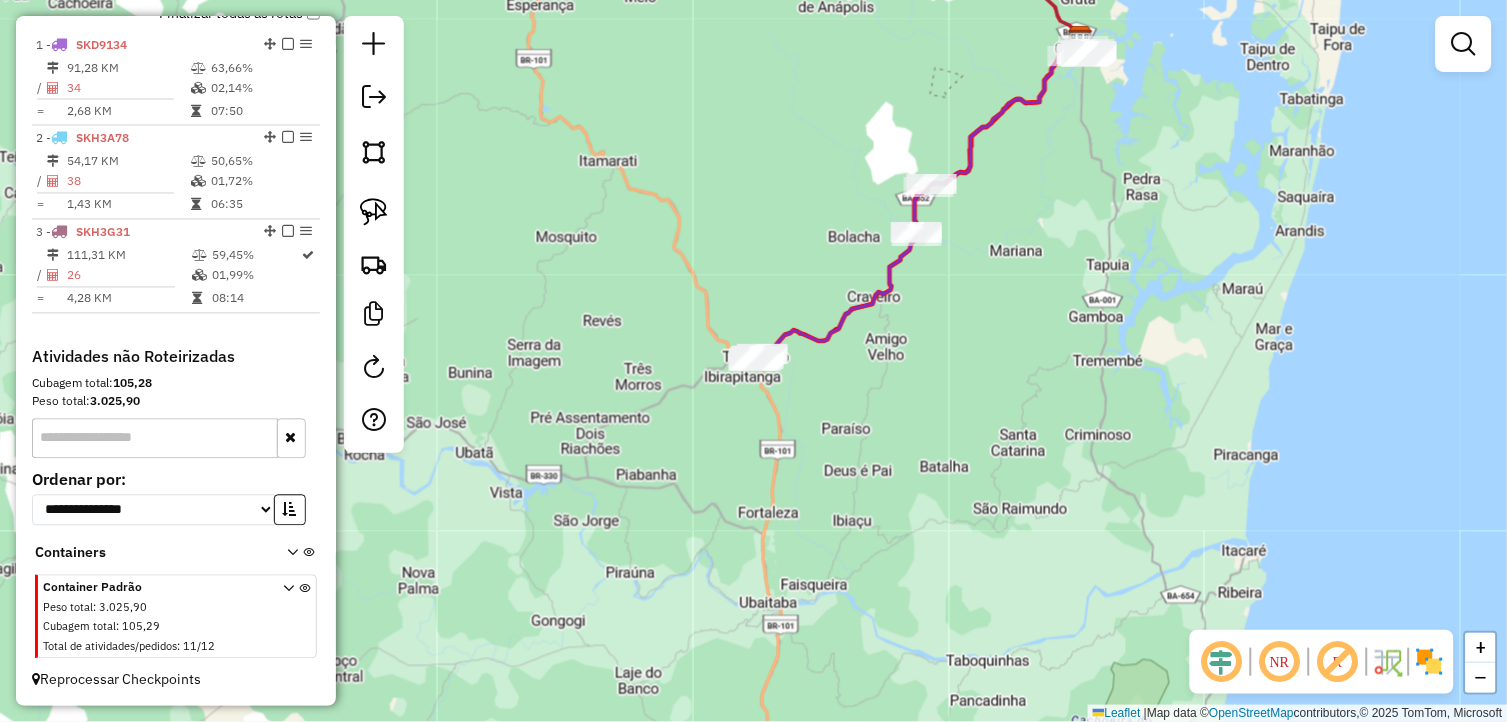 drag, startPoint x: 967, startPoint y: 310, endPoint x: 893, endPoint y: 418, distance: 130.91983 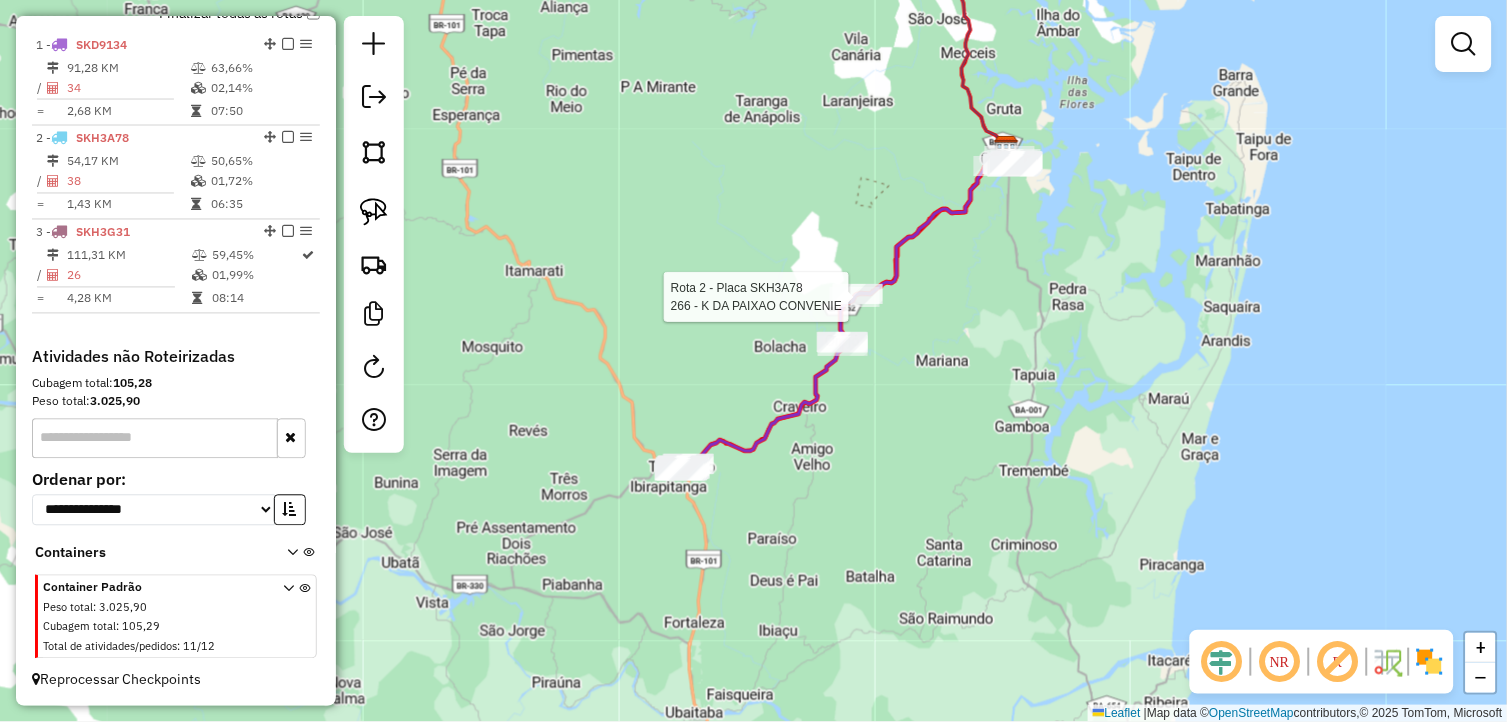 select on "*********" 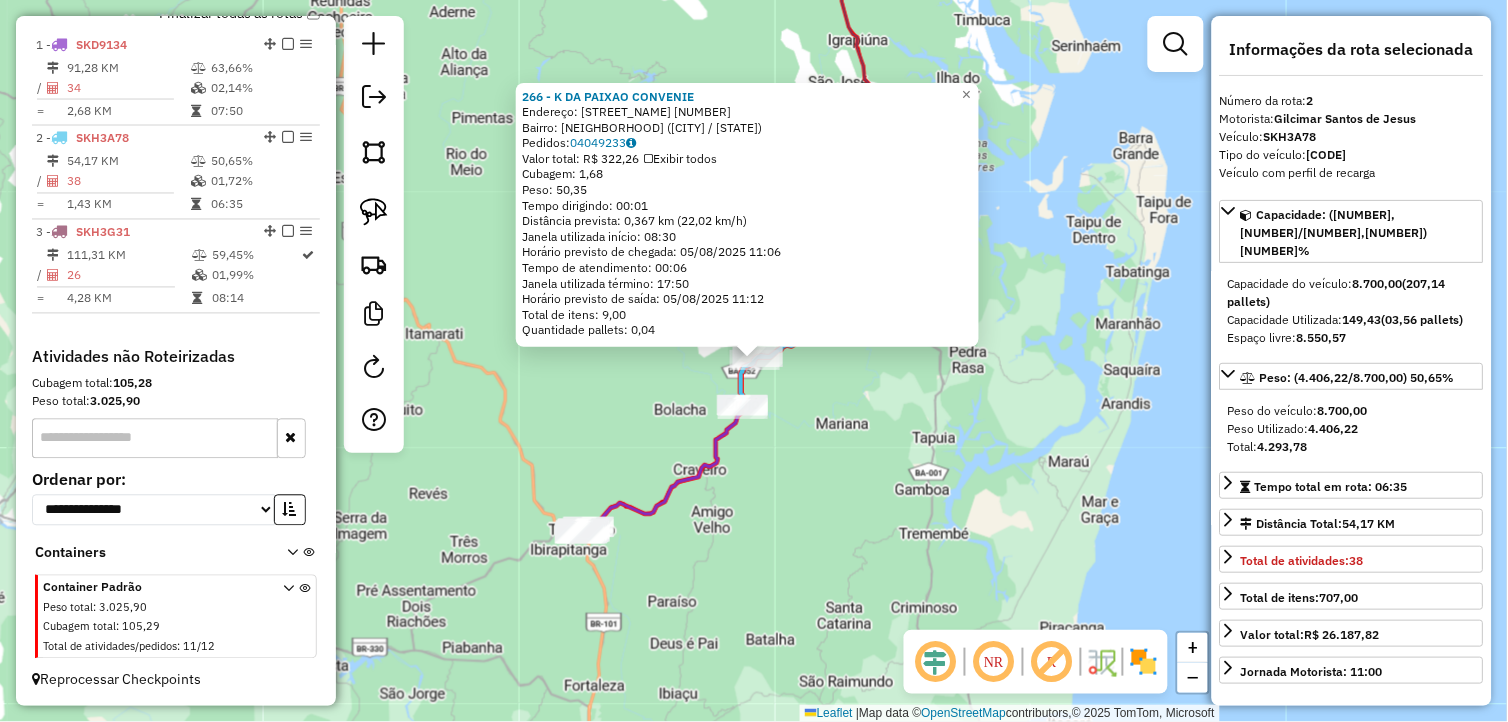 click on "266 - K DA PAIXAO CONVENIE  Endereço:  RODOVIA BA 652 100   Bairro: Orojo (CAMAMU / BA)   Pedidos:  04049233   Valor total: R$ 322,26   Exibir todos   Cubagem: 1,68  Peso: 50,35  Tempo dirigindo: 00:01   Distância prevista: 0,367 km (22,02 km/h)   Janela utilizada início: 08:30   Horário previsto de chegada: 05/08/2025 11:06   Tempo de atendimento: 00:06   Janela utilizada término: 17:50   Horário previsto de saída: 05/08/2025 11:12   Total de itens: 9,00   Quantidade pallets: 0,04  × Janela de atendimento Grade de atendimento Capacidade Transportadoras Veículos Cliente Pedidos  Rotas Selecione os dias de semana para filtrar as janelas de atendimento  Seg   Ter   Qua   Qui   Sex   Sáb   Dom  Informe o período da janela de atendimento: De: Até:  Filtrar exatamente a janela do cliente  Considerar janela de atendimento padrão  Selecione os dias de semana para filtrar as grades de atendimento  Seg   Ter   Qua   Qui   Sex   Sáb   Dom   Considerar clientes sem dia de atendimento cadastrado  De:   De:" 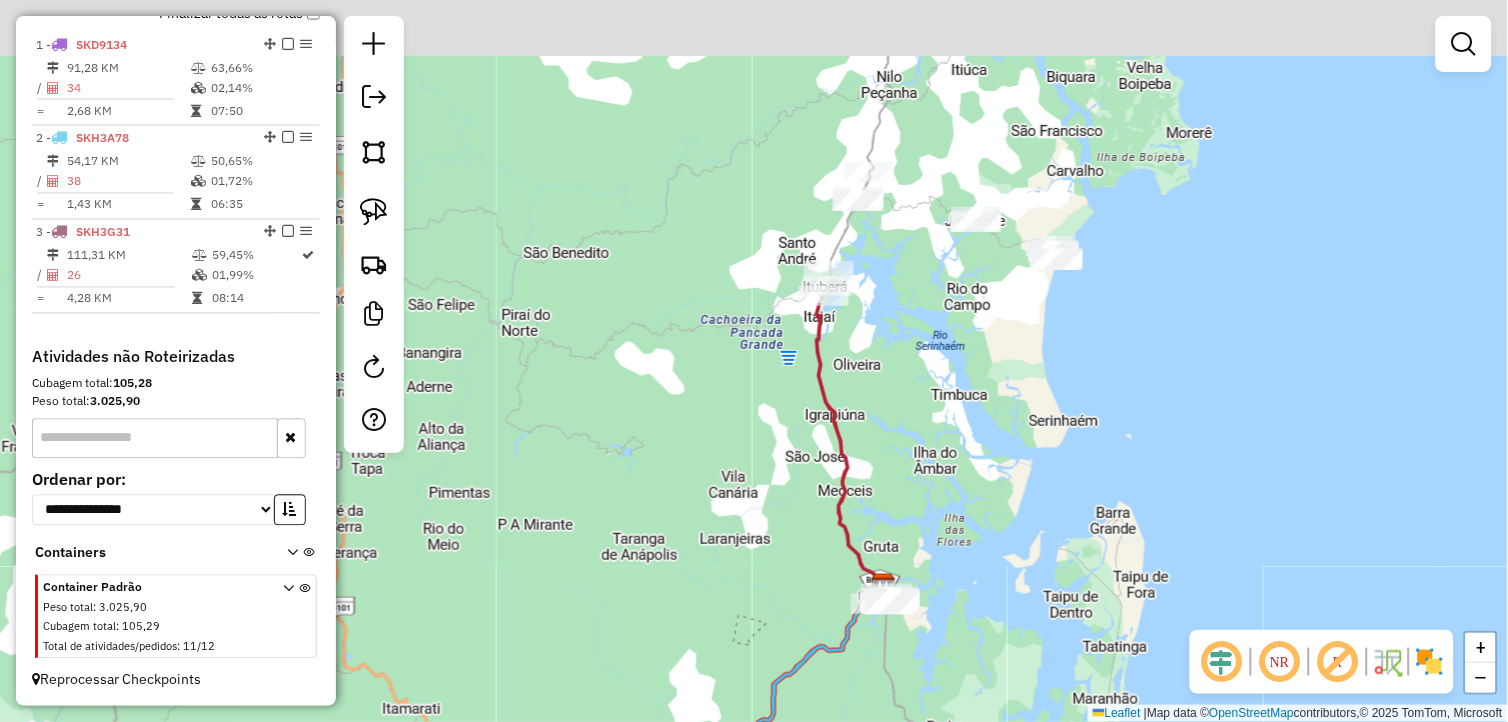 drag, startPoint x: 948, startPoint y: 340, endPoint x: 950, endPoint y: 526, distance: 186.01076 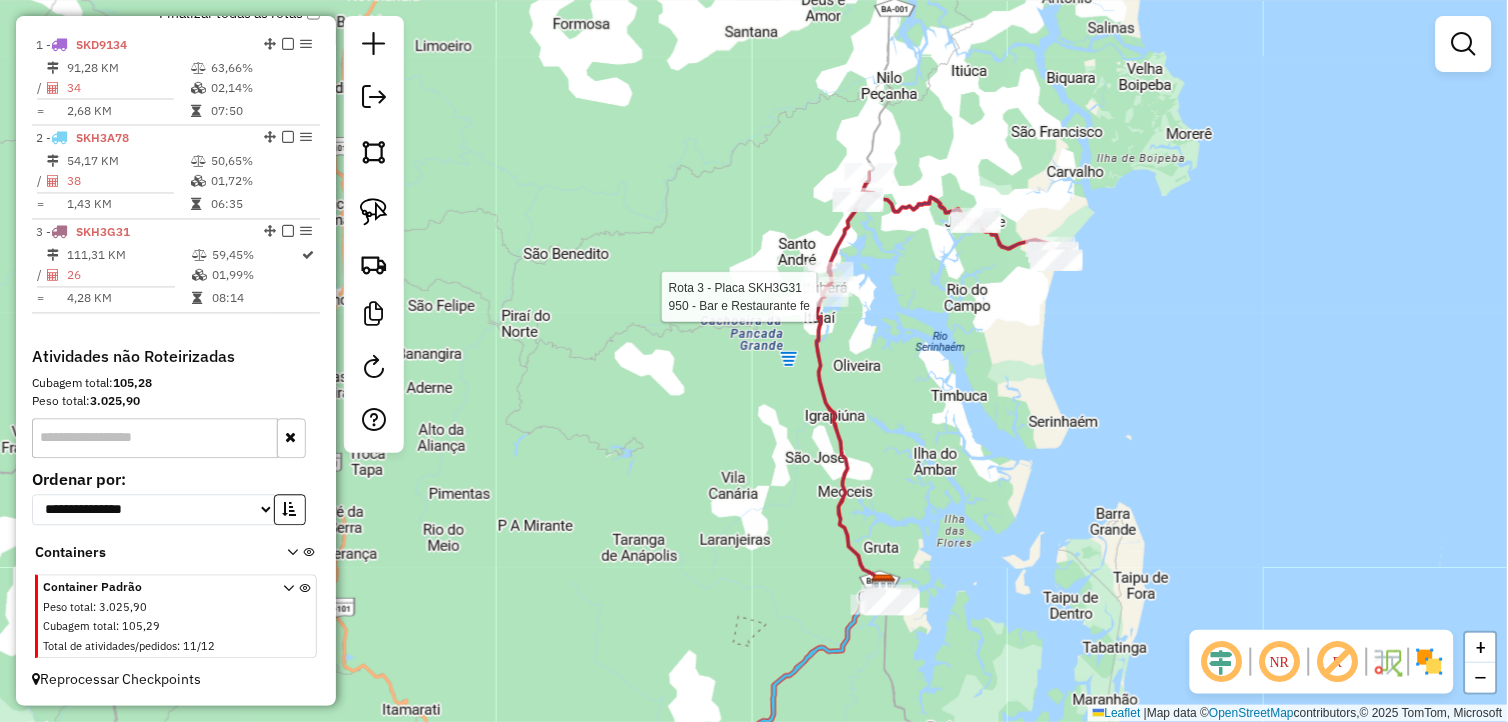 select on "*********" 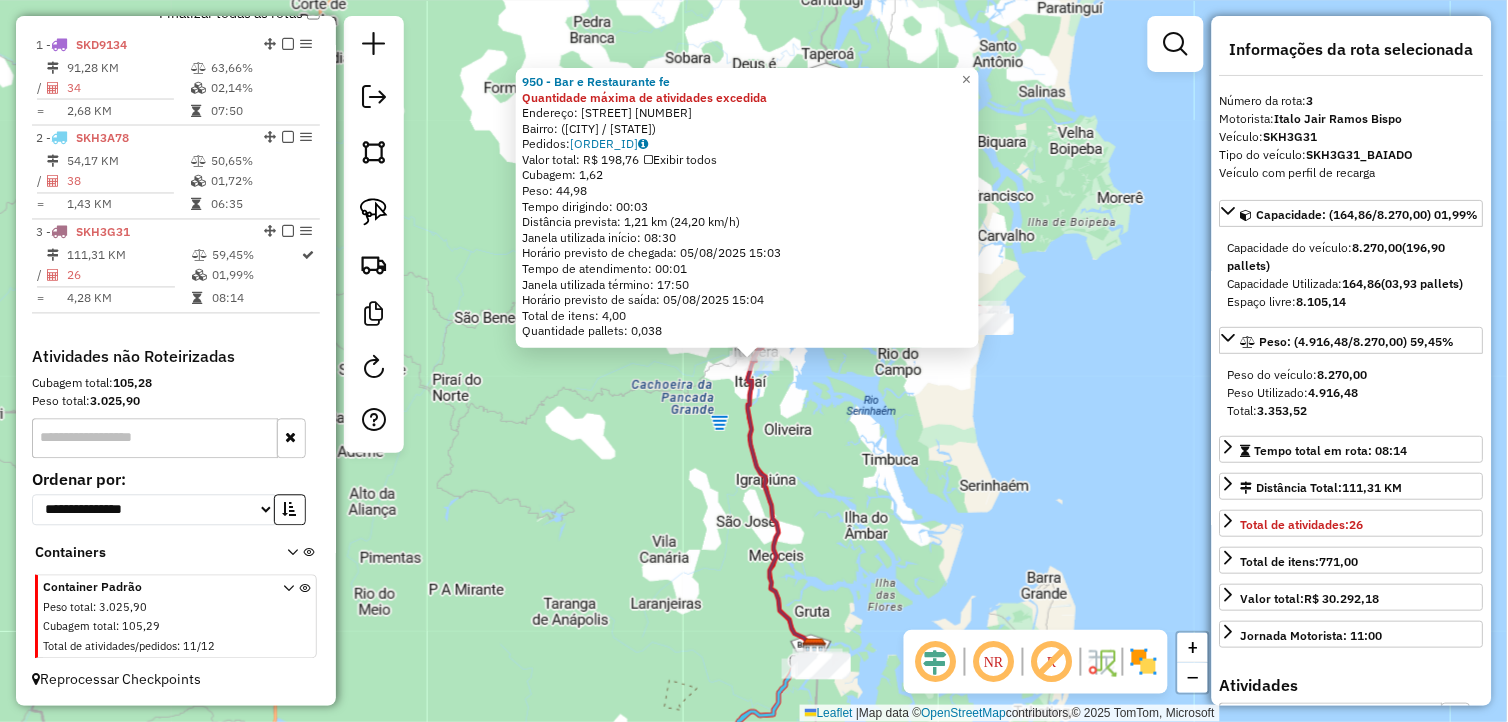 click on "950 - Bar e Restaurante fe Quantidade máxima de atividades excedida  Endereço: Rua C, 76   Bairro:  (Ituberá / BA)   Pedidos:  04049330   Valor total: R$ 198,76   Exibir todos   Cubagem: 1,62  Peso: 44,98  Tempo dirigindo: 00:03   Distância prevista: 1,21 km (24,20 km/h)   Janela utilizada início: 08:30   Horário previsto de chegada: 05/08/2025 15:03   Tempo de atendimento: 00:01   Janela utilizada término: 17:50   Horário previsto de saída: 05/08/2025 15:04   Total de itens: 4,00   Quantidade pallets: 0,038  × Janela de atendimento Grade de atendimento Capacidade Transportadoras Veículos Cliente Pedidos  Rotas Selecione os dias de semana para filtrar as janelas de atendimento  Seg   Ter   Qua   Qui   Sex   Sáb   Dom  Informe o período da janela de atendimento: De: Até:  Filtrar exatamente a janela do cliente  Considerar janela de atendimento padrão  Selecione os dias de semana para filtrar as grades de atendimento  Seg   Ter   Qua   Qui   Sex   Sáb   Dom   Peso mínimo:   Peso máximo:   De:" 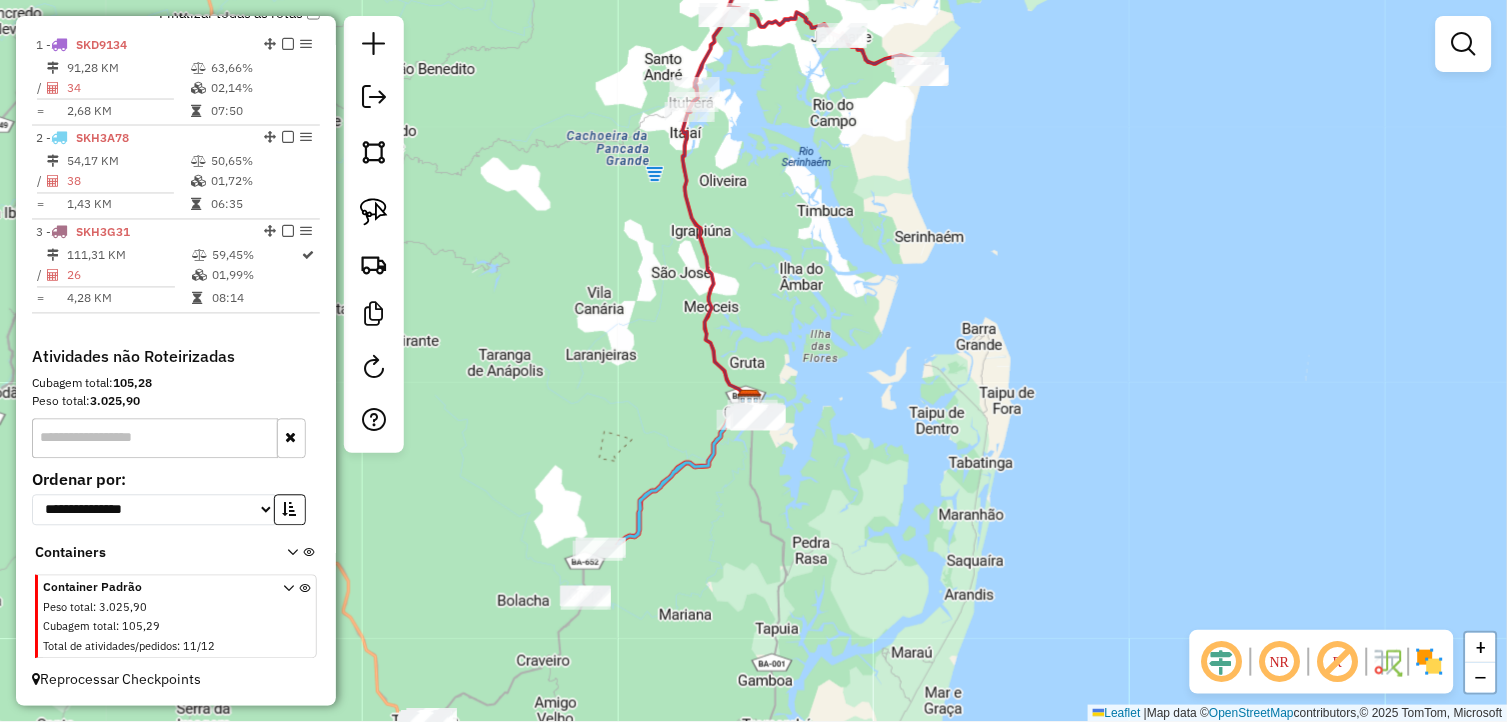 drag, startPoint x: 931, startPoint y: 582, endPoint x: 832, endPoint y: 351, distance: 251.32051 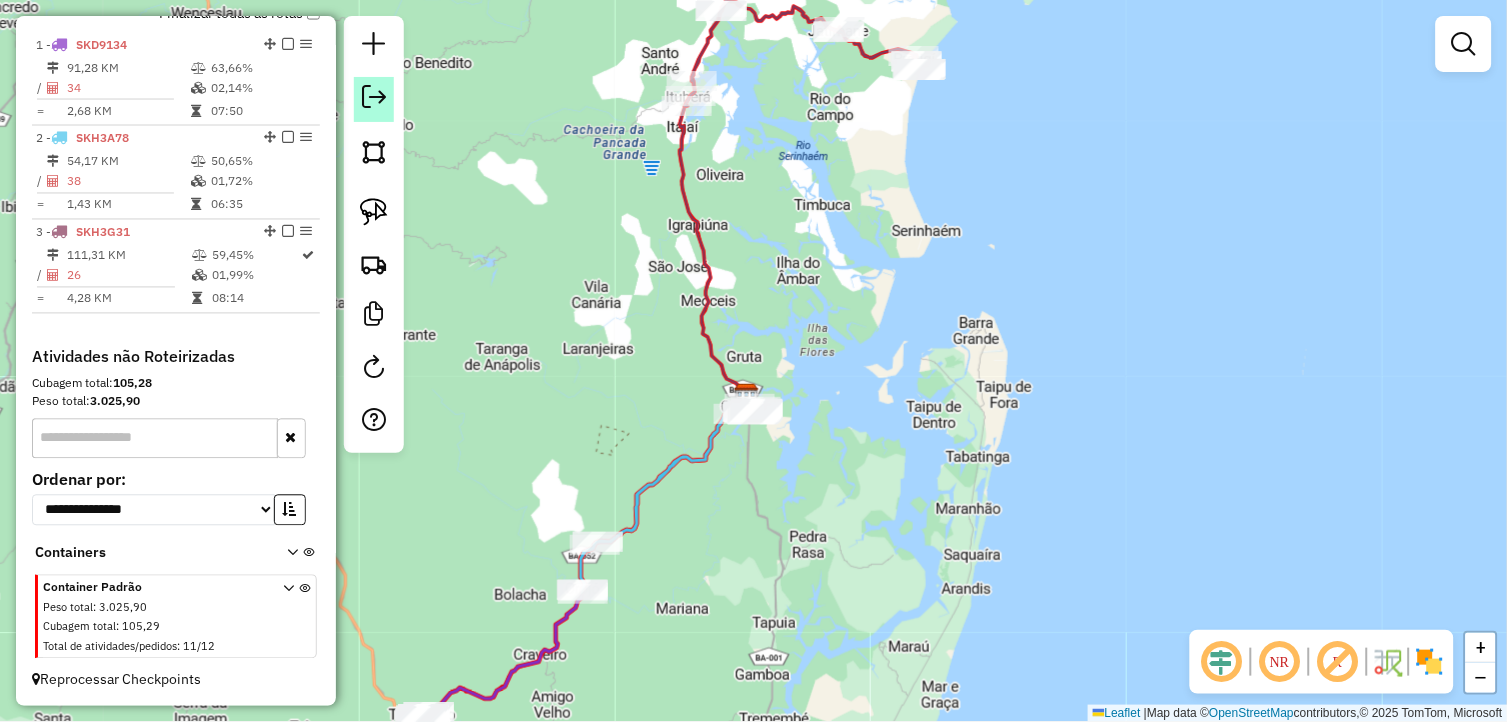 click 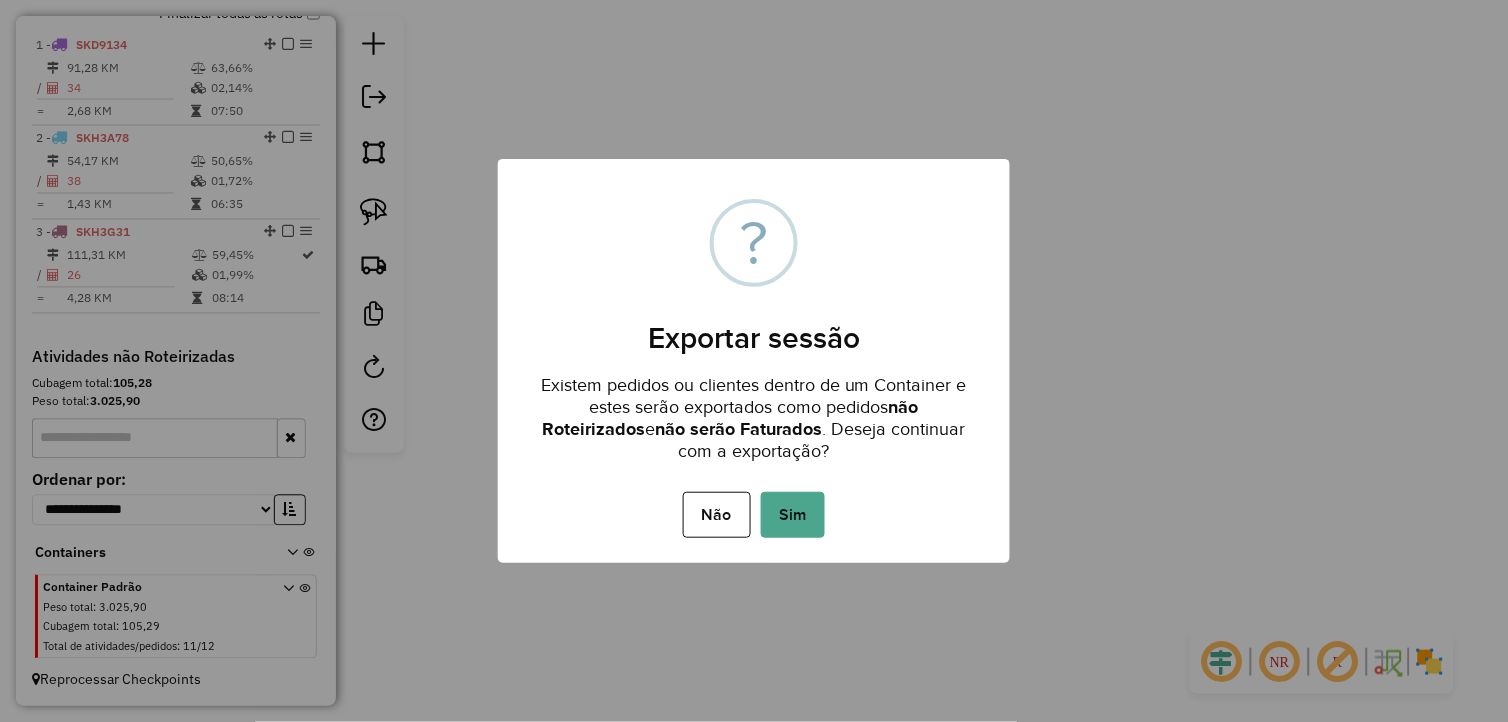 click on "Não No Sim" 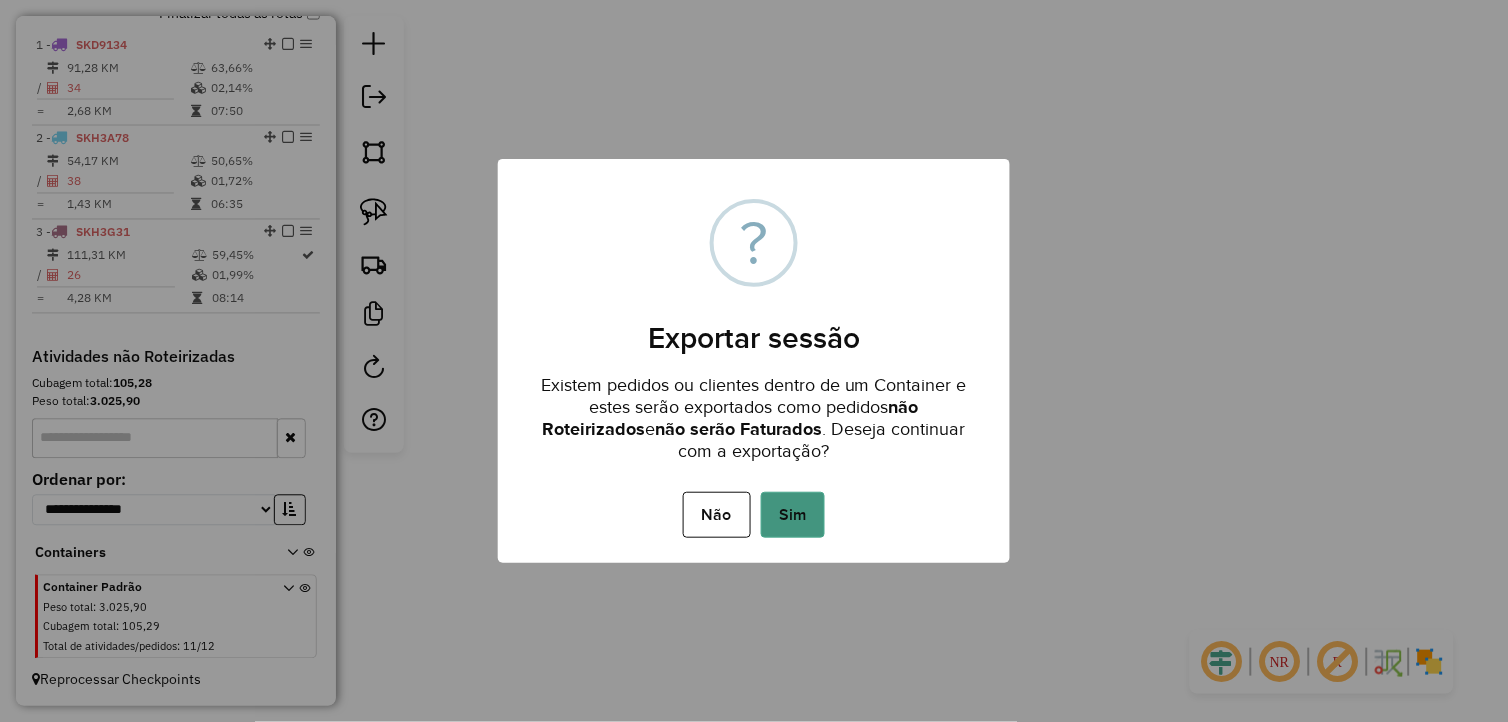 click on "Sim" 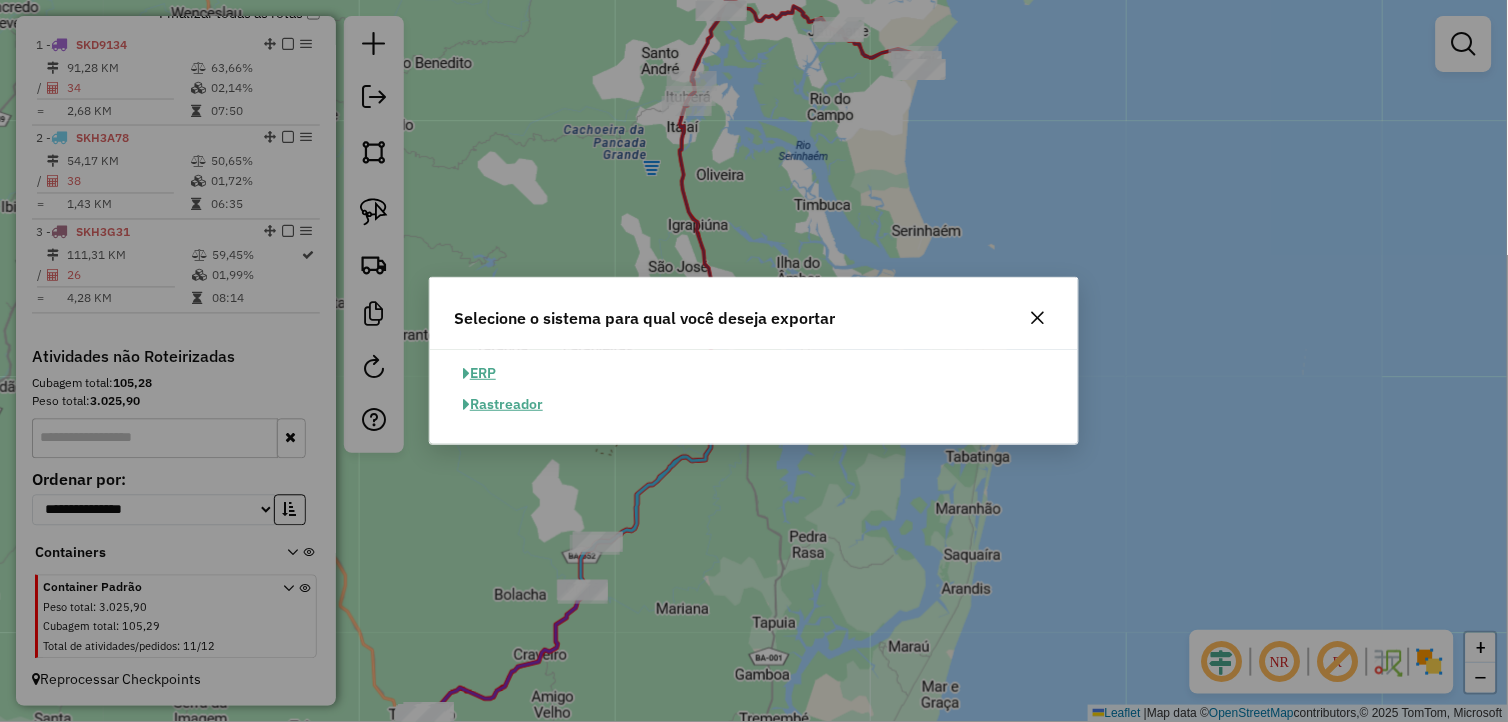 click on "ERP" 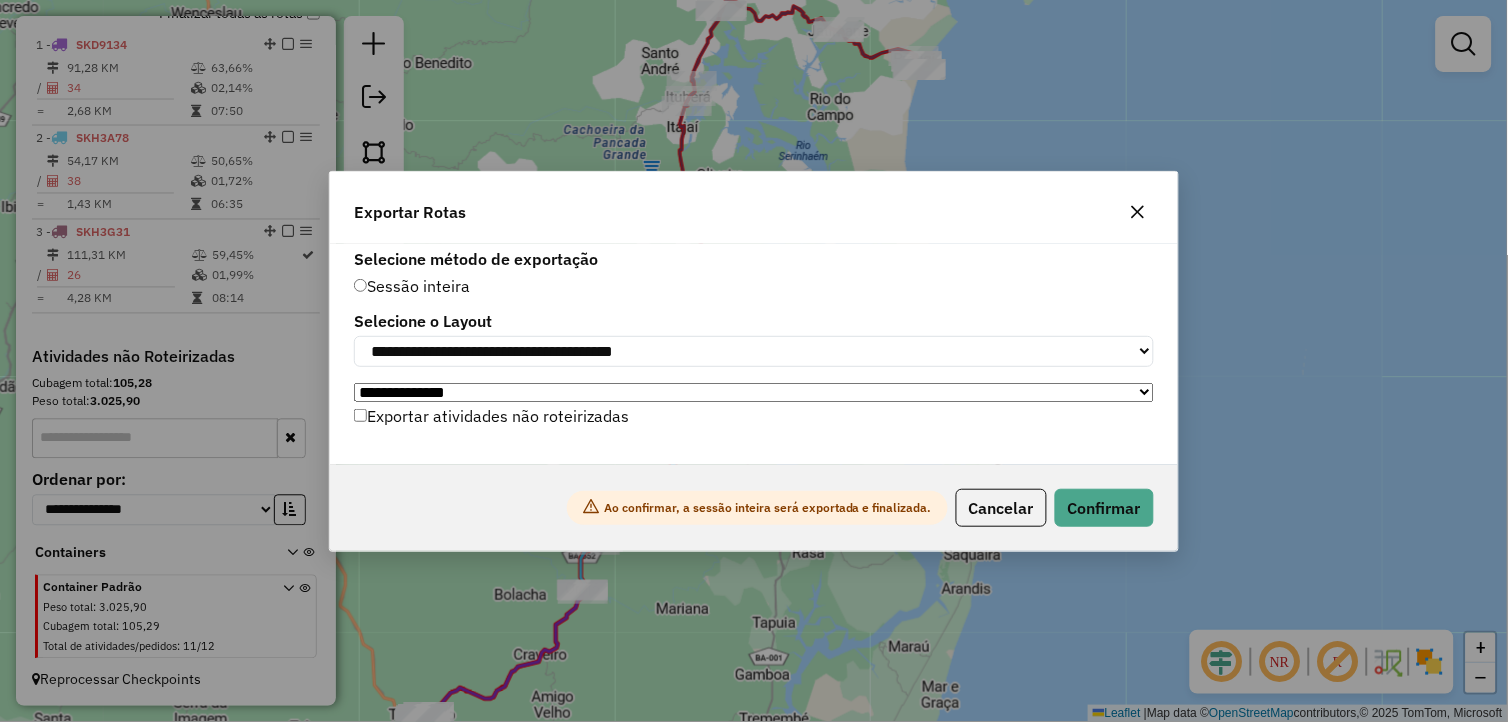 click on "Ao confirmar, a sessão inteira será exportada e finalizada.
Cancelar   Confirmar" 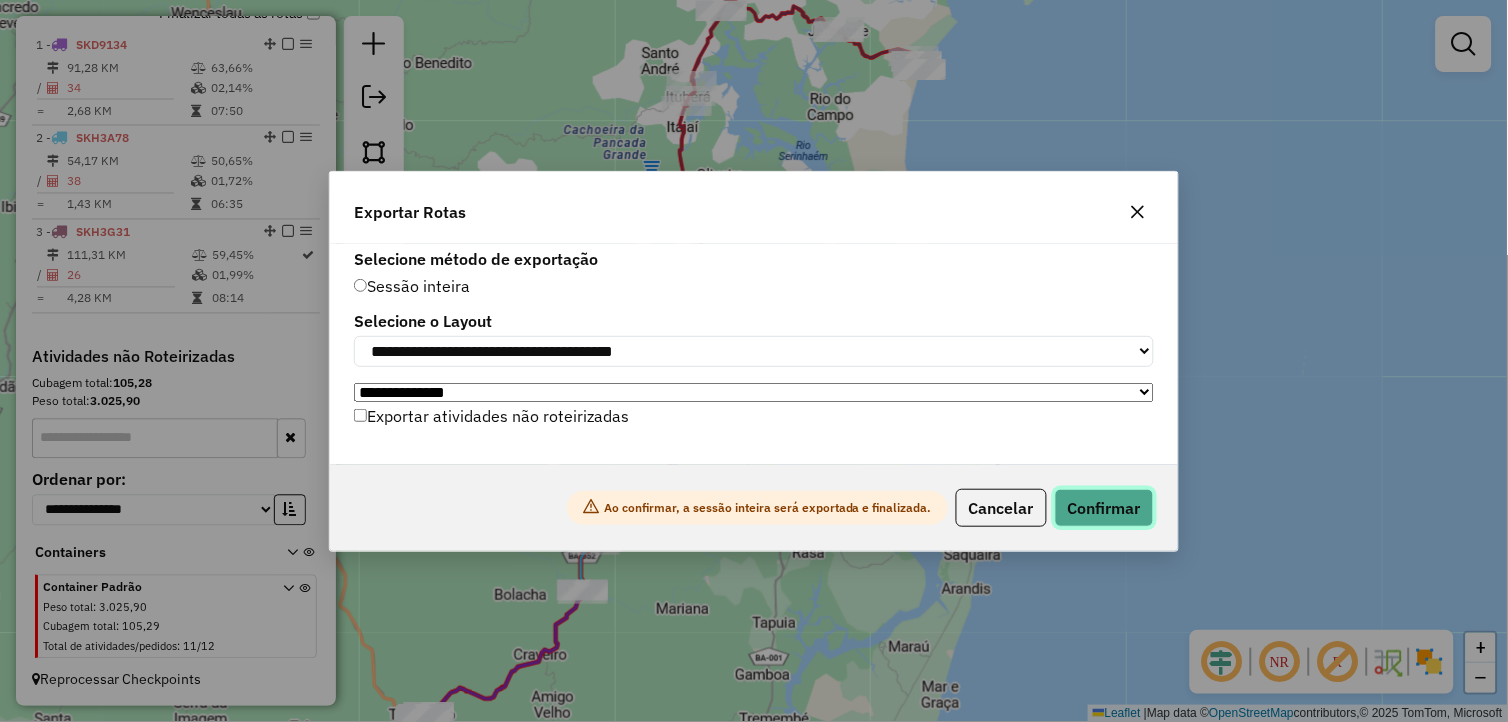 click on "Confirmar" 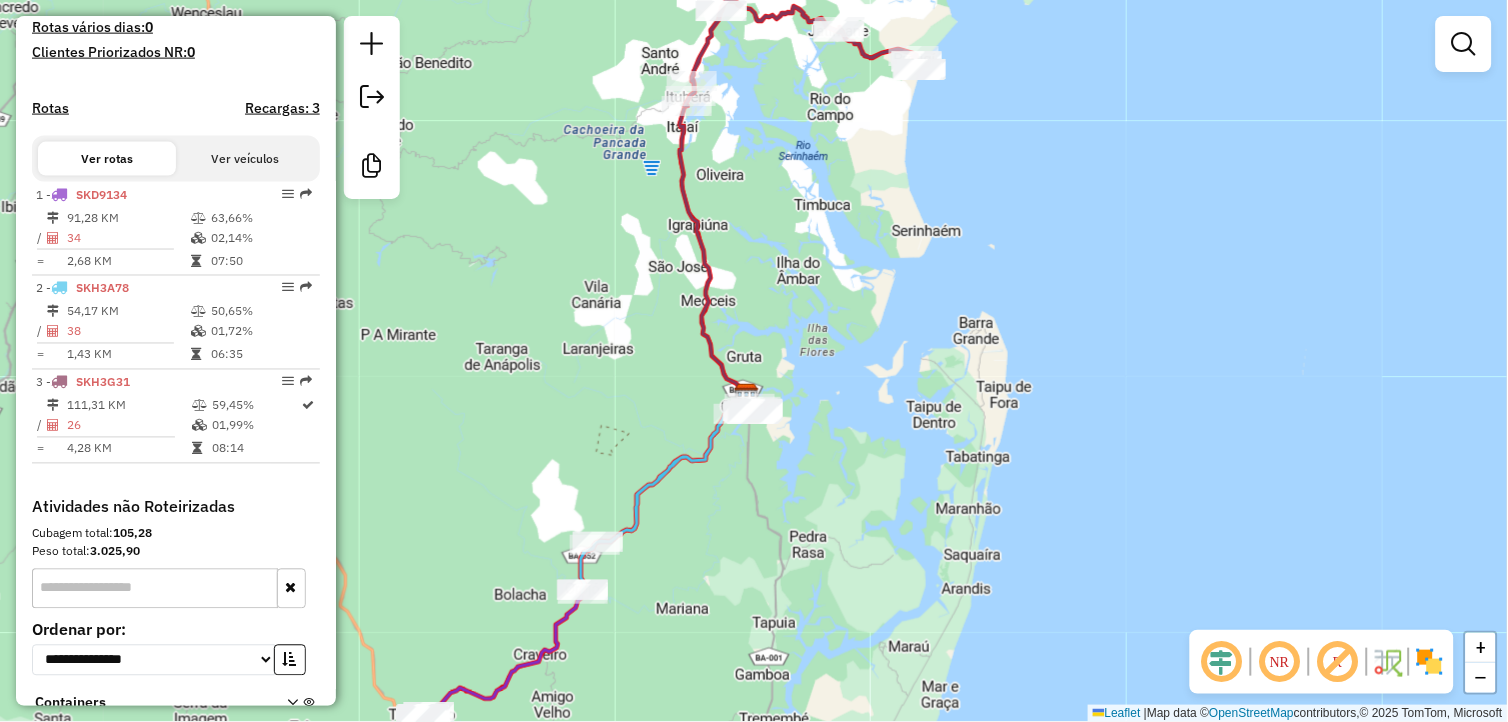 scroll, scrollTop: 703, scrollLeft: 0, axis: vertical 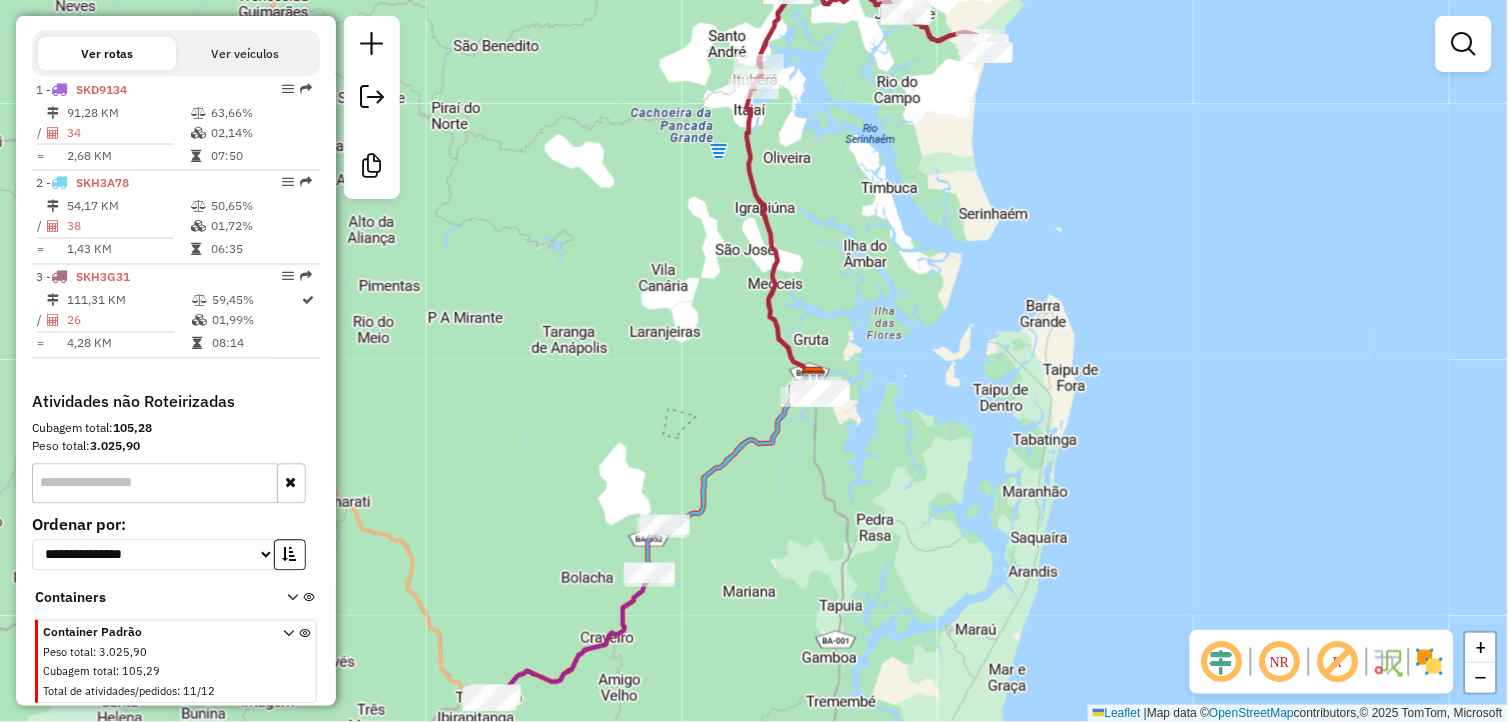 drag, startPoint x: 862, startPoint y: 382, endPoint x: 956, endPoint y: 364, distance: 95.707886 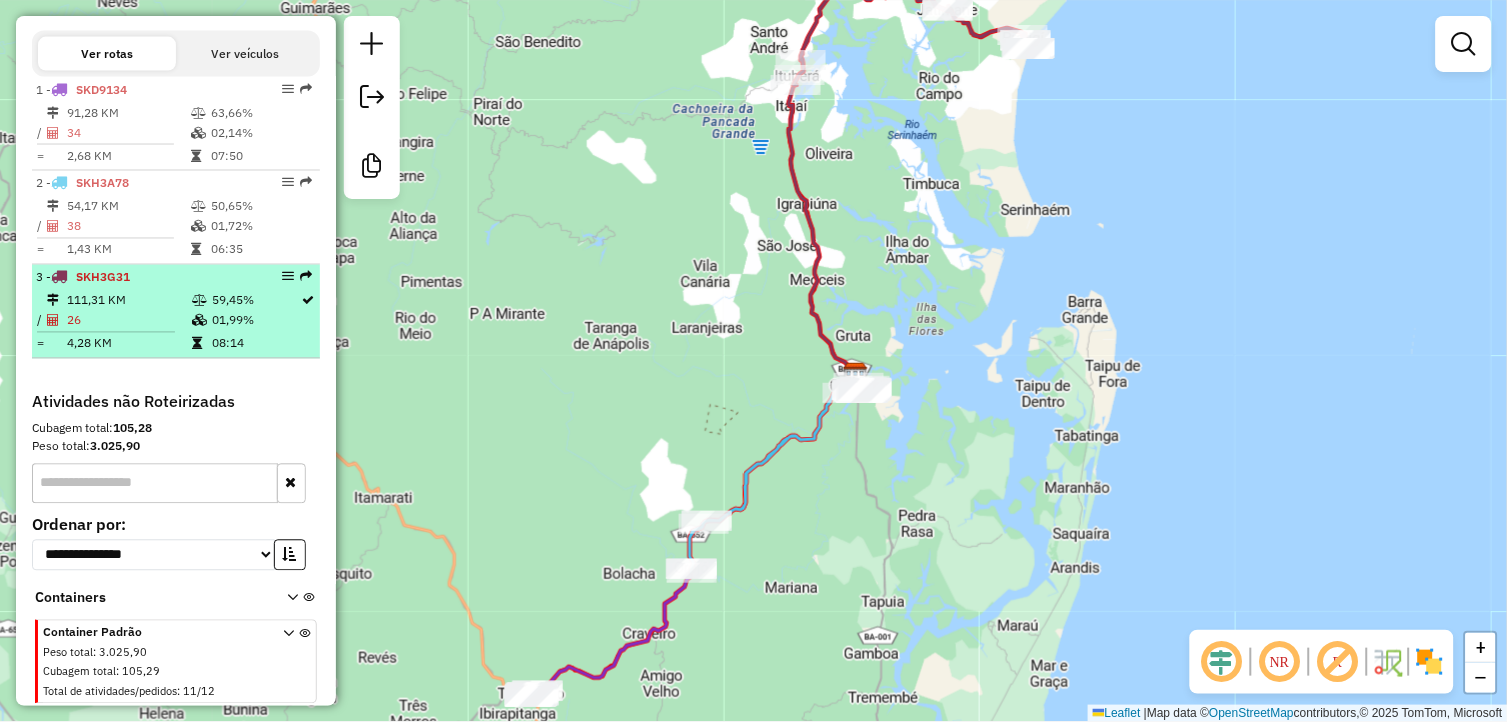 click on "3 -       SKH3G31   111,31 KM   59,45%  /  26   01,99%     =  4,28 KM   08:14" 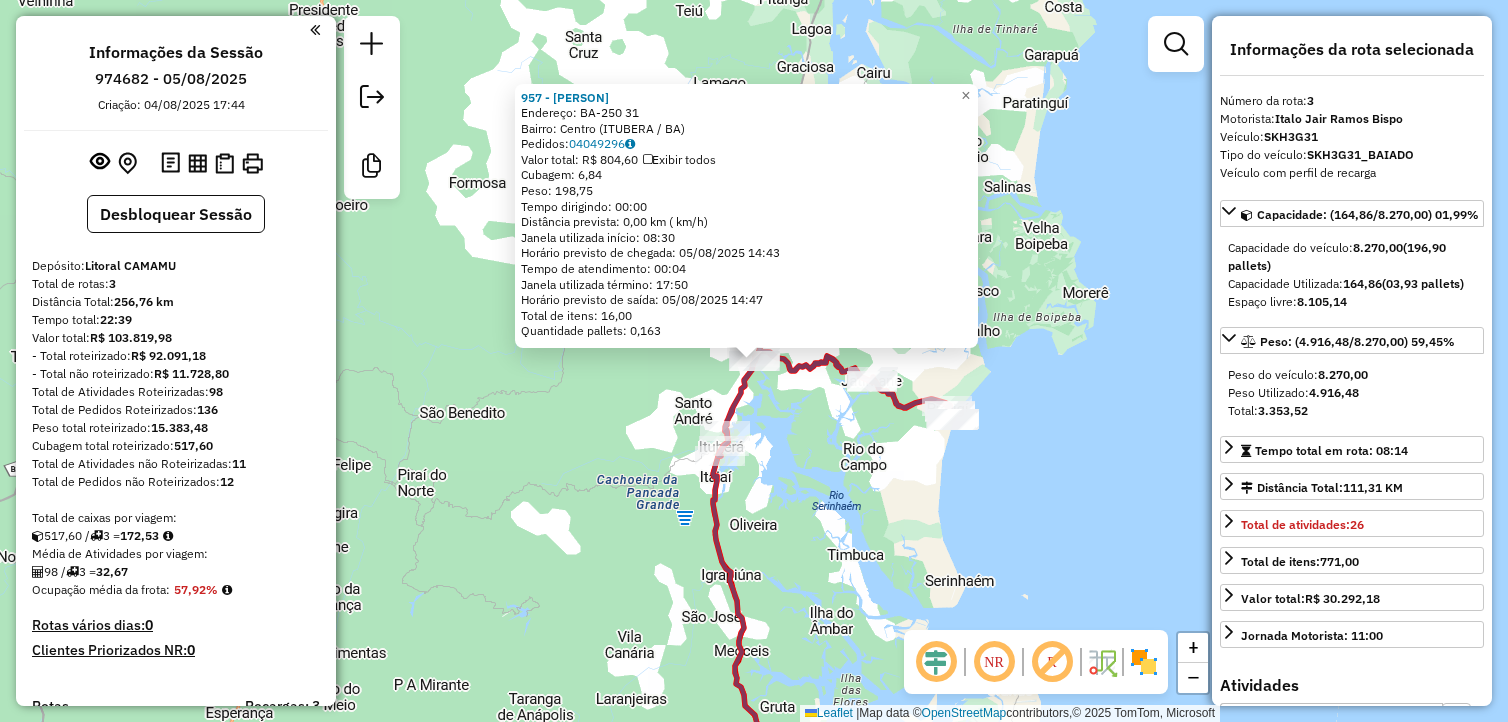 select on "*********" 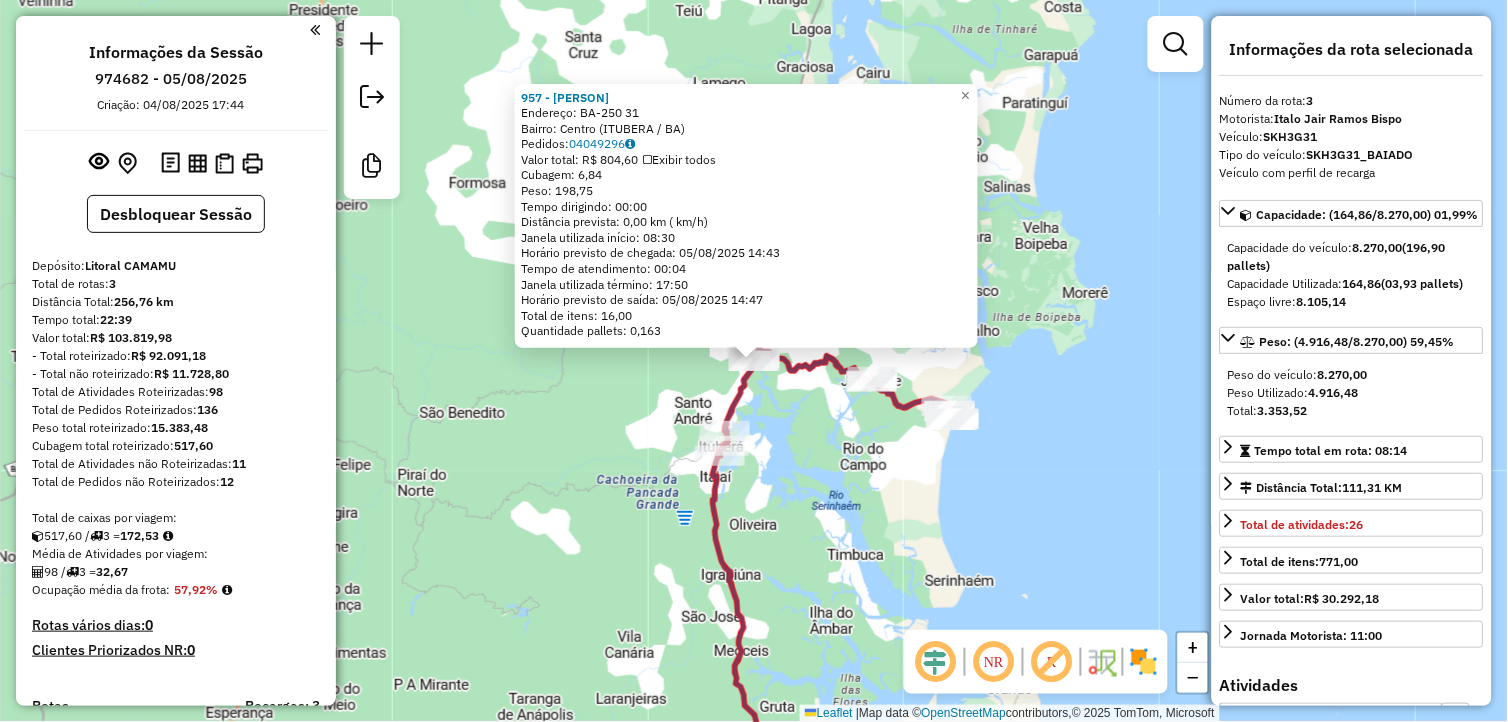 scroll, scrollTop: 703, scrollLeft: 0, axis: vertical 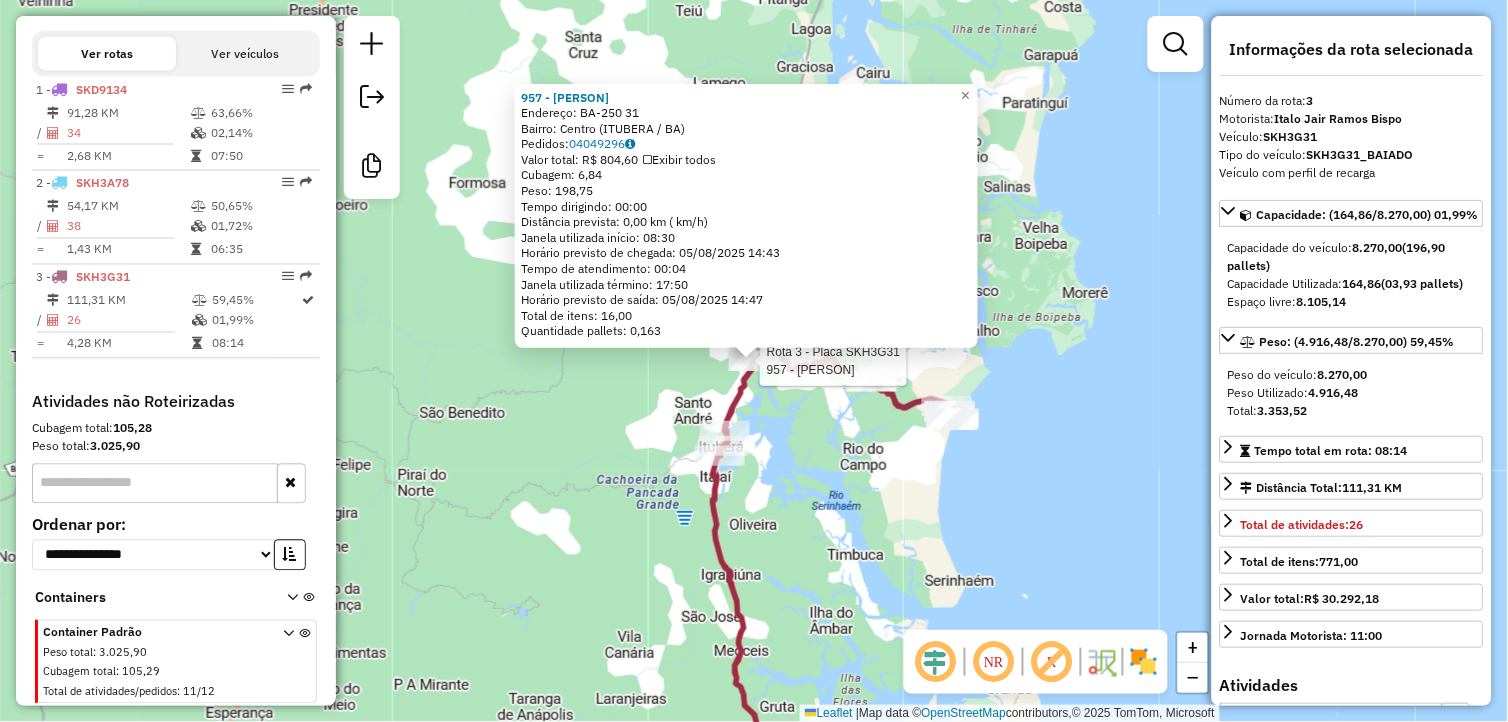 click on "Rota 3 - Placa SKH3G31  957 - [PERSON] Rota 3 - Placa SKH3G31  857 - [PERSON] 957 - [PERSON]  Endereço:  BA-250 31   Bairro: Centro (ITUBERA / BA)   Pedidos:  04049296   Valor total: R$ 804,60   Exibir todos   Cubagem: 6,84  Peso: 198,75  Tempo dirigindo: 00:00   Distância prevista: 0,00 km ( km/h)   Janela utilizada início: 08:30   Horário previsto de chegada: 05/08/2025 14:43   Tempo de atendimento: 00:04   Janela utilizada término: 17:50   Horário previsto de saída: 05/08/2025 14:47   Total de itens: 16,00   Quantidade pallets: 0,163  × Janela de atendimento Grade de atendimento Capacidade Transportadoras Veículos Cliente Pedidos  Rotas Selecione os dias de semana para filtrar as janelas de atendimento  Seg   Ter   Qua   Qui   Sex   Sáb   Dom  Informe o período da janela de atendimento: De: Até:  Filtrar exatamente a janela do cliente  Considerar janela de atendimento padrão  Selecione os dias de semana para filtrar as grades de atendimento  Seg   Ter   Qua   Qui   Sex" 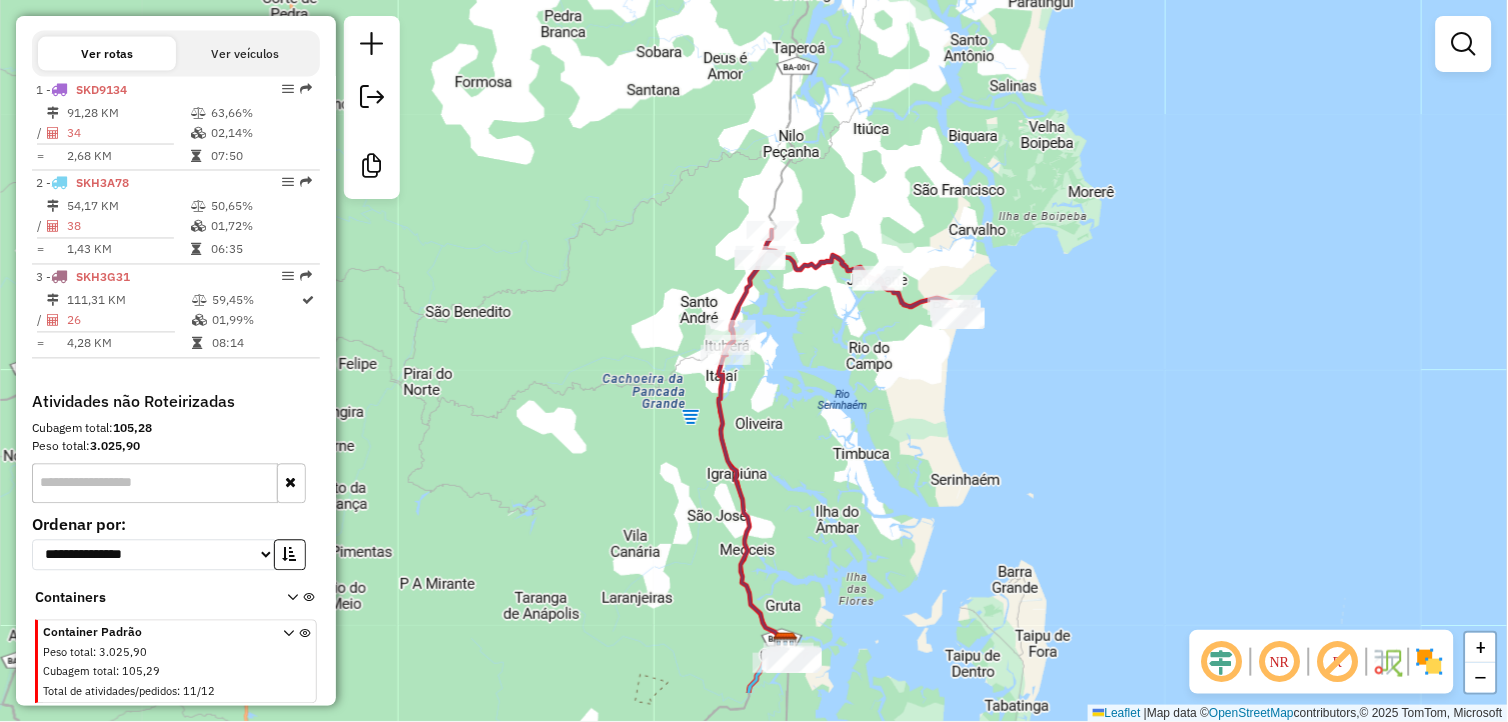 drag, startPoint x: 872, startPoint y: 435, endPoint x: 867, endPoint y: 387, distance: 48.259712 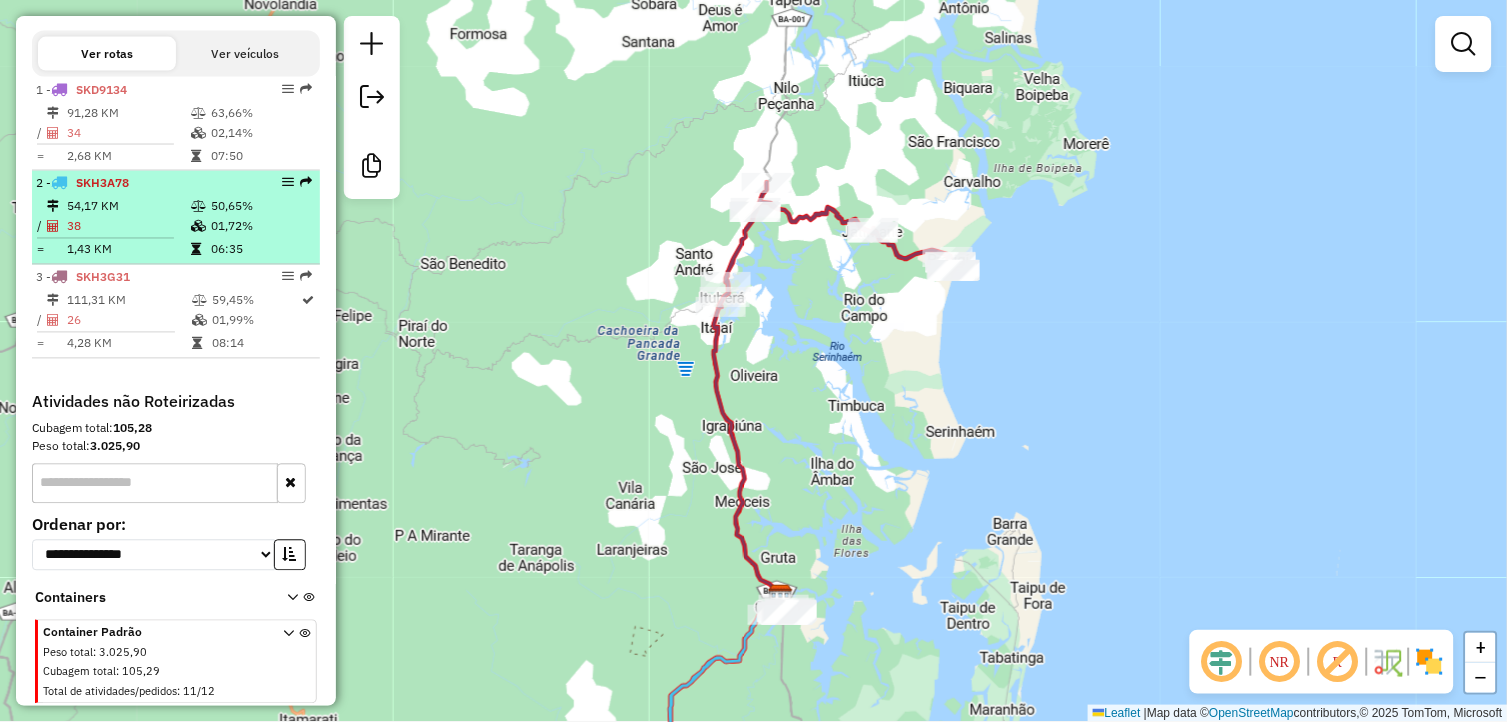 click at bounding box center (200, 227) 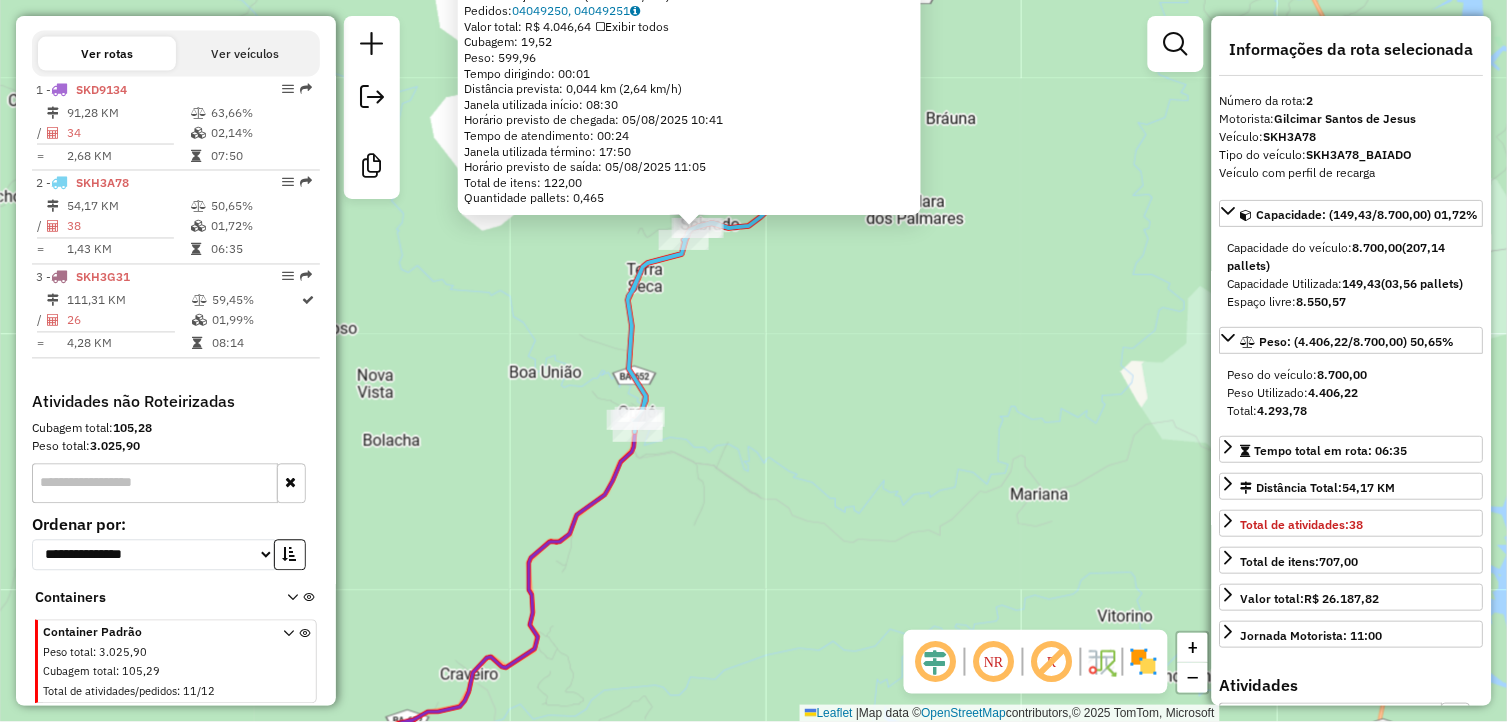 click on "137 - MERCEARIA DO GAZO  Endereço:  Sit SOBRADO 15   Bairro: Orojo Sobrado (CAMAMU / BA)   Pedidos:  04049250, 04049251   Valor total: R$ 4.046,64   Exibir todos   Cubagem: 19,52  Peso: 599,96  Tempo dirigindo: 00:01   Distância prevista: 0,044 km (2,64 km/h)   Janela utilizada início: 08:30   Horário previsto de chegada: 05/08/2025 10:41   Tempo de atendimento: 00:24   Janela utilizada término: 17:50   Horário previsto de saída: 05/08/2025 11:05   Total de itens: 122,00   Quantidade pallets: 0,465  × Janela de atendimento Grade de atendimento Capacidade Transportadoras Veículos Cliente Pedidos  Rotas Selecione os dias de semana para filtrar as janelas de atendimento  Seg   Ter   Qua   Qui   Sex   Sáb   Dom  Informe o período da janela de atendimento: De: Até:  Filtrar exatamente a janela do cliente  Considerar janela de atendimento padrão  Selecione os dias de semana para filtrar as grades de atendimento  Seg   Ter   Qua   Qui   Sex   Sáb   Dom   Clientes fora do dia de atendimento selecionado" 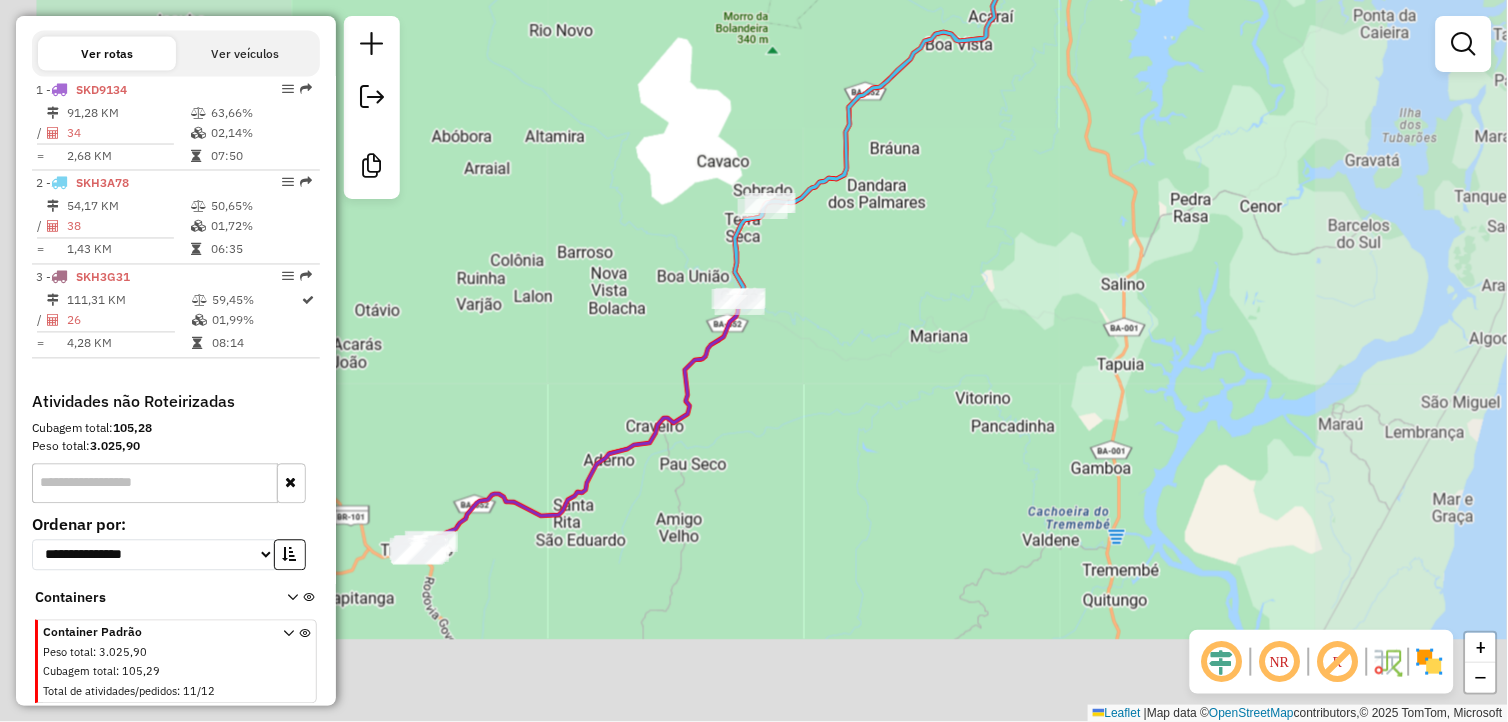 drag, startPoint x: 737, startPoint y: 464, endPoint x: 813, endPoint y: 350, distance: 137.01096 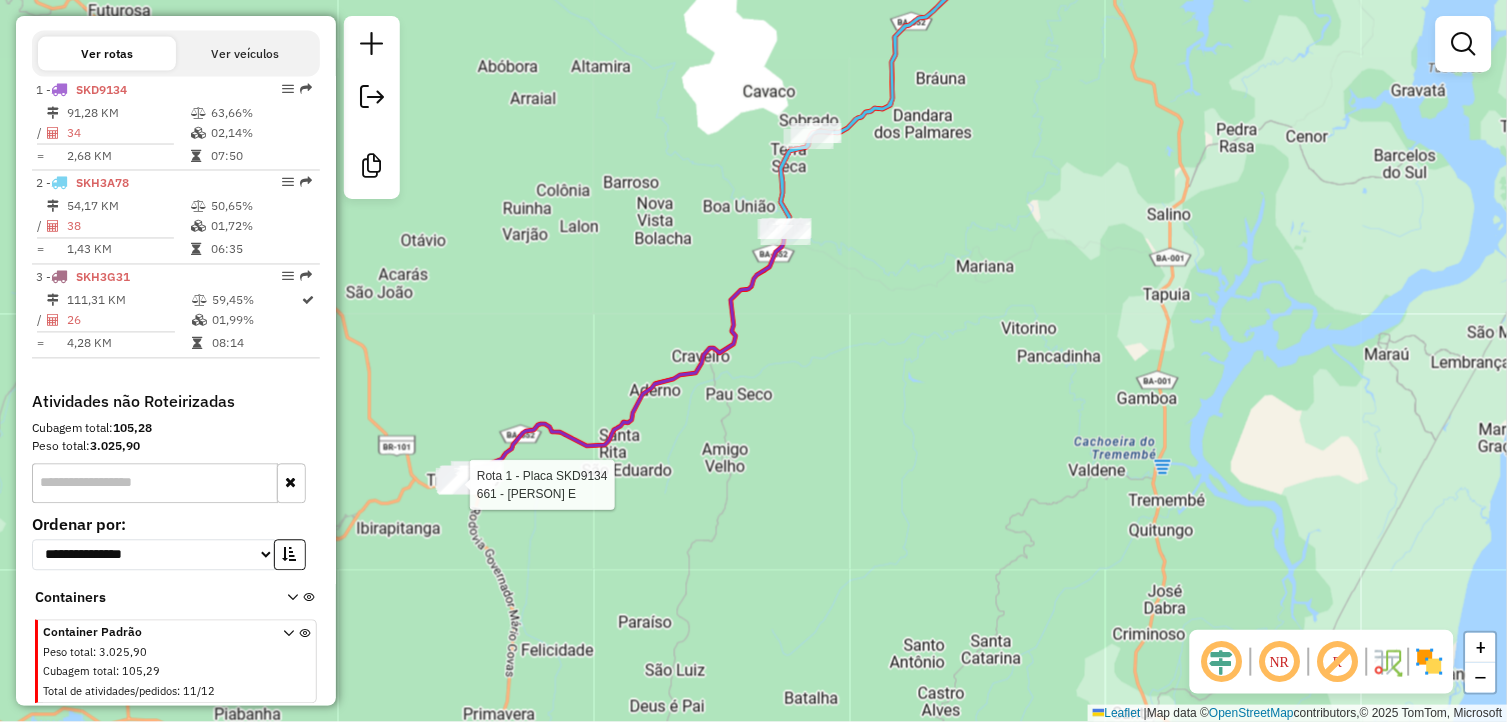 select on "*********" 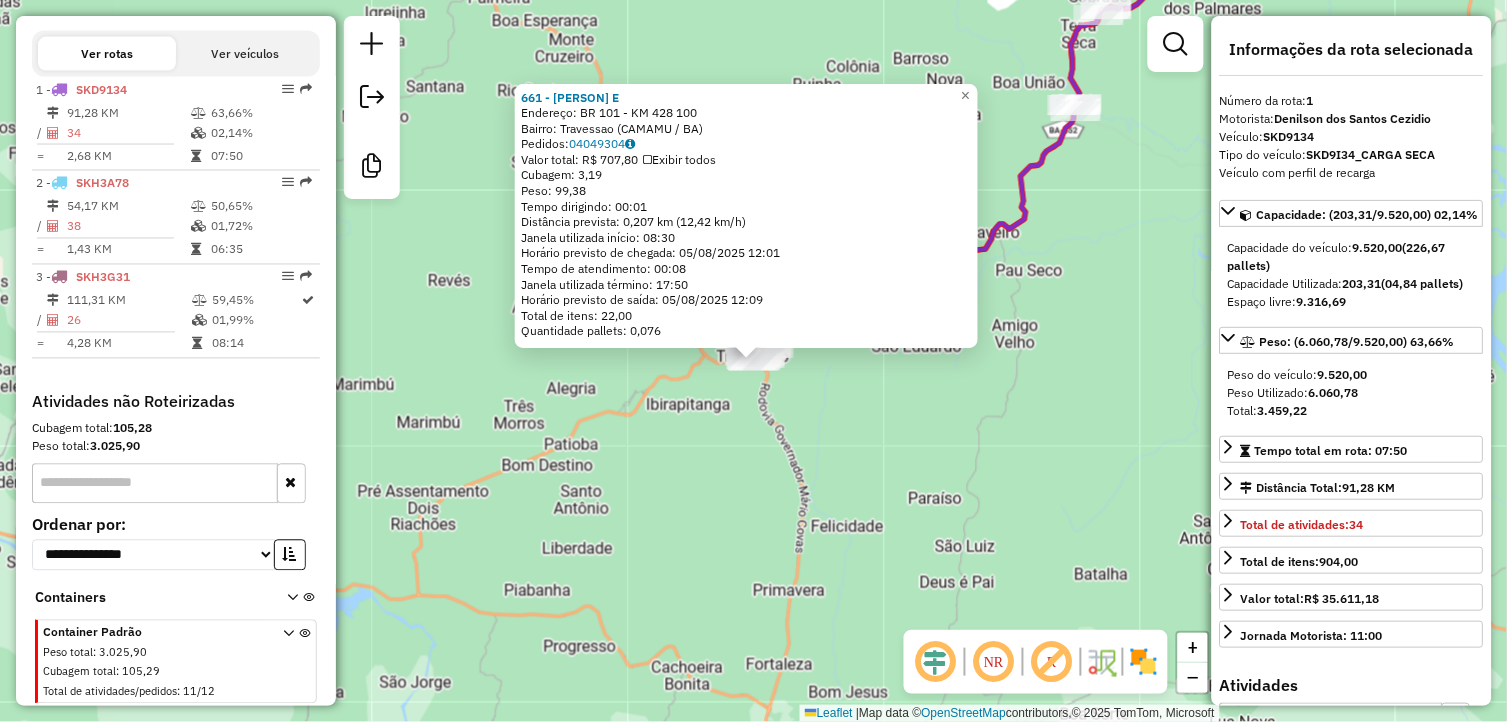 click on "Rota 1 - Placa SKD9134  661 - CHURRASCARIA BRASA E 661 - CHURRASCARIA BRASA E  Endereço:  BR 101  - KM 428 100   Bairro: Travessao (CAMAMU / BA)   Pedidos:  04049304   Valor total: R$ 707,80   Exibir todos   Cubagem: 3,19  Peso: 99,38  Tempo dirigindo: 00:01   Distância prevista: 0,207 km (12,42 km/h)   Janela utilizada início: 08:30   Horário previsto de chegada: 05/08/2025 12:01   Tempo de atendimento: 00:08   Janela utilizada término: 17:50   Horário previsto de saída: 05/08/2025 12:09   Total de itens: 22,00   Quantidade pallets: 0,076  × Janela de atendimento Grade de atendimento Capacidade Transportadoras Veículos Cliente Pedidos  Rotas Selecione os dias de semana para filtrar as janelas de atendimento  Seg   Ter   Qua   Qui   Sex   Sáb   Dom  Informe o período da janela de atendimento: De: Até:  Filtrar exatamente a janela do cliente  Considerar janela de atendimento padrão  Selecione os dias de semana para filtrar as grades de atendimento  Seg   Ter   Qua   Qui   Sex   Sáb   Dom   De:  +" 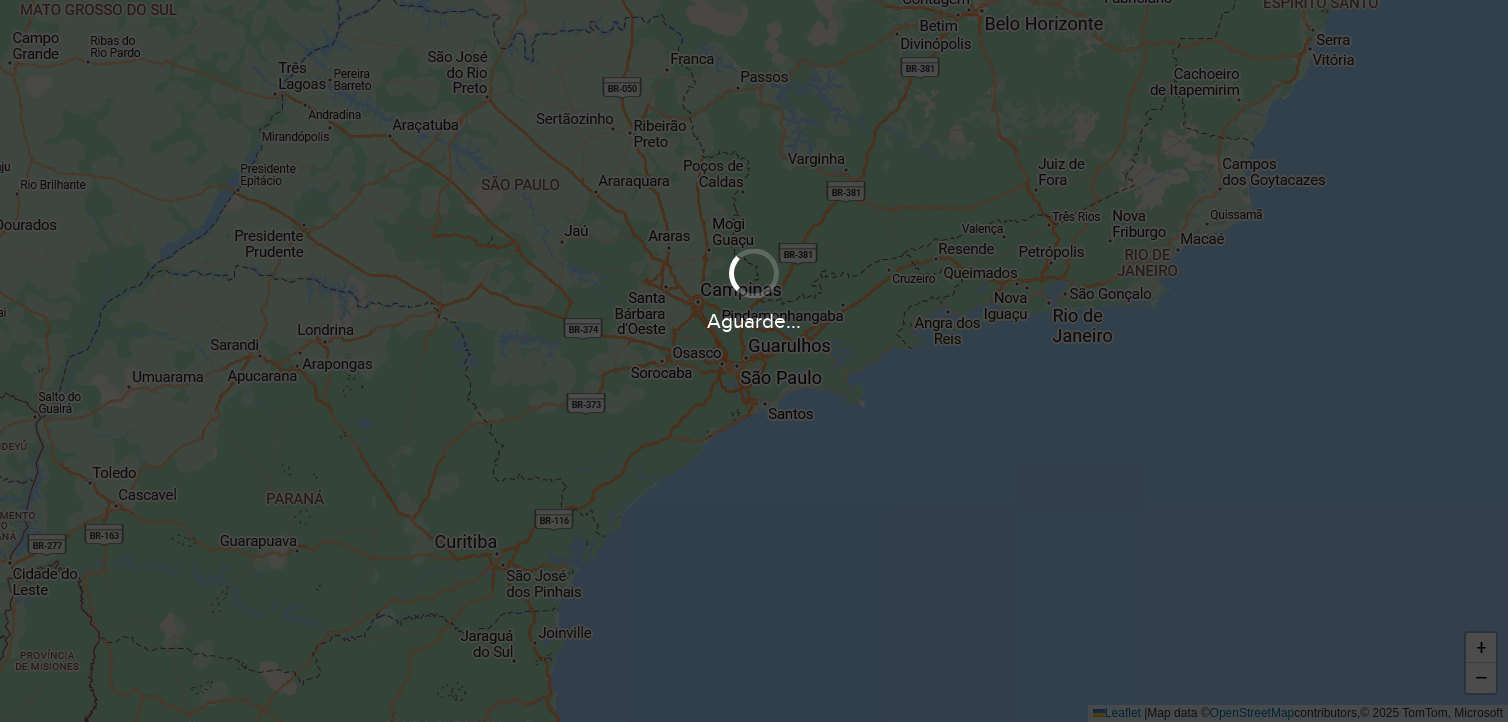 scroll, scrollTop: 0, scrollLeft: 0, axis: both 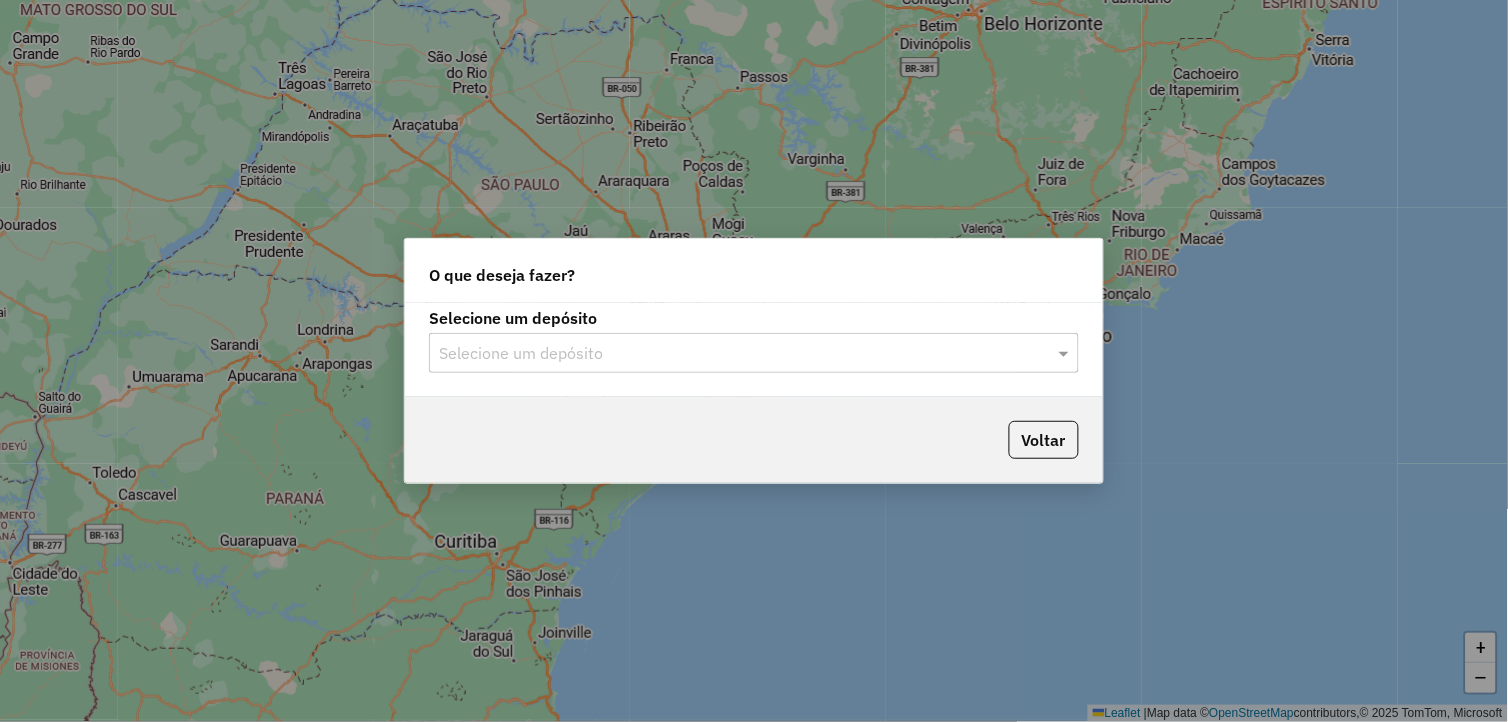 click on "Selecione um depósito" 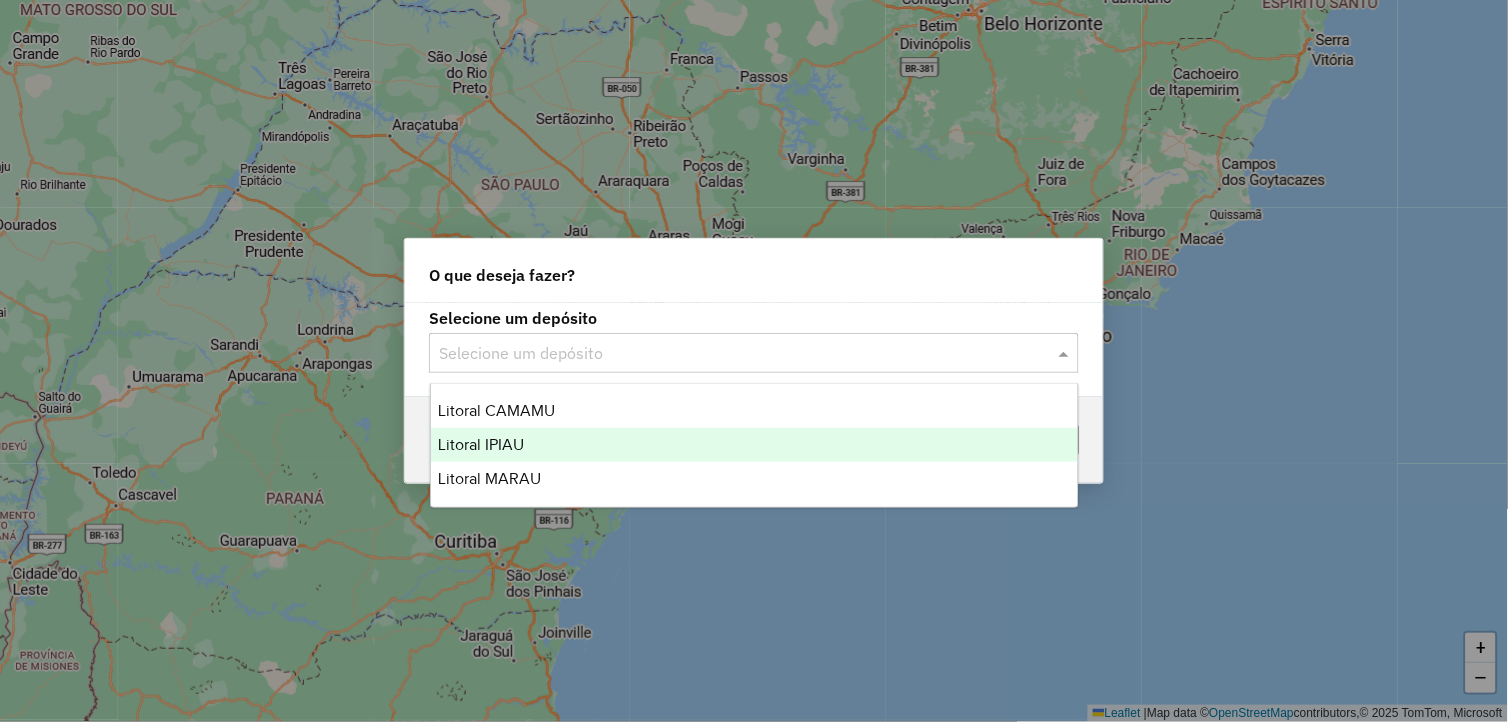 click on "Litoral IPIAU" at bounding box center (755, 445) 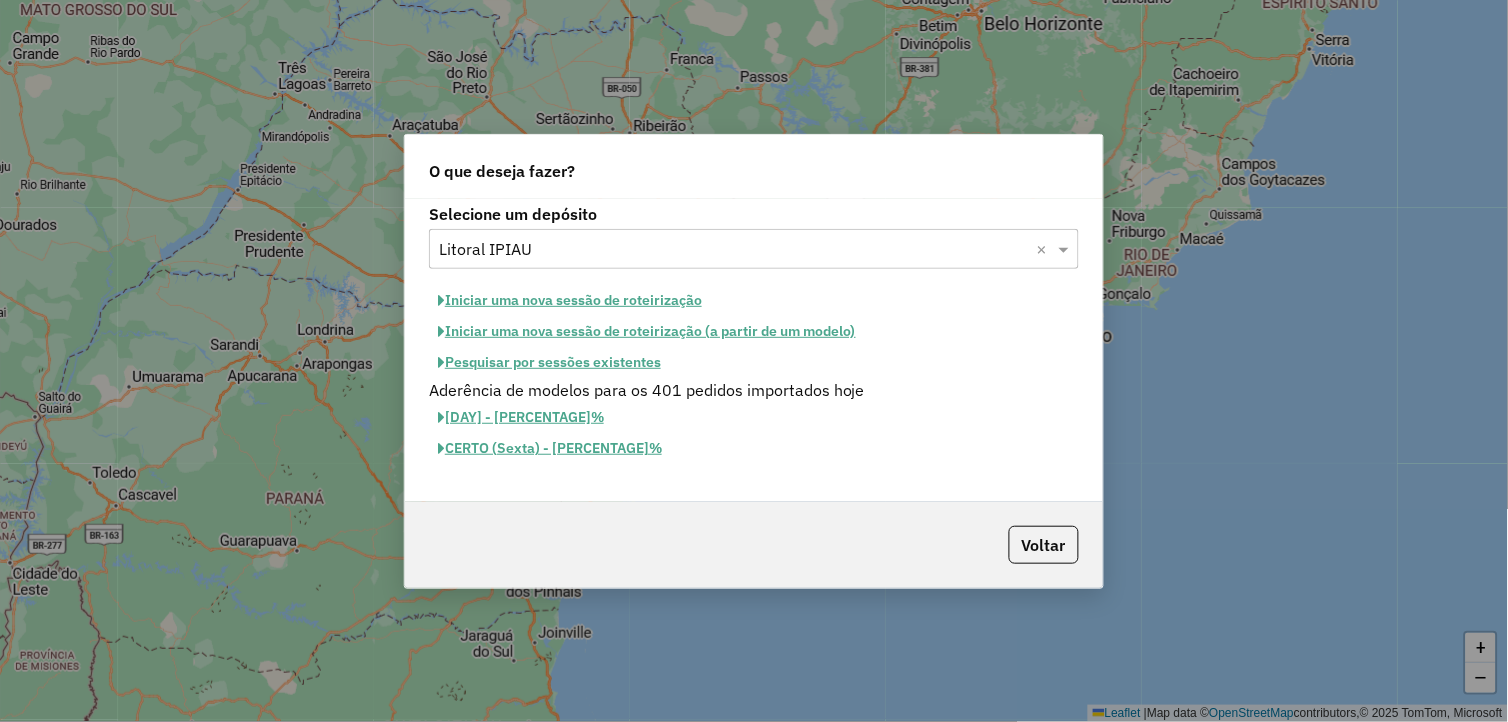 click on "Iniciar uma nova sessão de roteirização" 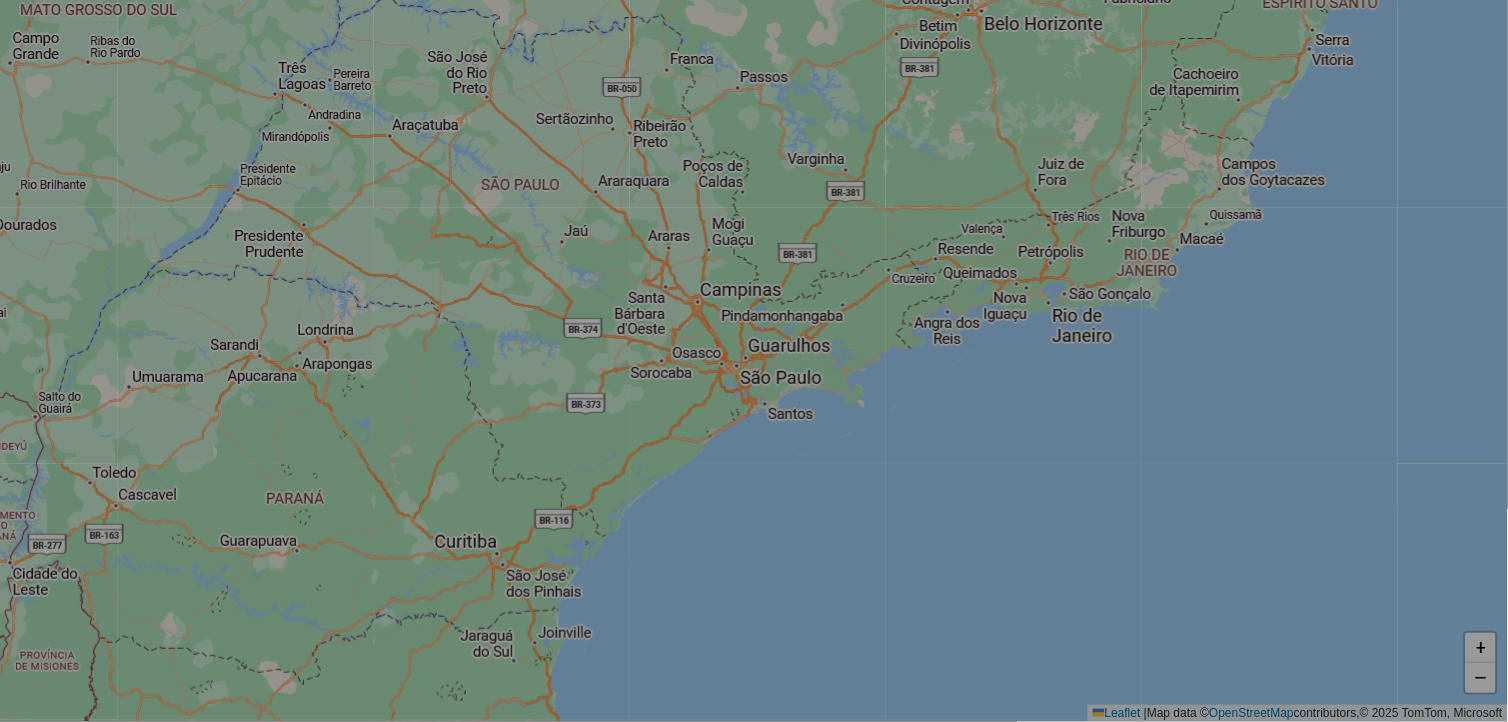 select on "*" 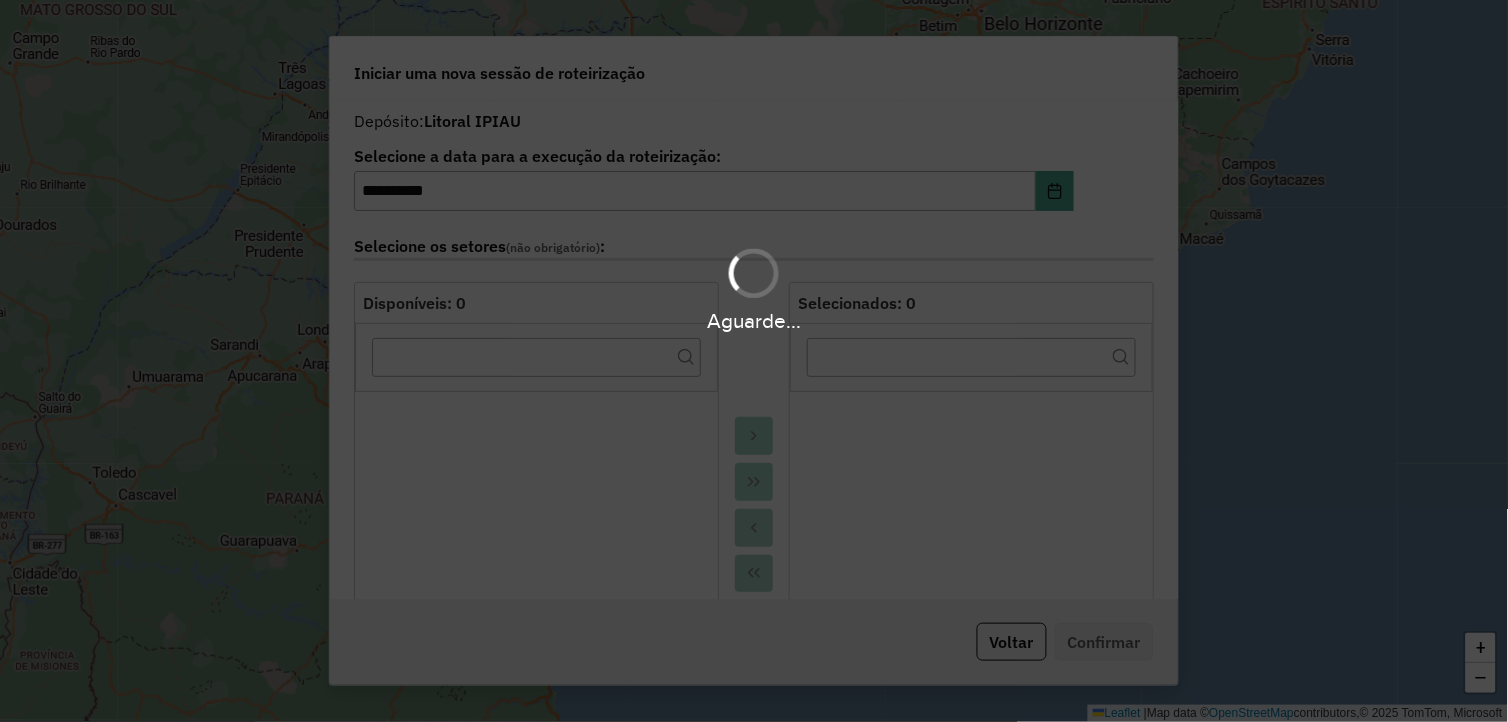 click on "Aguarde..." at bounding box center [754, 361] 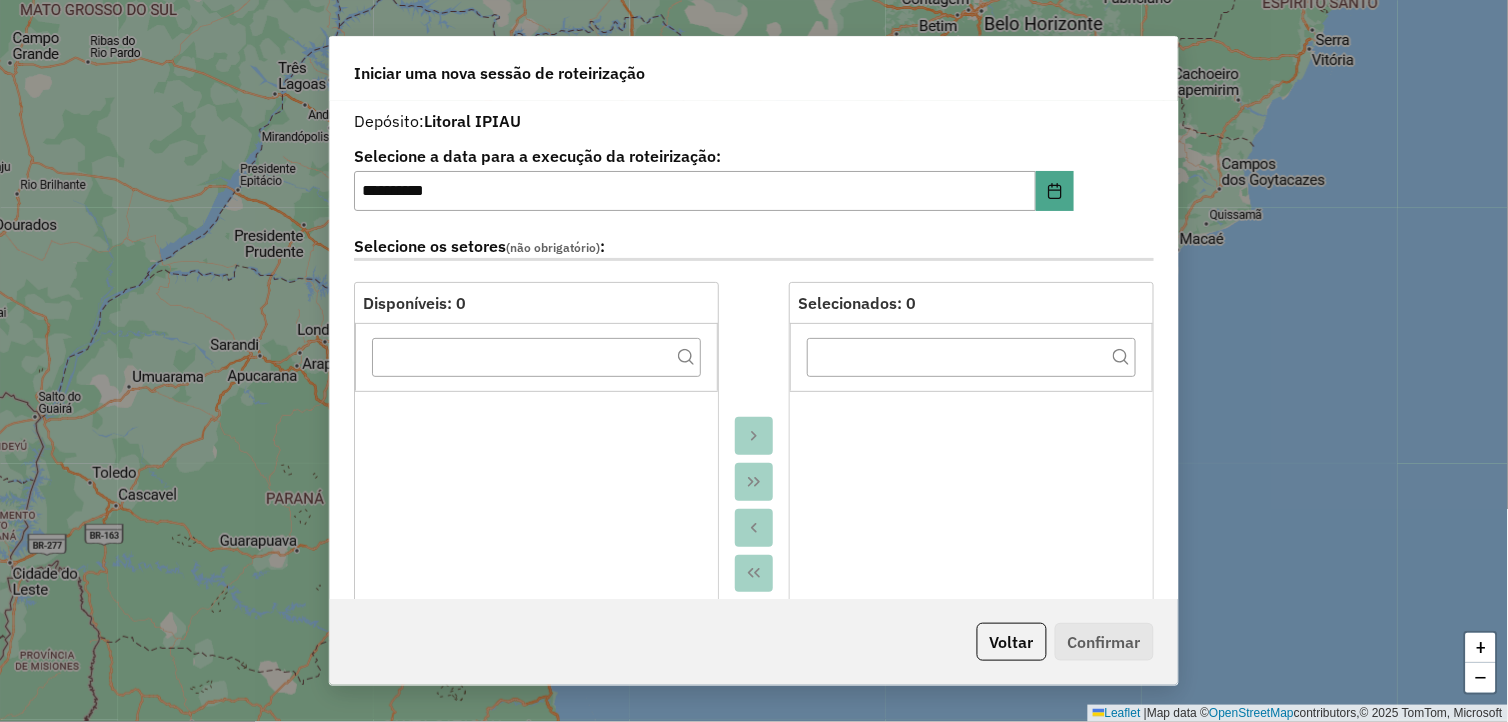 click at bounding box center [536, 551] 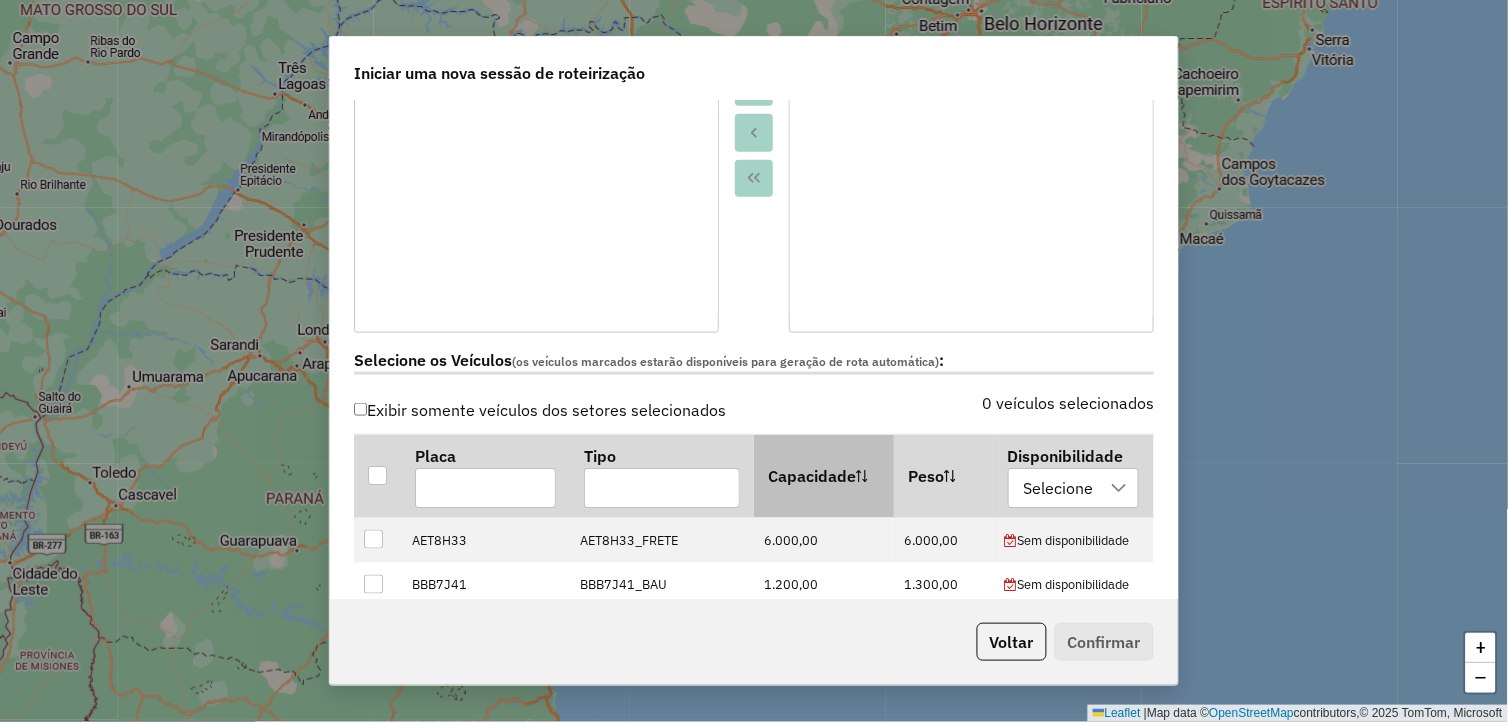 scroll, scrollTop: 444, scrollLeft: 0, axis: vertical 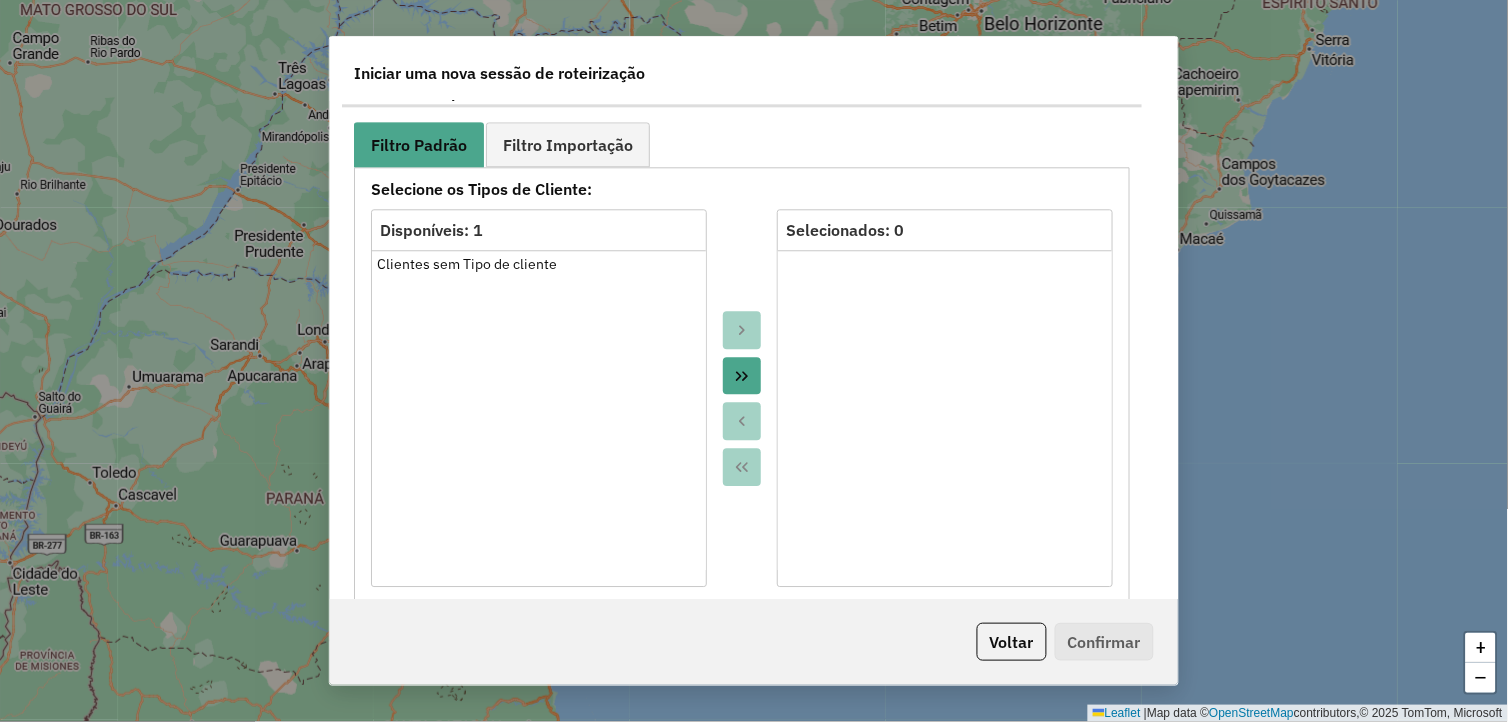 click 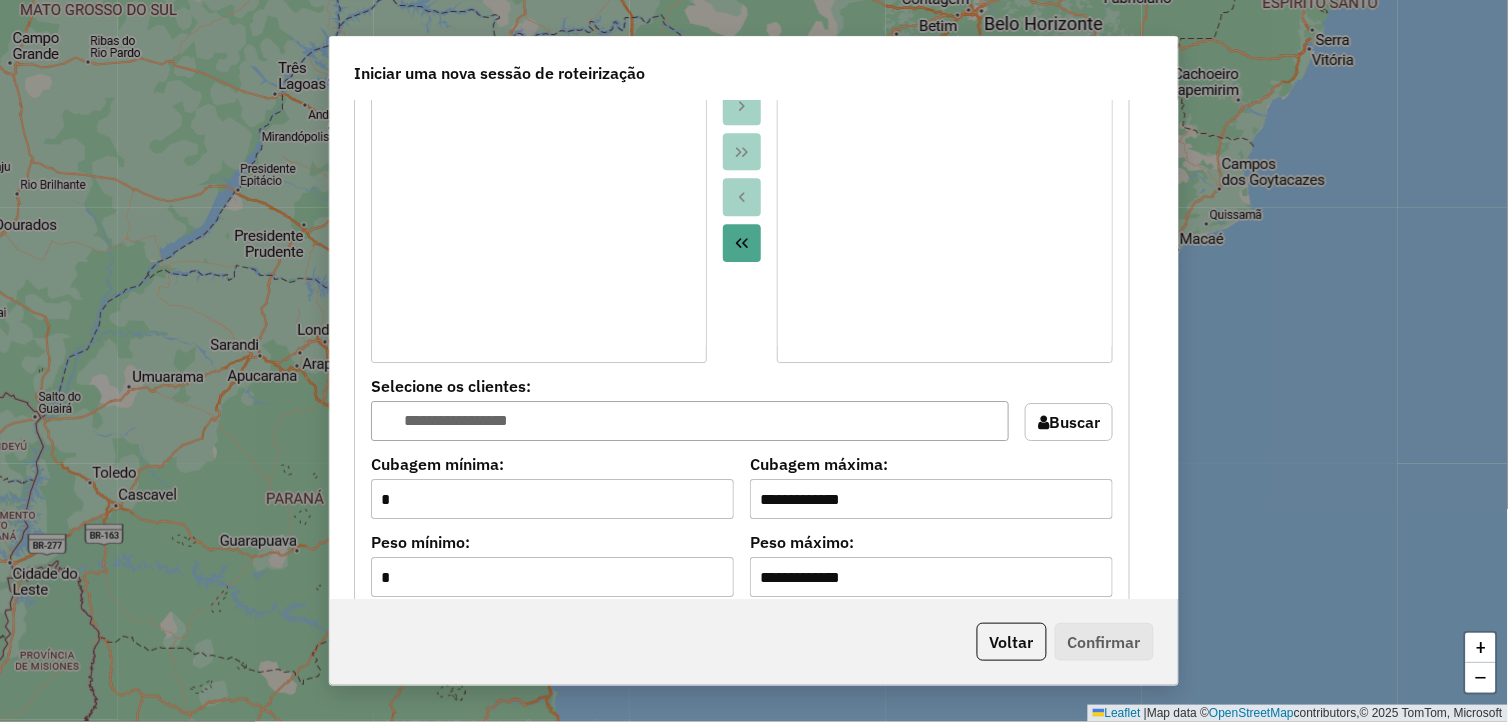 scroll, scrollTop: 1666, scrollLeft: 0, axis: vertical 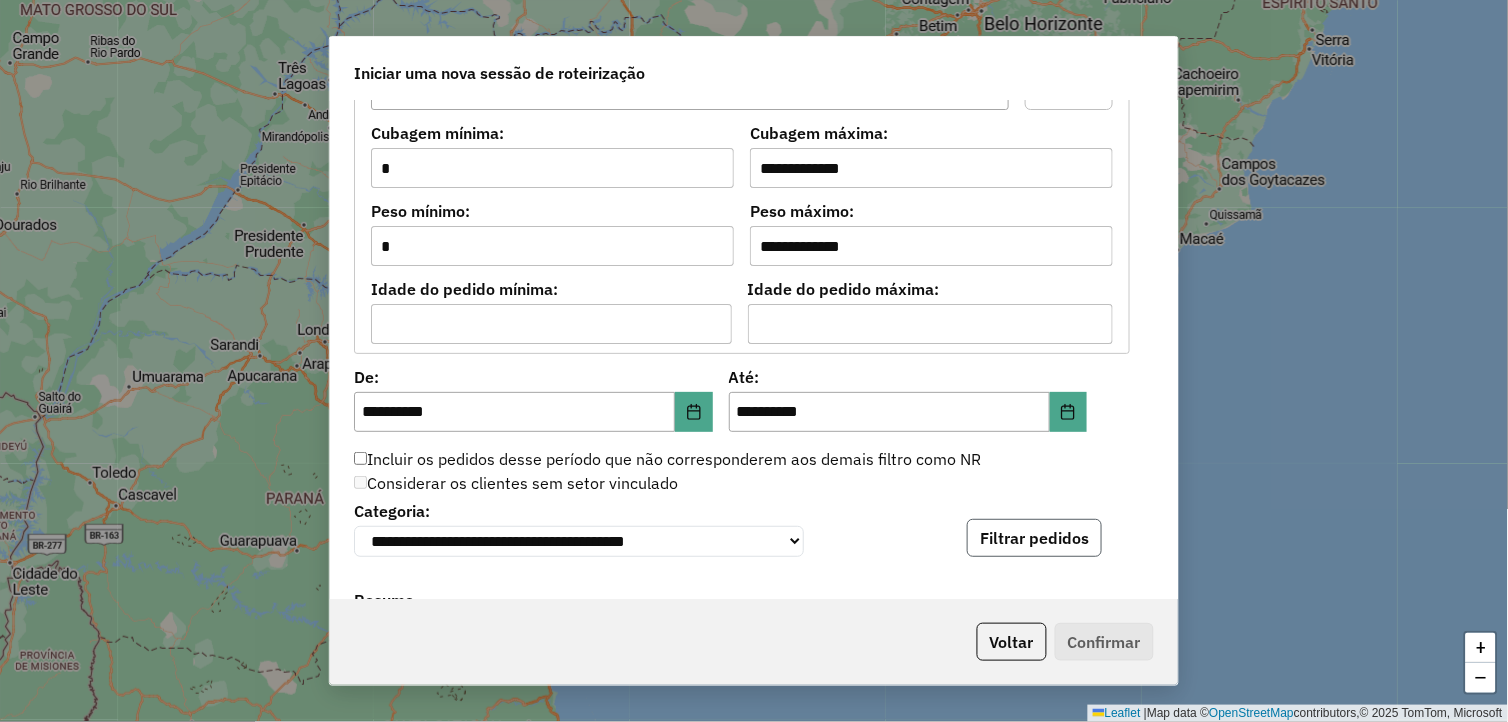click on "Filtrar pedidos" 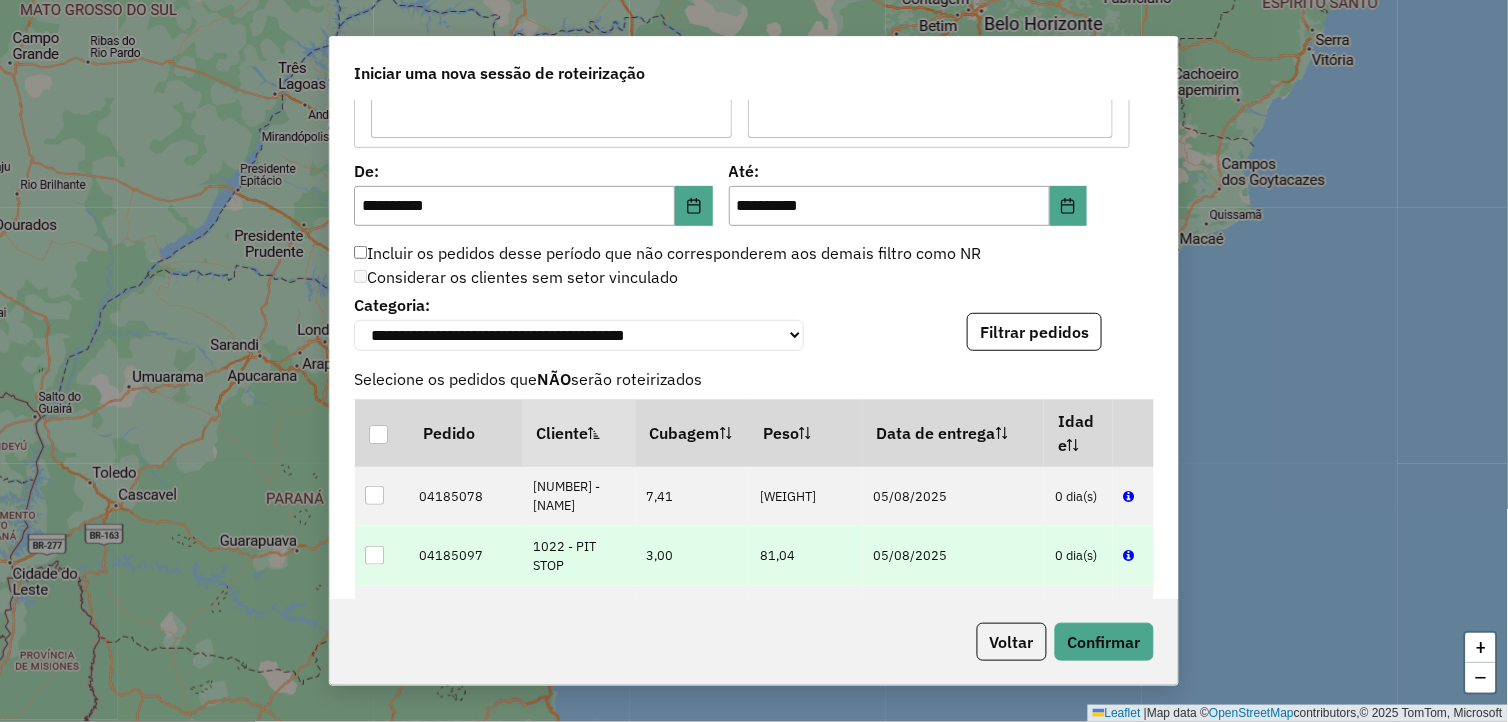 scroll, scrollTop: 1888, scrollLeft: 0, axis: vertical 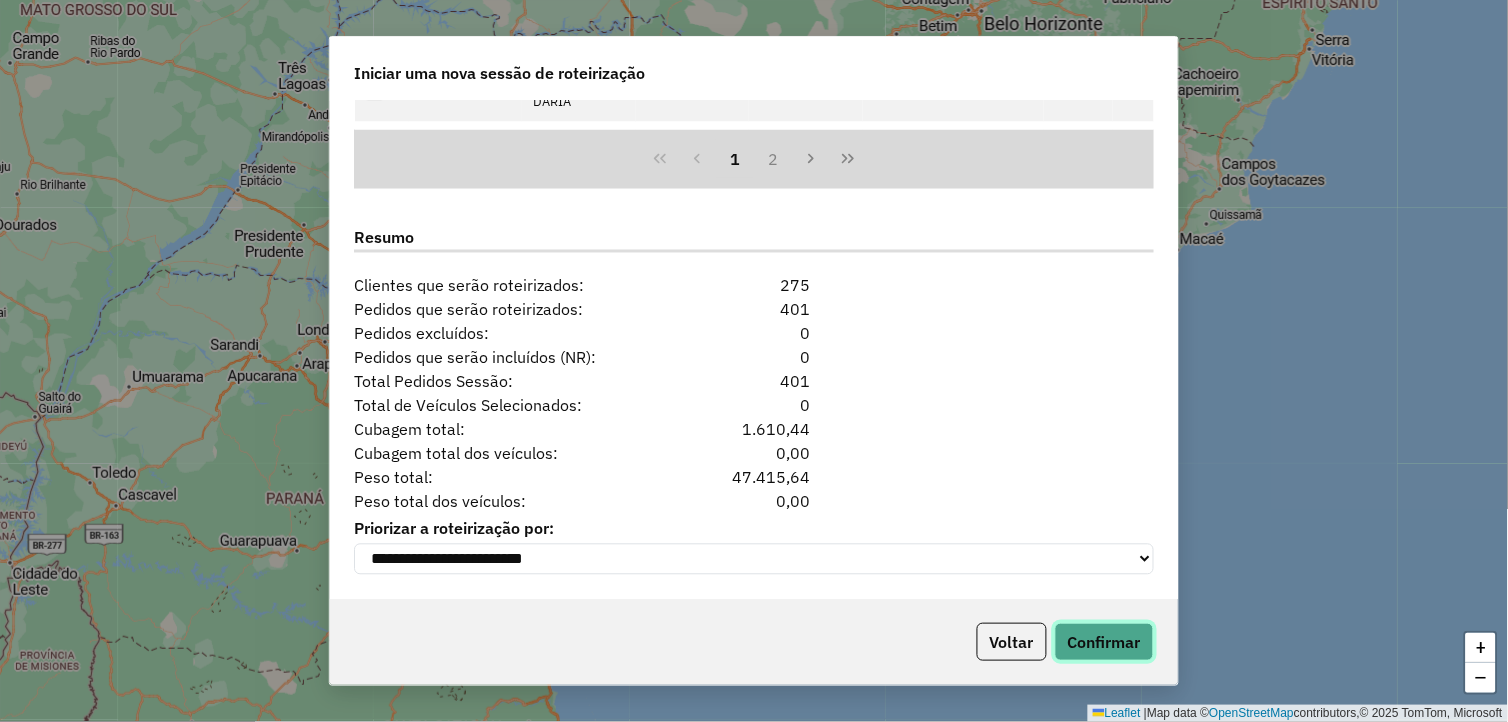 click on "Confirmar" 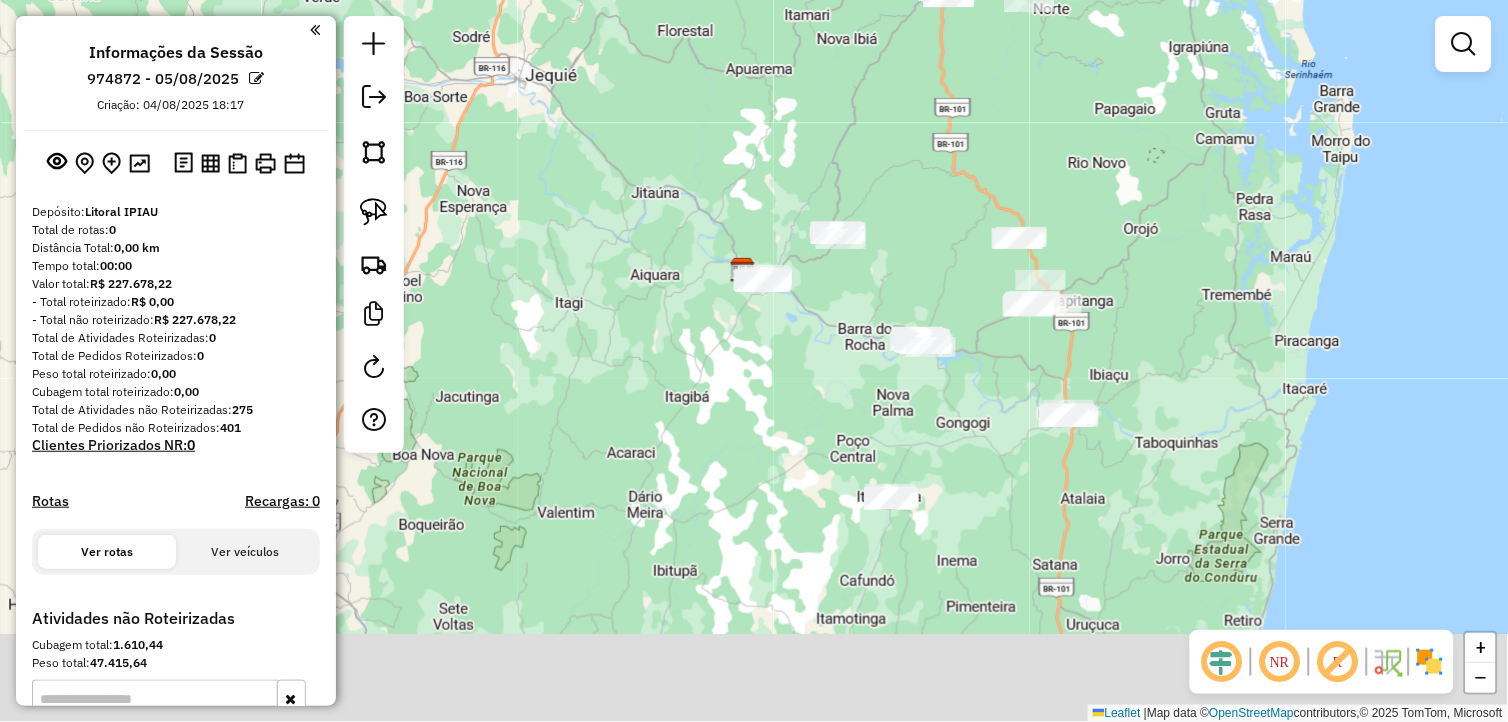 drag, startPoint x: 993, startPoint y: 434, endPoint x: 980, endPoint y: 312, distance: 122.69067 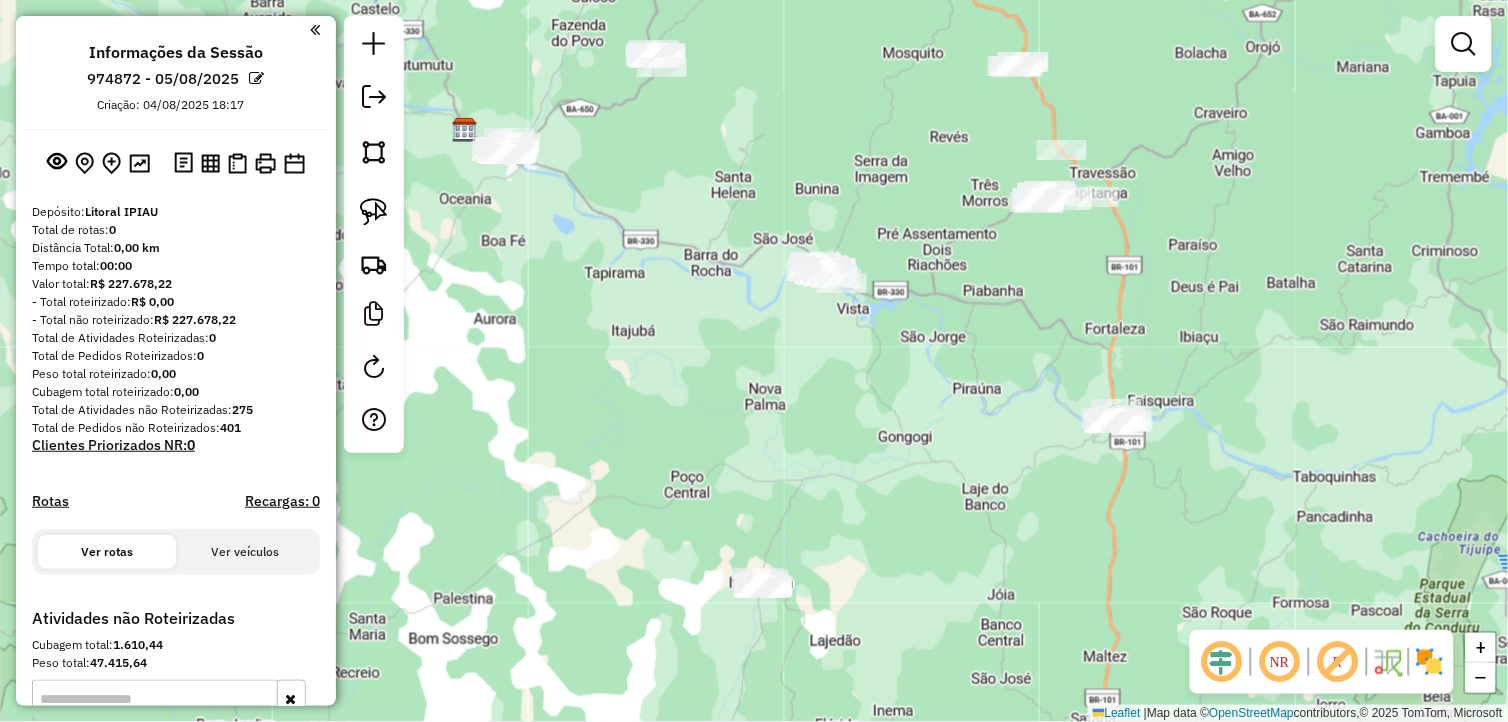 drag, startPoint x: 1003, startPoint y: 398, endPoint x: 940, endPoint y: 381, distance: 65.25335 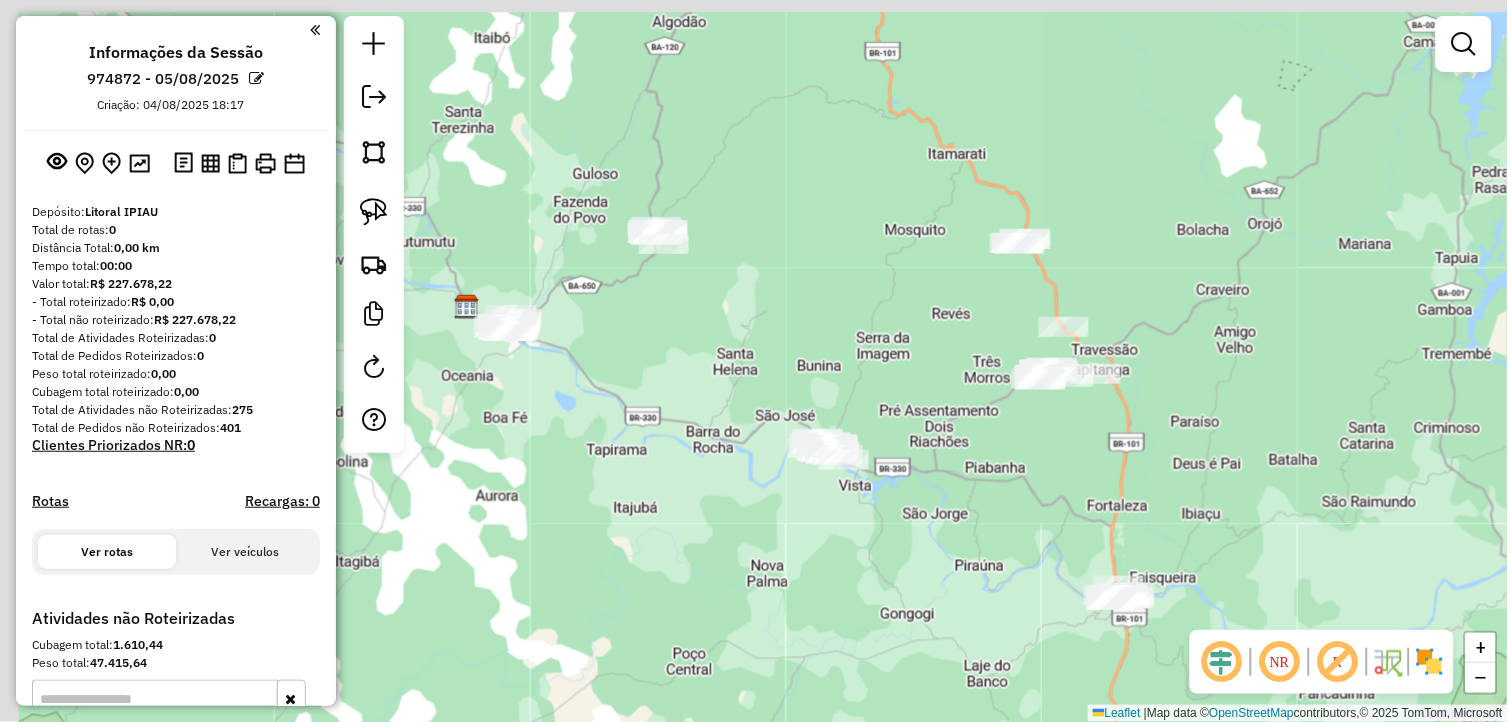 drag, startPoint x: 910, startPoint y: 328, endPoint x: 963, endPoint y: 510, distance: 189.56001 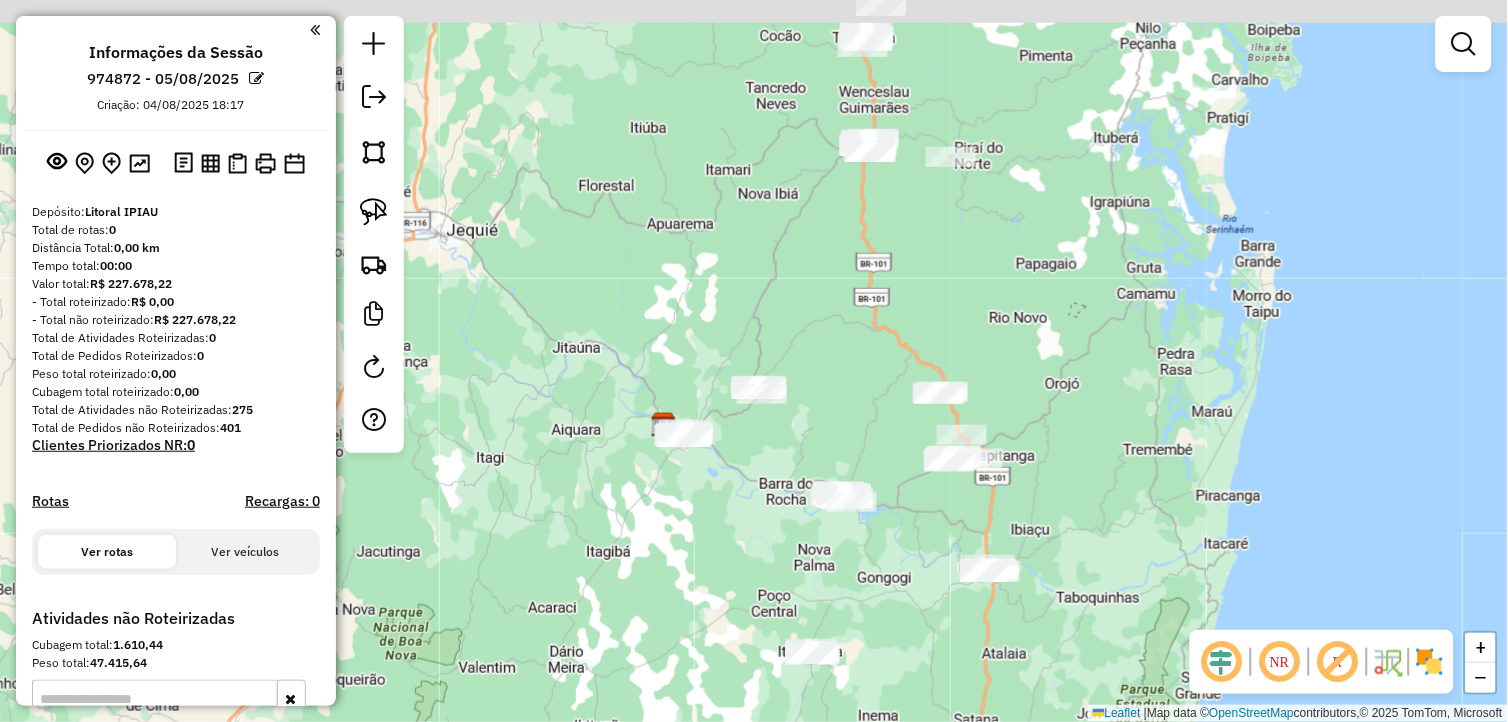 drag, startPoint x: 865, startPoint y: 268, endPoint x: 877, endPoint y: 354, distance: 86.833176 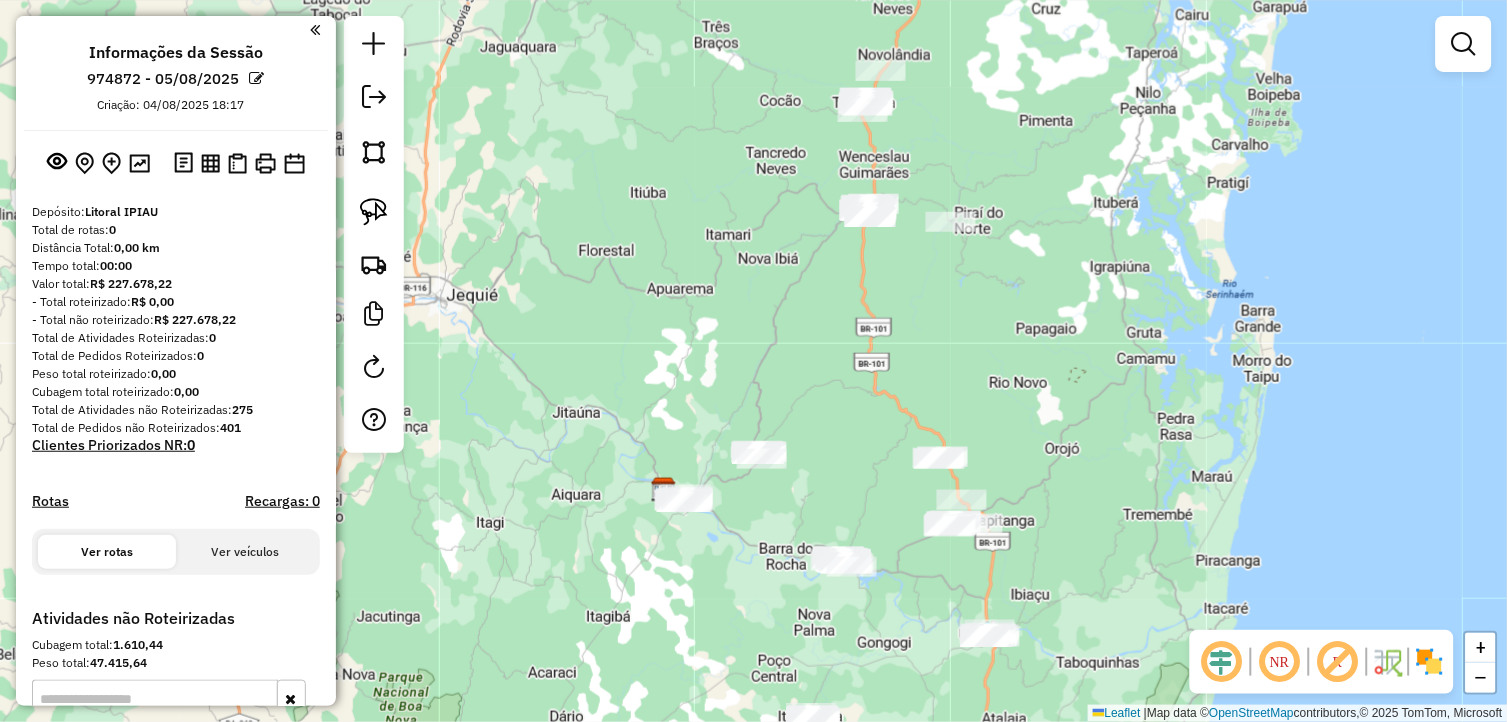 drag, startPoint x: 890, startPoint y: 316, endPoint x: 891, endPoint y: 391, distance: 75.00667 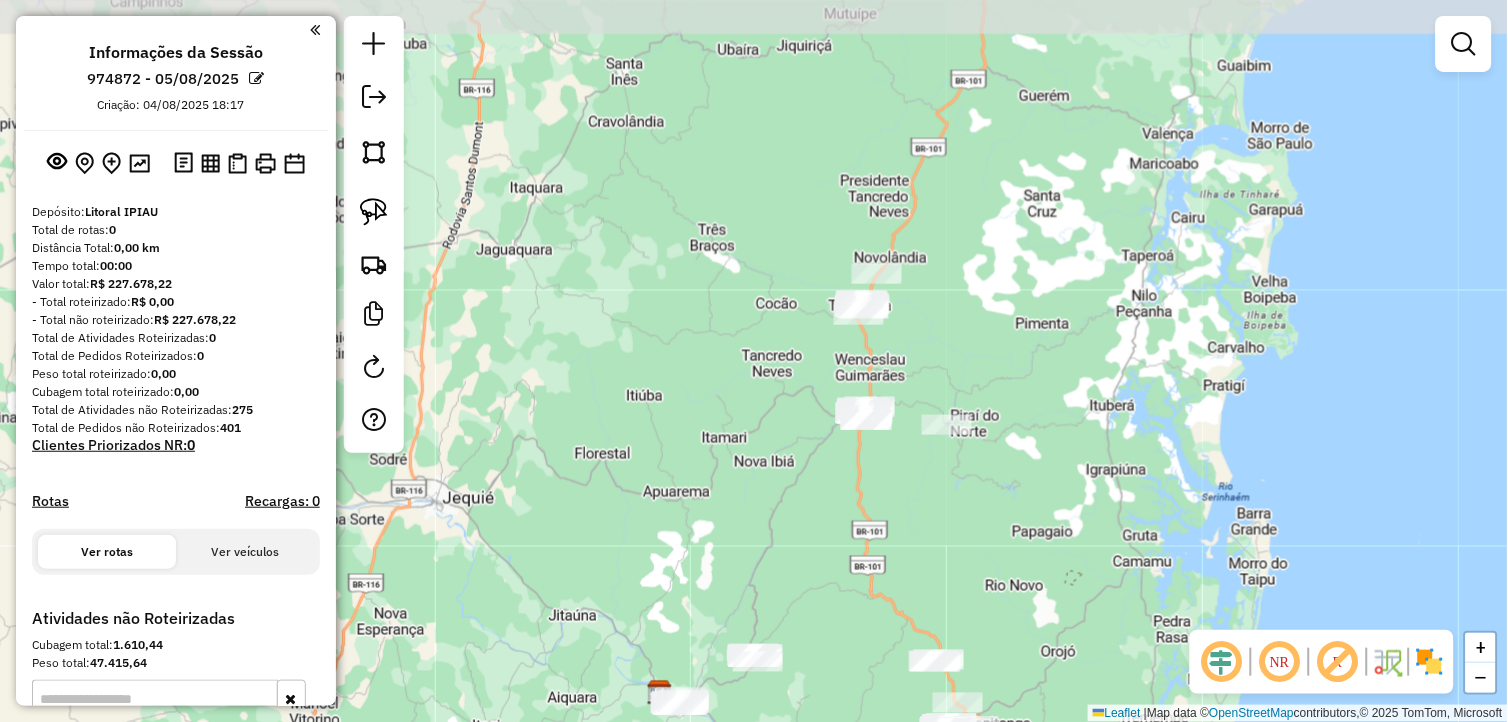 drag, startPoint x: 873, startPoint y: 472, endPoint x: 871, endPoint y: 556, distance: 84.0238 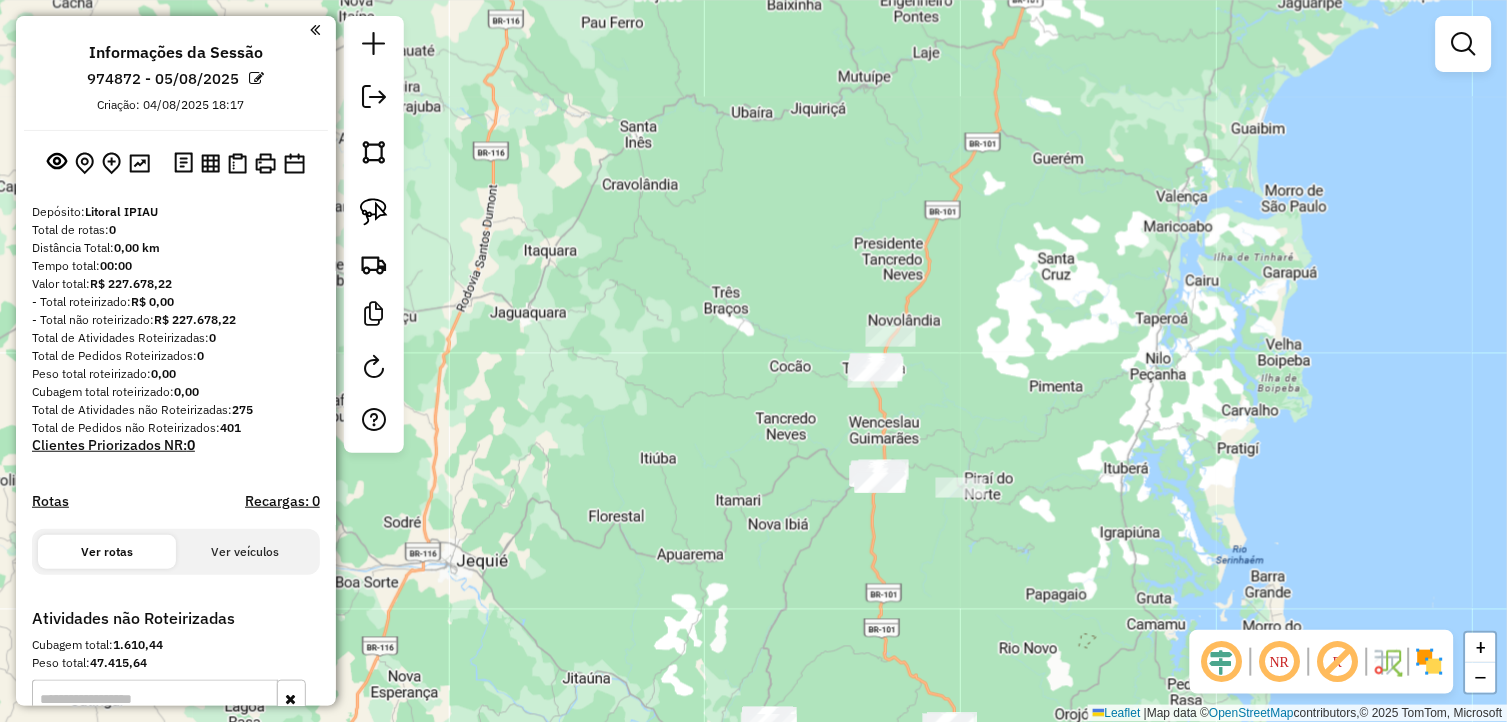 drag, startPoint x: 935, startPoint y: 315, endPoint x: 942, endPoint y: 351, distance: 36.67424 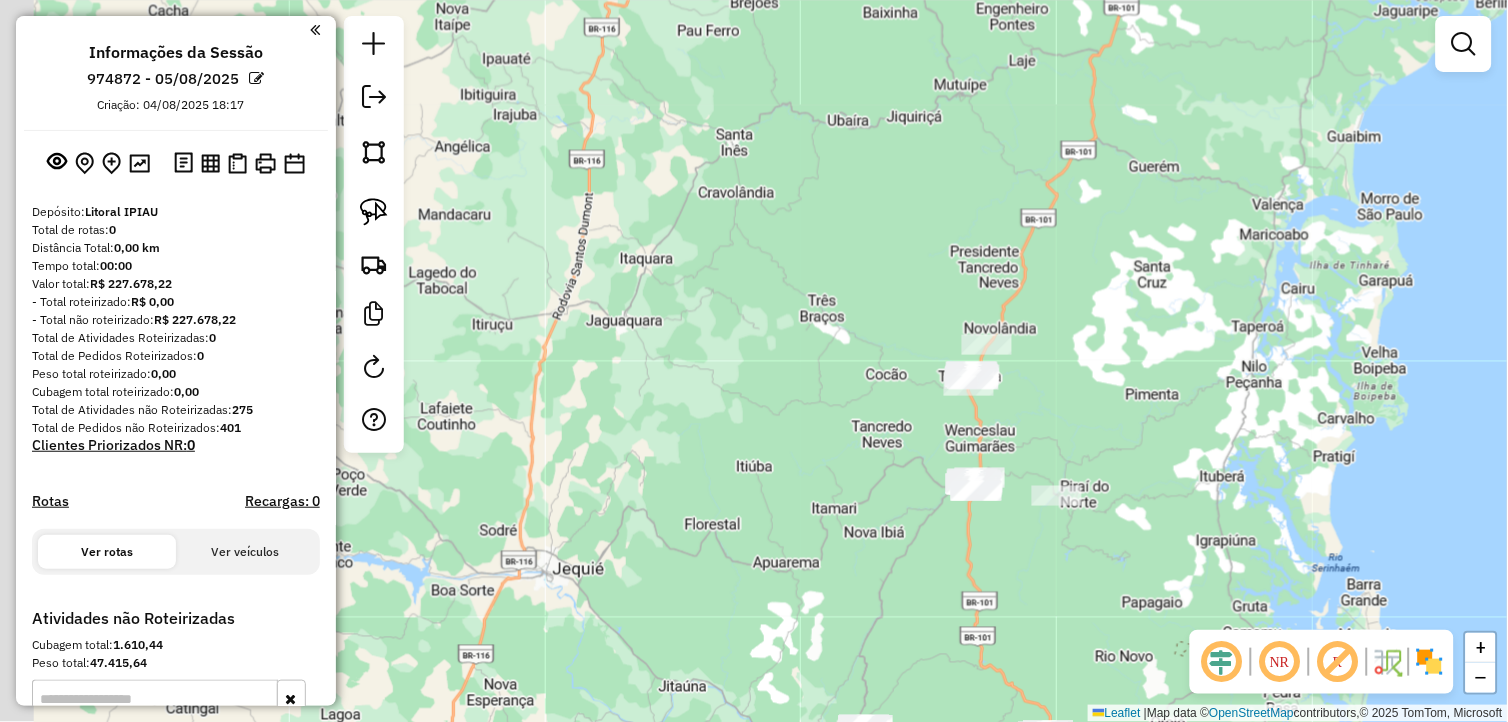 drag, startPoint x: 962, startPoint y: 585, endPoint x: 966, endPoint y: 570, distance: 15.524175 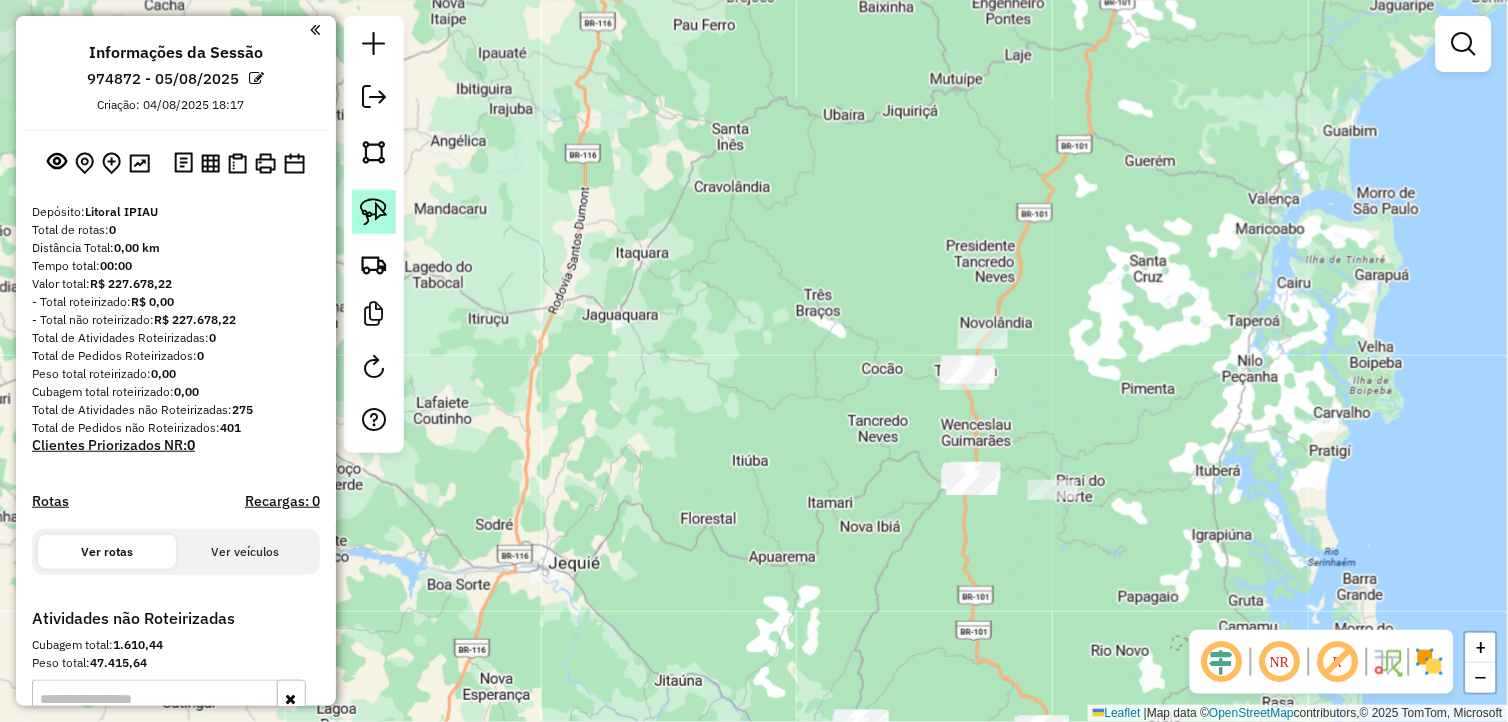 click 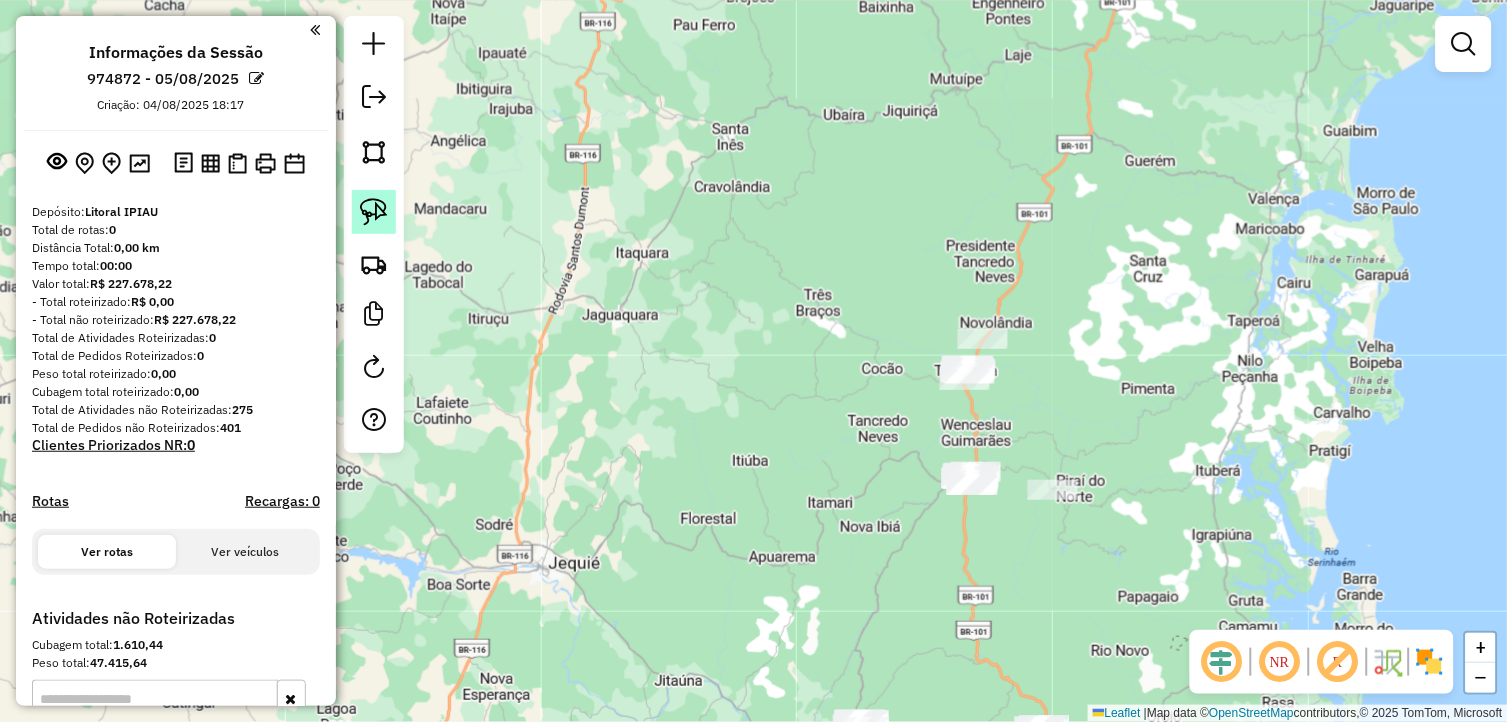 click 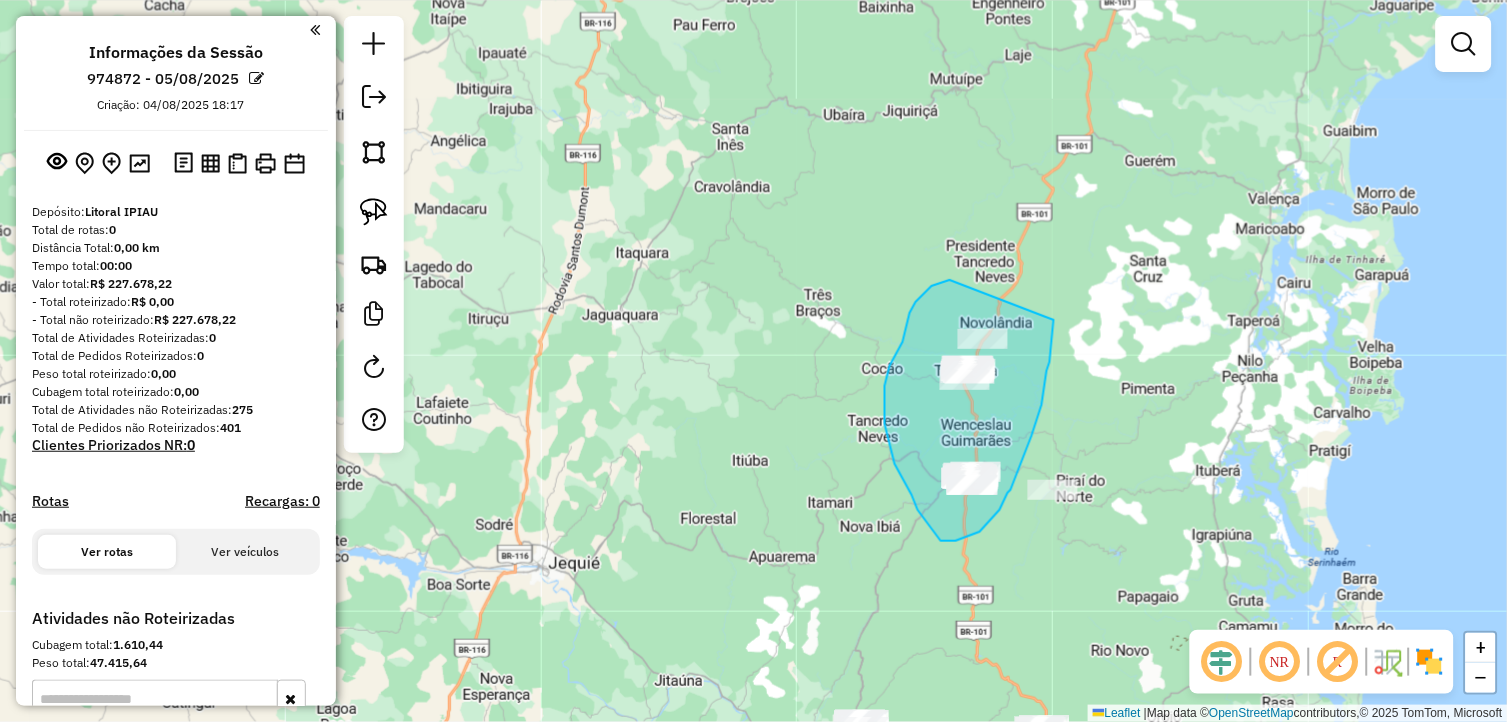 drag, startPoint x: 1054, startPoint y: 320, endPoint x: 952, endPoint y: 278, distance: 110.308655 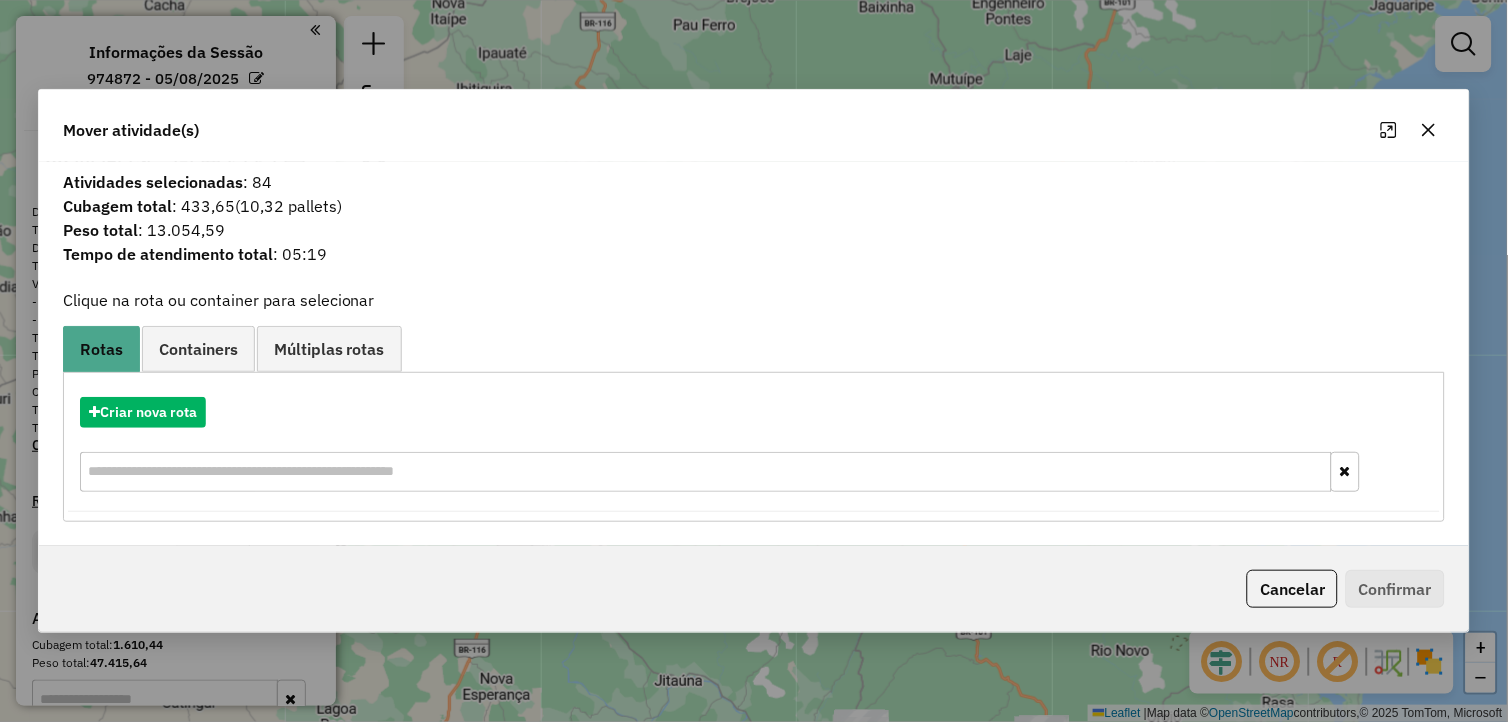 drag, startPoint x: 1435, startPoint y: 130, endPoint x: 1285, endPoint y: 234, distance: 182.5267 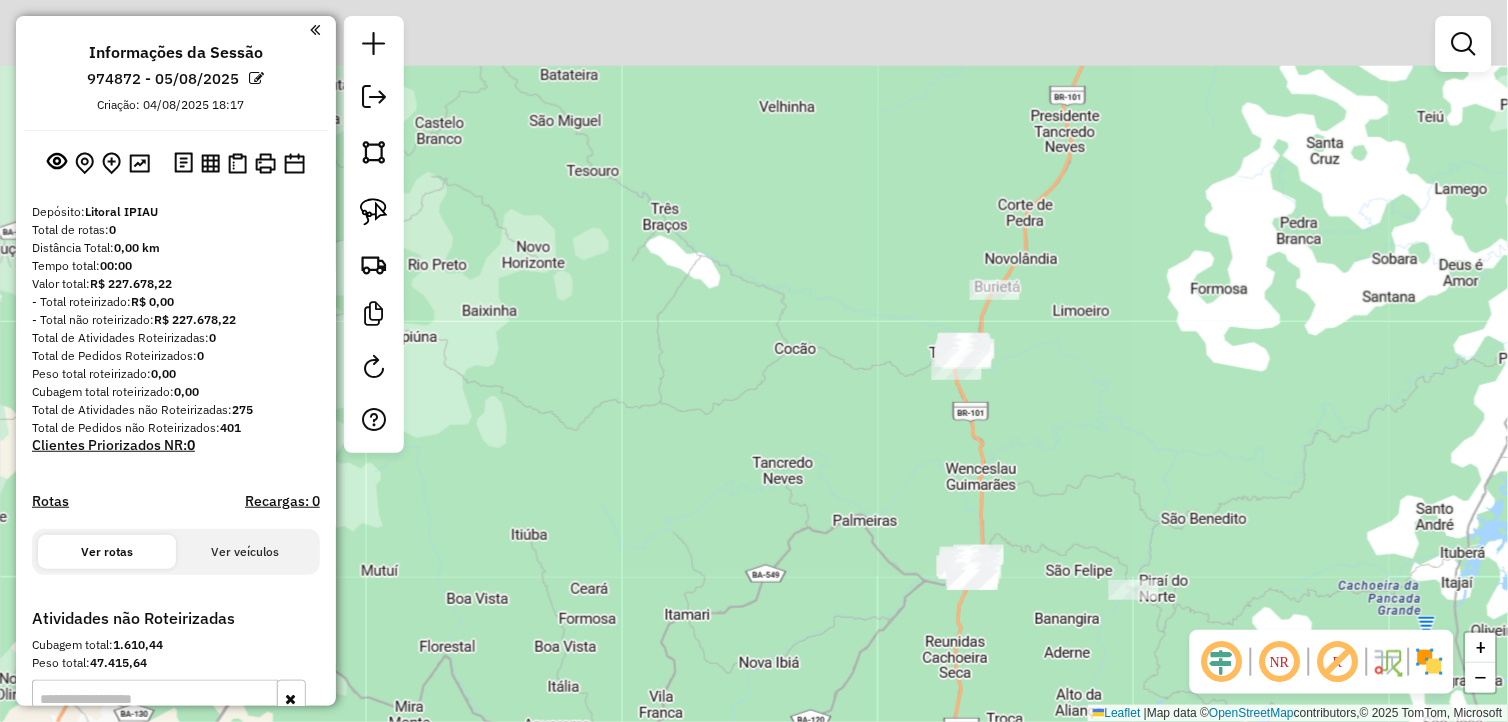 drag, startPoint x: 1054, startPoint y: 396, endPoint x: 811, endPoint y: 403, distance: 243.1008 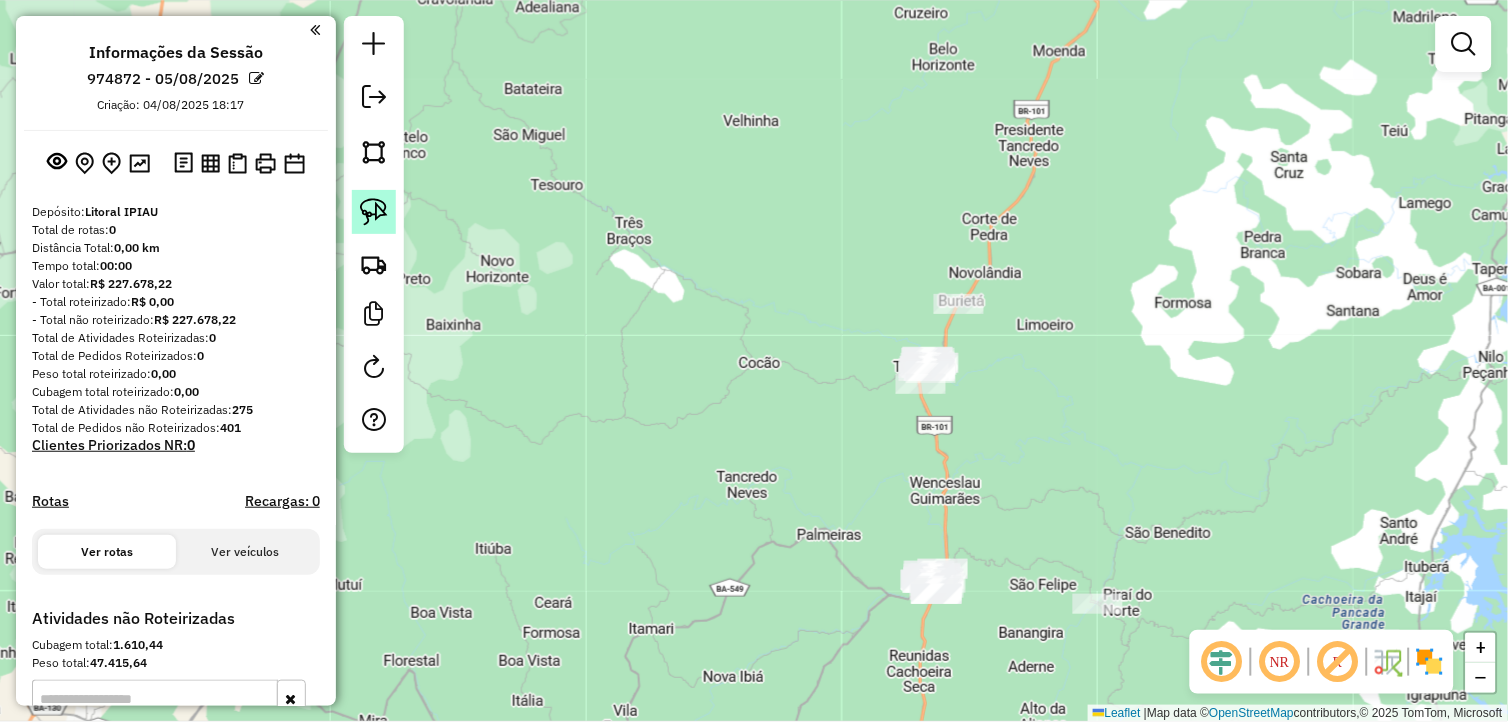 click 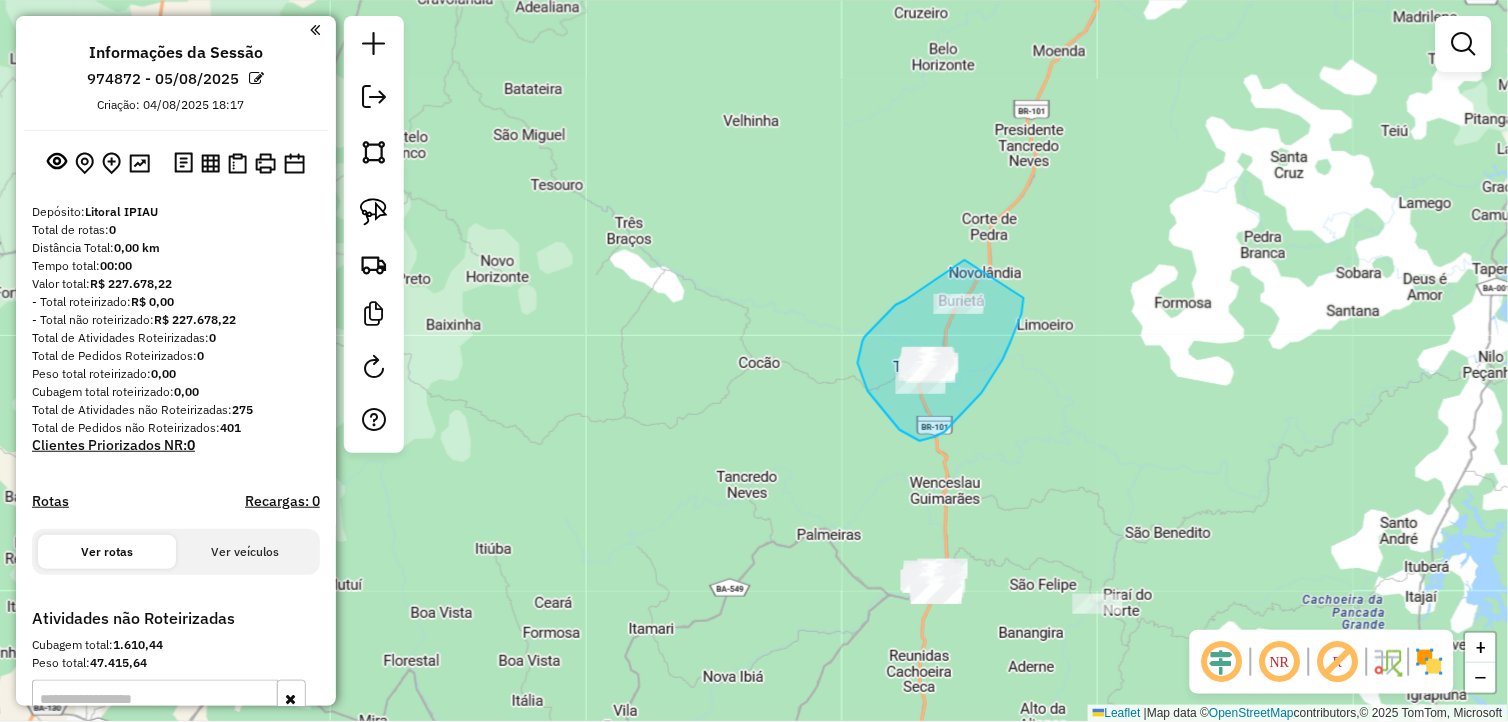 drag, startPoint x: 1018, startPoint y: 325, endPoint x: 991, endPoint y: 242, distance: 87.28116 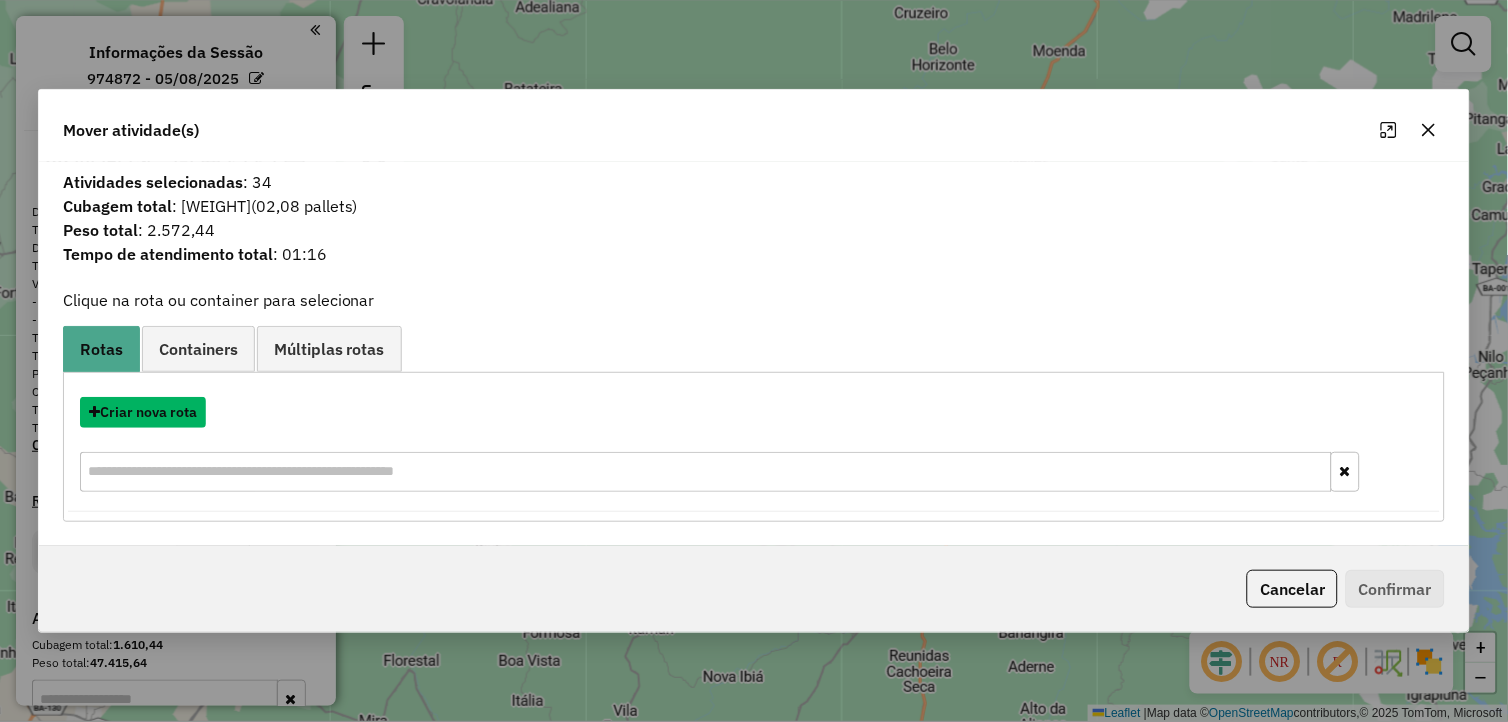 click on "Criar nova rota" at bounding box center (143, 412) 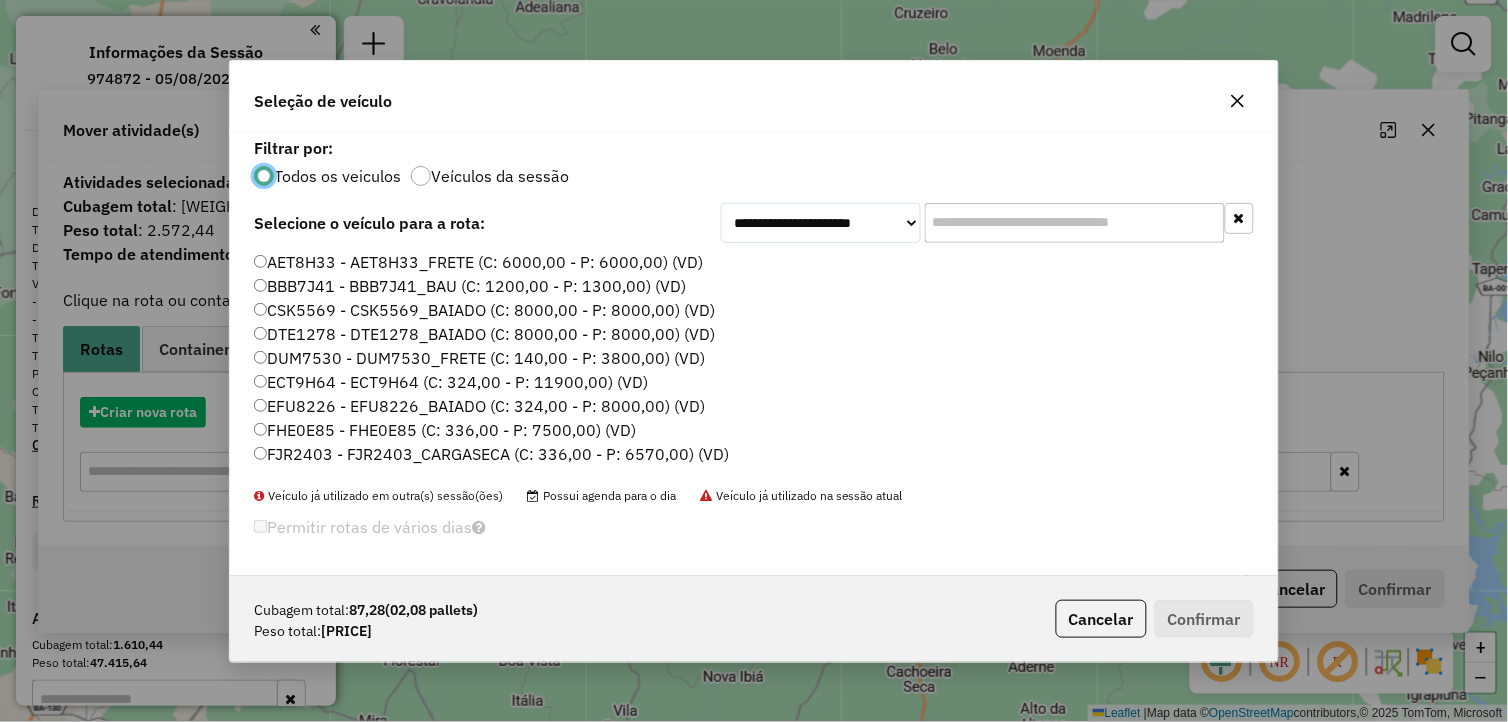 scroll, scrollTop: 11, scrollLeft: 5, axis: both 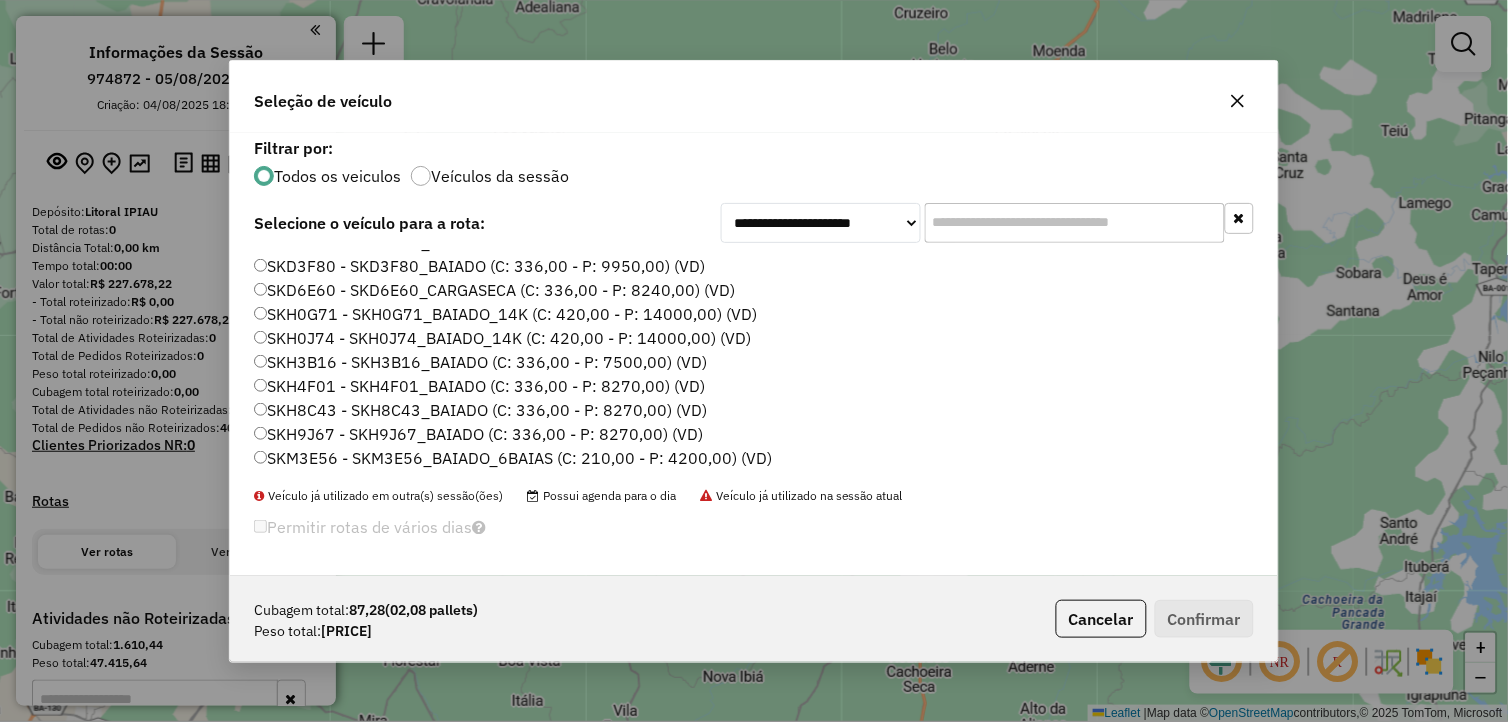 click on "SKH8C43 - SKH8C43_BAIADO (C: 336,00 - P: 8270,00) (VD)" 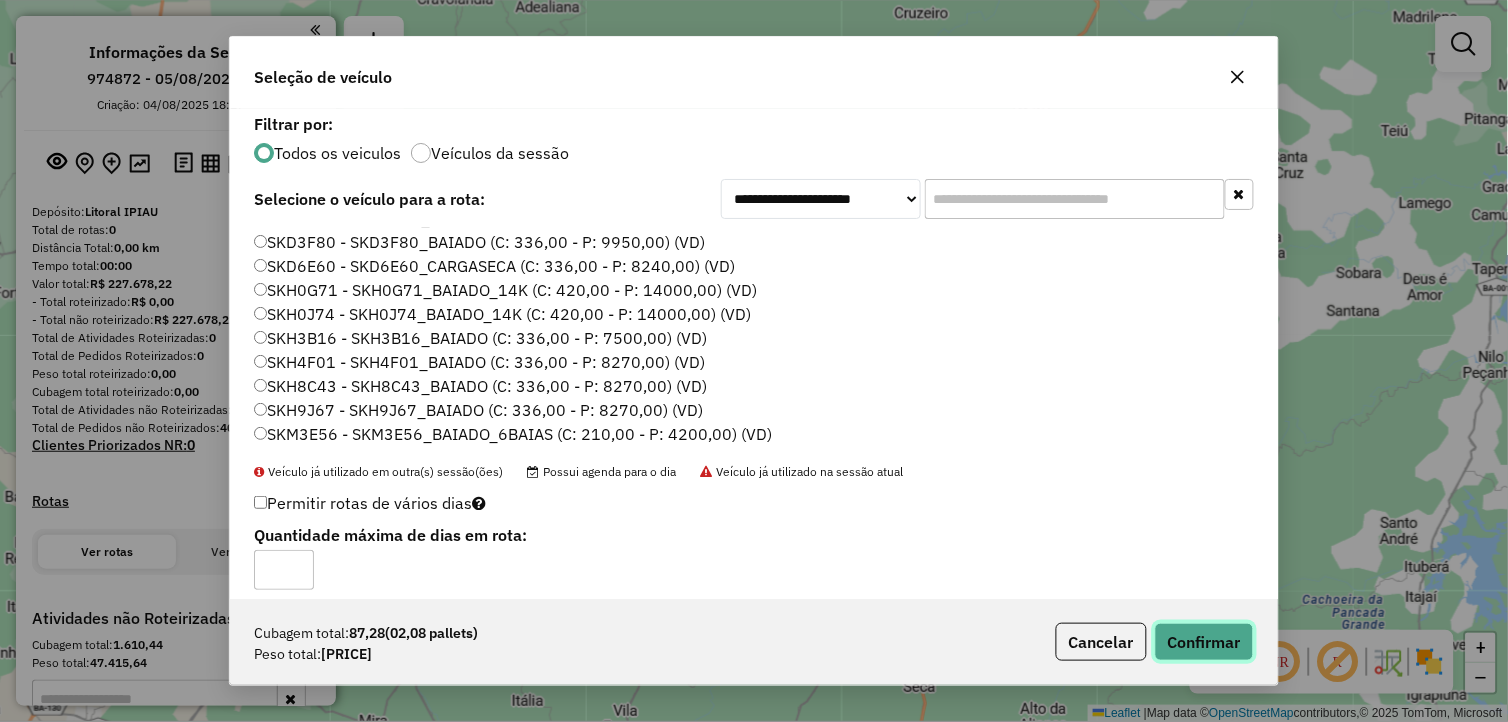 click on "Confirmar" 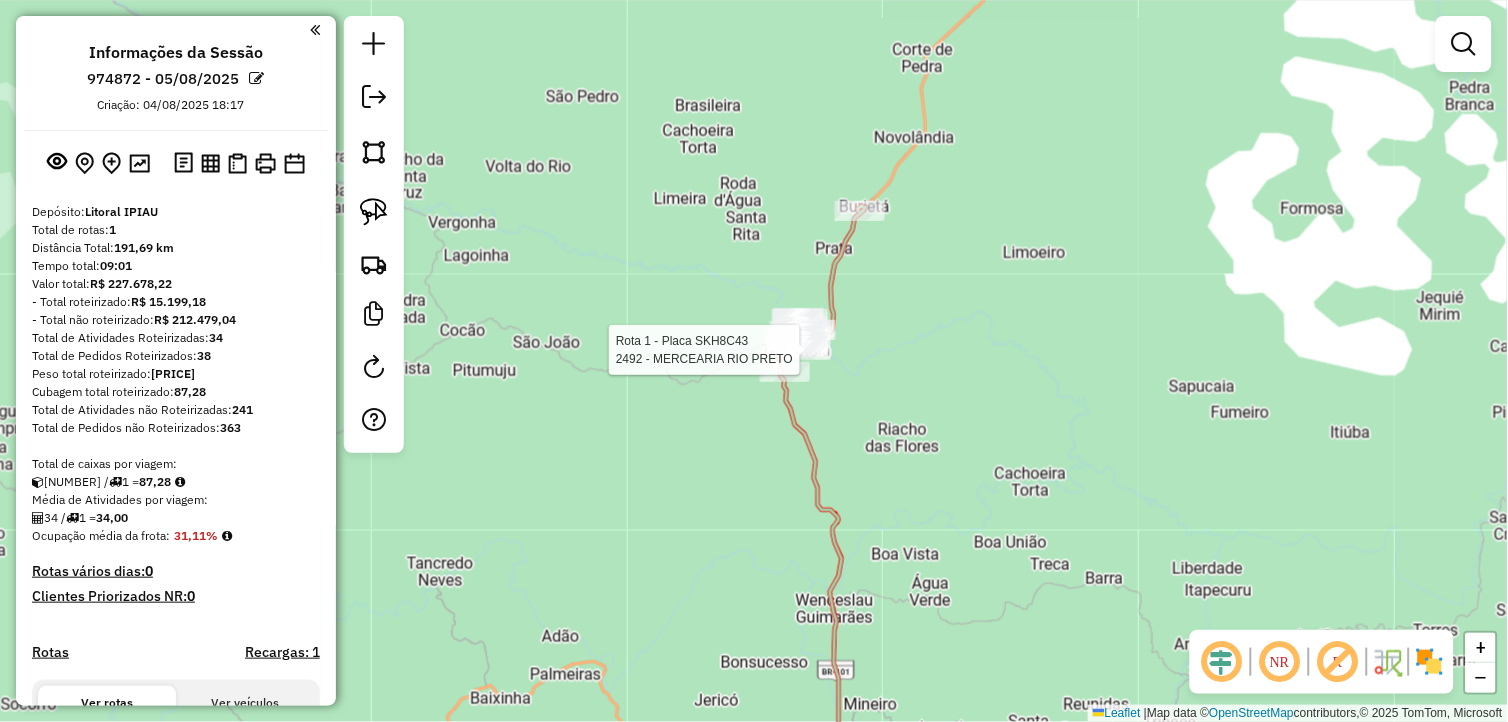 select on "**********" 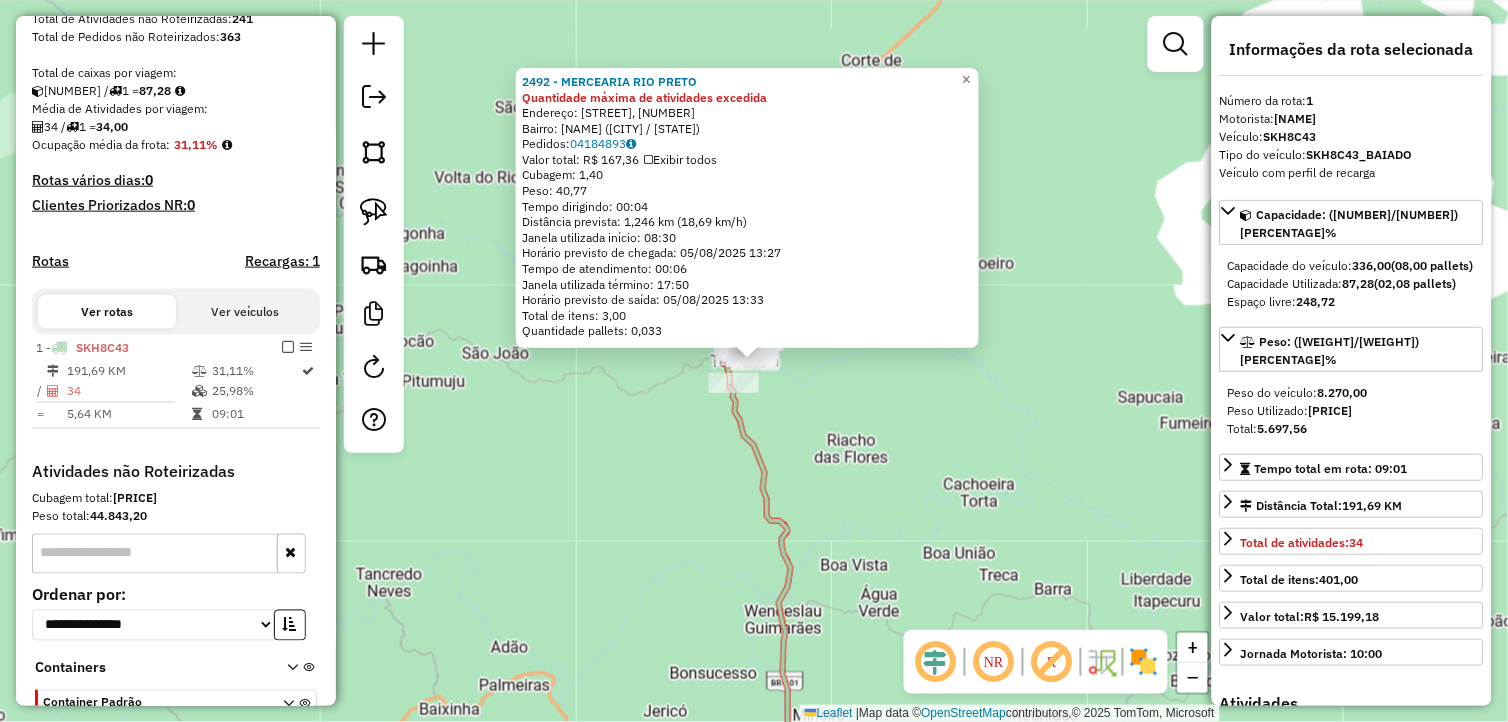 scroll, scrollTop: 506, scrollLeft: 0, axis: vertical 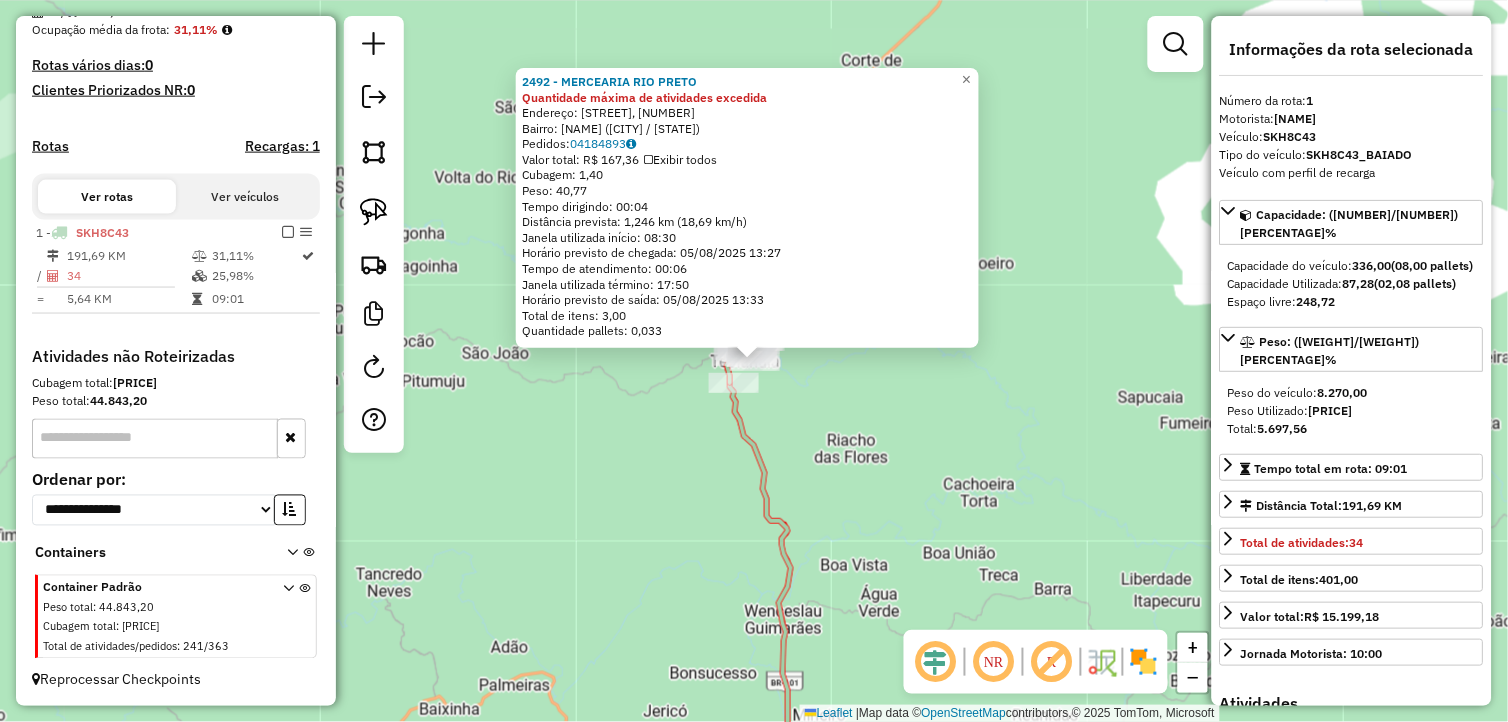 click on "2492 - MERCEARIA RIO PRETO Quantidade máxima de atividades excedida  Endereço: RUA RUA SANTA LUZIA, 726   Bairro: RIO PRETO (WENCESLAU GUIMARAES / BA)   Pedidos:  04184893   Valor total: R$ 167,36   Exibir todos   Cubagem: 1,40  Peso: 40,77  Tempo dirigindo: 00:04   Distância prevista: 1,246 km (18,69 km/h)   Janela utilizada início: 08:30   Horário previsto de chegada: 05/08/2025 13:27   Tempo de atendimento: 00:06   Janela utilizada término: 17:50   Horário previsto de saída: 05/08/2025 13:33   Total de itens: 3,00   Quantidade pallets: 0,033  × Janela de atendimento Grade de atendimento Capacidade Transportadoras Veículos Cliente Pedidos  Rotas Selecione os dias de semana para filtrar as janelas de atendimento  Seg   Ter   Qua   Qui   Sex   Sáb   Dom  Informe o período da janela de atendimento: De: Até:  Filtrar exatamente a janela do cliente  Considerar janela de atendimento padrão  Selecione os dias de semana para filtrar as grades de atendimento  Seg   Ter   Qua   Qui   Sex   Sáb   Dom  +" 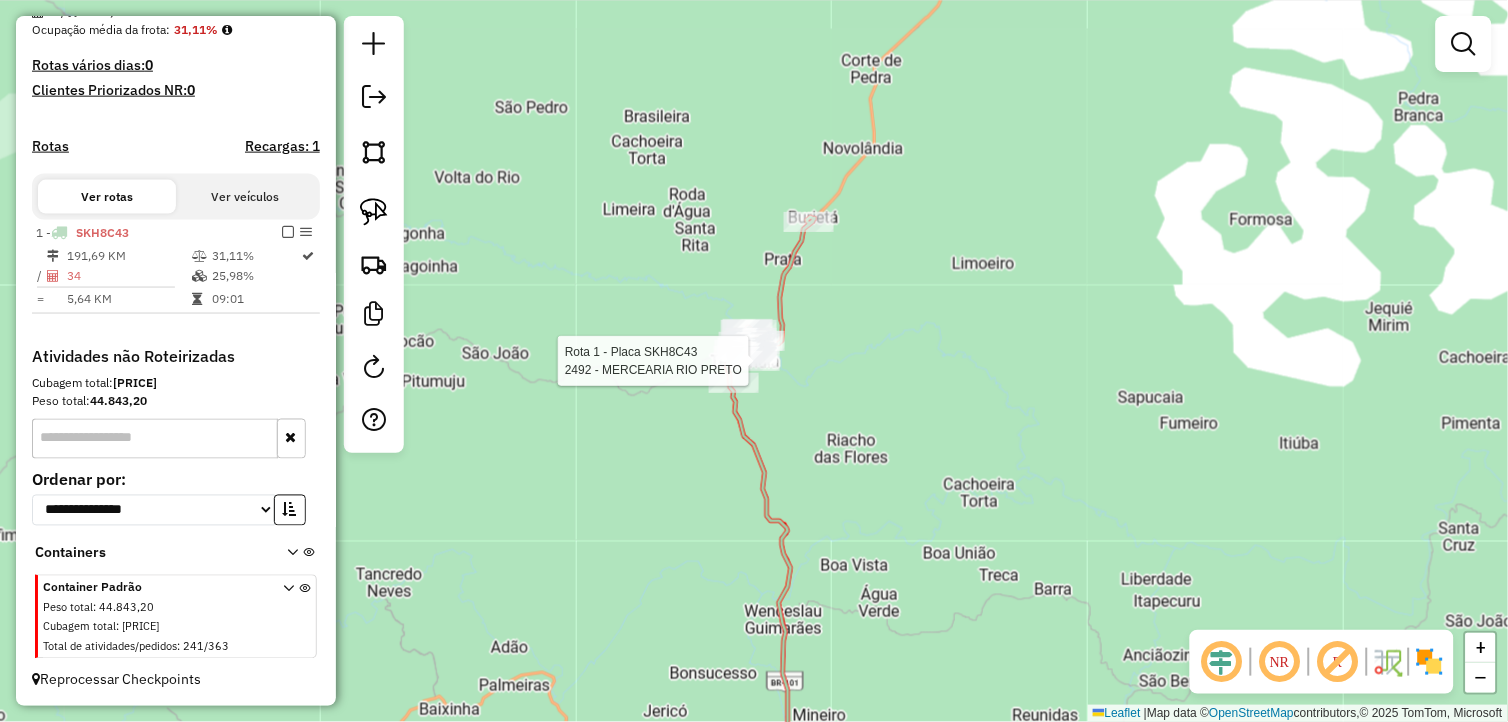select on "**********" 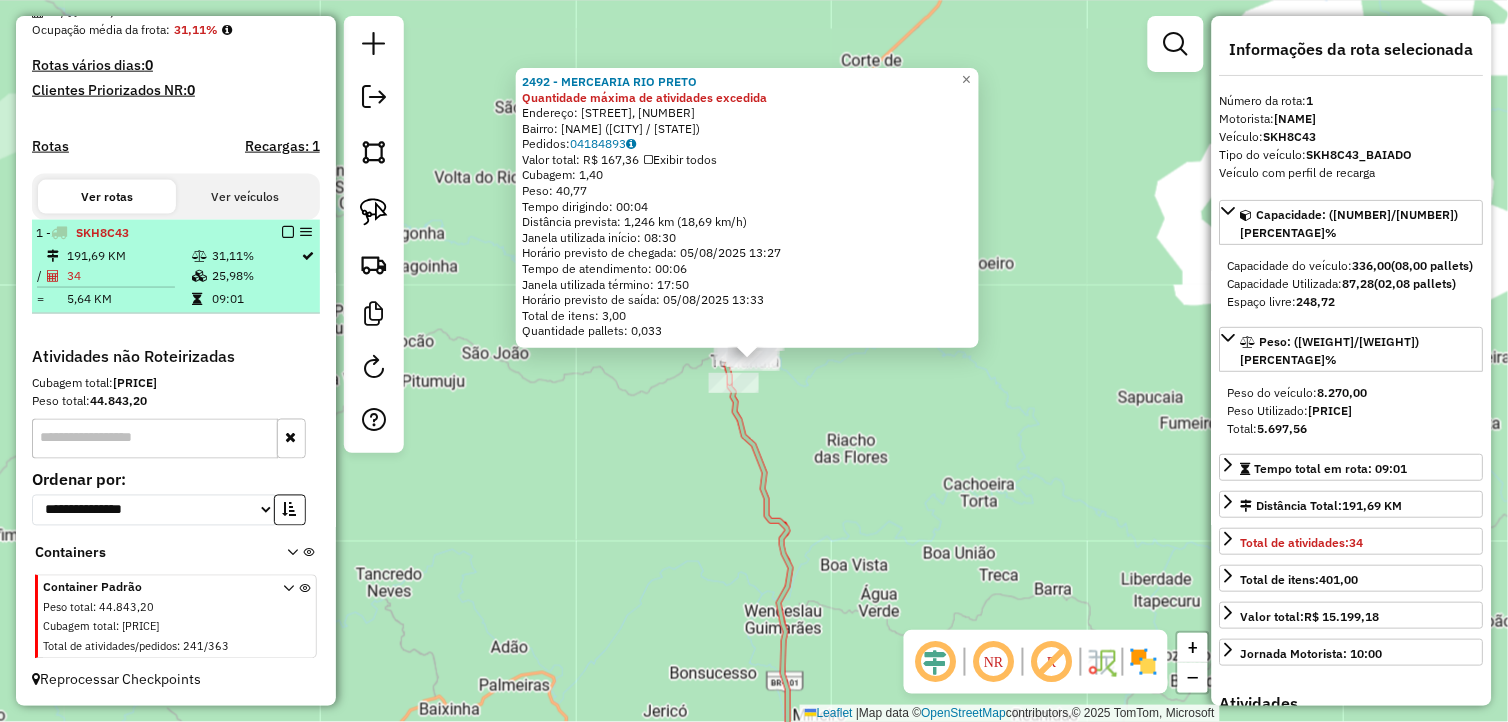 click at bounding box center (288, 232) 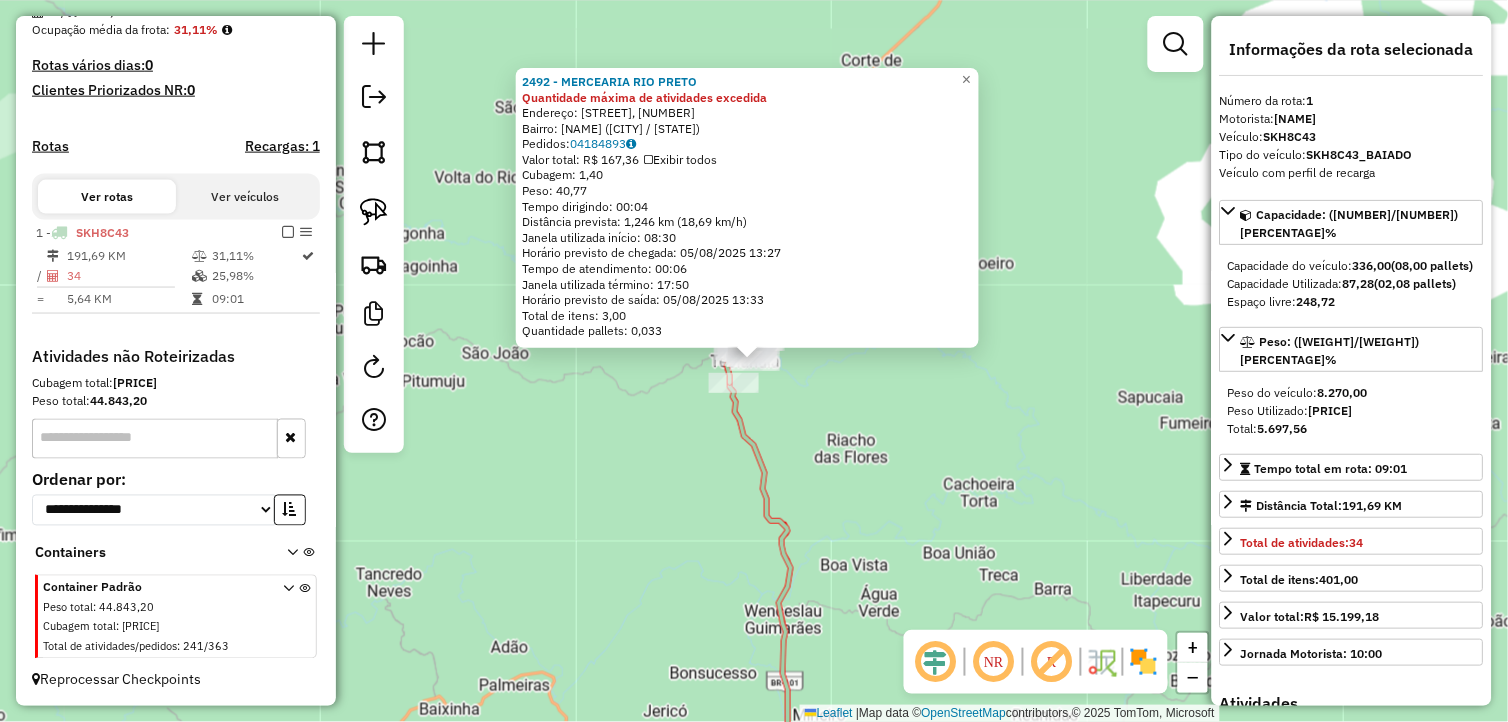scroll, scrollTop: 440, scrollLeft: 0, axis: vertical 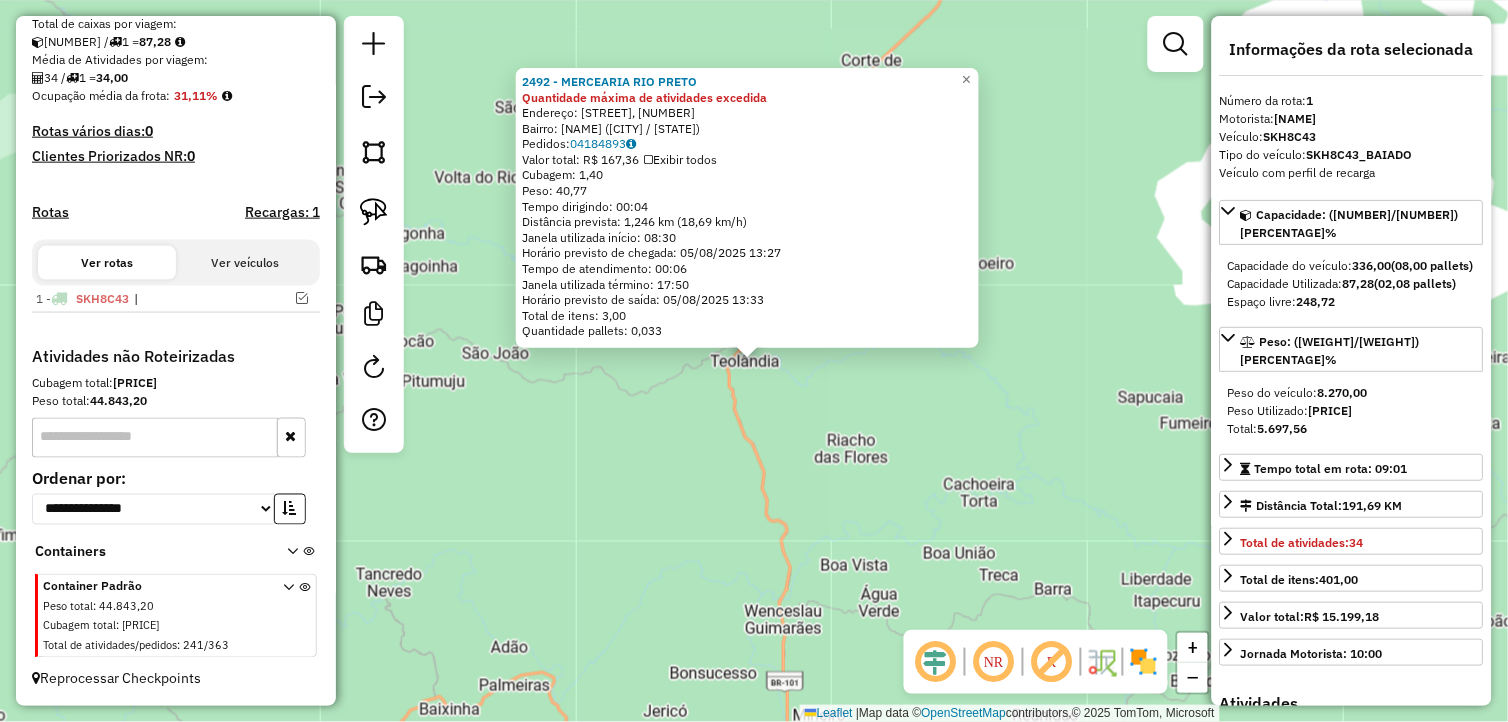 click on "2492 - MERCEARIA RIO PRETO Quantidade máxima de atividades excedida  Endereço: RUA RUA SANTA LUZIA, 726   Bairro: RIO PRETO (WENCESLAU GUIMARAES / BA)   Pedidos:  04184893   Valor total: R$ 167,36   Exibir todos   Cubagem: 1,40  Peso: 40,77  Tempo dirigindo: 00:04   Distância prevista: 1,246 km (18,69 km/h)   Janela utilizada início: 08:30   Horário previsto de chegada: 05/08/2025 13:27   Tempo de atendimento: 00:06   Janela utilizada término: 17:50   Horário previsto de saída: 05/08/2025 13:33   Total de itens: 3,00   Quantidade pallets: 0,033  × Janela de atendimento Grade de atendimento Capacidade Transportadoras Veículos Cliente Pedidos  Rotas Selecione os dias de semana para filtrar as janelas de atendimento  Seg   Ter   Qua   Qui   Sex   Sáb   Dom  Informe o período da janela de atendimento: De: Até:  Filtrar exatamente a janela do cliente  Considerar janela de atendimento padrão  Selecione os dias de semana para filtrar as grades de atendimento  Seg   Ter   Qua   Qui   Sex   Sáb   Dom  +" 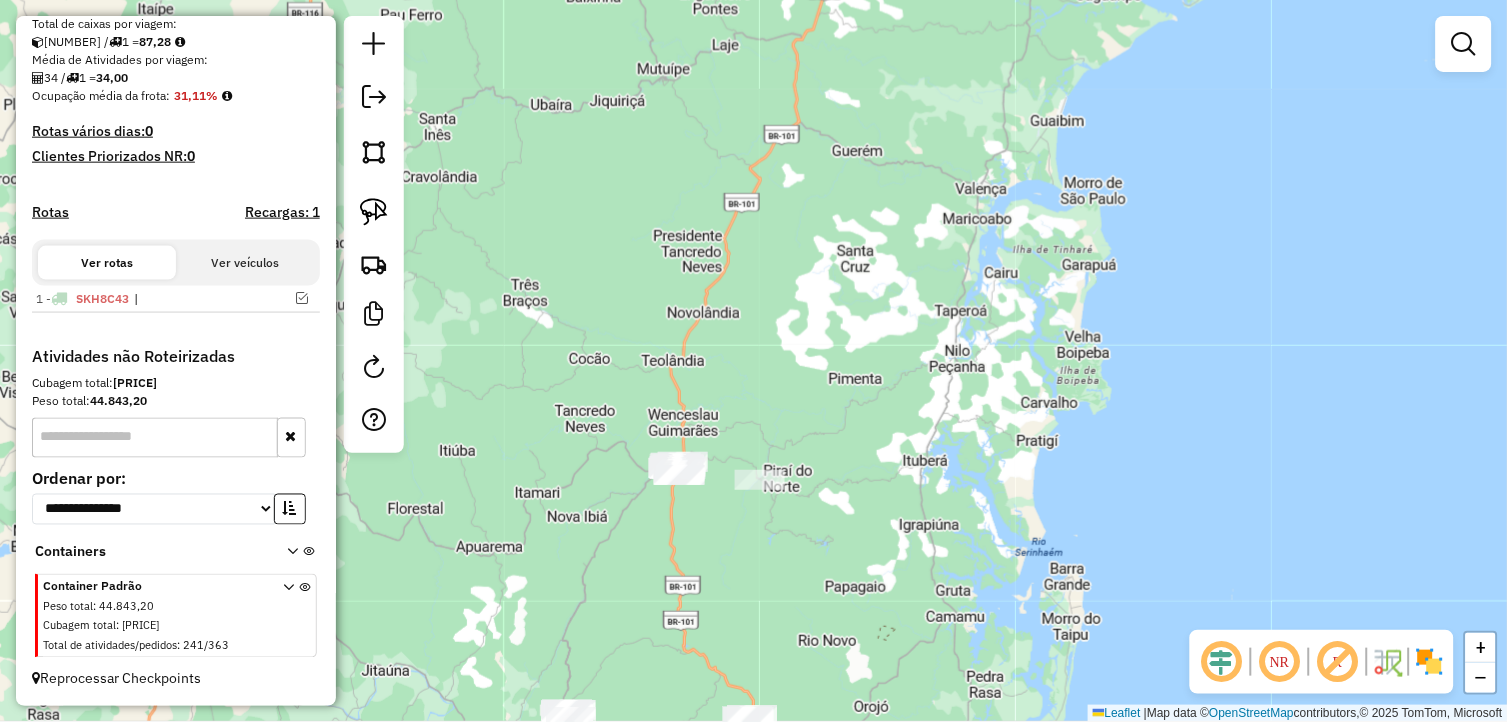 drag, startPoint x: 713, startPoint y: 515, endPoint x: 751, endPoint y: 326, distance: 192.78226 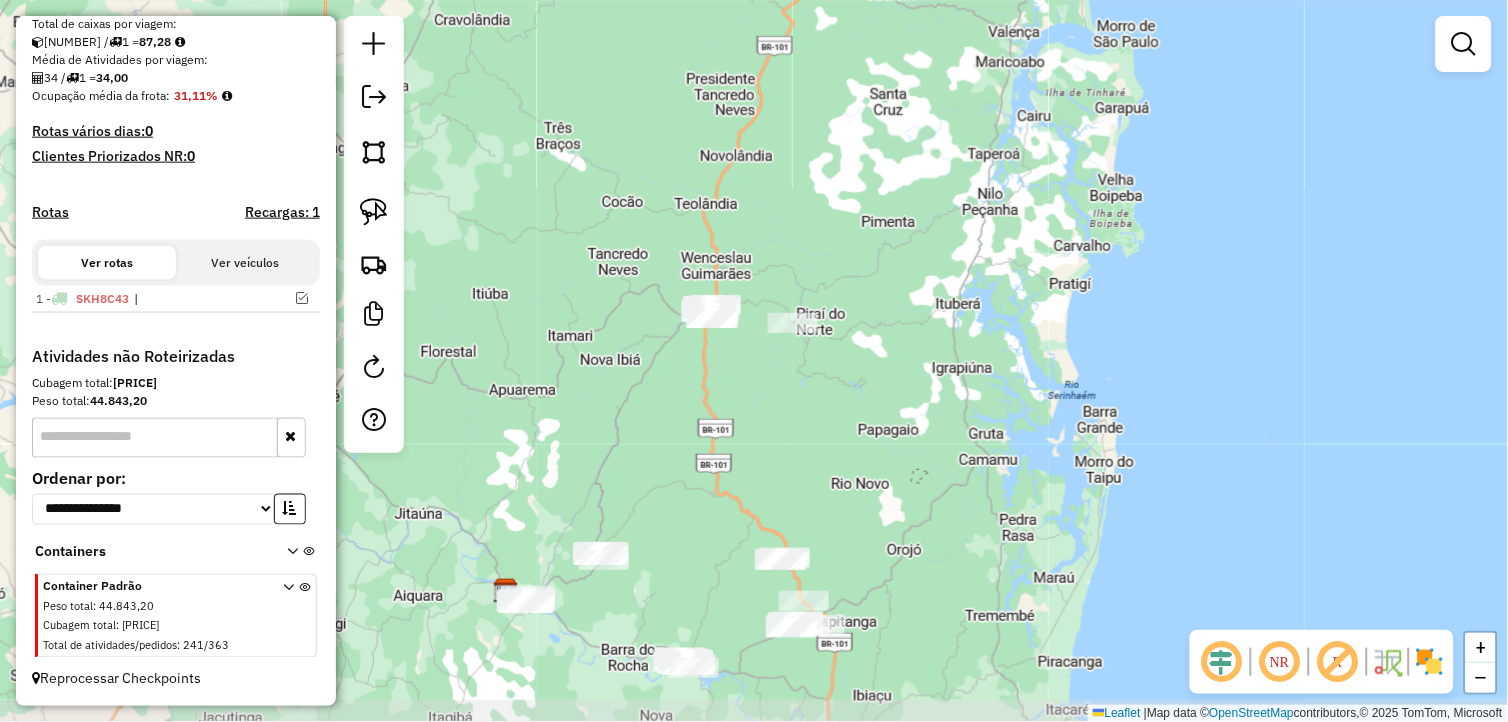 drag, startPoint x: 690, startPoint y: 405, endPoint x: 732, endPoint y: 298, distance: 114.947815 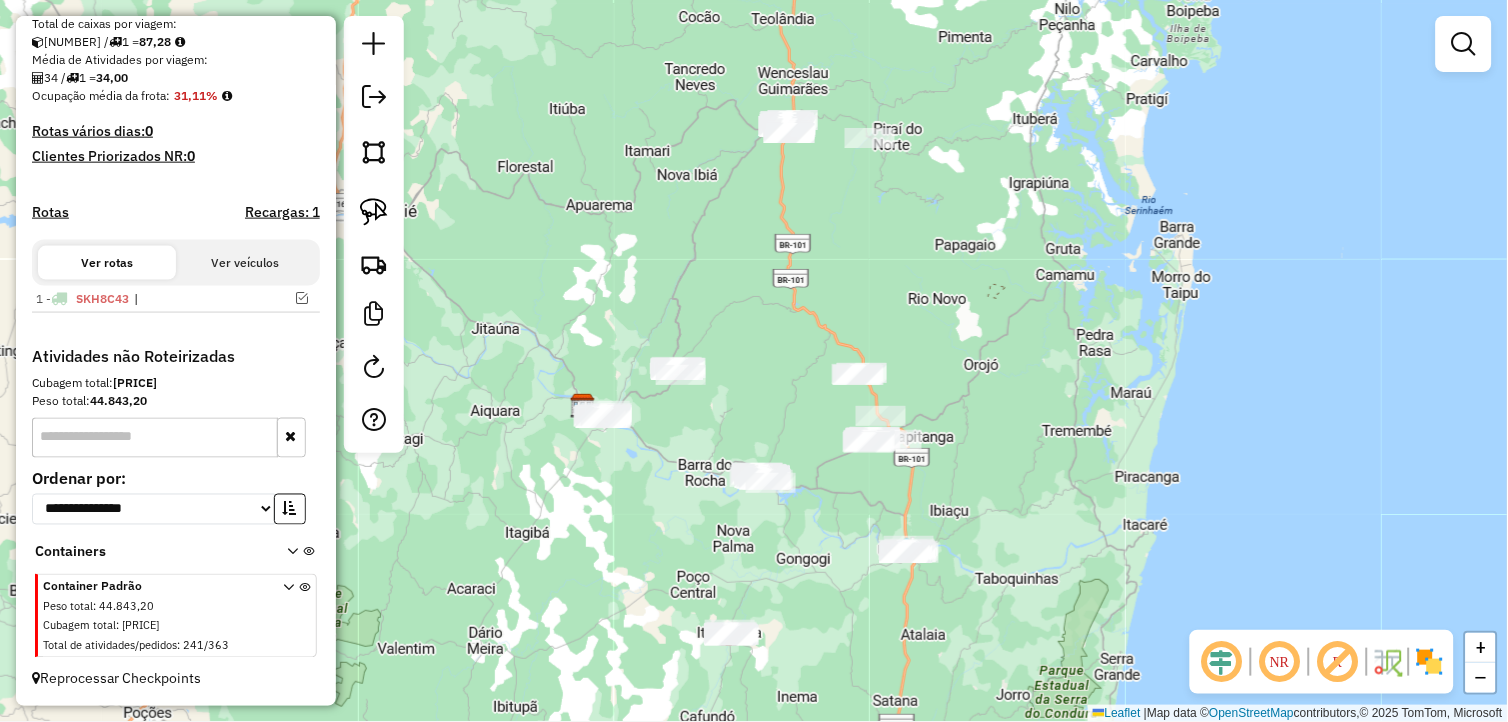 drag, startPoint x: 635, startPoint y: 465, endPoint x: 691, endPoint y: 352, distance: 126.11503 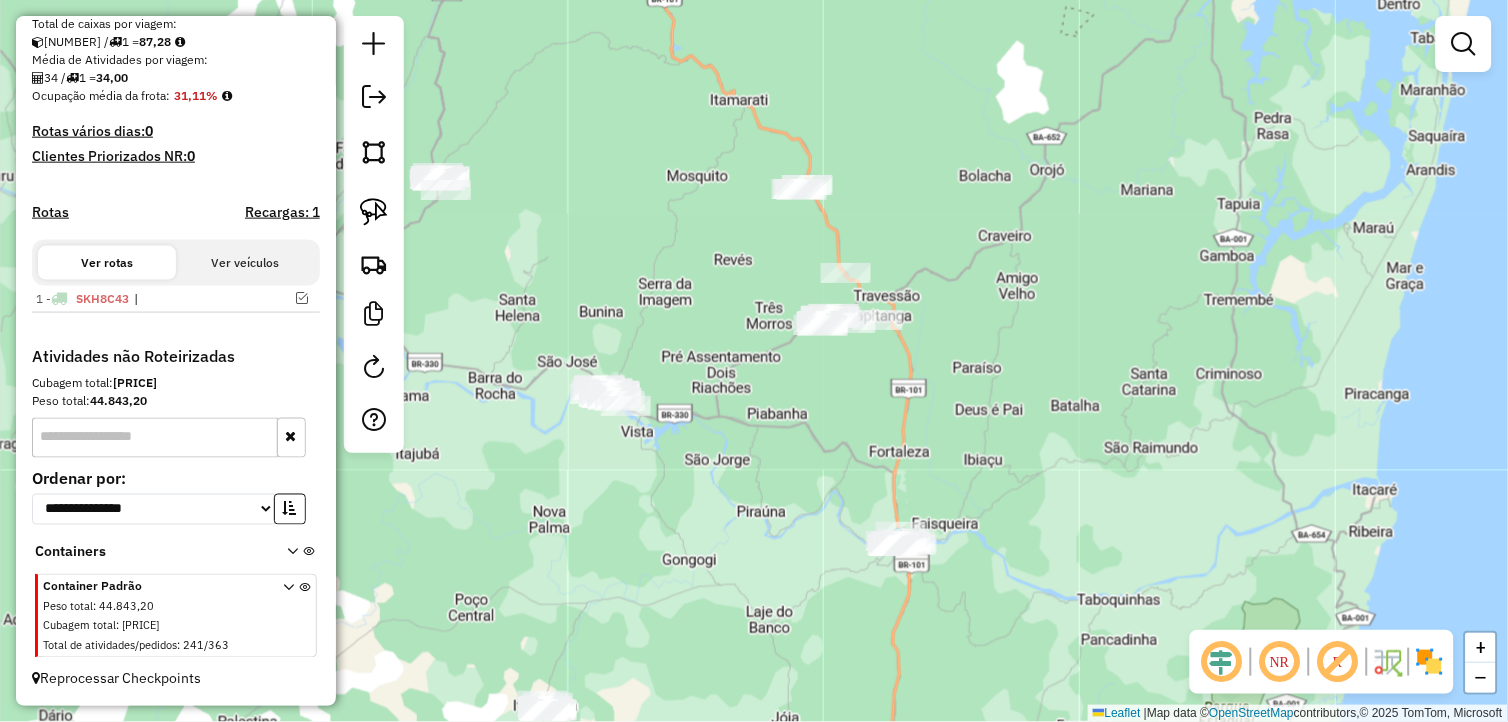 drag, startPoint x: 915, startPoint y: 373, endPoint x: 641, endPoint y: 491, distance: 298.32867 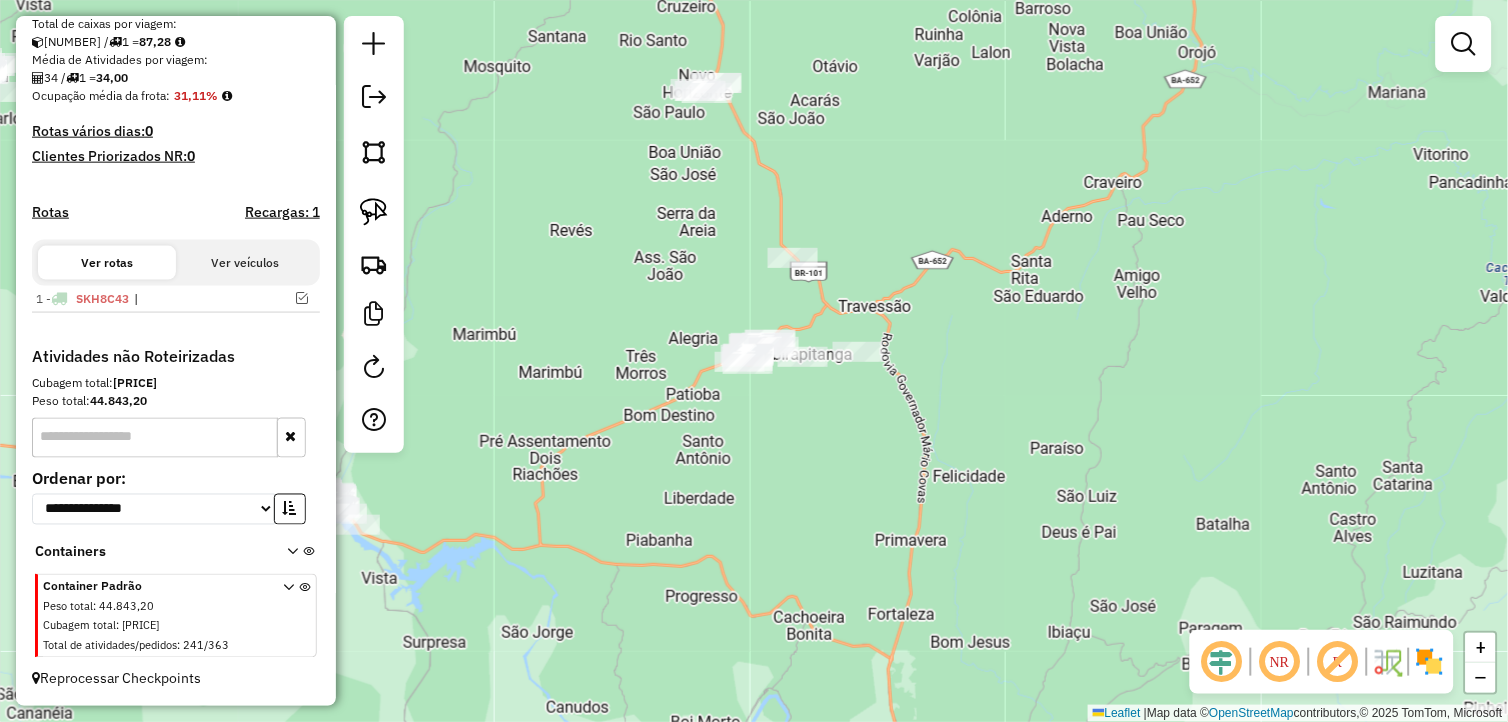 drag, startPoint x: 752, startPoint y: 394, endPoint x: 698, endPoint y: 508, distance: 126.14278 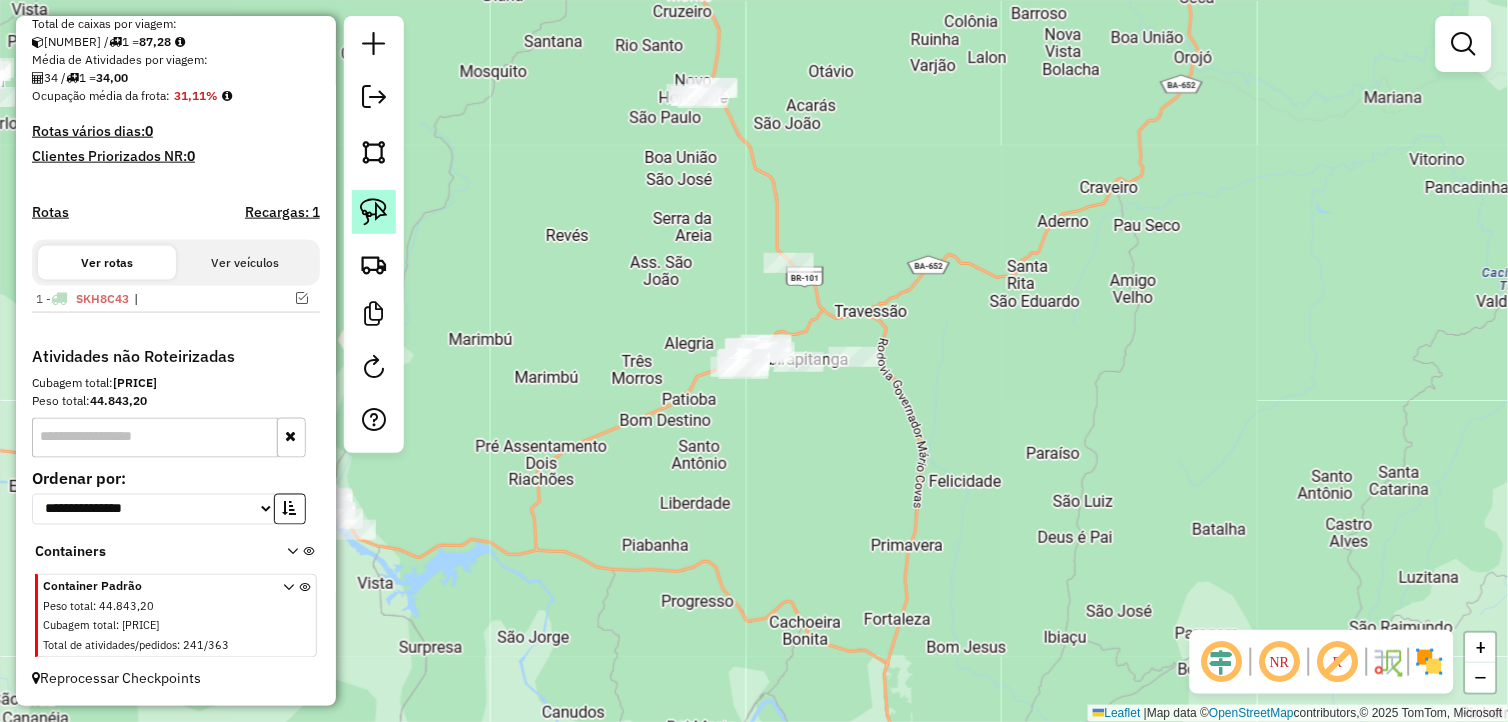 click 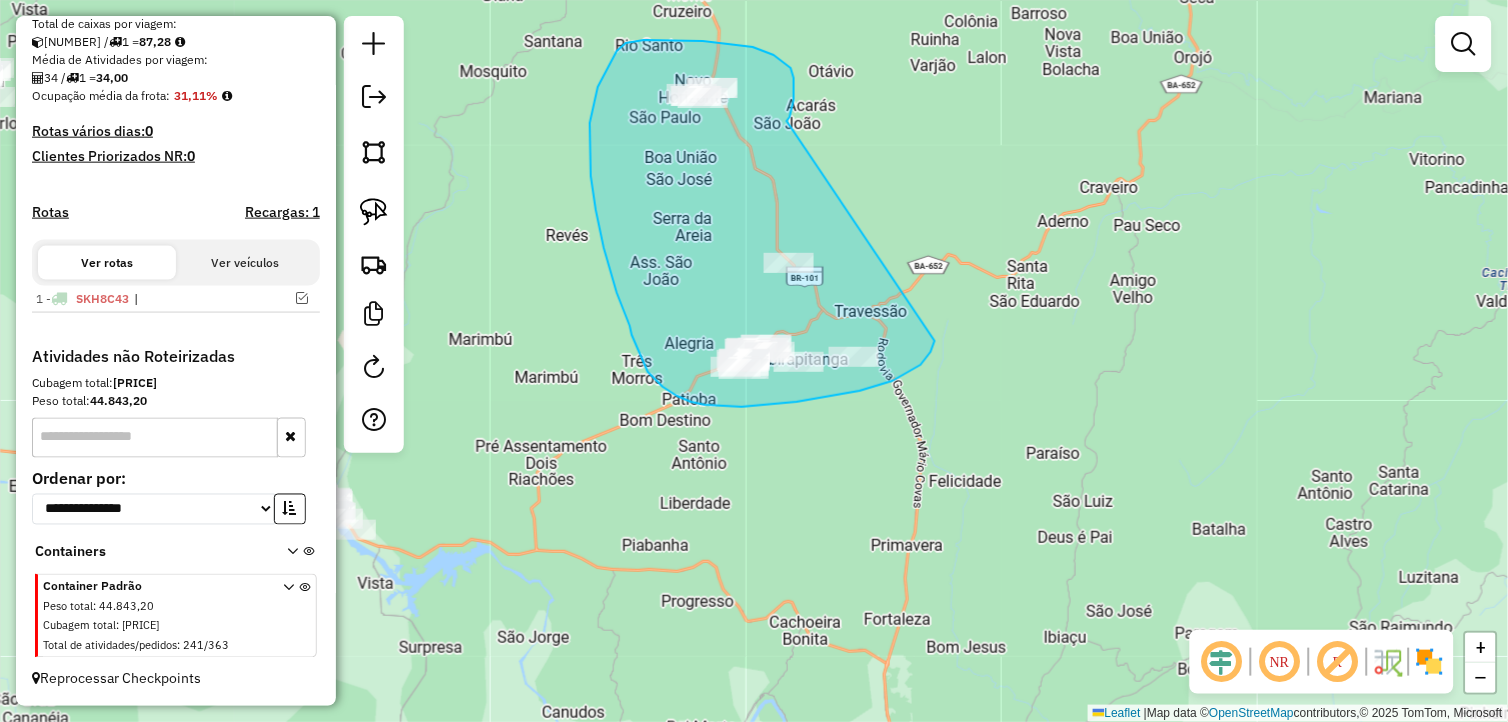 drag, startPoint x: 792, startPoint y: 110, endPoint x: 935, endPoint y: 341, distance: 271.67996 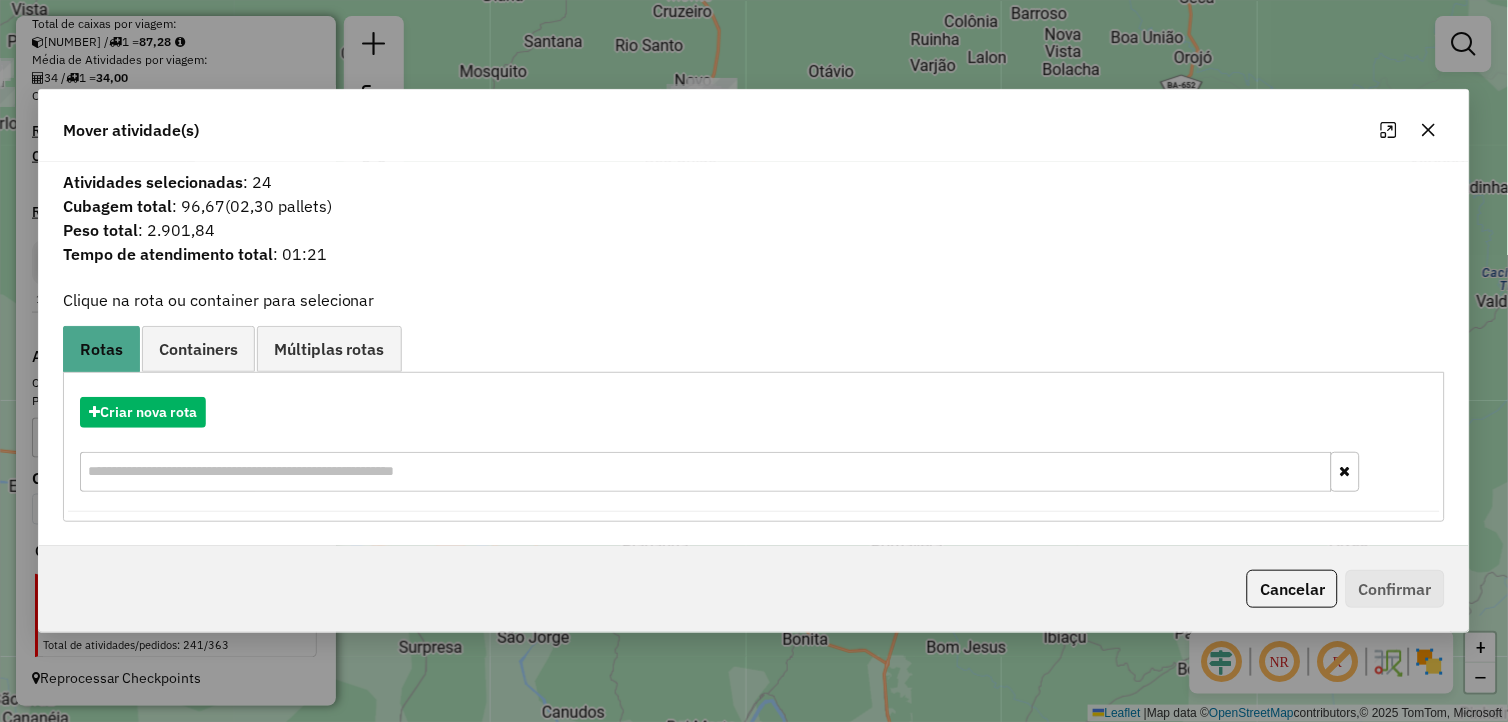 click 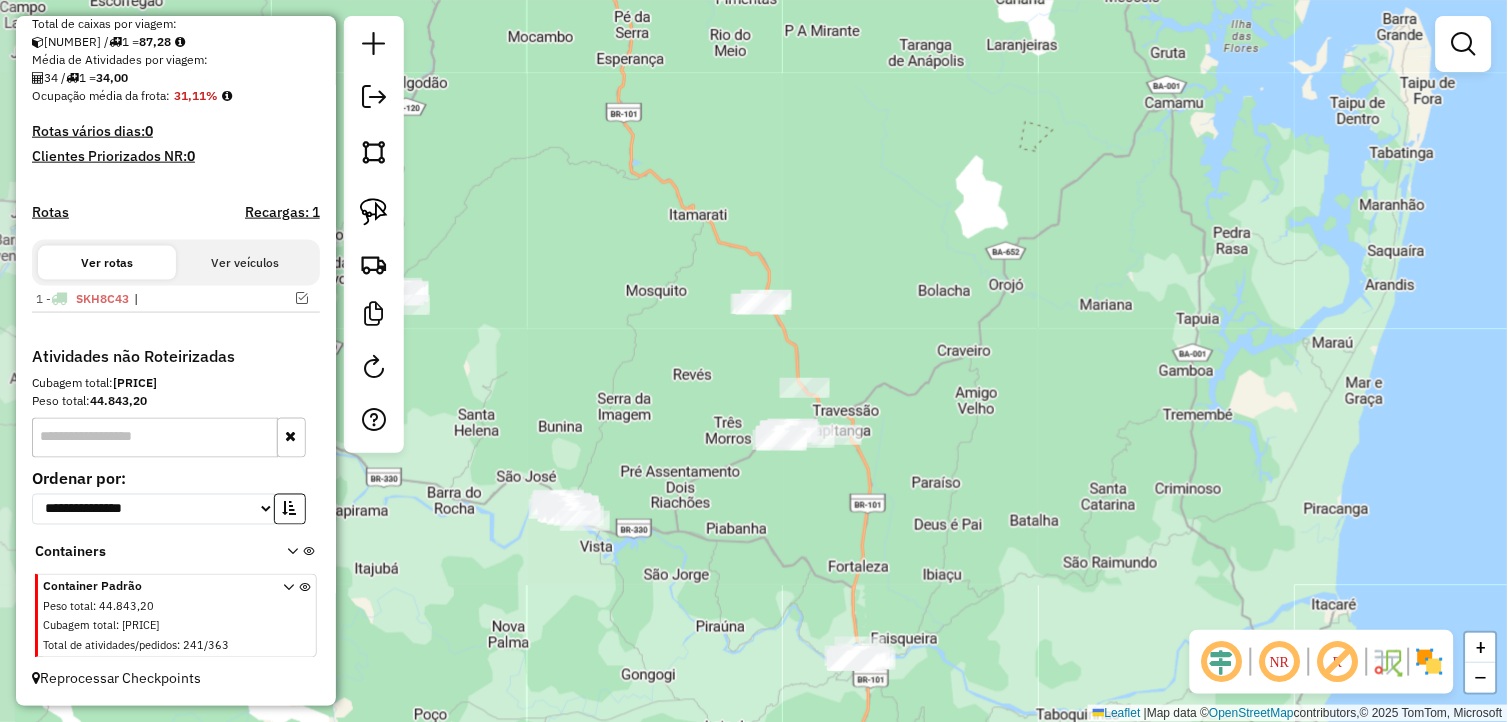 drag, startPoint x: 695, startPoint y: 514, endPoint x: 680, endPoint y: 528, distance: 20.518284 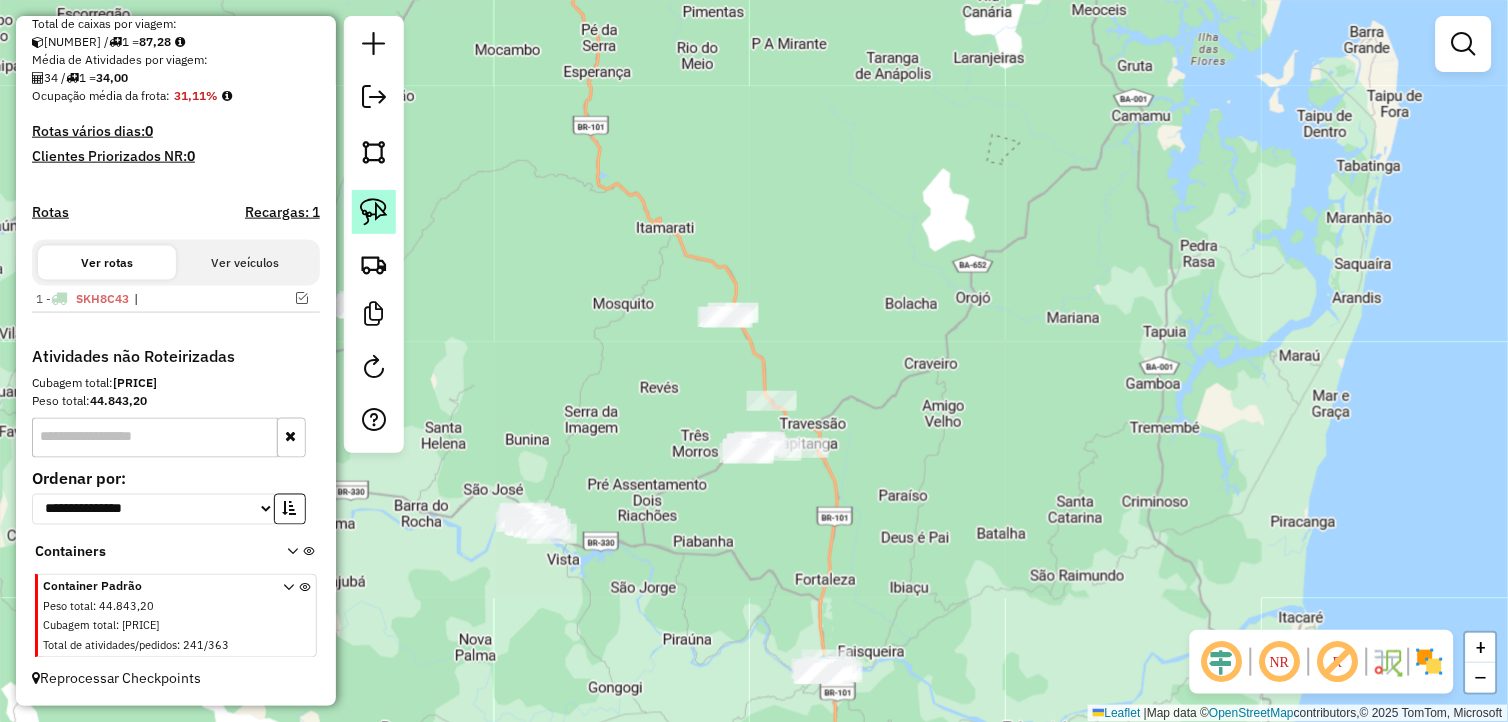 click 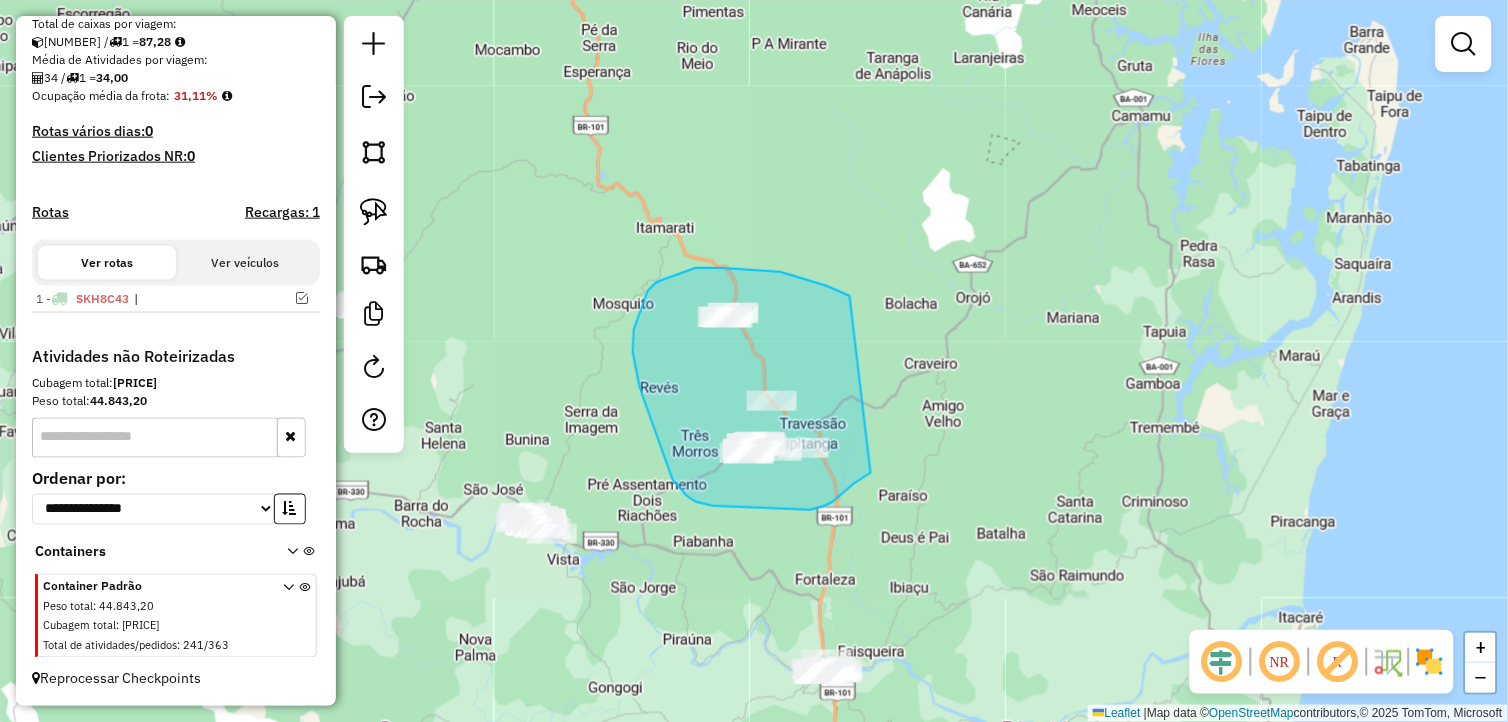 drag, startPoint x: 850, startPoint y: 296, endPoint x: 871, endPoint y: 473, distance: 178.24141 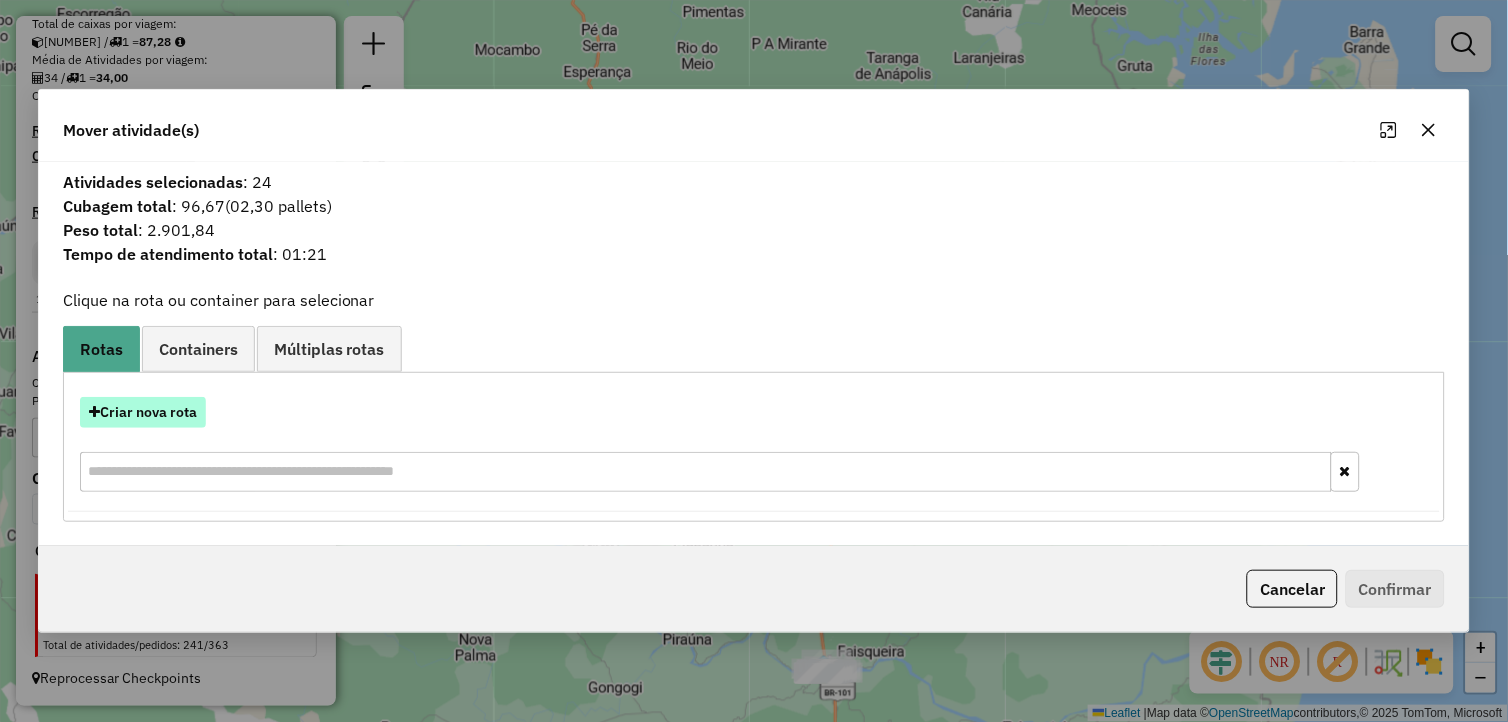 click on "Criar nova rota" at bounding box center [143, 412] 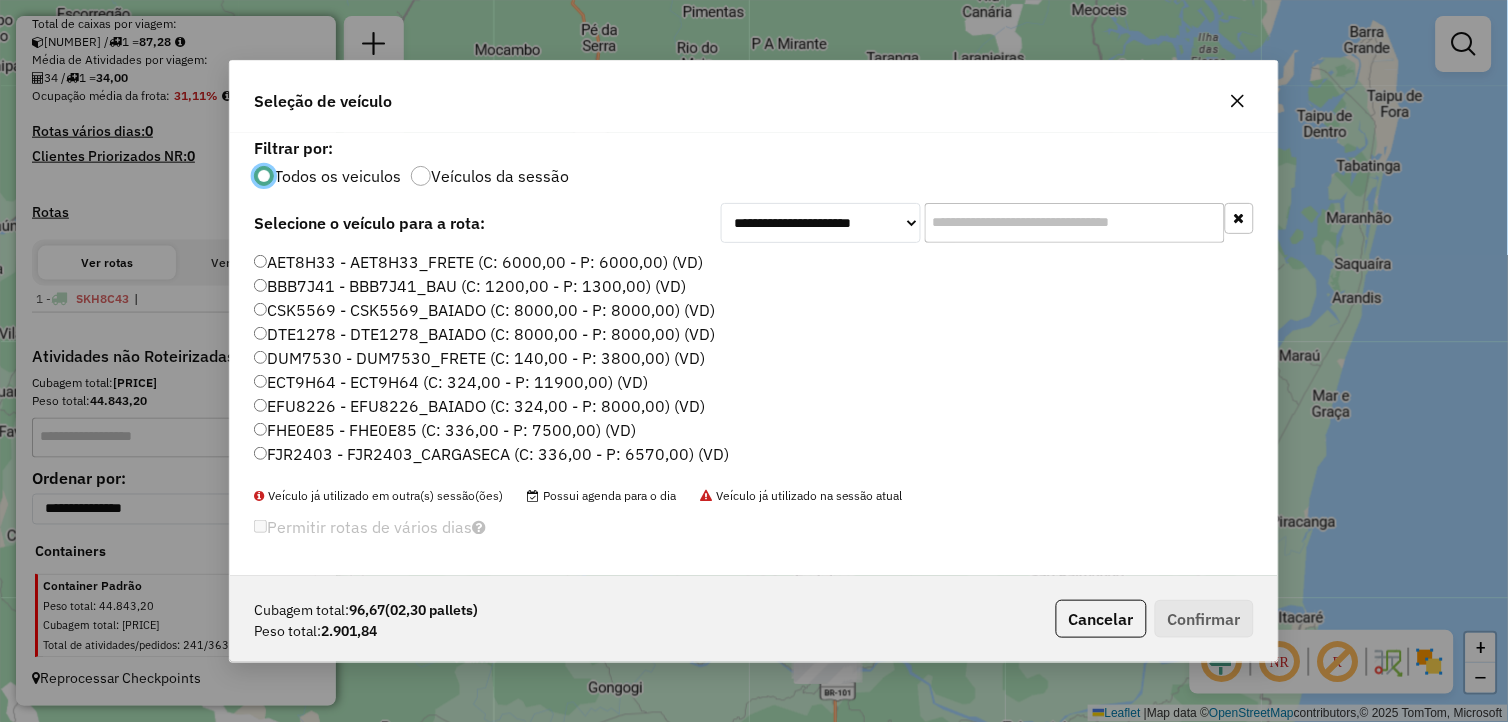 scroll, scrollTop: 11, scrollLeft: 5, axis: both 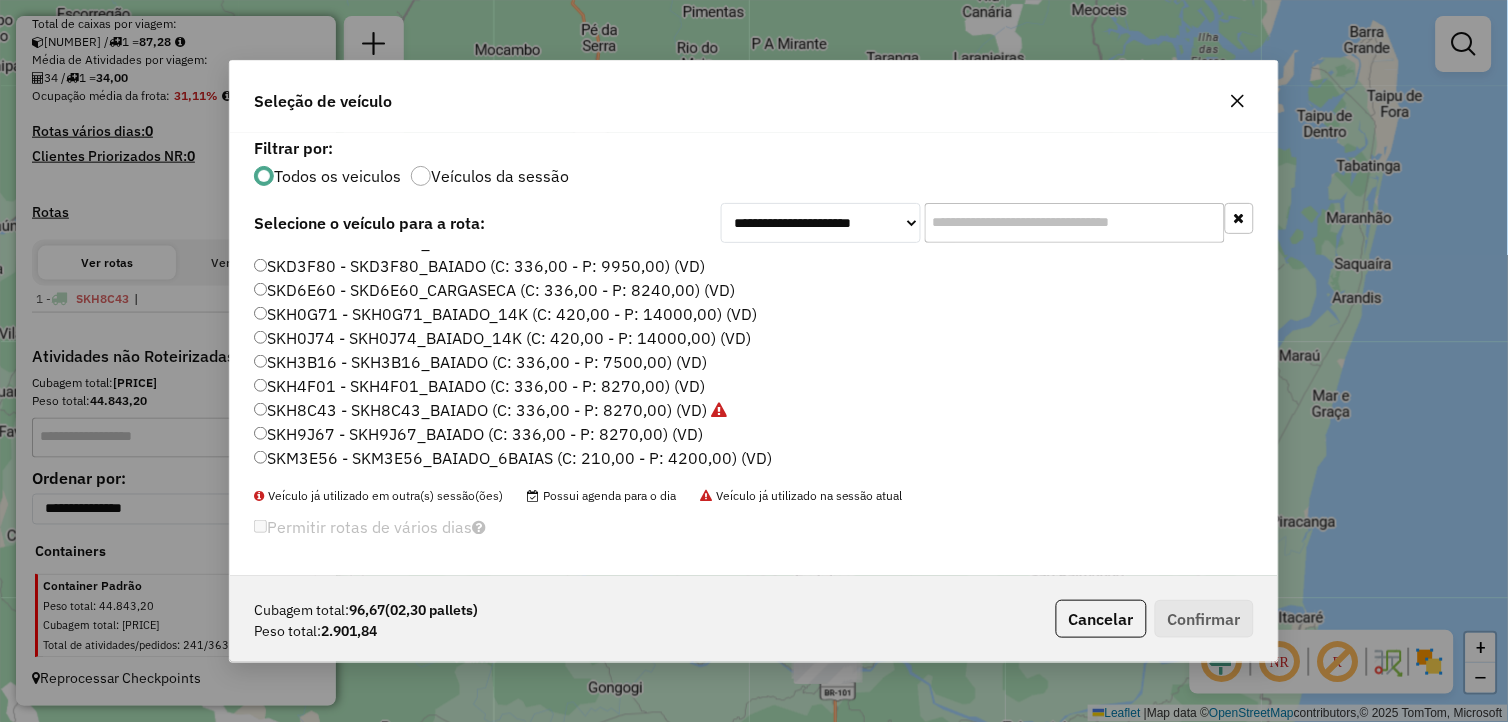 click on "SKH3B16 - SKH3B16_BAIADO (C: 336,00 - P: 7500,00) (VD)" 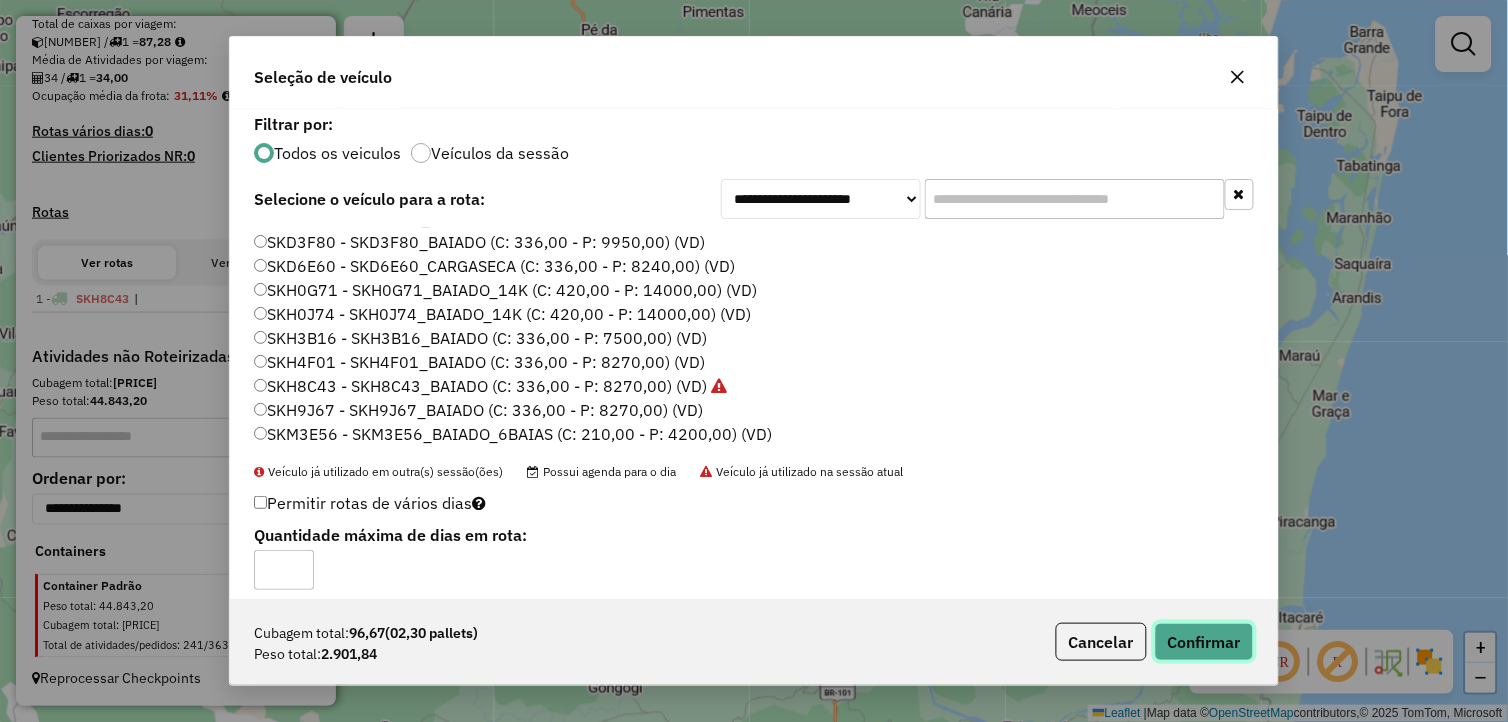 drag, startPoint x: 1192, startPoint y: 631, endPoint x: 1004, endPoint y: 504, distance: 226.87662 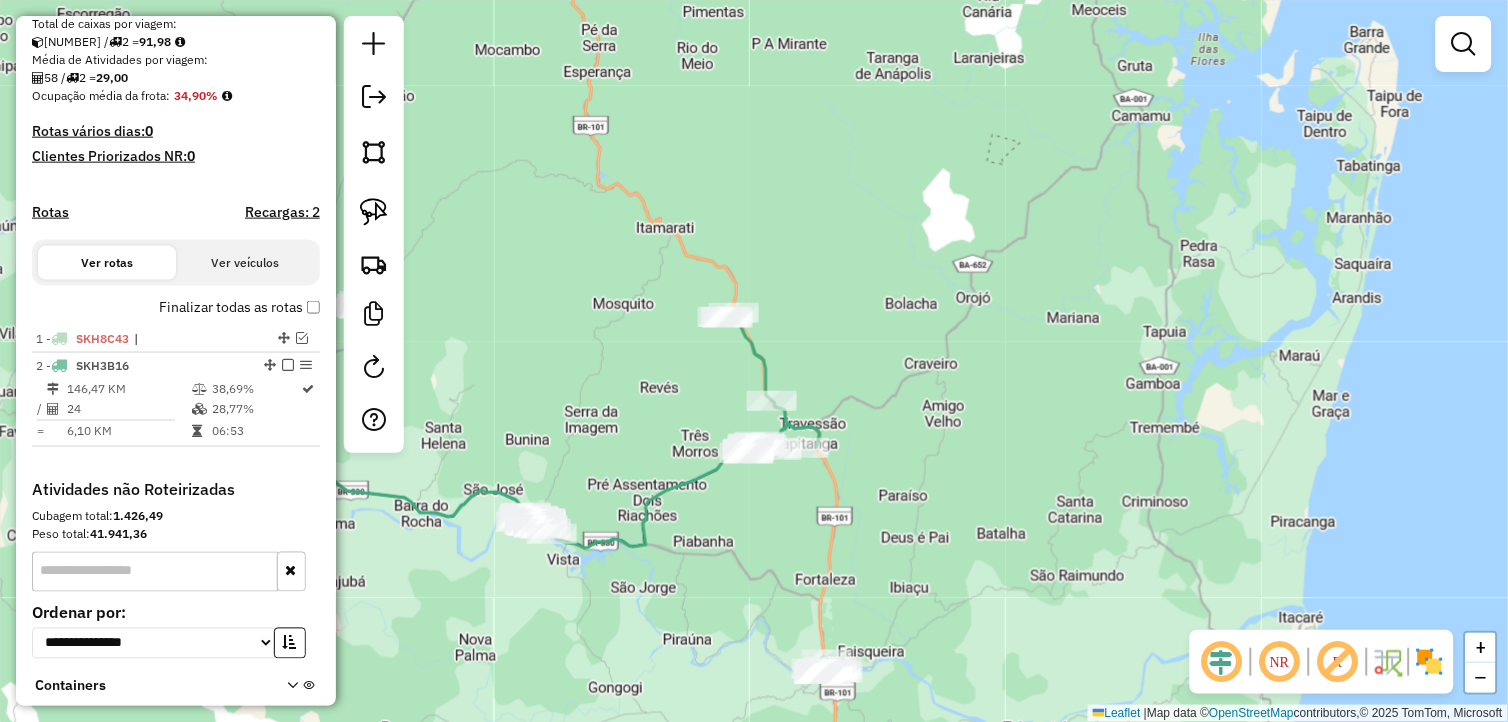 scroll, scrollTop: 506, scrollLeft: 0, axis: vertical 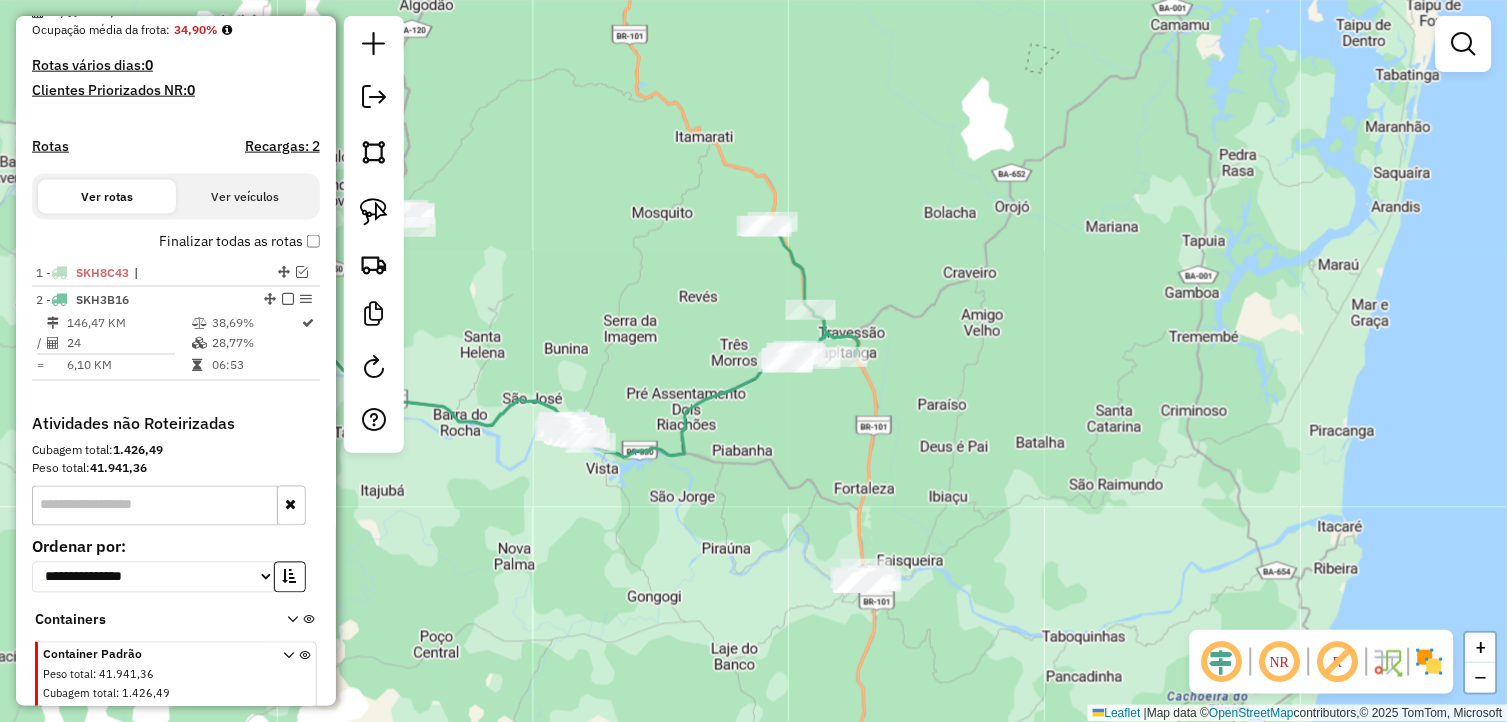 drag, startPoint x: 896, startPoint y: 412, endPoint x: 905, endPoint y: 374, distance: 39.051247 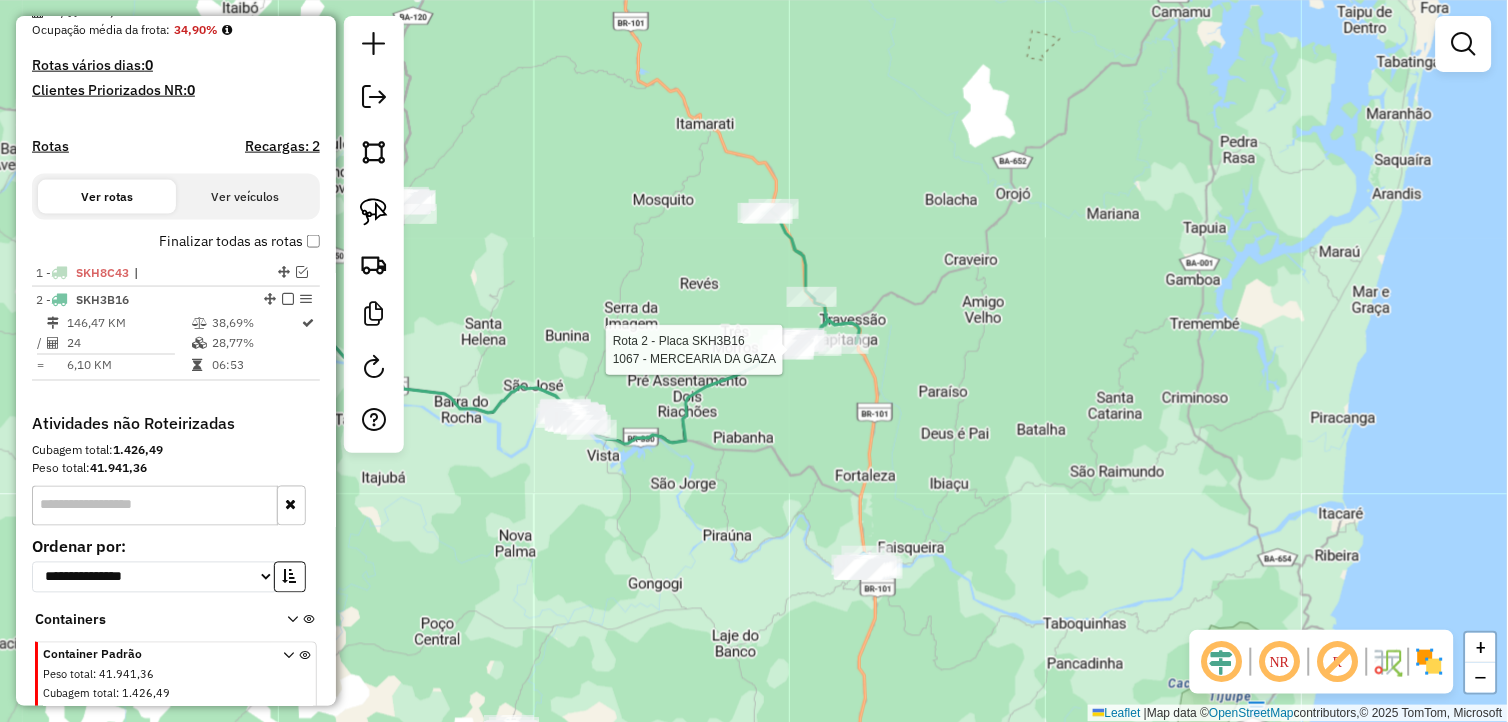 select on "**********" 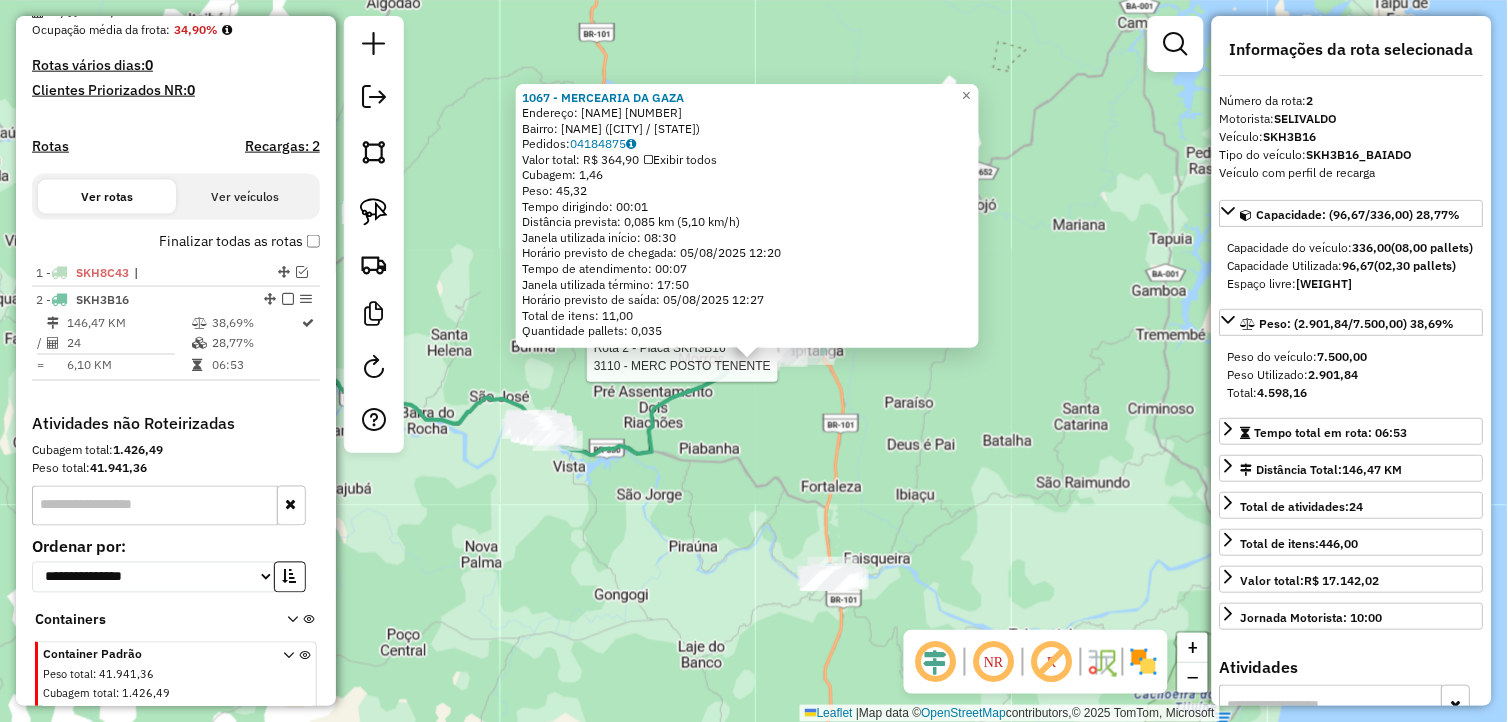 scroll, scrollTop: 573, scrollLeft: 0, axis: vertical 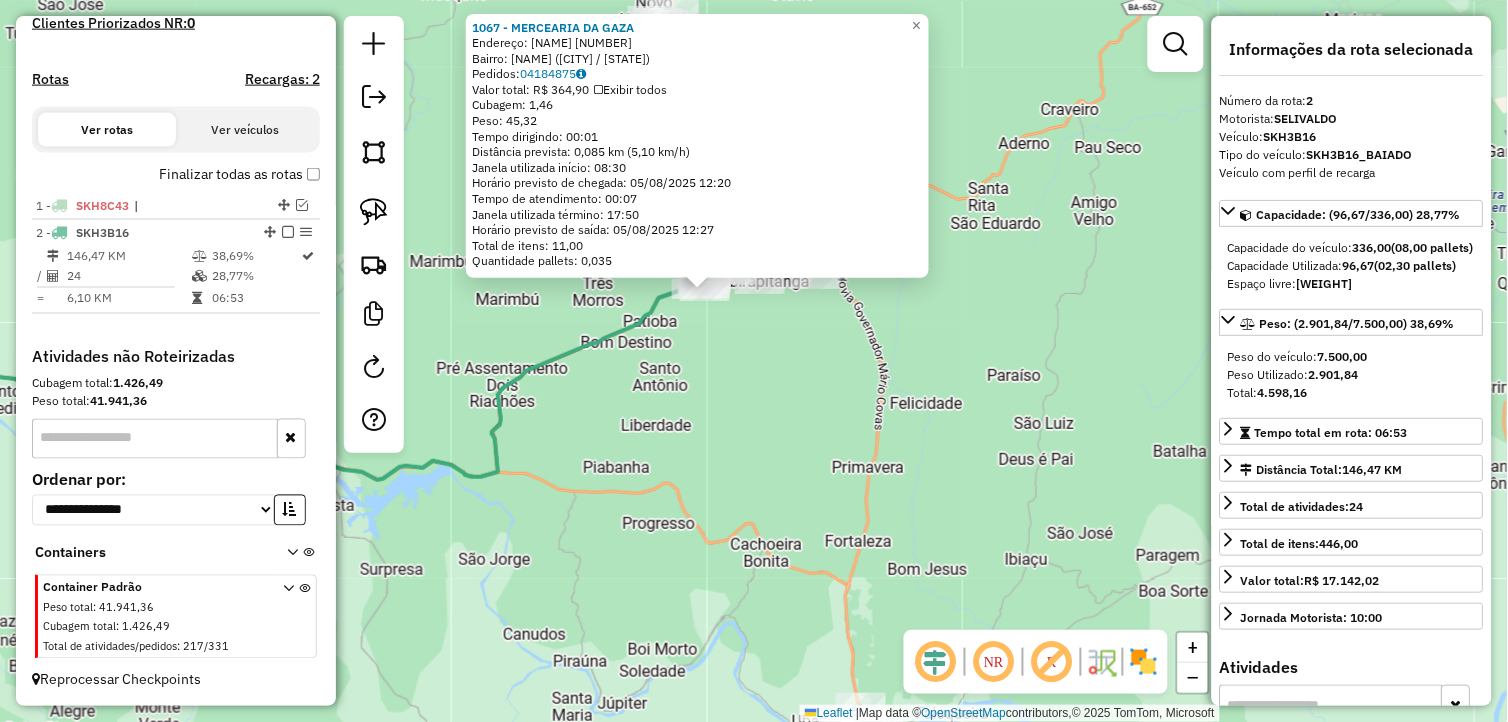 drag, startPoint x: 797, startPoint y: 376, endPoint x: 890, endPoint y: 436, distance: 110.6752 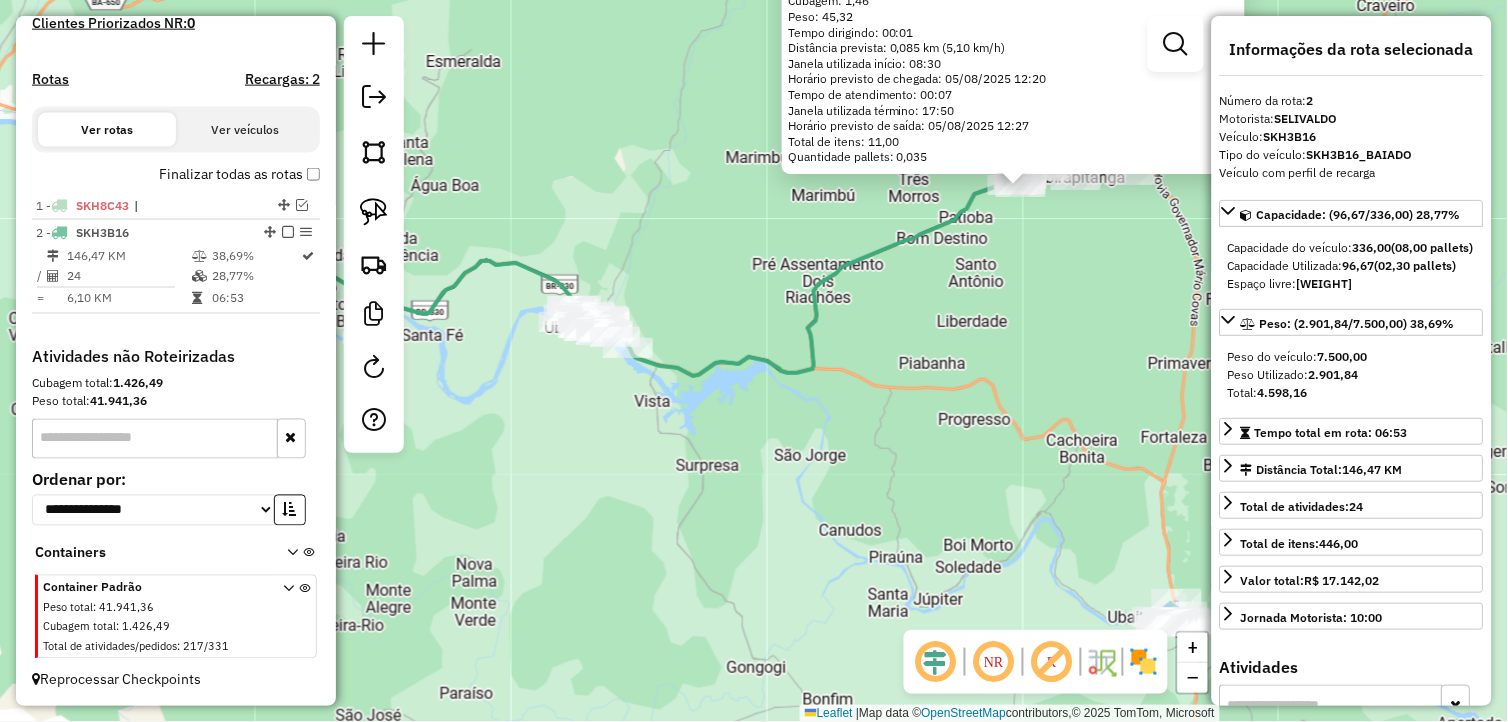 drag, startPoint x: 723, startPoint y: 557, endPoint x: 957, endPoint y: 402, distance: 280.67953 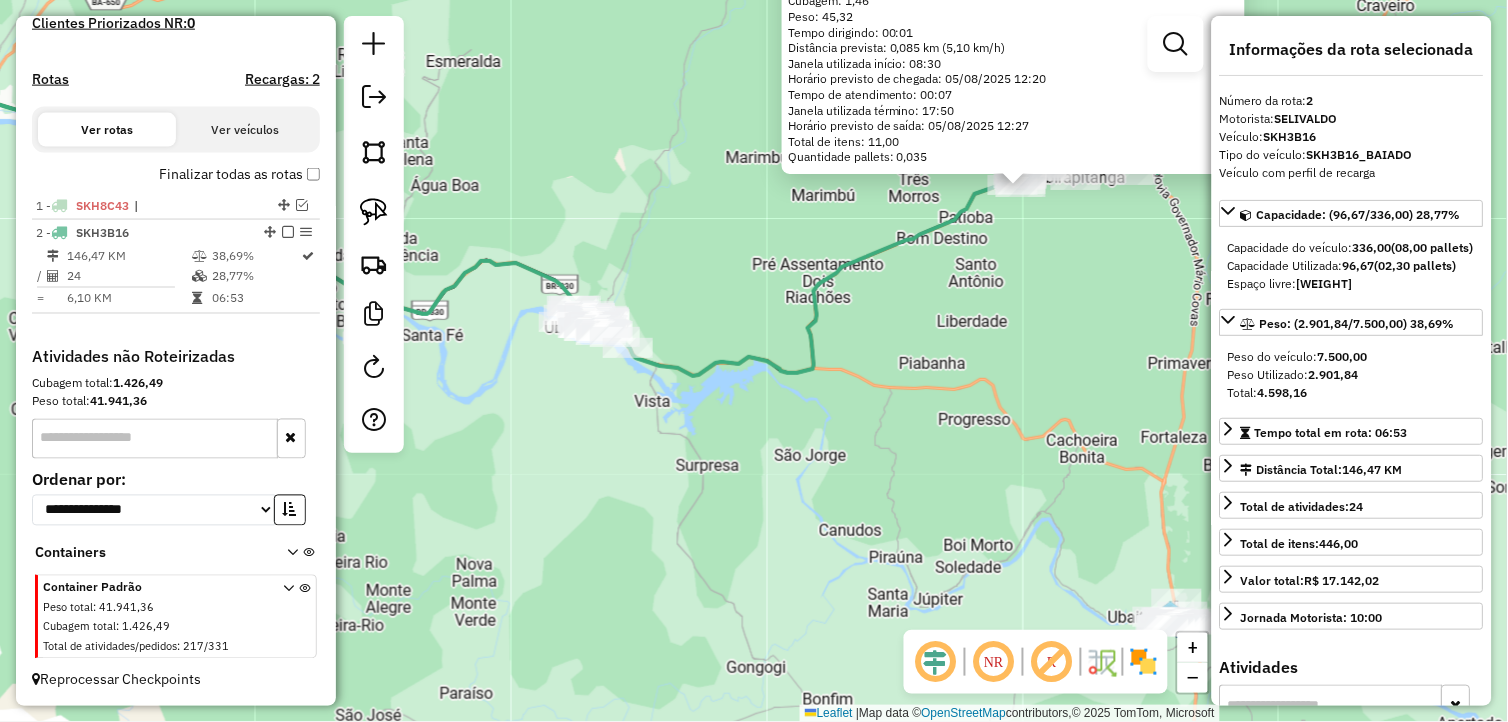 drag, startPoint x: 883, startPoint y: 445, endPoint x: 773, endPoint y: 415, distance: 114.01754 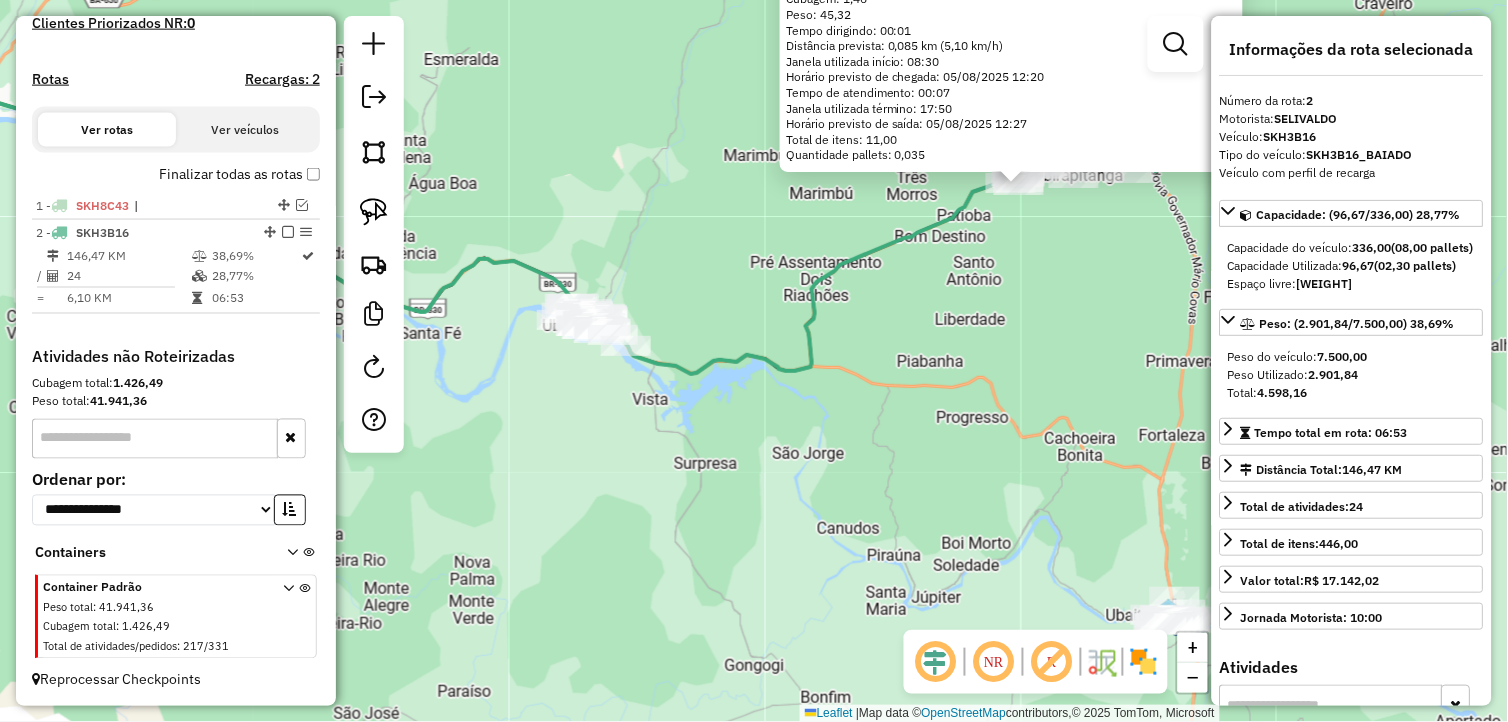 click on "1067 - MERCEARIA DA GAZA  Endereço:  ALEXANDRE QUINTO 25   Bairro: CENTRO (IBIRAPITANGA / BA)   Pedidos:  04184875   Valor total: R$ 364,90   Exibir todos   Cubagem: 1,46  Peso: 45,32  Tempo dirigindo: 00:01   Distância prevista: 0,085 km (5,10 km/h)   Janela utilizada início: 08:30   Horário previsto de chegada: 05/08/2025 12:20   Tempo de atendimento: 00:07   Janela utilizada término: 17:50   Horário previsto de saída: 05/08/2025 12:27   Total de itens: 11,00   Quantidade pallets: 0,035  × Janela de atendimento Grade de atendimento Capacidade Transportadoras Veículos Cliente Pedidos  Rotas Selecione os dias de semana para filtrar as janelas de atendimento  Seg   Ter   Qua   Qui   Sex   Sáb   Dom  Informe o período da janela de atendimento: De: Até:  Filtrar exatamente a janela do cliente  Considerar janela de atendimento padrão  Selecione os dias de semana para filtrar as grades de atendimento  Seg   Ter   Qua   Qui   Sex   Sáb   Dom   Considerar clientes sem dia de atendimento cadastrado De:" 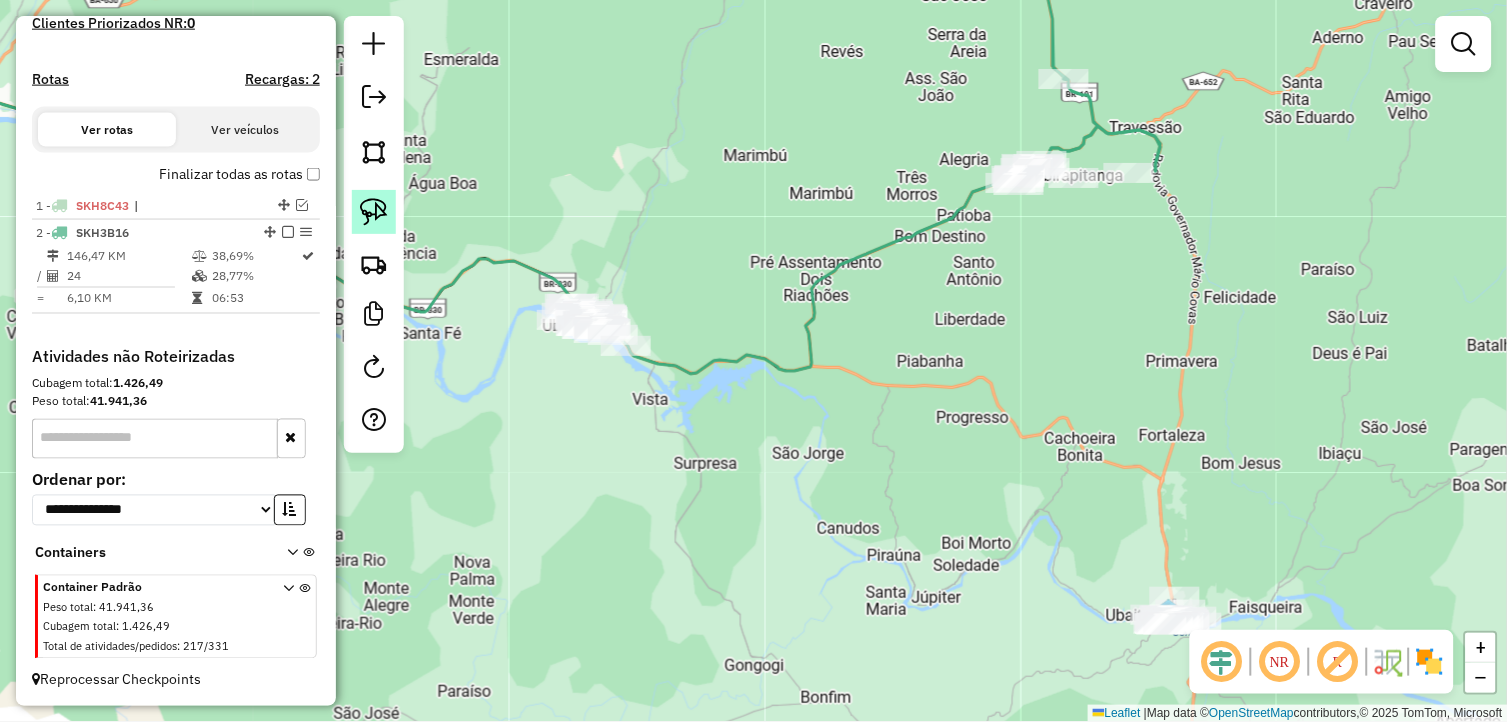 click 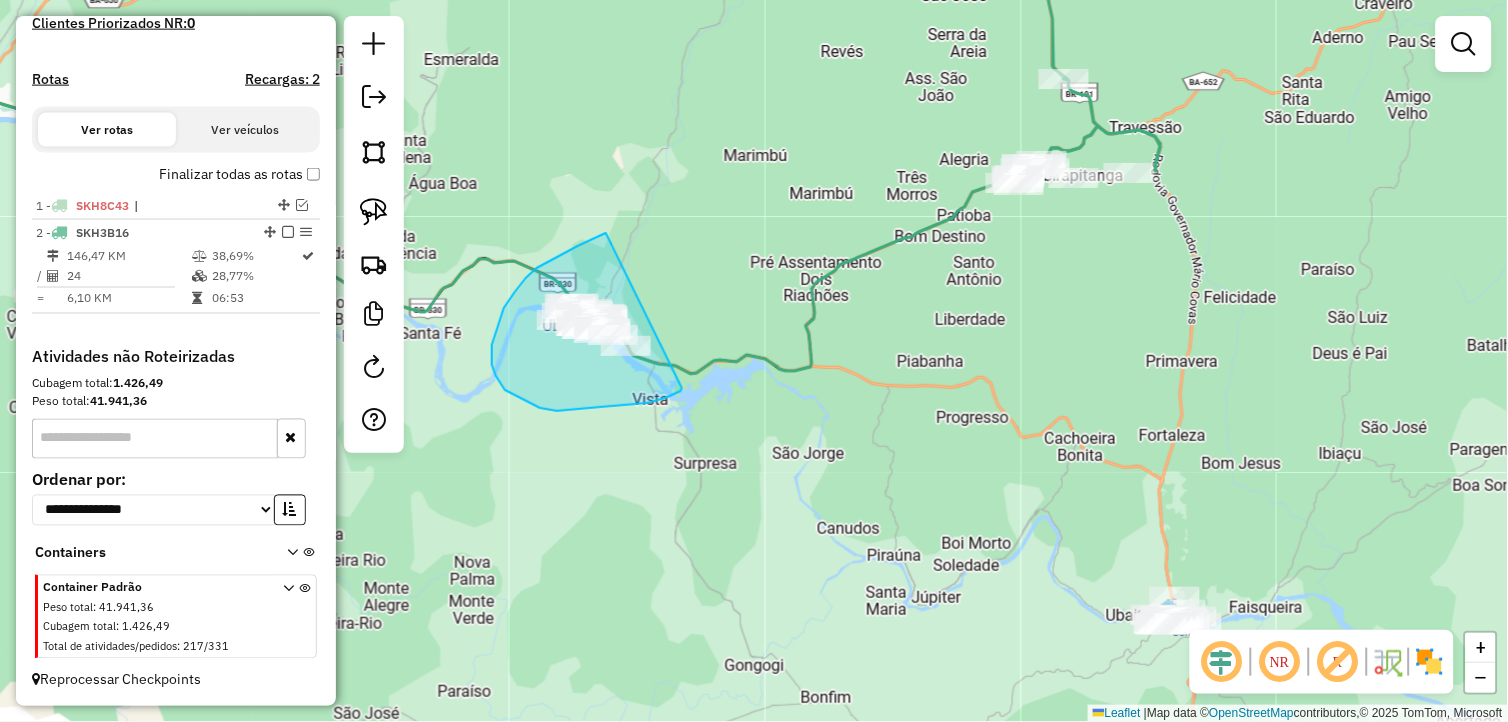 drag, startPoint x: 606, startPoint y: 233, endPoint x: 684, endPoint y: 375, distance: 162.01234 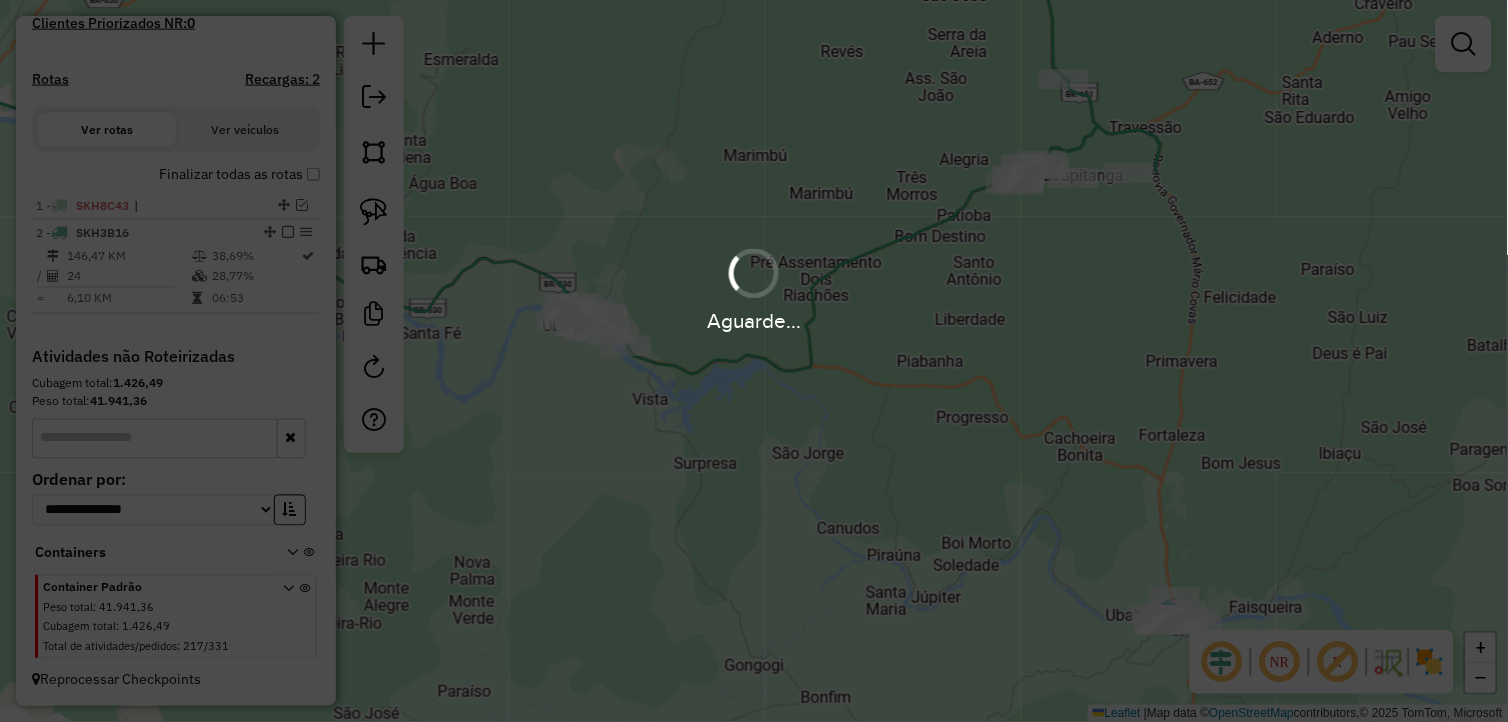 click on "Aguarde..." at bounding box center (754, 361) 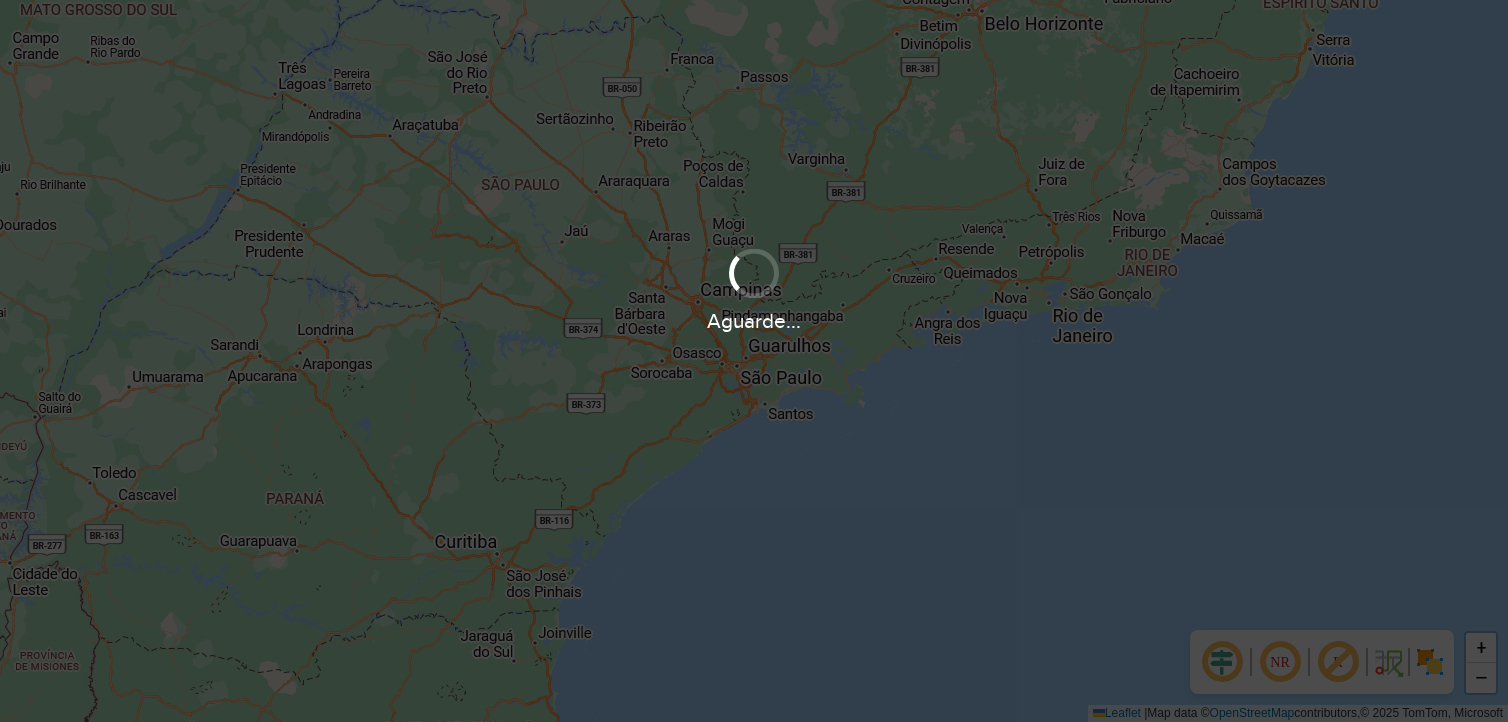 scroll, scrollTop: 0, scrollLeft: 0, axis: both 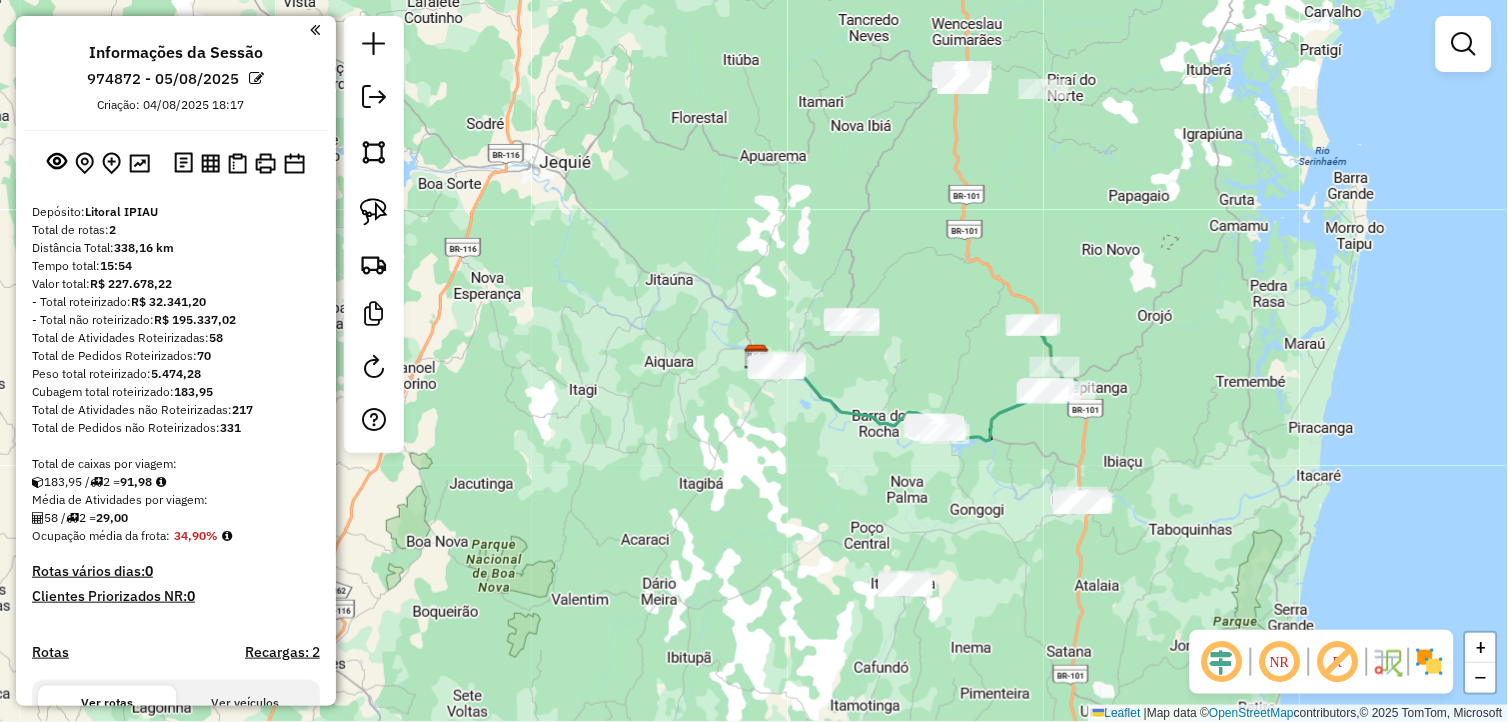 drag, startPoint x: 998, startPoint y: 480, endPoint x: 1030, endPoint y: 440, distance: 51.224995 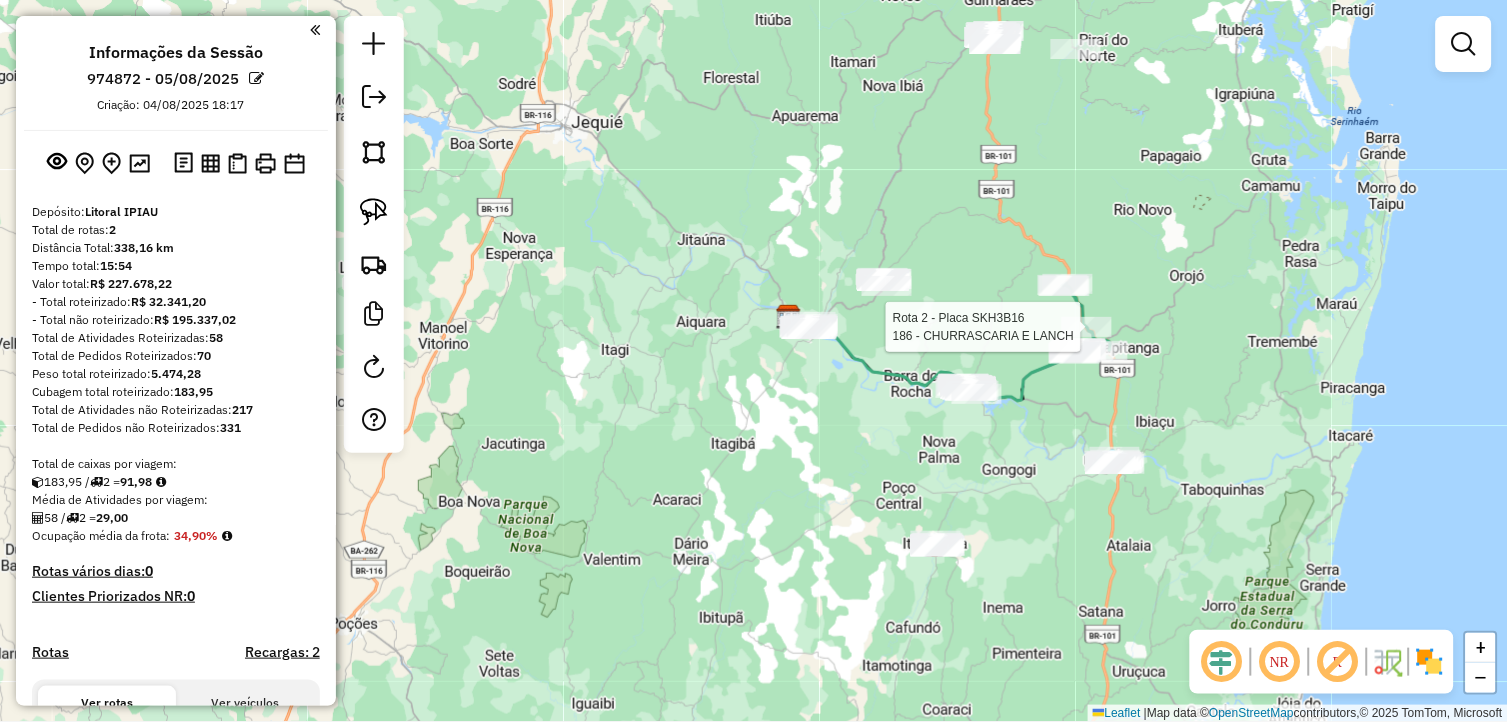 select on "**********" 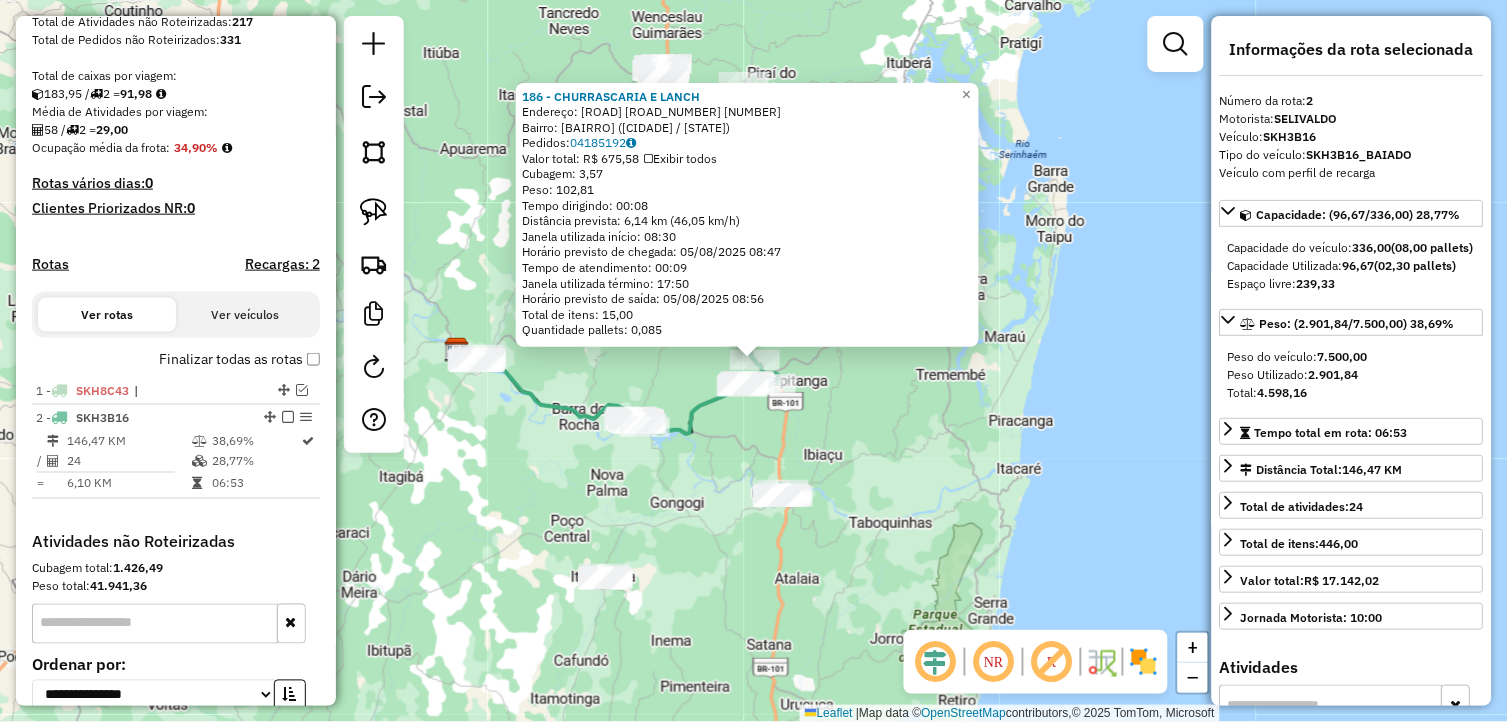 scroll, scrollTop: 573, scrollLeft: 0, axis: vertical 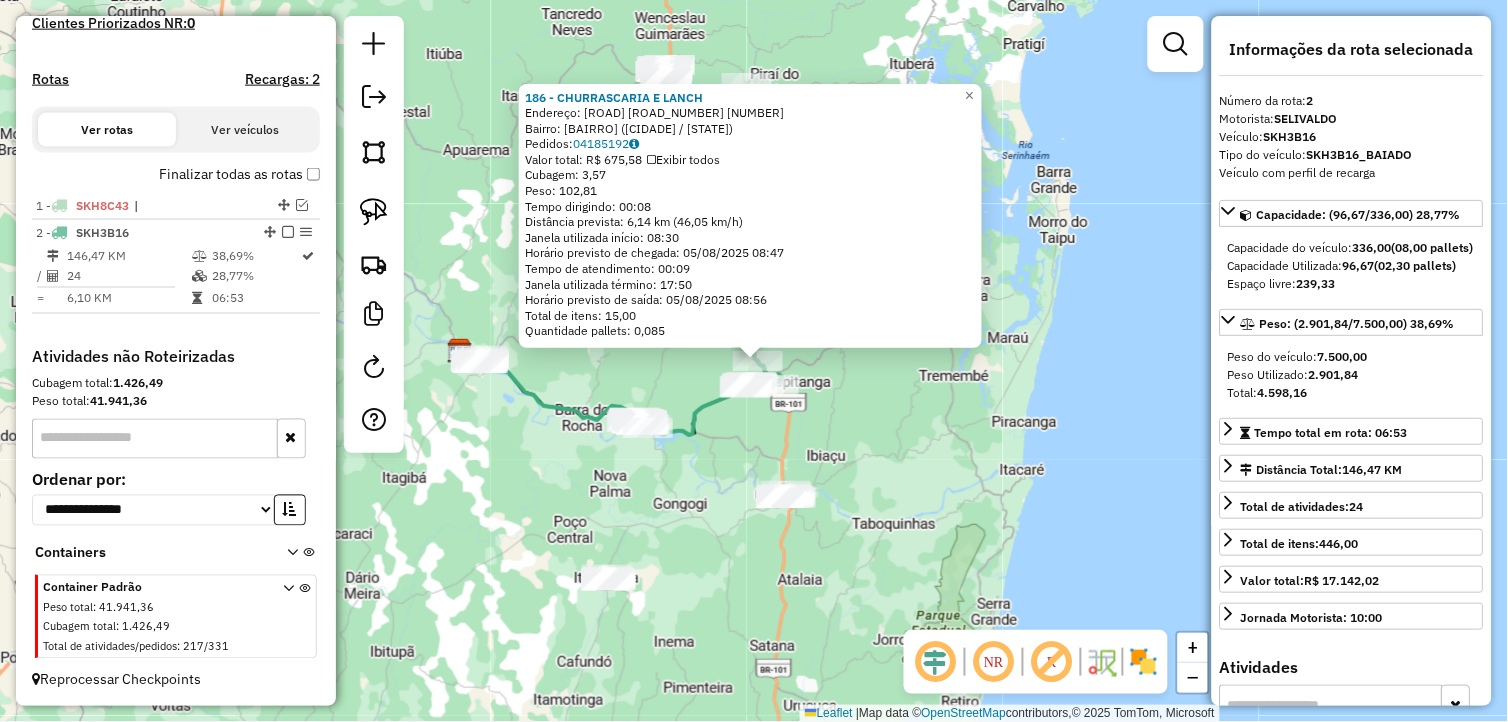 drag, startPoint x: 847, startPoint y: 432, endPoint x: 864, endPoint y: 433, distance: 17.029387 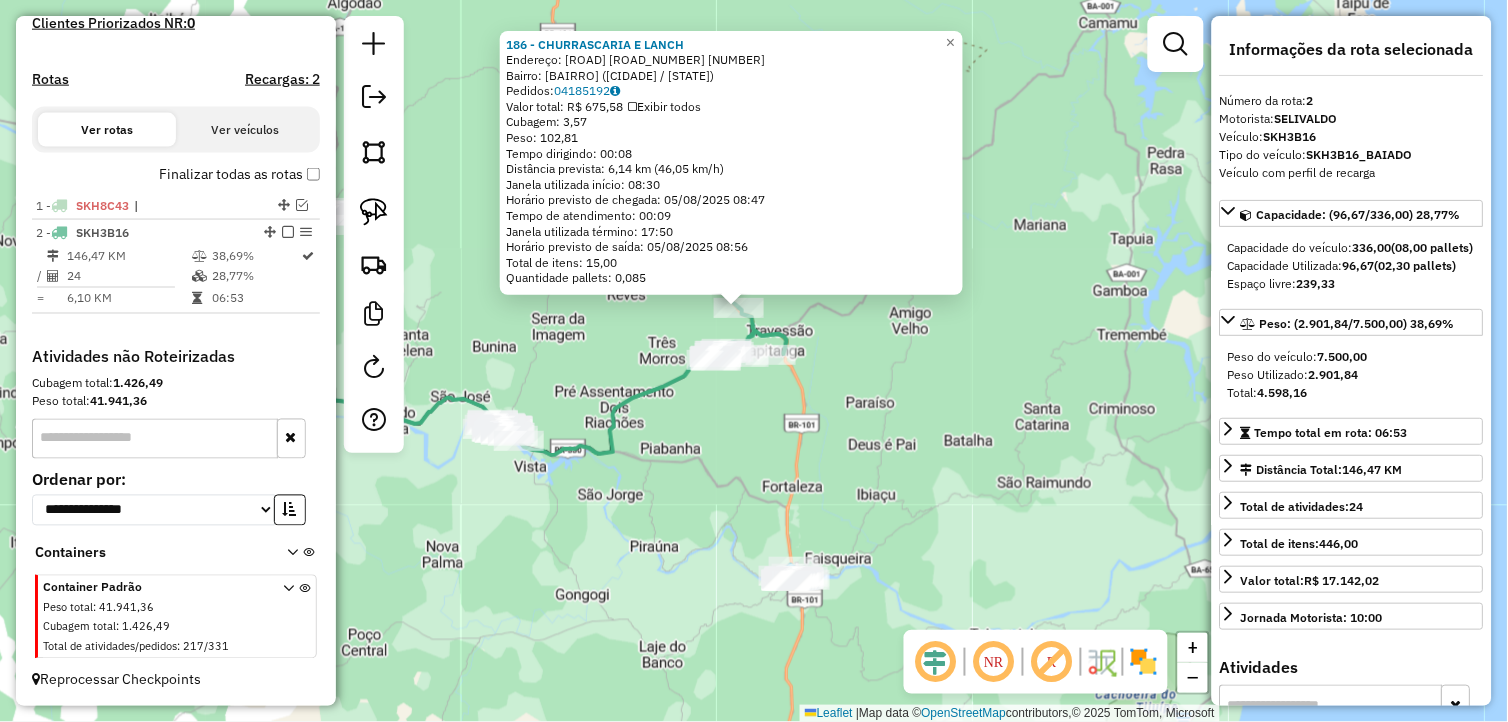 drag, startPoint x: 777, startPoint y: 413, endPoint x: 896, endPoint y: 437, distance: 121.39605 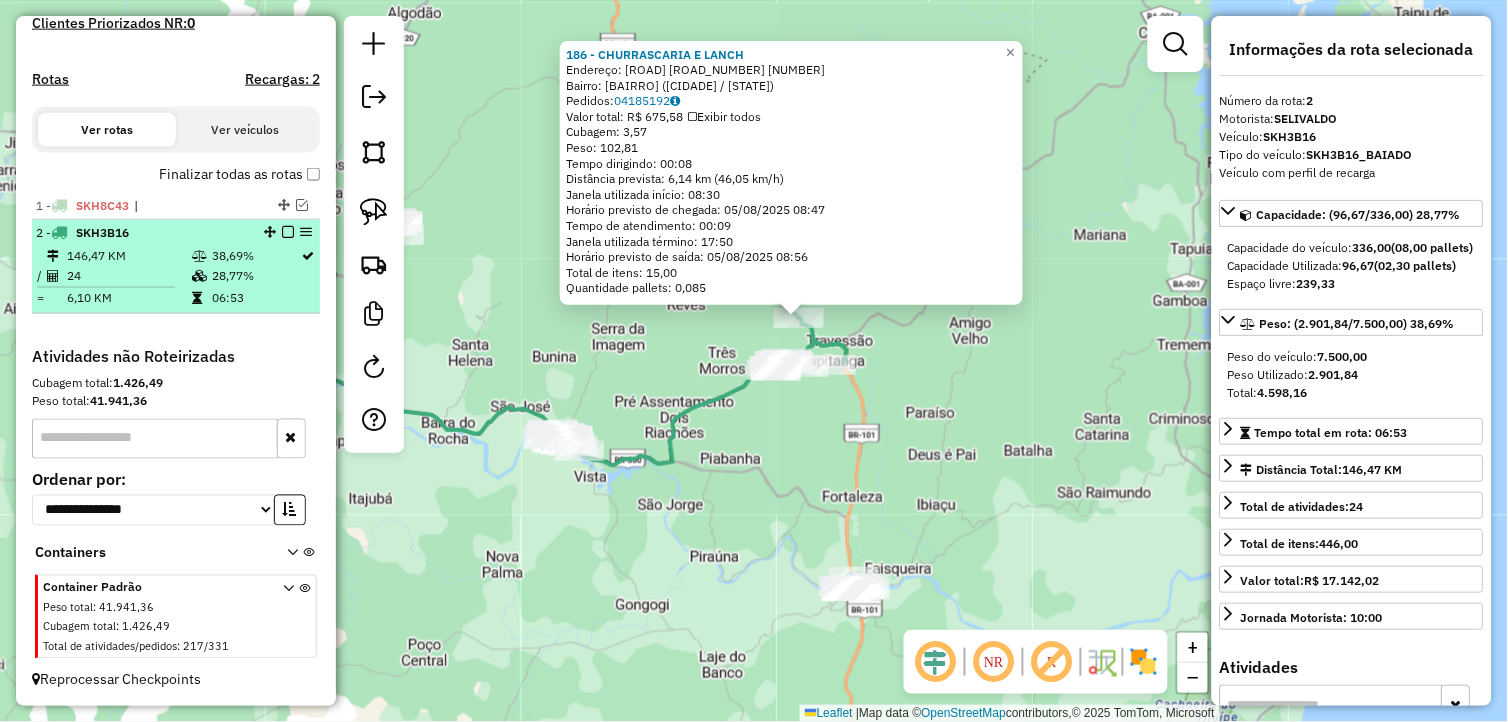 click at bounding box center (288, 232) 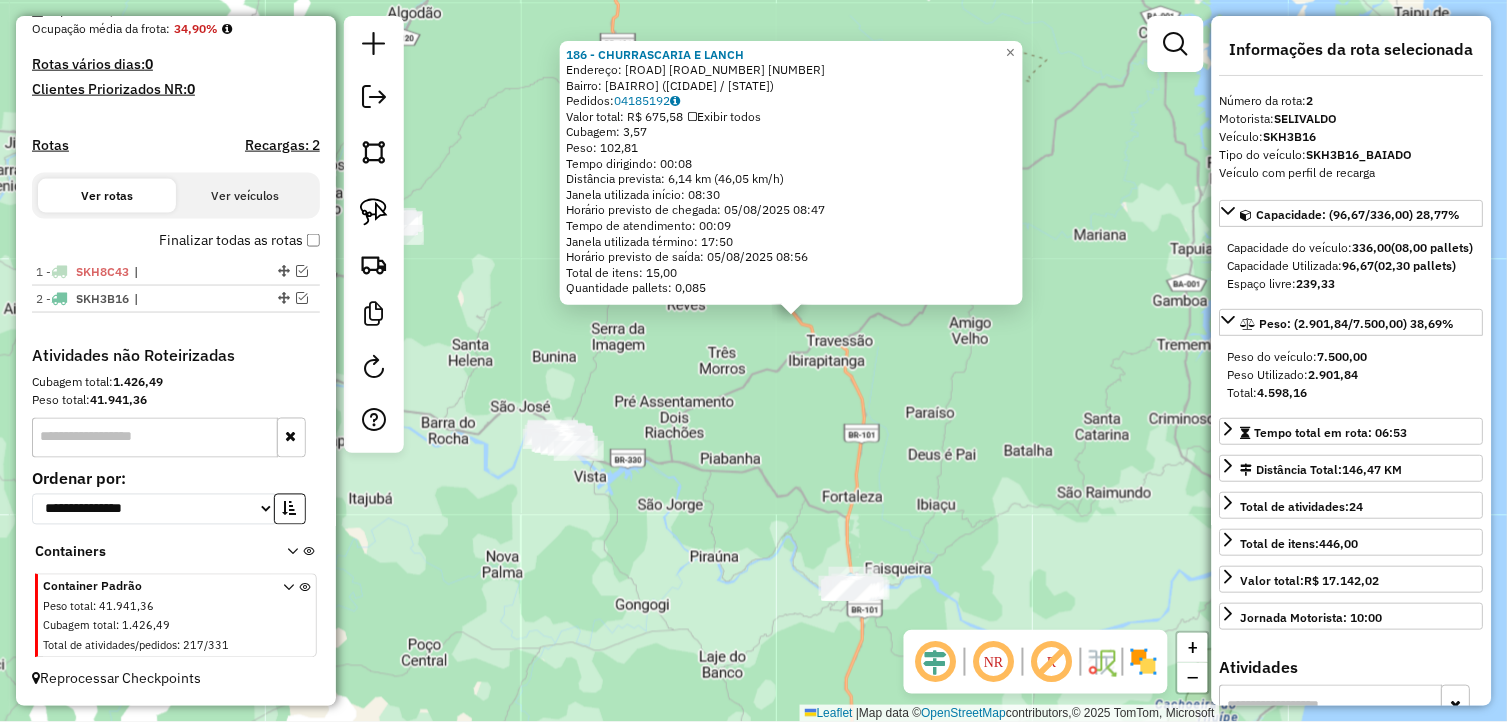 scroll, scrollTop: 506, scrollLeft: 0, axis: vertical 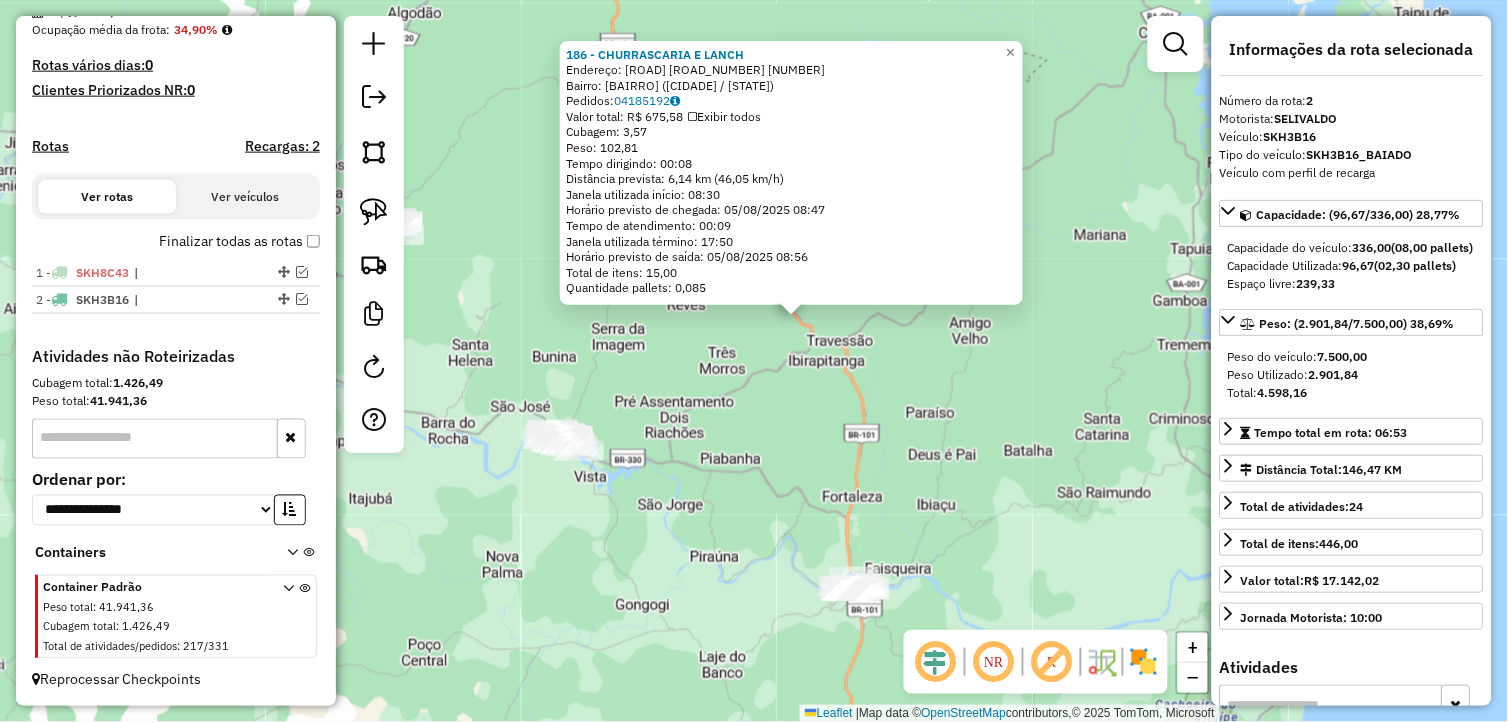 click on "186 - CHURRASCARIA E LANCH  Endereço:  RODOVIA BR 101 KM 422 1   Bairro: ANTES DO N HORIZONTE (IBIRAPITANGA / BA)   Pedidos:  04185192   Valor total: R$ 675,58   Exibir todos   Cubagem: 3,57  Peso: 102,81  Tempo dirigindo: 00:08   Distância prevista: 6,14 km (46,05 km/h)   Janela utilizada início: 08:30   Horário previsto de chegada: 05/08/2025 08:47   Tempo de atendimento: 00:09   Janela utilizada término: 17:50   Horário previsto de saída: 05/08/2025 08:56   Total de itens: 15,00   Quantidade pallets: 0,085  × Janela de atendimento Grade de atendimento Capacidade Transportadoras Veículos Cliente Pedidos  Rotas Selecione os dias de semana para filtrar as janelas de atendimento  Seg   Ter   Qua   Qui   Sex   Sáb   Dom  Informe o período da janela de atendimento: De: Até:  Filtrar exatamente a janela do cliente  Considerar janela de atendimento padrão  Selecione os dias de semana para filtrar as grades de atendimento  Seg   Ter   Qua   Qui   Sex   Sáb   Dom   Peso mínimo:   Peso máximo:   De:" 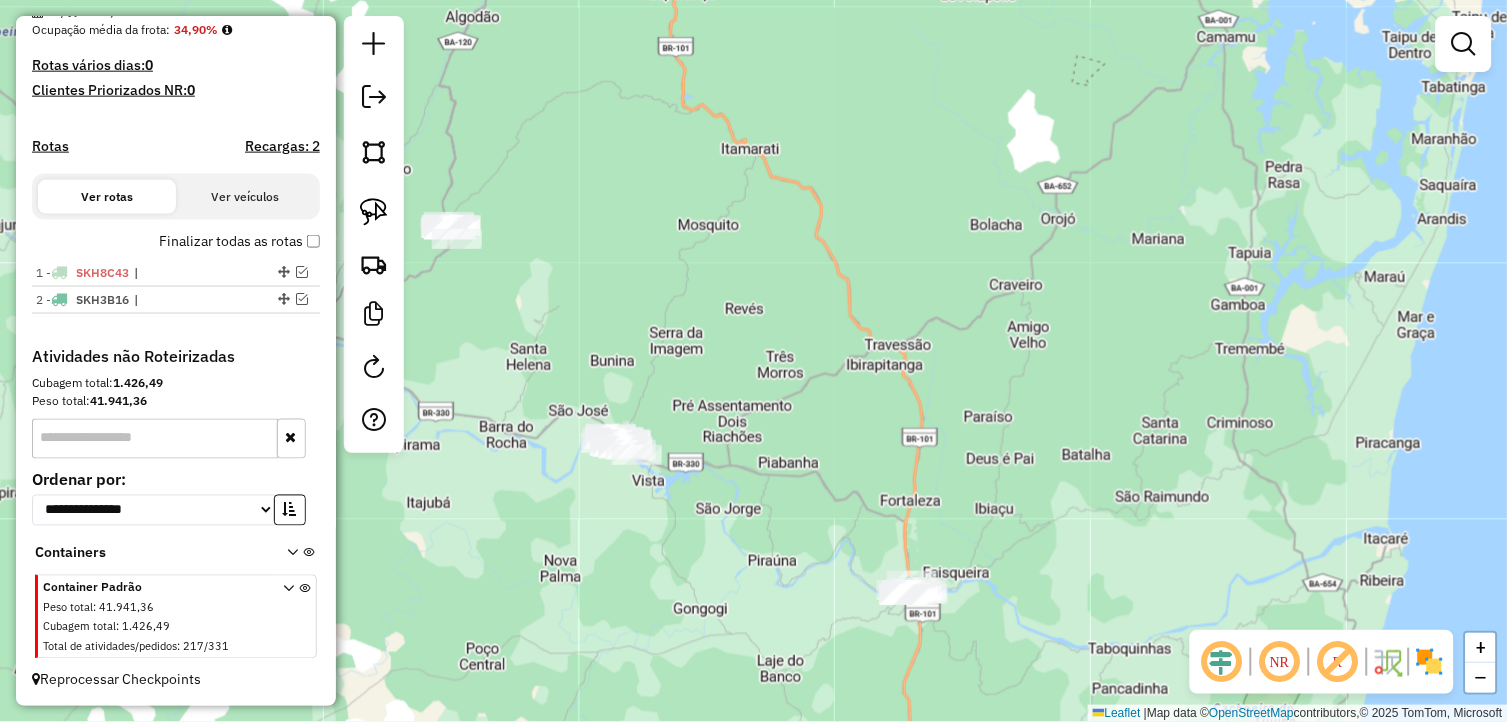 drag, startPoint x: 844, startPoint y: 591, endPoint x: 952, endPoint y: 597, distance: 108.16654 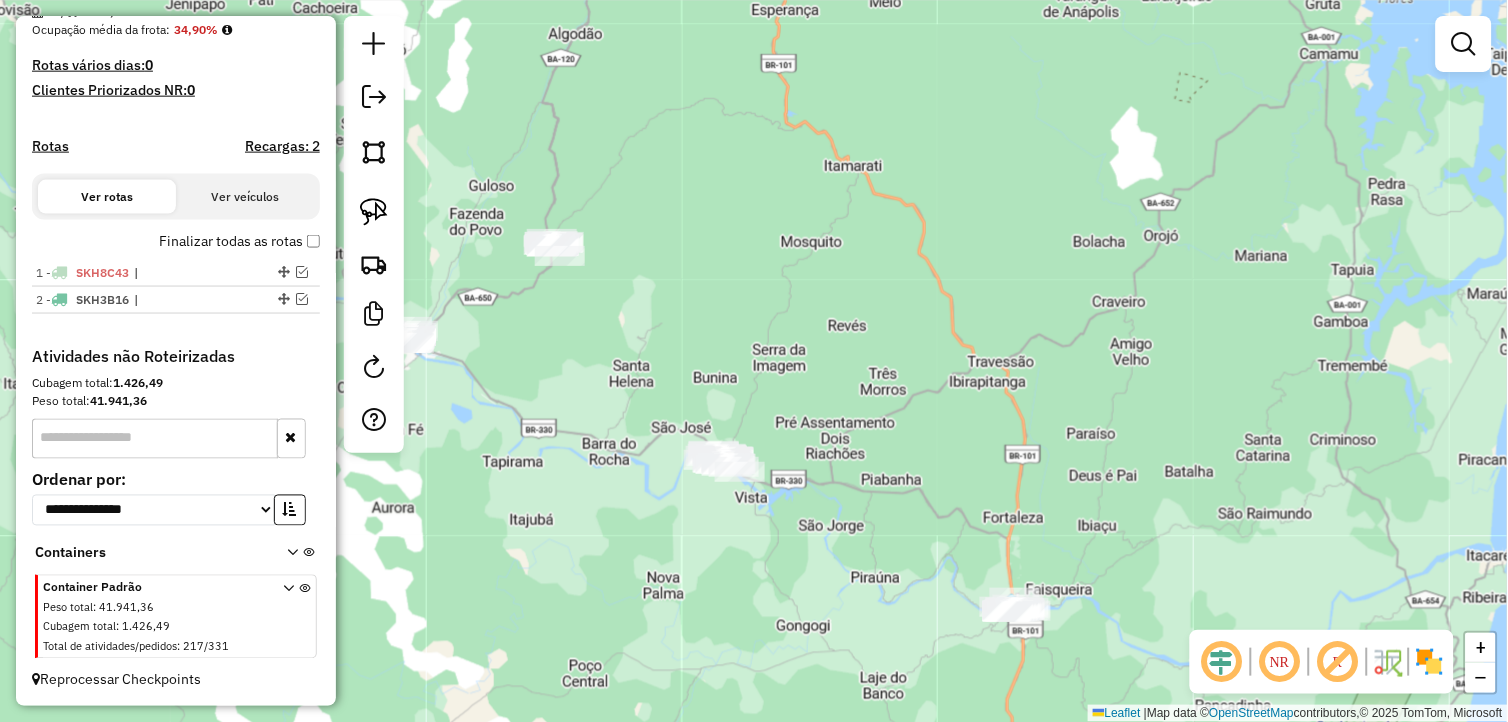 drag, startPoint x: 621, startPoint y: 486, endPoint x: 820, endPoint y: 580, distance: 220.08408 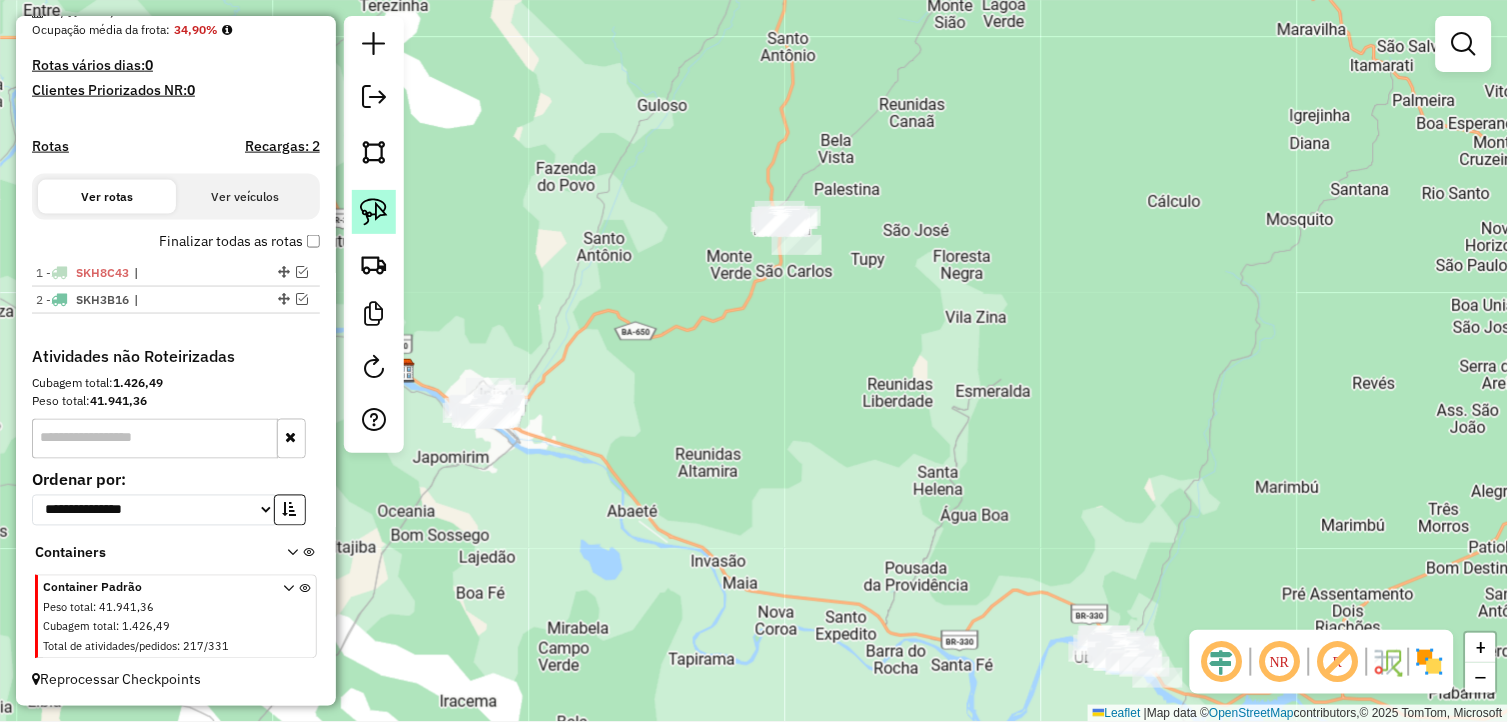 click 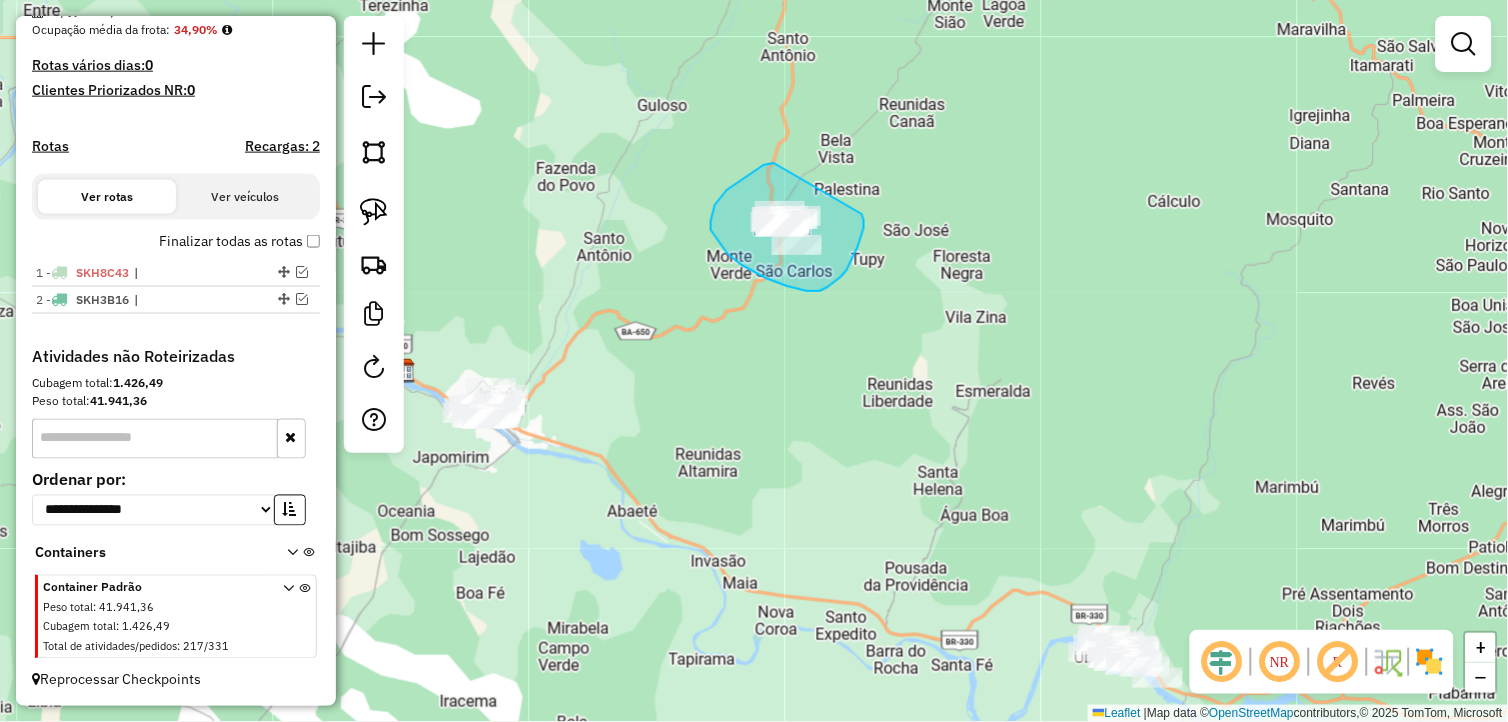 drag, startPoint x: 755, startPoint y: 171, endPoint x: 862, endPoint y: 214, distance: 115.316956 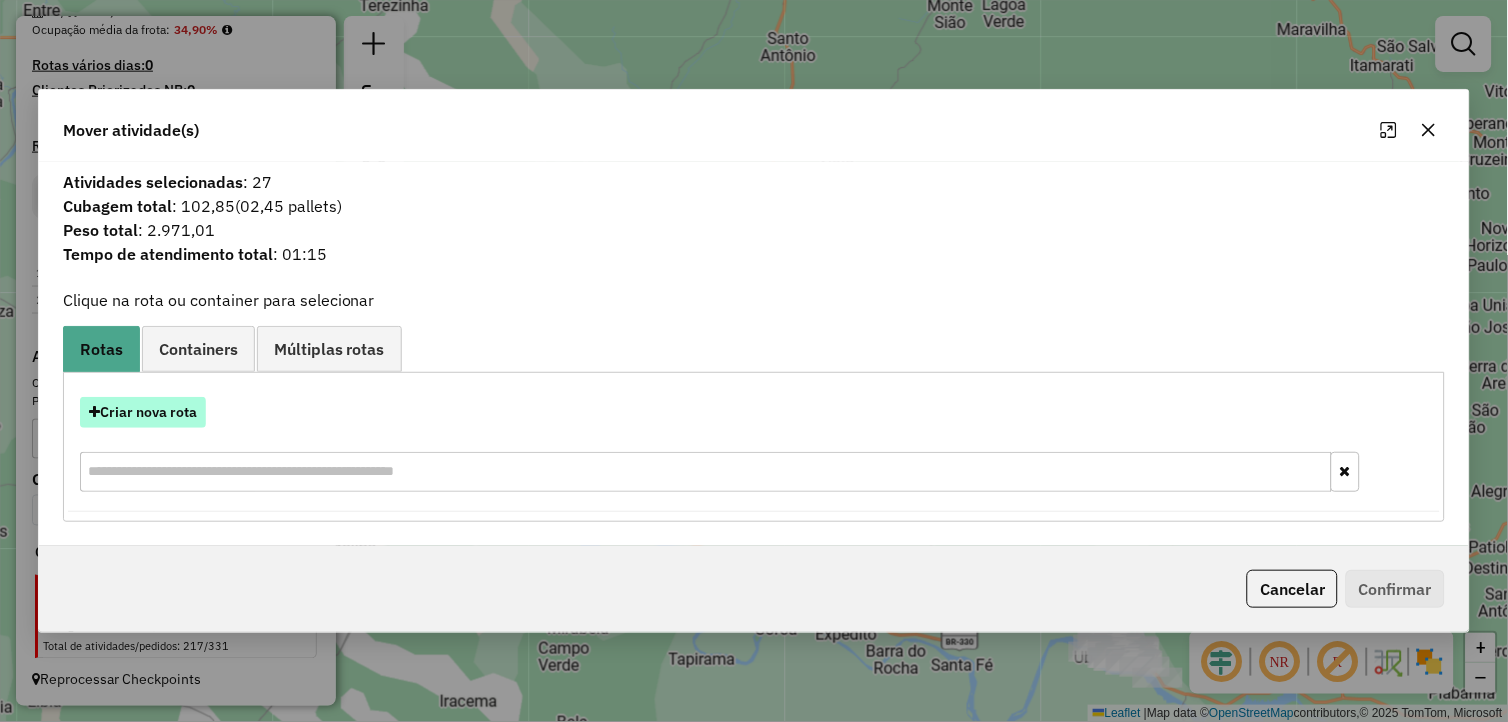 click on "Criar nova rota" at bounding box center (143, 412) 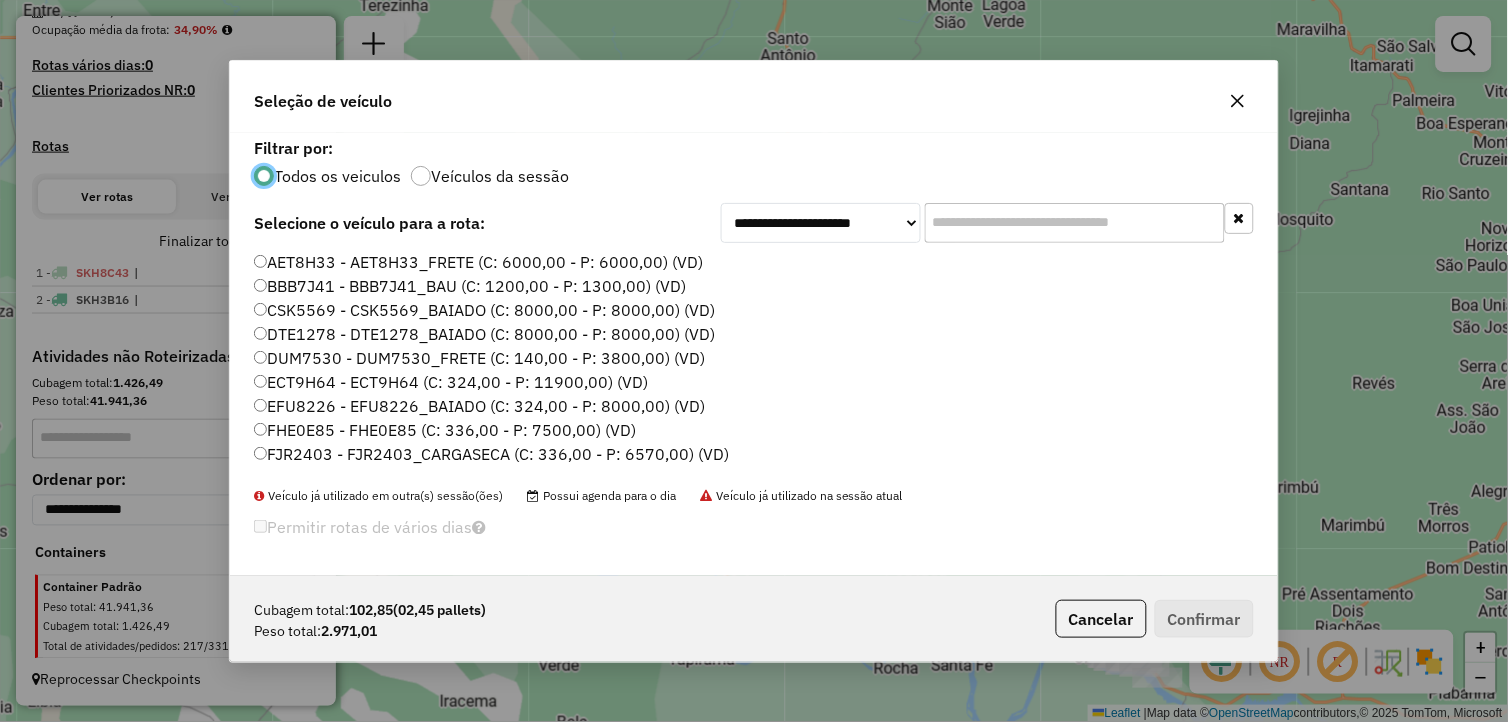 scroll, scrollTop: 11, scrollLeft: 5, axis: both 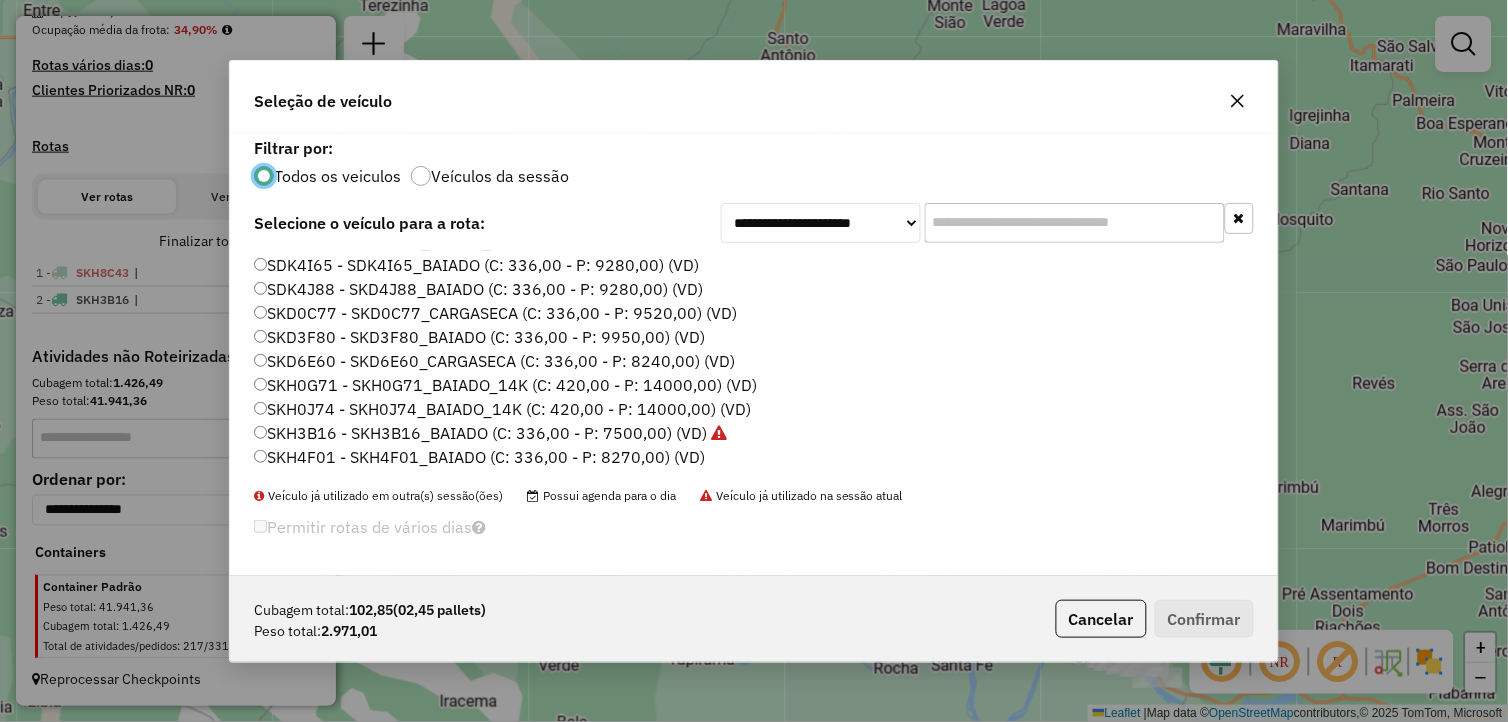 click on "SKD3F80 - SKD3F80_BAIADO (C: 336,00 - P: 9950,00) (VD)" 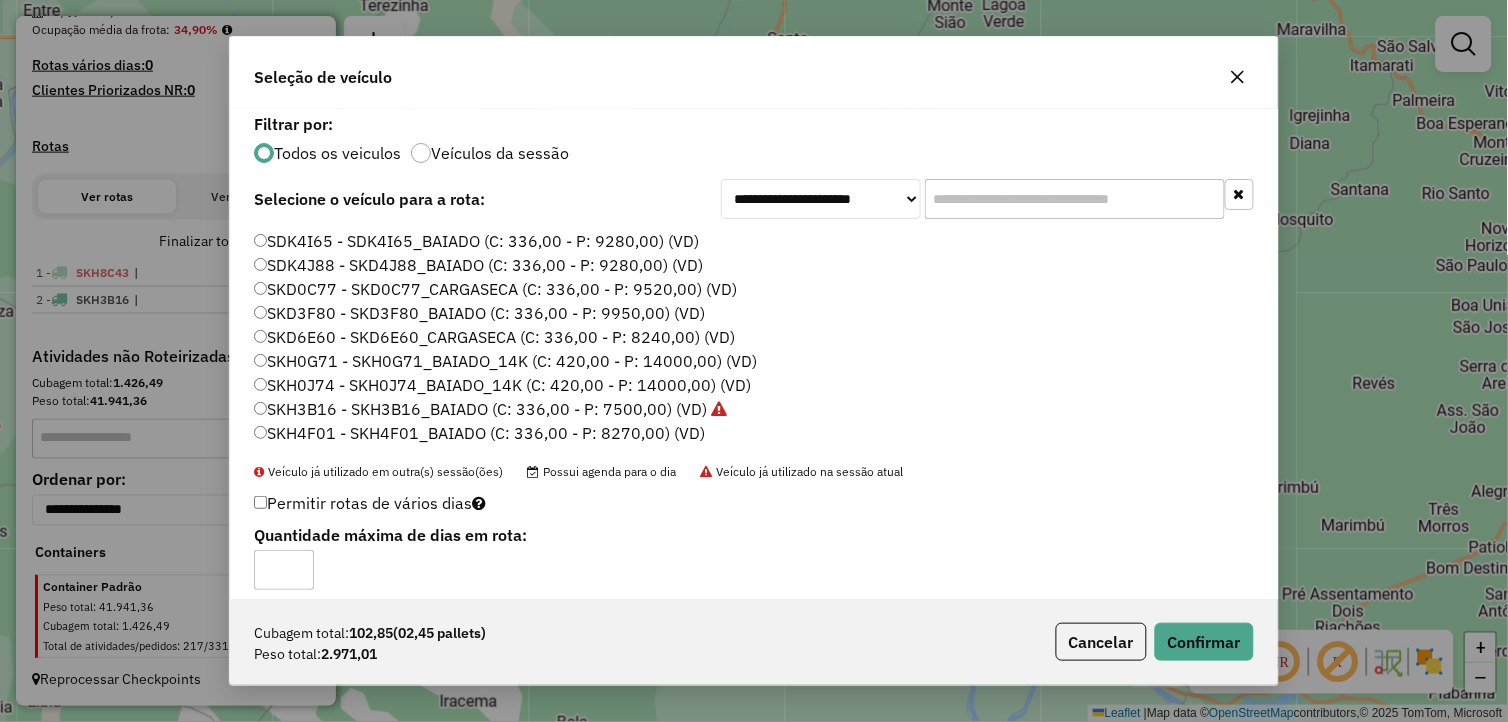 click on "SKD0C77 - SKD0C77_CARGASECA (C: 336,00 - P: 9520,00) (VD)" 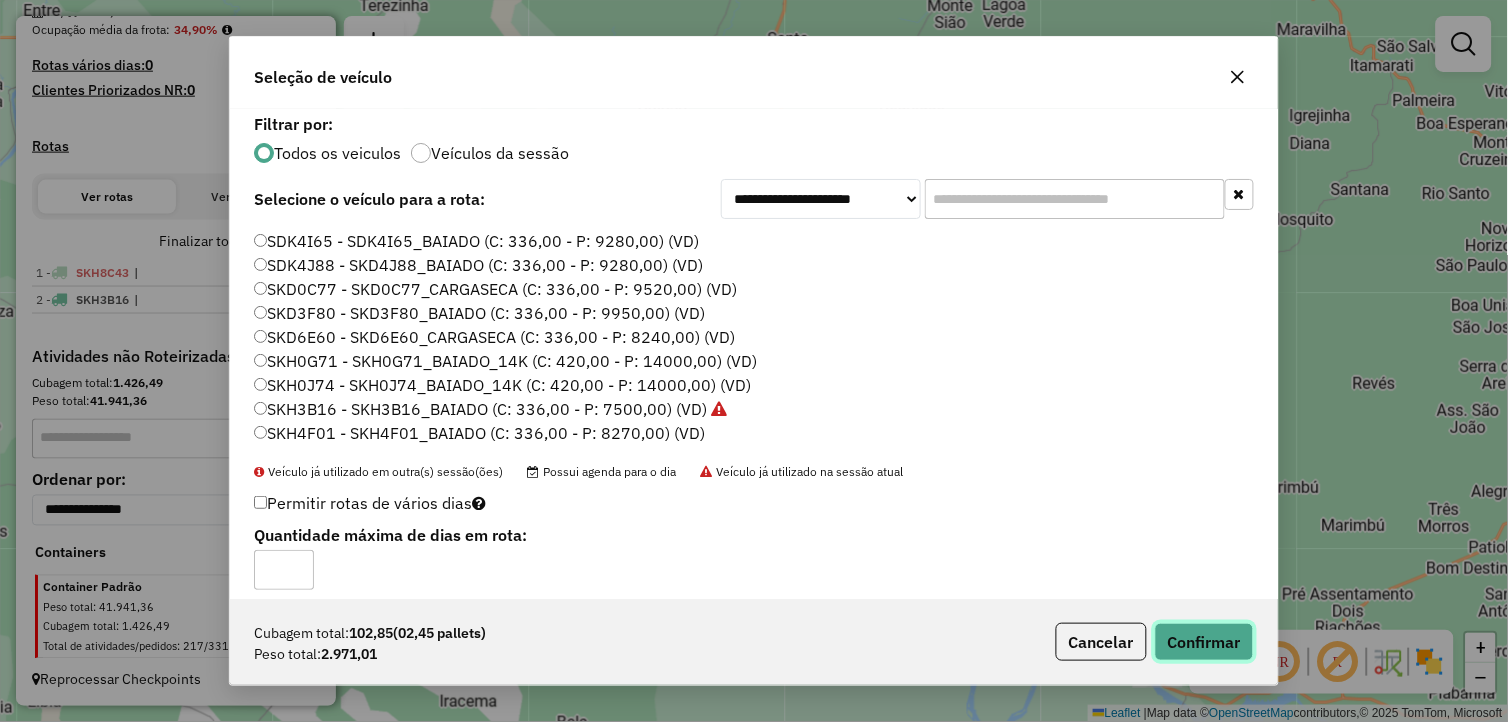 click on "Confirmar" 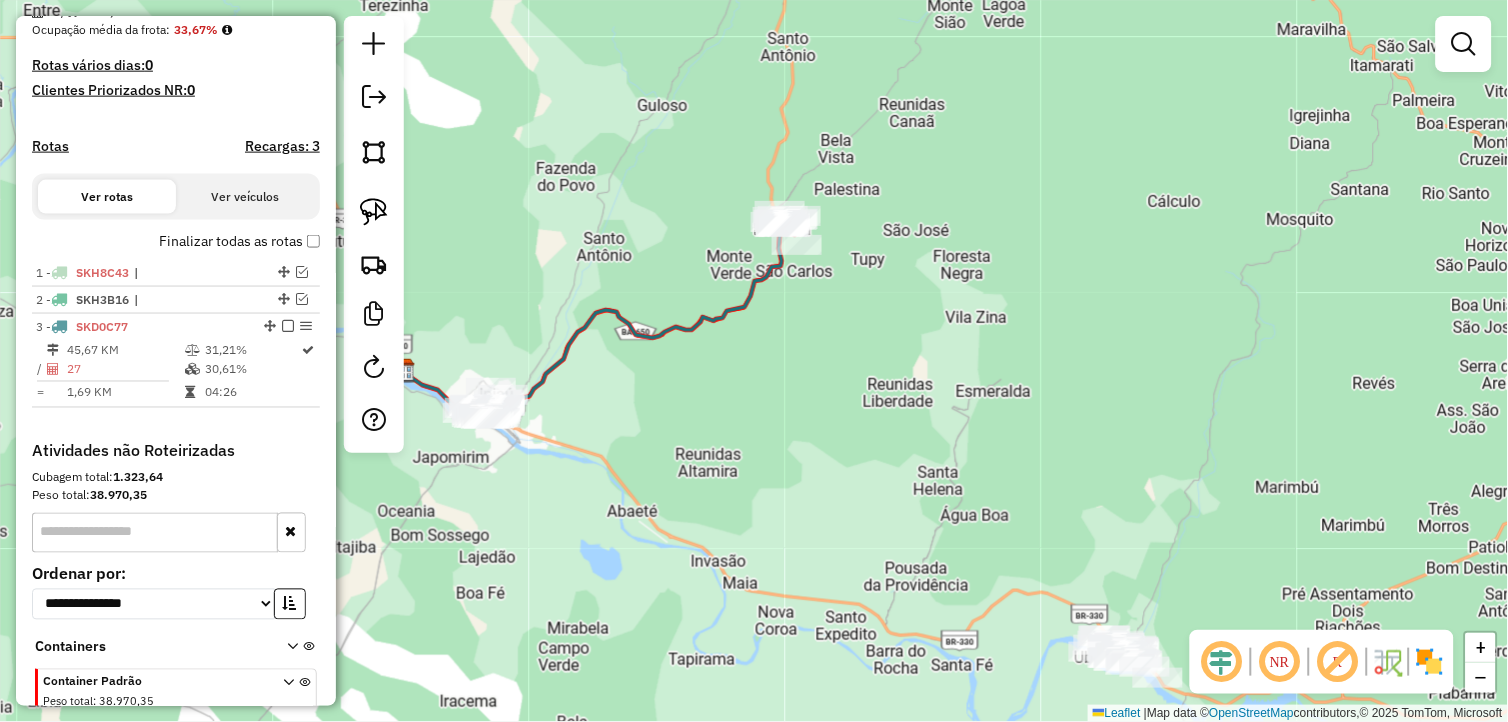 scroll, scrollTop: 573, scrollLeft: 0, axis: vertical 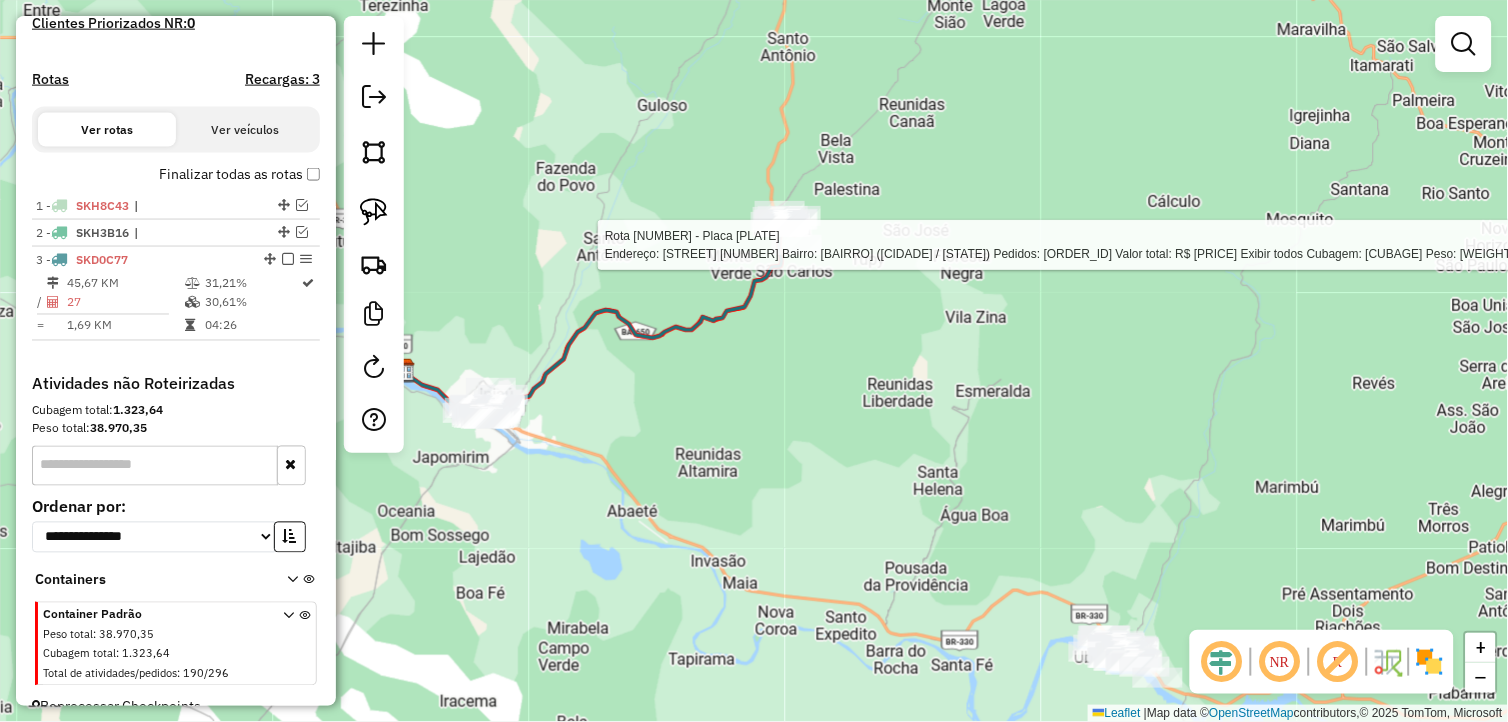 select on "**********" 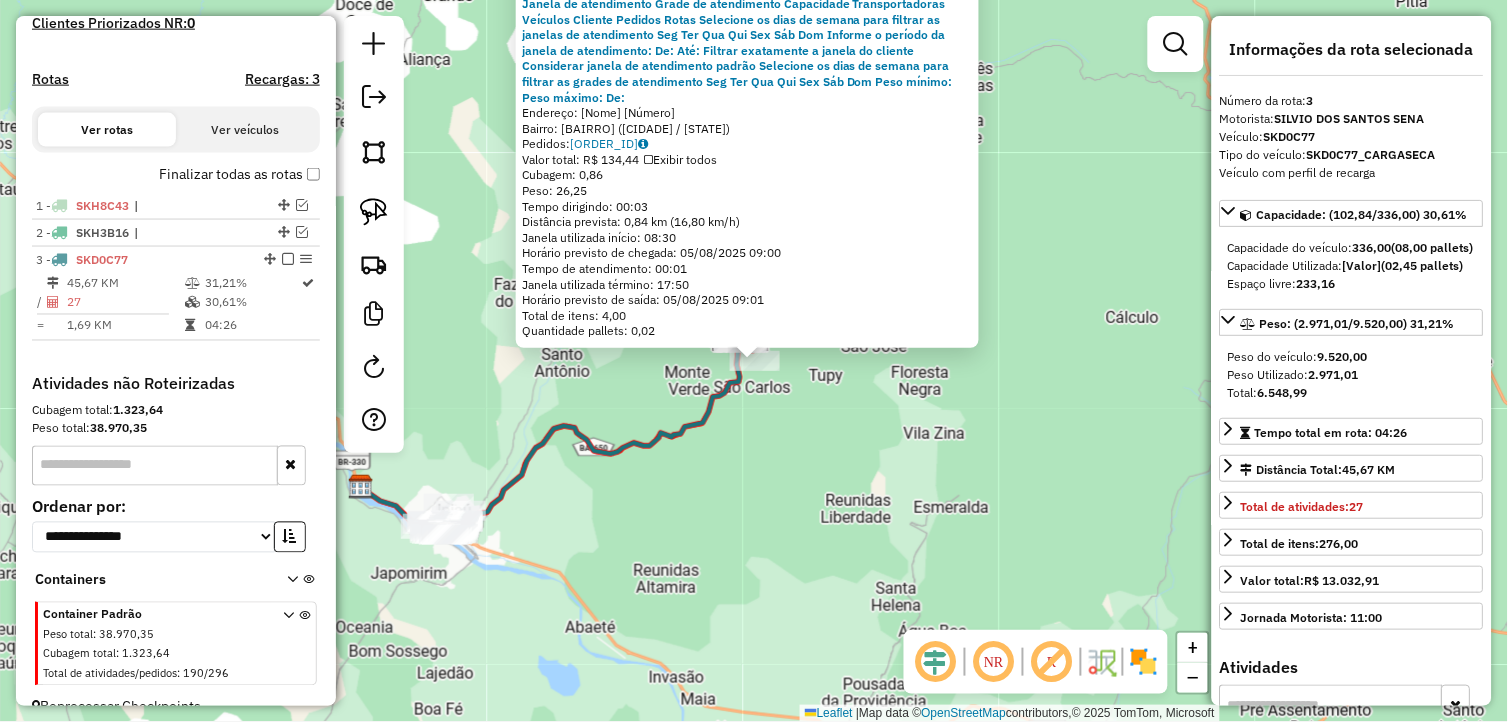scroll, scrollTop: 600, scrollLeft: 0, axis: vertical 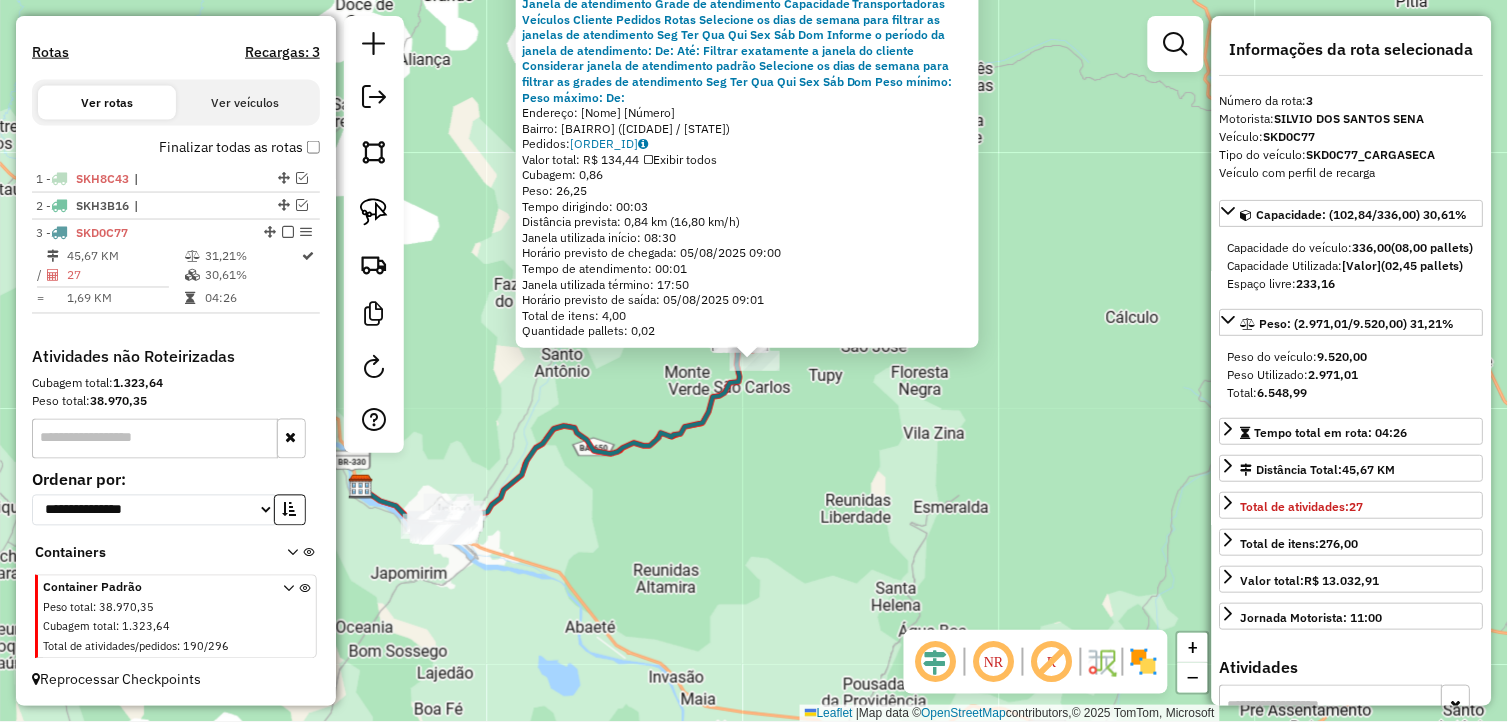 drag, startPoint x: 281, startPoint y: 227, endPoint x: 444, endPoint y: 348, distance: 203.00246 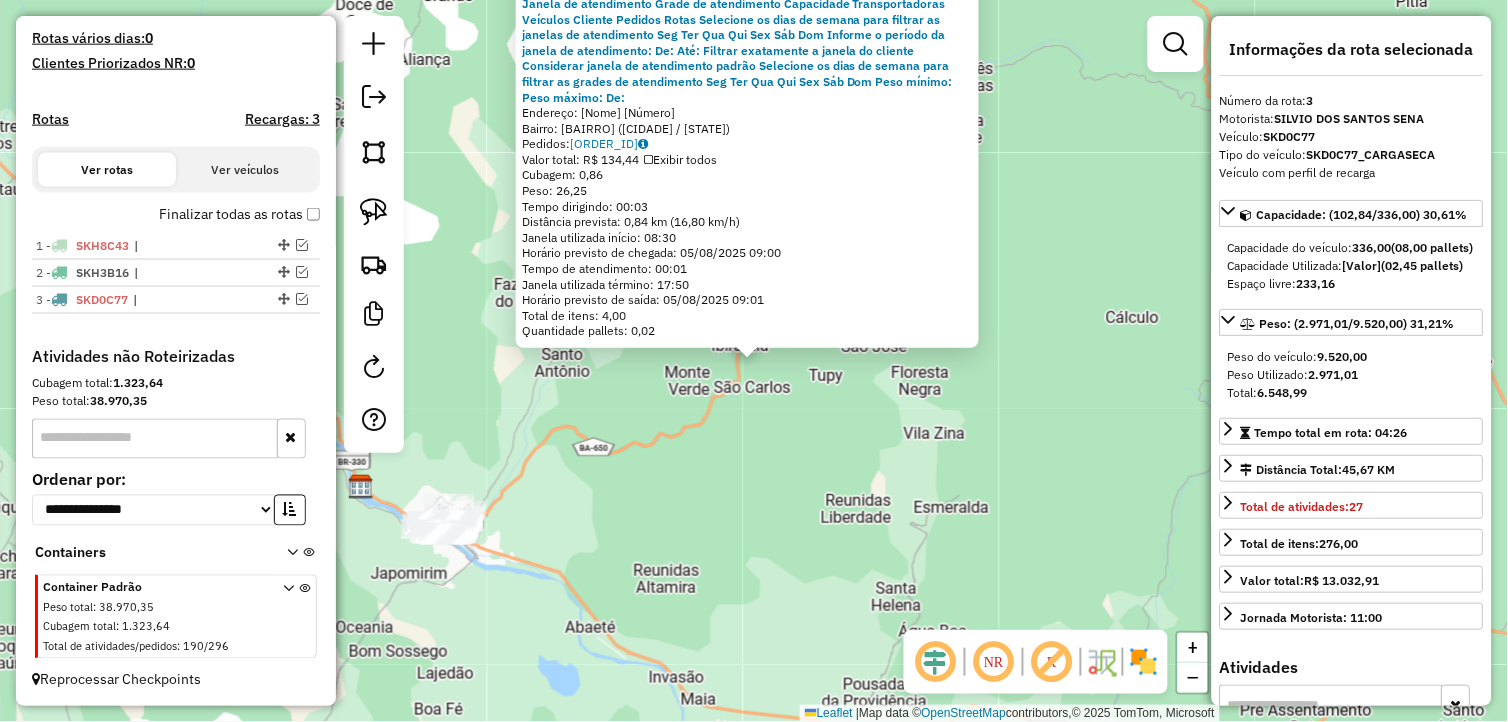 click on "2826 - MERCADO D FABRICA IB  Endereço:  AURELINO COELHO LIMA 1   Bairro: CENTRO (IBIRATAIA / BA)   Pedidos:  04184969   Valor total: R$ 134,44   Exibir todos   Cubagem: 0,86  Peso: 26,25  Tempo dirigindo: 00:03   Distância prevista: 0,84 km (16,80 km/h)   Janela utilizada início: 08:30   Horário previsto de chegada: 05/08/2025 09:00   Tempo de atendimento: 00:01   Janela utilizada término: 17:50   Horário previsto de saída: 05/08/2025 09:01   Total de itens: 4,00   Quantidade pallets: 0,02  × Janela de atendimento Grade de atendimento Capacidade Transportadoras Veículos Cliente Pedidos  Rotas Selecione os dias de semana para filtrar as janelas de atendimento  Seg   Ter   Qua   Qui   Sex   Sáb   Dom  Informe o período da janela de atendimento: De: Até:  Filtrar exatamente a janela do cliente  Considerar janela de atendimento padrão  Selecione os dias de semana para filtrar as grades de atendimento  Seg   Ter   Qua   Qui   Sex   Sáb   Dom   Considerar clientes sem dia de atendimento cadastrado De:" 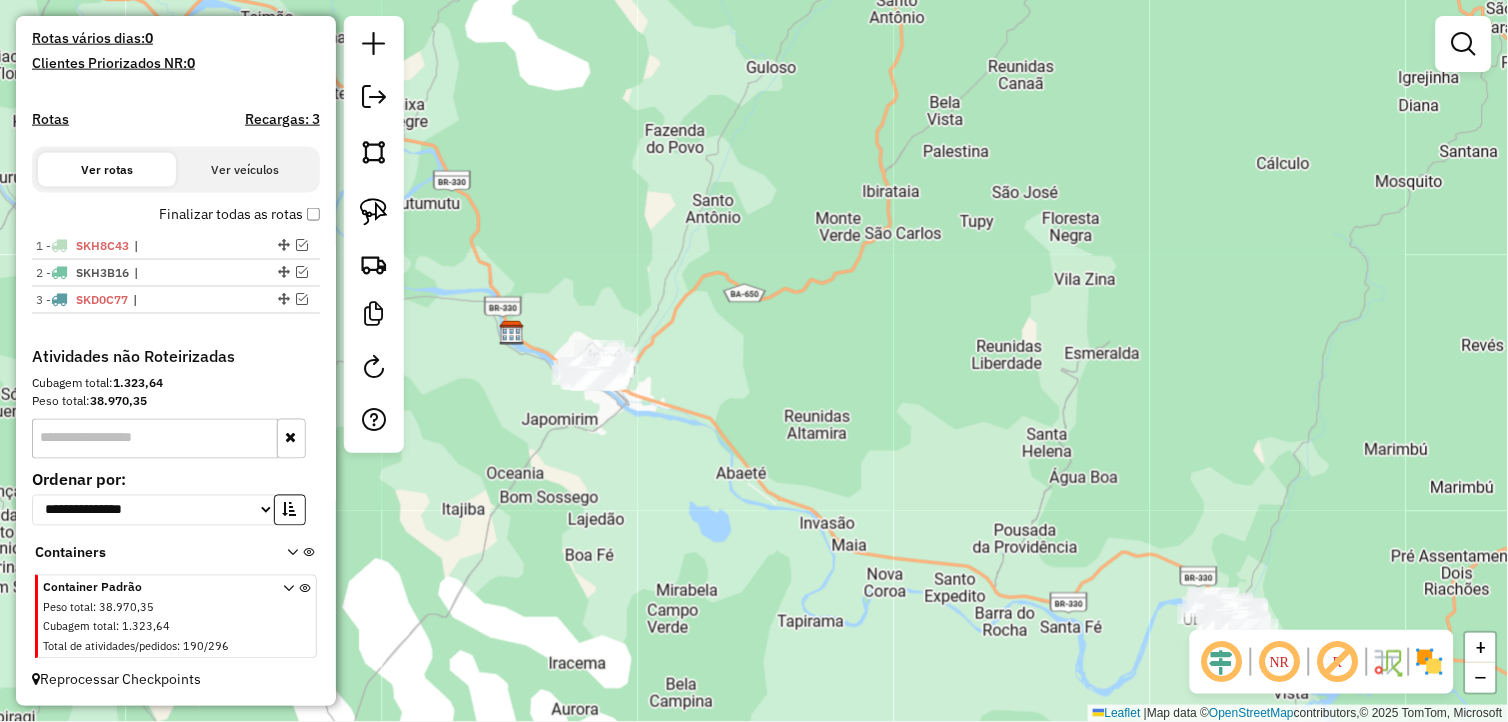 drag, startPoint x: 680, startPoint y: 542, endPoint x: 832, endPoint y: 377, distance: 224.34126 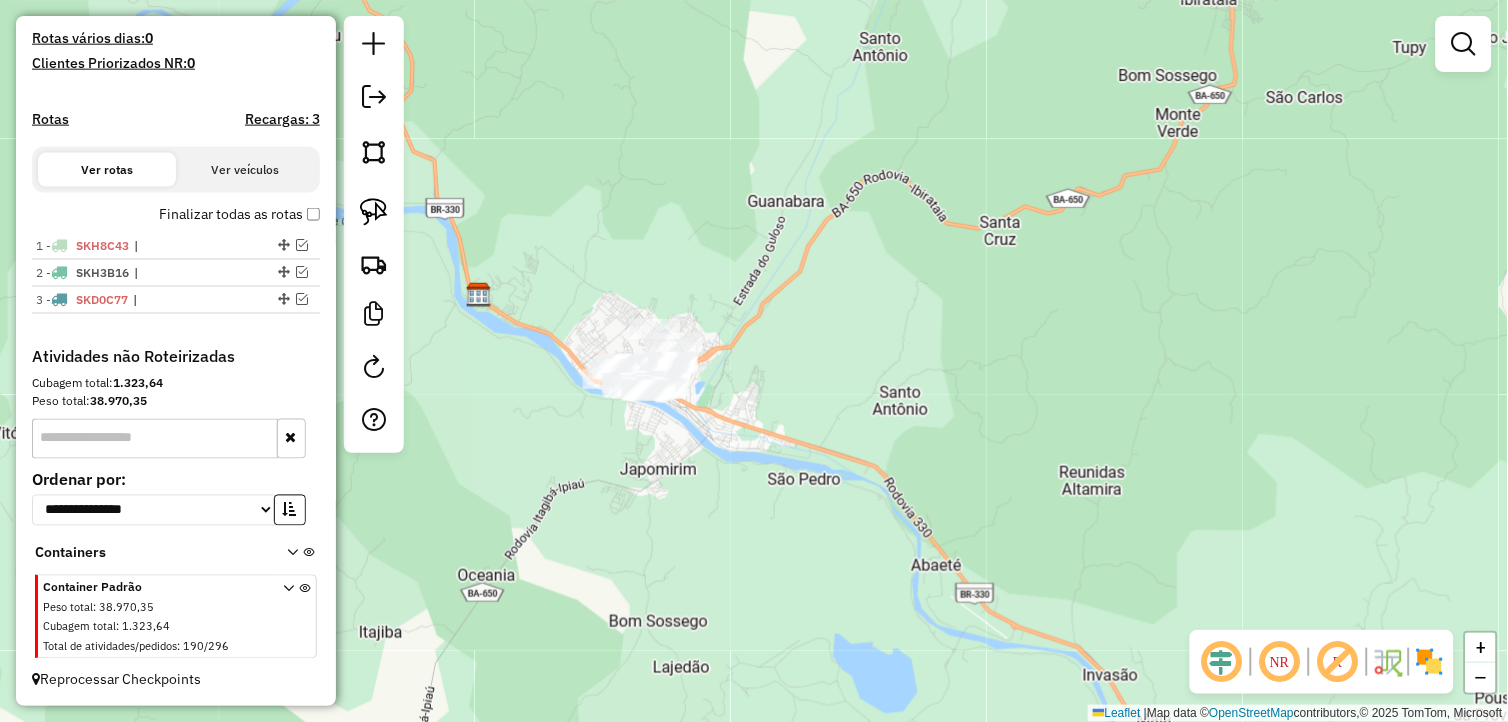 drag, startPoint x: 584, startPoint y: 462, endPoint x: 551, endPoint y: 485, distance: 40.22437 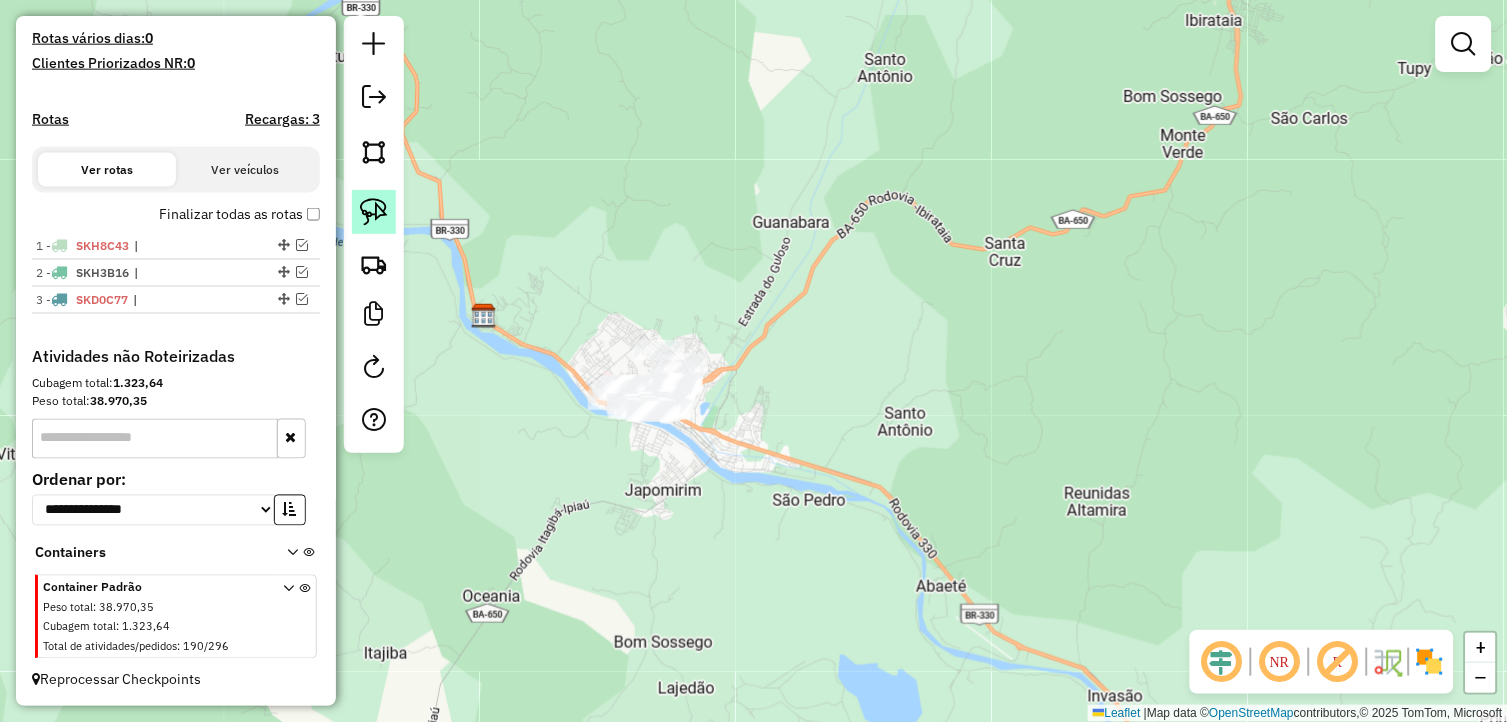 click 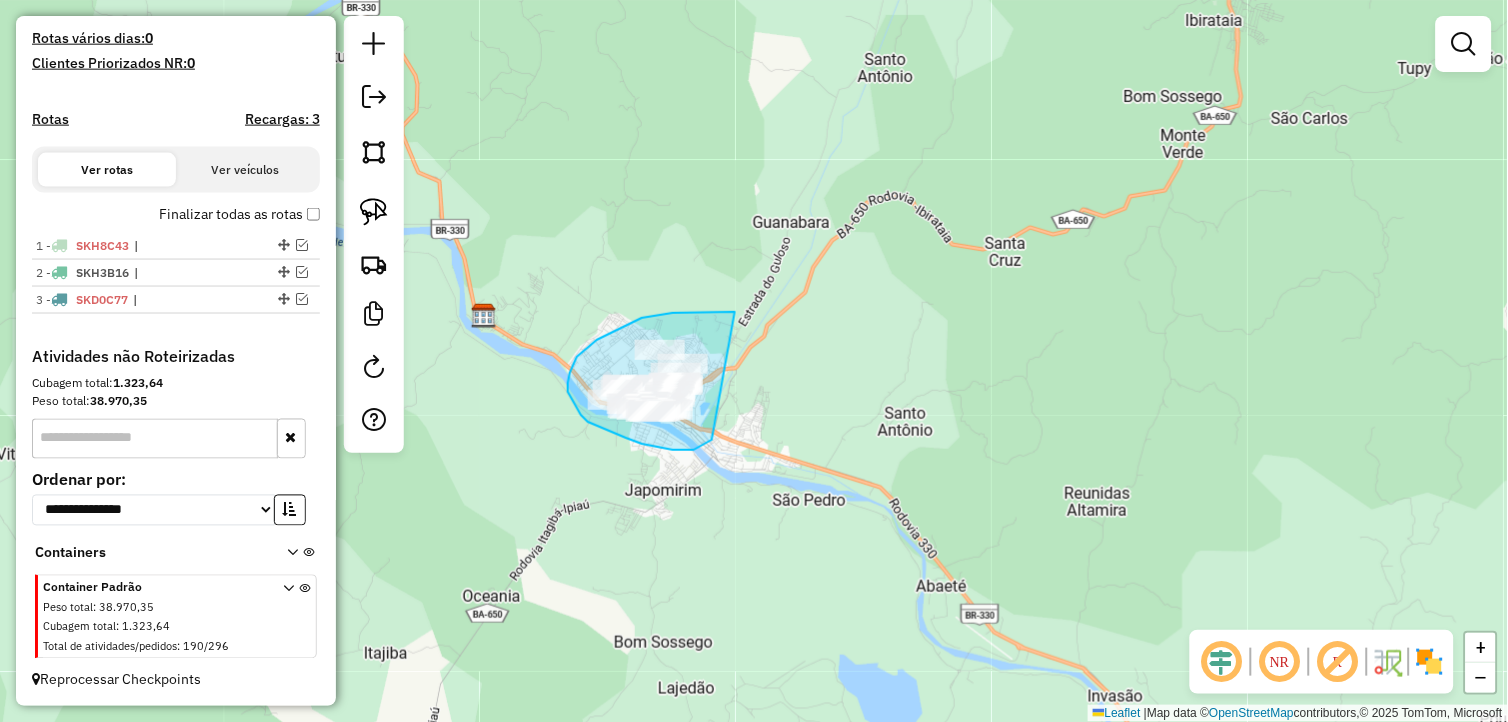 drag, startPoint x: 673, startPoint y: 313, endPoint x: 717, endPoint y: 435, distance: 129.69194 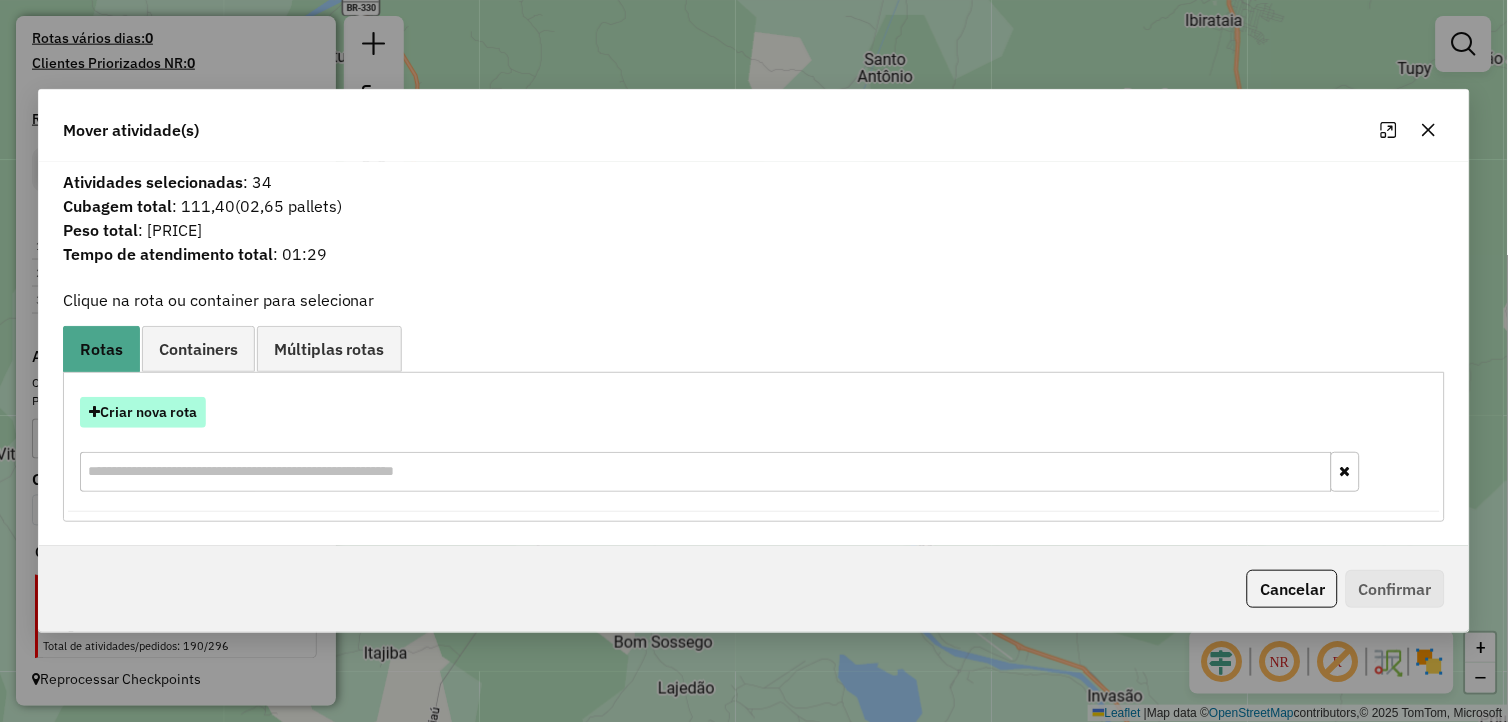 click on "Criar nova rota" at bounding box center [143, 412] 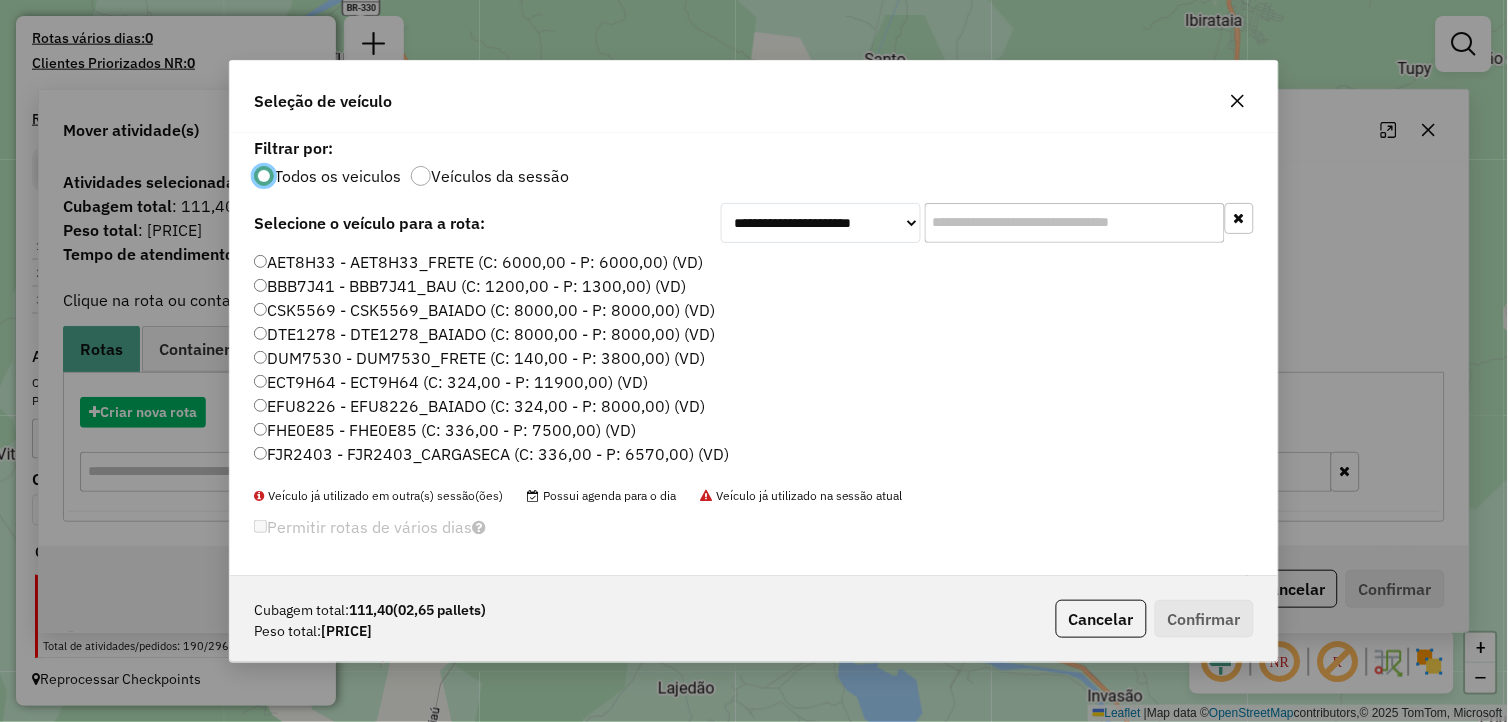 scroll, scrollTop: 11, scrollLeft: 5, axis: both 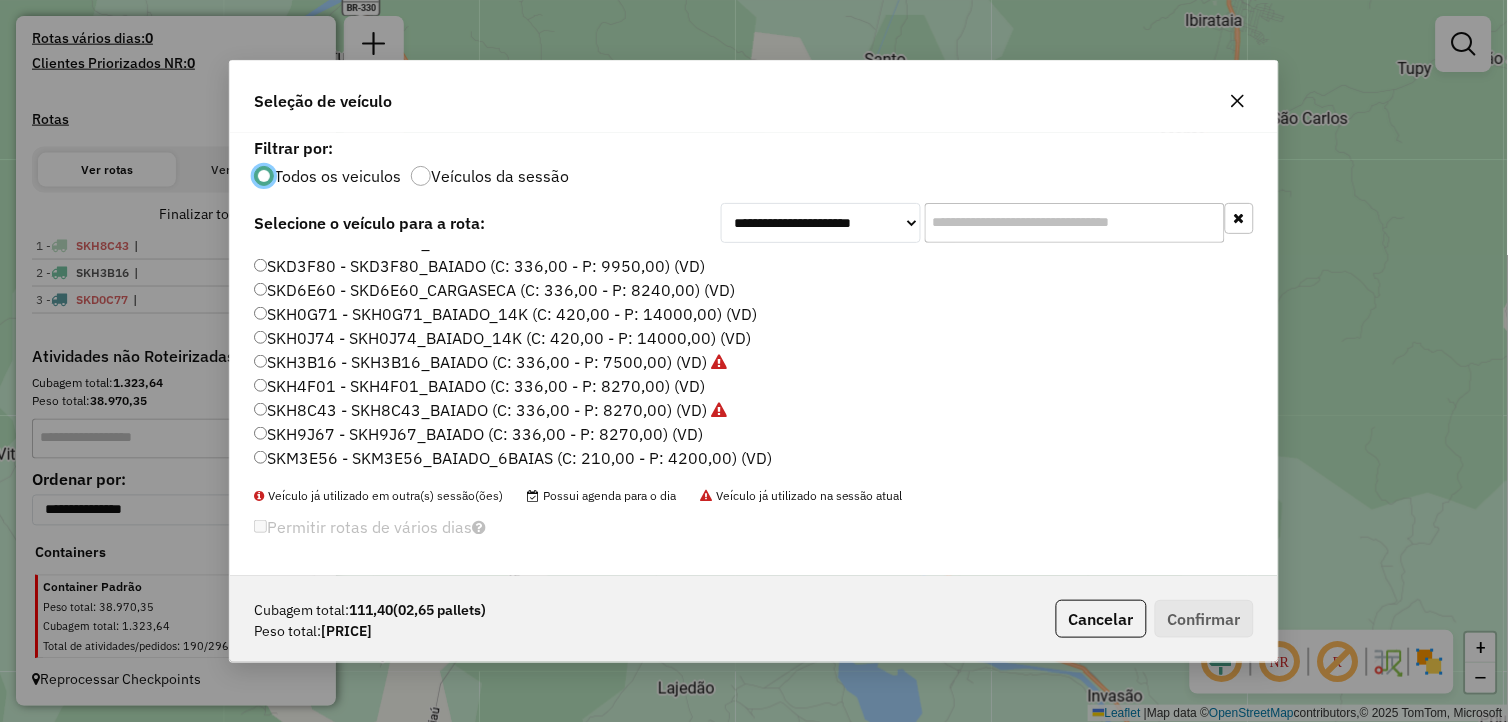 click on "SKM3E56 - SKM3E56_BAIADO_6BAIAS (C: 210,00 - P: 4200,00) (VD)" 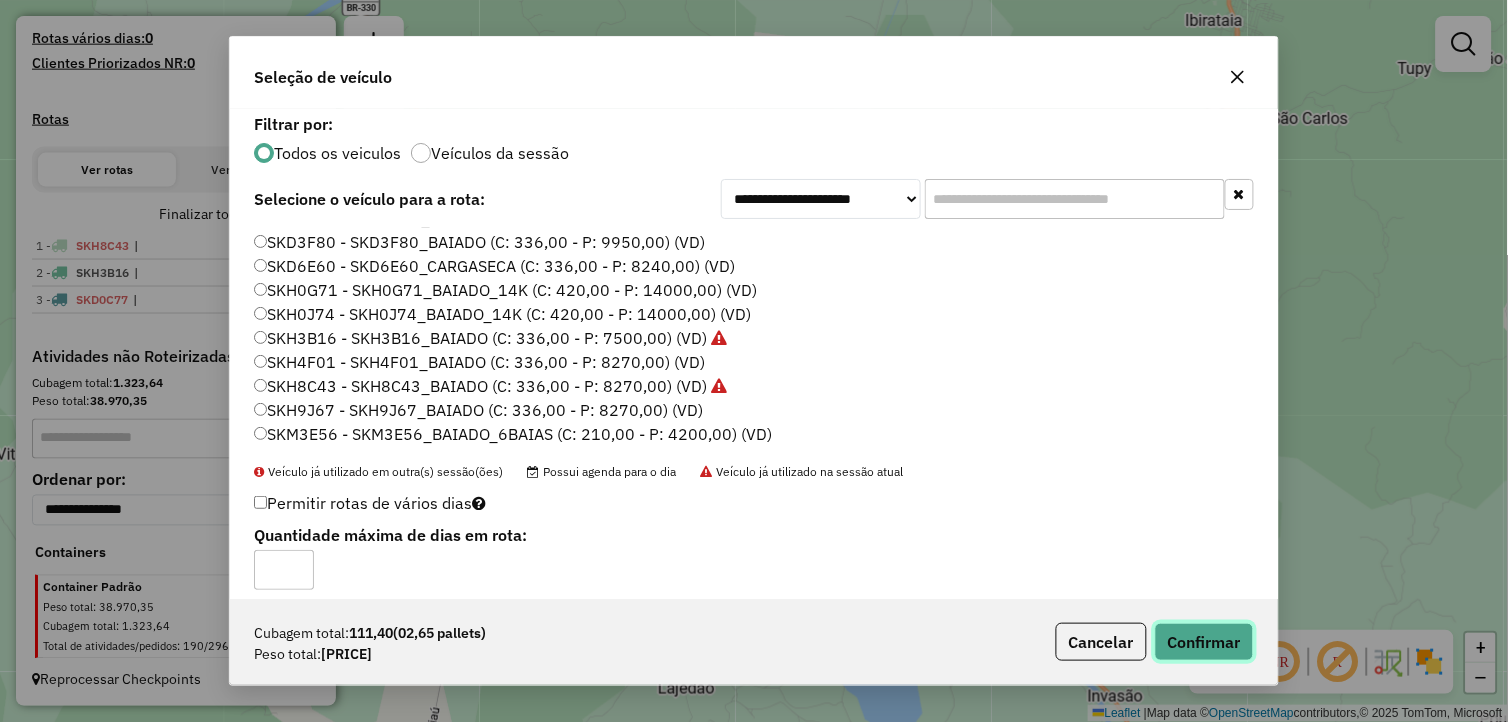 click on "Confirmar" 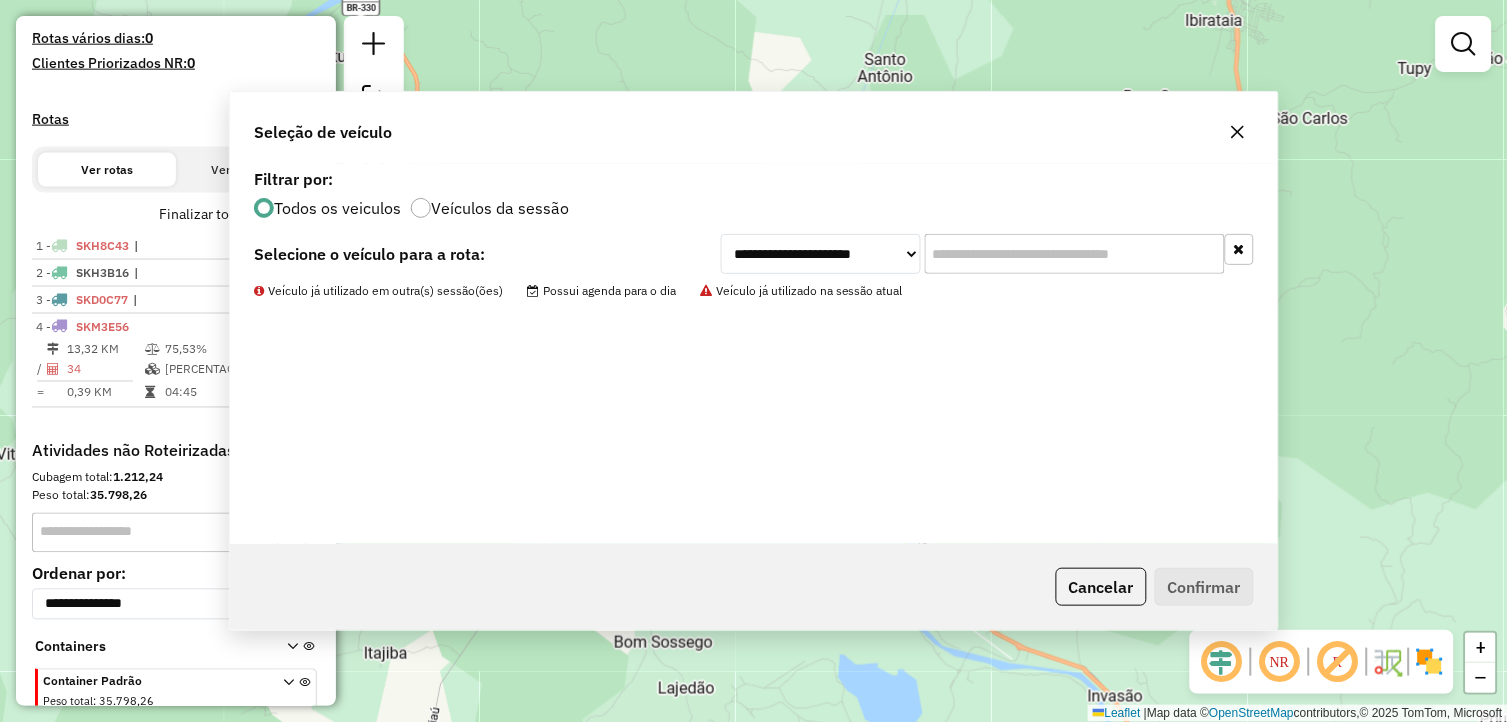 scroll, scrollTop: 600, scrollLeft: 0, axis: vertical 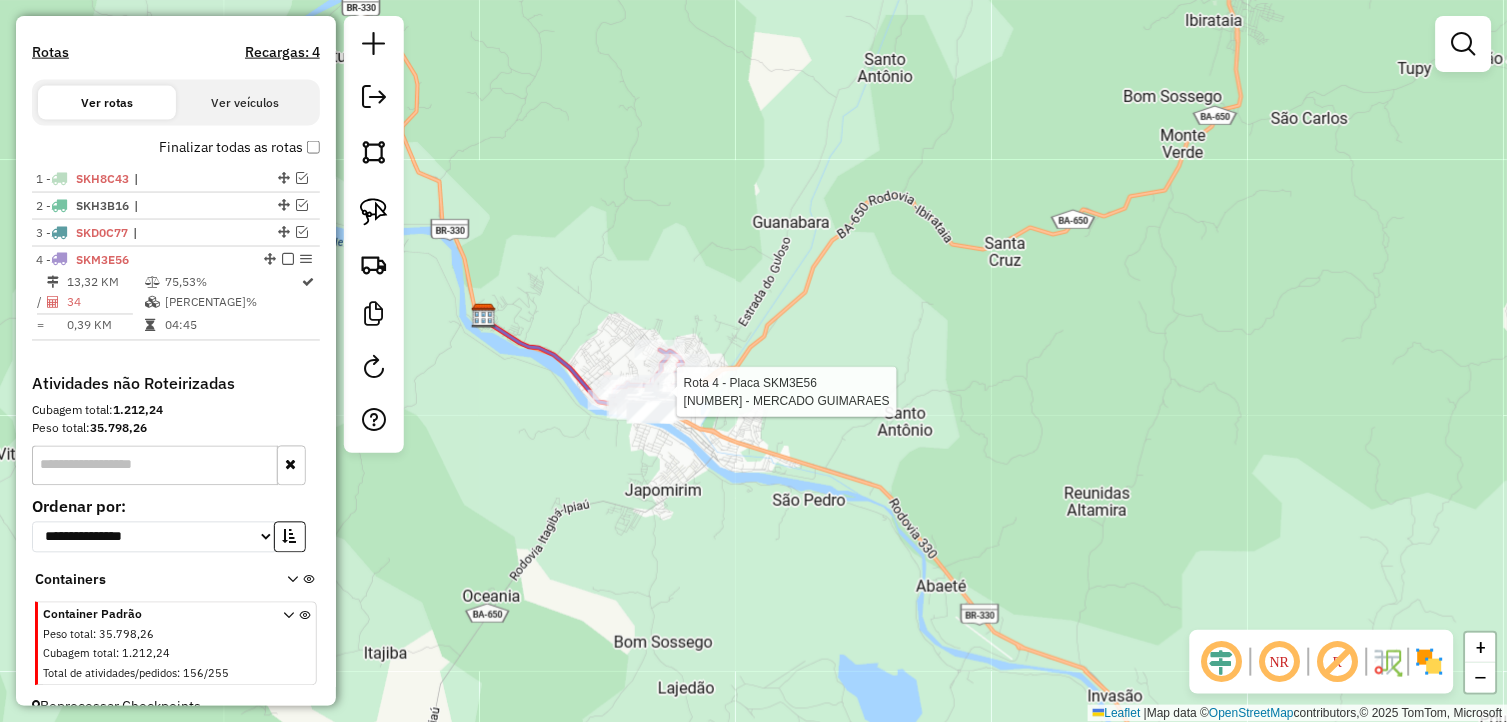 select on "**********" 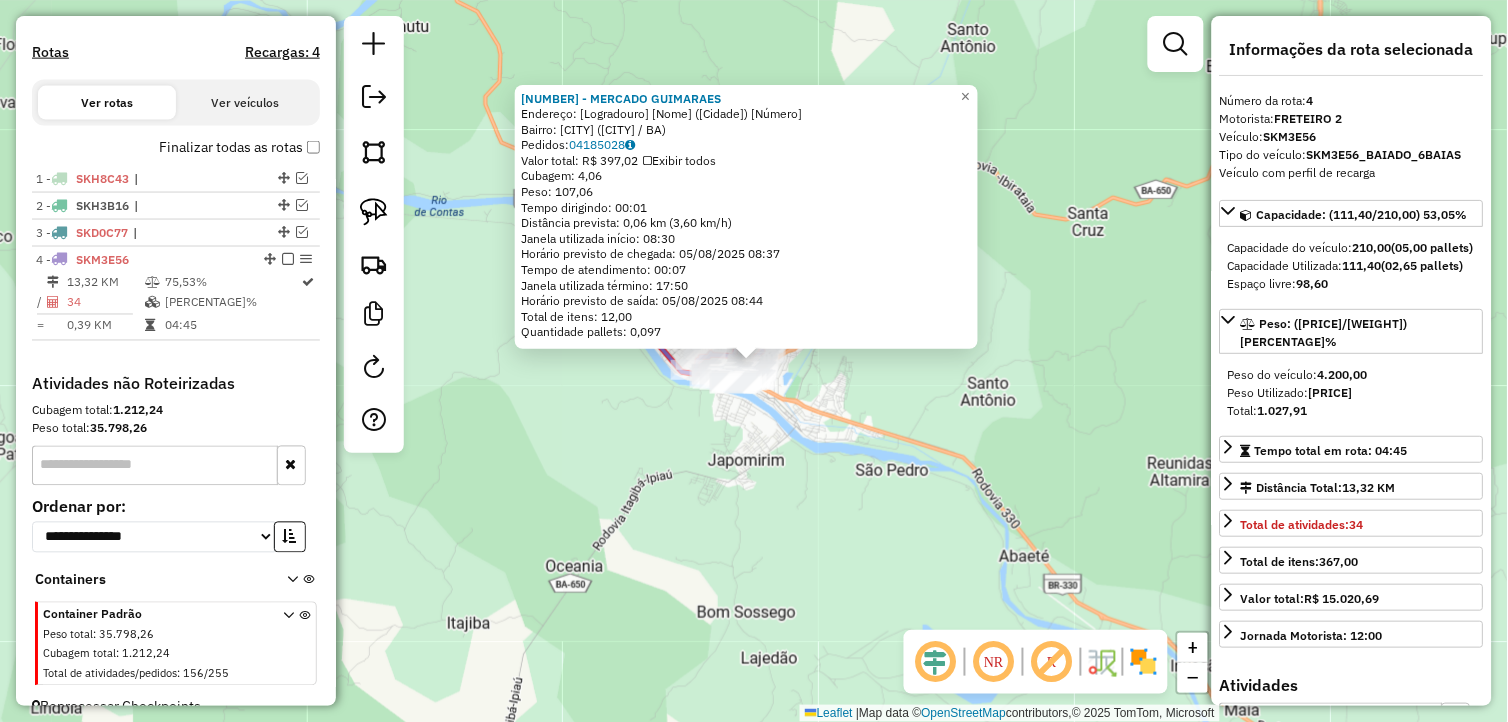 scroll, scrollTop: 627, scrollLeft: 0, axis: vertical 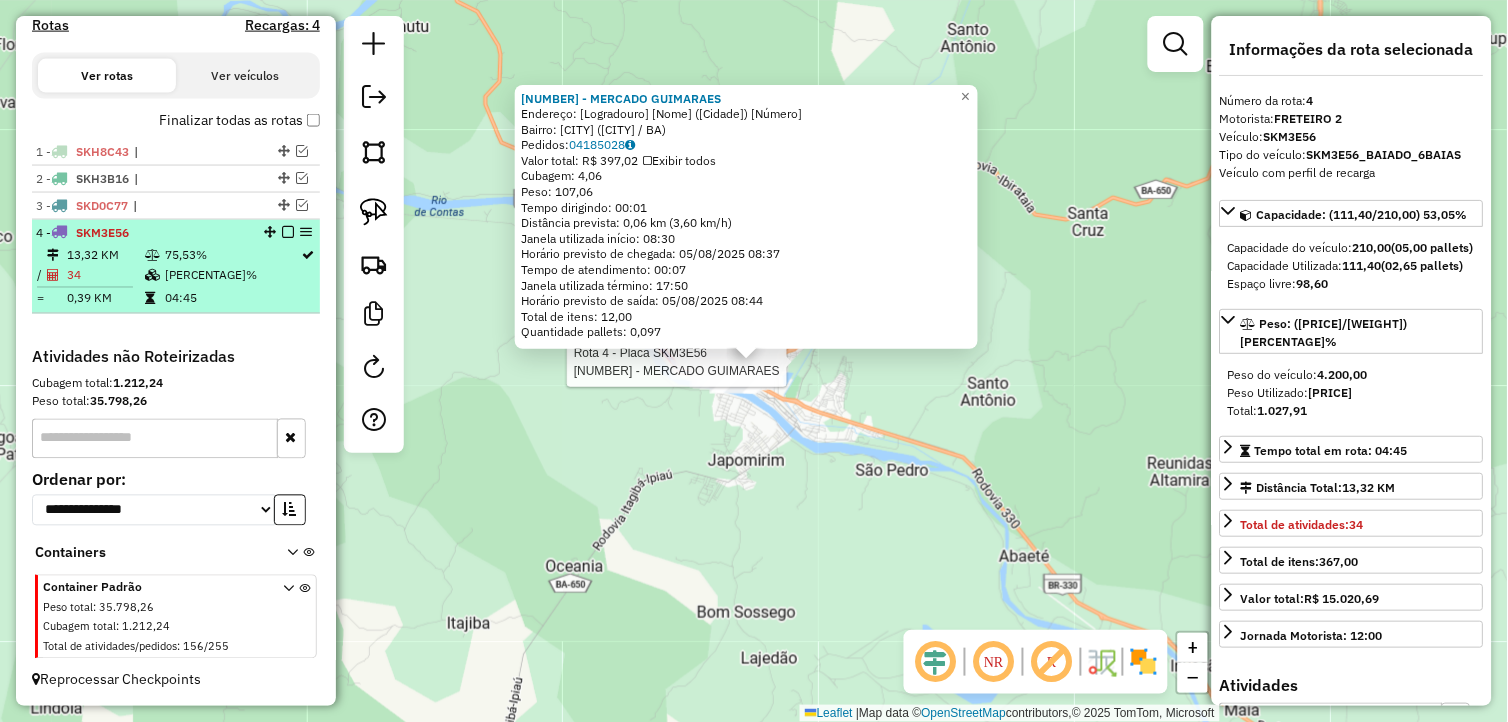 click at bounding box center (288, 232) 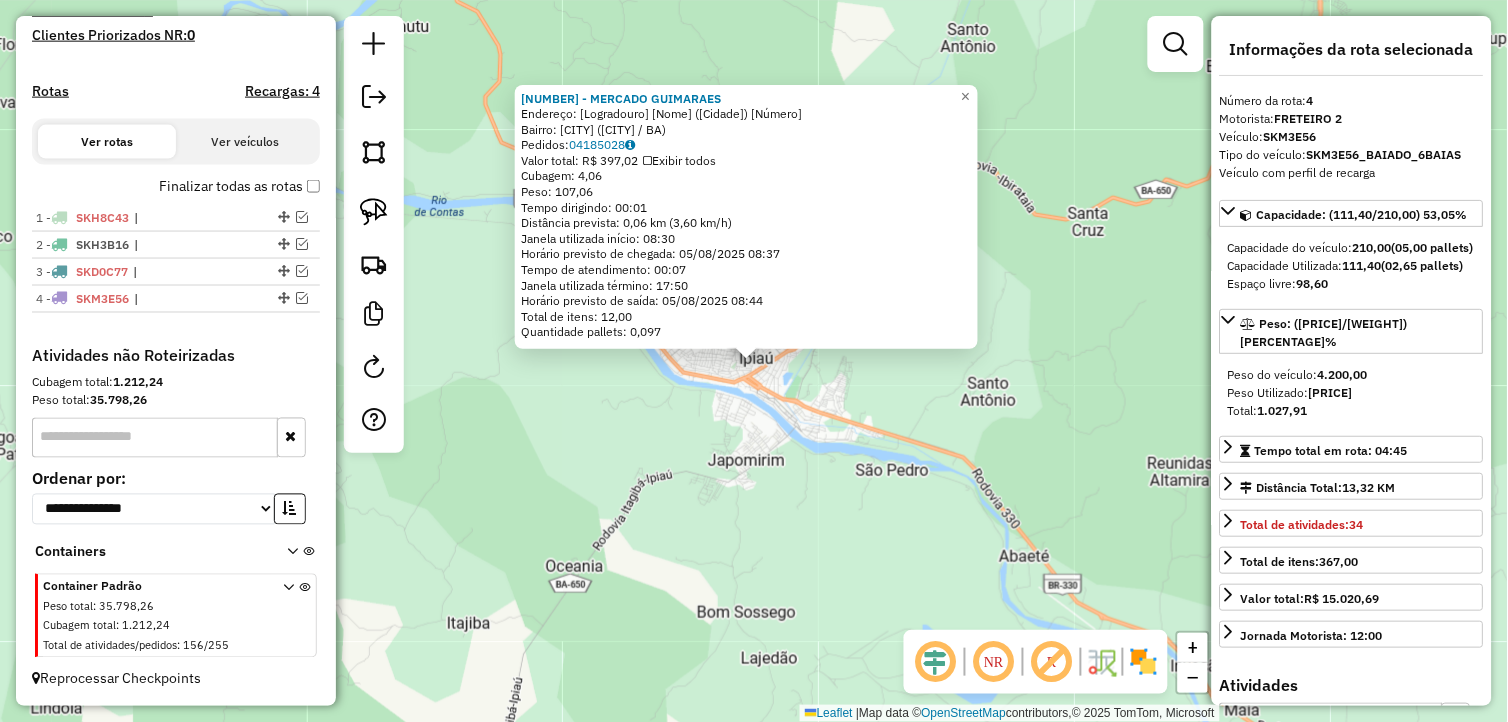 scroll, scrollTop: 561, scrollLeft: 0, axis: vertical 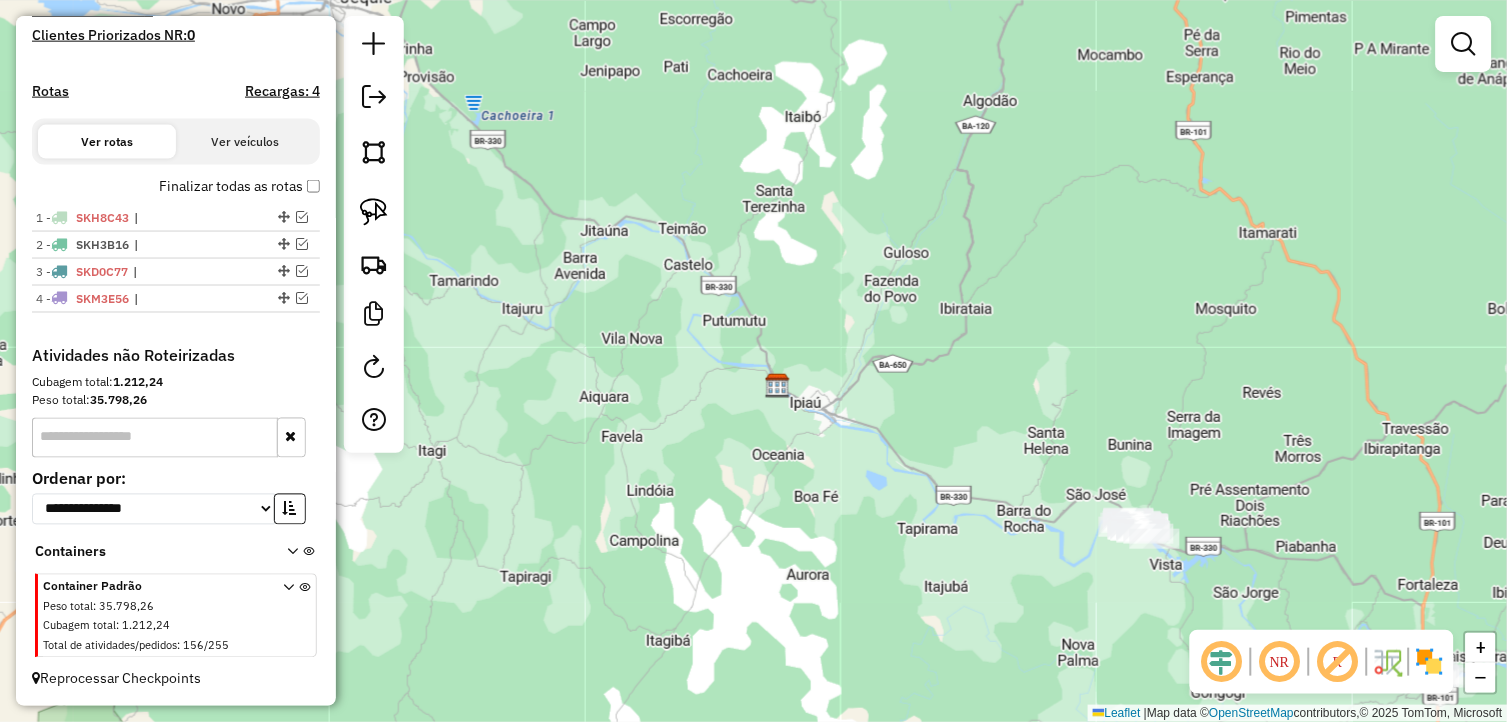 drag, startPoint x: 948, startPoint y: 418, endPoint x: 636, endPoint y: 363, distance: 316.81067 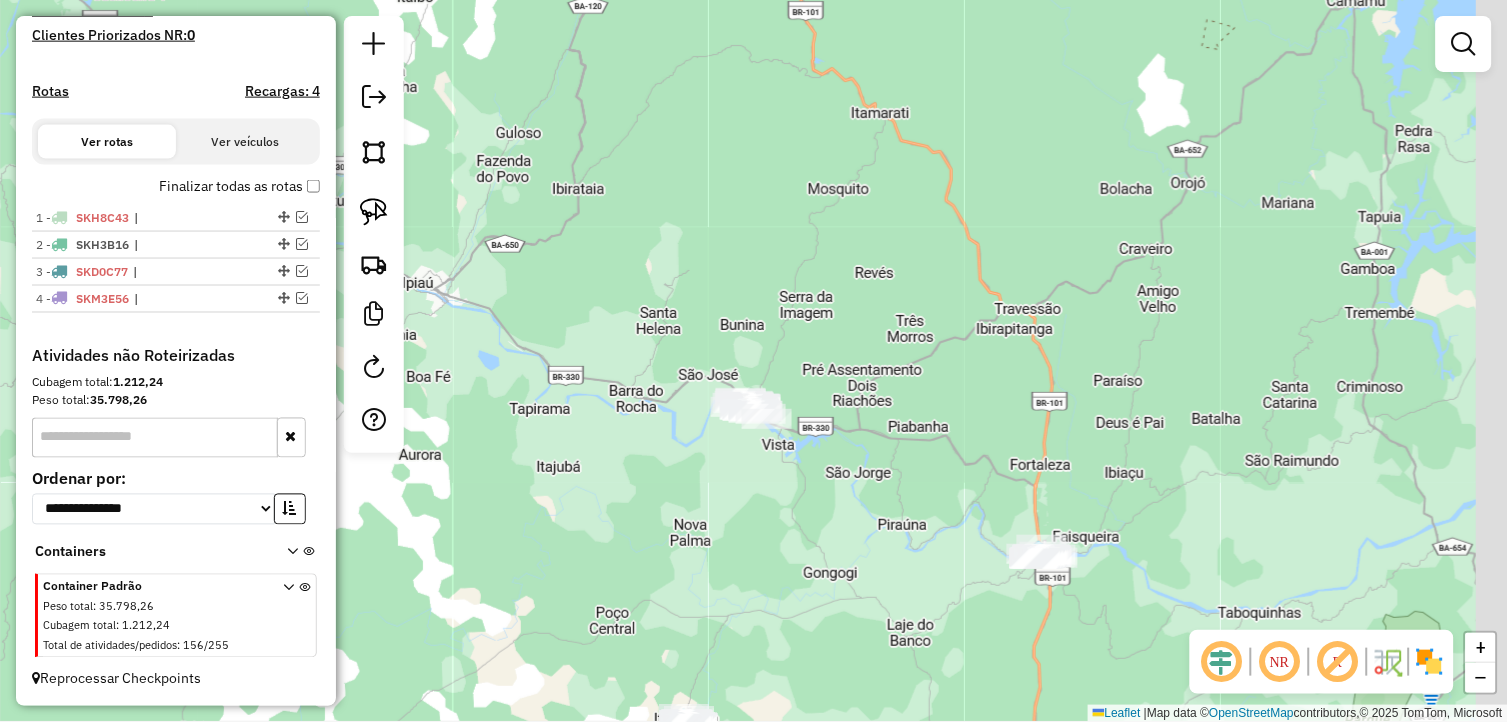 drag, startPoint x: 900, startPoint y: 473, endPoint x: 870, endPoint y: 452, distance: 36.619667 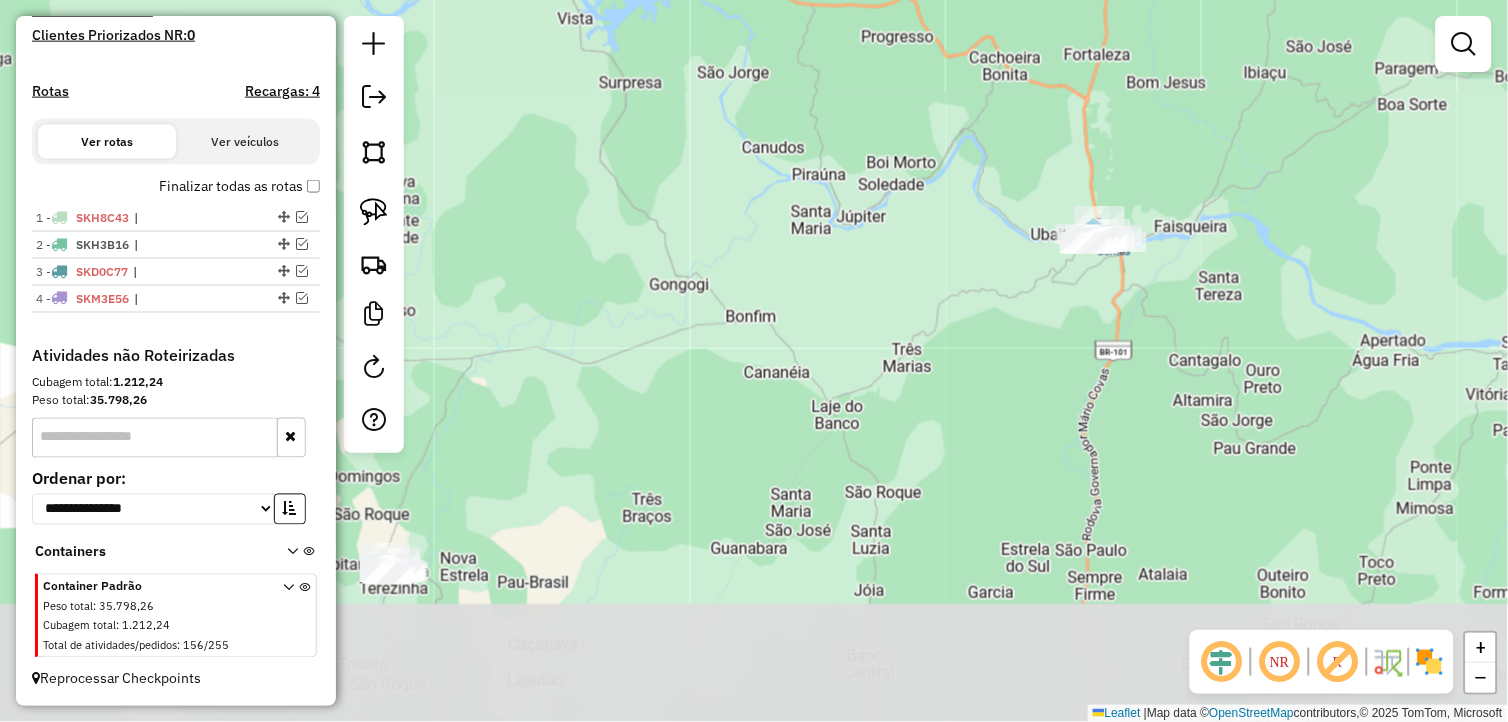 drag, startPoint x: 862, startPoint y: 564, endPoint x: 926, endPoint y: 297, distance: 274.5633 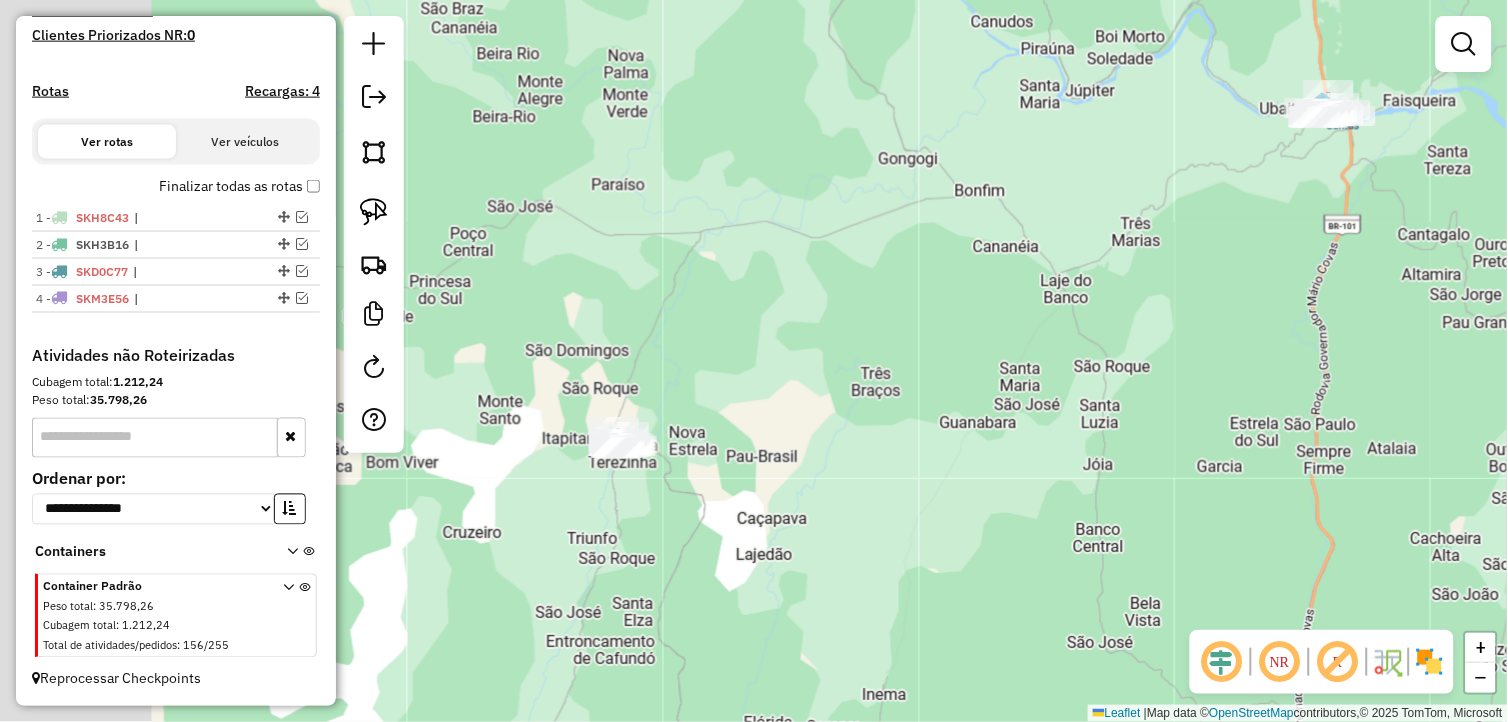 drag, startPoint x: 697, startPoint y: 486, endPoint x: 860, endPoint y: 405, distance: 182.01648 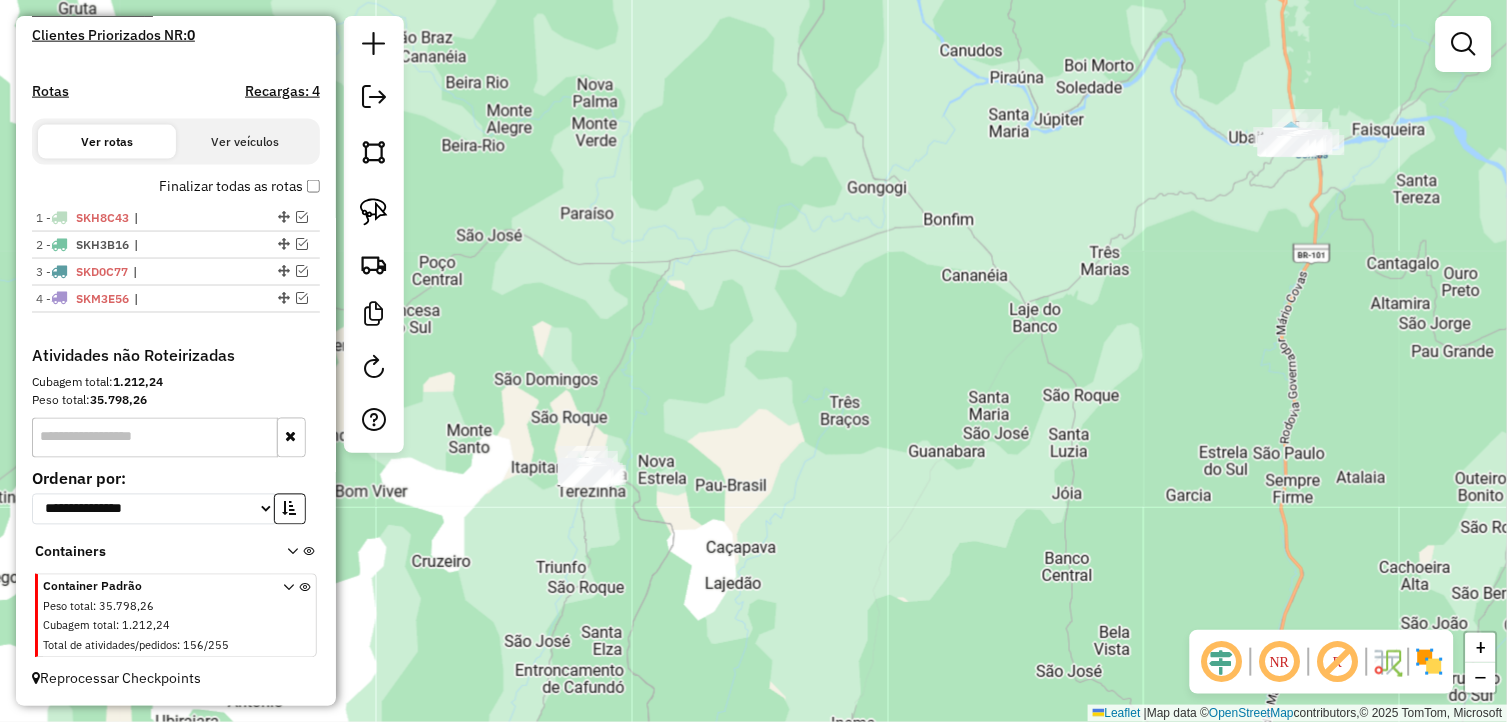 drag, startPoint x: 901, startPoint y: 384, endPoint x: 418, endPoint y: 646, distance: 549.4843 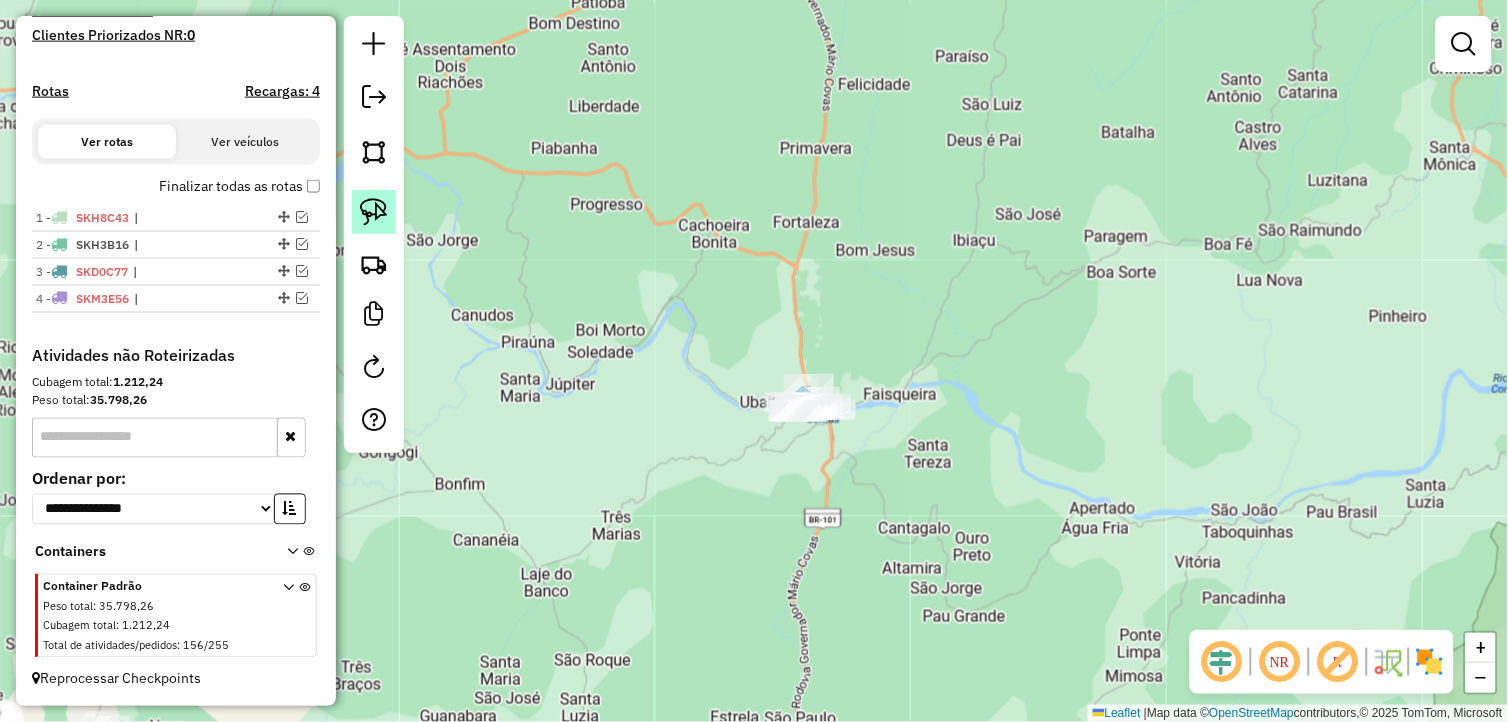 click 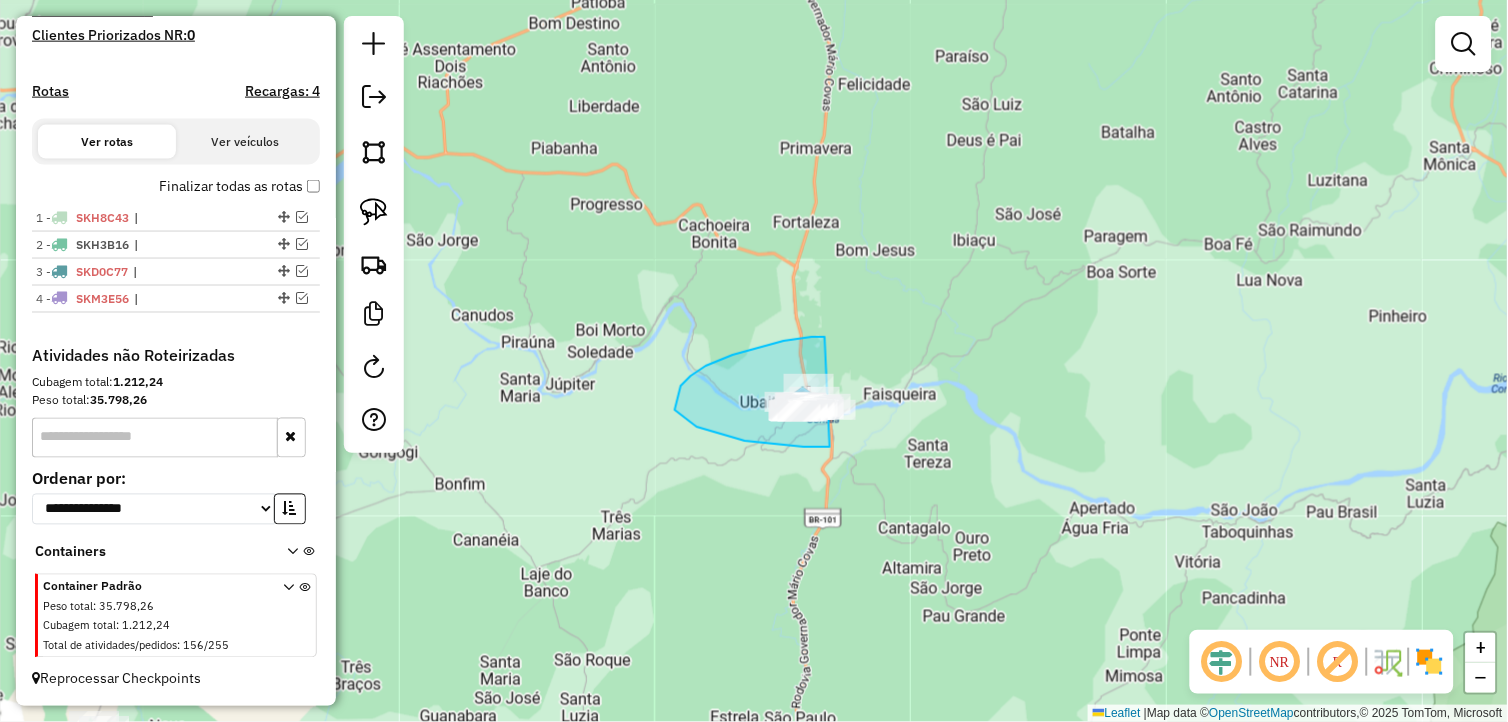 drag, startPoint x: 825, startPoint y: 337, endPoint x: 882, endPoint y: 415, distance: 96.60745 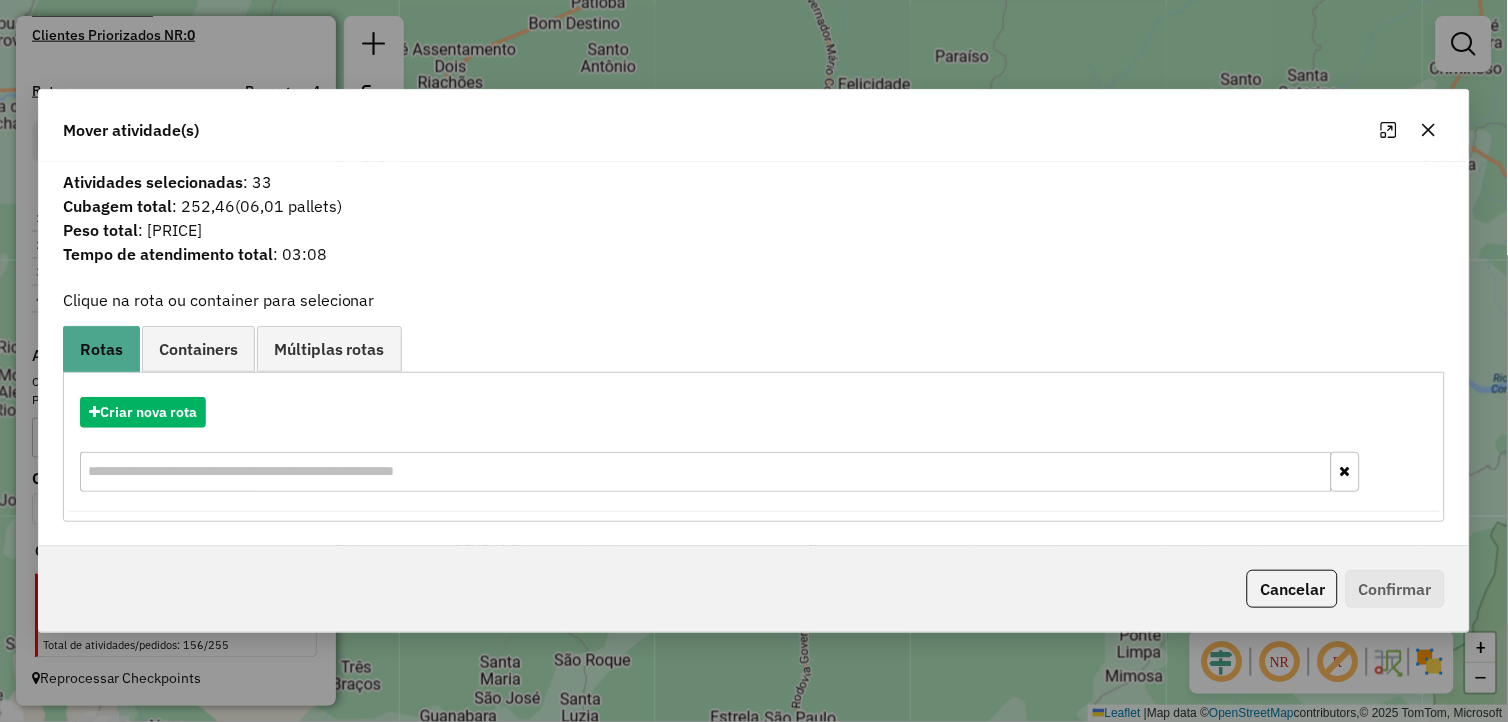click 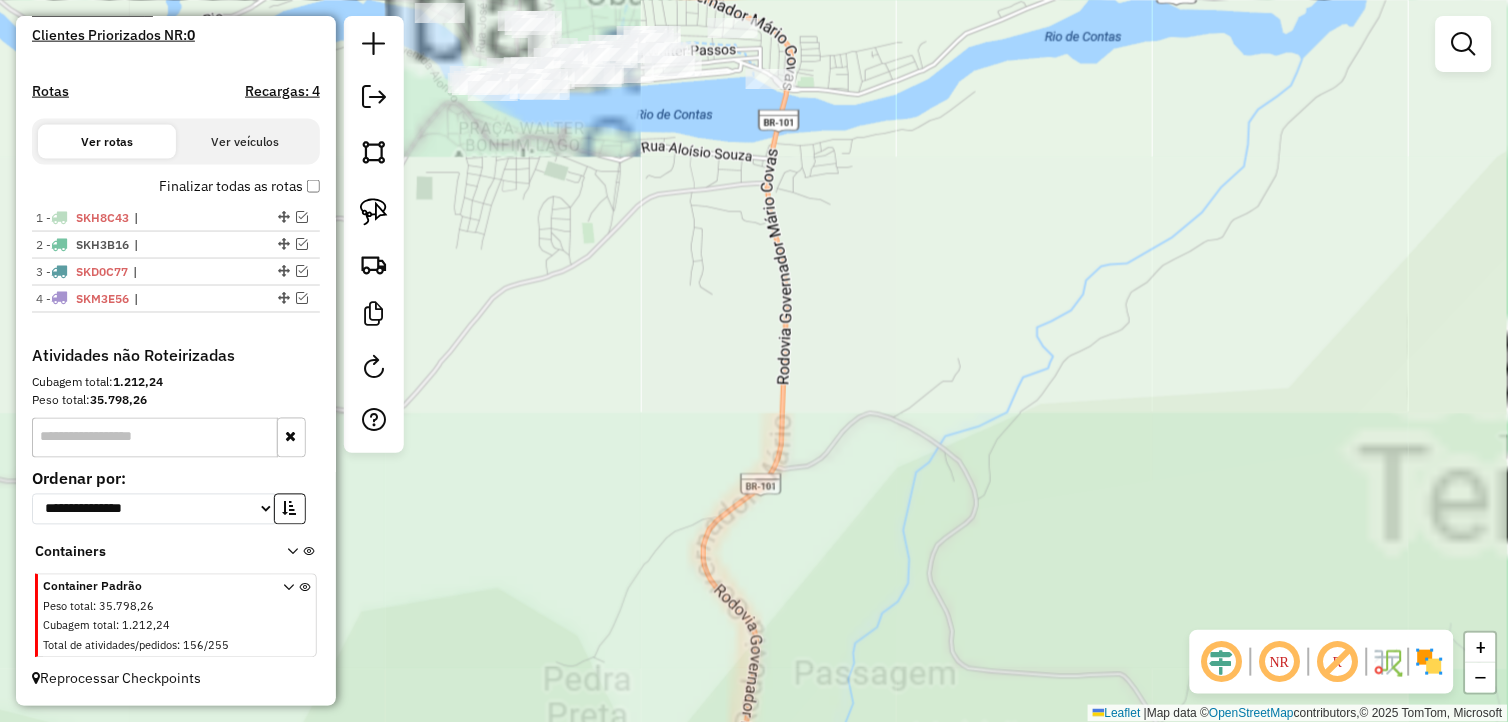 drag, startPoint x: 632, startPoint y: 323, endPoint x: 721, endPoint y: 537, distance: 231.76929 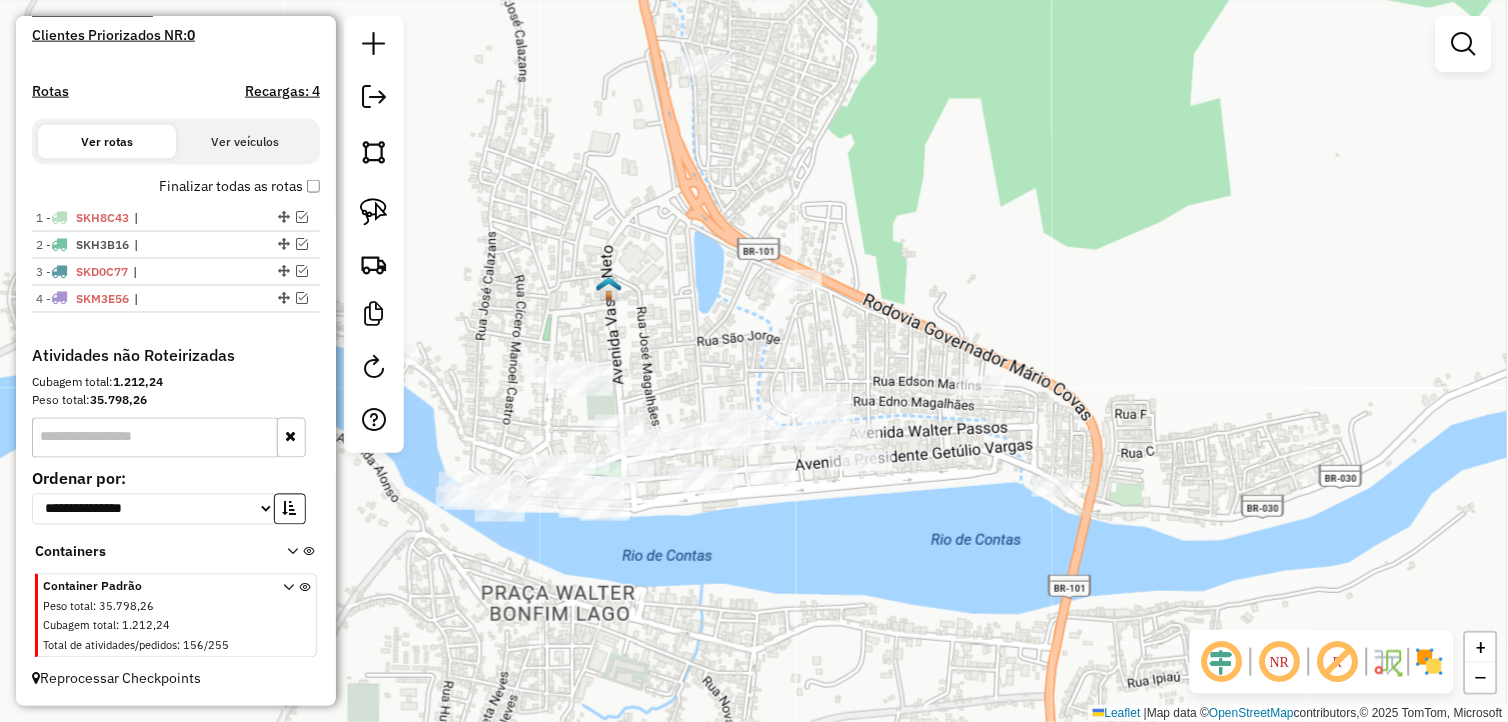 drag, startPoint x: 712, startPoint y: 384, endPoint x: 812, endPoint y: 666, distance: 299.20563 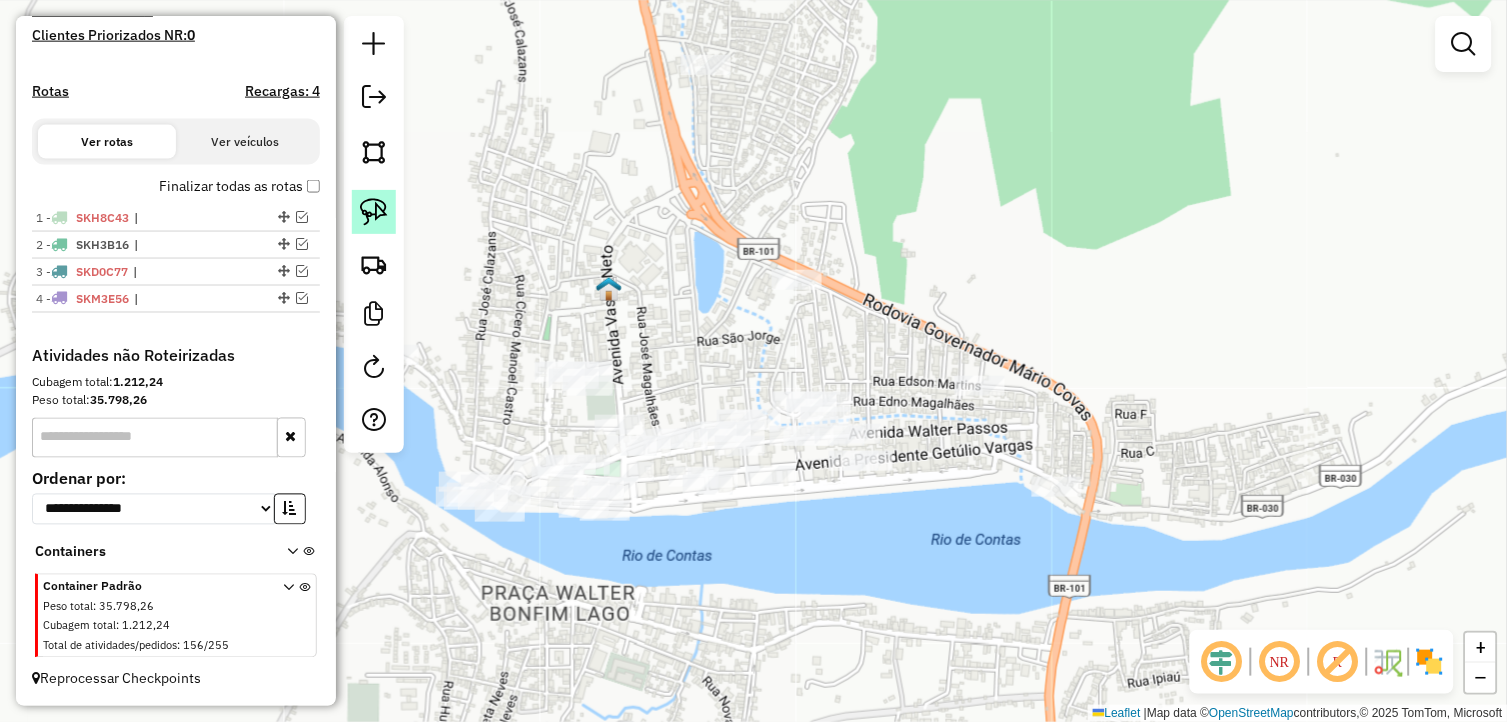 drag, startPoint x: 372, startPoint y: 200, endPoint x: 486, endPoint y: 171, distance: 117.630775 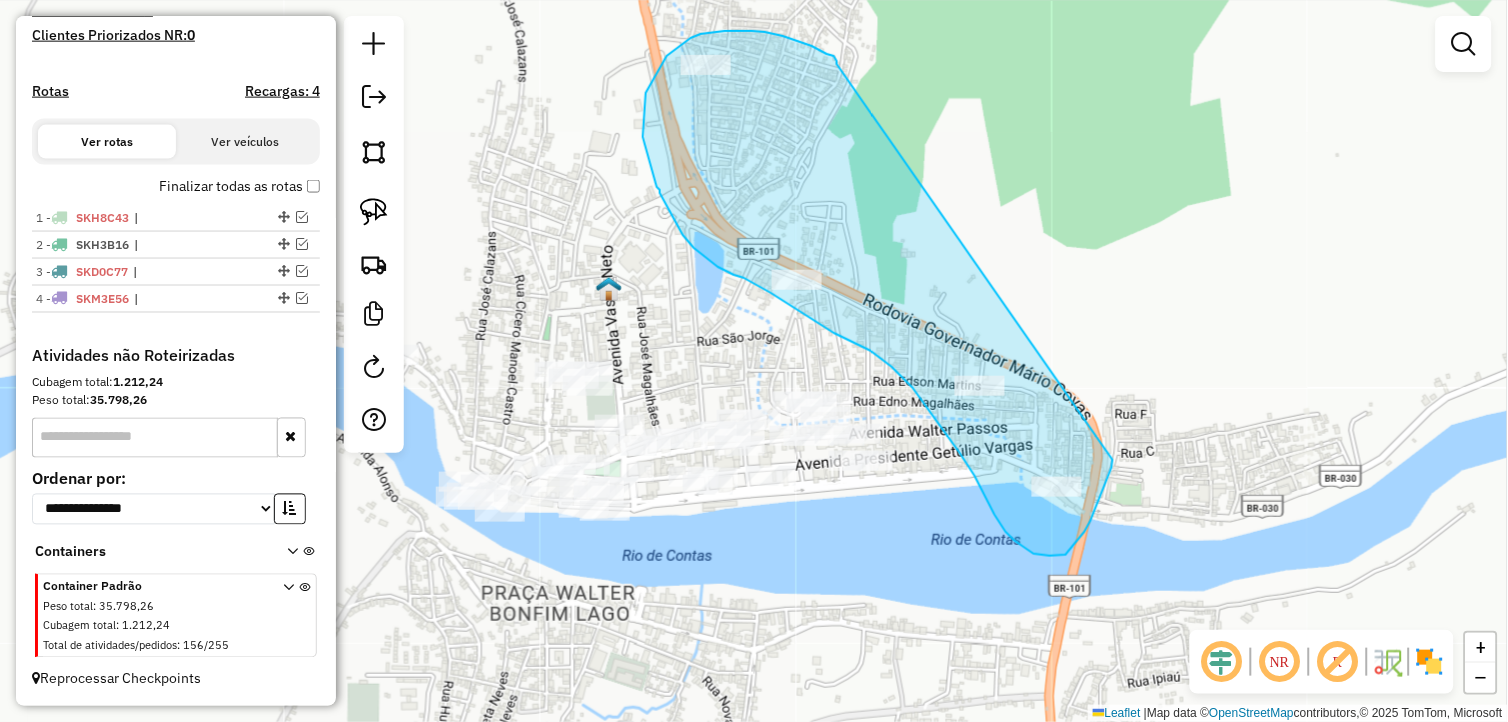 drag, startPoint x: 834, startPoint y: 56, endPoint x: 1113, endPoint y: 458, distance: 489.33118 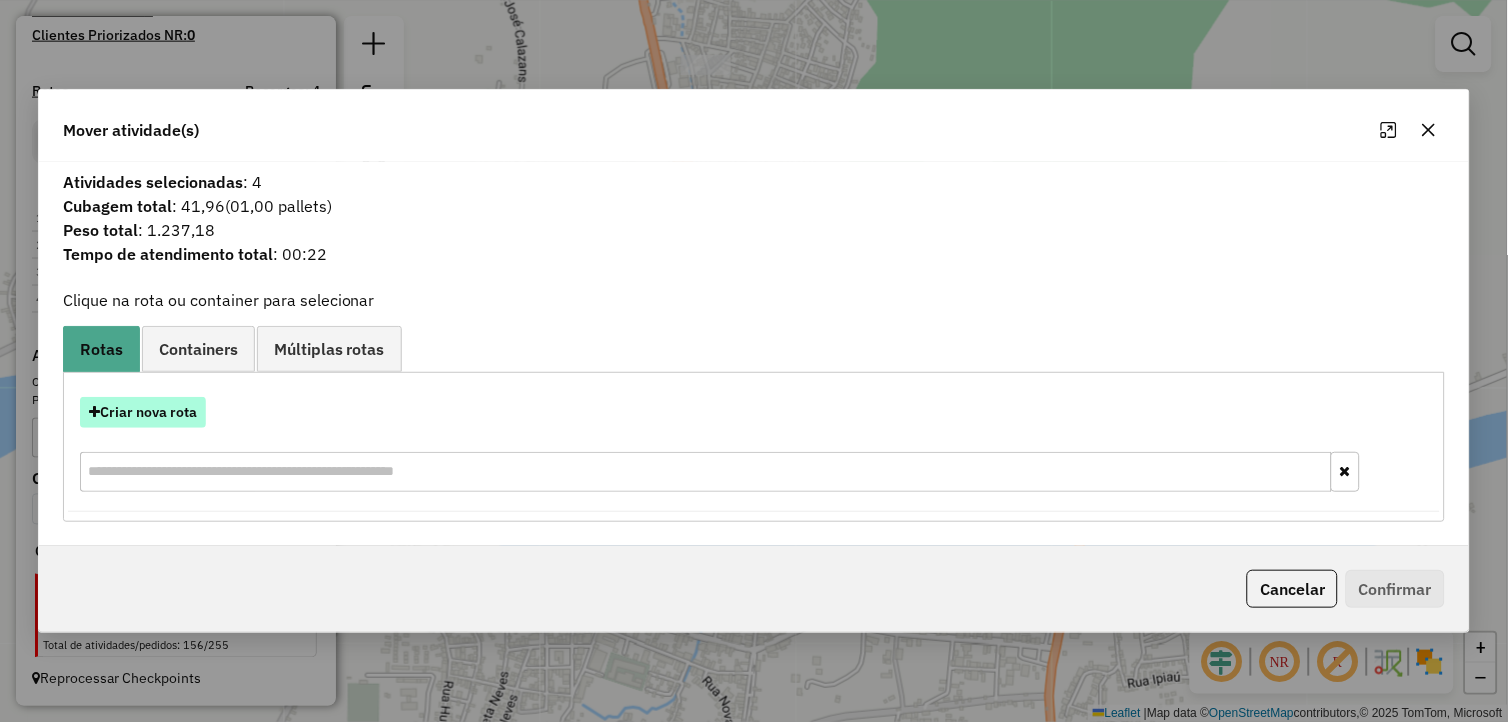 click on "Criar nova rota" at bounding box center (143, 412) 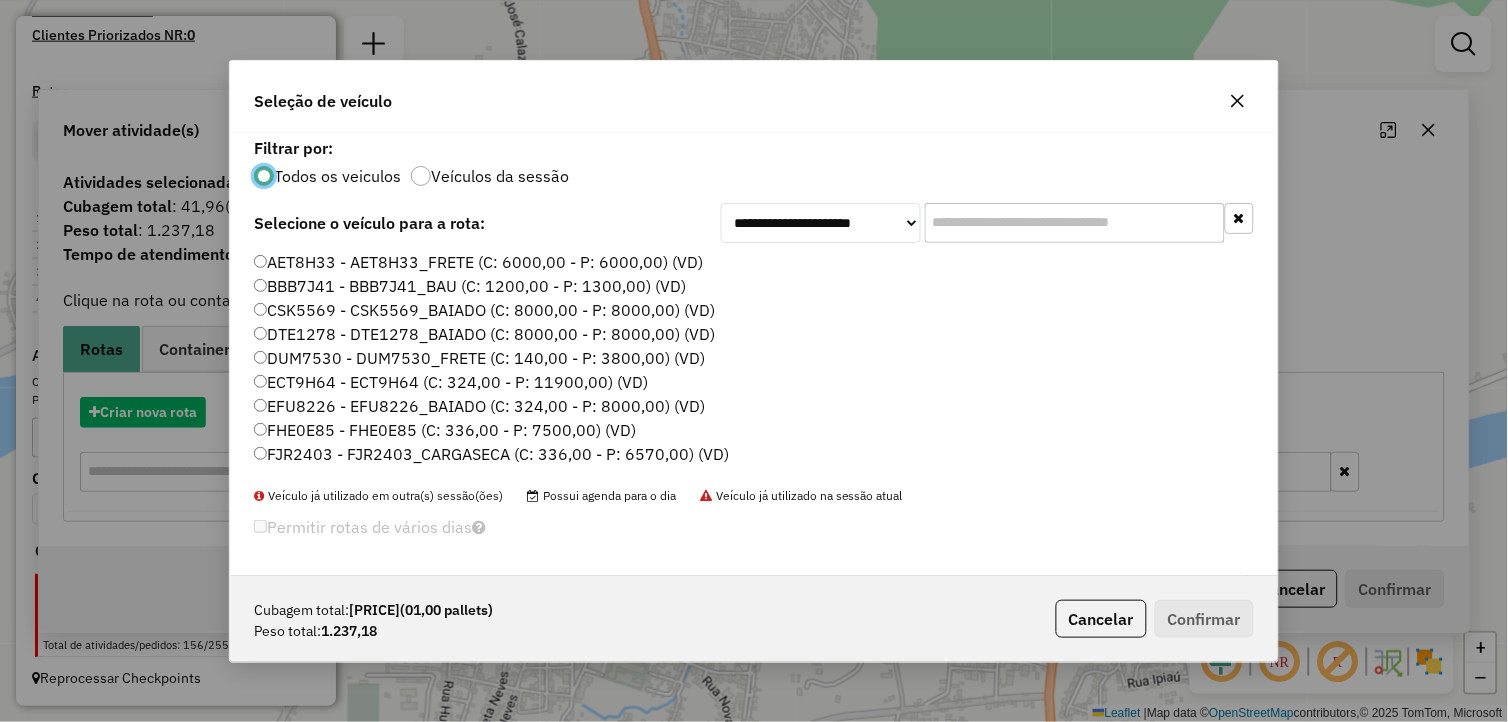 scroll, scrollTop: 11, scrollLeft: 5, axis: both 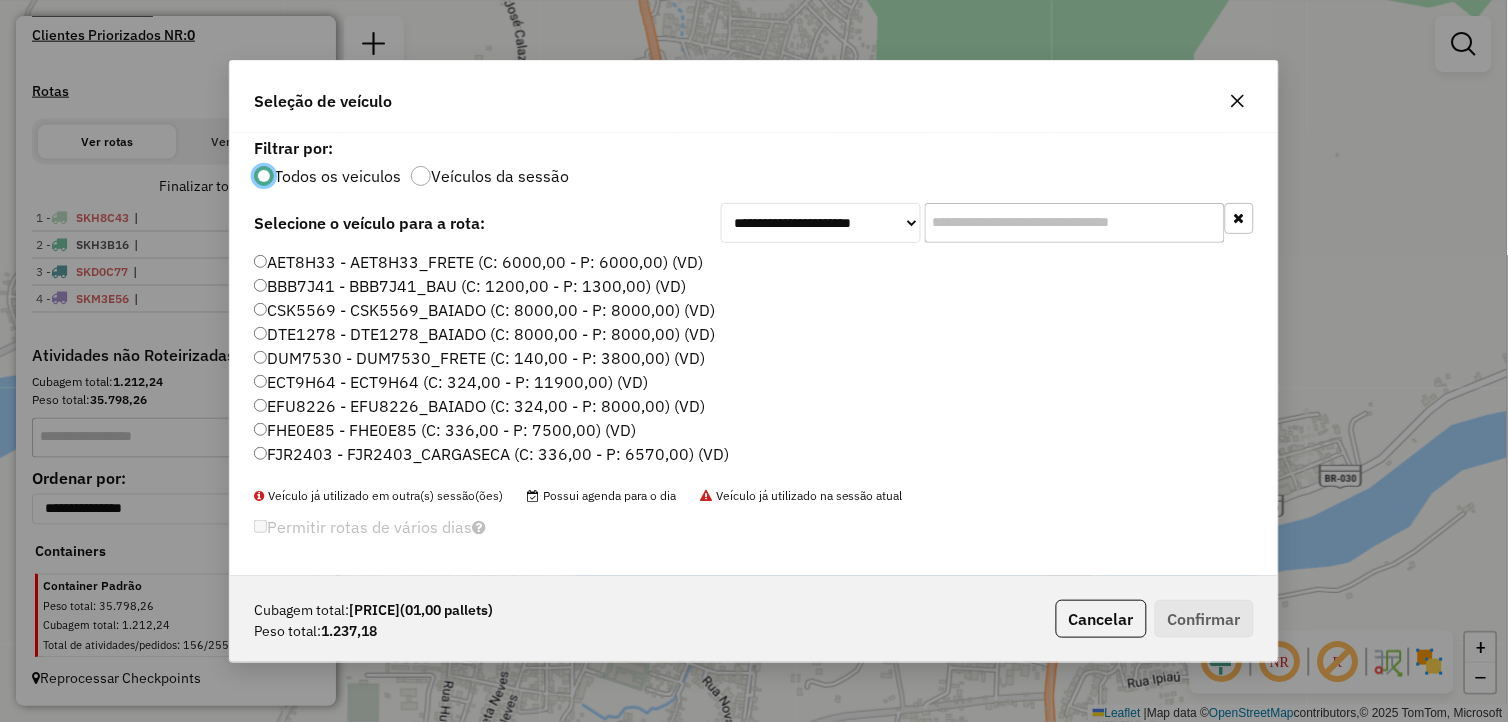click on "FHE0E85 - FHE0E85 (C: 336,00 - P: 7500,00) (VD)" 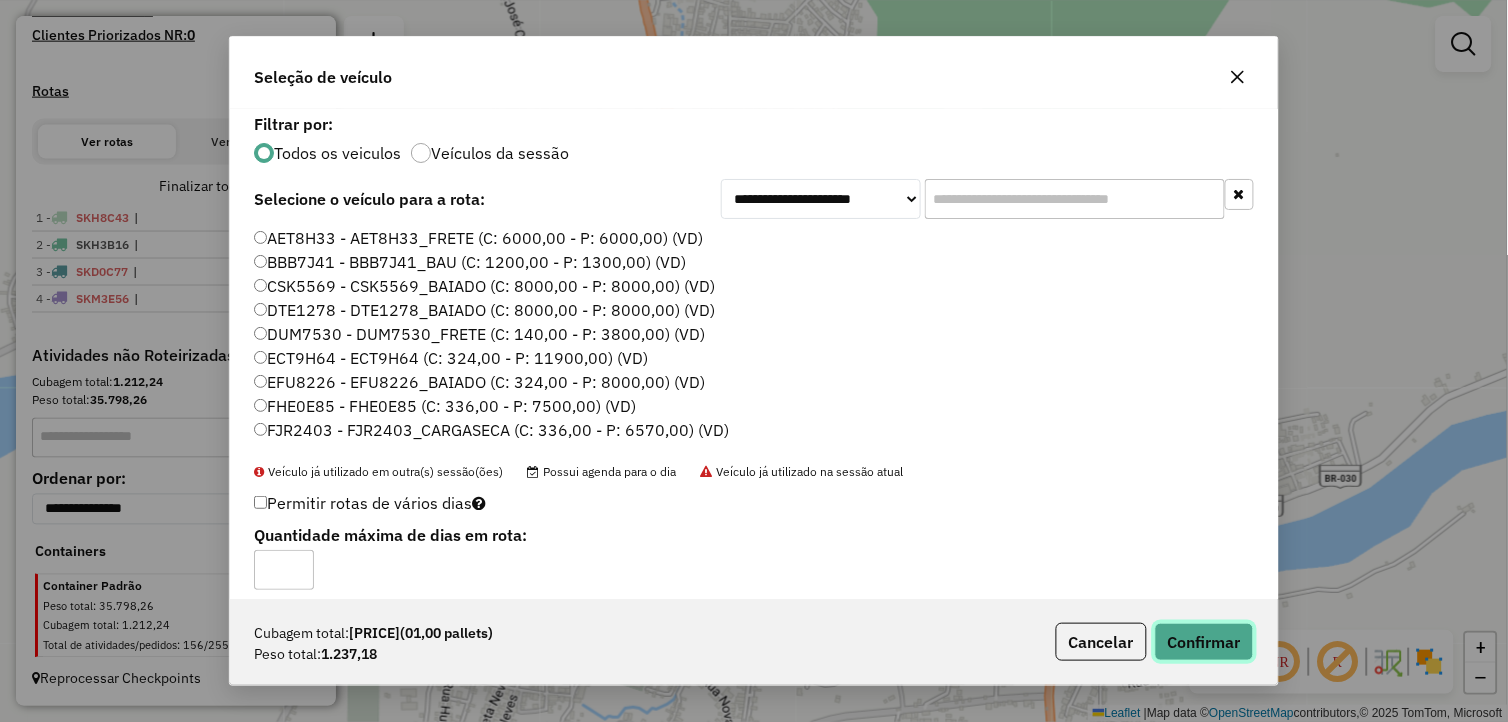 click on "Confirmar" 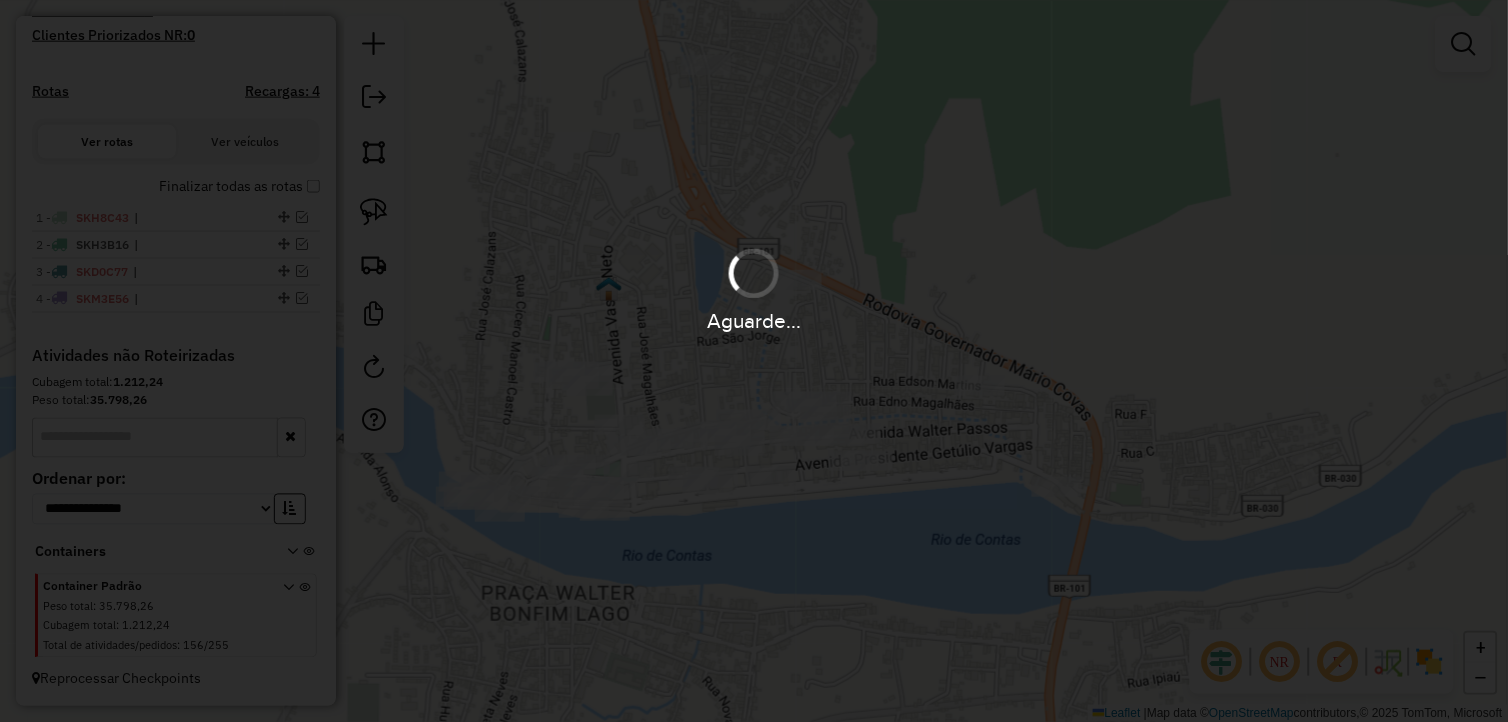 scroll, scrollTop: 627, scrollLeft: 0, axis: vertical 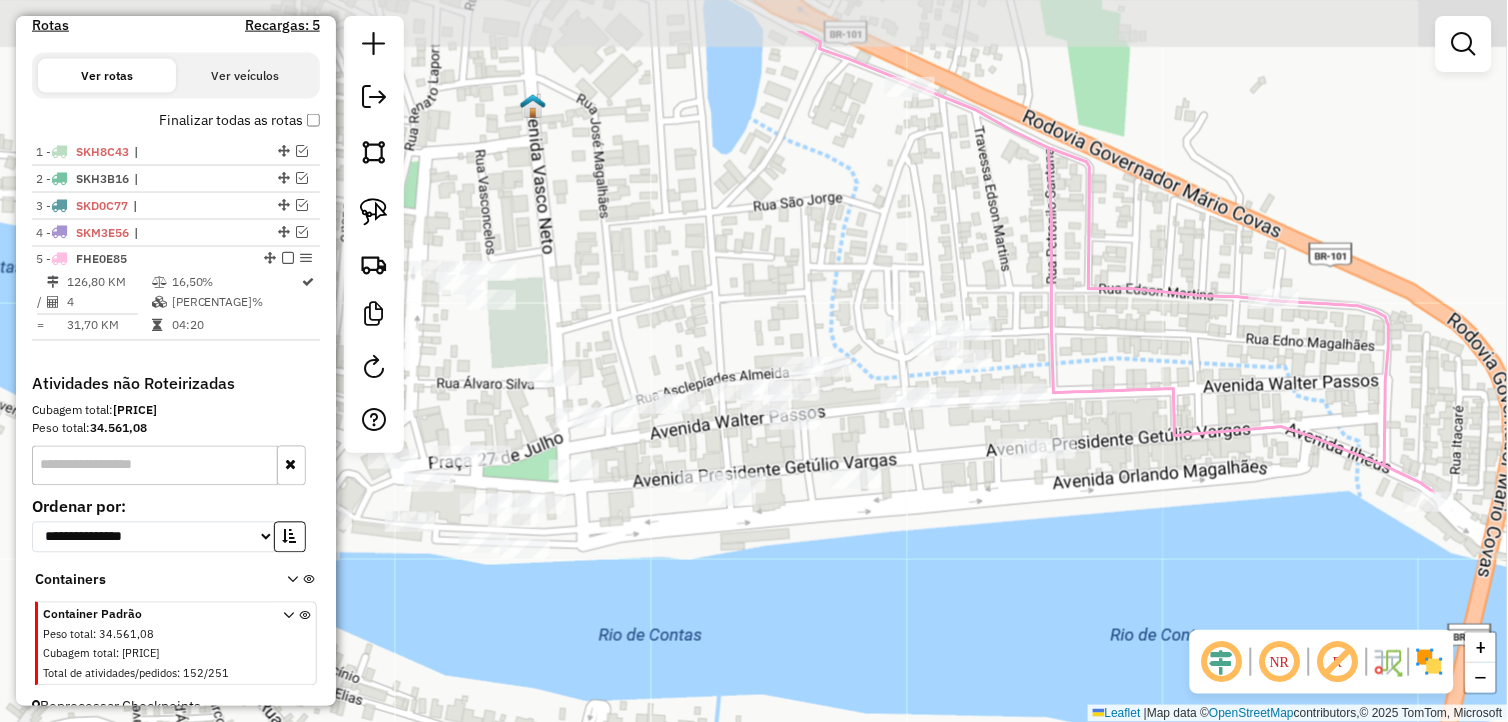 drag, startPoint x: 693, startPoint y: 577, endPoint x: 773, endPoint y: 662, distance: 116.72617 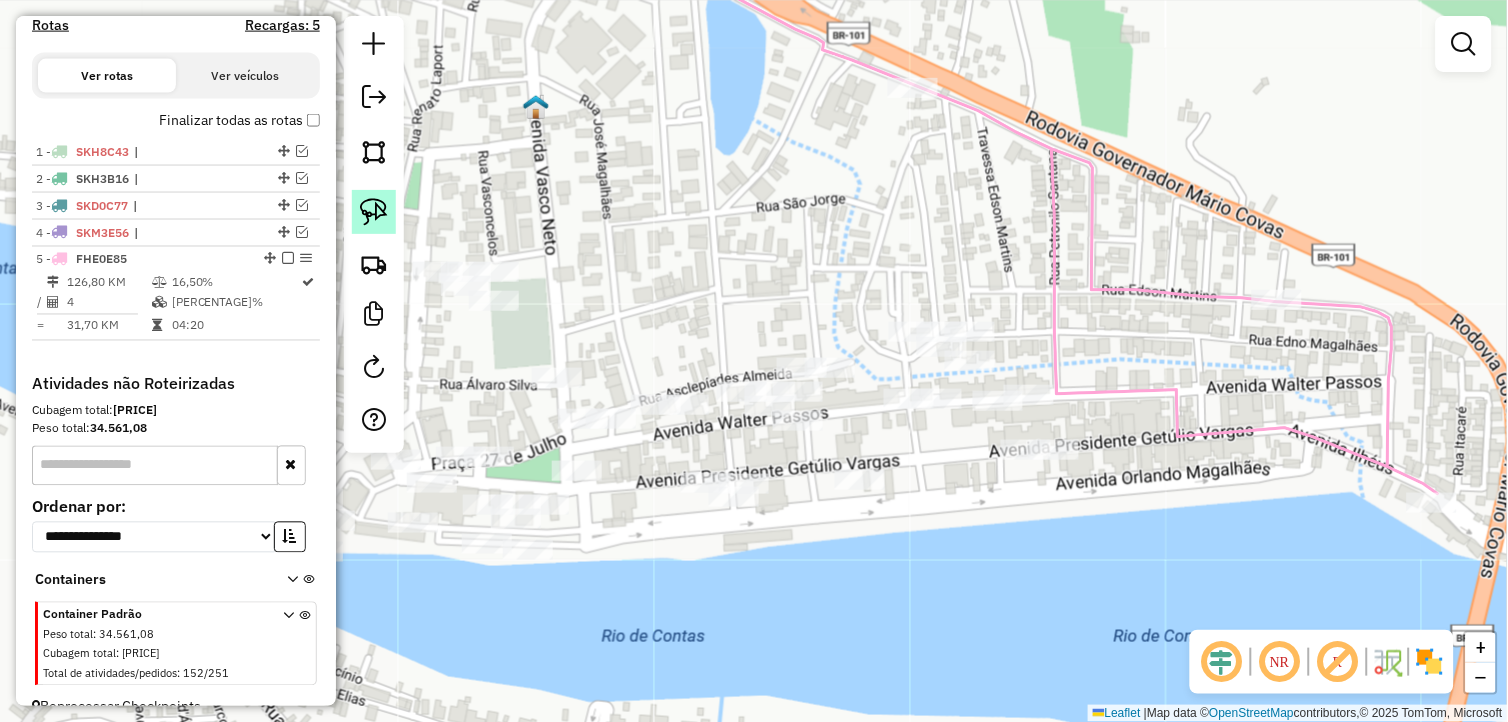click 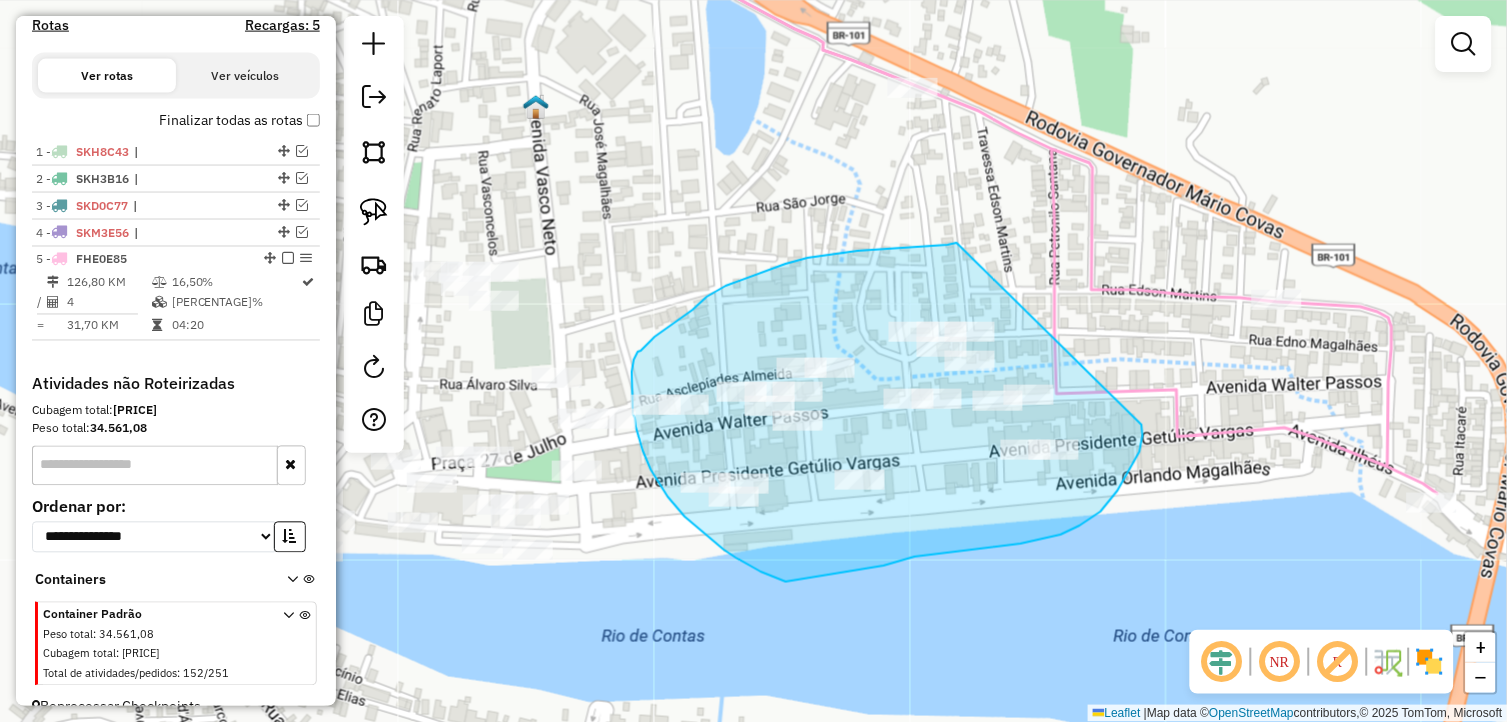 drag, startPoint x: 957, startPoint y: 243, endPoint x: 1140, endPoint y: 422, distance: 255.98828 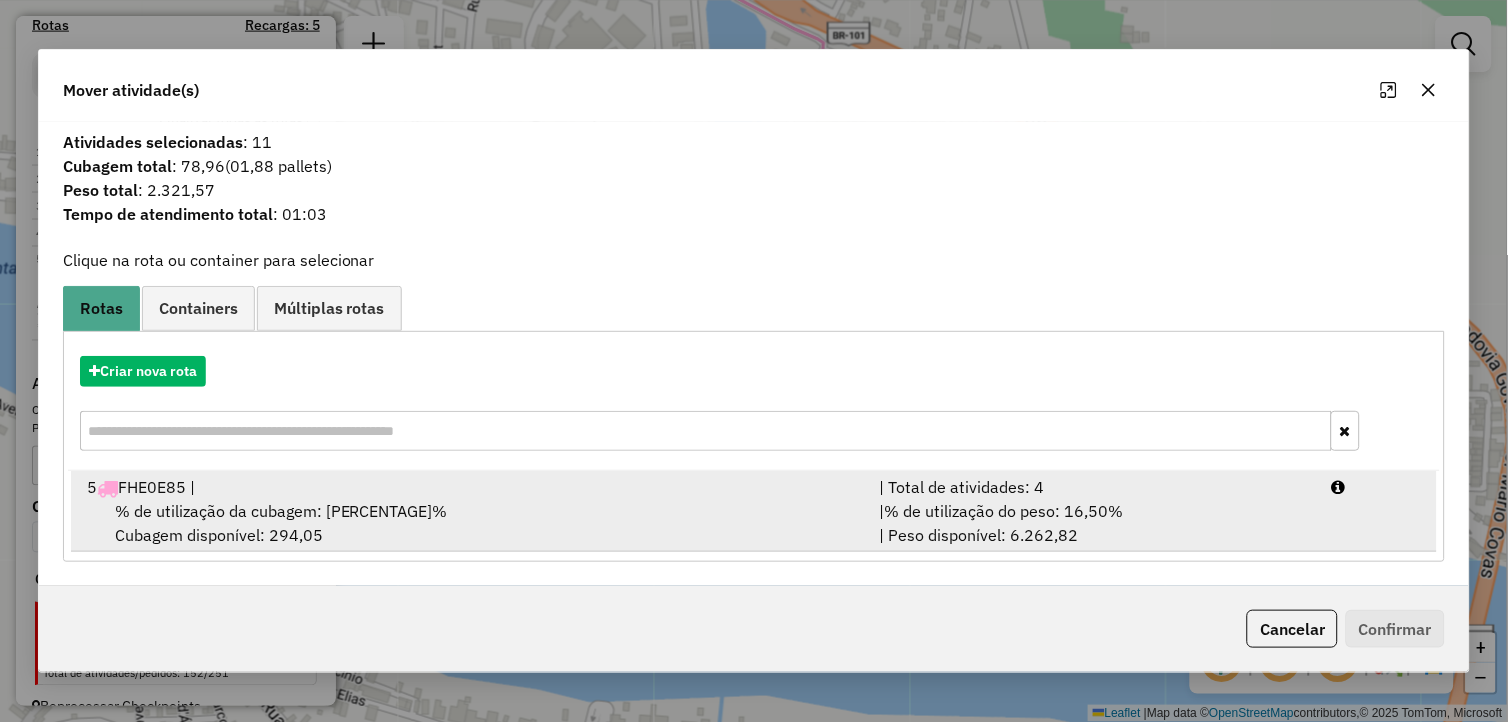 click on "% de utilização da cubagem: 12,49%  Cubagem disponível: 294,05" at bounding box center [471, 523] 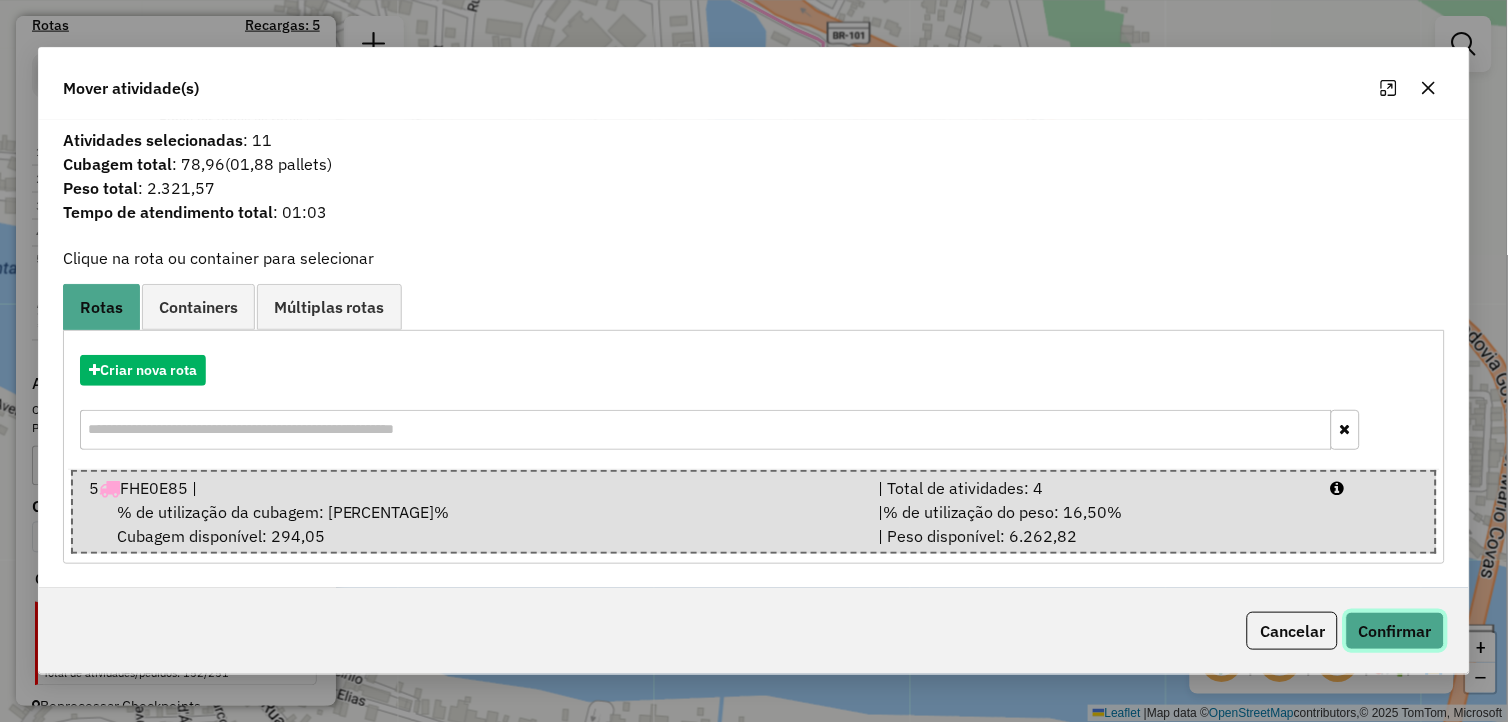 click on "Confirmar" 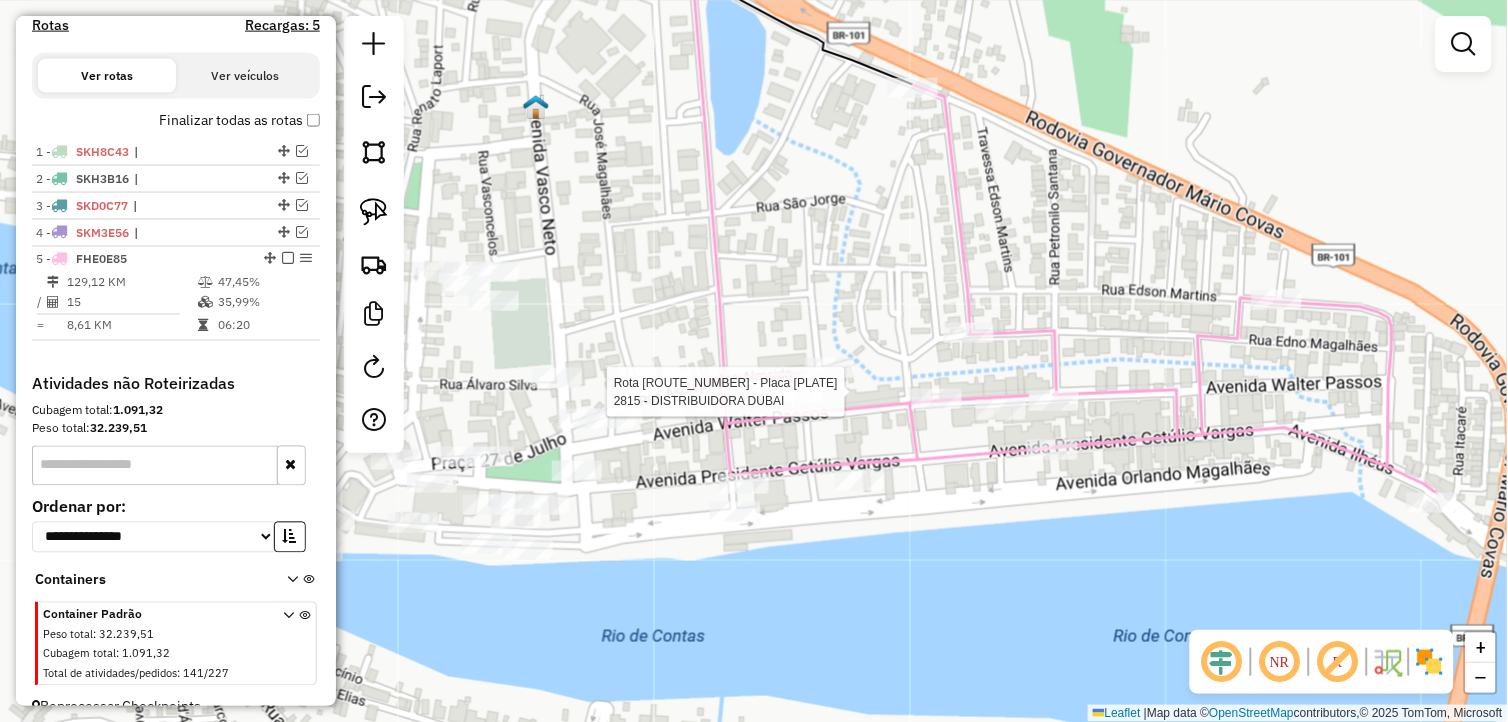 scroll, scrollTop: 654, scrollLeft: 0, axis: vertical 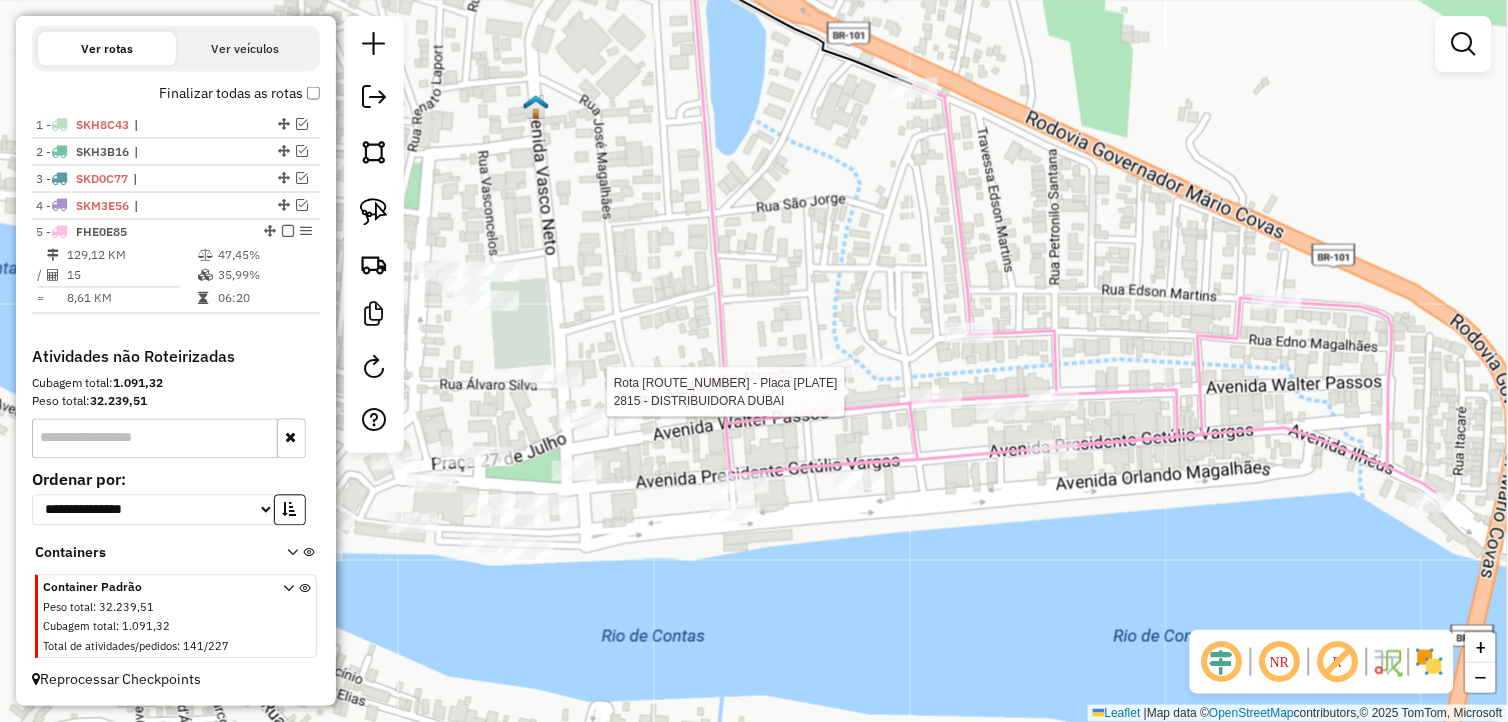 select on "**********" 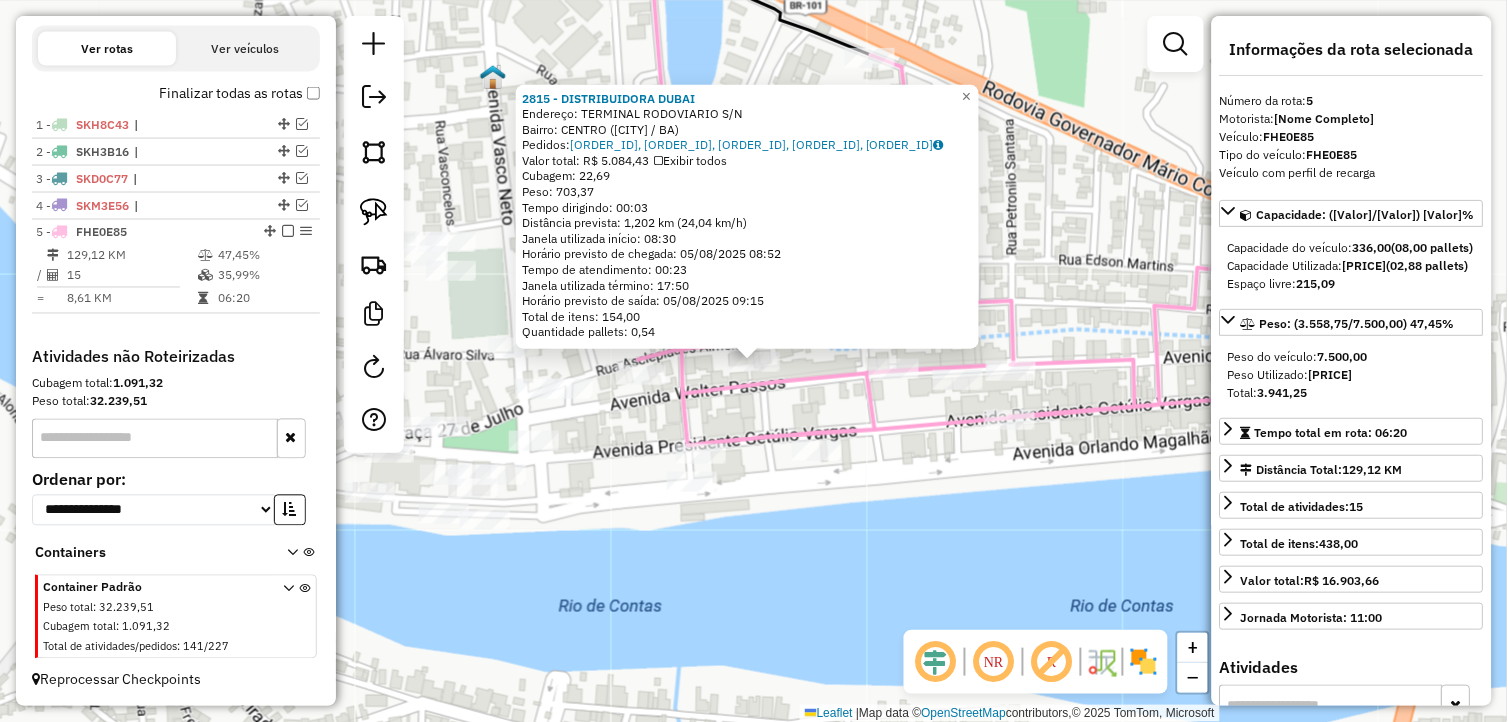 click on "2815 - DISTRIBUIDORA DUBAI  Endereço:  TERMINAL RODOVIARIO S/N   Bairro: CENTRO (UBAITABA / BA)   Pedidos:  04184824, 04184825, 04184826, 04184827, 04184828   Valor total: R$ 5.084,43   Exibir todos   Cubagem: 22,69  Peso: 703,37  Tempo dirigindo: 00:03   Distância prevista: 1,202 km (24,04 km/h)   Janela utilizada início: 08:30   Horário previsto de chegada: 05/08/2025 08:52   Tempo de atendimento: 00:23   Janela utilizada término: 17:50   Horário previsto de saída: 05/08/2025 09:15   Total de itens: 154,00   Quantidade pallets: 0,54  × Janela de atendimento Grade de atendimento Capacidade Transportadoras Veículos Cliente Pedidos  Rotas Selecione os dias de semana para filtrar as janelas de atendimento  Seg   Ter   Qua   Qui   Sex   Sáb   Dom  Informe o período da janela de atendimento: De: Até:  Filtrar exatamente a janela do cliente  Considerar janela de atendimento padrão  Selecione os dias de semana para filtrar as grades de atendimento  Seg   Ter   Qua   Qui   Sex   Sáb   Dom   De:   De:" 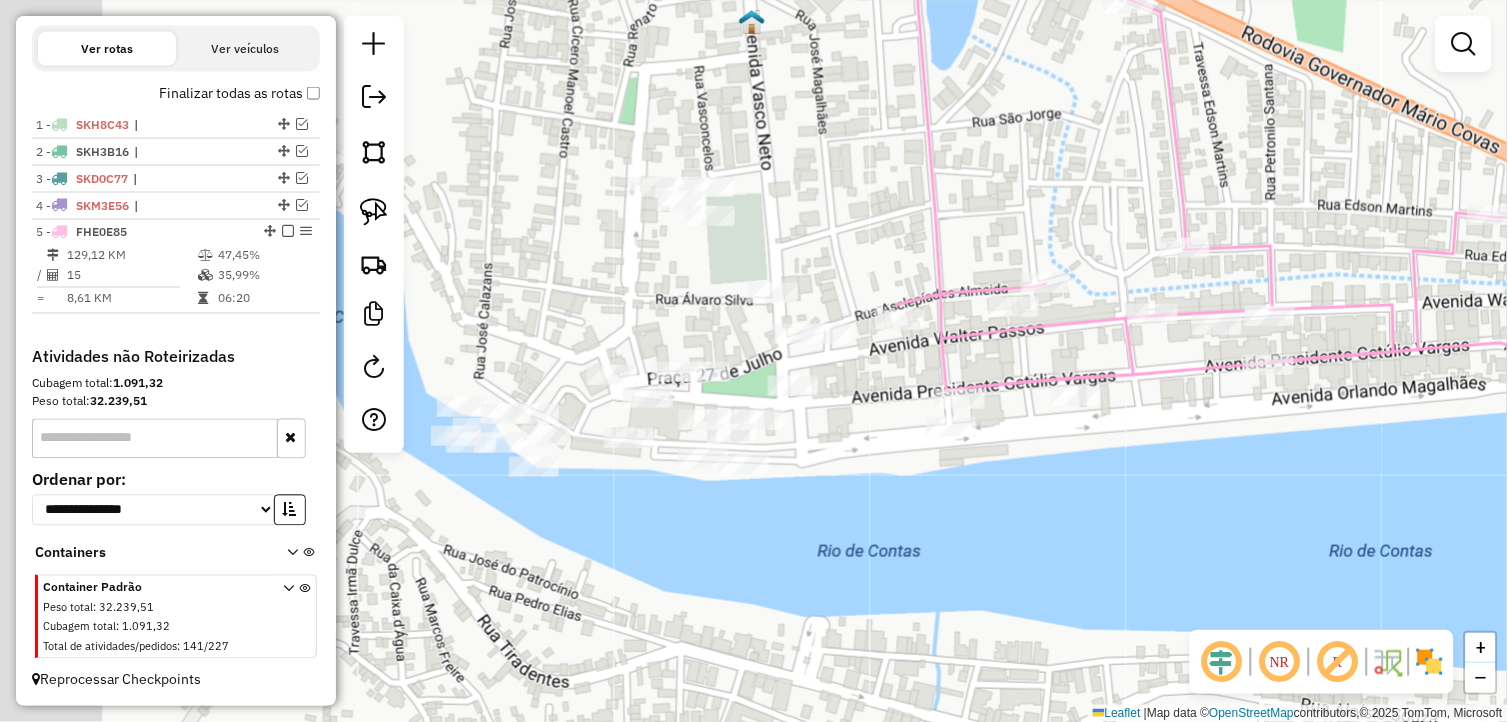 drag, startPoint x: 722, startPoint y: 577, endPoint x: 1061, endPoint y: 486, distance: 351.00143 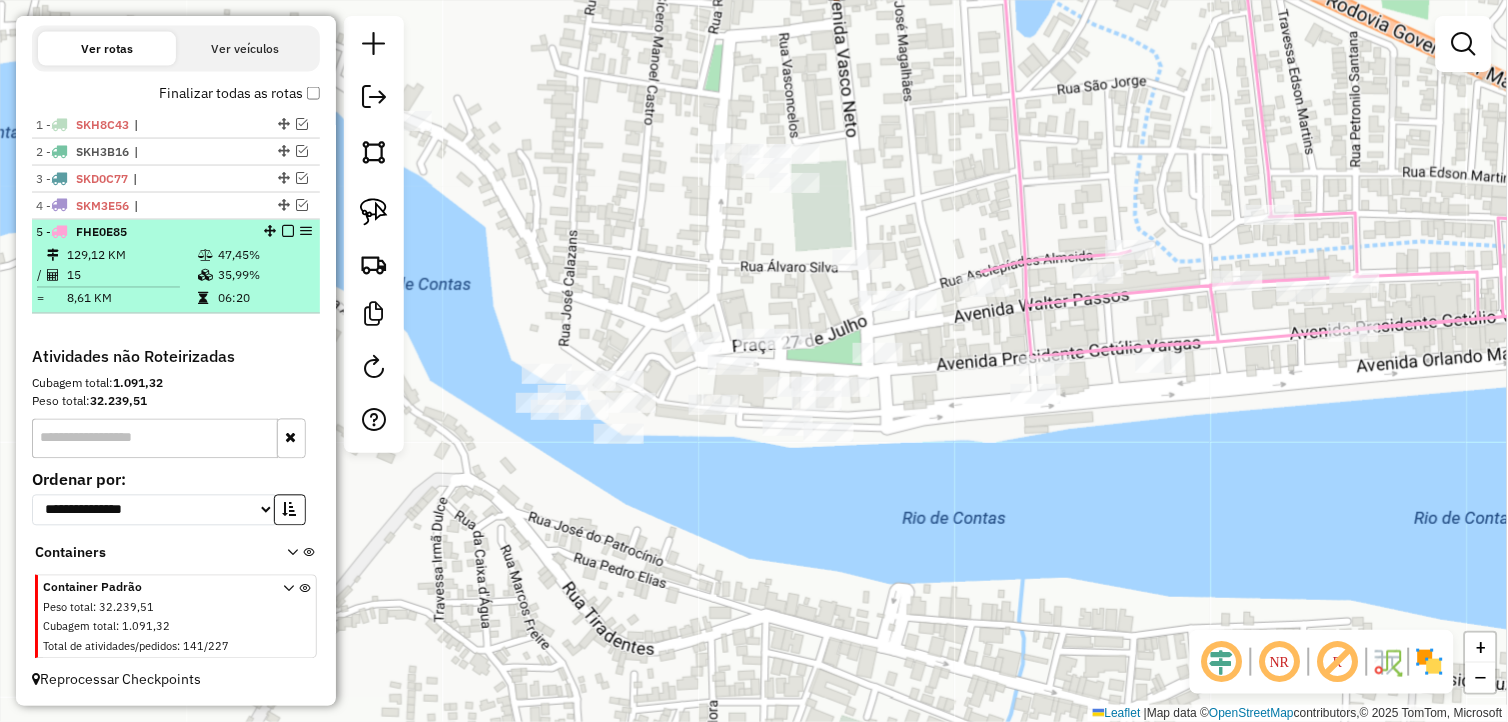click at bounding box center (288, 232) 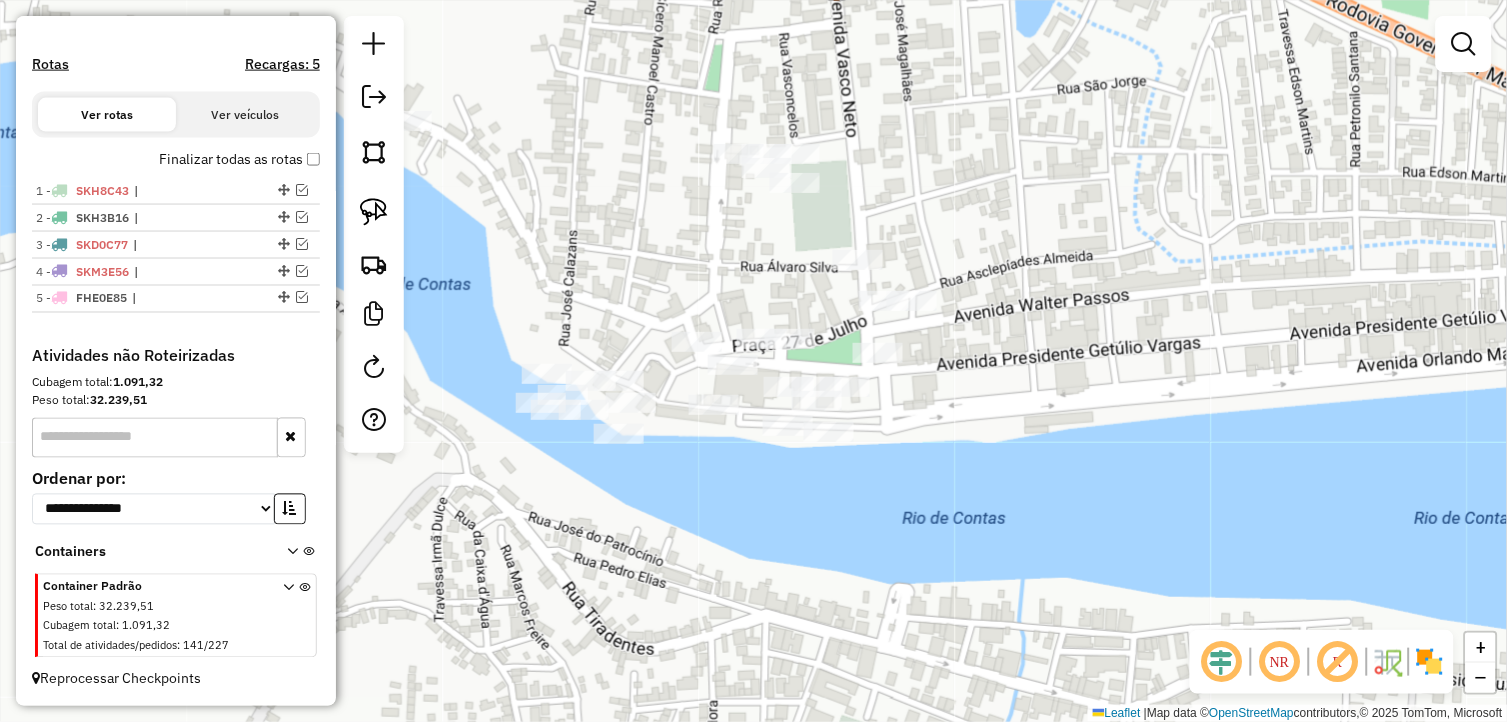 scroll, scrollTop: 587, scrollLeft: 0, axis: vertical 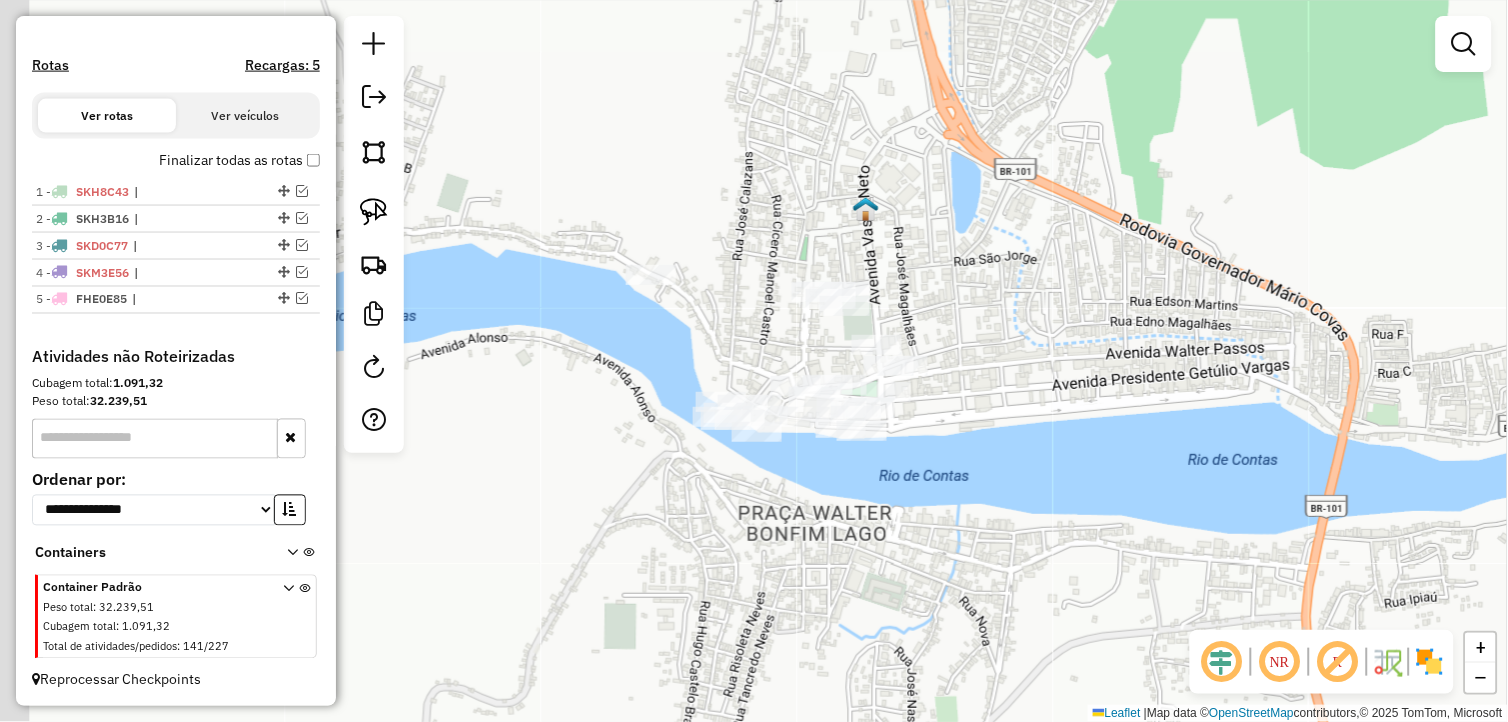 drag, startPoint x: 656, startPoint y: 514, endPoint x: 755, endPoint y: 537, distance: 101.636604 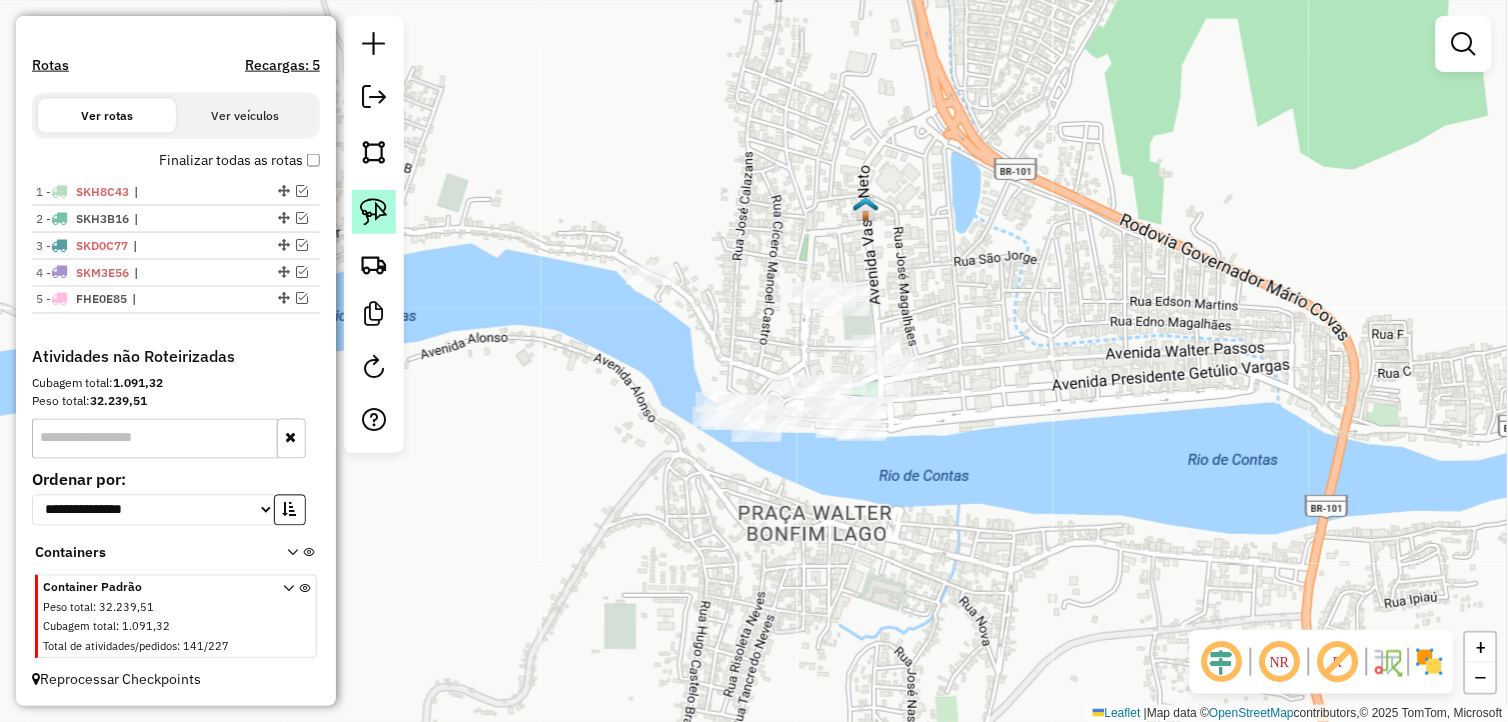 click 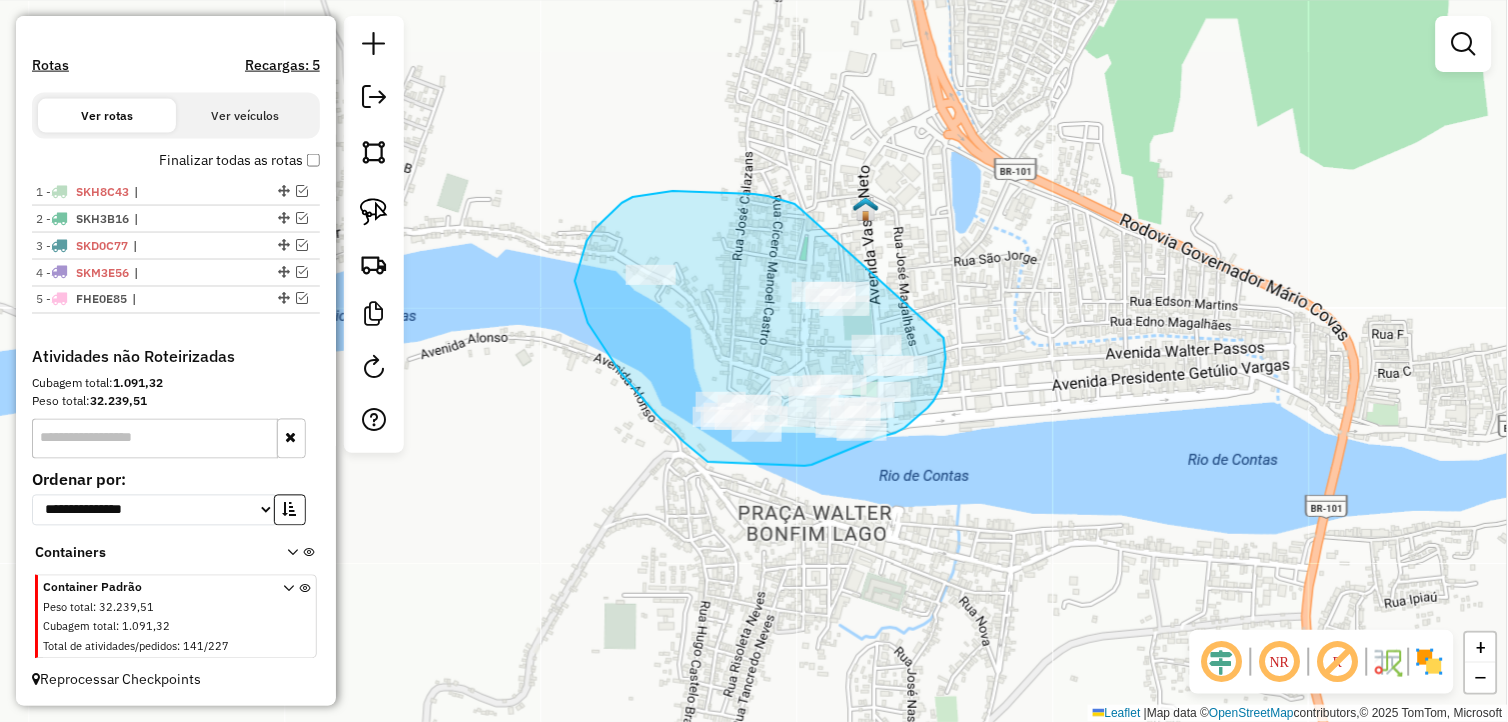 drag, startPoint x: 768, startPoint y: 196, endPoint x: 944, endPoint y: 338, distance: 226.14156 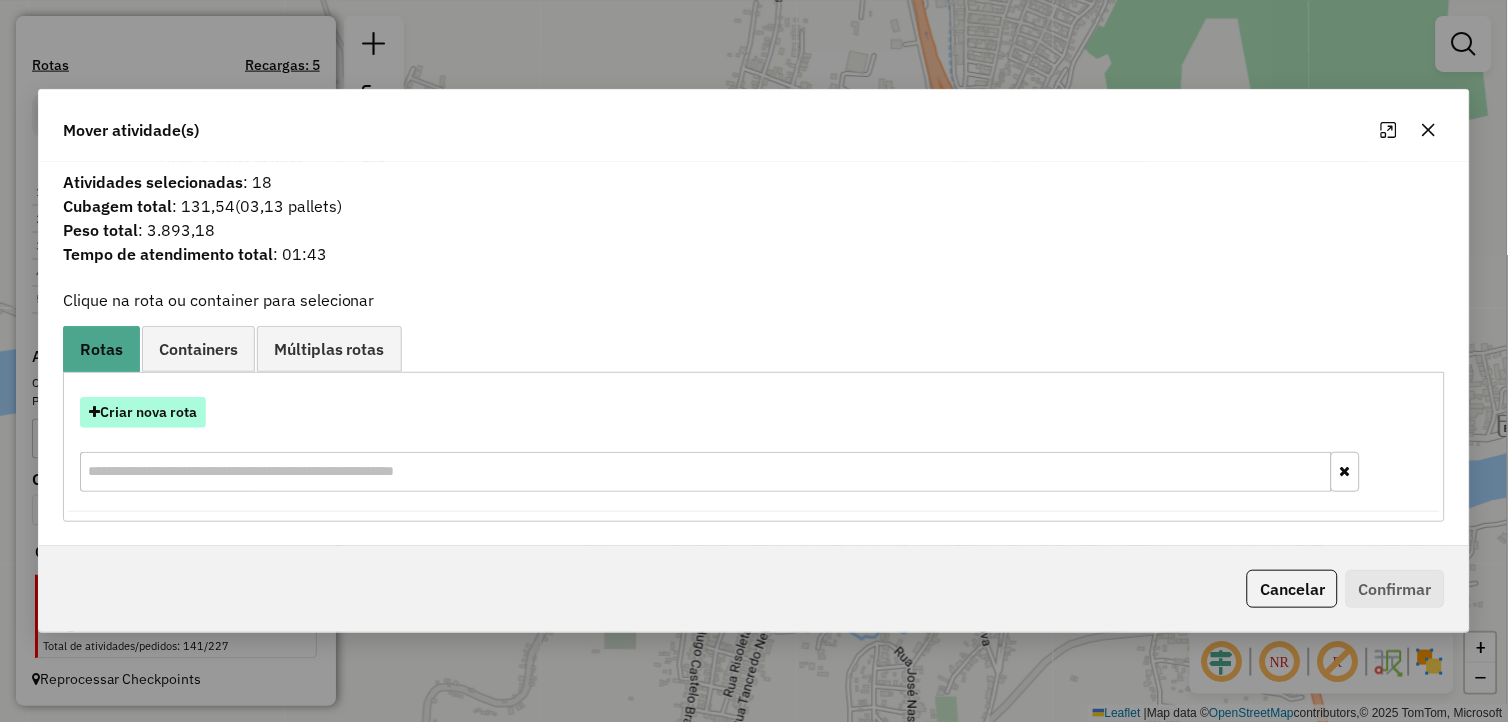 click on "Criar nova rota" at bounding box center (143, 412) 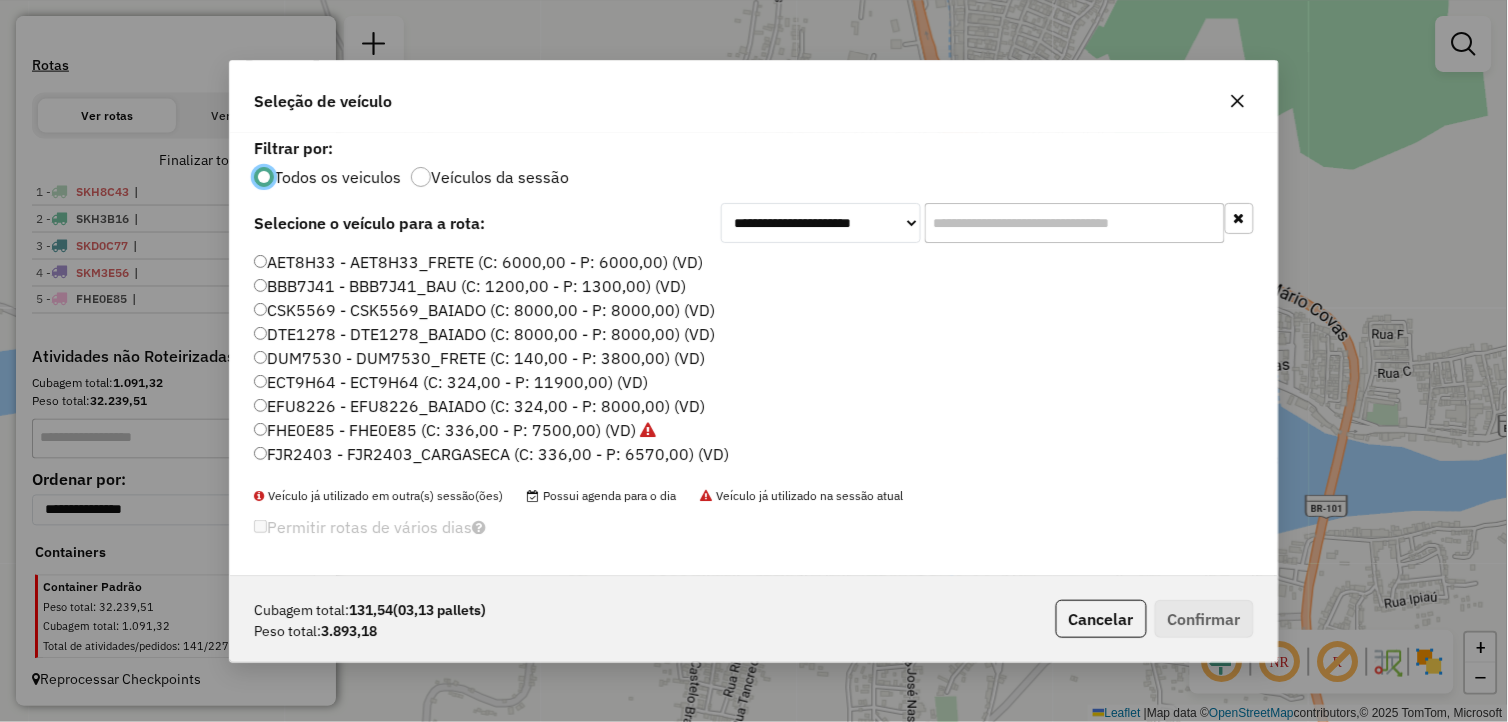 scroll, scrollTop: 11, scrollLeft: 5, axis: both 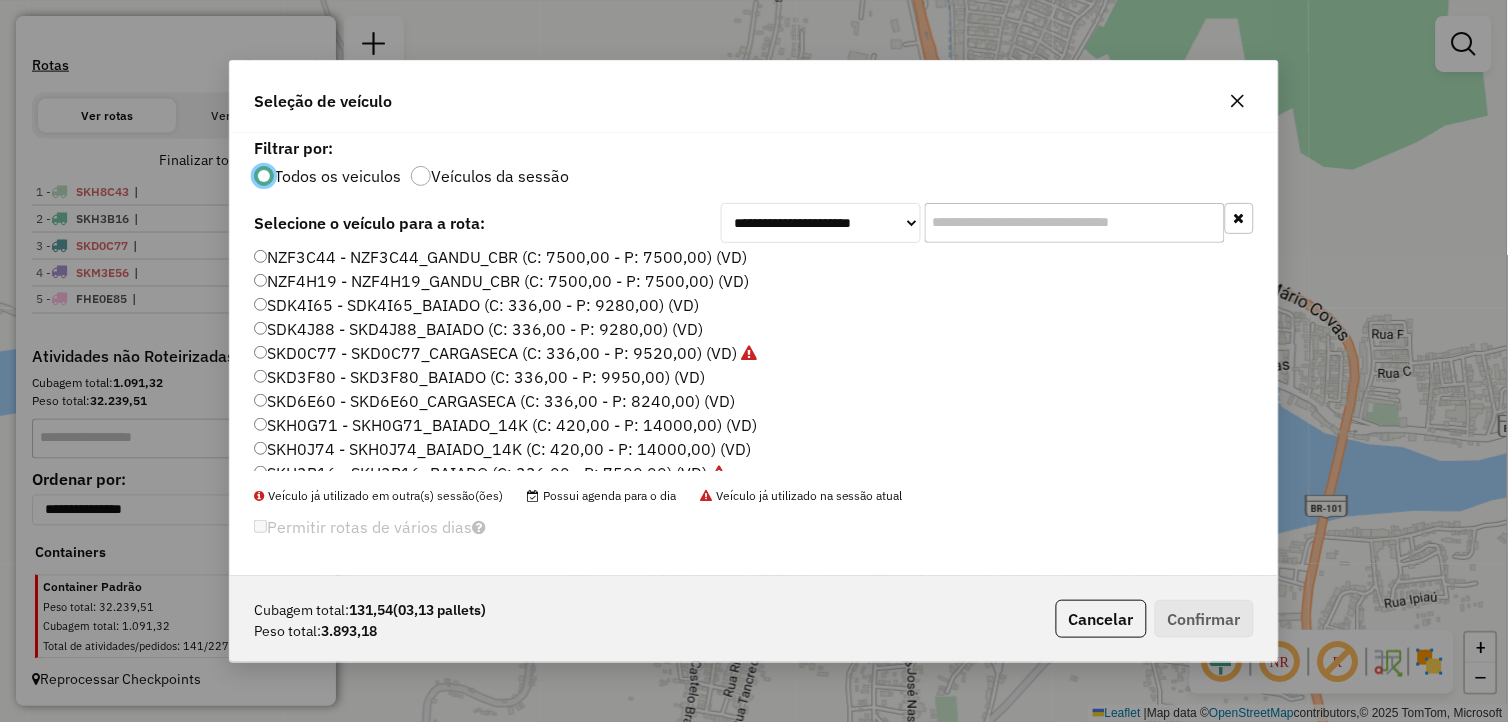 click on "SKD6E60 - SKD6E60_CARGASECA (C: 336,00 - P: 8240,00) (VD)" 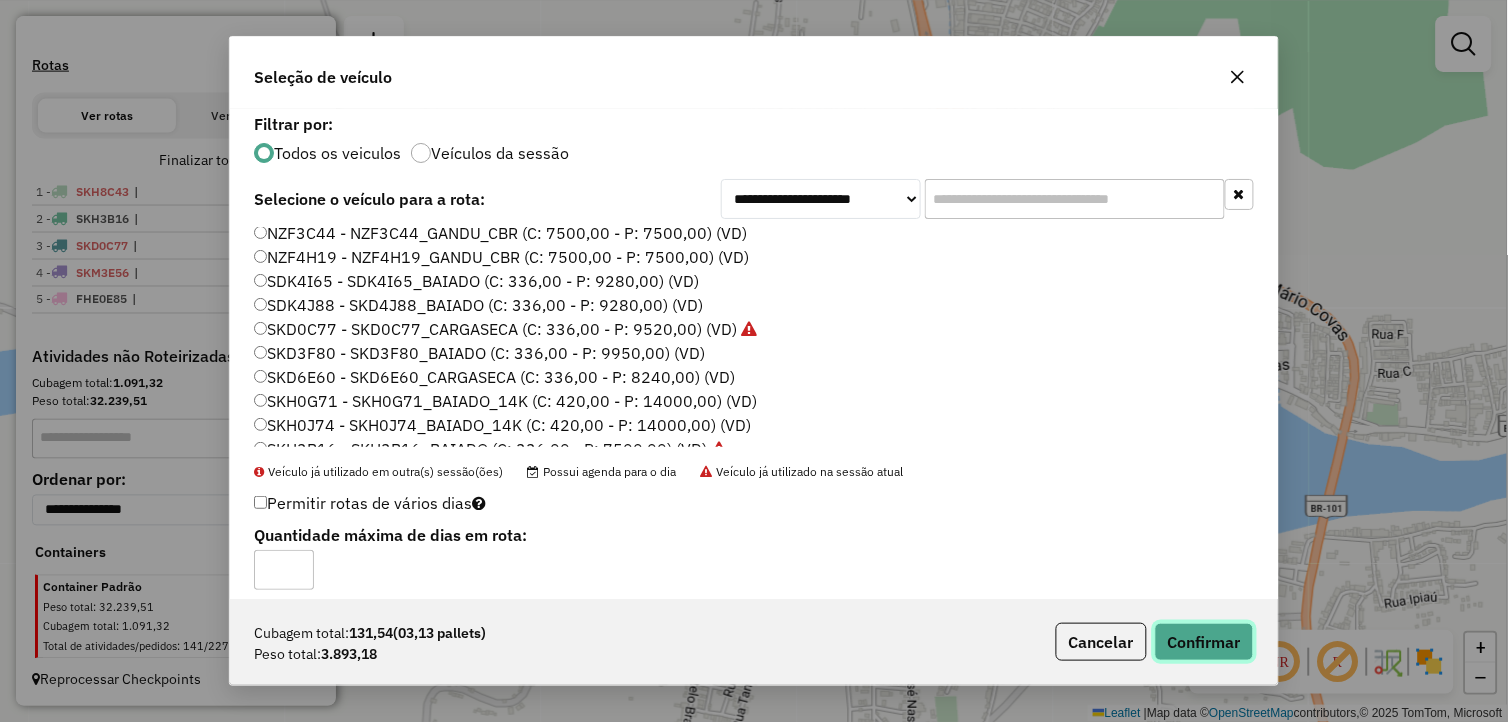 click on "Confirmar" 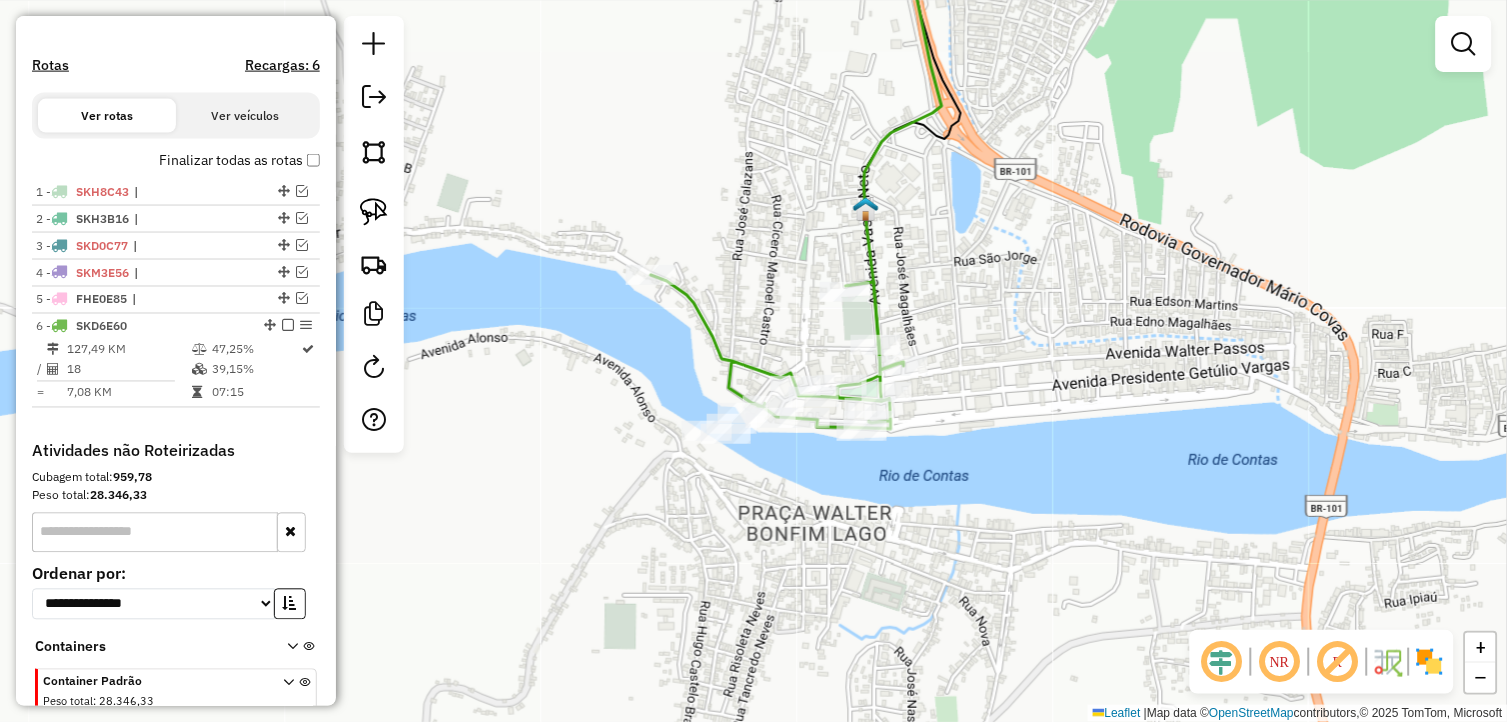 scroll, scrollTop: 654, scrollLeft: 0, axis: vertical 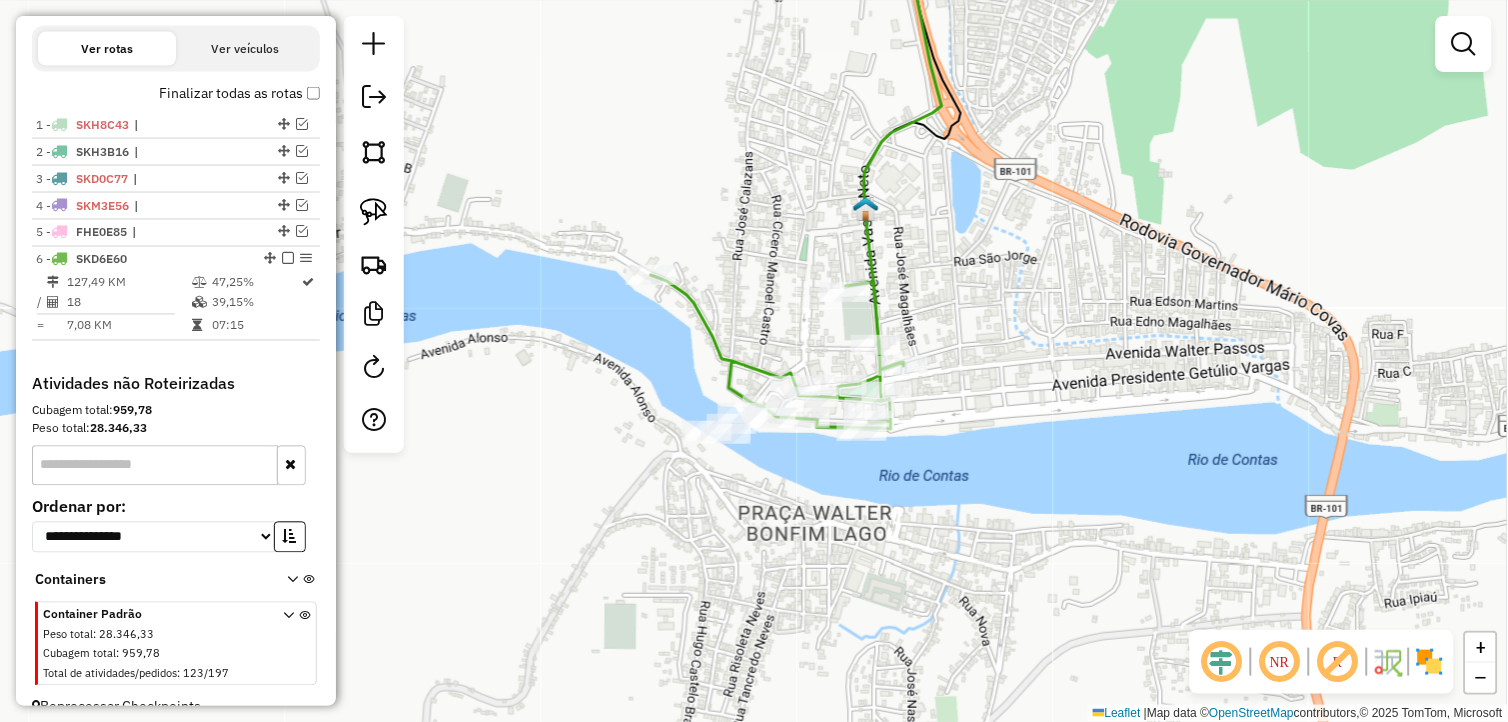 drag, startPoint x: 297, startPoint y: 230, endPoint x: 334, endPoint y: 238, distance: 37.85499 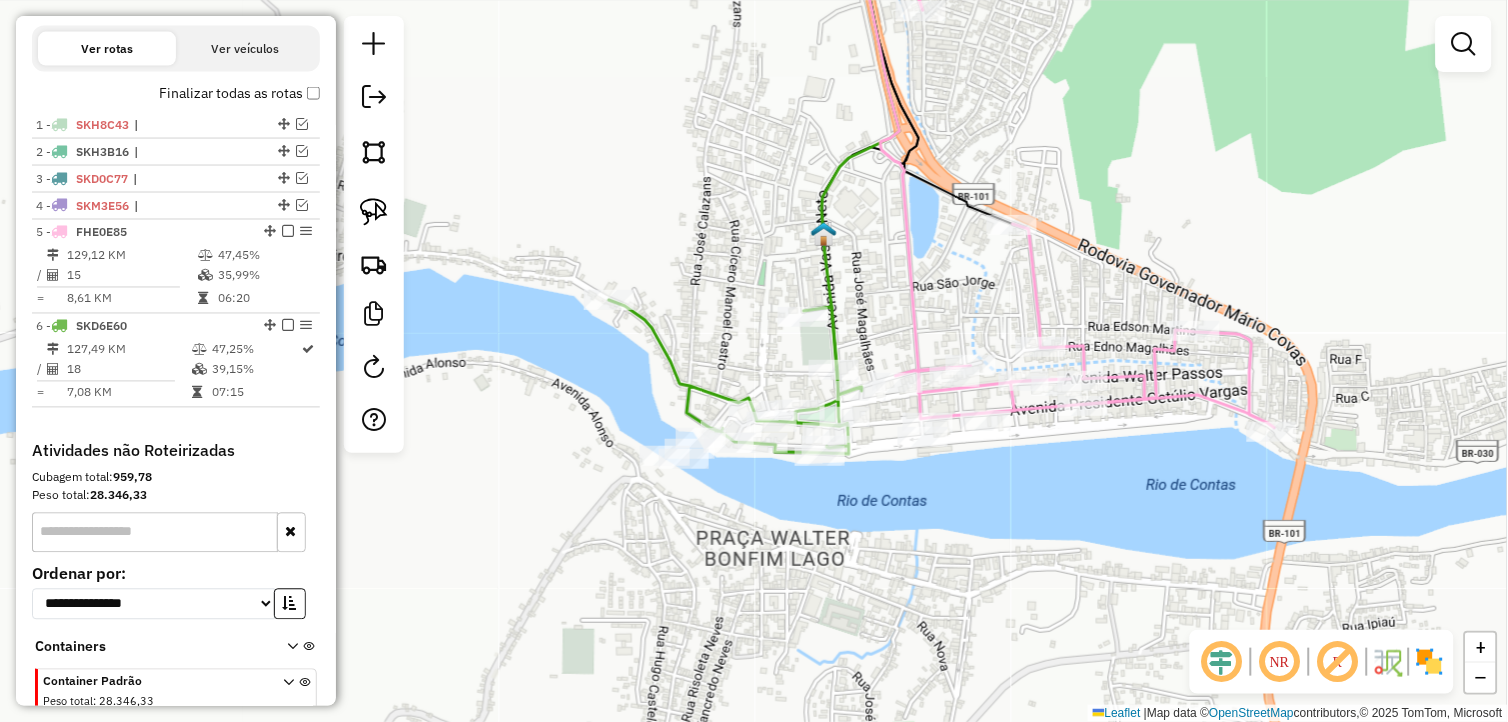 drag, startPoint x: 916, startPoint y: 458, endPoint x: 867, endPoint y: 474, distance: 51.546097 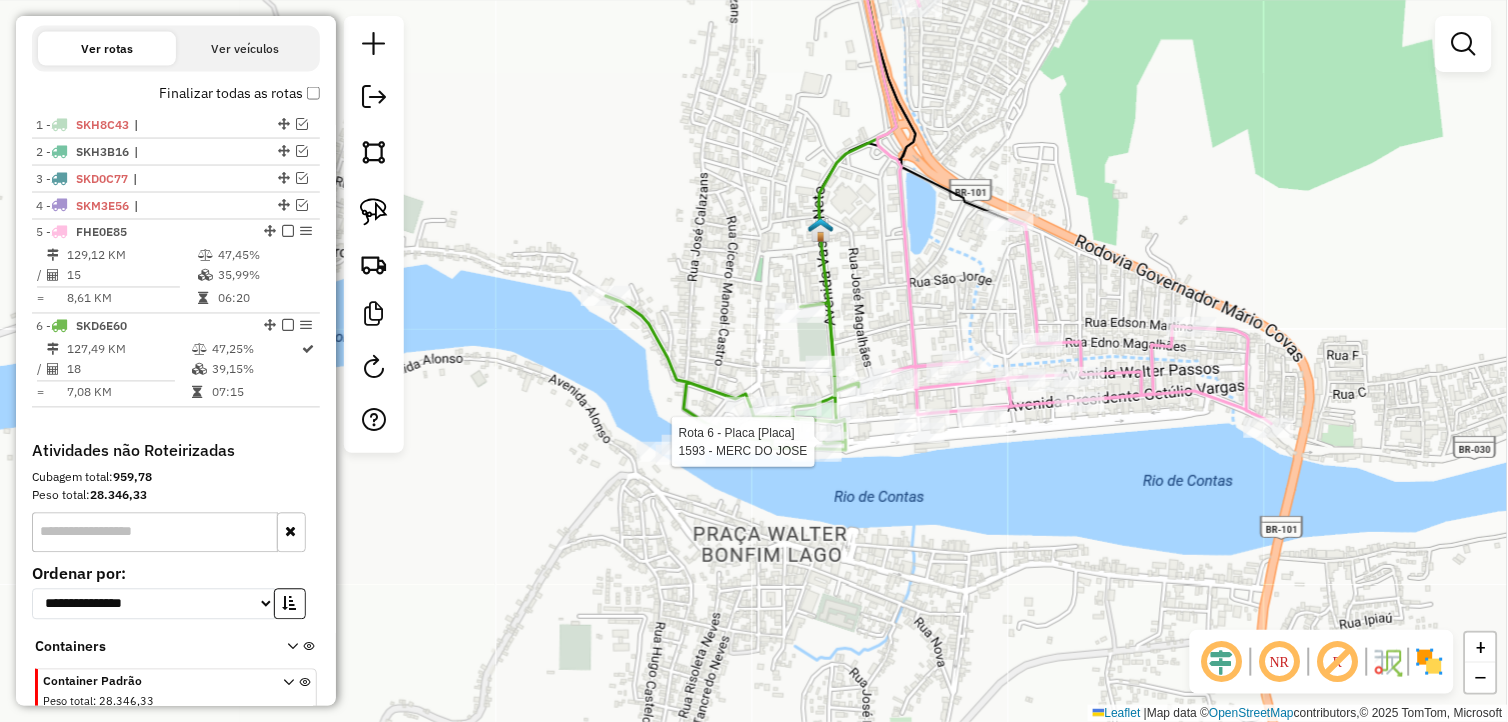 select on "**********" 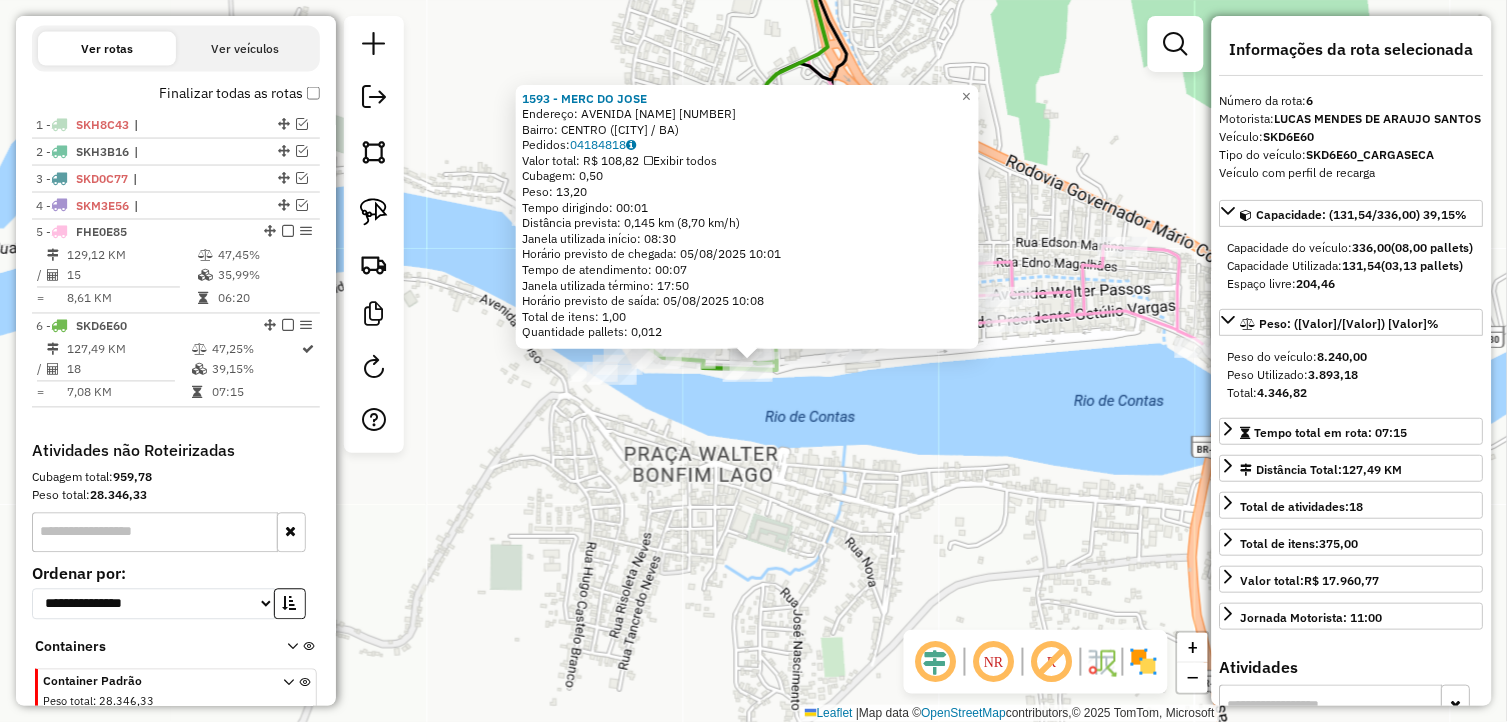 scroll, scrollTop: 748, scrollLeft: 0, axis: vertical 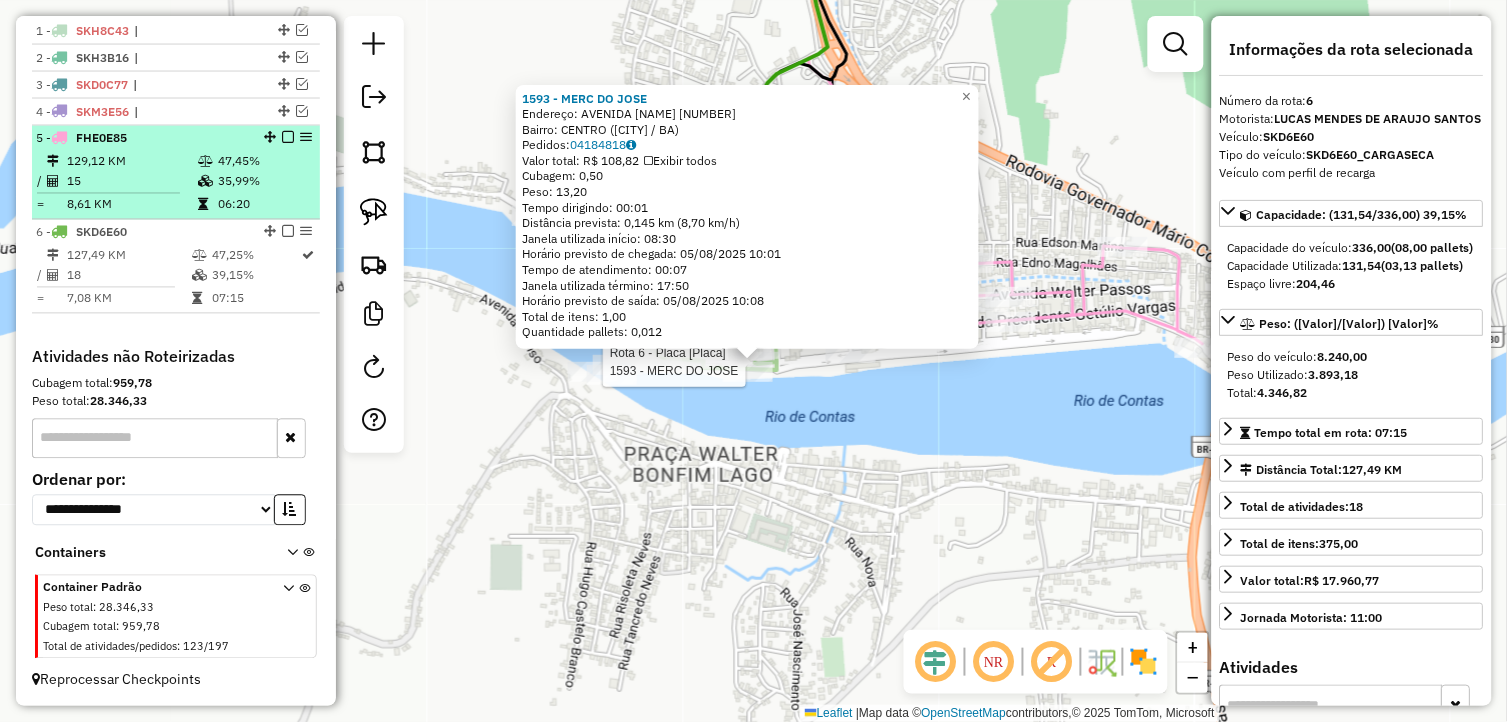 click on "35,99%" at bounding box center [264, 182] 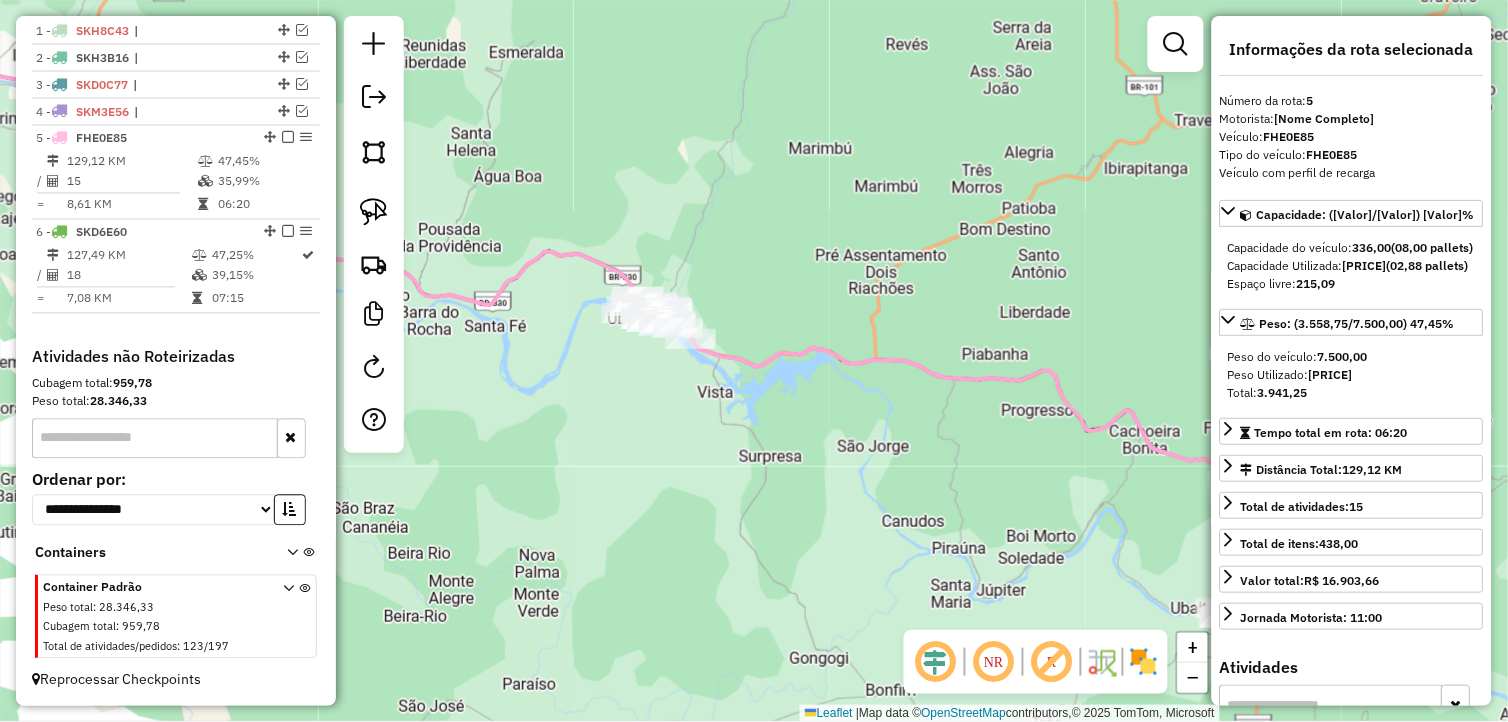 drag, startPoint x: 671, startPoint y: 423, endPoint x: 295, endPoint y: 313, distance: 391.76013 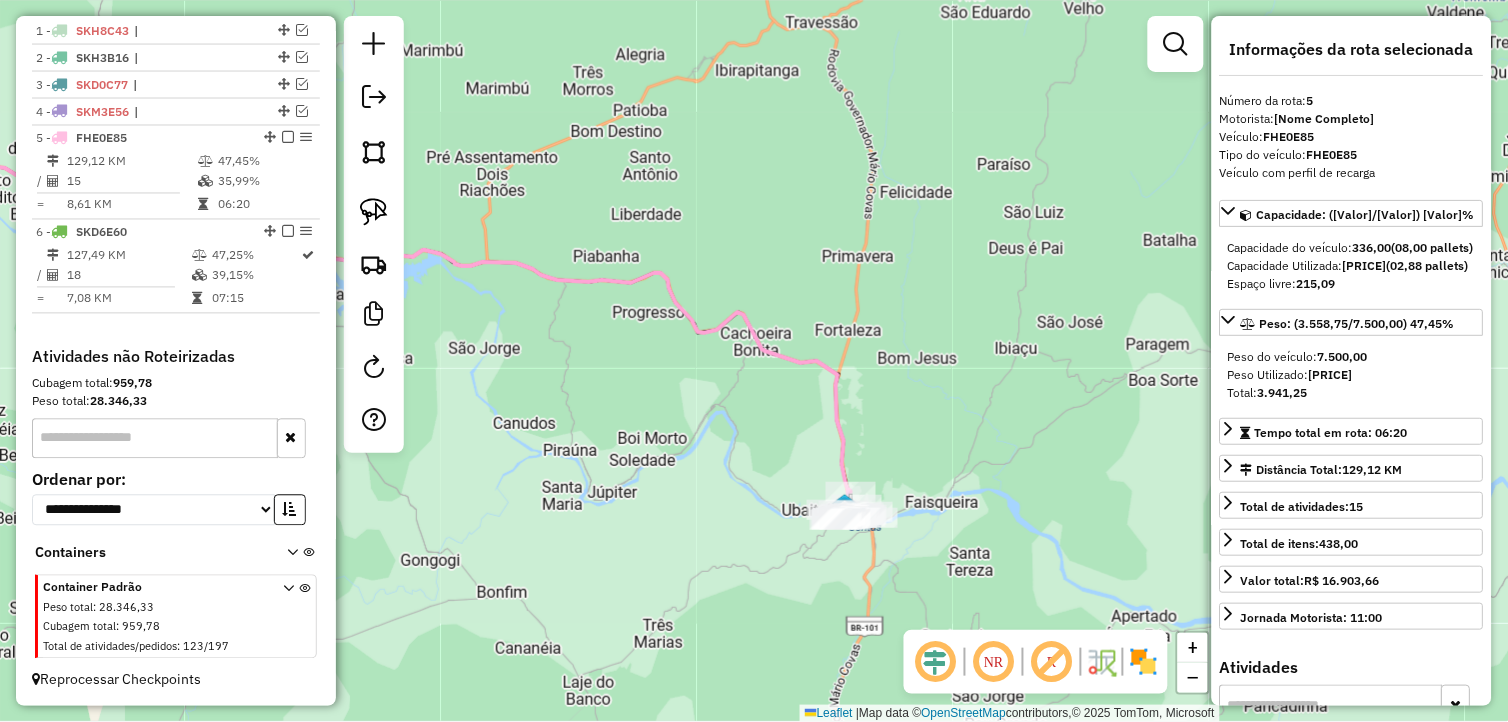 drag, startPoint x: 748, startPoint y: 402, endPoint x: 534, endPoint y: 367, distance: 216.84326 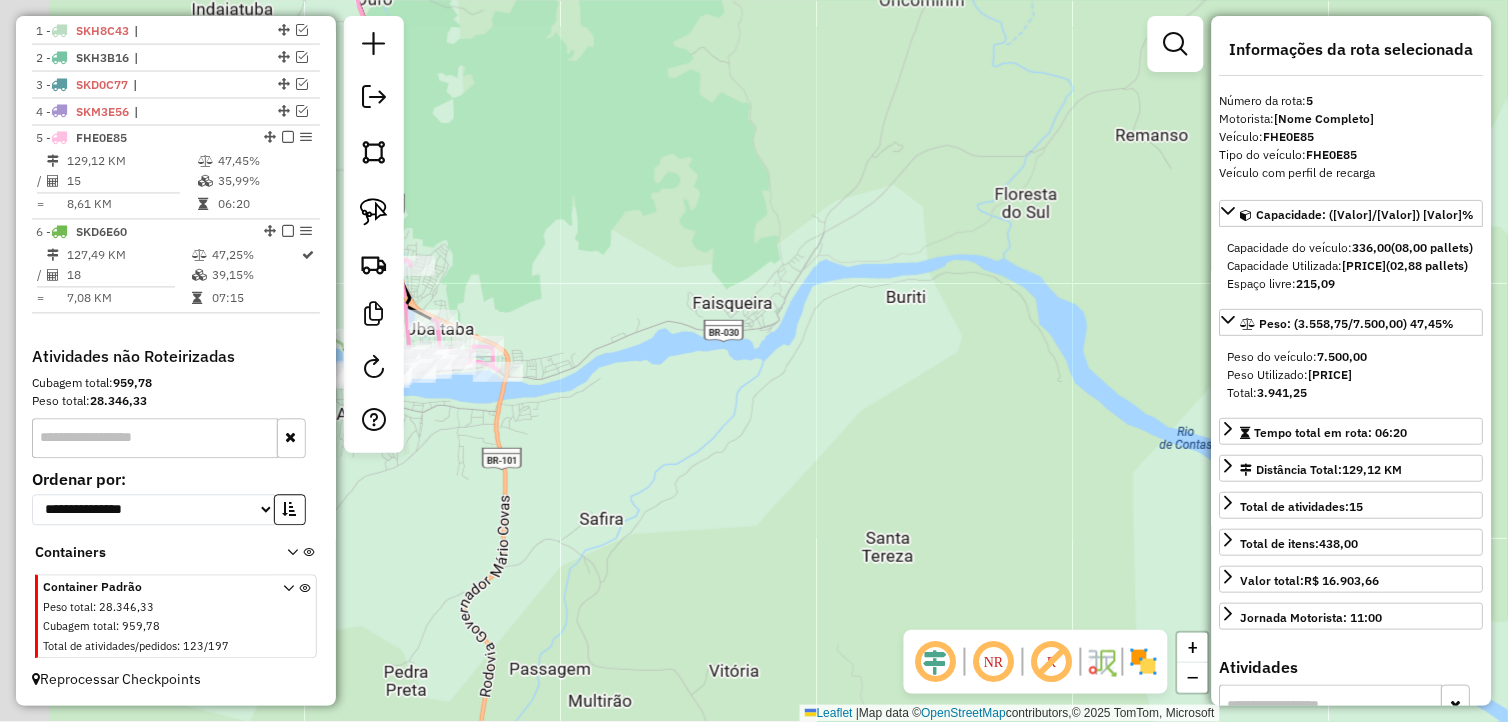 drag, startPoint x: 752, startPoint y: 488, endPoint x: 830, endPoint y: 488, distance: 78 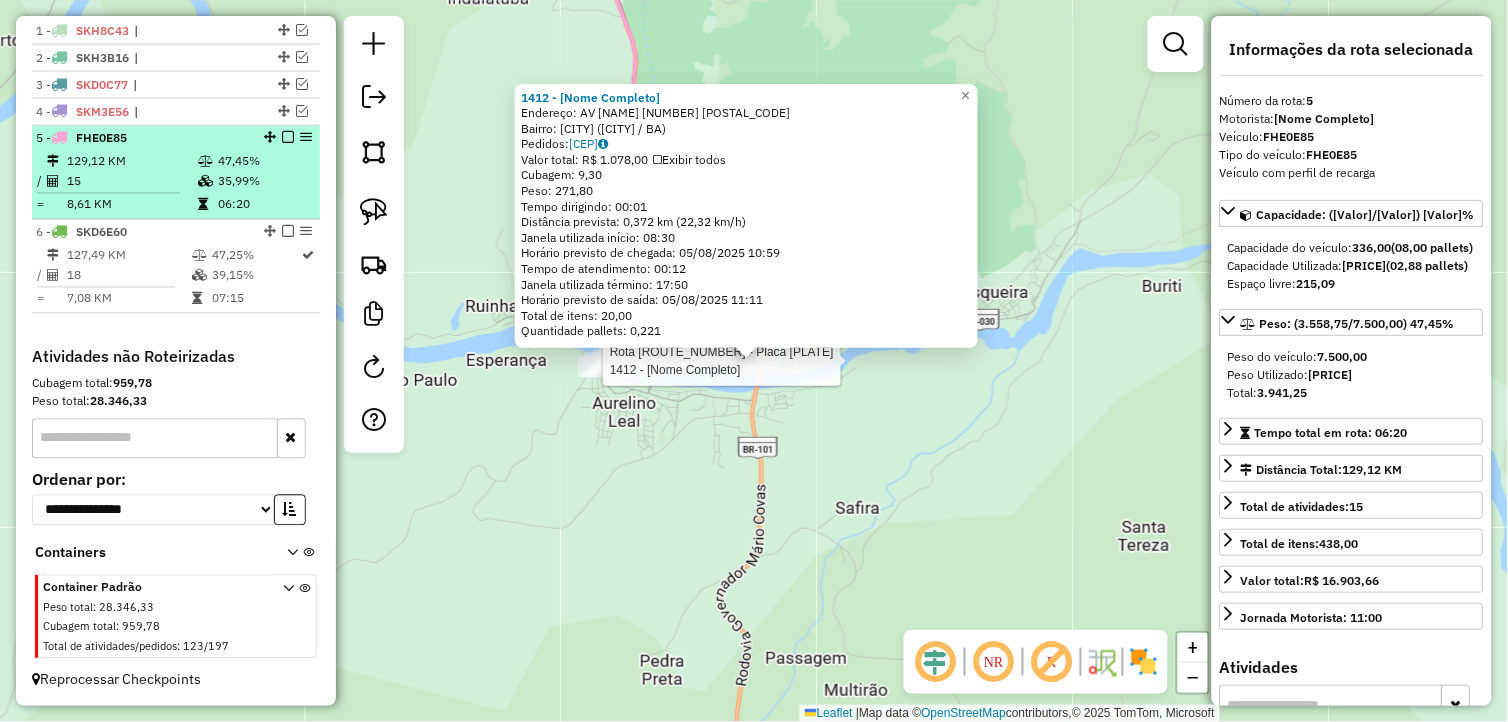 click at bounding box center (306, 138) 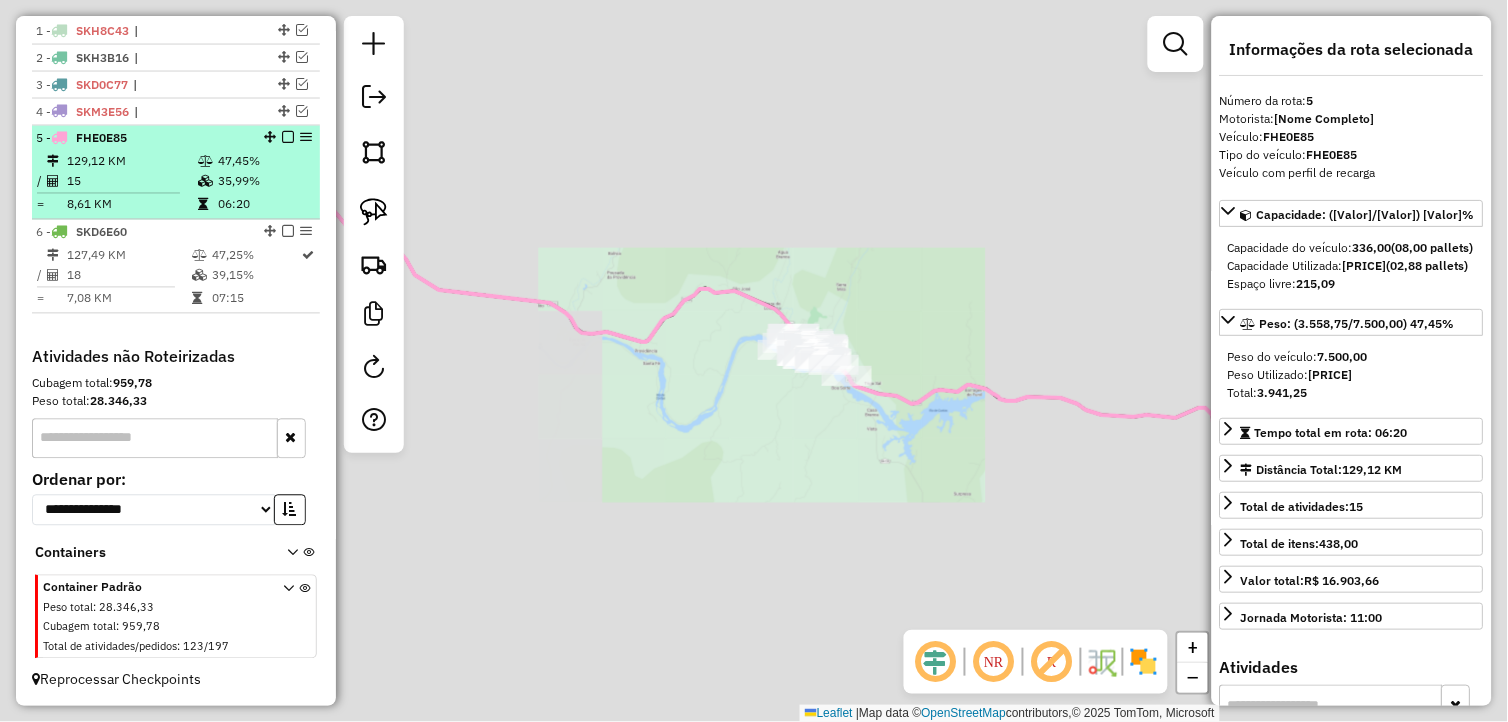 click at bounding box center (288, 138) 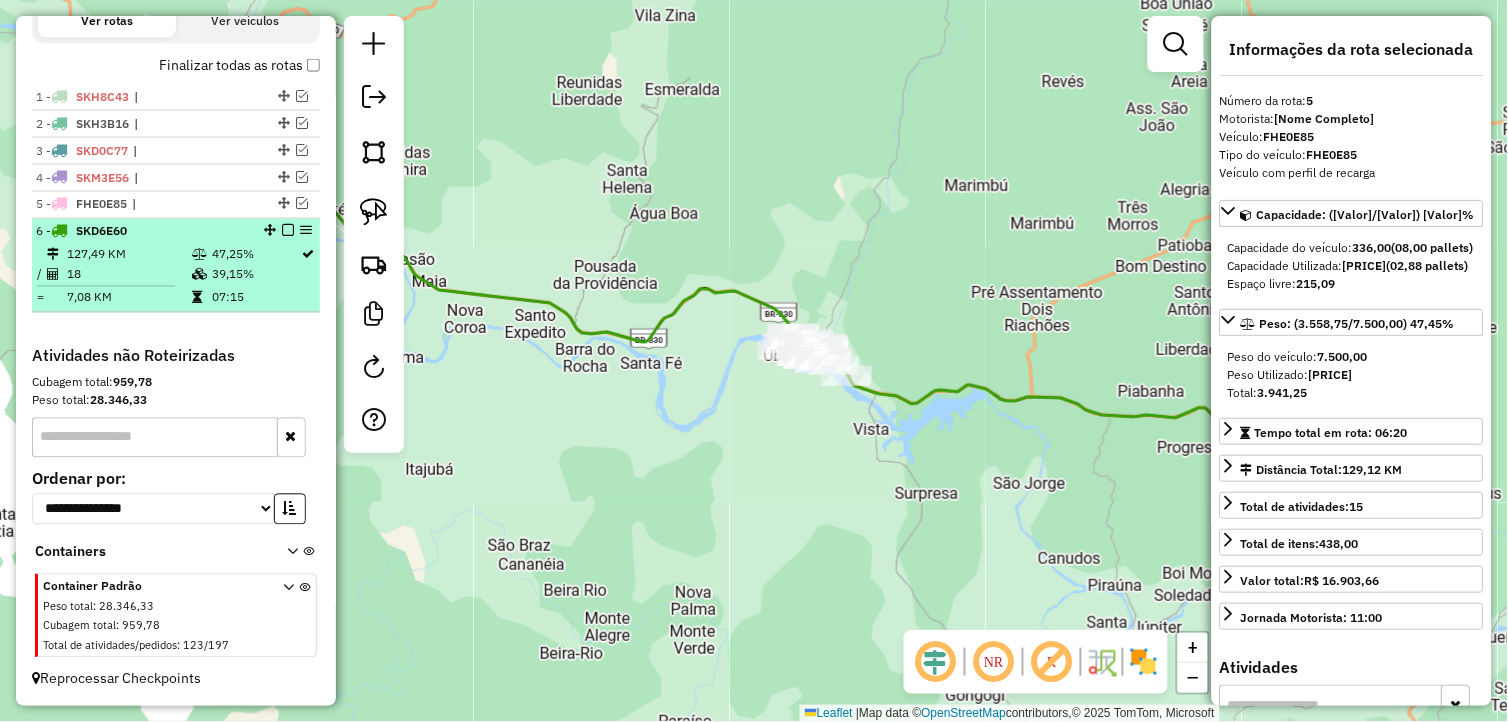 click at bounding box center (288, 231) 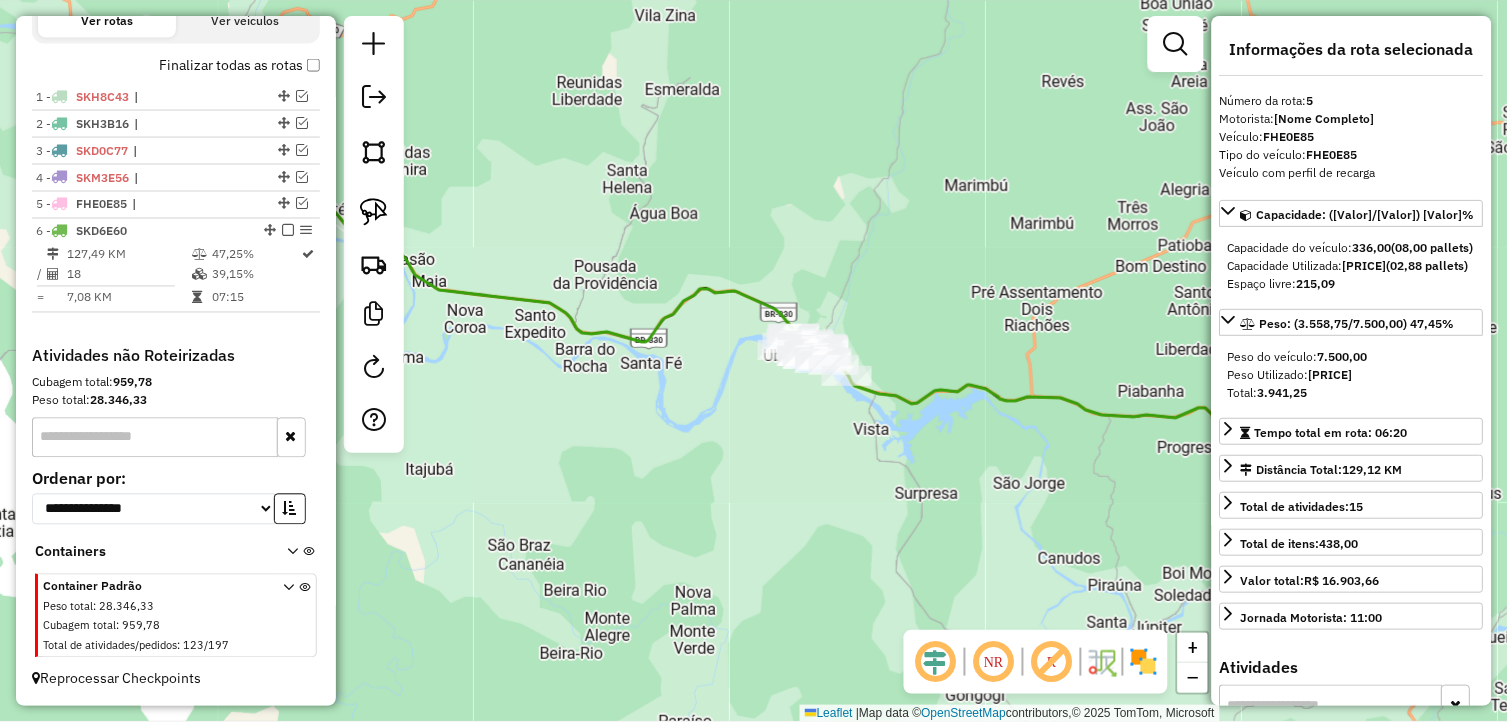 scroll, scrollTop: 614, scrollLeft: 0, axis: vertical 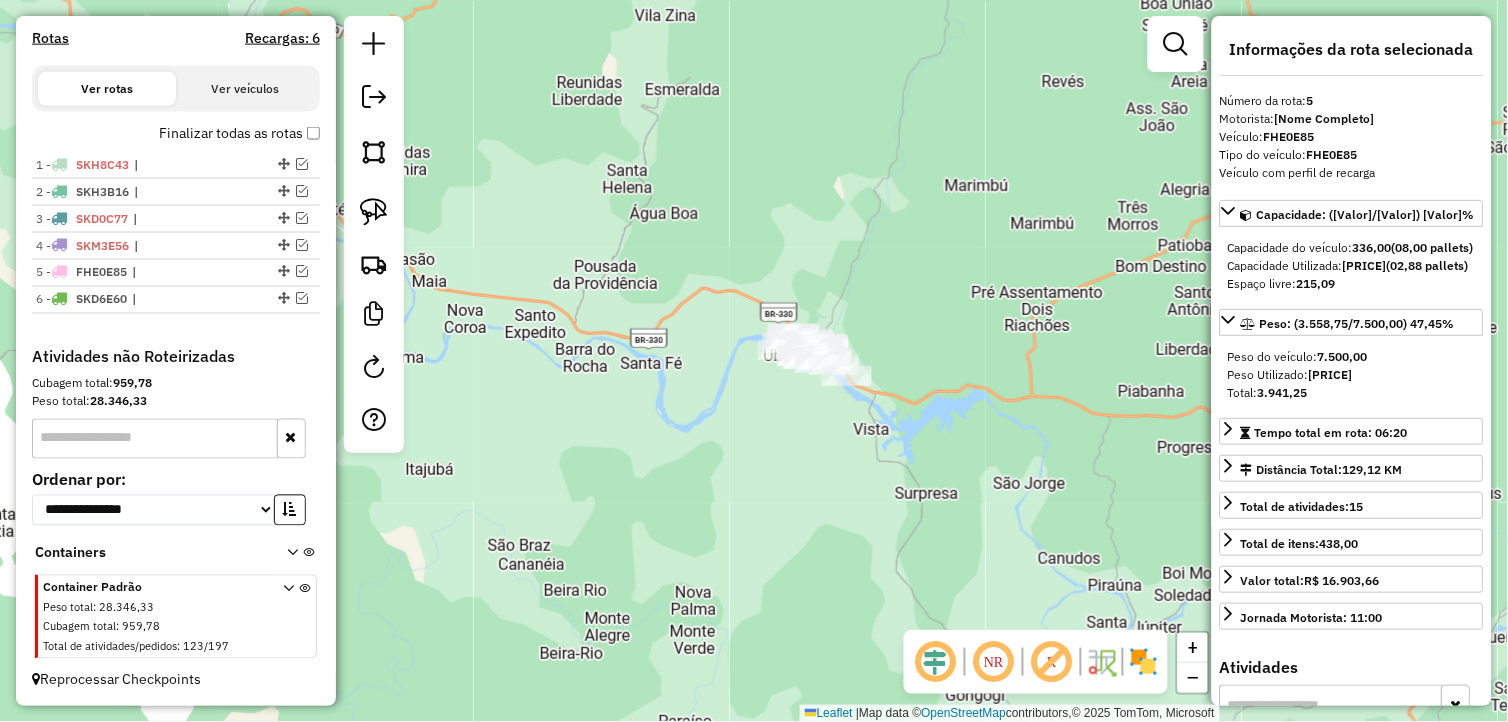 drag, startPoint x: 740, startPoint y: 444, endPoint x: 590, endPoint y: 462, distance: 151.07614 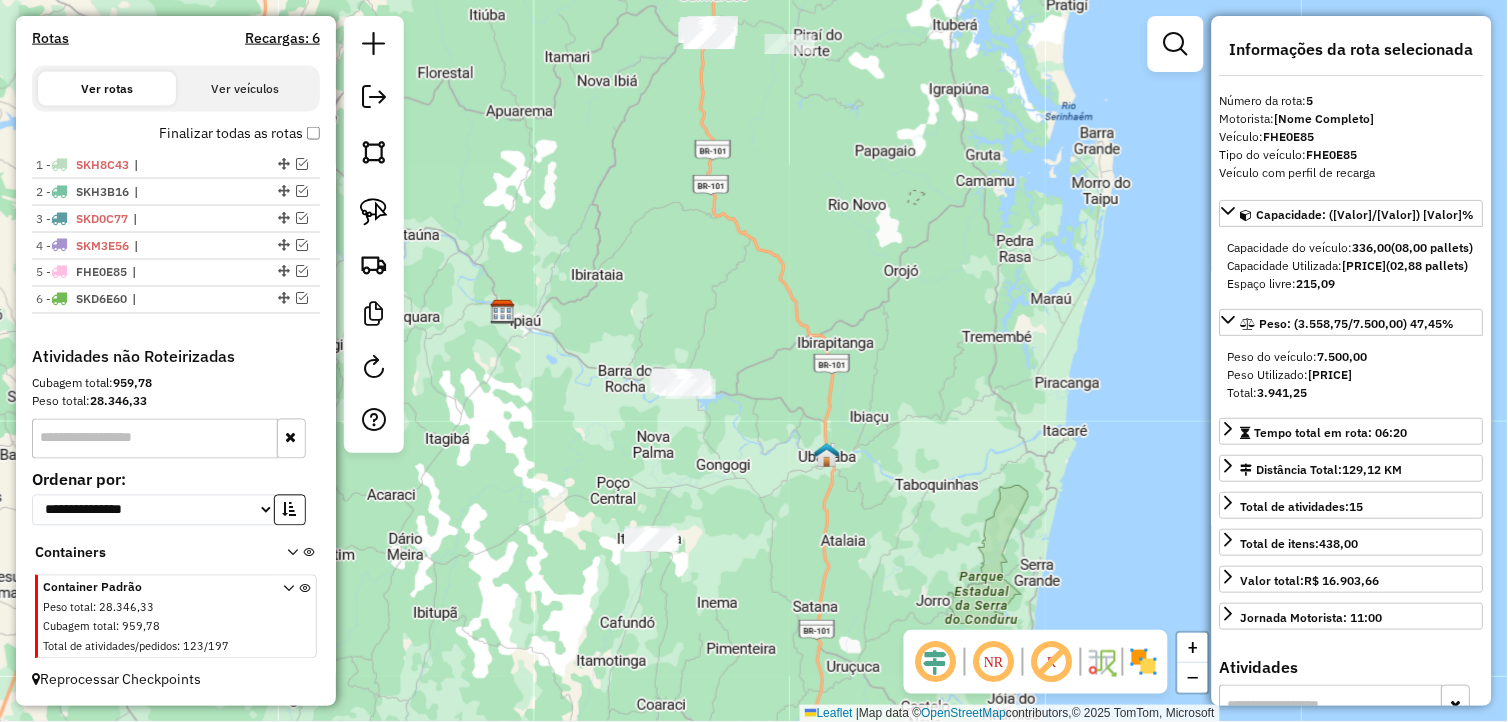 drag, startPoint x: 657, startPoint y: 493, endPoint x: 638, endPoint y: 435, distance: 61.03278 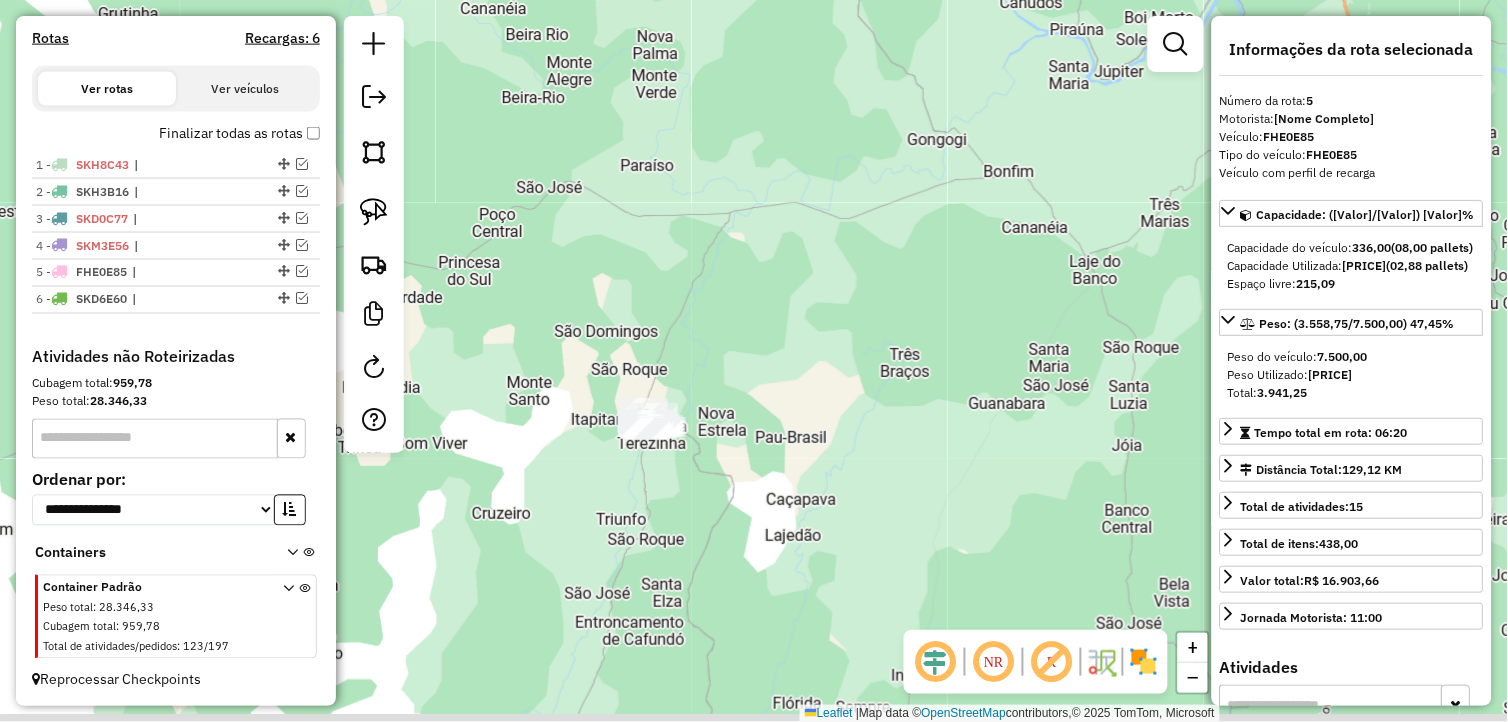 drag, startPoint x: 647, startPoint y: 602, endPoint x: 677, endPoint y: 472, distance: 133.41664 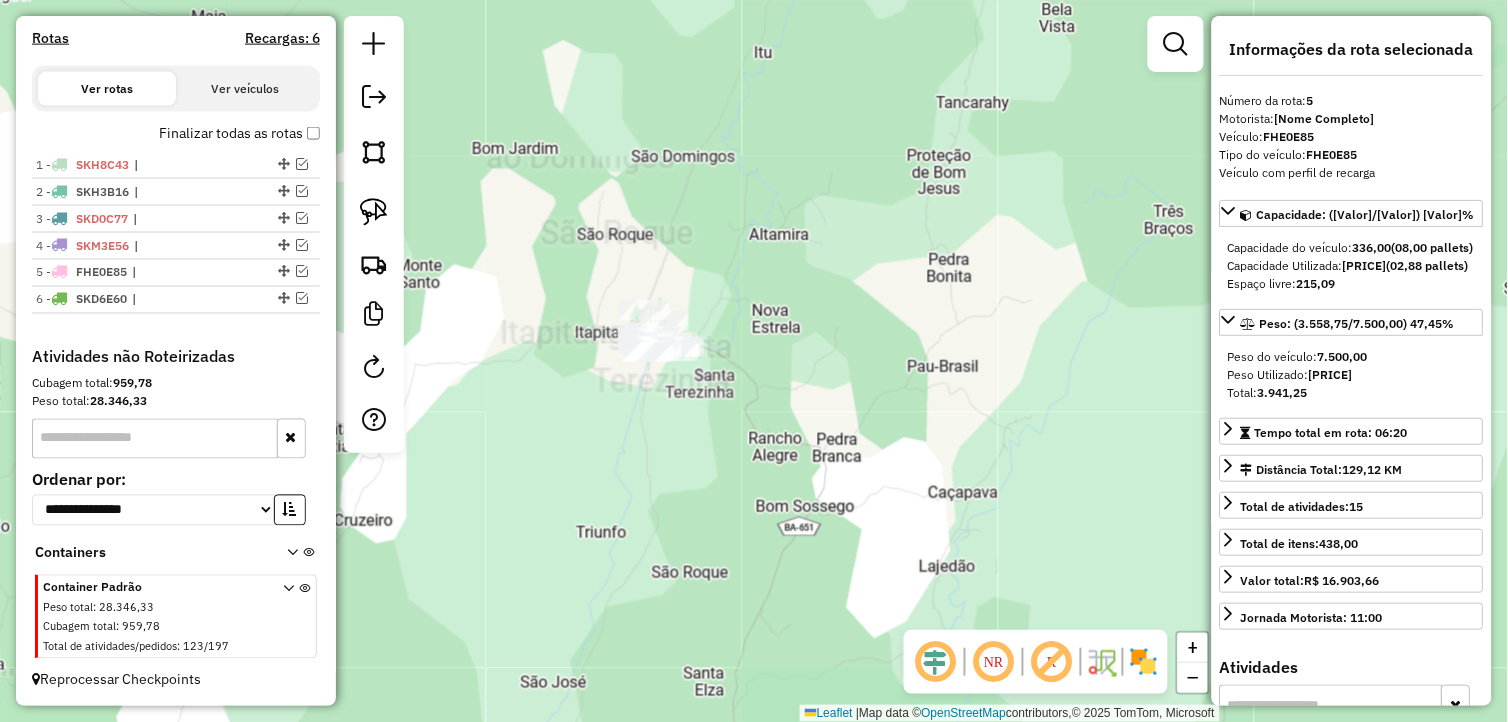 drag, startPoint x: 617, startPoint y: 390, endPoint x: 576, endPoint y: 567, distance: 181.68654 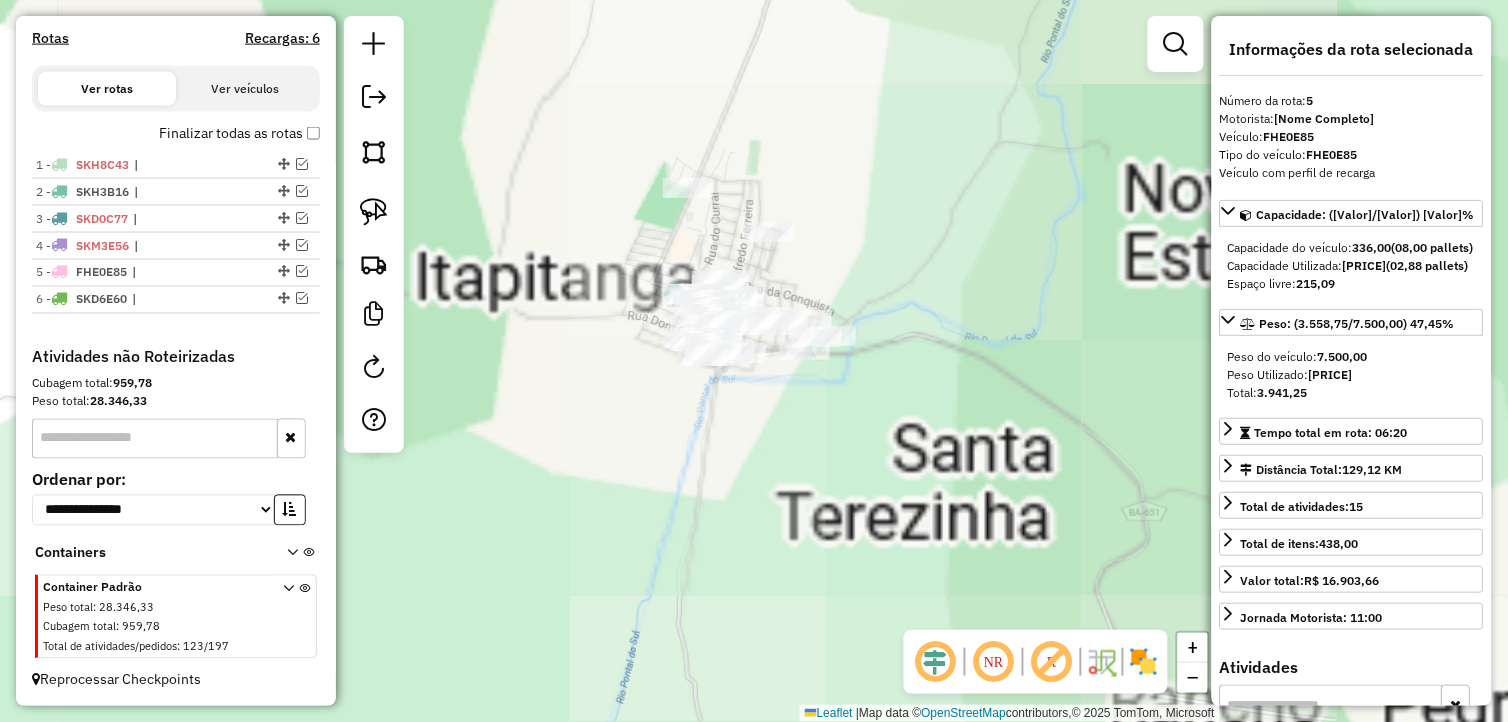 drag, startPoint x: 613, startPoint y: 564, endPoint x: 610, endPoint y: 441, distance: 123.03658 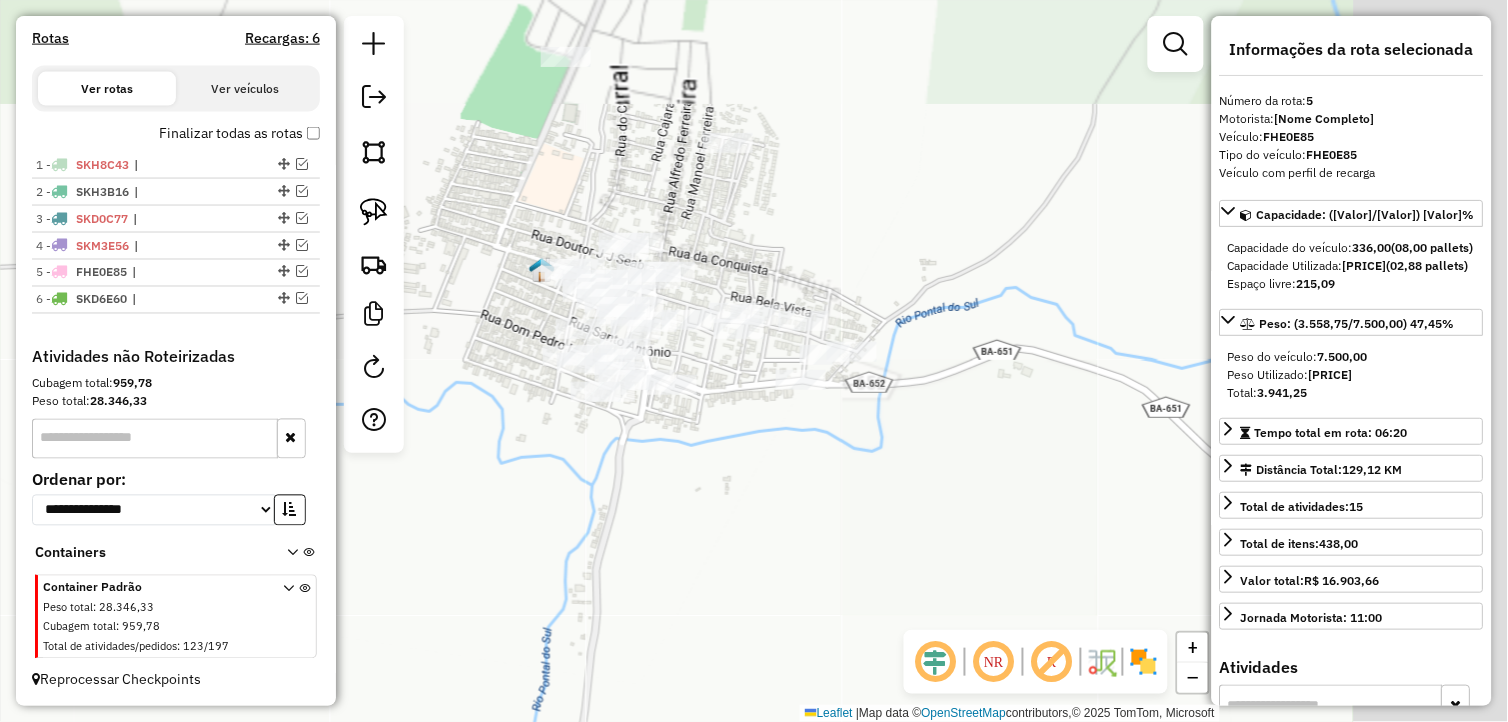 drag, startPoint x: 606, startPoint y: 568, endPoint x: 585, endPoint y: 594, distance: 33.42155 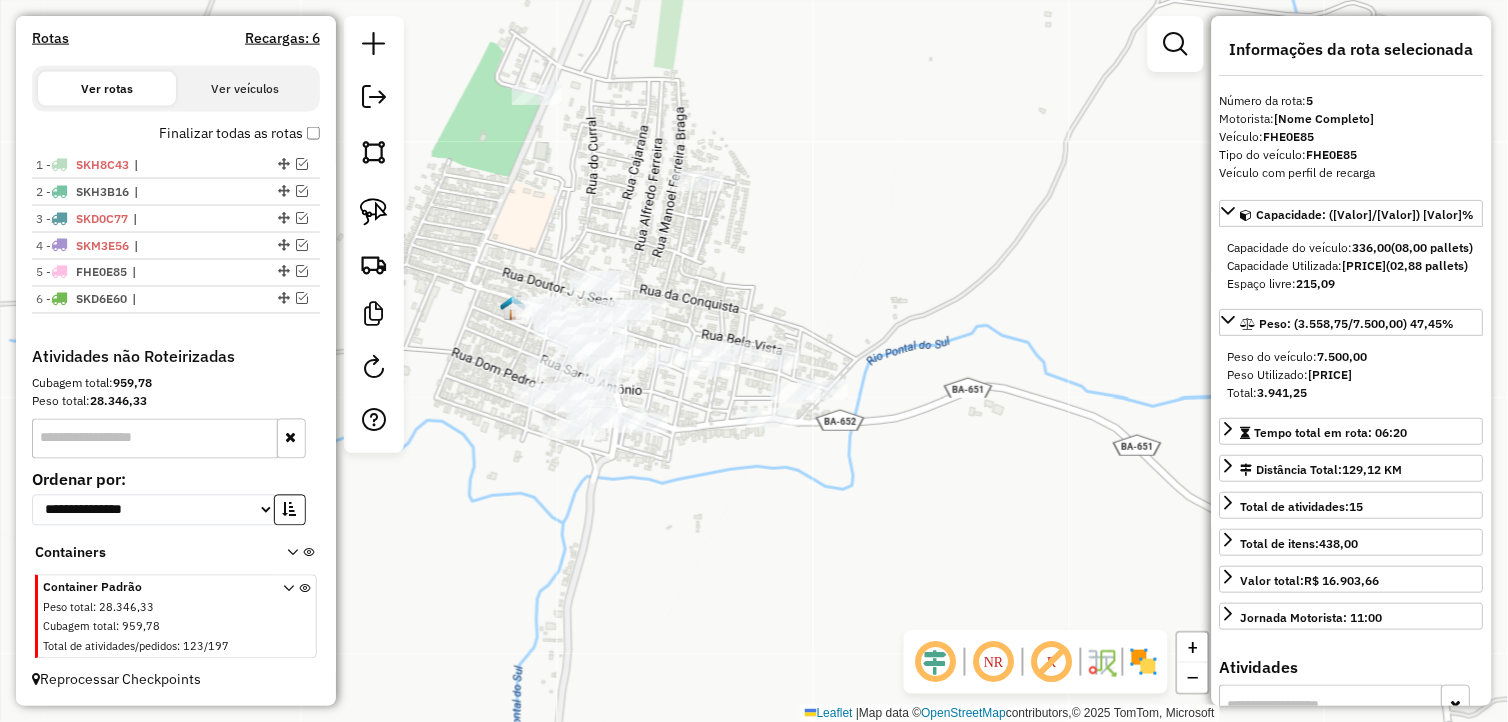 drag, startPoint x: 684, startPoint y: 542, endPoint x: 663, endPoint y: 571, distance: 35.805027 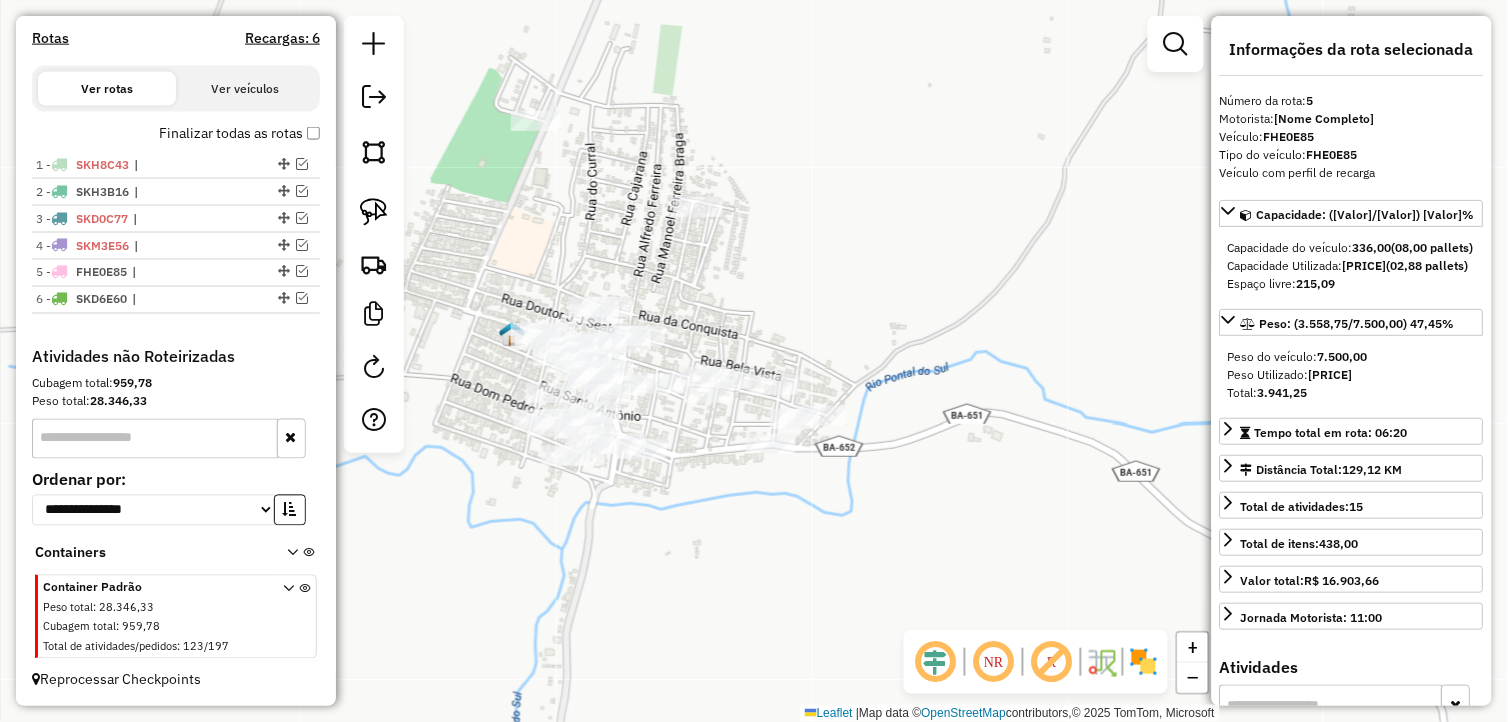 click on "Janela de atendimento Grade de atendimento Capacidade Transportadoras Veículos Cliente Pedidos  Rotas Selecione os dias de semana para filtrar as janelas de atendimento  Seg   Ter   Qua   Qui   Sex   Sáb   Dom  Informe o período da janela de atendimento: De: Até:  Filtrar exatamente a janela do cliente  Considerar janela de atendimento padrão  Selecione os dias de semana para filtrar as grades de atendimento  Seg   Ter   Qua   Qui   Sex   Sáb   Dom   Considerar clientes sem dia de atendimento cadastrado  Clientes fora do dia de atendimento selecionado Filtrar as atividades entre os valores definidos abaixo:  Peso mínimo:   Peso máximo:   Cubagem mínima:   Cubagem máxima:   De:   Até:  Filtrar as atividades entre o tempo de atendimento definido abaixo:  De:   Até:   Considerar capacidade total dos clientes não roteirizados Transportadora: Selecione um ou mais itens Tipo de veículo: Selecione um ou mais itens Veículo: Selecione um ou mais itens Motorista: Selecione um ou mais itens Nome: Rótulo:" 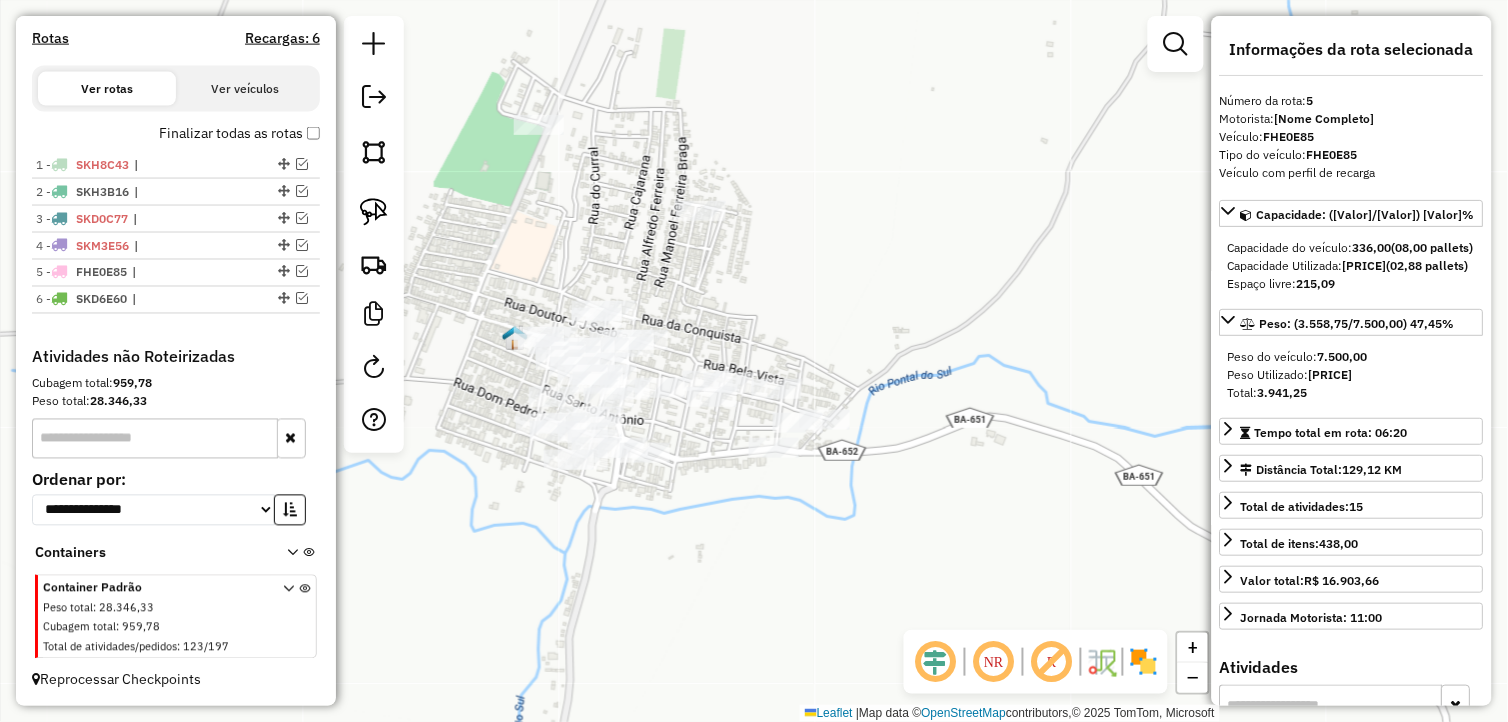 click at bounding box center [155, 439] 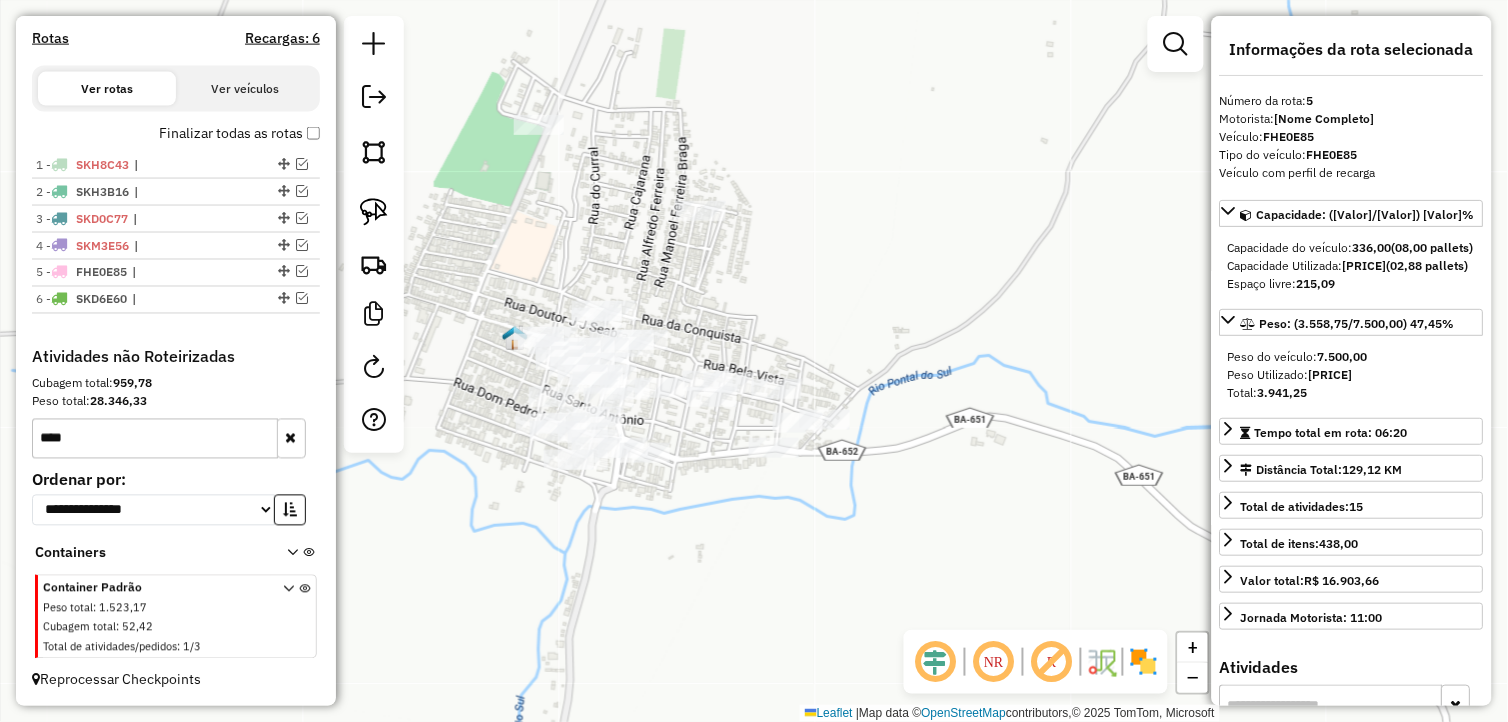 type on "****" 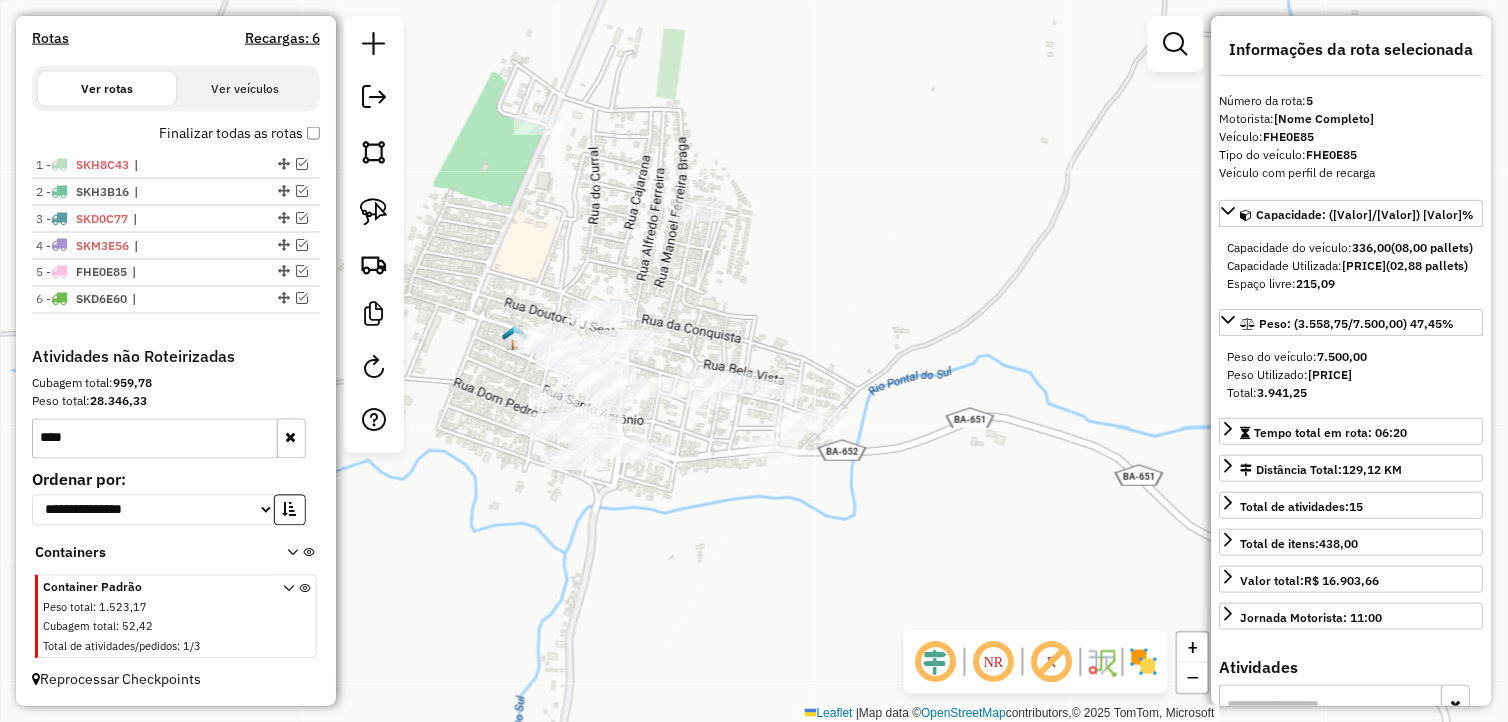 click at bounding box center (292, 557) 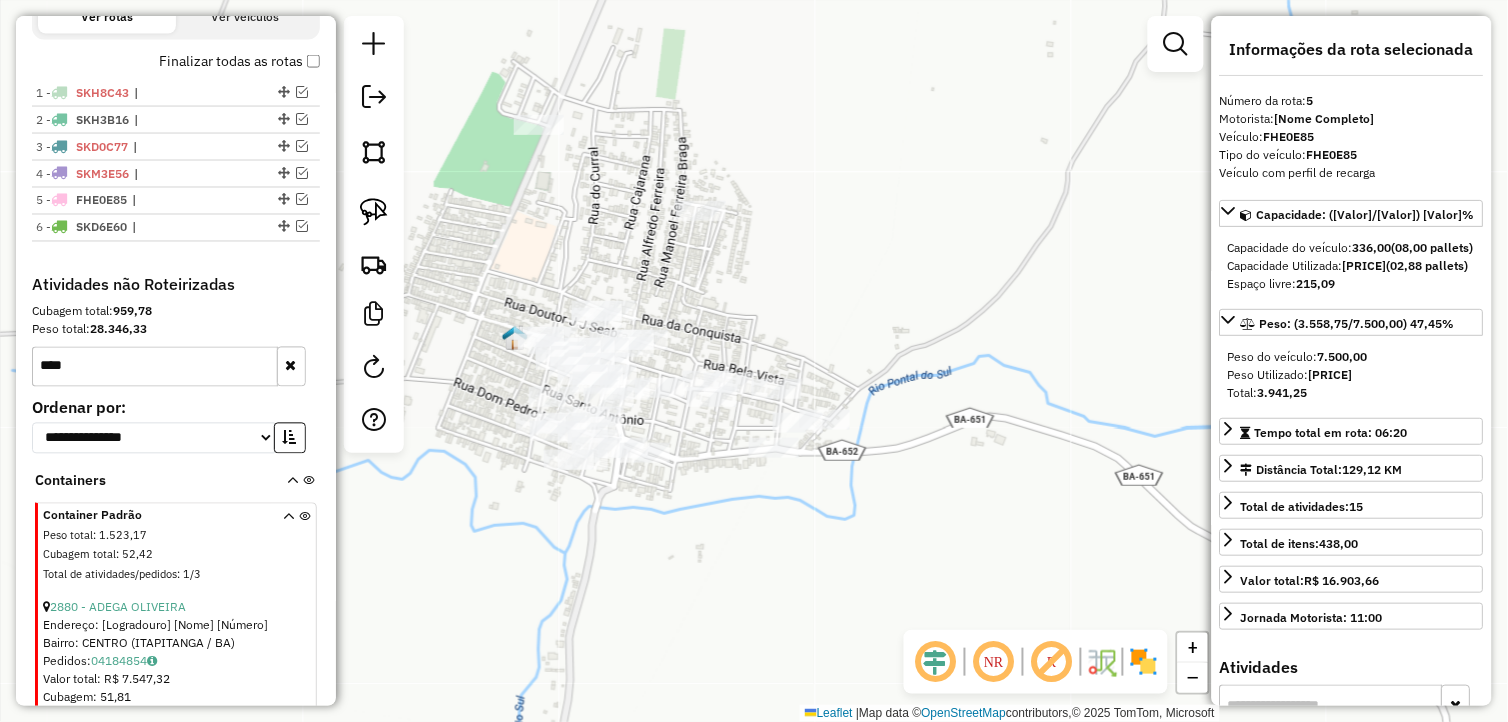 scroll, scrollTop: 725, scrollLeft: 0, axis: vertical 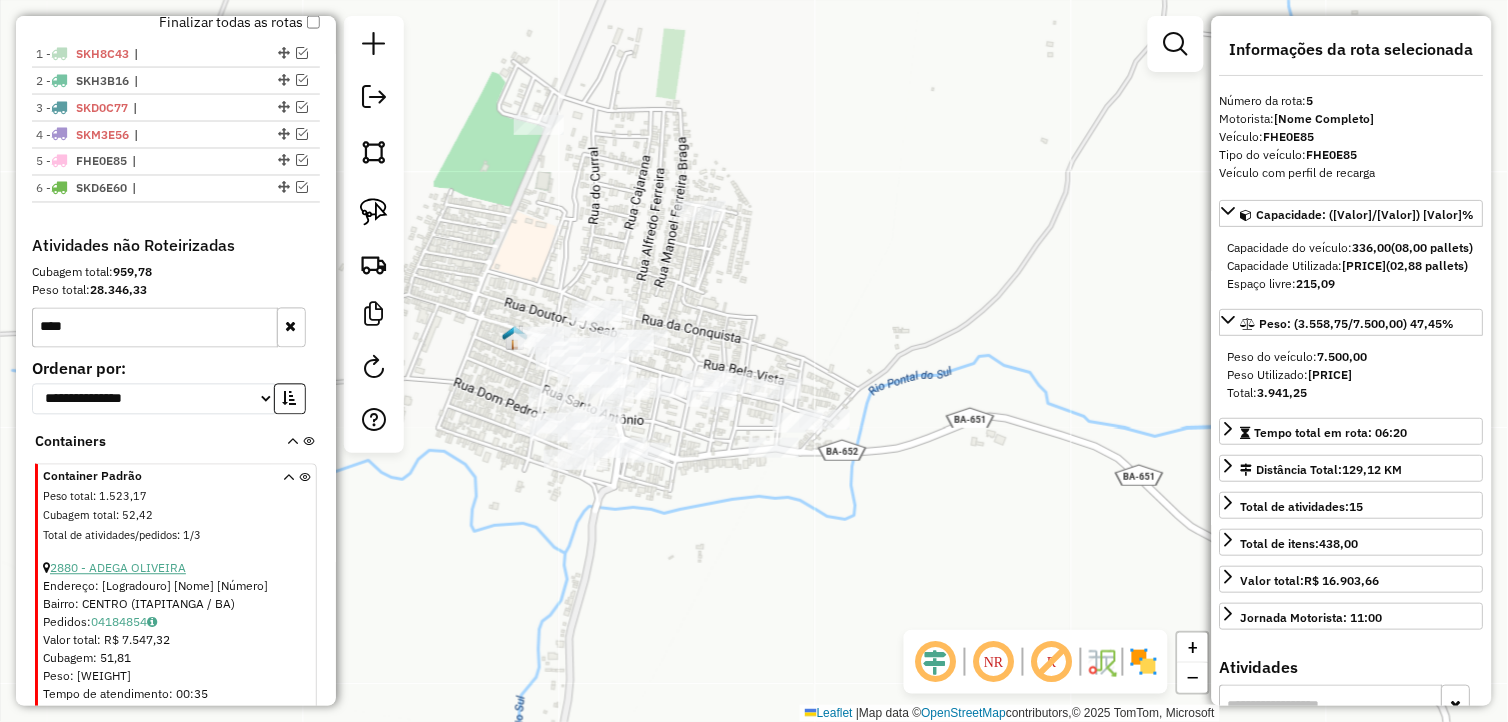 click on "2880 - ADEGA  OLIVEIRA" at bounding box center (118, 568) 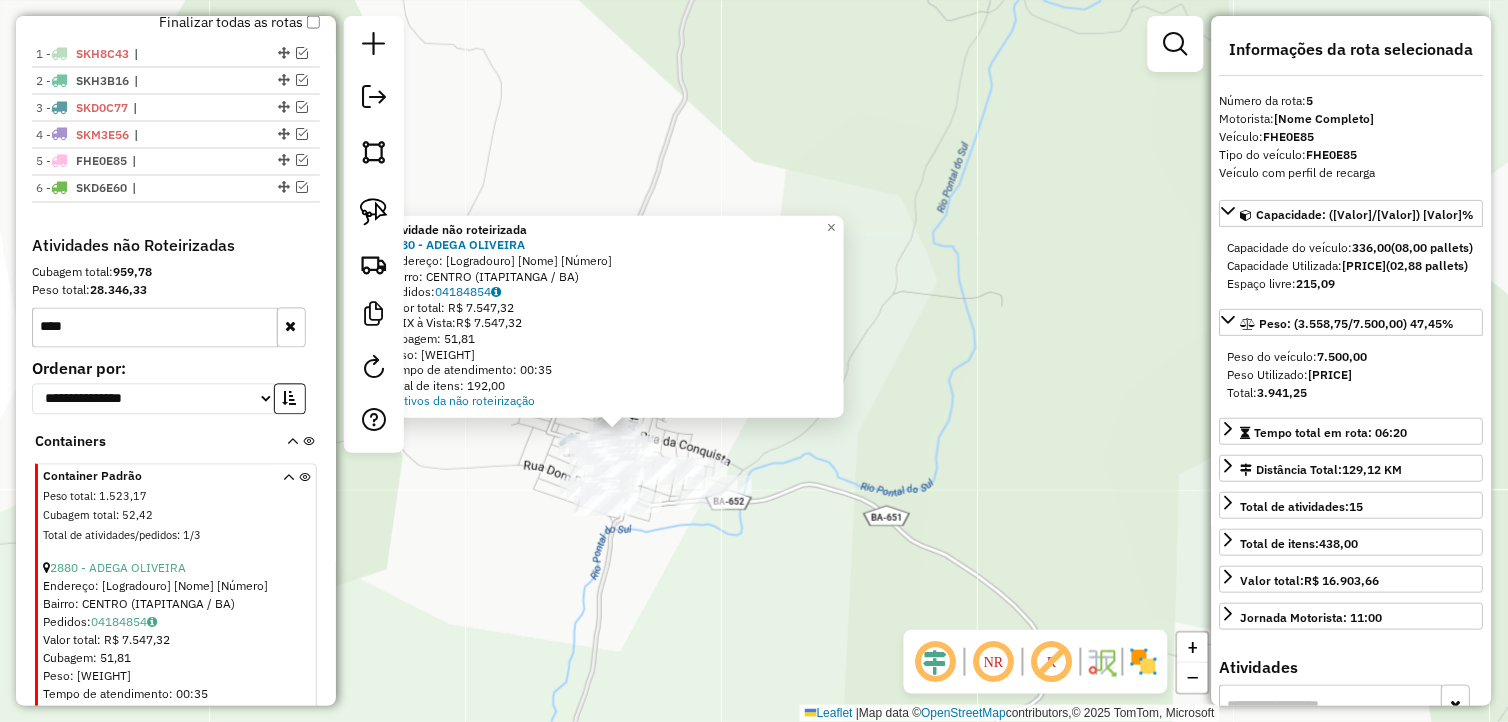 scroll, scrollTop: 614, scrollLeft: 0, axis: vertical 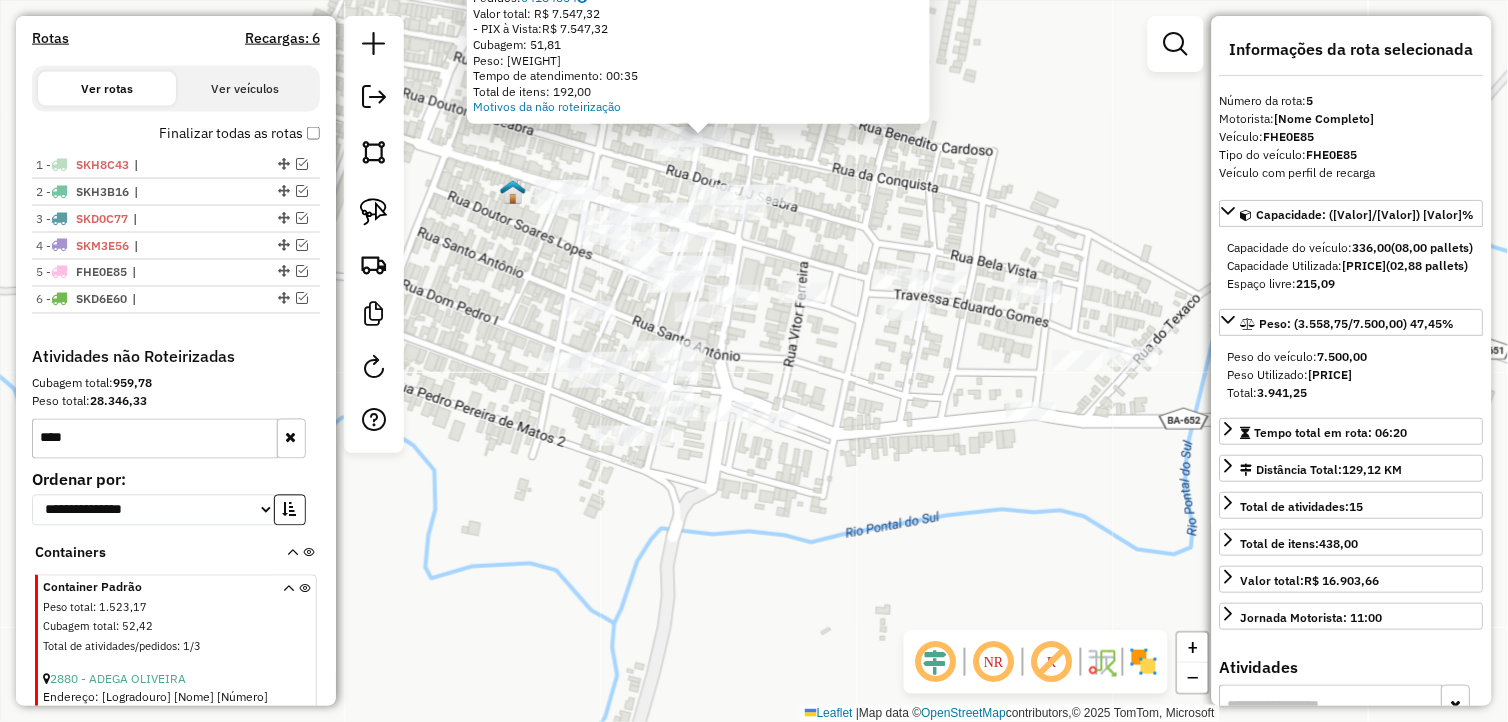 drag, startPoint x: 821, startPoint y: 200, endPoint x: 826, endPoint y: 290, distance: 90.13878 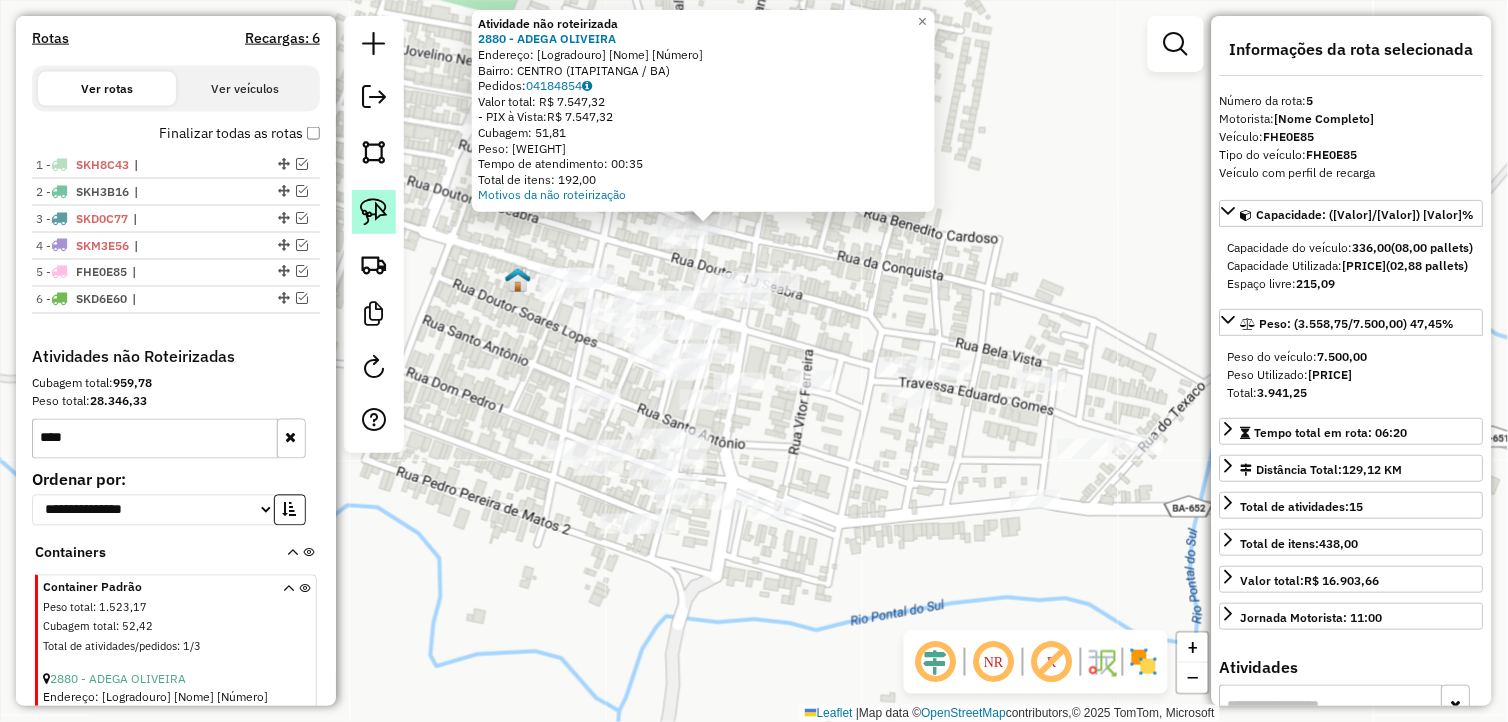 click 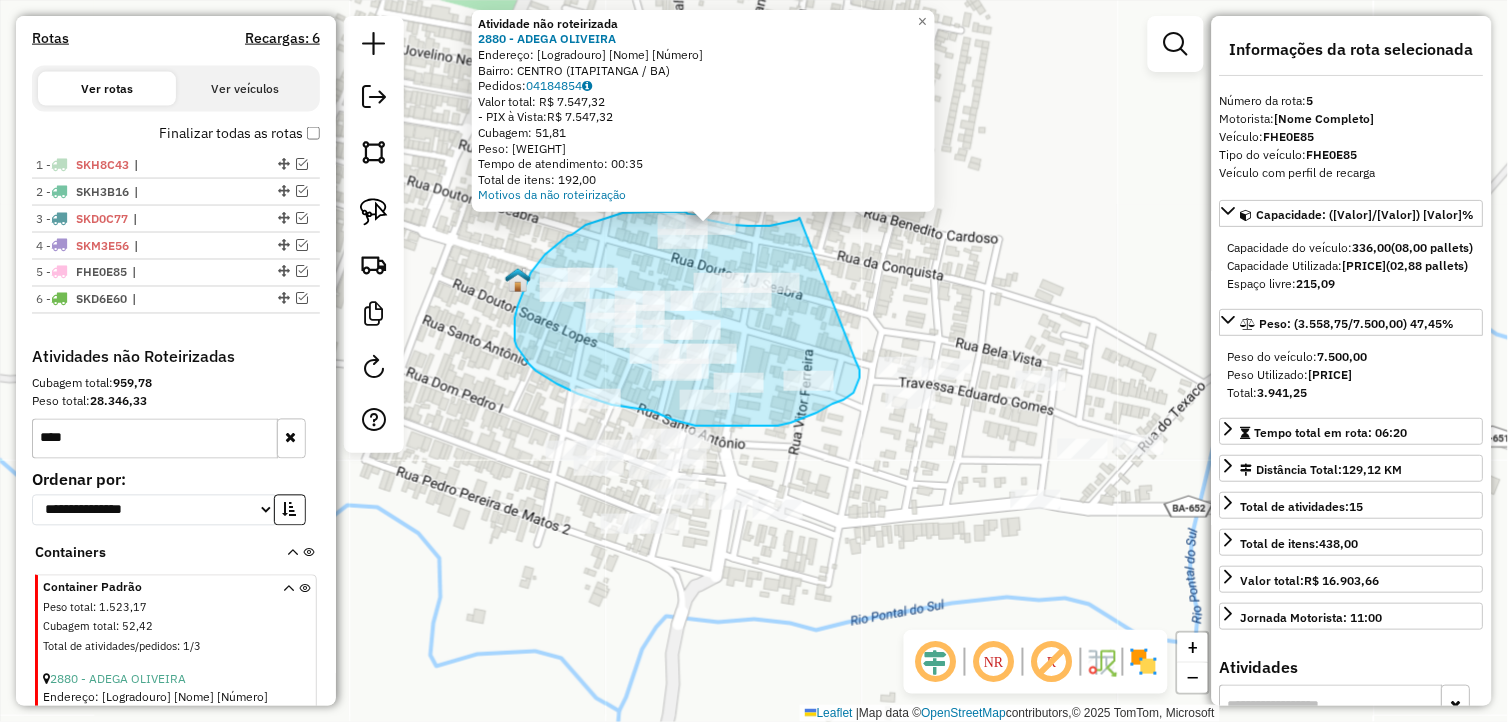 drag, startPoint x: 798, startPoint y: 220, endPoint x: 855, endPoint y: 358, distance: 149.30841 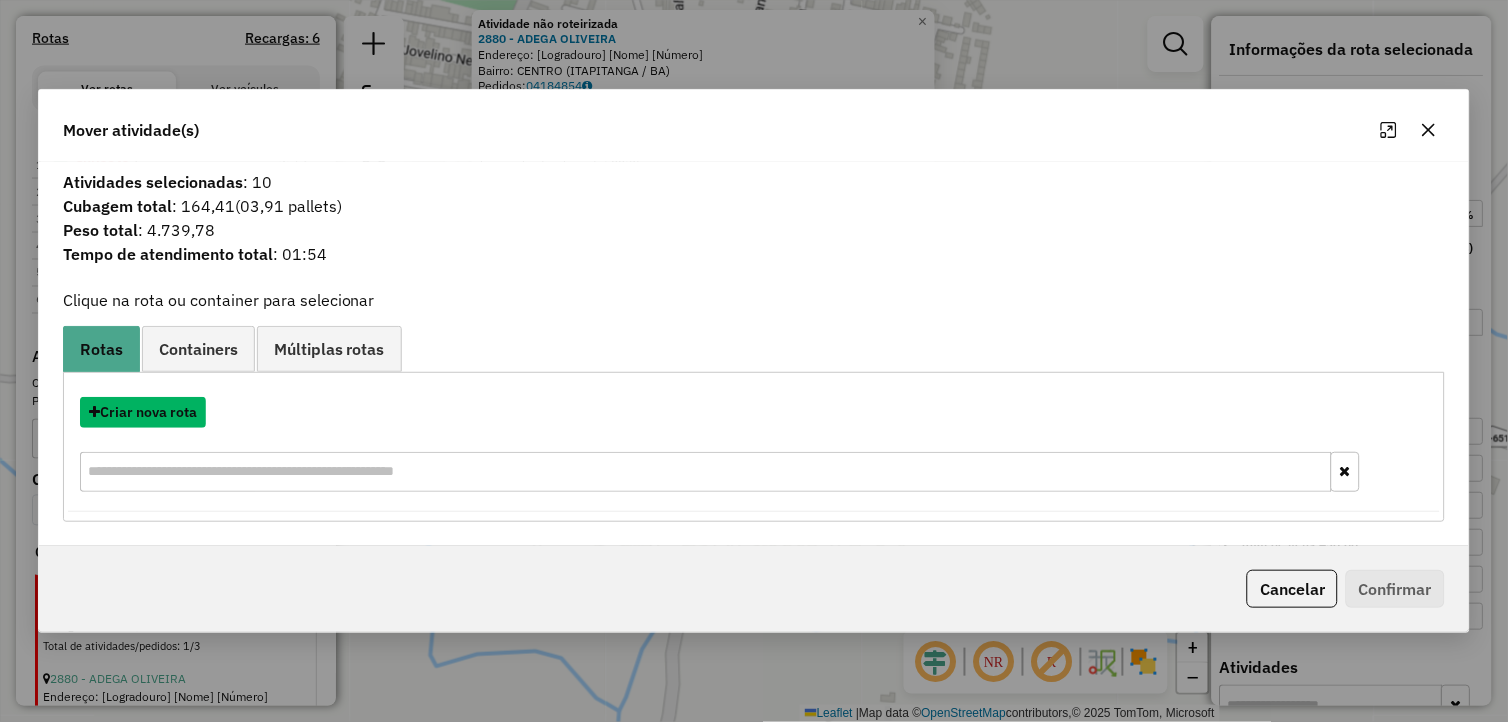 click on "Criar nova rota" at bounding box center [143, 412] 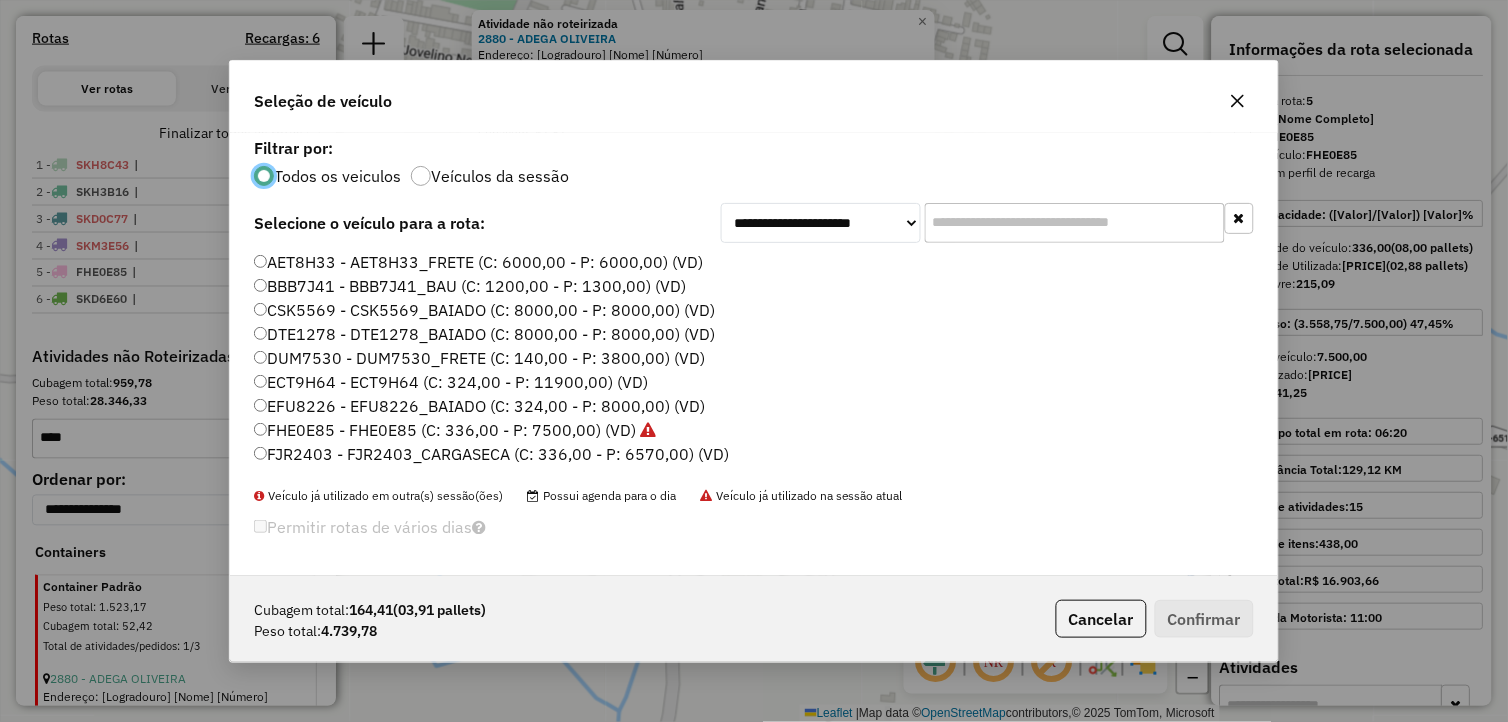 scroll, scrollTop: 11, scrollLeft: 5, axis: both 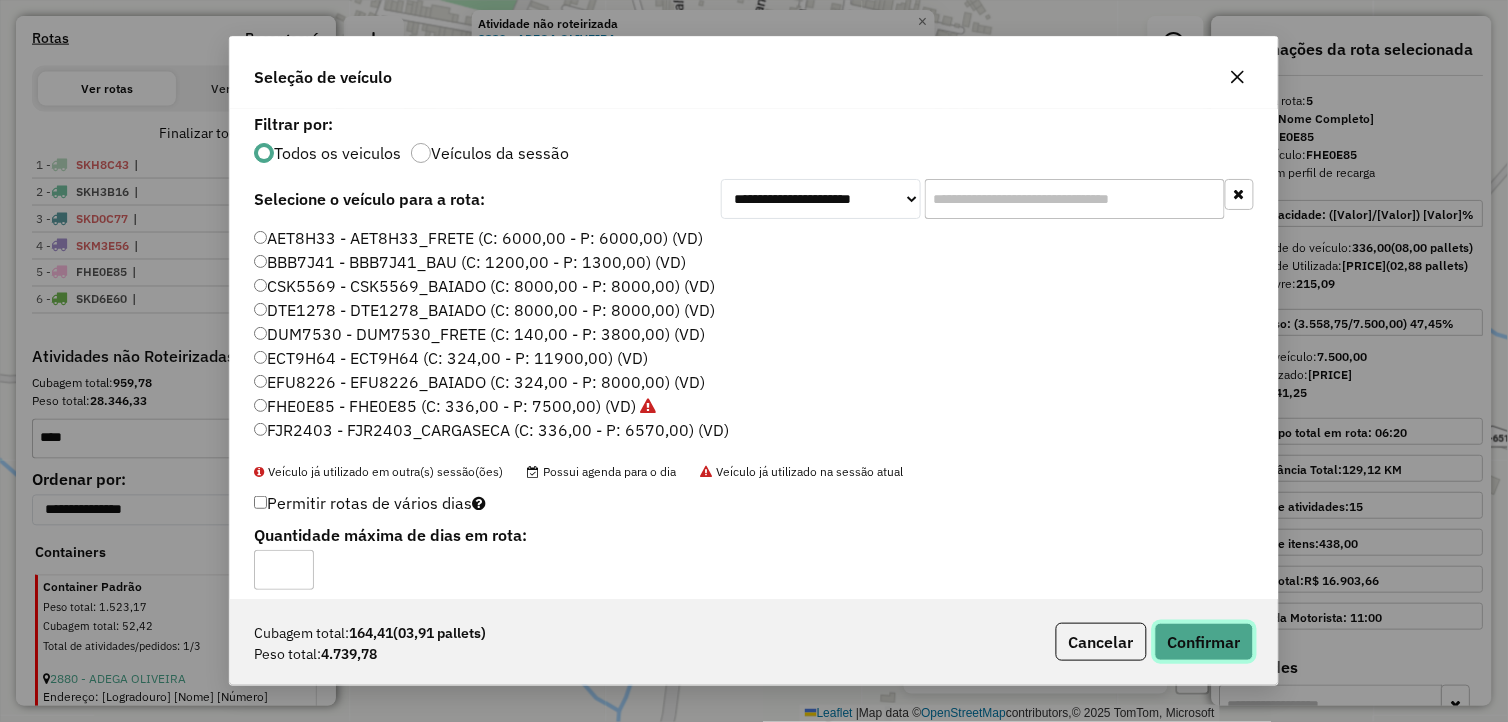 click on "Confirmar" 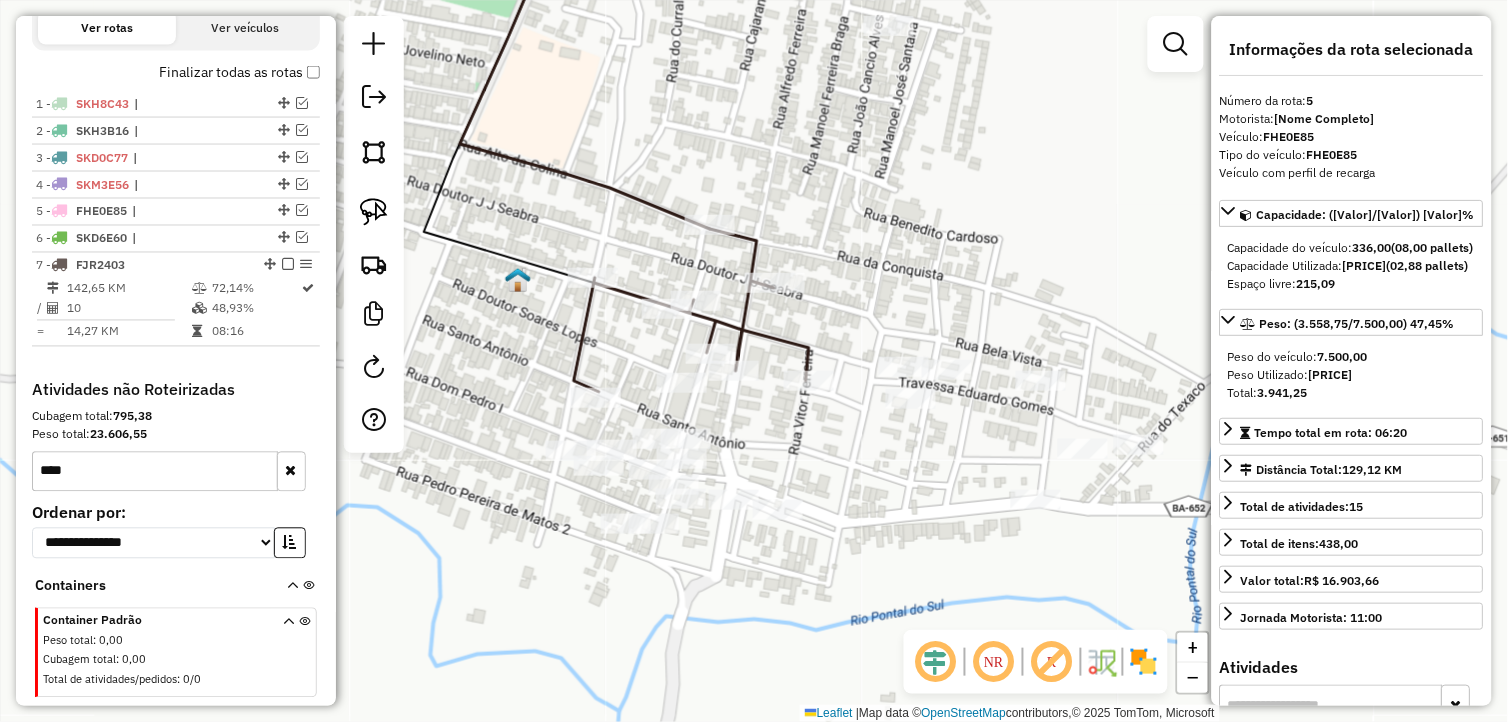 scroll, scrollTop: 714, scrollLeft: 0, axis: vertical 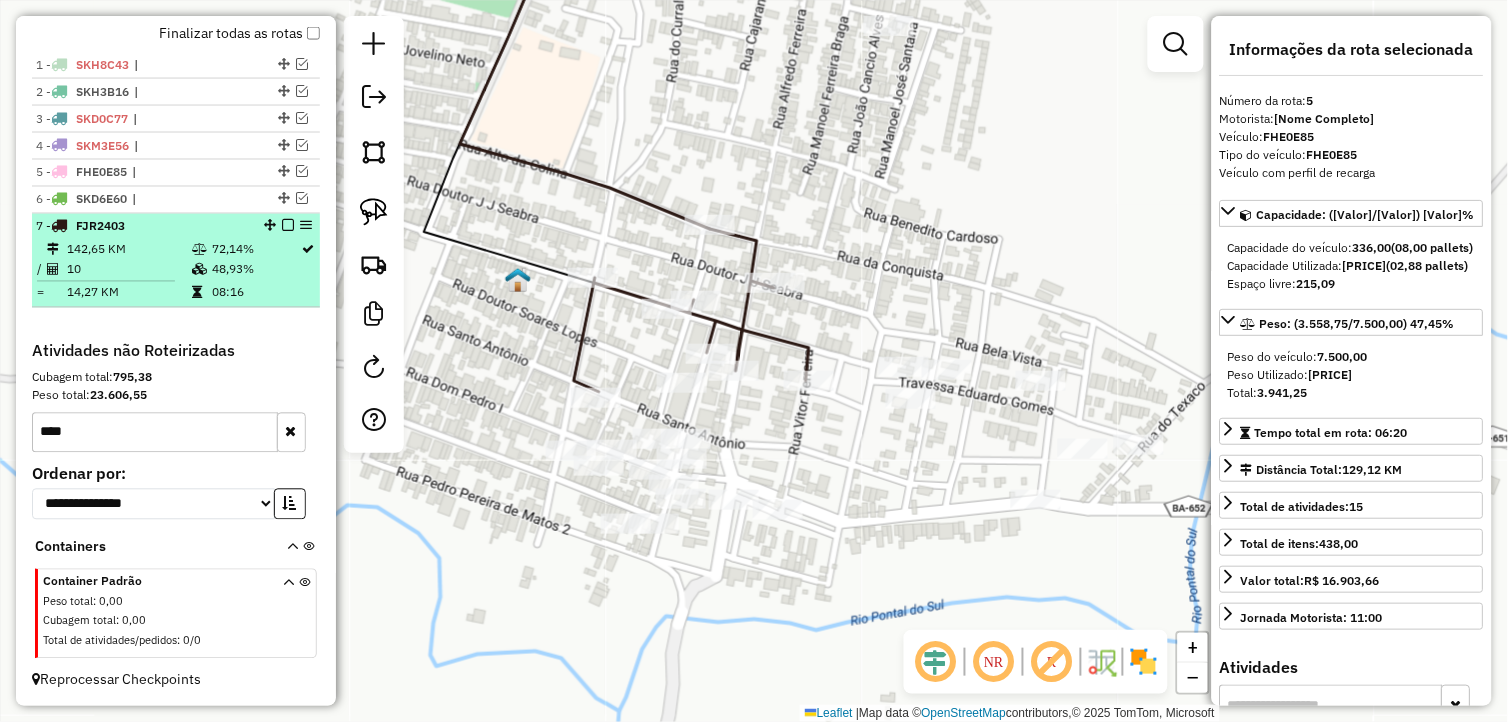 click at bounding box center [288, 226] 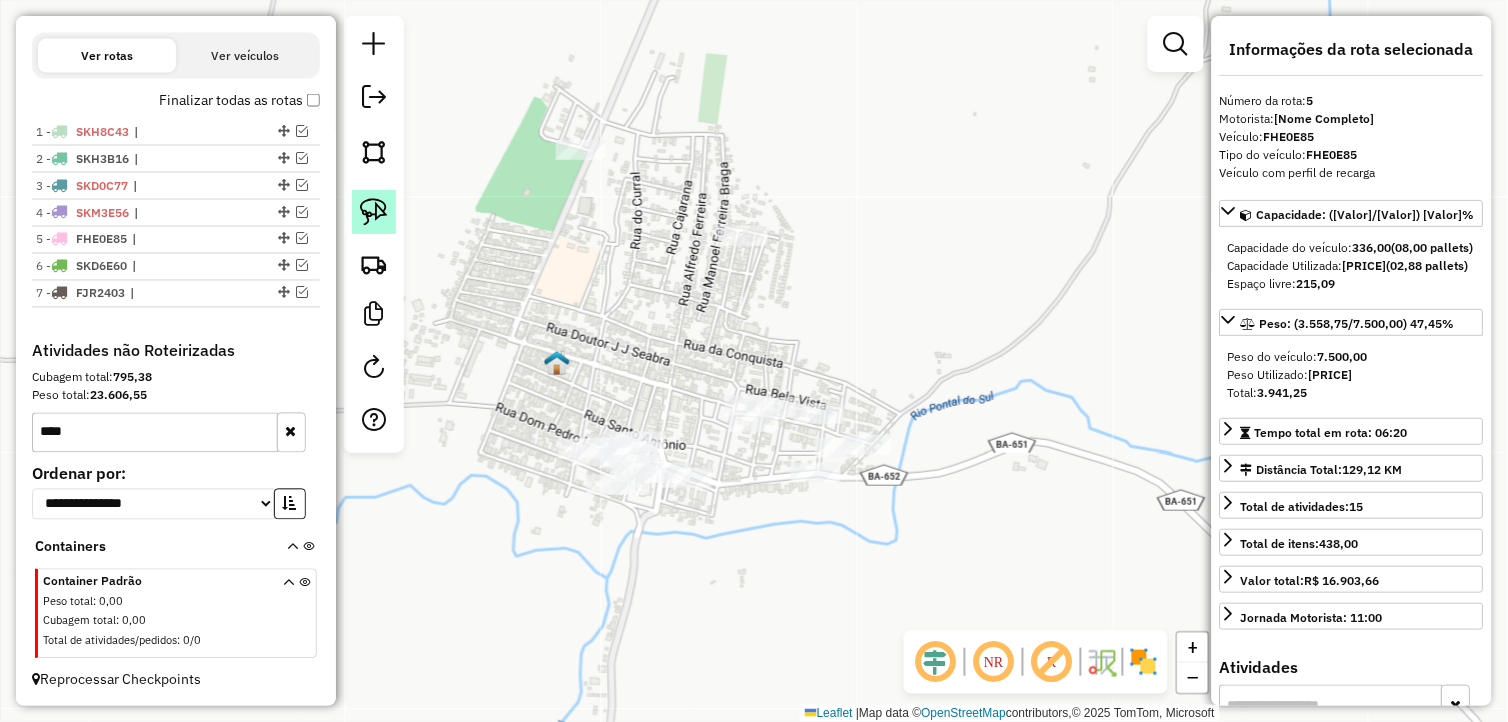 click 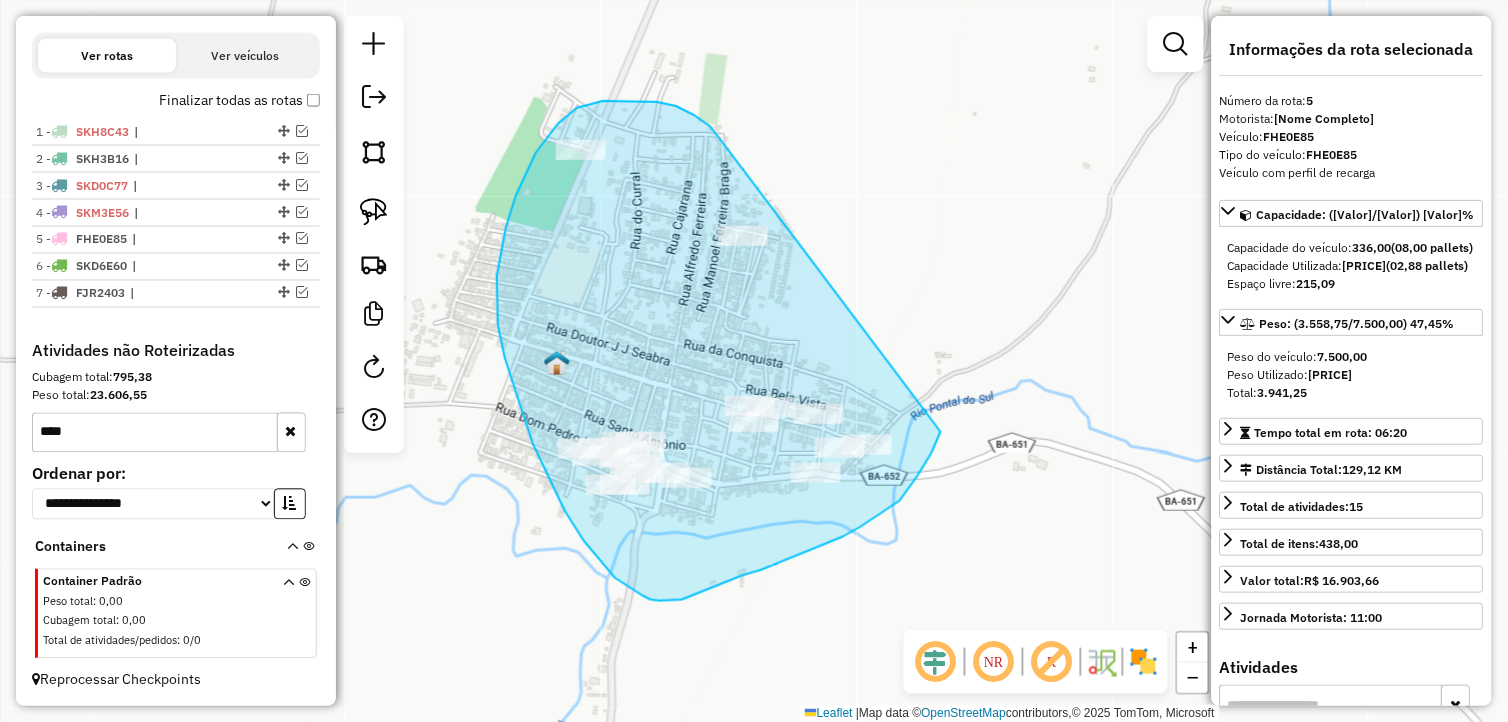 drag, startPoint x: 683, startPoint y: 110, endPoint x: 951, endPoint y: 364, distance: 369.24246 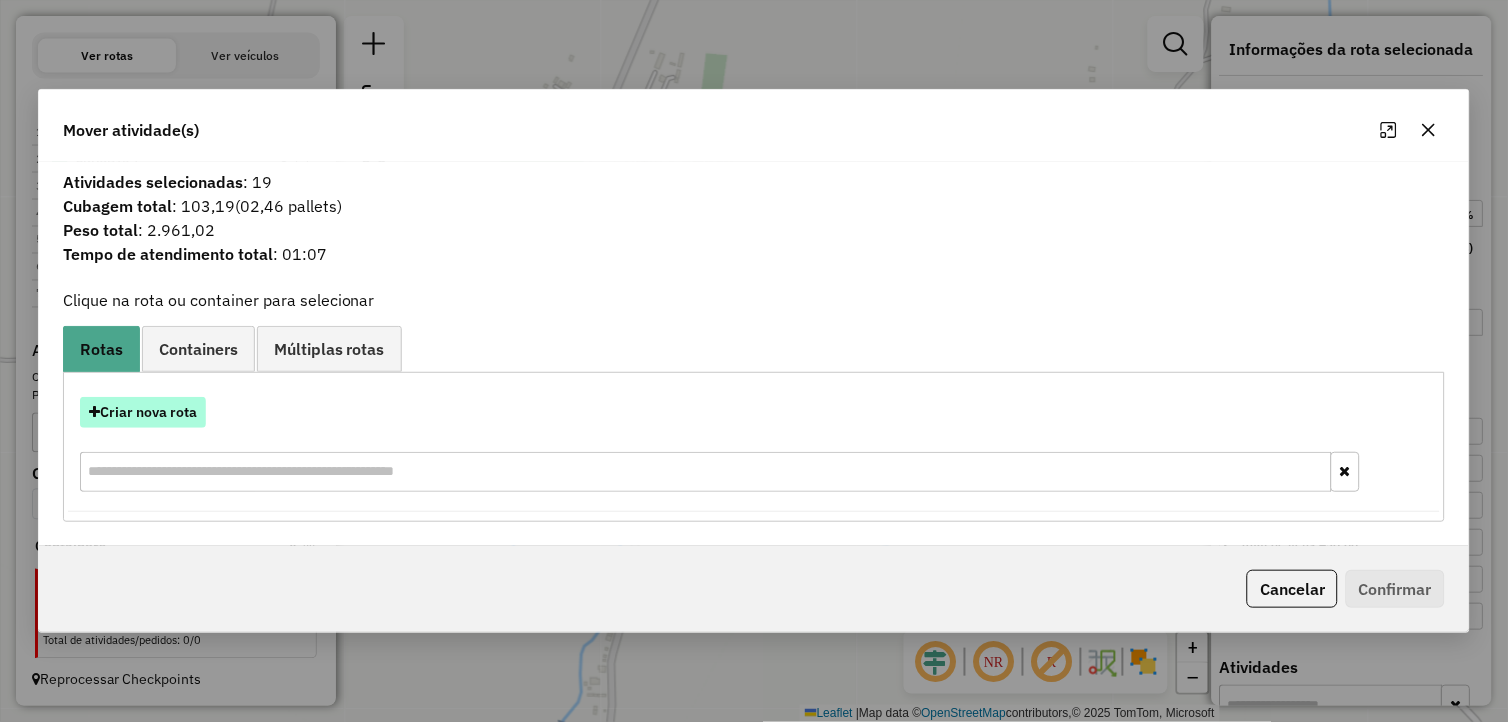 click on "Criar nova rota" at bounding box center [143, 412] 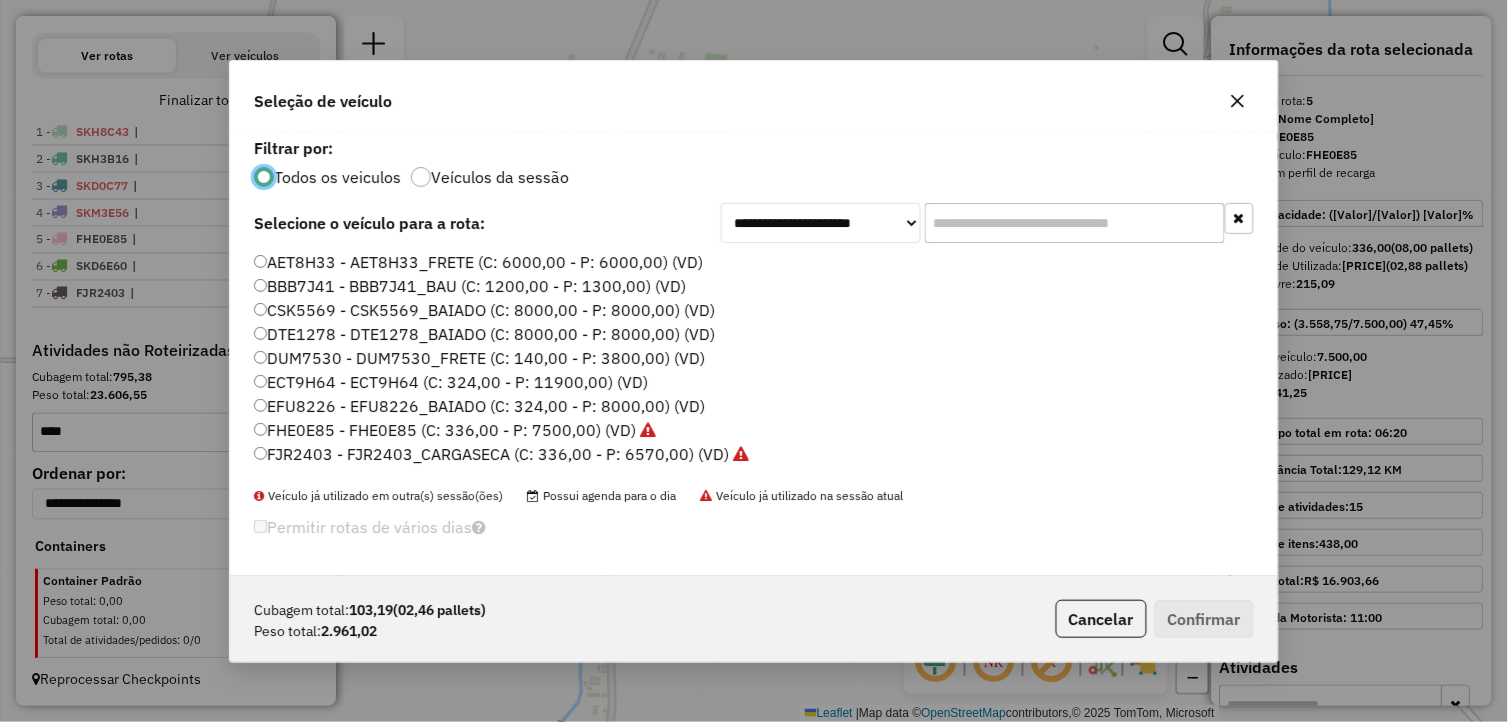 scroll, scrollTop: 11, scrollLeft: 5, axis: both 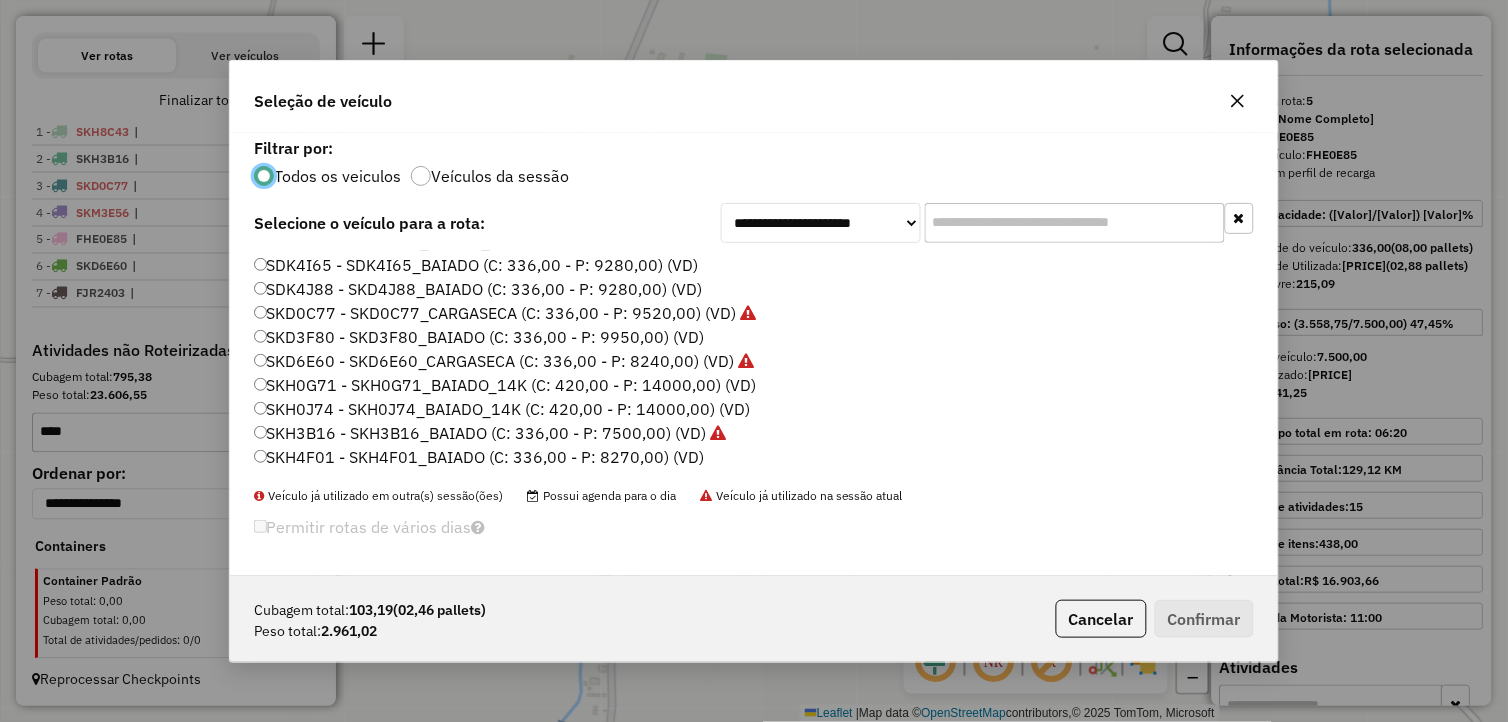 click on "SKH4F01 - SKH4F01_BAIADO (C: 336,00 - P: 8270,00) (VD)" 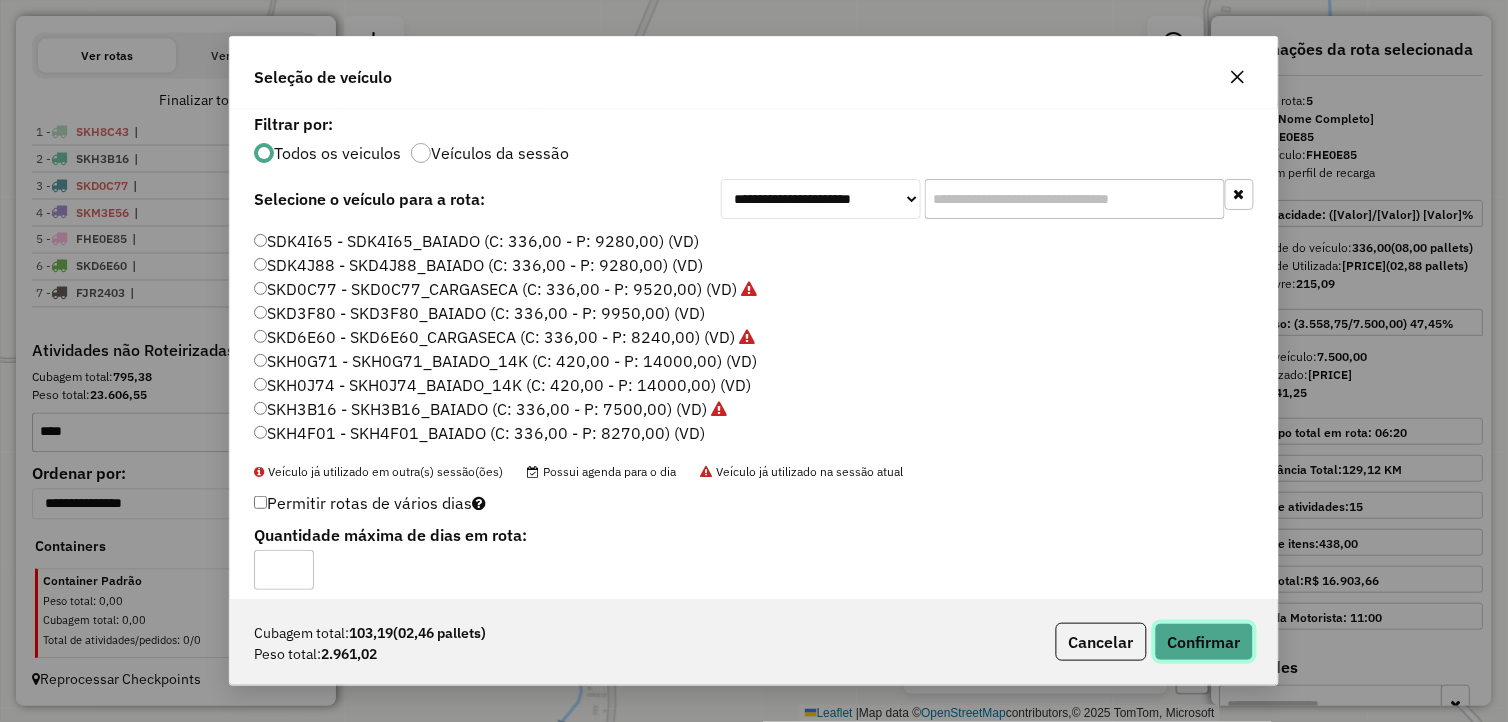 click on "Confirmar" 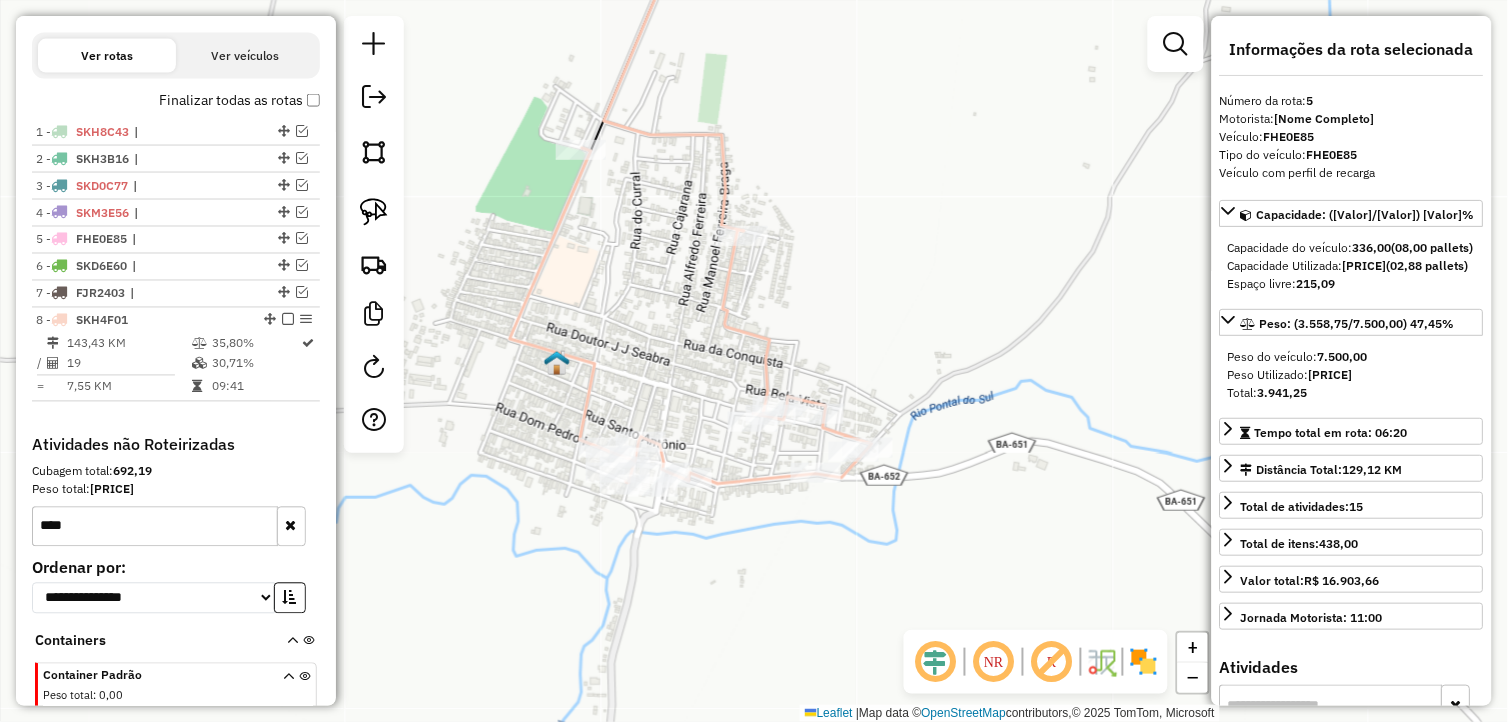 scroll, scrollTop: 742, scrollLeft: 0, axis: vertical 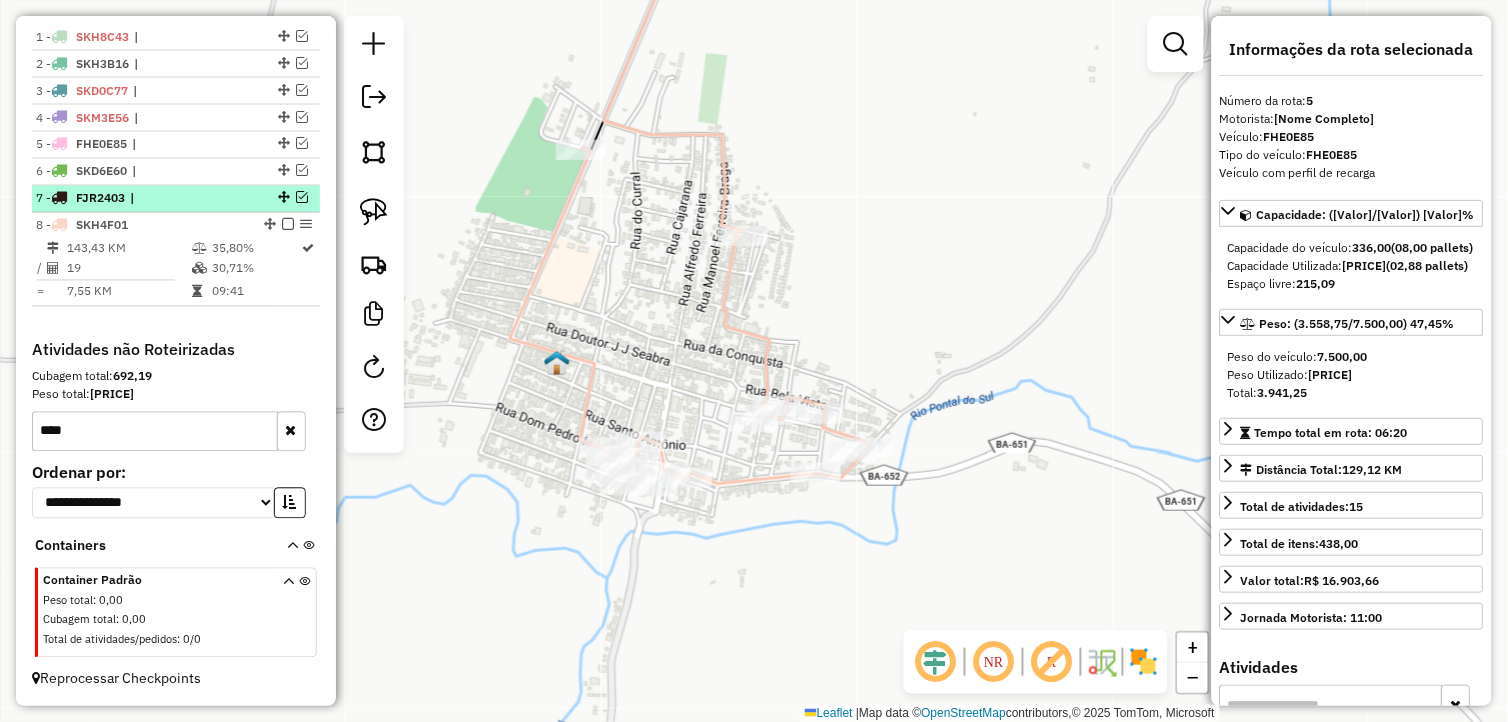 click on "7 -       FJR2403   |" at bounding box center [176, 199] 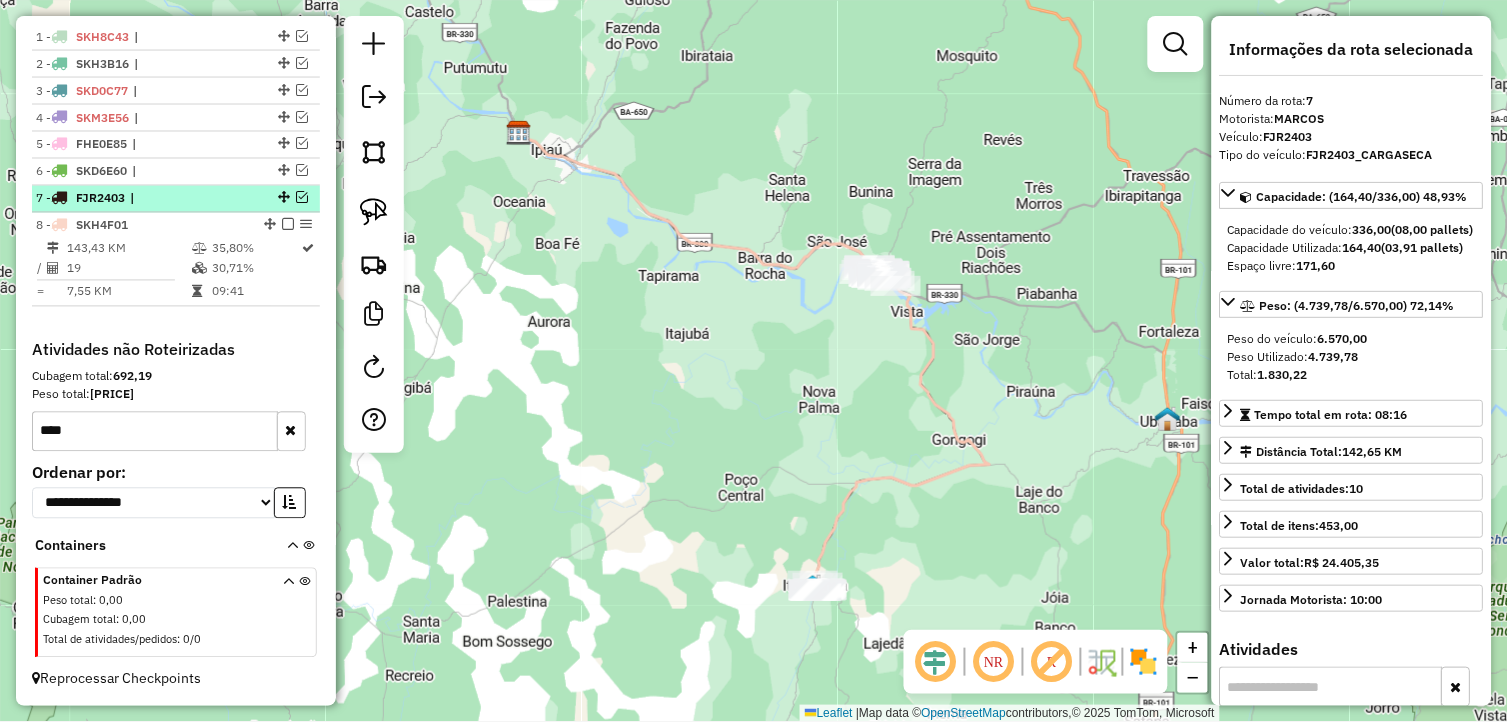 click at bounding box center [302, 198] 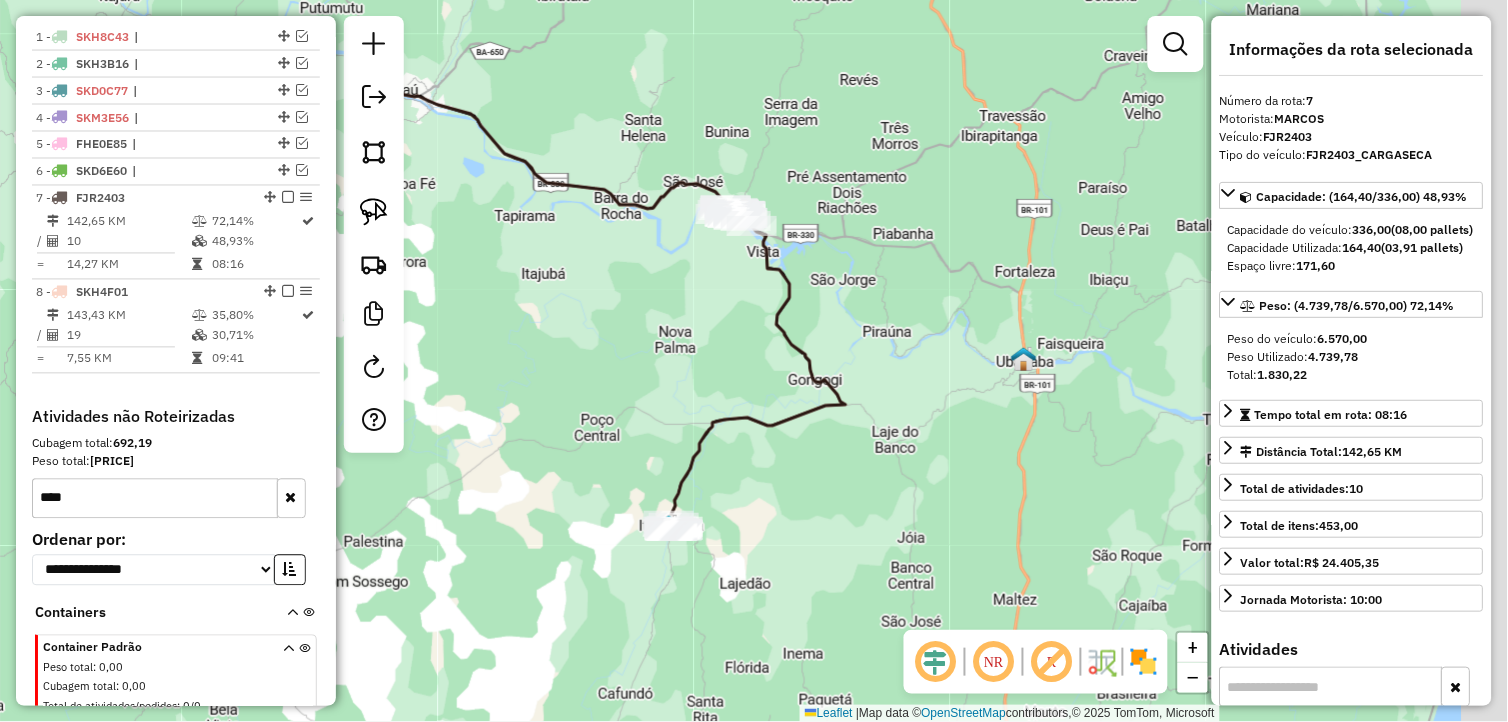 drag, startPoint x: 900, startPoint y: 448, endPoint x: 722, endPoint y: 422, distance: 179.88885 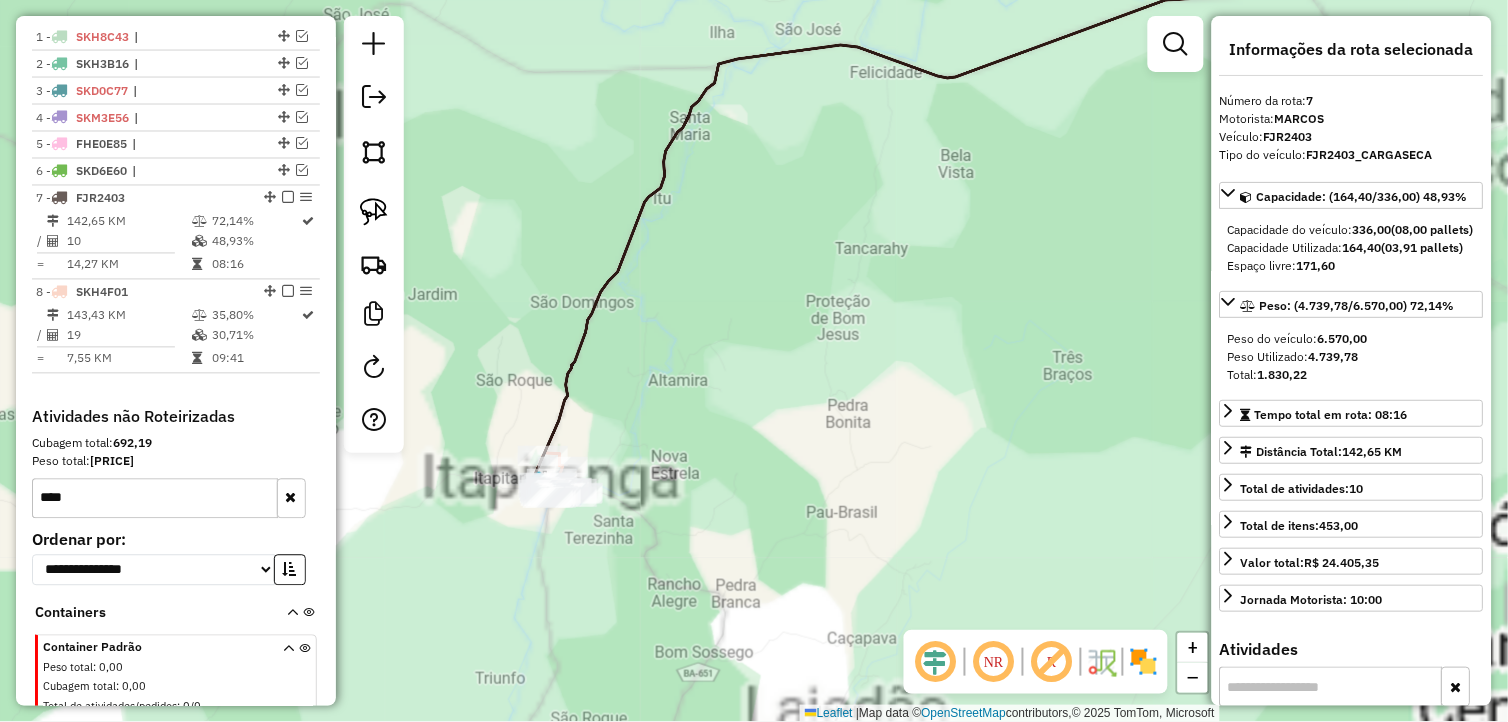 drag, startPoint x: 676, startPoint y: 543, endPoint x: 850, endPoint y: 393, distance: 229.73027 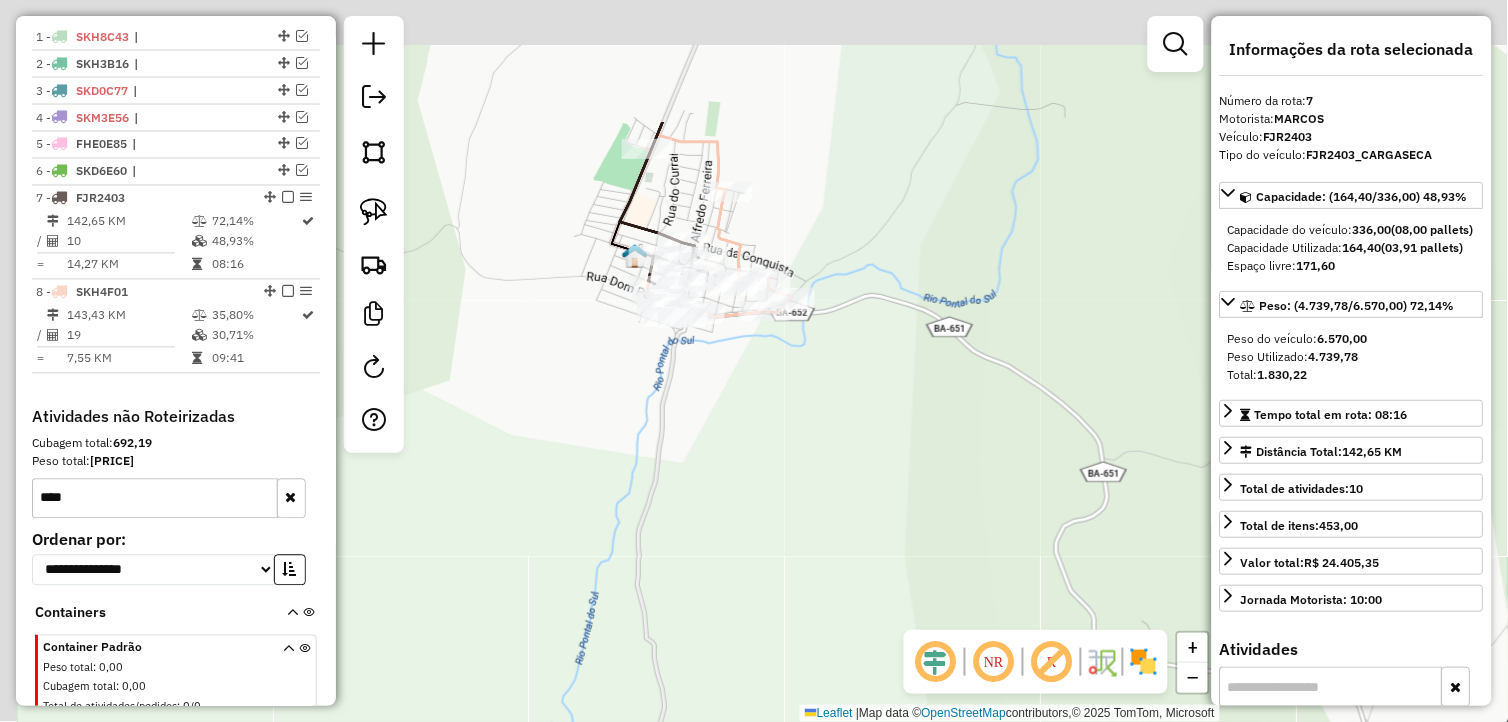 drag, startPoint x: 640, startPoint y: 365, endPoint x: 811, endPoint y: 533, distance: 239.71858 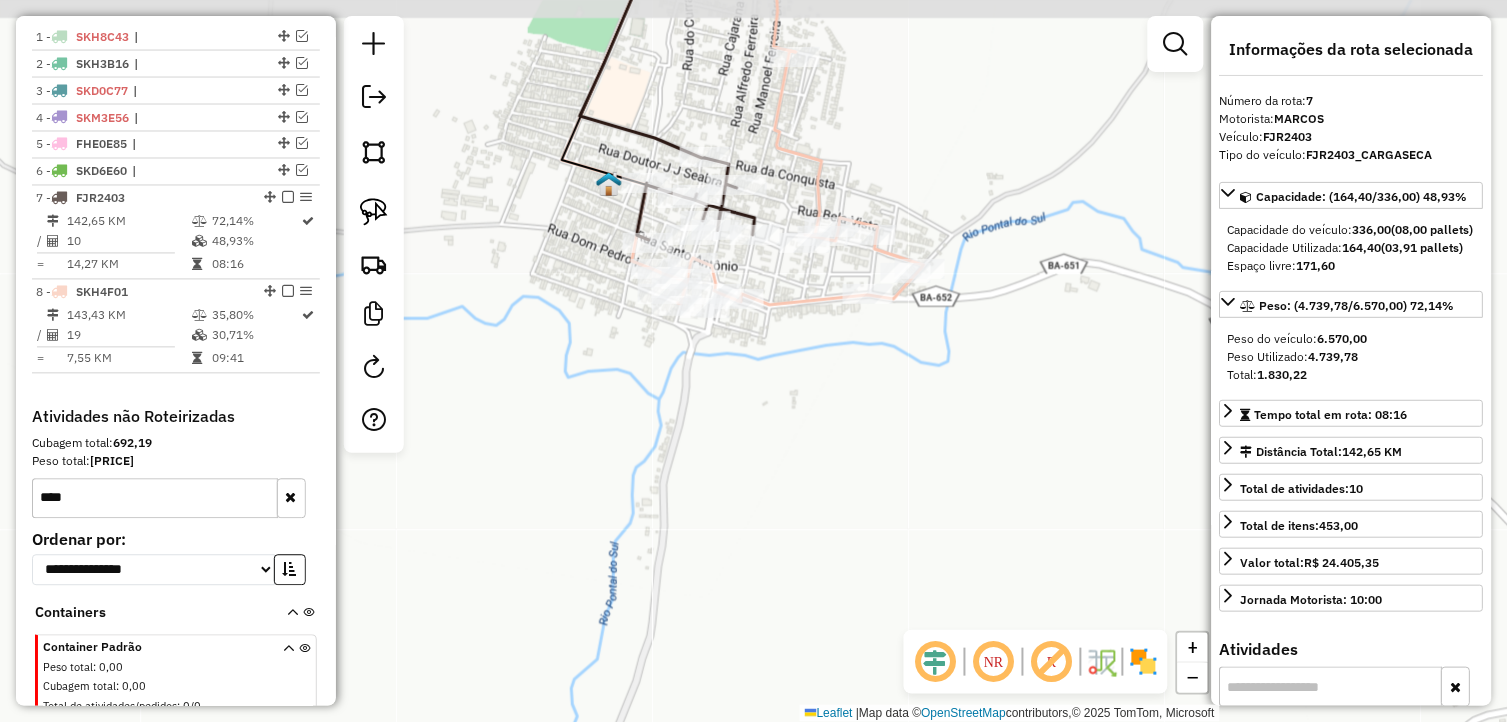 drag, startPoint x: 708, startPoint y: 412, endPoint x: 701, endPoint y: 490, distance: 78.31347 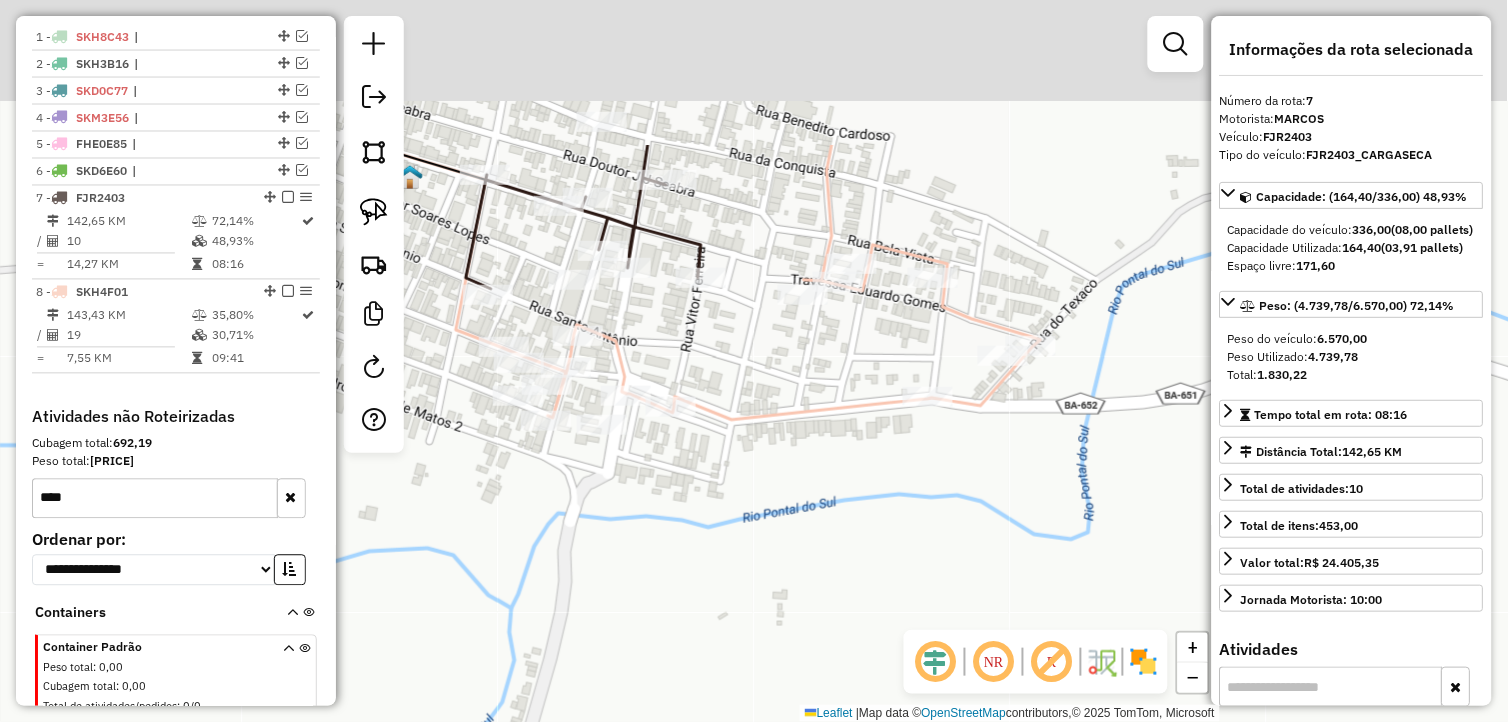 drag, startPoint x: 693, startPoint y: 441, endPoint x: 641, endPoint y: 583, distance: 151.2217 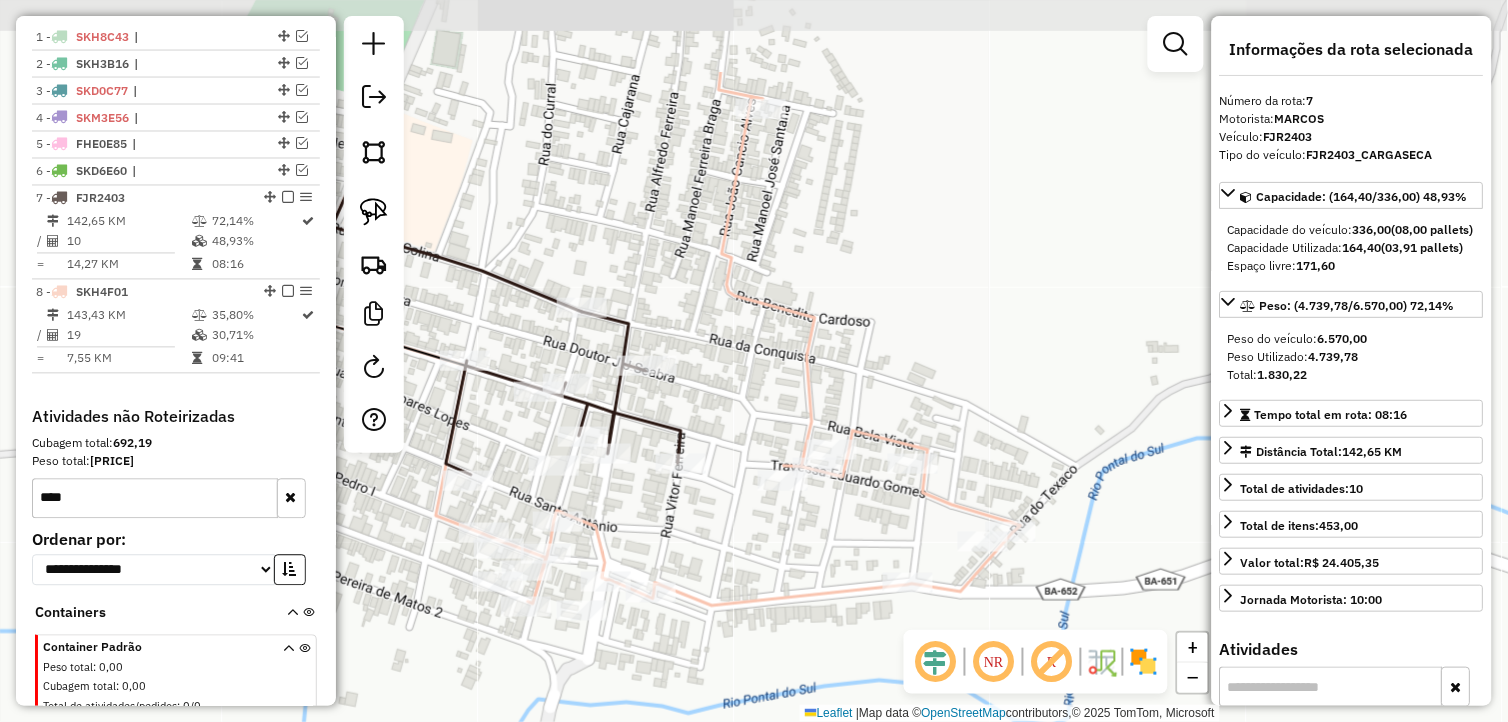 drag, startPoint x: 746, startPoint y: 370, endPoint x: 736, endPoint y: 515, distance: 145.34442 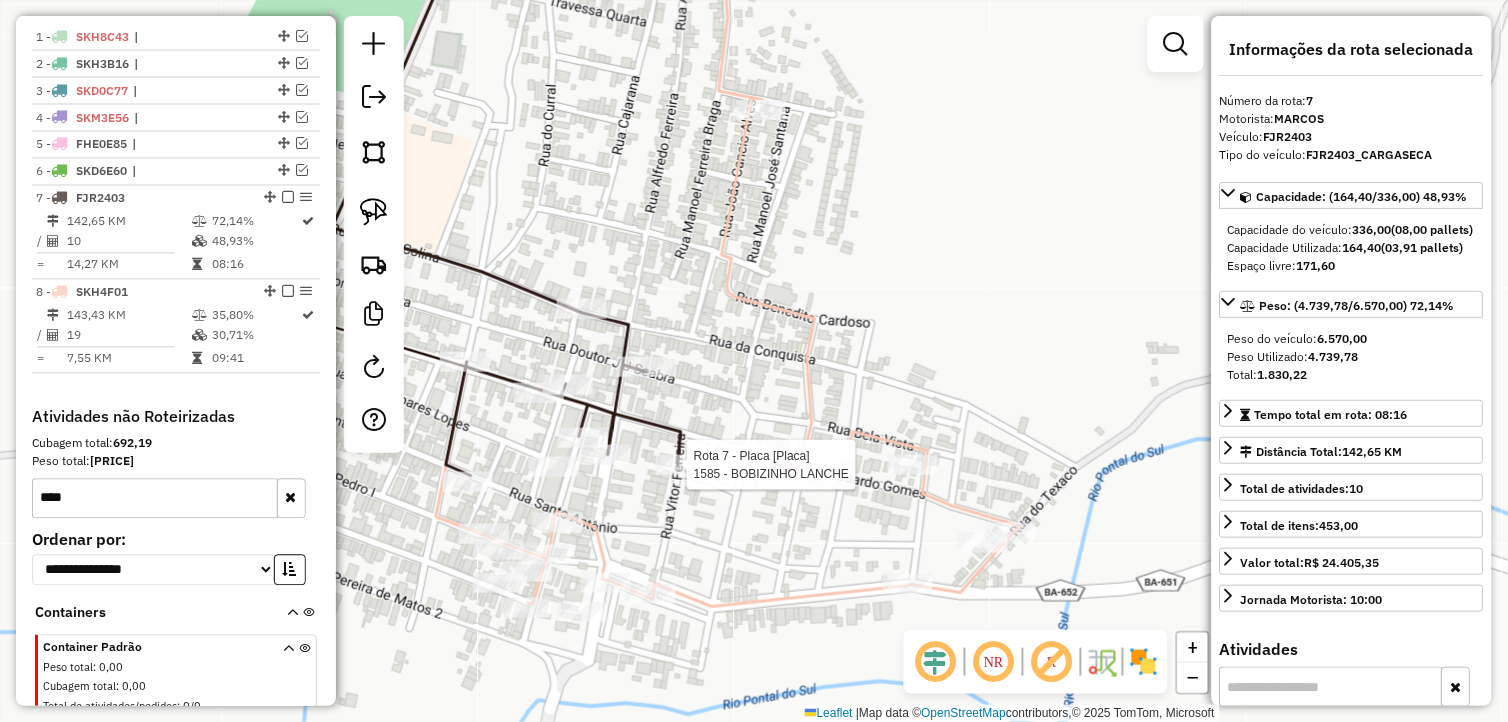 click 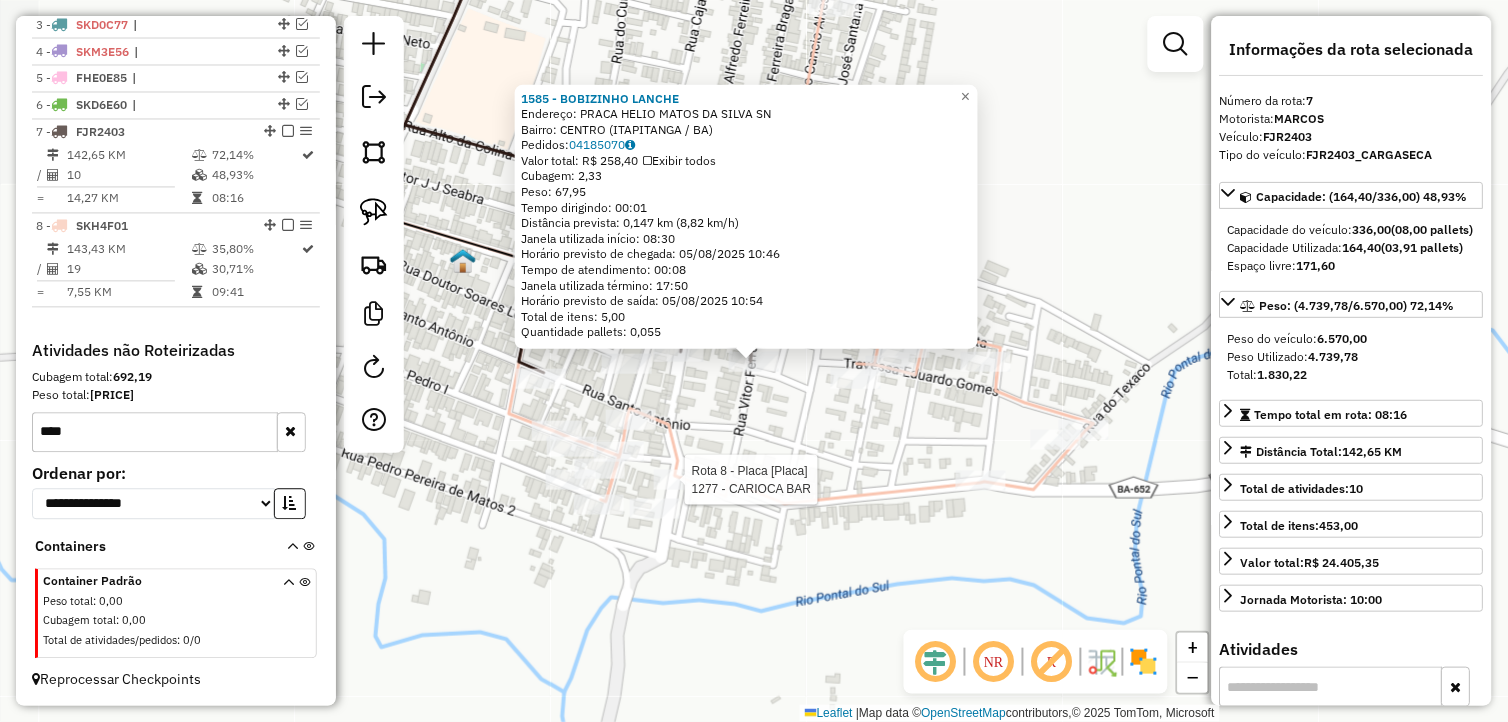 scroll, scrollTop: 808, scrollLeft: 0, axis: vertical 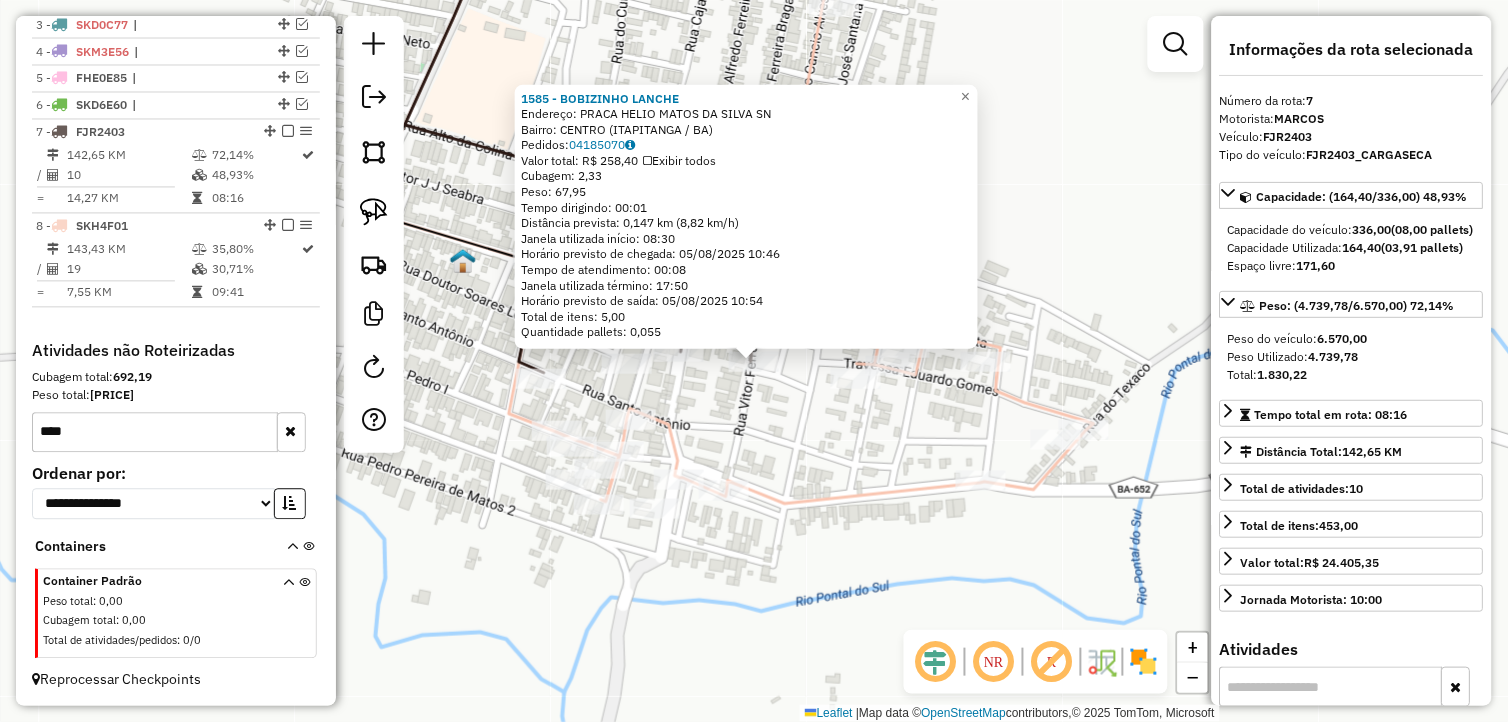 click on "1585 - BOBIZINHO LANCHE  Endereço:  PRACA HELIO MATOS DA SILVA SN   Bairro: CENTRO (ITAPITANGA / BA)   Pedidos:  04185070   Valor total: R$ 258,40   Exibir todos   Cubagem: 2,33  Peso: 67,95  Tempo dirigindo: 00:01   Distância prevista: 0,147 km (8,82 km/h)   Janela utilizada início: 08:30   Horário previsto de chegada: 05/08/2025 10:46   Tempo de atendimento: 00:08   Janela utilizada término: 17:50   Horário previsto de saída: 05/08/2025 10:54   Total de itens: 5,00   Quantidade pallets: 0,055  × Janela de atendimento Grade de atendimento Capacidade Transportadoras Veículos Cliente Pedidos  Rotas Selecione os dias de semana para filtrar as janelas de atendimento  Seg   Ter   Qua   Qui   Sex   Sáb   Dom  Informe o período da janela de atendimento: De: Até:  Filtrar exatamente a janela do cliente  Considerar janela de atendimento padrão  Selecione os dias de semana para filtrar as grades de atendimento  Seg   Ter   Qua   Qui   Sex   Sáb   Dom   Clientes fora do dia de atendimento selecionado De:" 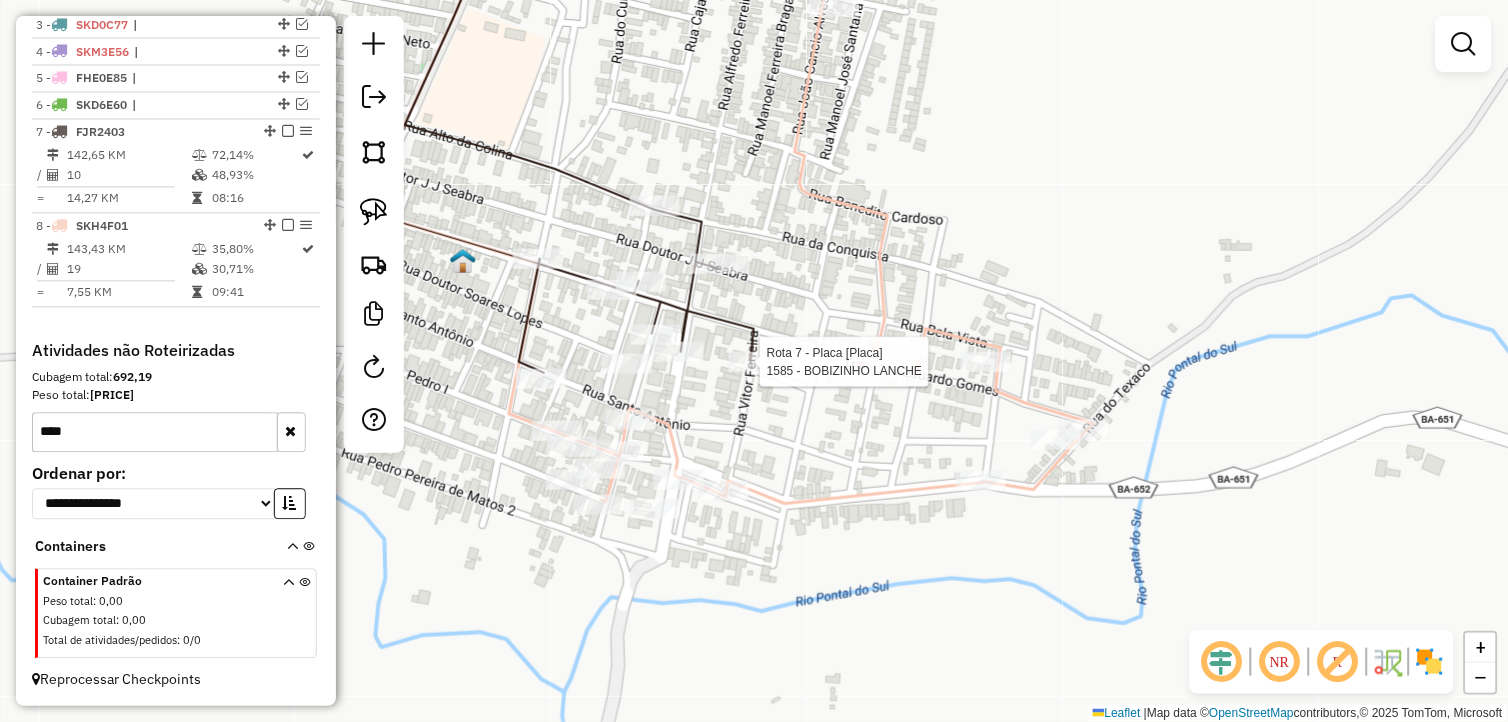 select on "**********" 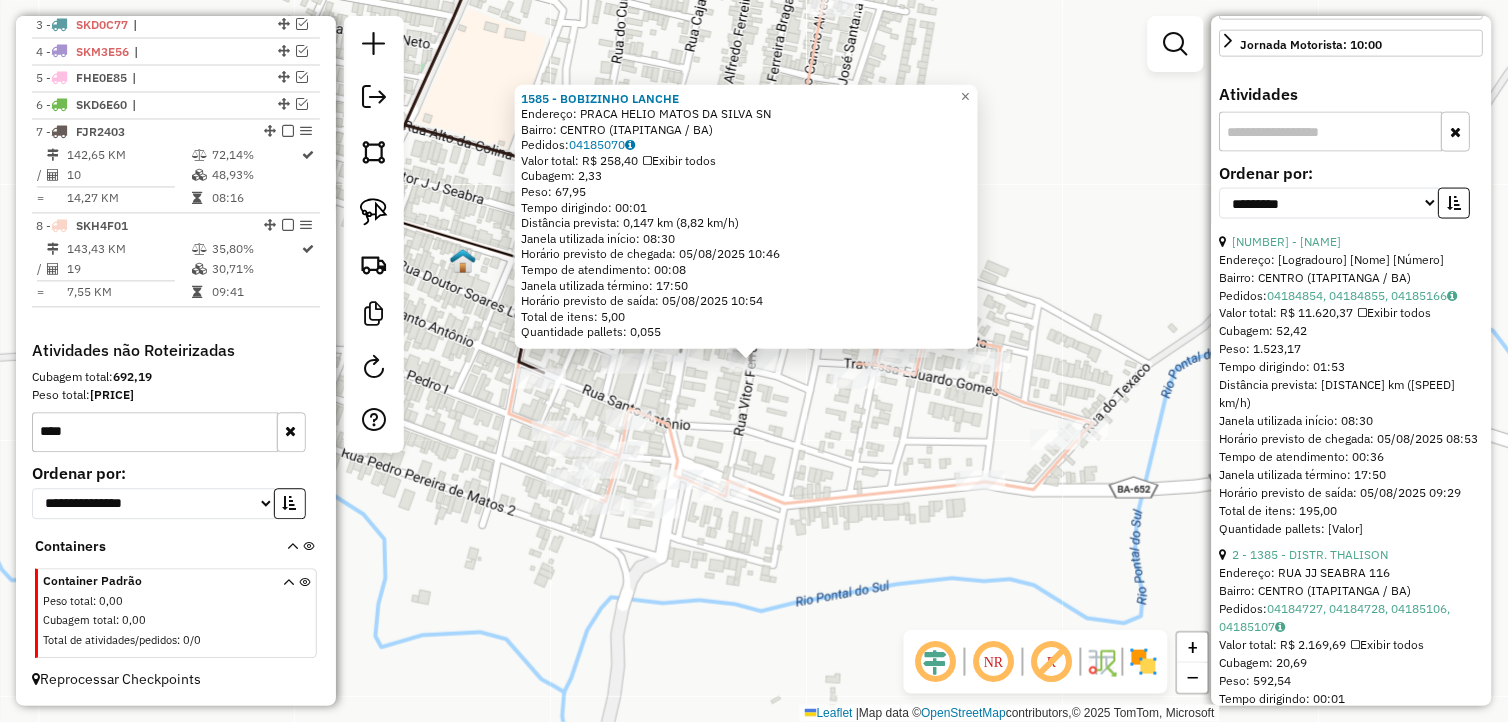 scroll, scrollTop: 666, scrollLeft: 0, axis: vertical 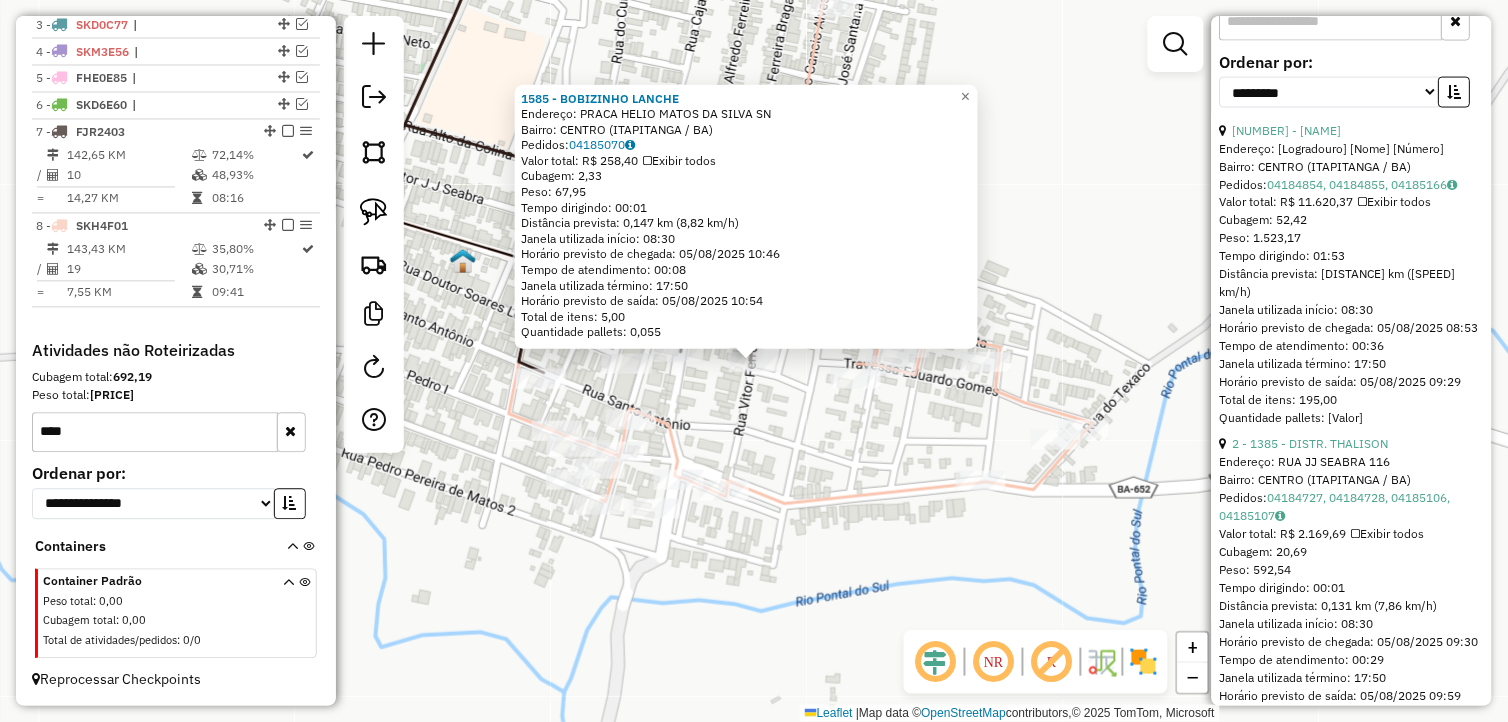 click on "1585 - BOBIZINHO LANCHE  Endereço:  PRACA HELIO MATOS DA SILVA SN   Bairro: CENTRO (ITAPITANGA / BA)   Pedidos:  04185070   Valor total: R$ 258,40   Exibir todos   Cubagem: 2,33  Peso: 67,95  Tempo dirigindo: 00:01   Distância prevista: 0,147 km (8,82 km/h)   Janela utilizada início: 08:30   Horário previsto de chegada: 05/08/2025 10:46   Tempo de atendimento: 00:08   Janela utilizada término: 17:50   Horário previsto de saída: 05/08/2025 10:54   Total de itens: 5,00   Quantidade pallets: 0,055  × Janela de atendimento Grade de atendimento Capacidade Transportadoras Veículos Cliente Pedidos  Rotas Selecione os dias de semana para filtrar as janelas de atendimento  Seg   Ter   Qua   Qui   Sex   Sáb   Dom  Informe o período da janela de atendimento: De: Até:  Filtrar exatamente a janela do cliente  Considerar janela de atendimento padrão  Selecione os dias de semana para filtrar as grades de atendimento  Seg   Ter   Qua   Qui   Sex   Sáb   Dom   Clientes fora do dia de atendimento selecionado De:" 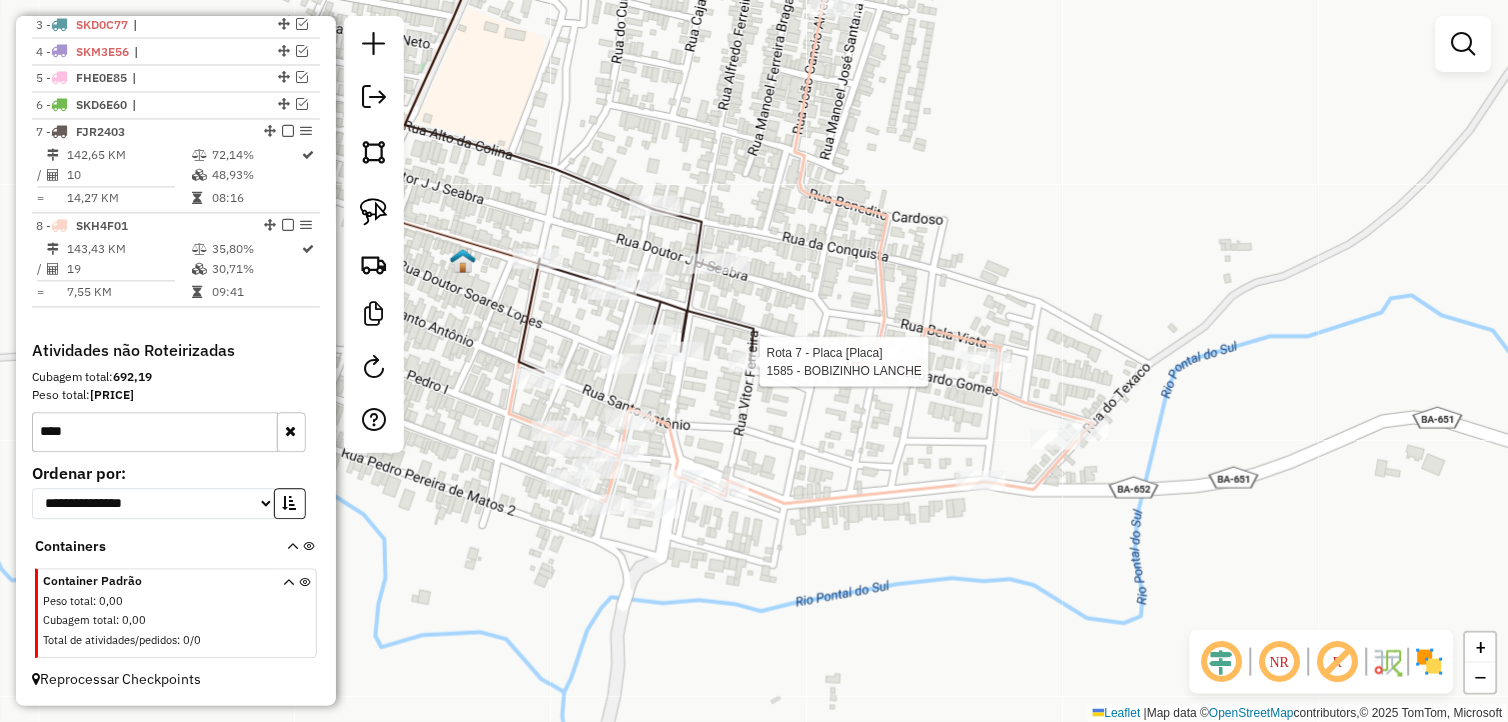 select on "**********" 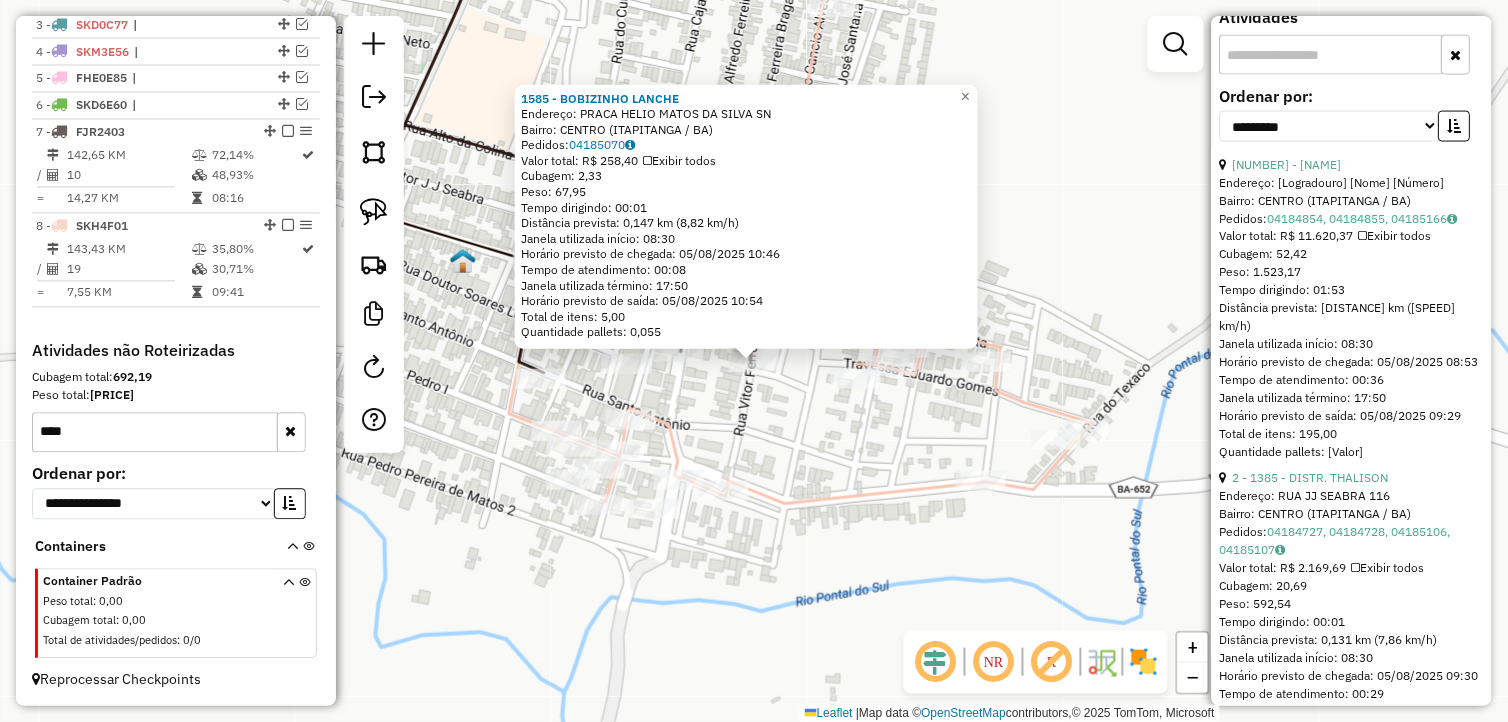 scroll, scrollTop: 666, scrollLeft: 0, axis: vertical 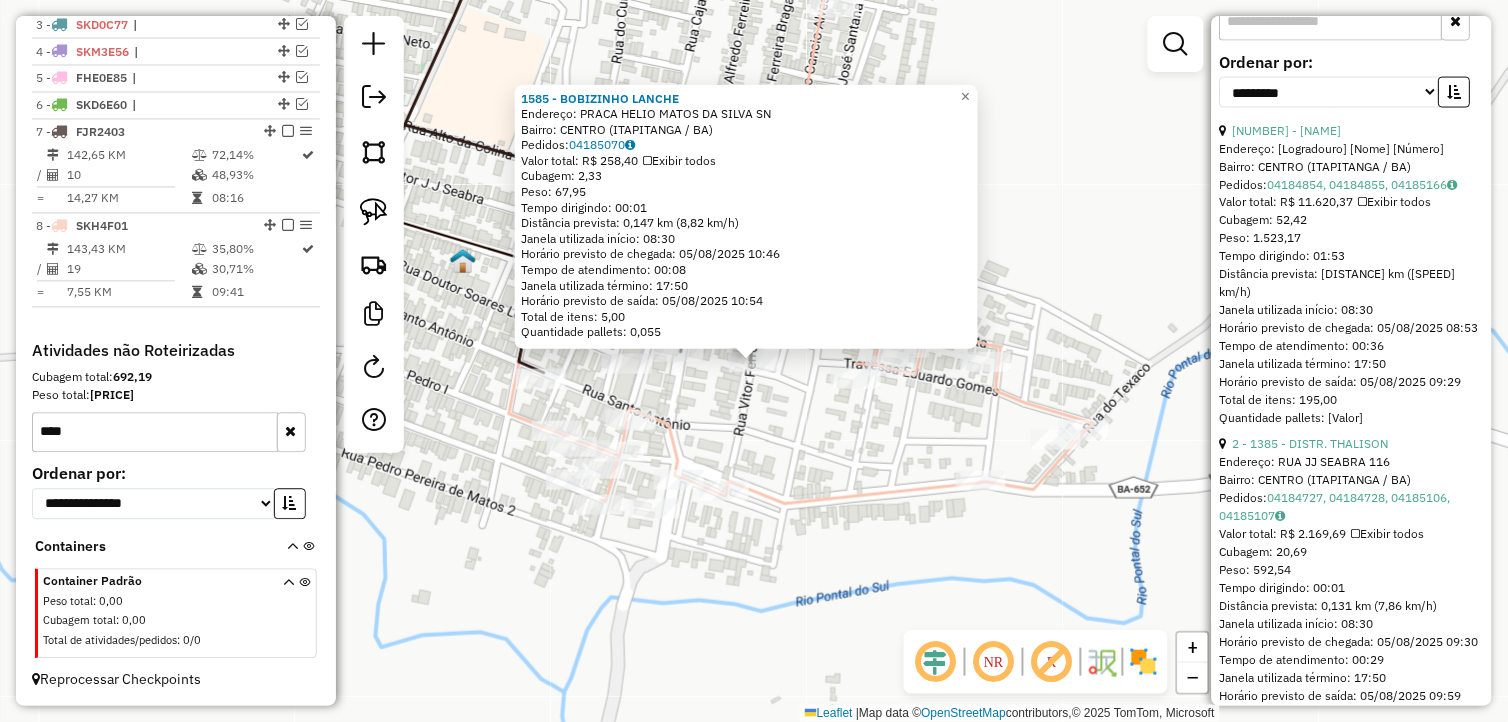 click on "1585 - BOBIZINHO LANCHE  Endereço:  PRACA HELIO MATOS DA SILVA SN   Bairro: CENTRO (ITAPITANGA / BA)   Pedidos:  04185070   Valor total: R$ 258,40   Exibir todos   Cubagem: 2,33  Peso: 67,95  Tempo dirigindo: 00:01   Distância prevista: 0,147 km (8,82 km/h)   Janela utilizada início: 08:30   Horário previsto de chegada: 05/08/2025 10:46   Tempo de atendimento: 00:08   Janela utilizada término: 17:50   Horário previsto de saída: 05/08/2025 10:54   Total de itens: 5,00   Quantidade pallets: 0,055  × Janela de atendimento Grade de atendimento Capacidade Transportadoras Veículos Cliente Pedidos  Rotas Selecione os dias de semana para filtrar as janelas de atendimento  Seg   Ter   Qua   Qui   Sex   Sáb   Dom  Informe o período da janela de atendimento: De: Até:  Filtrar exatamente a janela do cliente  Considerar janela de atendimento padrão  Selecione os dias de semana para filtrar as grades de atendimento  Seg   Ter   Qua   Qui   Sex   Sáb   Dom   Clientes fora do dia de atendimento selecionado De:" 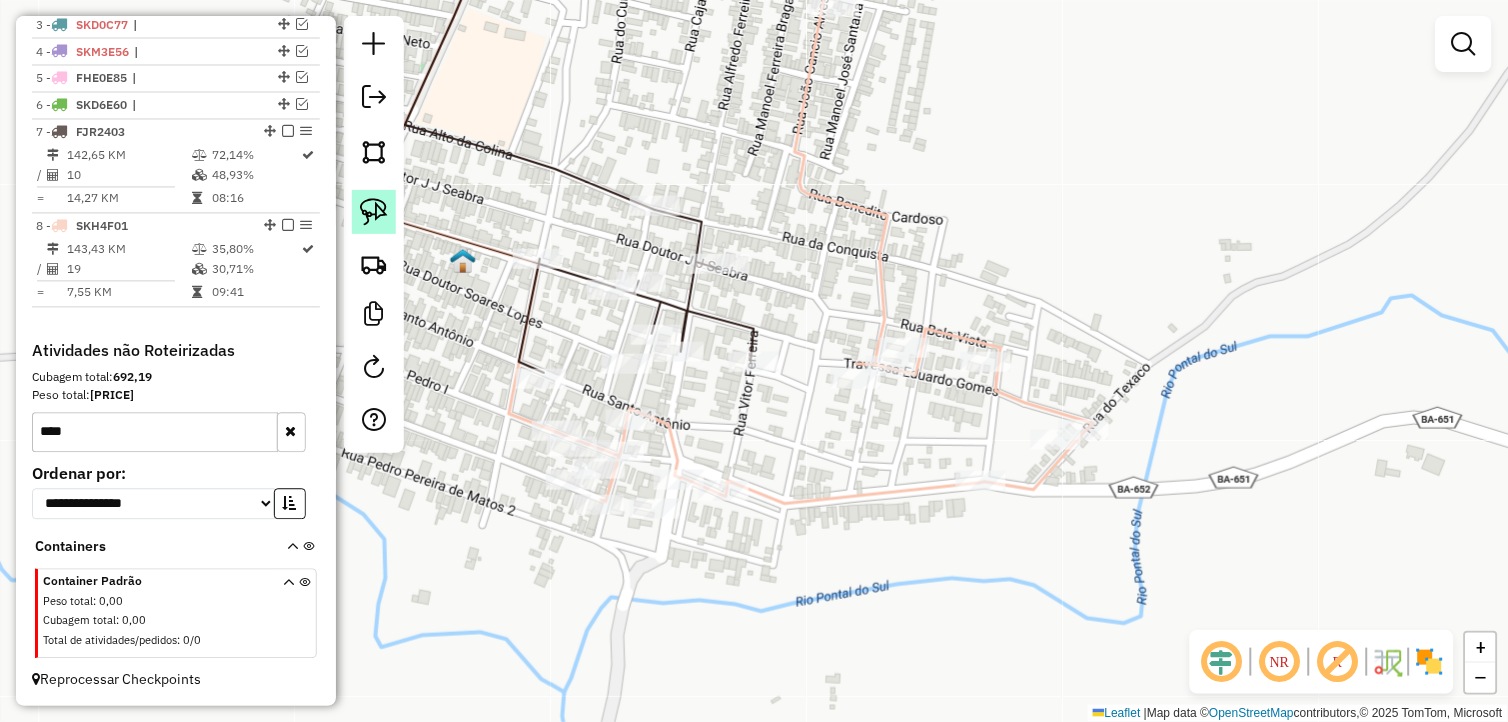 click 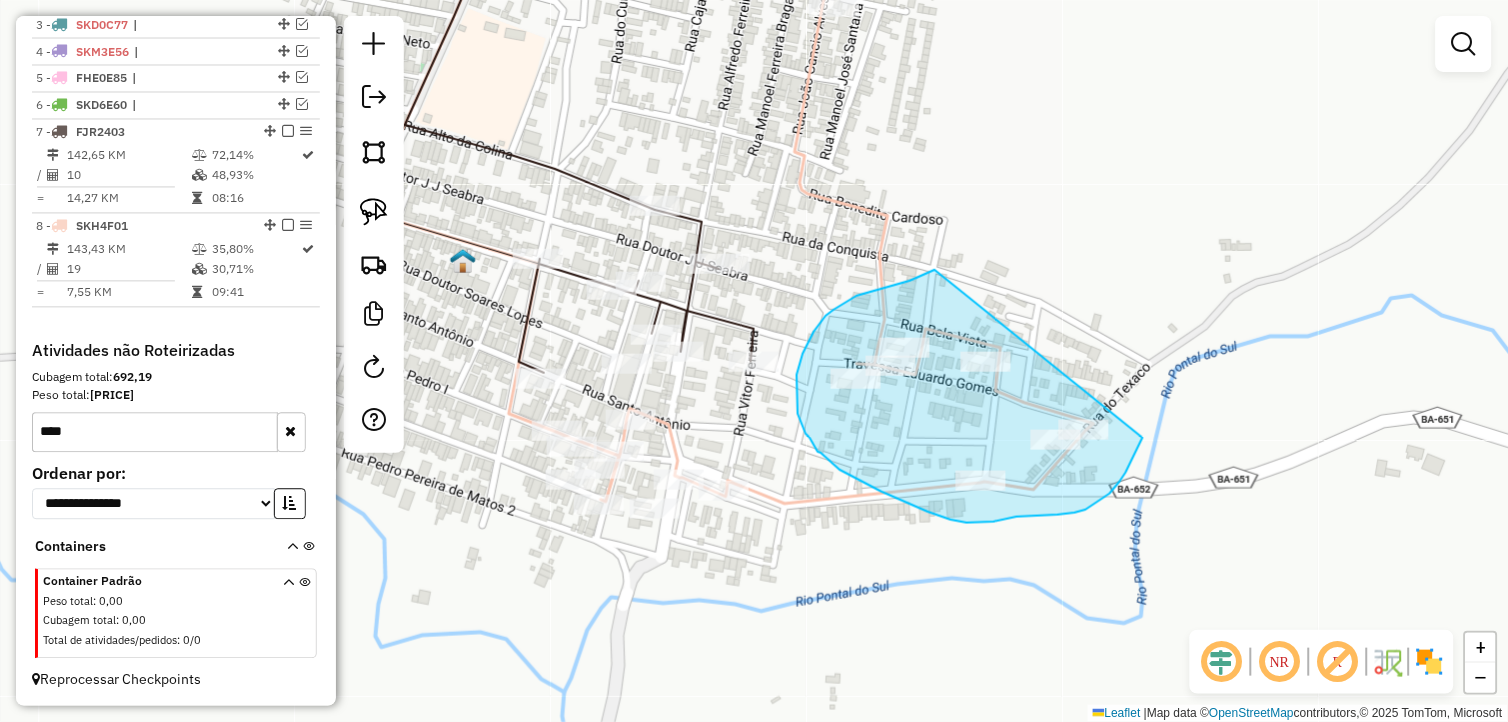 drag, startPoint x: 935, startPoint y: 270, endPoint x: 1148, endPoint y: 403, distance: 251.11353 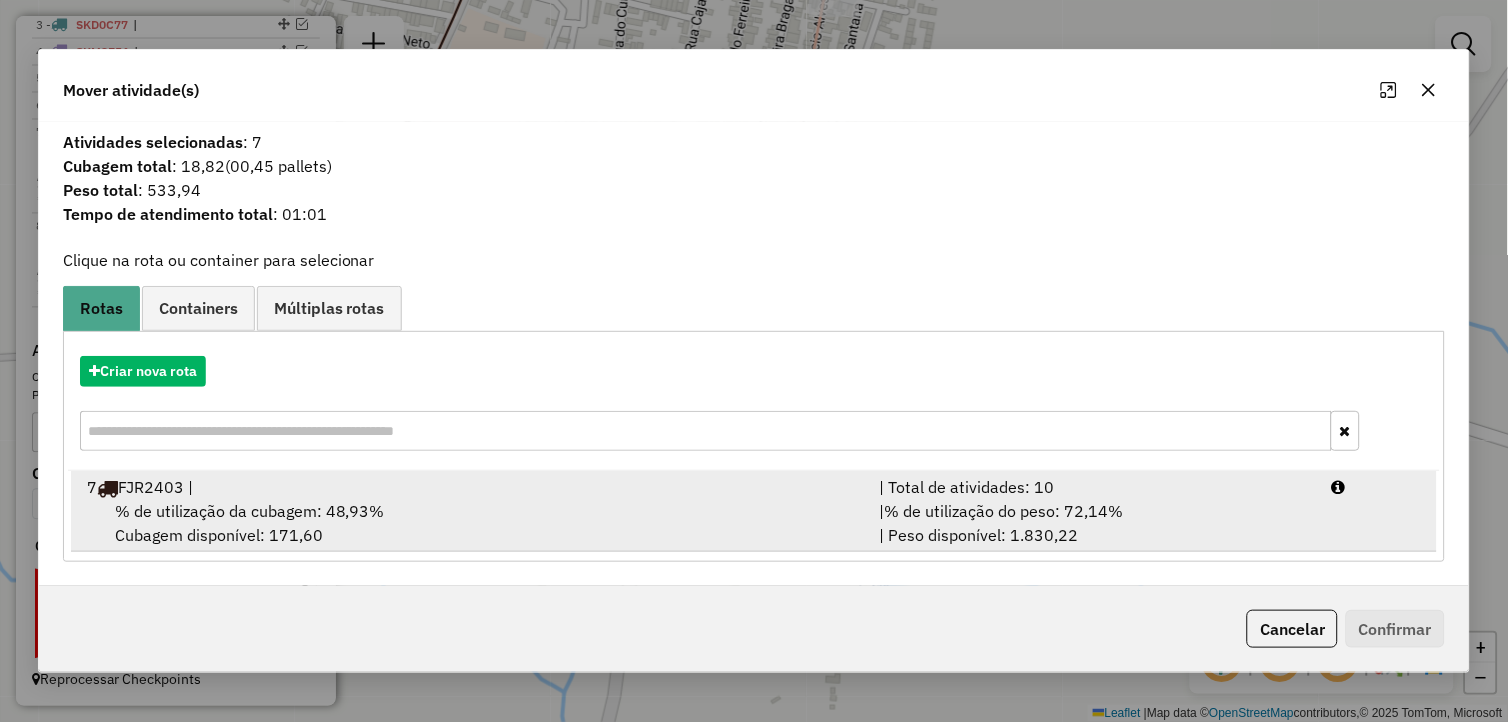 click on "% de utilização da cubagem: 48,93%  Cubagem disponível: 171,60" at bounding box center (471, 523) 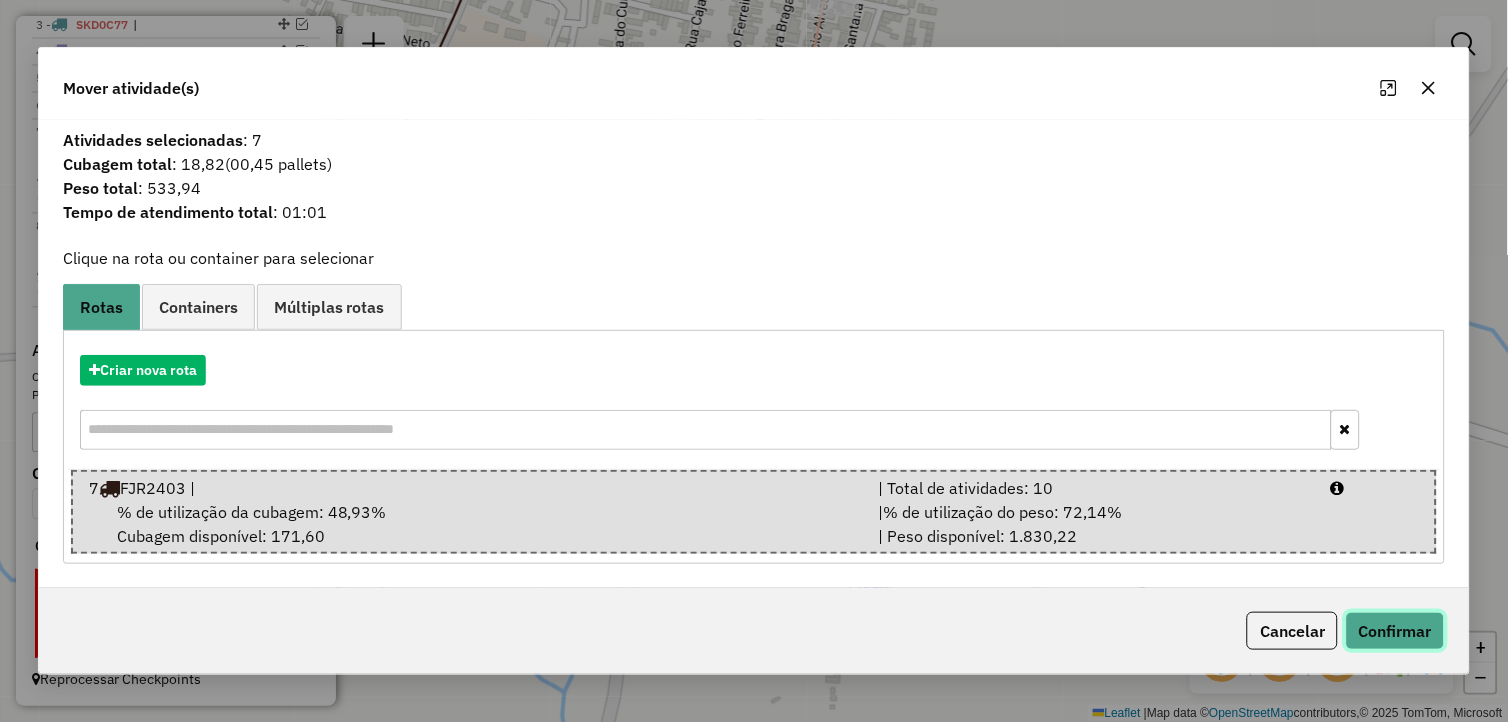 click on "Confirmar" 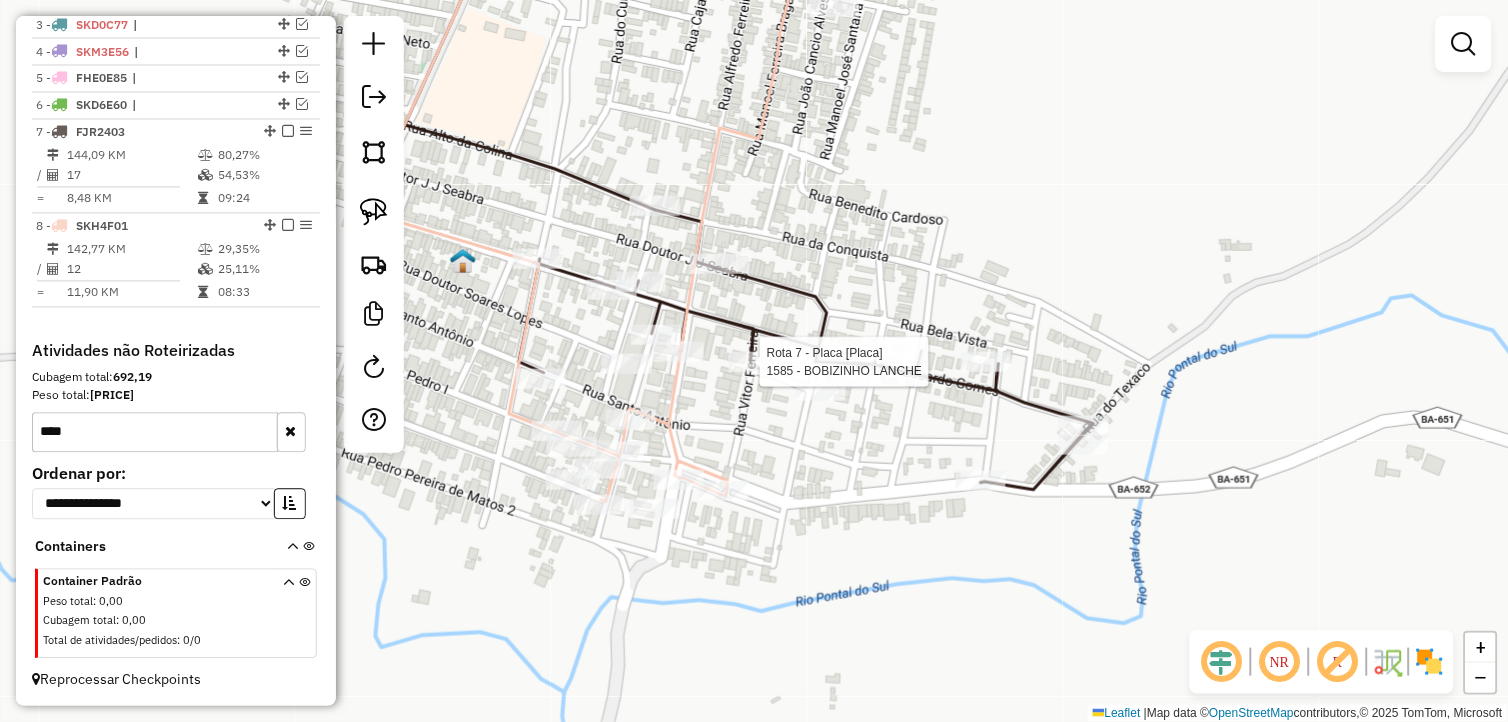 select on "**********" 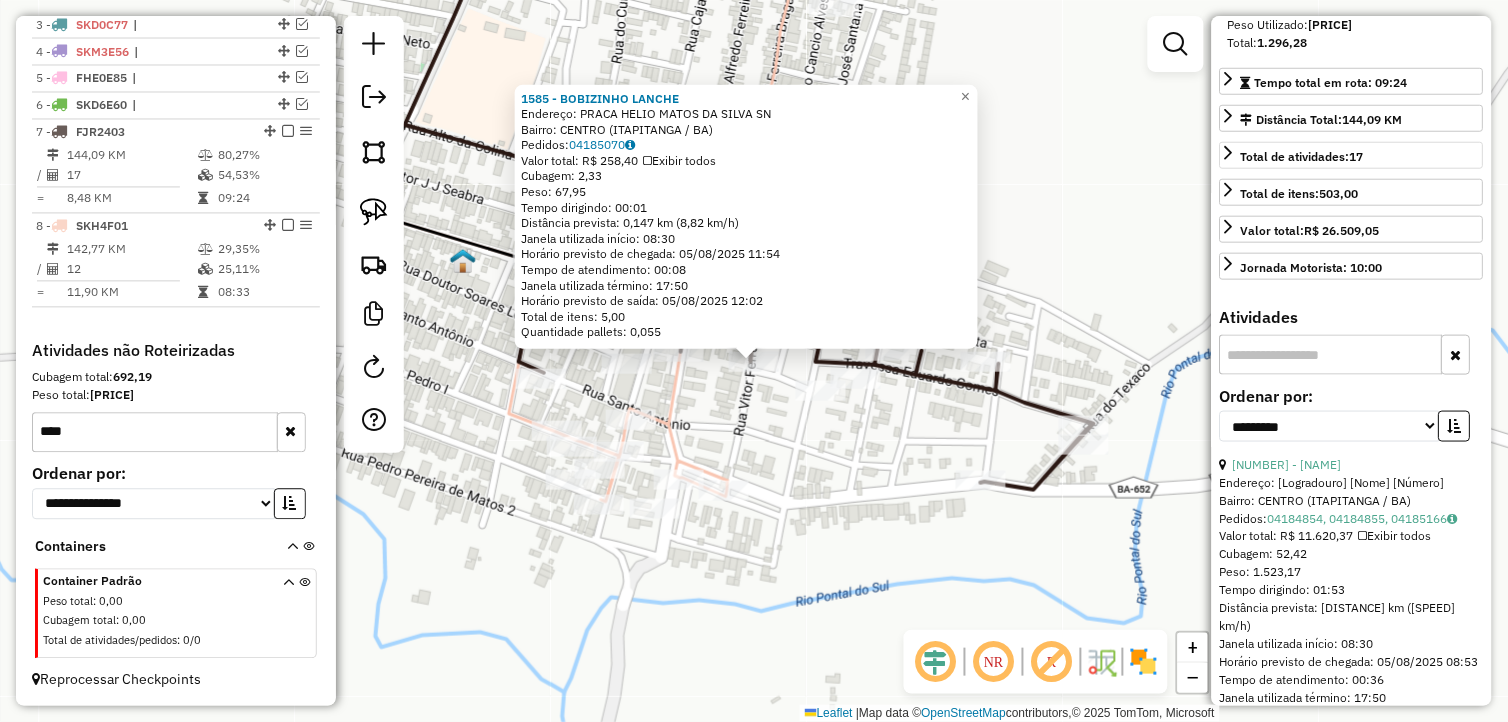 scroll, scrollTop: 333, scrollLeft: 0, axis: vertical 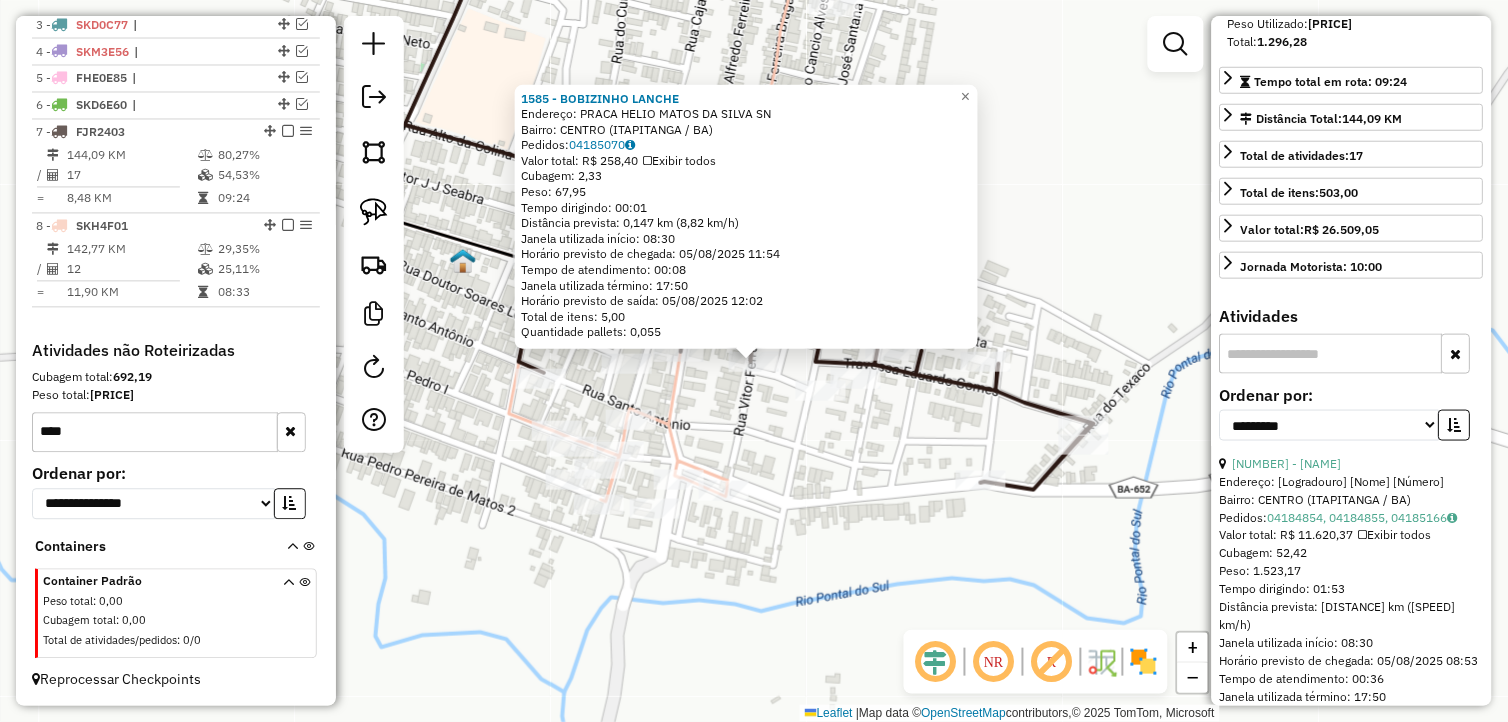 click at bounding box center (1331, 354) 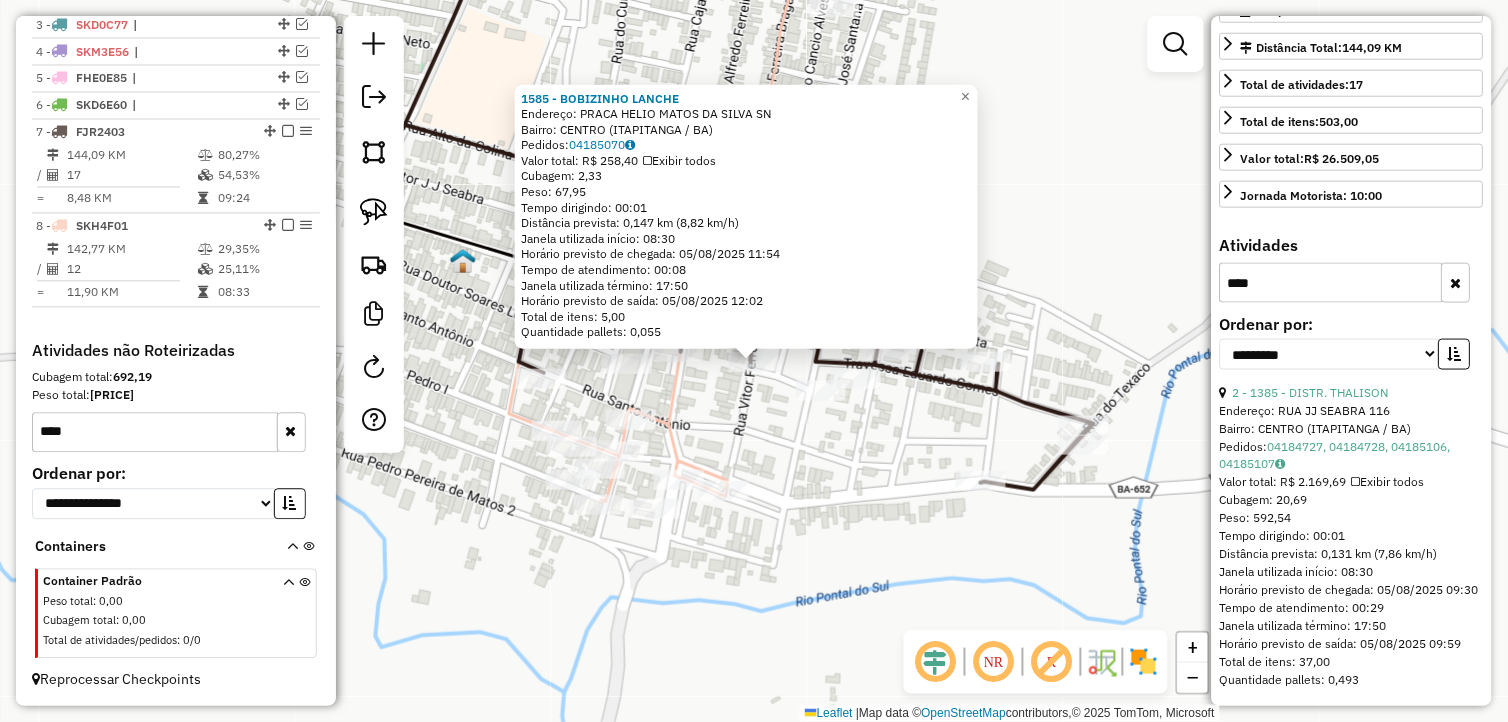 scroll, scrollTop: 456, scrollLeft: 0, axis: vertical 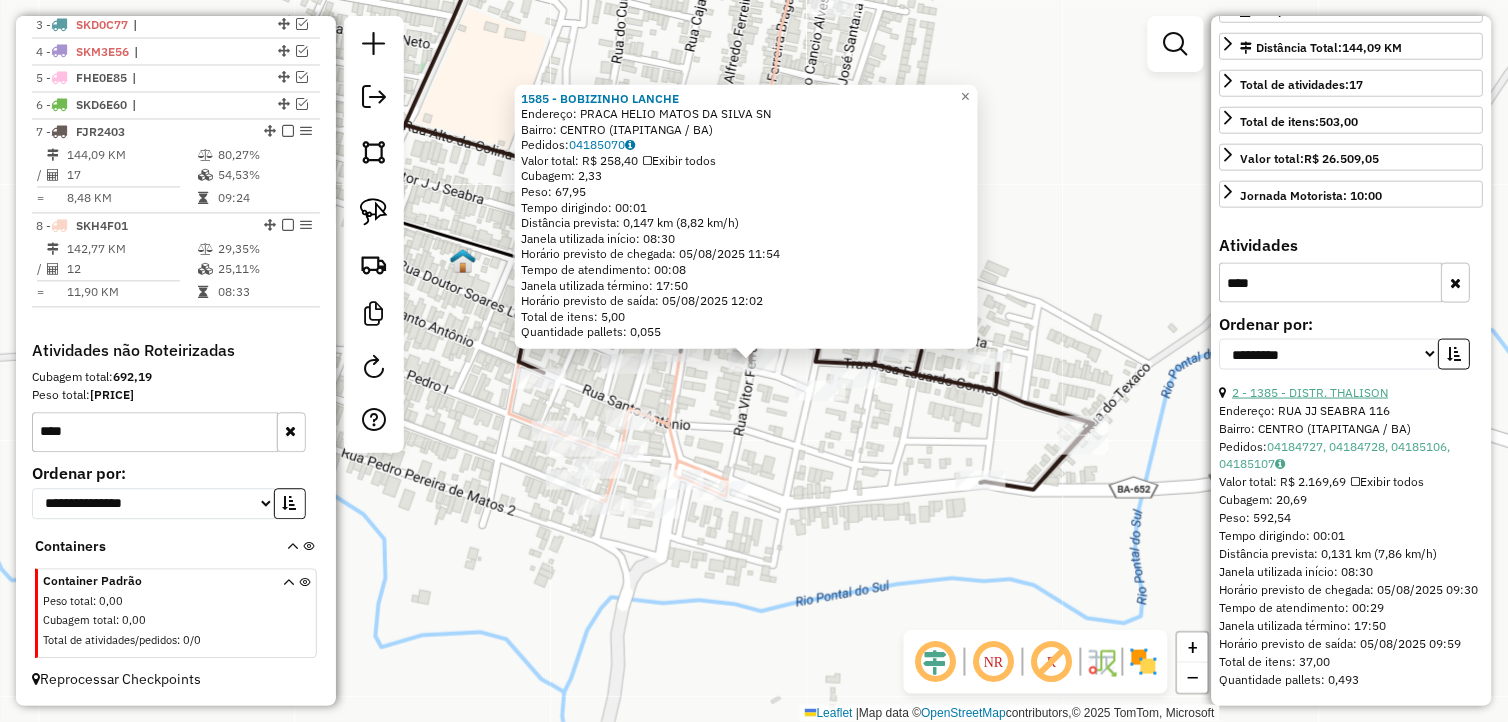 type on "****" 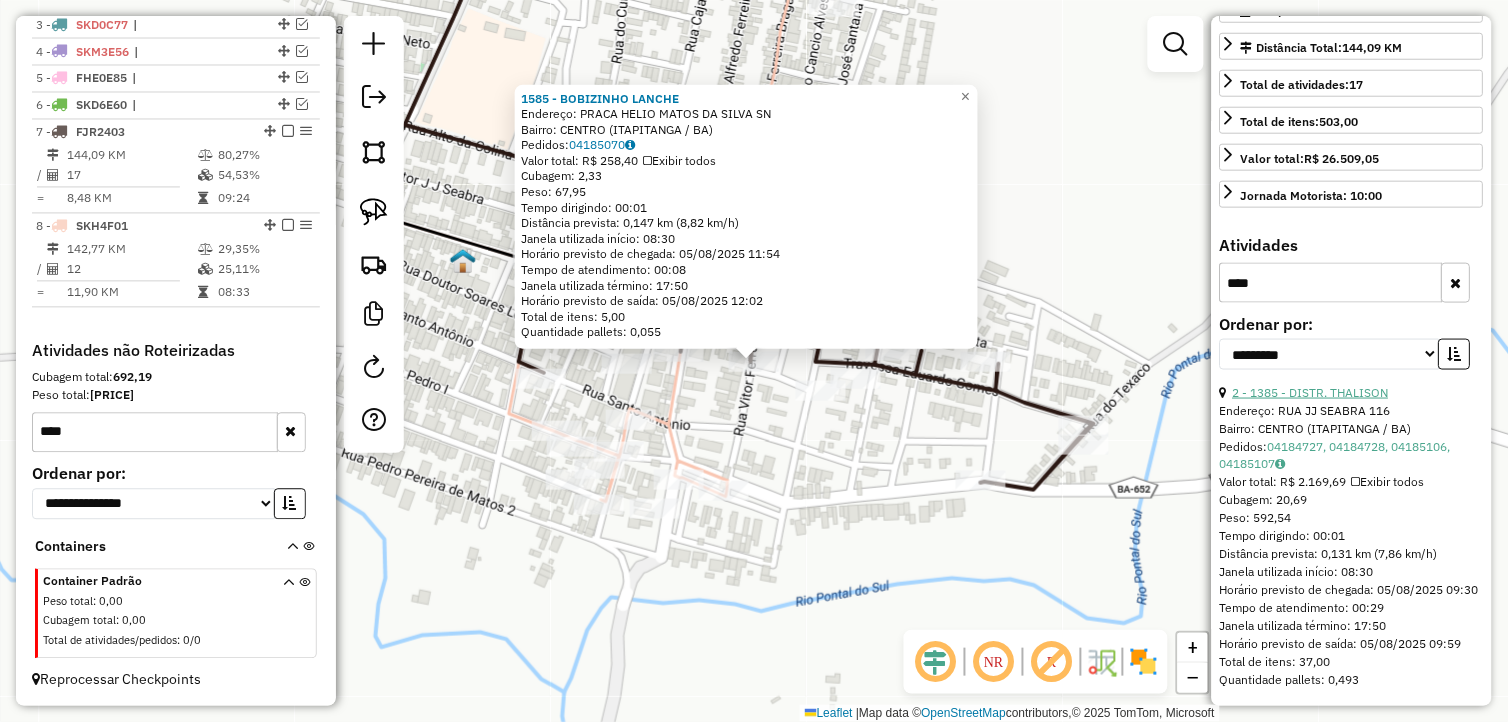 click on "2 - 1385 - DISTR. THALISON" at bounding box center (1311, 392) 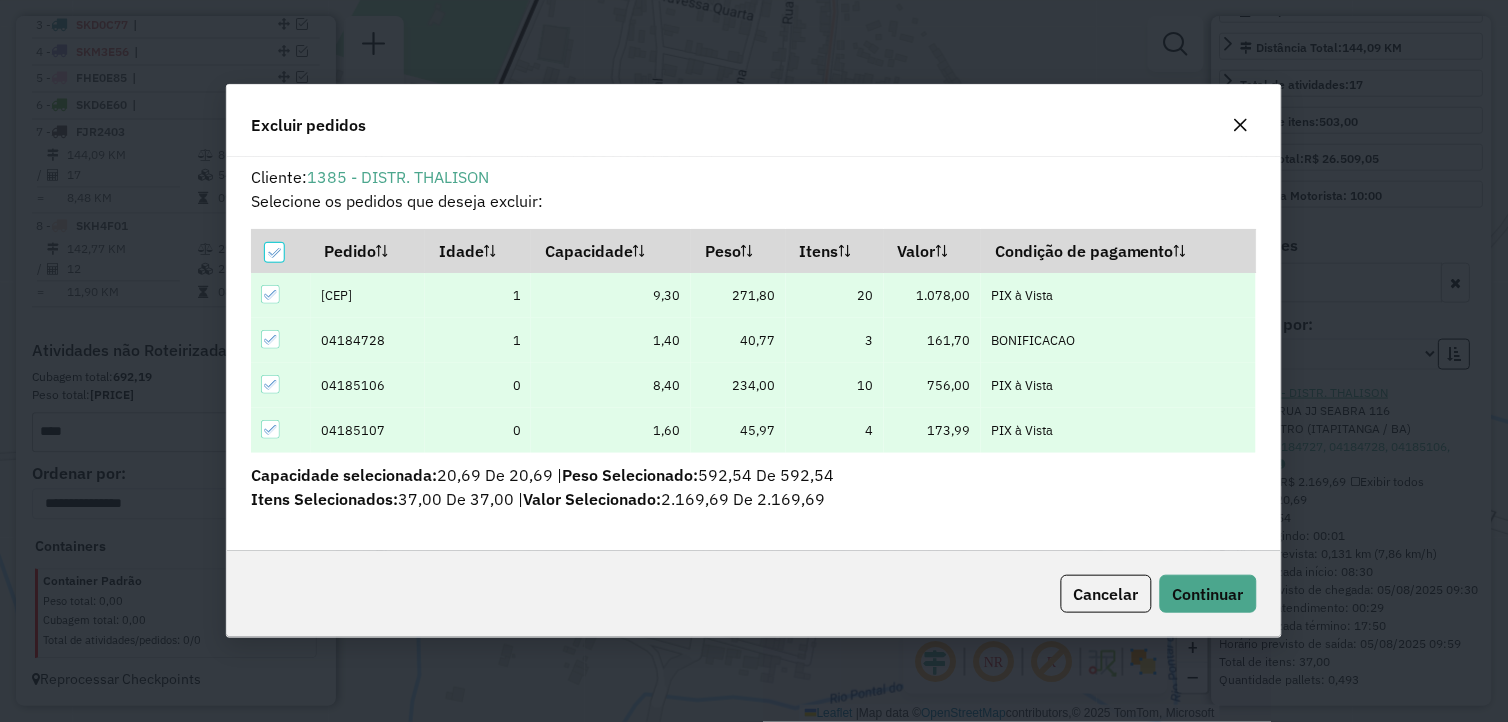 scroll, scrollTop: 68, scrollLeft: 0, axis: vertical 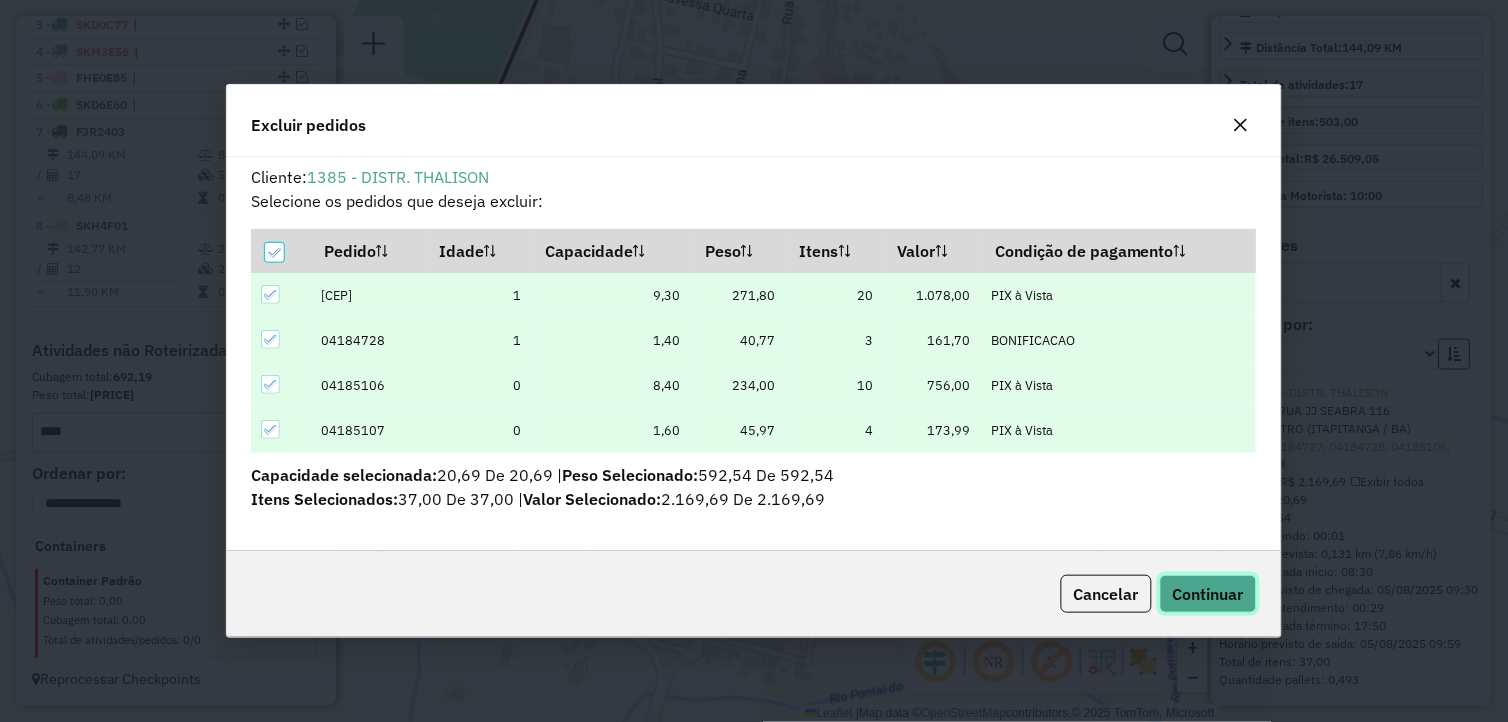 click on "Continuar" 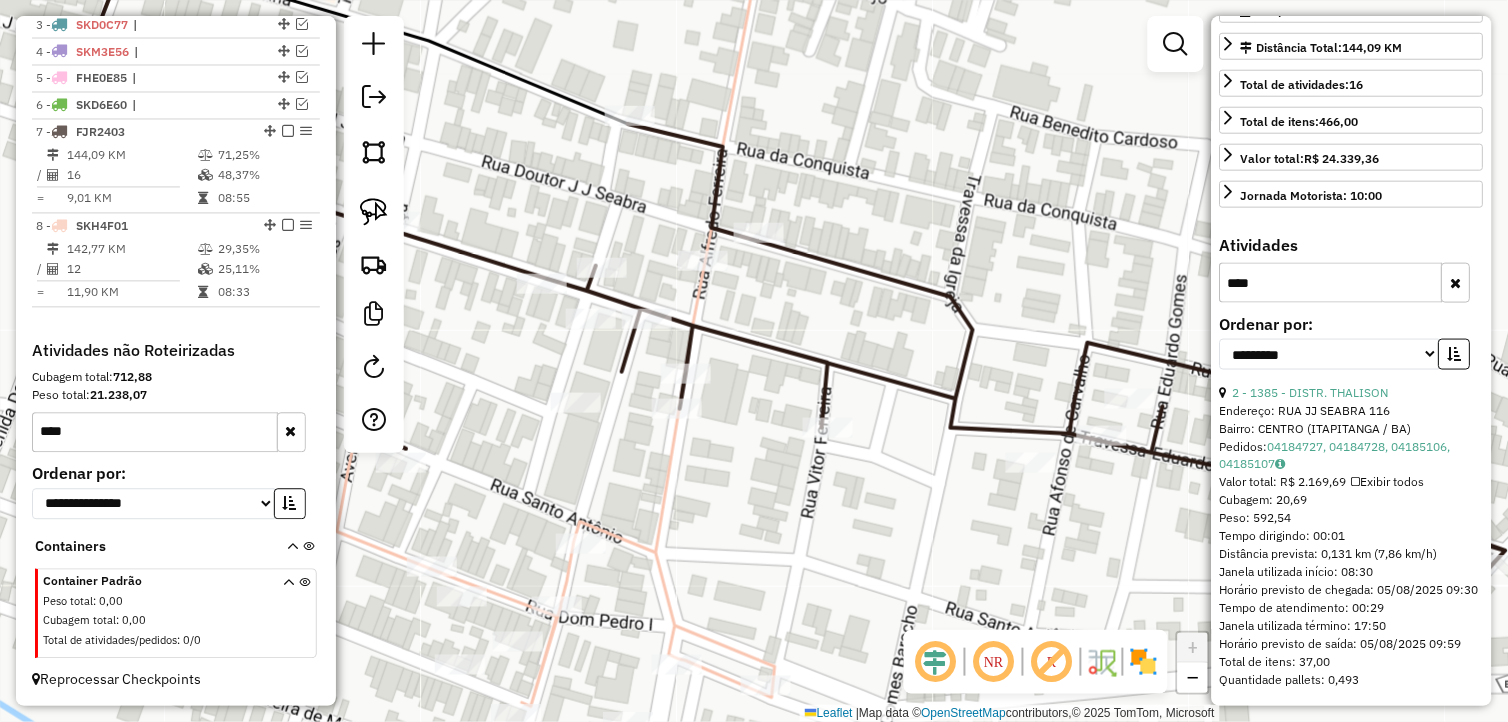 drag, startPoint x: 676, startPoint y: 454, endPoint x: 682, endPoint y: 553, distance: 99.18165 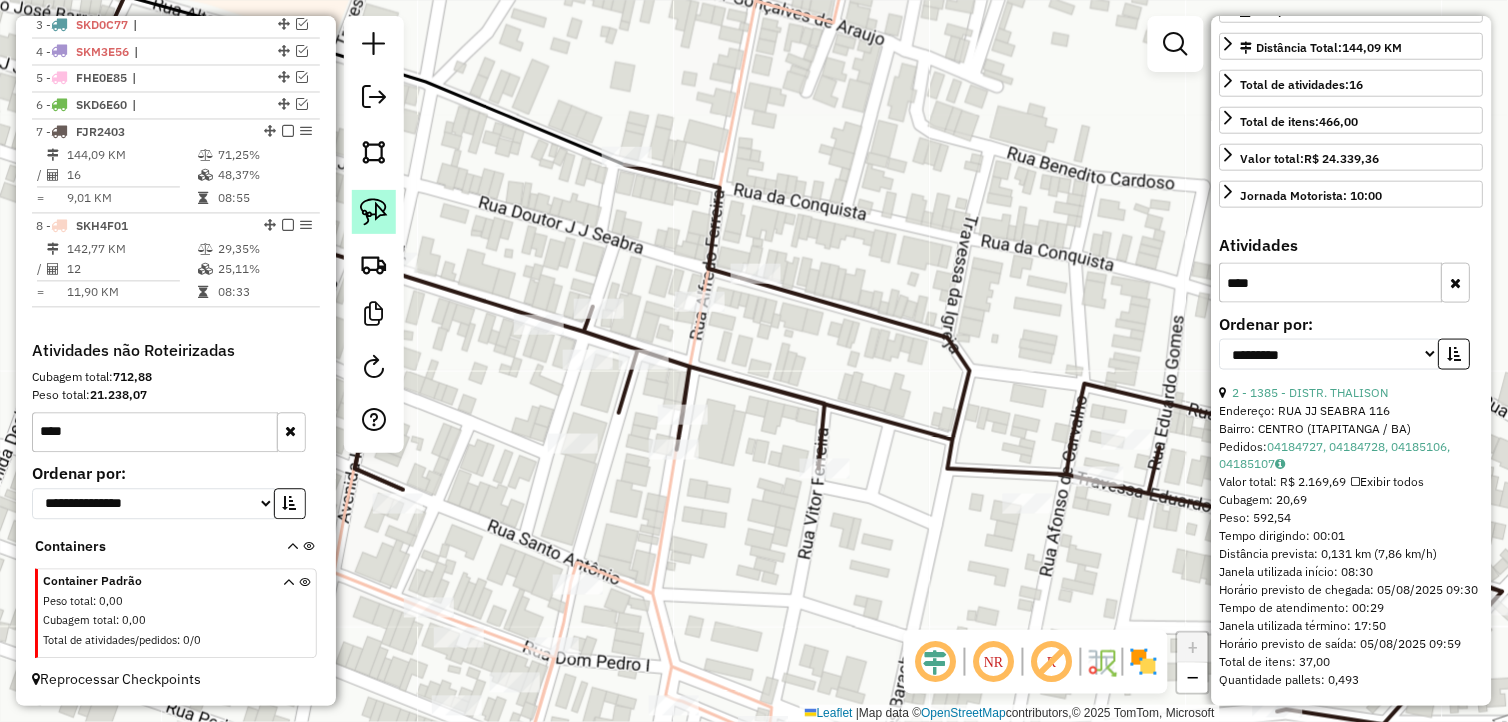 click 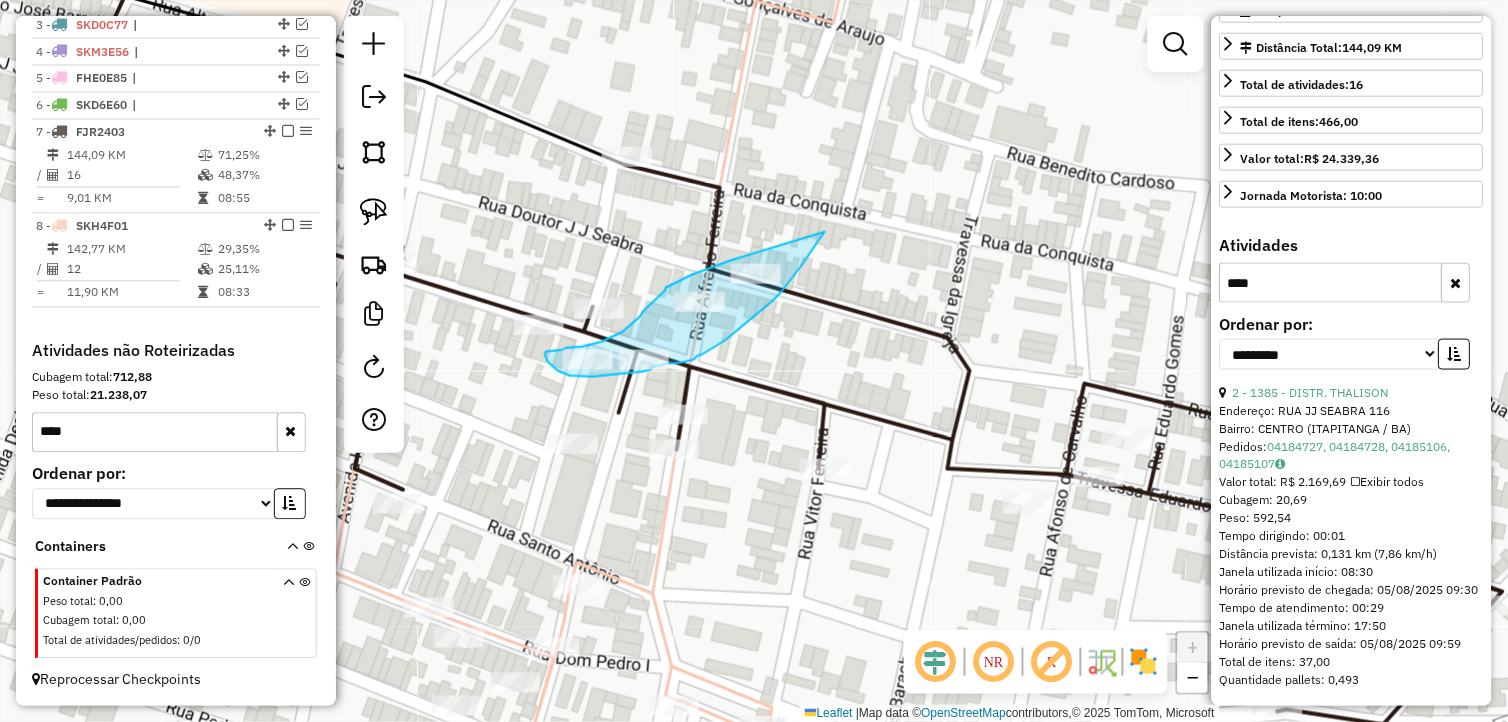 drag, startPoint x: 825, startPoint y: 232, endPoint x: 747, endPoint y: 253, distance: 80.77747 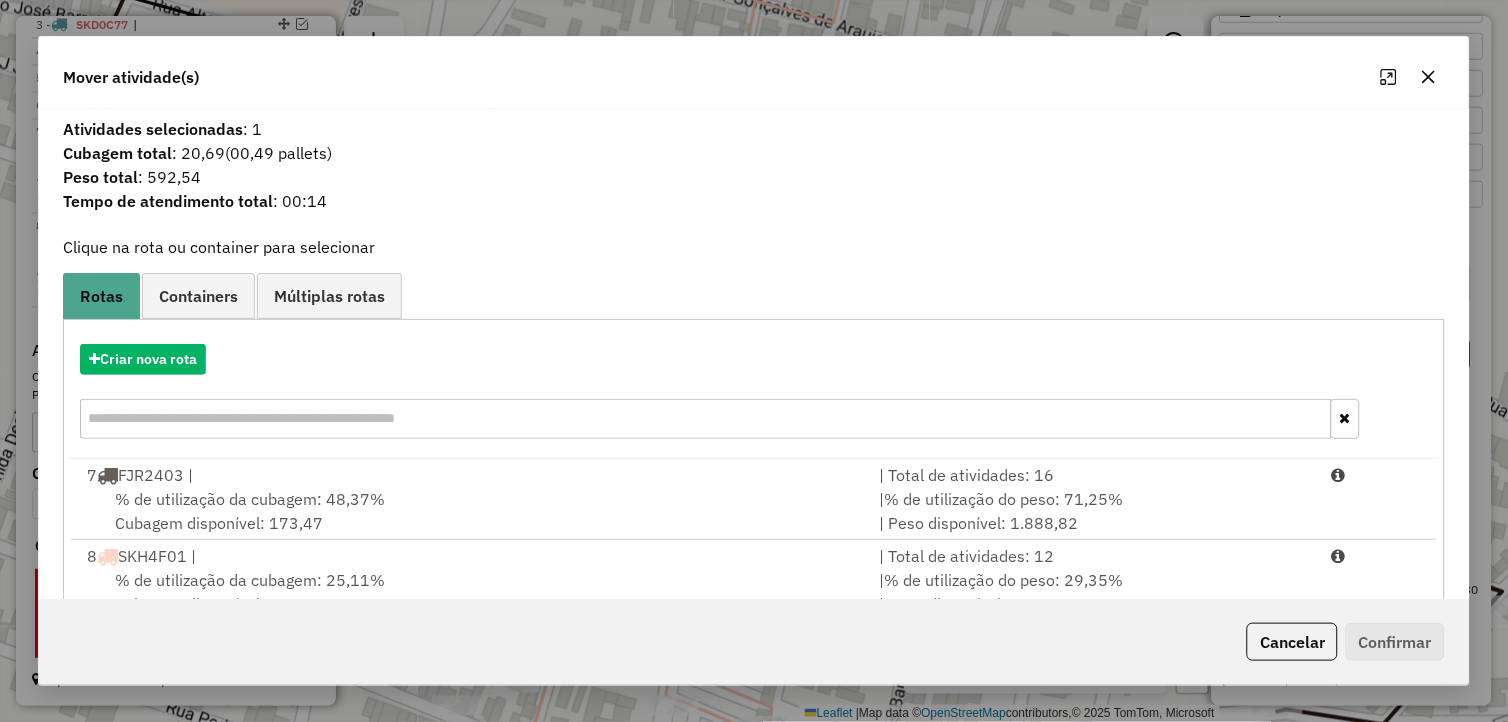 click 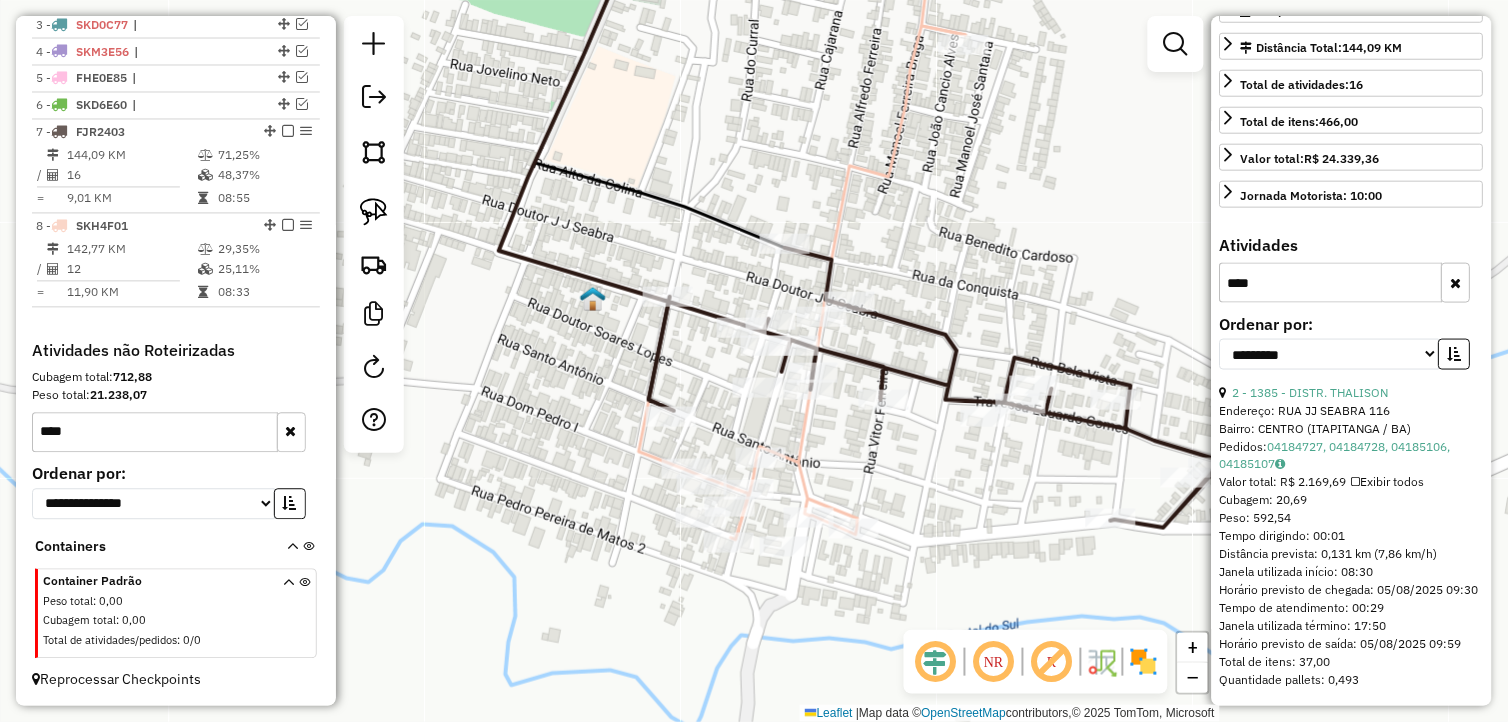 drag, startPoint x: 846, startPoint y: 460, endPoint x: 840, endPoint y: 436, distance: 24.738634 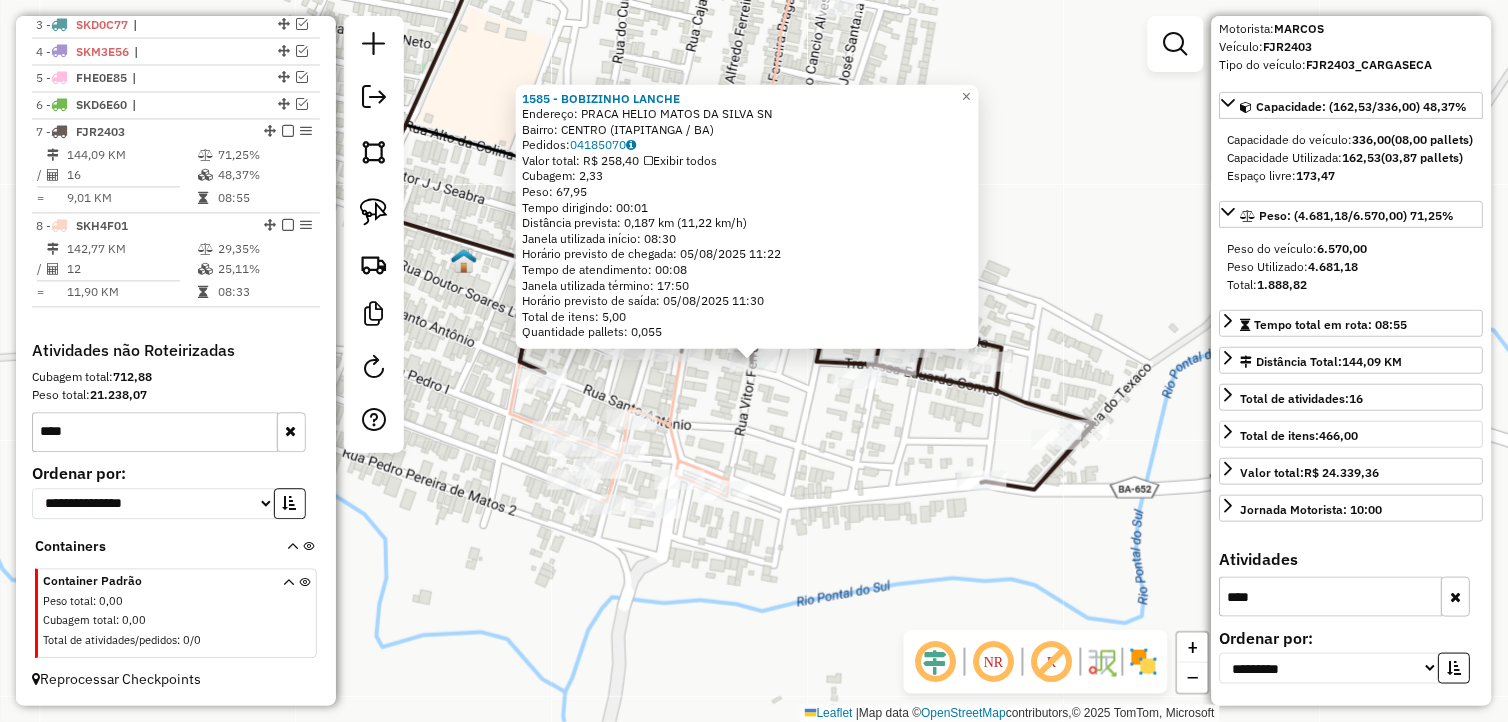 scroll, scrollTop: 0, scrollLeft: 0, axis: both 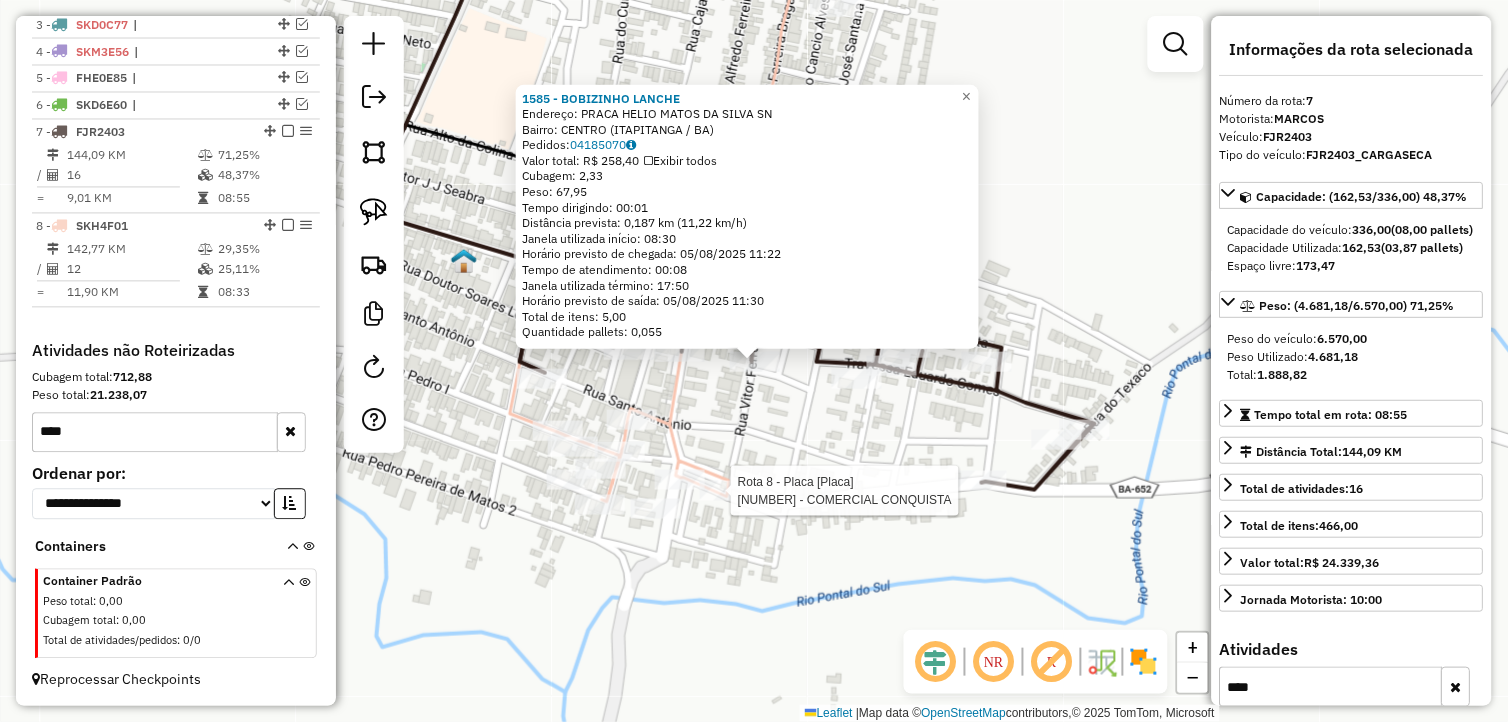 click 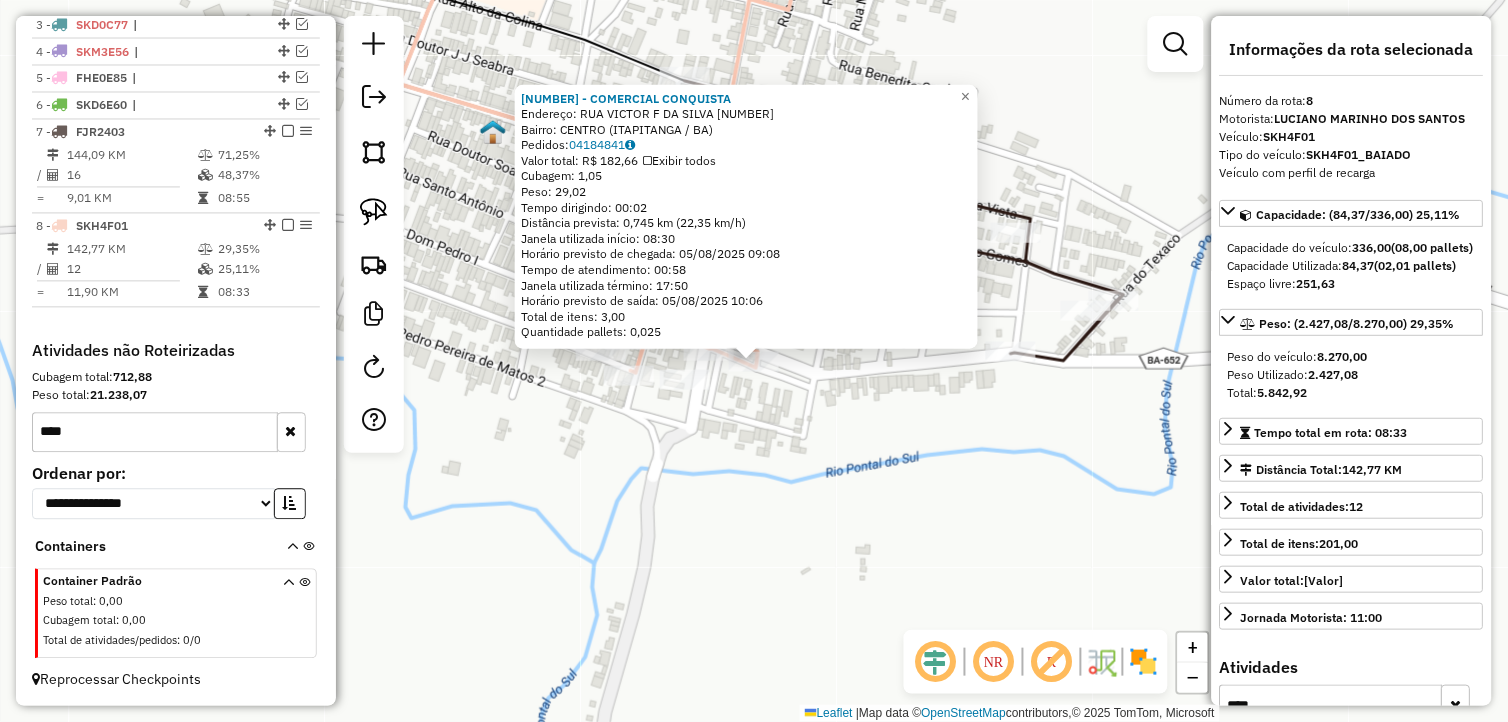 click on "1397 - COMERCIAL CONQUISTA  Endereço:  RUA VICTOR F DA SILVA 1   Bairro: CENTRO (ITAPITANGA / BA)   Pedidos:  04184841   Valor total: R$ 182,66   Exibir todos   Cubagem: 1,05  Peso: 29,02  Tempo dirigindo: 00:02   Distância prevista: 0,745 km (22,35 km/h)   Janela utilizada início: 08:30   Horário previsto de chegada: 05/08/2025 09:08   Tempo de atendimento: 00:58   Janela utilizada término: 17:50   Horário previsto de saída: 05/08/2025 10:06   Total de itens: 3,00   Quantidade pallets: 0,025  × Janela de atendimento Grade de atendimento Capacidade Transportadoras Veículos Cliente Pedidos  Rotas Selecione os dias de semana para filtrar as janelas de atendimento  Seg   Ter   Qua   Qui   Sex   Sáb   Dom  Informe o período da janela de atendimento: De: Até:  Filtrar exatamente a janela do cliente  Considerar janela de atendimento padrão  Selecione os dias de semana para filtrar as grades de atendimento  Seg   Ter   Qua   Qui   Sex   Sáb   Dom   Considerar clientes sem dia de atendimento cadastrado" 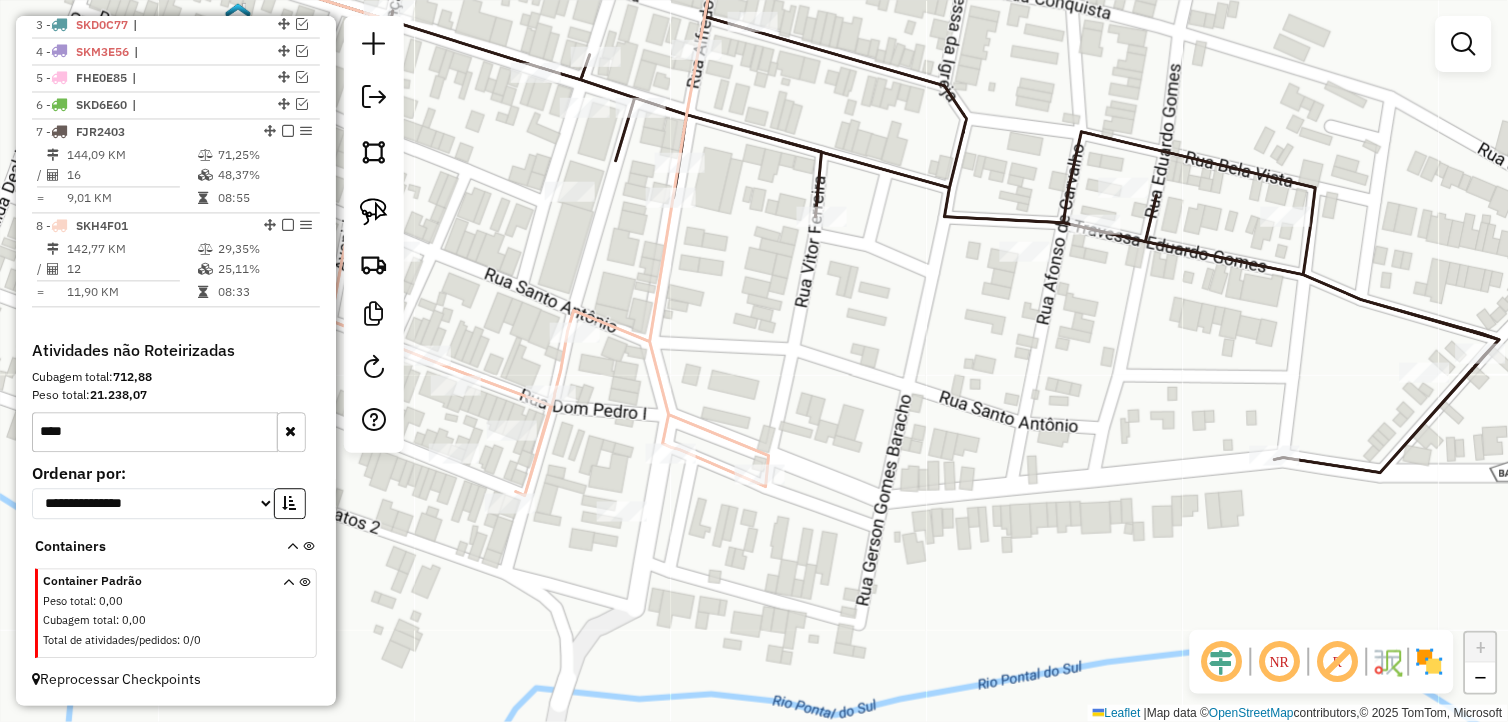 drag, startPoint x: 720, startPoint y: 304, endPoint x: 794, endPoint y: 437, distance: 152.20053 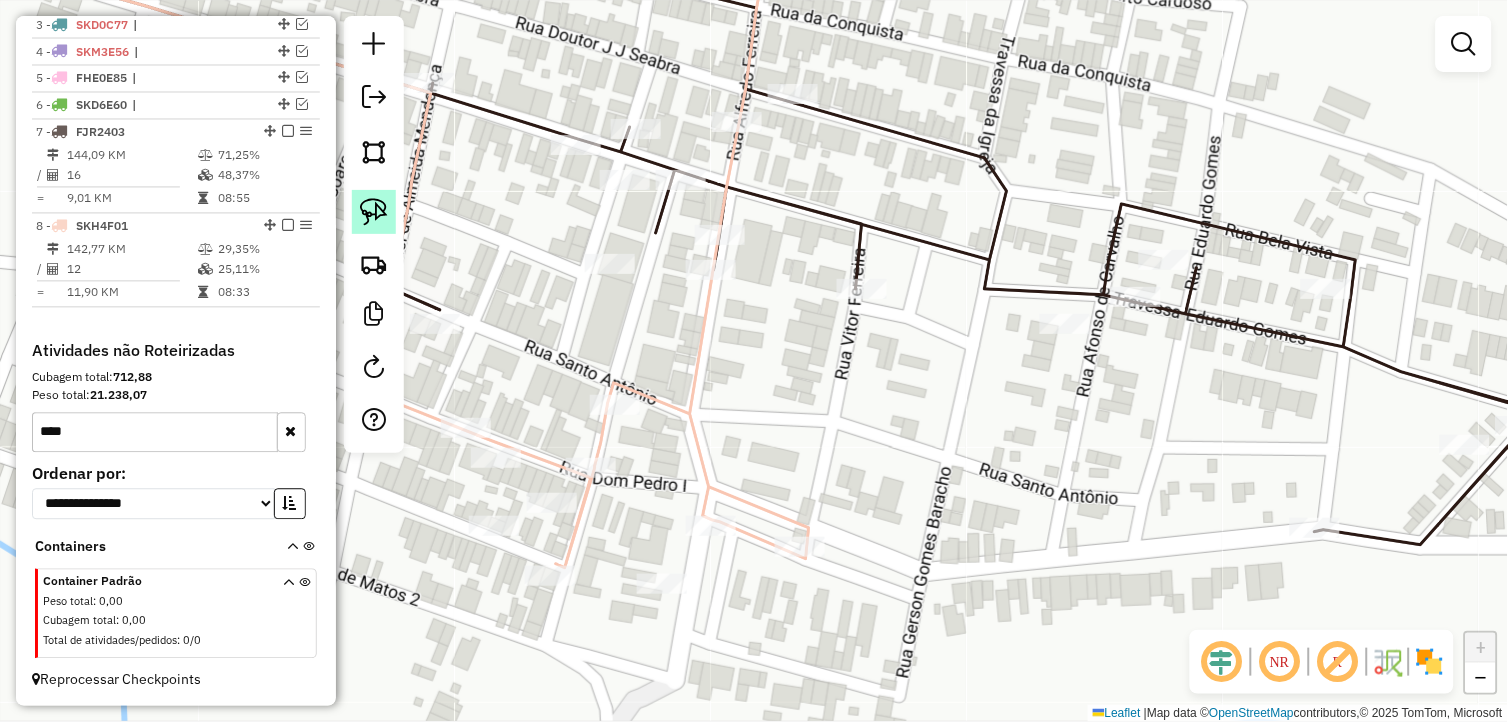 click 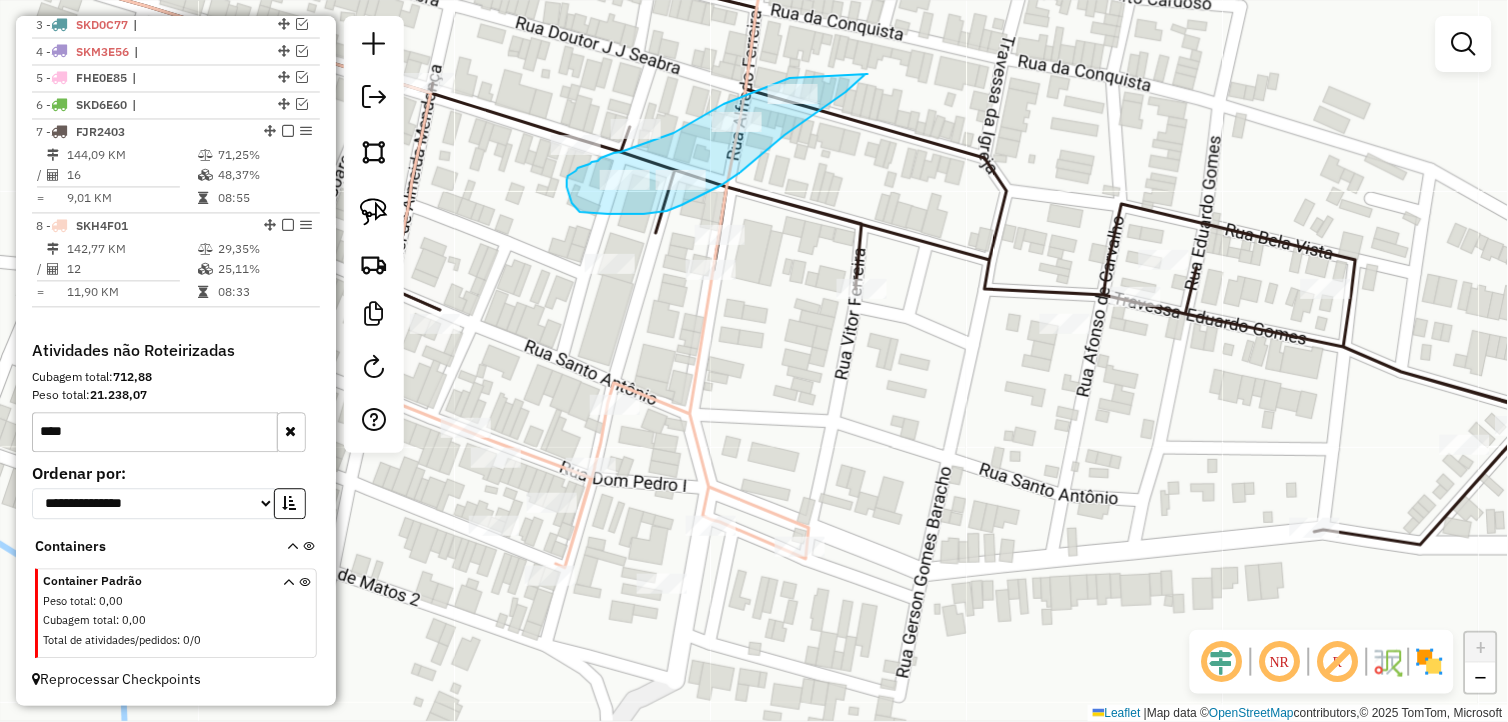 drag, startPoint x: 854, startPoint y: 86, endPoint x: 802, endPoint y: 71, distance: 54.120235 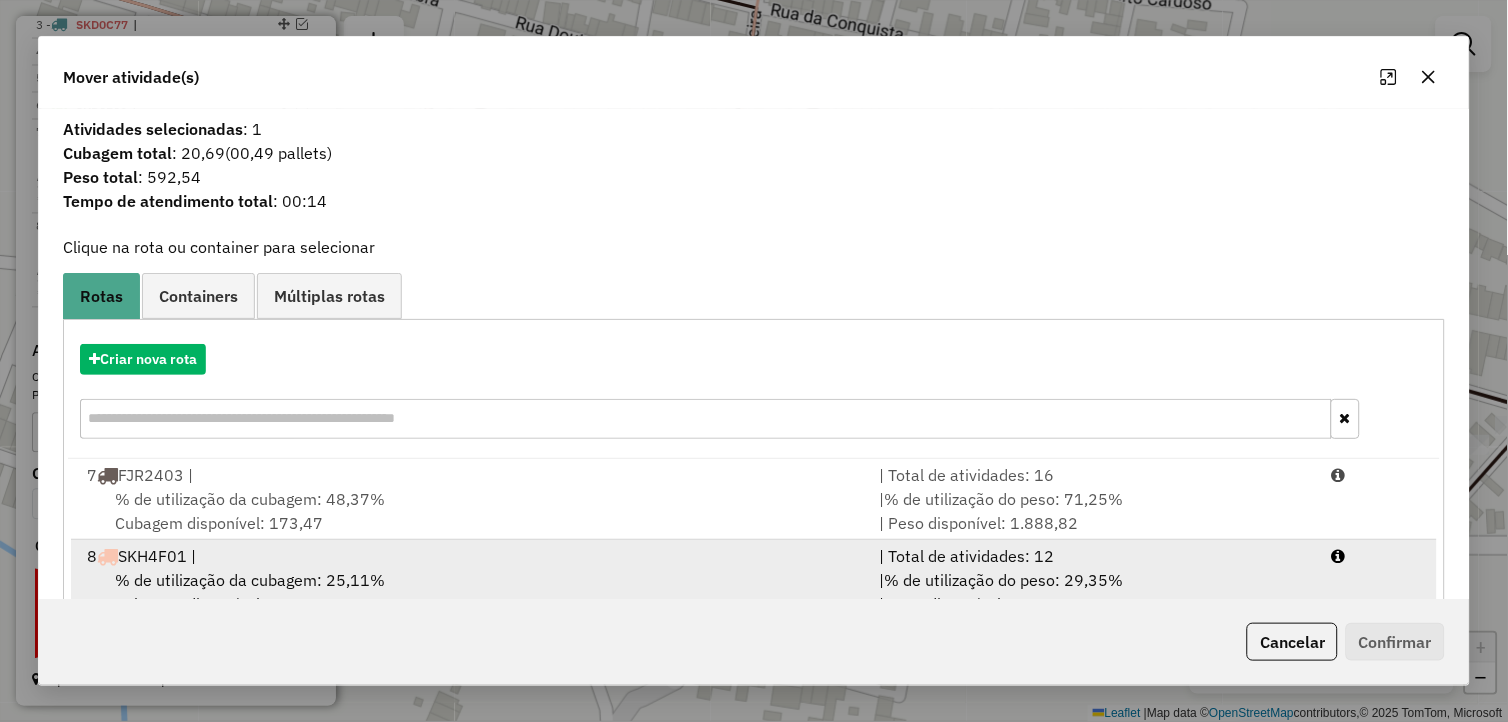 click on "8  SKH4F01 |" at bounding box center (471, 556) 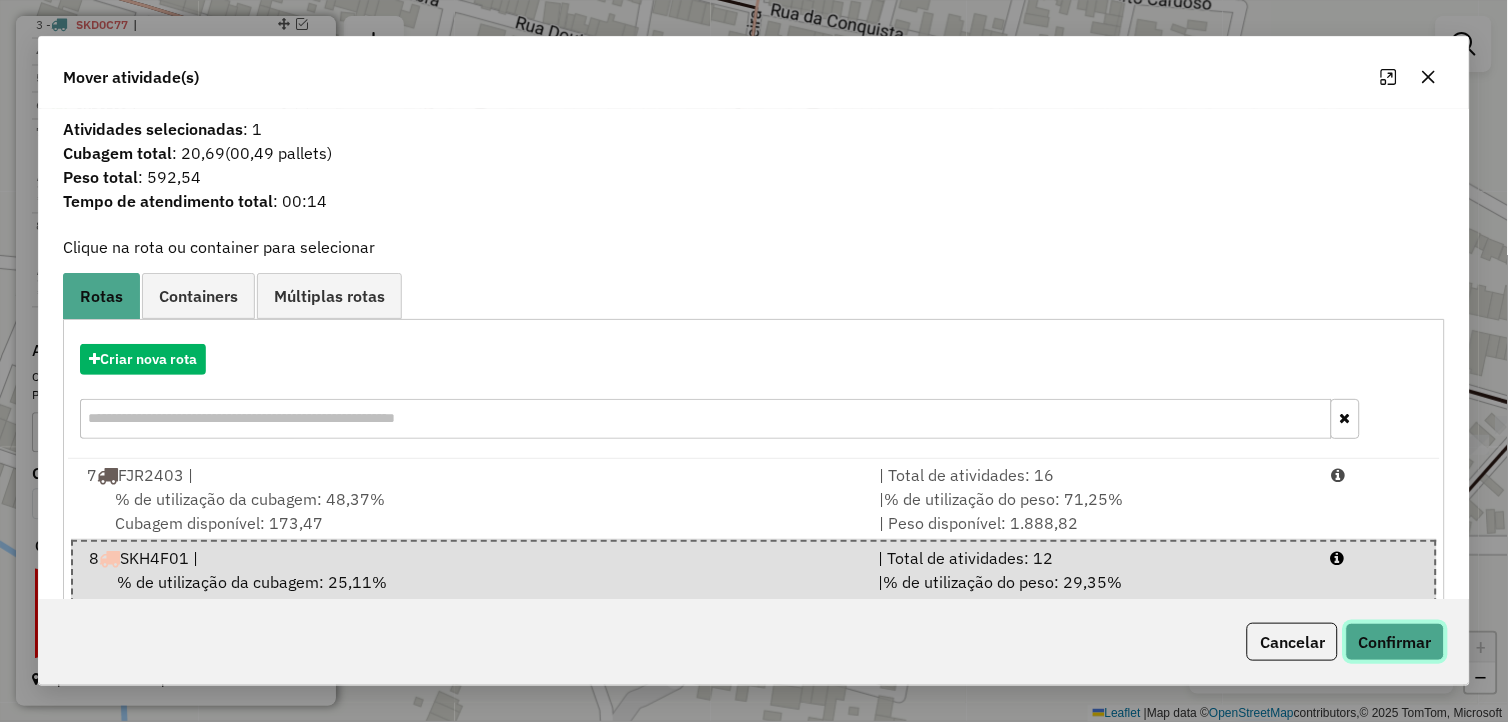 click on "Confirmar" 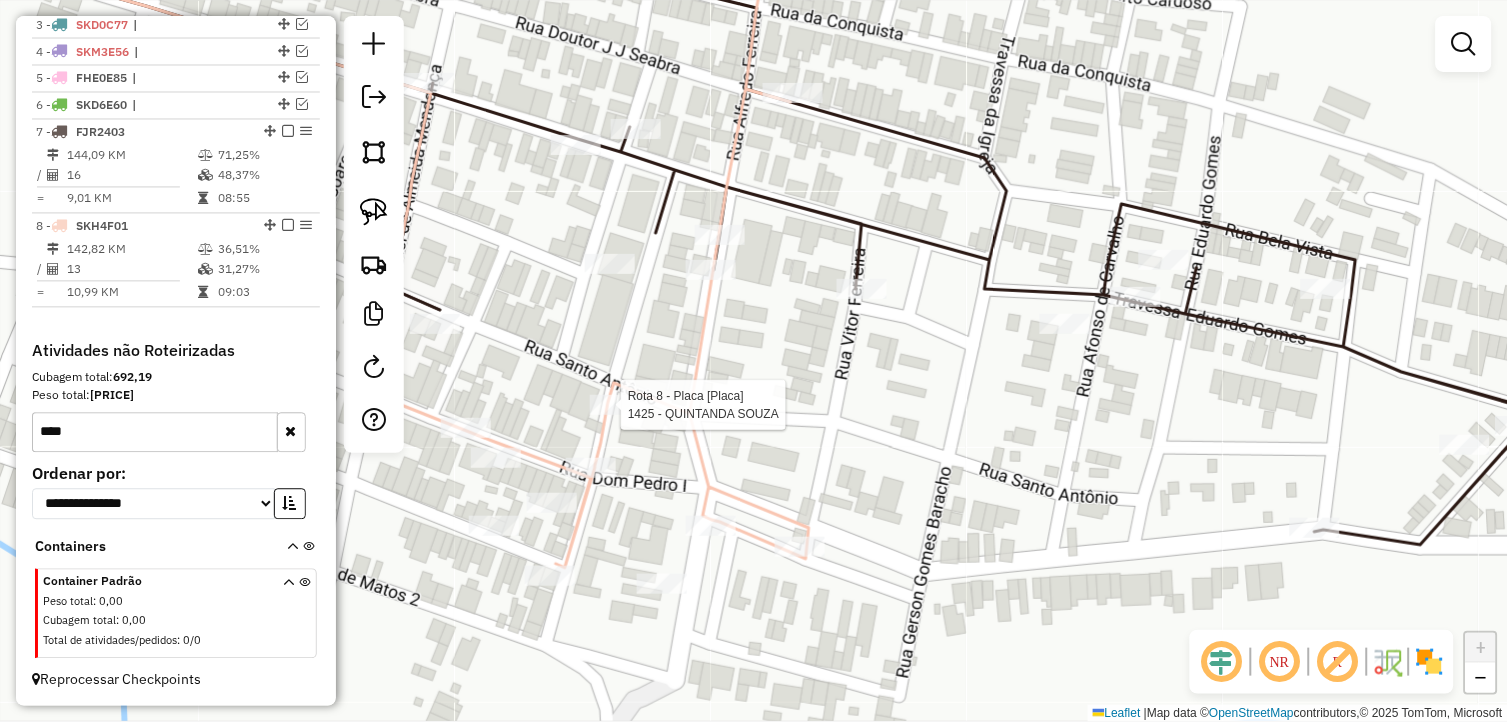 select on "**********" 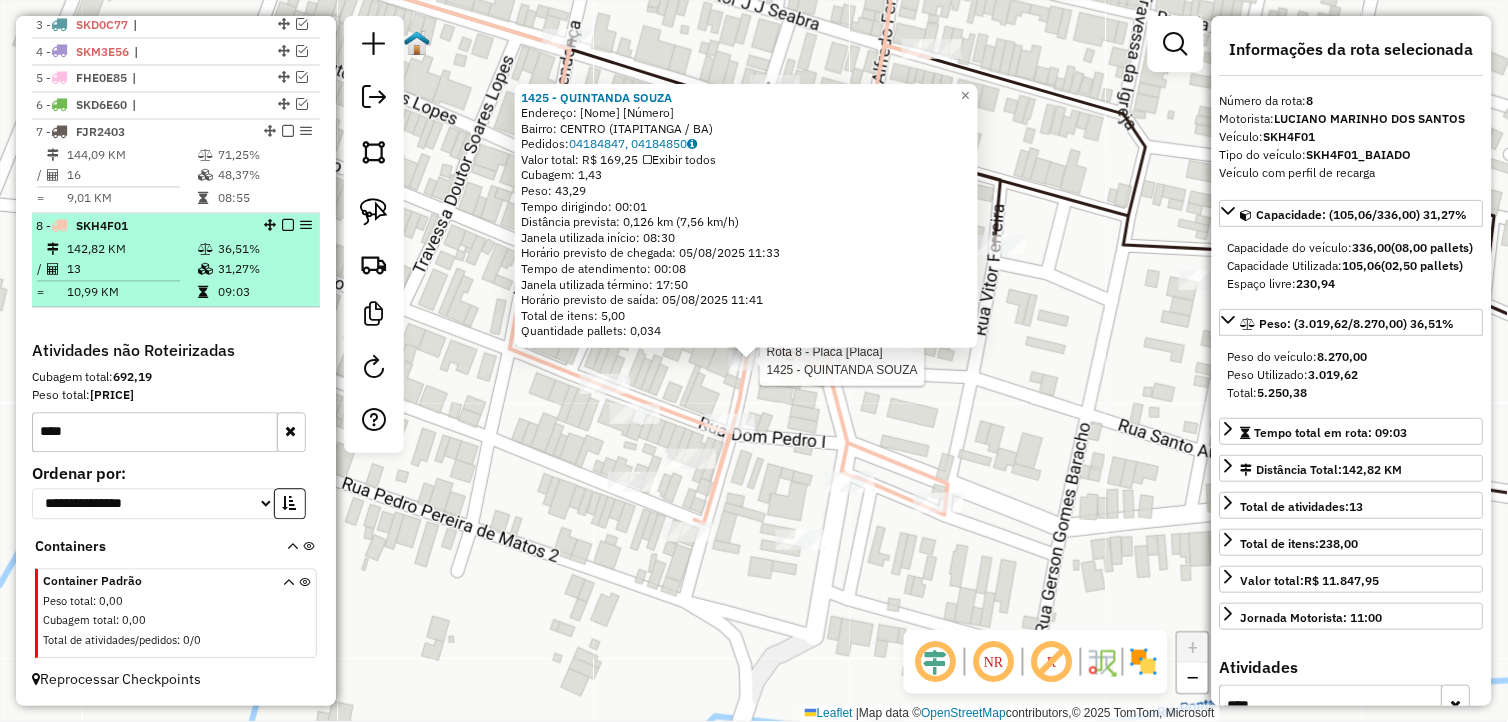 click at bounding box center (288, 226) 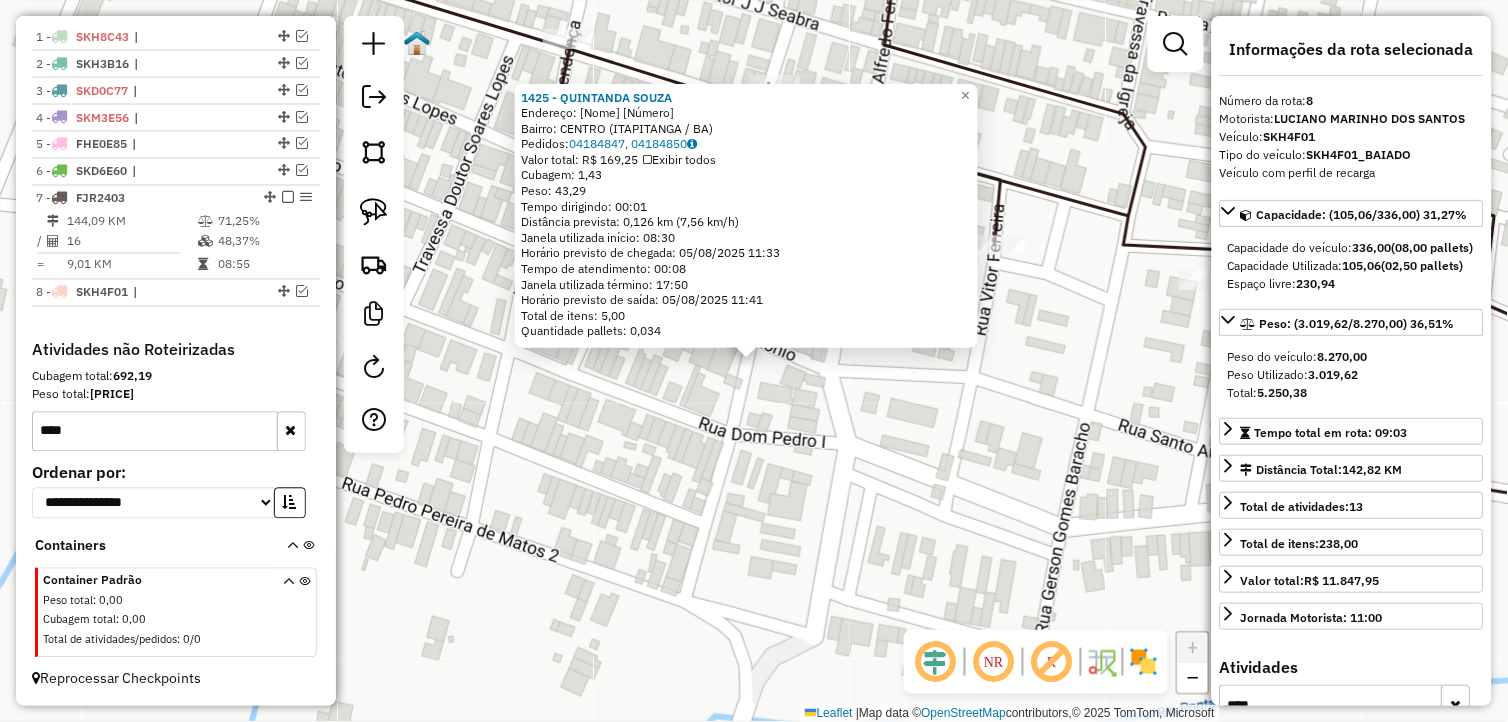 click on "1425 - QUINTANDA SOUZA  Endereço:  JURANDY BRITTO MARINHO 5   Bairro: CENTRO (ITAPITANGA / BA)   Pedidos:  04184847, 04184850   Valor total: R$ 169,25   Exibir todos   Cubagem: 1,43  Peso: 43,29  Tempo dirigindo: 00:01   Distância prevista: 0,126 km (7,56 km/h)   Janela utilizada início: 08:30   Horário previsto de chegada: 05/08/2025 11:33   Tempo de atendimento: 00:08   Janela utilizada término: 17:50   Horário previsto de saída: 05/08/2025 11:41   Total de itens: 5,00   Quantidade pallets: 0,034  × Janela de atendimento Grade de atendimento Capacidade Transportadoras Veículos Cliente Pedidos  Rotas Selecione os dias de semana para filtrar as janelas de atendimento  Seg   Ter   Qua   Qui   Sex   Sáb   Dom  Informe o período da janela de atendimento: De: Até:  Filtrar exatamente a janela do cliente  Considerar janela de atendimento padrão  Selecione os dias de semana para filtrar as grades de atendimento  Seg   Ter   Qua   Qui   Sex   Sáb   Dom   Clientes fora do dia de atendimento selecionado" 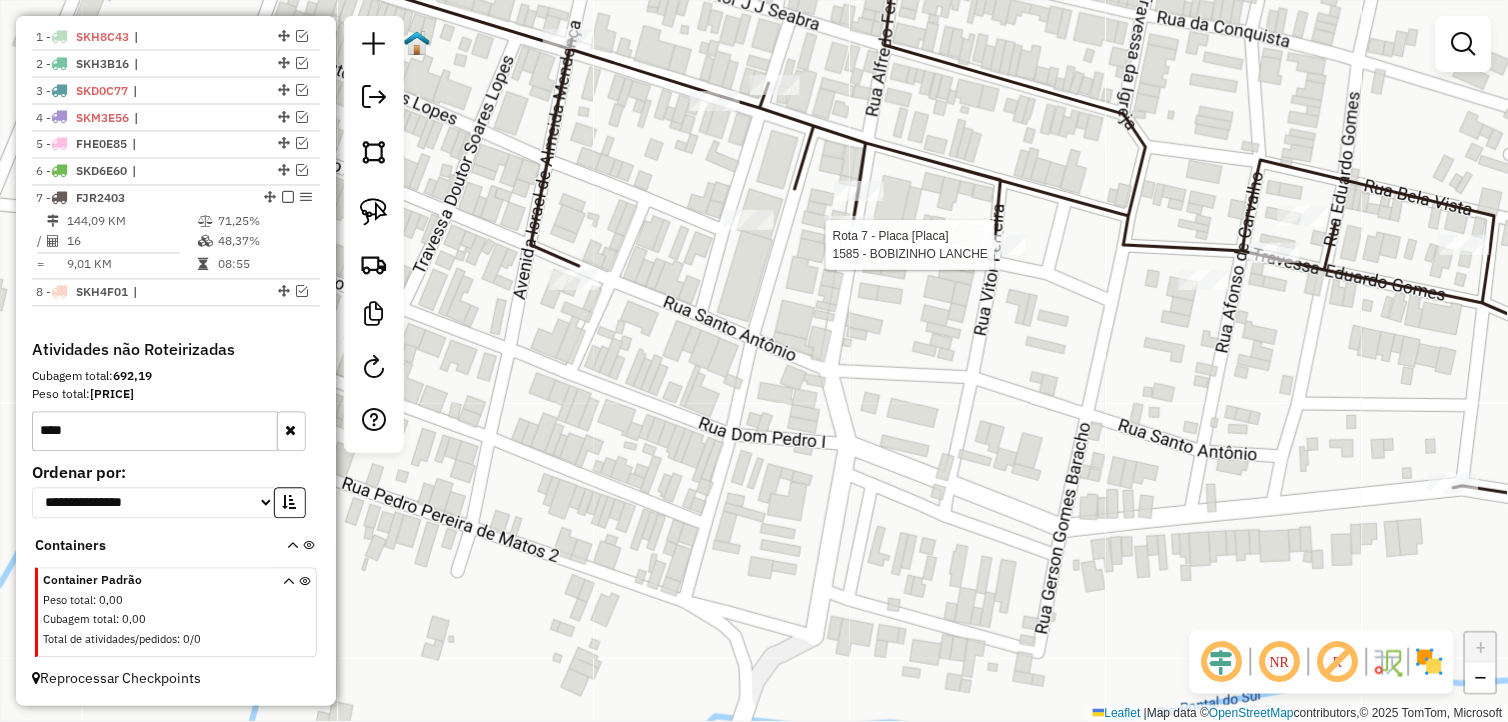 select on "**********" 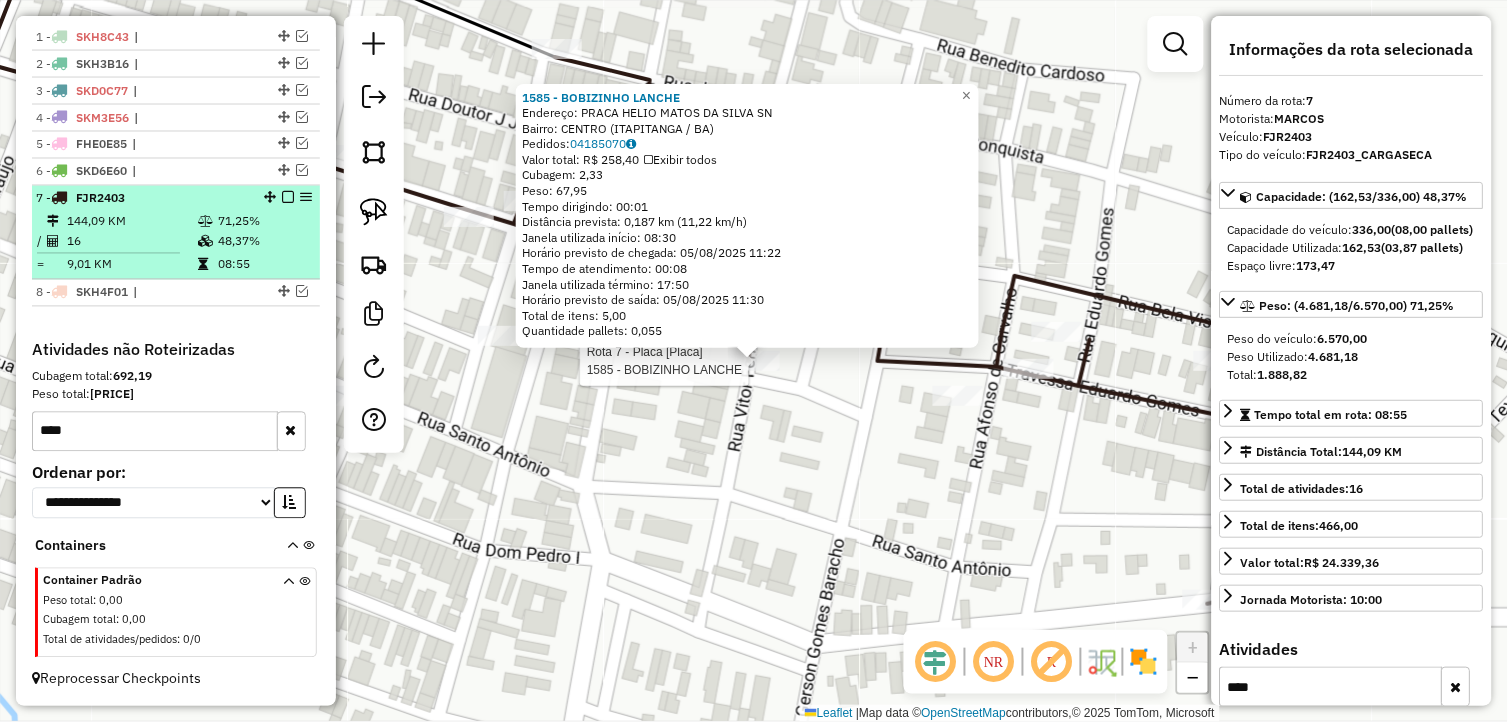click at bounding box center (288, 198) 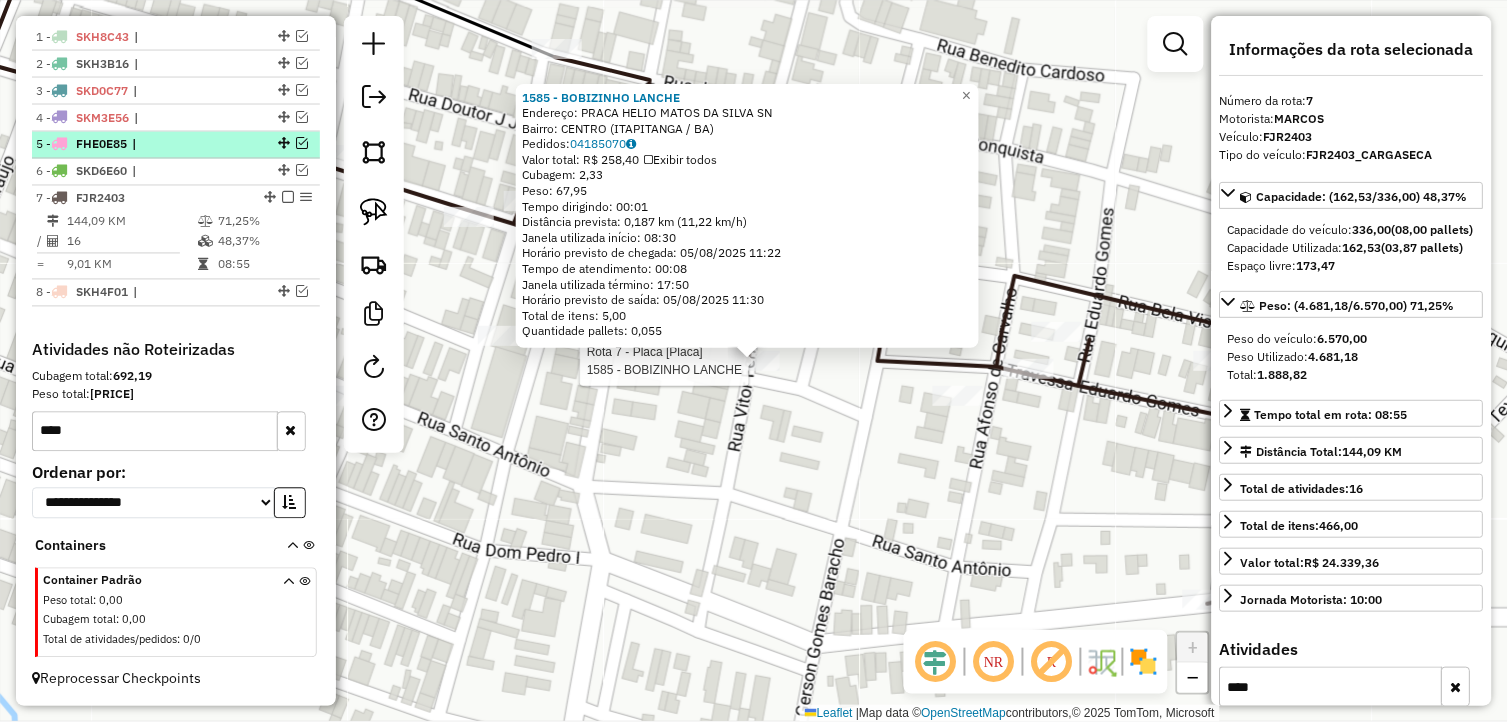 scroll, scrollTop: 675, scrollLeft: 0, axis: vertical 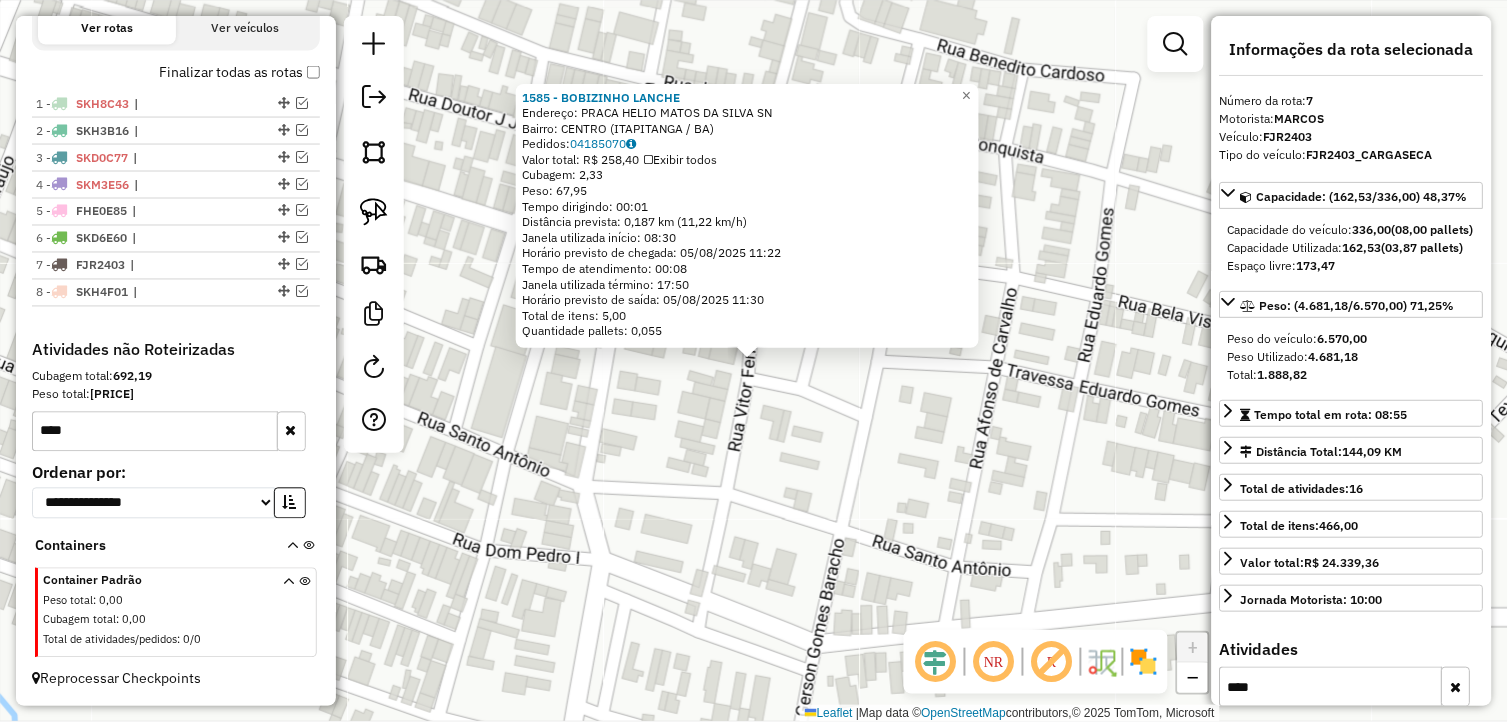 click on "1585 - BOBIZINHO LANCHE  Endereço:  PRACA HELIO MATOS DA SILVA SN   Bairro: CENTRO (ITAPITANGA / BA)   Pedidos:  04185070   Valor total: R$ 258,40   Exibir todos   Cubagem: 2,33  Peso: 67,95  Tempo dirigindo: 00:01   Distância prevista: 0,187 km (11,22 km/h)   Janela utilizada início: 08:30   Horário previsto de chegada: 05/08/2025 11:22   Tempo de atendimento: 00:08   Janela utilizada término: 17:50   Horário previsto de saída: 05/08/2025 11:30   Total de itens: 5,00   Quantidade pallets: 0,055  × Janela de atendimento Grade de atendimento Capacidade Transportadoras Veículos Cliente Pedidos  Rotas Selecione os dias de semana para filtrar as janelas de atendimento  Seg   Ter   Qua   Qui   Sex   Sáb   Dom  Informe o período da janela de atendimento: De: Até:  Filtrar exatamente a janela do cliente  Considerar janela de atendimento padrão  Selecione os dias de semana para filtrar as grades de atendimento  Seg   Ter   Qua   Qui   Sex   Sáb   Dom   Clientes fora do dia de atendimento selecionado De:" 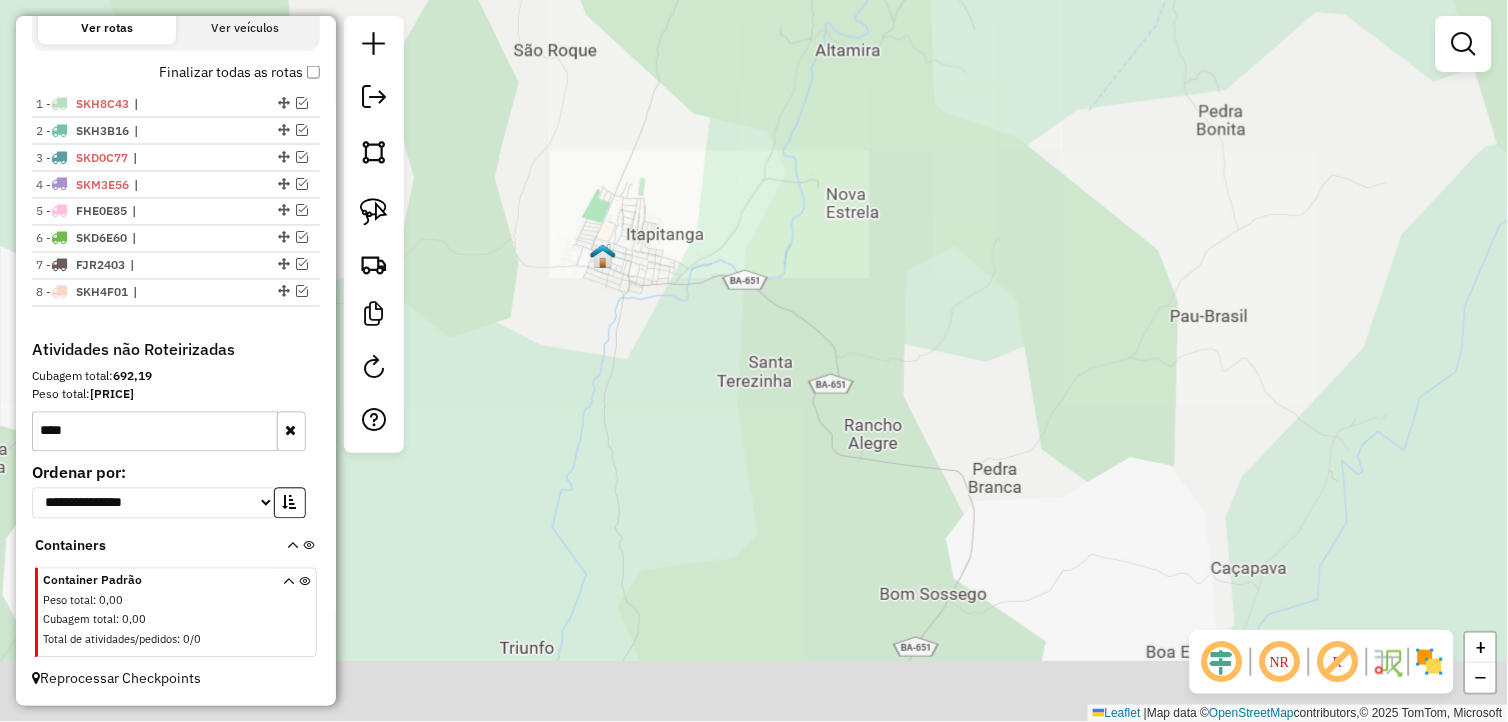 drag, startPoint x: 691, startPoint y: 525, endPoint x: 687, endPoint y: 340, distance: 185.04324 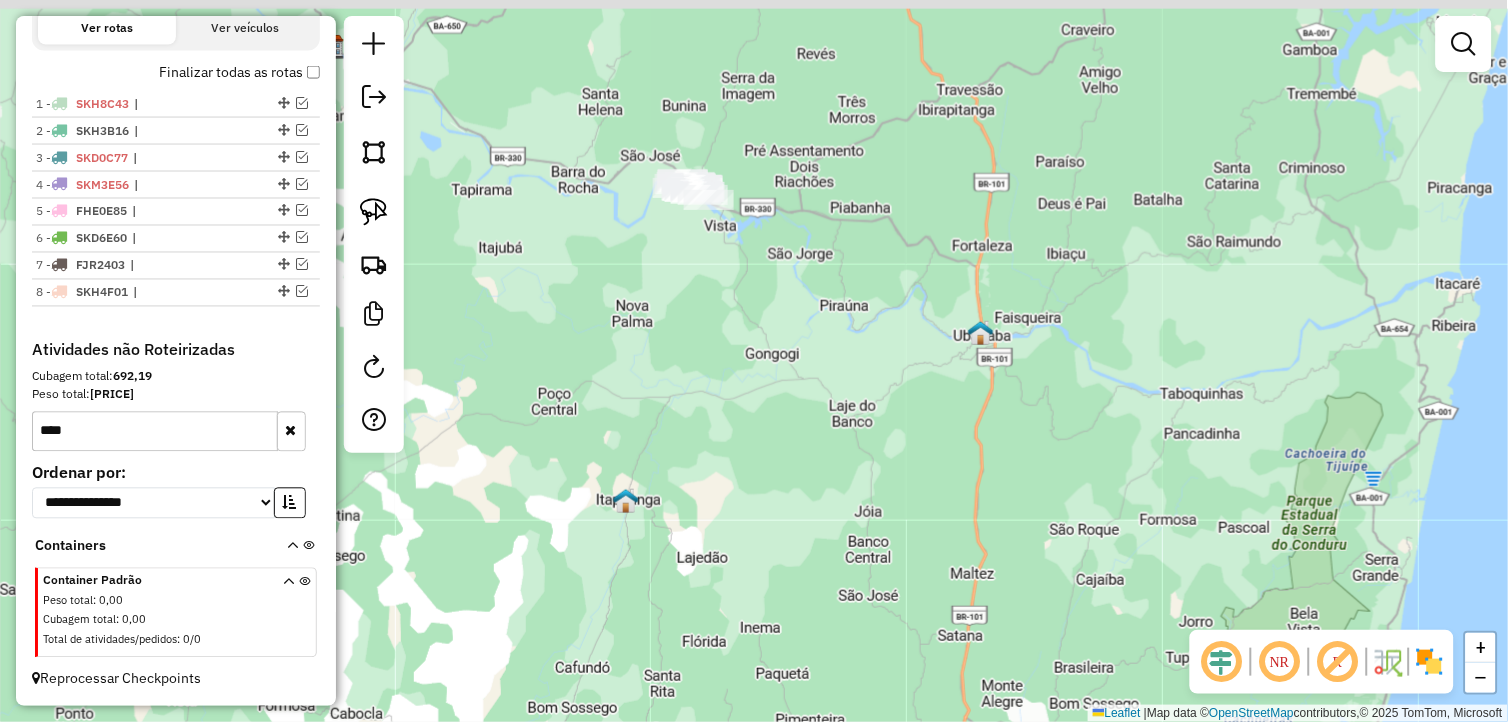 drag, startPoint x: 726, startPoint y: 428, endPoint x: 696, endPoint y: 574, distance: 149.05032 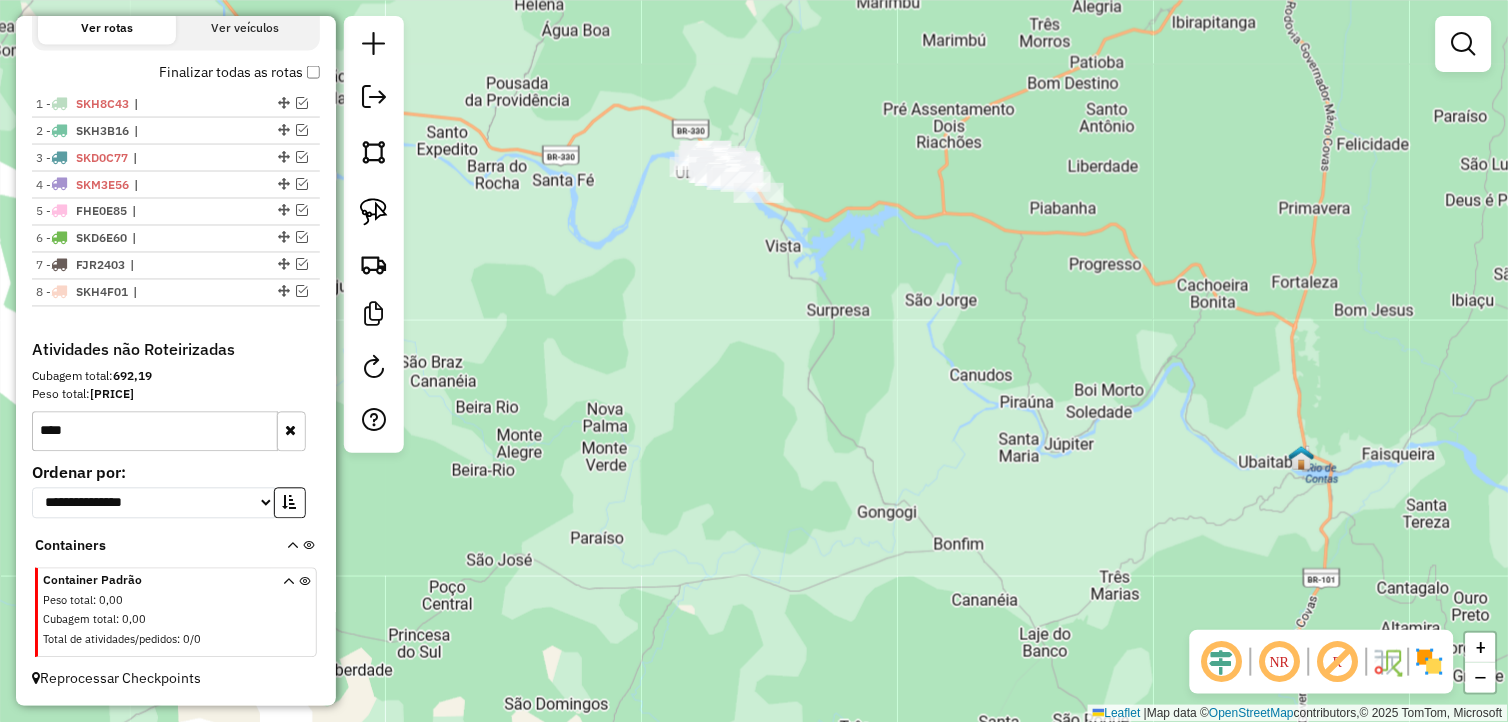 drag, startPoint x: 661, startPoint y: 405, endPoint x: 665, endPoint y: 532, distance: 127.06297 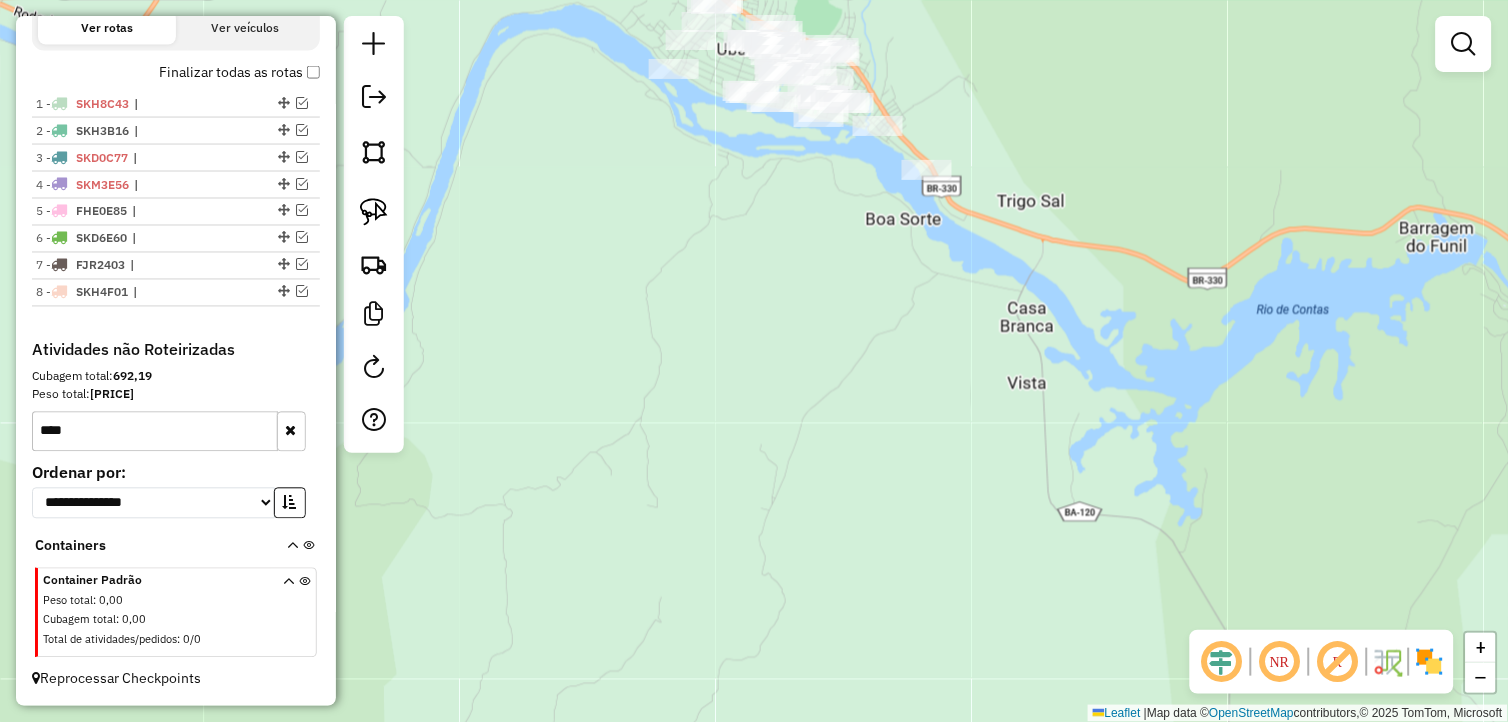 drag, startPoint x: 691, startPoint y: 426, endPoint x: 684, endPoint y: 660, distance: 234.10468 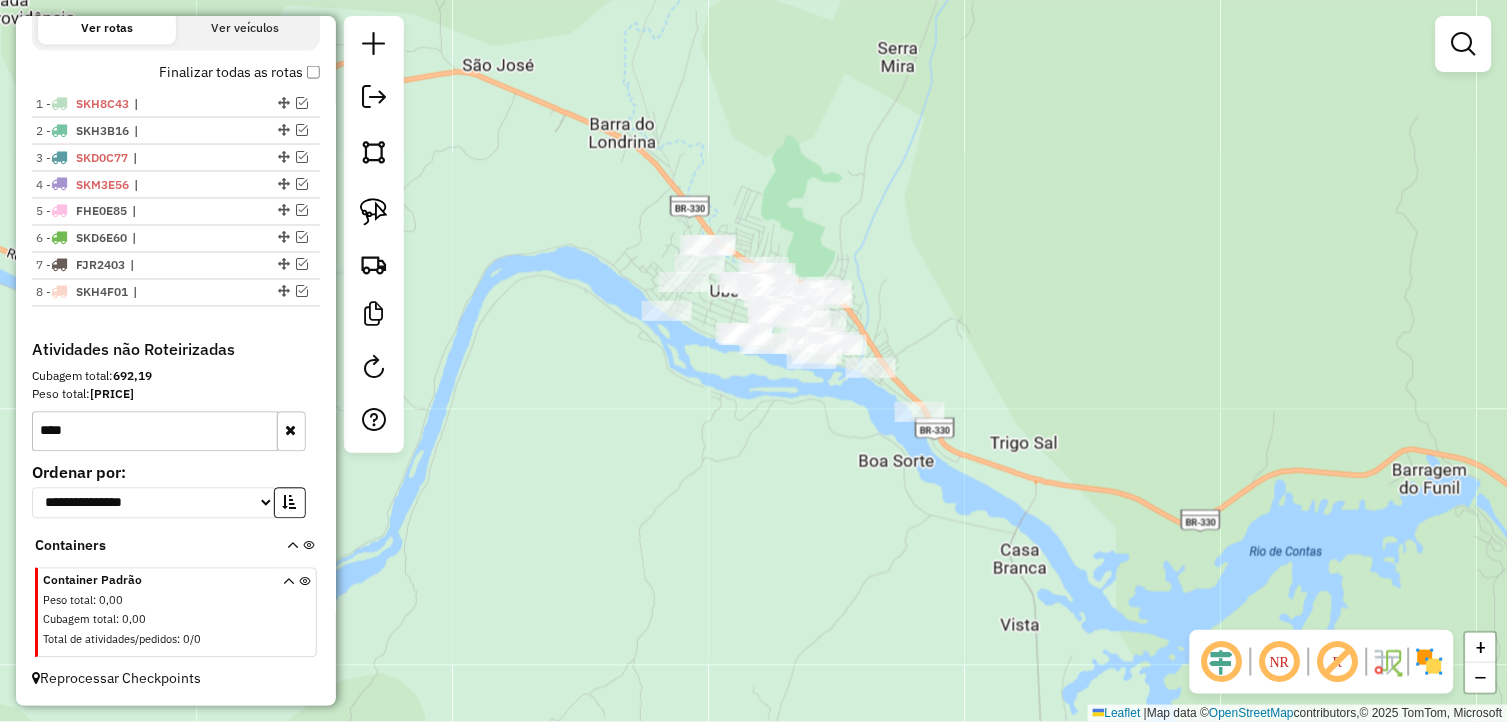 drag, startPoint x: 378, startPoint y: 212, endPoint x: 600, endPoint y: 201, distance: 222.27235 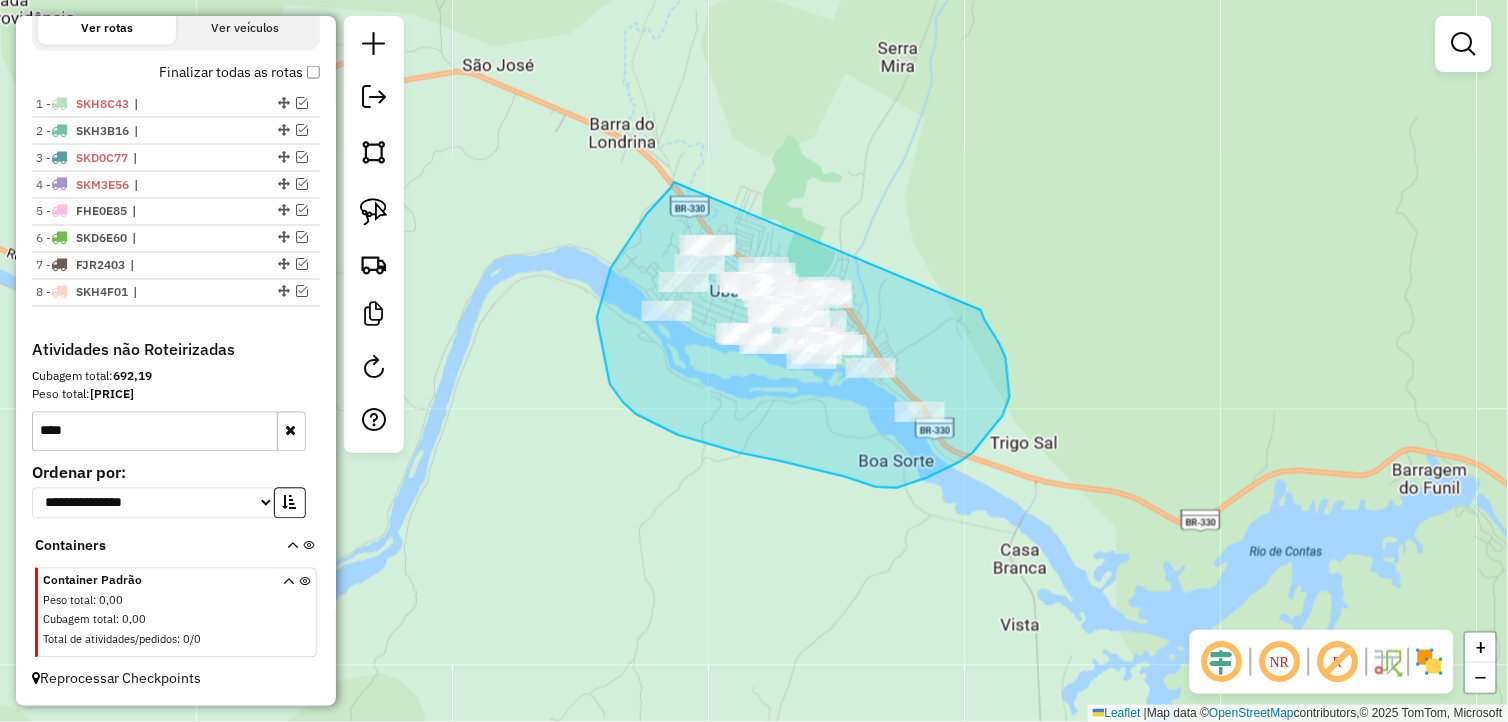 drag, startPoint x: 661, startPoint y: 198, endPoint x: 971, endPoint y: 295, distance: 324.8215 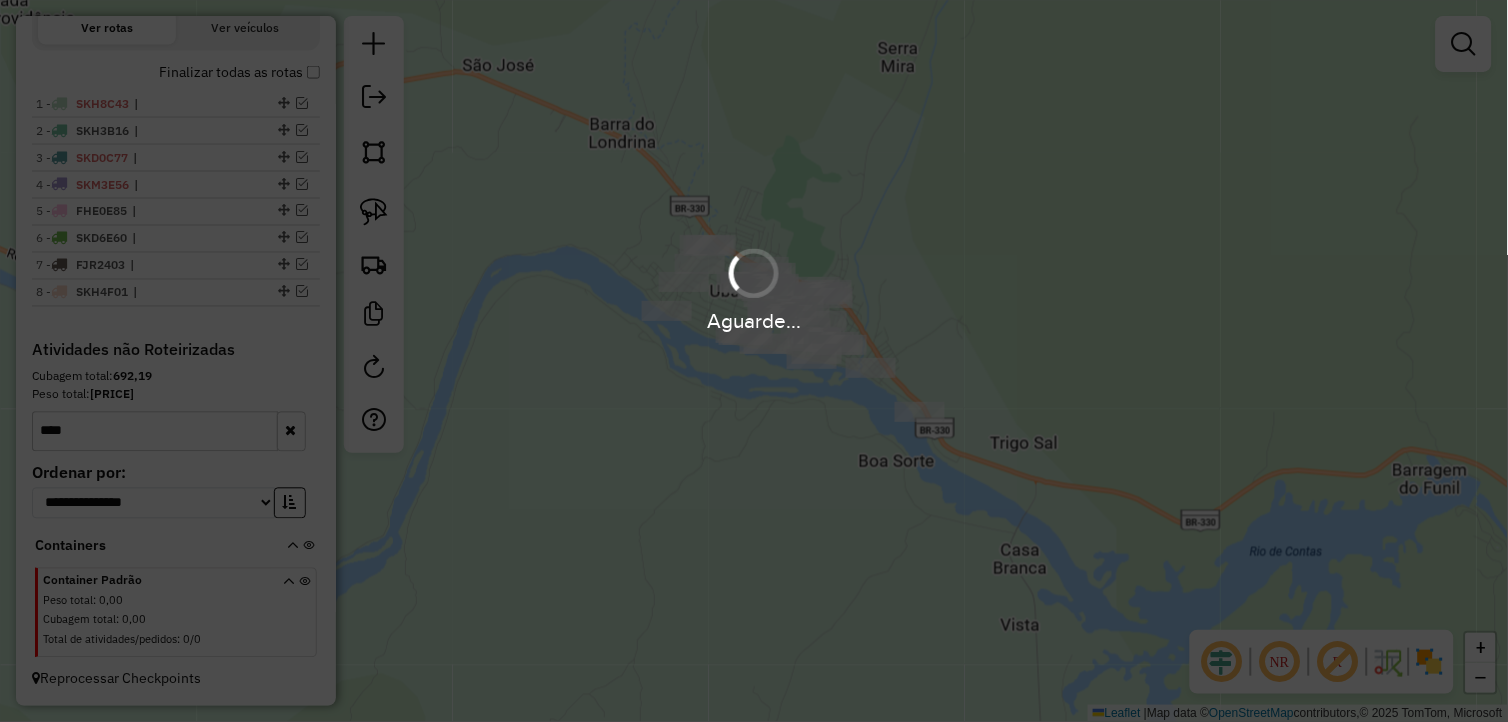 drag, startPoint x: 753, startPoint y: 464, endPoint x: 655, endPoint y: 457, distance: 98.24968 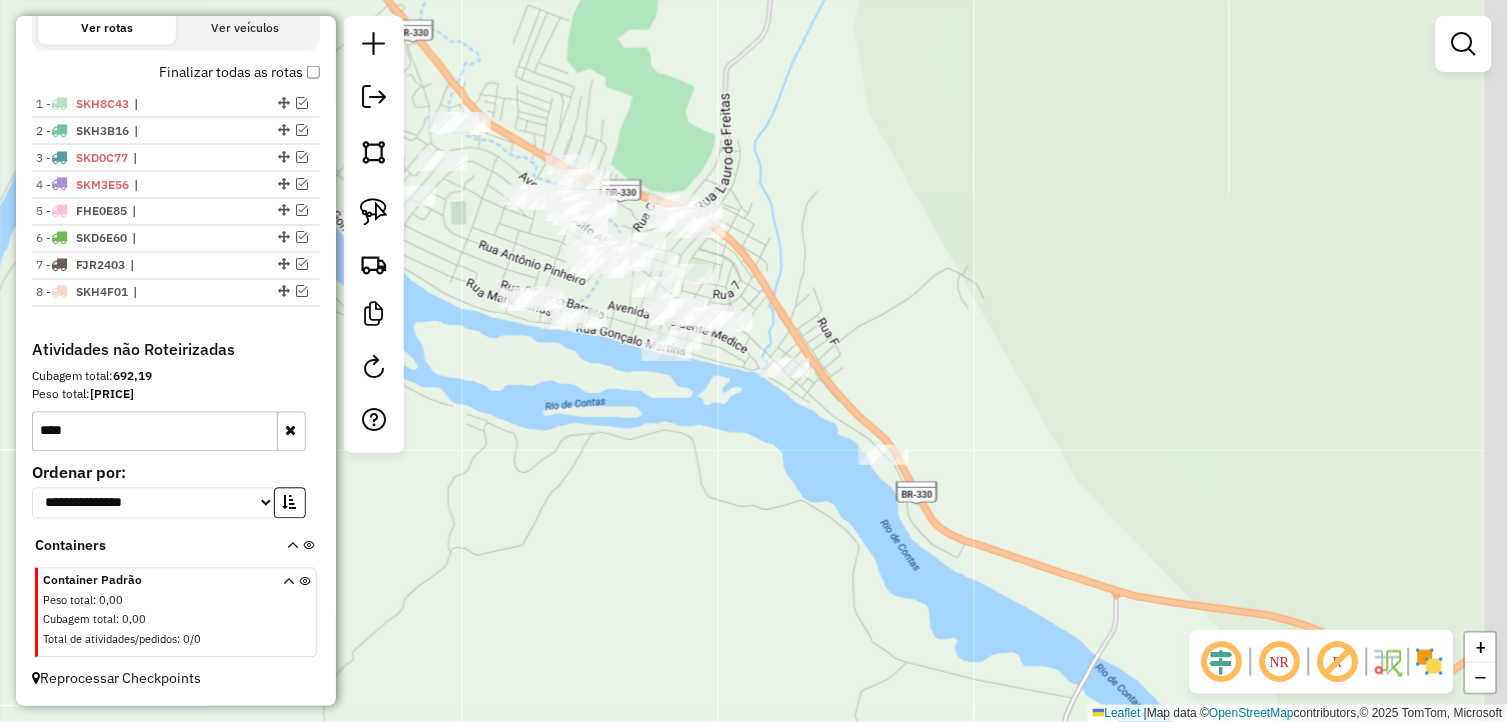 drag, startPoint x: 771, startPoint y: 421, endPoint x: 657, endPoint y: 455, distance: 118.96218 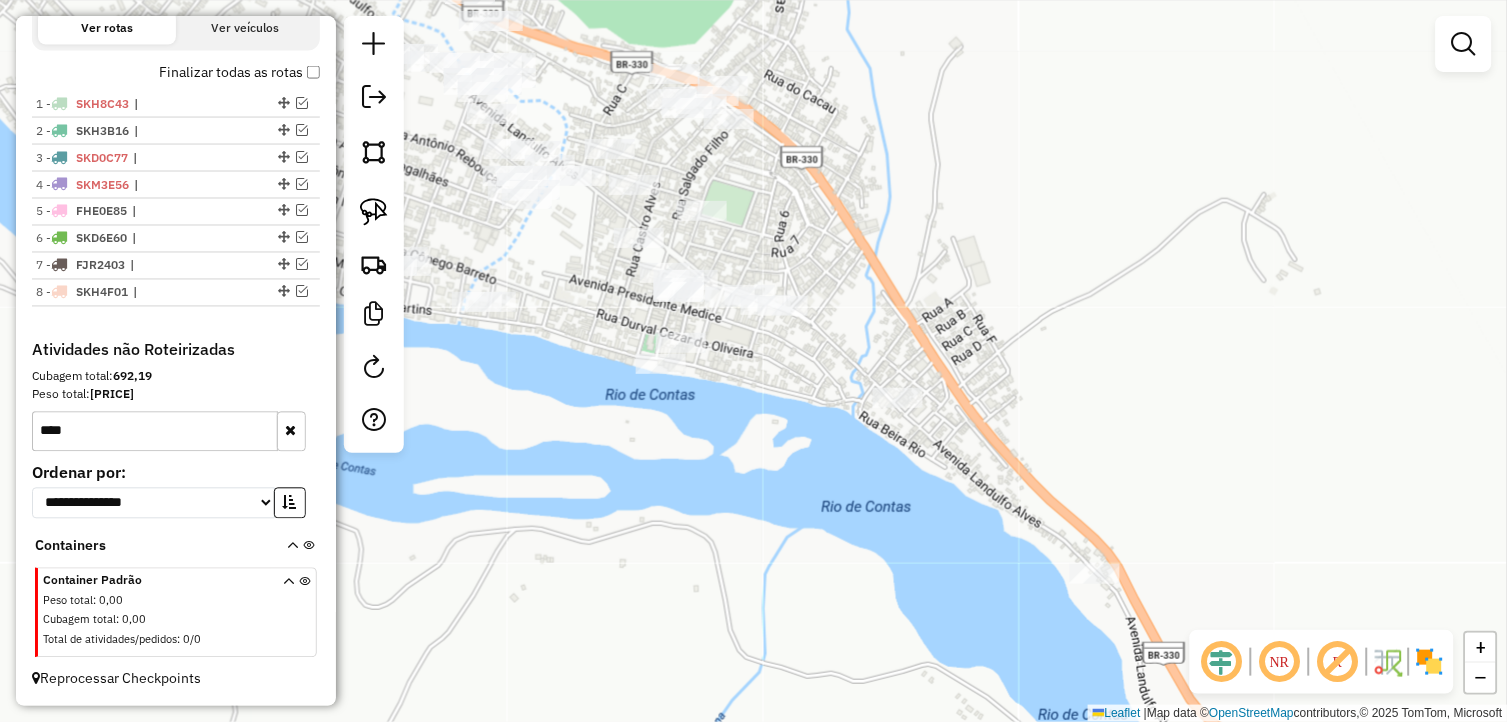 drag, startPoint x: 657, startPoint y: 453, endPoint x: 704, endPoint y: 562, distance: 118.70131 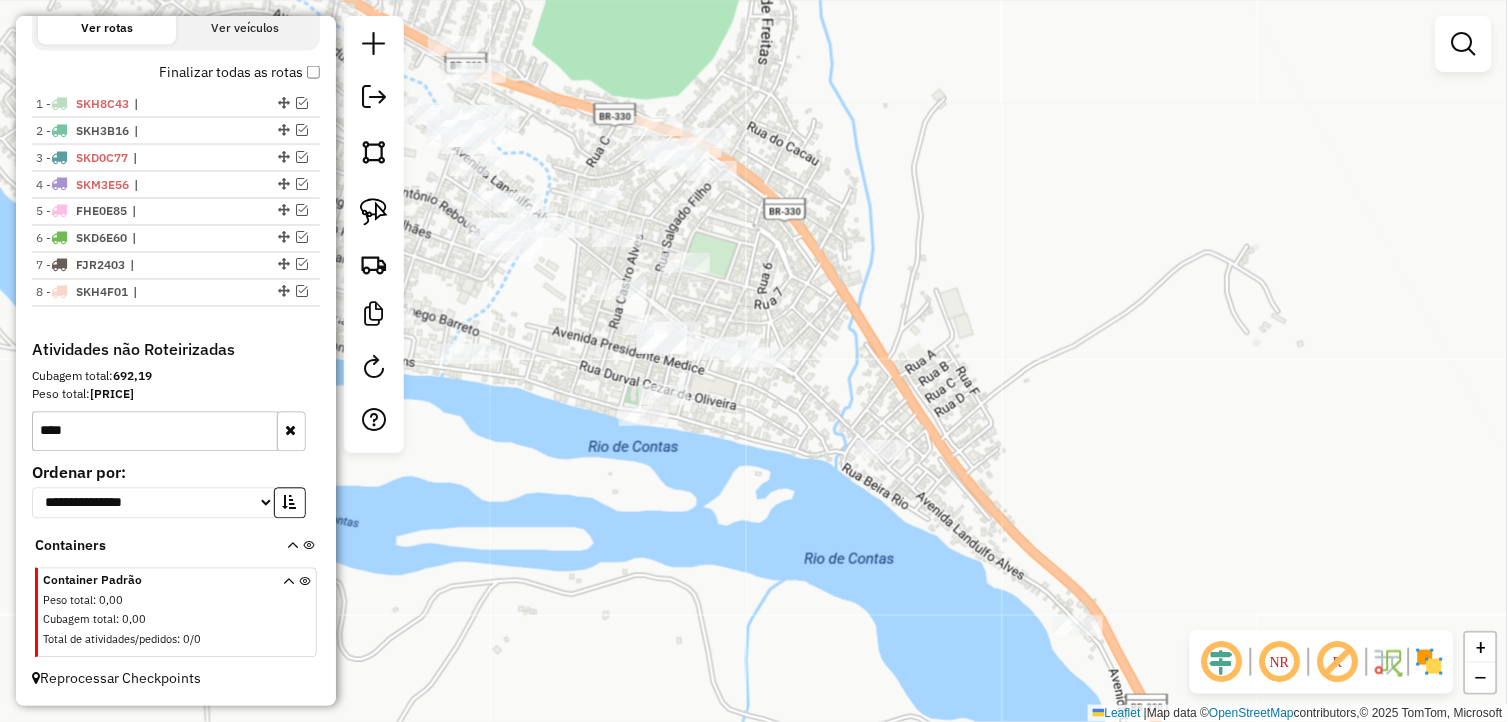 drag, startPoint x: 830, startPoint y: 131, endPoint x: 816, endPoint y: 182, distance: 52.886673 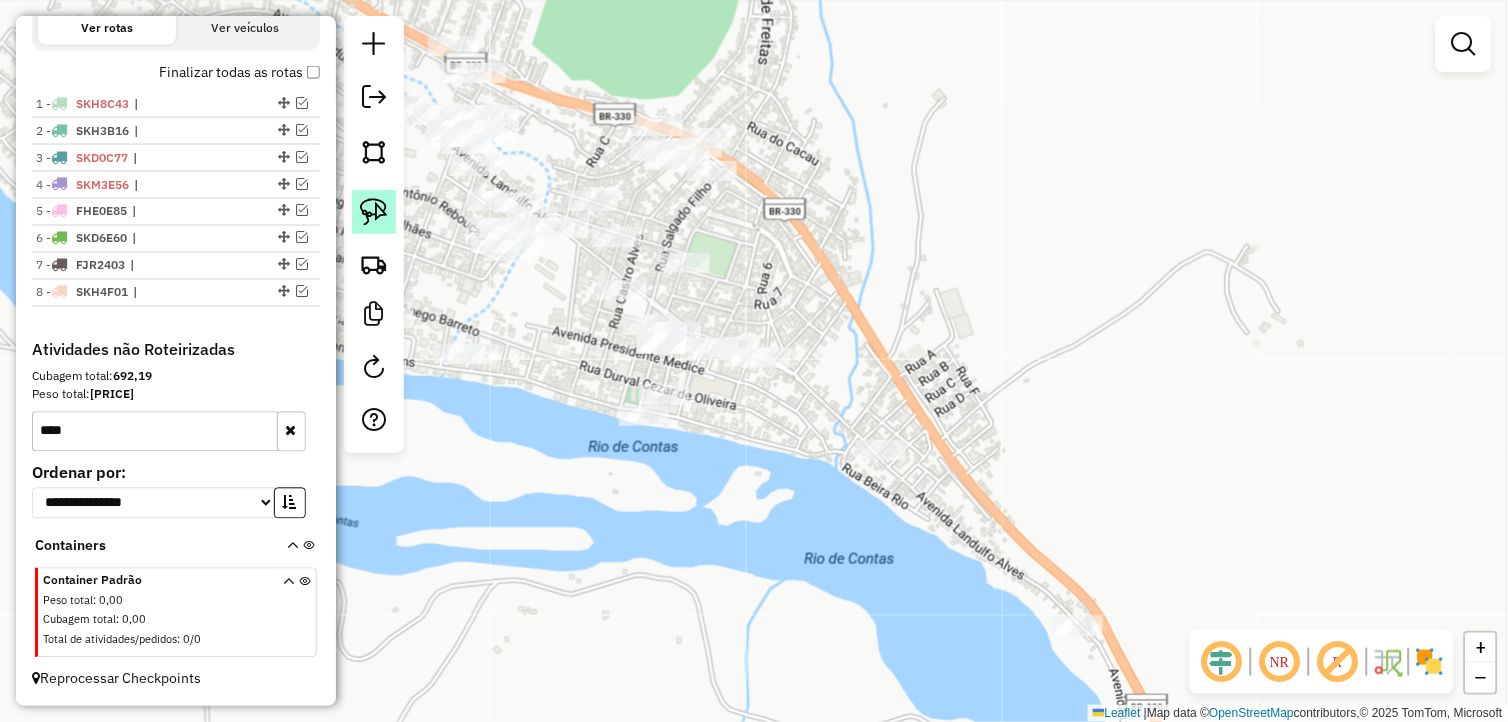 click 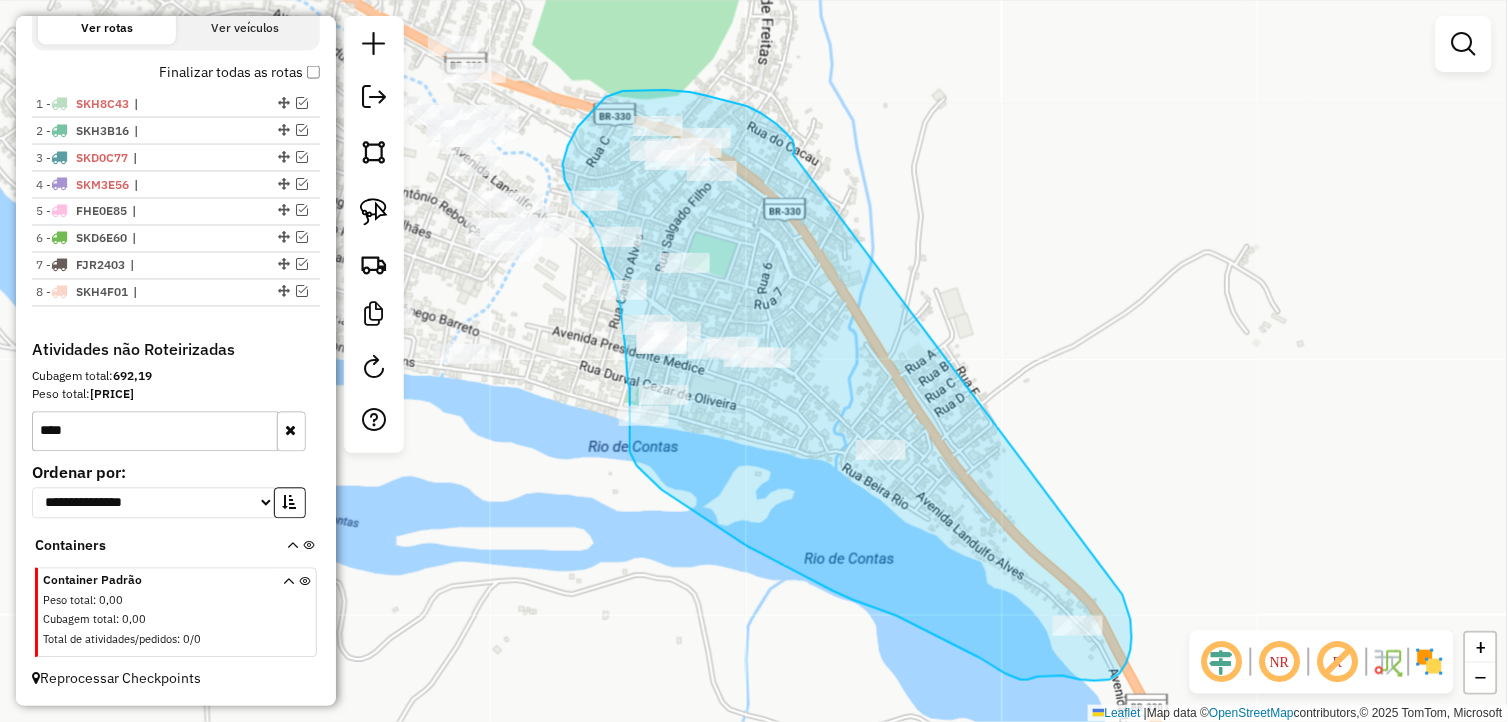 drag, startPoint x: 795, startPoint y: 147, endPoint x: 1122, endPoint y: 592, distance: 552.2264 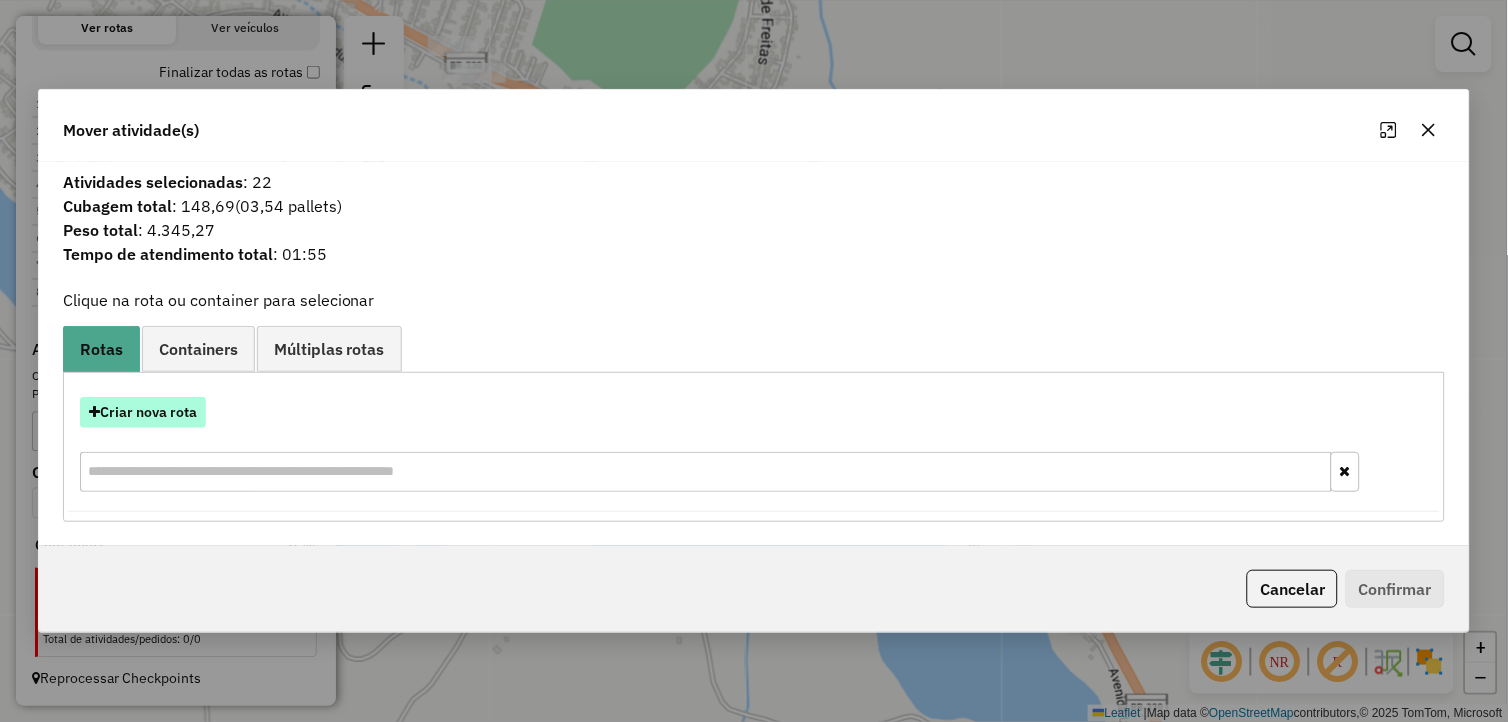 click on "Criar nova rota" at bounding box center (143, 412) 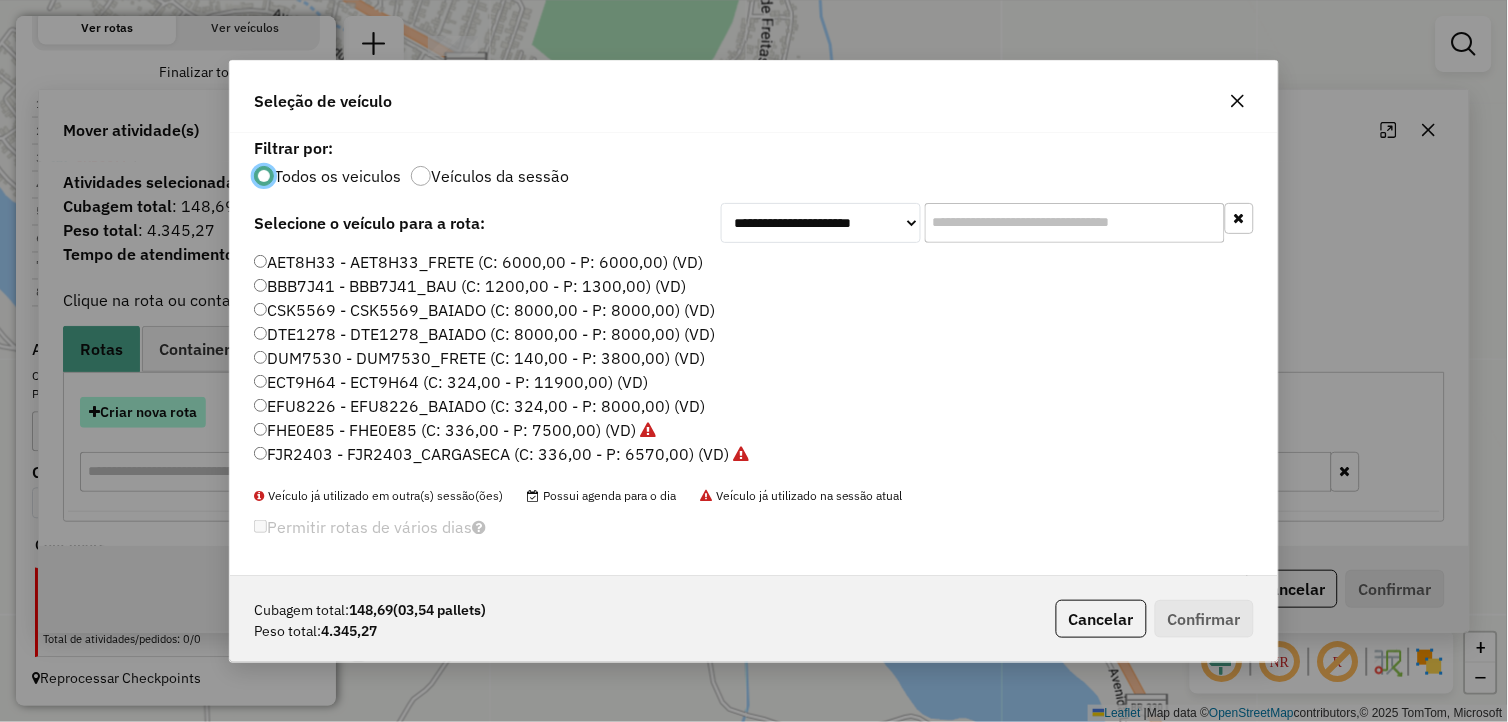 scroll, scrollTop: 11, scrollLeft: 5, axis: both 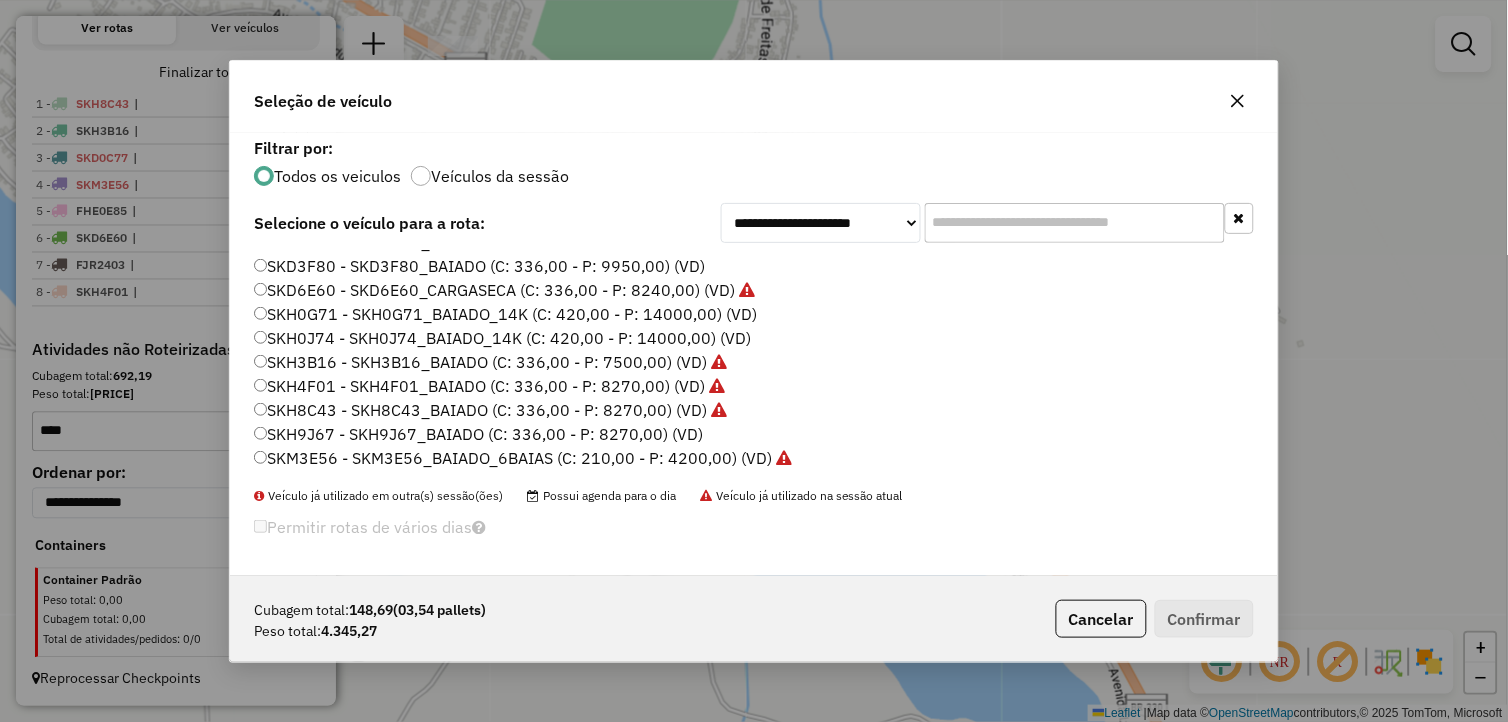 drag, startPoint x: 367, startPoint y: 438, endPoint x: 385, endPoint y: 470, distance: 36.71512 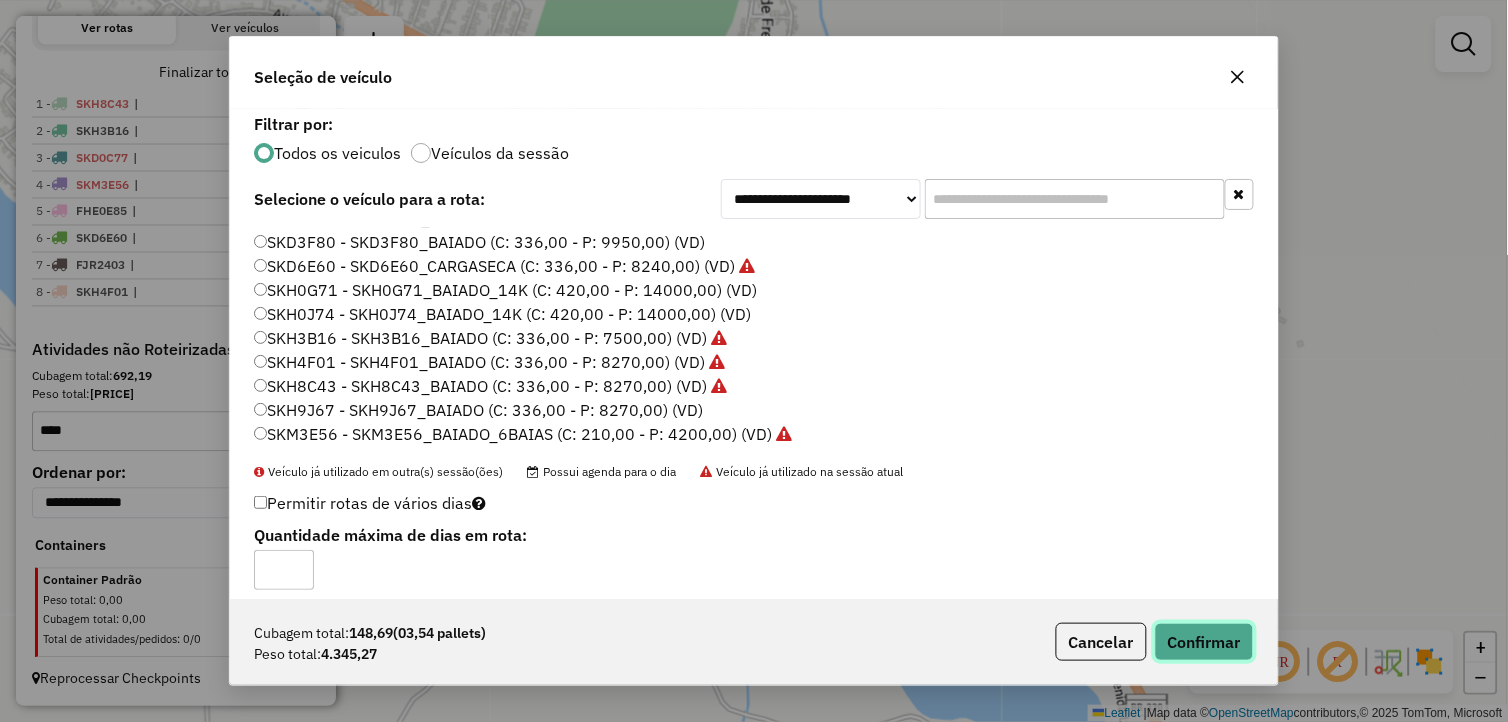 click on "Confirmar" 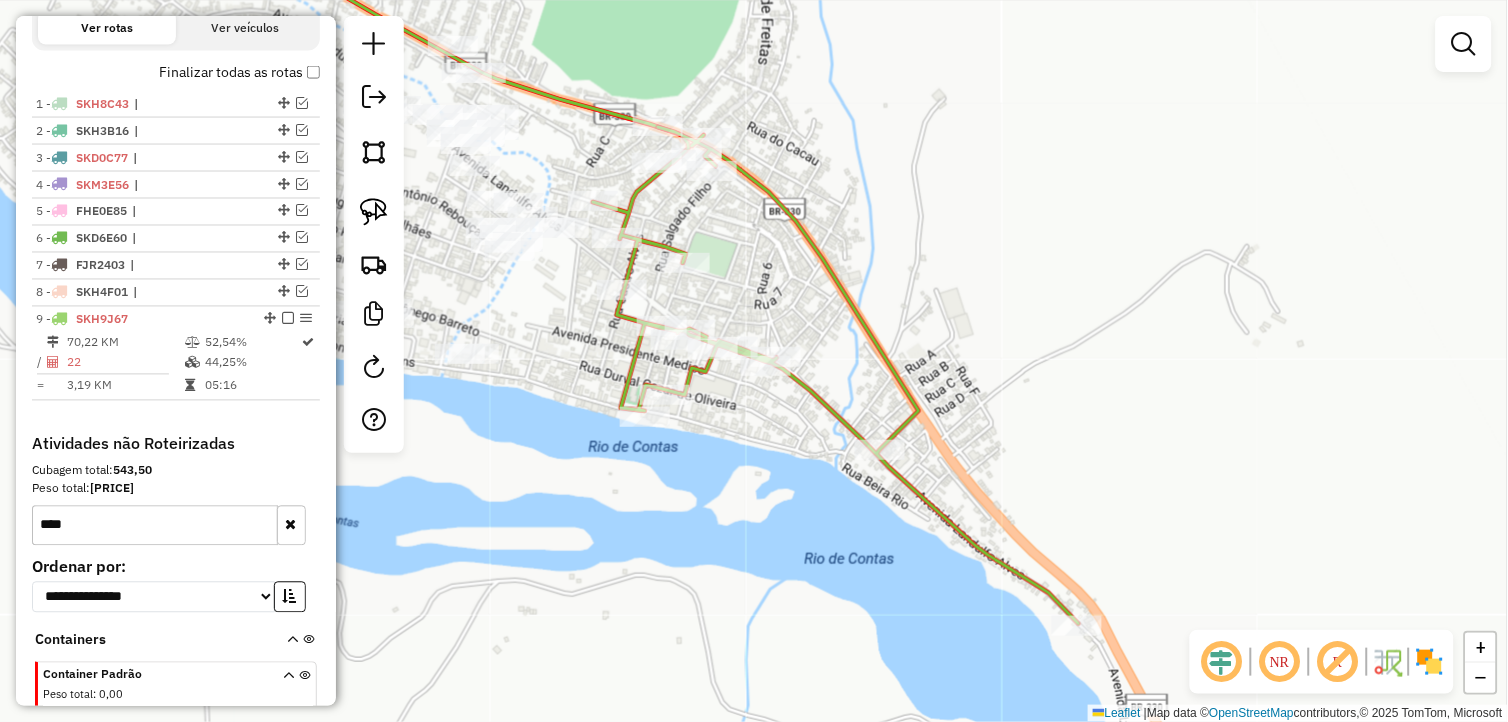 scroll, scrollTop: 768, scrollLeft: 0, axis: vertical 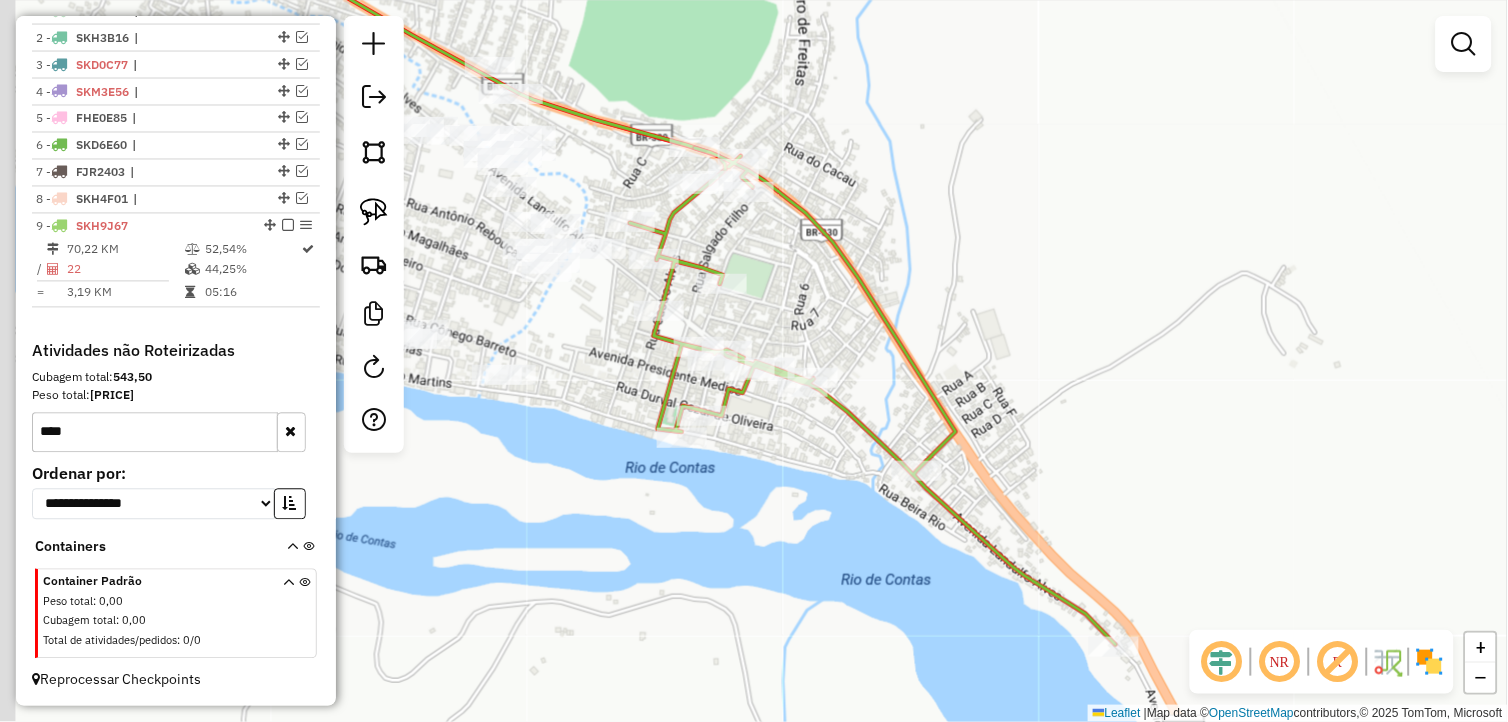 drag, startPoint x: 613, startPoint y: 387, endPoint x: 707, endPoint y: 451, distance: 113.71895 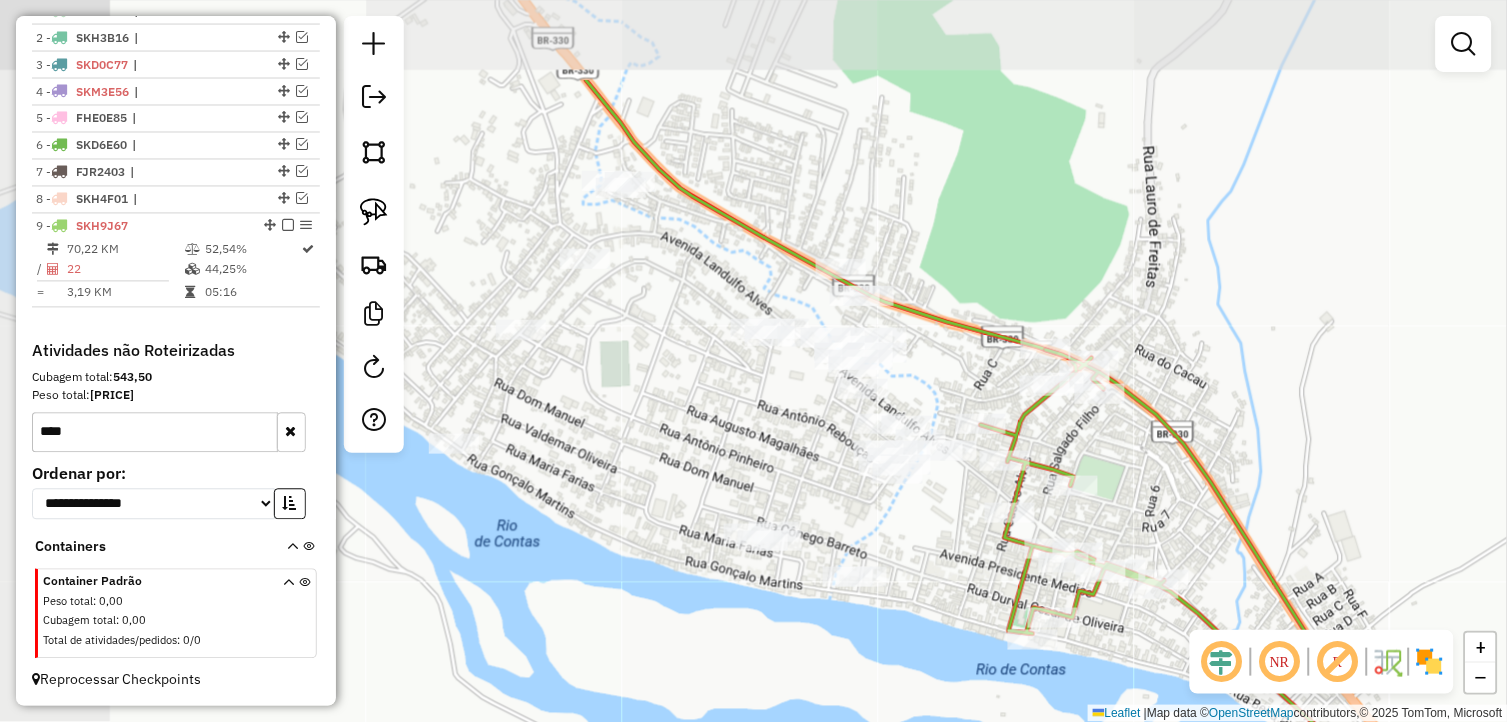 drag, startPoint x: 660, startPoint y: 425, endPoint x: 954, endPoint y: 565, distance: 325.63168 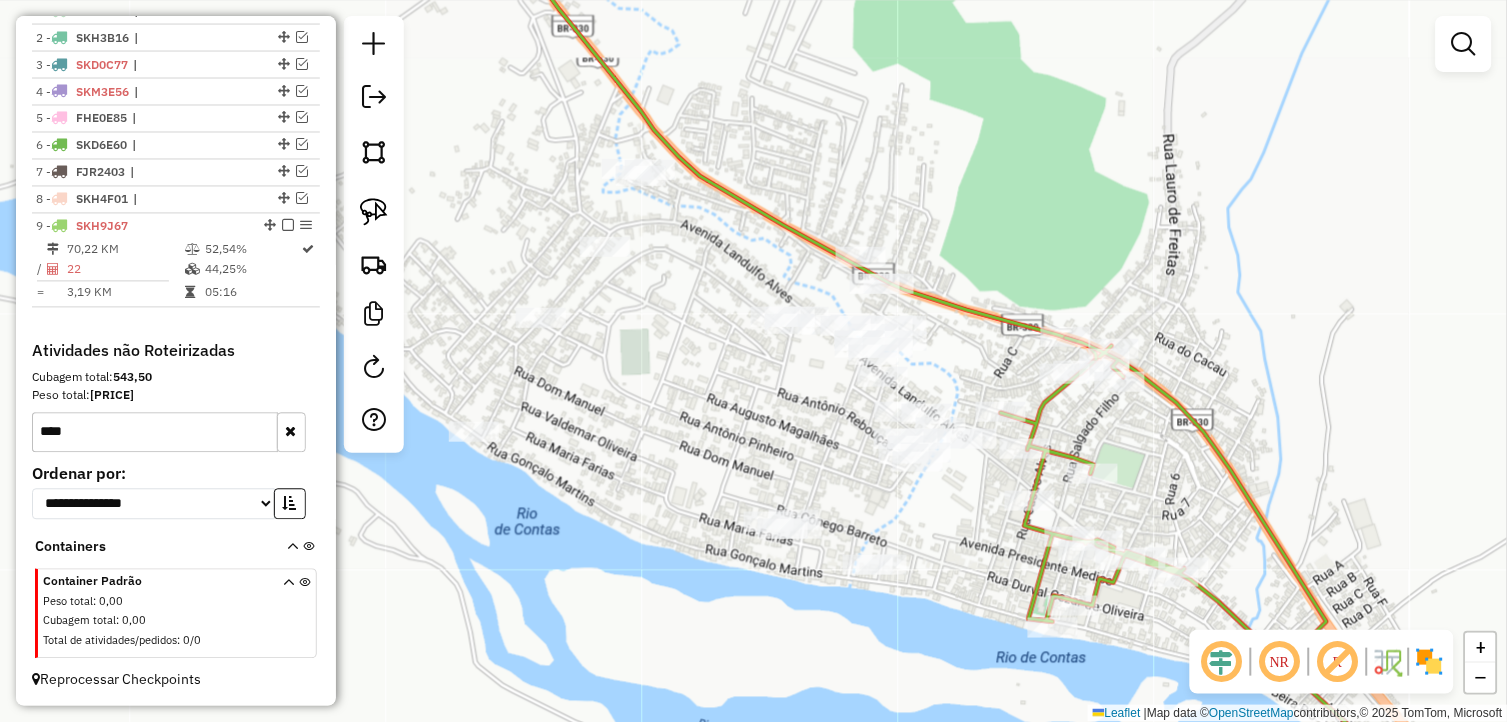 drag, startPoint x: 370, startPoint y: 212, endPoint x: 520, endPoint y: 194, distance: 151.07614 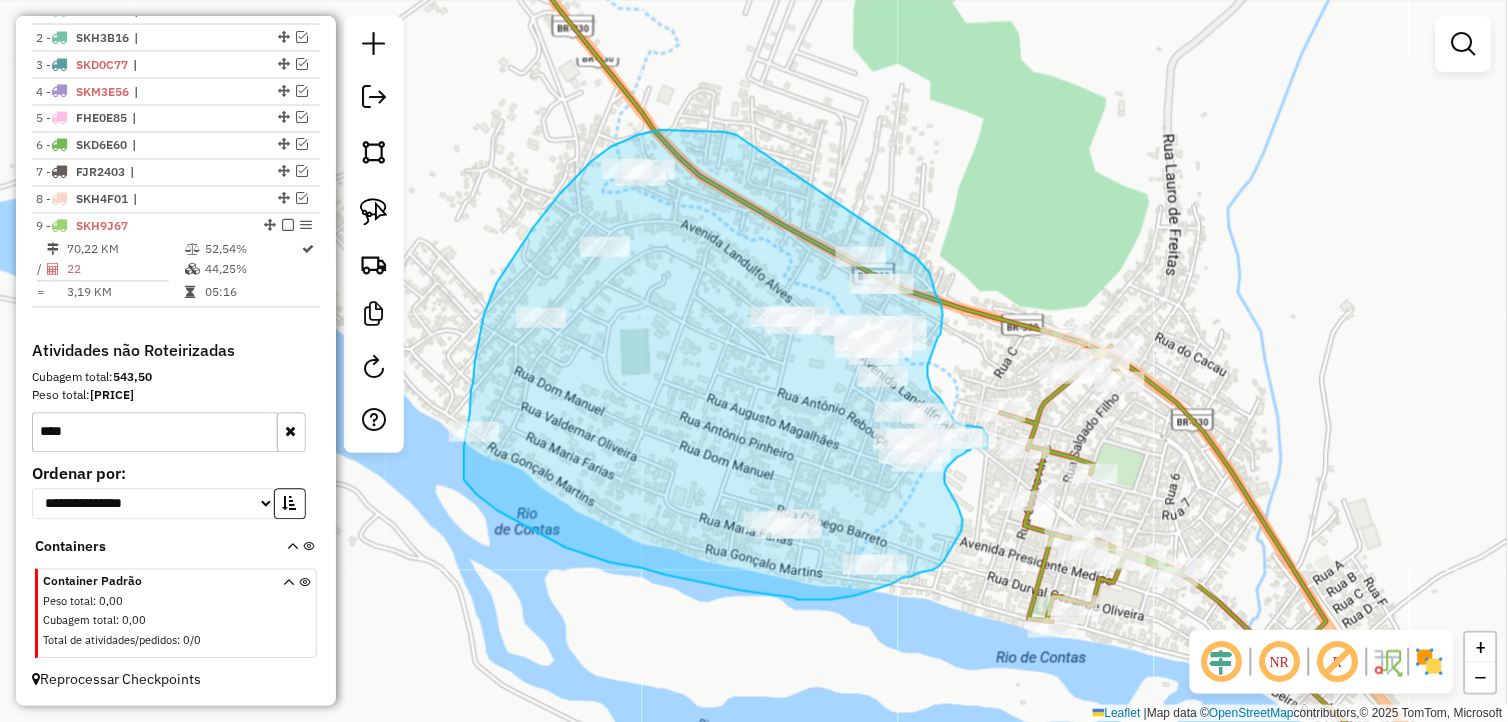 drag, startPoint x: 741, startPoint y: 138, endPoint x: 895, endPoint y: 241, distance: 185.27008 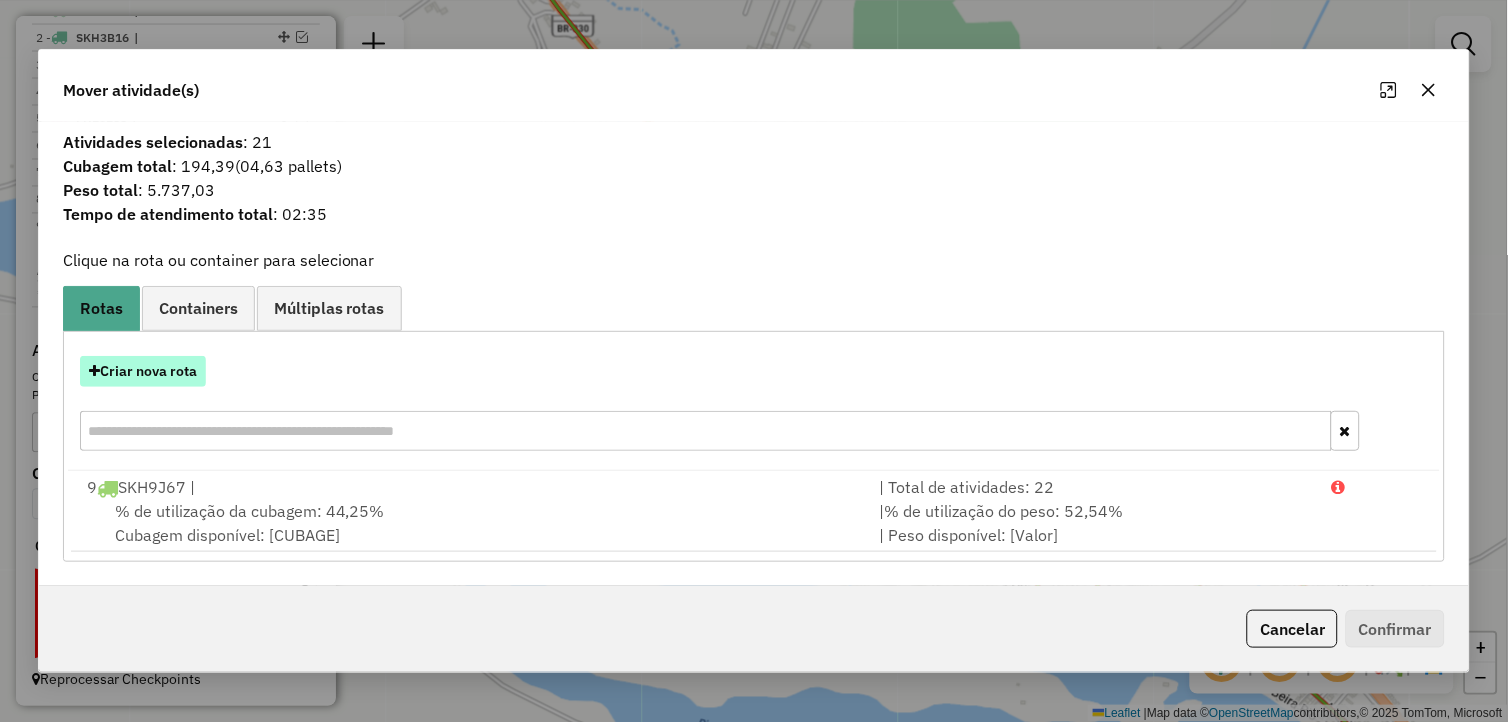 click on "Criar nova rota" at bounding box center (143, 371) 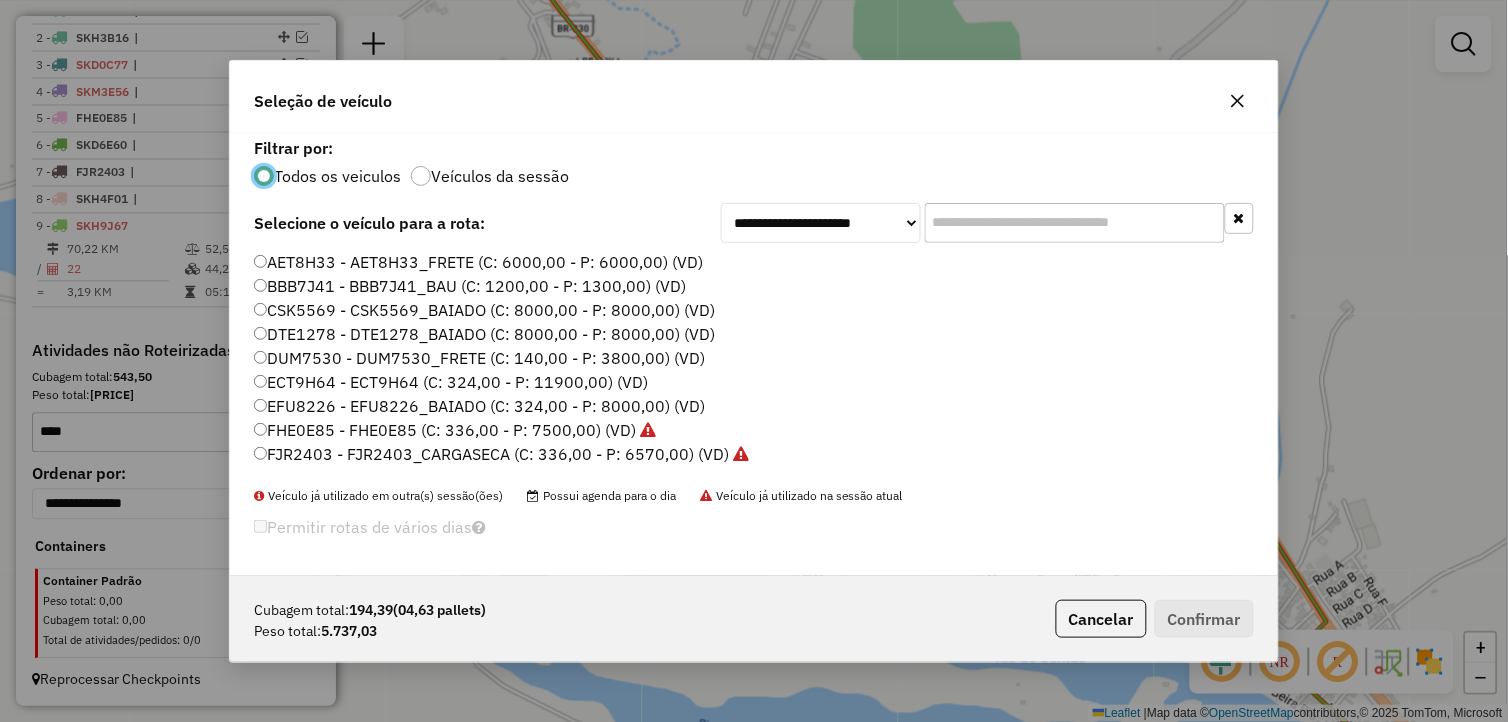 scroll, scrollTop: 11, scrollLeft: 5, axis: both 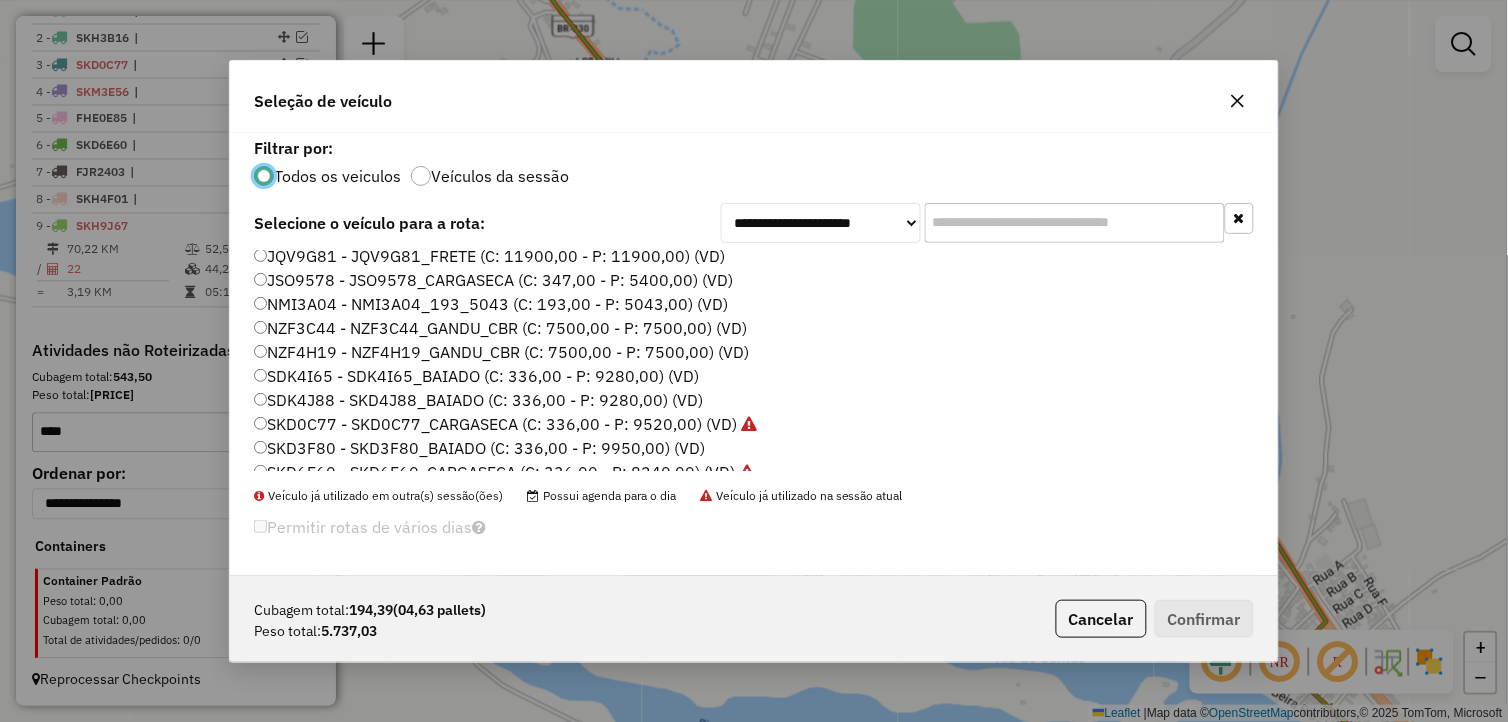 click on "SDK4I65 - SDK4I65_BAIADO (C: 336,00 - P: 9280,00) (VD)" 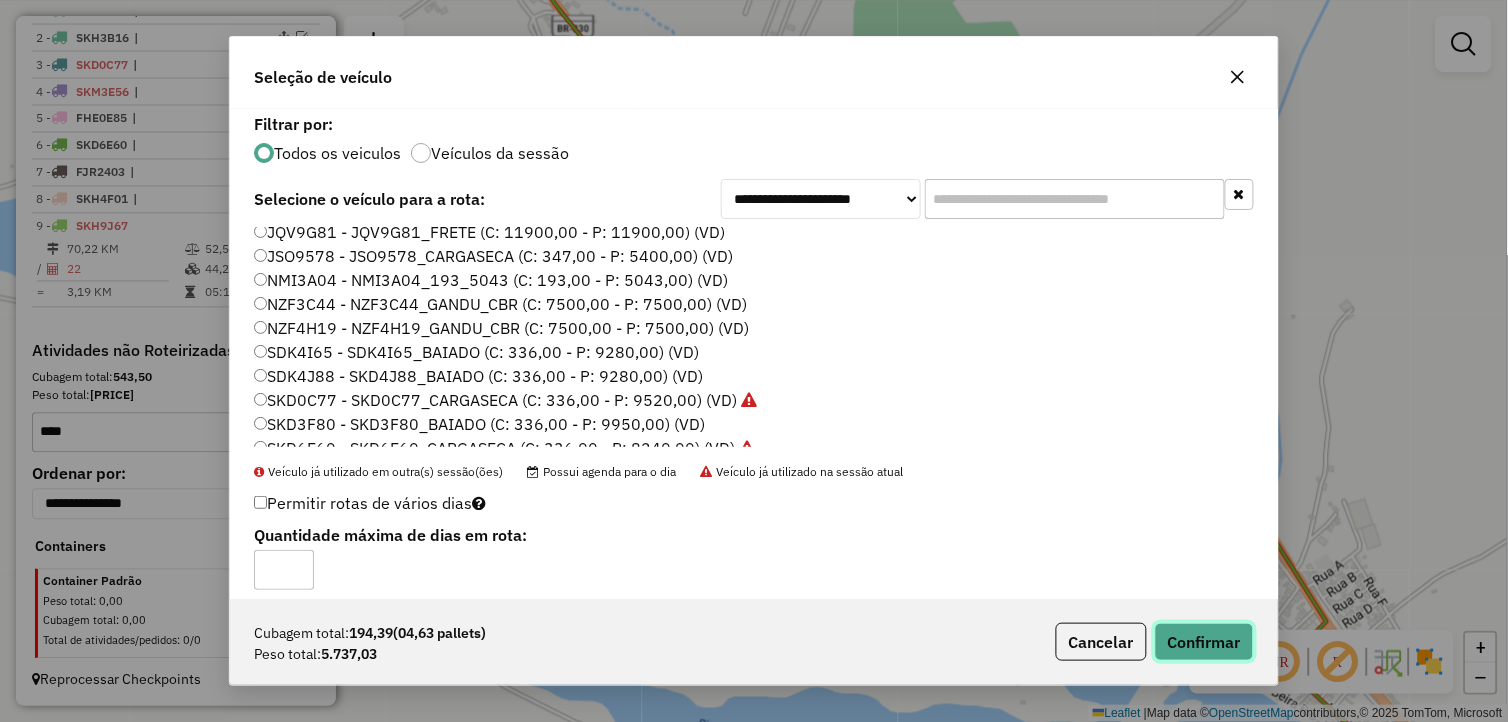 click on "Confirmar" 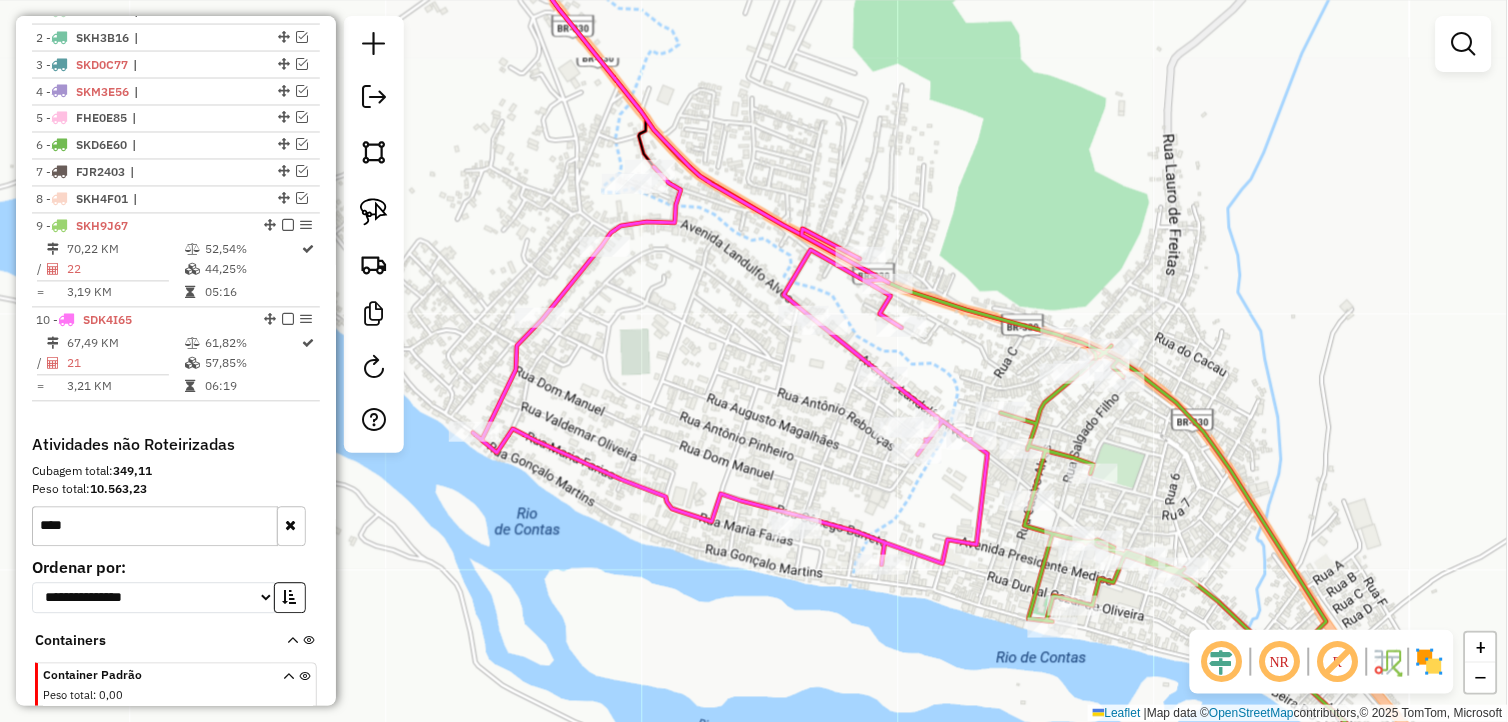 scroll, scrollTop: 808, scrollLeft: 0, axis: vertical 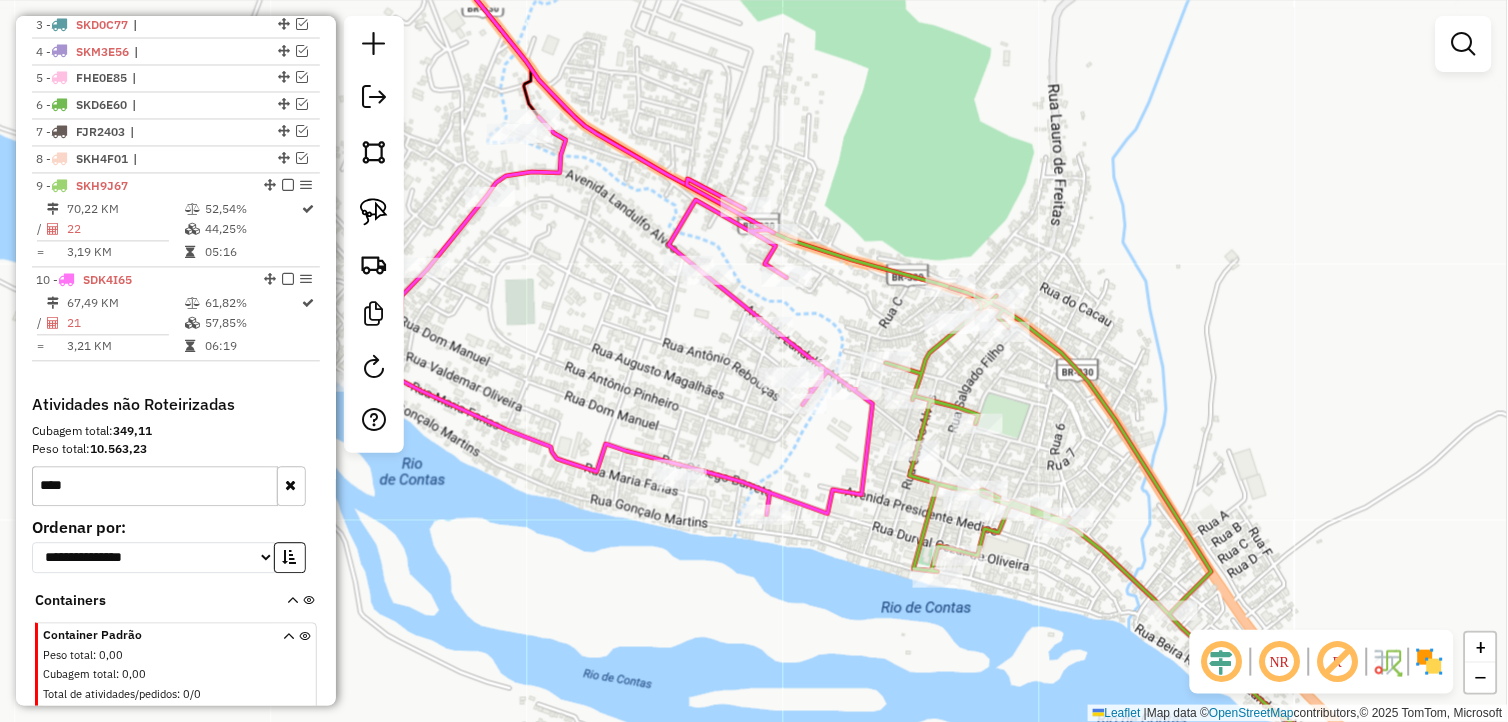 drag, startPoint x: 784, startPoint y: 446, endPoint x: 548, endPoint y: 356, distance: 252.5787 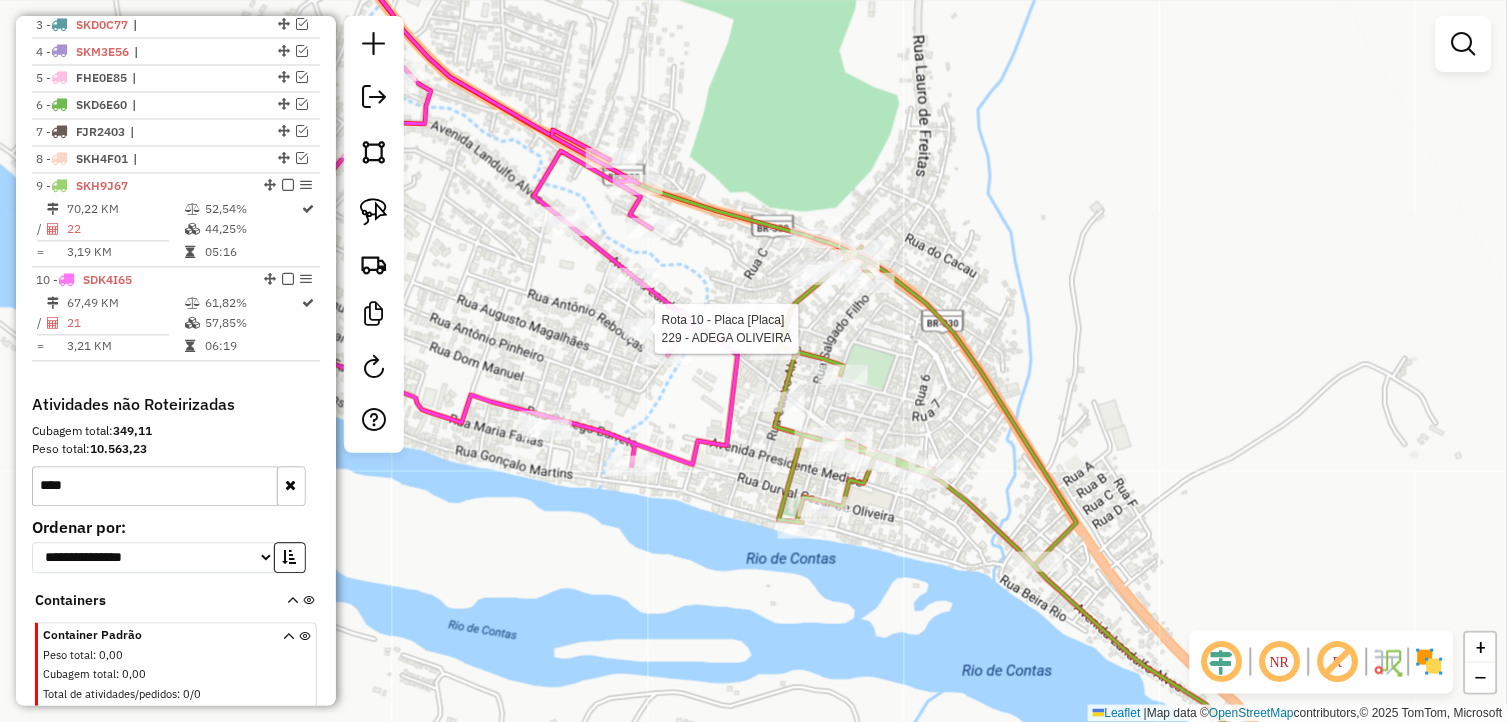 select on "**********" 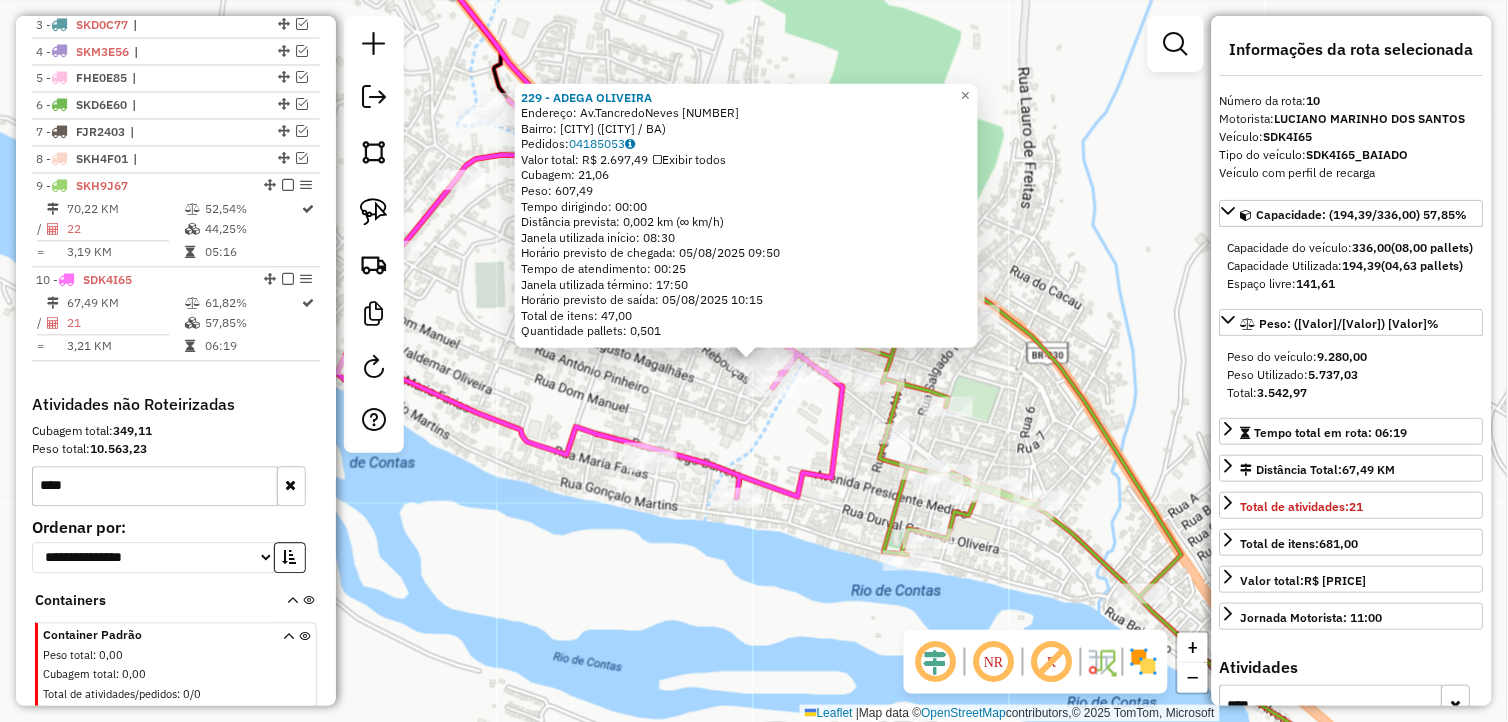 scroll, scrollTop: 863, scrollLeft: 0, axis: vertical 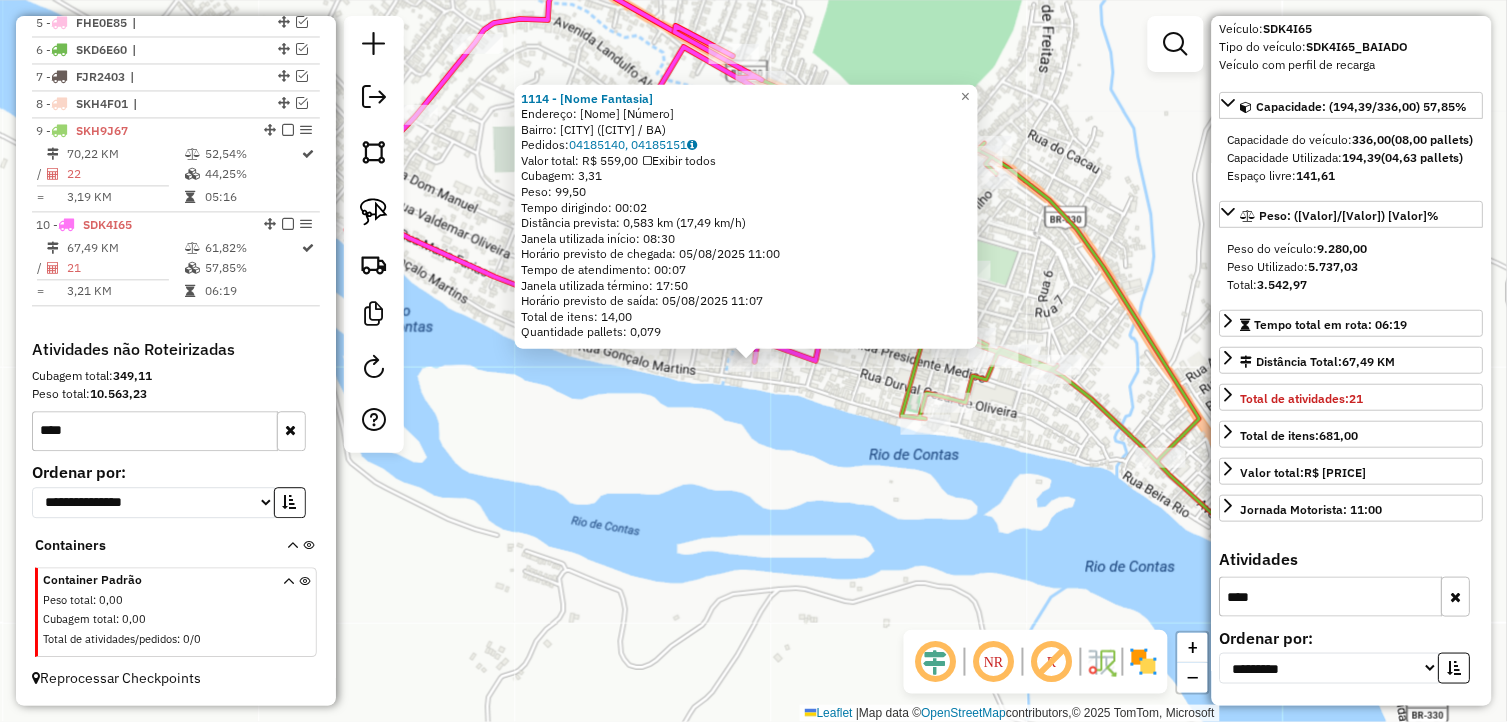 click at bounding box center [1456, 597] 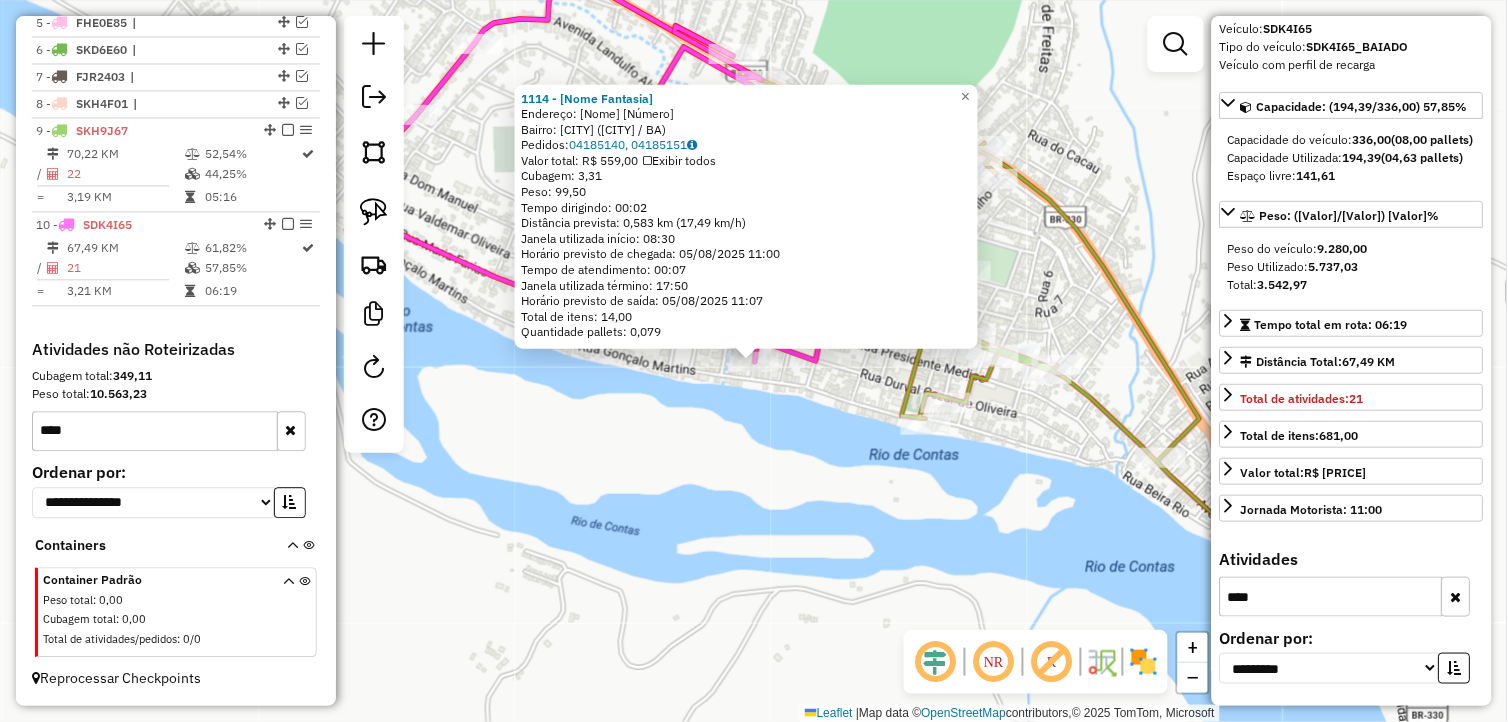type 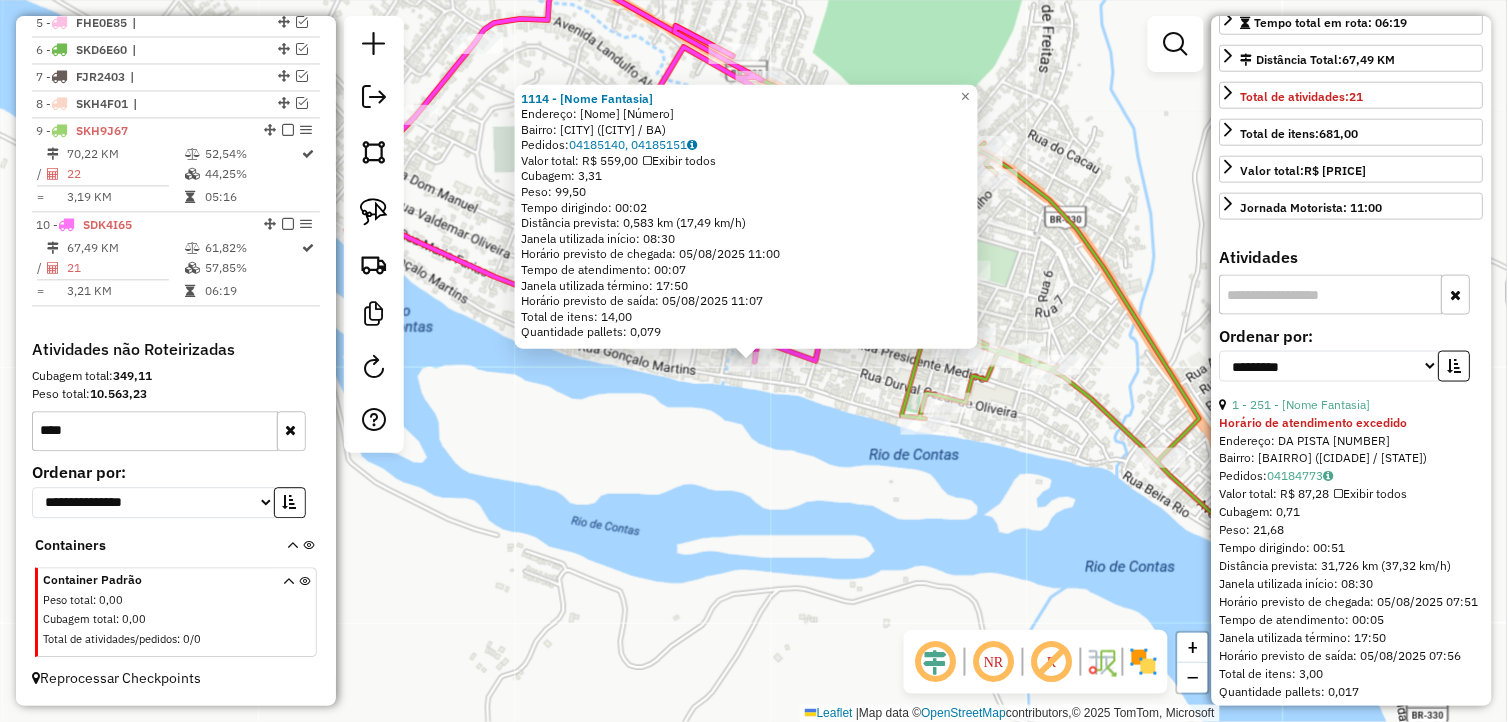 scroll, scrollTop: 475, scrollLeft: 0, axis: vertical 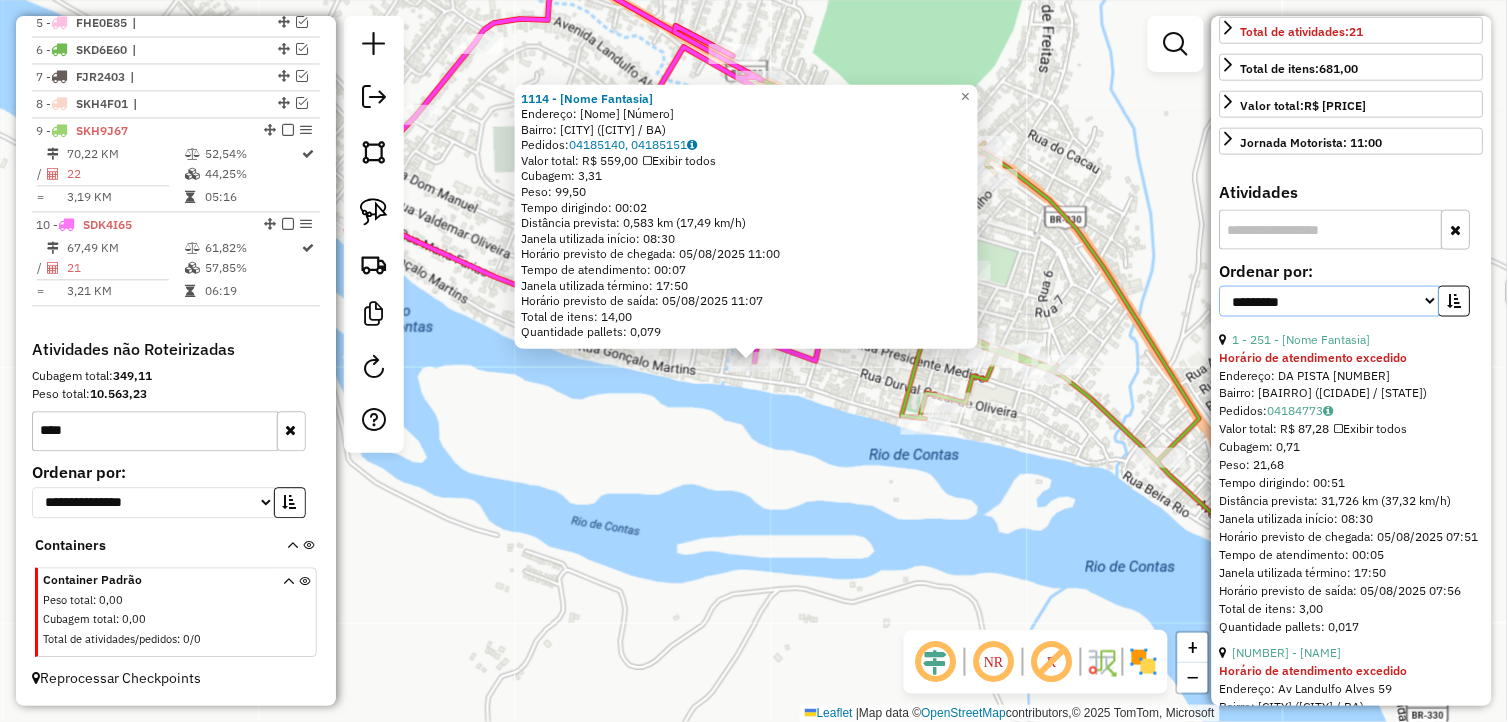 click on "**********" at bounding box center [1330, 301] 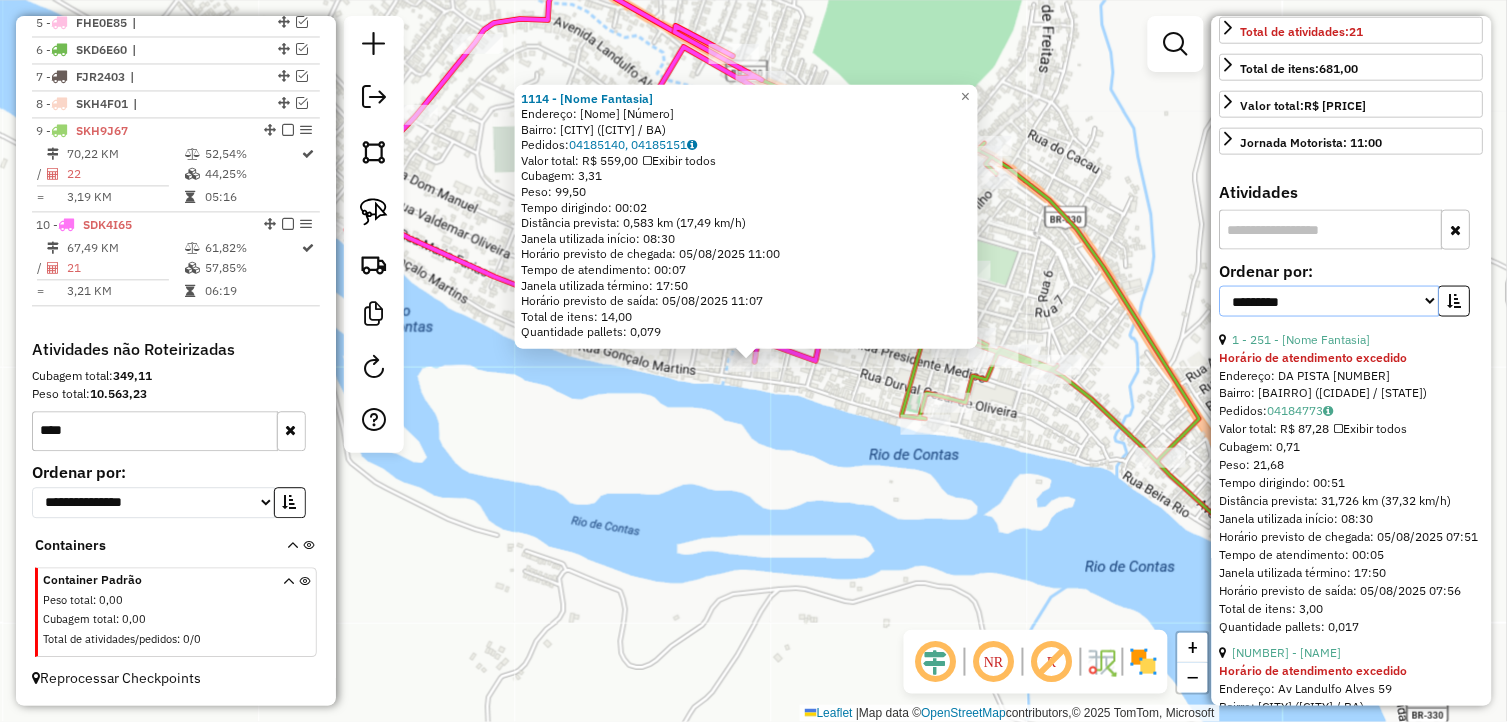 select on "*********" 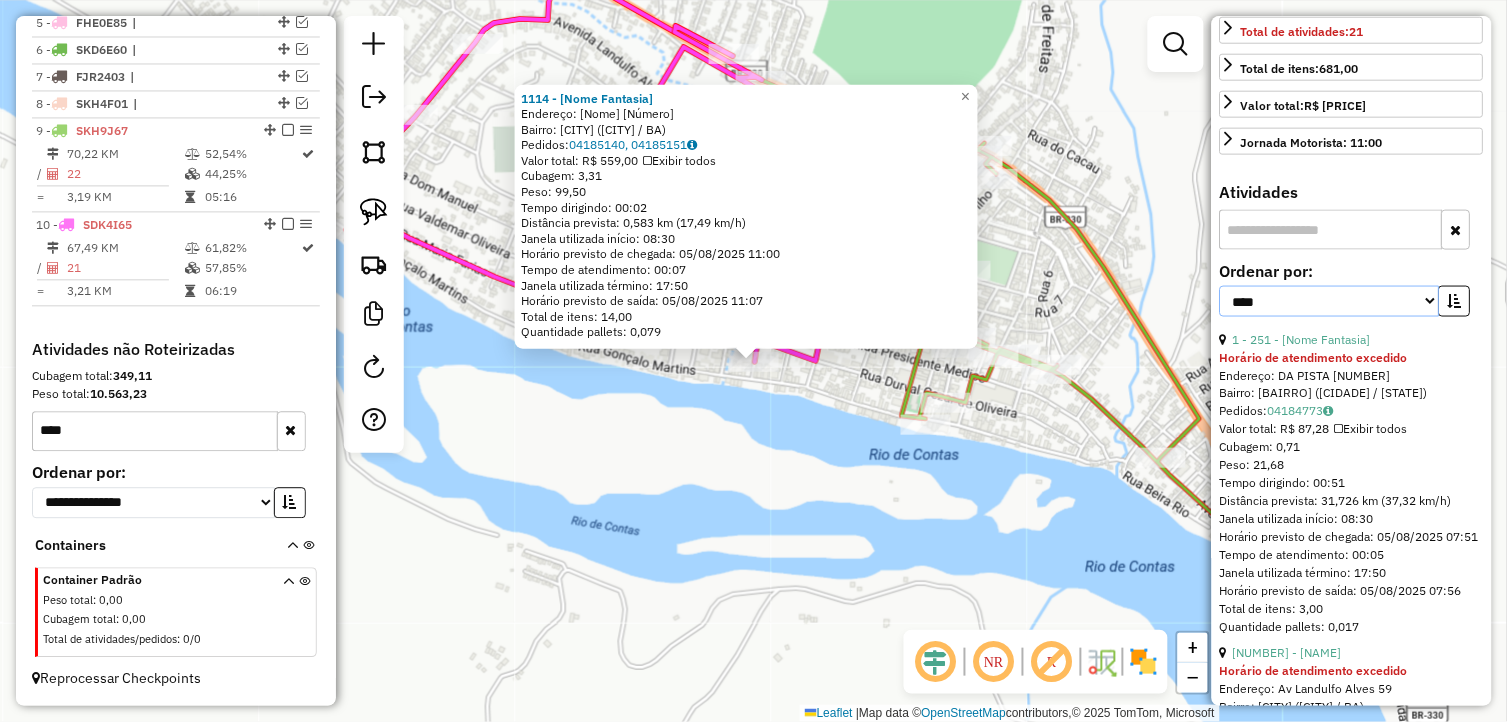 click on "**********" at bounding box center (1330, 301) 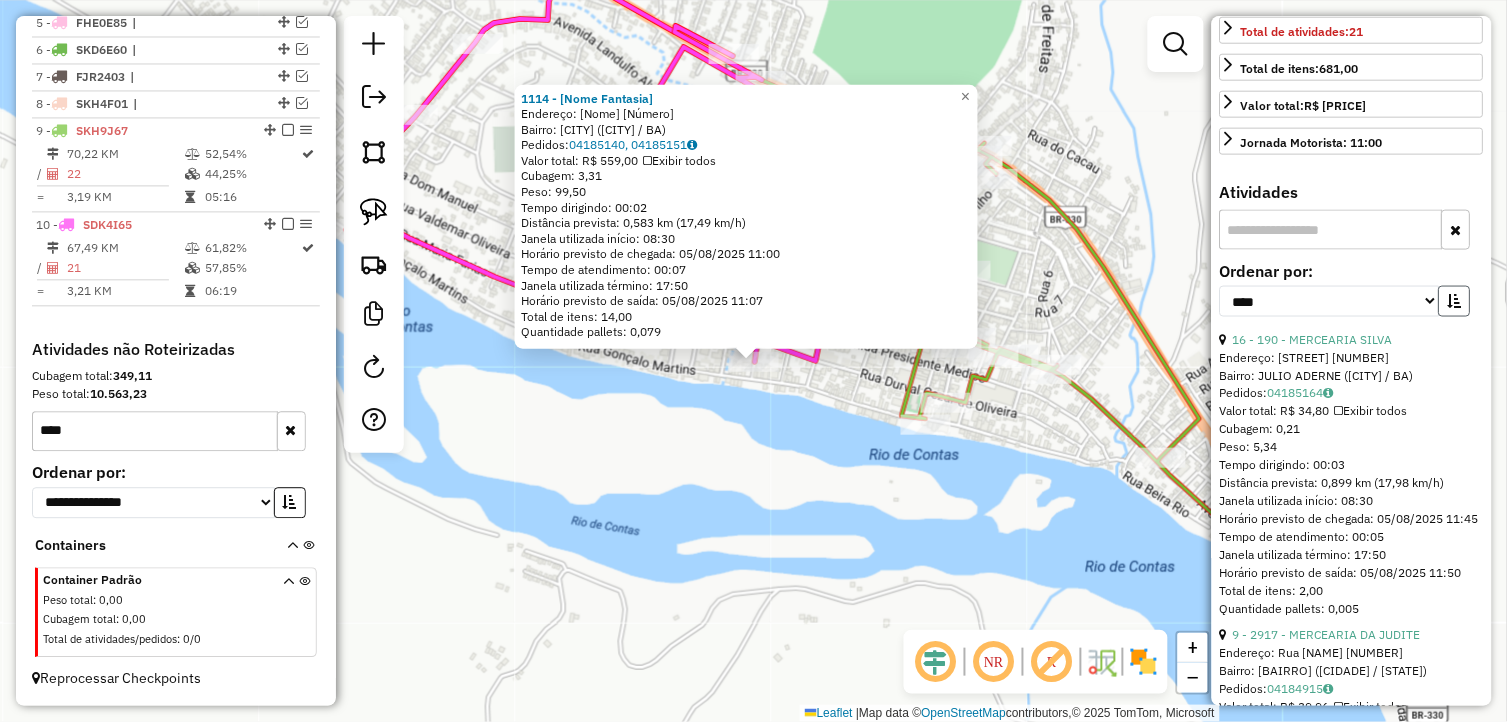click at bounding box center (1455, 301) 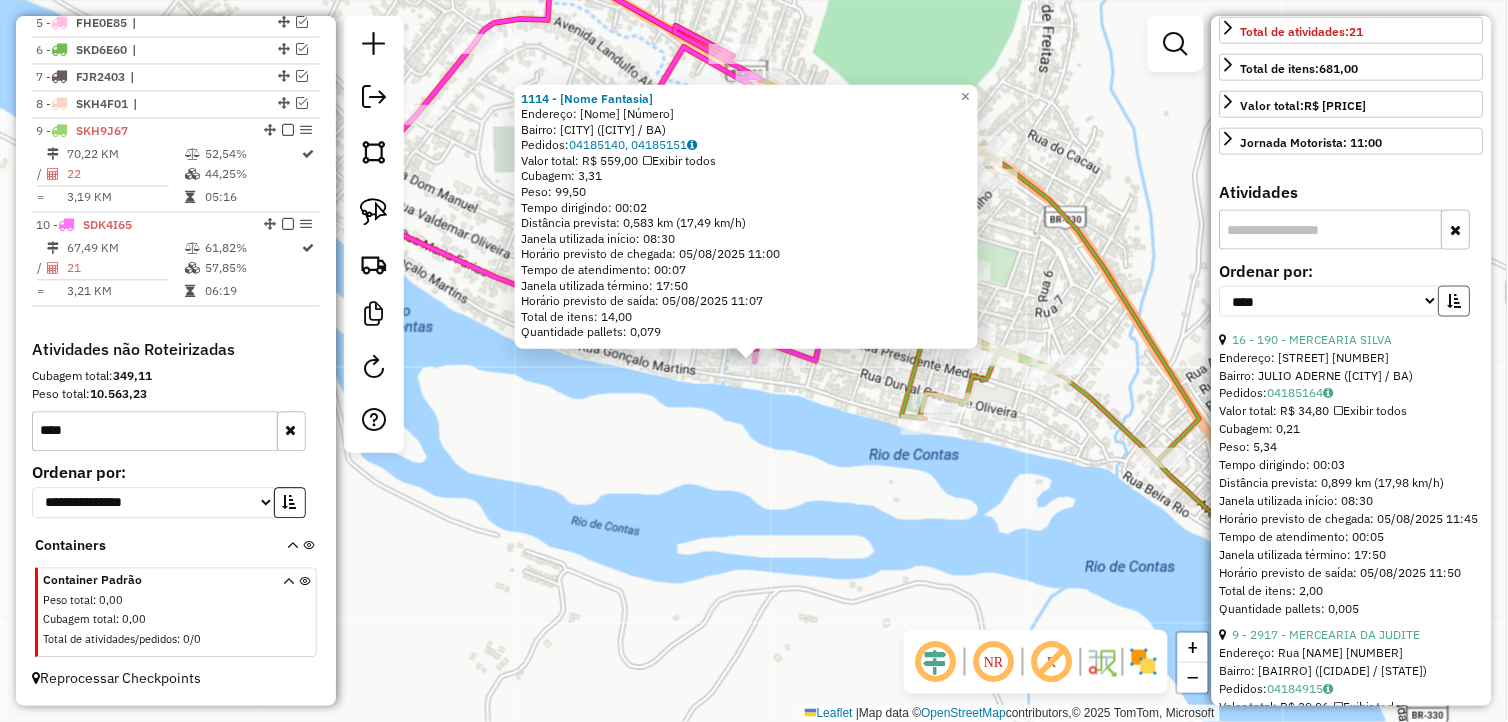 click at bounding box center [1455, 301] 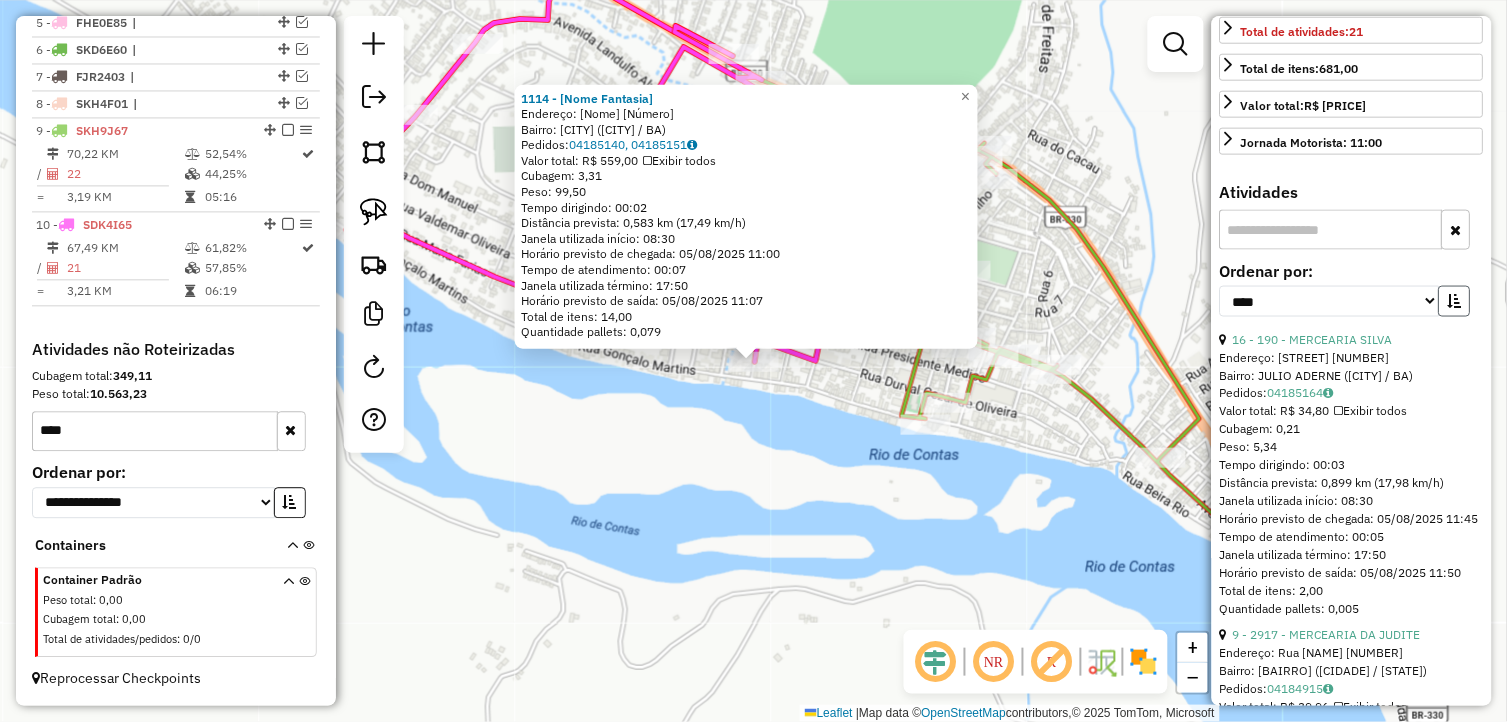 click at bounding box center (1455, 301) 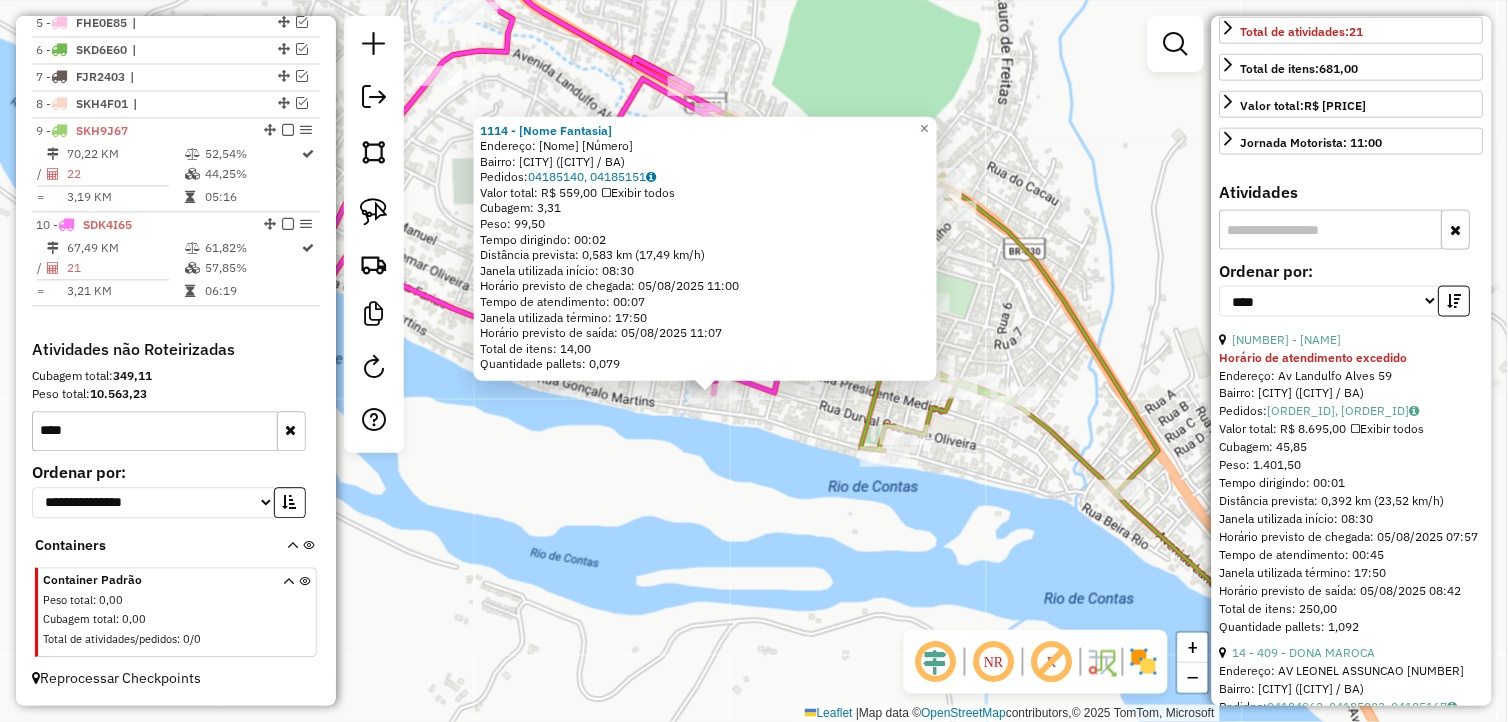 drag, startPoint x: 1031, startPoint y: 561, endPoint x: 985, endPoint y: 596, distance: 57.801384 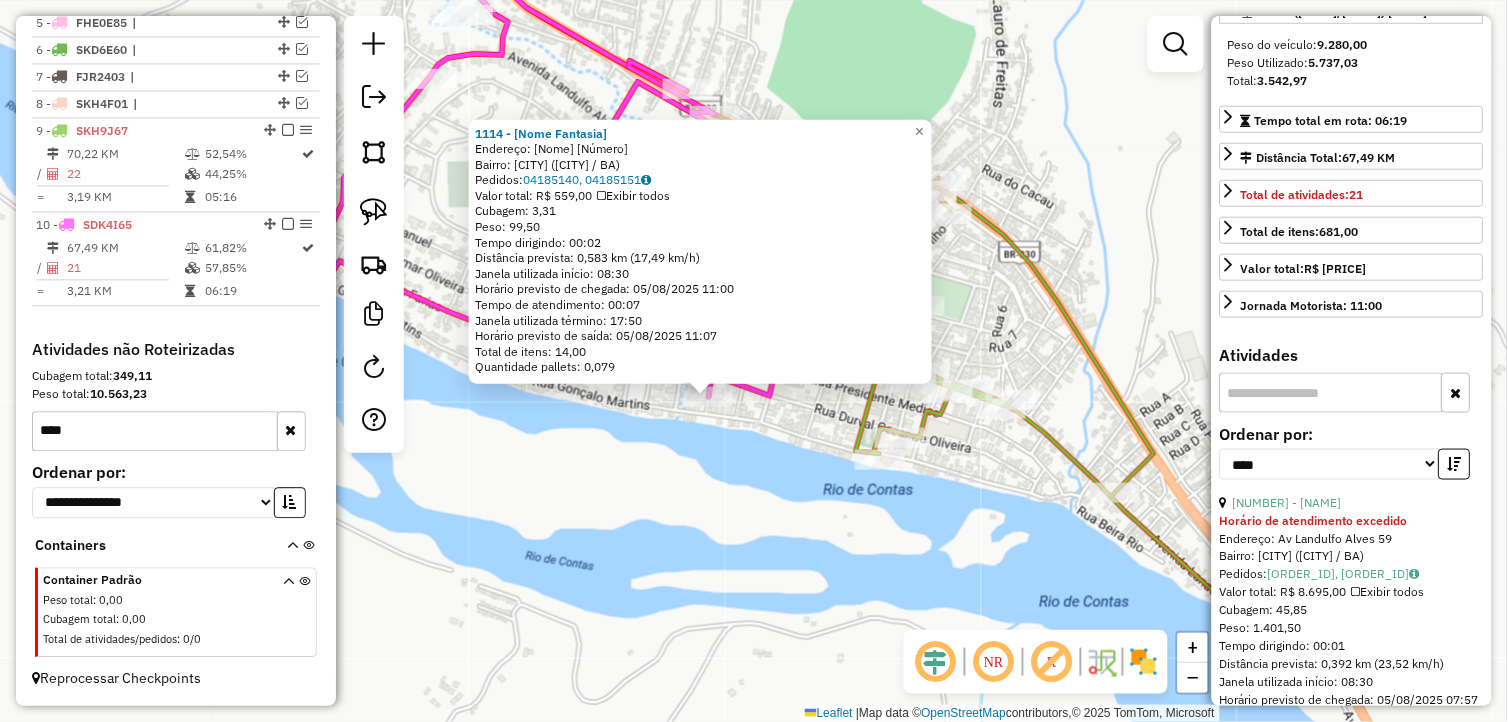 scroll, scrollTop: 253, scrollLeft: 0, axis: vertical 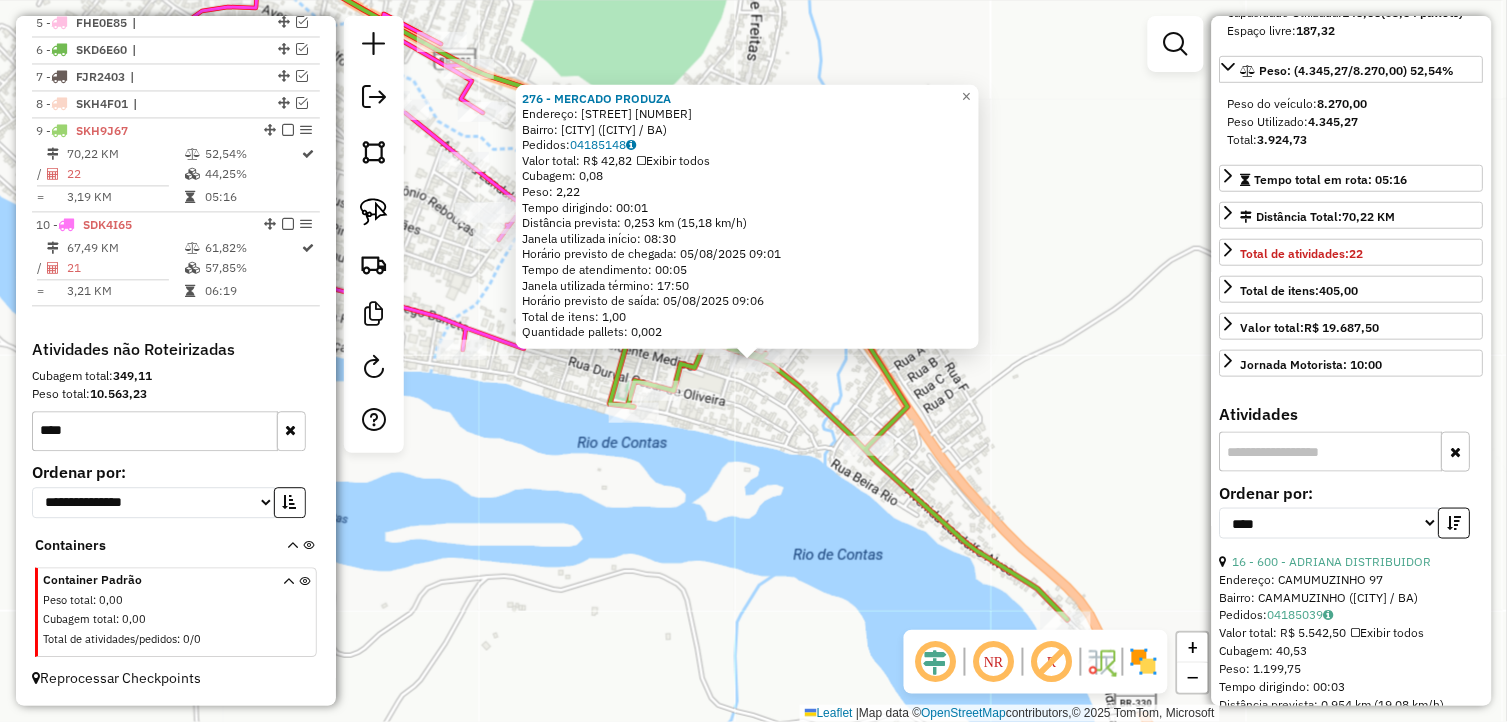 click on "276 - MERCADO PRODUZA  Endereço:  AV. LANDULFO ALVES 22   Bairro: CENTRO (UBATA / BA)   Pedidos:  04185148   Valor total: R$ 42,82   Exibir todos   Cubagem: 0,08  Peso: 2,22  Tempo dirigindo: 00:01   Distância prevista: 0,253 km (15,18 km/h)   Janela utilizada início: 08:30   Horário previsto de chegada: 05/08/2025 09:01   Tempo de atendimento: 00:05   Janela utilizada término: 17:50   Horário previsto de saída: 05/08/2025 09:06   Total de itens: 1,00   Quantidade pallets: 0,002  × Janela de atendimento Grade de atendimento Capacidade Transportadoras Veículos Cliente Pedidos  Rotas Selecione os dias de semana para filtrar as janelas de atendimento  Seg   Ter   Qua   Qui   Sex   Sáb   Dom  Informe o período da janela de atendimento: De: Até:  Filtrar exatamente a janela do cliente  Considerar janela de atendimento padrão  Selecione os dias de semana para filtrar as grades de atendimento  Seg   Ter   Qua   Qui   Sex   Sáb   Dom   Considerar clientes sem dia de atendimento cadastrado  De:   Até:" 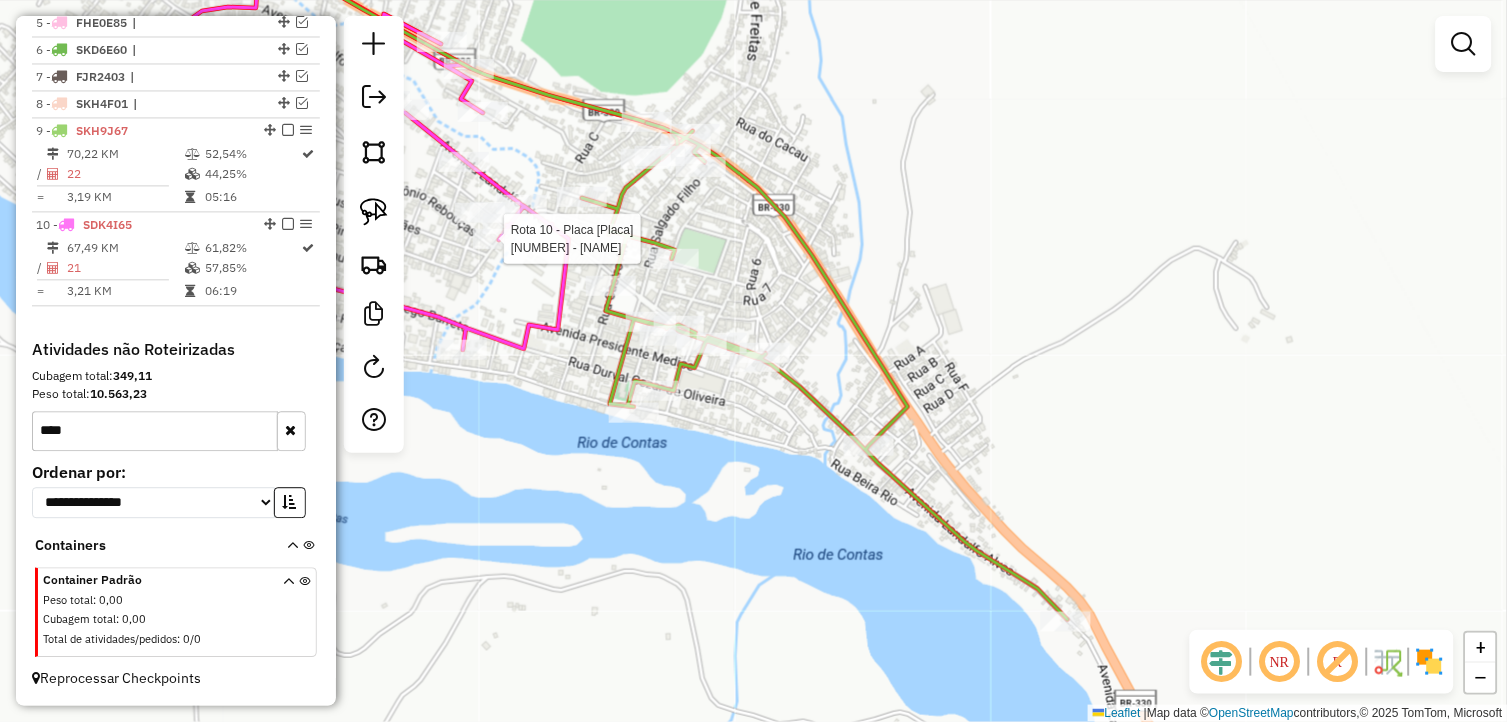 select on "*********" 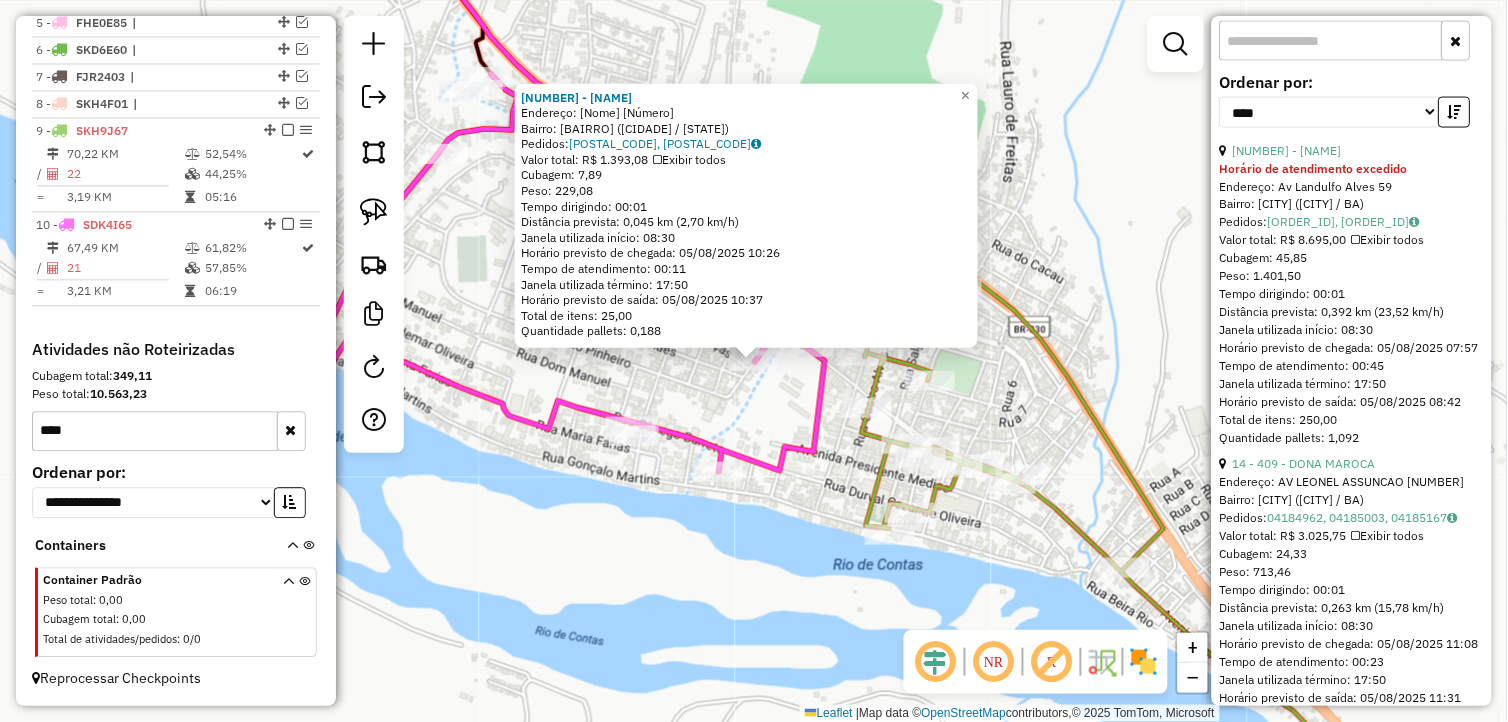scroll, scrollTop: 666, scrollLeft: 0, axis: vertical 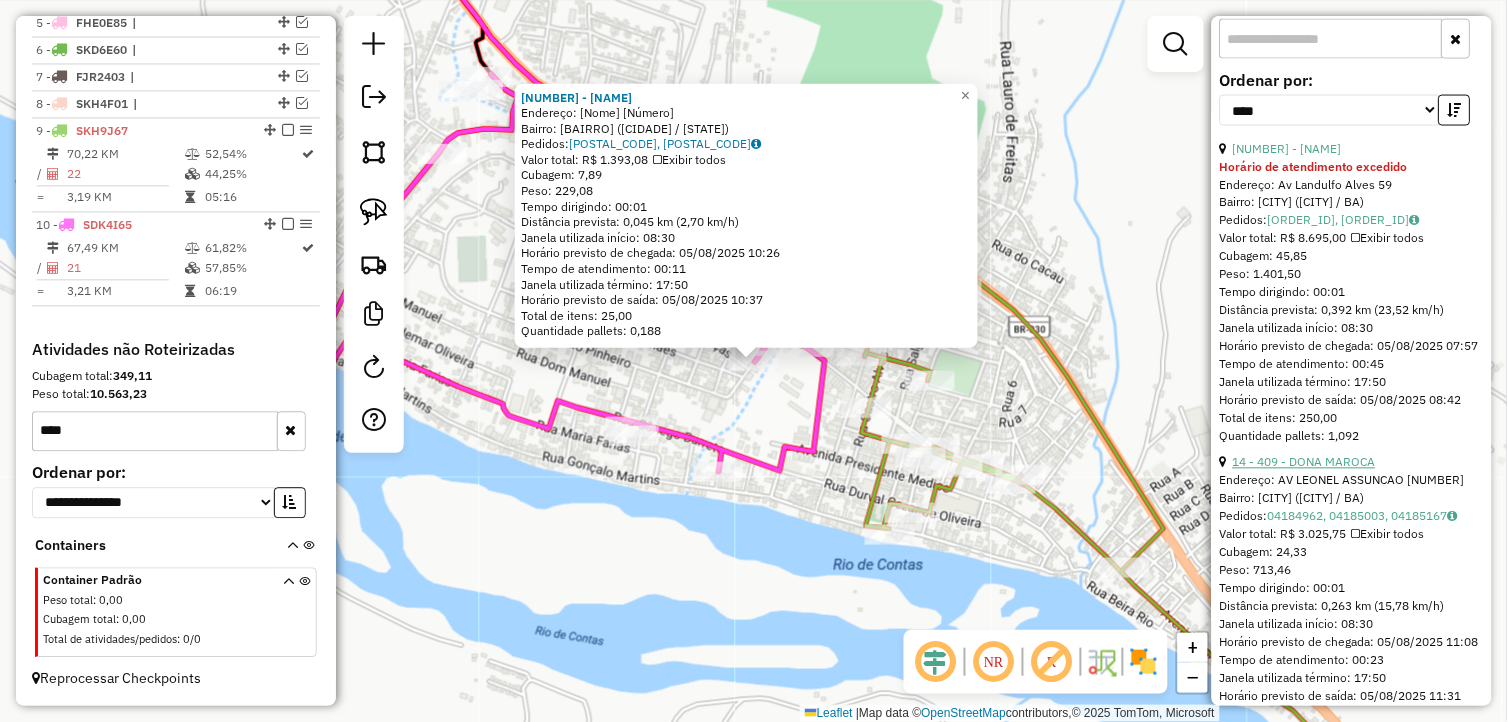 click on "14 - 409 - DONA MAROCA" at bounding box center (1304, 462) 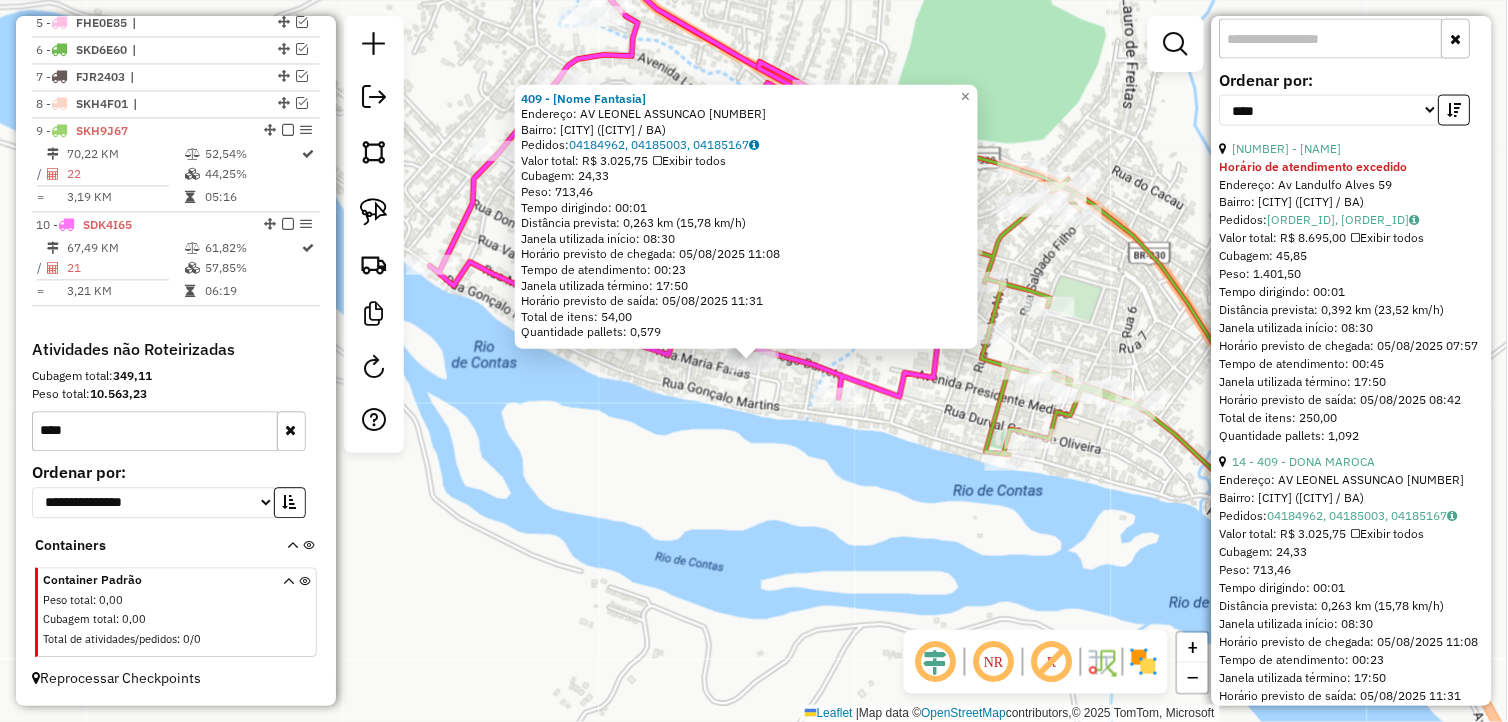 click on "409 - DONA MAROCA  Endereço:  AV LEONEL ASSUNCAO 49   Bairro: CENTRO (UBATA / BA)   Pedidos:  04184962, 04185003, 04185167   Valor total: R$ 3.025,75   Exibir todos   Cubagem: 24,33  Peso: 713,46  Tempo dirigindo: 00:01   Distância prevista: 0,263 km (15,78 km/h)   Janela utilizada início: 08:30   Horário previsto de chegada: 05/08/2025 11:08   Tempo de atendimento: 00:23   Janela utilizada término: 17:50   Horário previsto de saída: 05/08/2025 11:31   Total de itens: 54,00   Quantidade pallets: 0,579  × Janela de atendimento Grade de atendimento Capacidade Transportadoras Veículos Cliente Pedidos  Rotas Selecione os dias de semana para filtrar as janelas de atendimento  Seg   Ter   Qua   Qui   Sex   Sáb   Dom  Informe o período da janela de atendimento: De: Até:  Filtrar exatamente a janela do cliente  Considerar janela de atendimento padrão  Selecione os dias de semana para filtrar as grades de atendimento  Seg   Ter   Qua   Qui   Sex   Sáb   Dom   Peso mínimo:   Peso máximo:   De:   Até:" 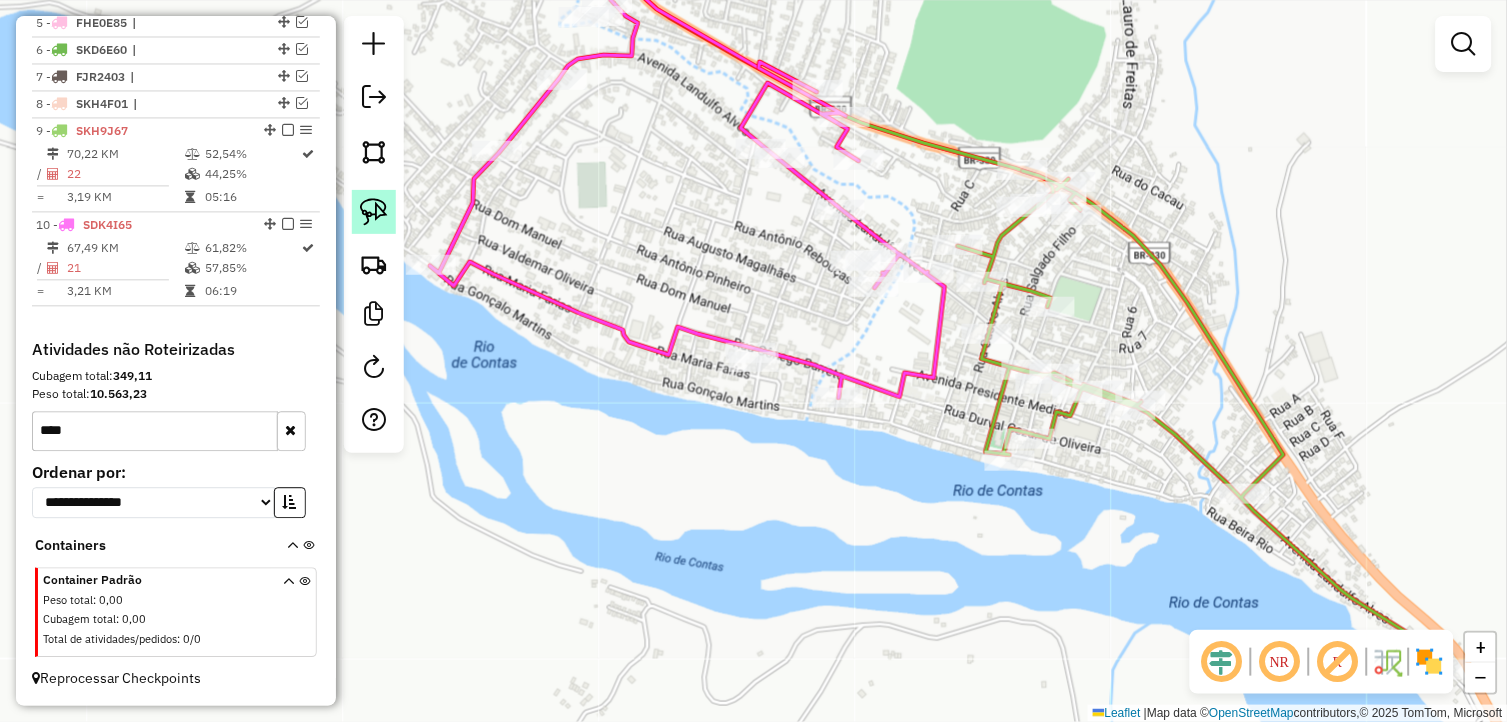 click 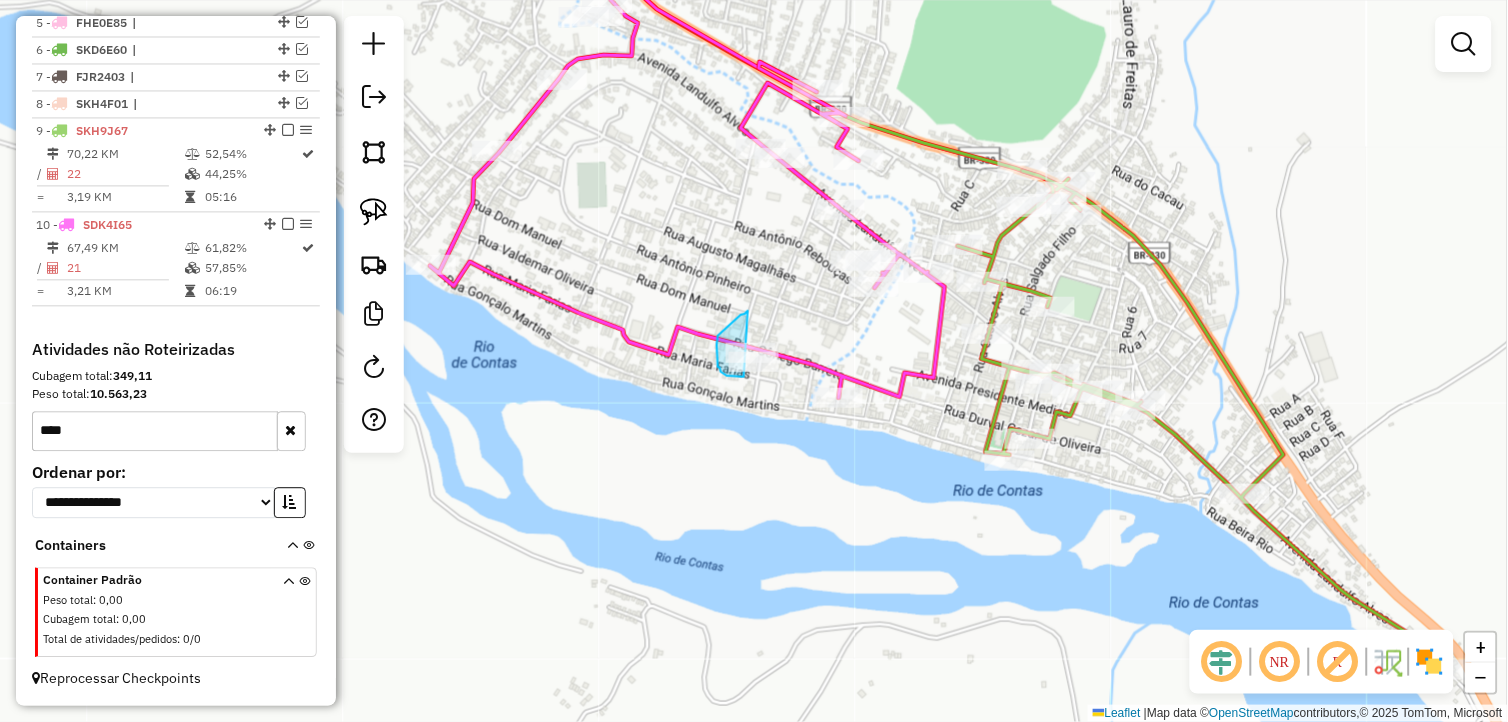 drag, startPoint x: 718, startPoint y: 341, endPoint x: 786, endPoint y: 356, distance: 69.63476 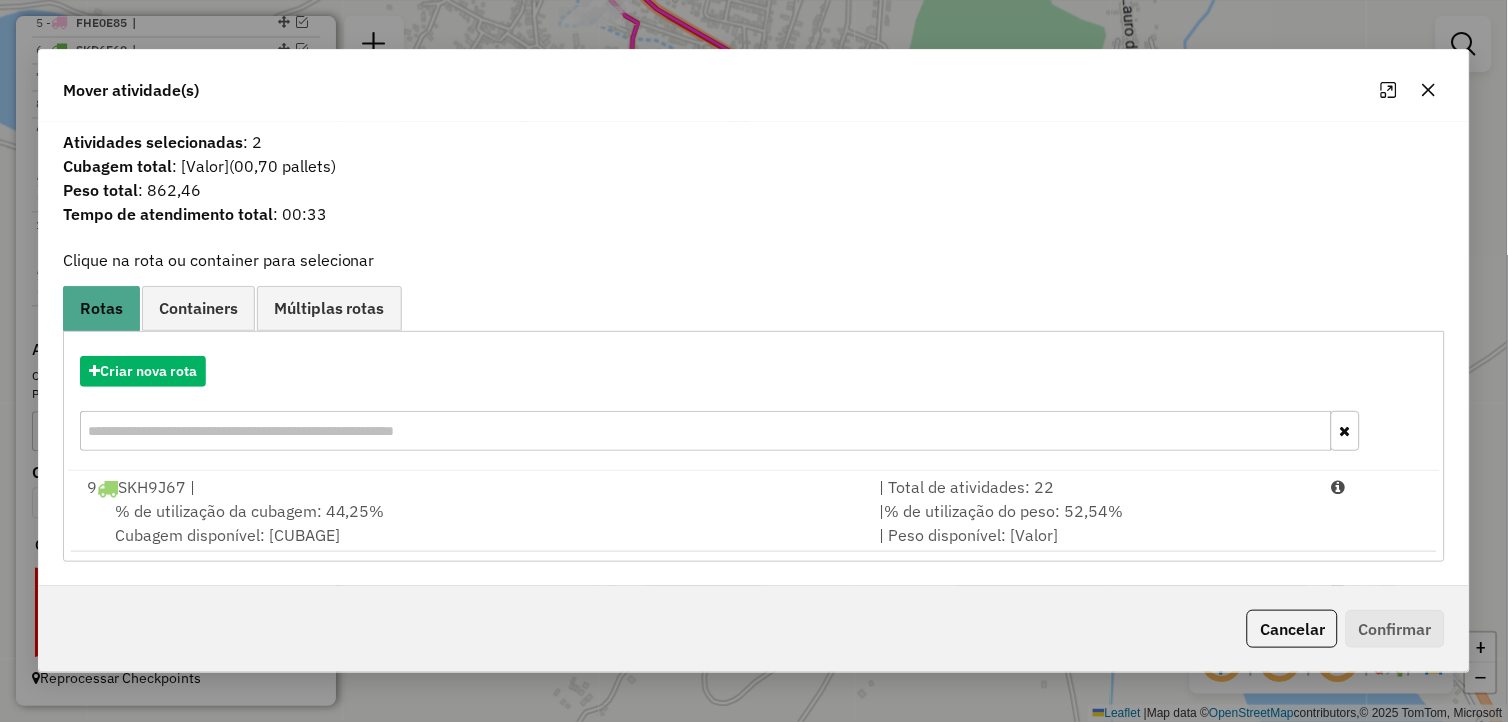 click on "% de utilização da cubagem: 44,25%  Cubagem disponível: 187,32" at bounding box center (471, 523) 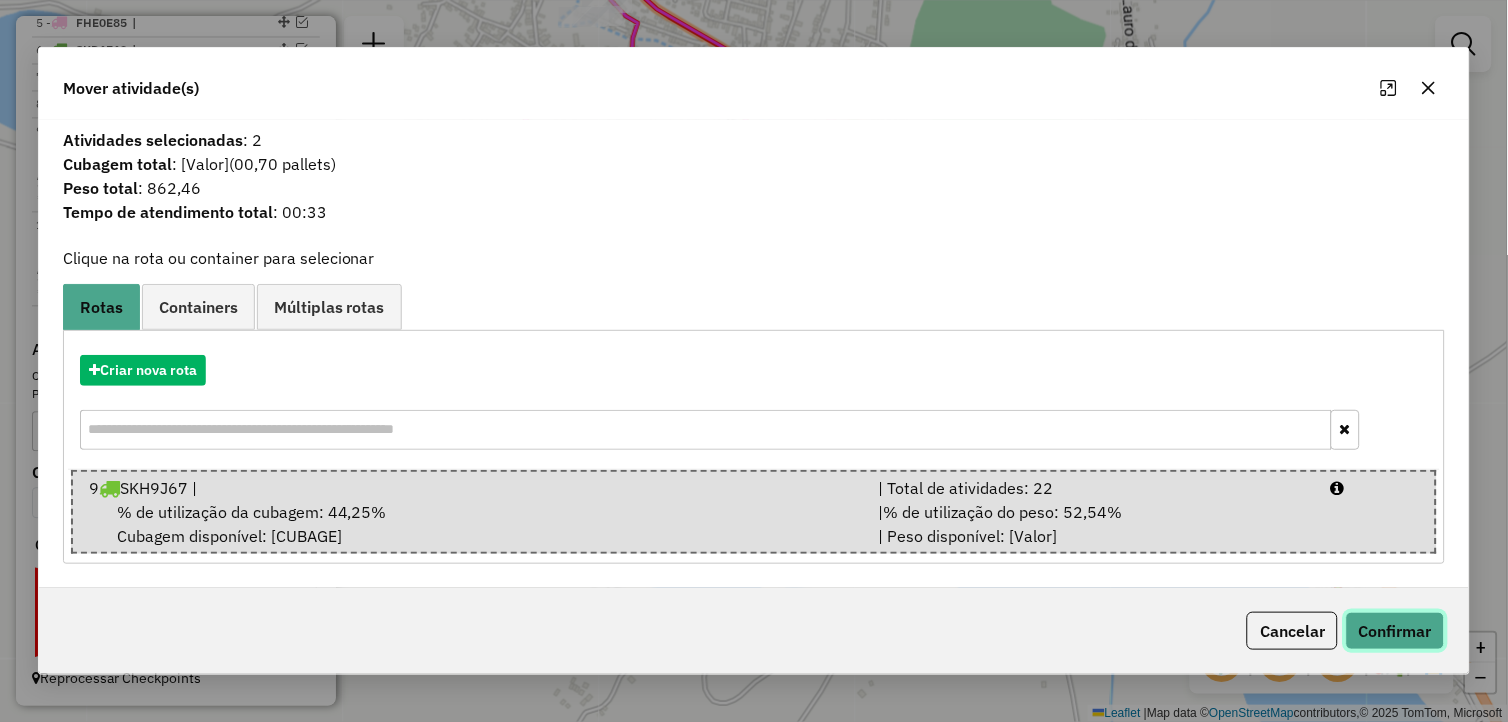click on "Confirmar" 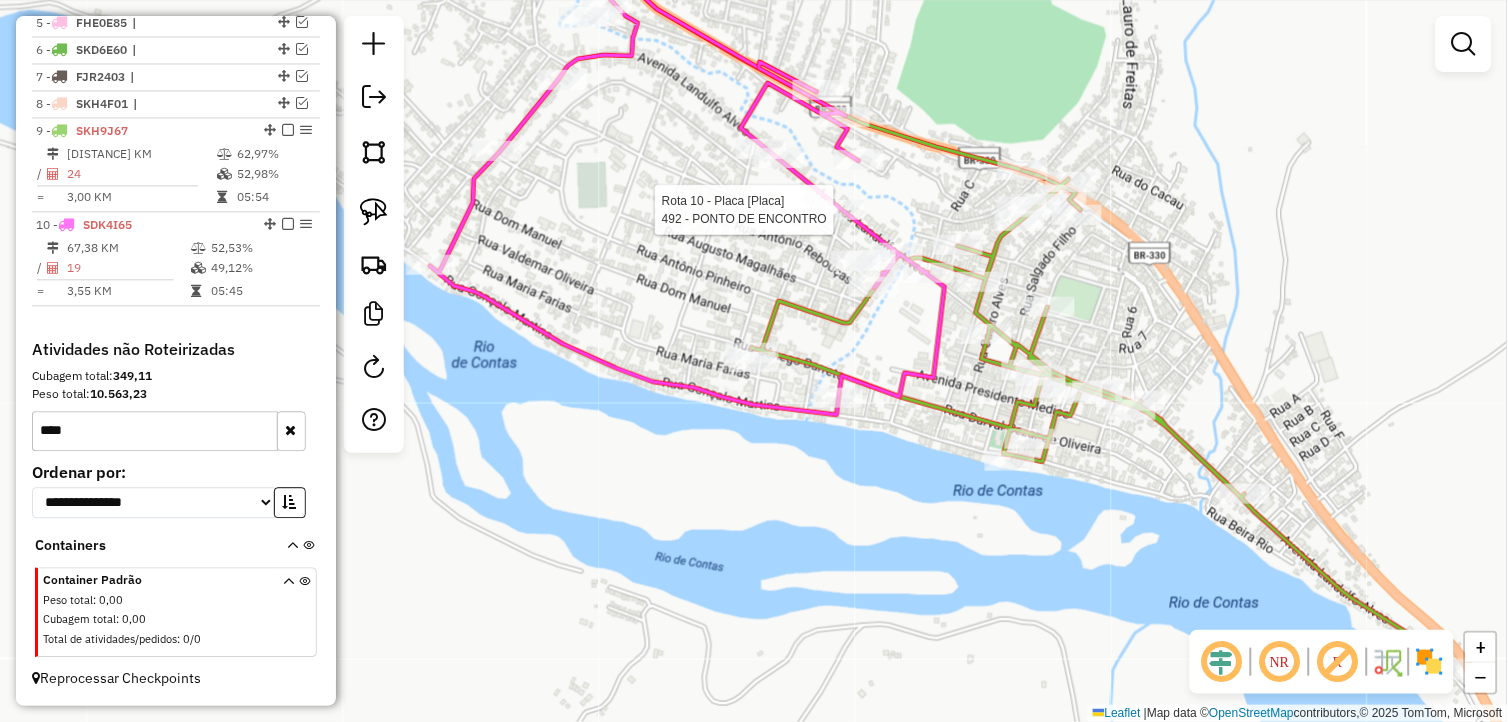click 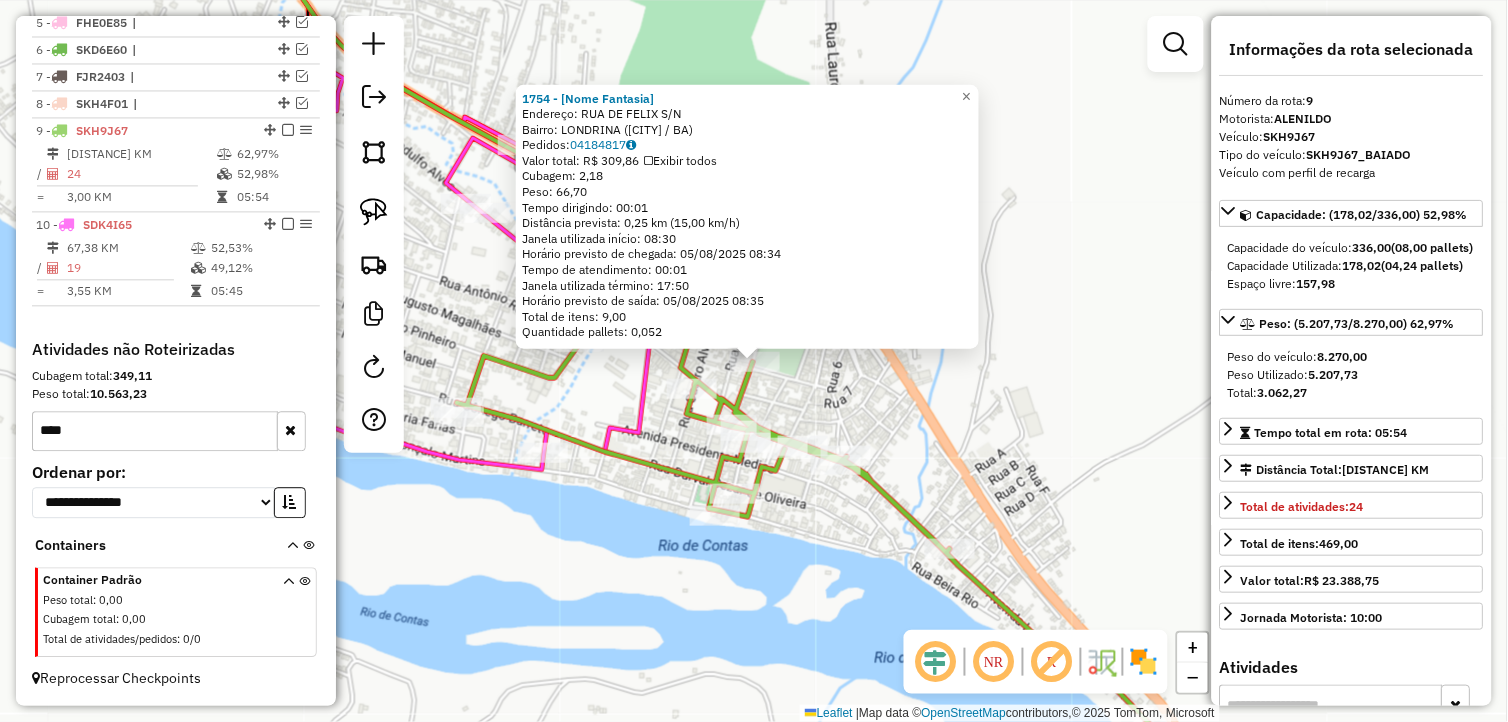 click on "1754 - MERCEARIA DO NEGO  Endereço:  RUA DE FELIX S/N   Bairro: LONDRINA (UBATA / BA)   Pedidos:  04184817   Valor total: R$ 309,86   Exibir todos   Cubagem: 2,18  Peso: 66,70  Tempo dirigindo: 00:01   Distância prevista: 0,25 km (15,00 km/h)   Janela utilizada início: 08:30   Horário previsto de chegada: 05/08/2025 08:34   Tempo de atendimento: 00:01   Janela utilizada término: 17:50   Horário previsto de saída: 05/08/2025 08:35   Total de itens: 9,00   Quantidade pallets: 0,052  × Janela de atendimento Grade de atendimento Capacidade Transportadoras Veículos Cliente Pedidos  Rotas Selecione os dias de semana para filtrar as janelas de atendimento  Seg   Ter   Qua   Qui   Sex   Sáb   Dom  Informe o período da janela de atendimento: De: Até:  Filtrar exatamente a janela do cliente  Considerar janela de atendimento padrão  Selecione os dias de semana para filtrar as grades de atendimento  Seg   Ter   Qua   Qui   Sex   Sáb   Dom   Considerar clientes sem dia de atendimento cadastrado  De:   Até:" 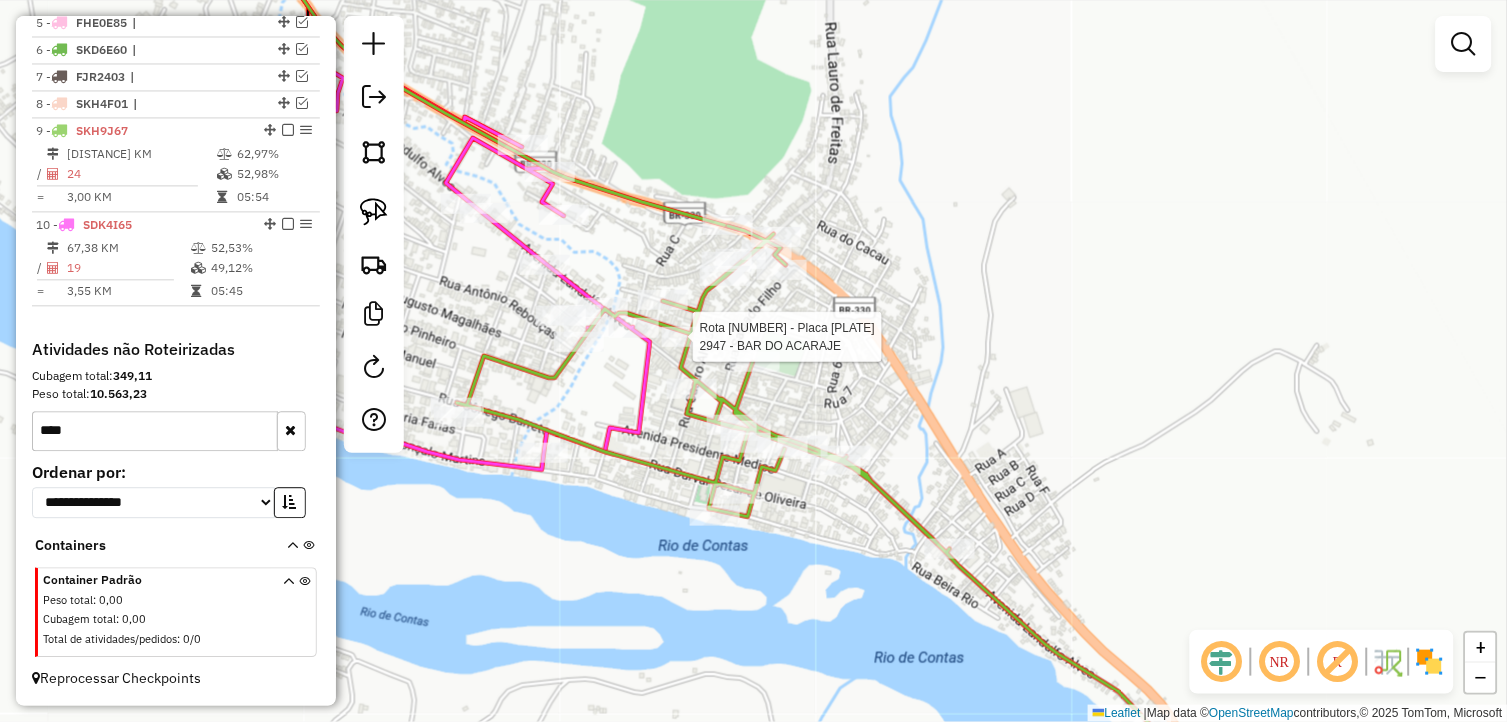 select on "*********" 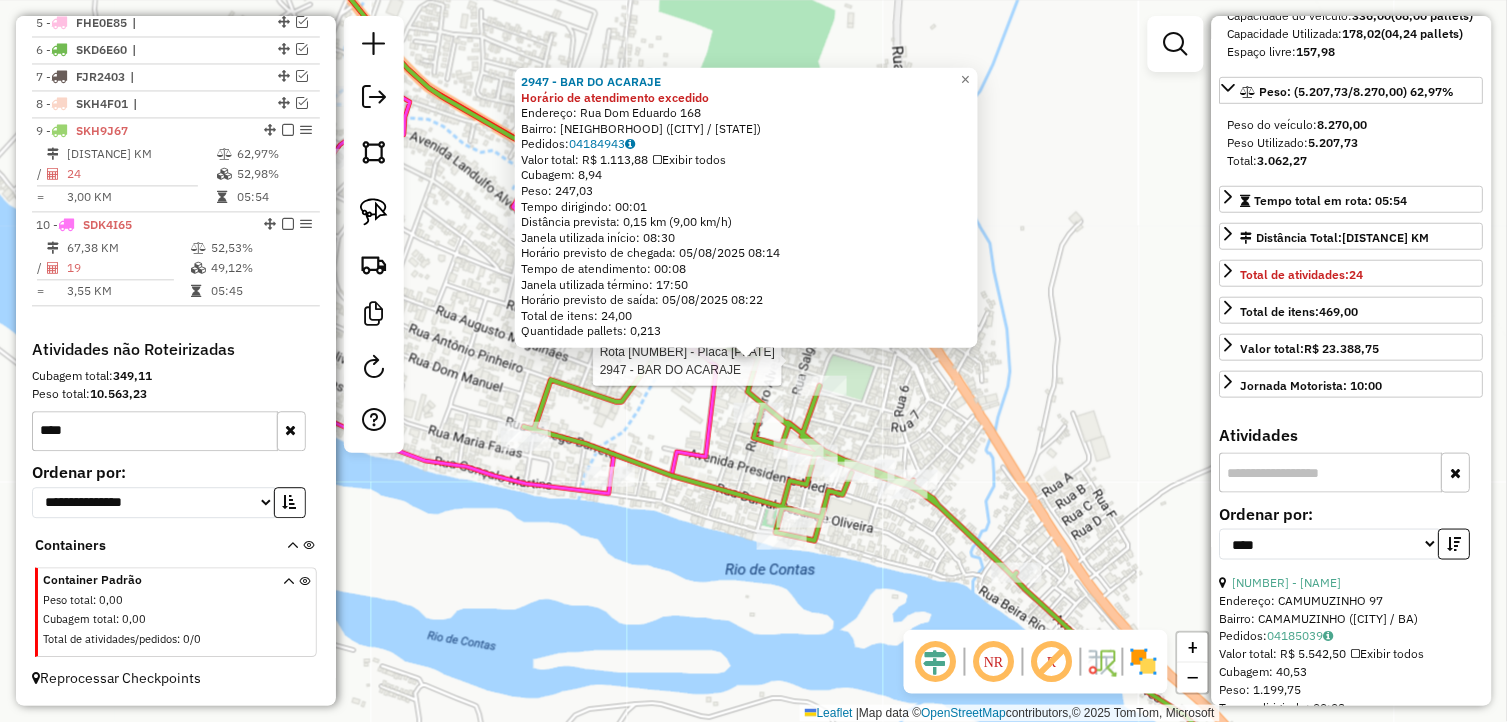 scroll, scrollTop: 333, scrollLeft: 0, axis: vertical 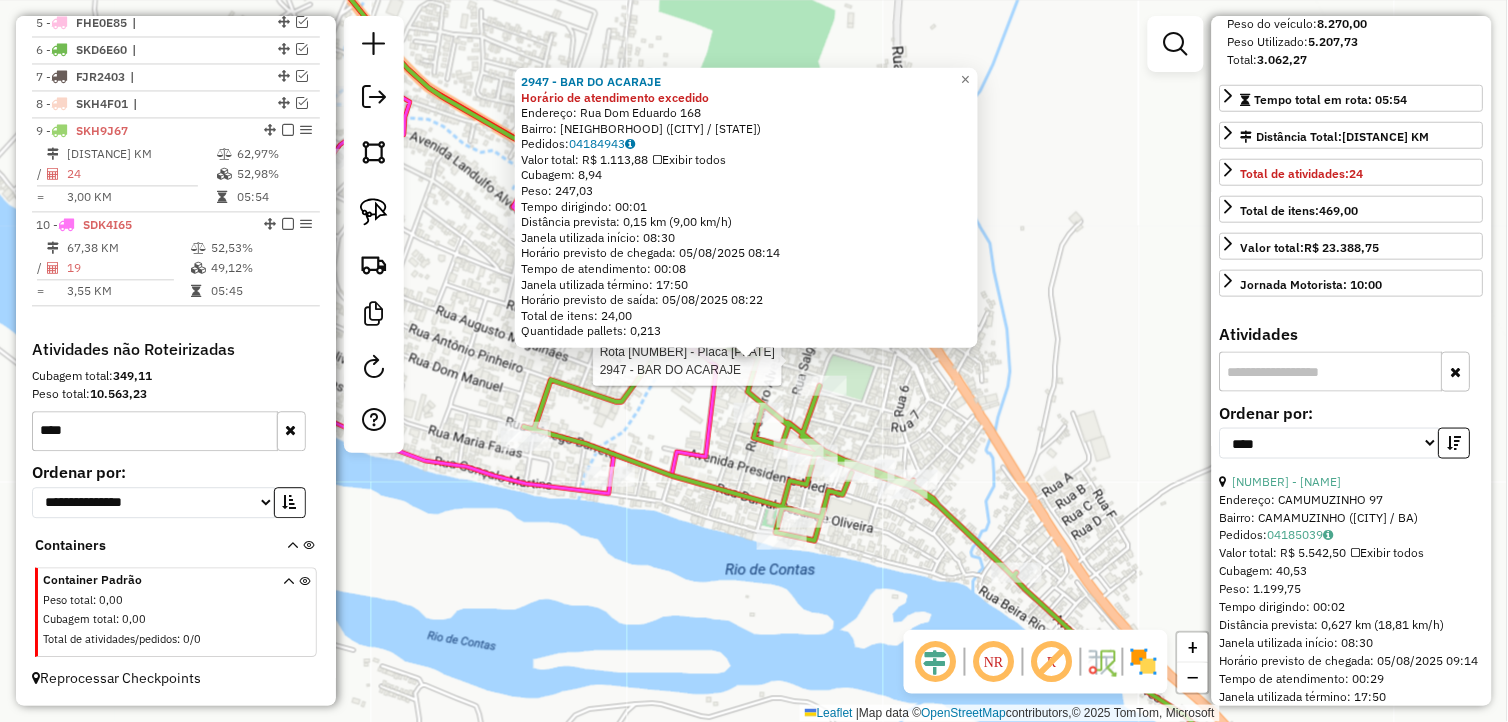 click at bounding box center (1331, 372) 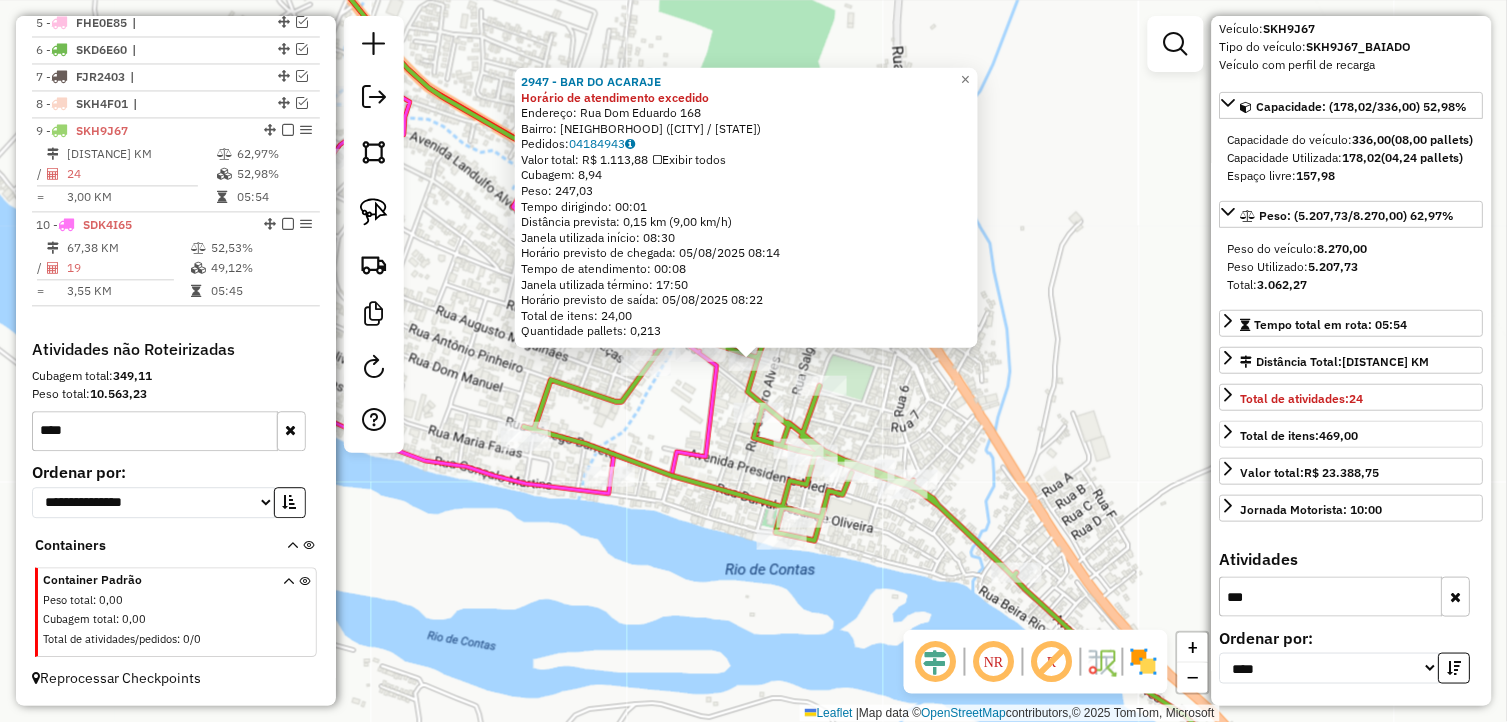 scroll, scrollTop: 142, scrollLeft: 0, axis: vertical 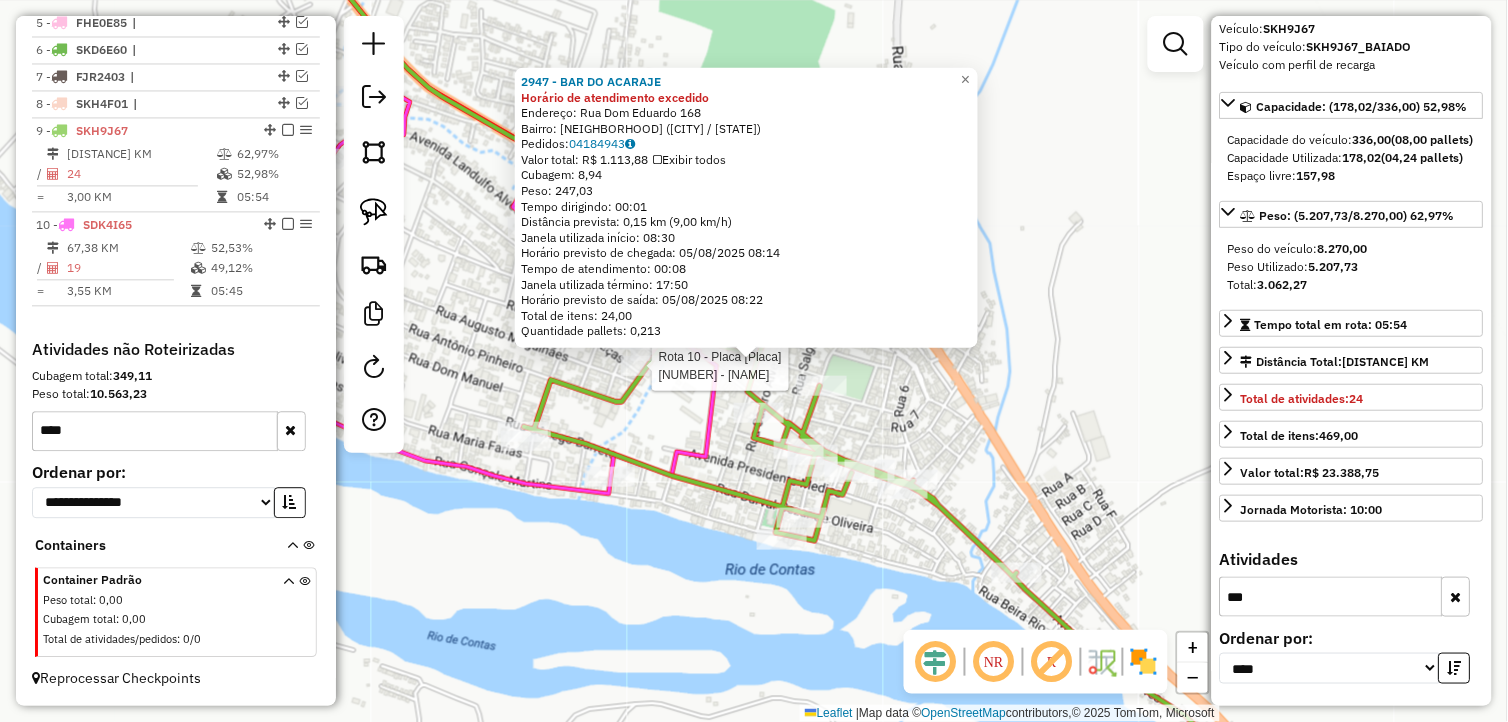 type on "***" 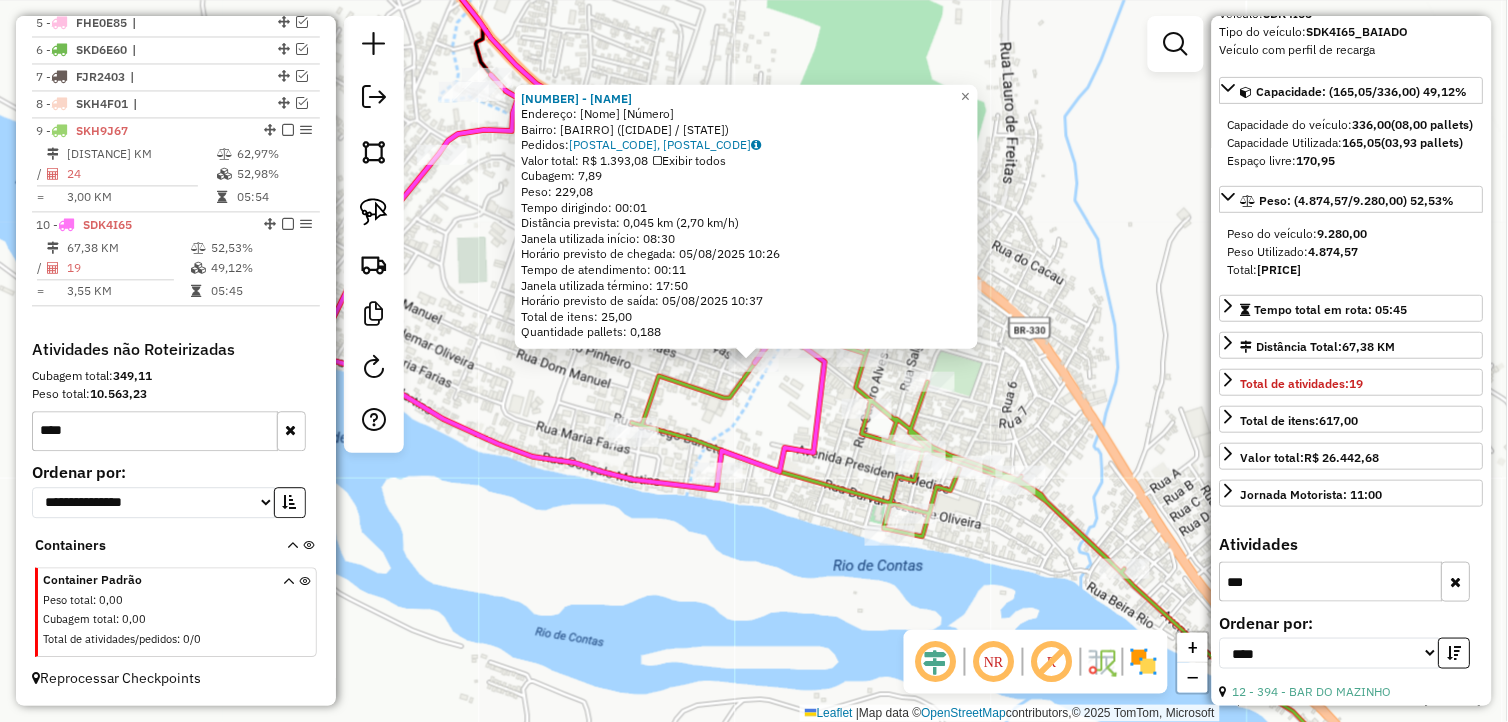 scroll, scrollTop: 12, scrollLeft: 0, axis: vertical 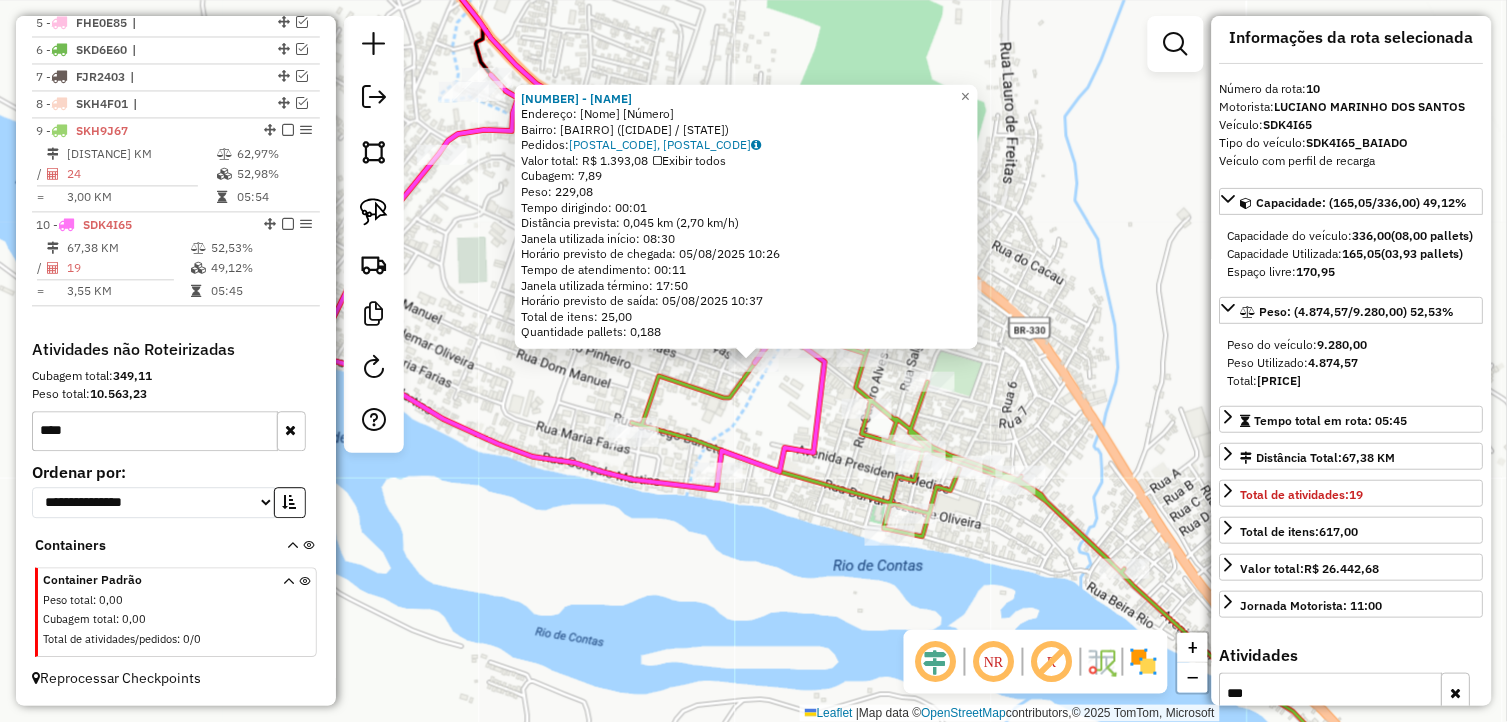 click 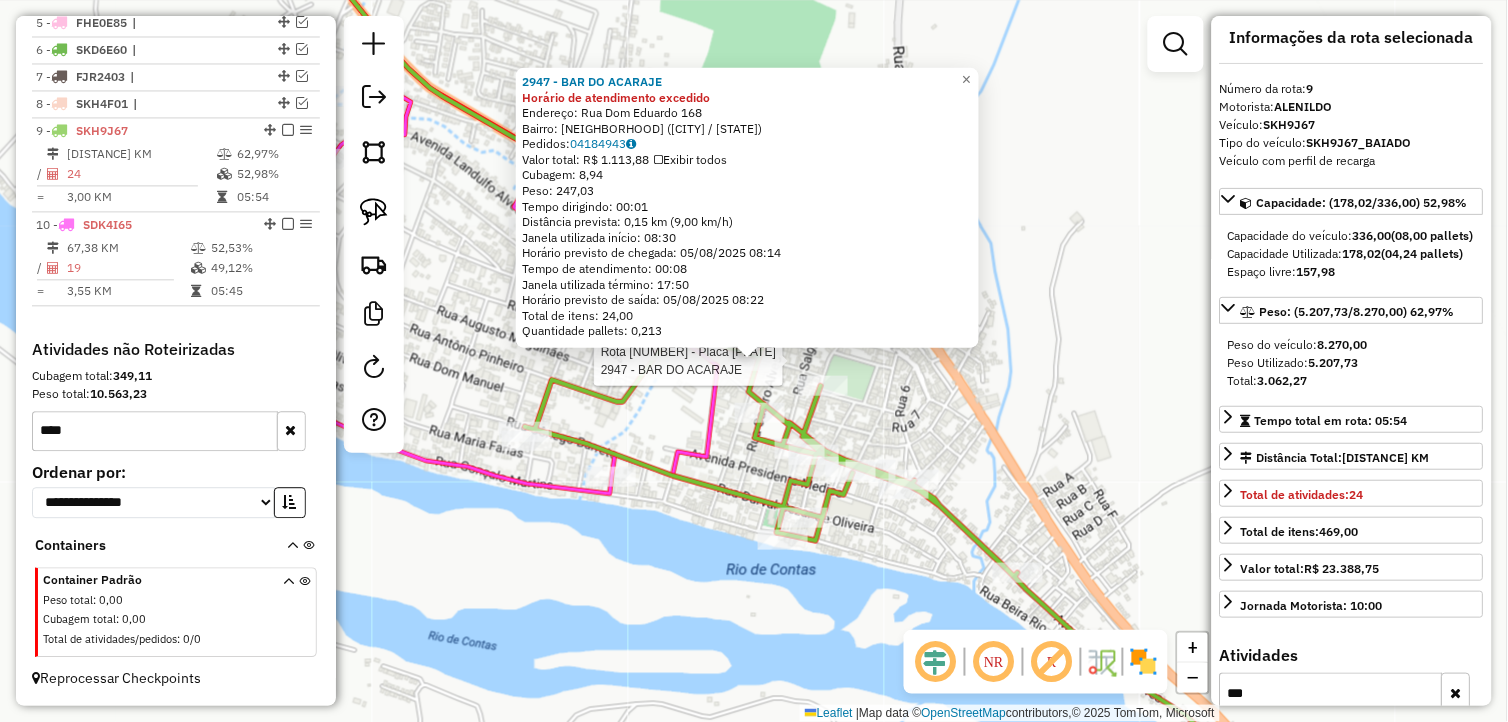 click 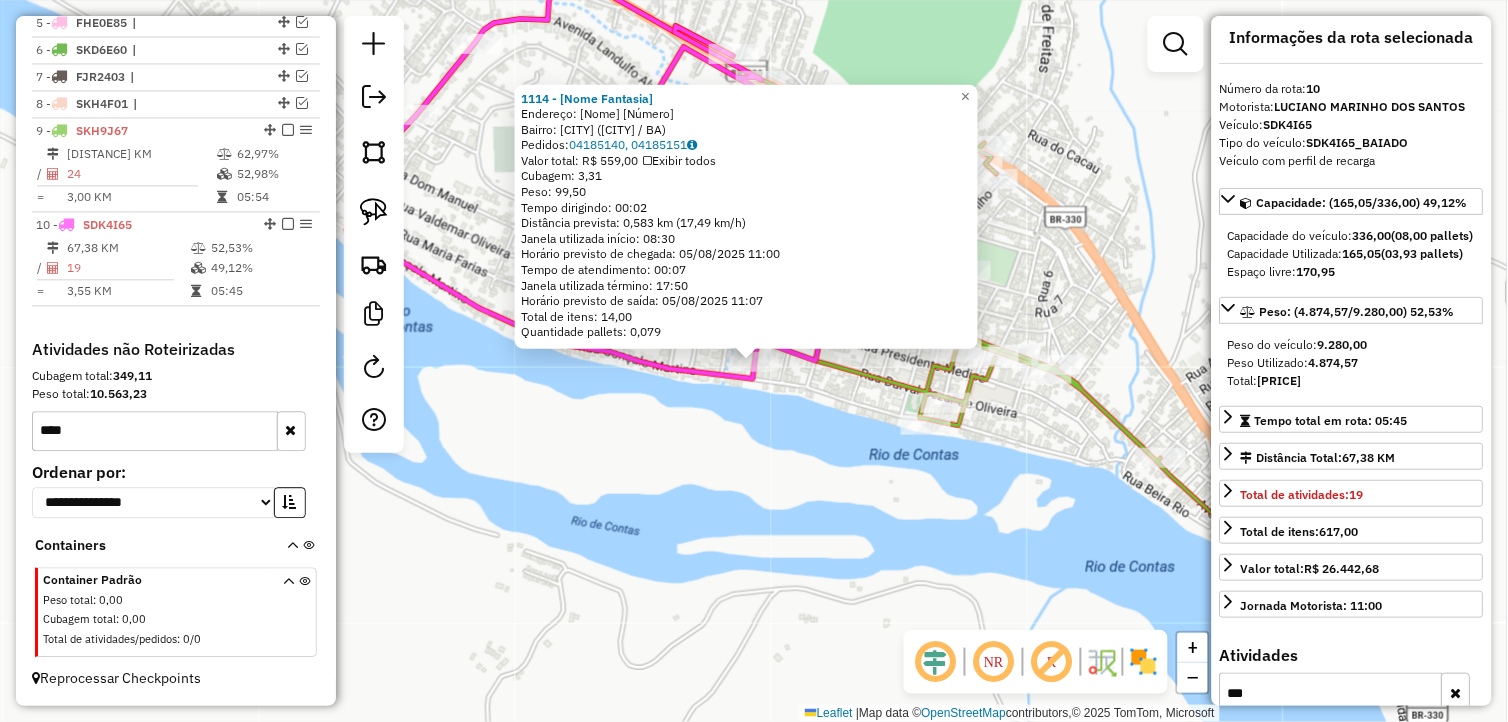 click on "Rota 10 - Placa SDK4I65  1114 - BAR DO MELADO 1114 - BAR DO MELADO  Endereço:  FRANCISCO XAVIER 299   Bairro: CENTRO (UBATA / BA)   Pedidos:  04185140, 04185151   Valor total: R$ 559,00   Exibir todos   Cubagem: 3,31  Peso: 99,50  Tempo dirigindo: 00:02   Distância prevista: 0,583 km (17,49 km/h)   Janela utilizada início: 08:30   Horário previsto de chegada: 05/08/2025 11:00   Tempo de atendimento: 00:07   Janela utilizada término: 17:50   Horário previsto de saída: 05/08/2025 11:07   Total de itens: 14,00   Quantidade pallets: 0,079  × Janela de atendimento Grade de atendimento Capacidade Transportadoras Veículos Cliente Pedidos  Rotas Selecione os dias de semana para filtrar as janelas de atendimento  Seg   Ter   Qua   Qui   Sex   Sáb   Dom  Informe o período da janela de atendimento: De: Até:  Filtrar exatamente a janela do cliente  Considerar janela de atendimento padrão  Selecione os dias de semana para filtrar as grades de atendimento  Seg   Ter   Qua   Qui   Sex   Sáb   Dom   De:   De:" 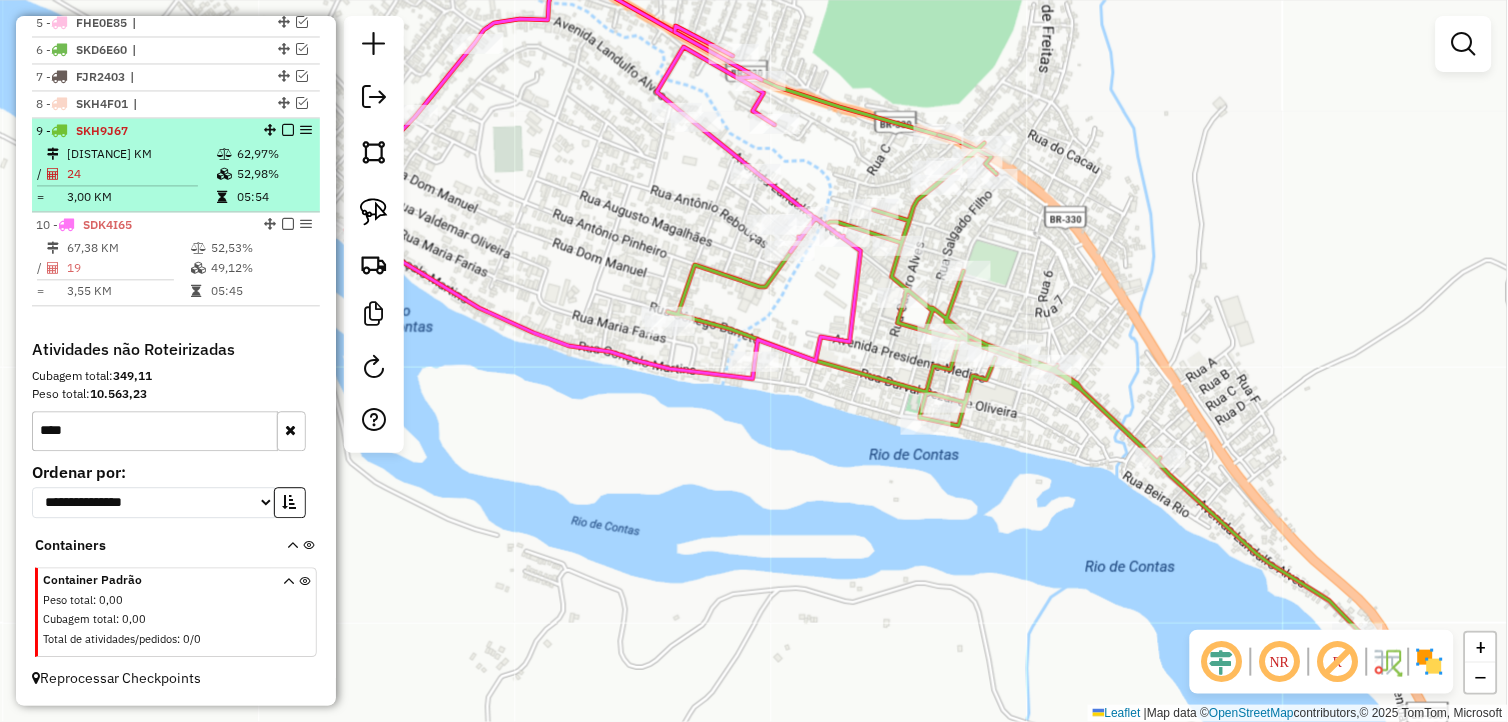 click at bounding box center (288, 131) 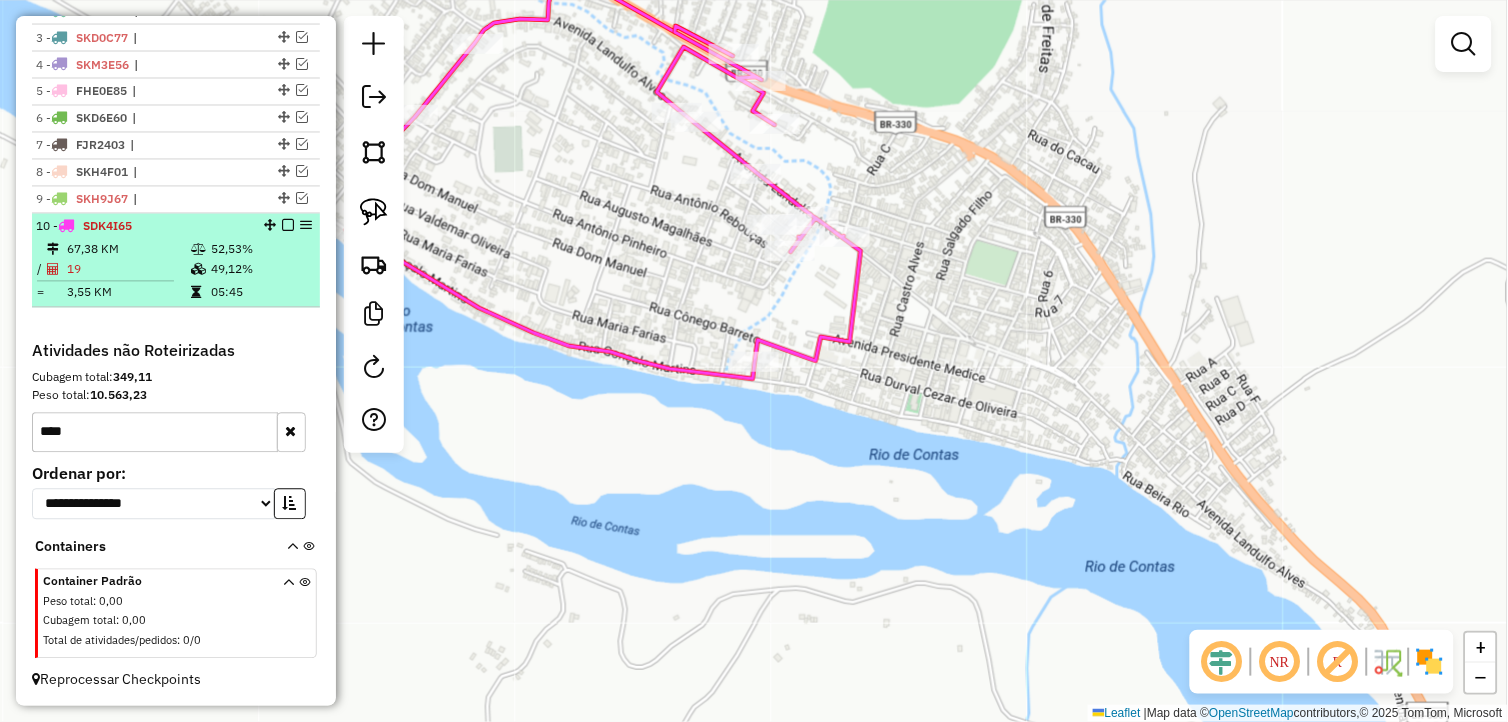 click at bounding box center (288, 226) 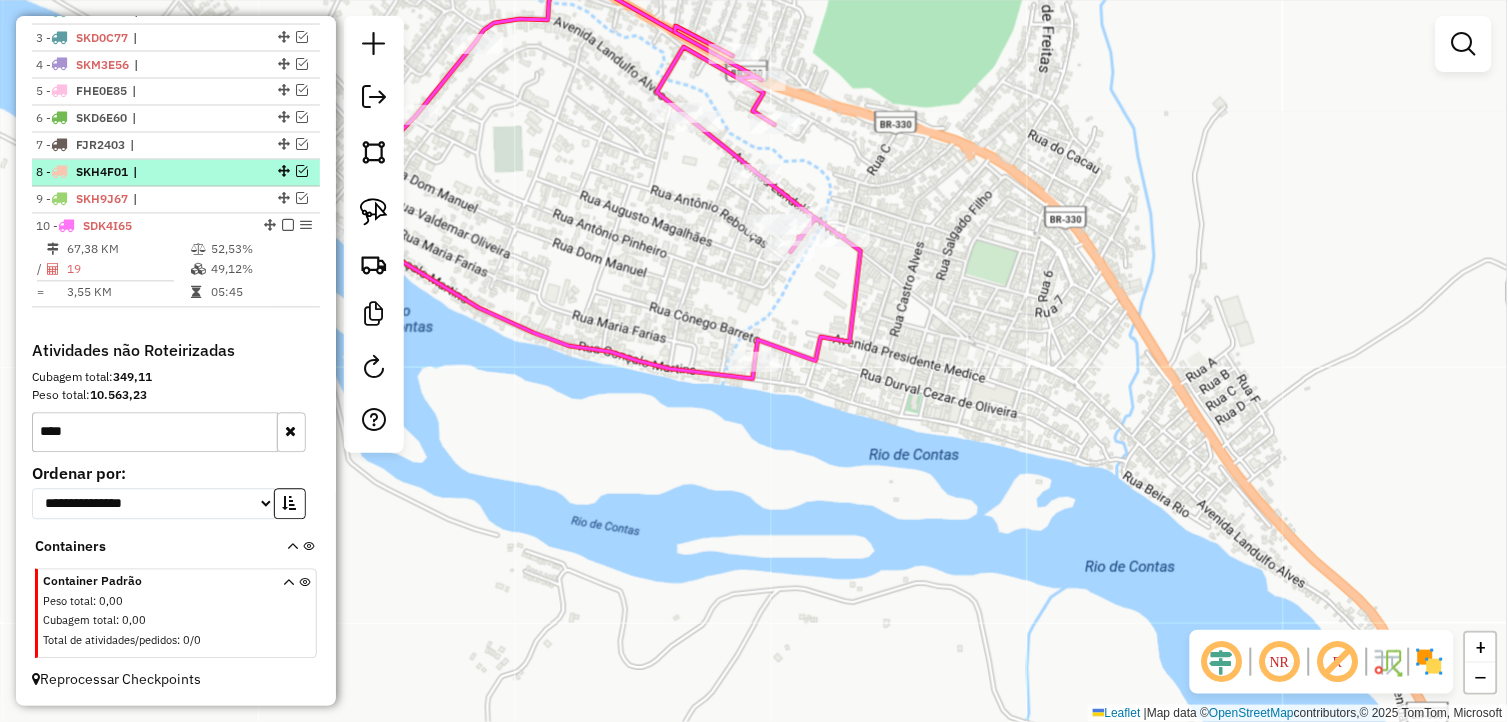 scroll, scrollTop: 728, scrollLeft: 0, axis: vertical 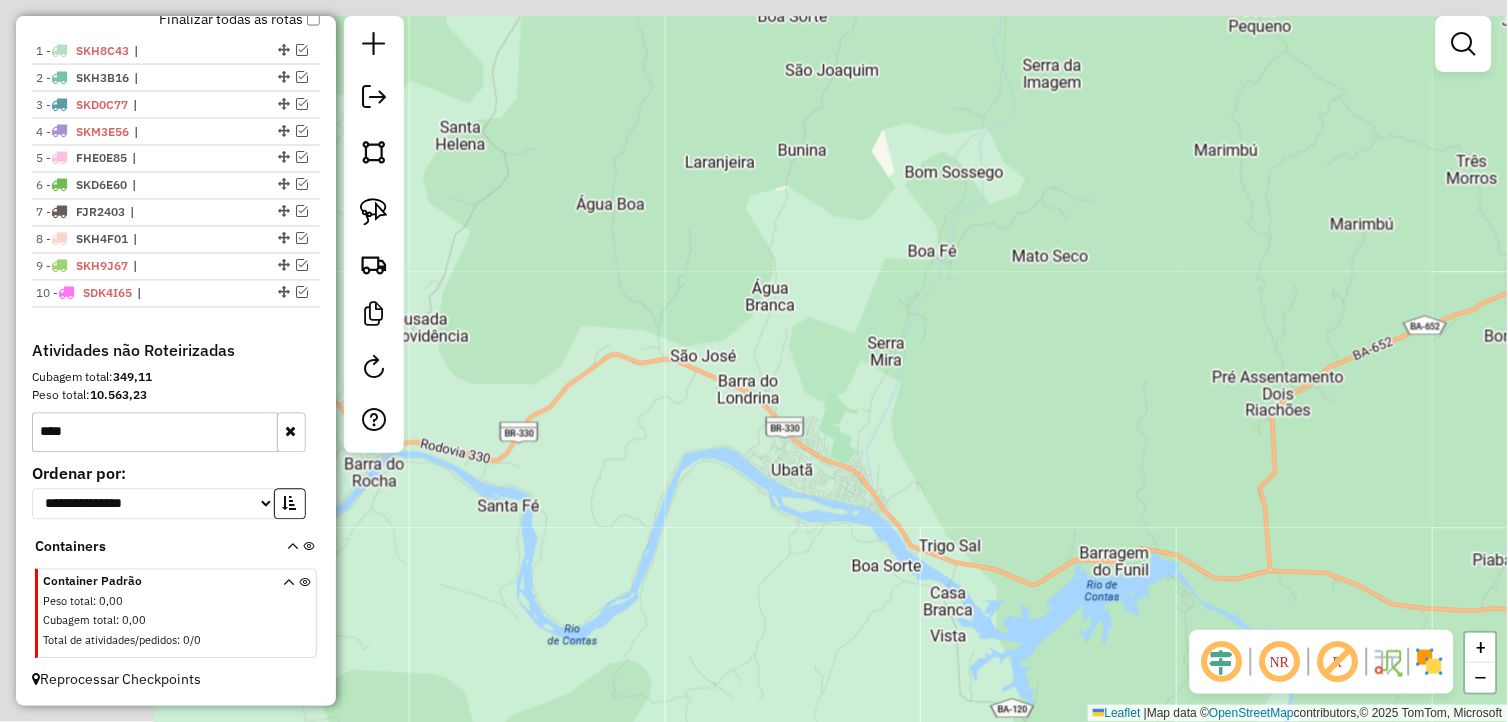 drag, startPoint x: 597, startPoint y: 358, endPoint x: 838, endPoint y: 531, distance: 296.6648 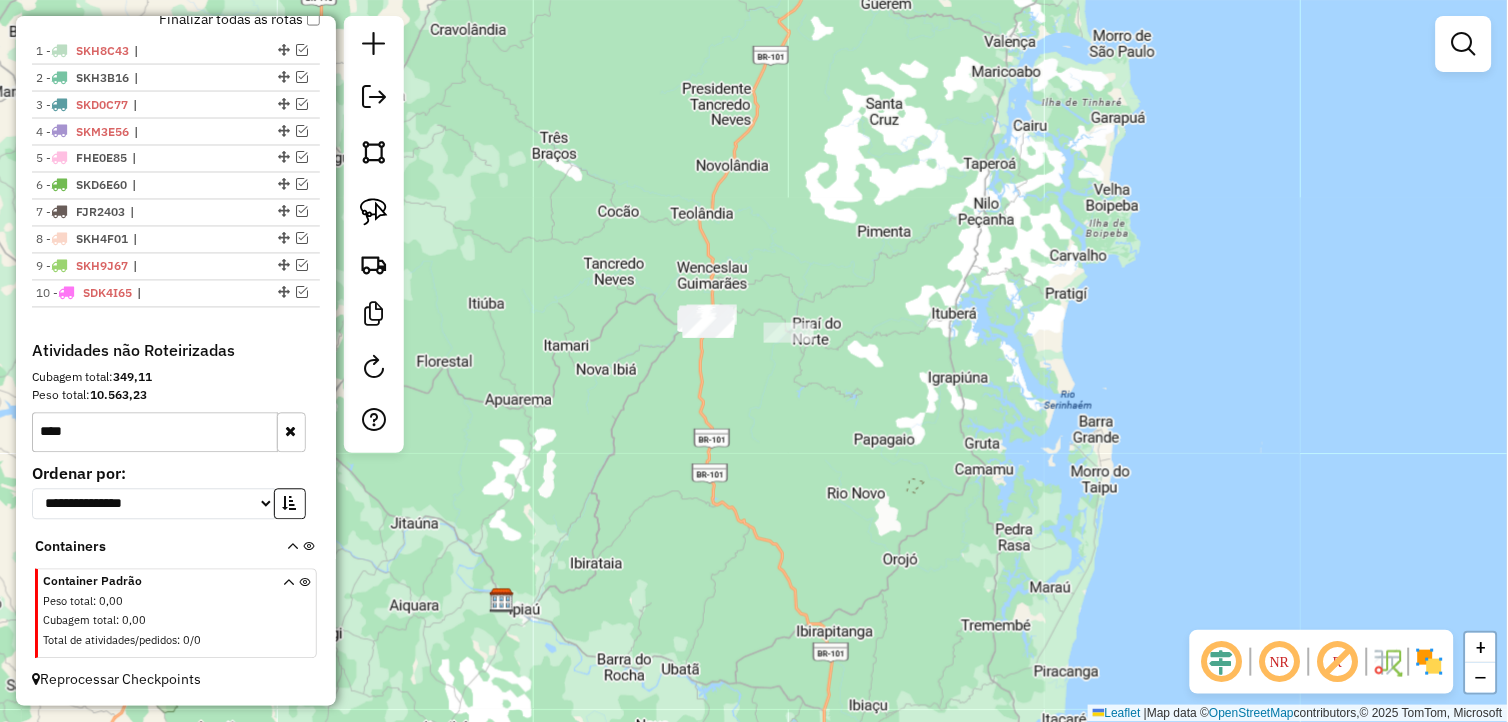 drag, startPoint x: 790, startPoint y: 266, endPoint x: 677, endPoint y: 556, distance: 311.23785 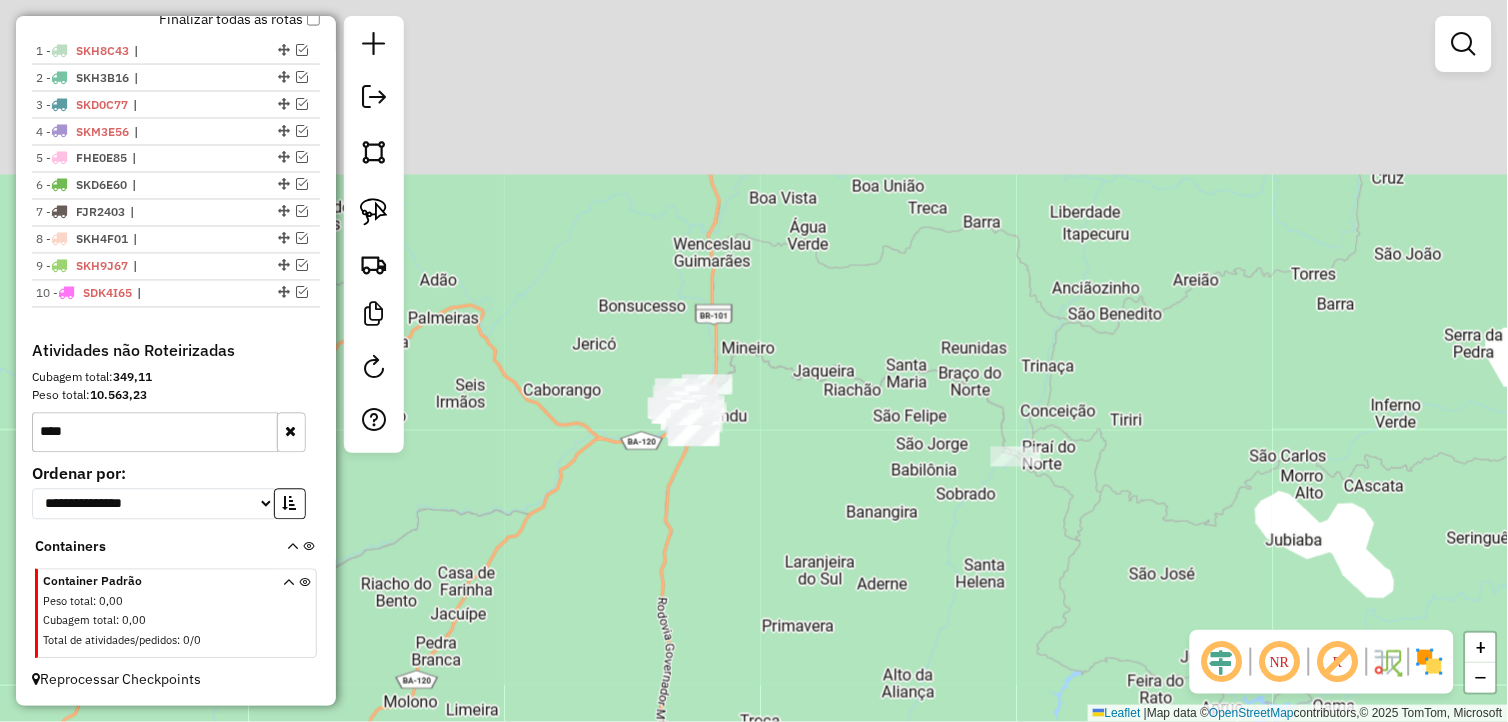 drag, startPoint x: 665, startPoint y: 467, endPoint x: 663, endPoint y: 543, distance: 76.02631 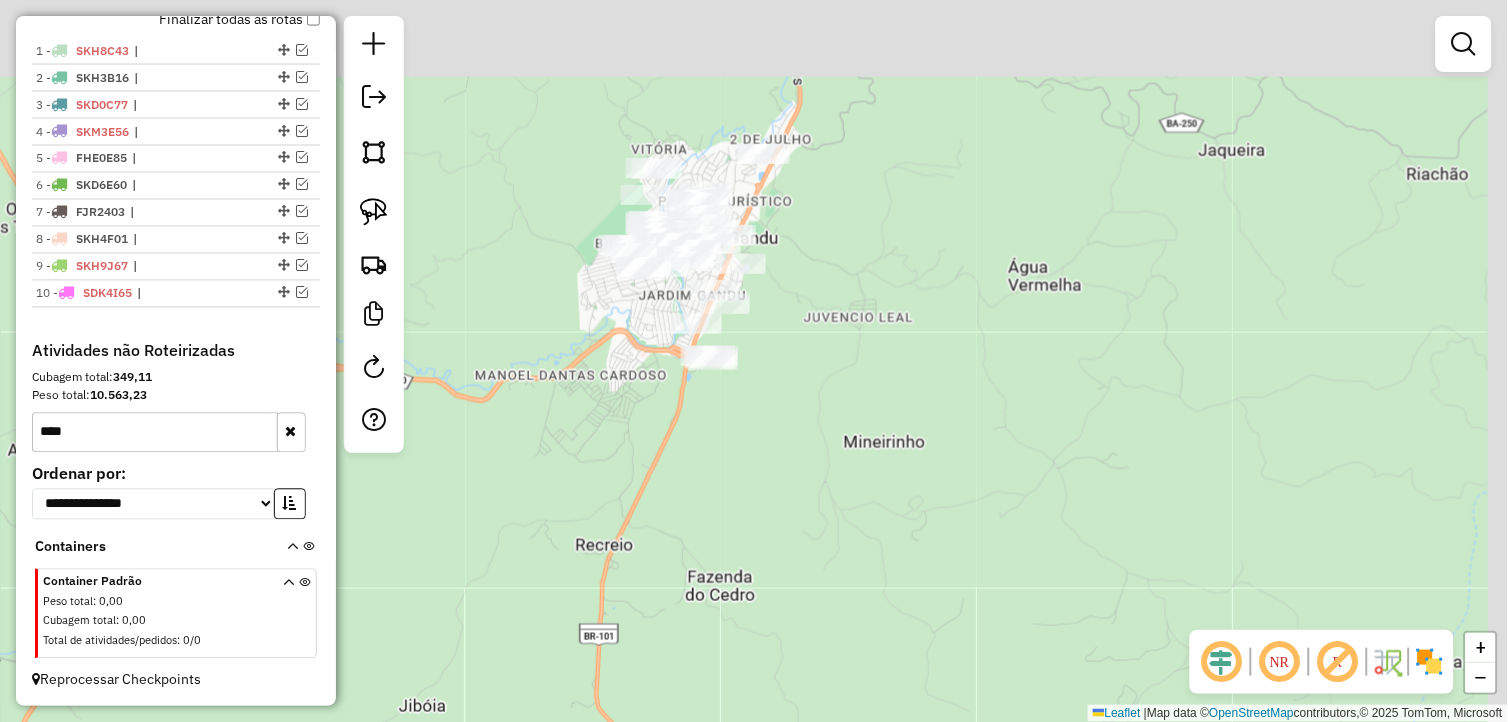 drag, startPoint x: 687, startPoint y: 438, endPoint x: 624, endPoint y: 566, distance: 142.66394 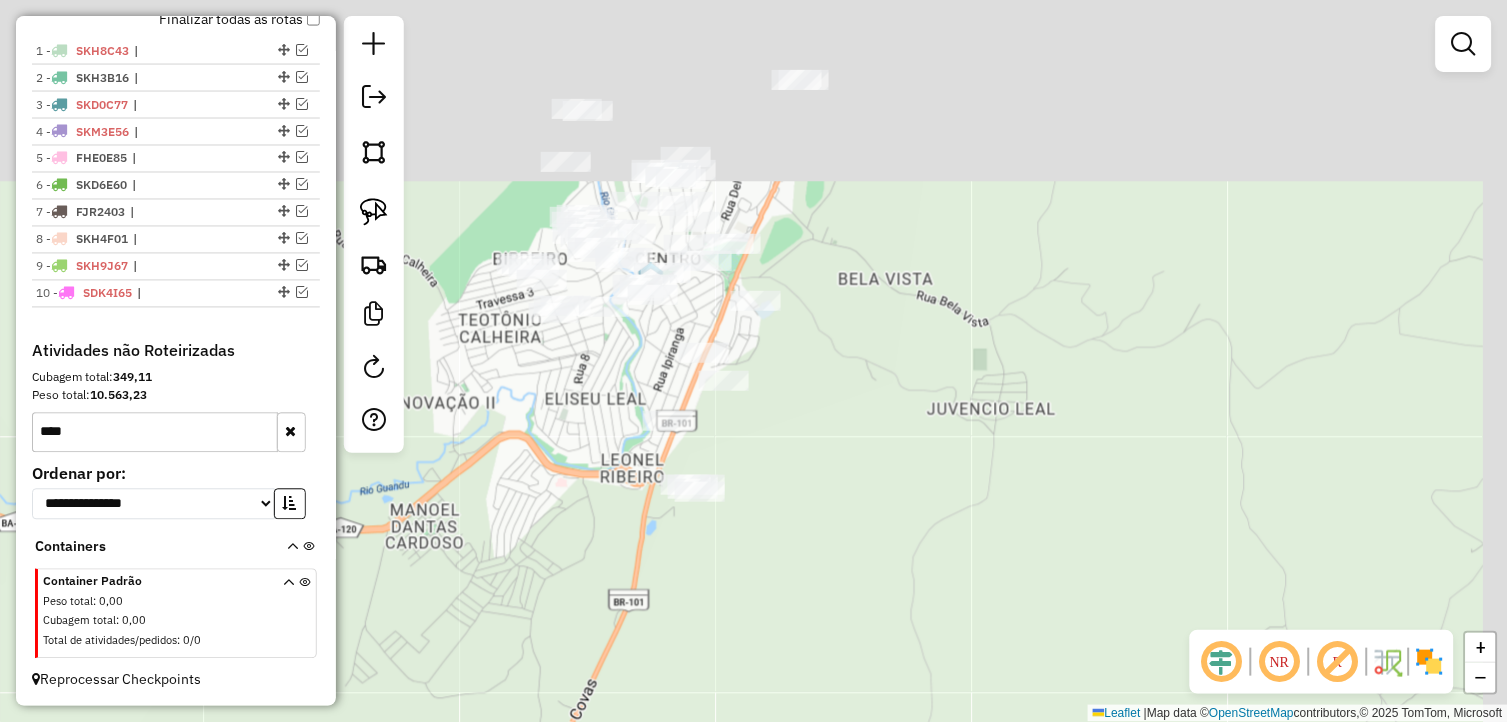drag, startPoint x: 701, startPoint y: 407, endPoint x: 621, endPoint y: 681, distance: 285.44 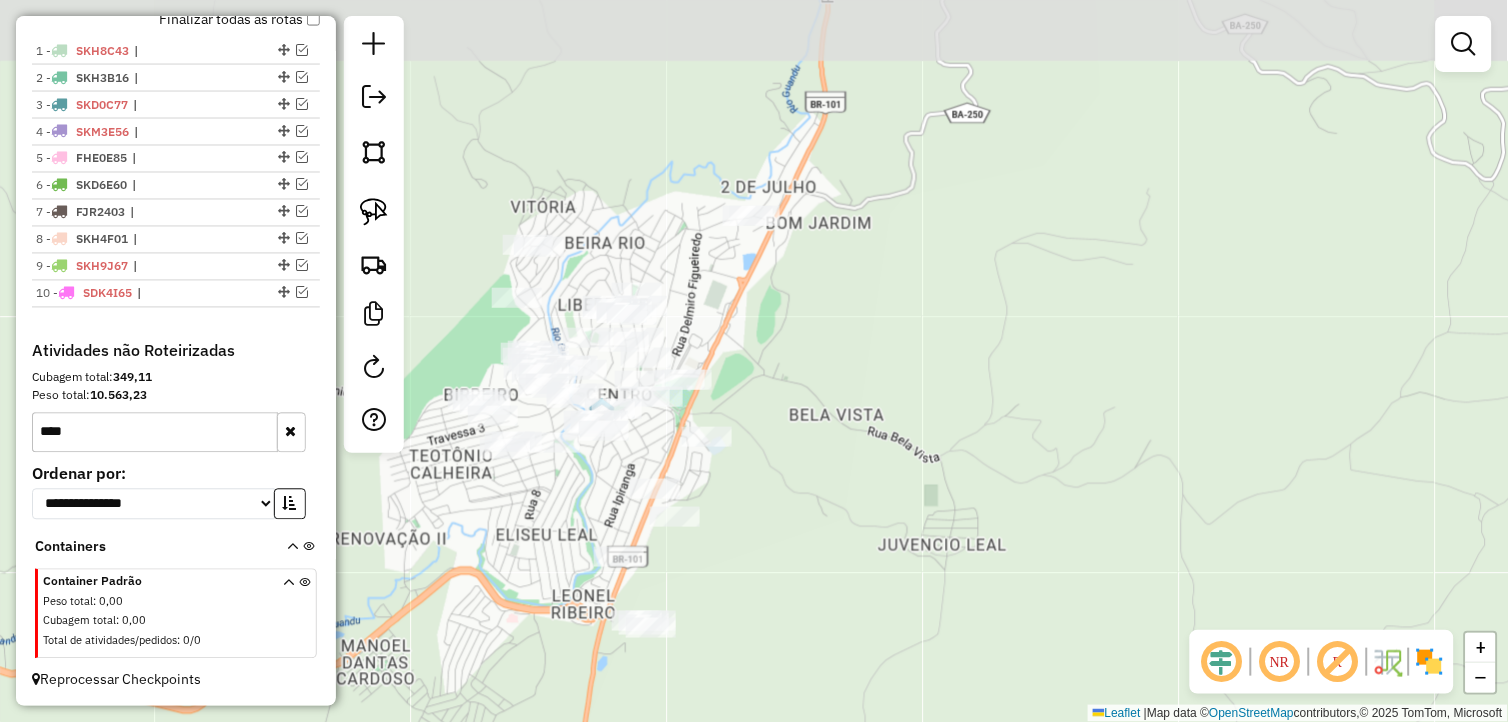 drag, startPoint x: 833, startPoint y: 416, endPoint x: 823, endPoint y: 532, distance: 116.43024 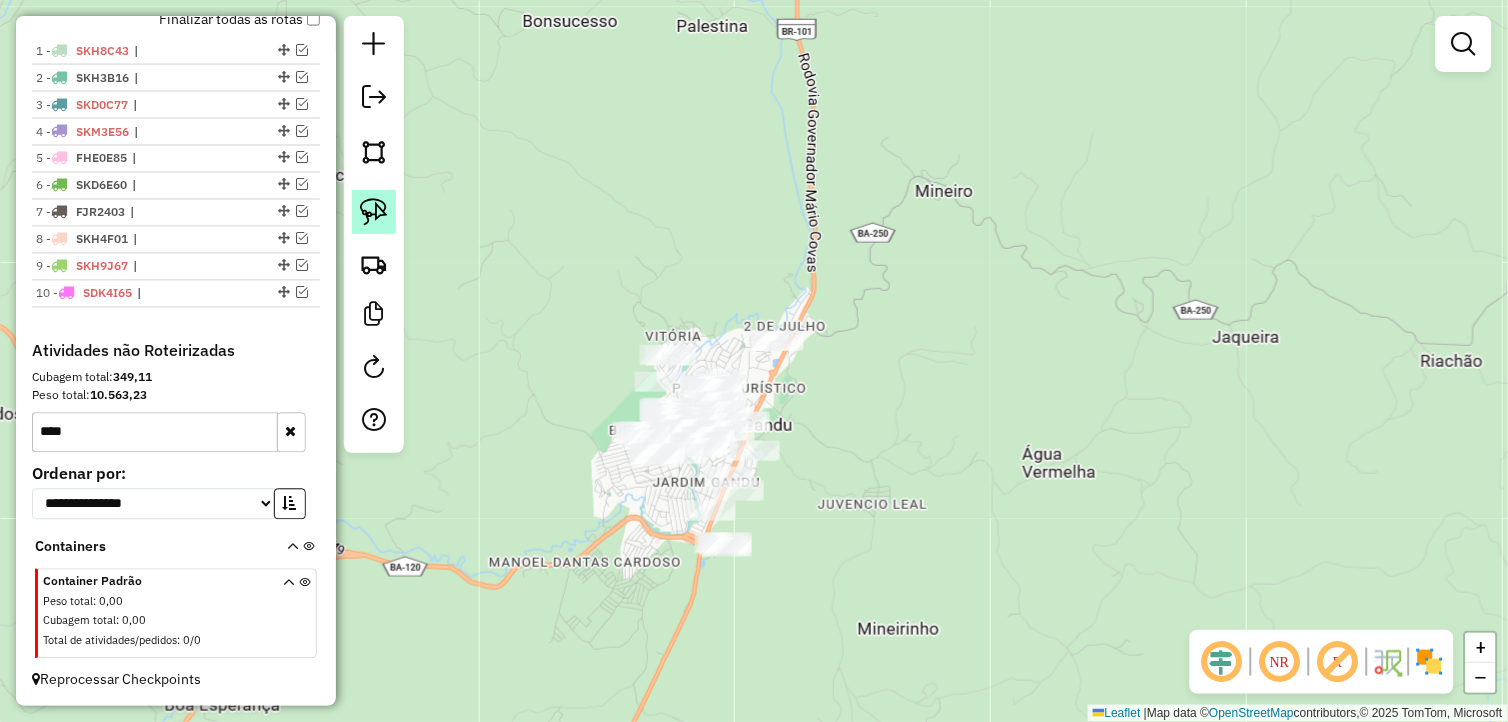 click 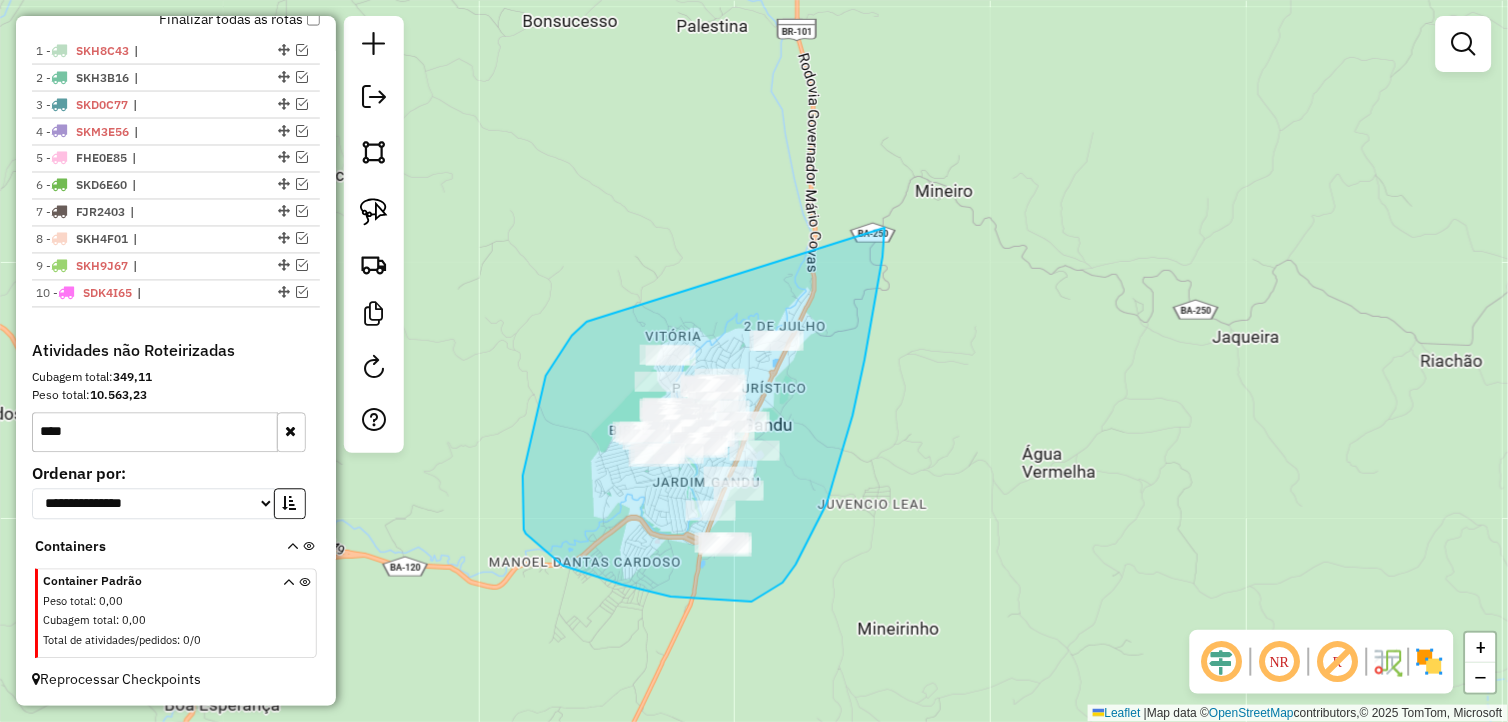 drag, startPoint x: 885, startPoint y: 236, endPoint x: 621, endPoint y: 305, distance: 272.8681 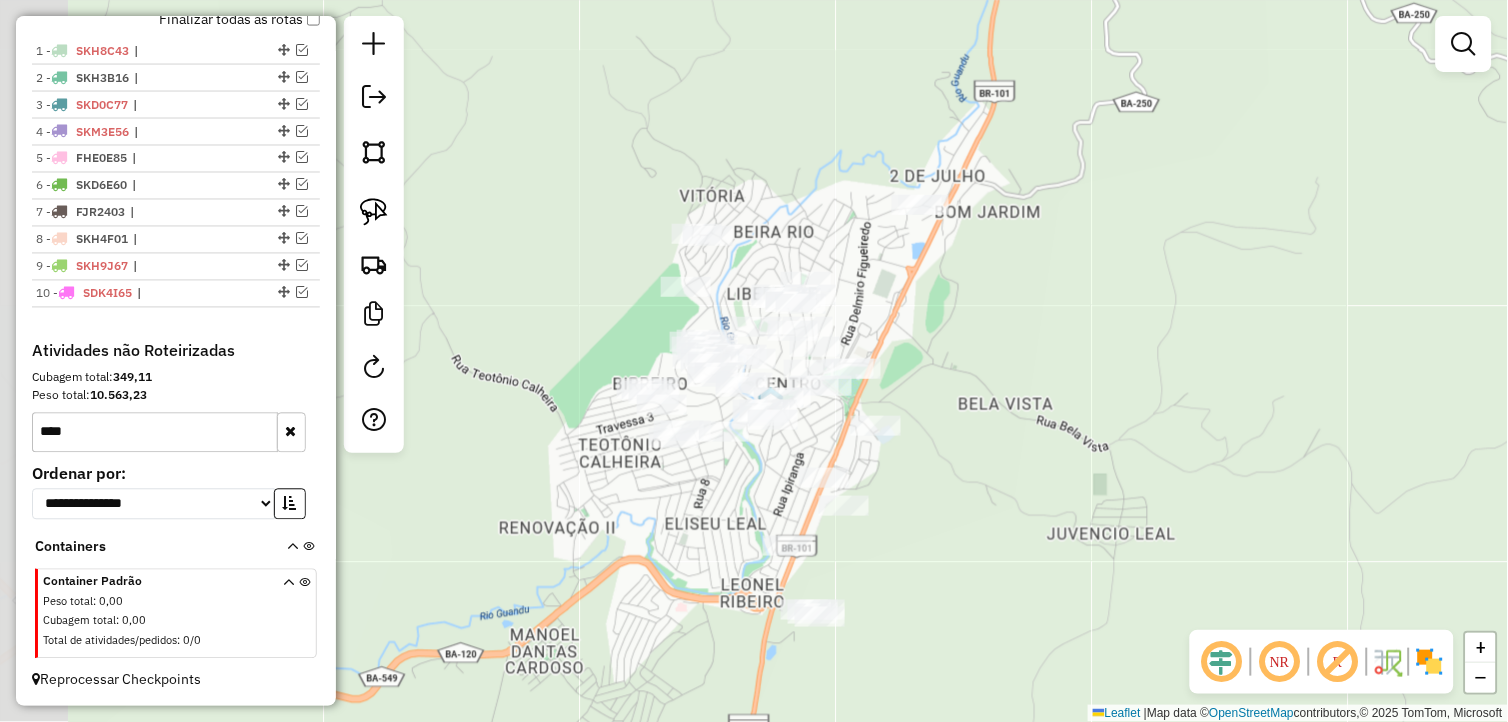 drag, startPoint x: 803, startPoint y: 353, endPoint x: 968, endPoint y: 418, distance: 177.34148 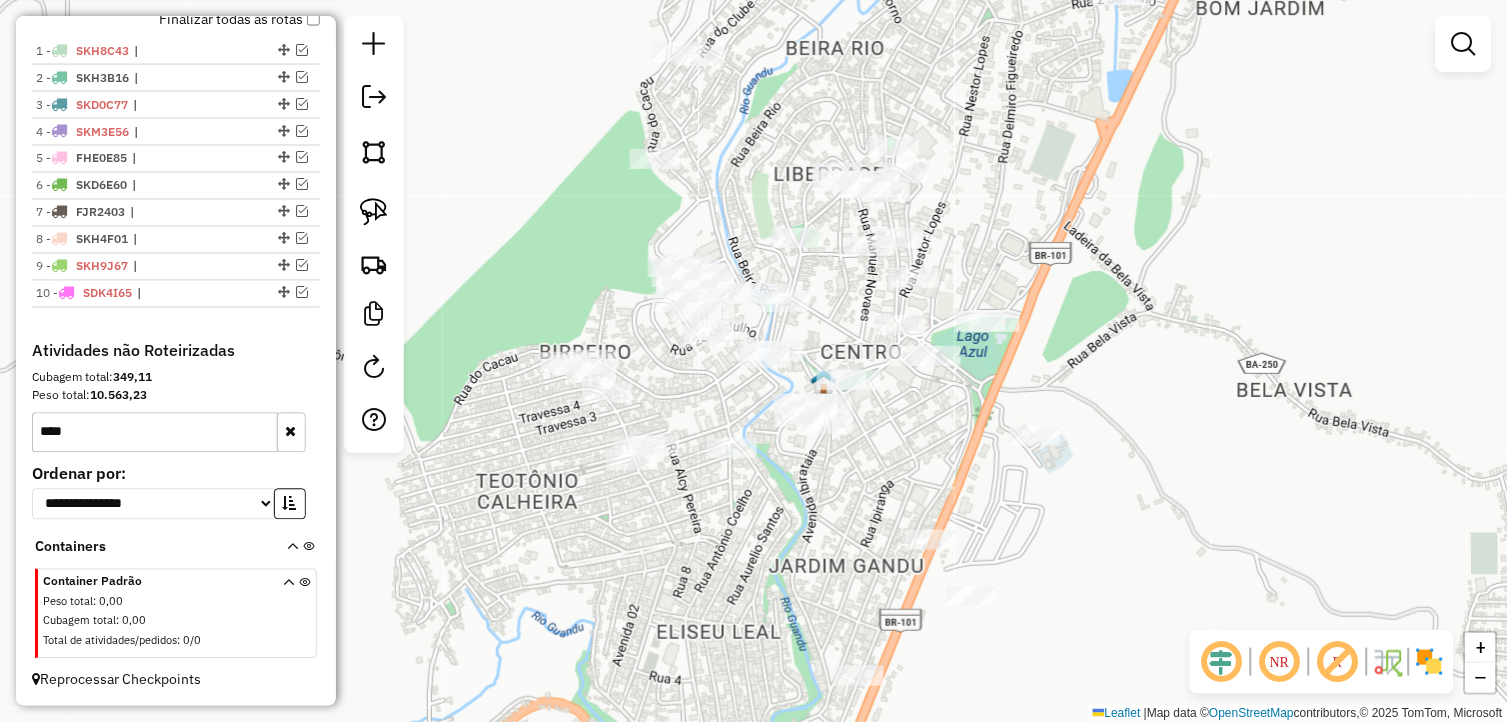 drag, startPoint x: 753, startPoint y: 462, endPoint x: 756, endPoint y: 553, distance: 91.04944 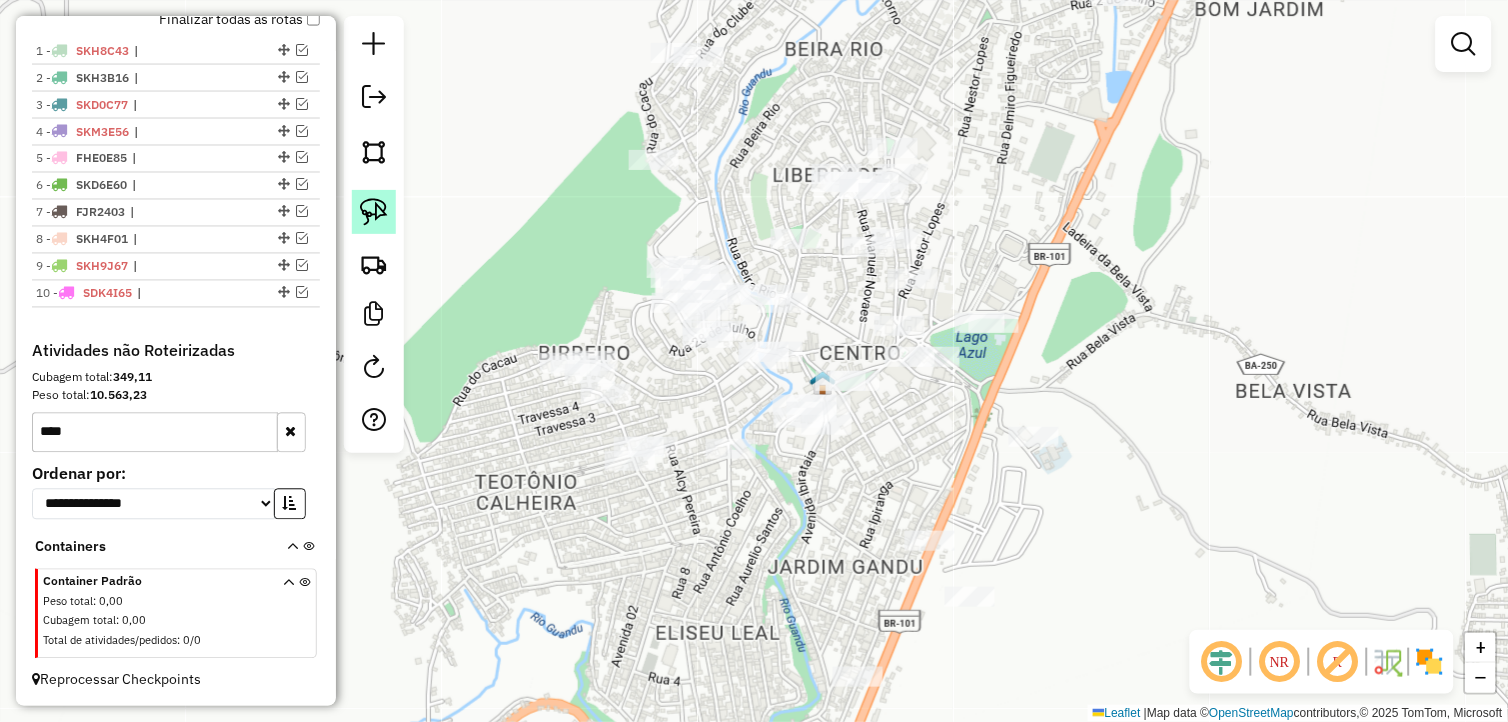 click 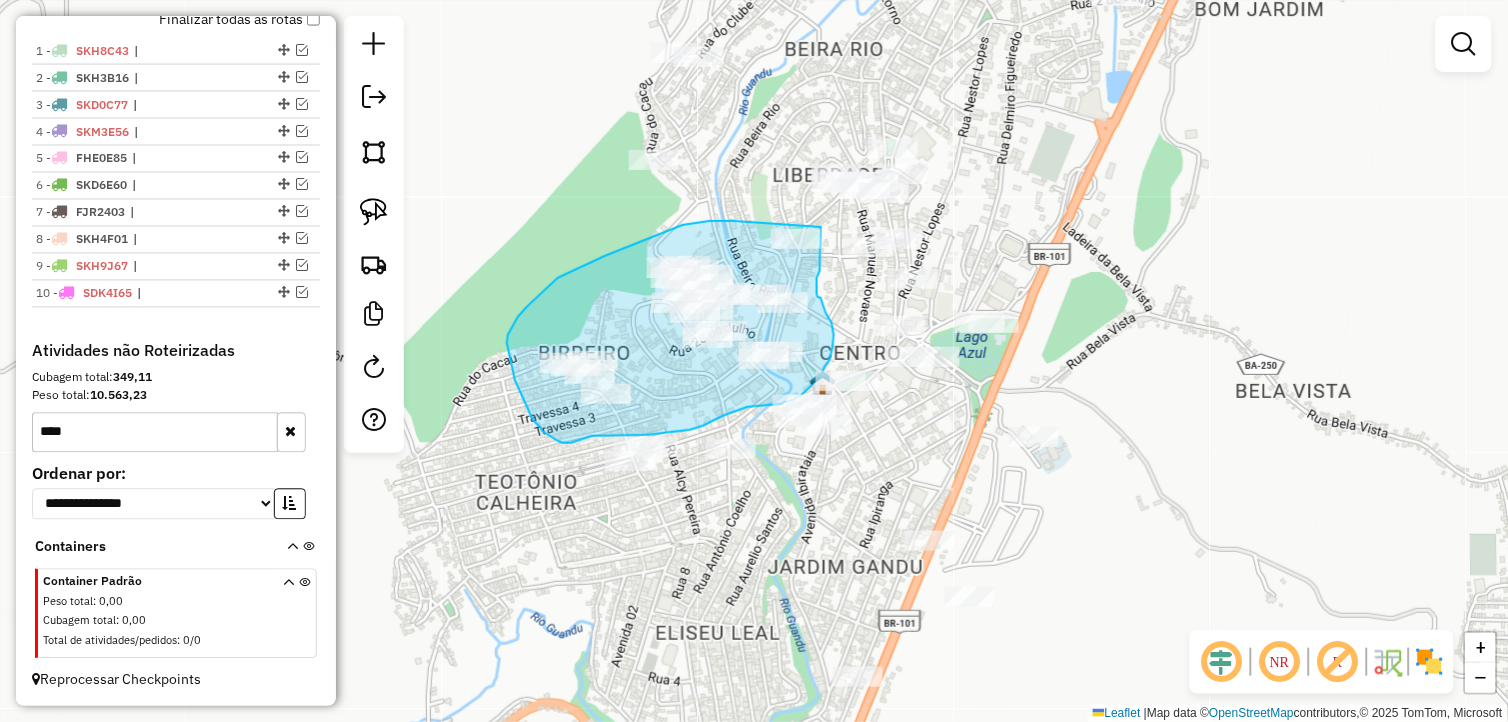 drag, startPoint x: 734, startPoint y: 221, endPoint x: 822, endPoint y: 221, distance: 88 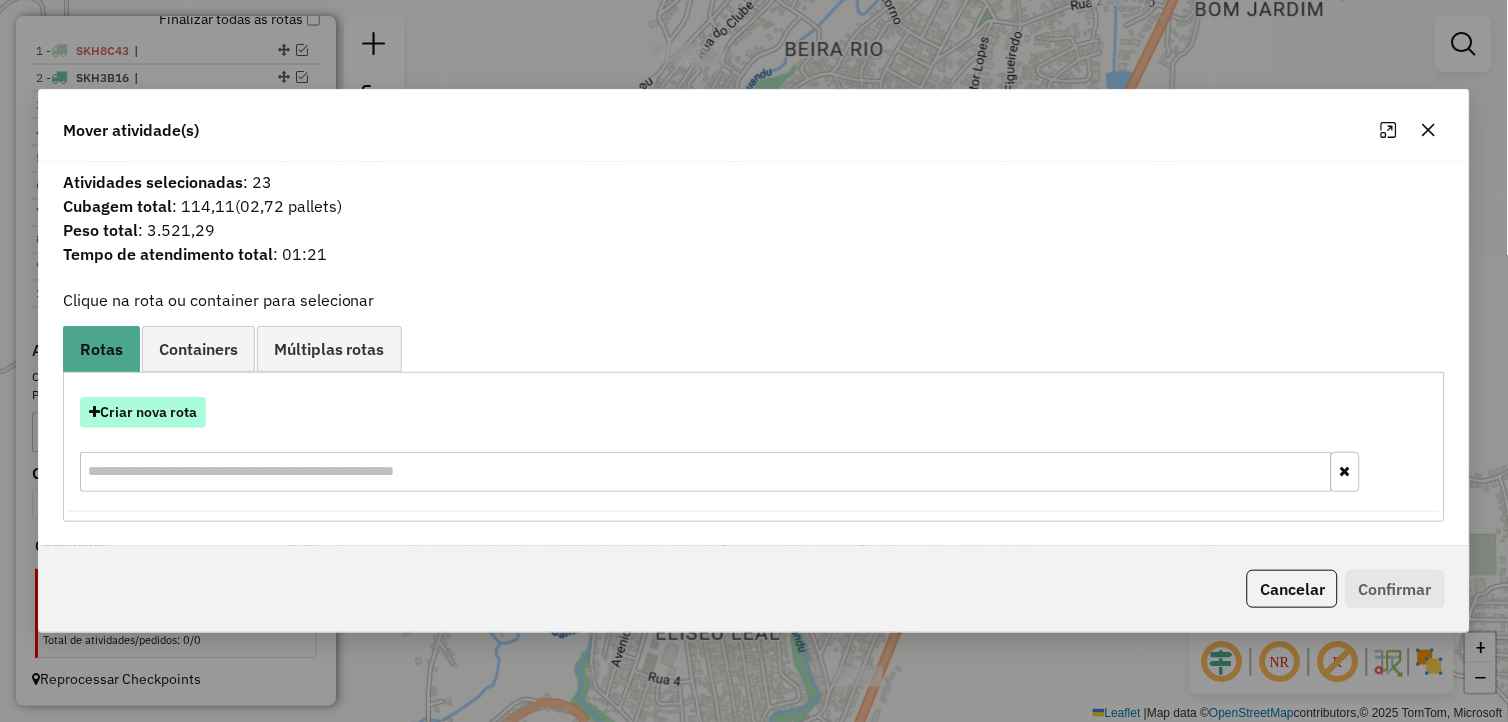 click on "Criar nova rota" at bounding box center [143, 412] 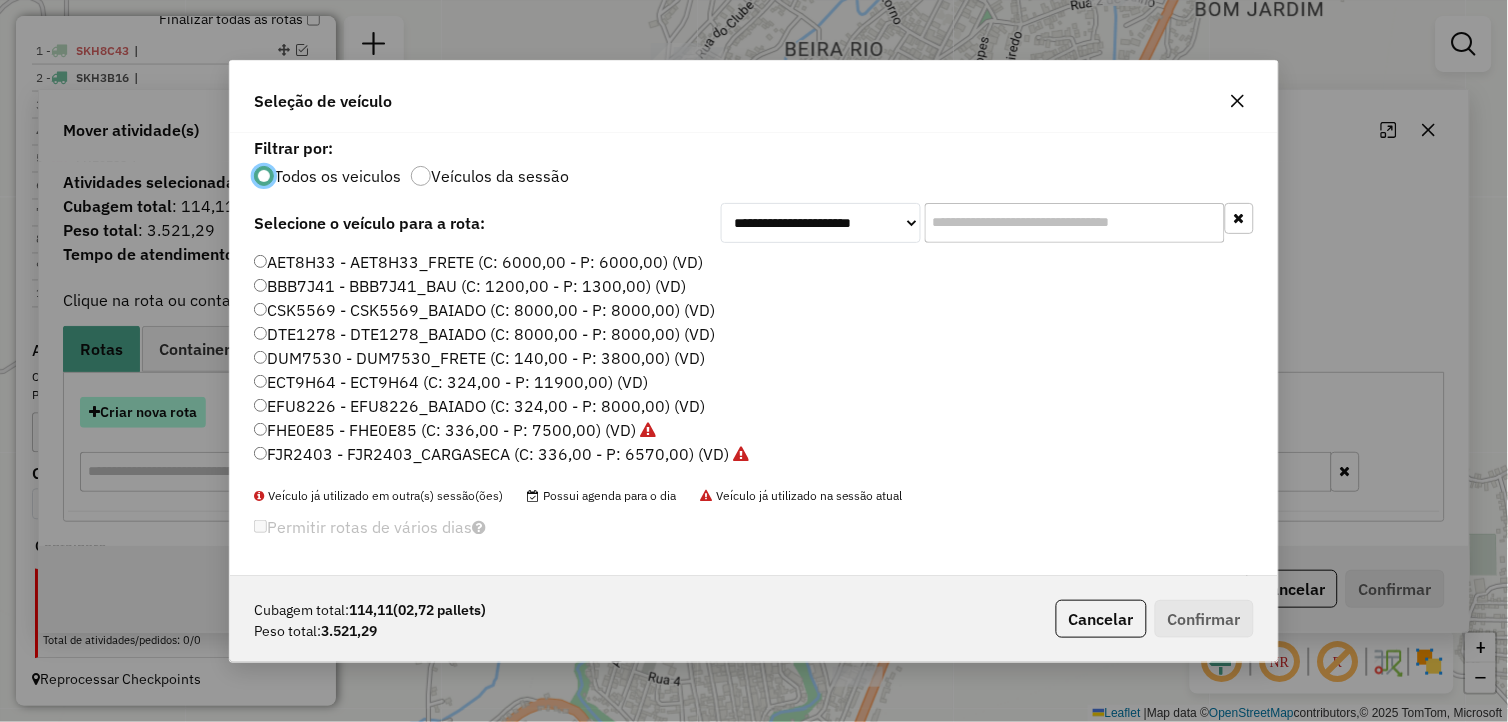 scroll, scrollTop: 11, scrollLeft: 5, axis: both 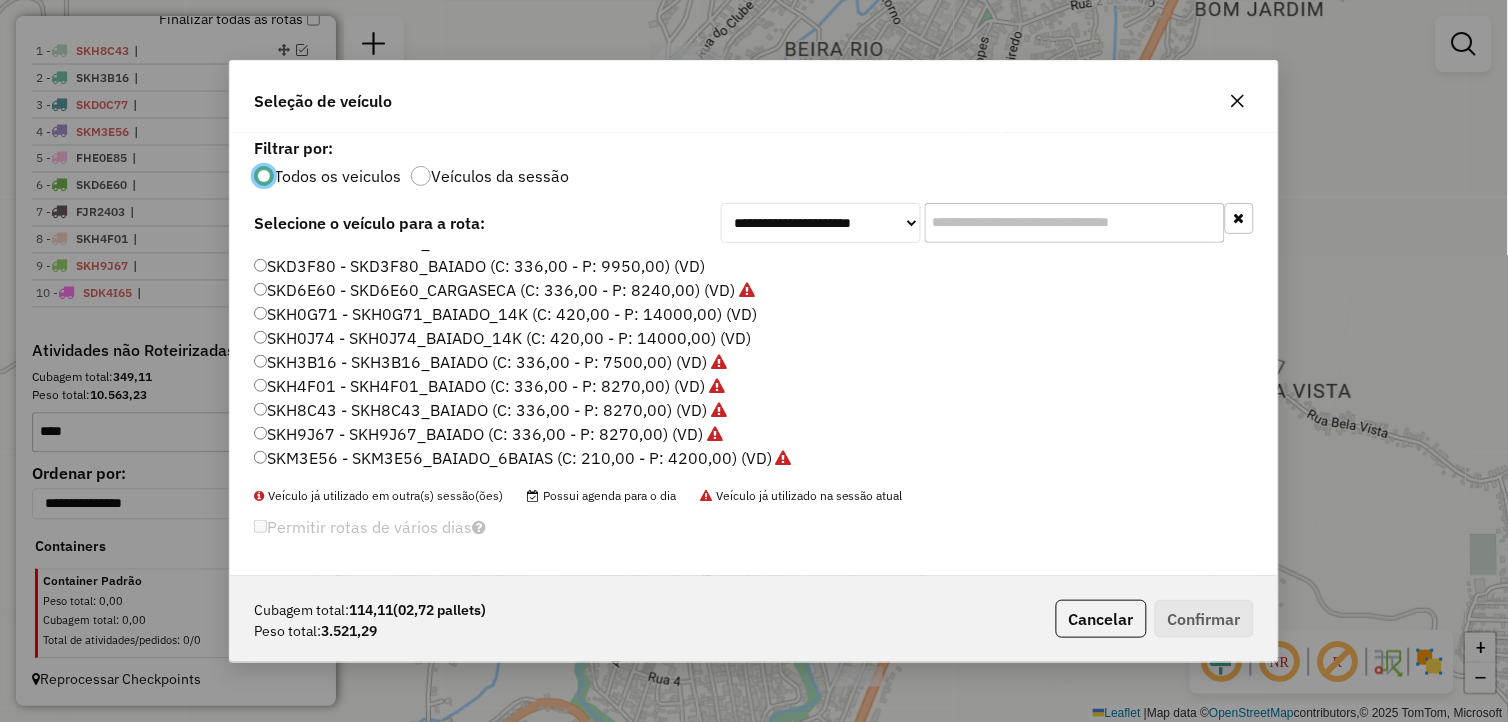 click on "SKH0J74 - SKH0J74_BAIADO_14K (C: 420,00 - P: 14000,00) (VD)" 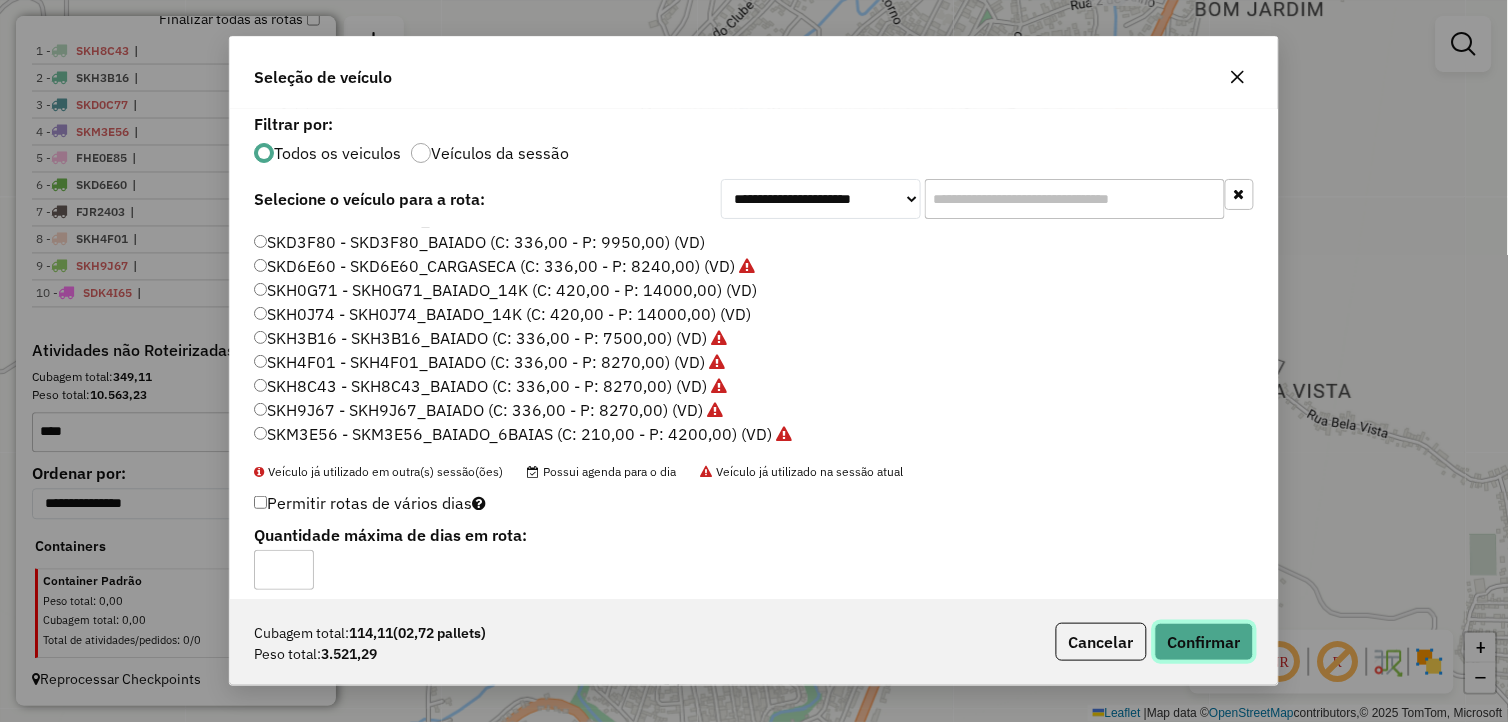 click on "Confirmar" 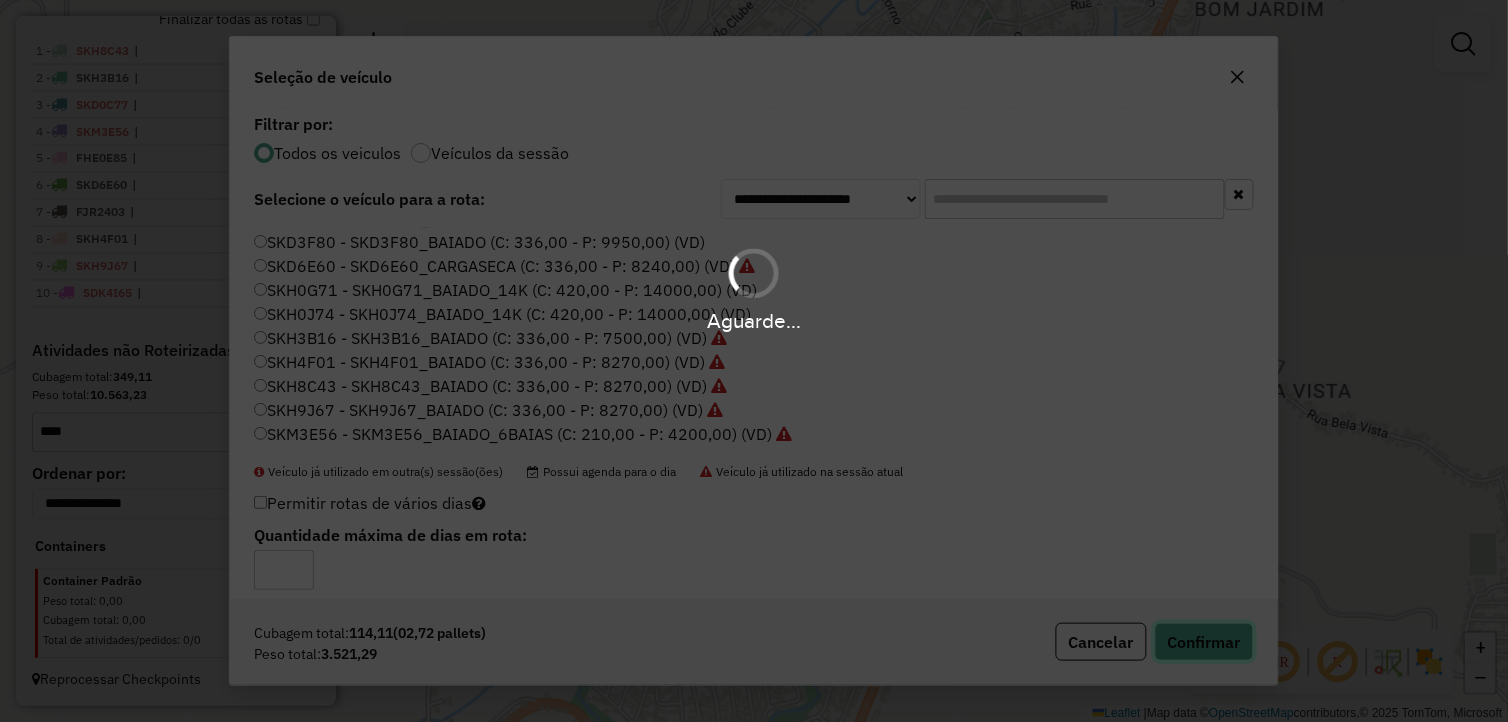 type 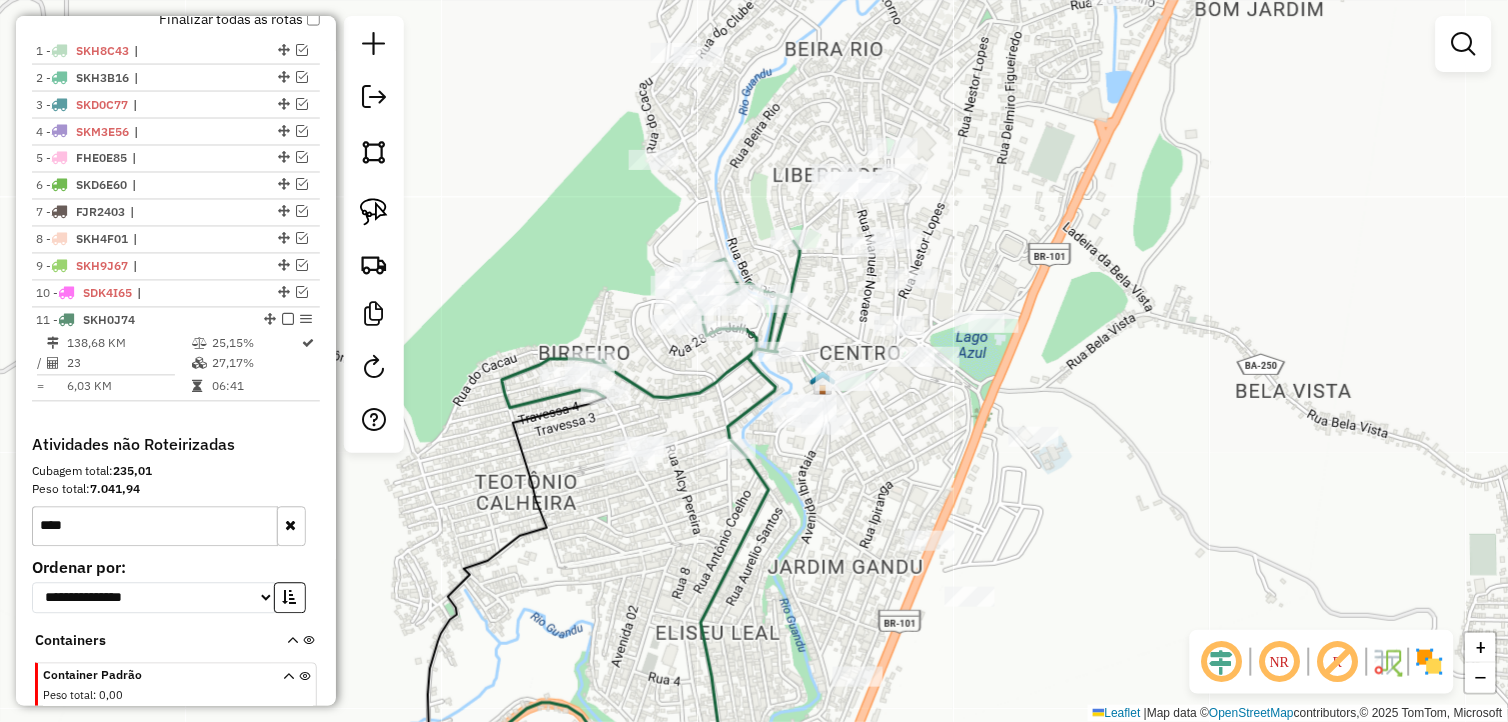 scroll, scrollTop: 823, scrollLeft: 0, axis: vertical 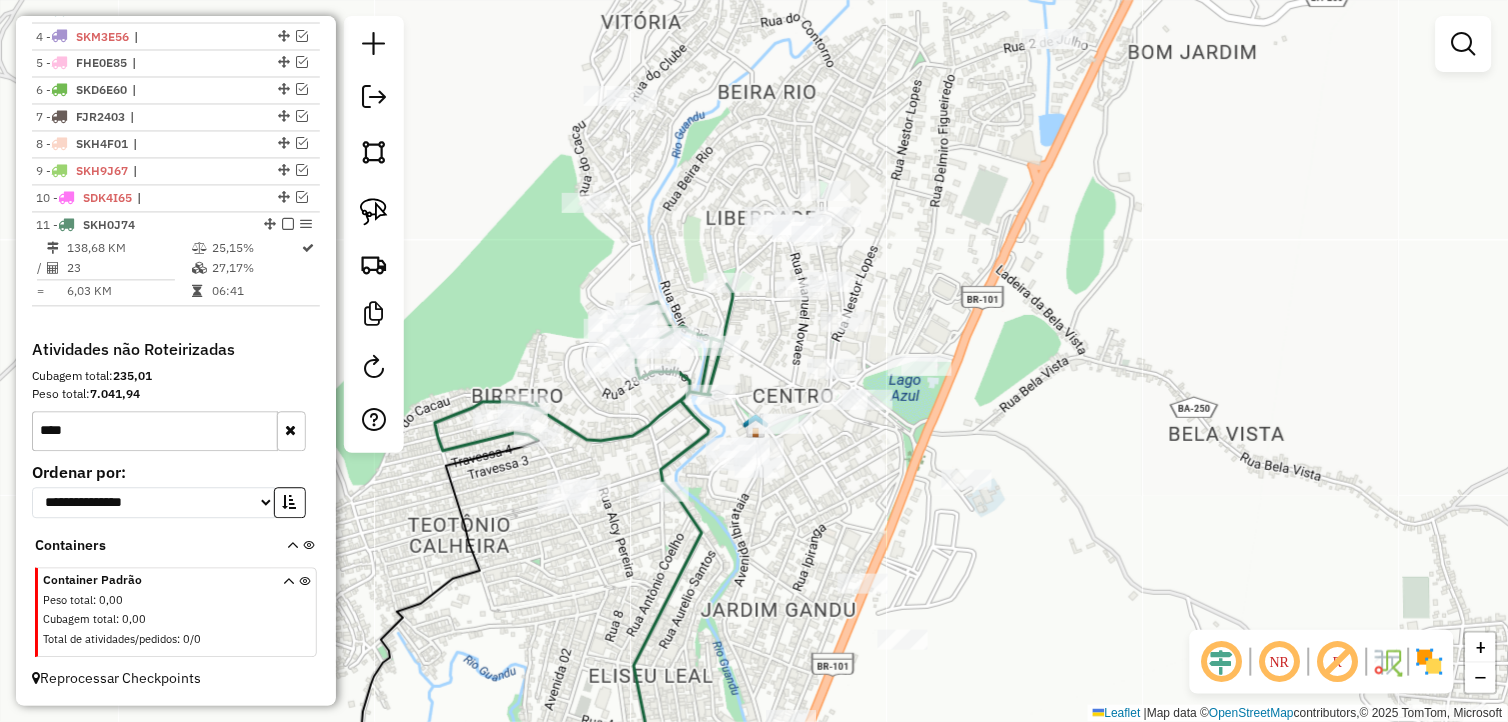 drag, startPoint x: 786, startPoint y: 547, endPoint x: 720, endPoint y: 590, distance: 78.77182 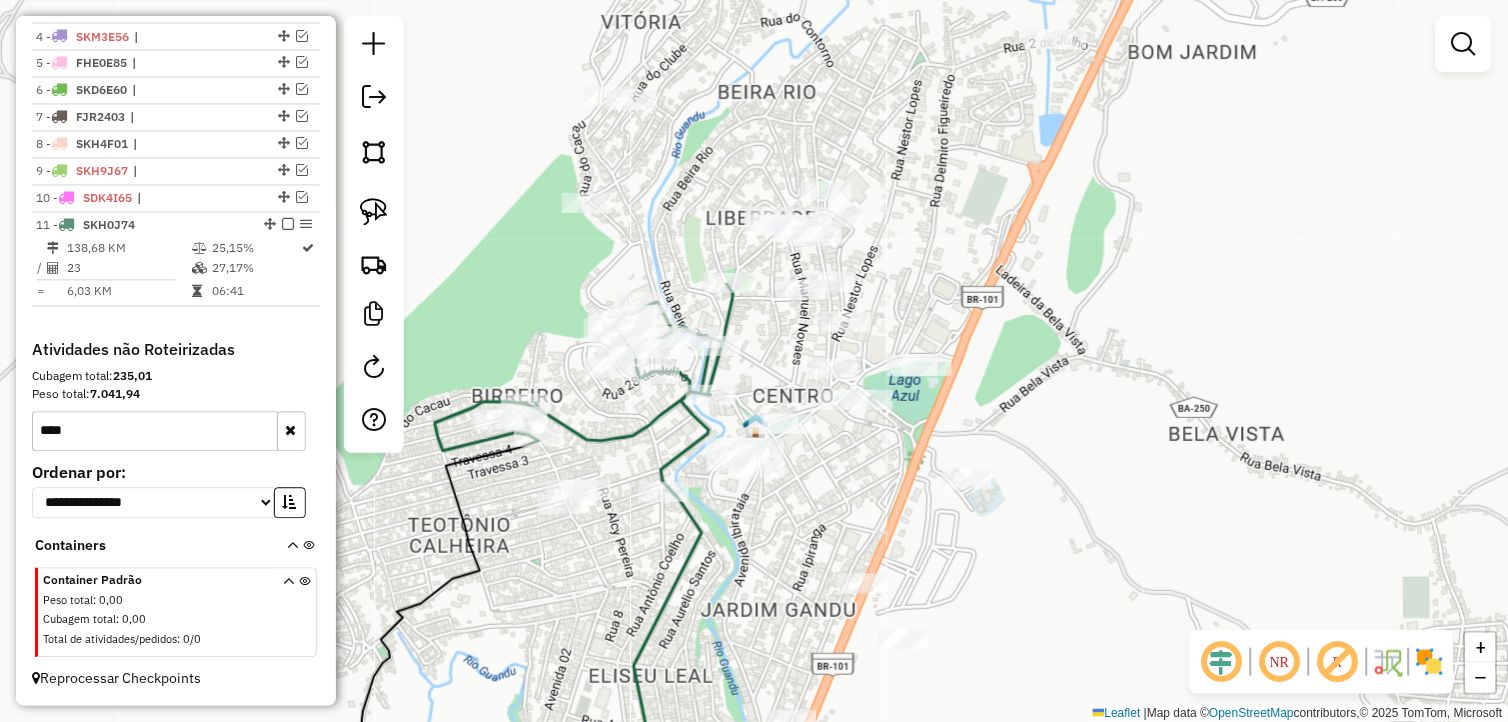 scroll, scrollTop: 822, scrollLeft: 0, axis: vertical 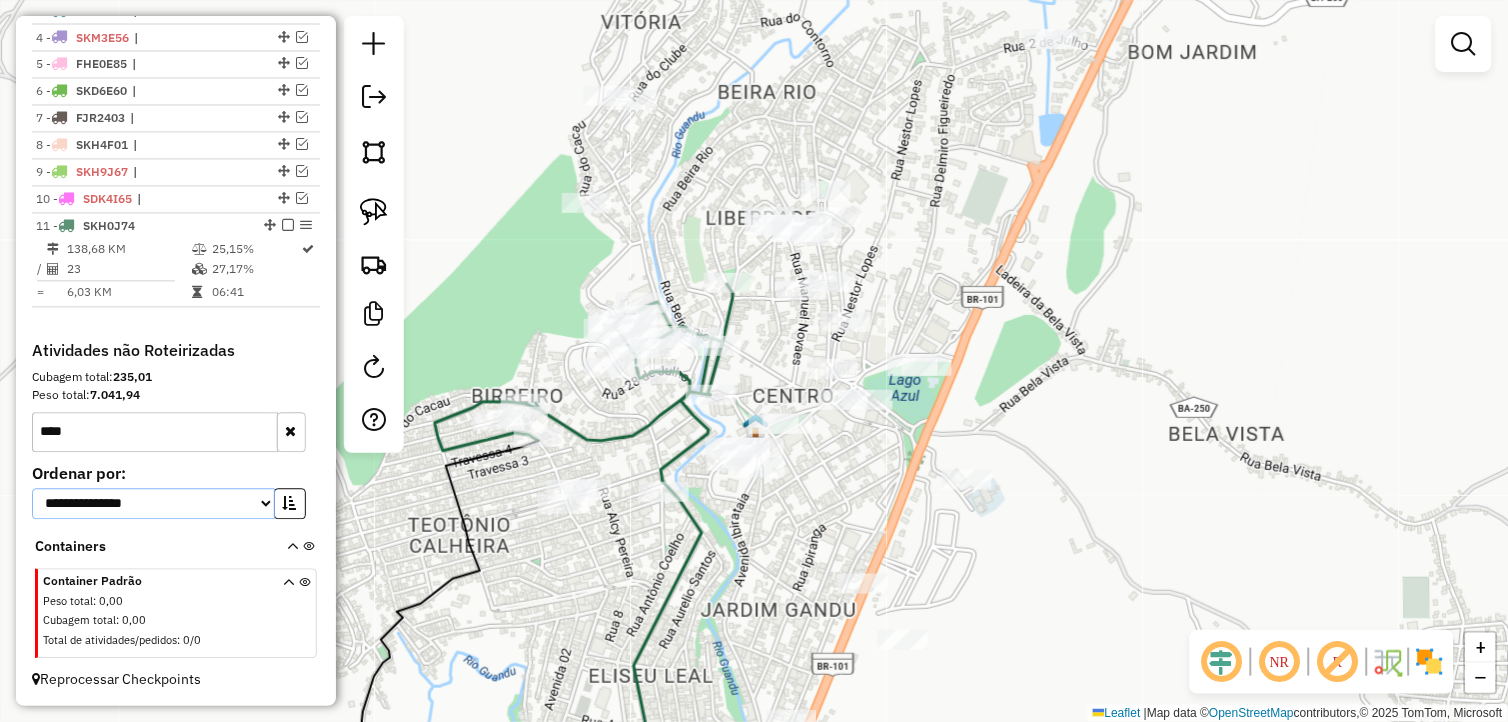 click on "**********" at bounding box center (153, 504) 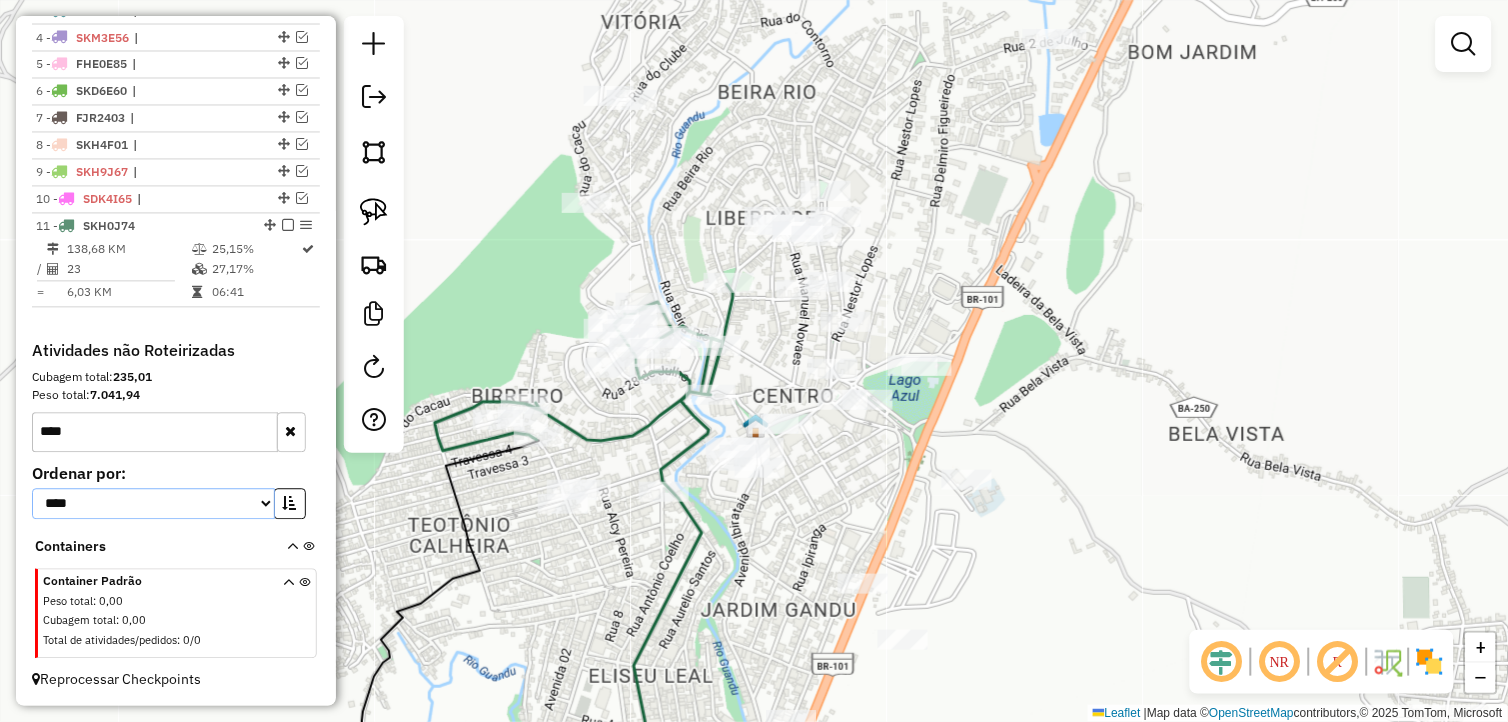 click on "**********" at bounding box center [153, 504] 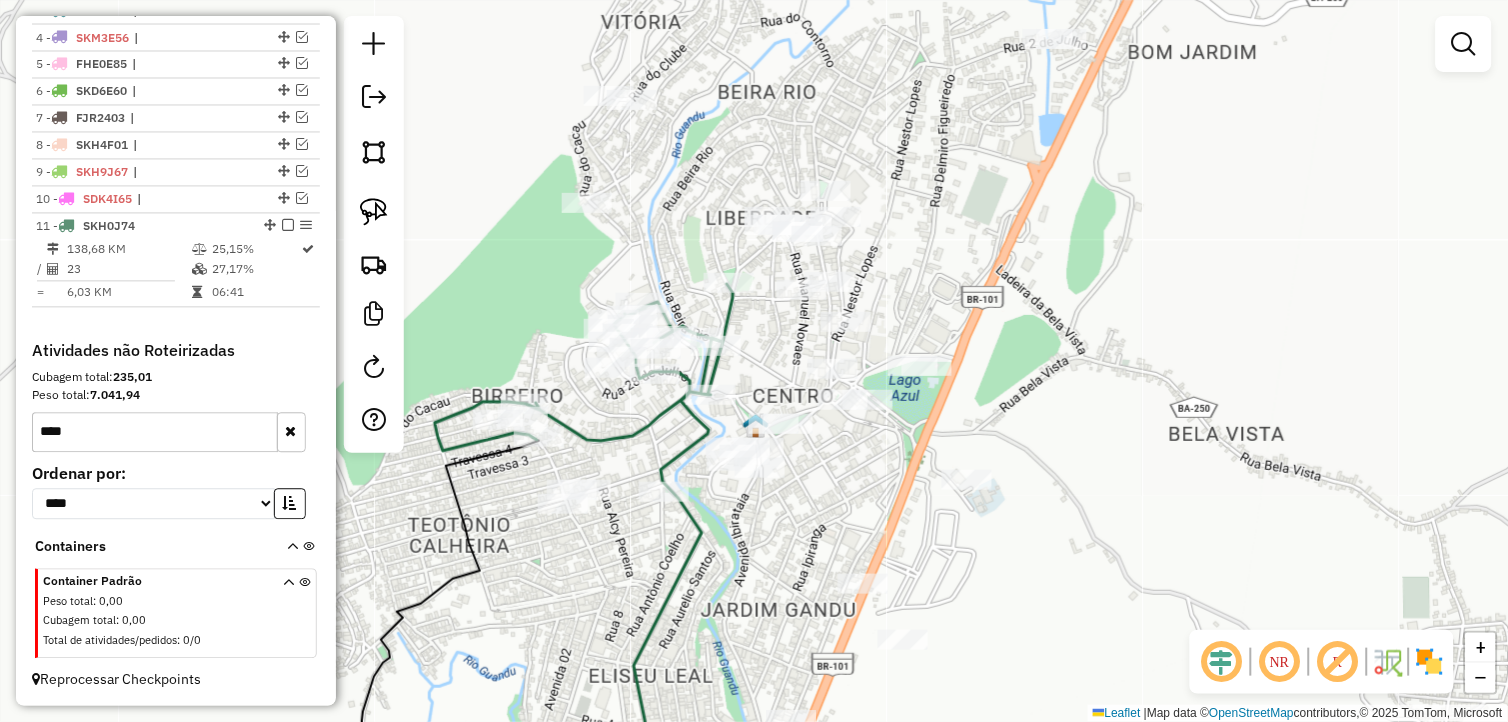 click at bounding box center (291, 433) 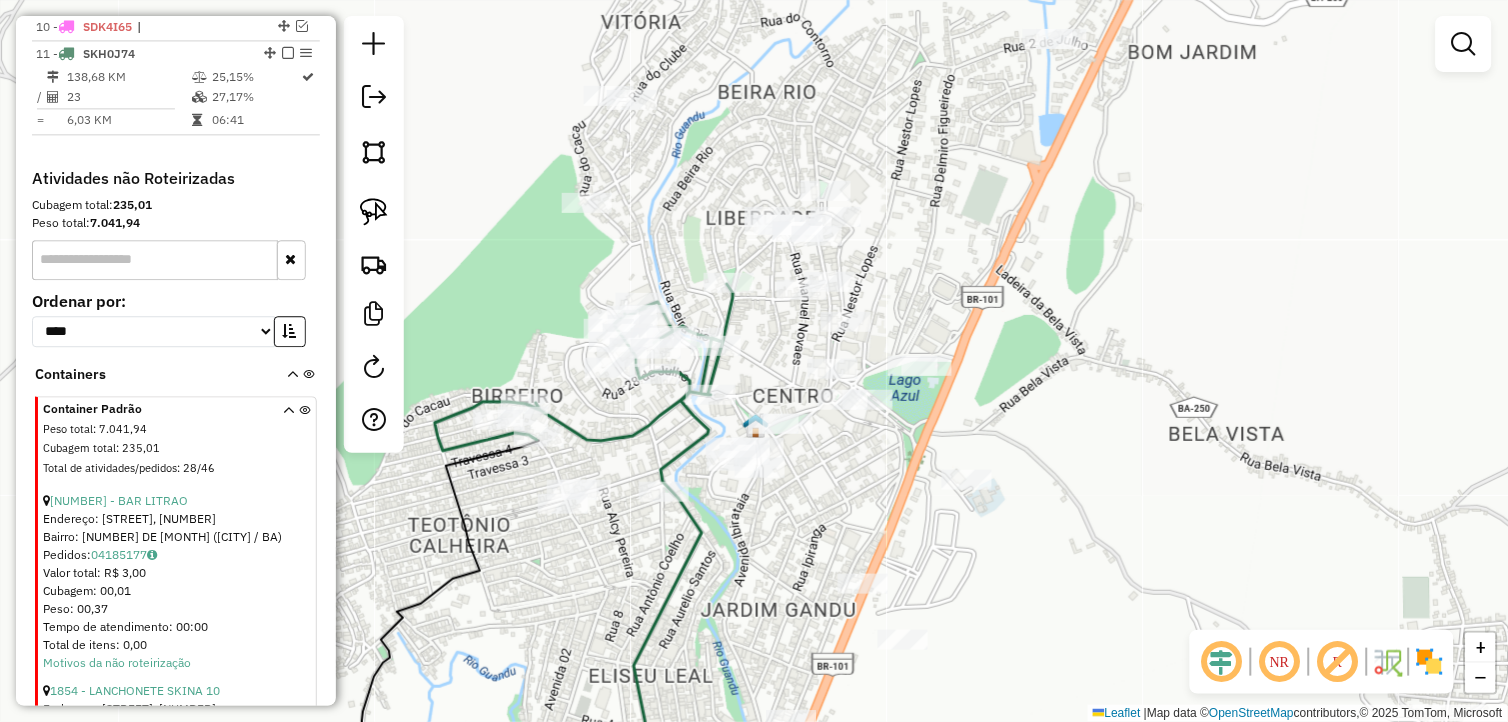 scroll, scrollTop: 1044, scrollLeft: 0, axis: vertical 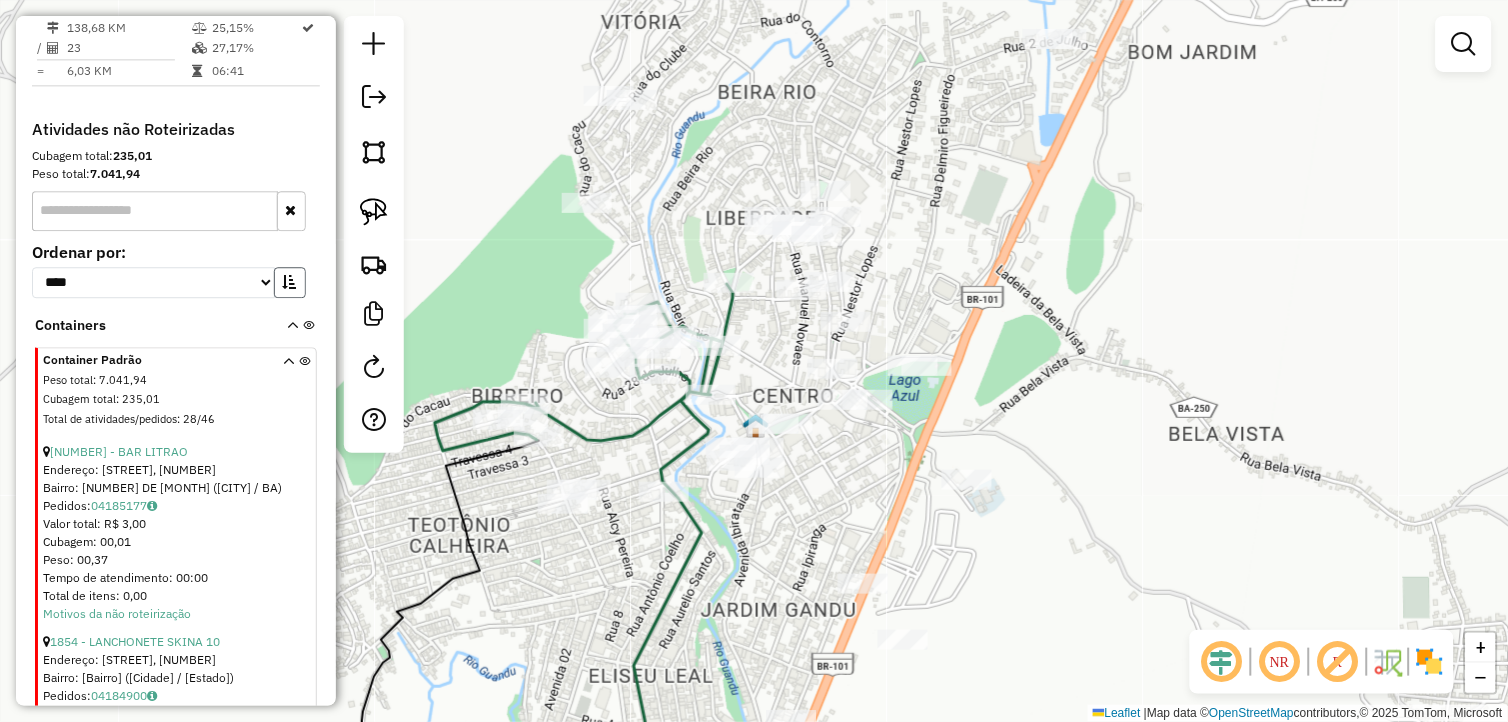 click at bounding box center [290, 282] 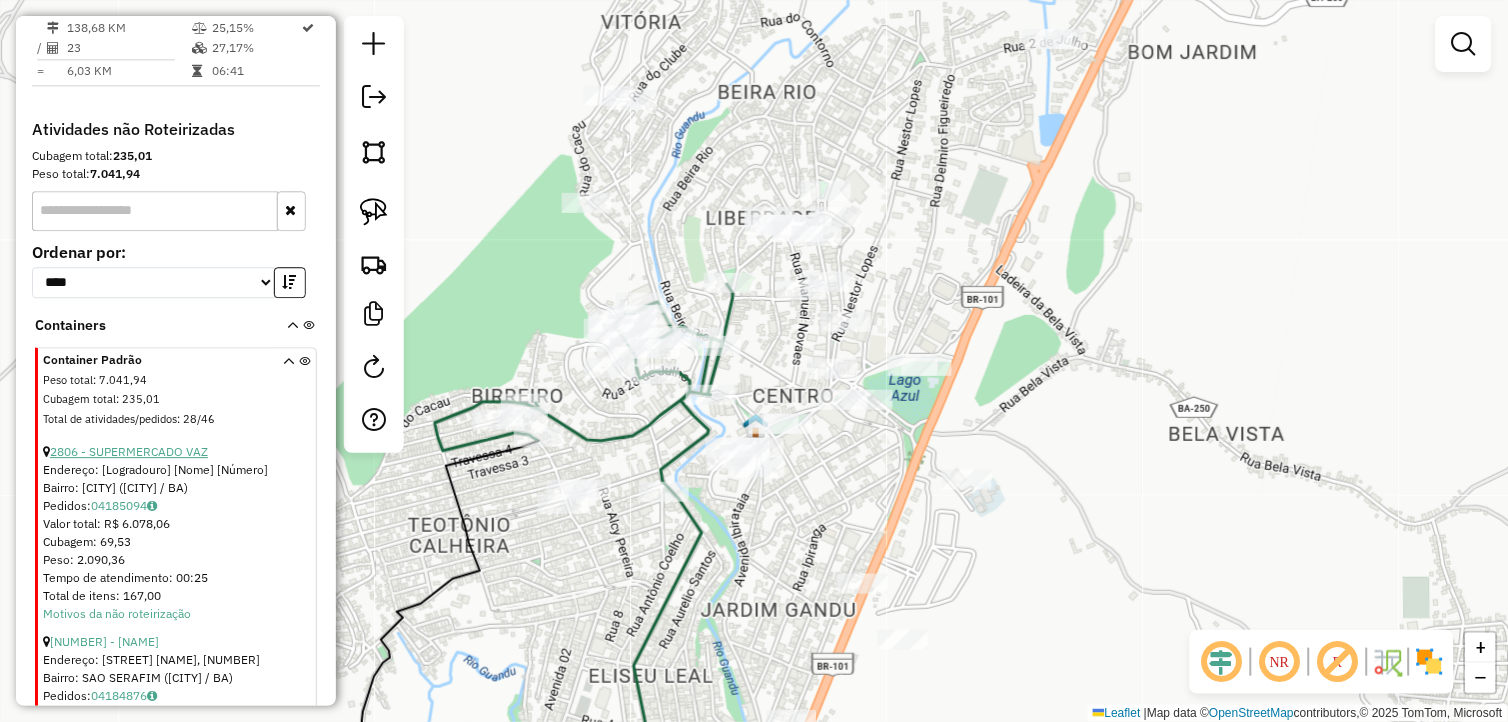 click on "2806 - SUPERMERCADO VAZ" at bounding box center (129, 451) 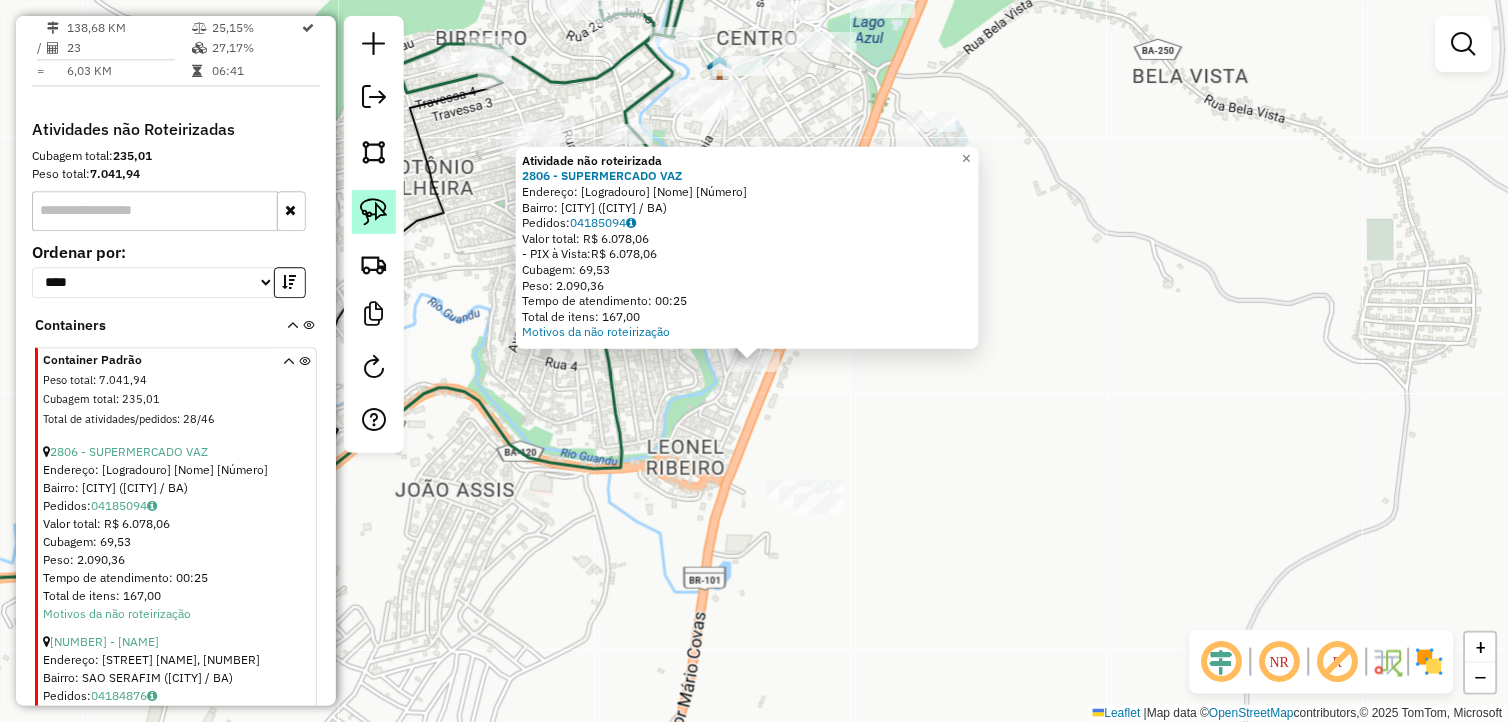 click 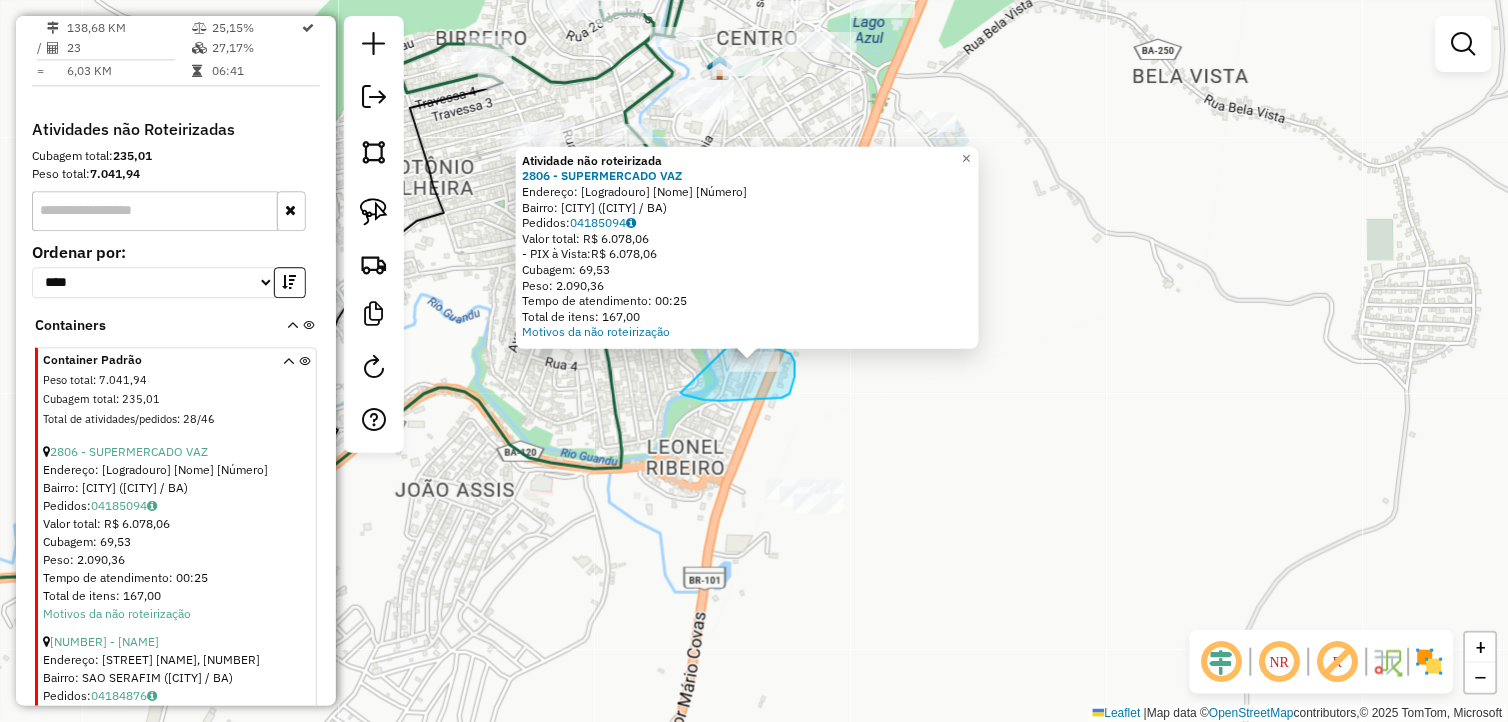 drag, startPoint x: 723, startPoint y: 401, endPoint x: 704, endPoint y: 357, distance: 47.92703 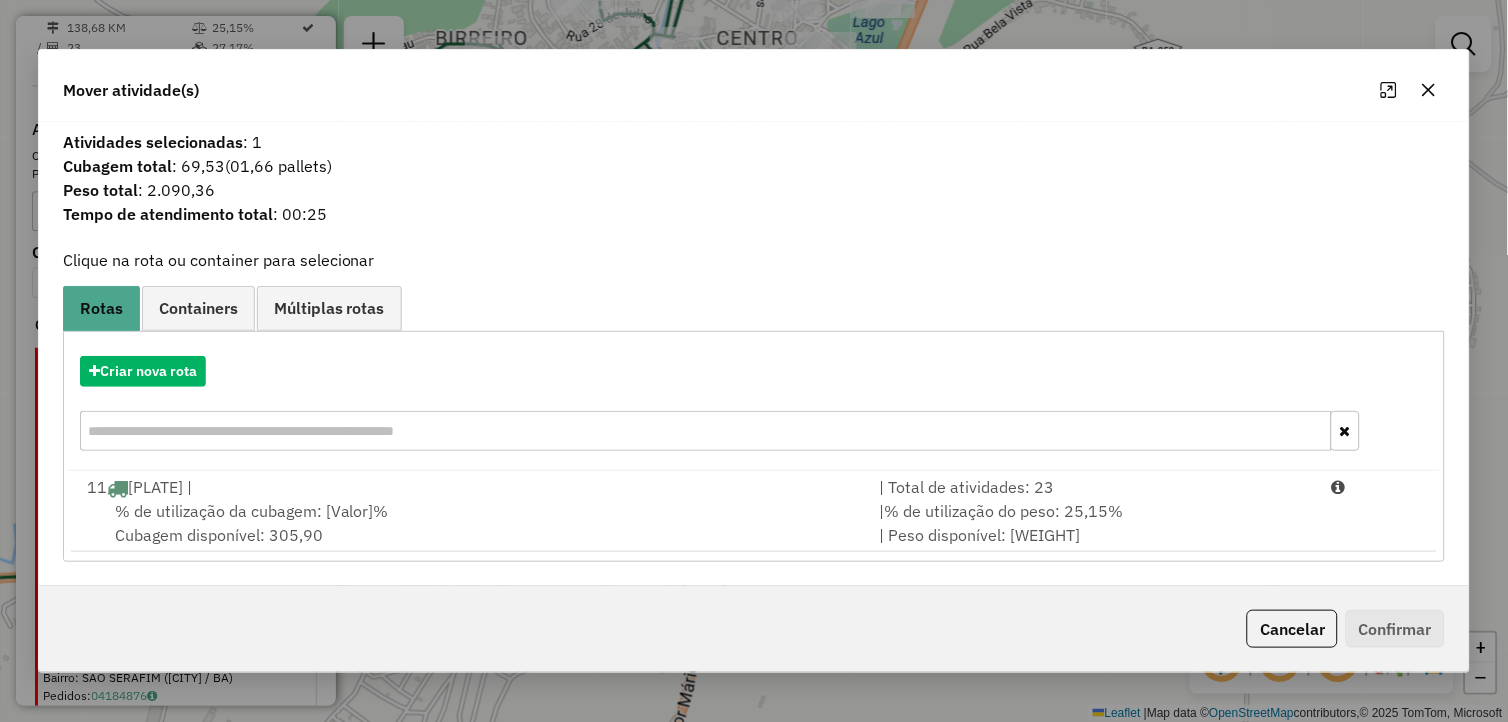 click on "% de utilização da cubagem: 27,17%  Cubagem disponível: 305,90" at bounding box center (471, 523) 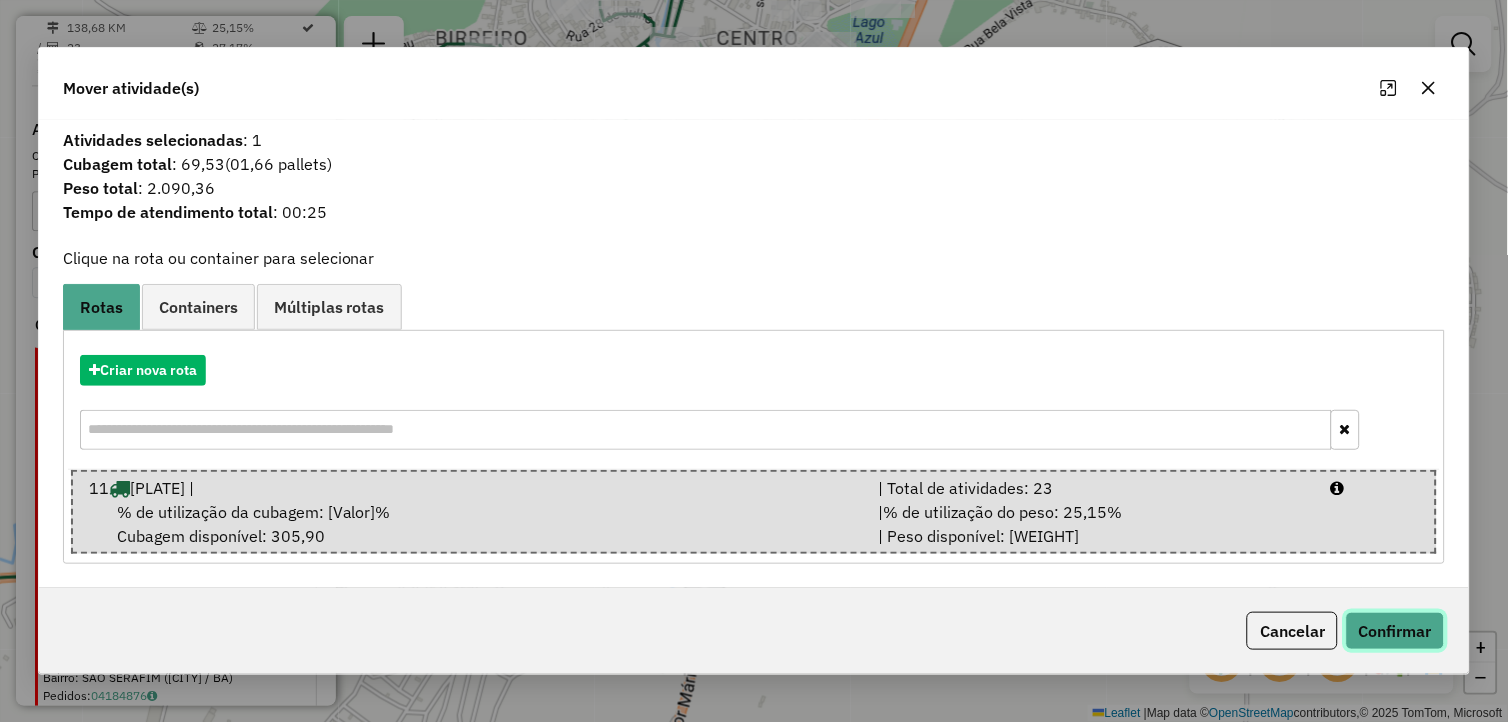 click on "Confirmar" 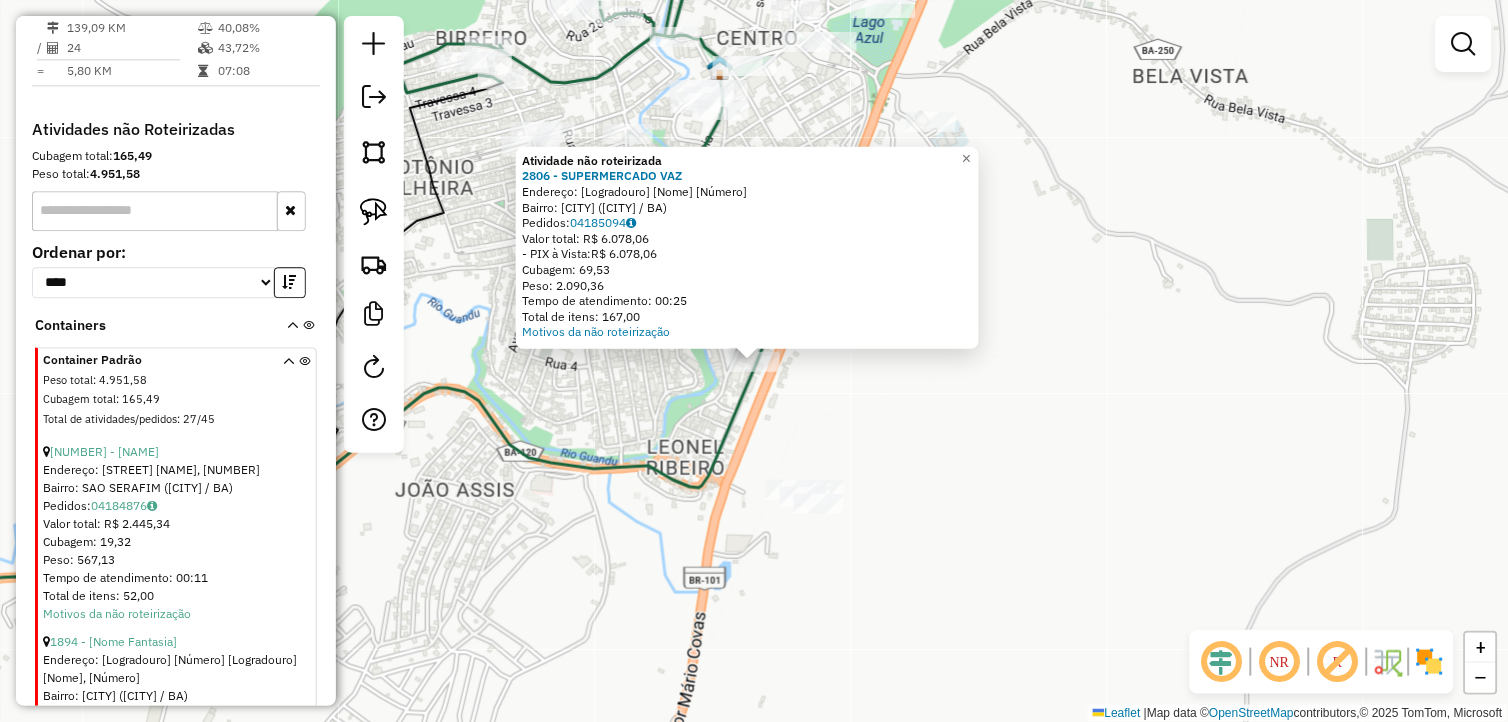 scroll, scrollTop: 950, scrollLeft: 0, axis: vertical 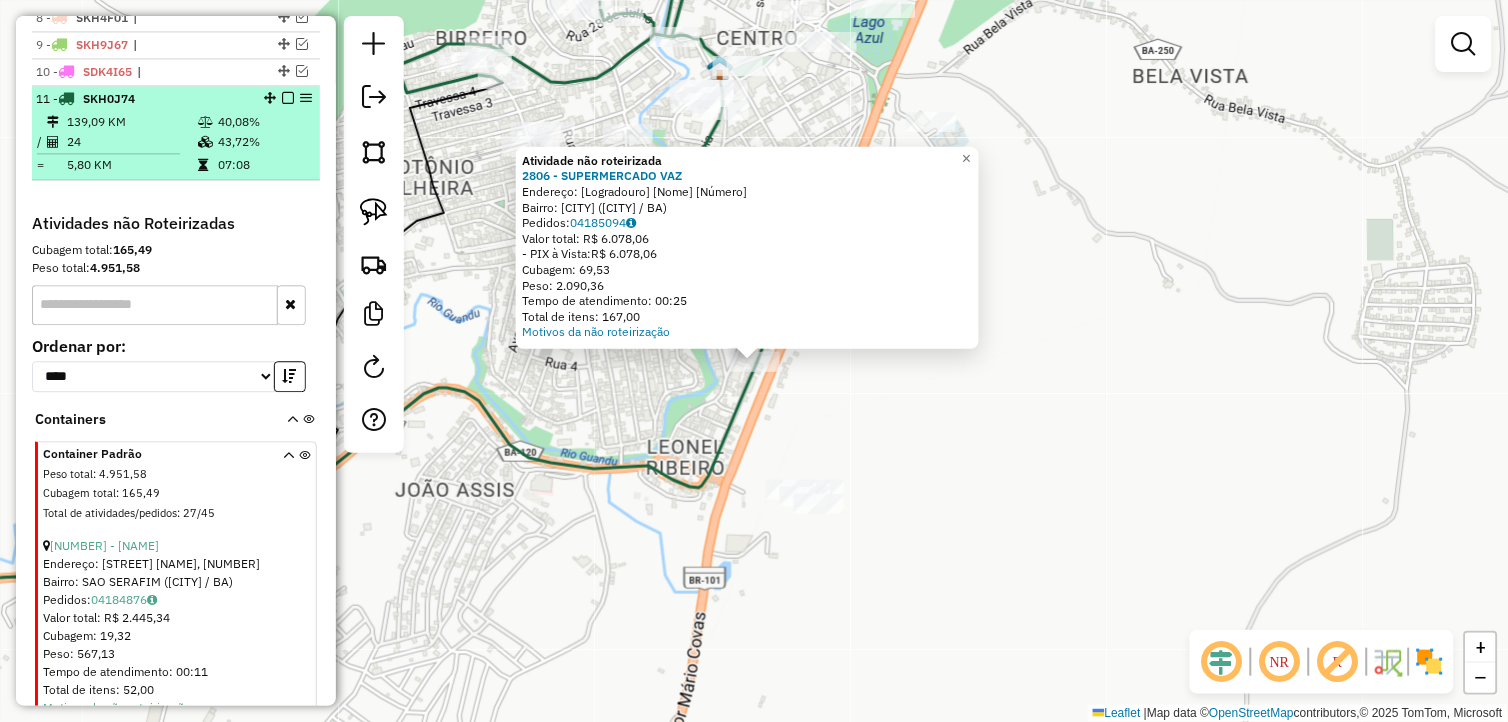 click at bounding box center (288, 98) 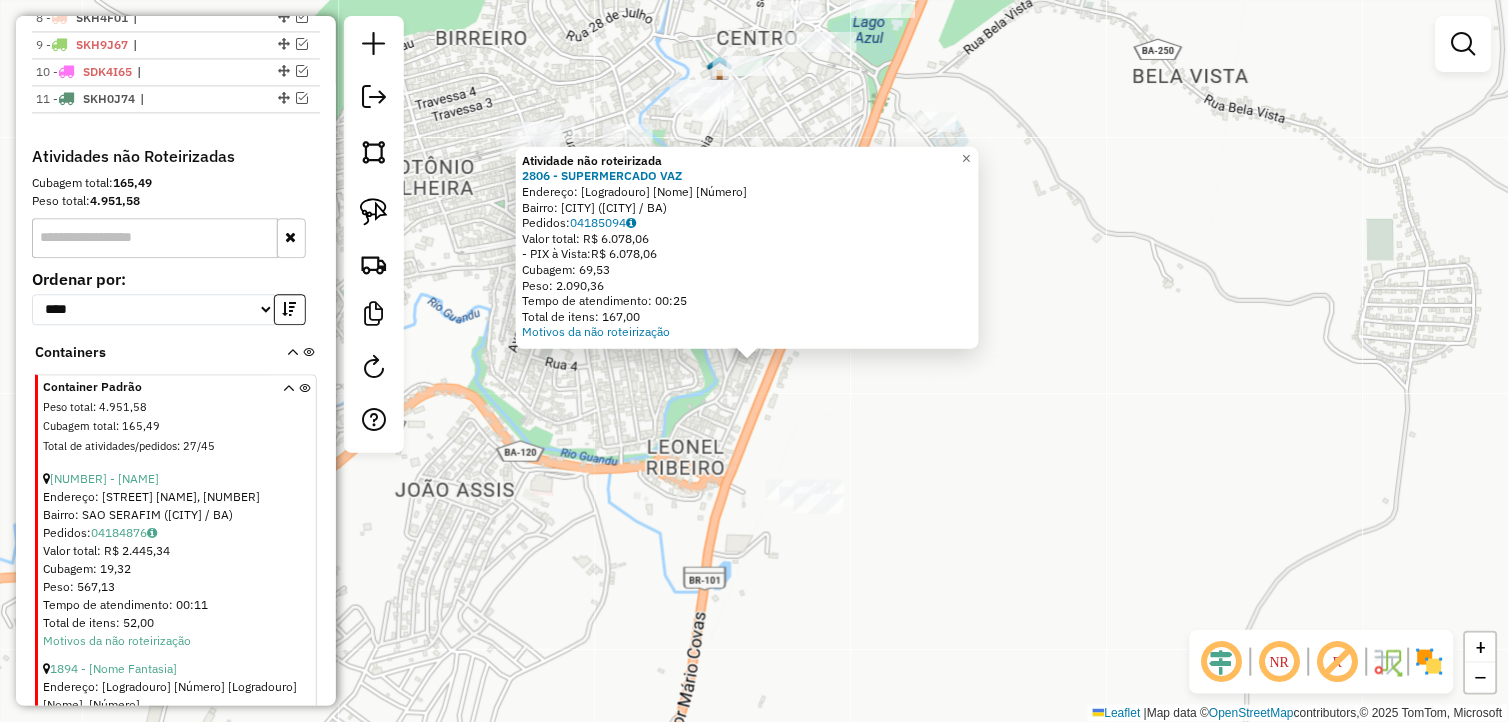 click on "Atividade não roteirizada 2806 - SUPERMERCADO VAZ  Endereço:  Praca sidrack souza 36   Bairro: CENTRO (GANDU / BA)   Pedidos:  04185094   Valor total: R$ 6.078,06   - PIX à Vista:  R$ 6.078,06   Cubagem: 69,53   Peso: 2.090,36   Tempo de atendimento: 00:25   Total de itens: 167,00  Motivos da não roteirização × Janela de atendimento Grade de atendimento Capacidade Transportadoras Veículos Cliente Pedidos  Rotas Selecione os dias de semana para filtrar as janelas de atendimento  Seg   Ter   Qua   Qui   Sex   Sáb   Dom  Informe o período da janela de atendimento: De: Até:  Filtrar exatamente a janela do cliente  Considerar janela de atendimento padrão  Selecione os dias de semana para filtrar as grades de atendimento  Seg   Ter   Qua   Qui   Sex   Sáb   Dom   Considerar clientes sem dia de atendimento cadastrado  Clientes fora do dia de atendimento selecionado Filtrar as atividades entre os valores definidos abaixo:  Peso mínimo:   Peso máximo:   Cubagem mínima:   Cubagem máxima:   De:   Até:" 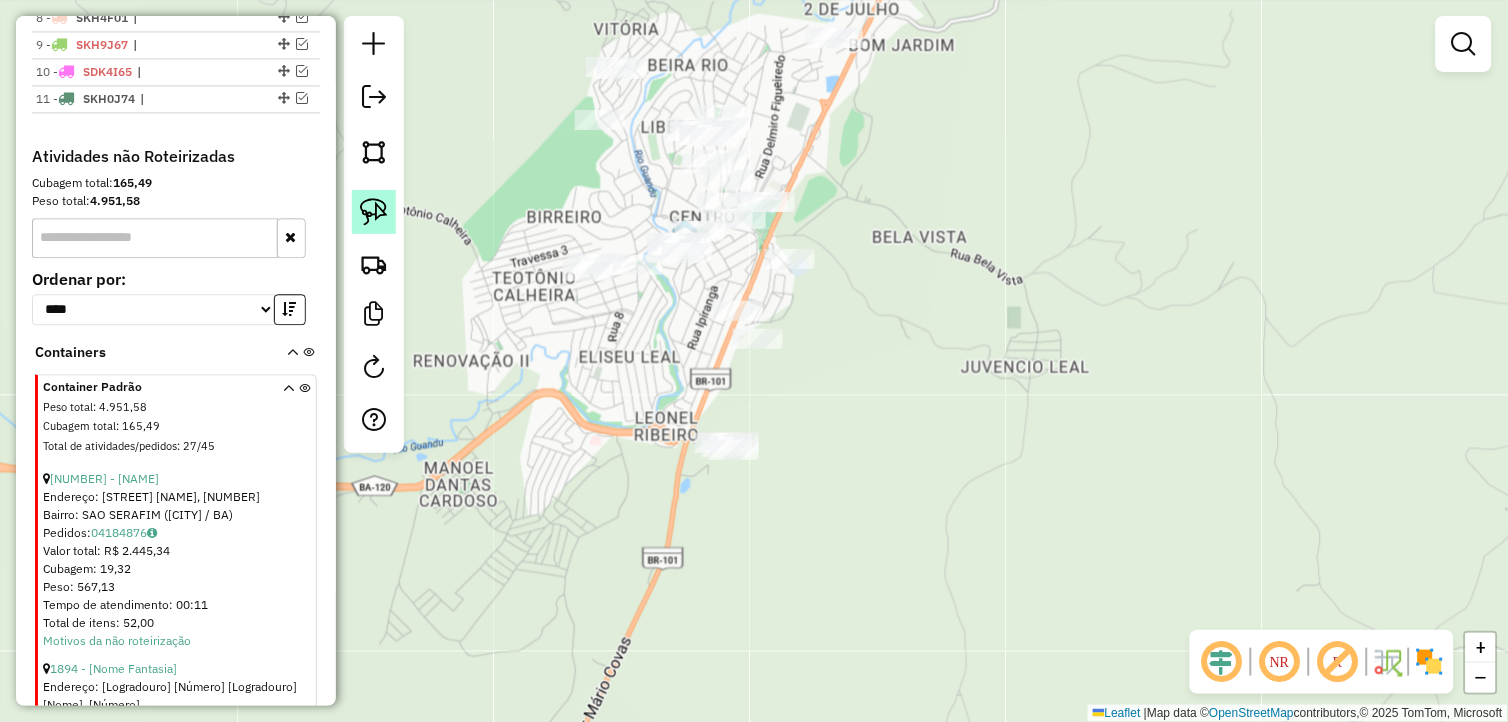 click 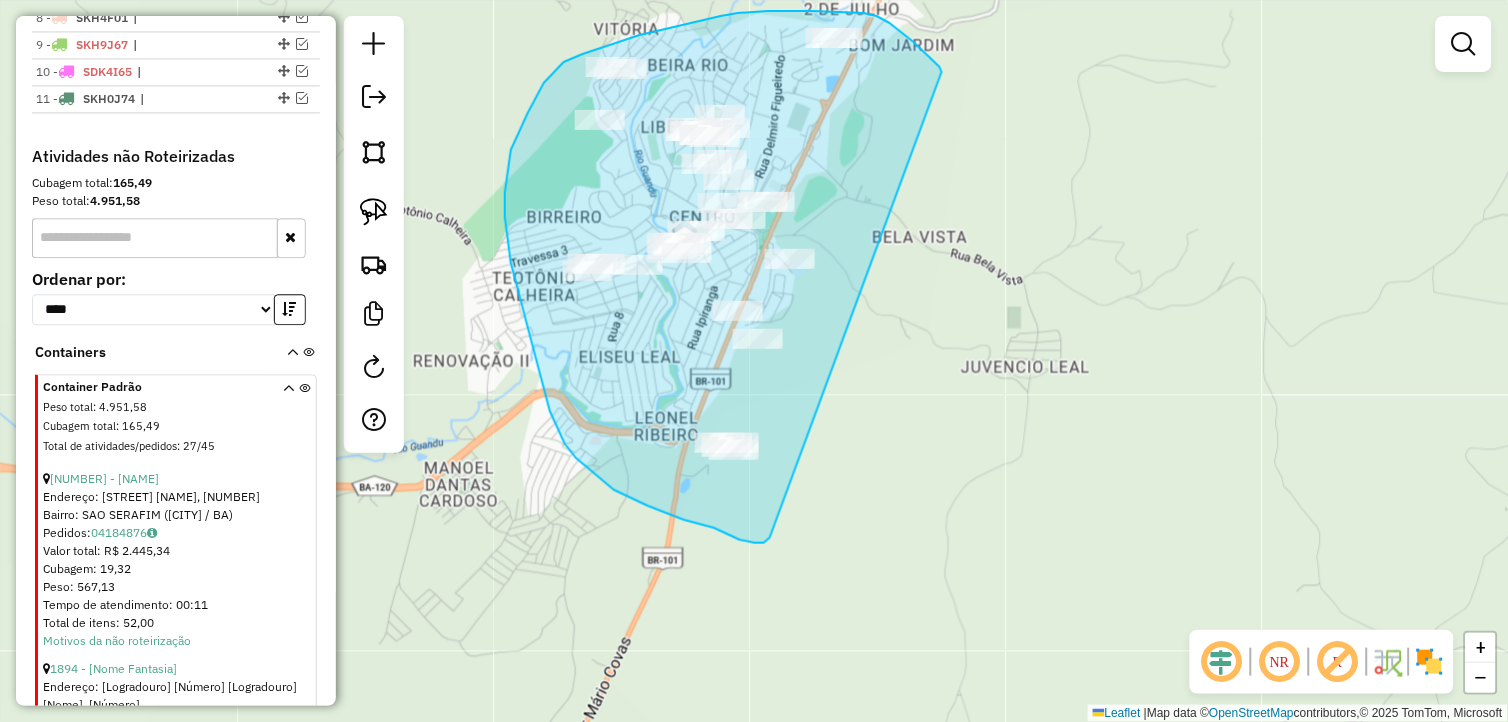 drag, startPoint x: 941, startPoint y: 70, endPoint x: 790, endPoint y: 514, distance: 468.97443 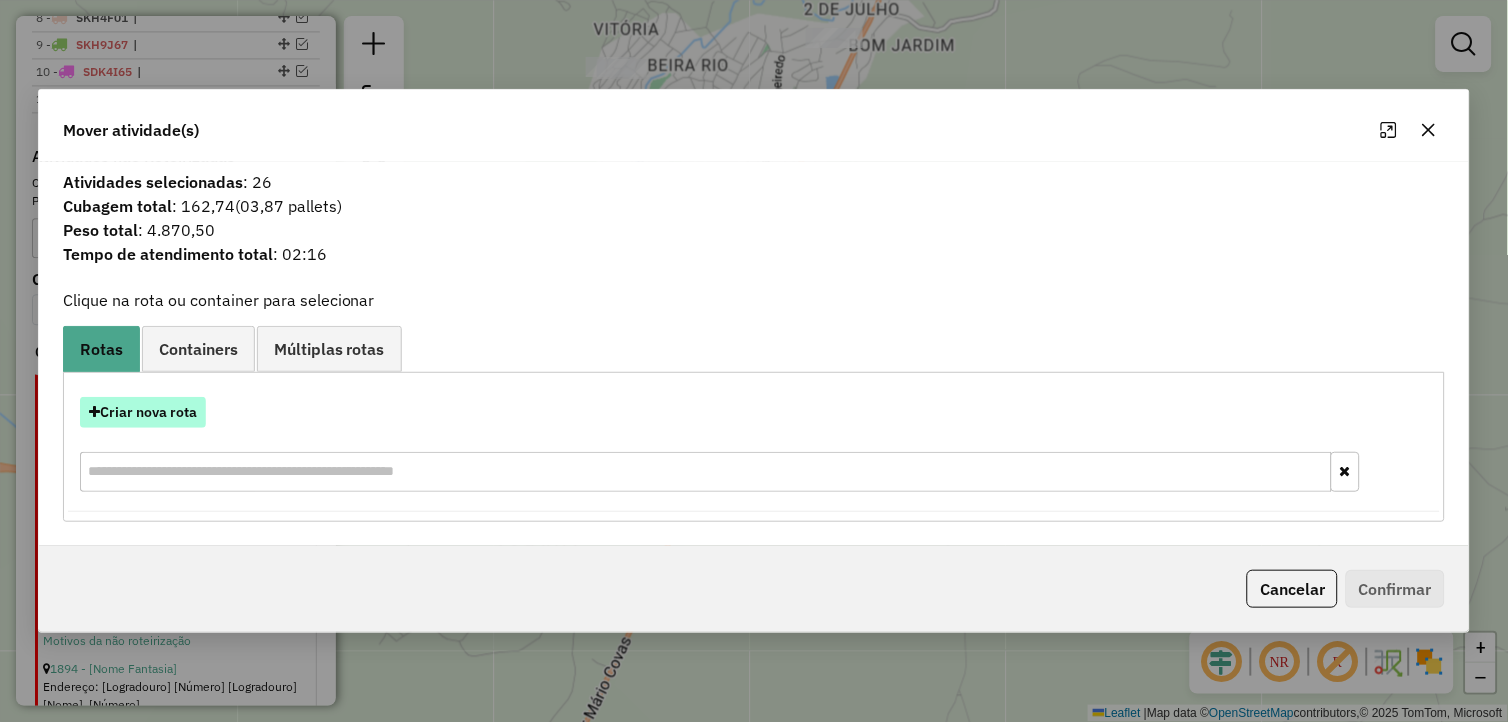 click on "Criar nova rota" at bounding box center [143, 412] 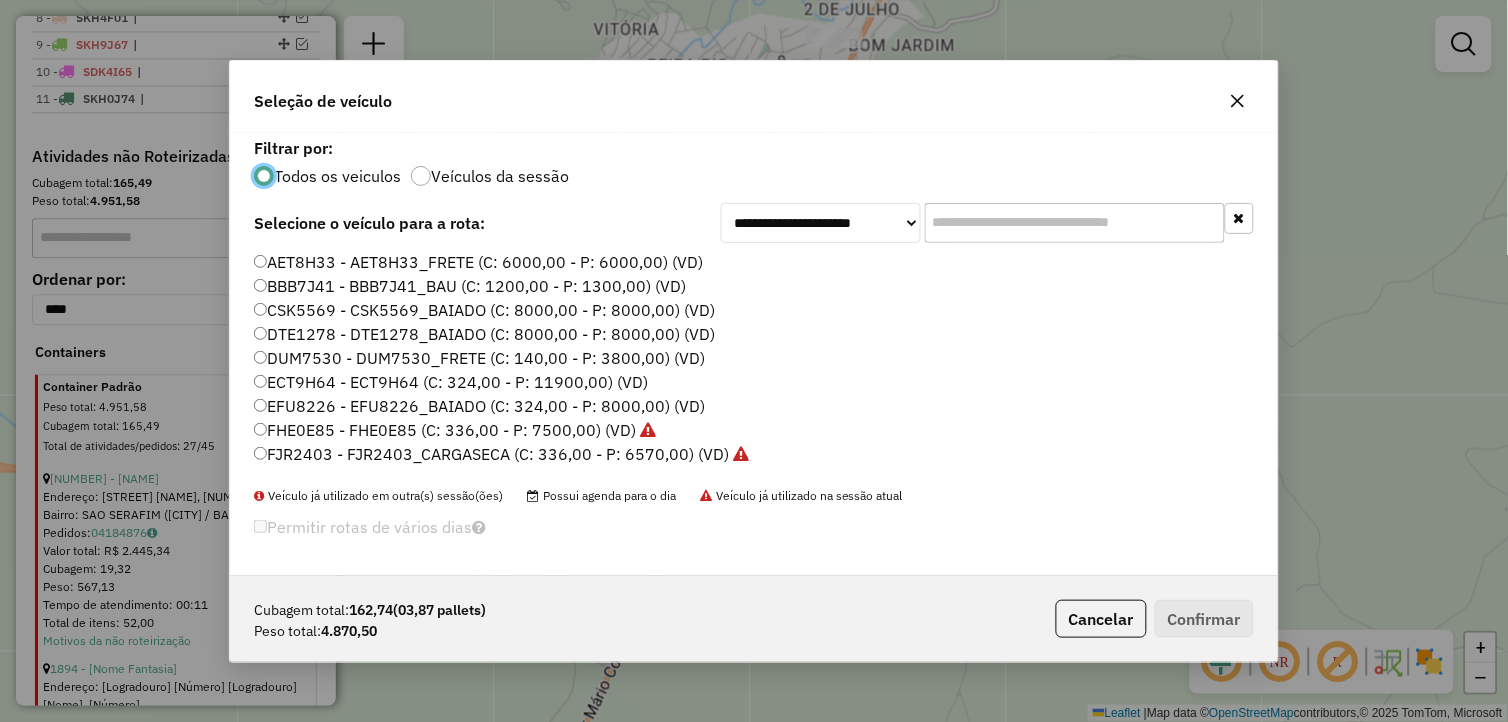 scroll, scrollTop: 11, scrollLeft: 5, axis: both 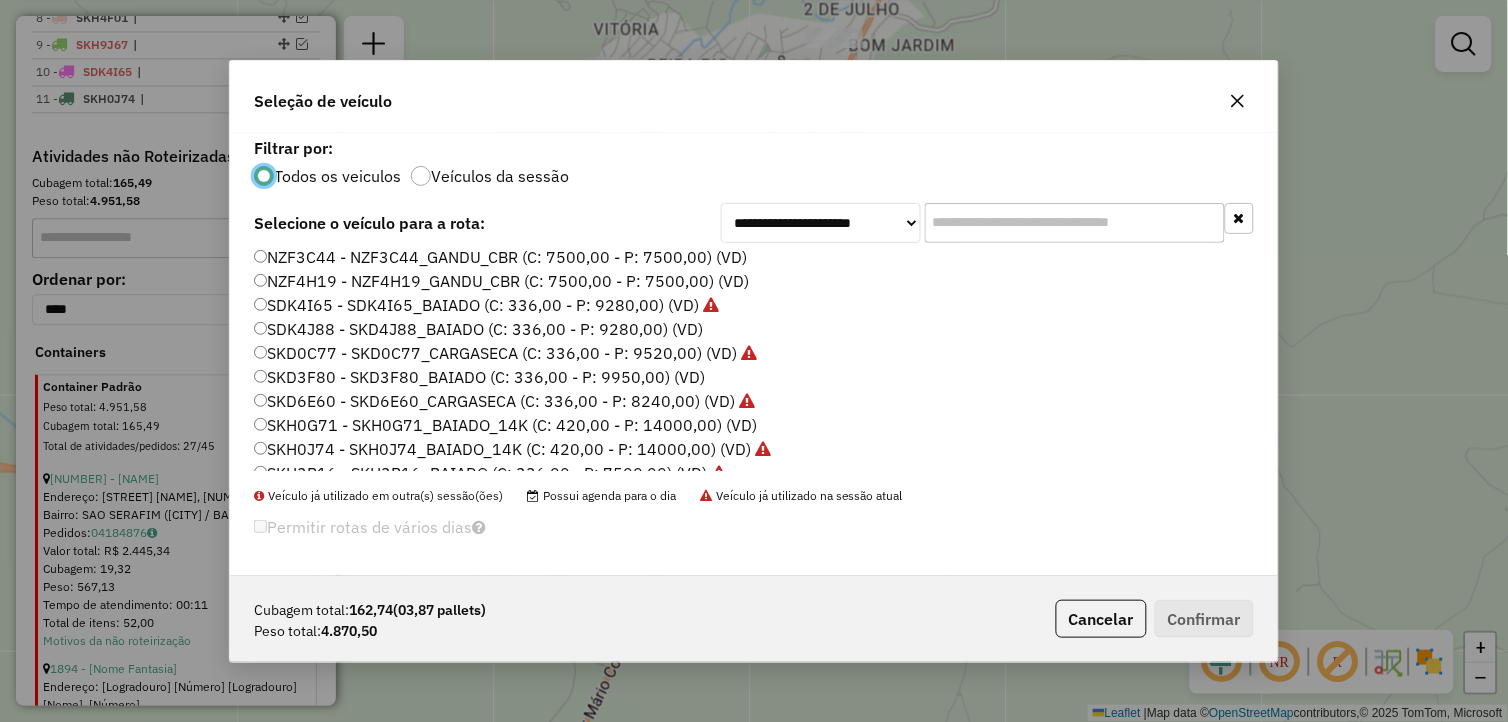 click on "SKD3F80 - SKD3F80_BAIADO (C: 336,00 - P: 9950,00) (VD)" 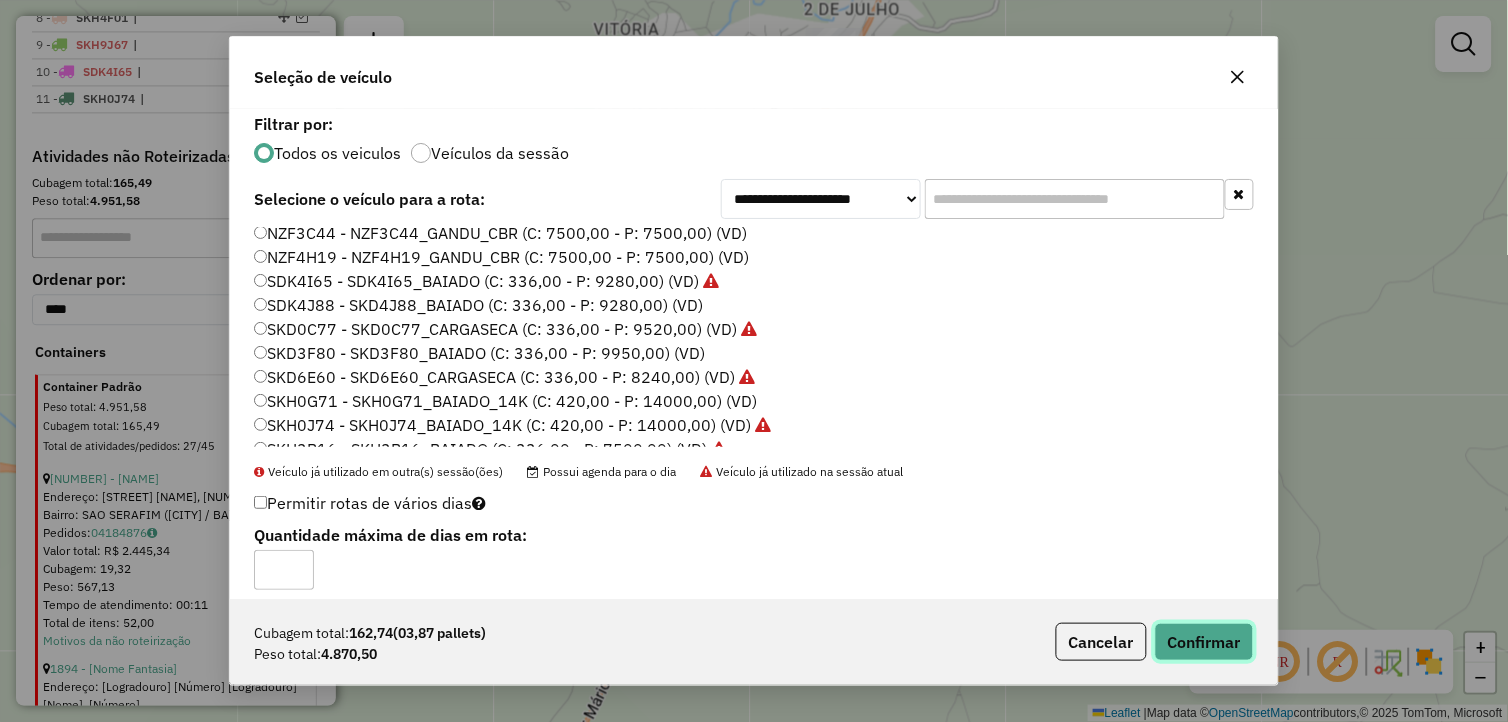 click on "Confirmar" 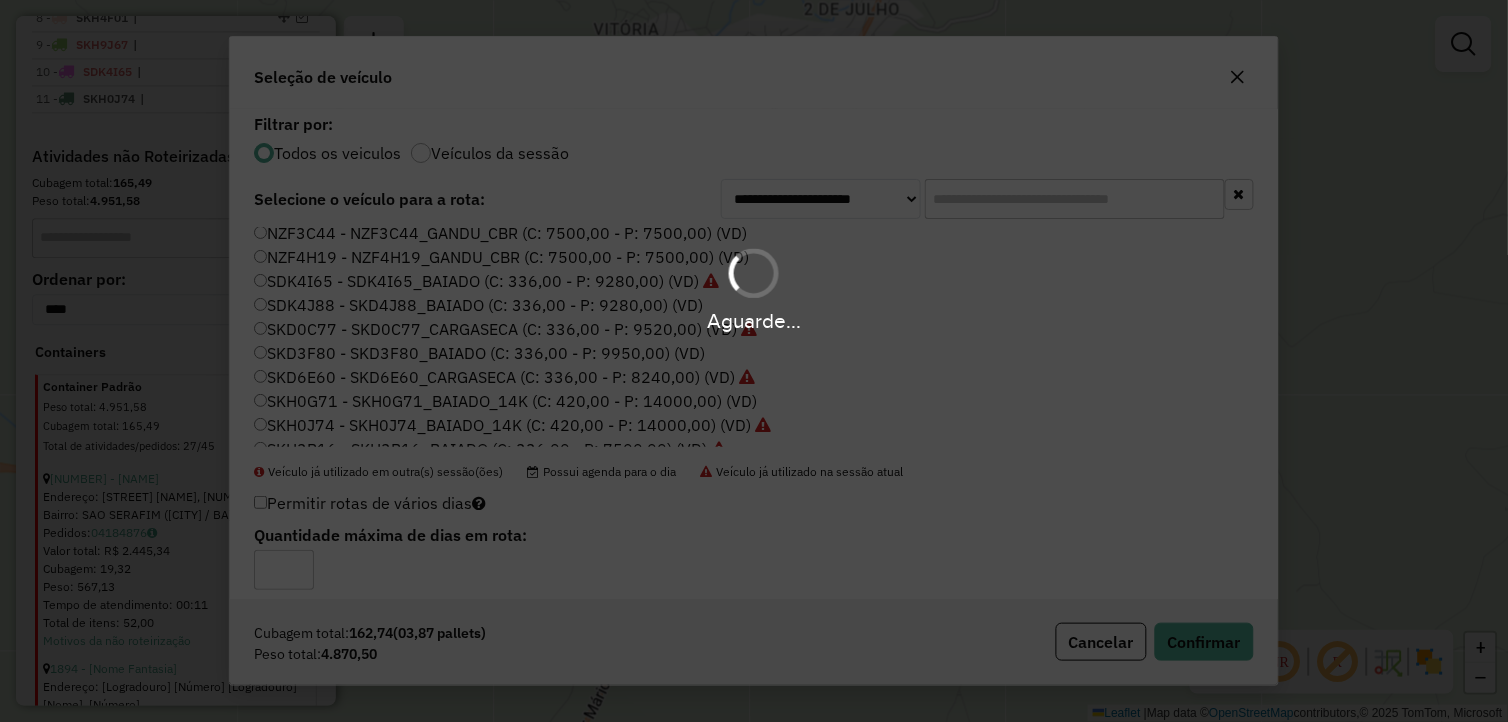 click on "Aguarde..." at bounding box center (754, 361) 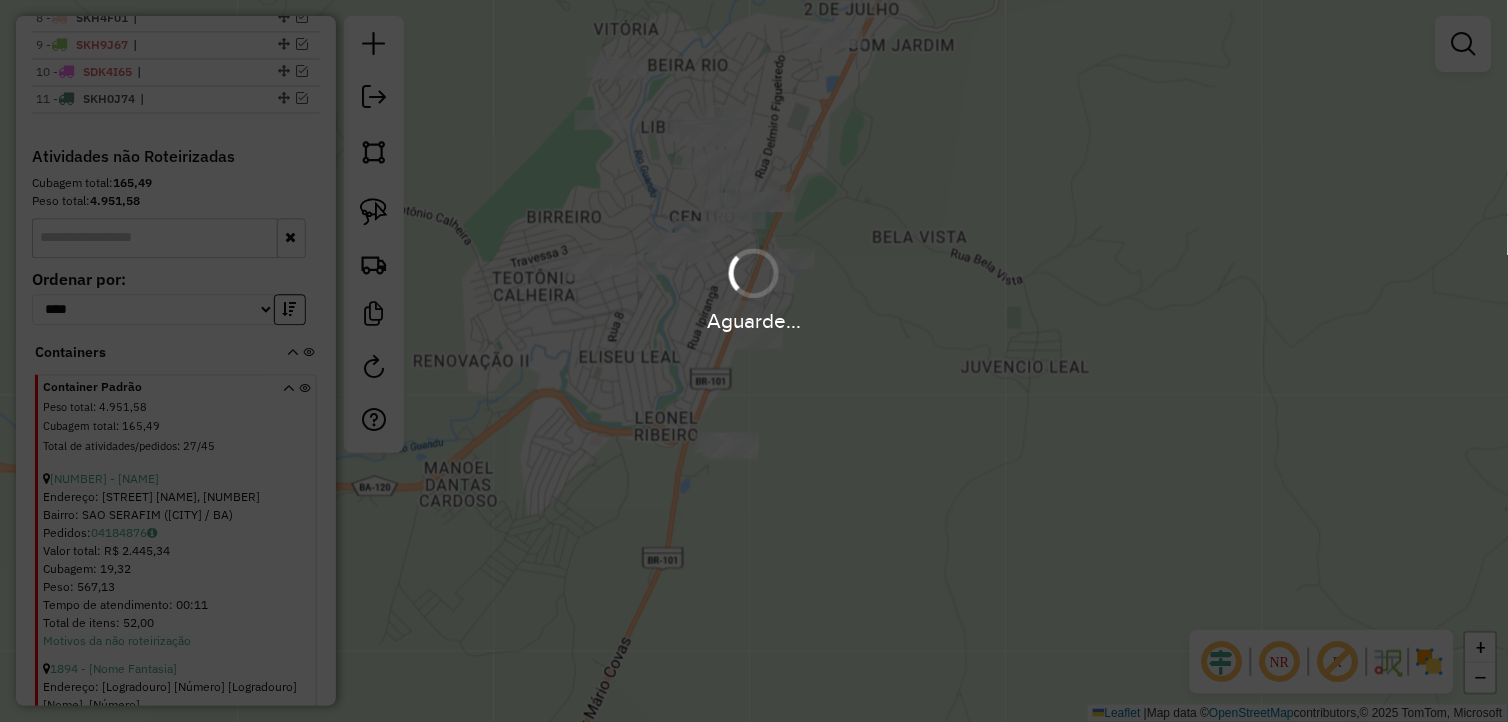 click on "Aguarde..." at bounding box center [754, 361] 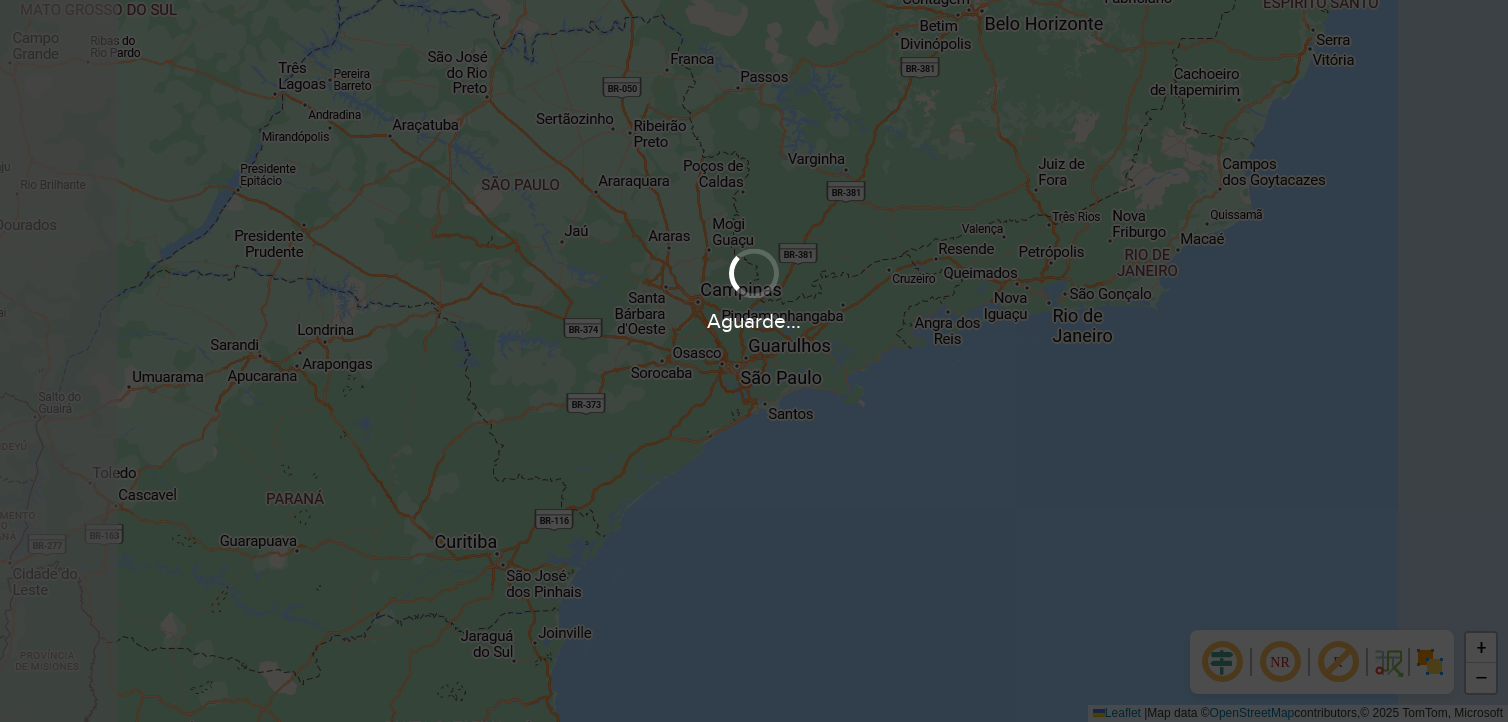 scroll, scrollTop: 0, scrollLeft: 0, axis: both 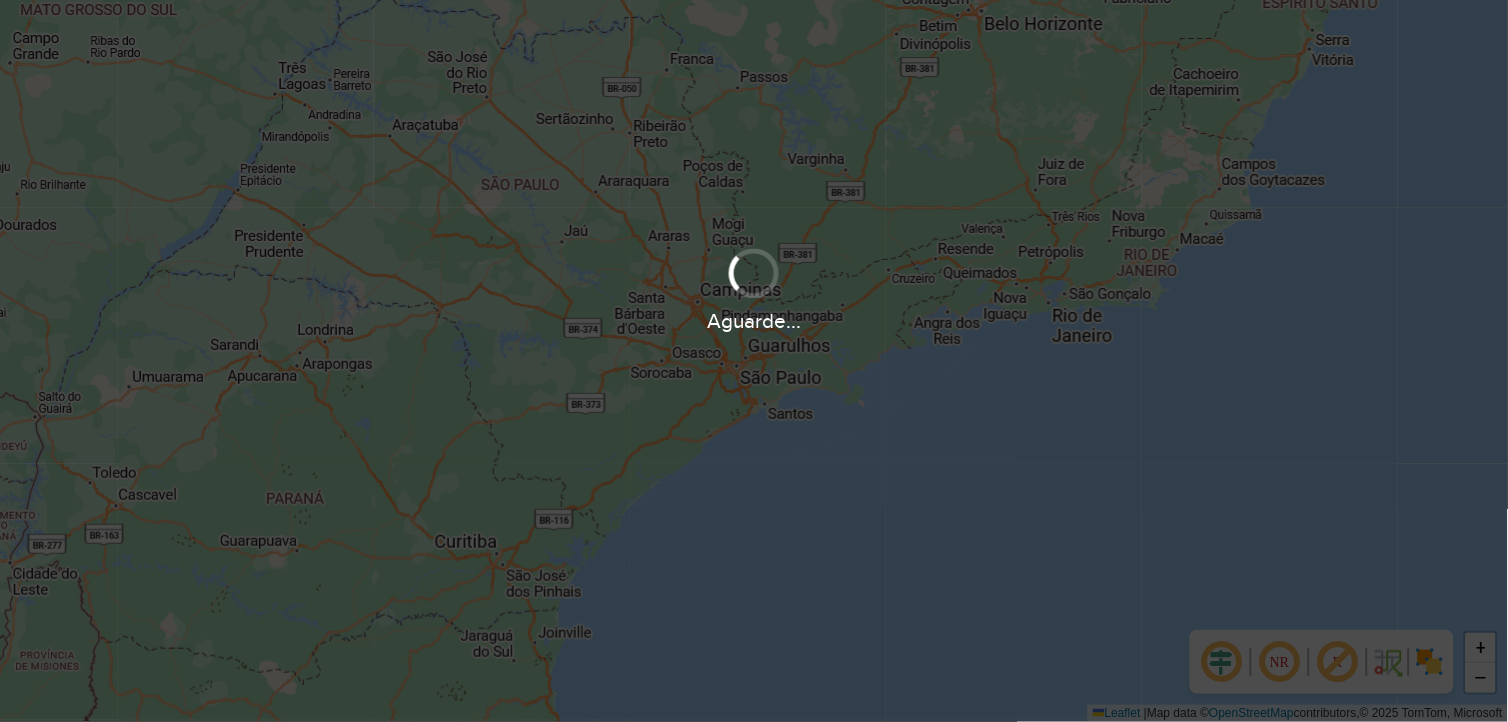 click on "Aguarde..." at bounding box center [754, 361] 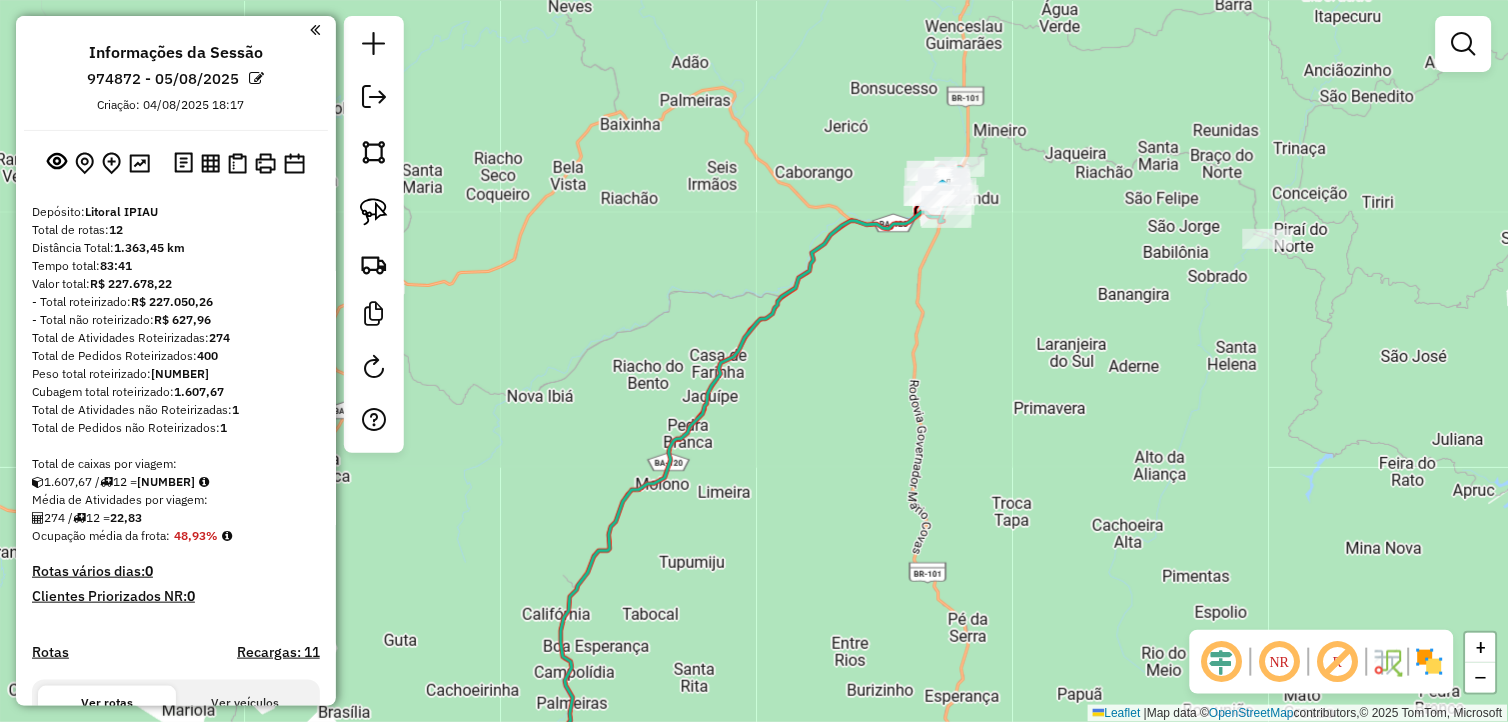 drag, startPoint x: 1004, startPoint y: 118, endPoint x: 903, endPoint y: 425, distance: 323.18726 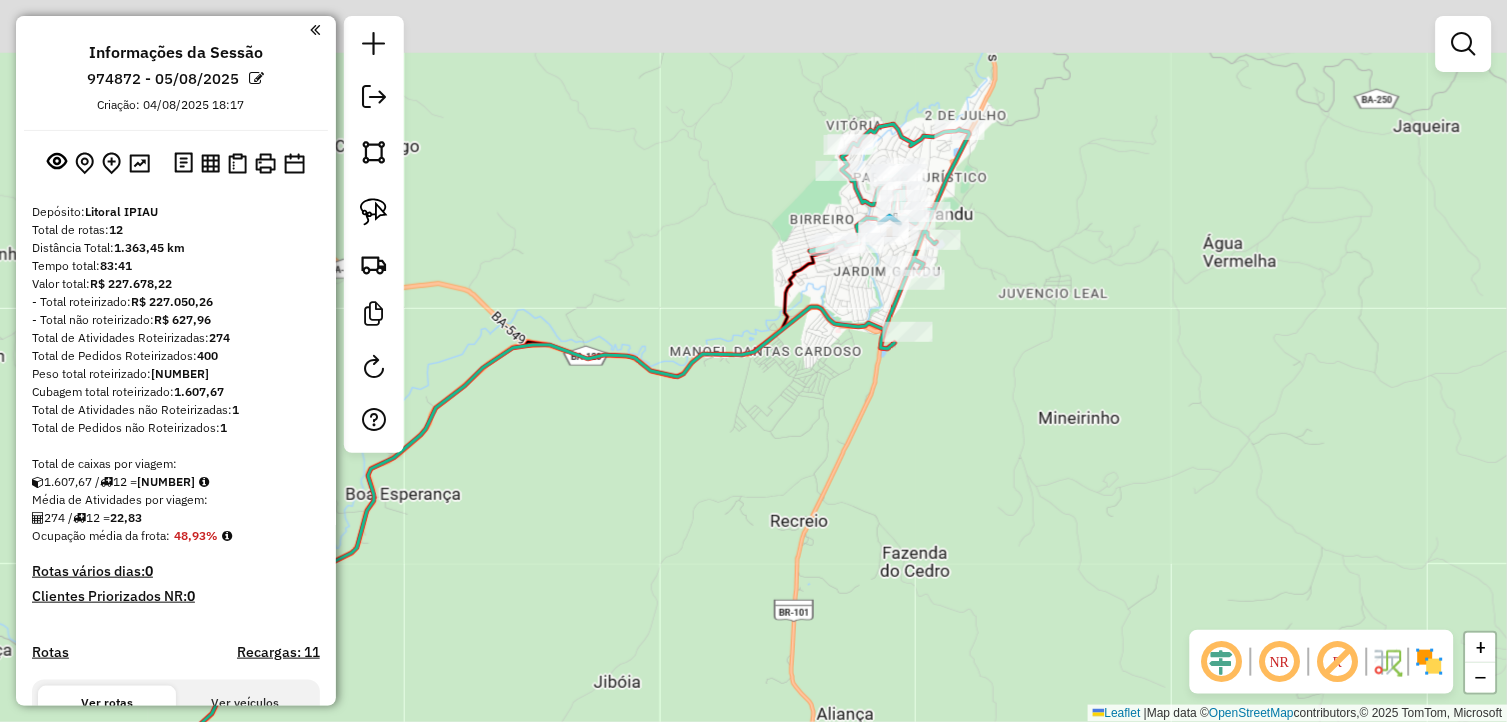 drag, startPoint x: 901, startPoint y: 444, endPoint x: 903, endPoint y: 455, distance: 11.18034 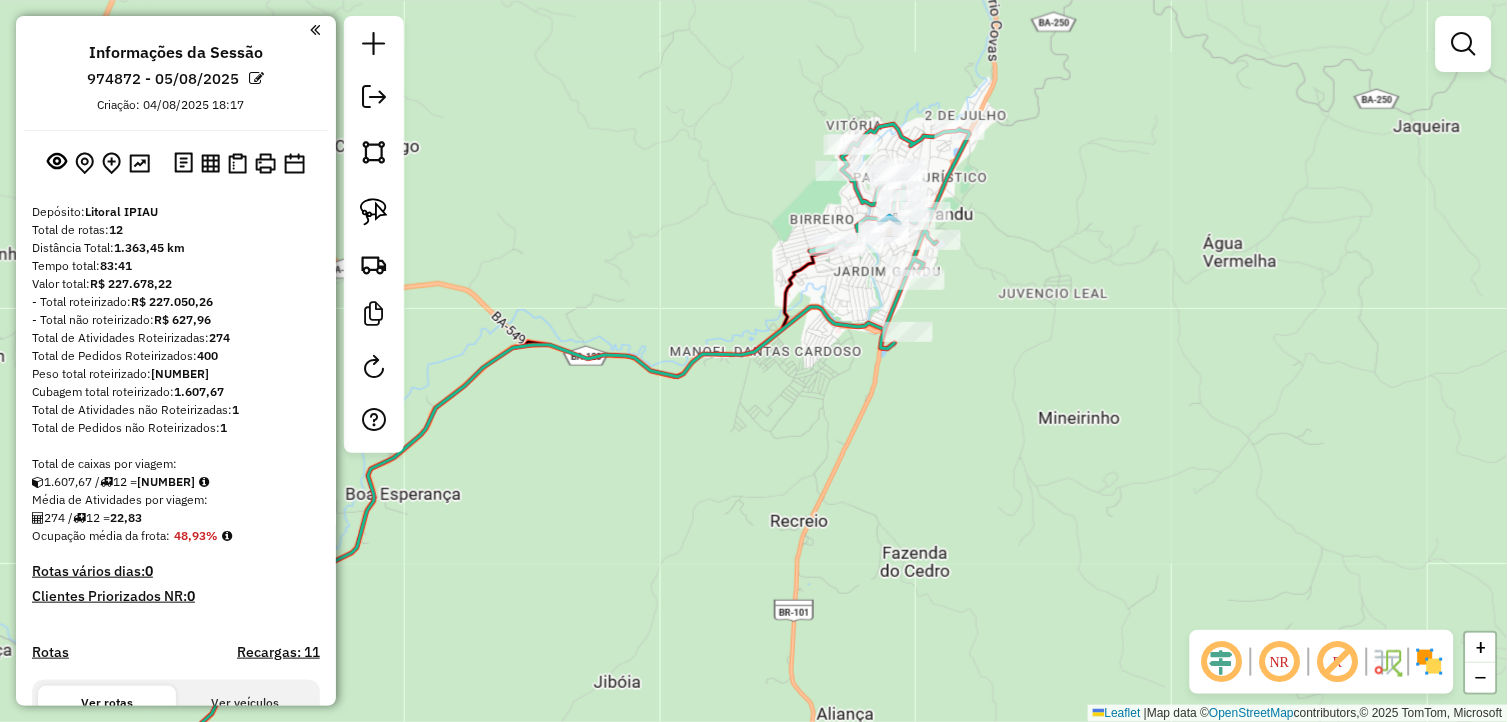 select on "**********" 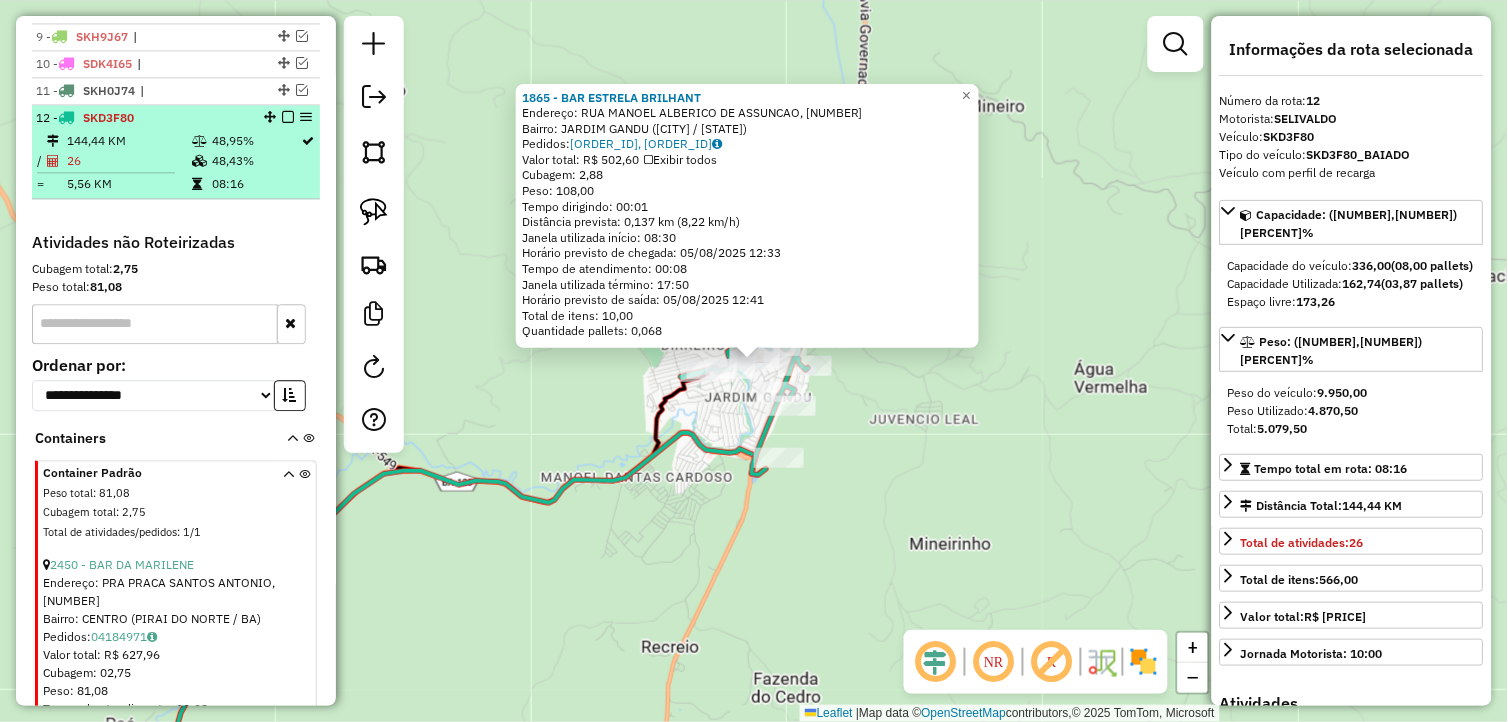 scroll, scrollTop: 928, scrollLeft: 0, axis: vertical 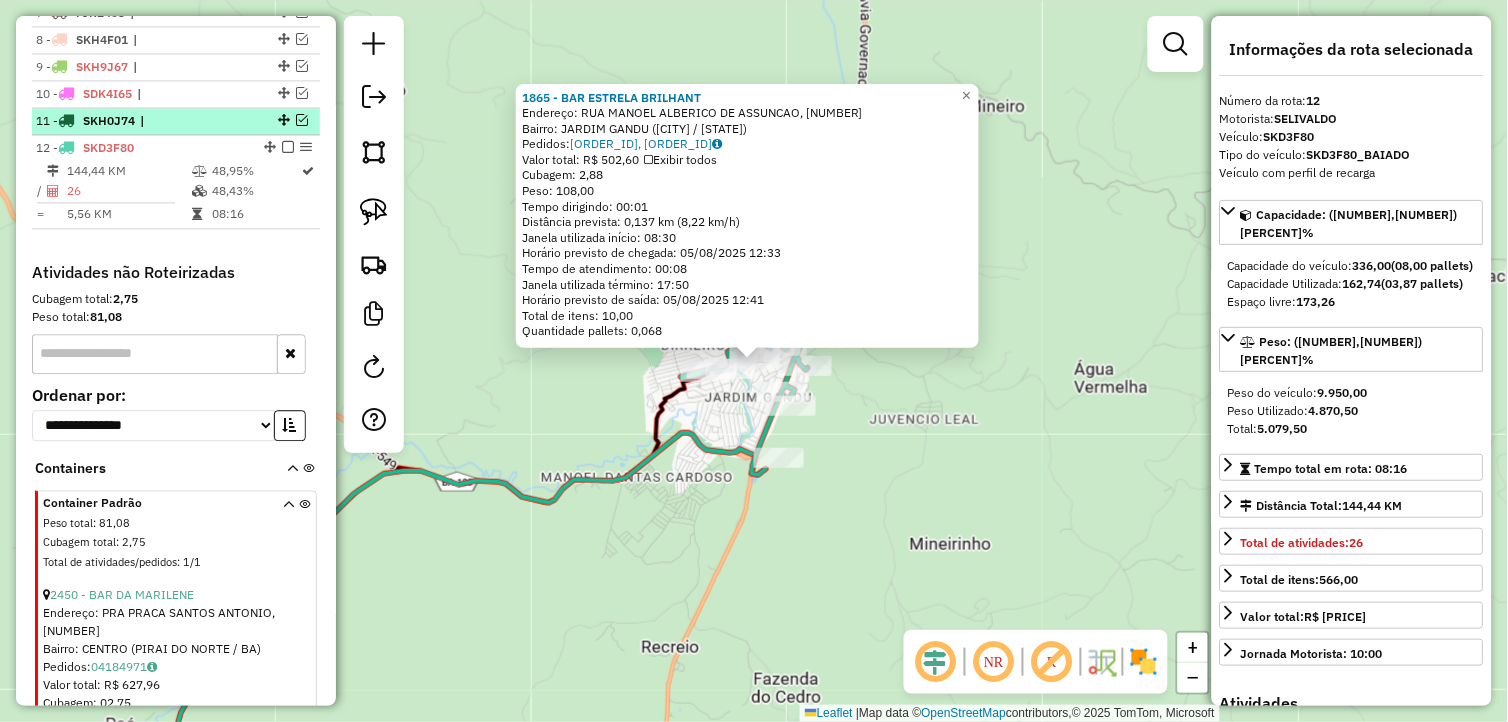 click at bounding box center (302, 120) 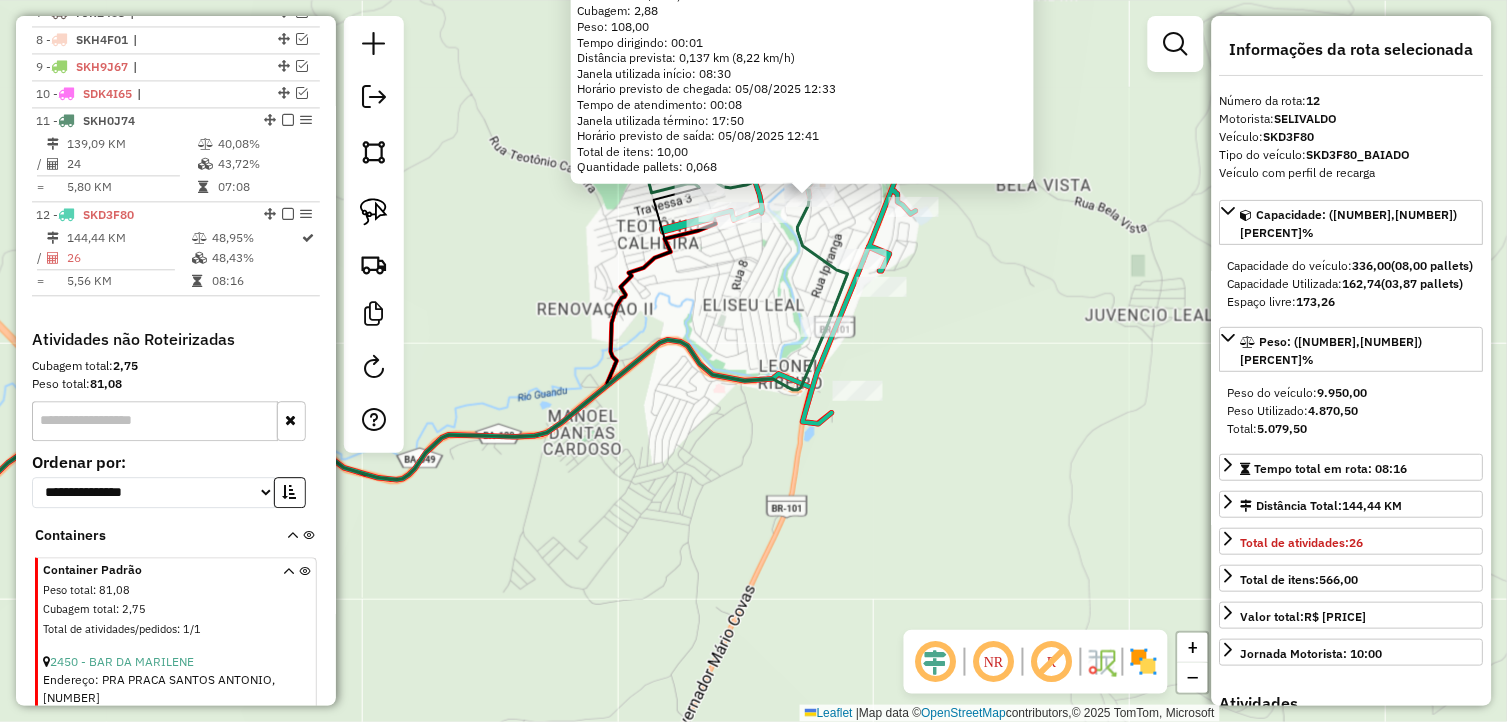 click on "[NUMBER] - BAR ESTRELA BRILHANT  Endereço: RUA MANOEL ALBERICO DE ASSUNCAO, [NUMBER]   Bairro: JARDIM GANDU ([CITY] / [STATE])   Pedidos:  [ORDER_ID], [ORDER_ID]   Valor total: R$ [PRICE]   Exibir todos   Cubagem: [NUMBER]  Peso: [NUMBER]  Tempo dirigindo: [TIME]   Distância prevista: [DISTANCE] ([SPEED])   Janela utilizada início: [TIME]   Horário previsto de chegada: [DATE] [TIME]   Tempo de atendimento: [TIME]   Janela utilizada término: [TIME]   Horário previsto de saída: [DATE] [TIME]   Total de itens: [NUMBER]   Quantidade pallets: [NUMBER]  × Janela de atendimento Grade de atendimento Capacidade Transportadoras Veículos Cliente Pedidos  Rotas Selecione os dias de semana para filtrar as janelas de atendimento  Seg   Ter   Qua   Qui   Sex   Sáb   Dom  Informe o período da janela de atendimento: De: Até:  Filtrar exatamente a janela do cliente  Considerar janela de atendimento padrão  Selecione os dias de semana para filtrar as grades de atendimento  Seg   Ter   Qua   Qui   Sex   Sáb   Dom   Peso mínimo:   Peso máximo:" 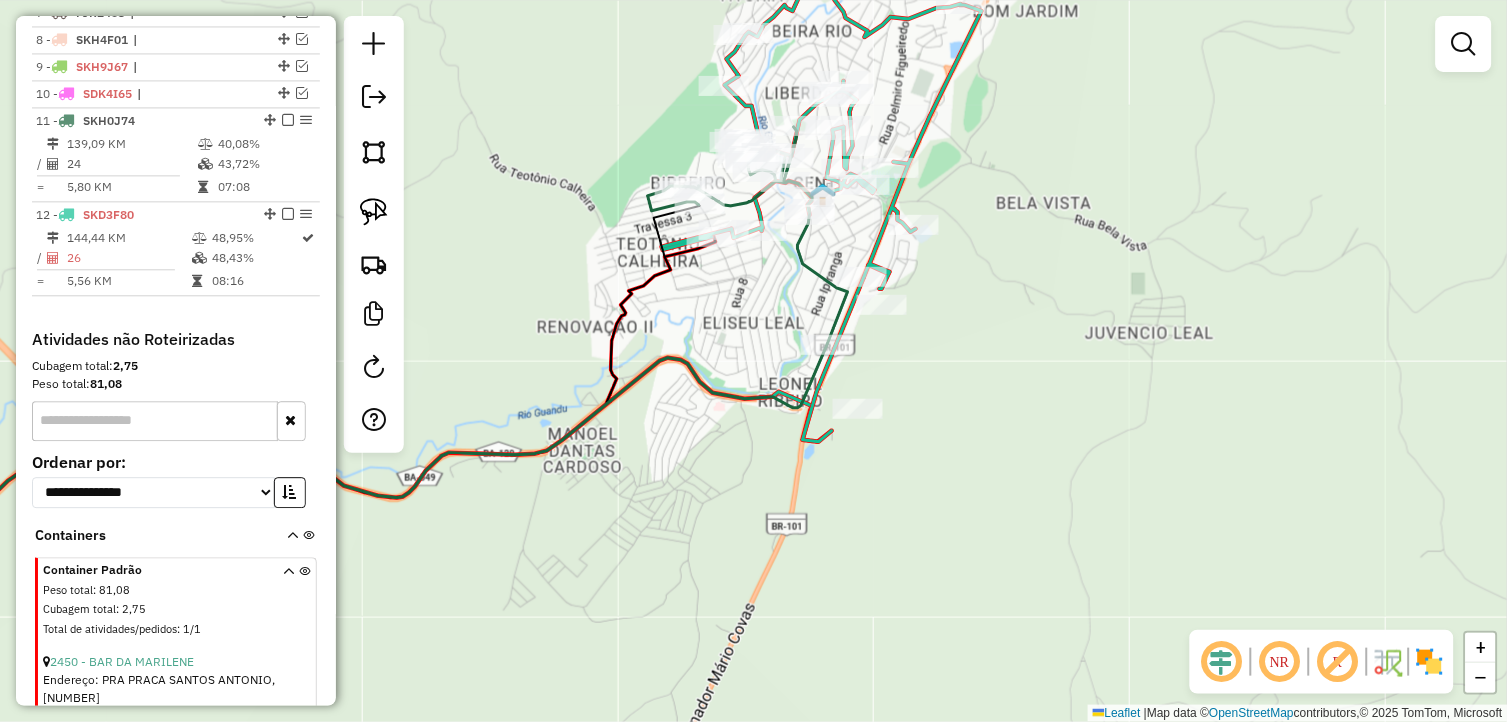 drag, startPoint x: 698, startPoint y: 324, endPoint x: 703, endPoint y: 378, distance: 54.230988 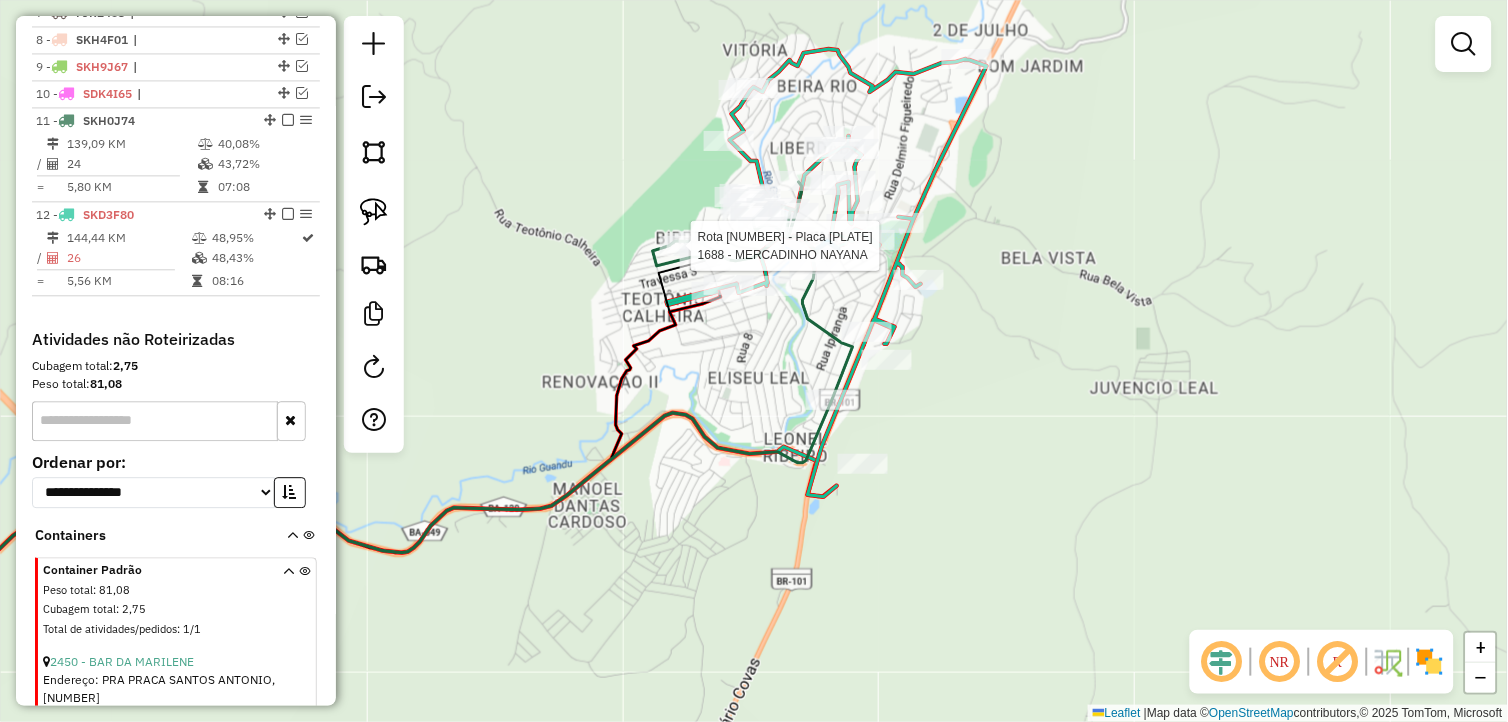 select on "**********" 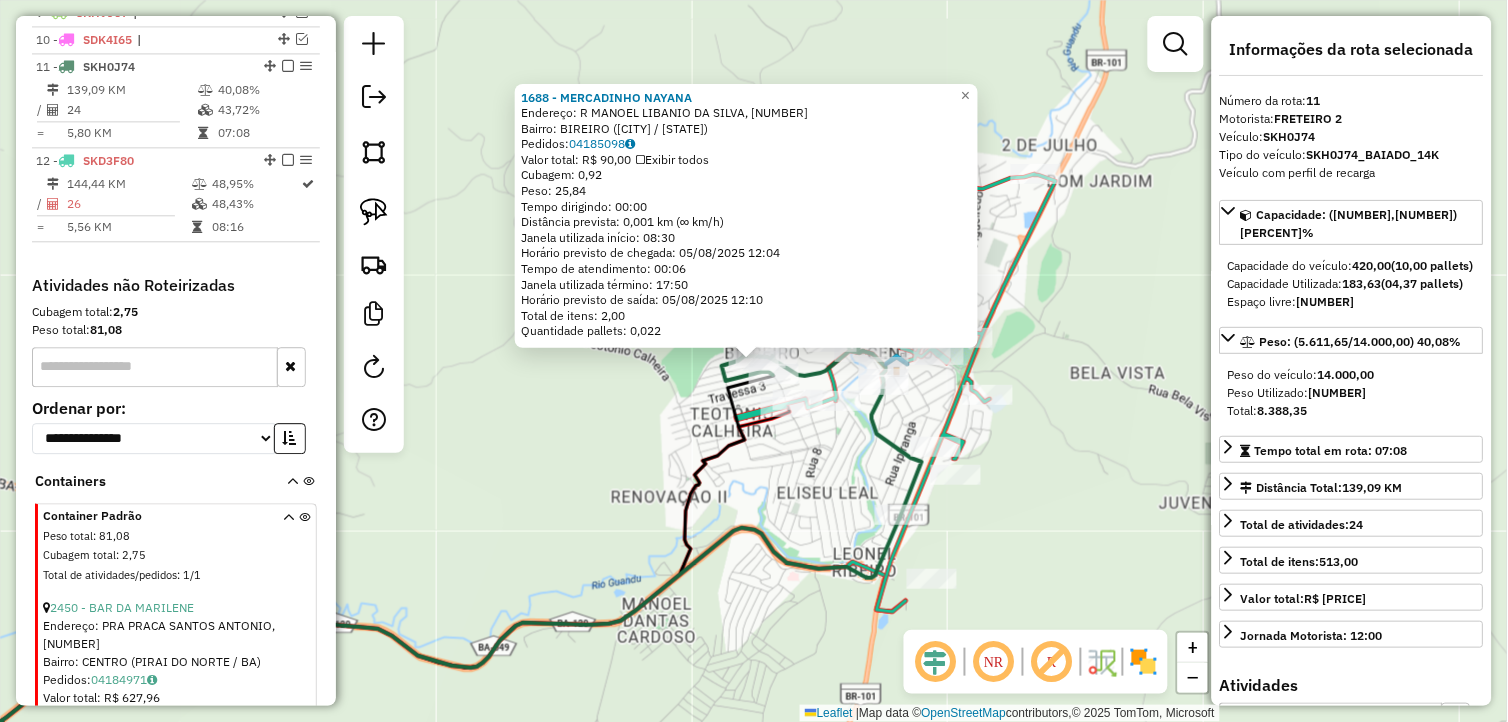 scroll, scrollTop: 1018, scrollLeft: 0, axis: vertical 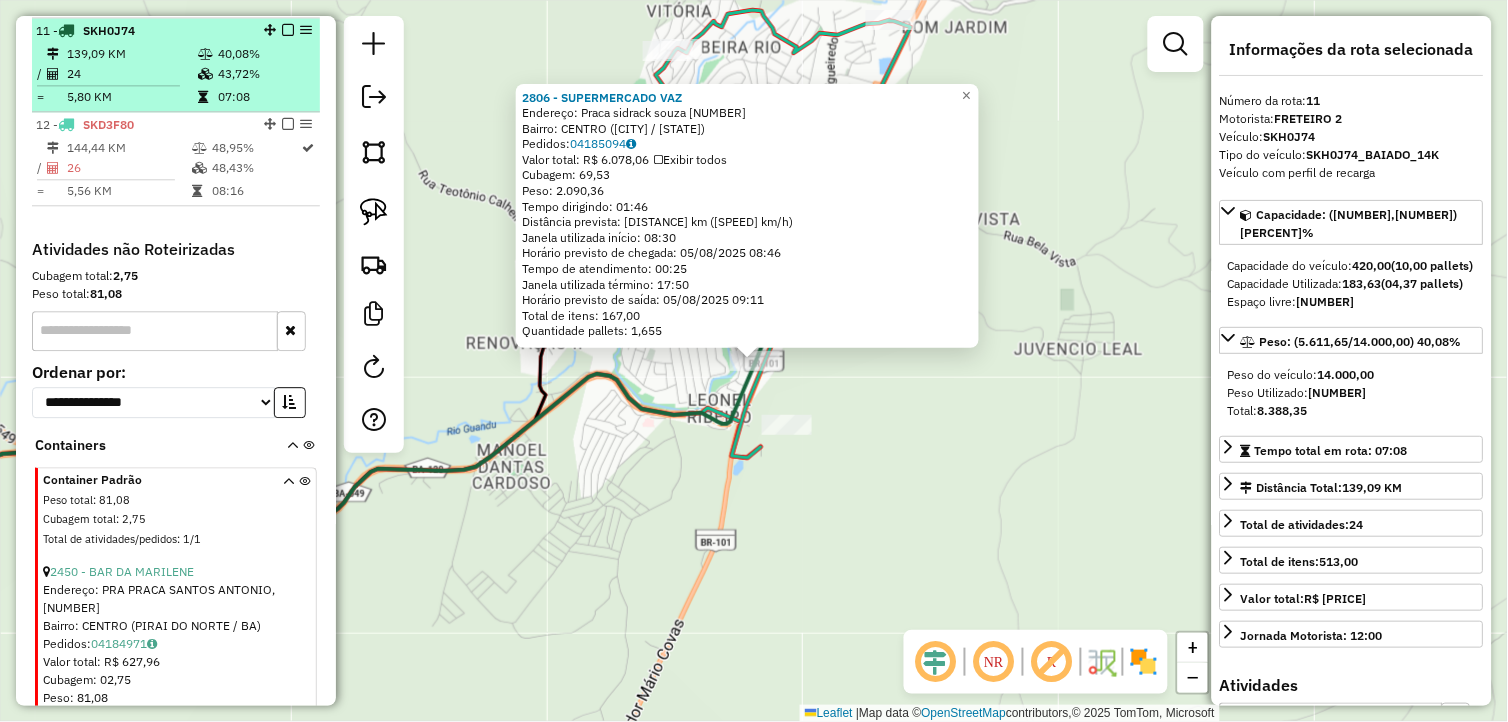 click at bounding box center (288, 30) 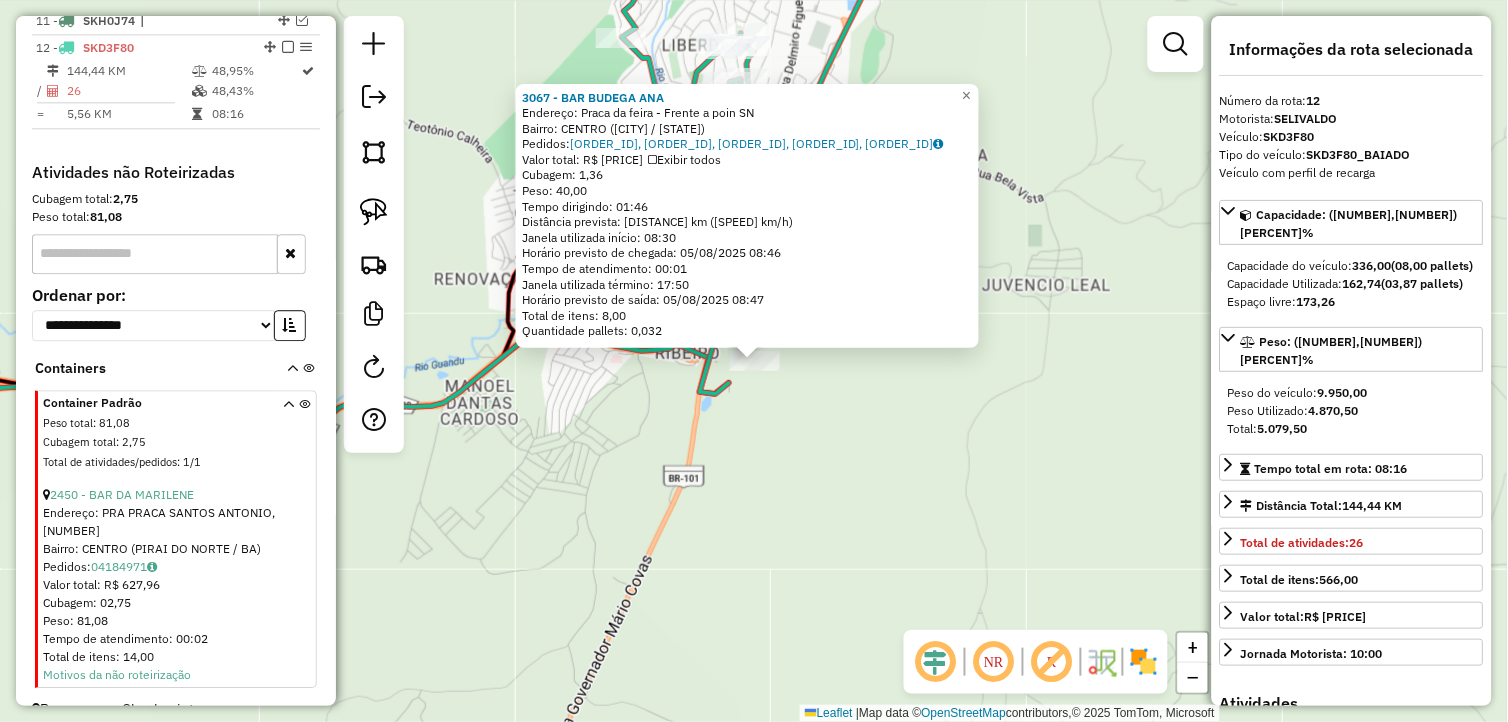 scroll, scrollTop: 1040, scrollLeft: 0, axis: vertical 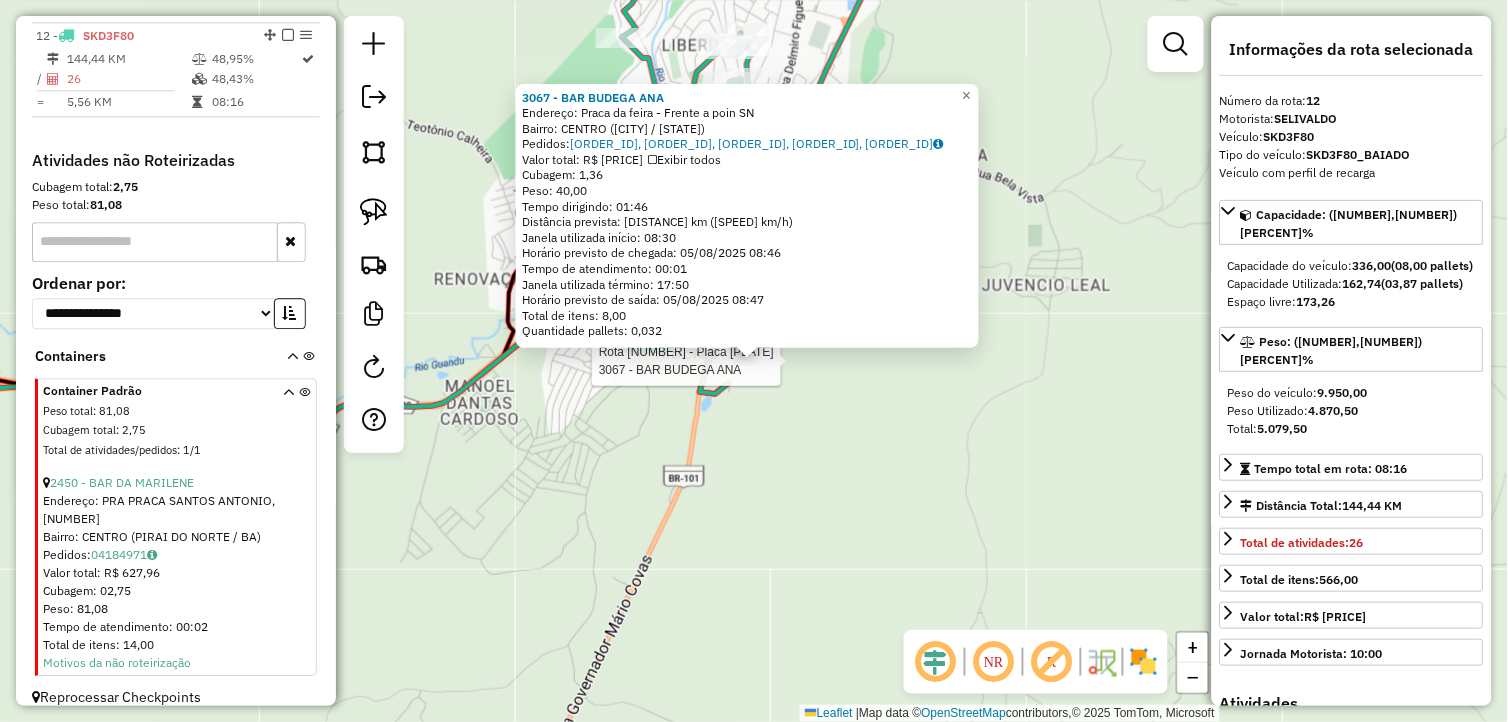 drag, startPoint x: 555, startPoint y: 506, endPoint x: 547, endPoint y: 497, distance: 12.0415945 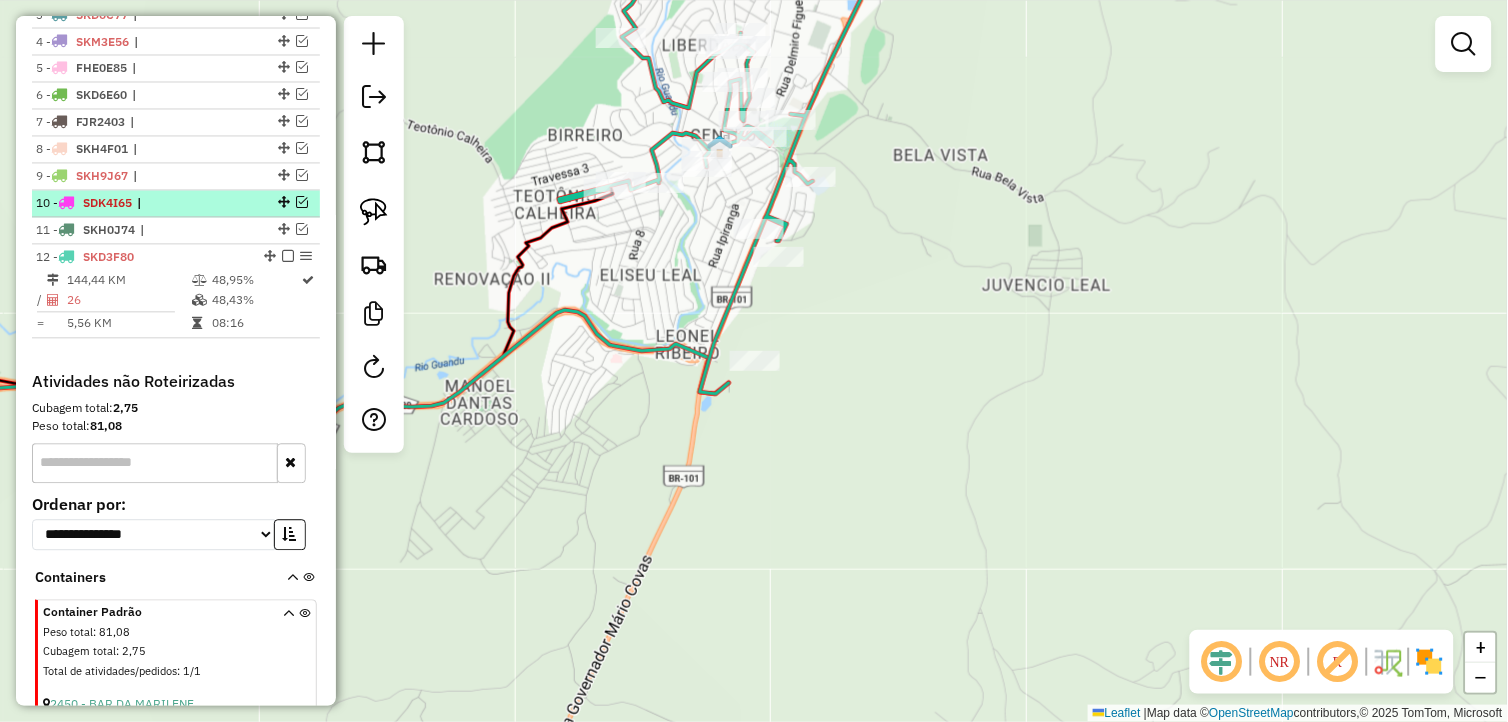 scroll, scrollTop: 817, scrollLeft: 0, axis: vertical 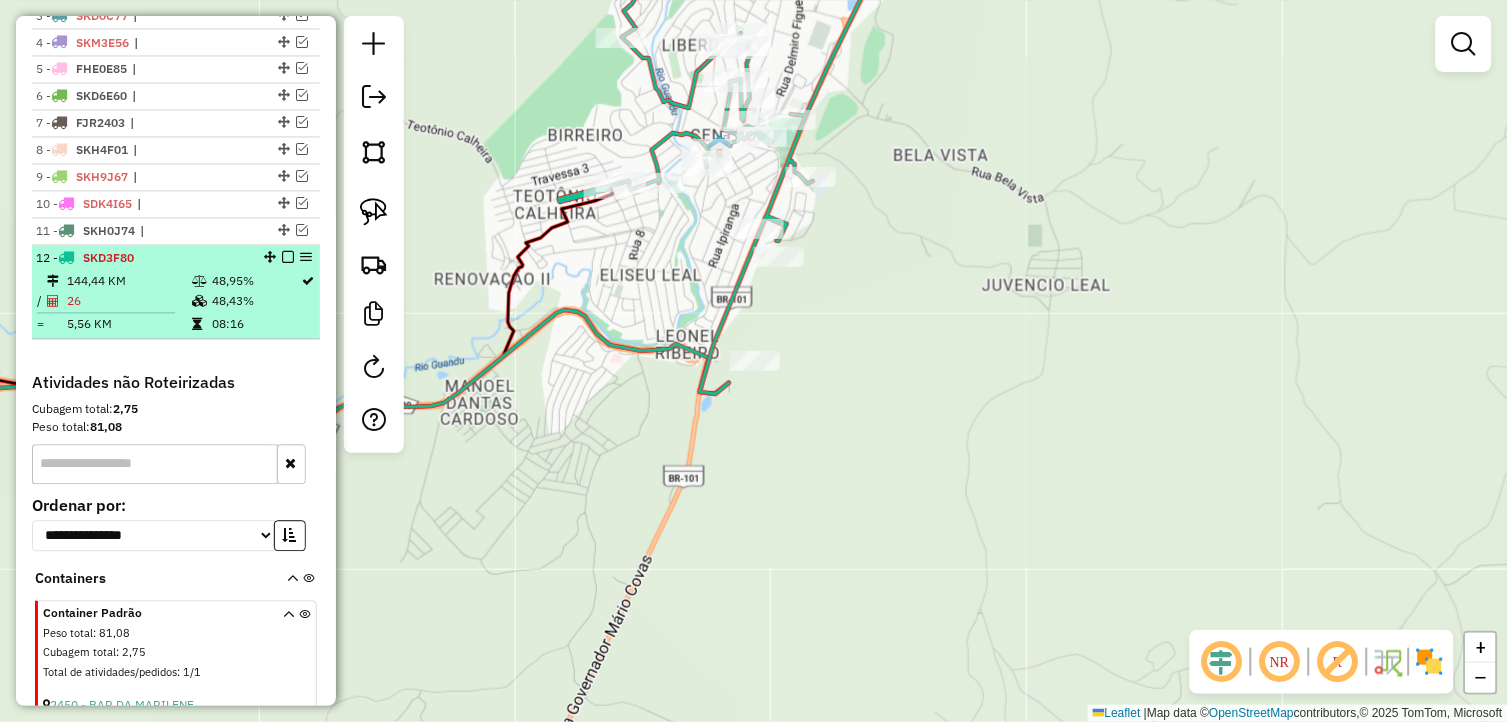 click at bounding box center [288, 258] 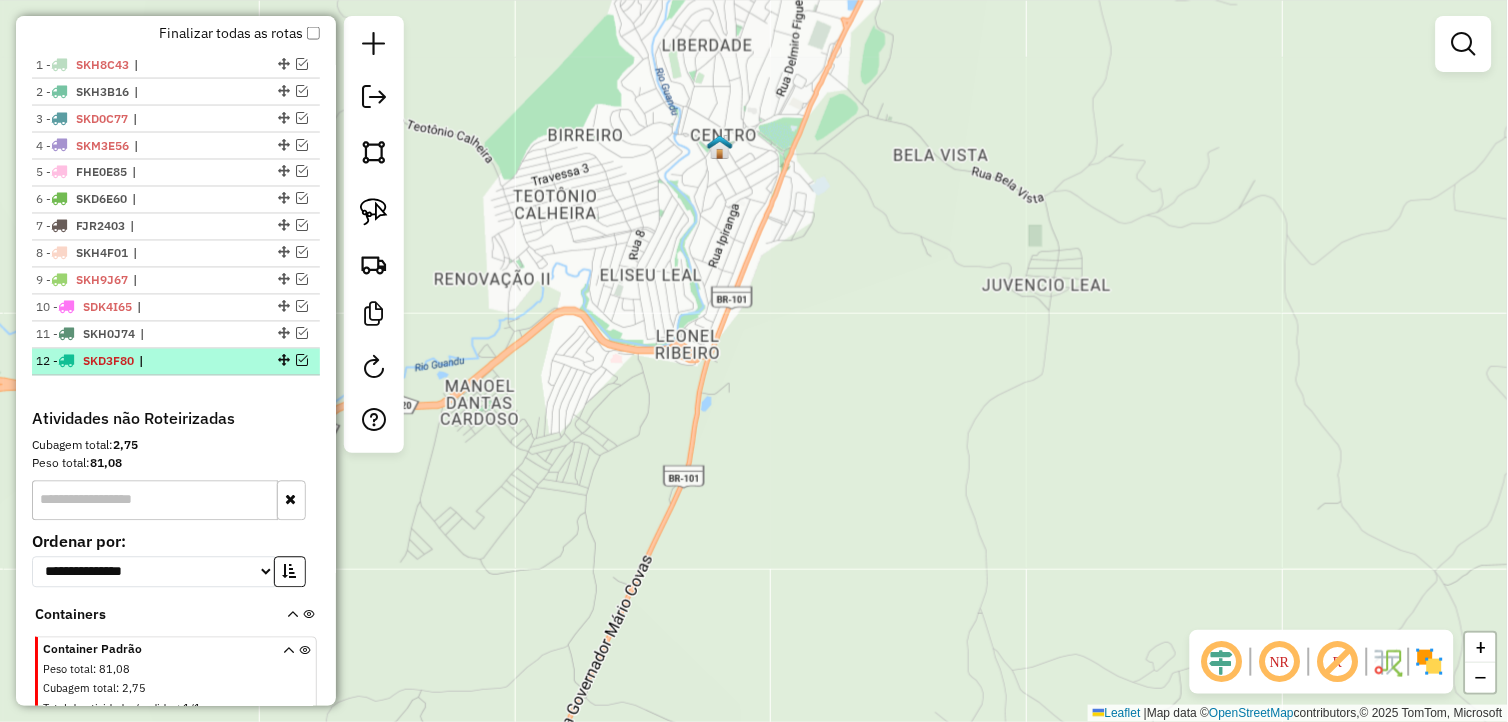 scroll, scrollTop: 595, scrollLeft: 0, axis: vertical 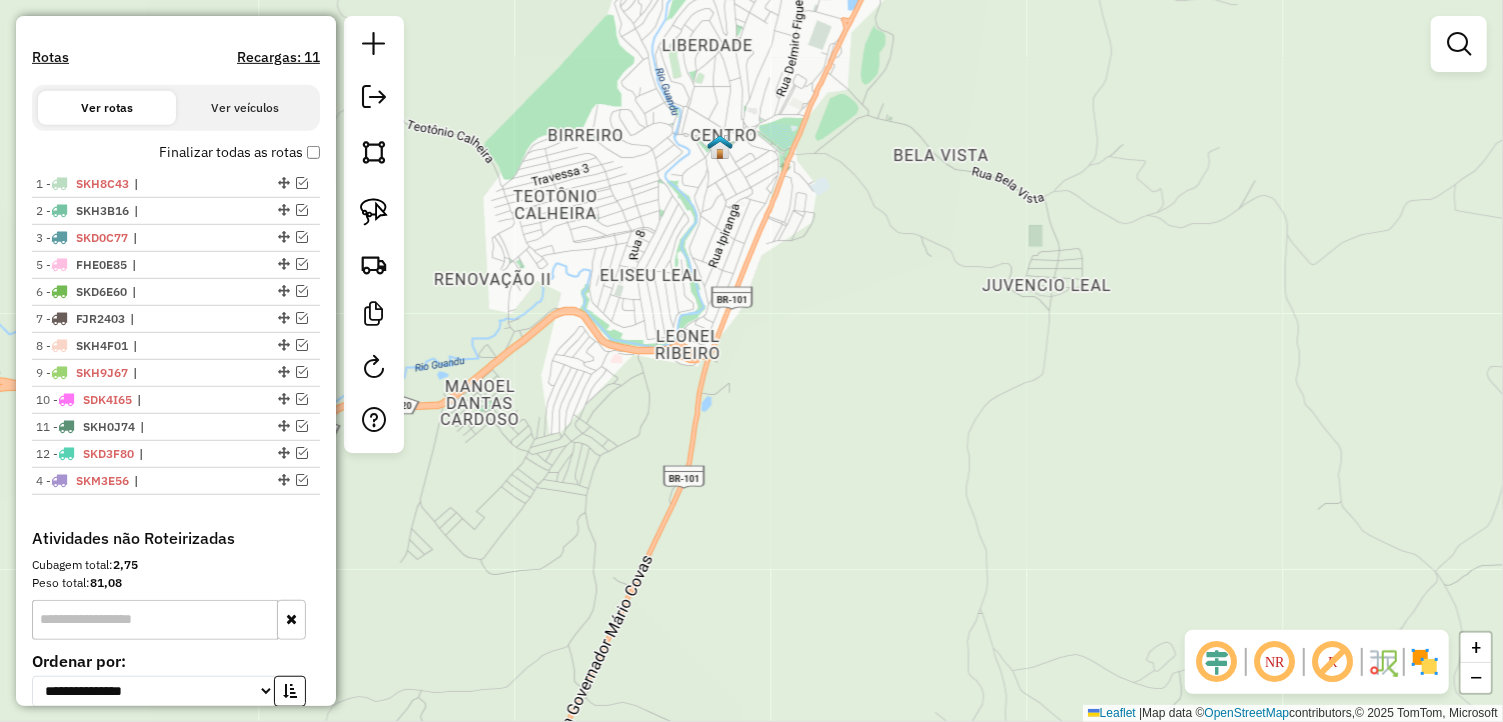 drag, startPoint x: 273, startPoint y: 258, endPoint x: 186, endPoint y: 483, distance: 241.23433 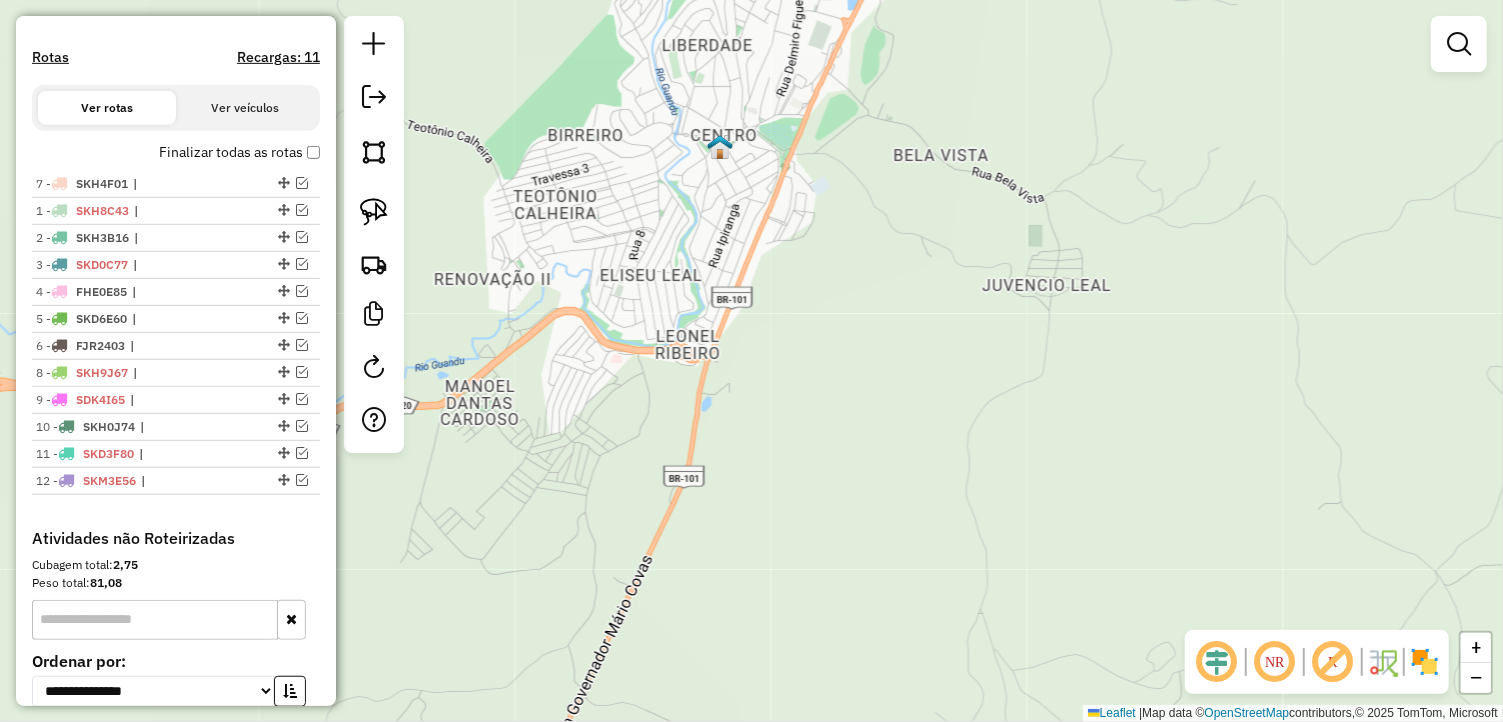 drag, startPoint x: 275, startPoint y: 341, endPoint x: 215, endPoint y: 178, distance: 173.69226 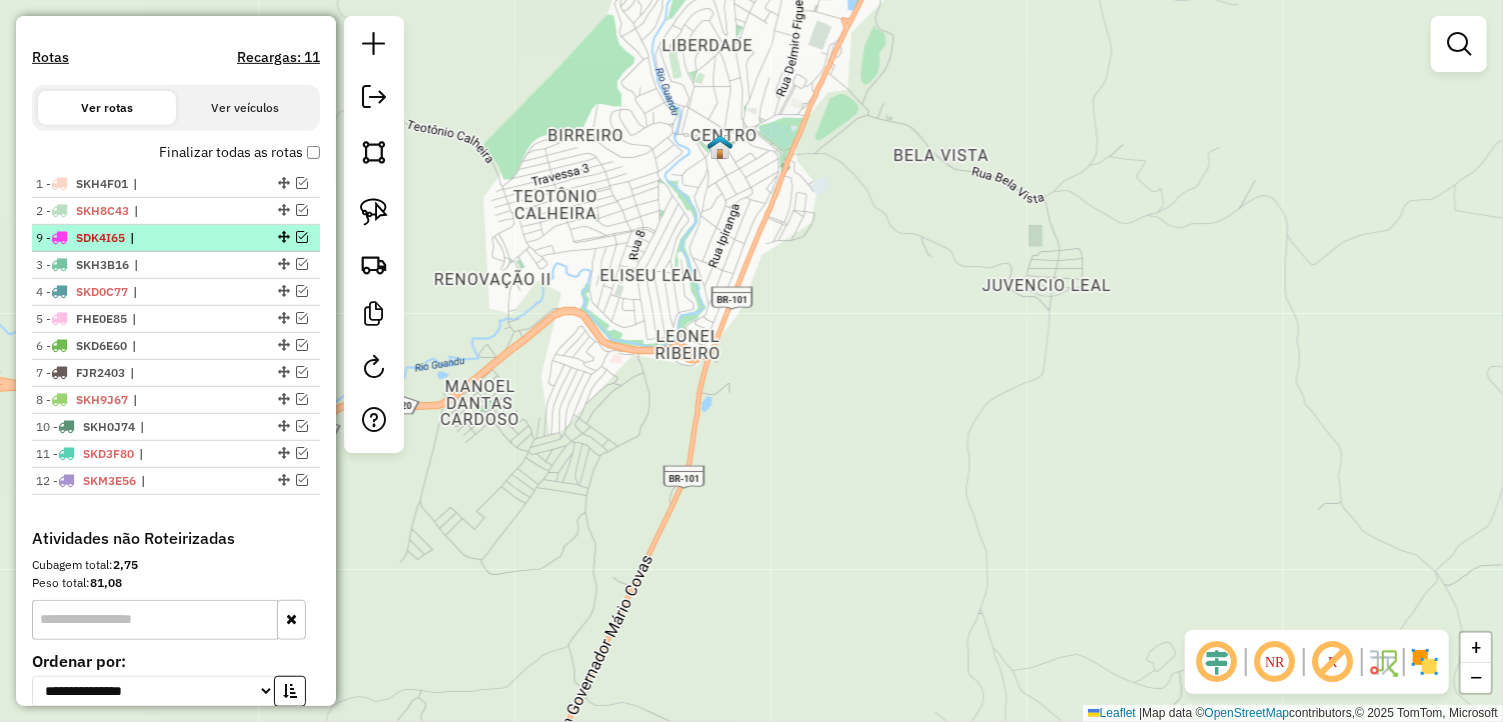 drag, startPoint x: 277, startPoint y: 394, endPoint x: 243, endPoint y: 233, distance: 164.5509 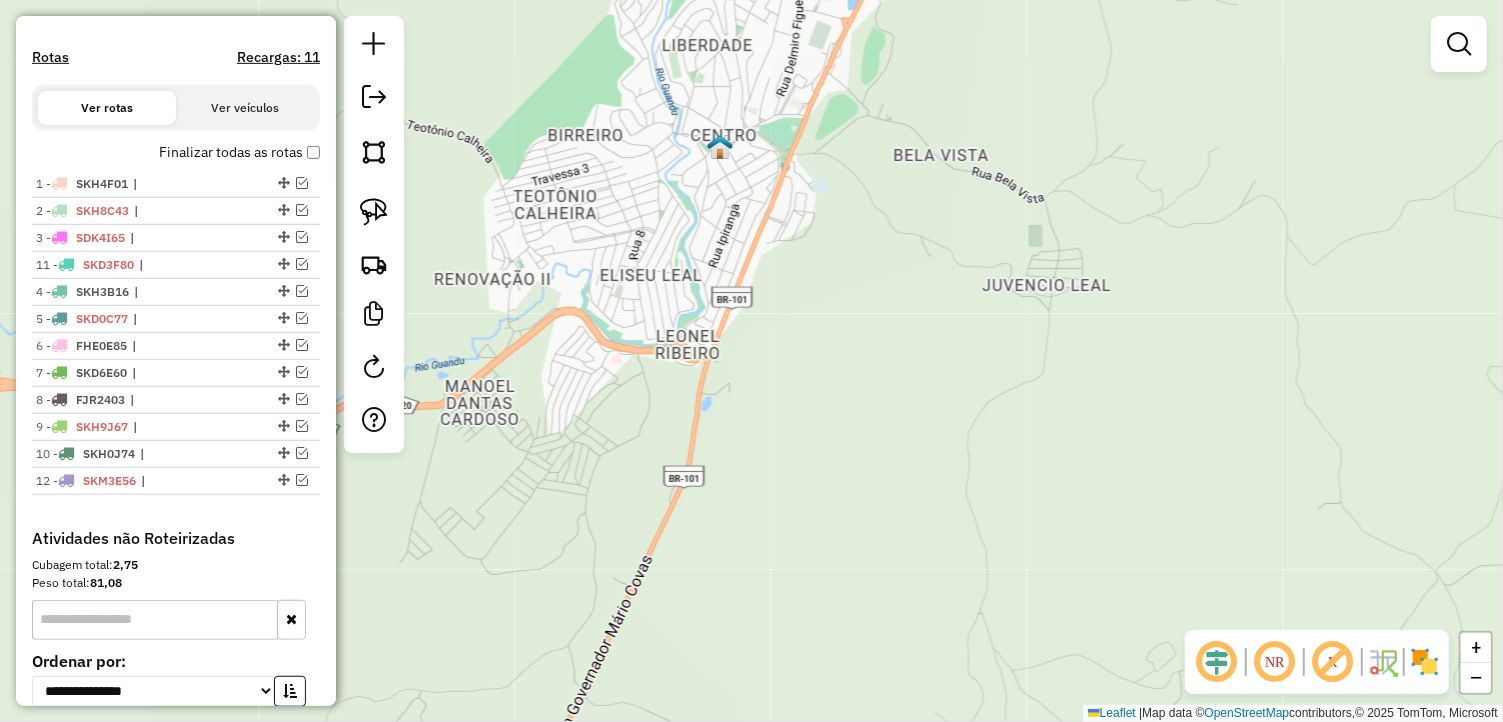 drag, startPoint x: 276, startPoint y: 448, endPoint x: 248, endPoint y: 256, distance: 194.03093 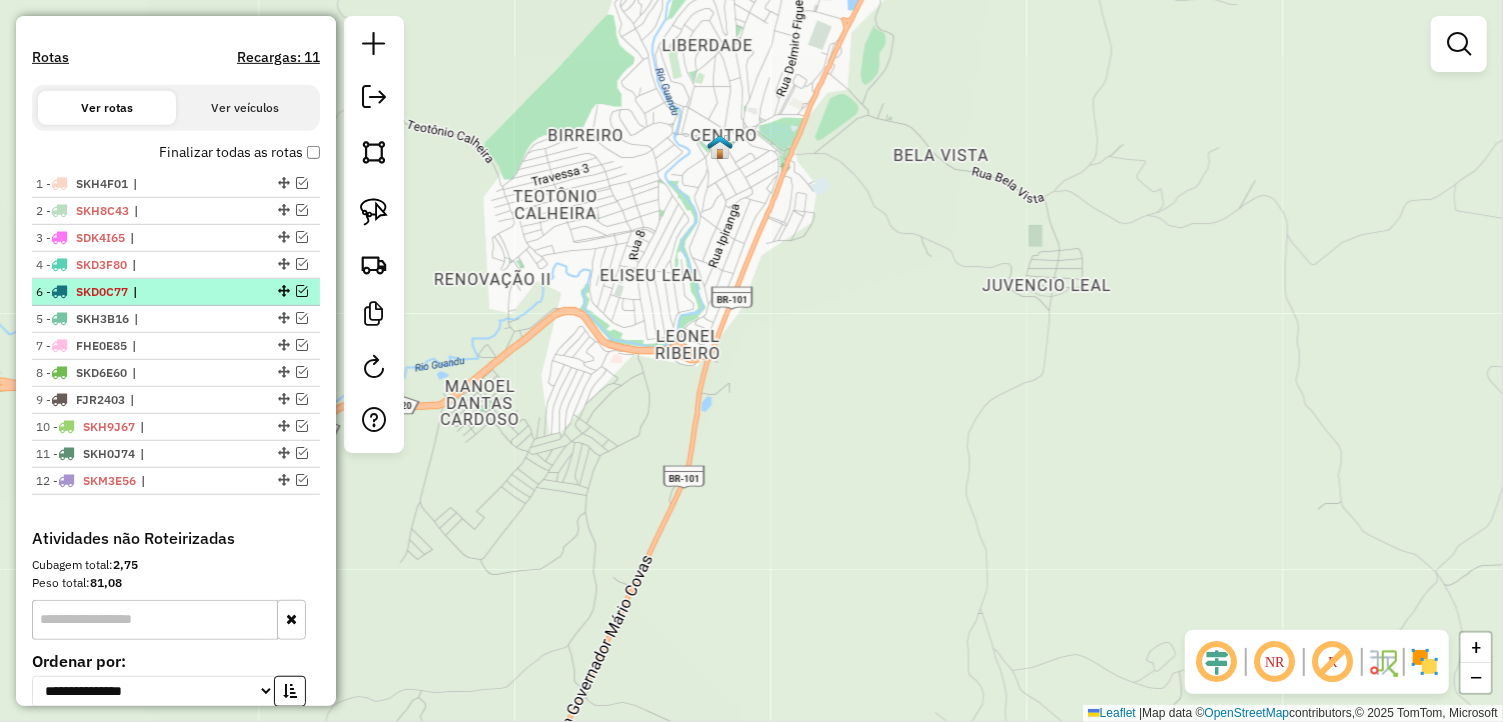 drag, startPoint x: 277, startPoint y: 316, endPoint x: 276, endPoint y: 285, distance: 31.016125 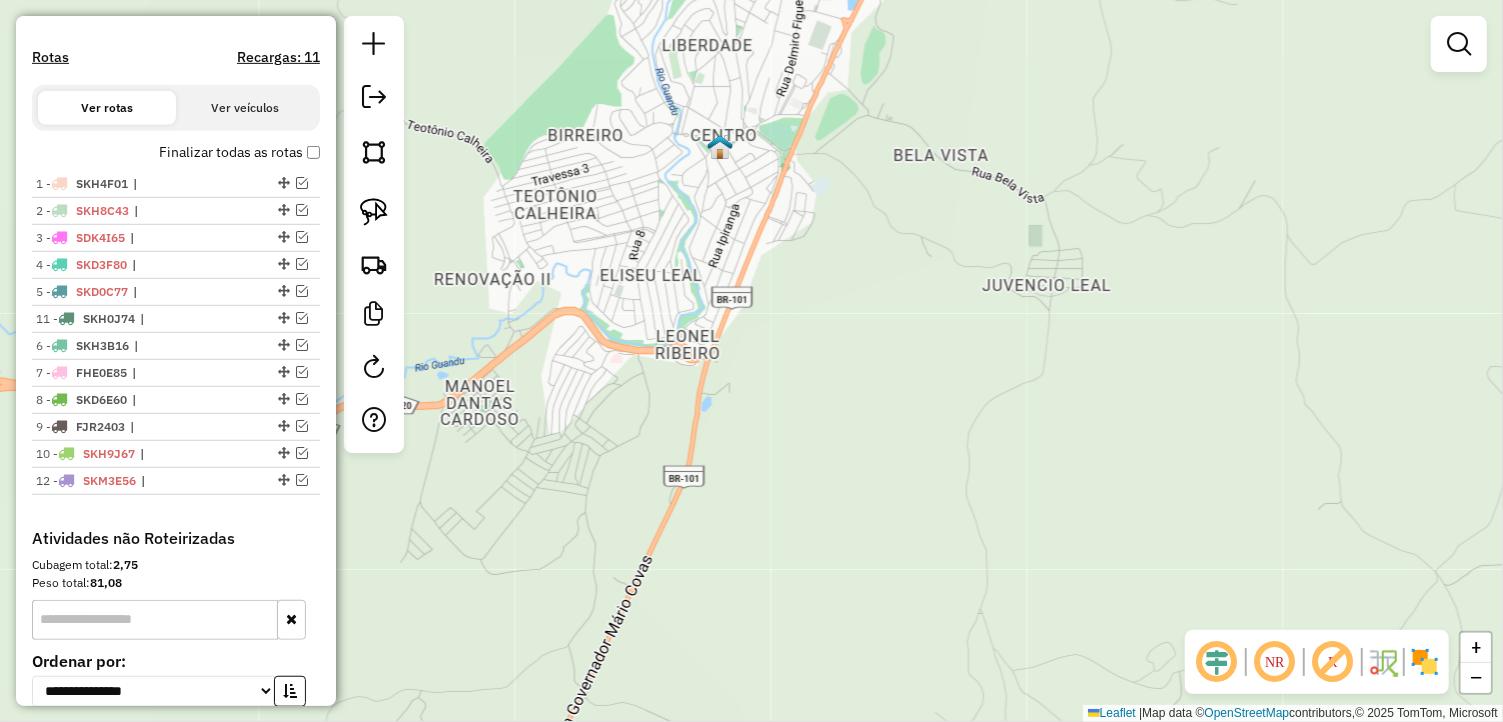 drag, startPoint x: 278, startPoint y: 448, endPoint x: 233, endPoint y: 315, distance: 140.40656 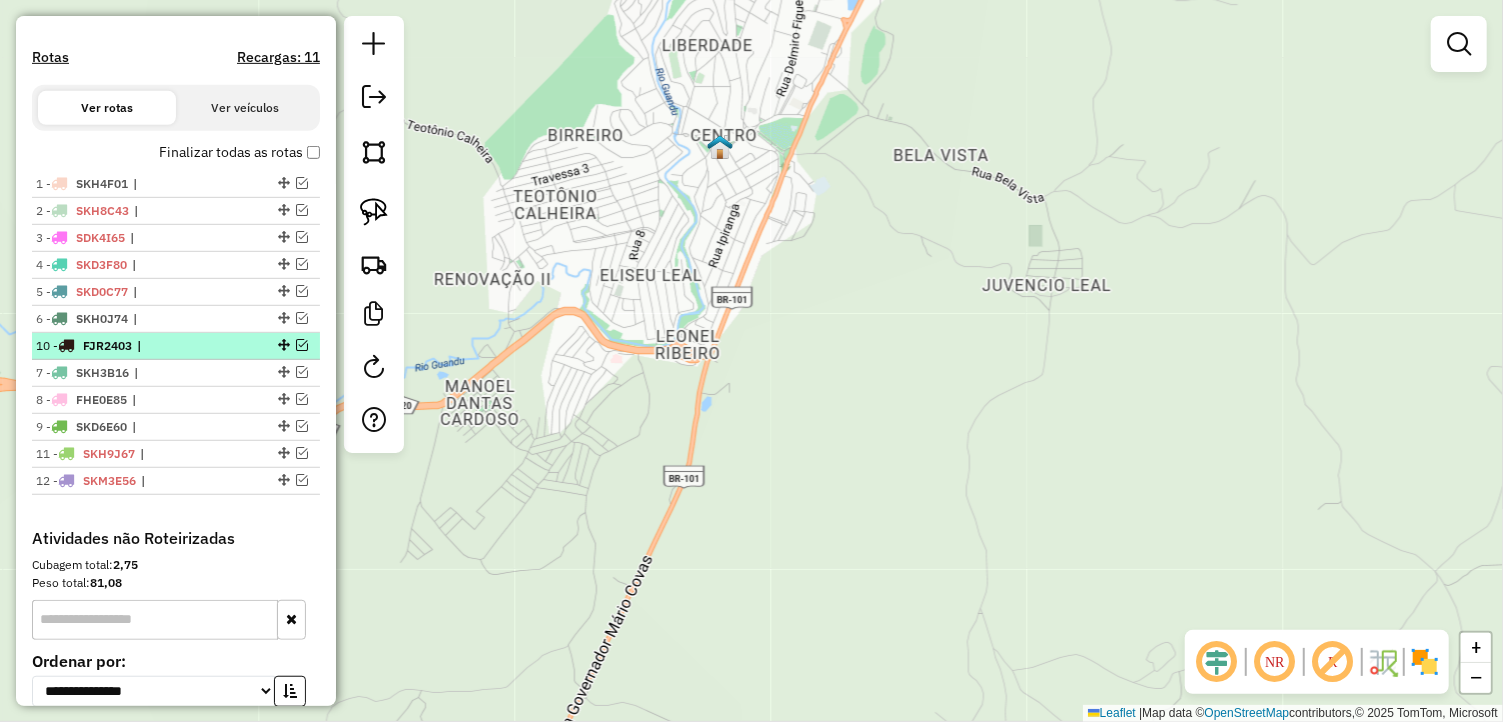 drag, startPoint x: 280, startPoint y: 421, endPoint x: 274, endPoint y: 337, distance: 84.21401 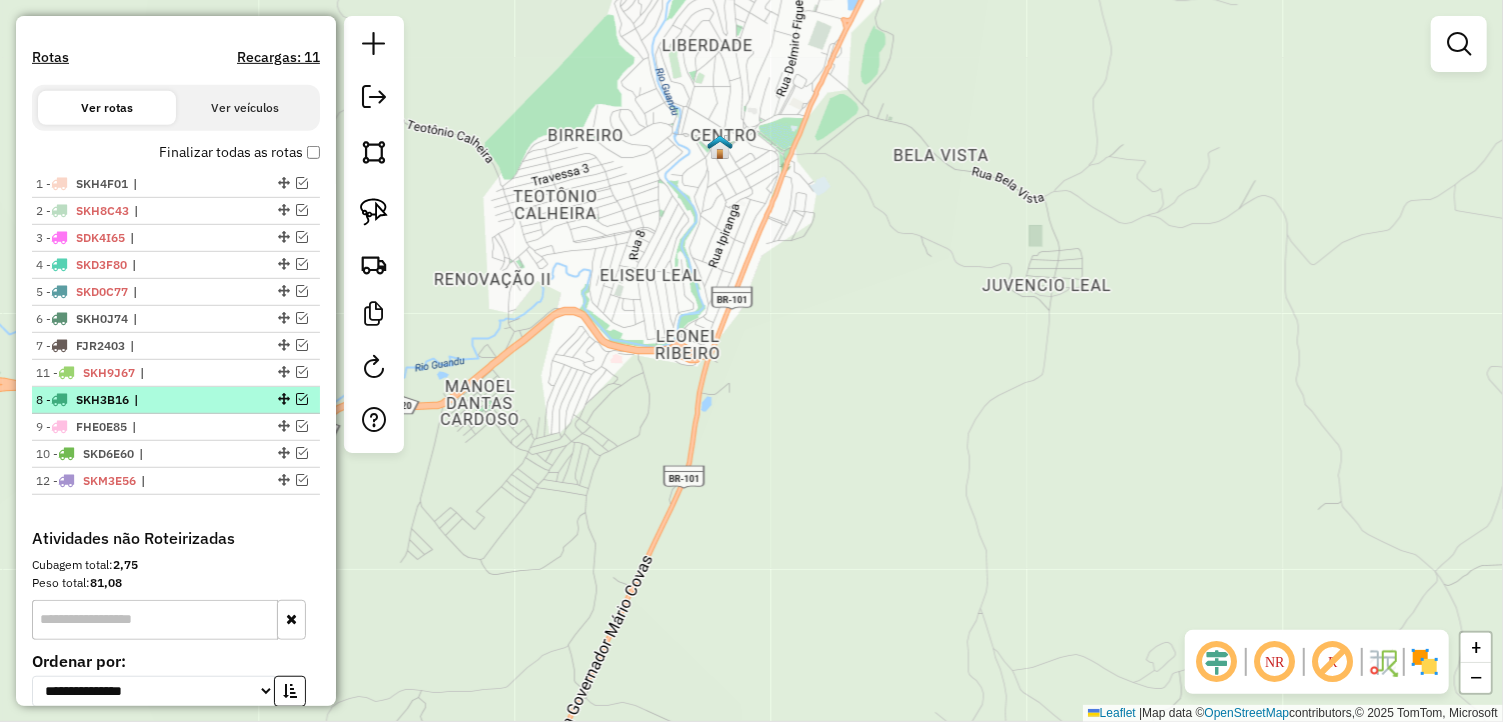 drag, startPoint x: 278, startPoint y: 448, endPoint x: 272, endPoint y: 372, distance: 76.23647 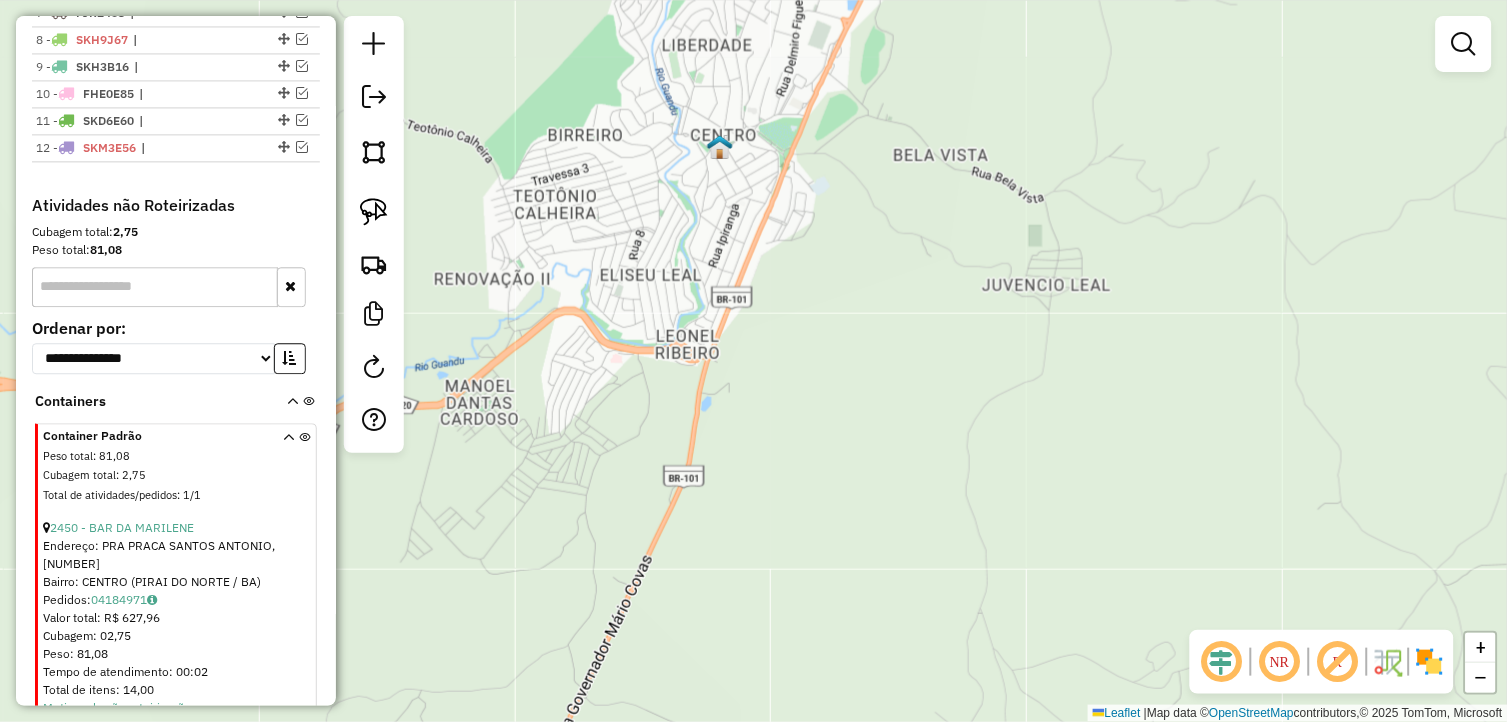 scroll, scrollTop: 972, scrollLeft: 0, axis: vertical 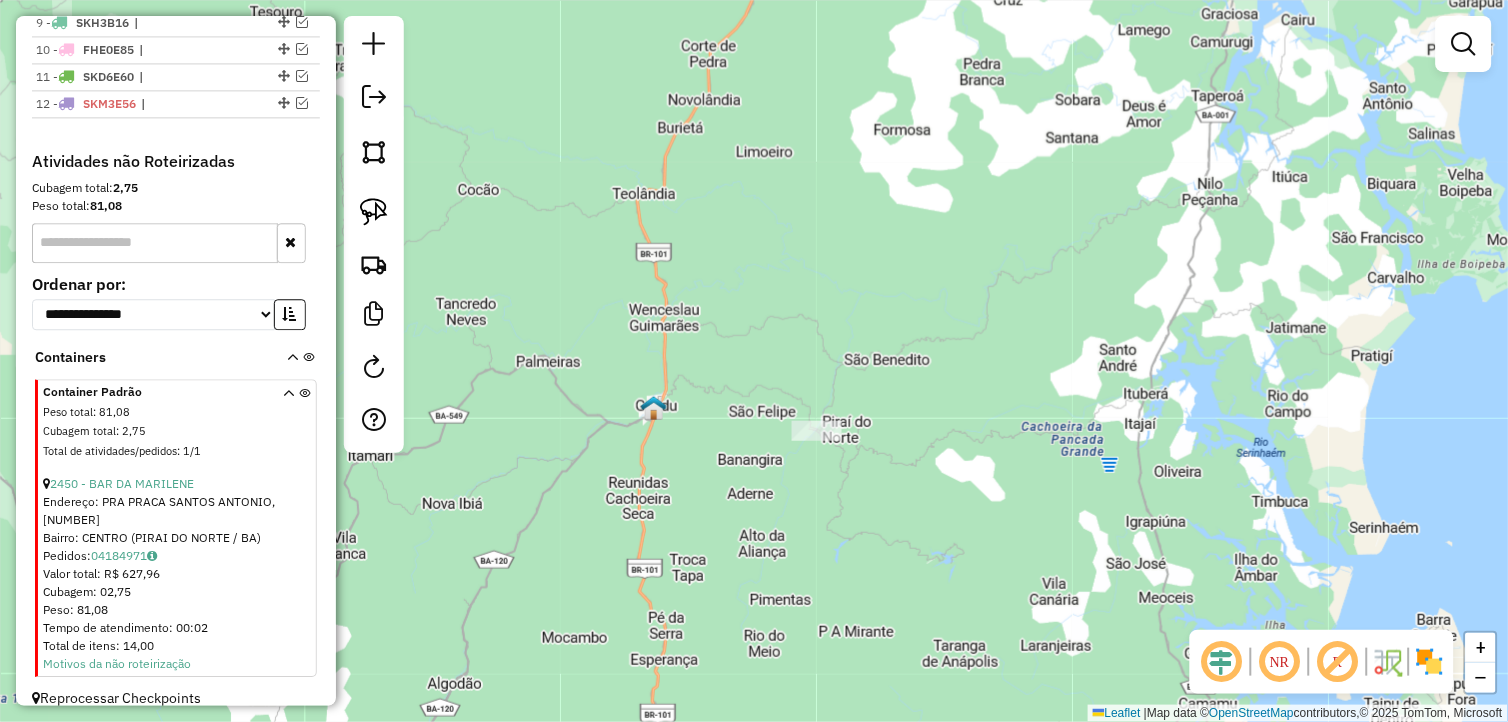 drag, startPoint x: 851, startPoint y: 302, endPoint x: 778, endPoint y: 162, distance: 157.8892 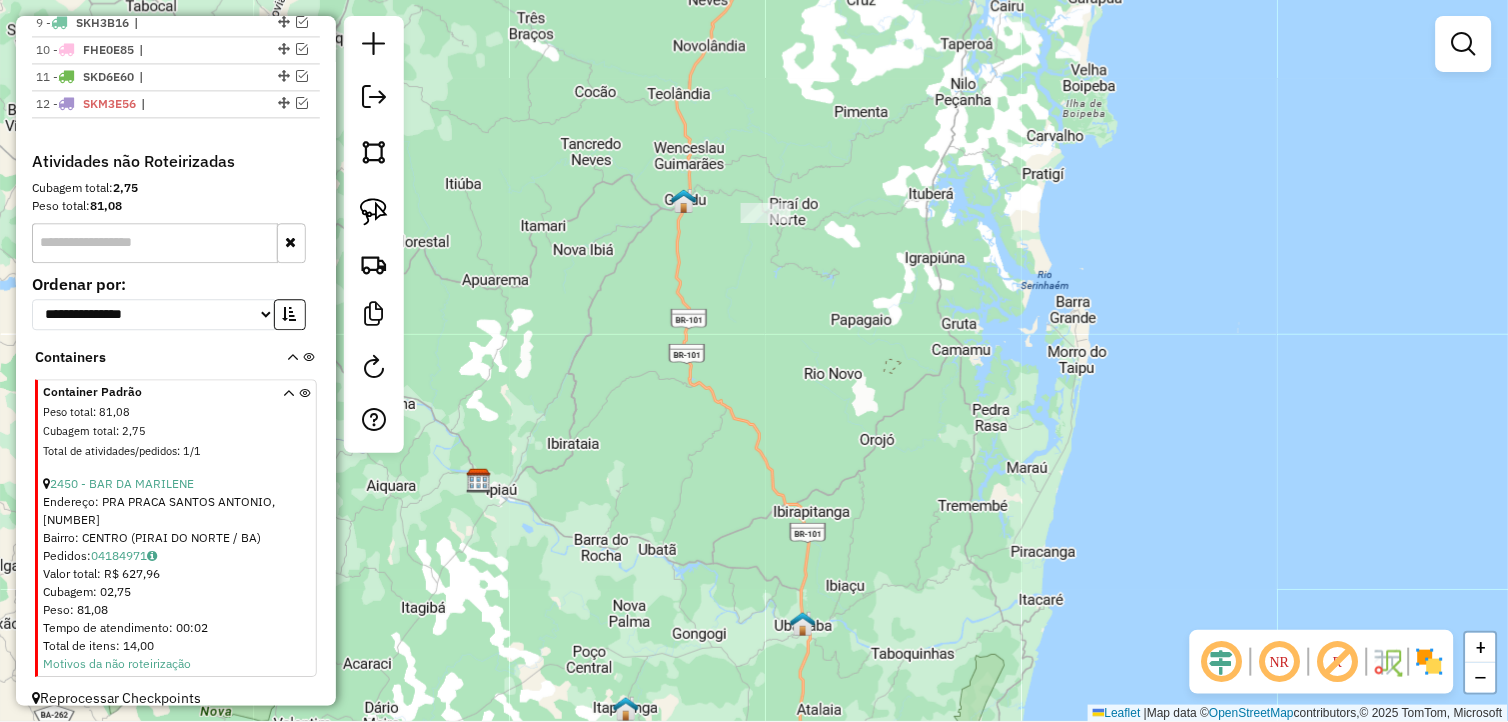 drag, startPoint x: 804, startPoint y: 371, endPoint x: 672, endPoint y: 316, distance: 143 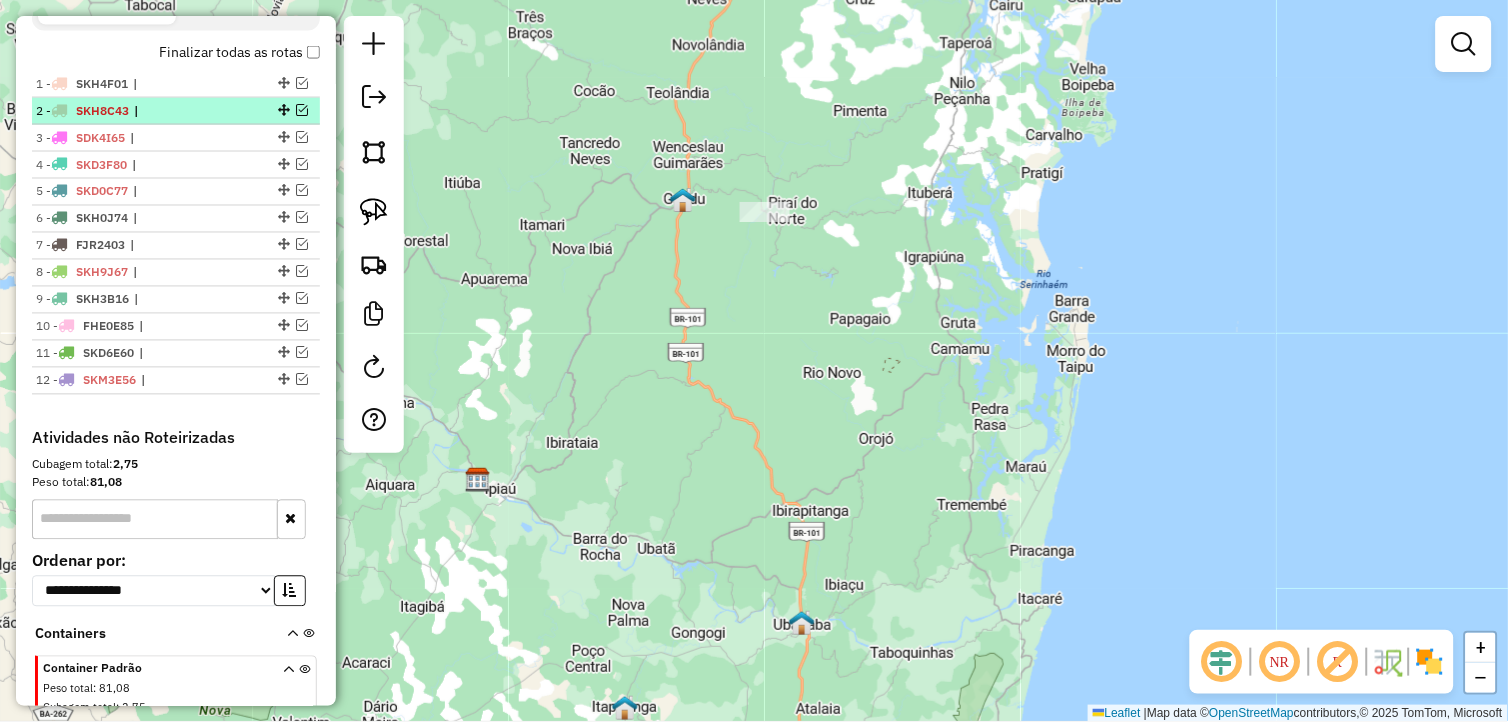scroll, scrollTop: 638, scrollLeft: 0, axis: vertical 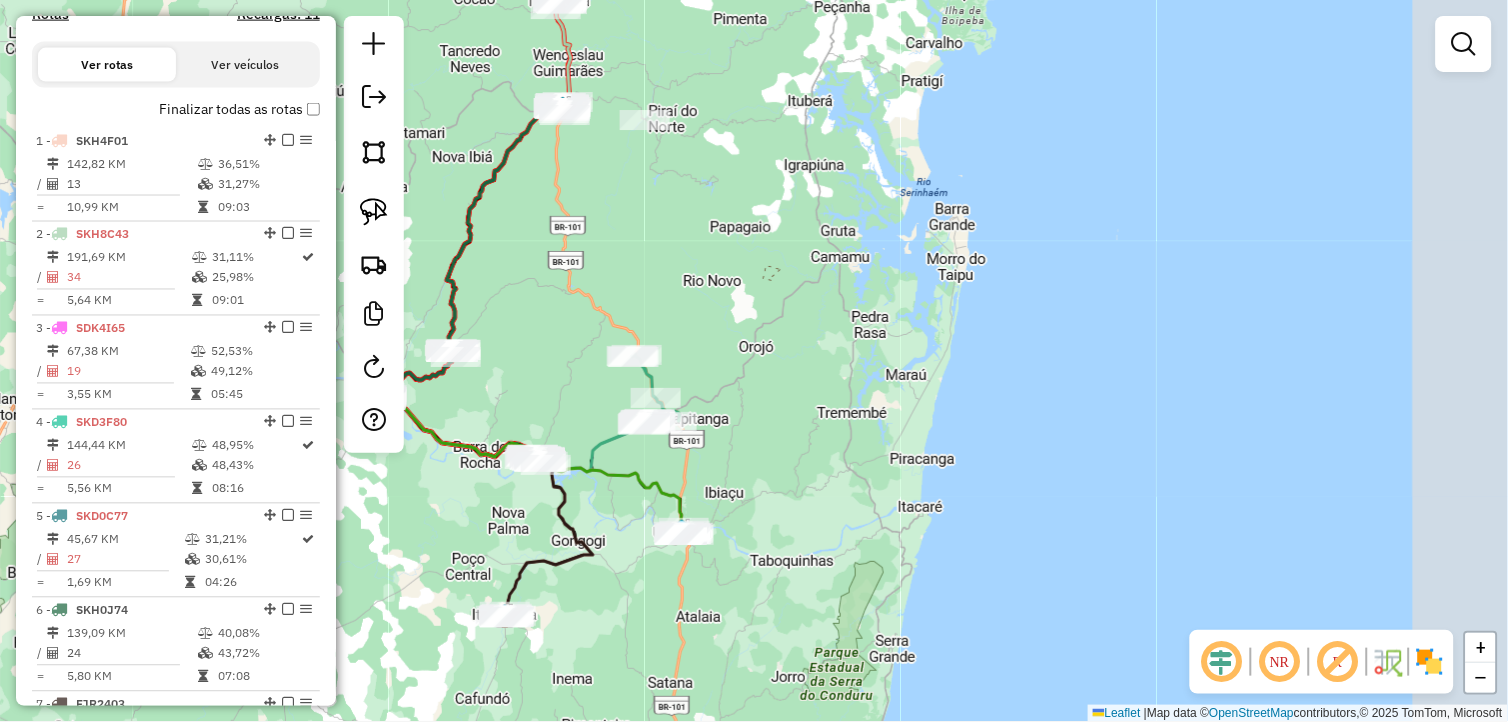 drag, startPoint x: 696, startPoint y: 342, endPoint x: 576, endPoint y: 250, distance: 151.20847 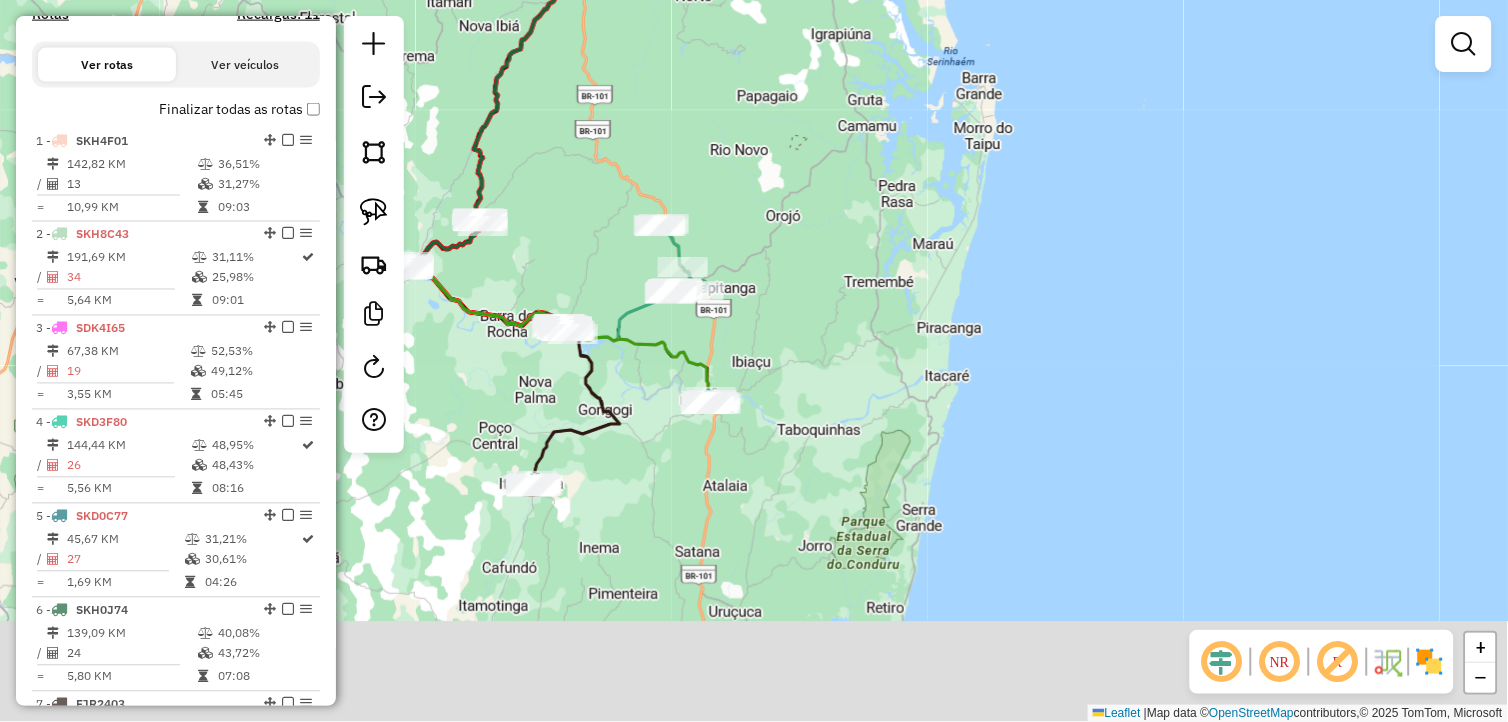 drag, startPoint x: 850, startPoint y: 376, endPoint x: 855, endPoint y: 342, distance: 34.36568 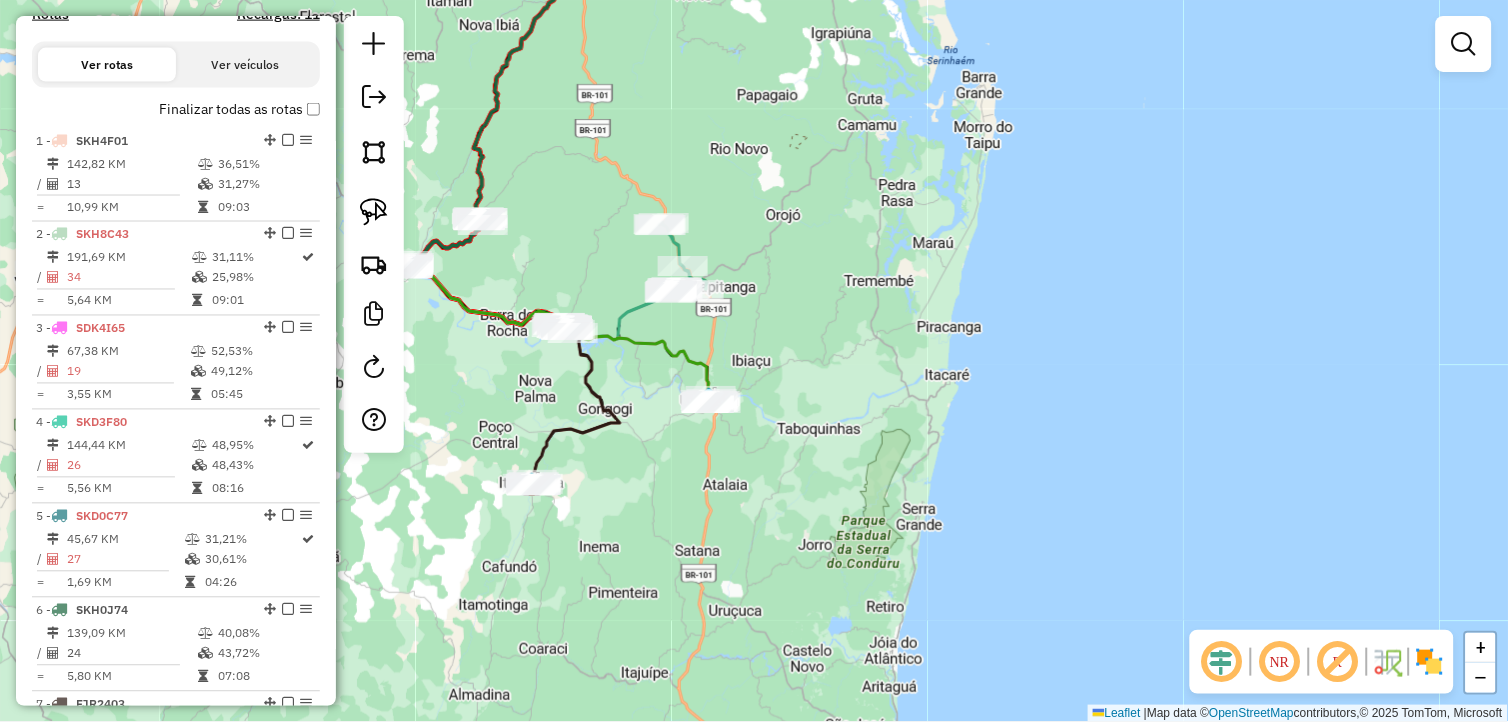 drag, startPoint x: 647, startPoint y: 580, endPoint x: 692, endPoint y: 528, distance: 68.76772 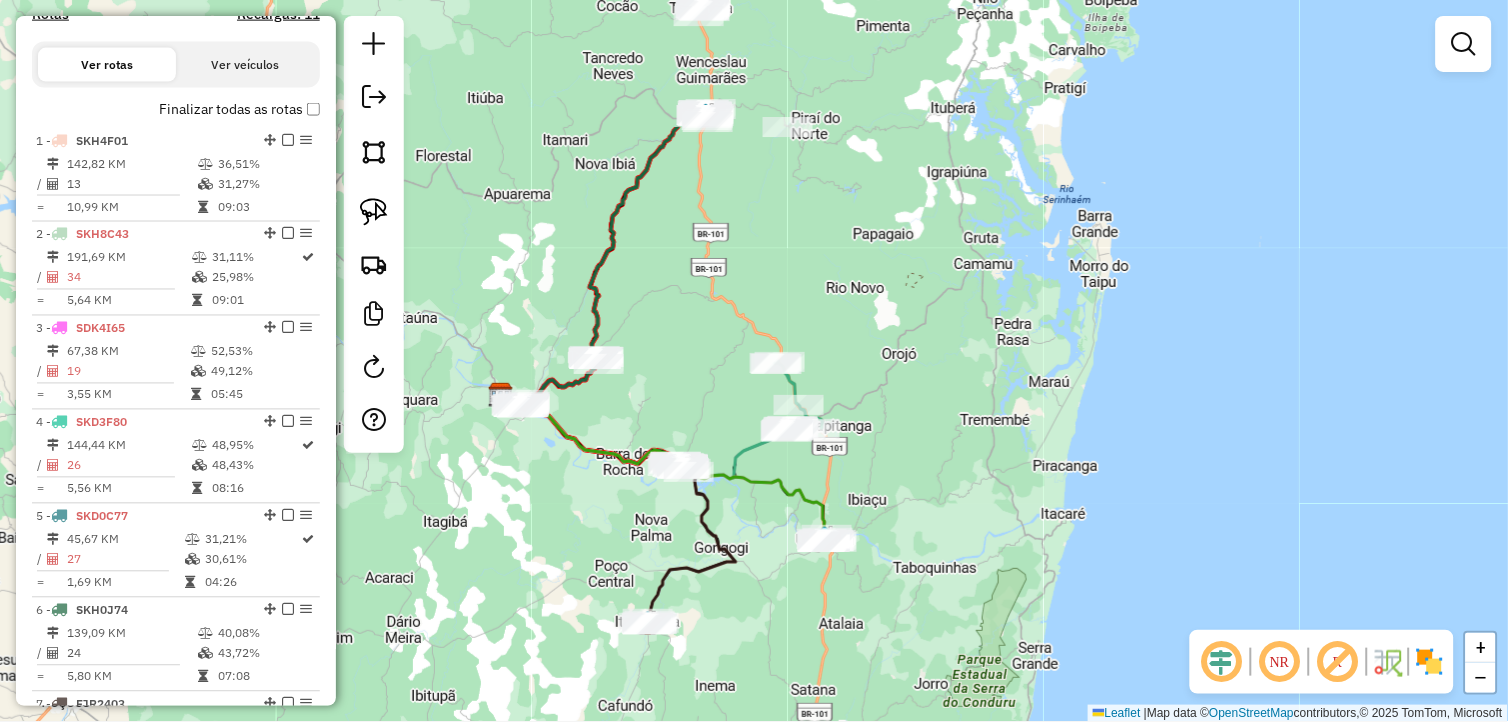 drag, startPoint x: 736, startPoint y: 474, endPoint x: 790, endPoint y: 633, distance: 167.91962 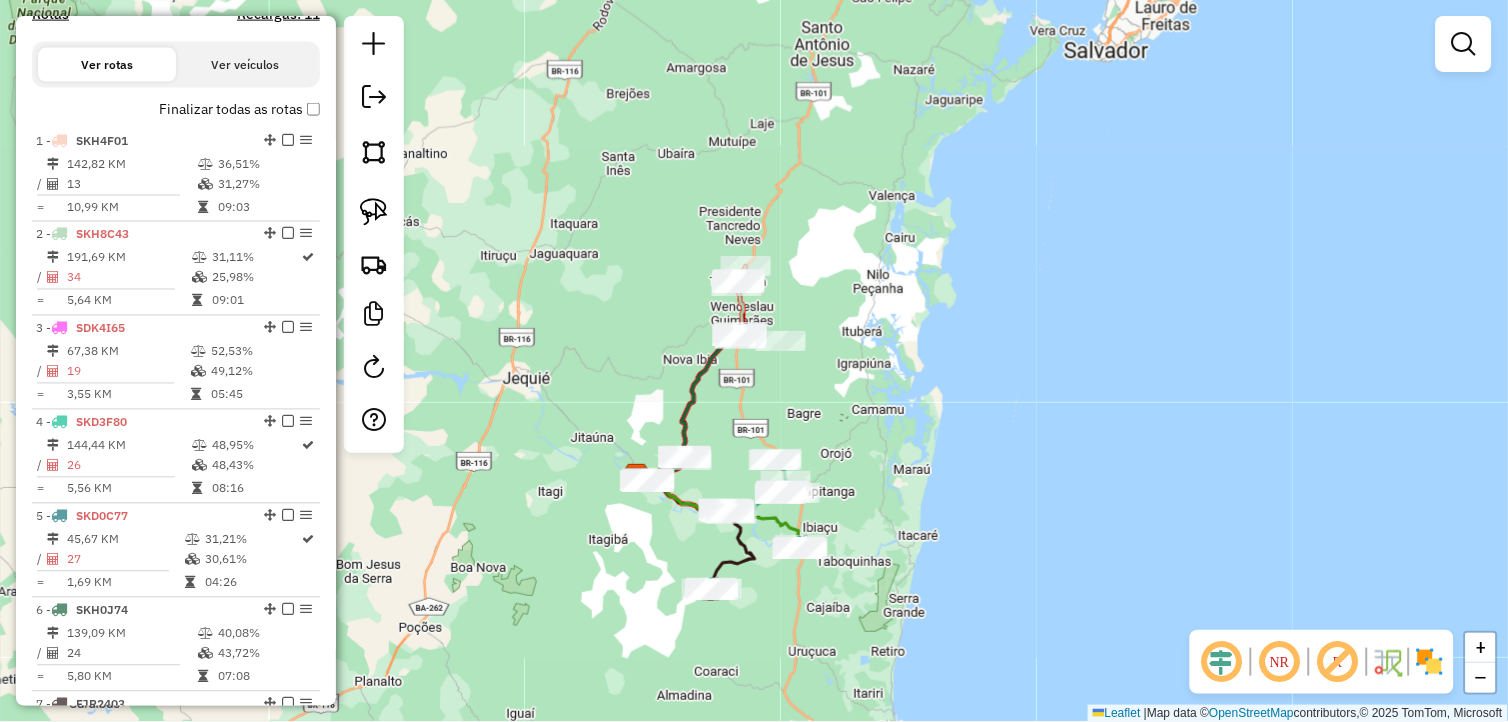 click on "Janela de atendimento Grade de atendimento Capacidade Transportadoras Veículos Cliente Pedidos  Rotas Selecione os dias de semana para filtrar as janelas de atendimento  Seg   Ter   Qua   Qui   Sex   Sáb   Dom  Informe o período da janela de atendimento: De: Até:  Filtrar exatamente a janela do cliente  Considerar janela de atendimento padrão  Selecione os dias de semana para filtrar as grades de atendimento  Seg   Ter   Qua   Qui   Sex   Sáb   Dom   Considerar clientes sem dia de atendimento cadastrado  Clientes fora do dia de atendimento selecionado Filtrar as atividades entre os valores definidos abaixo:  Peso mínimo:   Peso máximo:   Cubagem mínima:   Cubagem máxima:   De:   Até:  Filtrar as atividades entre o tempo de atendimento definido abaixo:  De:   Até:   Considerar capacidade total dos clientes não roteirizados Transportadora: Selecione um ou mais itens Tipo de veículo: Selecione um ou mais itens Veículo: Selecione um ou mais itens Motorista: Selecione um ou mais itens Nome: Rótulo:" 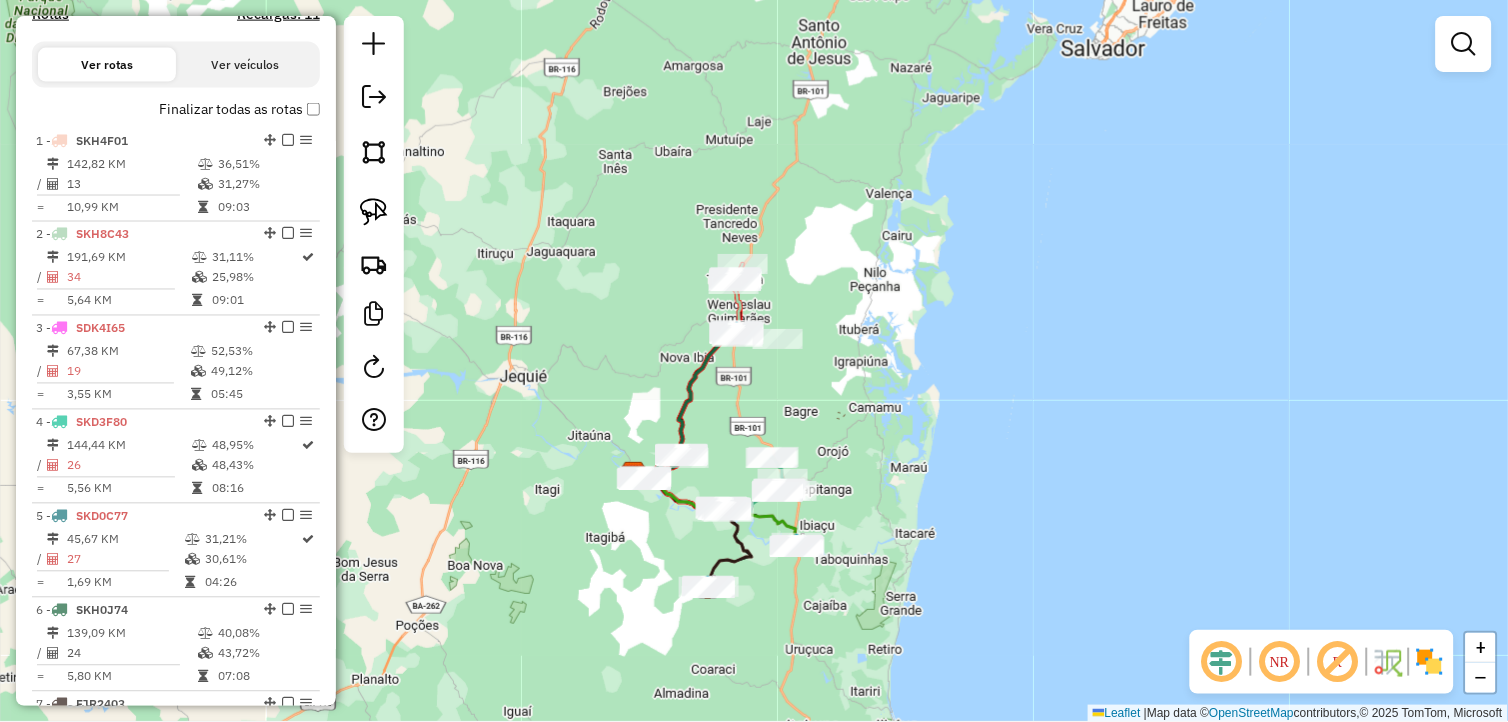 drag, startPoint x: 838, startPoint y: 370, endPoint x: 785, endPoint y: 358, distance: 54.34151 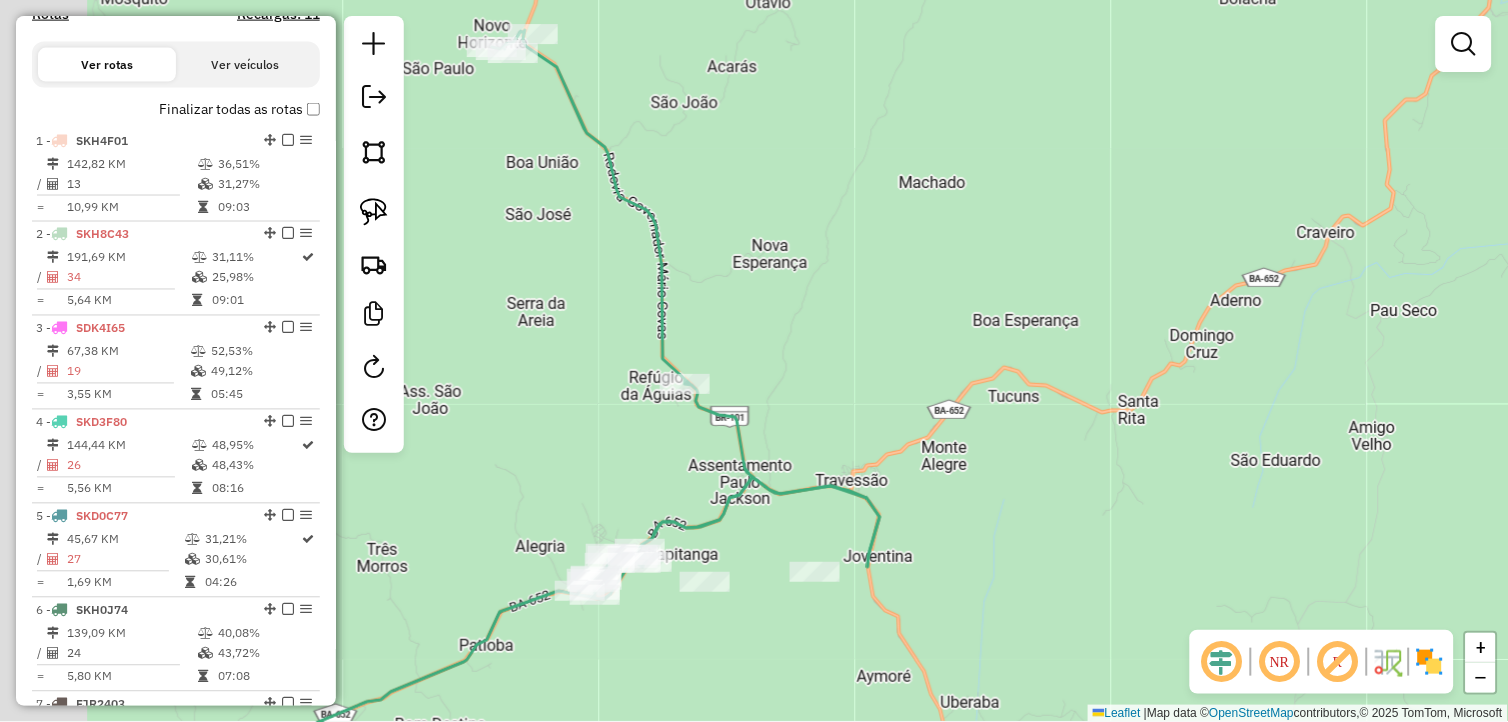 drag, startPoint x: 731, startPoint y: 375, endPoint x: 802, endPoint y: 404, distance: 76.6942 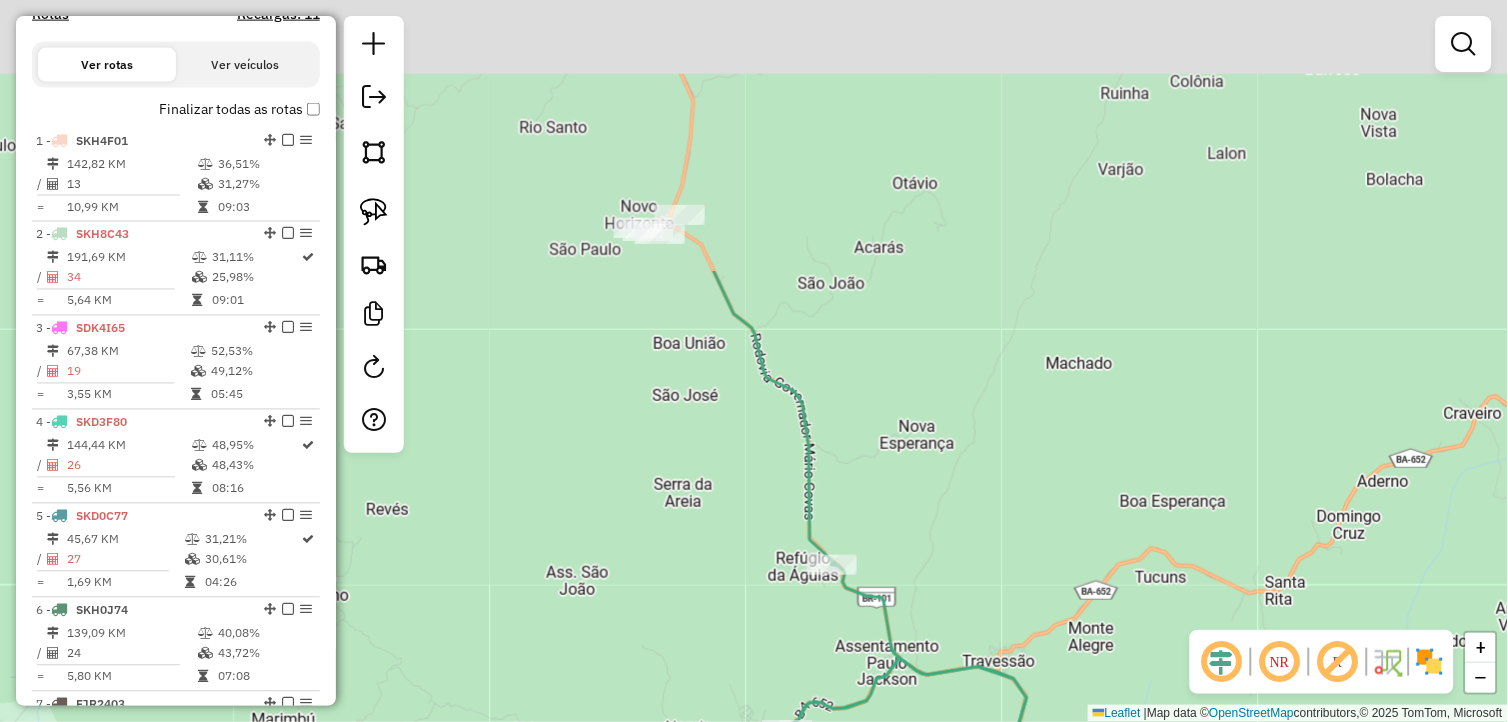 drag, startPoint x: 704, startPoint y: 181, endPoint x: 875, endPoint y: 503, distance: 364.5888 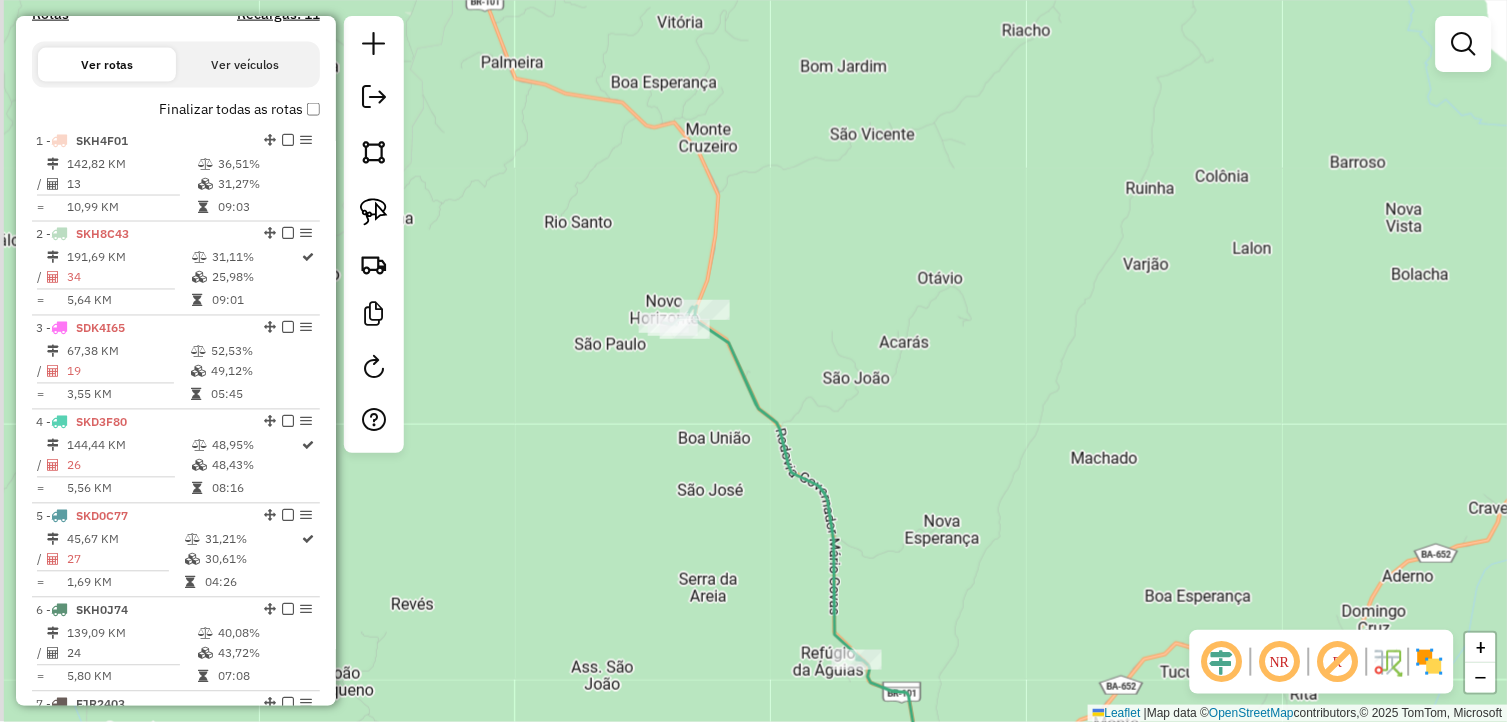drag, startPoint x: 595, startPoint y: 358, endPoint x: 663, endPoint y: 484, distance: 143.1782 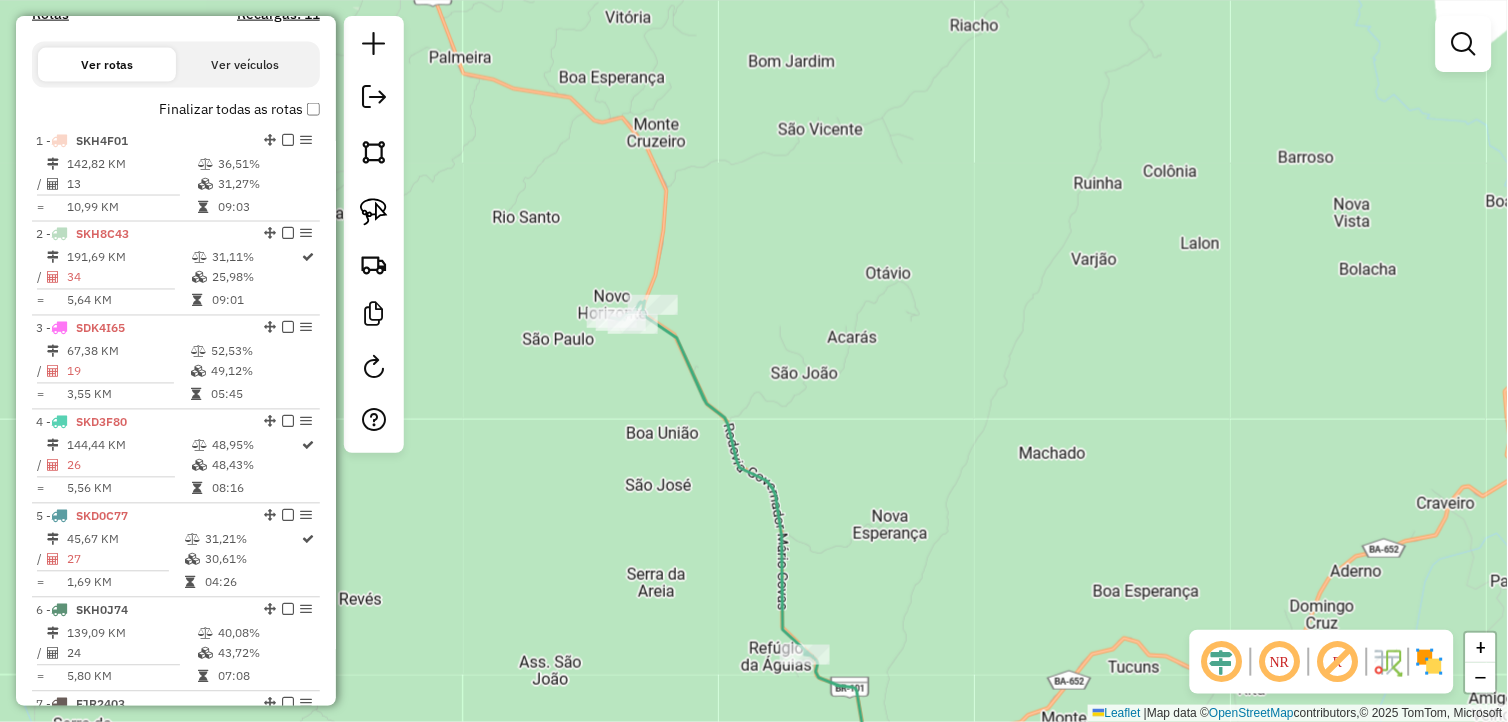 drag, startPoint x: 753, startPoint y: 271, endPoint x: 701, endPoint y: 265, distance: 52.34501 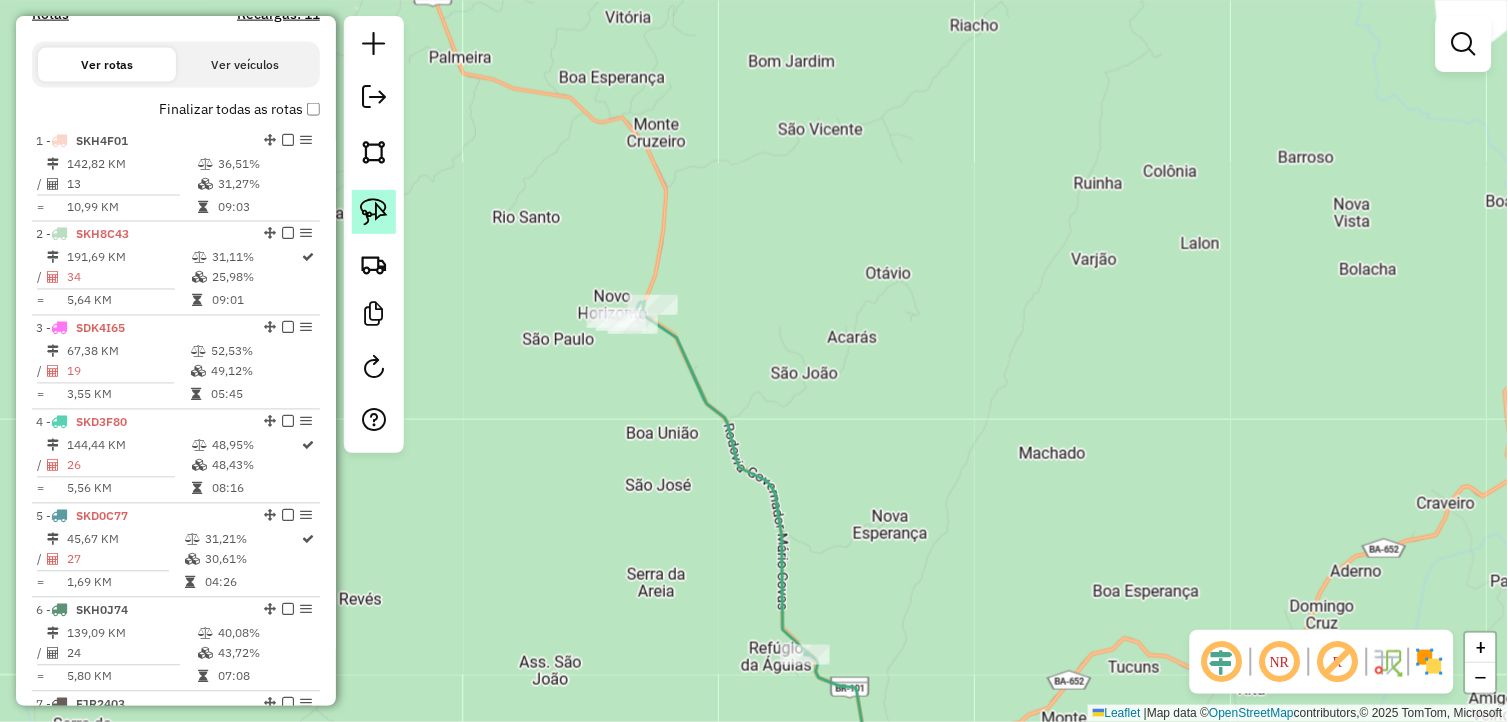 click 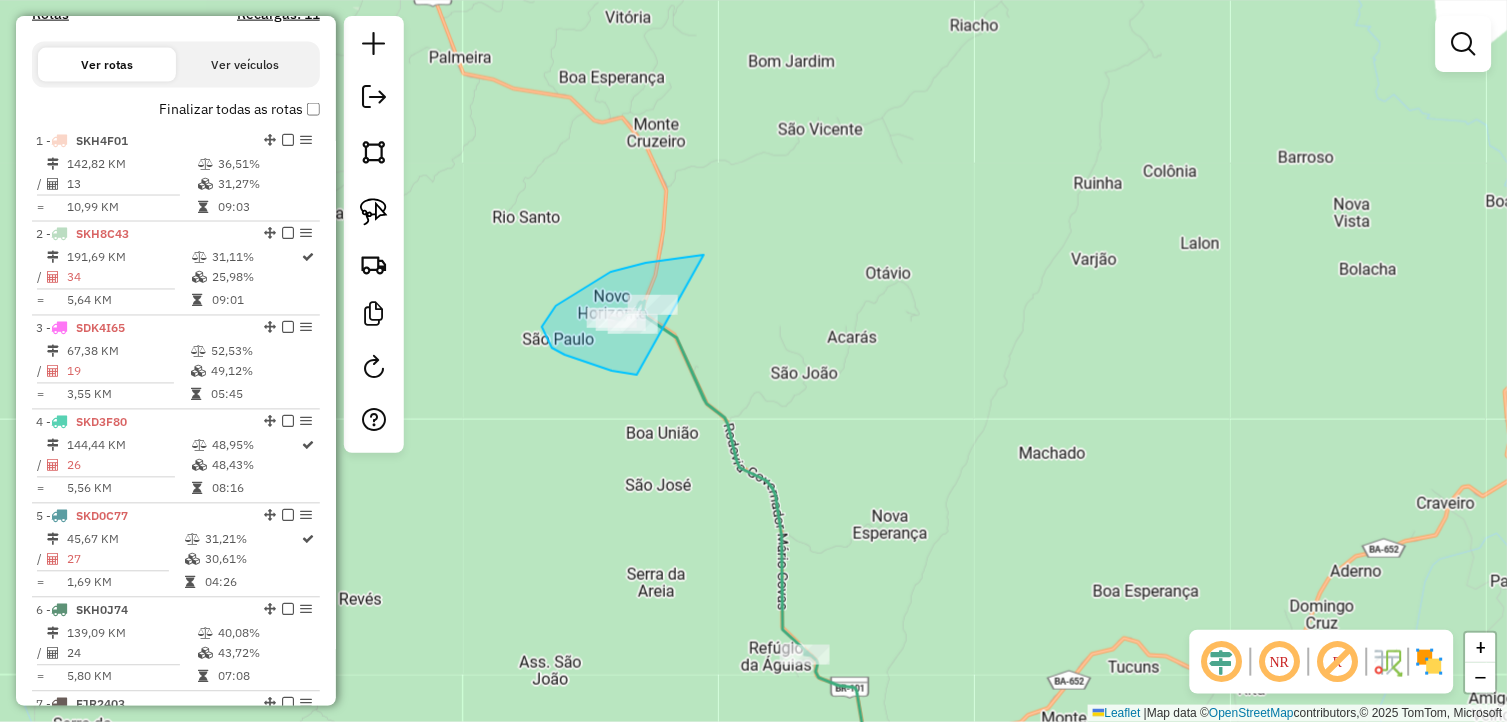 drag, startPoint x: 646, startPoint y: 263, endPoint x: 710, endPoint y: 367, distance: 122.1147 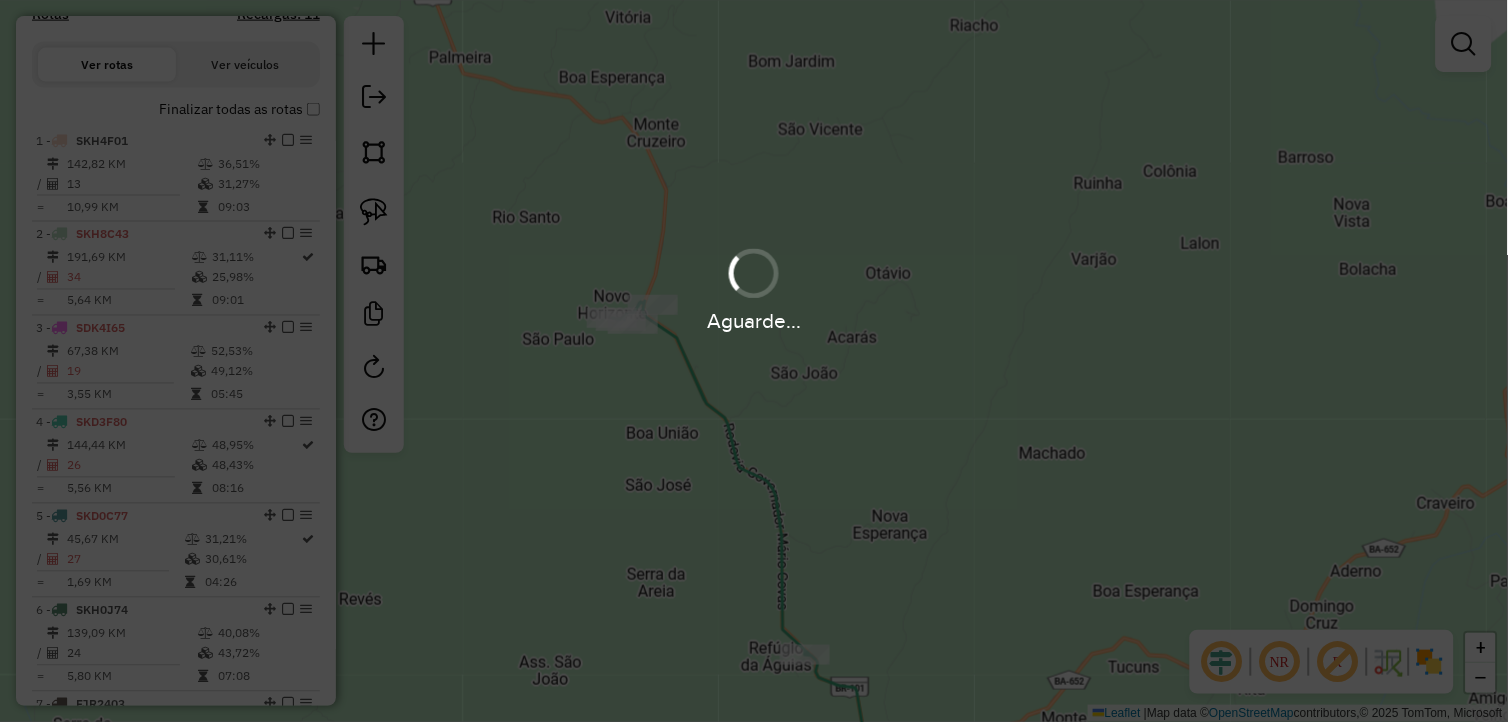 click on "Aguarde..." at bounding box center (754, 361) 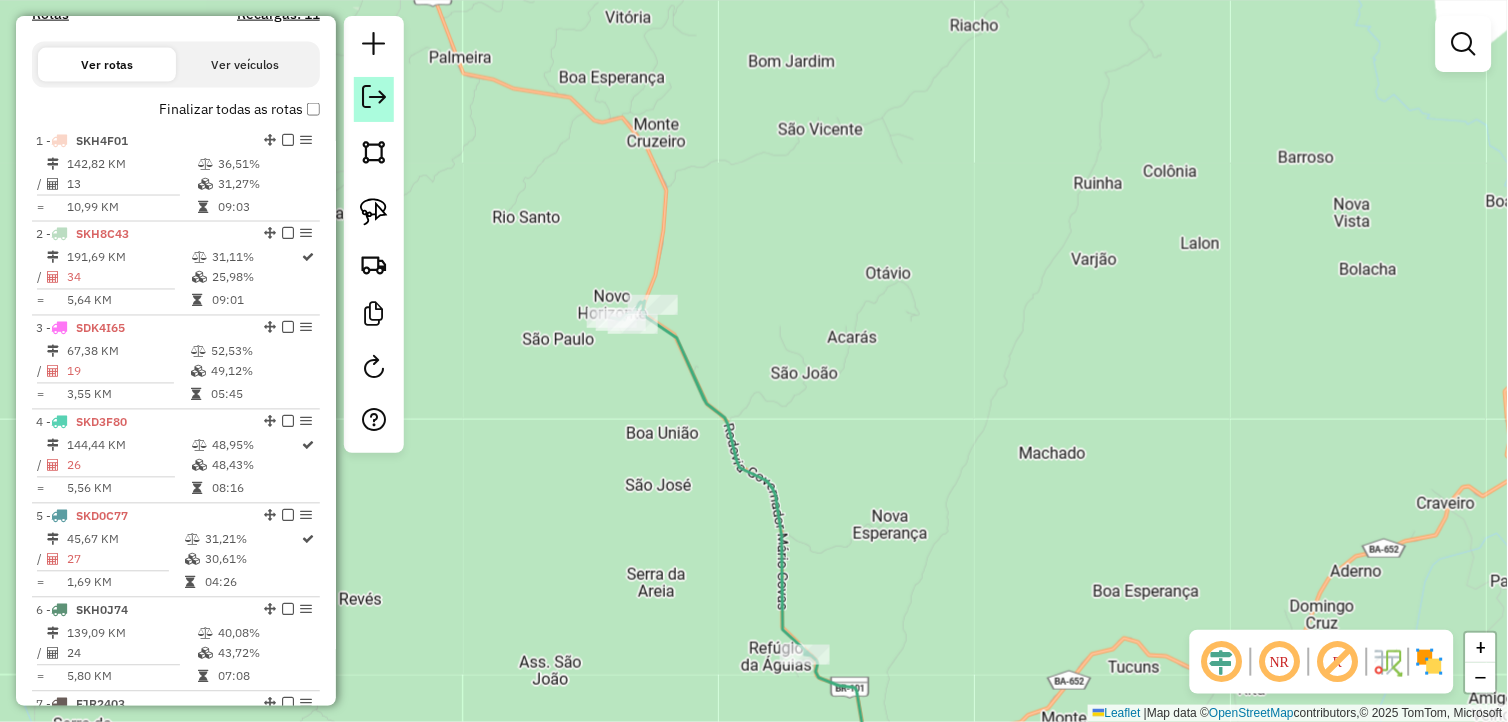 click 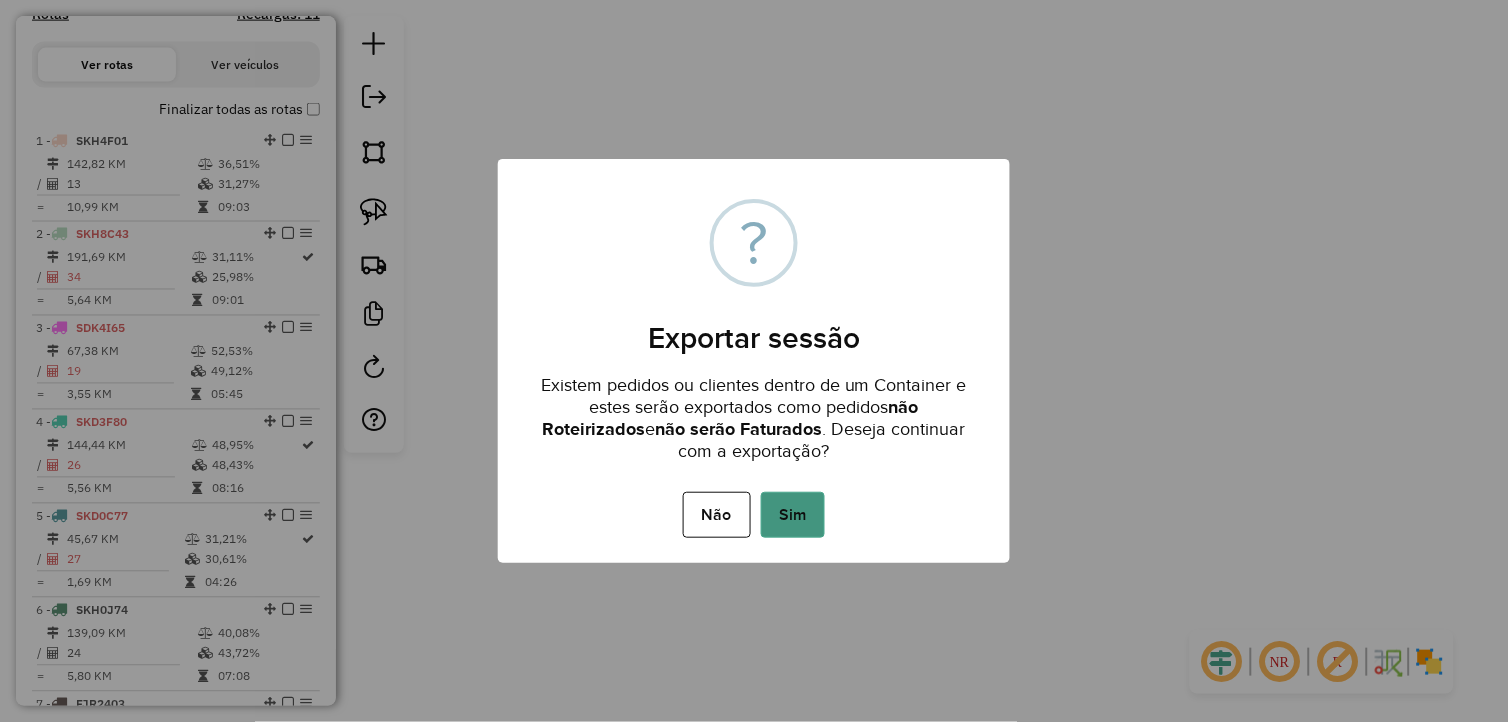 click on "Sim" at bounding box center (793, 515) 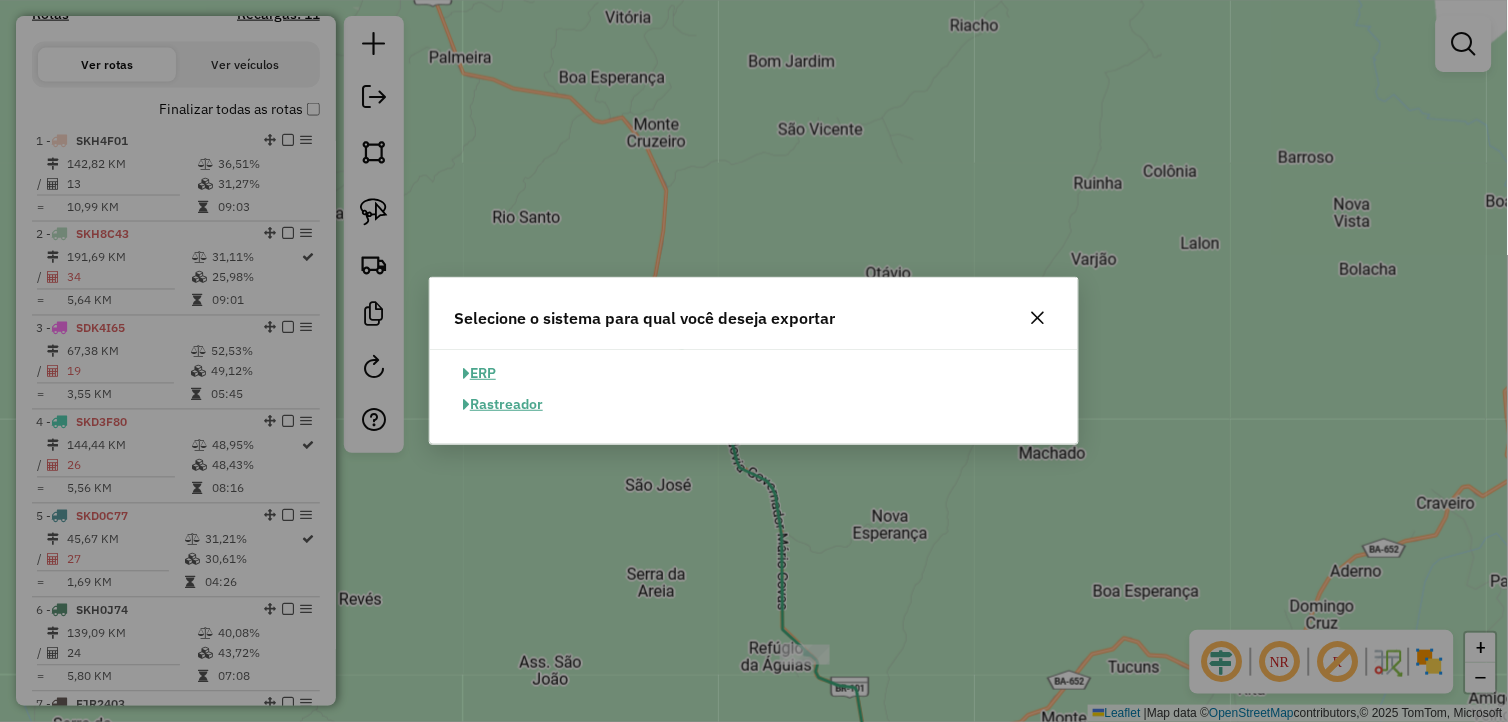 click 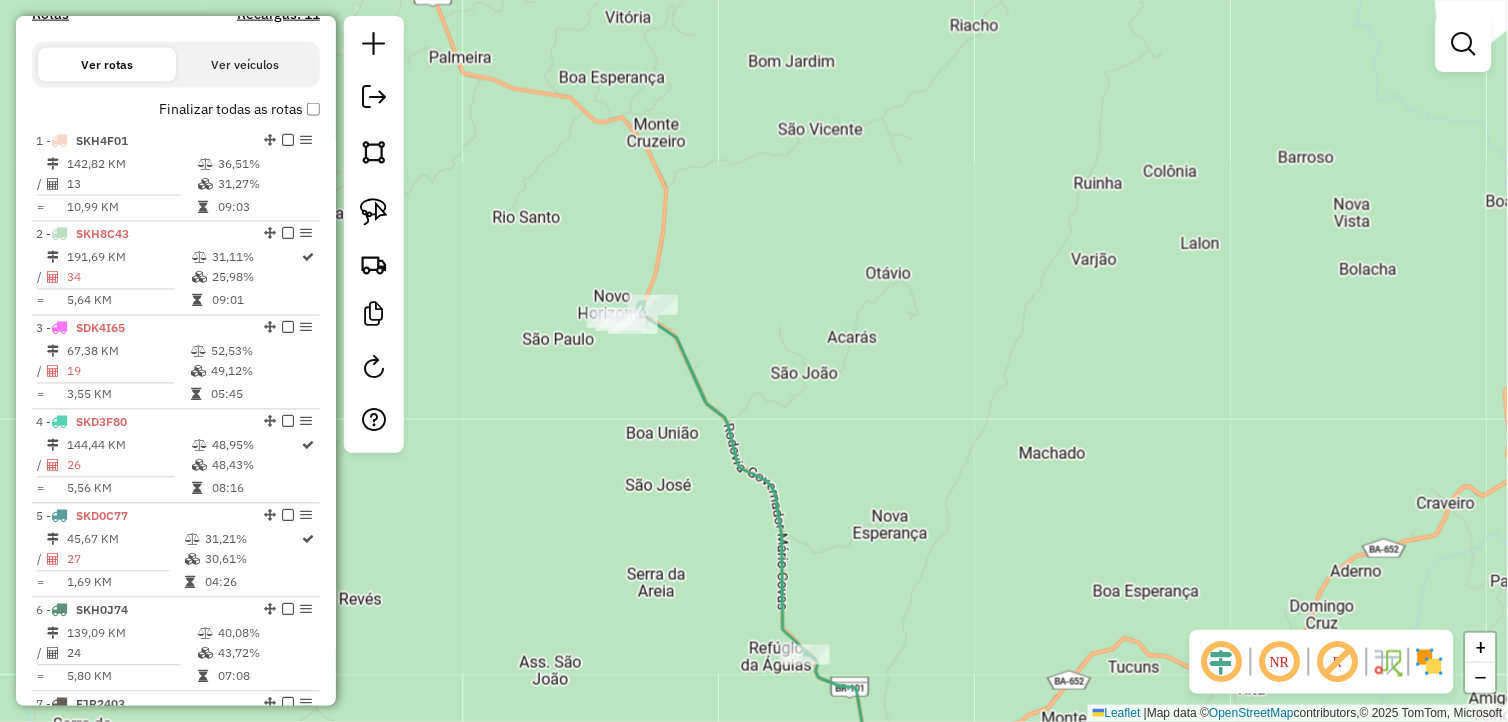 scroll, scrollTop: 83, scrollLeft: 0, axis: vertical 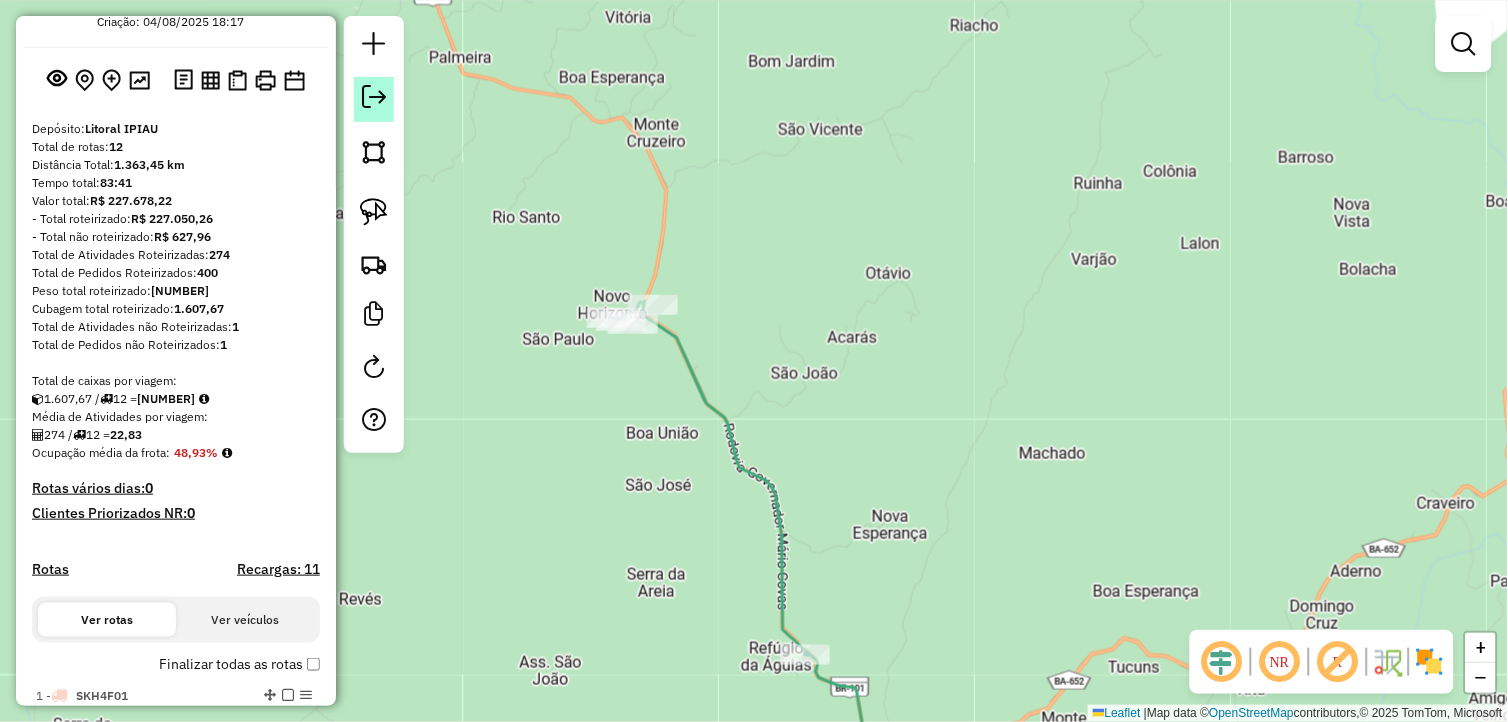 click 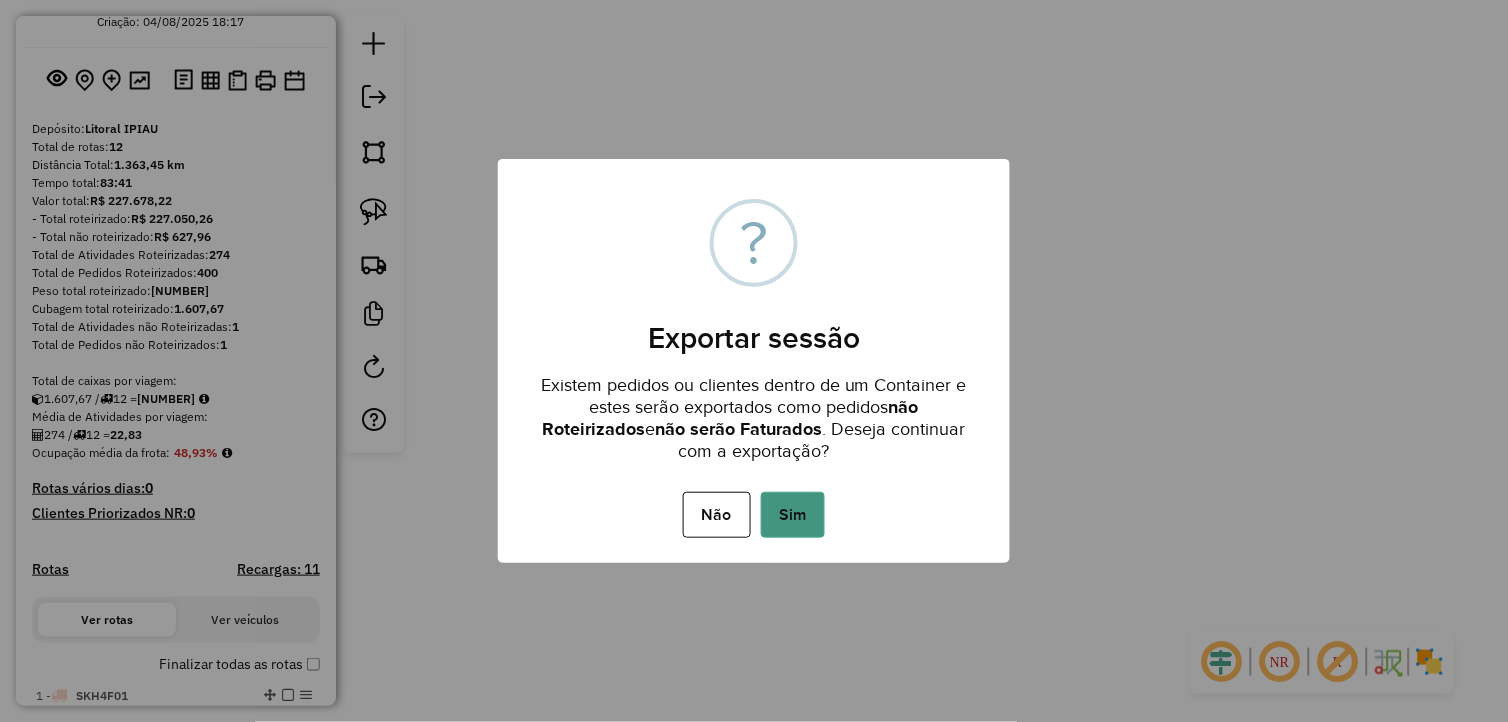 click on "Sim" at bounding box center (793, 515) 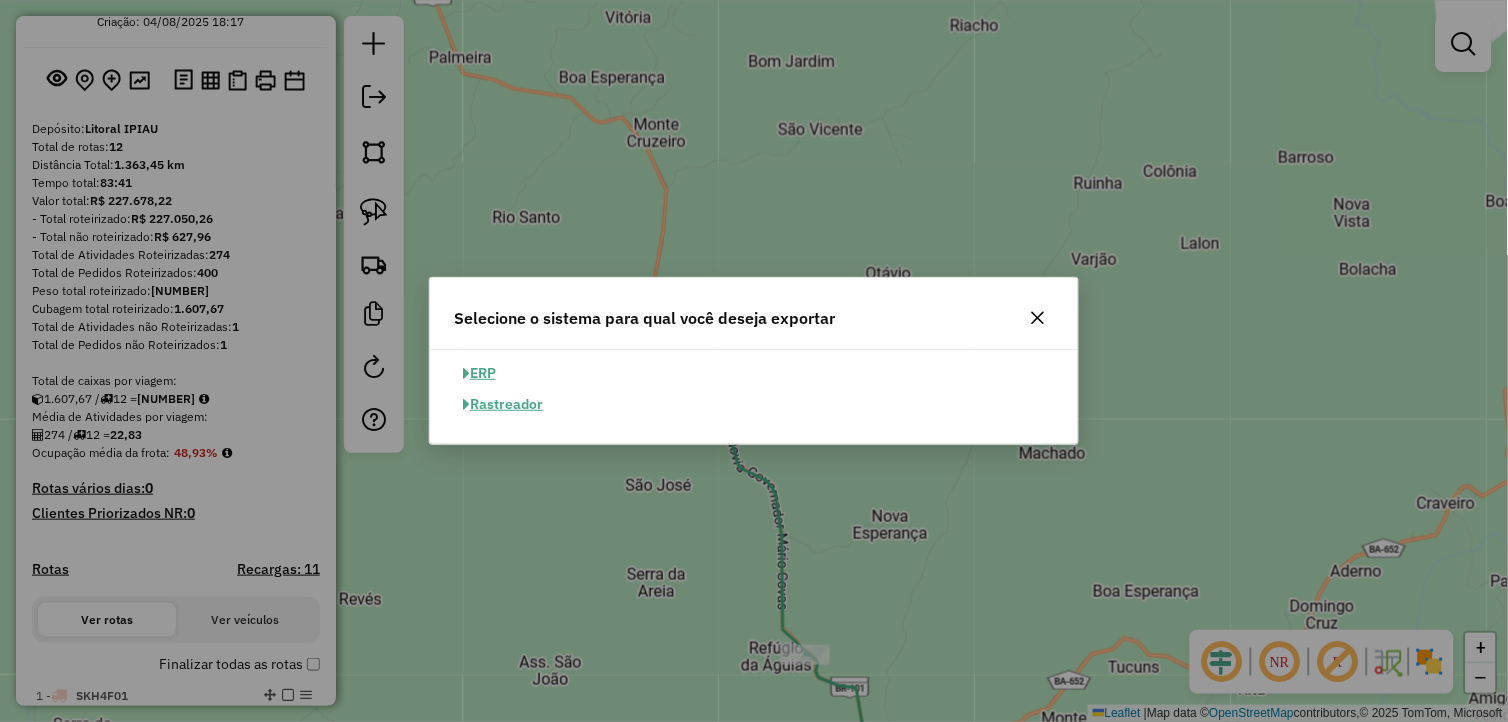 click on "ERP" 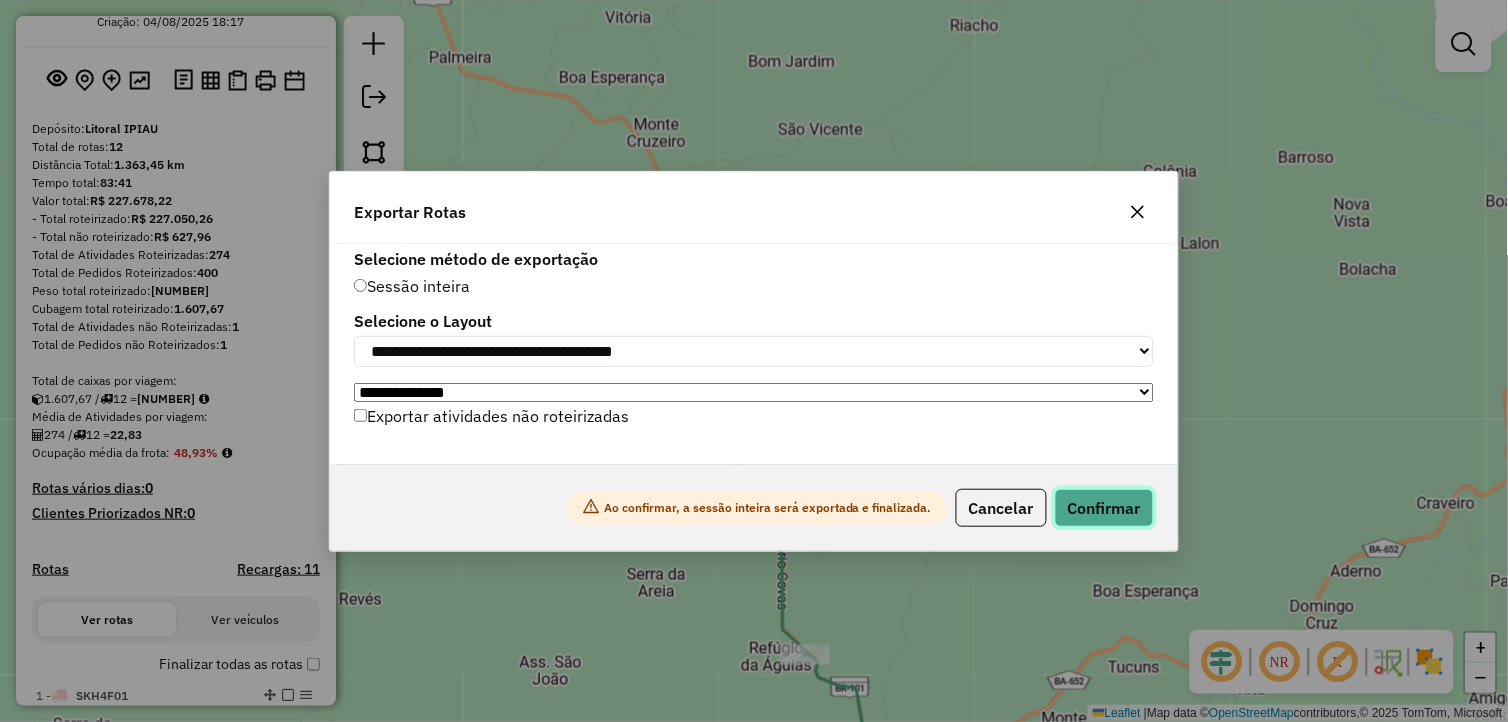 click on "Confirmar" 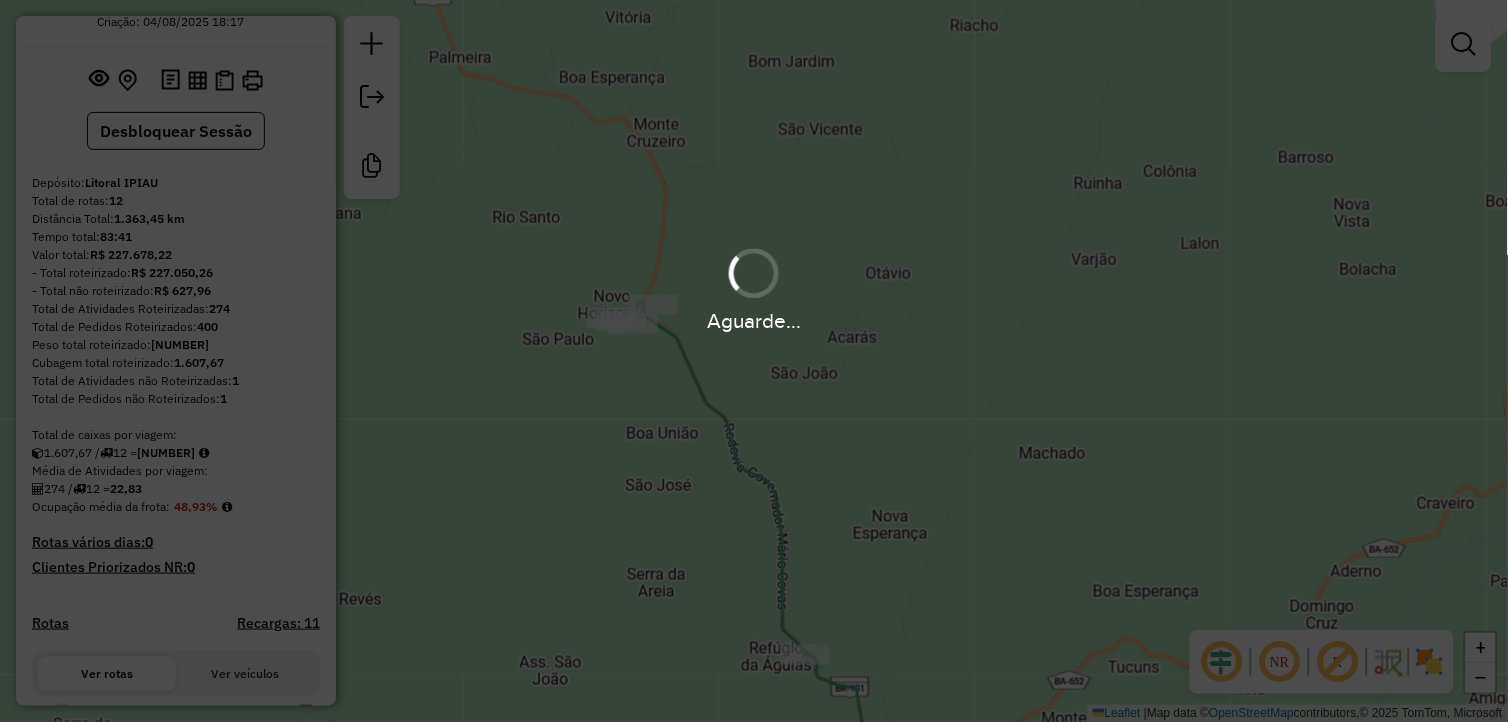 click on "Aguarde..." at bounding box center [754, 288] 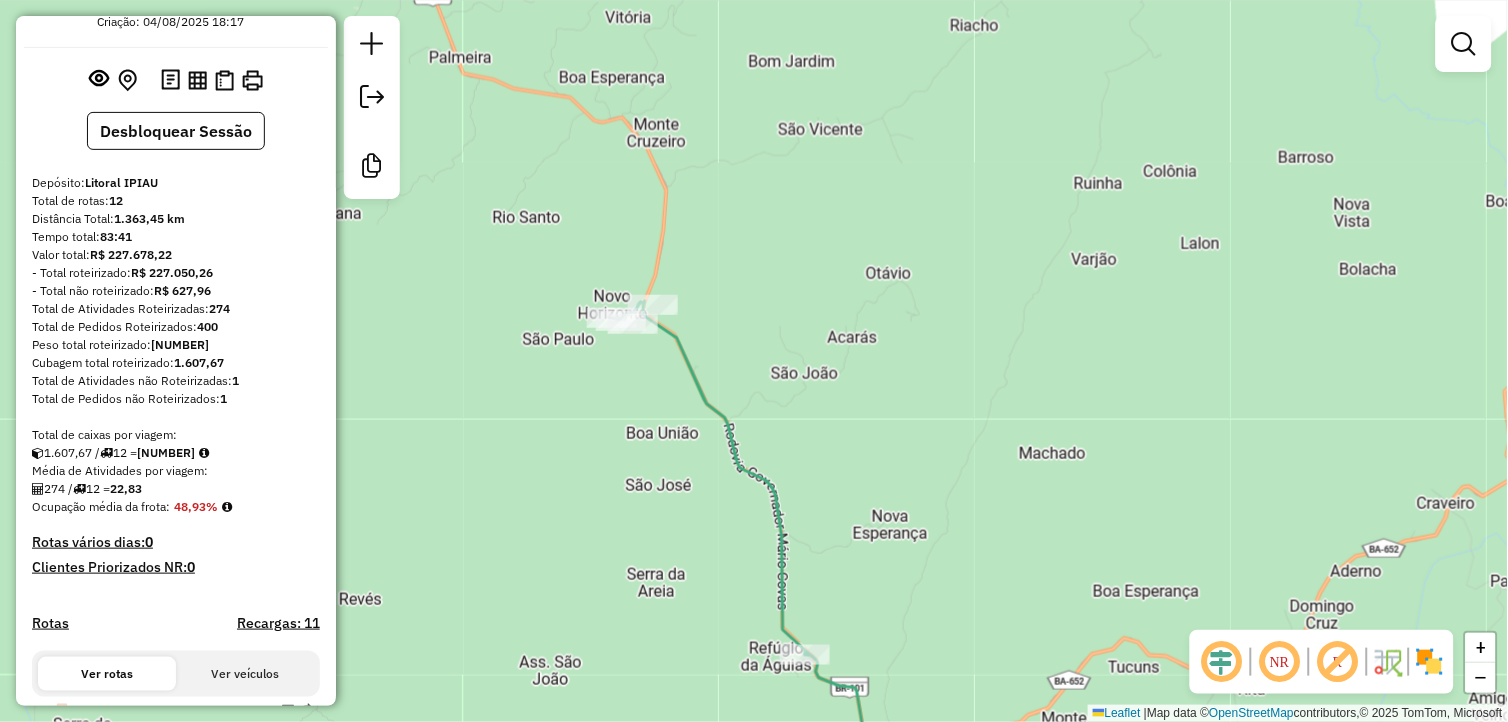 click on "Janela de atendimento Grade de atendimento Capacidade Transportadoras Veículos Cliente Pedidos  Rotas Selecione os dias de semana para filtrar as janelas de atendimento  Seg   Ter   Qua   Qui   Sex   Sáb   Dom  Informe o período da janela de atendimento: De: Até:  Filtrar exatamente a janela do cliente  Considerar janela de atendimento padrão  Selecione os dias de semana para filtrar as grades de atendimento  Seg   Ter   Qua   Qui   Sex   Sáb   Dom   Considerar clientes sem dia de atendimento cadastrado  Clientes fora do dia de atendimento selecionado Filtrar as atividades entre os valores definidos abaixo:  Peso mínimo:   Peso máximo:   Cubagem mínima:   Cubagem máxima:   De:   Até:  Filtrar as atividades entre o tempo de atendimento definido abaixo:  De:   Até:   Considerar capacidade total dos clientes não roteirizados Transportadora: Selecione um ou mais itens Tipo de veículo: Selecione um ou mais itens Veículo: Selecione um ou mais itens Motorista: Selecione um ou mais itens Nome: Rótulo:" 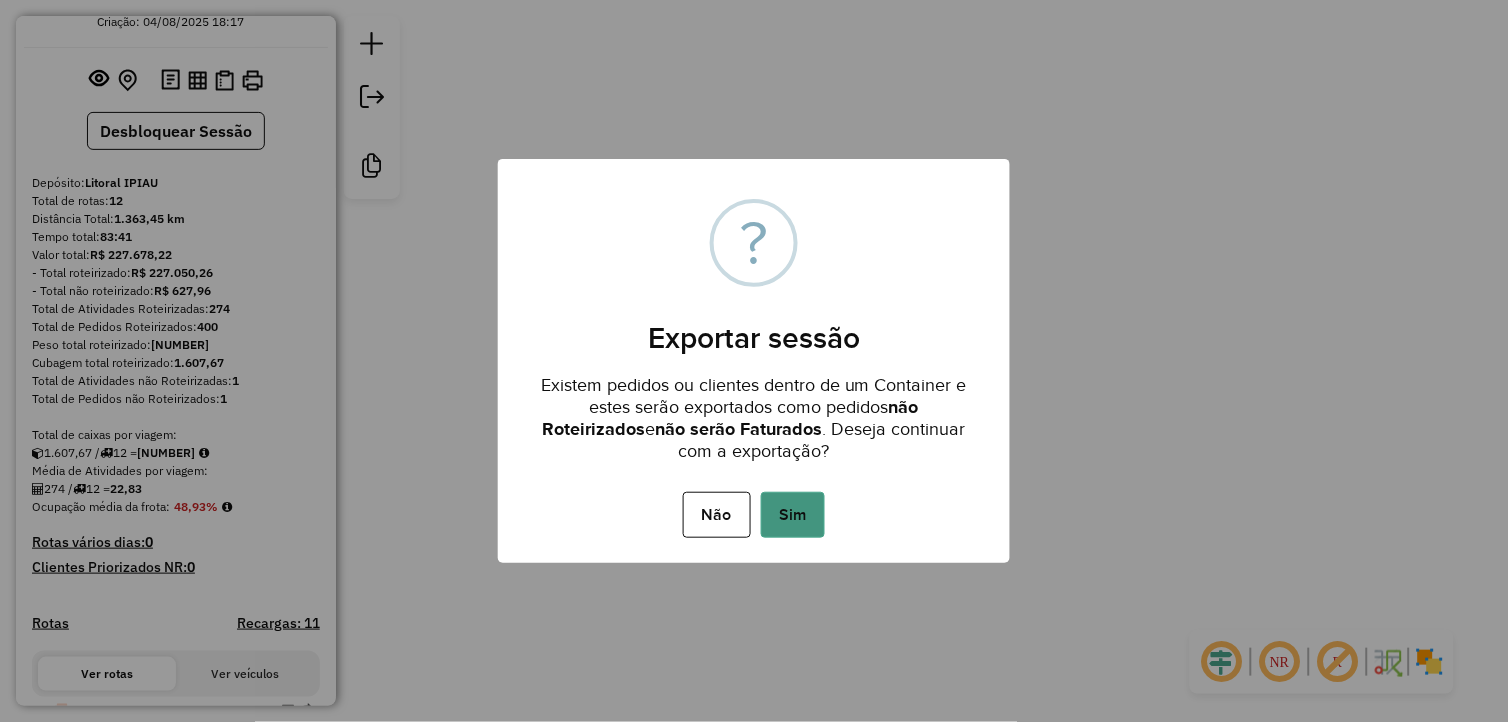 click on "Sim" at bounding box center [793, 515] 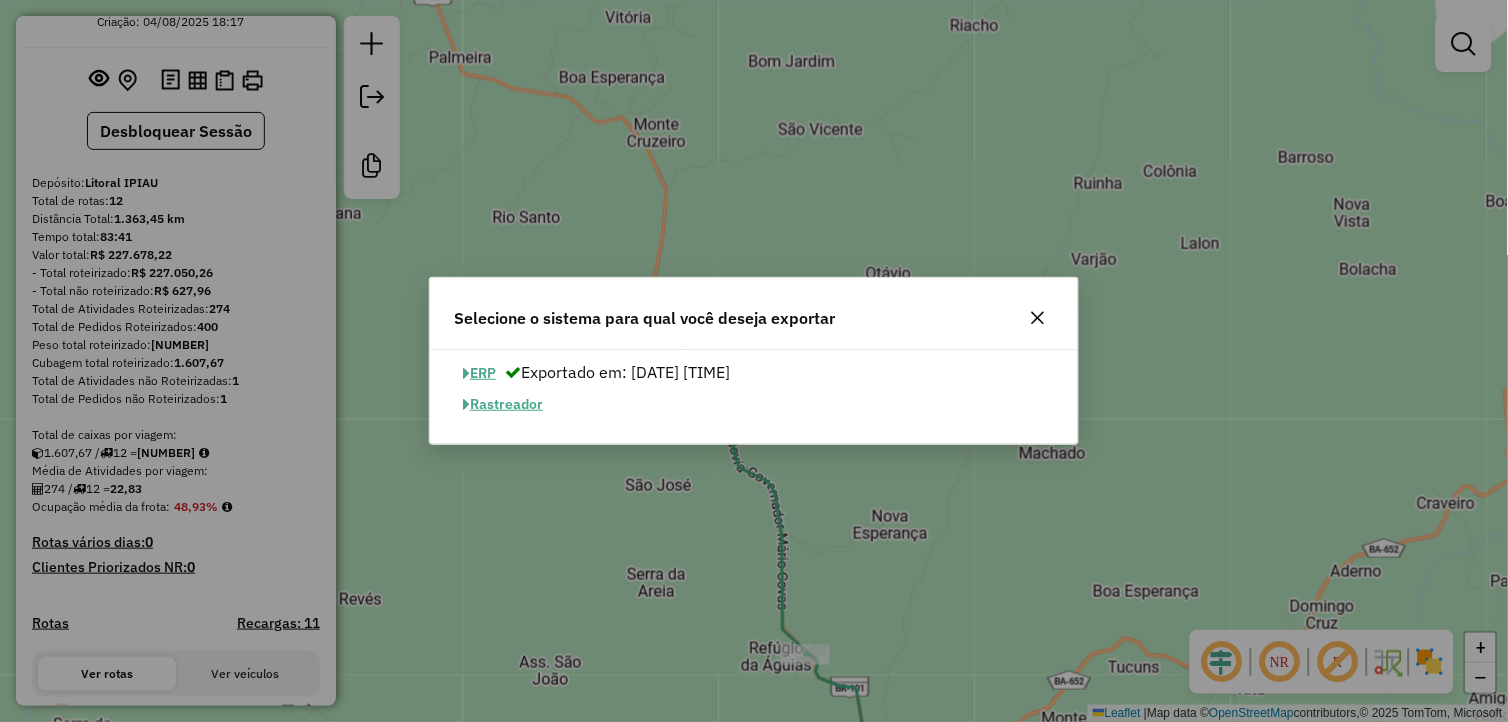click on "ERP" 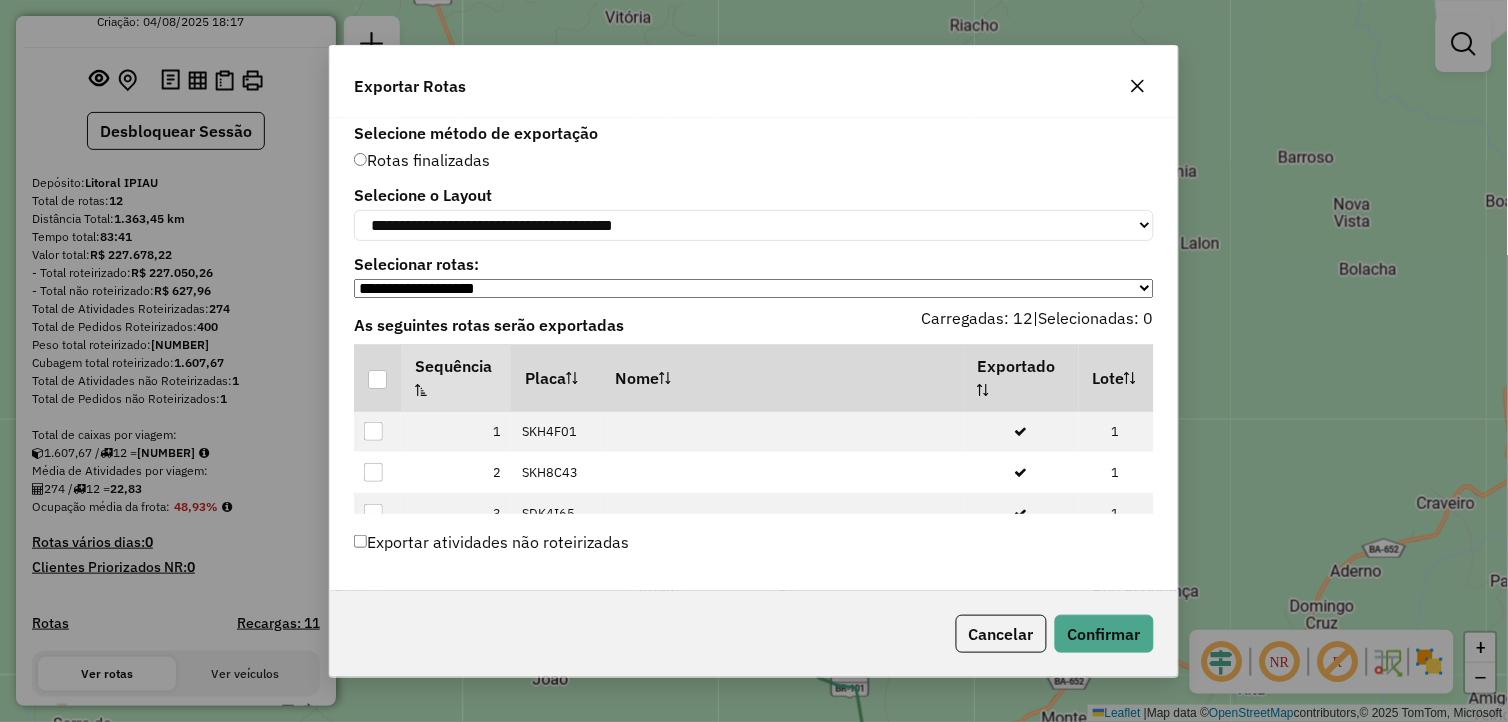click on "Exportar Rotas" 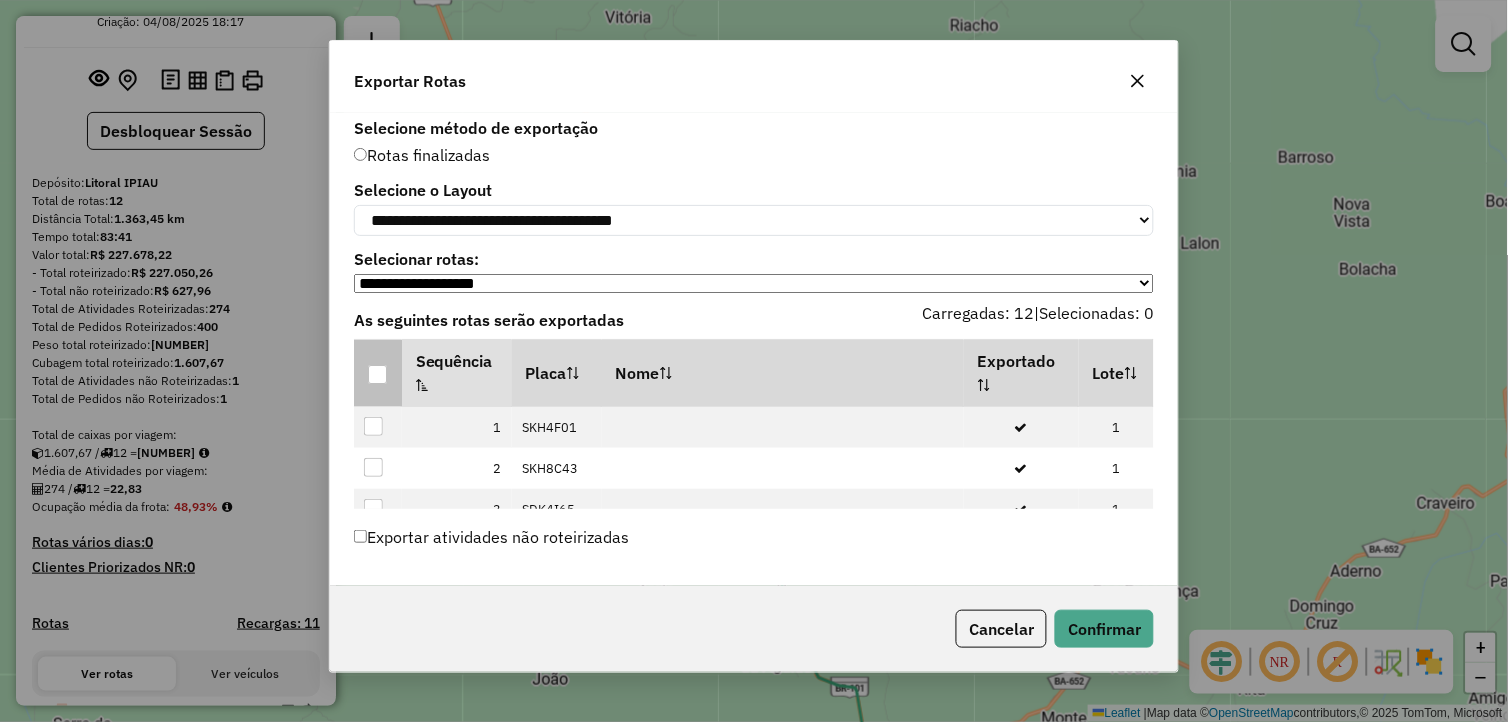 click at bounding box center [377, 374] 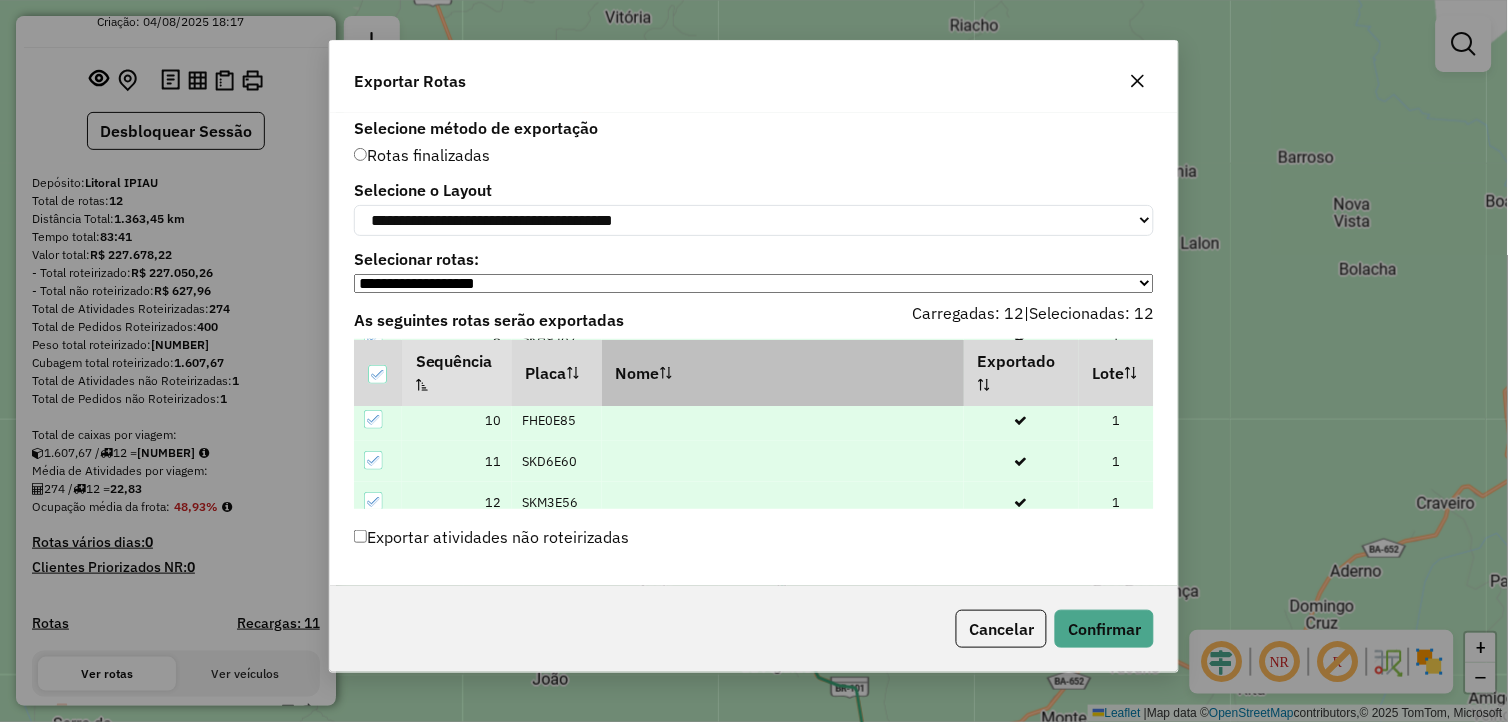 scroll, scrollTop: 392, scrollLeft: 0, axis: vertical 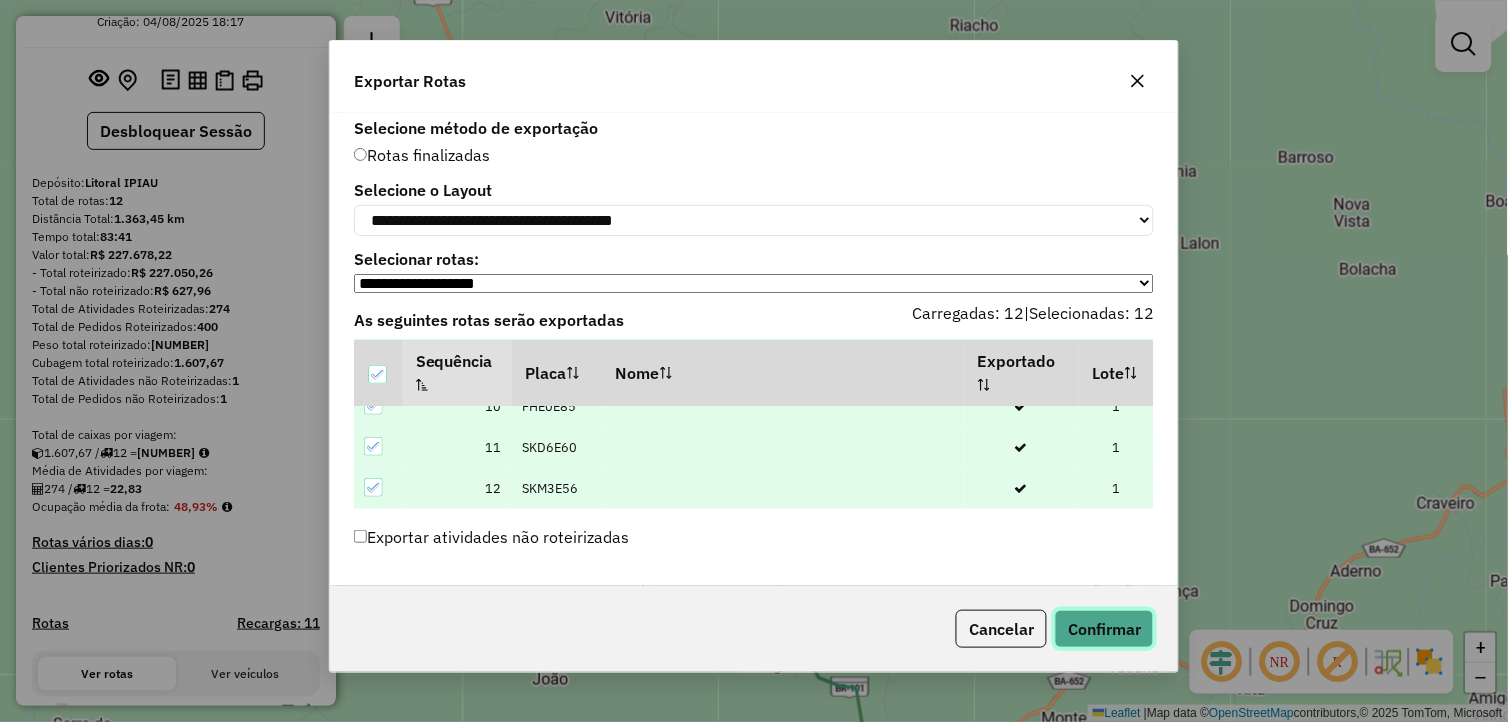 click on "Confirmar" 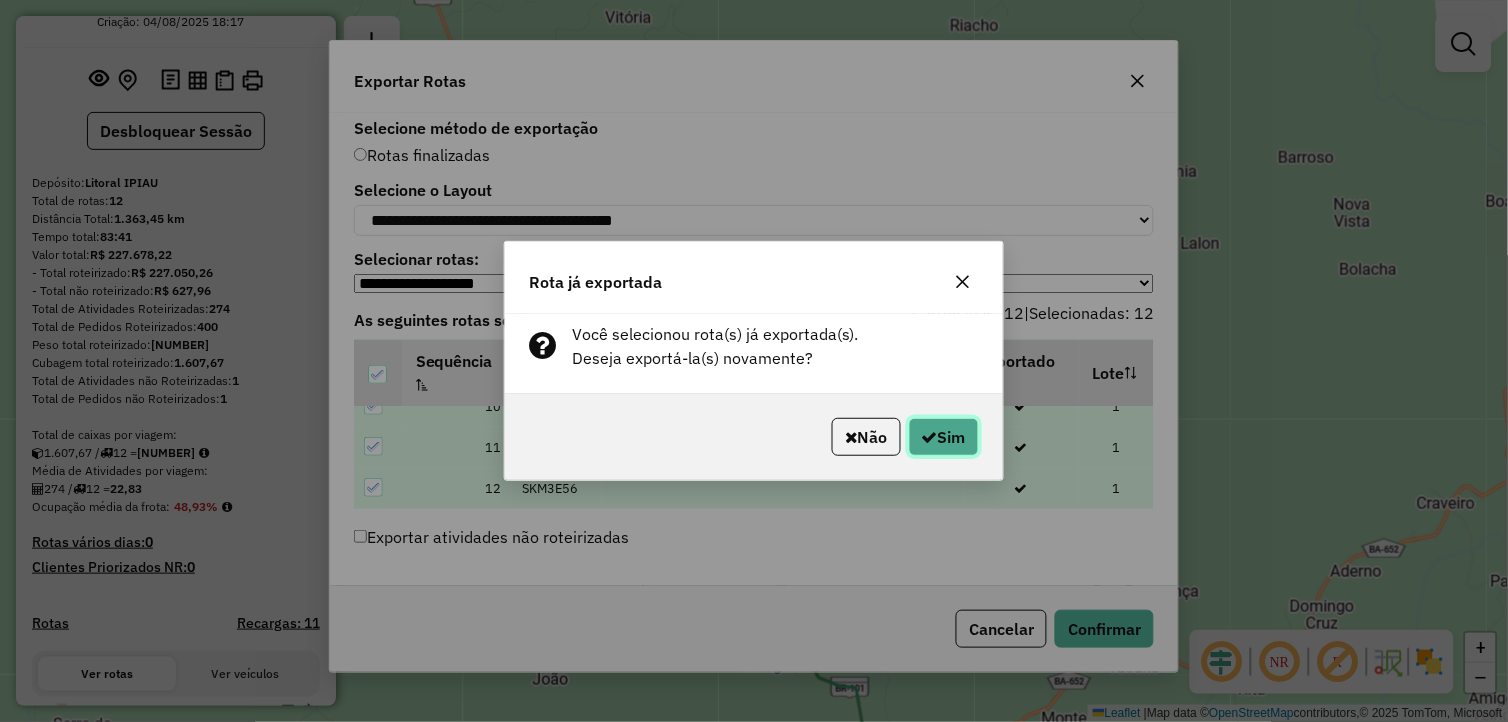 click 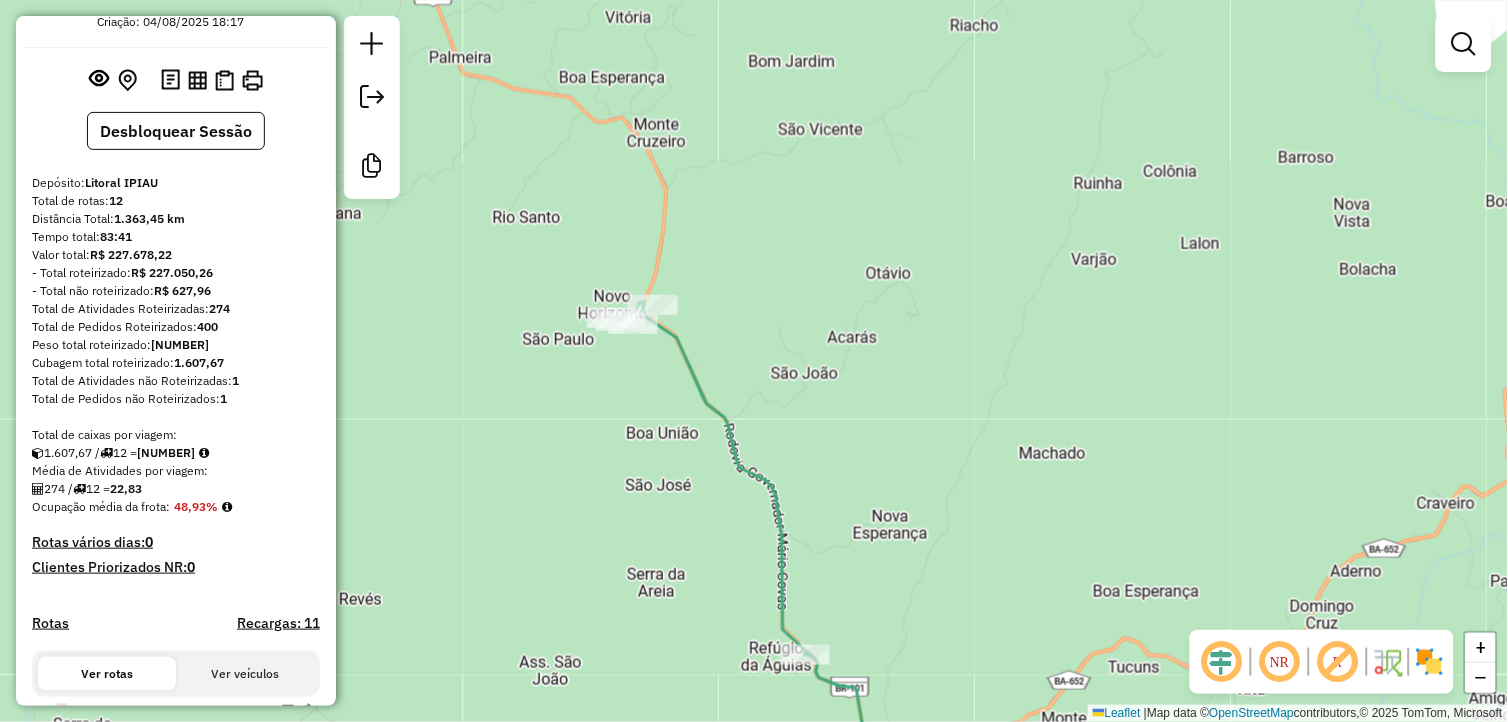 click on "Janela de atendimento Grade de atendimento Capacidade Transportadoras Veículos Cliente Pedidos  Rotas Selecione os dias de semana para filtrar as janelas de atendimento  Seg   Ter   Qua   Qui   Sex   Sáb   Dom  Informe o período da janela de atendimento: De: Até:  Filtrar exatamente a janela do cliente  Considerar janela de atendimento padrão  Selecione os dias de semana para filtrar as grades de atendimento  Seg   Ter   Qua   Qui   Sex   Sáb   Dom   Considerar clientes sem dia de atendimento cadastrado  Clientes fora do dia de atendimento selecionado Filtrar as atividades entre os valores definidos abaixo:  Peso mínimo:   Peso máximo:   Cubagem mínima:   Cubagem máxima:   De:   Até:  Filtrar as atividades entre o tempo de atendimento definido abaixo:  De:   Até:   Considerar capacidade total dos clientes não roteirizados Transportadora: Selecione um ou mais itens Tipo de veículo: Selecione um ou mais itens Veículo: Selecione um ou mais itens Motorista: Selecione um ou mais itens Nome: Rótulo:" 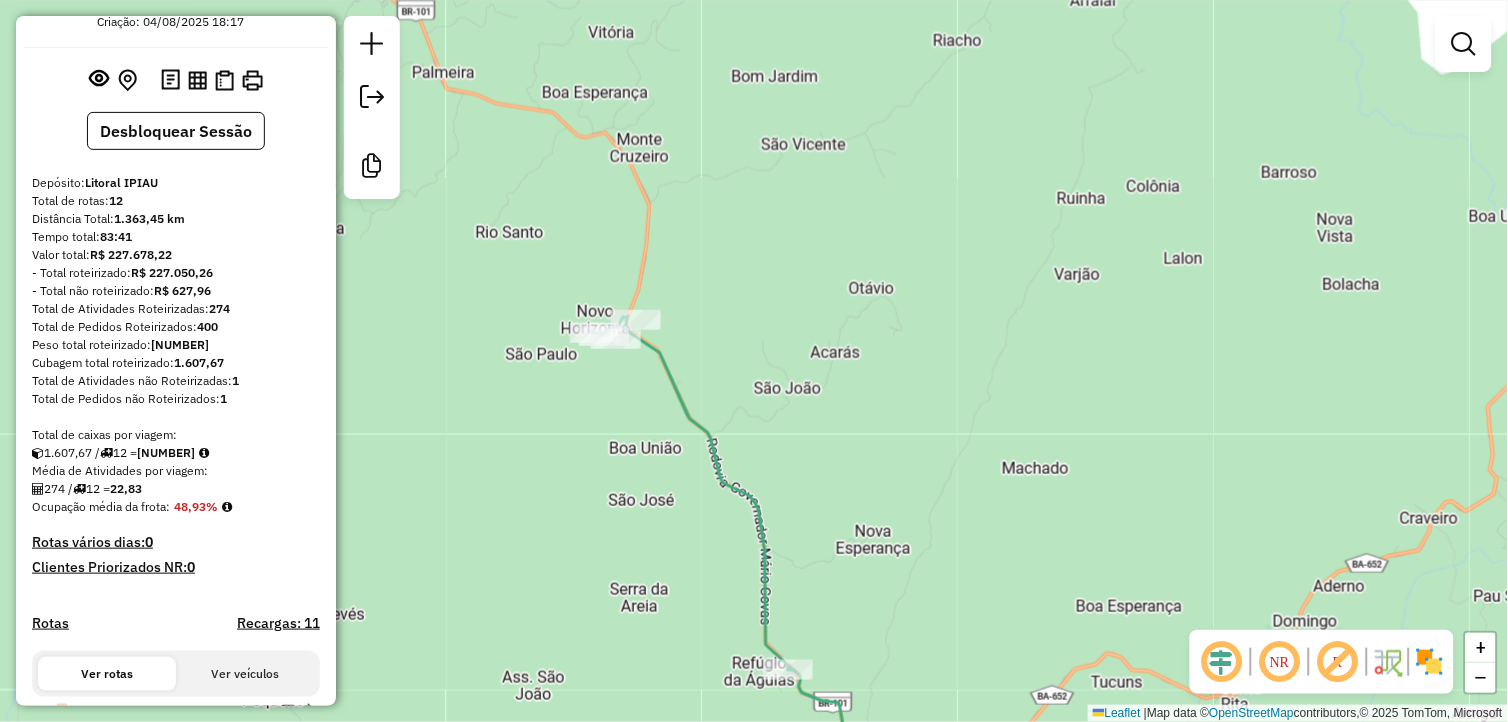 drag, startPoint x: 1156, startPoint y: 322, endPoint x: 1114, endPoint y: 324, distance: 42.047592 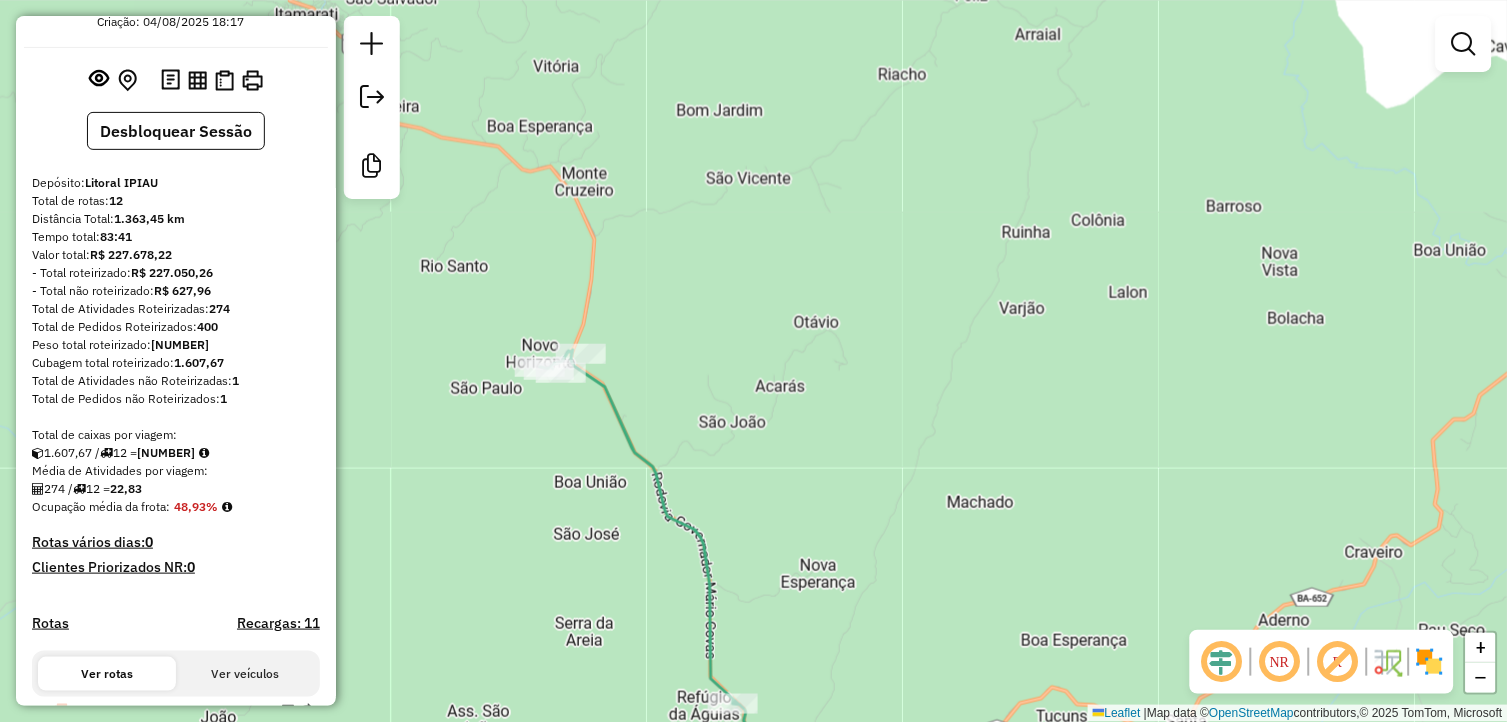 click on "Janela de atendimento Grade de atendimento Capacidade Transportadoras Veículos Cliente Pedidos  Rotas Selecione os dias de semana para filtrar as janelas de atendimento  Seg   Ter   Qua   Qui   Sex   Sáb   Dom  Informe o período da janela de atendimento: De: Até:  Filtrar exatamente a janela do cliente  Considerar janela de atendimento padrão  Selecione os dias de semana para filtrar as grades de atendimento  Seg   Ter   Qua   Qui   Sex   Sáb   Dom   Considerar clientes sem dia de atendimento cadastrado  Clientes fora do dia de atendimento selecionado Filtrar as atividades entre os valores definidos abaixo:  Peso mínimo:   Peso máximo:   Cubagem mínima:   Cubagem máxima:   De:   Até:  Filtrar as atividades entre o tempo de atendimento definido abaixo:  De:   Até:   Considerar capacidade total dos clientes não roteirizados Transportadora: Selecione um ou mais itens Tipo de veículo: Selecione um ou mais itens Veículo: Selecione um ou mais itens Motorista: Selecione um ou mais itens Nome: Rótulo:" 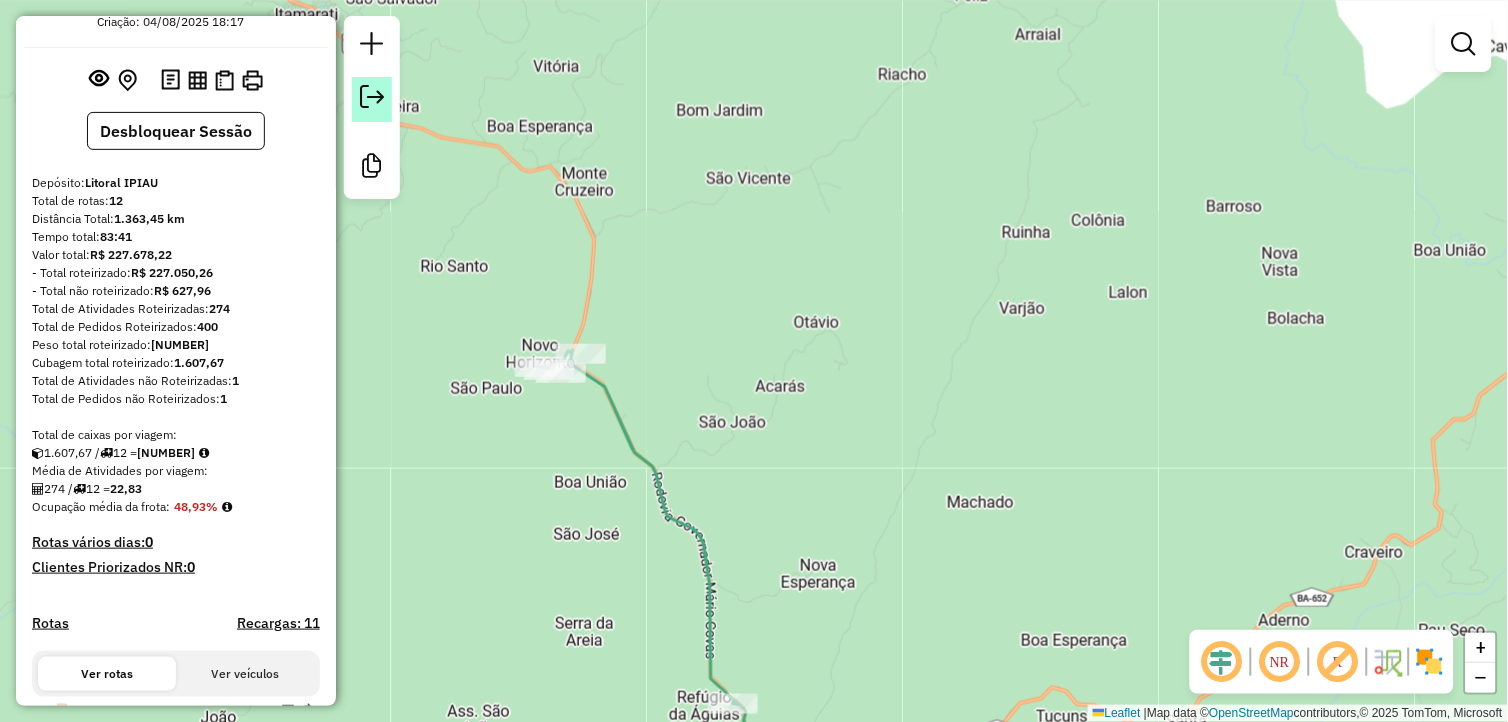 click 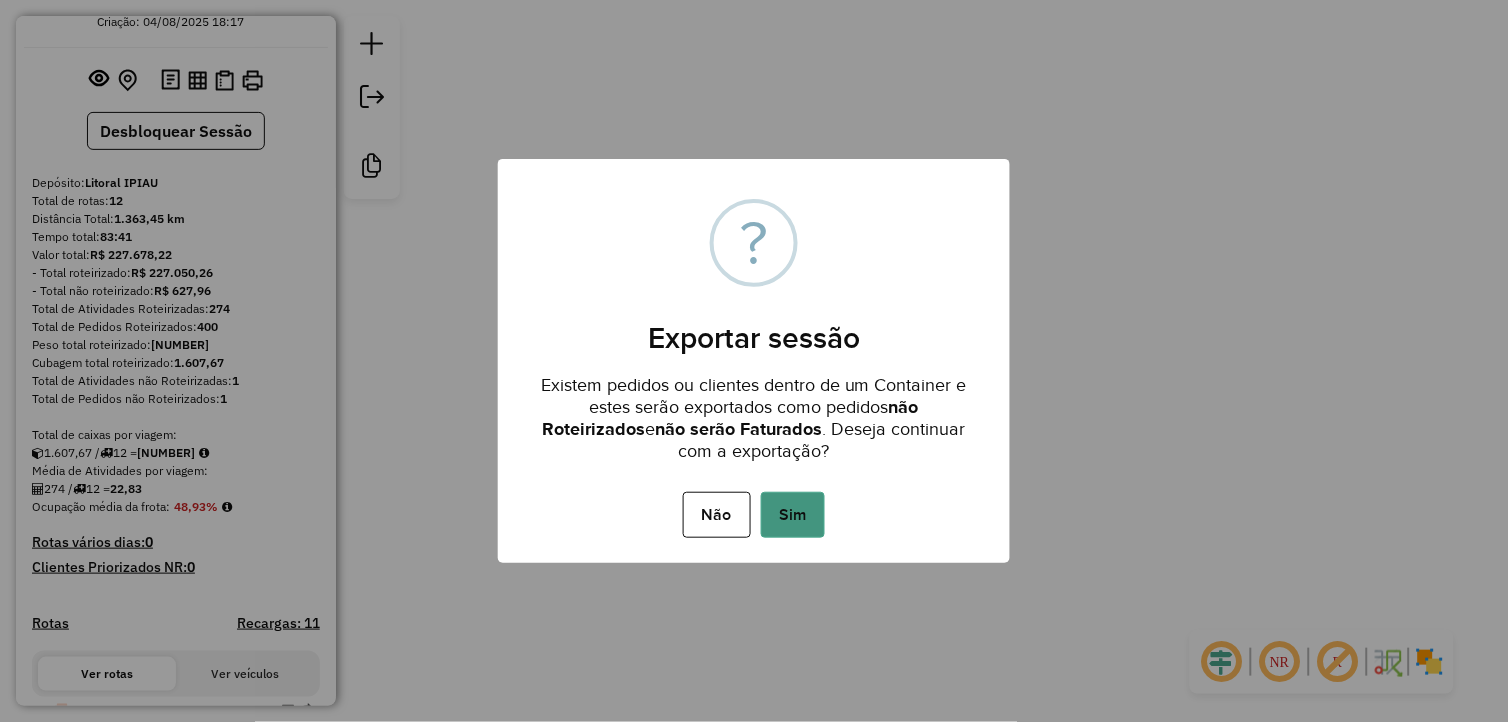 click on "Sim" at bounding box center (793, 515) 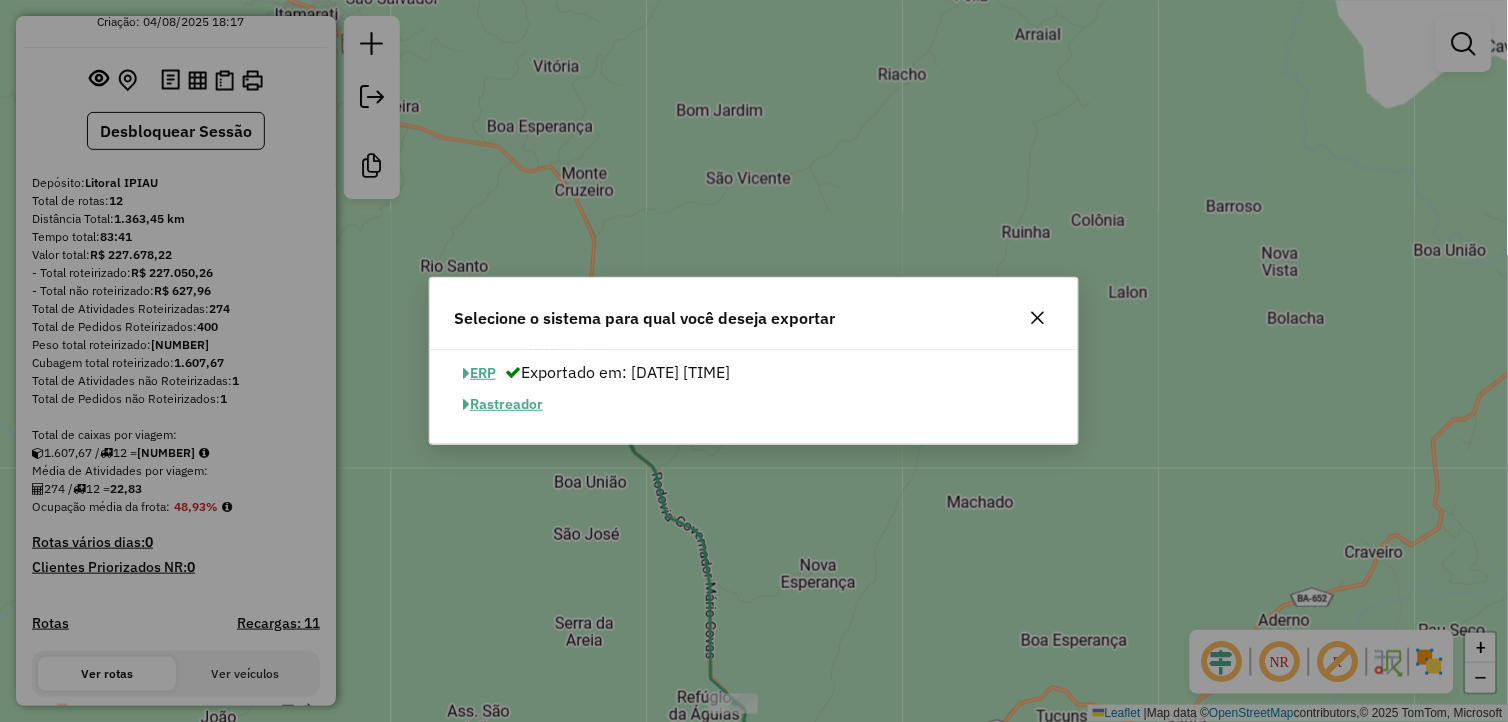 drag, startPoint x: 811, startPoint y: 158, endPoint x: 810, endPoint y: 168, distance: 10.049875 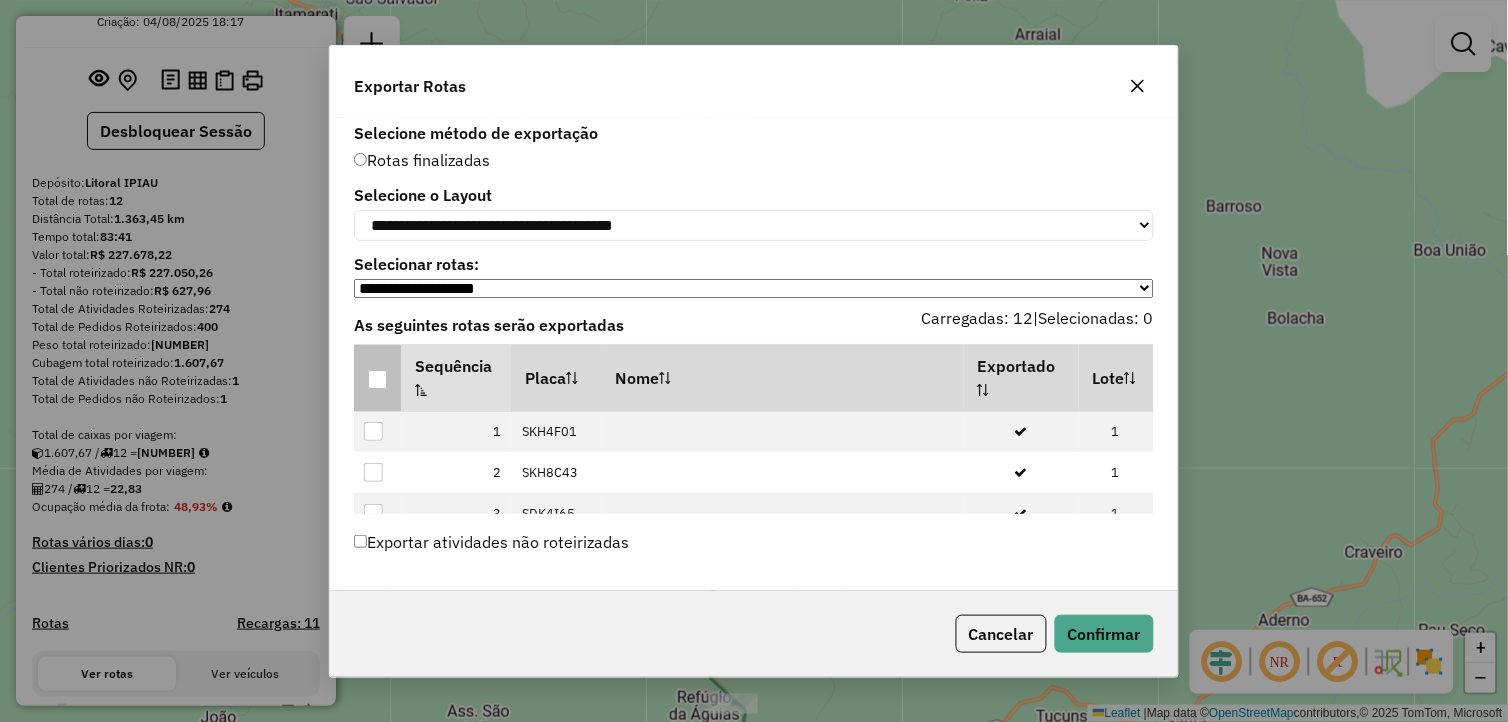 click at bounding box center (377, 379) 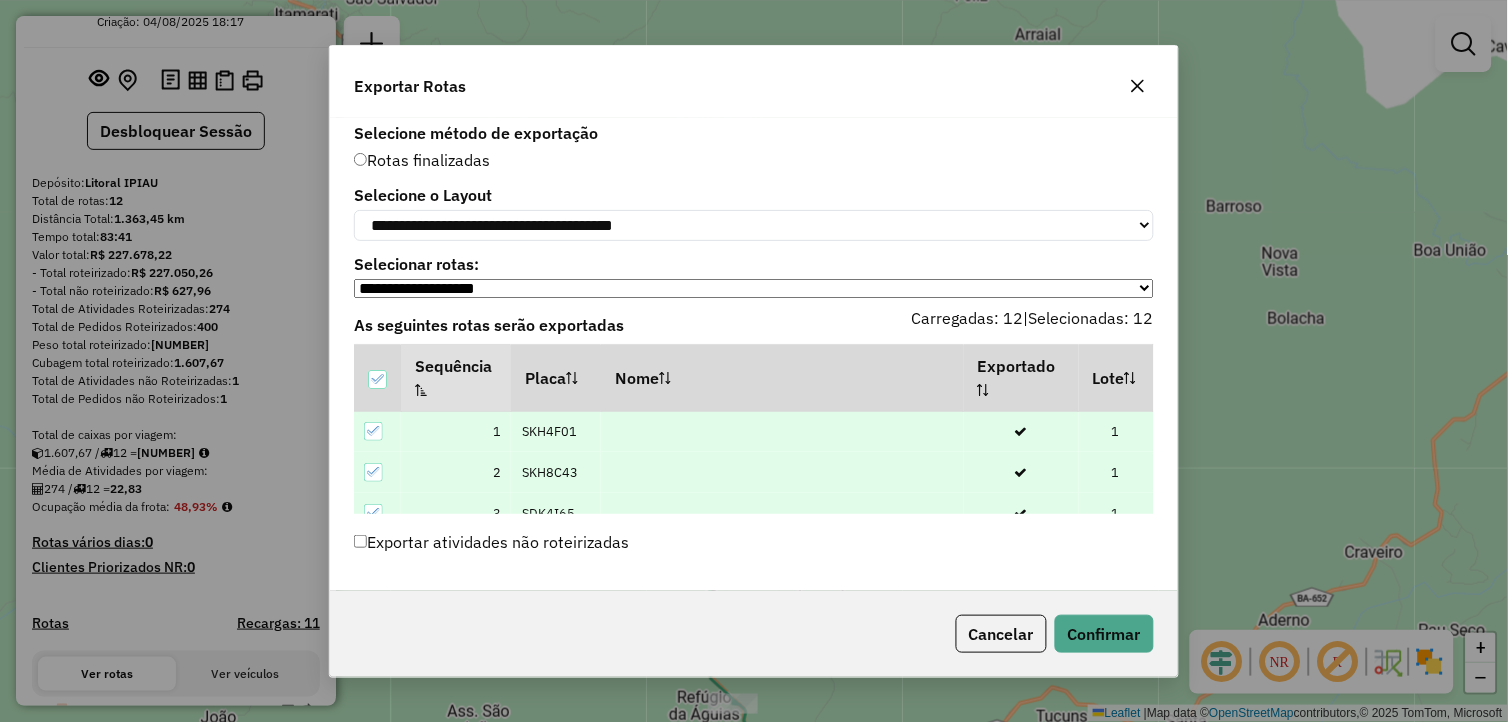 click on "Cancelar   Confirmar" 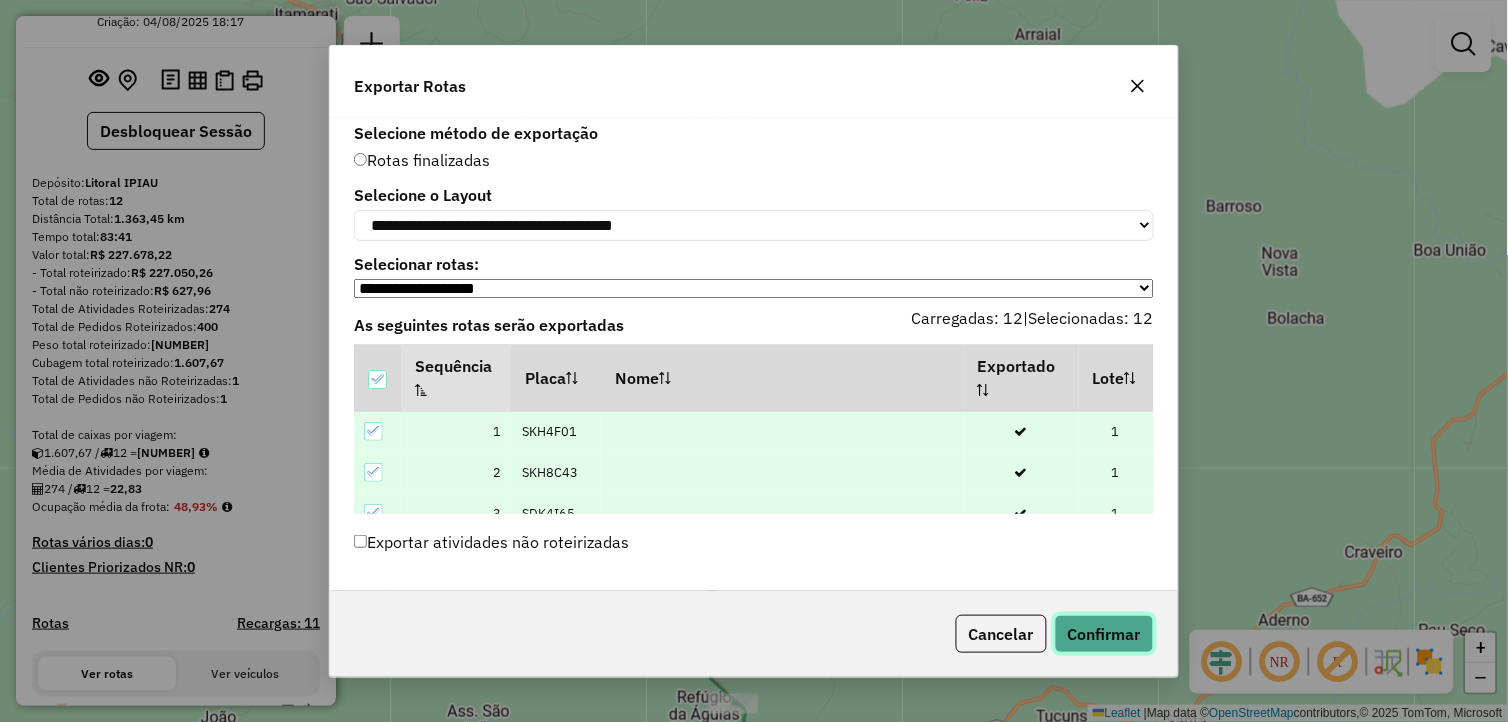 click on "Confirmar" 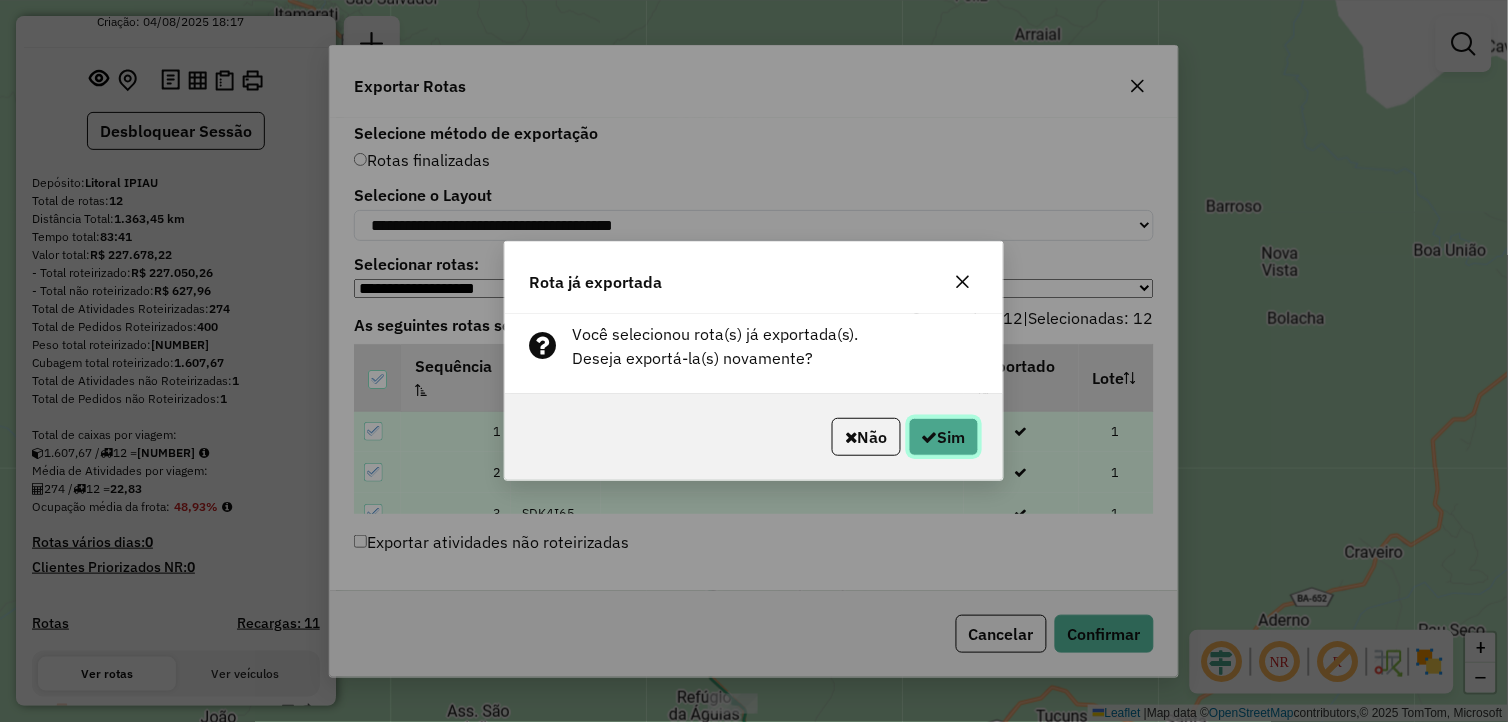 click on "Sim" 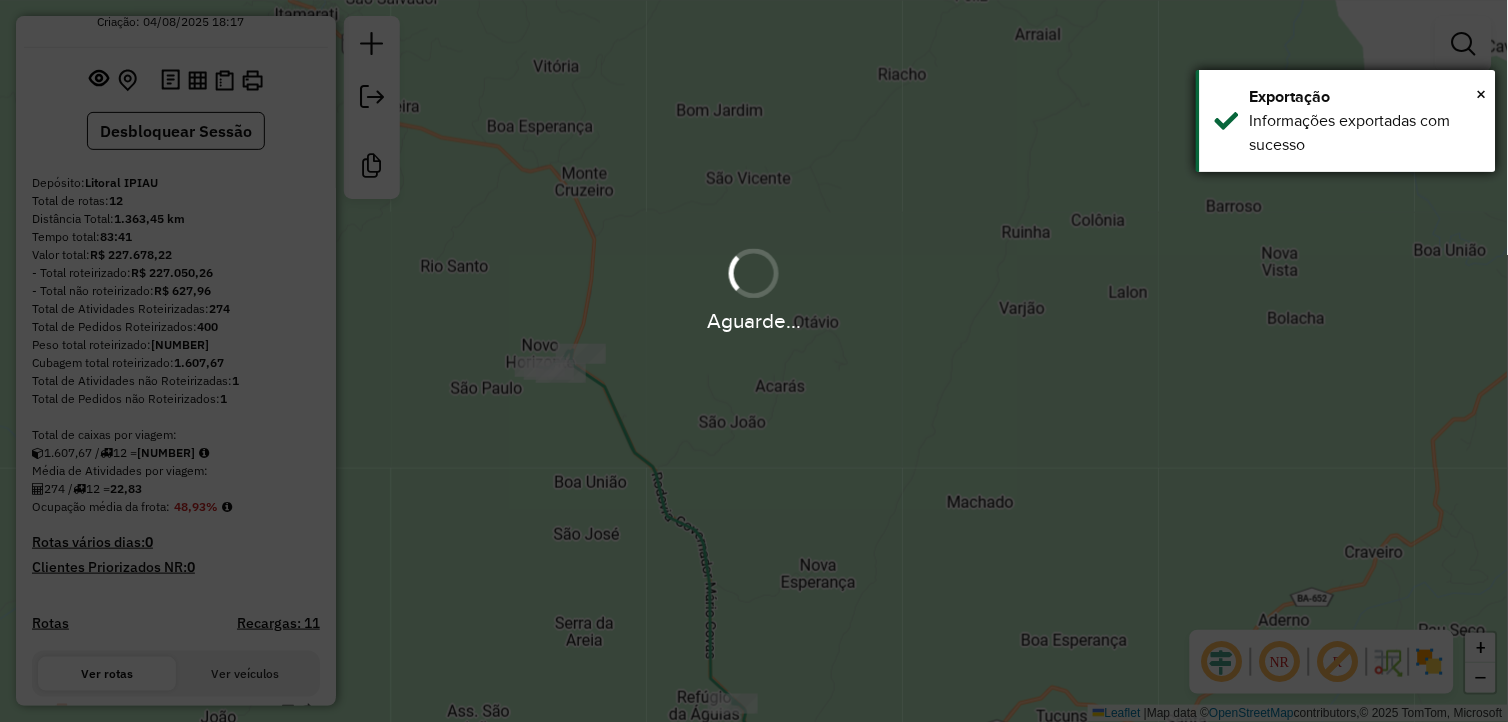 click on "Informações exportadas com sucesso" at bounding box center (1365, 133) 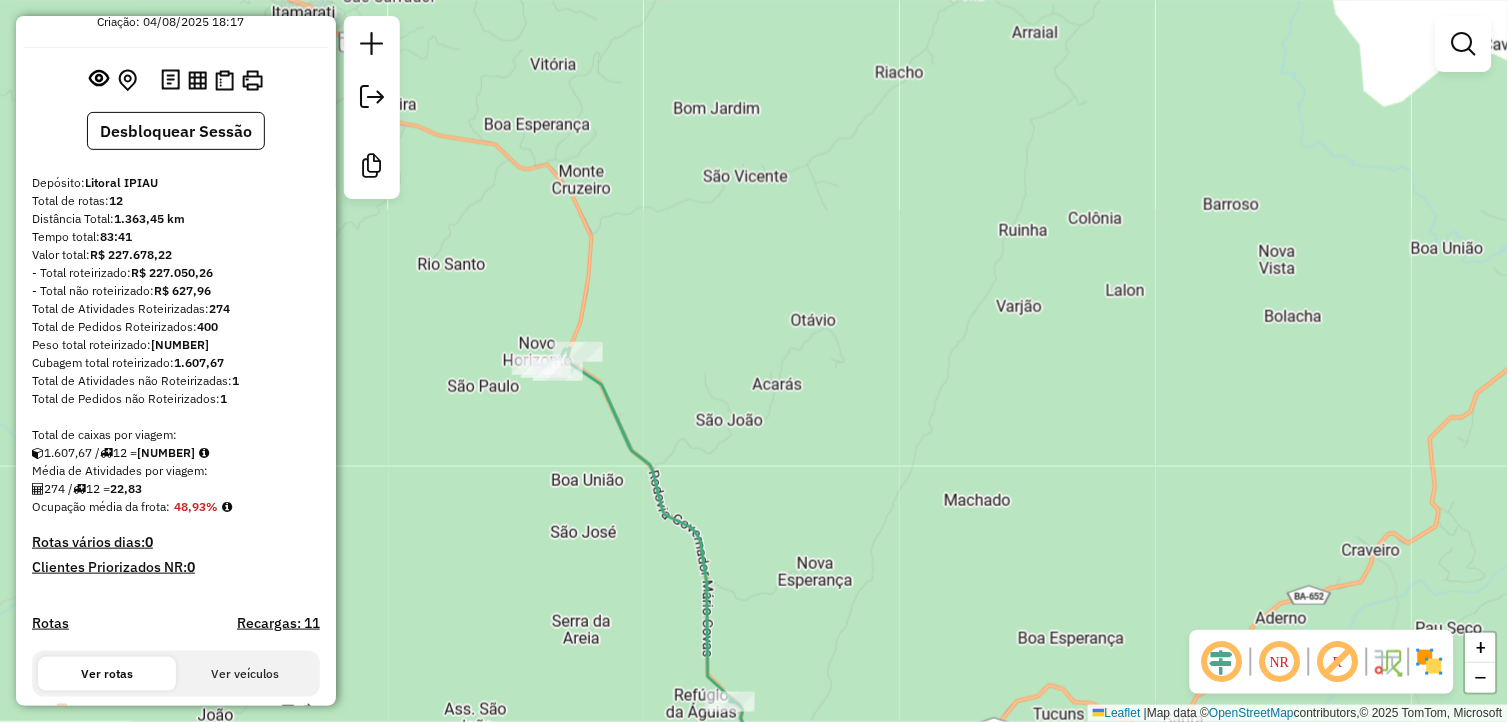 drag, startPoint x: 1243, startPoint y: 238, endPoint x: 1167, endPoint y: 183, distance: 93.813644 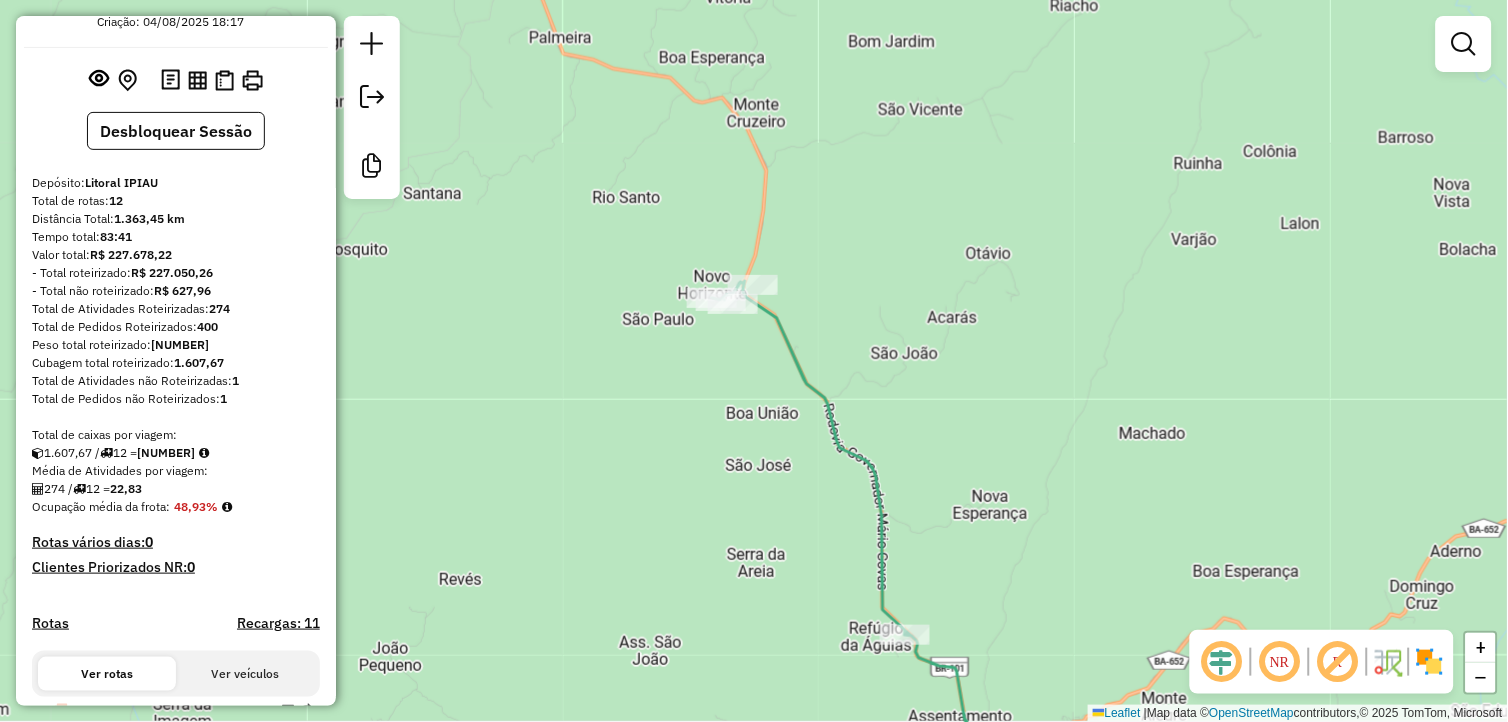 drag, startPoint x: 746, startPoint y: 232, endPoint x: 994, endPoint y: 216, distance: 248.5156 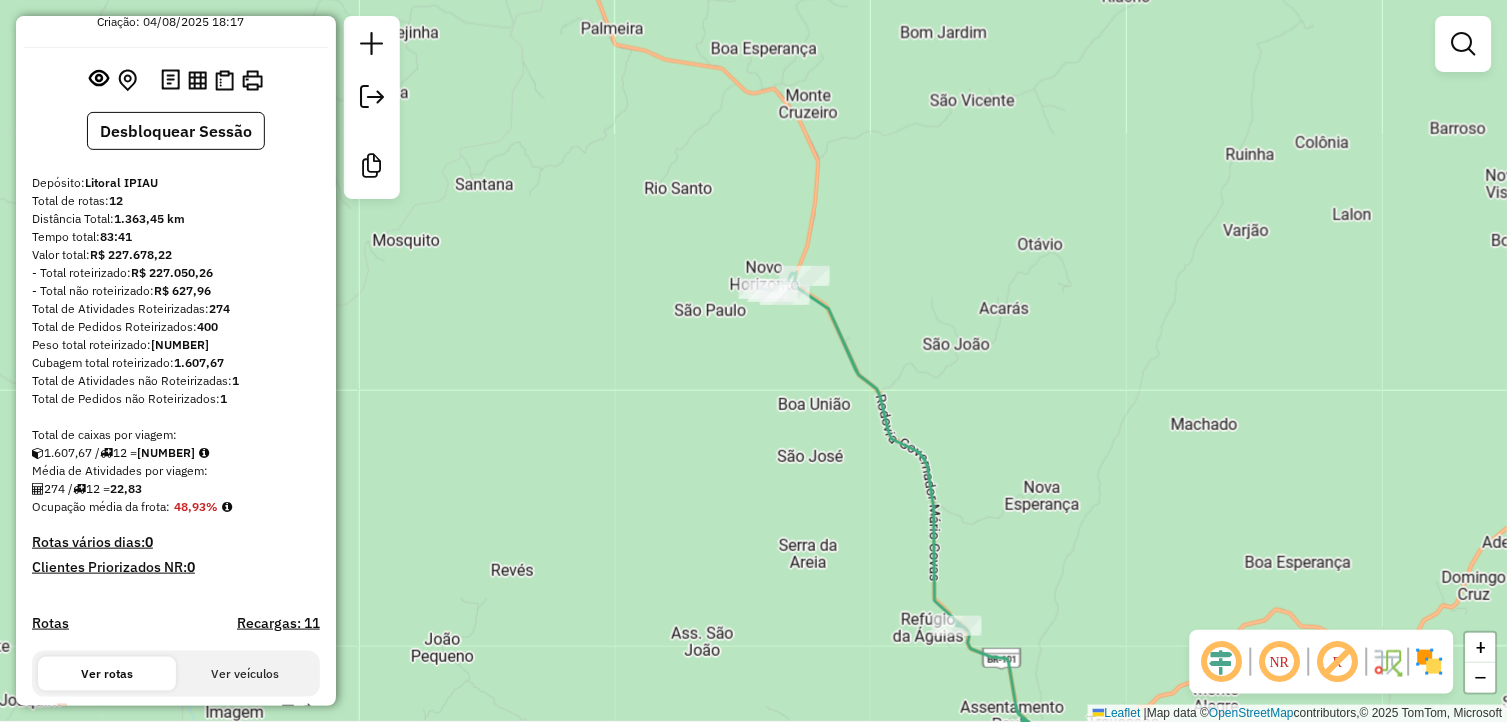 drag, startPoint x: 917, startPoint y: 265, endPoint x: 1015, endPoint y: 222, distance: 107.01869 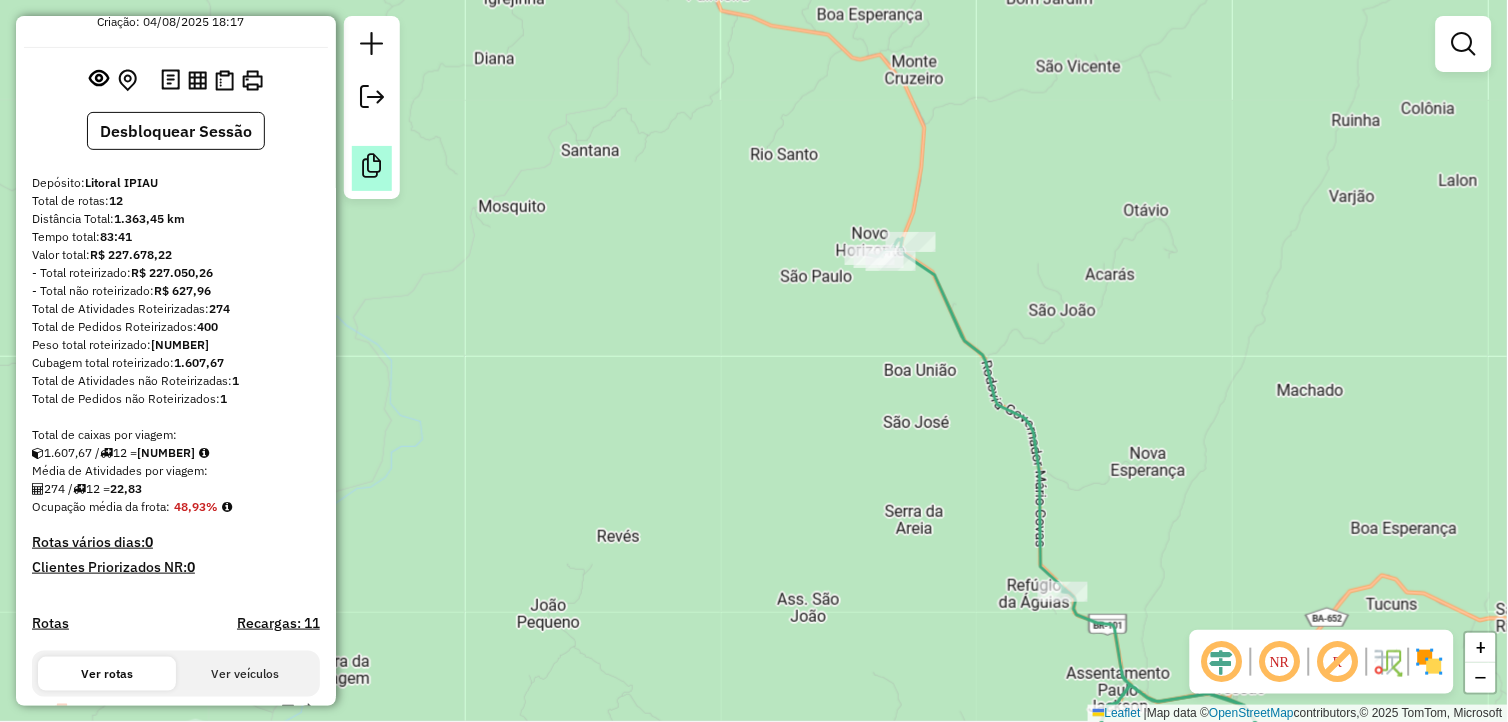 click 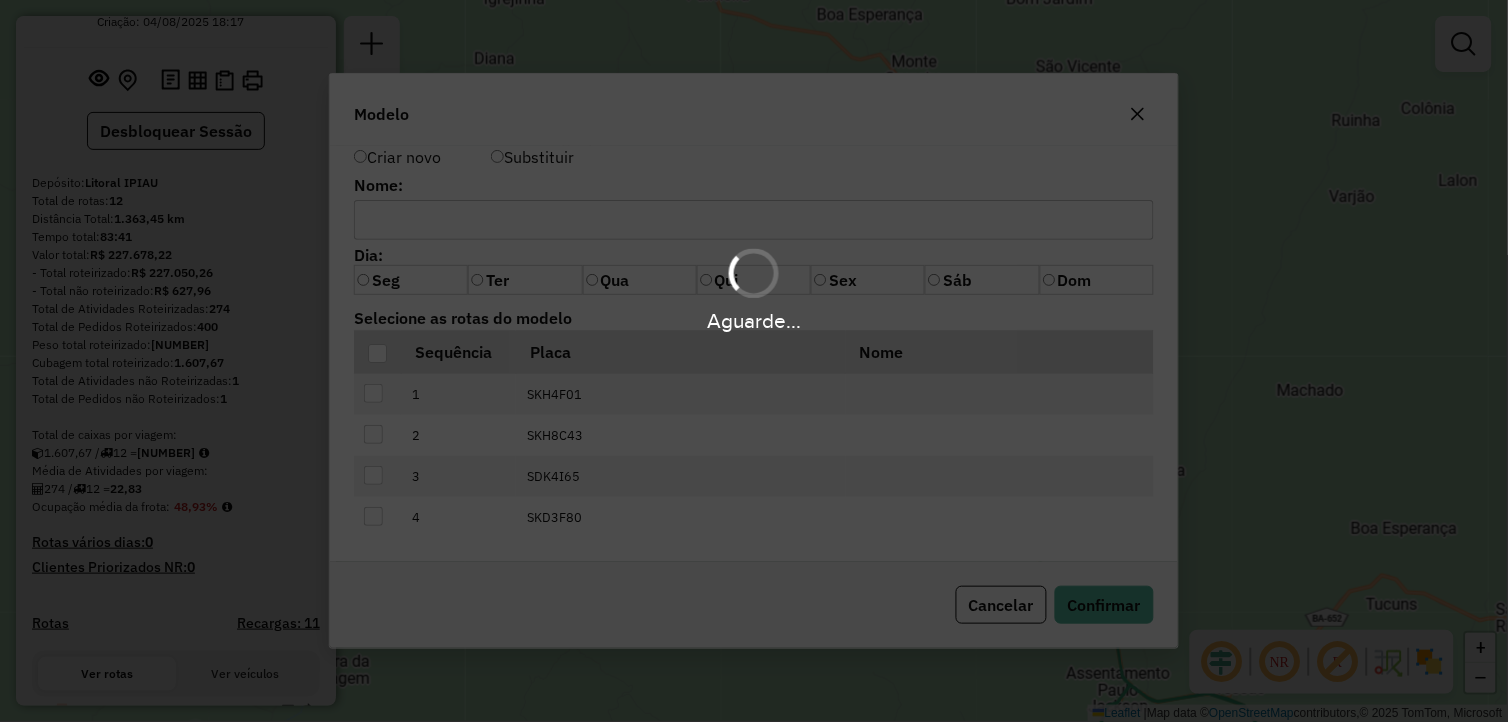click on "Aguarde..." at bounding box center [754, 361] 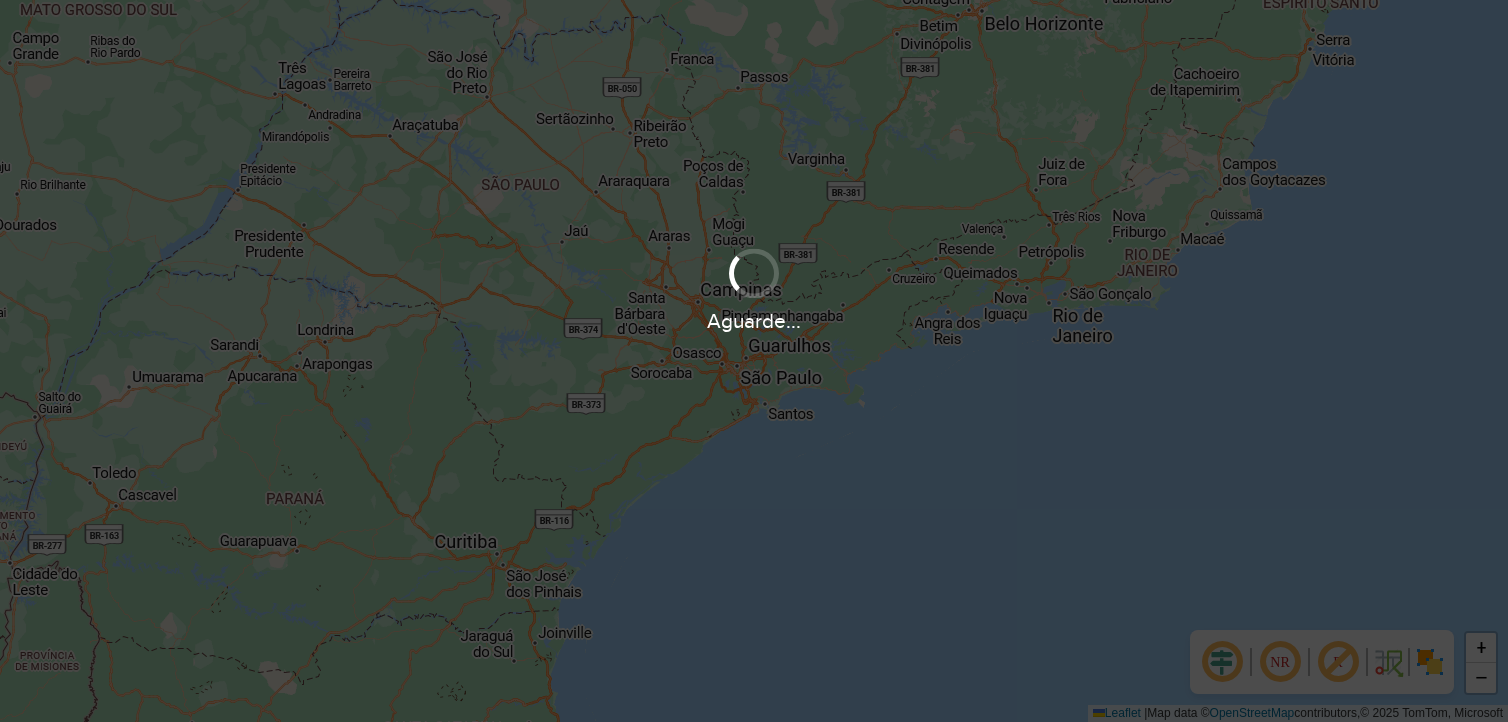 scroll, scrollTop: 0, scrollLeft: 0, axis: both 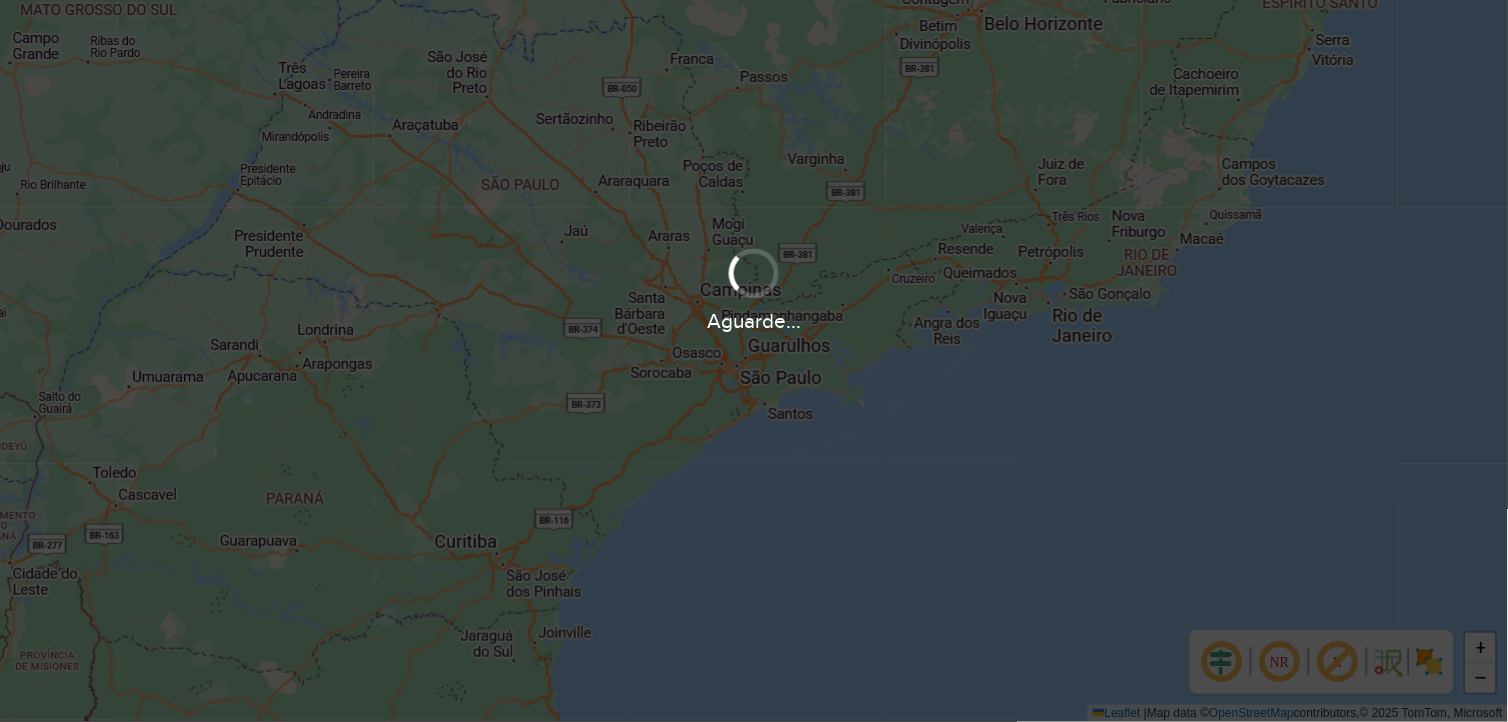 click on "+ −  Leaflet   |  Map data ©  OpenStreetMap  contributors,© 2025 TomTom, Microsoft" 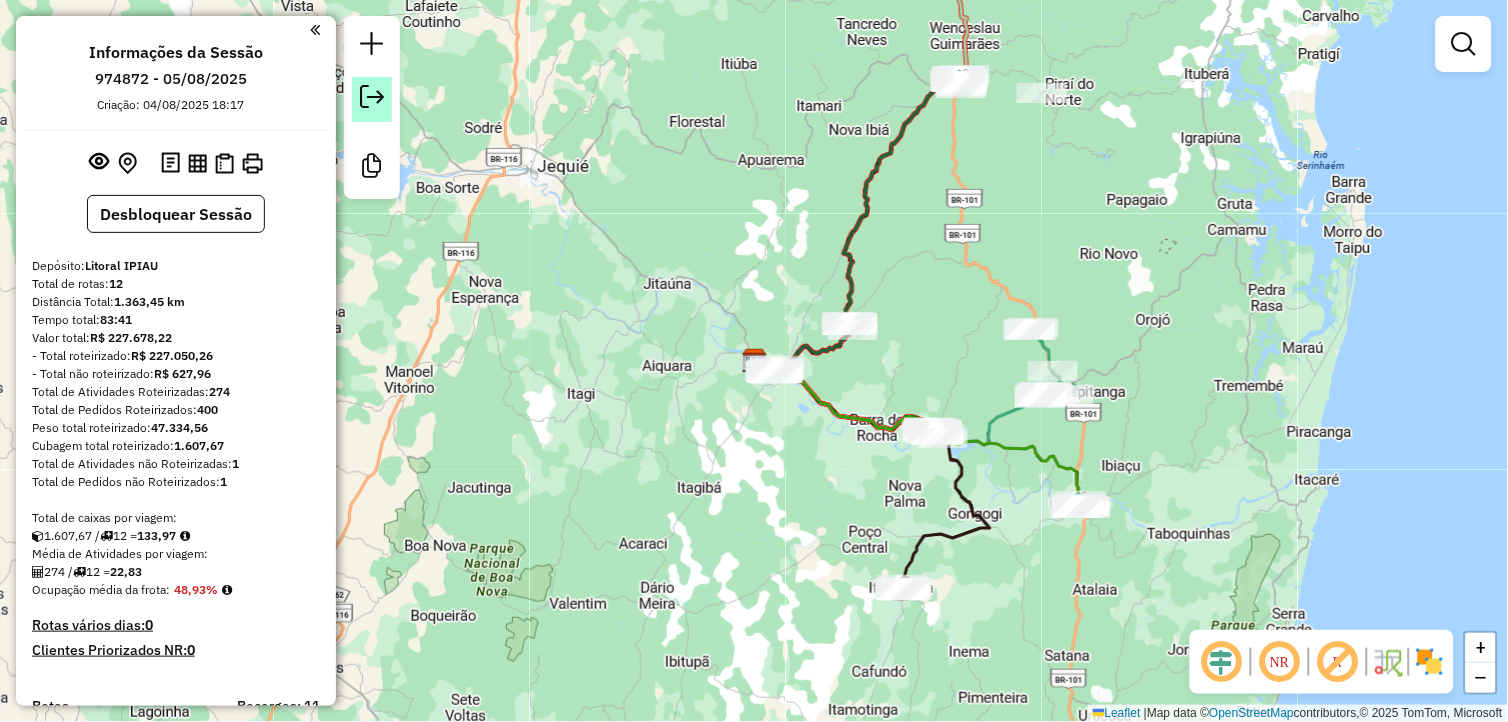 click 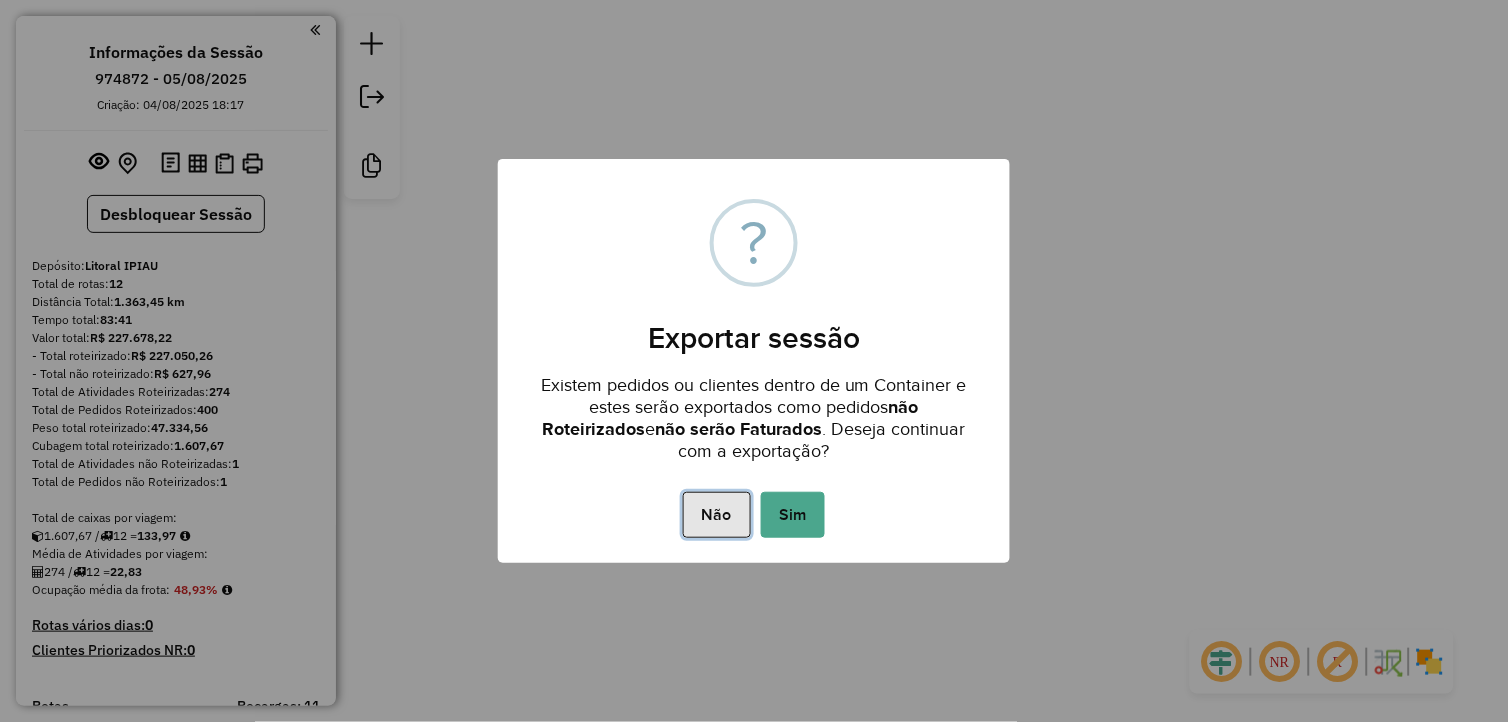 click on "Não" at bounding box center [716, 515] 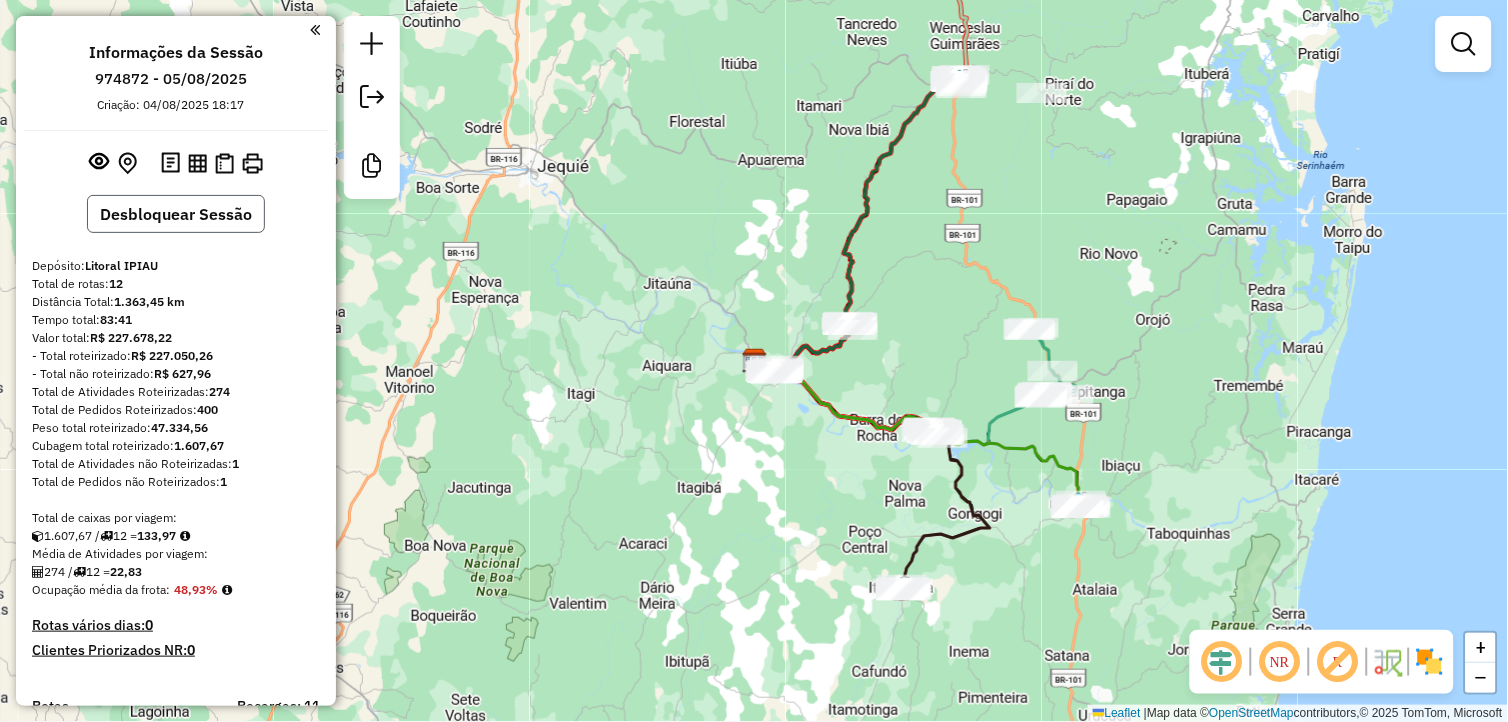 click on "Desbloquear Sessão" at bounding box center [176, 214] 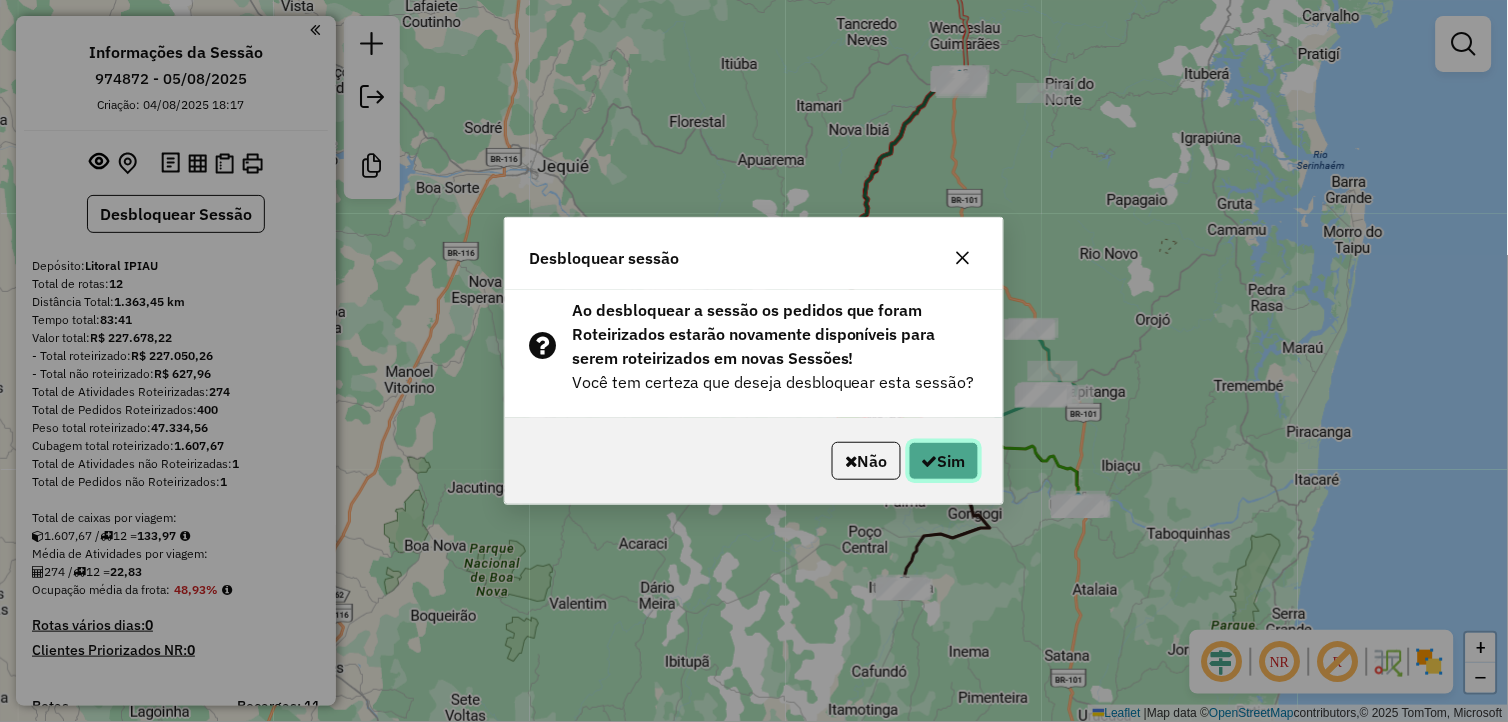 click on "Sim" 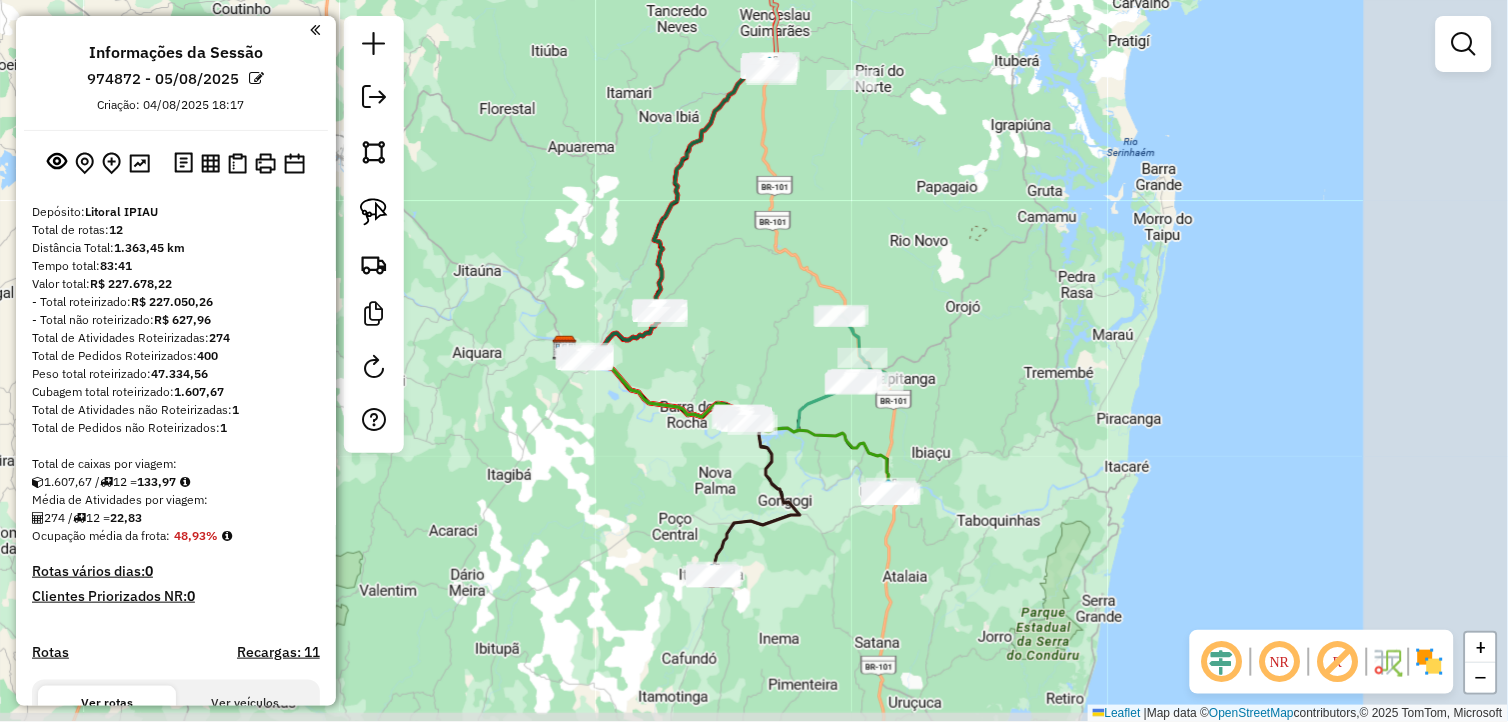 drag, startPoint x: 891, startPoint y: 268, endPoint x: 473, endPoint y: 186, distance: 425.96713 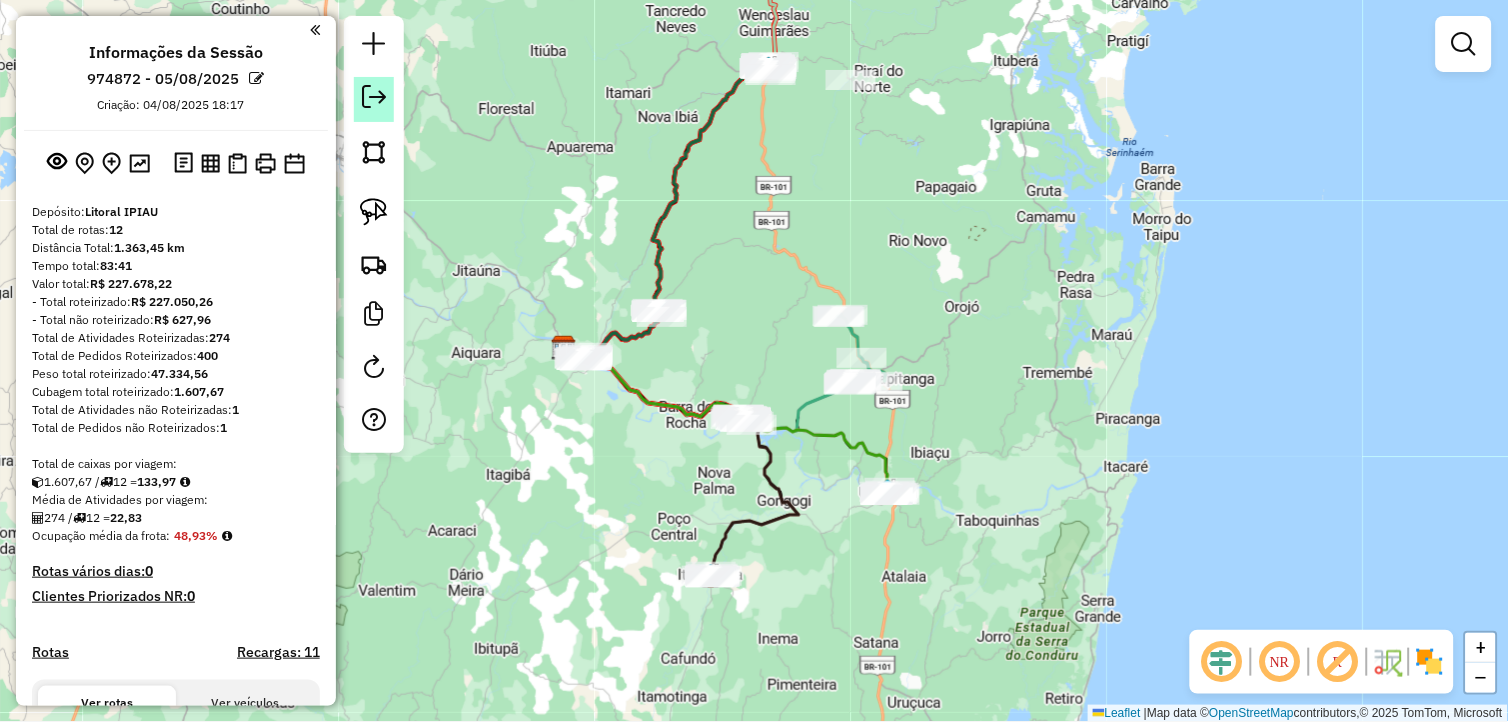 click 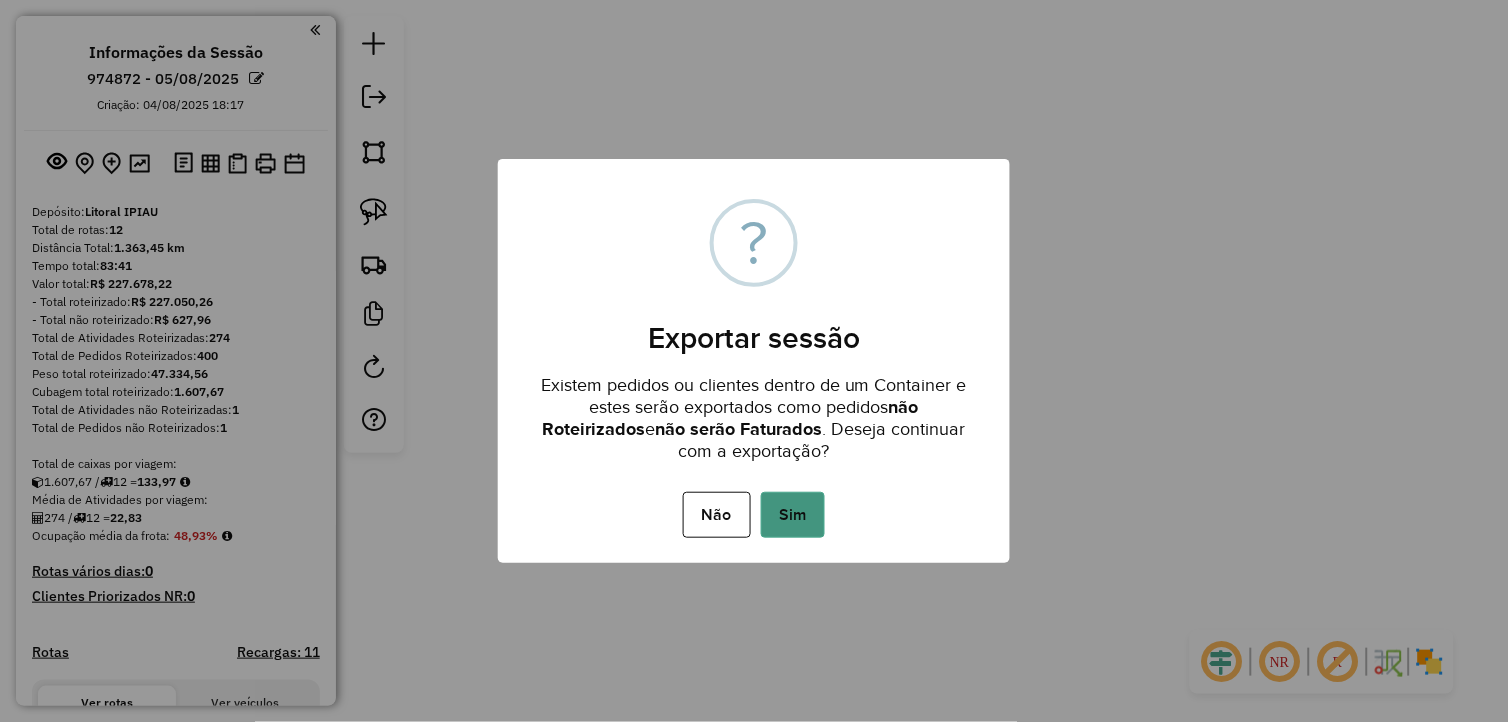 click on "Sim" at bounding box center (793, 515) 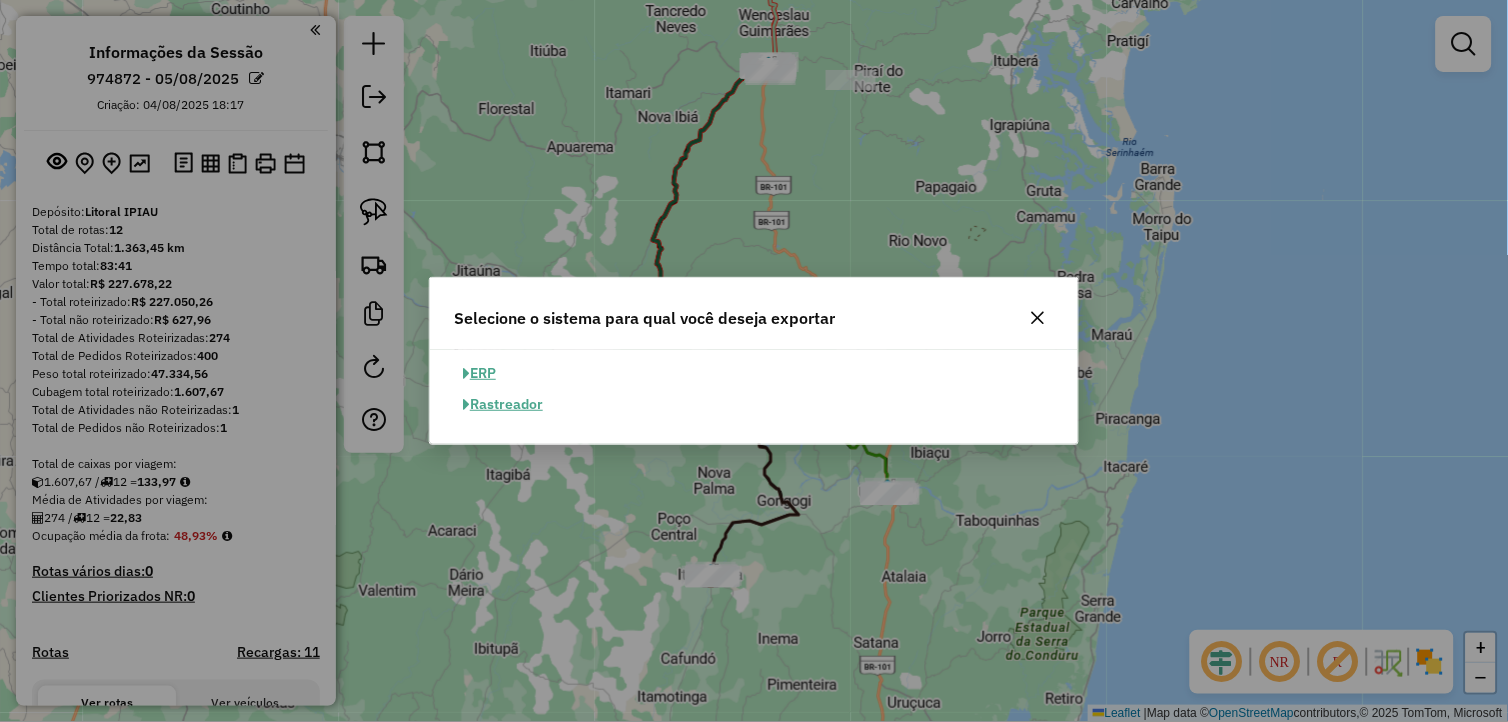 click on "ERP" 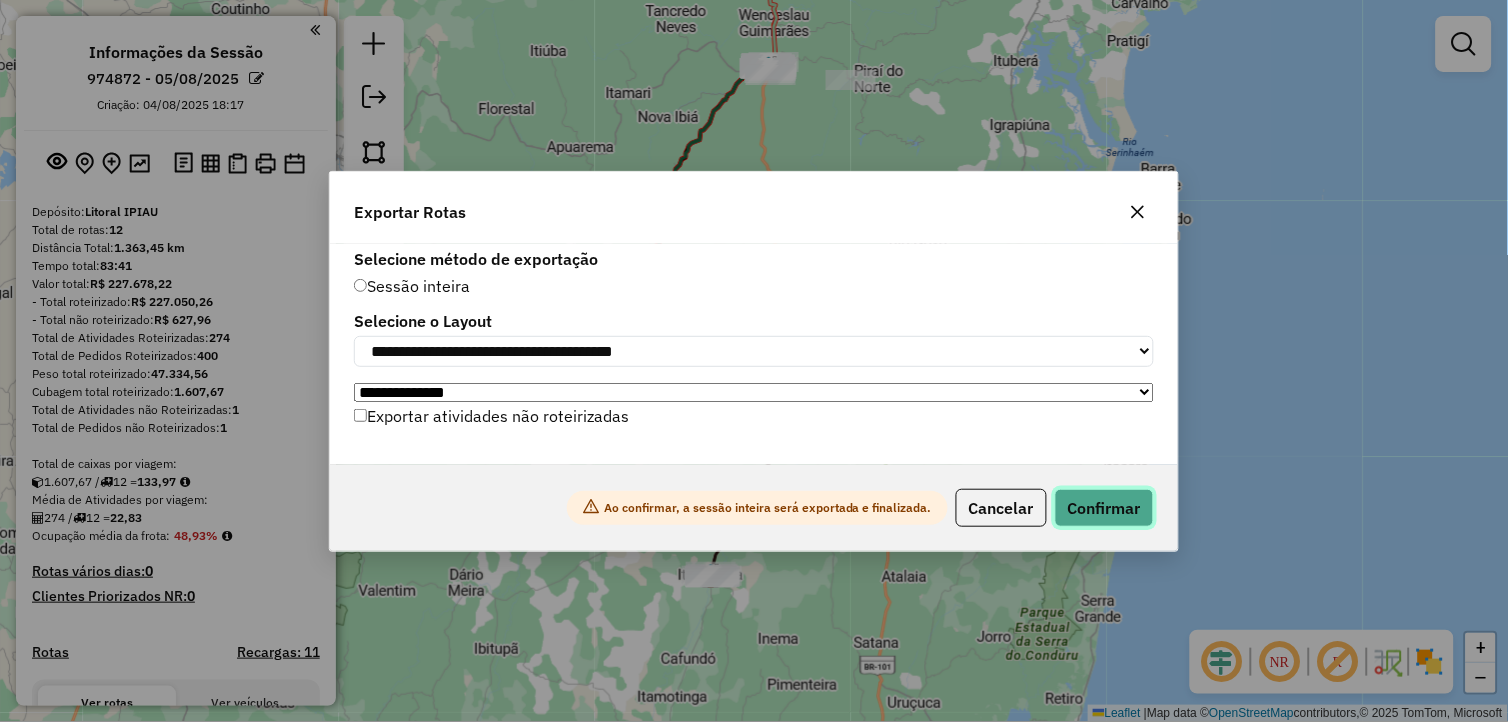 click on "Confirmar" 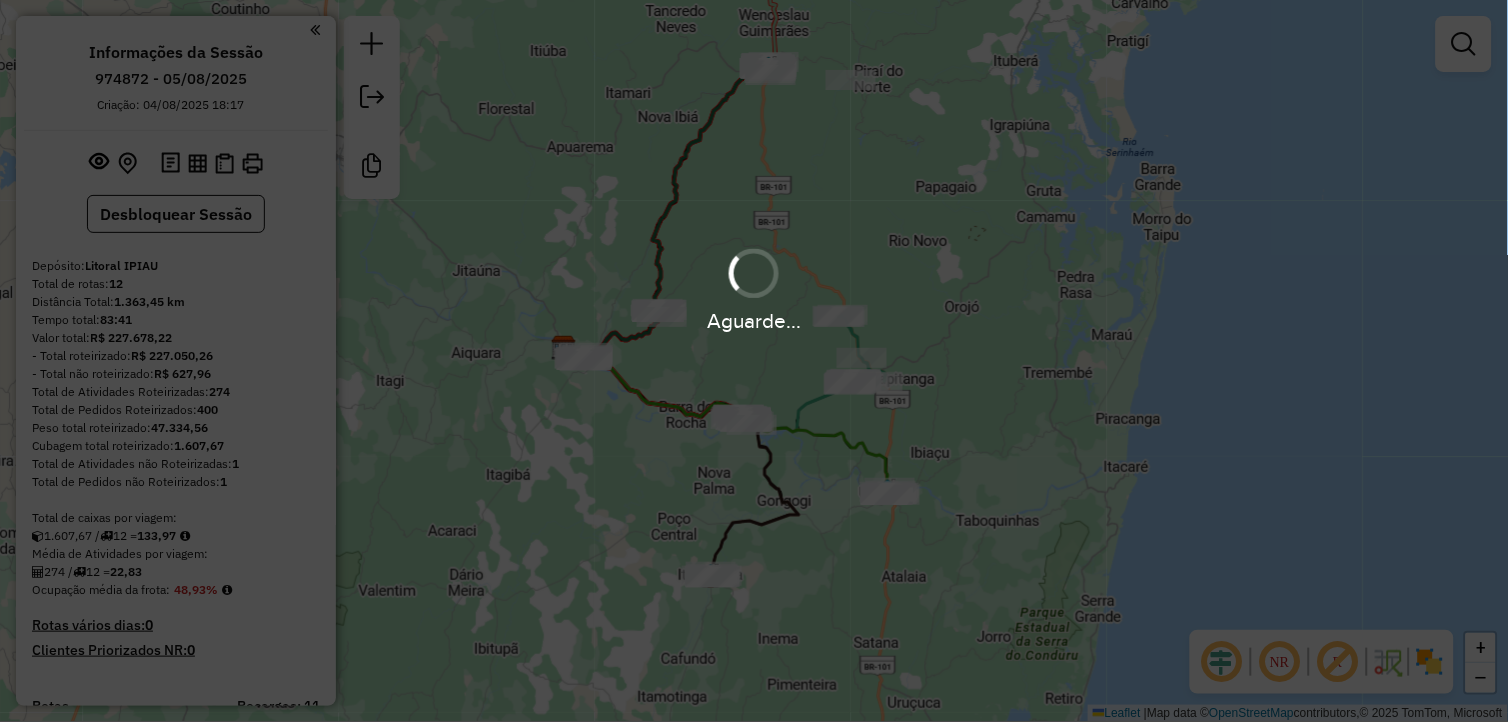 click on "Aguarde..." at bounding box center [754, 361] 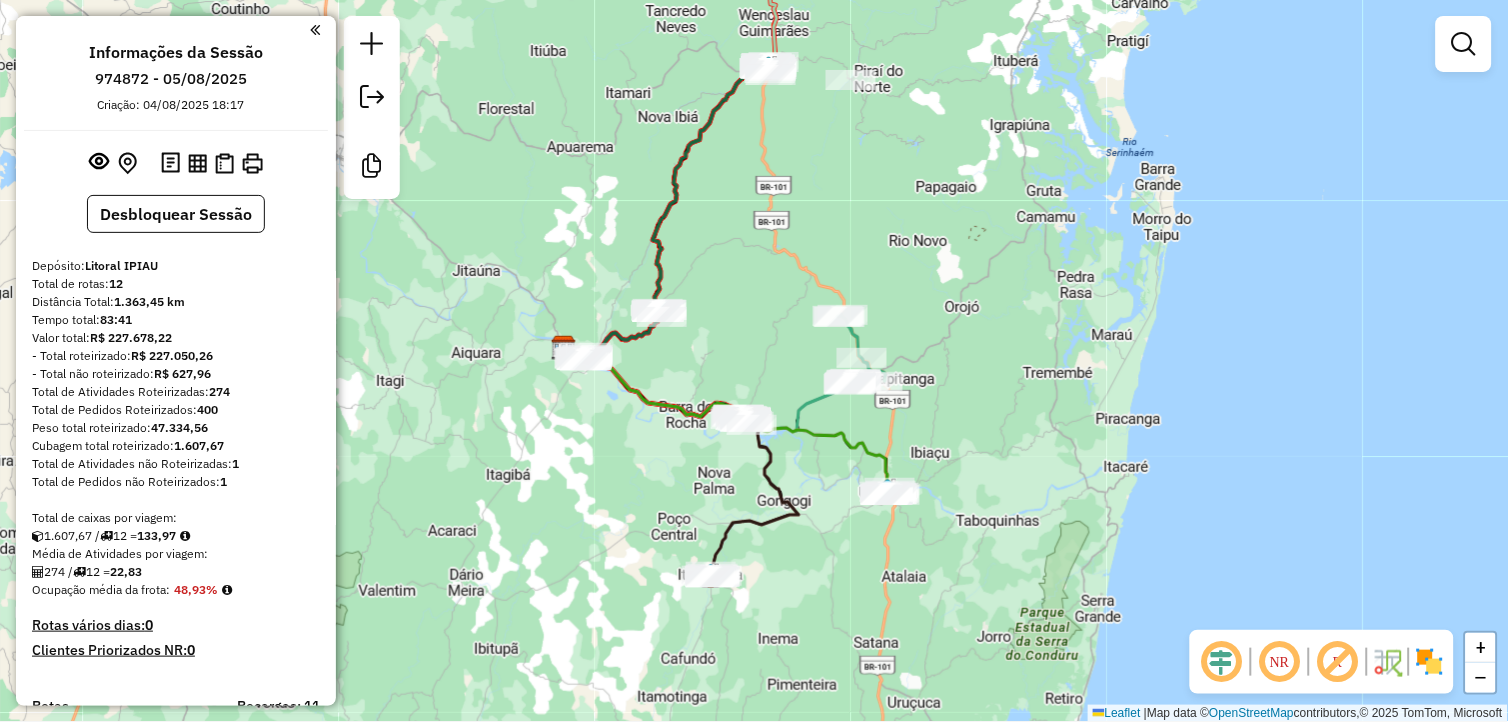 click on "Janela de atendimento Grade de atendimento Capacidade Transportadoras Veículos Cliente Pedidos  Rotas Selecione os dias de semana para filtrar as janelas de atendimento  Seg   Ter   Qua   Qui   Sex   Sáb   Dom  Informe o período da janela de atendimento: De: Até:  Filtrar exatamente a janela do cliente  Considerar janela de atendimento padrão  Selecione os dias de semana para filtrar as grades de atendimento  Seg   Ter   Qua   Qui   Sex   Sáb   Dom   Considerar clientes sem dia de atendimento cadastrado  Clientes fora do dia de atendimento selecionado Filtrar as atividades entre os valores definidos abaixo:  Peso mínimo:   Peso máximo:   Cubagem mínima:   Cubagem máxima:   De:   Até:  Filtrar as atividades entre o tempo de atendimento definido abaixo:  De:   Até:   Considerar capacidade total dos clientes não roteirizados Transportadora: Selecione um ou mais itens Tipo de veículo: Selecione um ou mais itens Veículo: Selecione um ou mais itens Motorista: Selecione um ou mais itens Nome: Rótulo:" 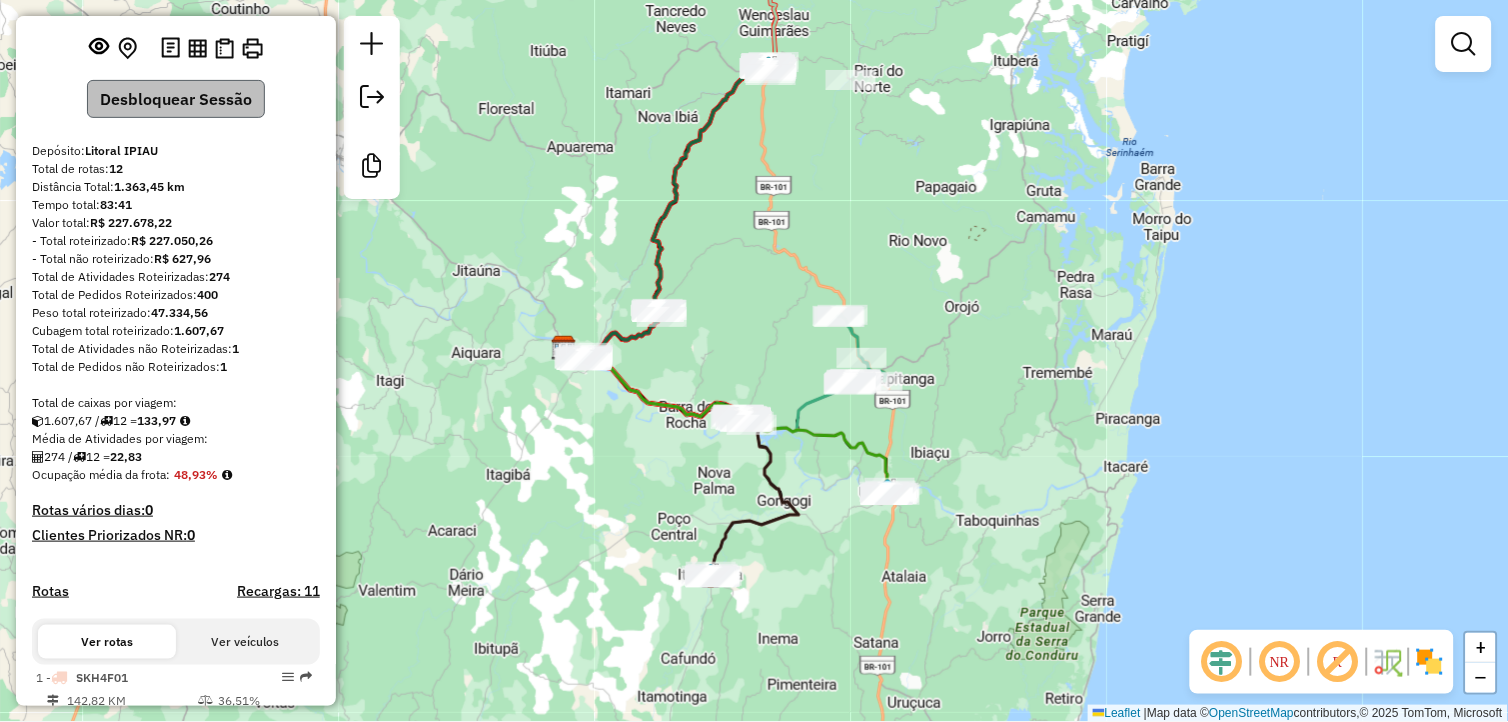 scroll, scrollTop: 0, scrollLeft: 0, axis: both 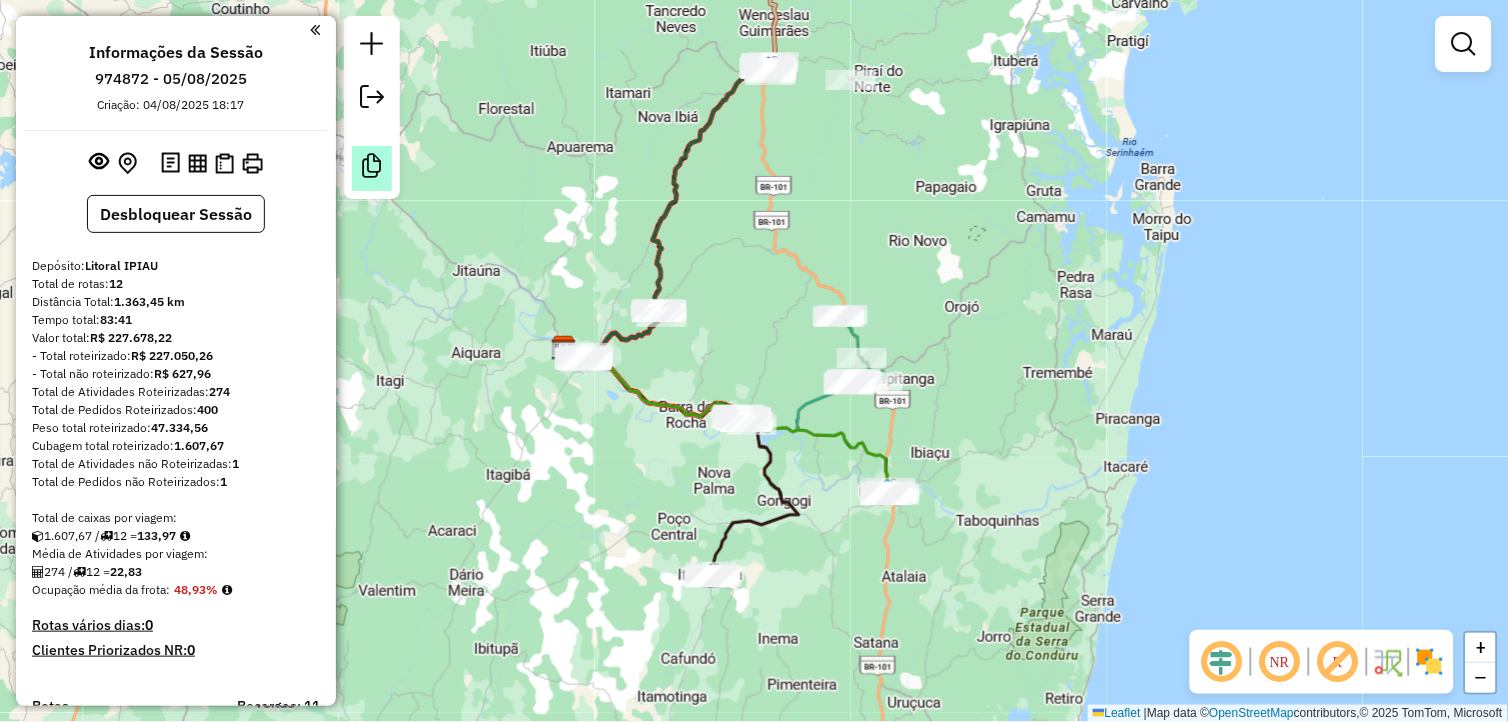 click 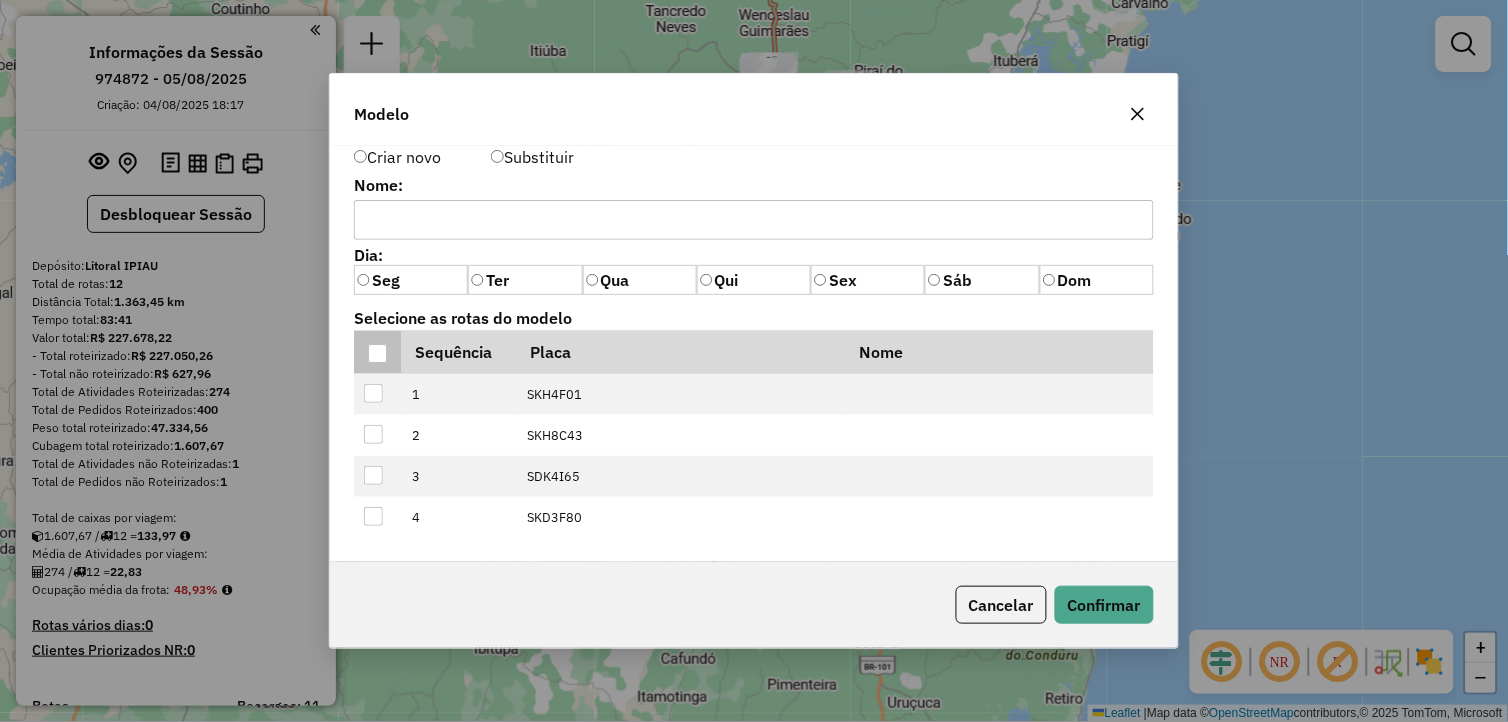 click at bounding box center [377, 353] 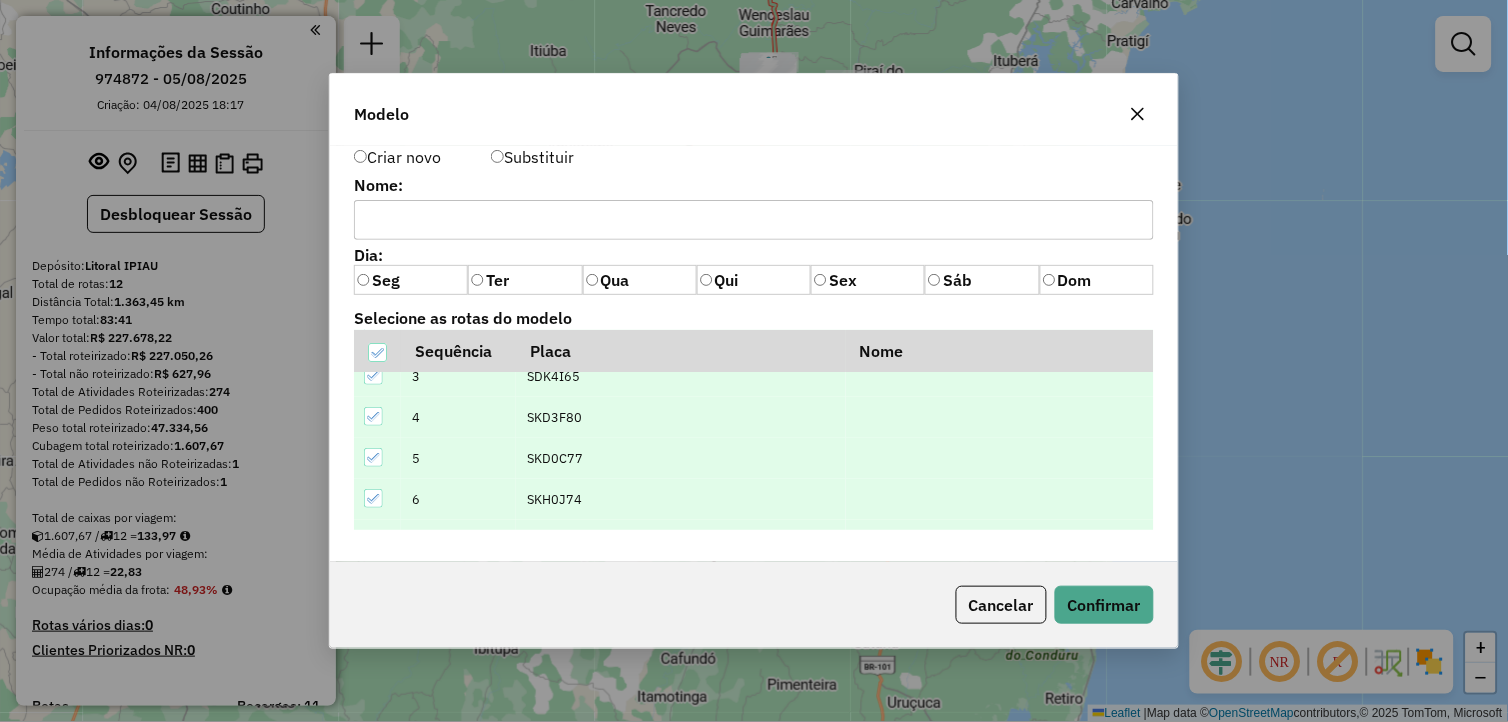 scroll, scrollTop: 337, scrollLeft: 0, axis: vertical 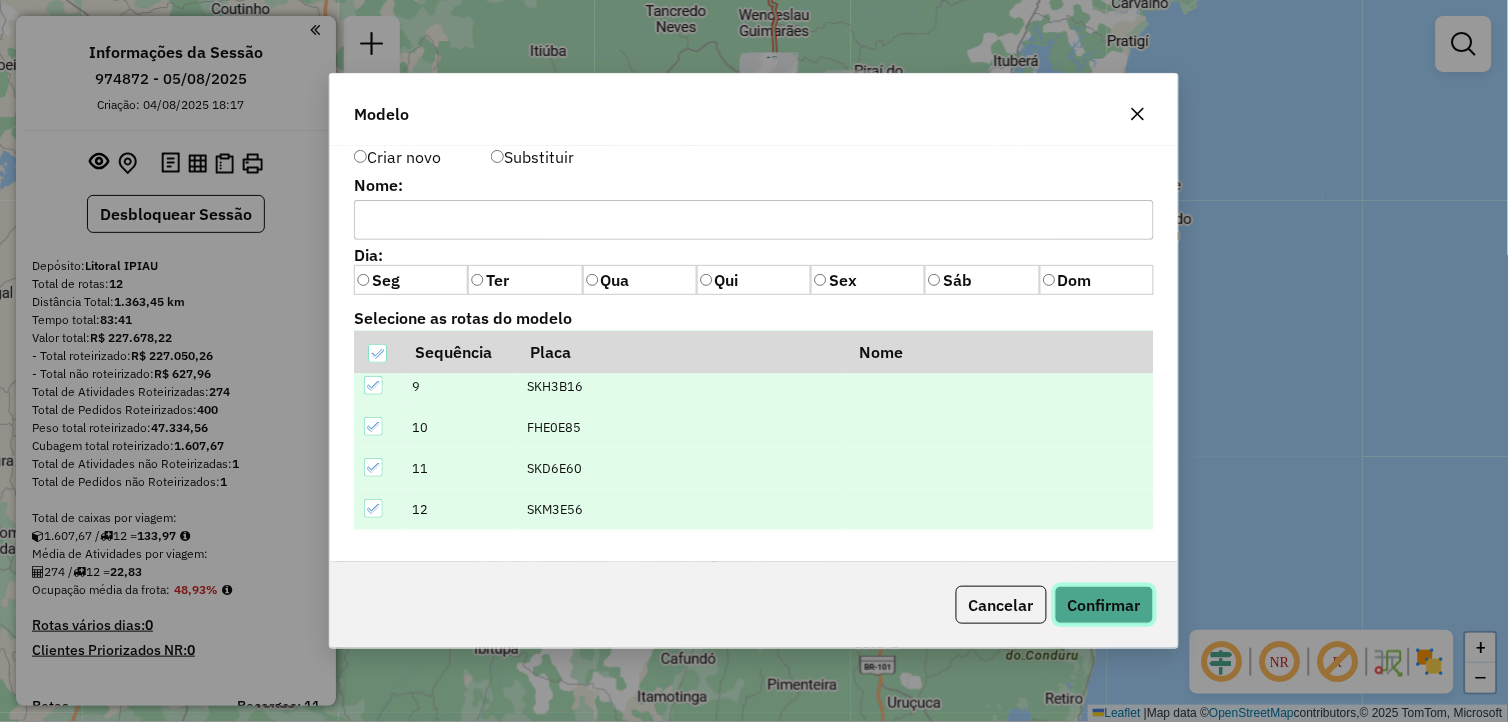 click on "Confirmar" 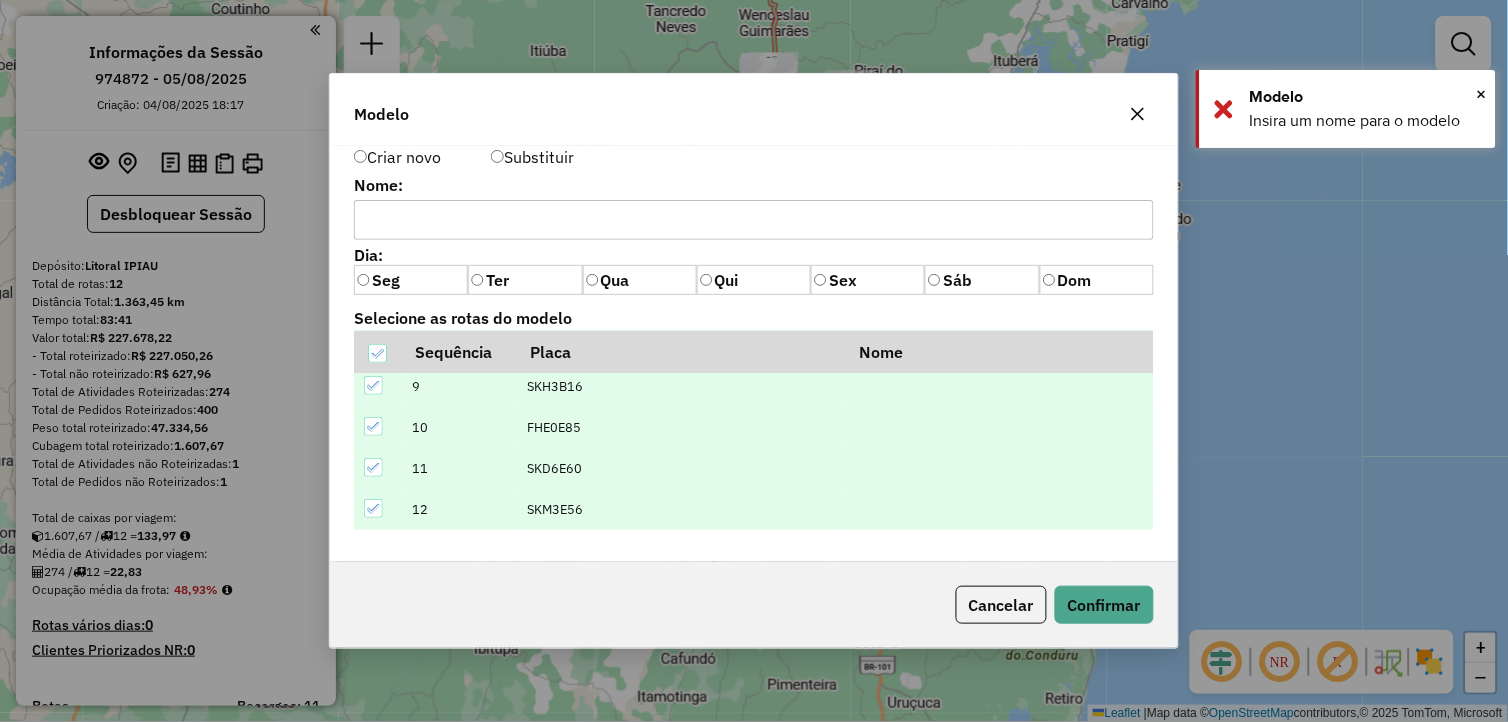 click at bounding box center [754, 220] 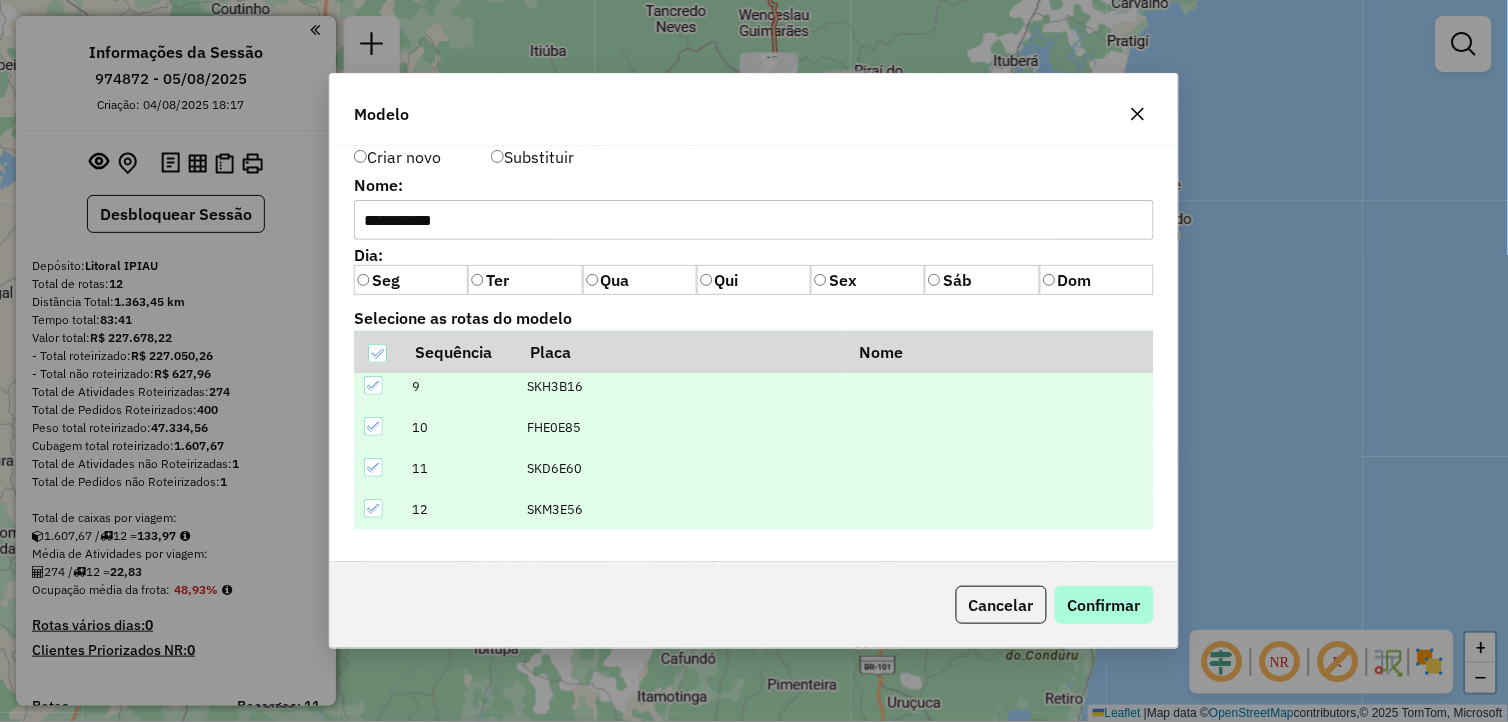 type on "**********" 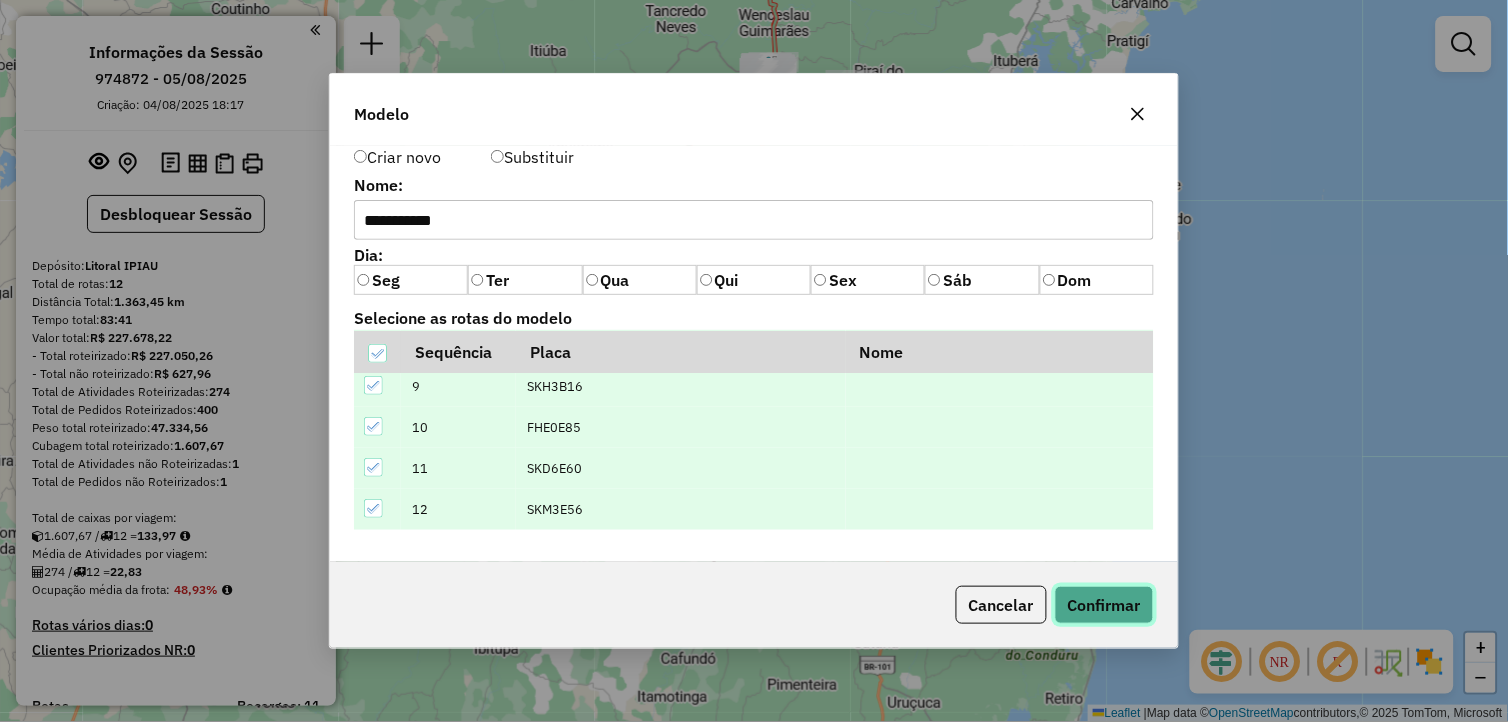 click on "Confirmar" 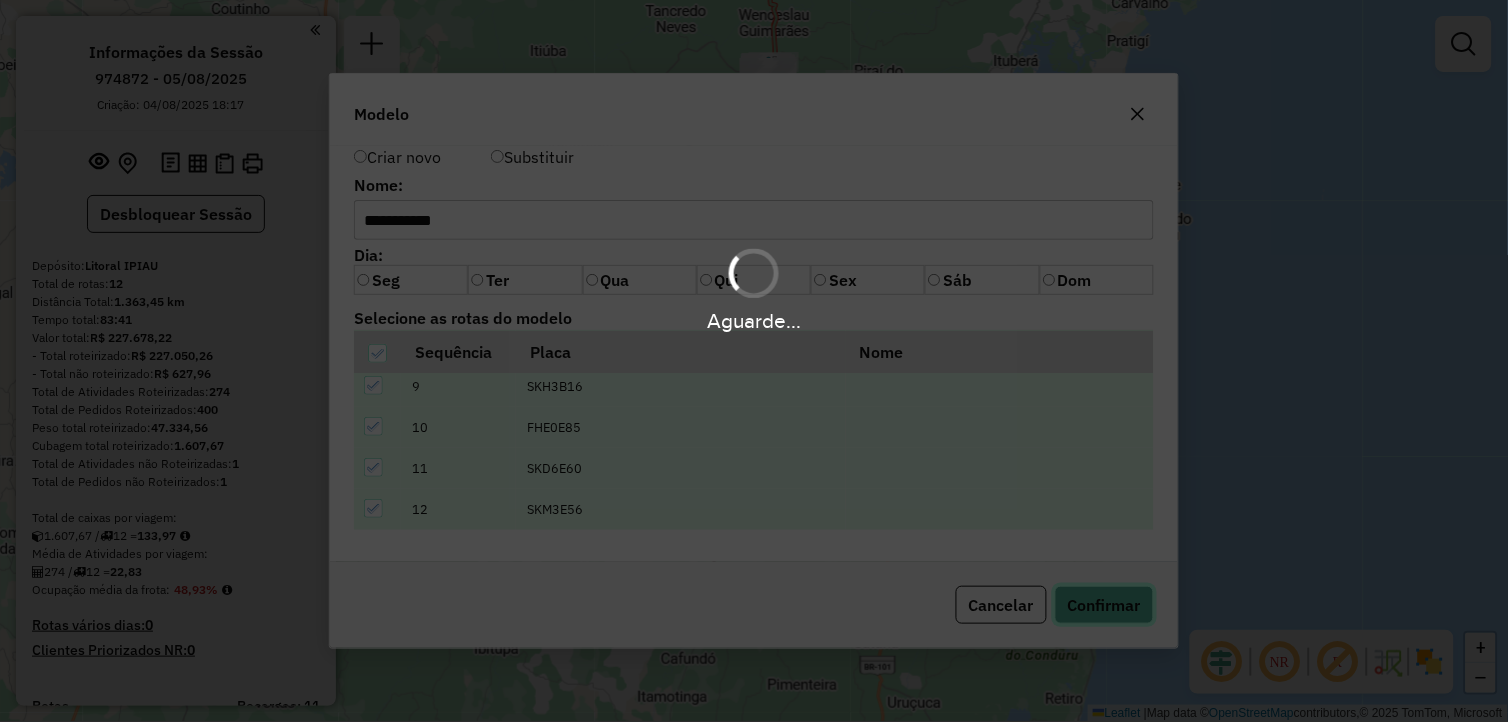 type 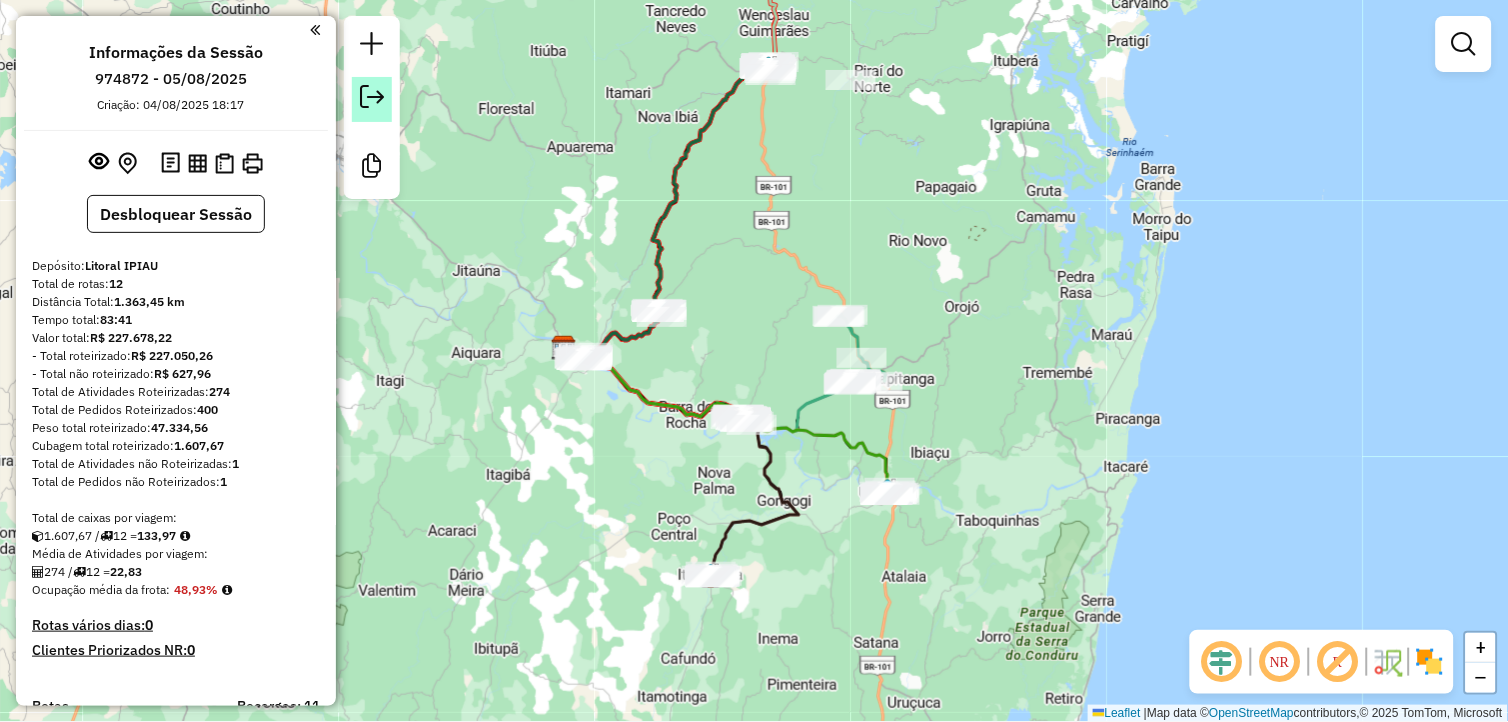 click 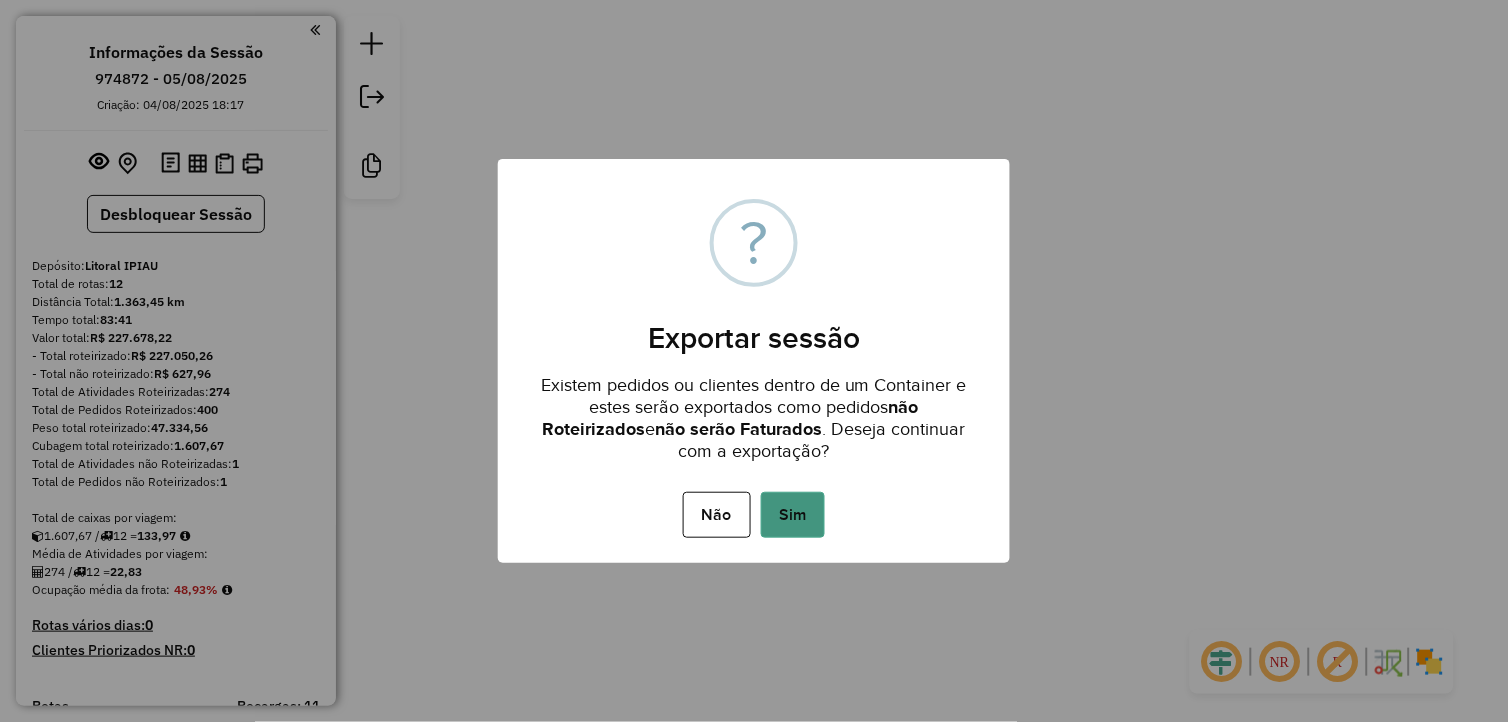 click on "Sim" at bounding box center [793, 515] 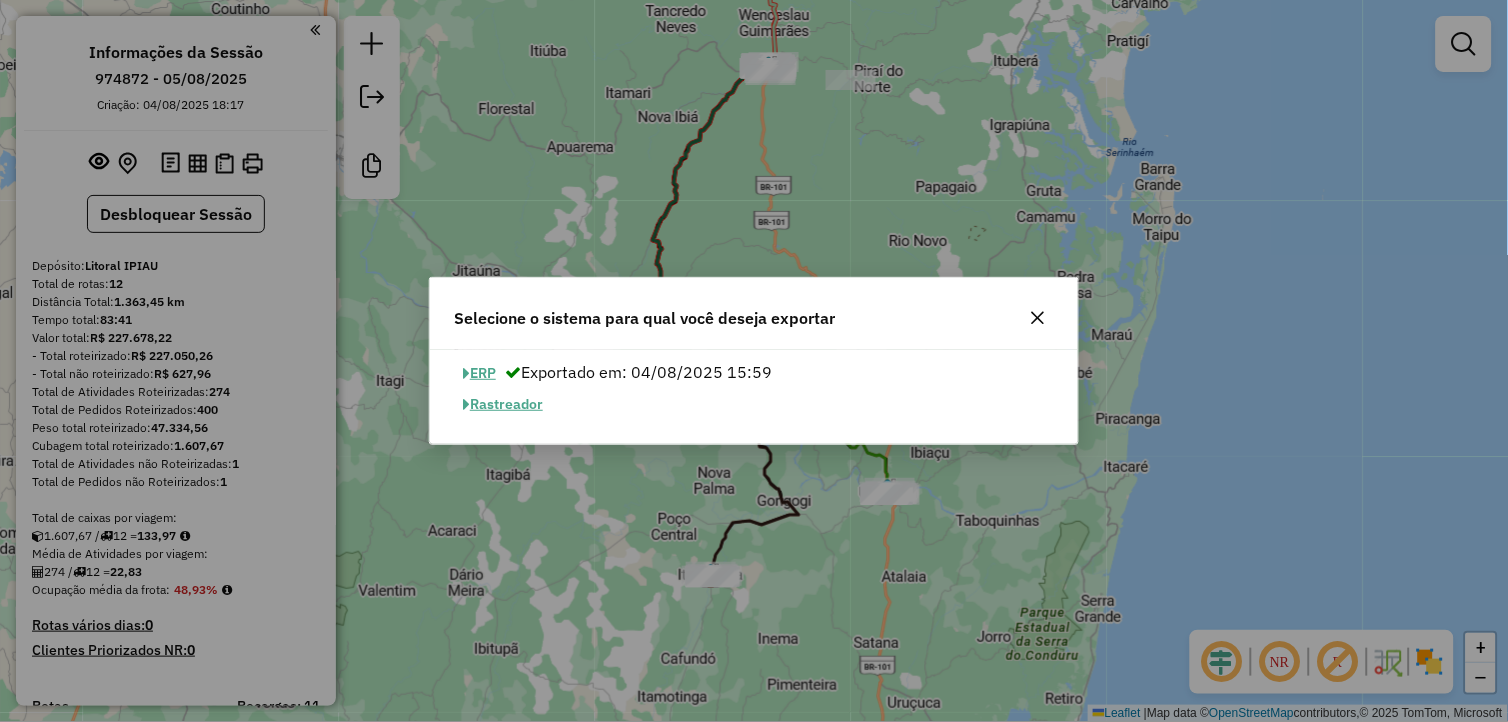 click on "ERP" 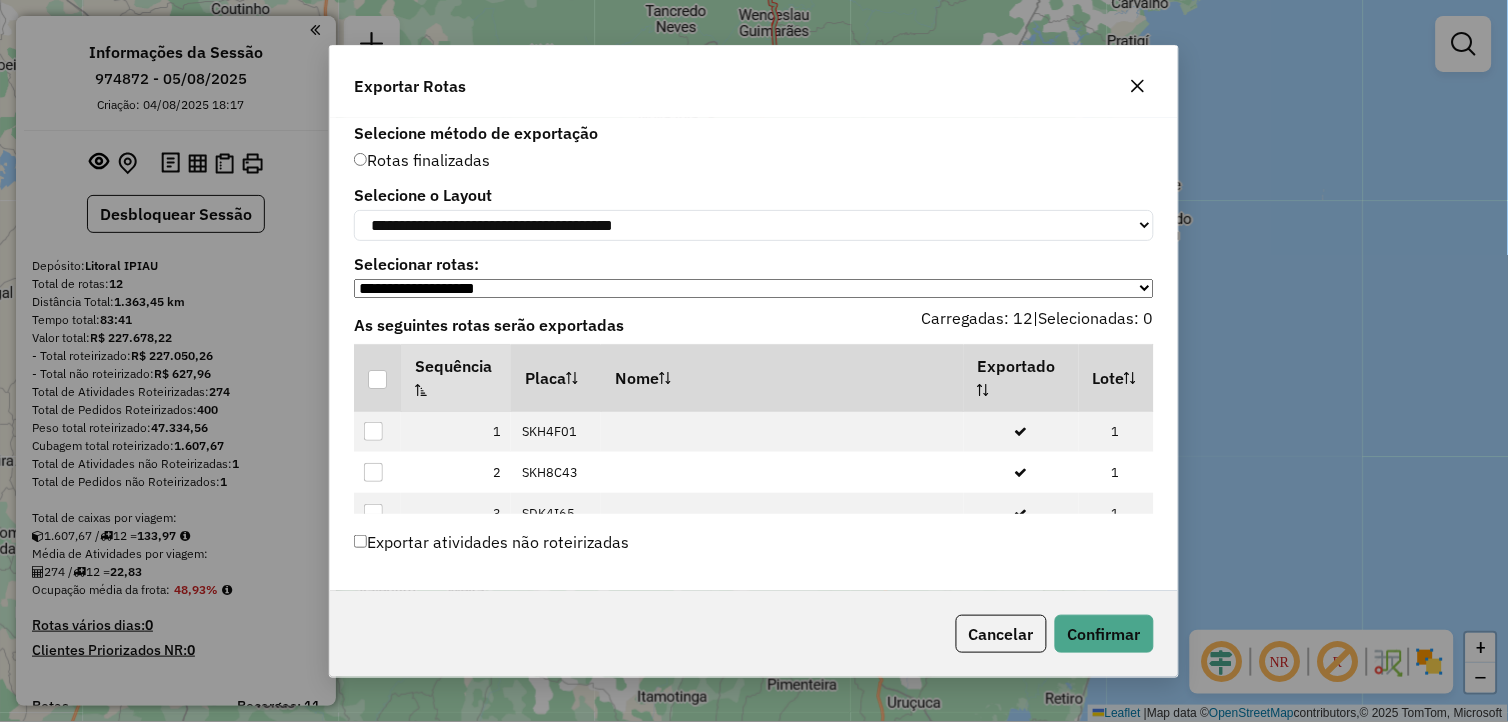 click on "**********" 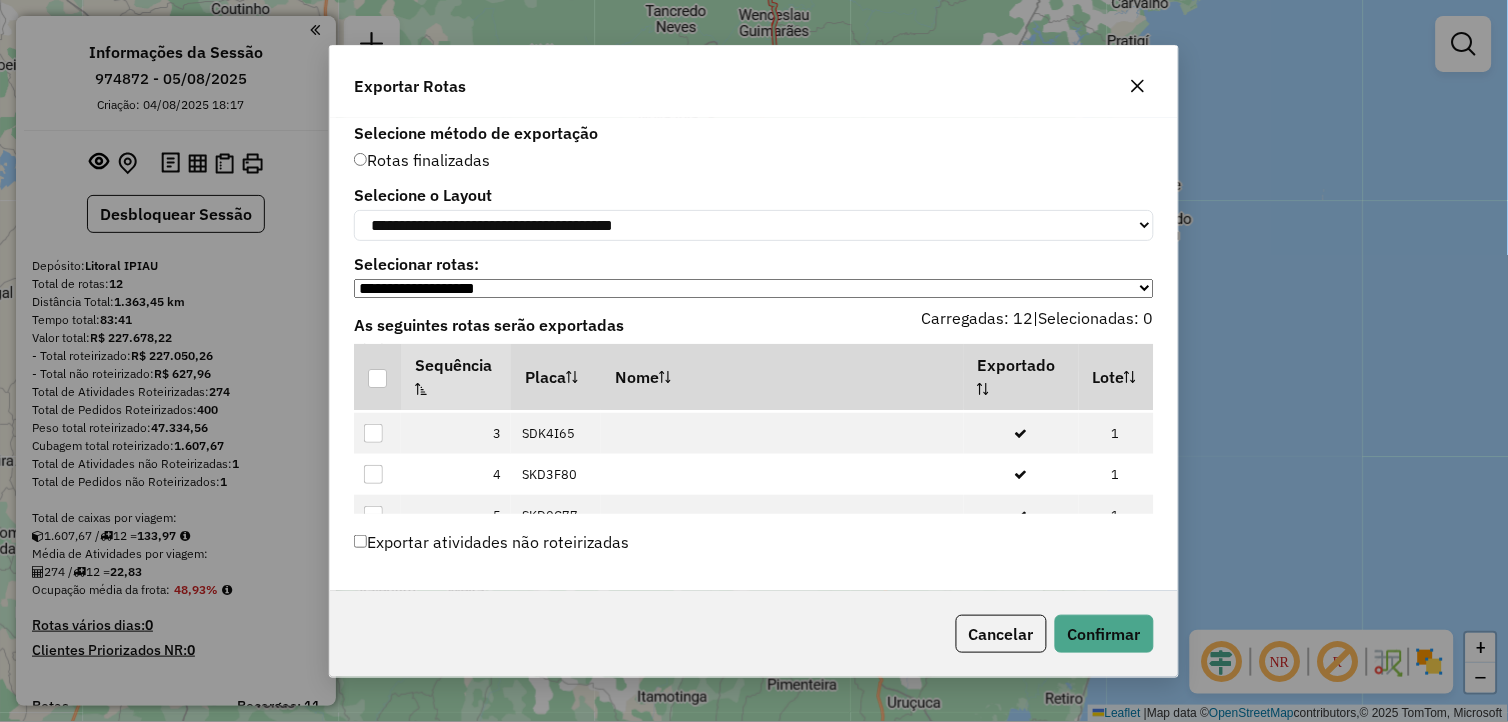 scroll, scrollTop: 111, scrollLeft: 0, axis: vertical 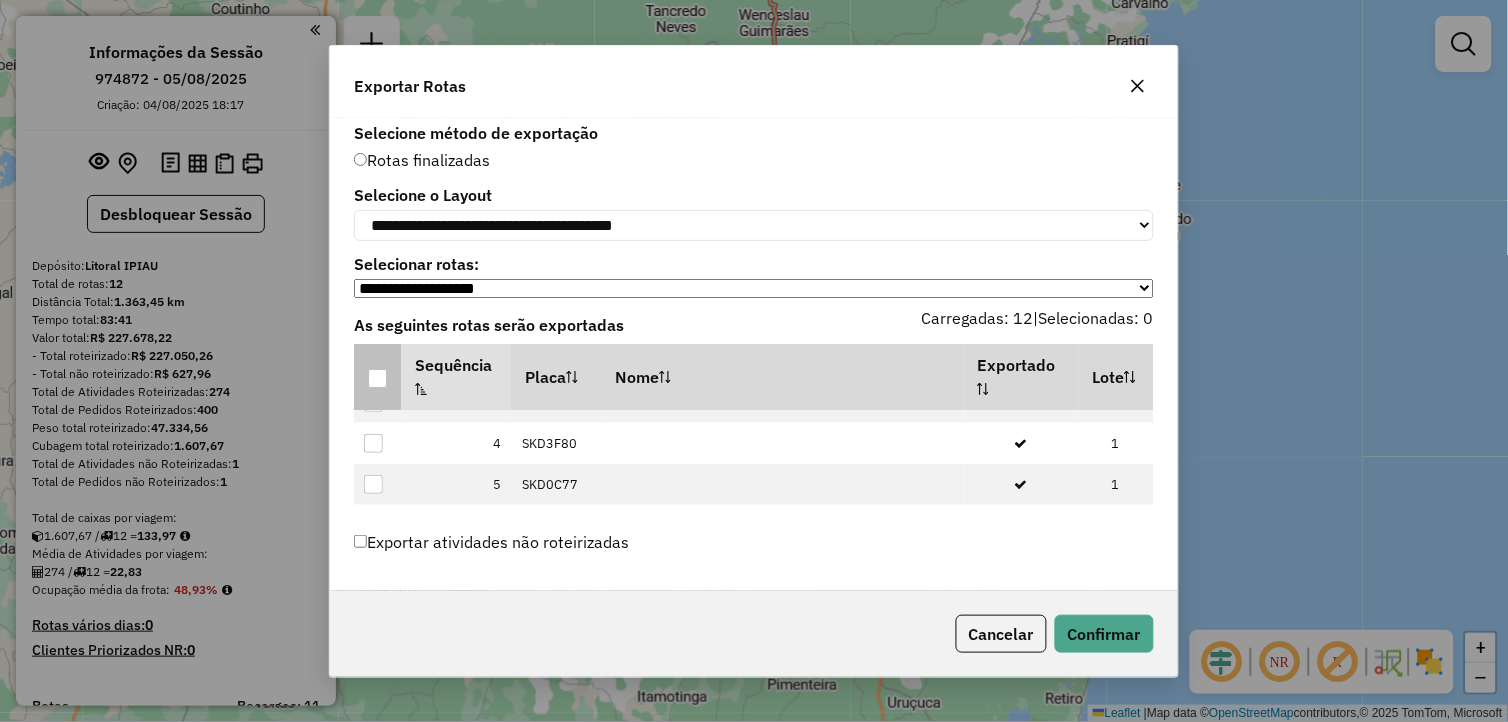 click at bounding box center [377, 378] 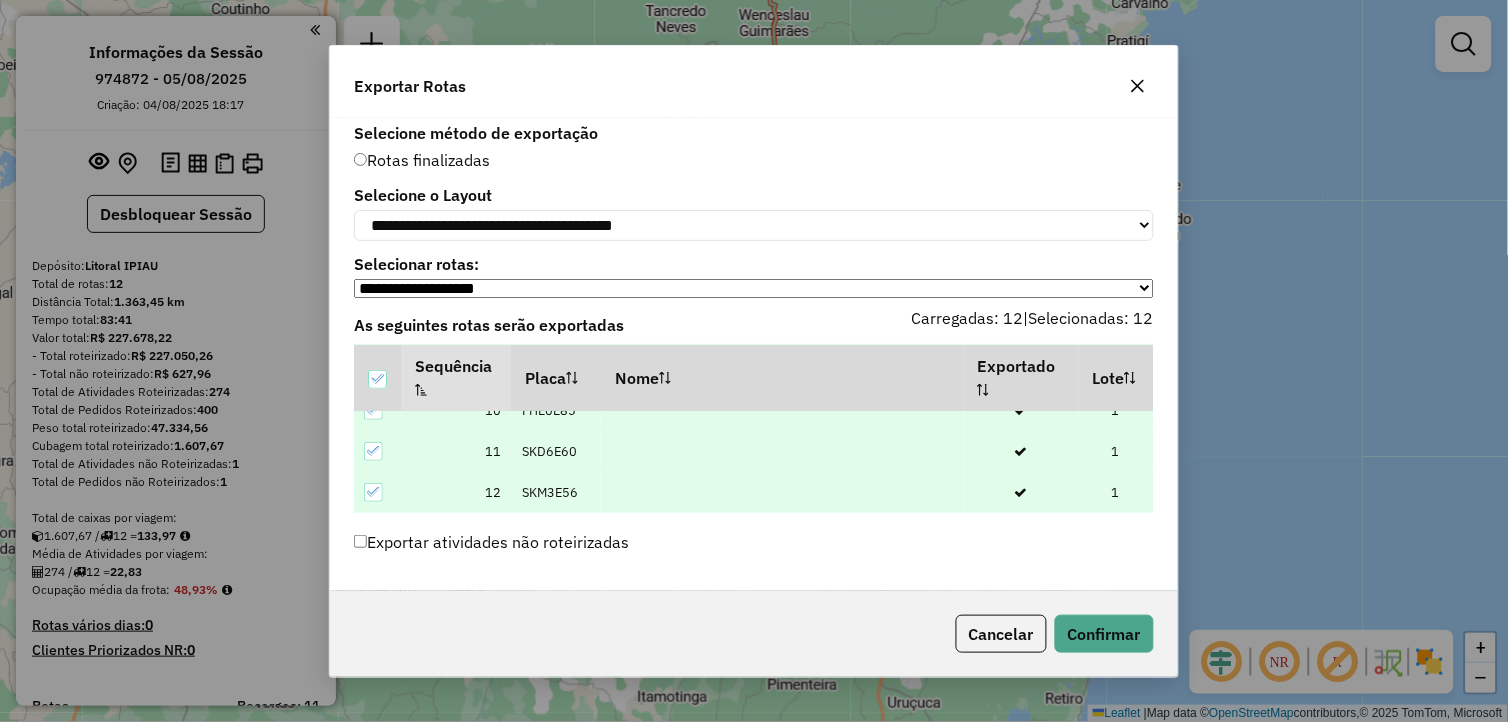 scroll, scrollTop: 392, scrollLeft: 0, axis: vertical 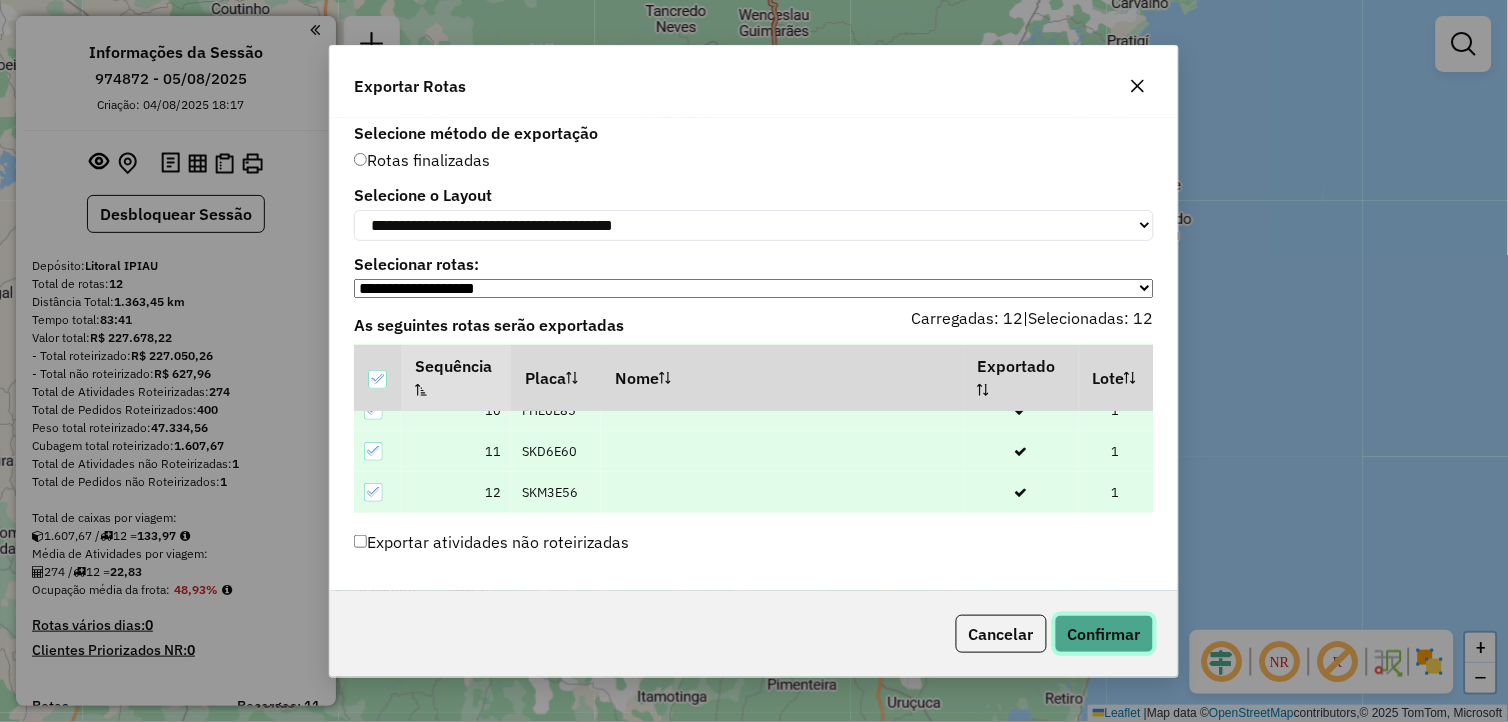 click on "Confirmar" 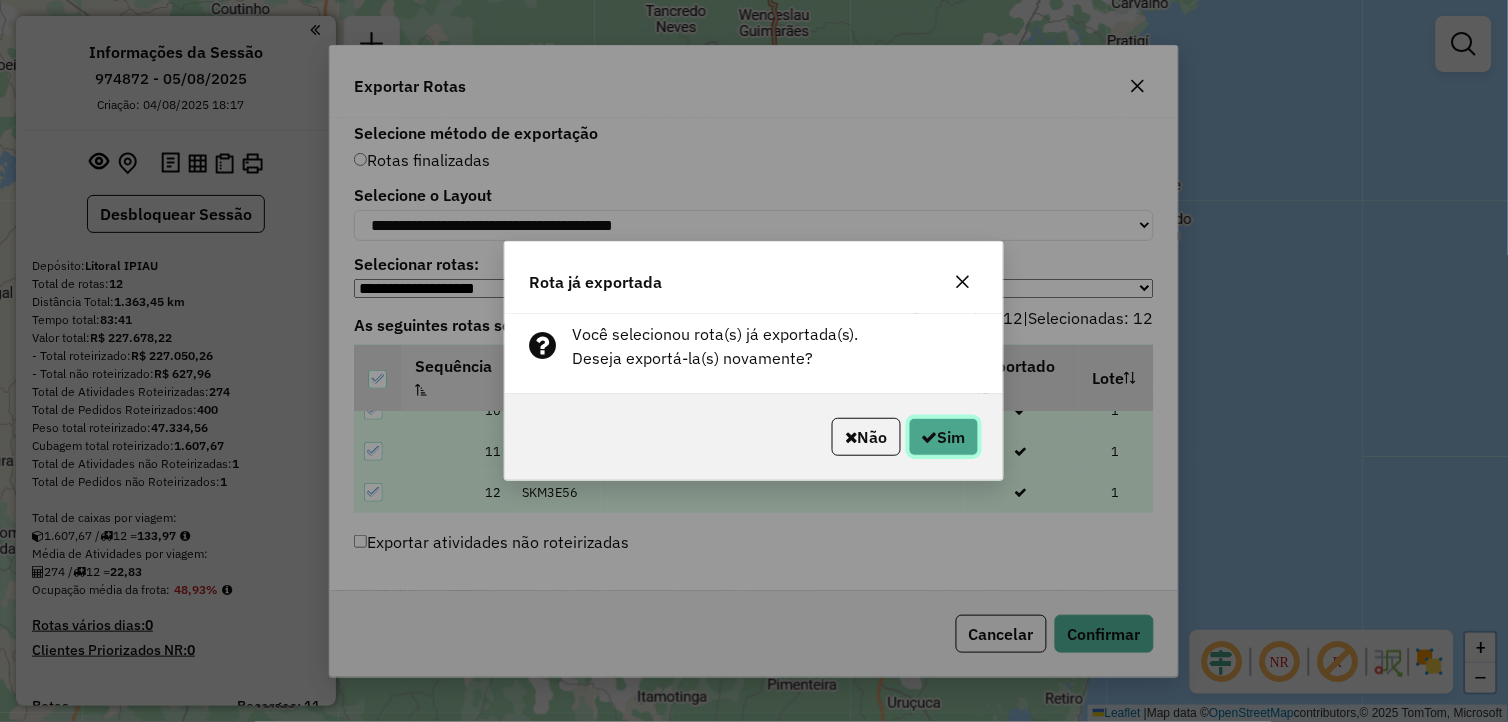 click on "Sim" 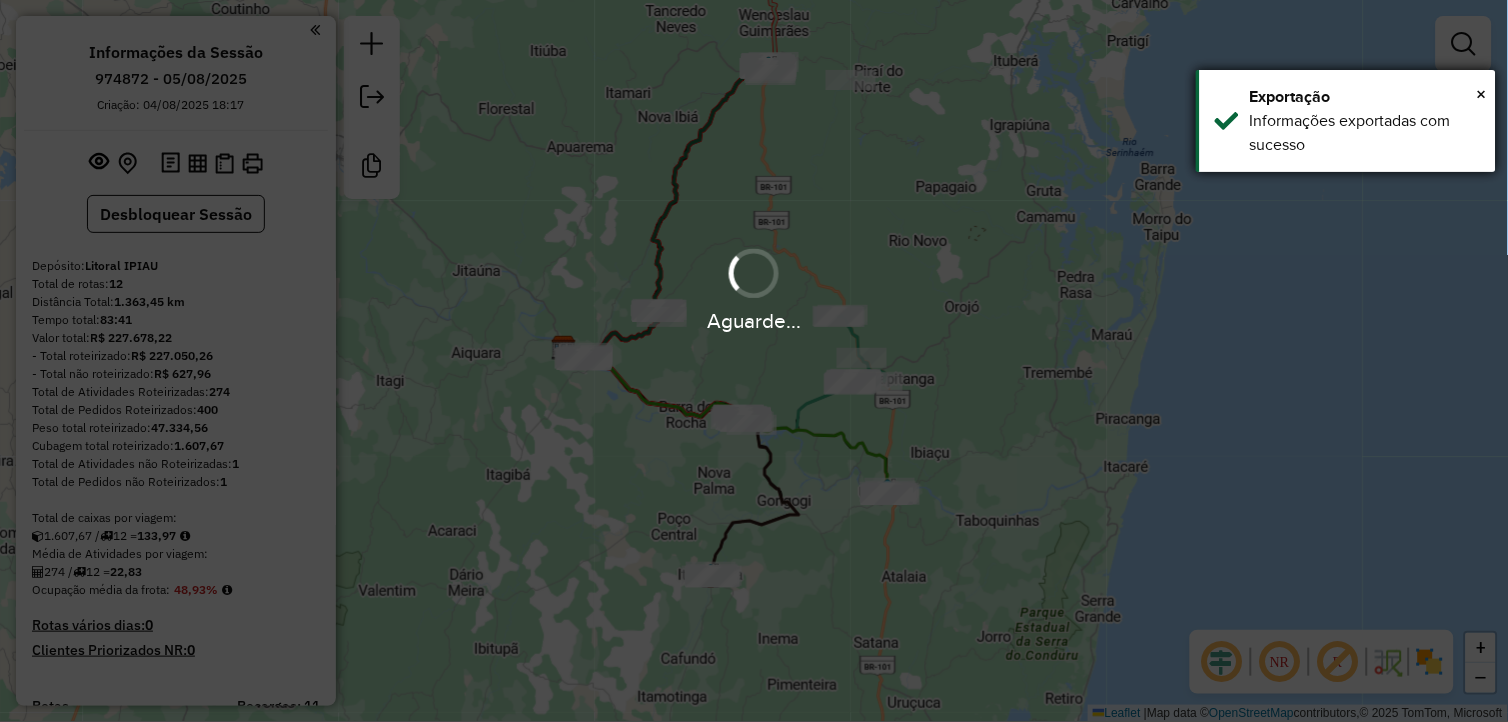 click on "Informações exportadas com sucesso" at bounding box center (1365, 133) 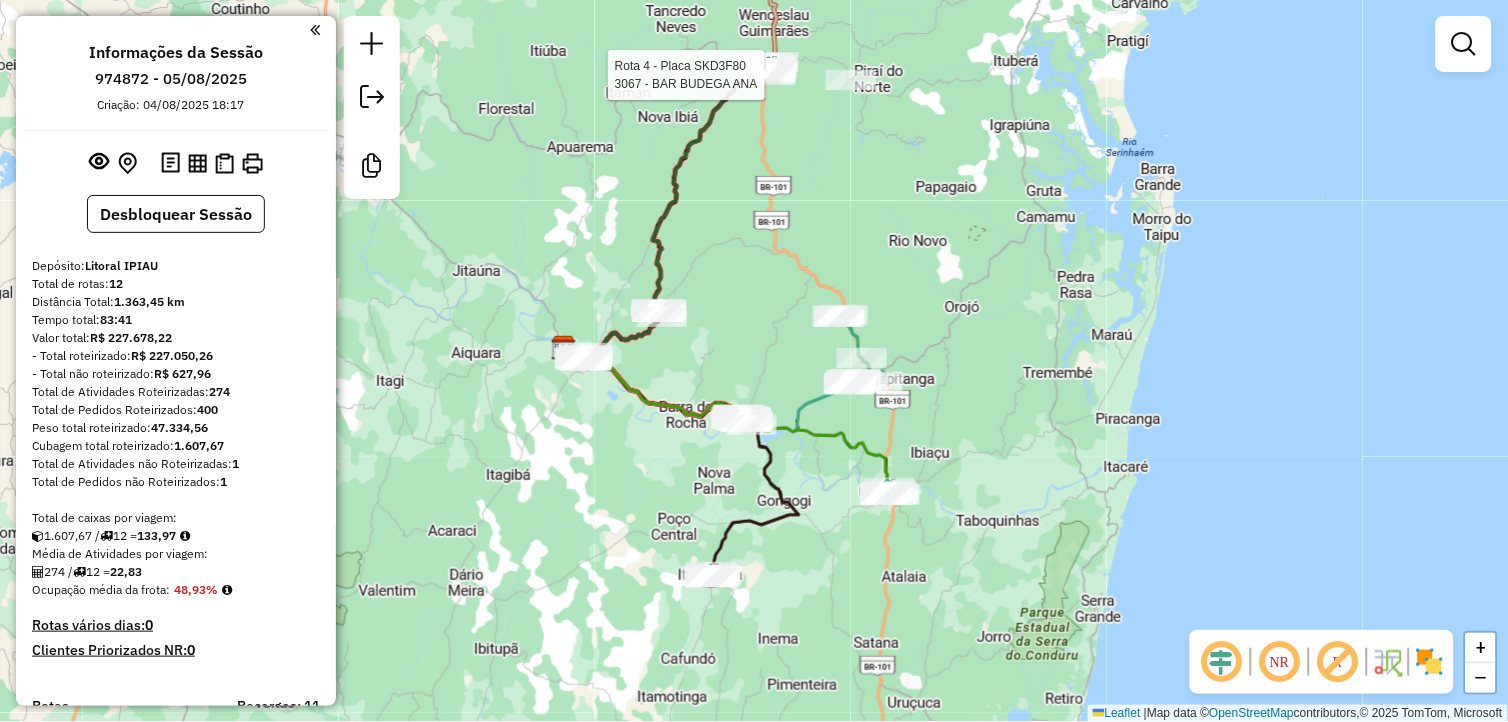 click on "Rota 4 - Placa SKD3F80  3067 - BAR BUDEGA ANA Janela de atendimento Grade de atendimento Capacidade Transportadoras Veículos Cliente Pedidos  Rotas Selecione os dias de semana para filtrar as janelas de atendimento  Seg   Ter   Qua   Qui   Sex   Sáb   Dom  Informe o período da janela de atendimento: De: Até:  Filtrar exatamente a janela do cliente  Considerar janela de atendimento padrão  Selecione os dias de semana para filtrar as grades de atendimento  Seg   Ter   Qua   Qui   Sex   Sáb   Dom   Considerar clientes sem dia de atendimento cadastrado  Clientes fora do dia de atendimento selecionado Filtrar as atividades entre os valores definidos abaixo:  Peso mínimo:   Peso máximo:   Cubagem mínima:   Cubagem máxima:   De:   Até:  Filtrar as atividades entre o tempo de atendimento definido abaixo:  De:   Até:   Considerar capacidade total dos clientes não roteirizados Transportadora: Selecione um ou mais itens Tipo de veículo: Selecione um ou mais itens Veículo: Selecione um ou mais itens Nome:" 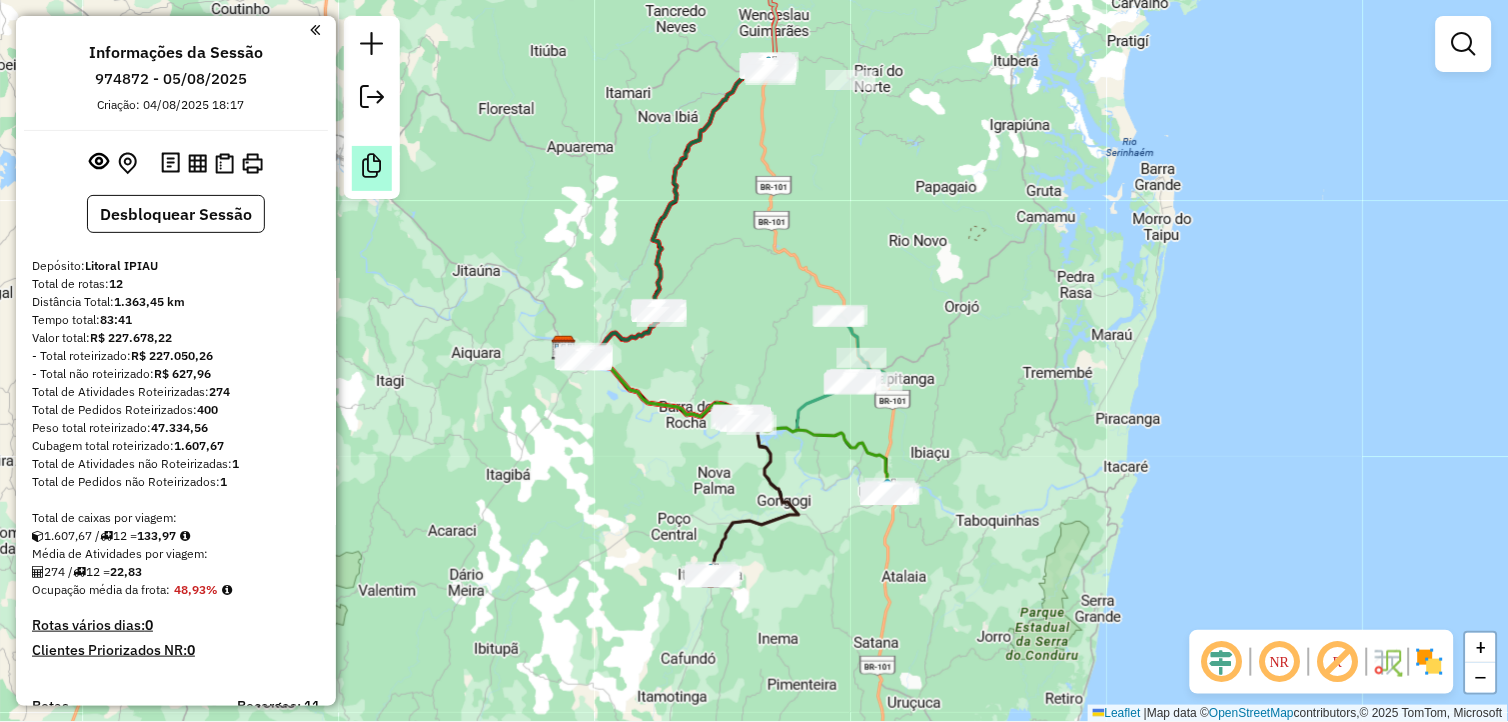 click 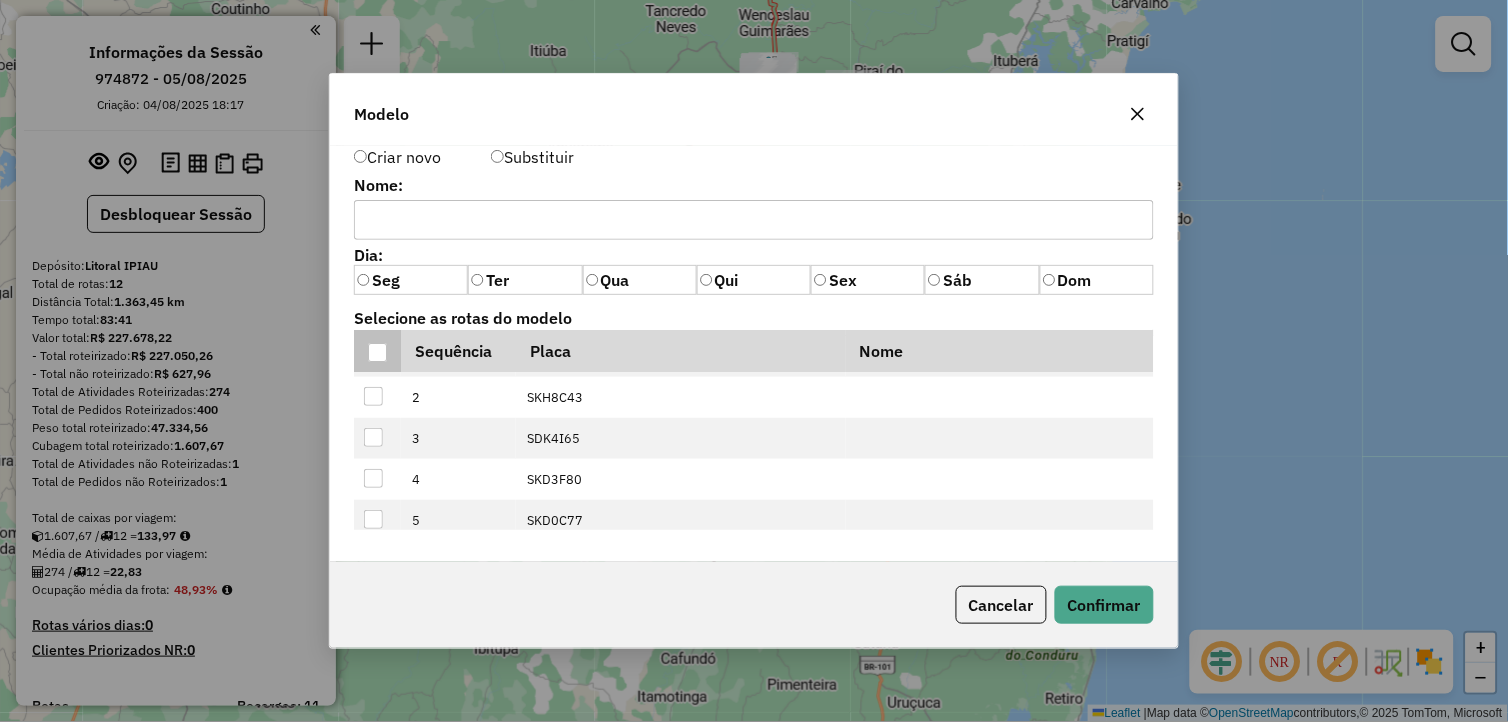 scroll, scrollTop: 0, scrollLeft: 0, axis: both 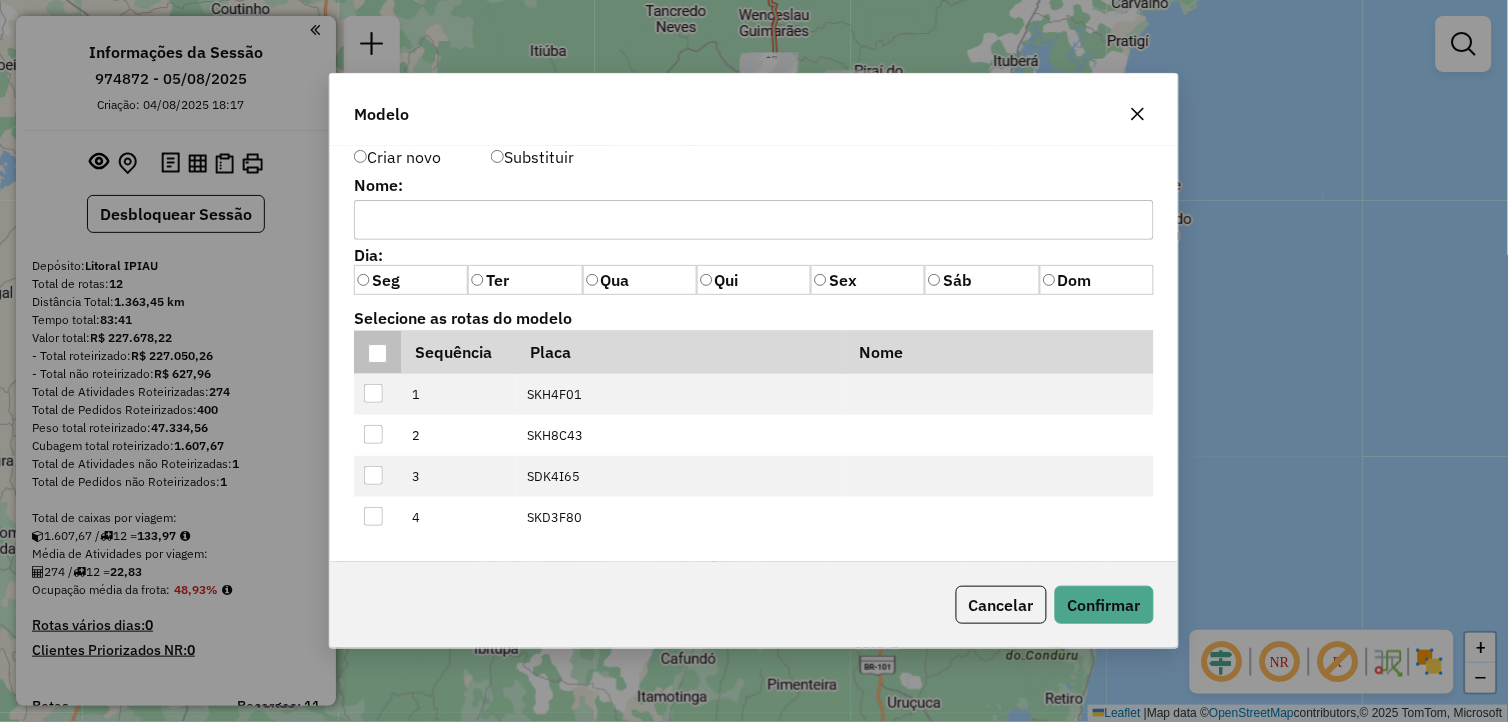 click at bounding box center (377, 353) 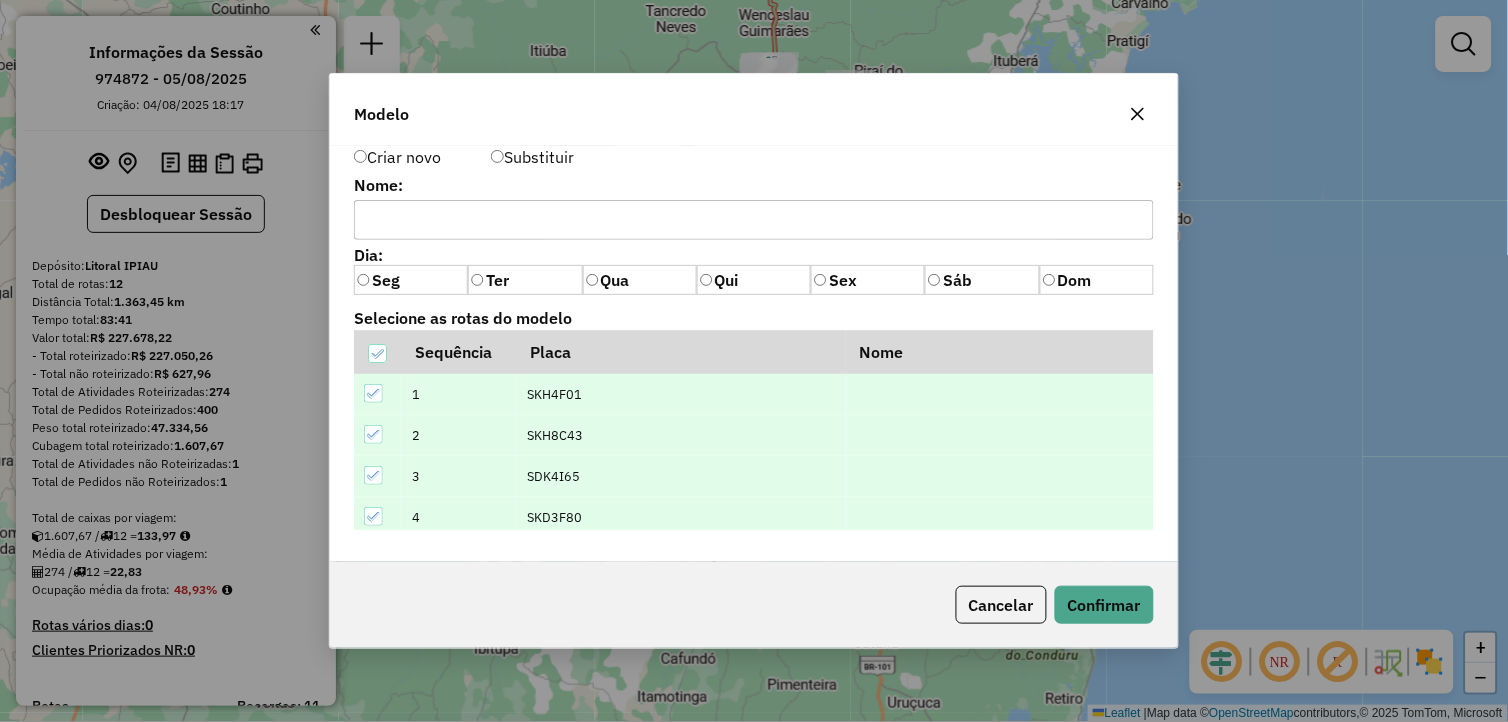 click at bounding box center (754, 220) 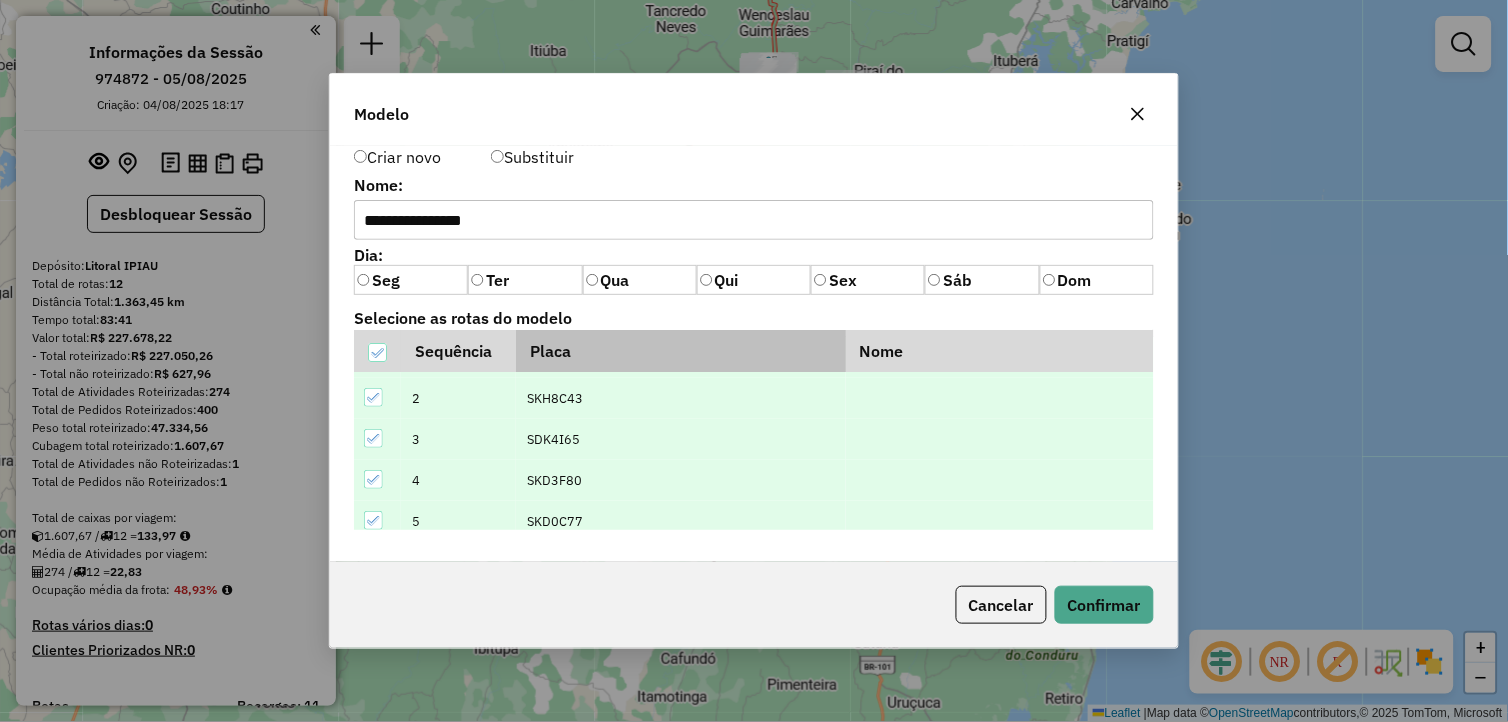 scroll, scrollTop: 0, scrollLeft: 0, axis: both 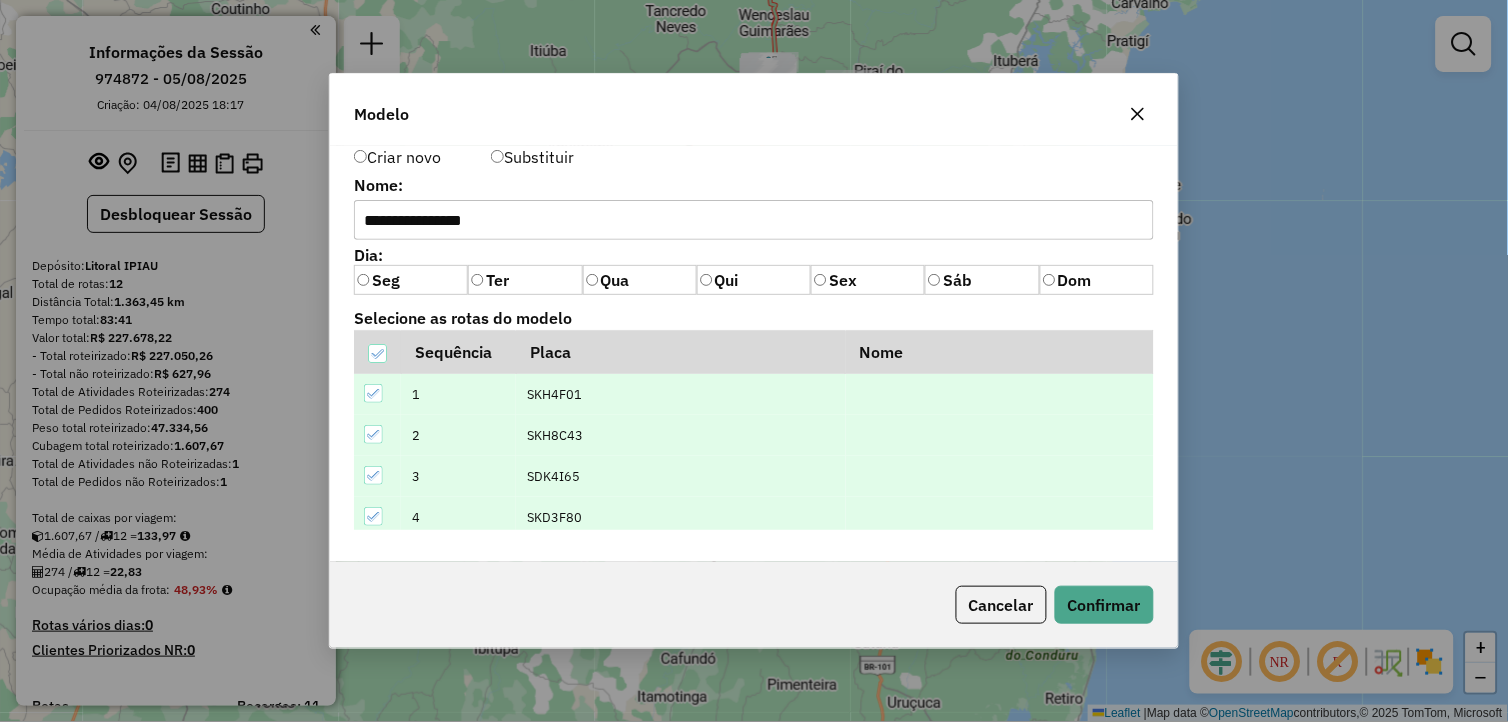 type on "**********" 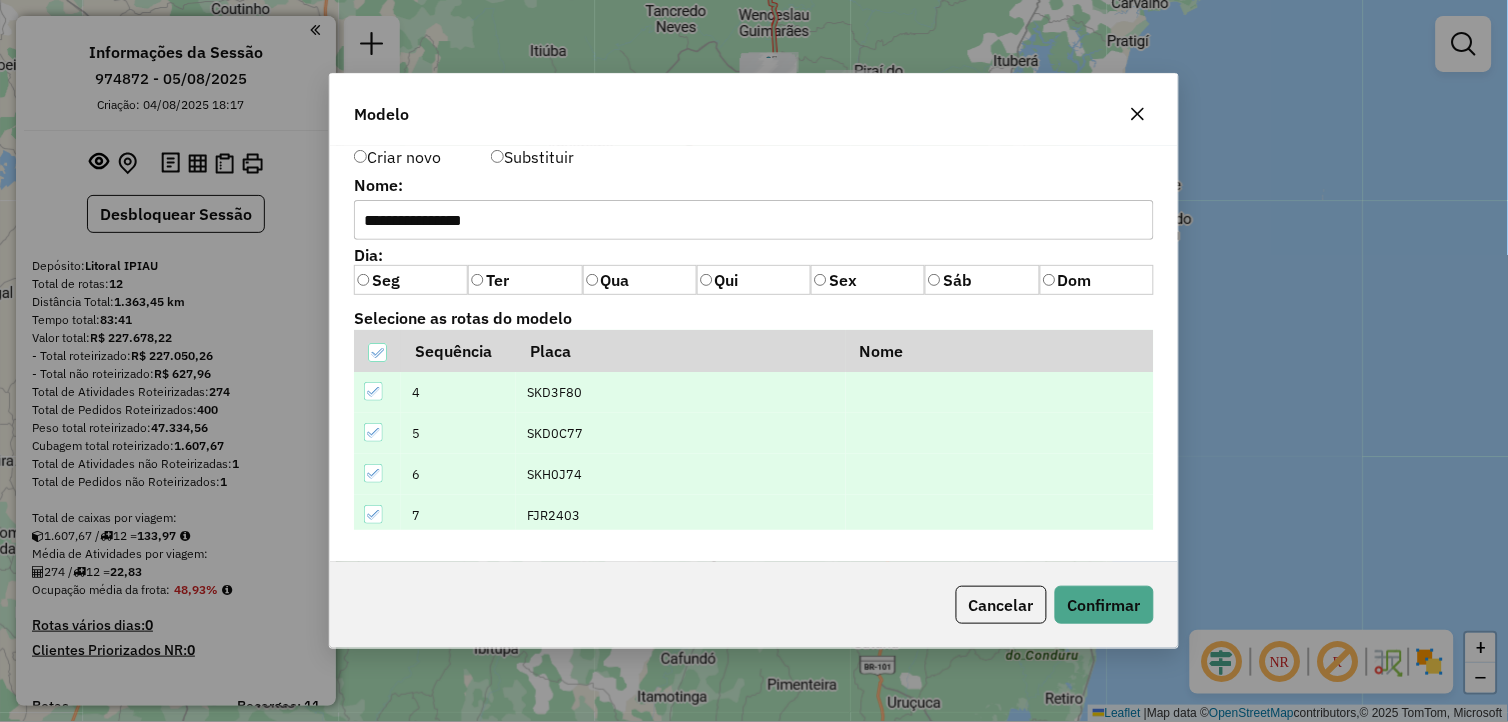scroll, scrollTop: 337, scrollLeft: 0, axis: vertical 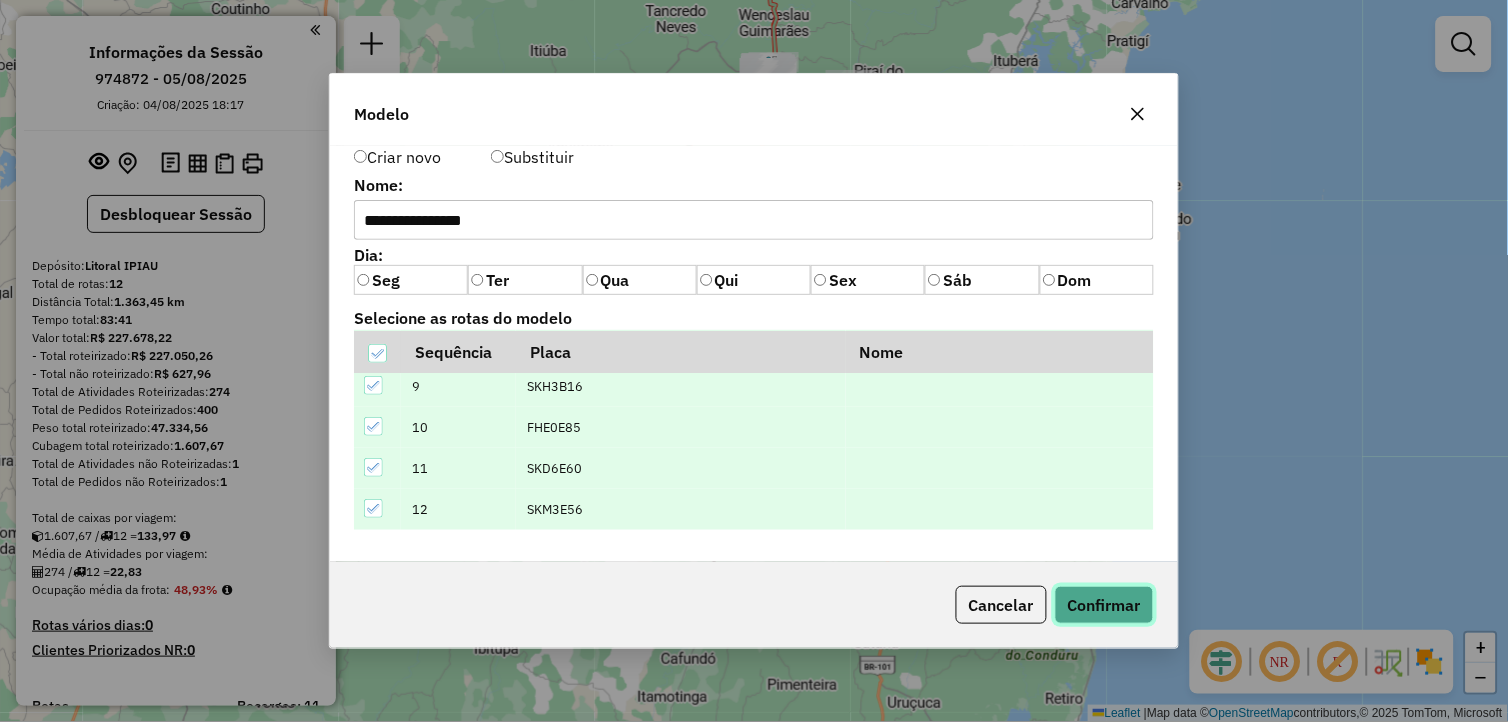 click on "Confirmar" 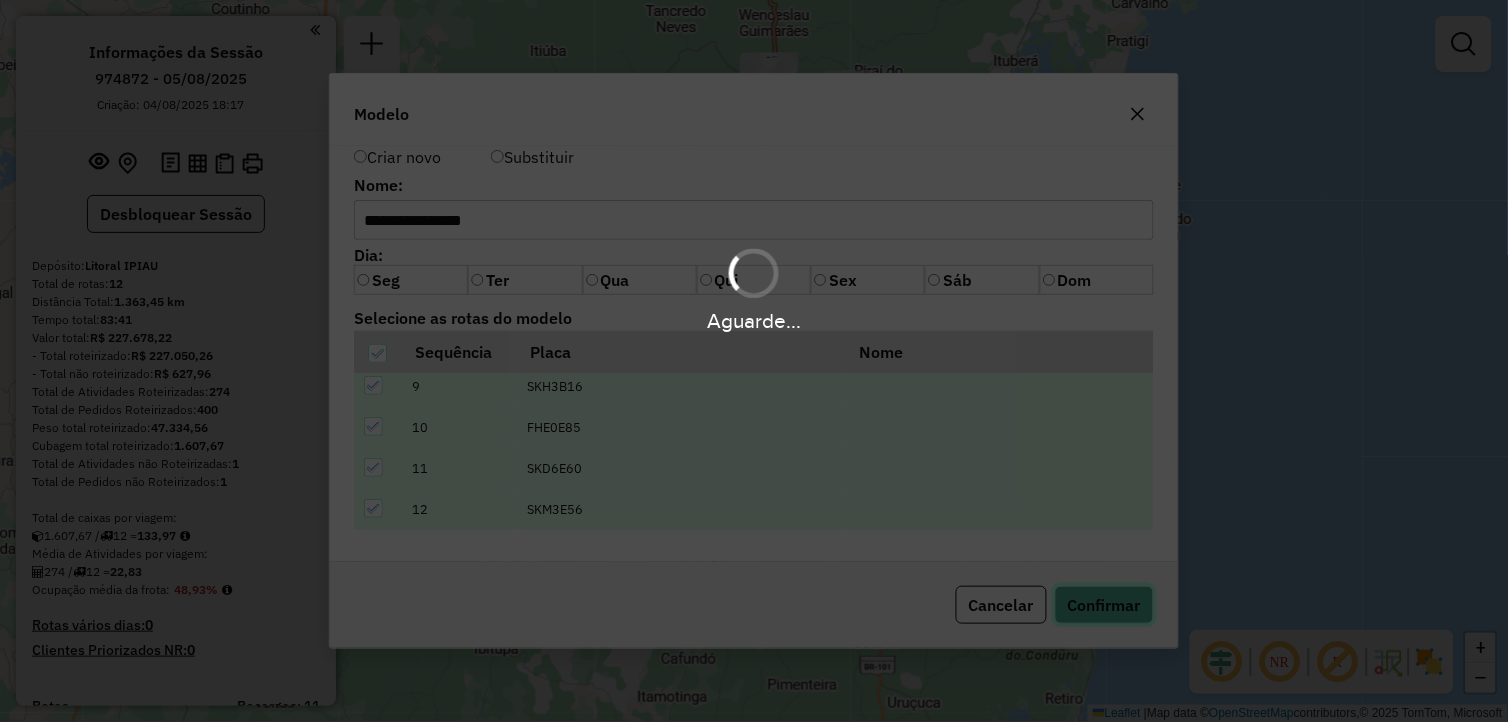 type 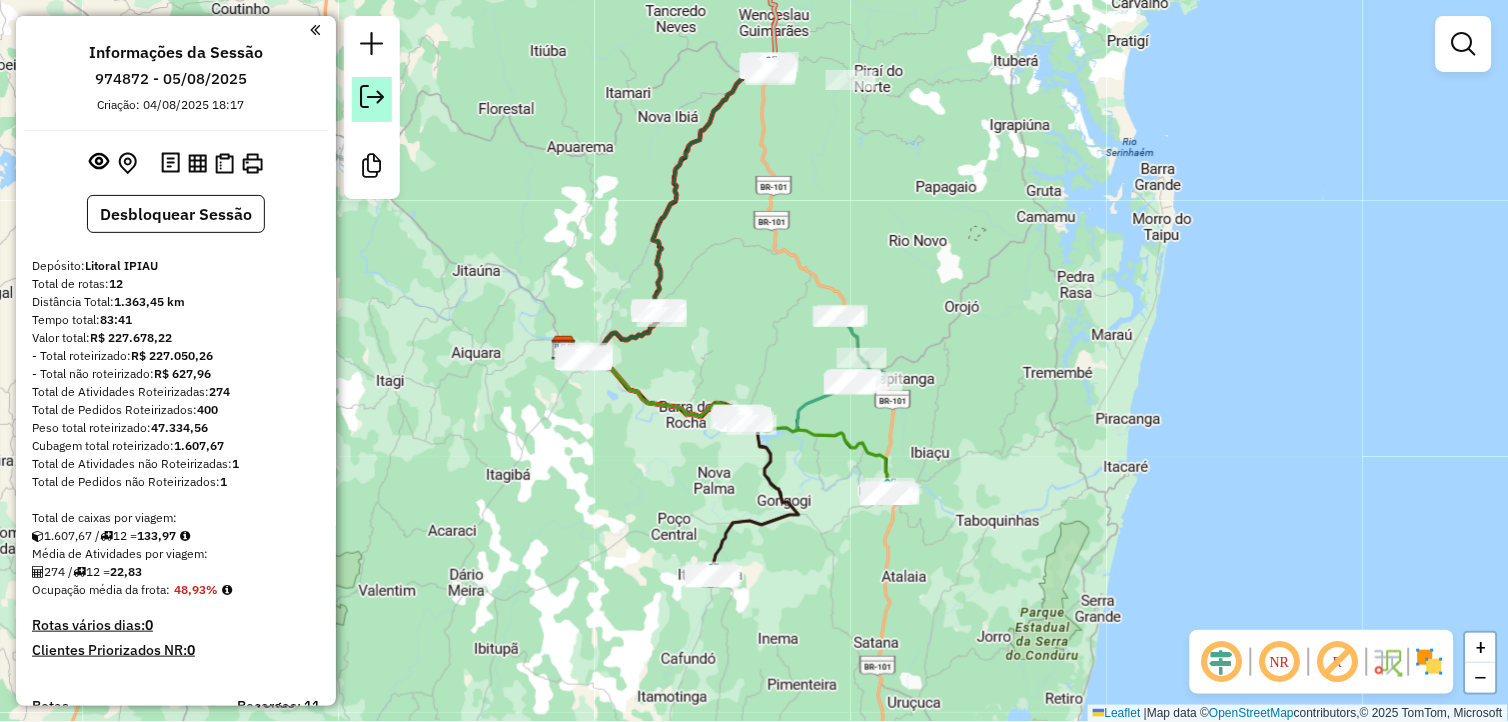 click 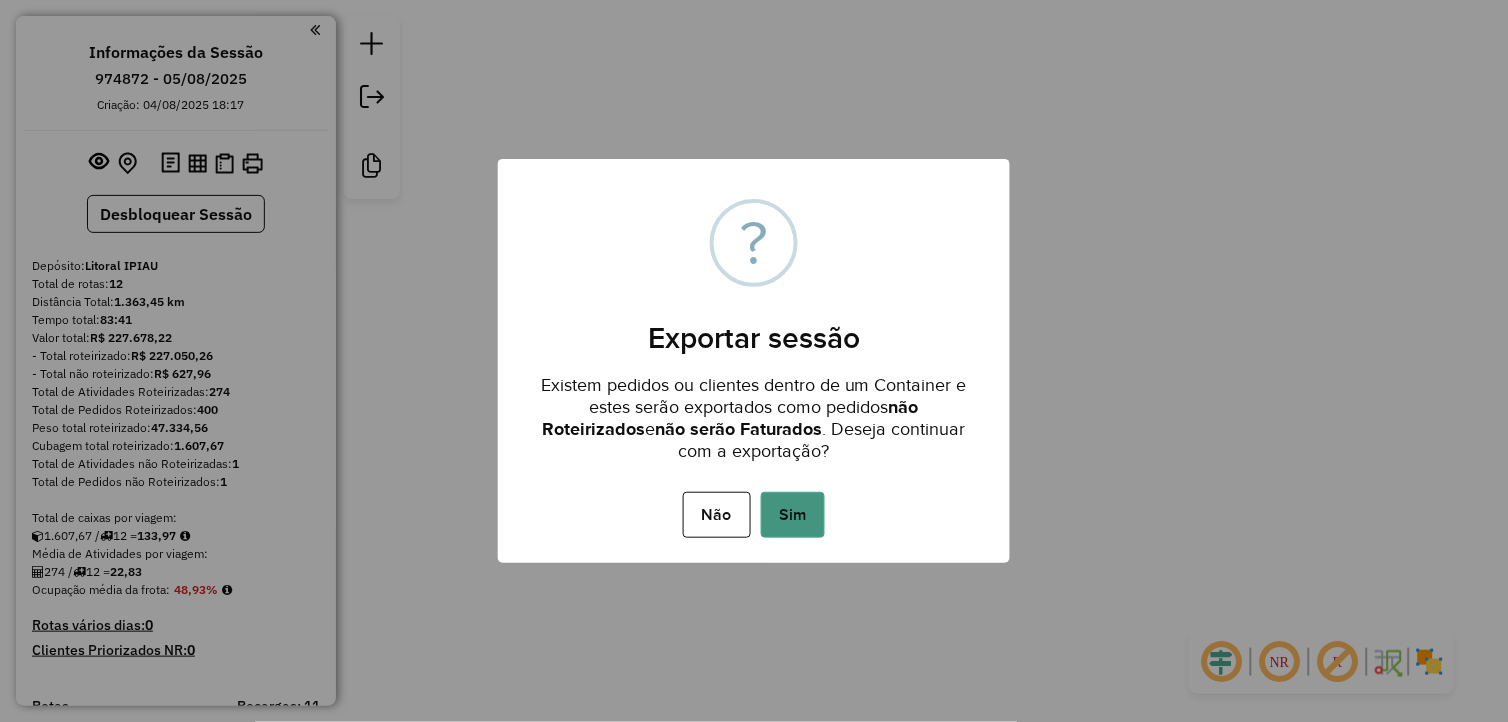 click on "Sim" at bounding box center [793, 515] 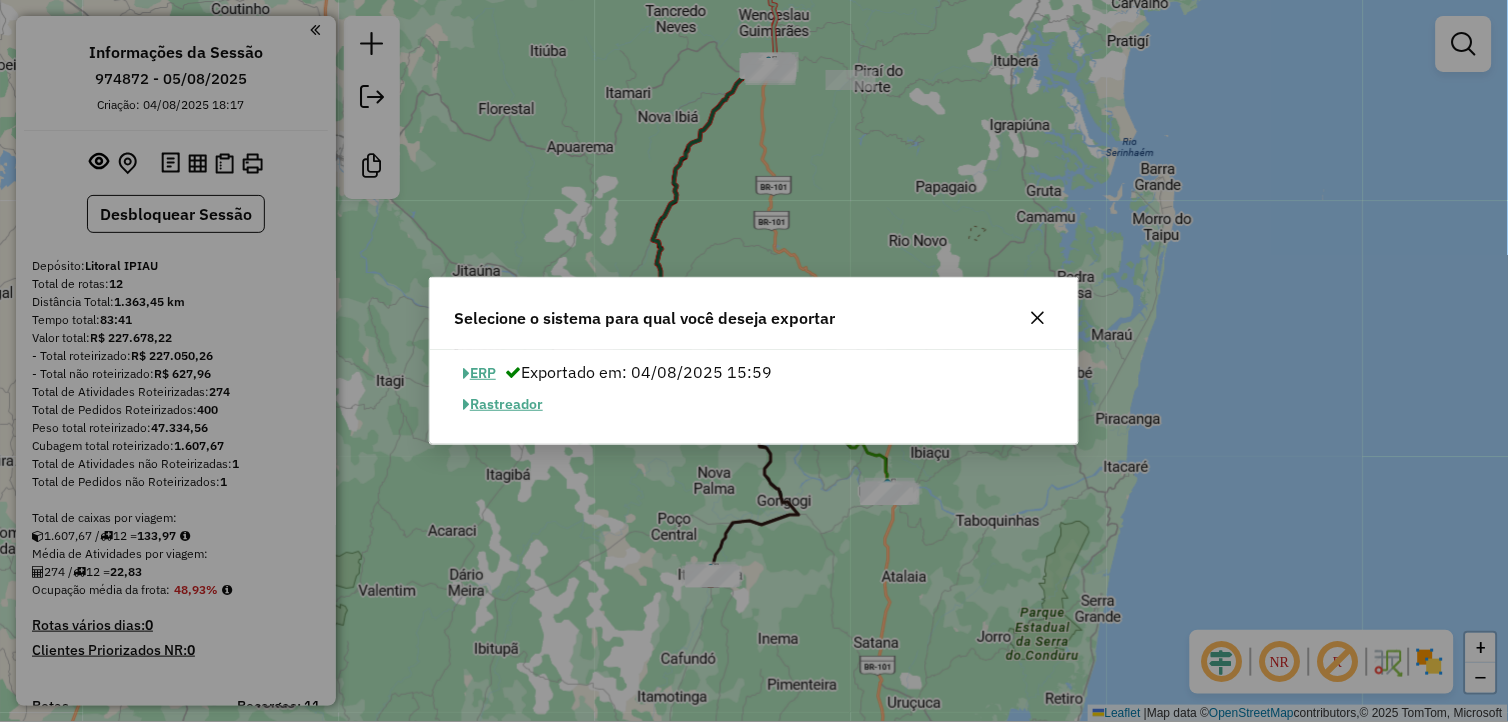 click on "ERP" 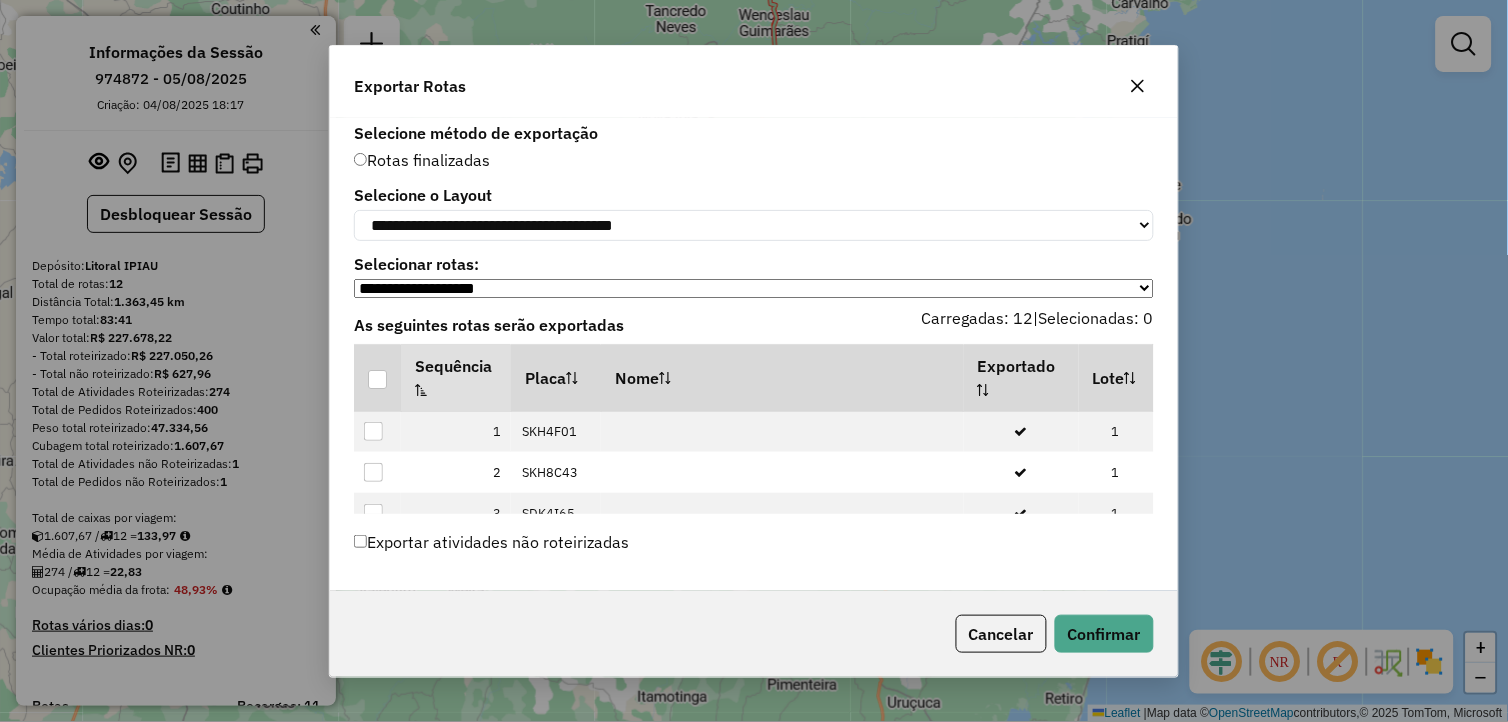 click on "**********" 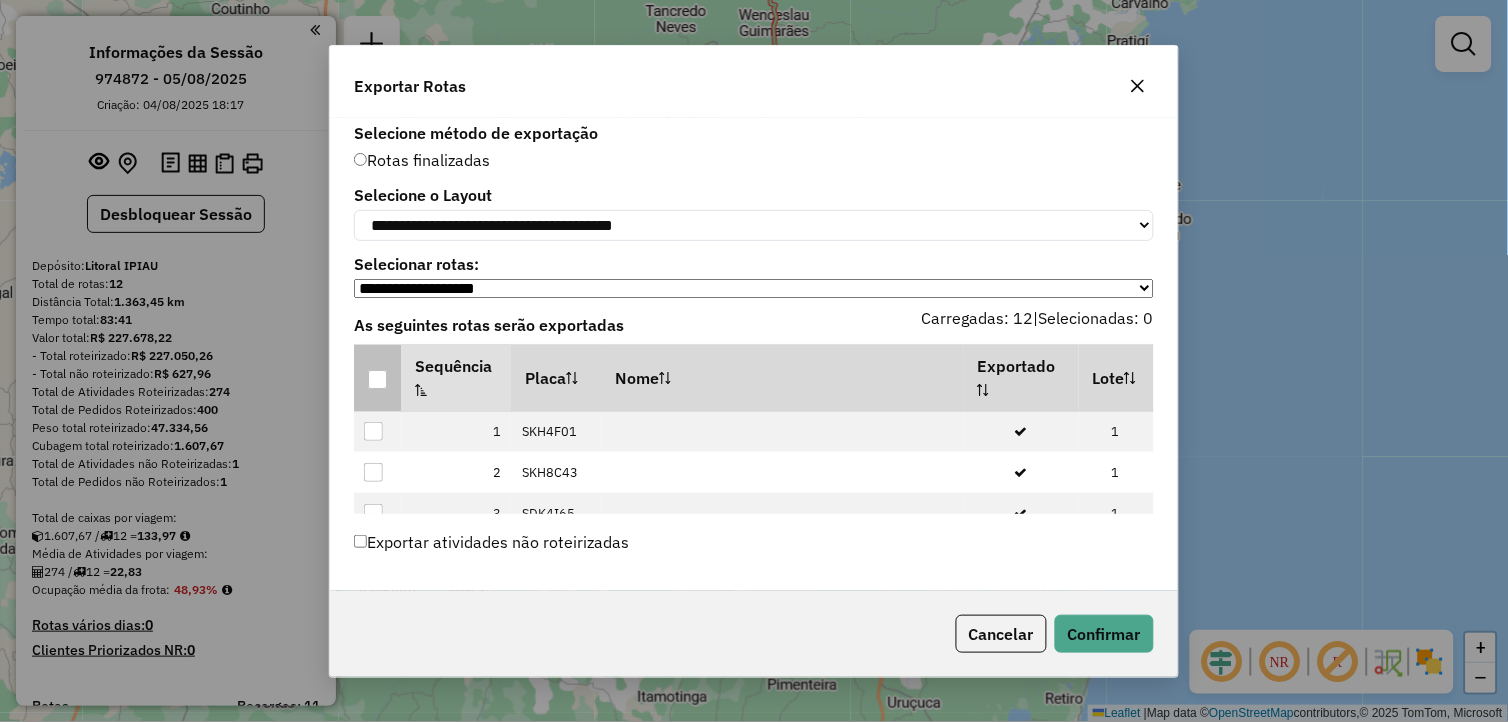 click at bounding box center [377, 379] 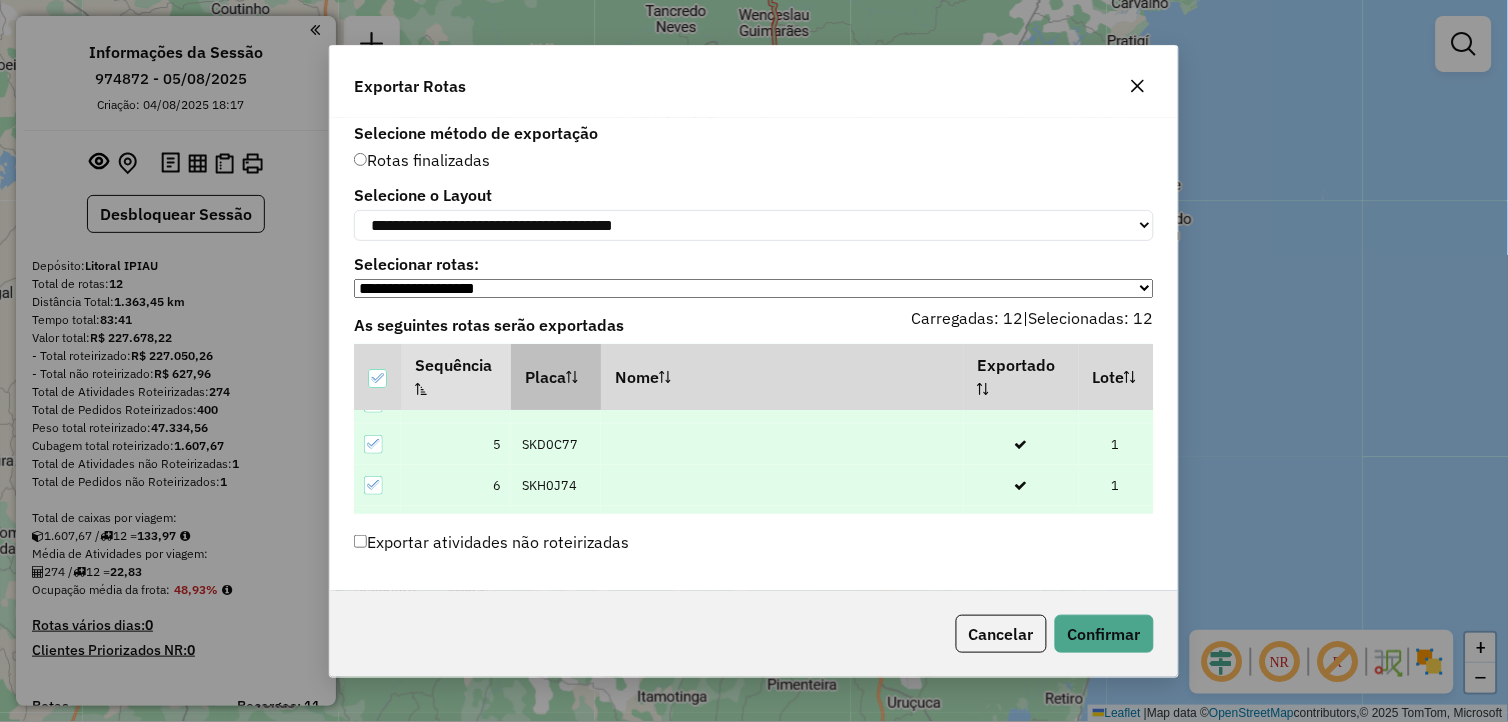 scroll, scrollTop: 392, scrollLeft: 0, axis: vertical 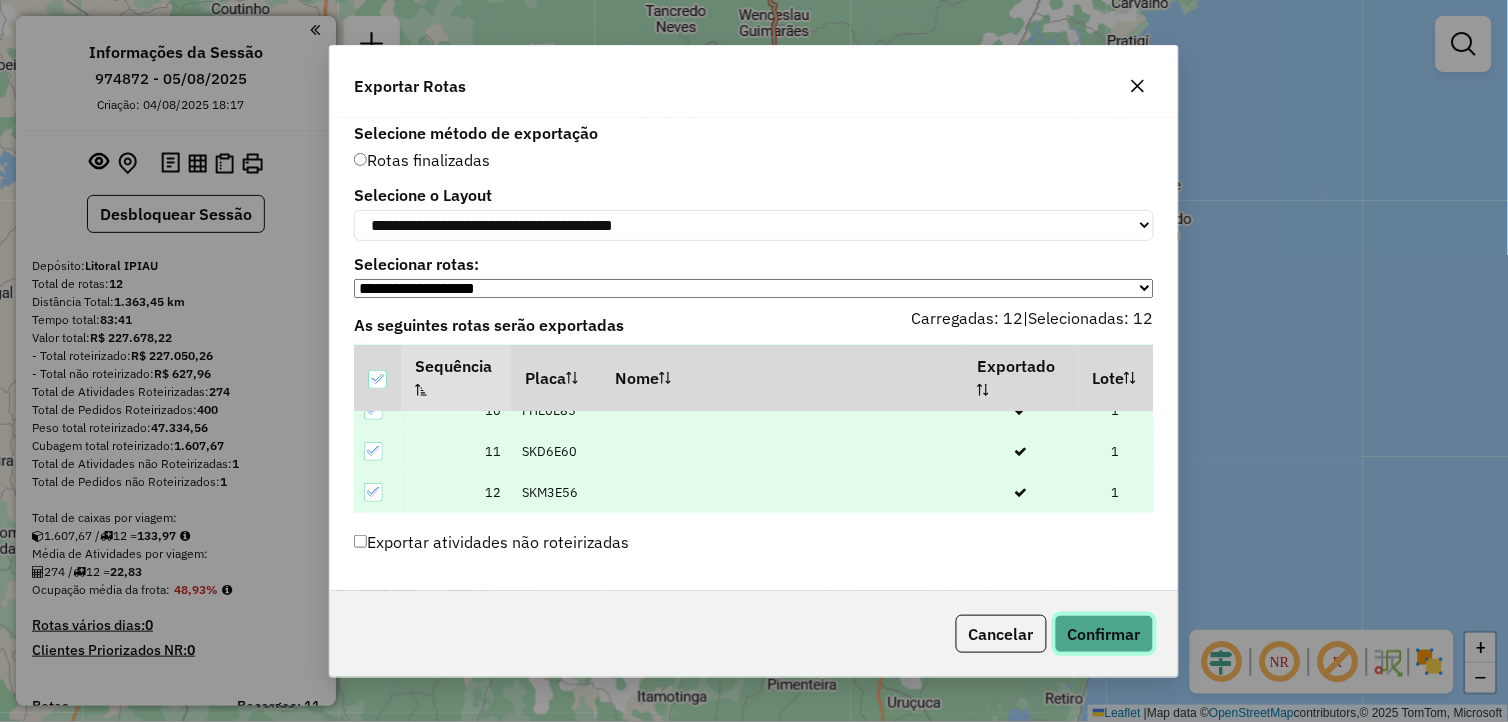 click on "Confirmar" 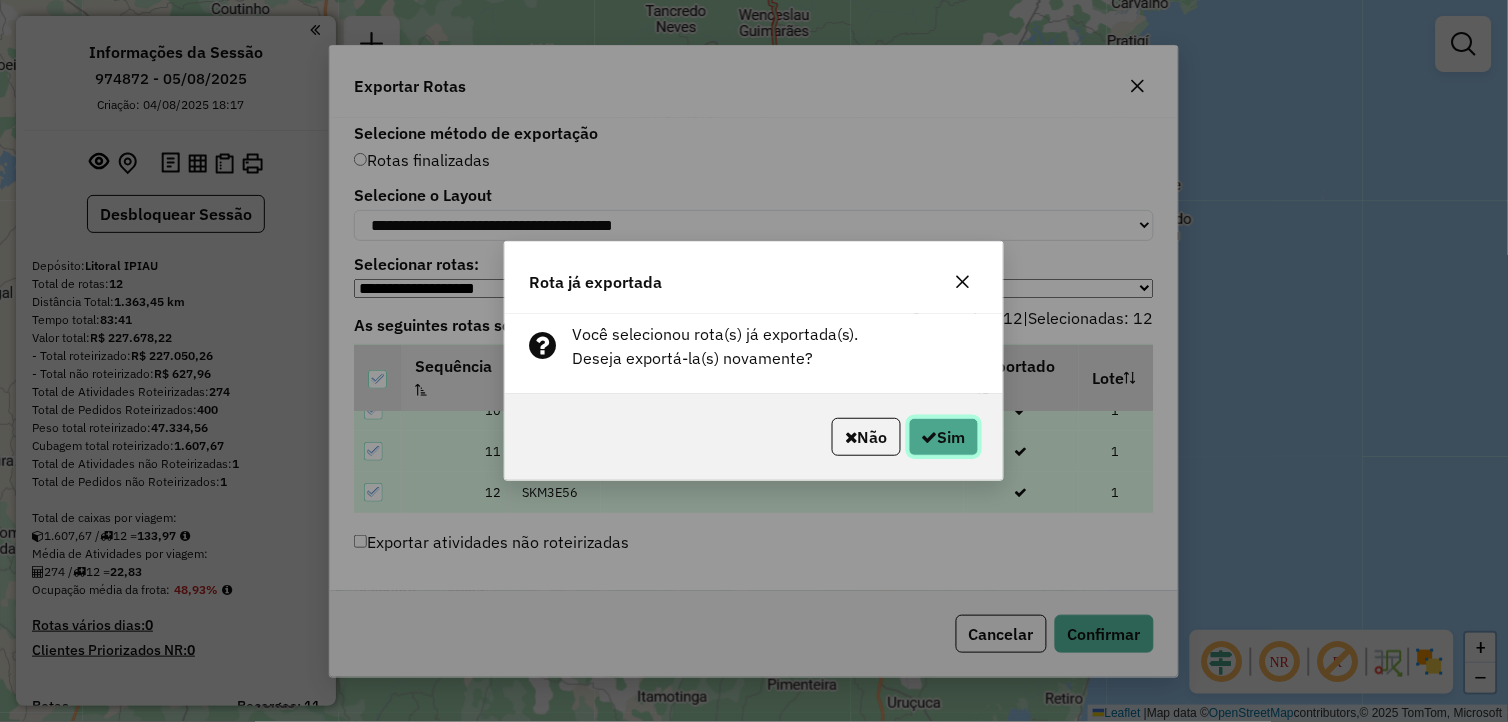 click 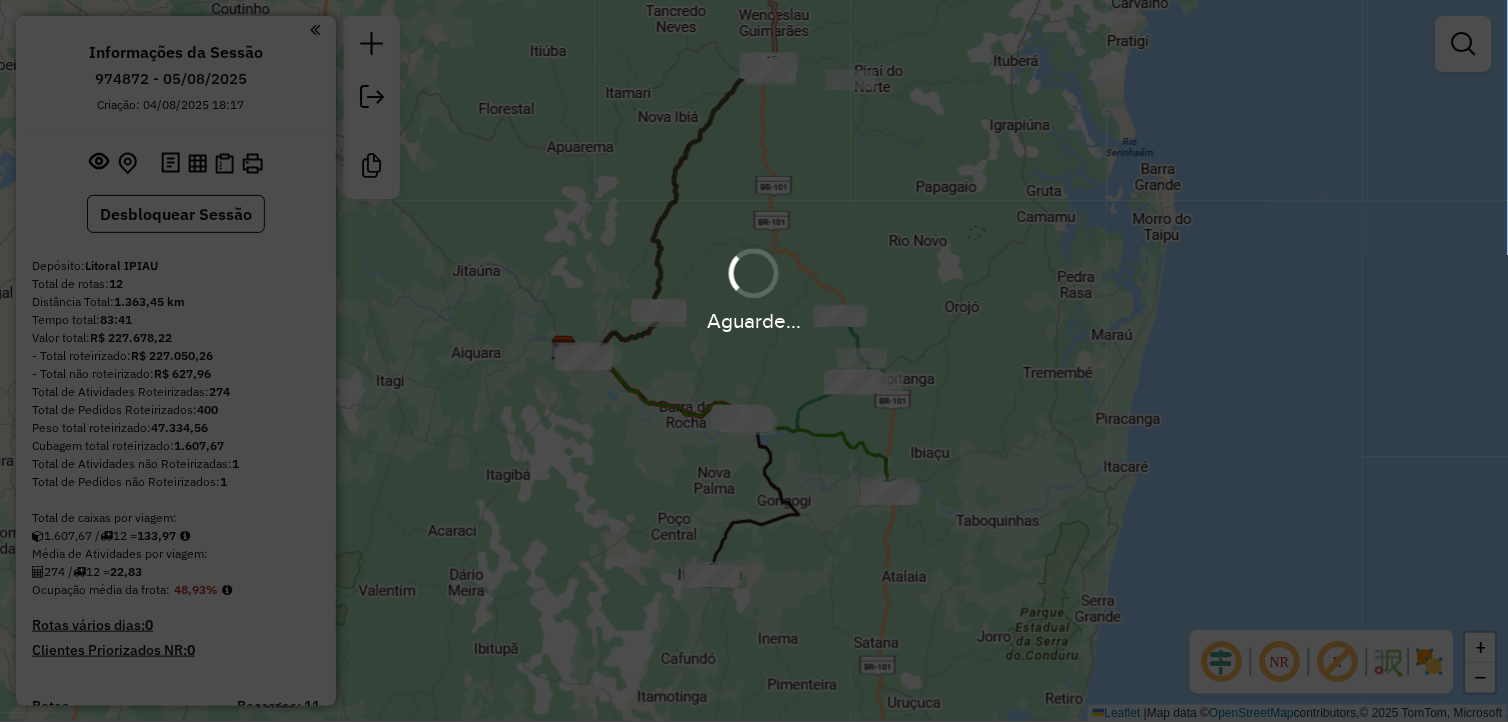 click on "Aguarde..." at bounding box center [754, 361] 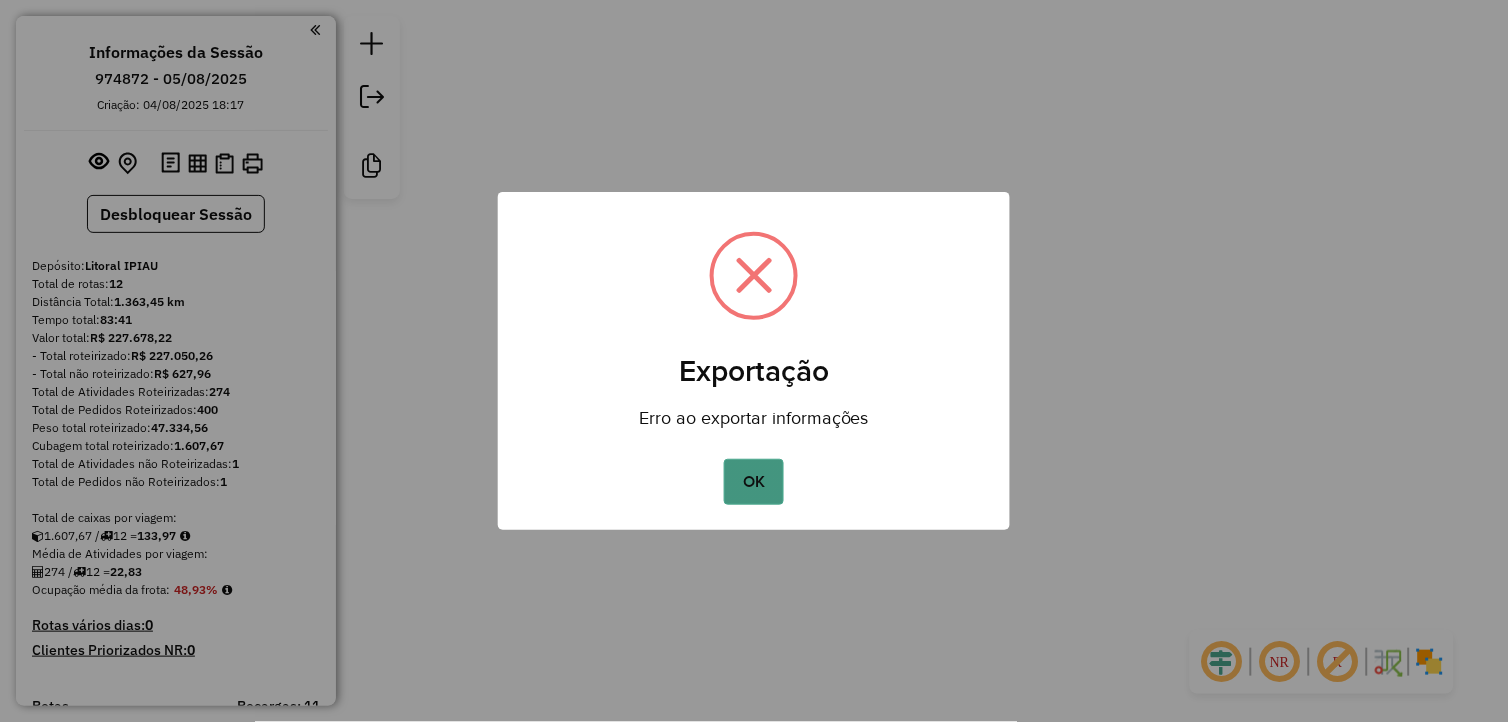 click on "OK" at bounding box center (753, 482) 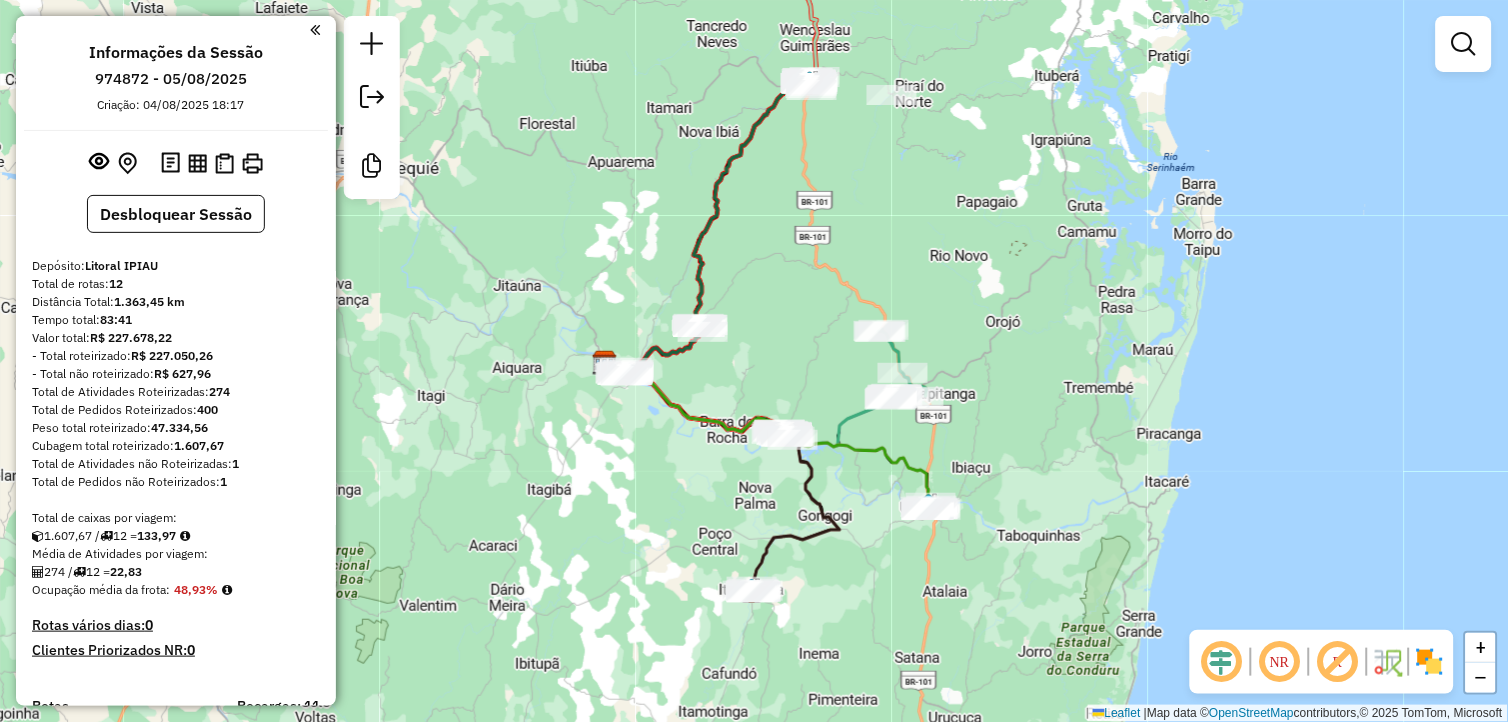 drag, startPoint x: 806, startPoint y: 225, endPoint x: 836, endPoint y: 208, distance: 34.48188 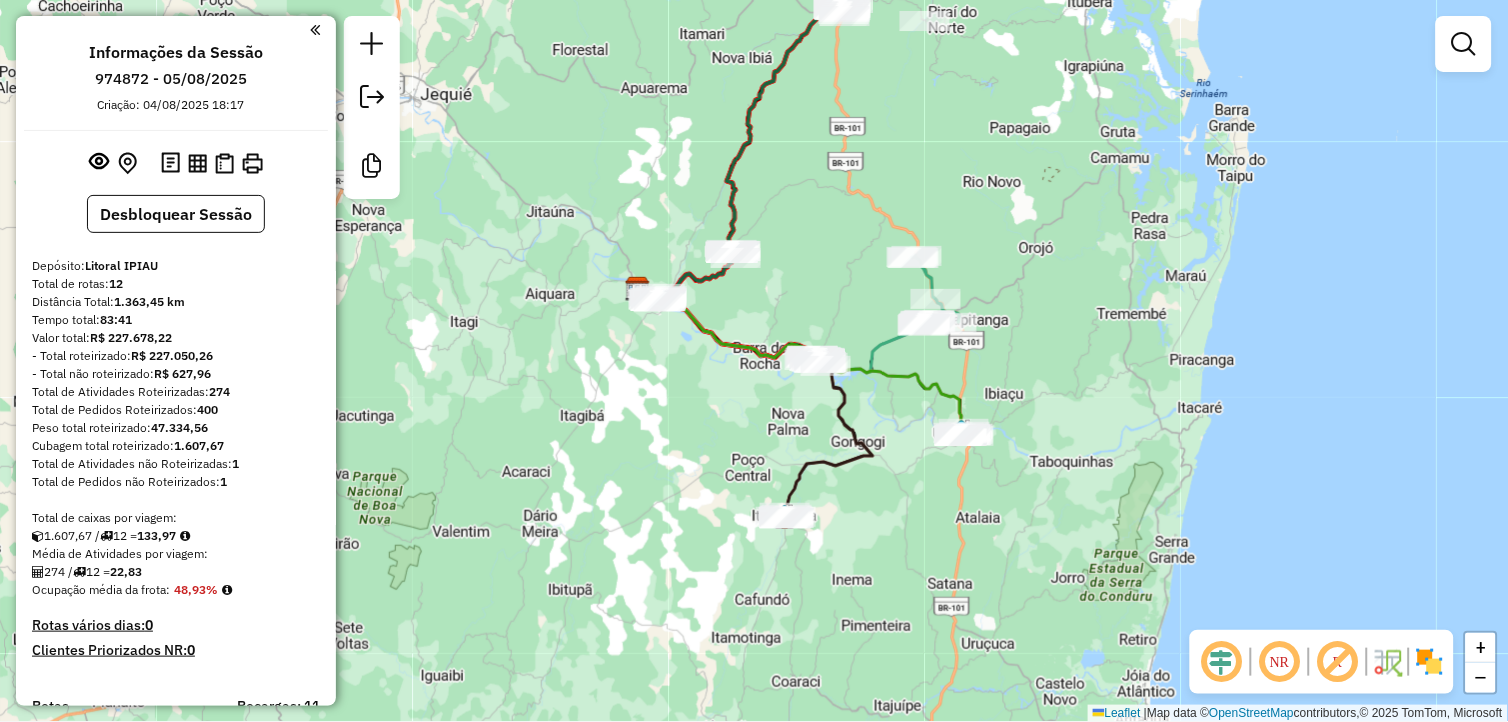 drag, startPoint x: 843, startPoint y: 556, endPoint x: 885, endPoint y: 443, distance: 120.552895 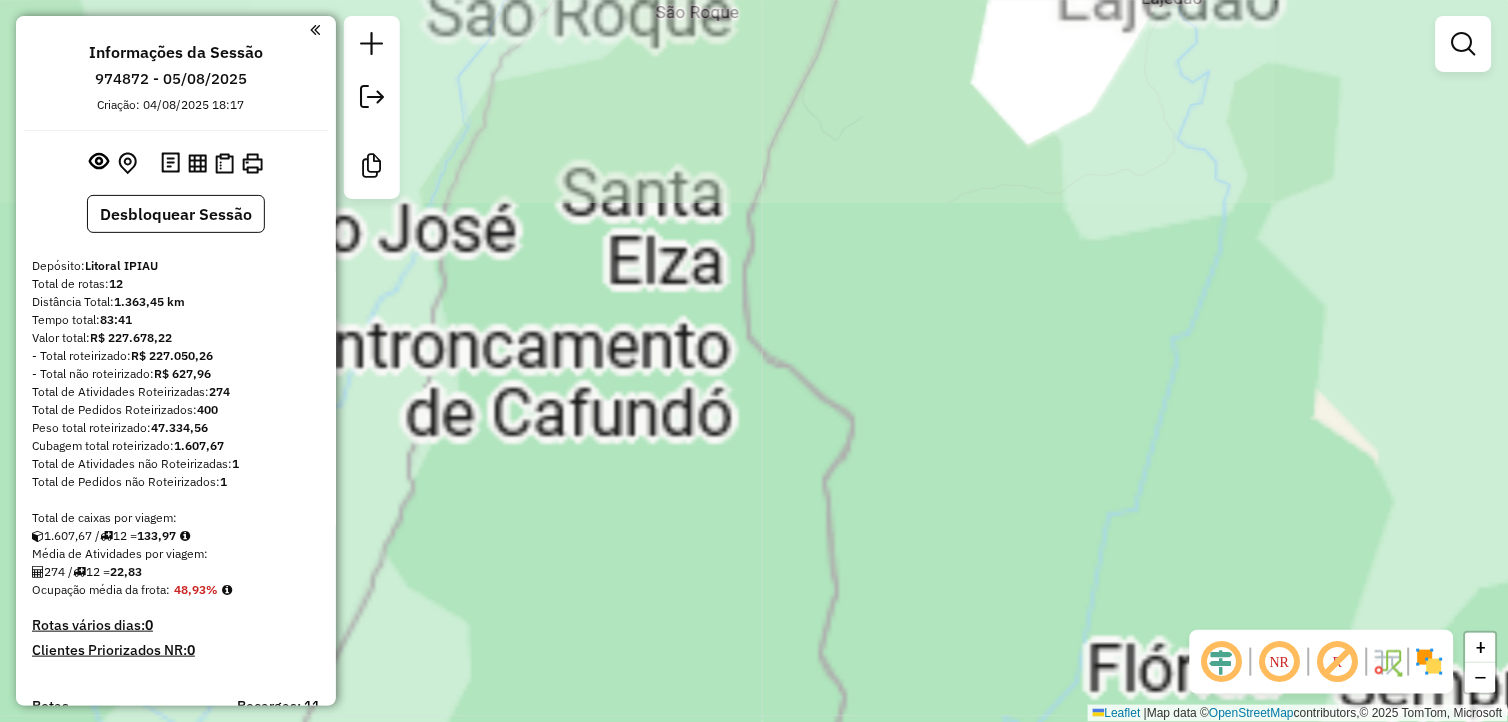 drag, startPoint x: 797, startPoint y: 284, endPoint x: 881, endPoint y: 376, distance: 124.57929 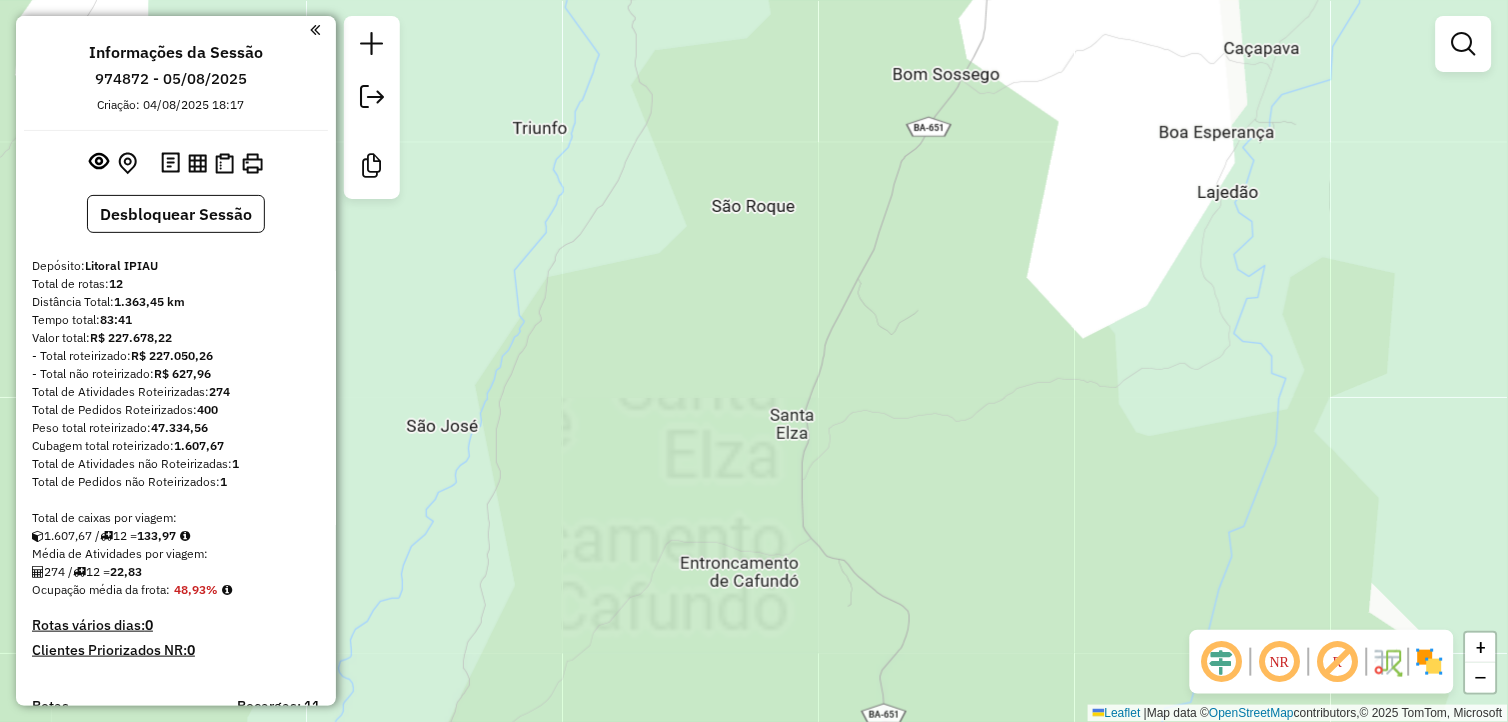 drag, startPoint x: 861, startPoint y: 217, endPoint x: 950, endPoint y: 461, distance: 259.72485 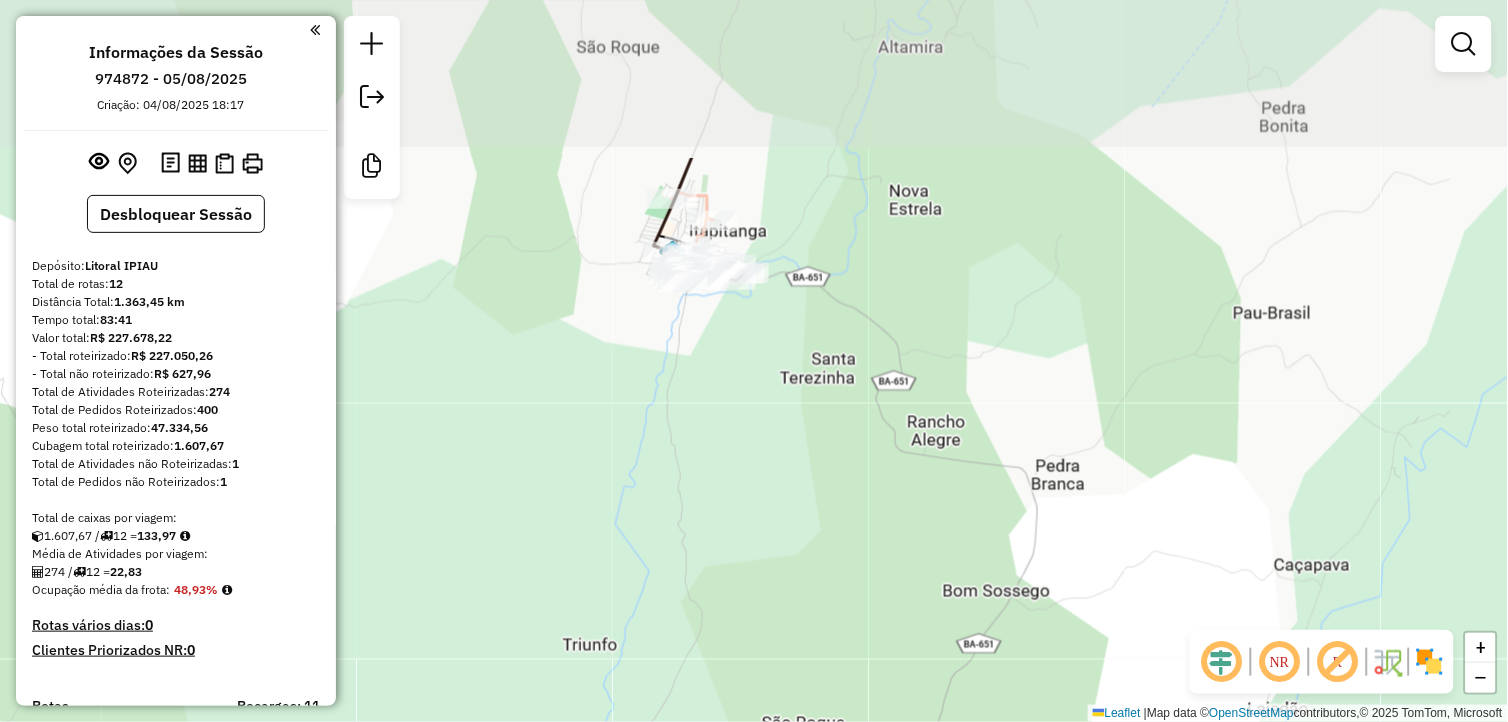 drag, startPoint x: 980, startPoint y: 212, endPoint x: 964, endPoint y: 438, distance: 226.56566 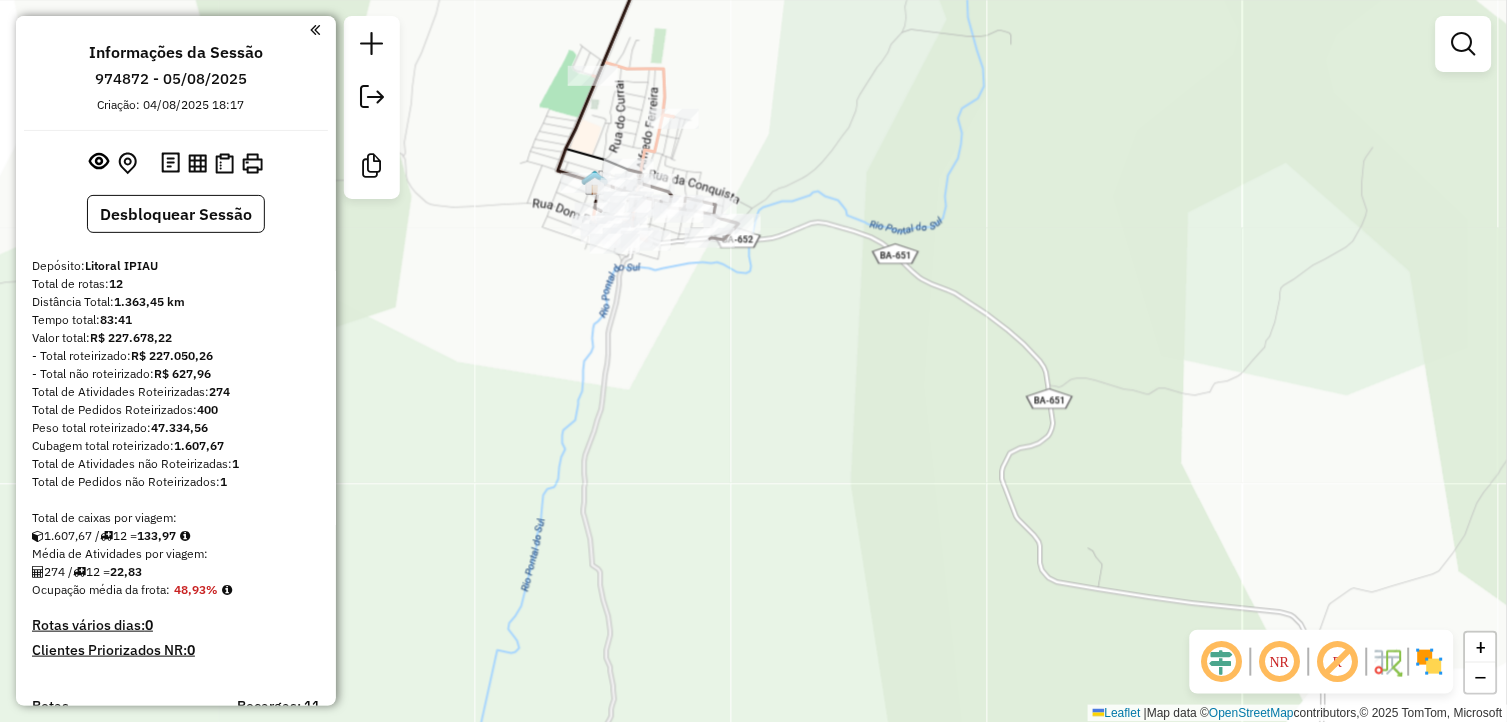 drag, startPoint x: 647, startPoint y: 292, endPoint x: 670, endPoint y: 315, distance: 32.526913 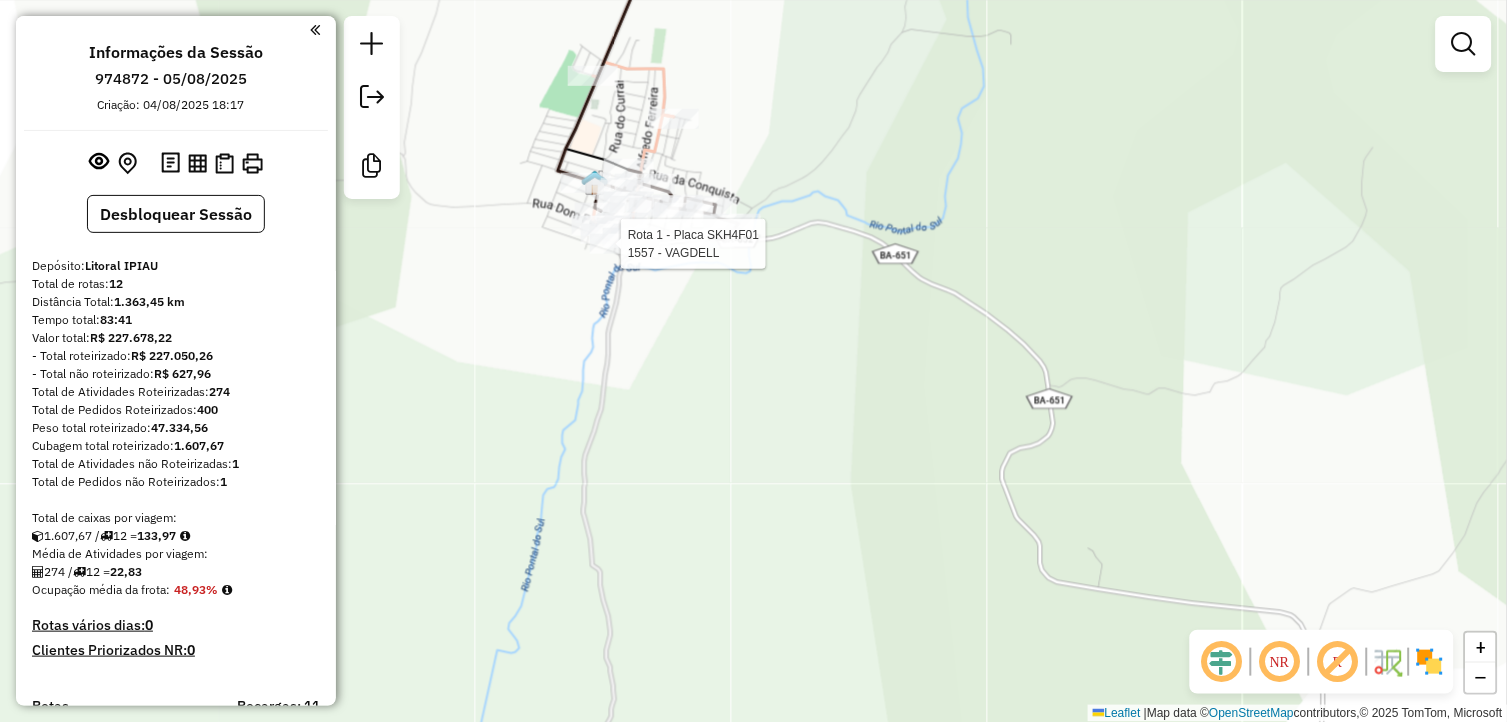 select on "**********" 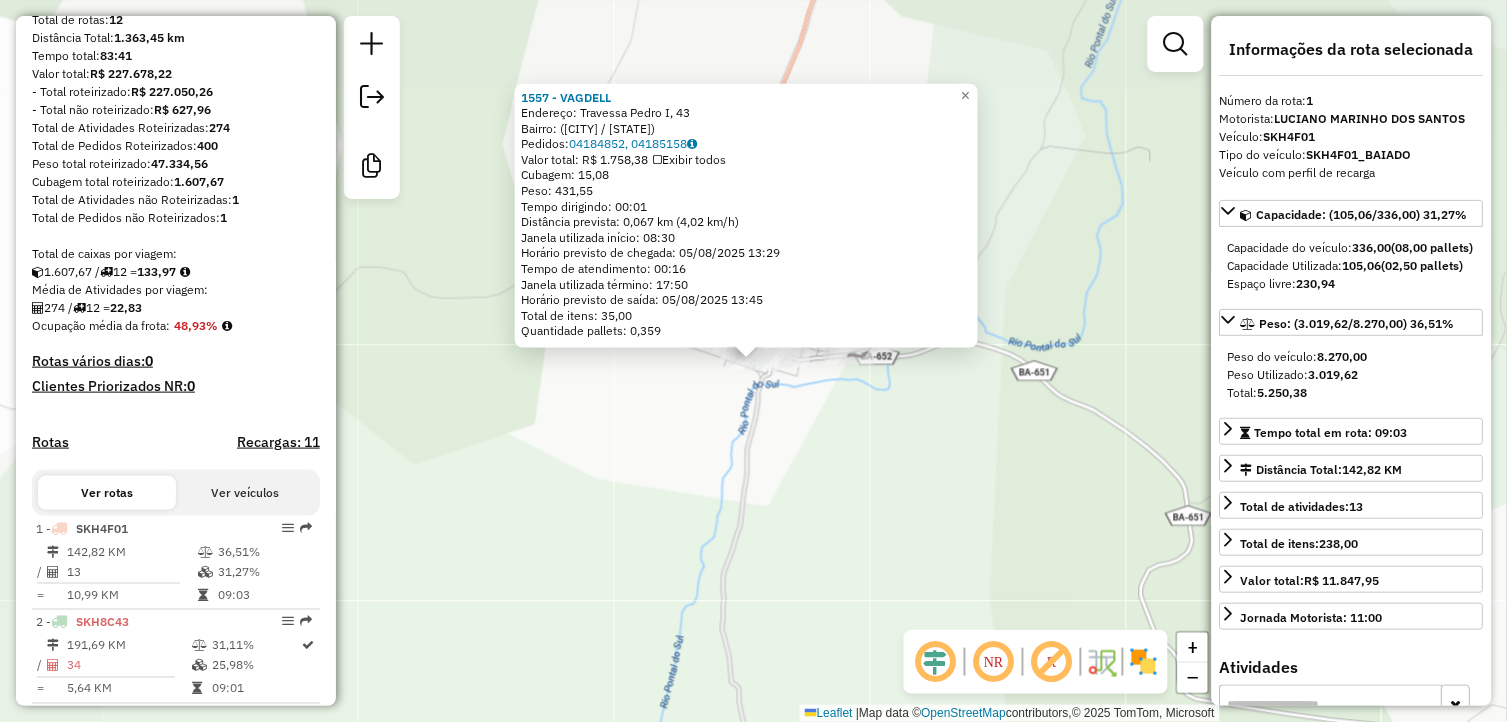 scroll, scrollTop: 763, scrollLeft: 0, axis: vertical 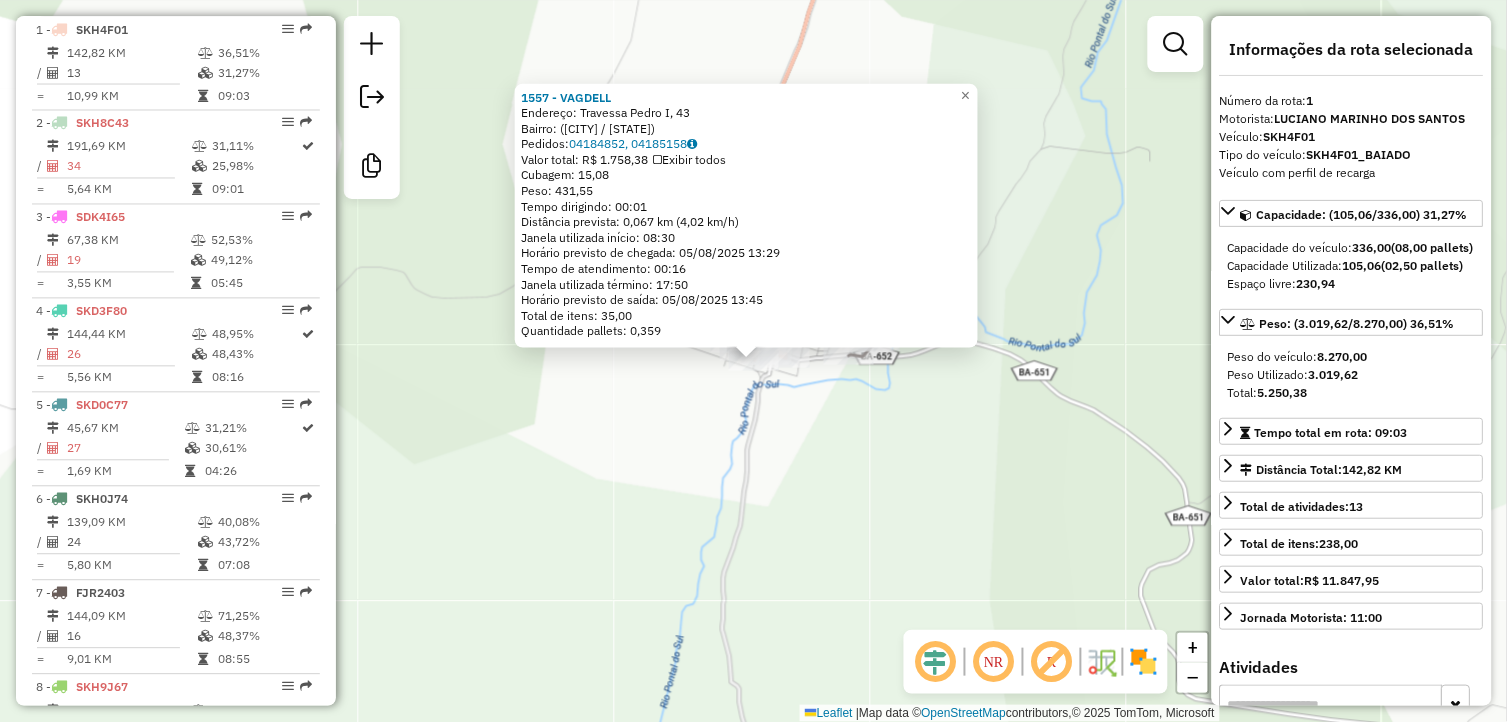 click on "1557 - VAGDELL  Endereço: Travessa Pedro I, 43   Bairro:  (Itapitanga / BA)   Pedidos:  04184852, 04185158   Valor total: R$ 1.758,38   Exibir todos   Cubagem: 15,08  Peso: 431,55  Tempo dirigindo: 00:01   Distância prevista: 0,067 km (4,02 km/h)   Janela utilizada início: 08:30   Horário previsto de chegada: 05/08/2025 13:29   Tempo de atendimento: 00:16   Janela utilizada término: 17:50   Horário previsto de saída: 05/08/2025 13:45   Total de itens: 35,00   Quantidade pallets: 0,359  × Janela de atendimento Grade de atendimento Capacidade Transportadoras Veículos Cliente Pedidos  Rotas Selecione os dias de semana para filtrar as janelas de atendimento  Seg   Ter   Qua   Qui   Sex   Sáb   Dom  Informe o período da janela de atendimento: De: Até:  Filtrar exatamente a janela do cliente  Considerar janela de atendimento padrão  Selecione os dias de semana para filtrar as grades de atendimento  Seg   Ter   Qua   Qui   Sex   Sáb   Dom   Considerar clientes sem dia de atendimento cadastrado  De:  +" 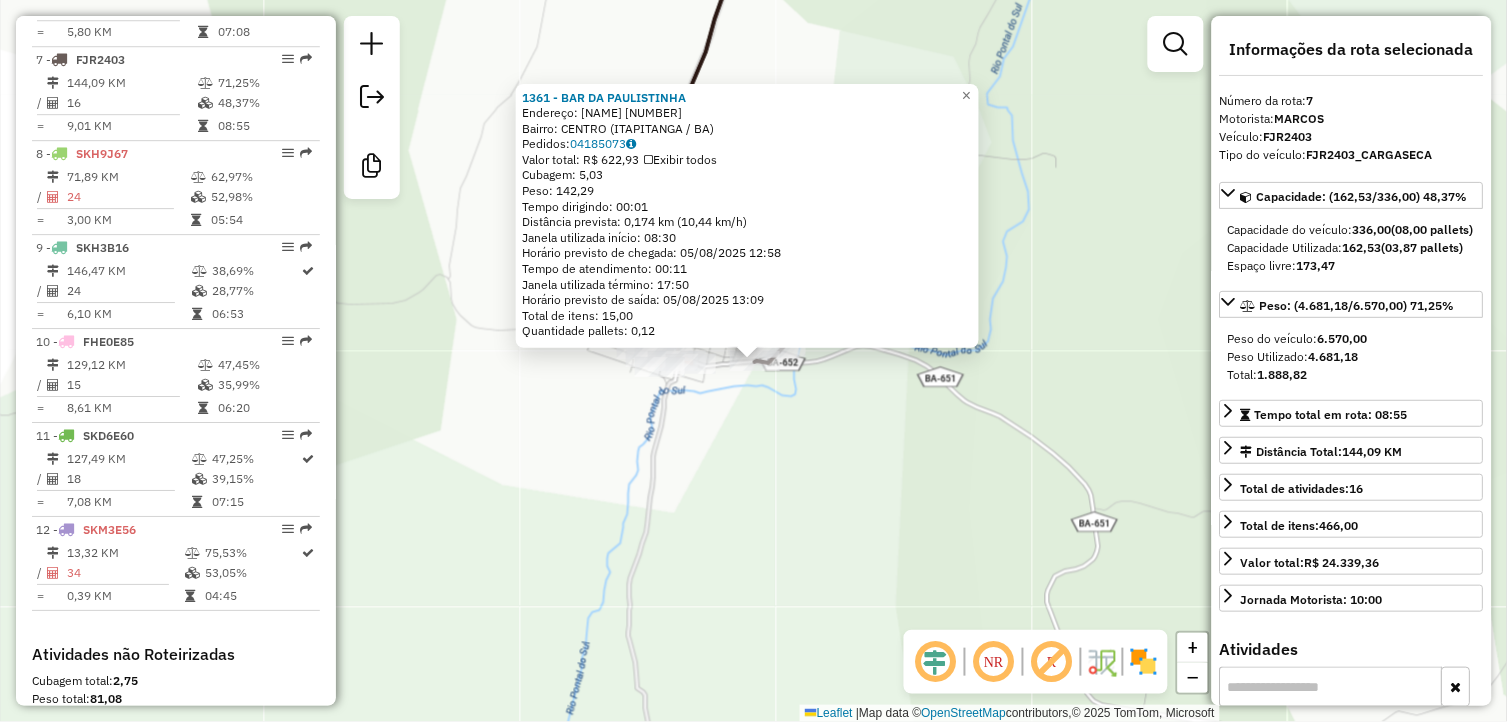 scroll, scrollTop: 1325, scrollLeft: 0, axis: vertical 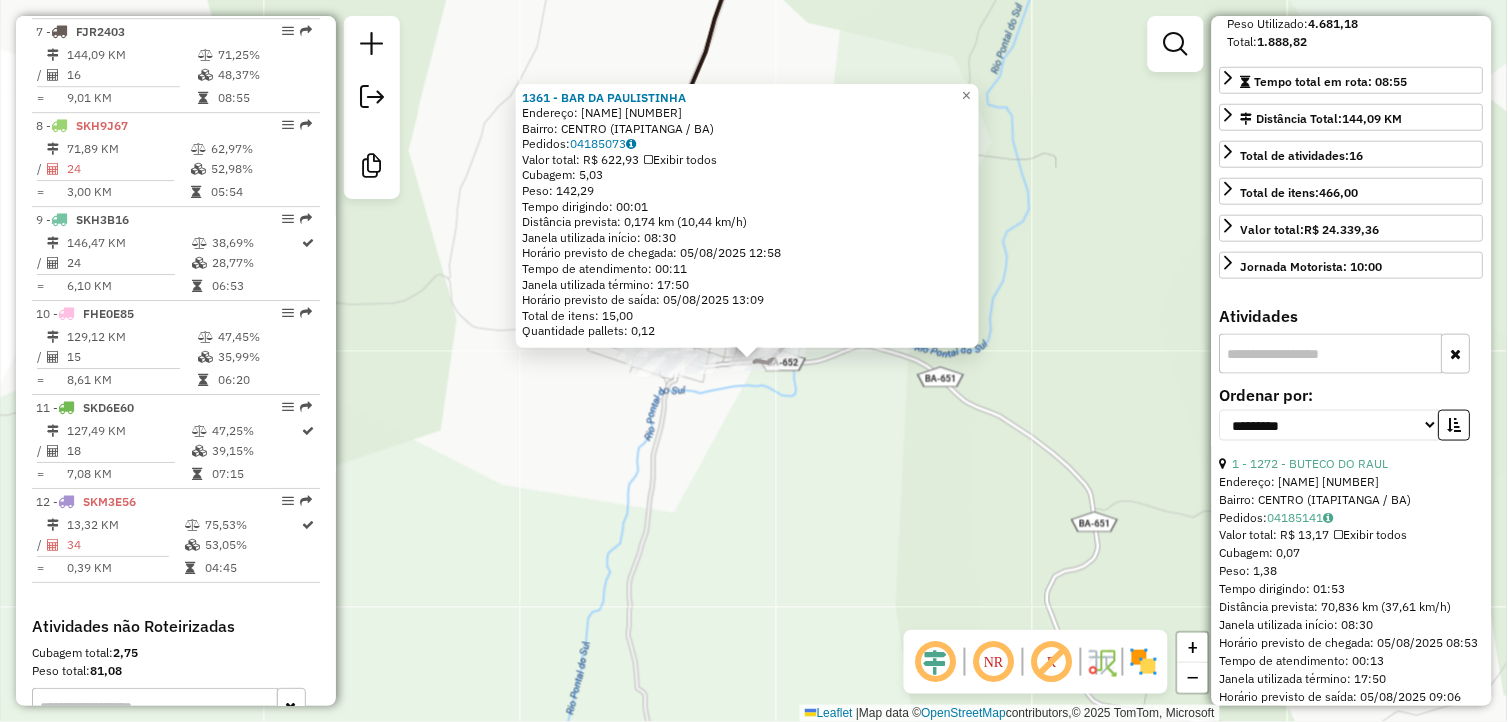 click at bounding box center [1331, 354] 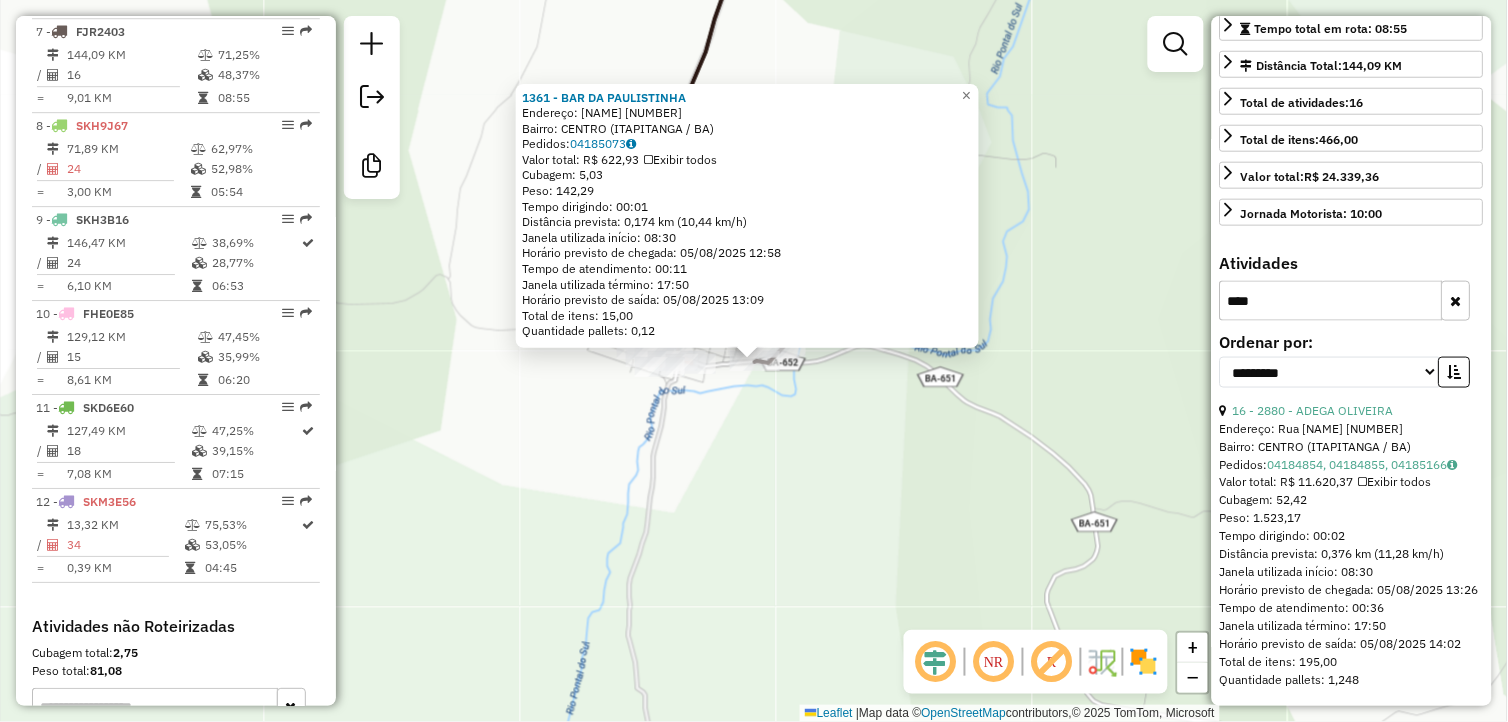 scroll, scrollTop: 437, scrollLeft: 0, axis: vertical 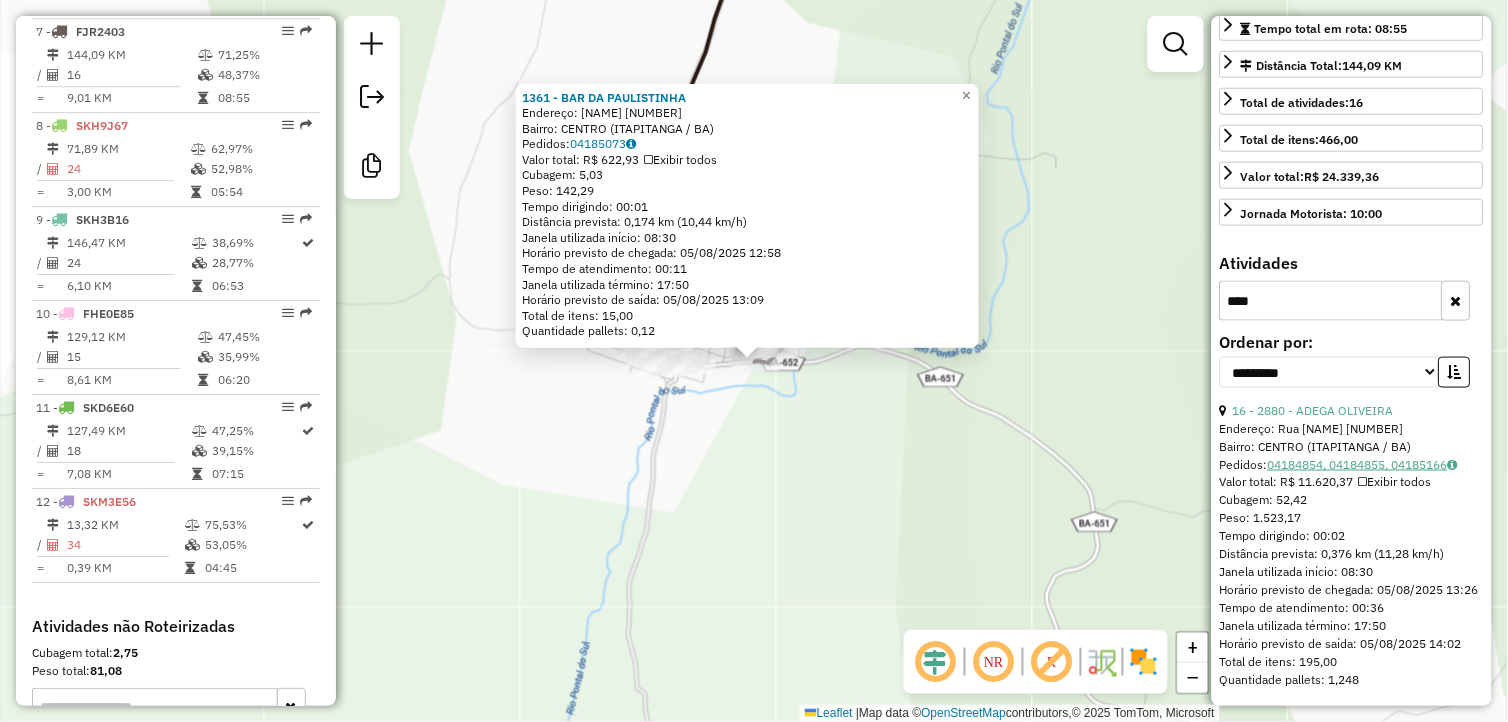 type on "****" 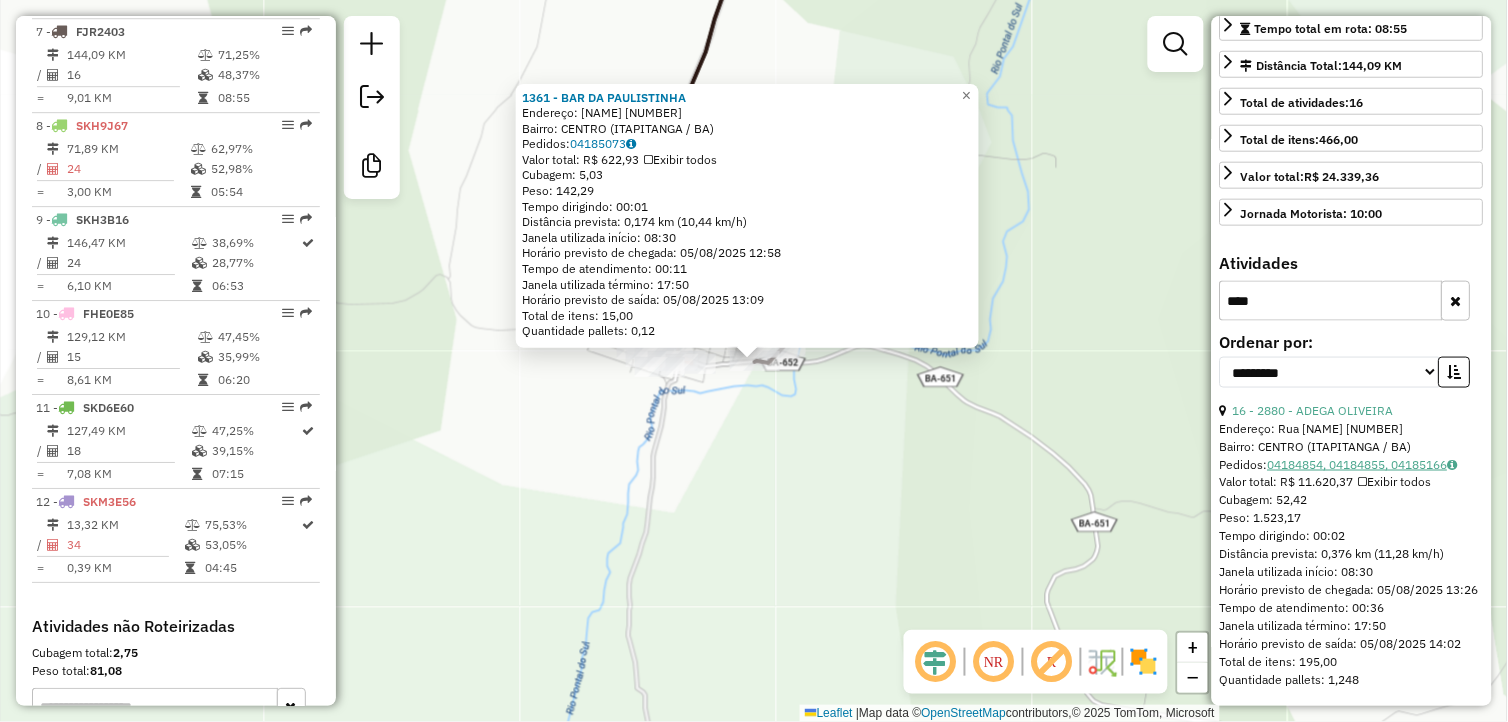 click on "04184854, 04184855, 04185166" at bounding box center [1363, 464] 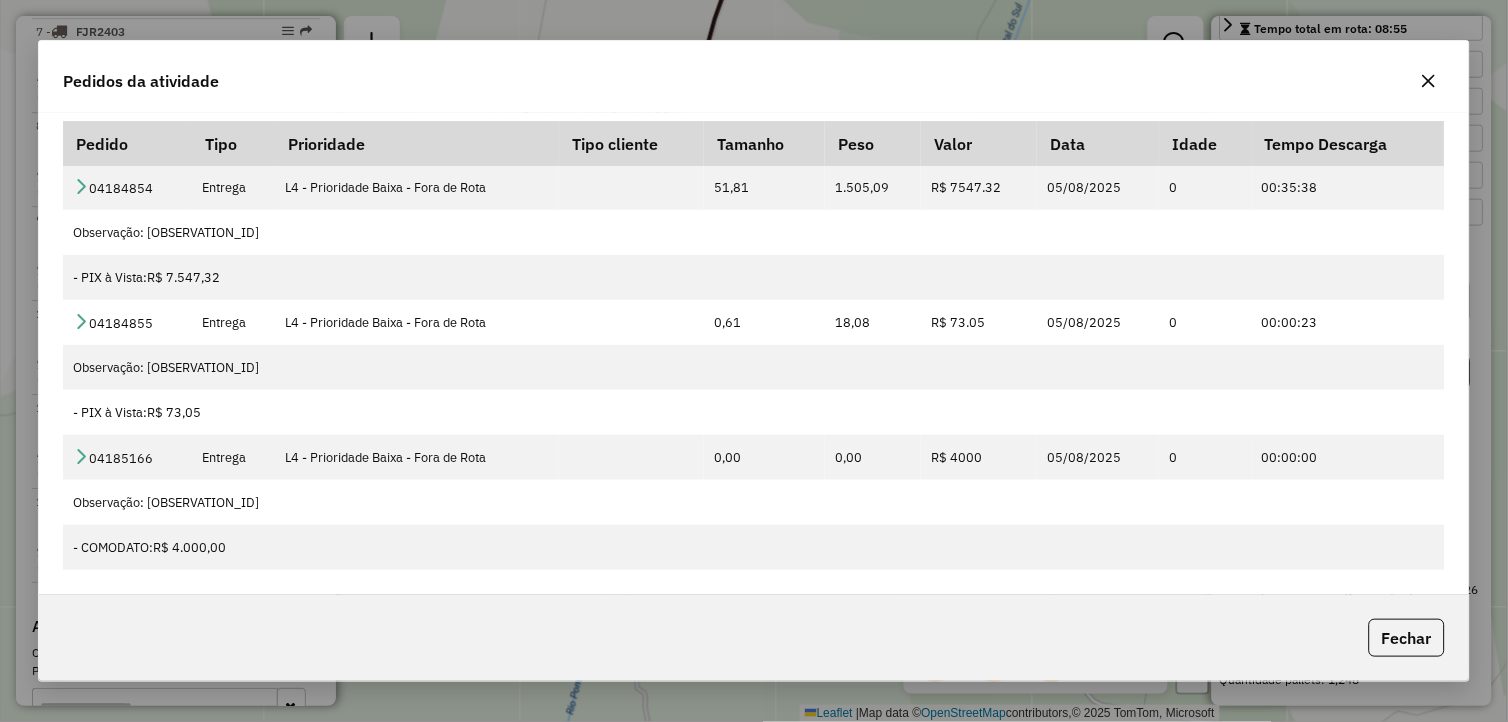 click 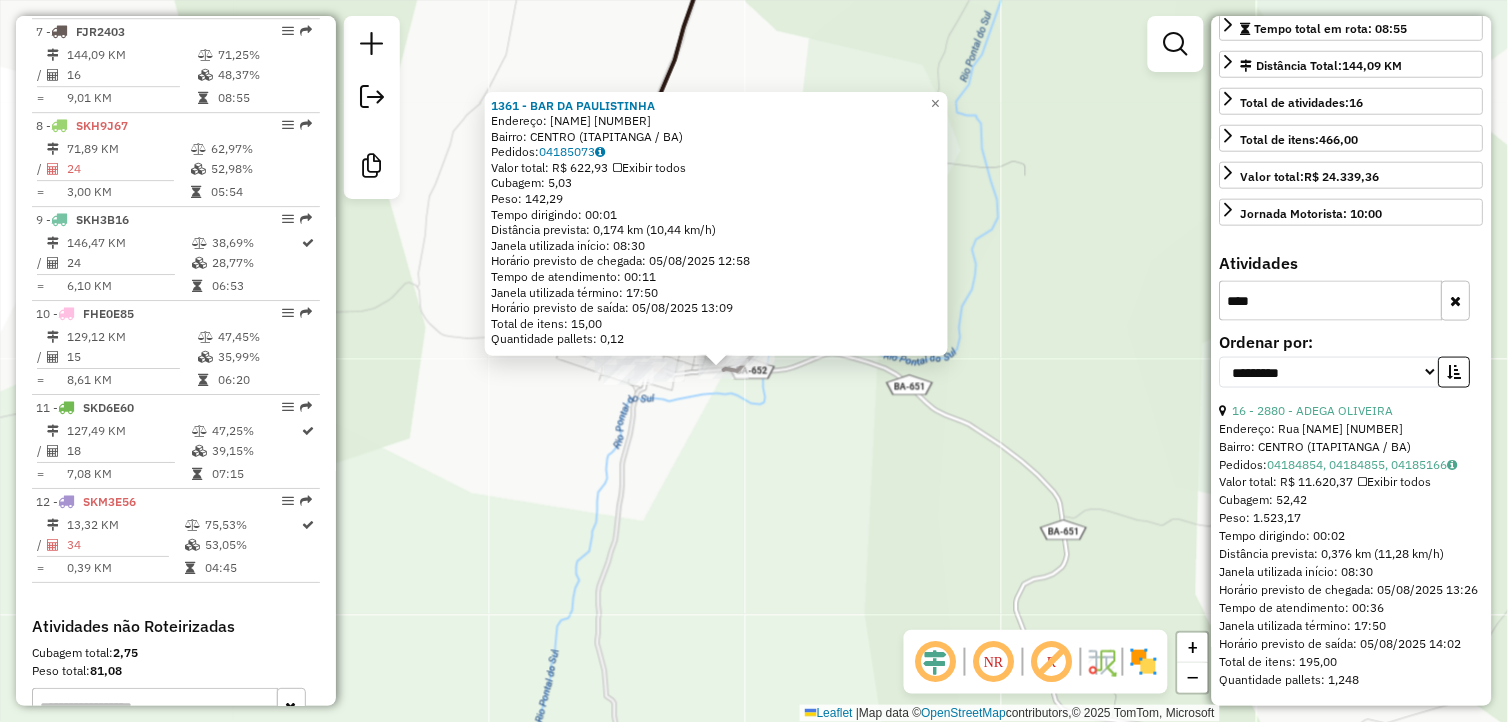 drag, startPoint x: 997, startPoint y: 475, endPoint x: 966, endPoint y: 483, distance: 32.01562 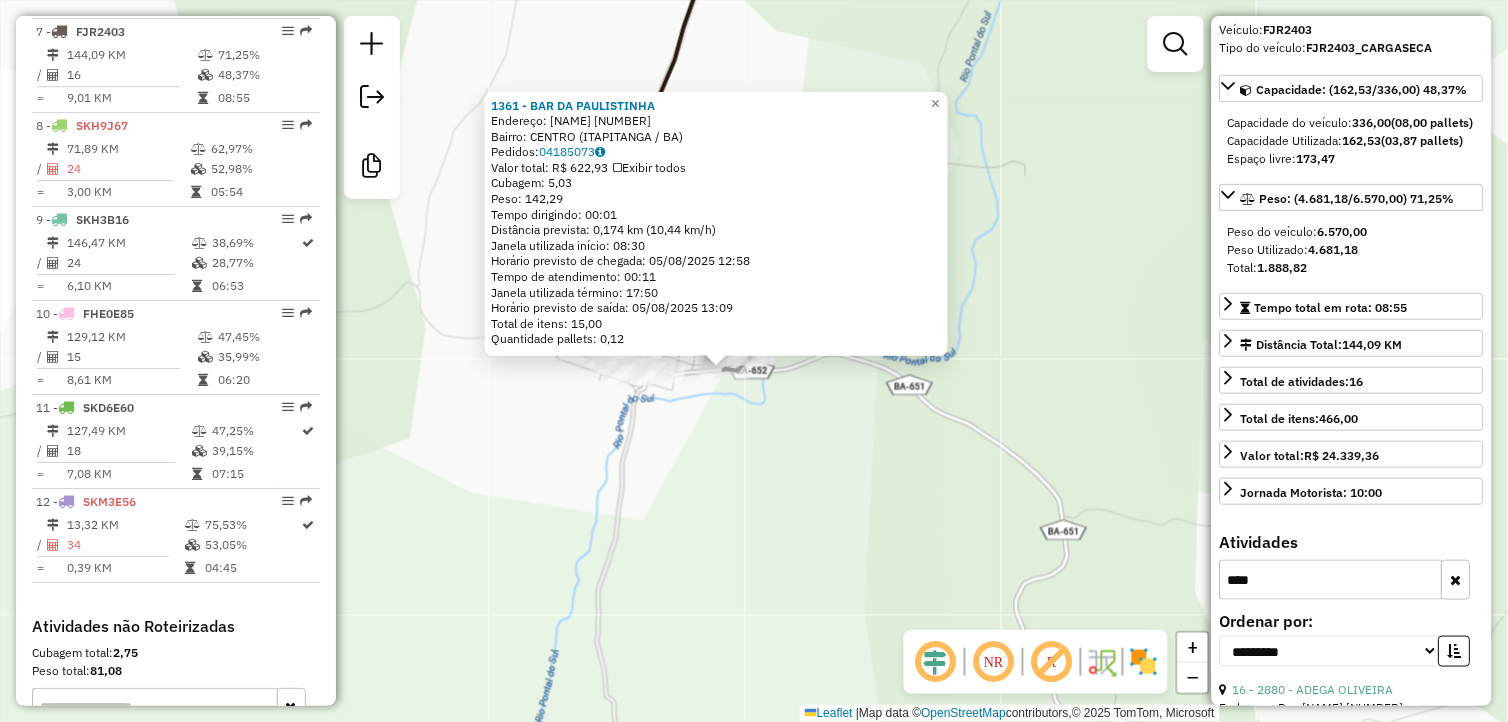 scroll, scrollTop: 104, scrollLeft: 0, axis: vertical 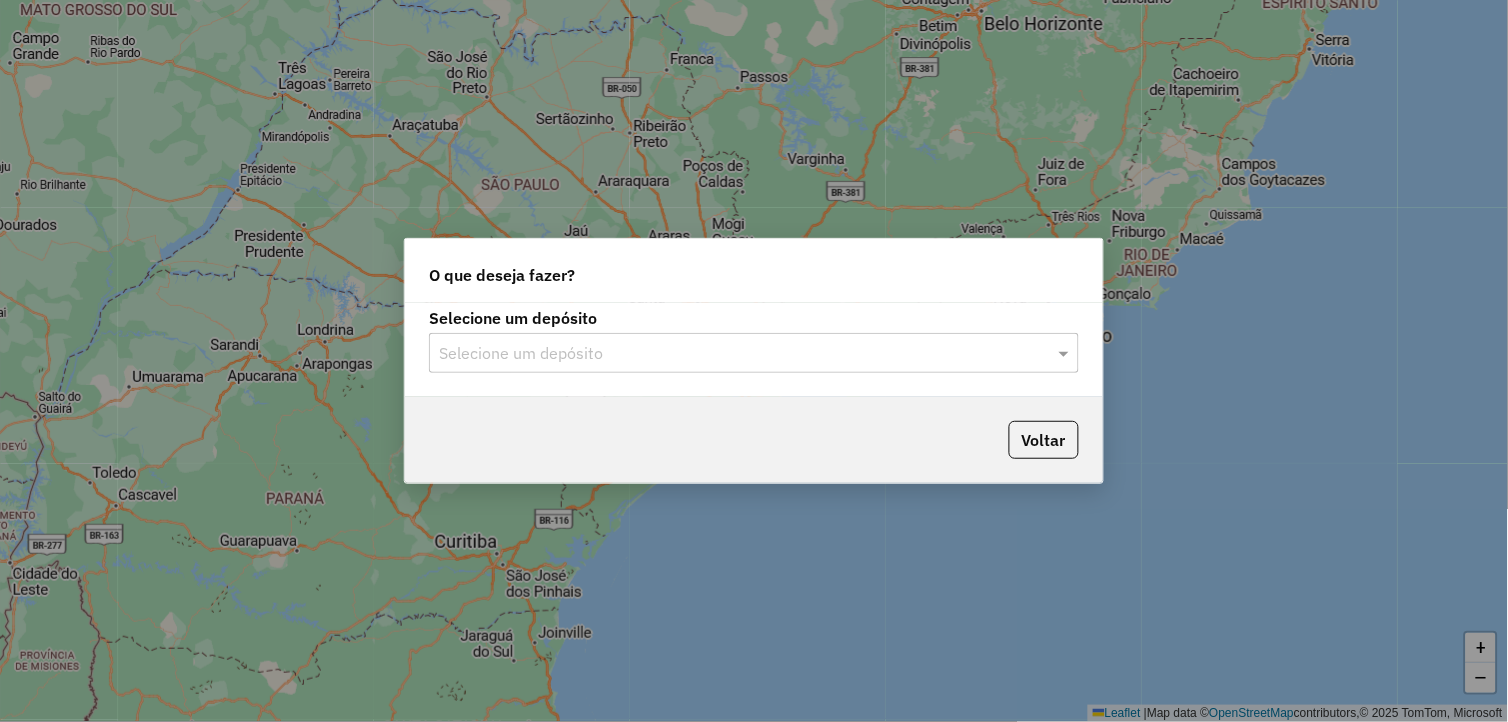 click 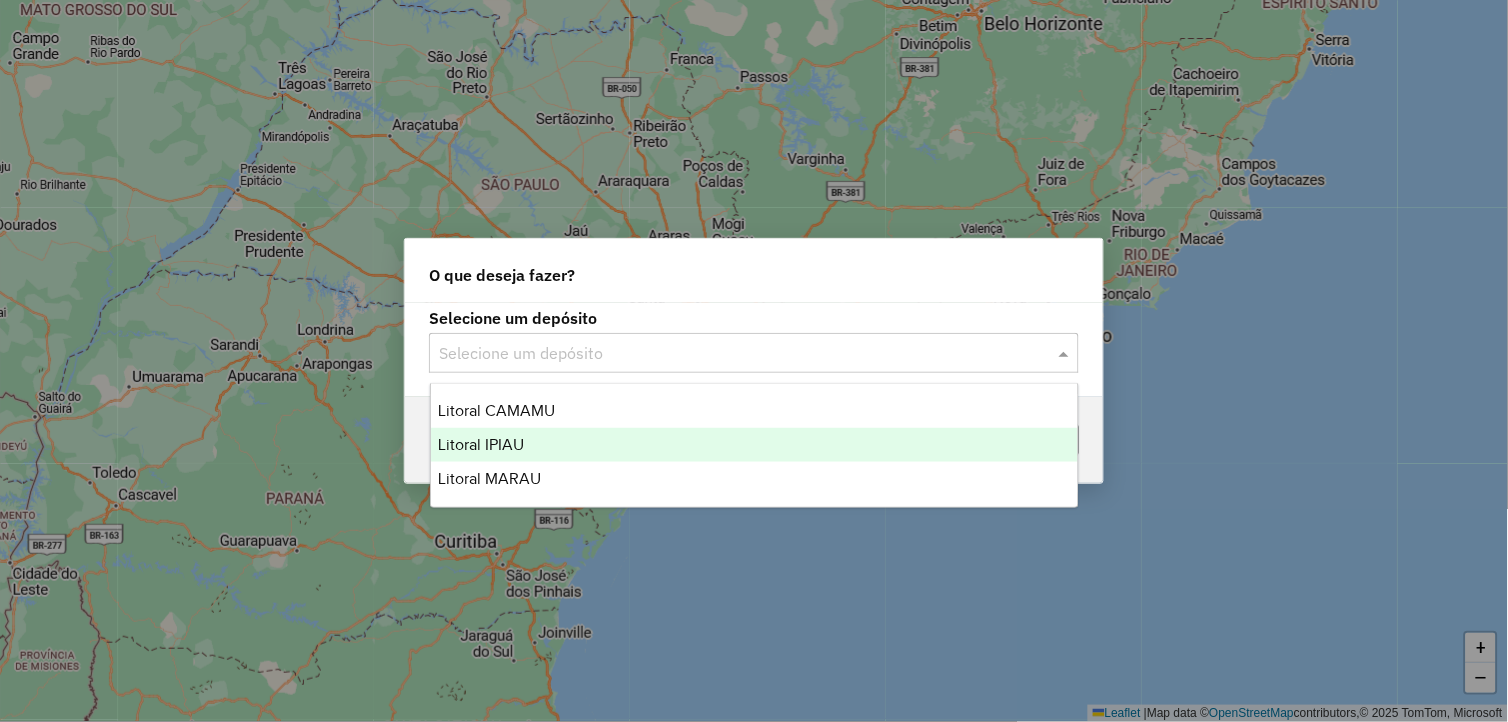 click on "Litoral IPIAU" at bounding box center (755, 445) 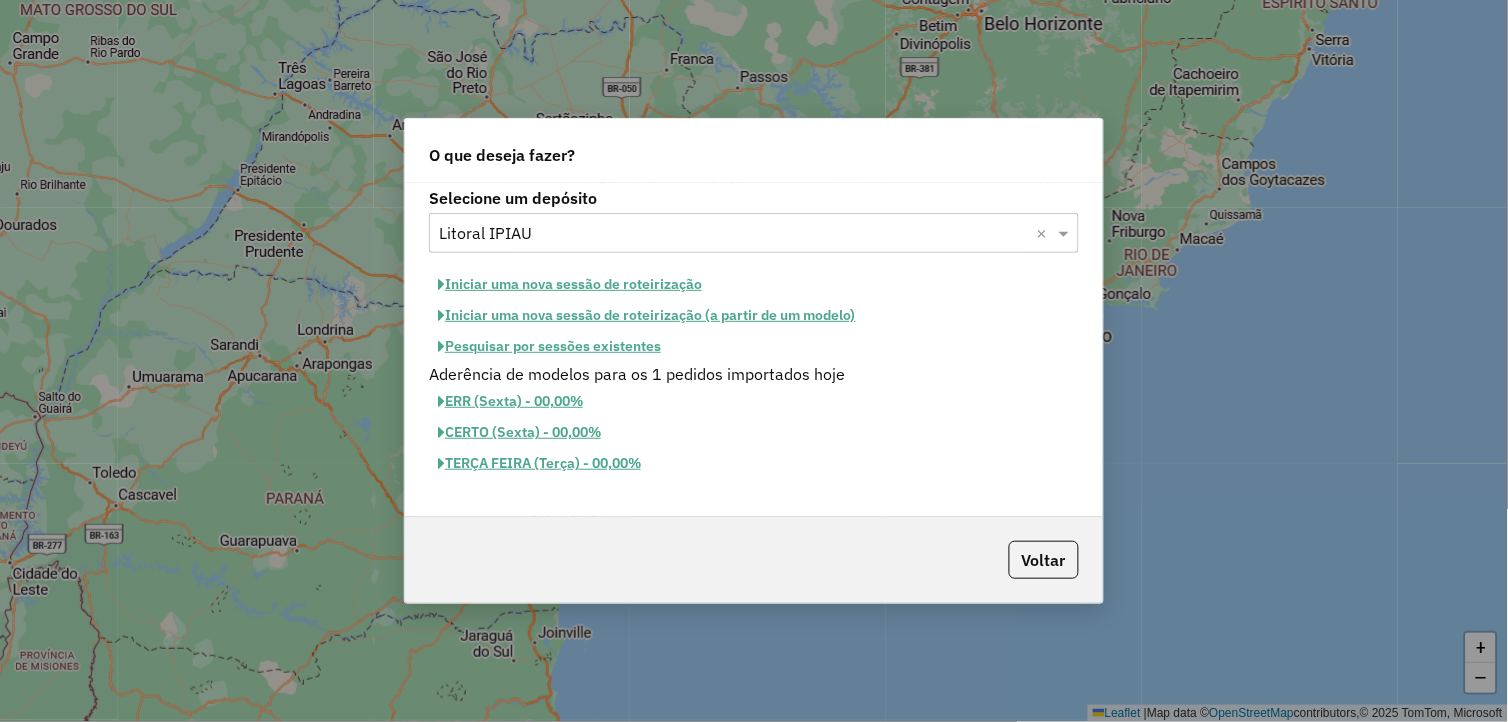 click on "TERÇA FEIRA (Terça) - 00,00%" 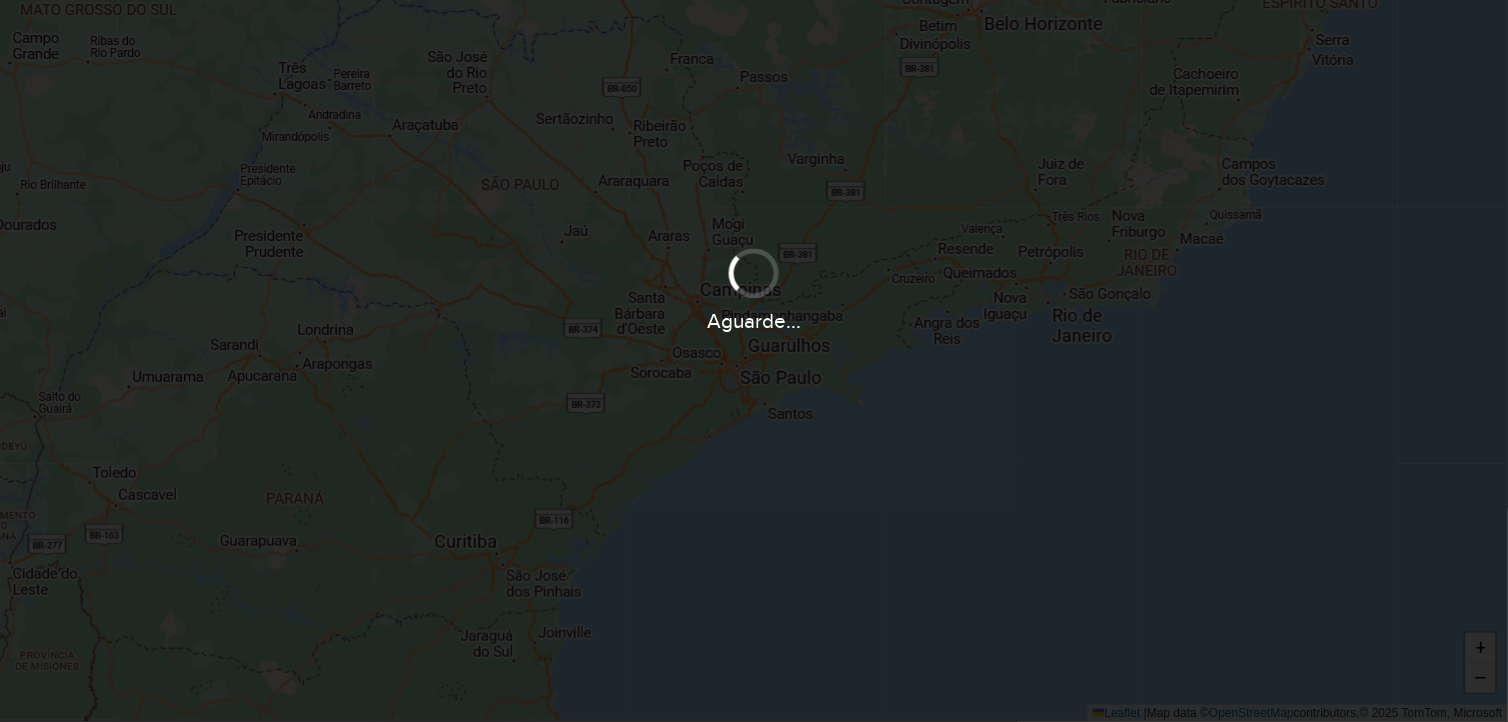 select 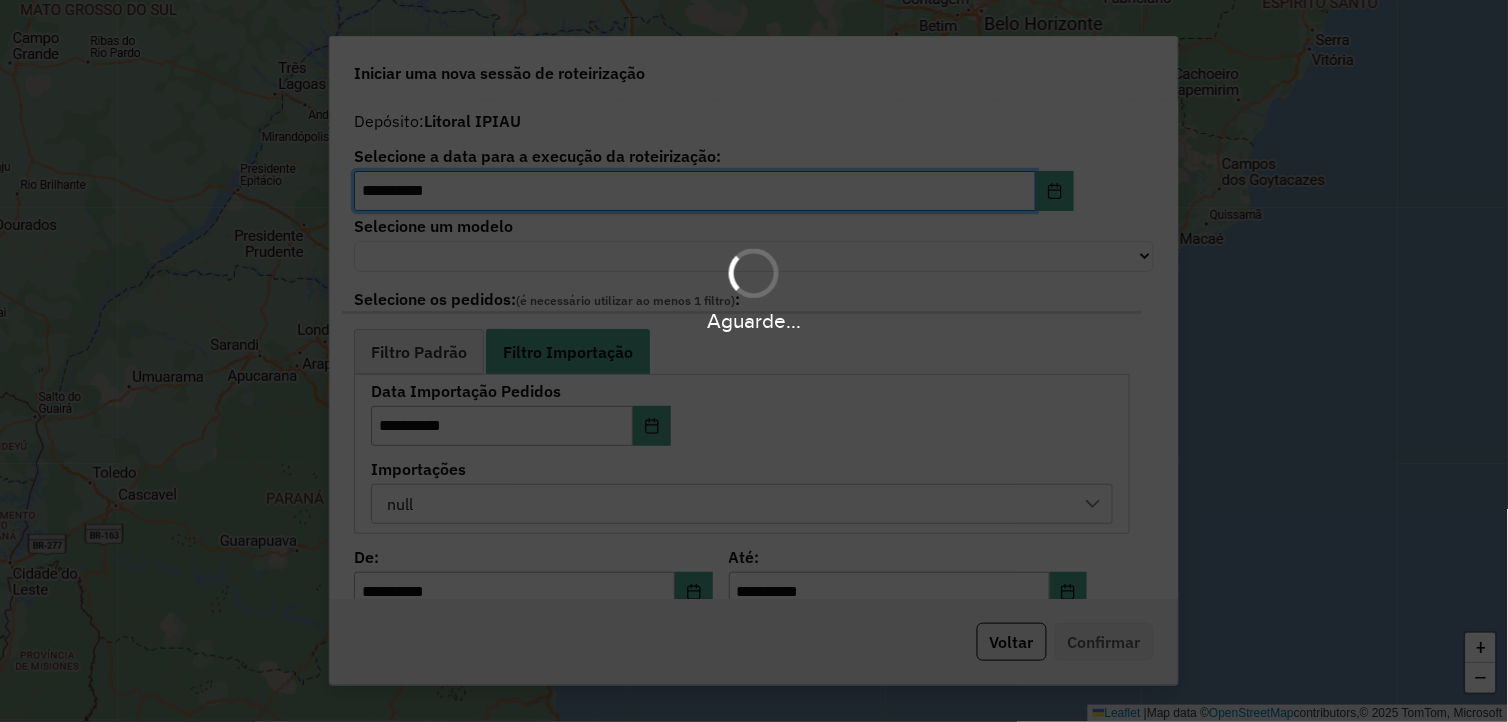 select on "*******" 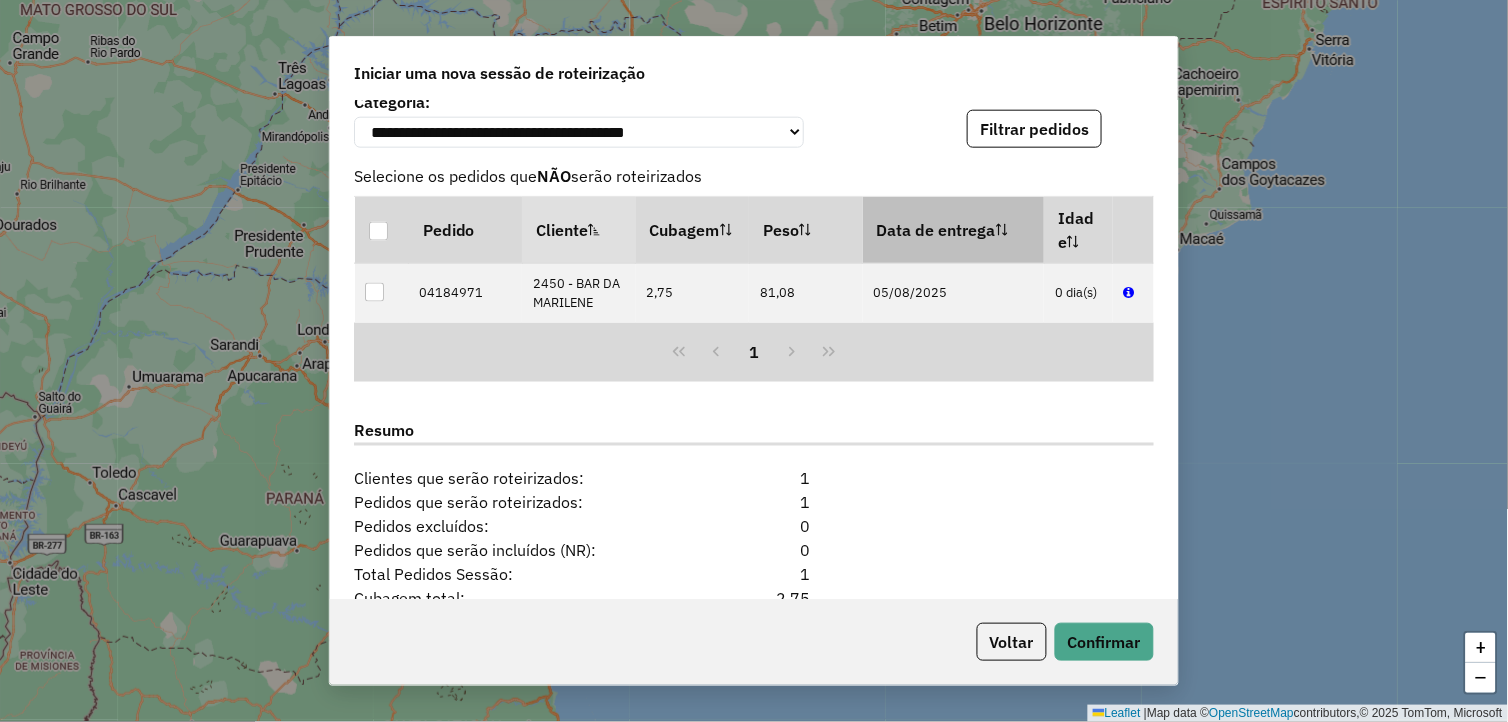 scroll, scrollTop: 325, scrollLeft: 0, axis: vertical 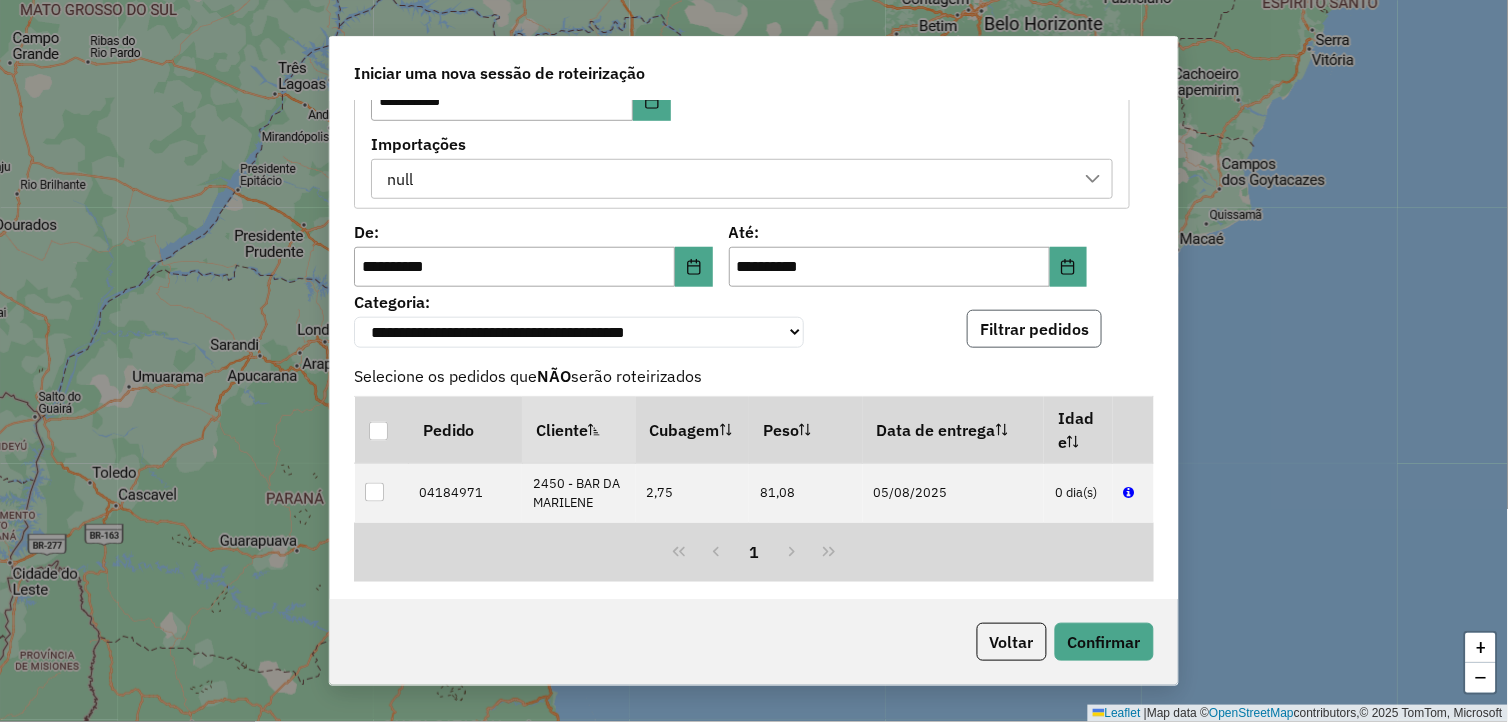click on "Filtrar pedidos" 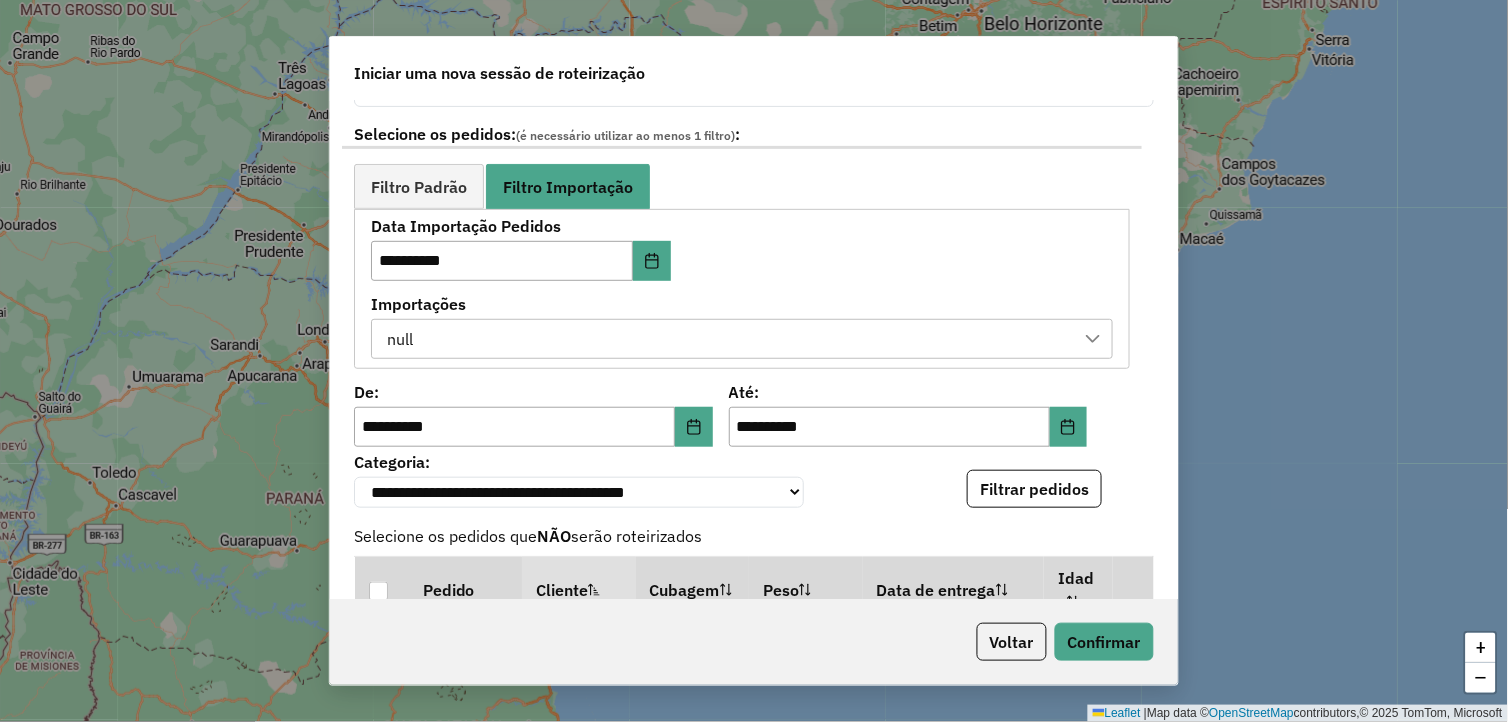 scroll, scrollTop: 222, scrollLeft: 0, axis: vertical 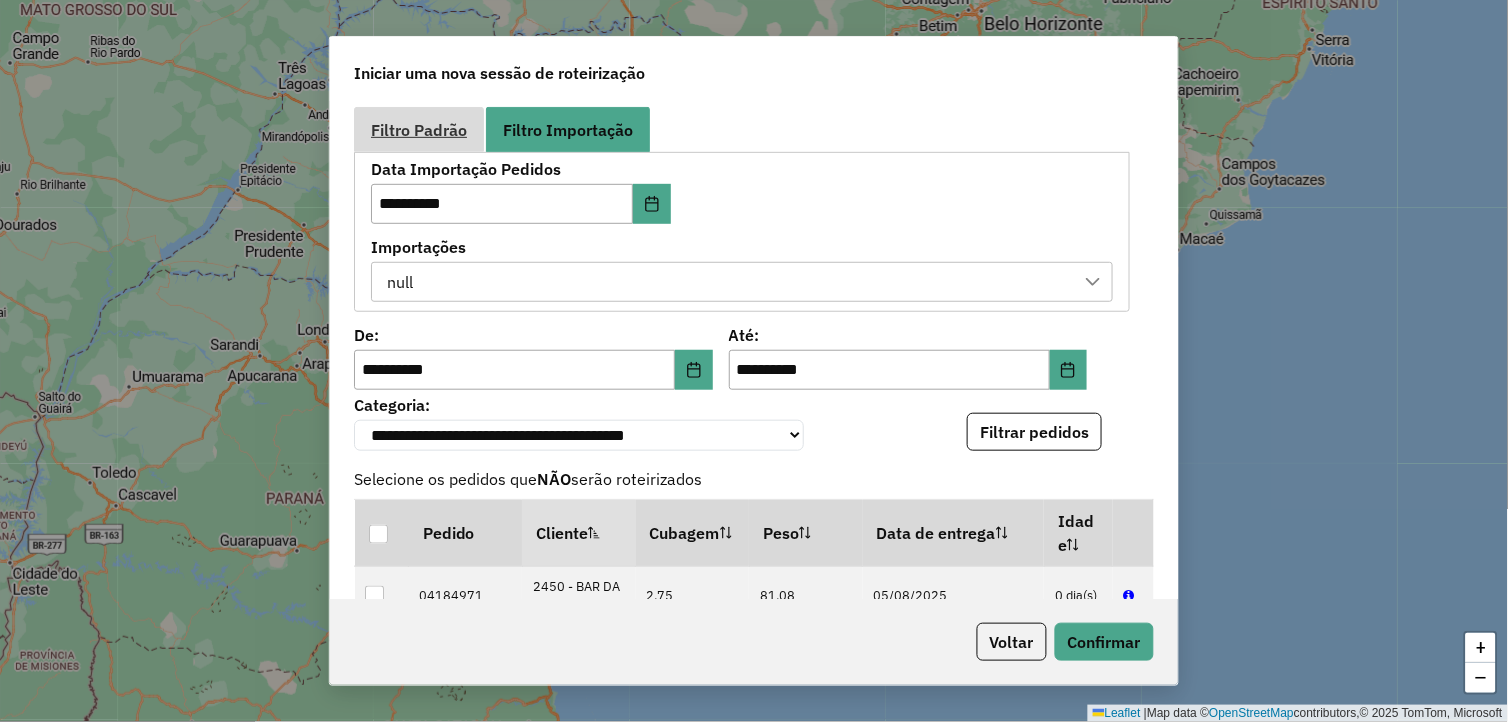click on "Filtro Padrão" at bounding box center [419, 130] 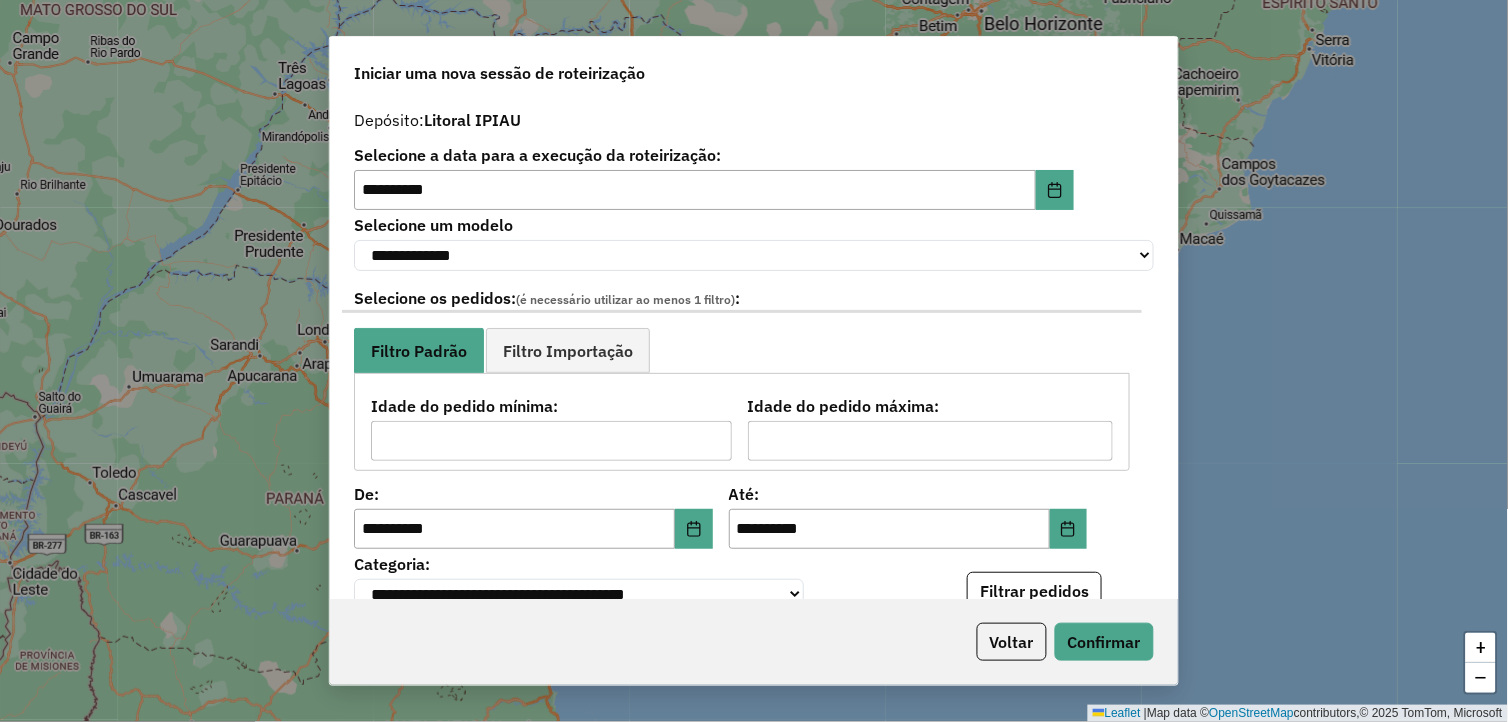 scroll, scrollTop: 0, scrollLeft: 0, axis: both 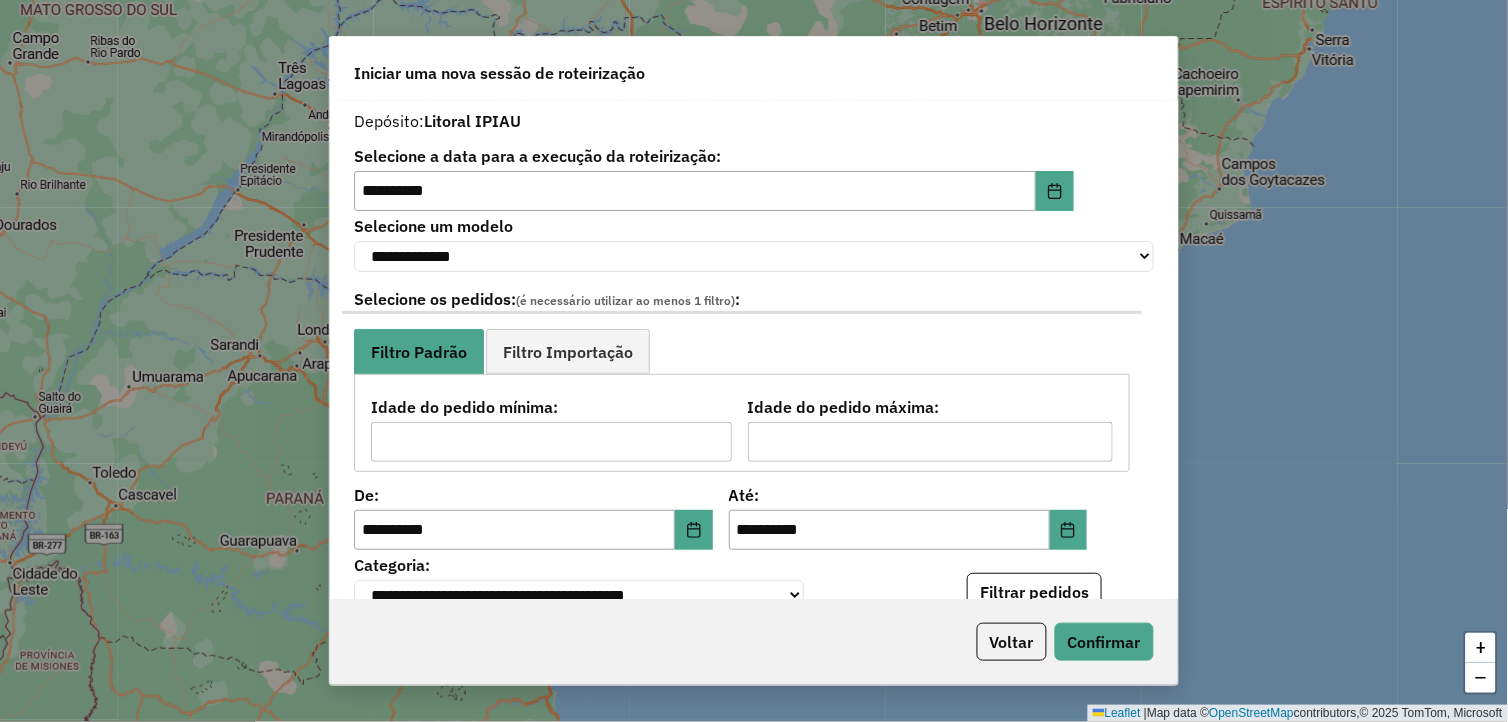 click on "**********" 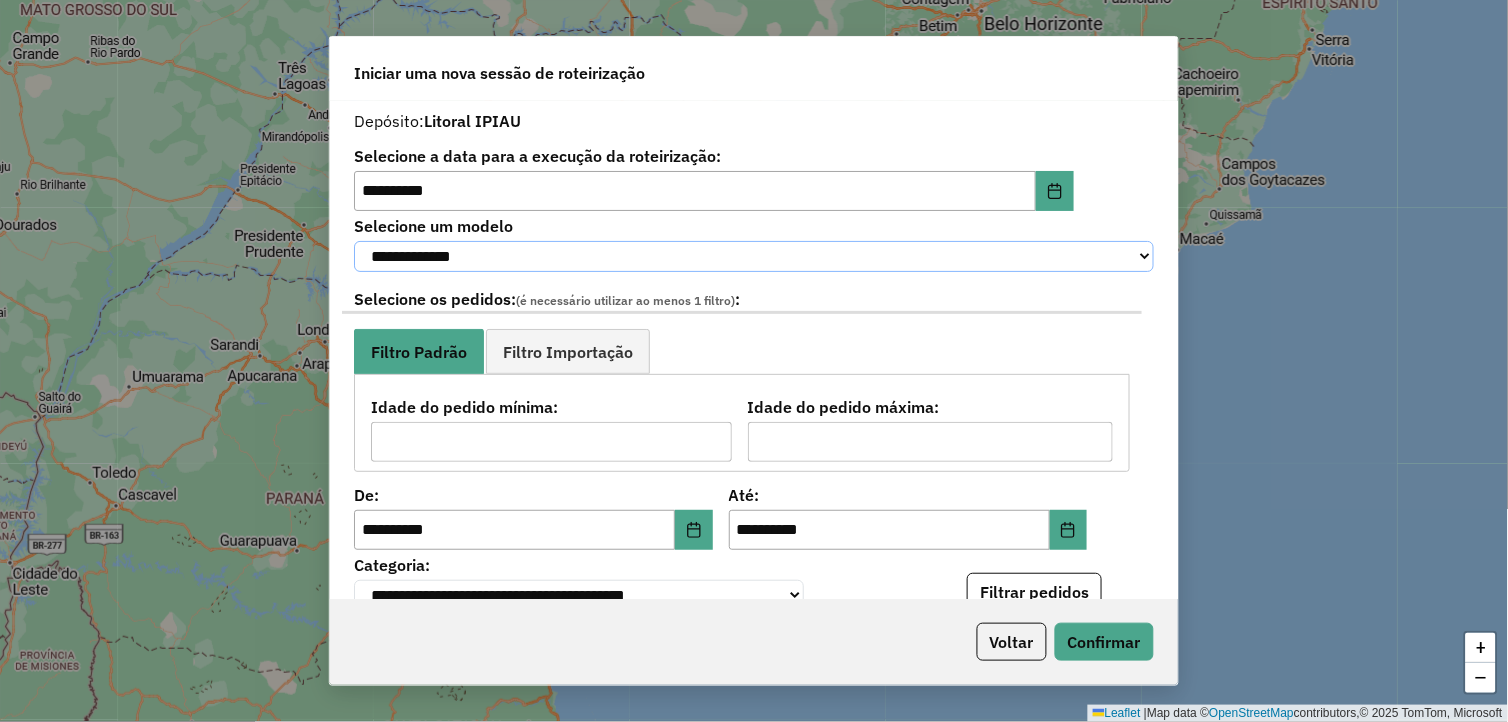 click on "**********" 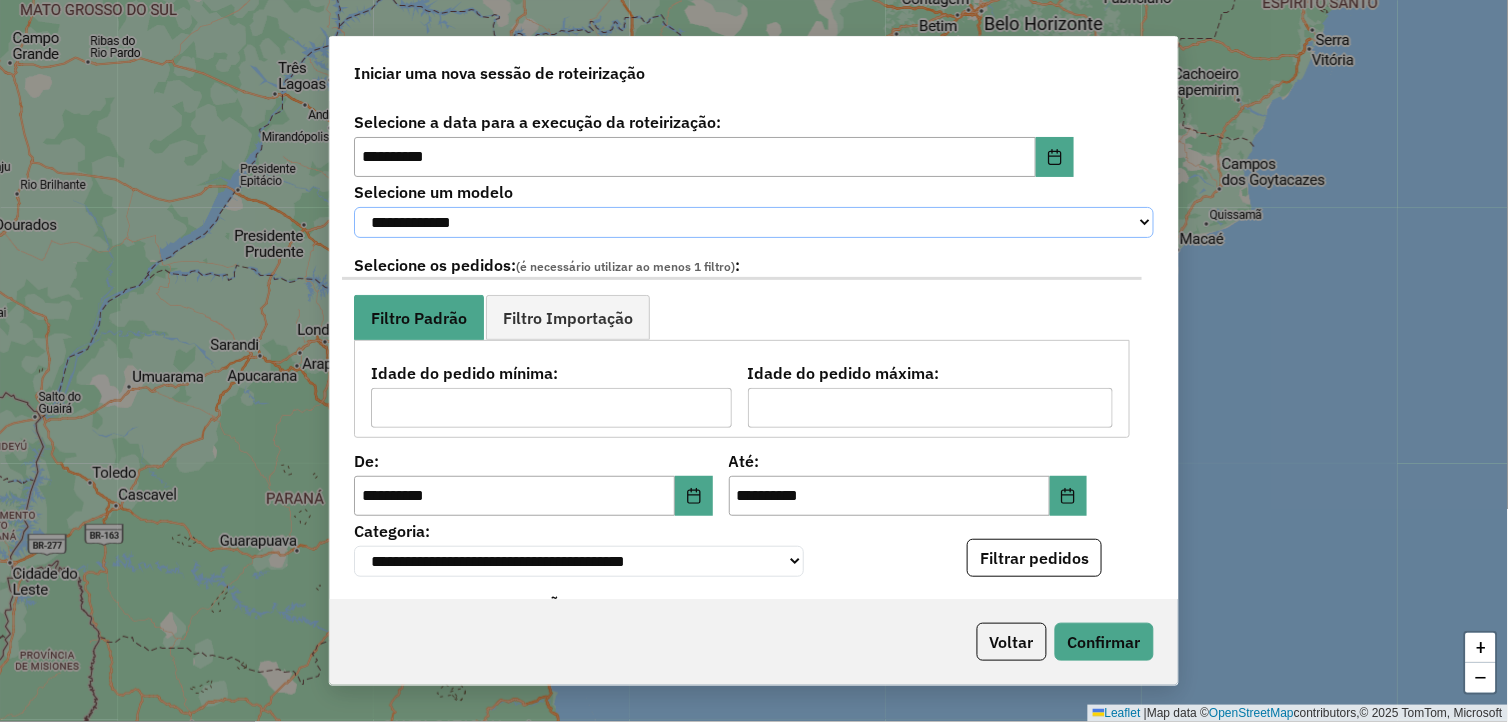 scroll, scrollTop: 0, scrollLeft: 0, axis: both 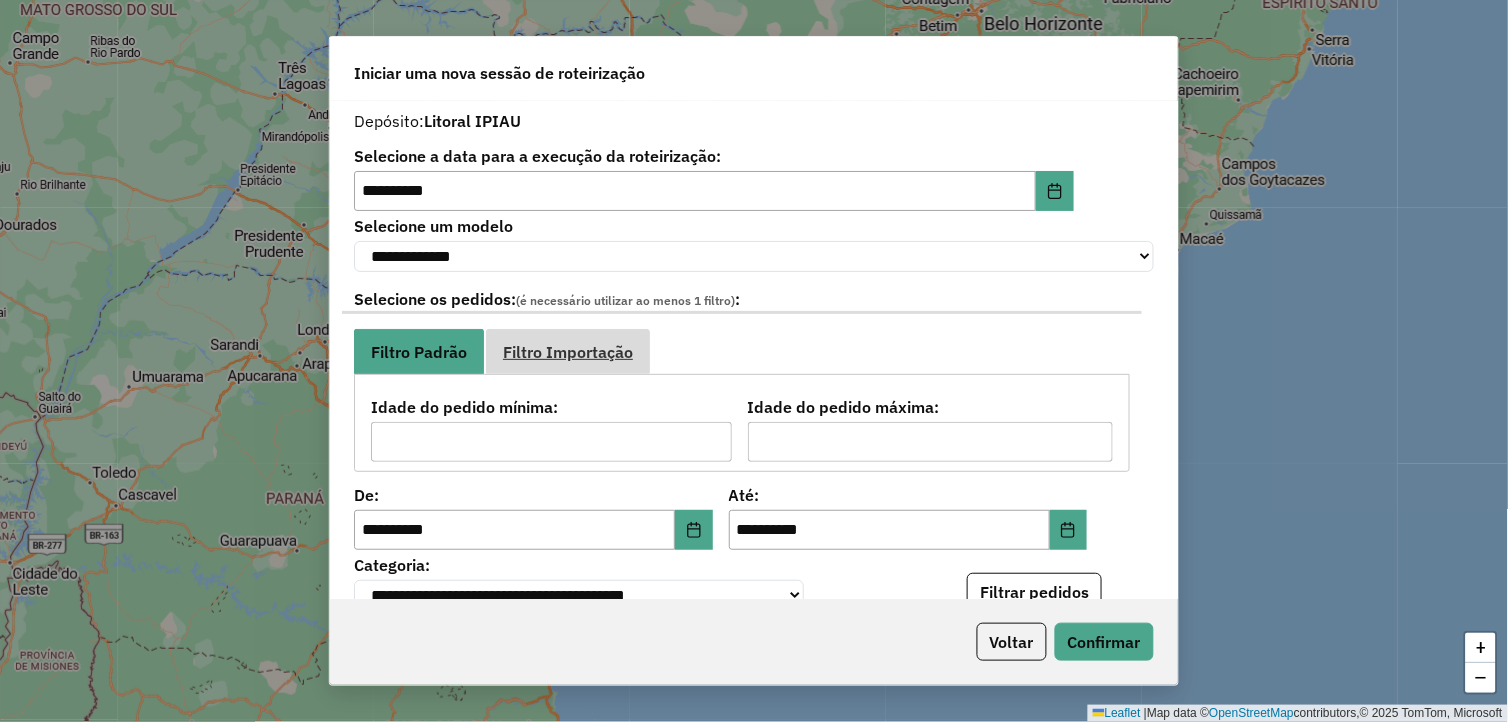 click on "Filtro Importação" at bounding box center (568, 351) 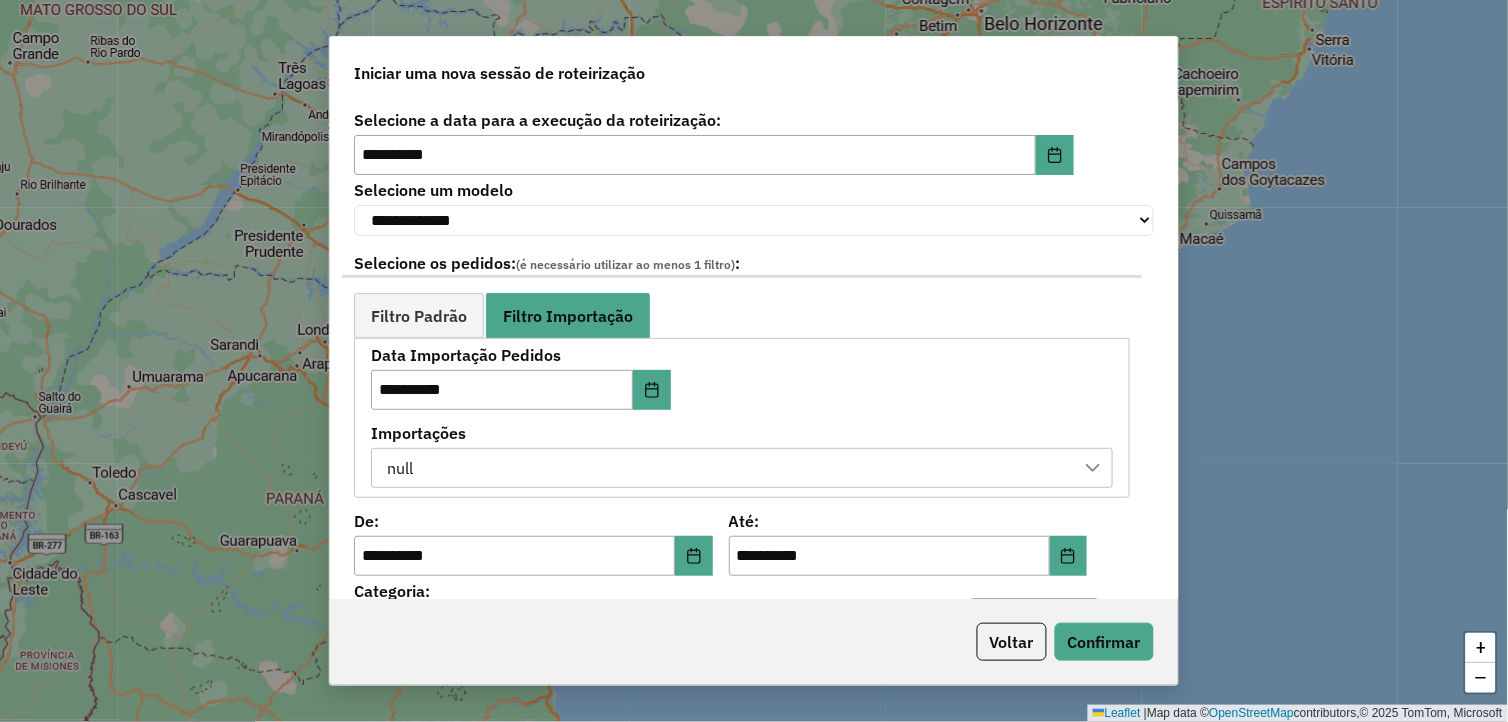 scroll, scrollTop: 0, scrollLeft: 0, axis: both 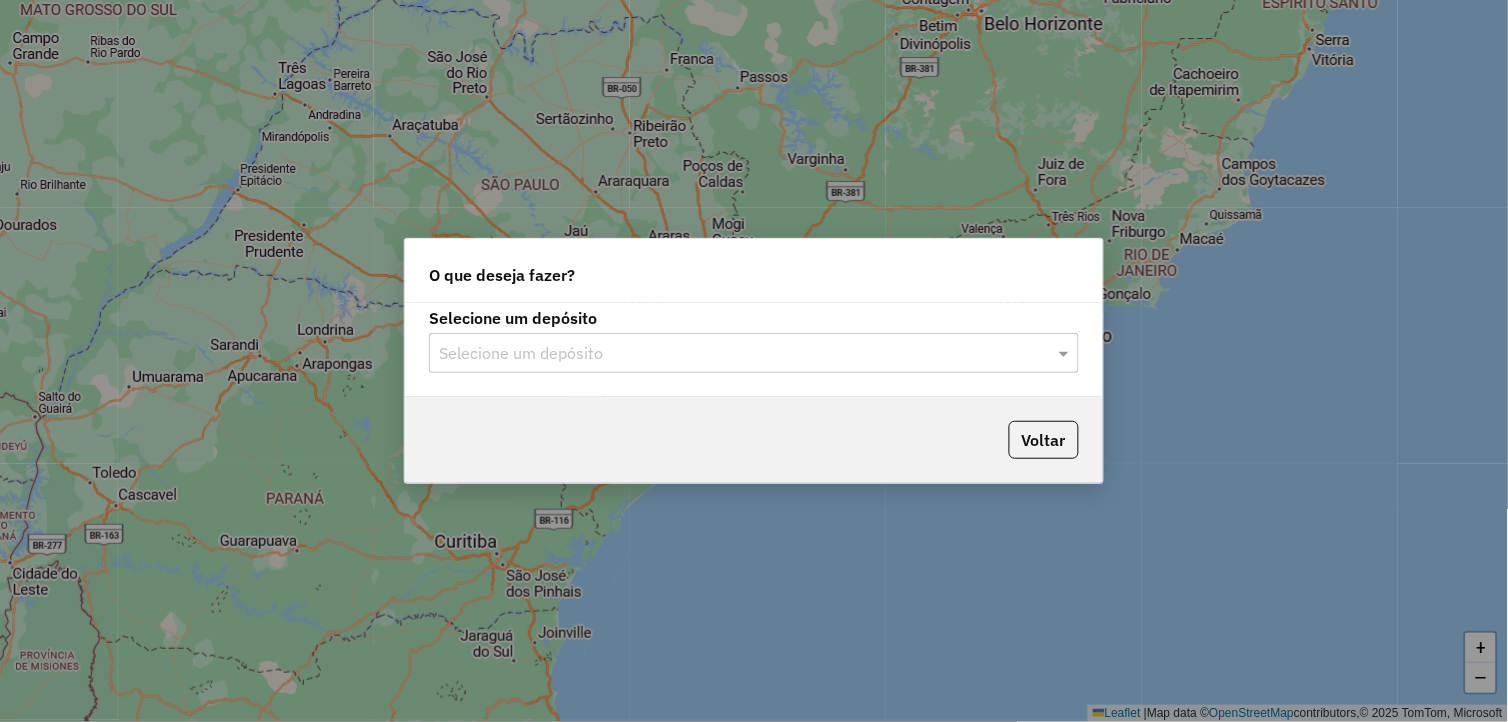 click 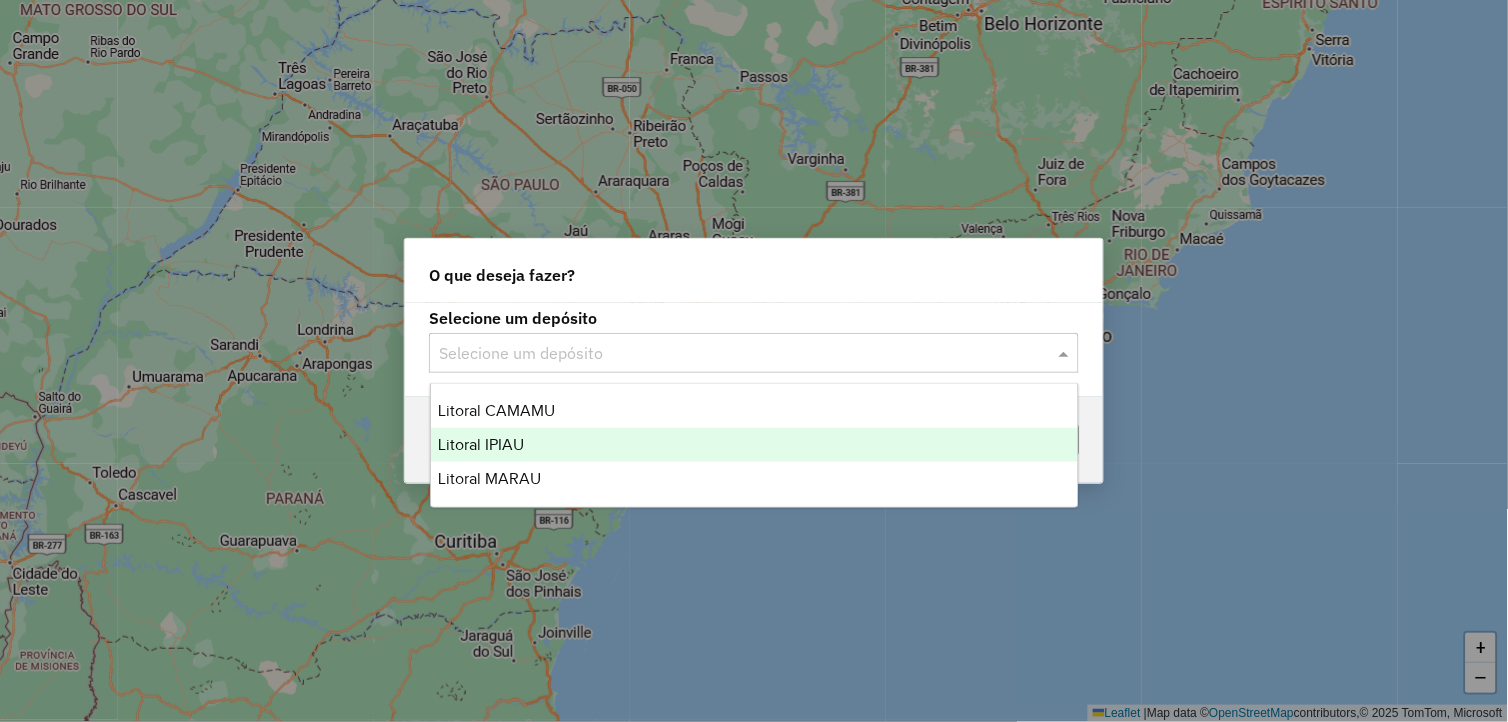 click on "Litoral IPIAU" at bounding box center (755, 445) 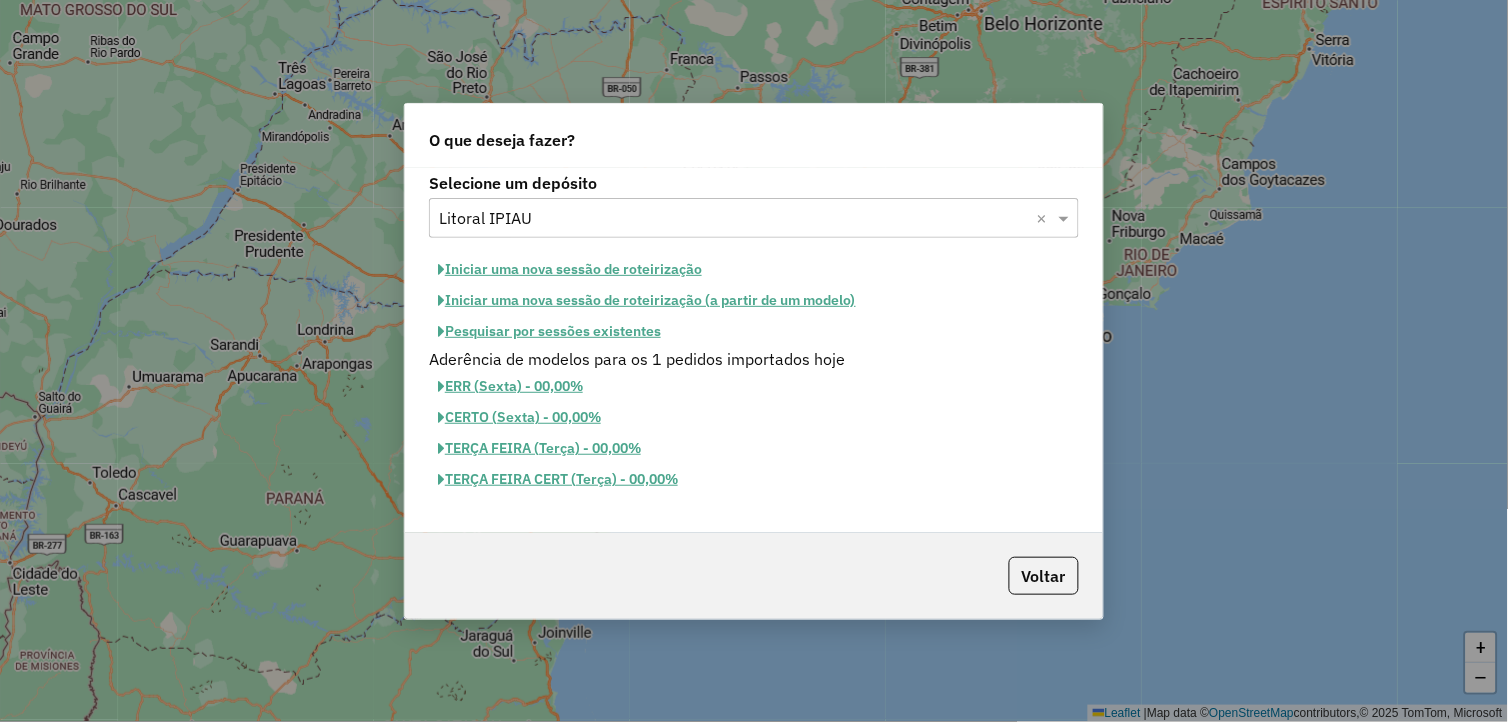 click on "Iniciar uma nova sessão de roteirização (a partir de um modelo)" 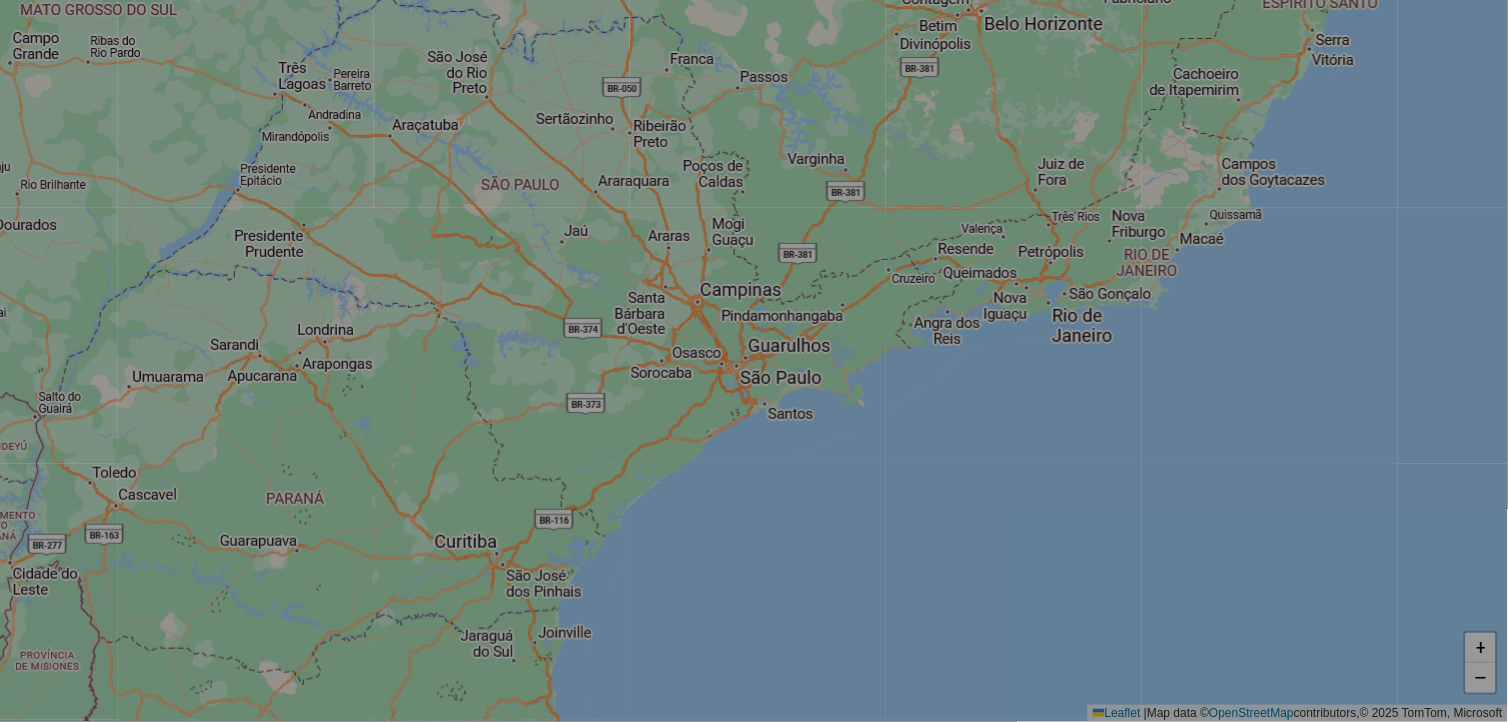 select on "*" 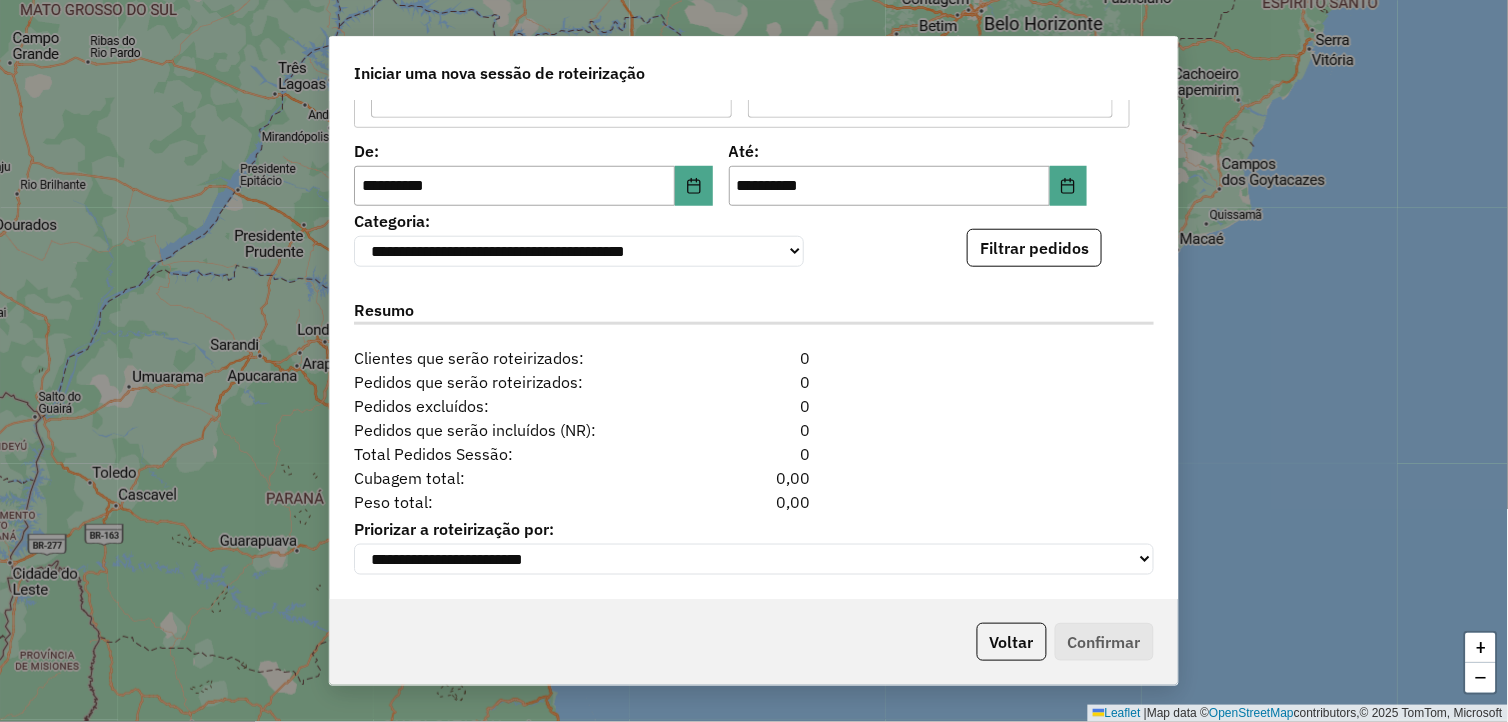 scroll, scrollTop: 355, scrollLeft: 0, axis: vertical 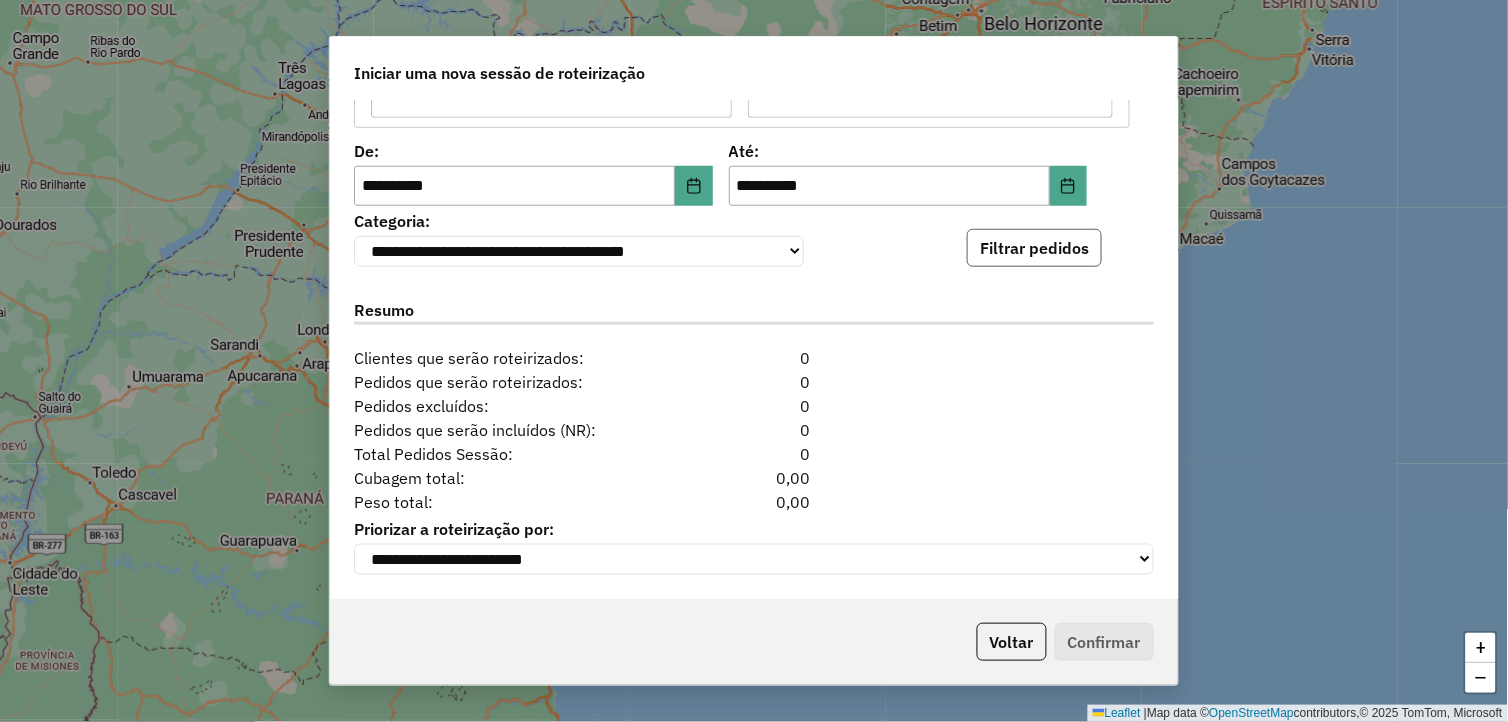 click on "Filtrar pedidos" 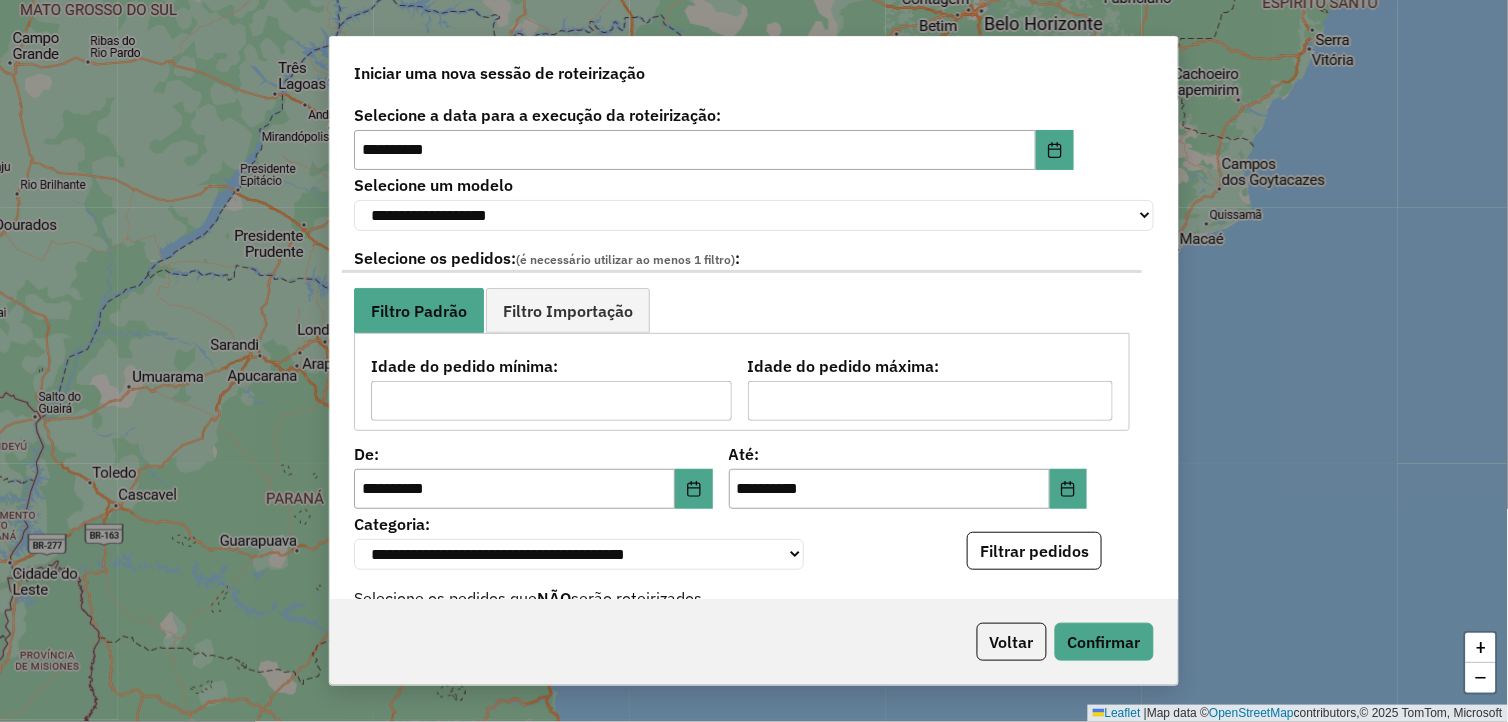 scroll, scrollTop: 0, scrollLeft: 0, axis: both 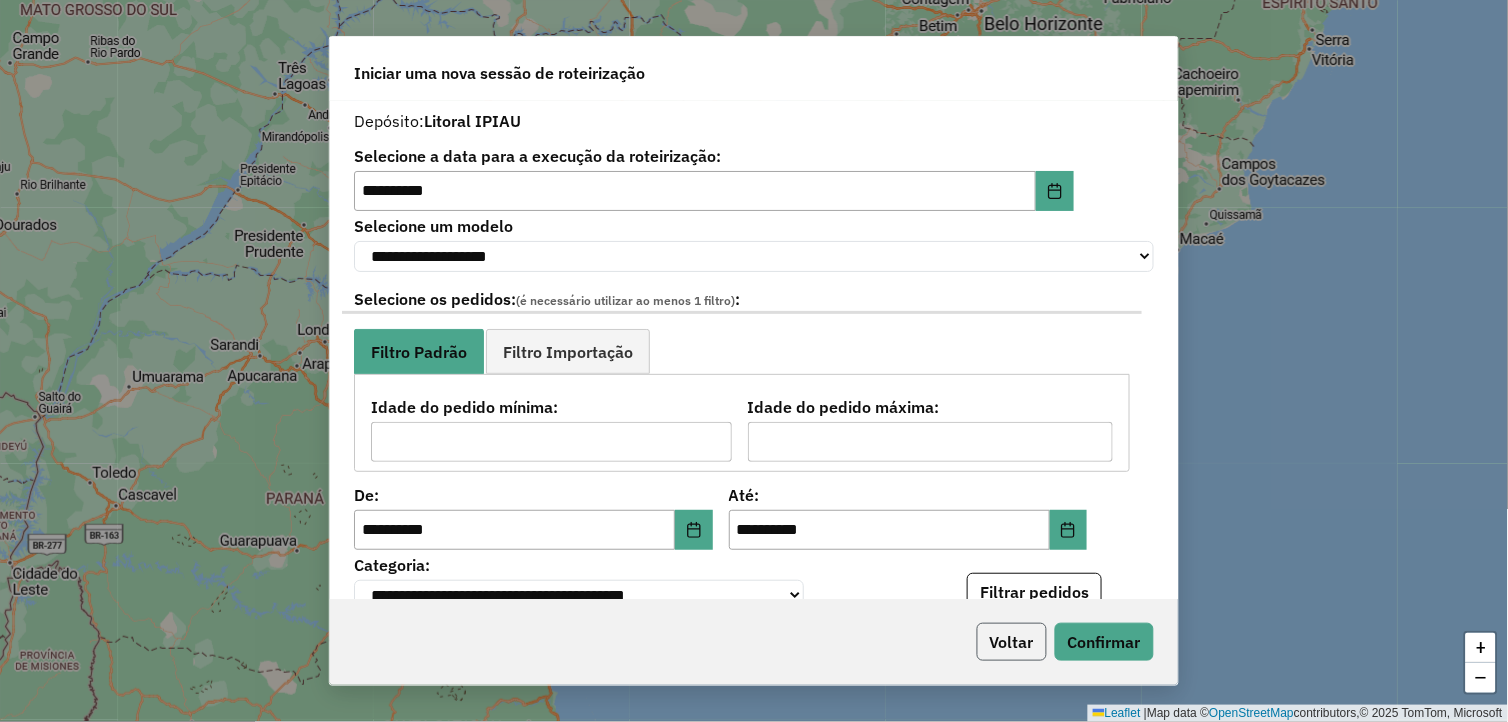 click on "Voltar" 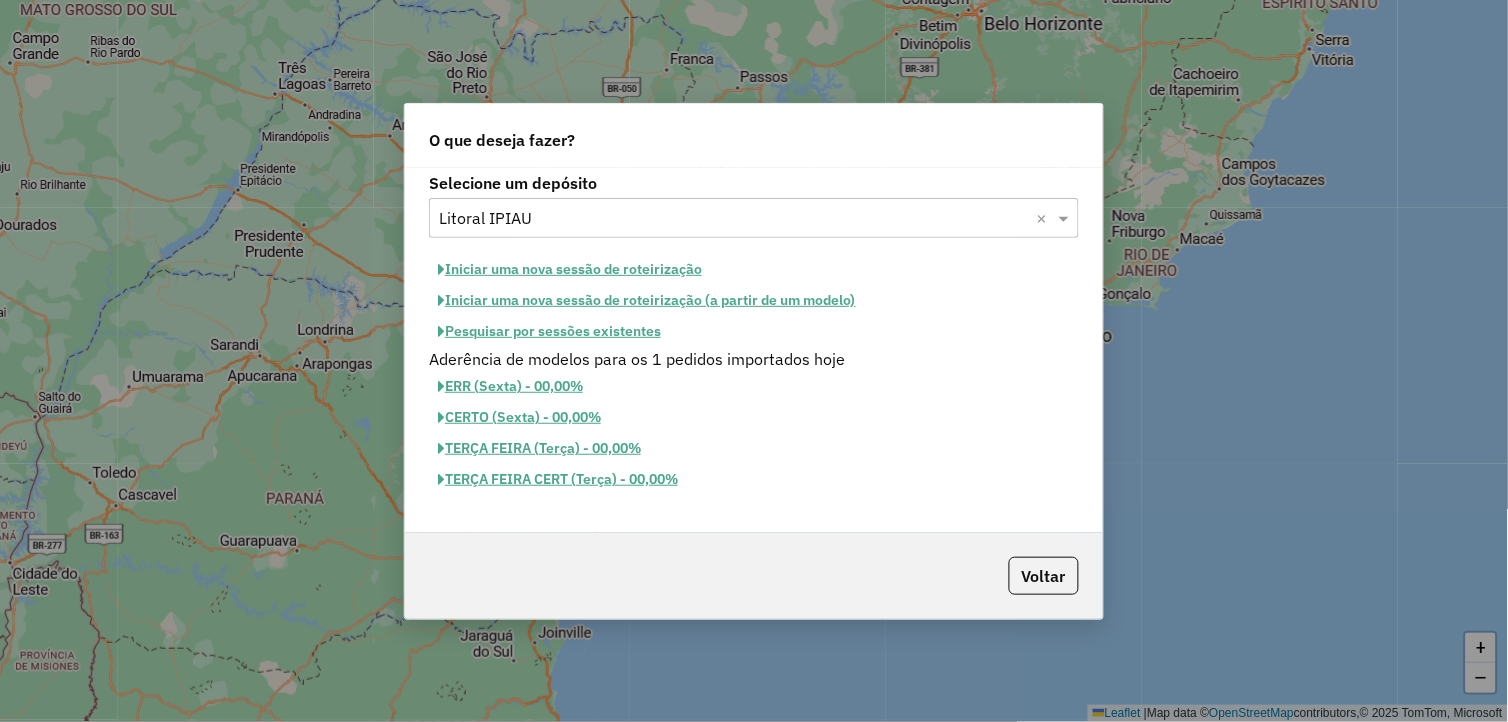 click on "TERÇA FEIRA CERT (Terça) - 00,00%" 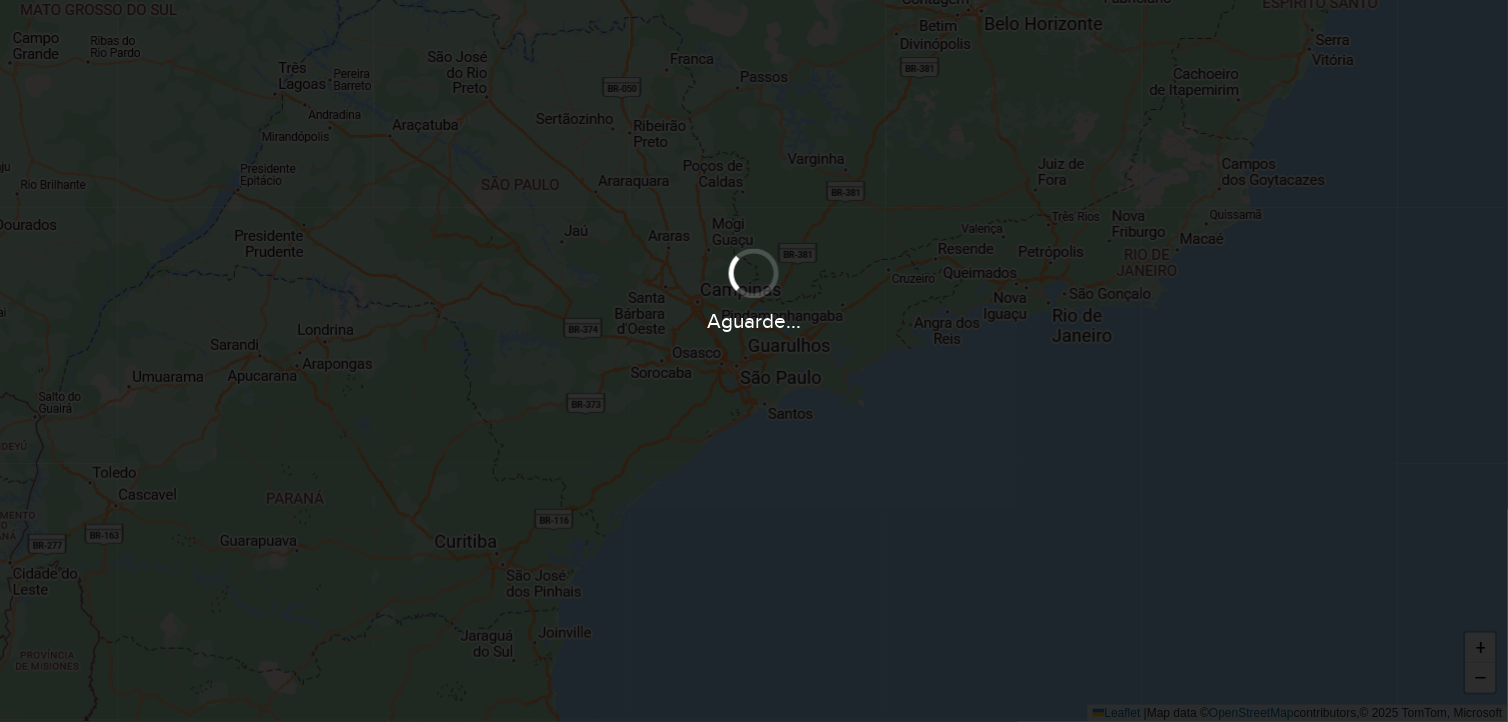 select on "*" 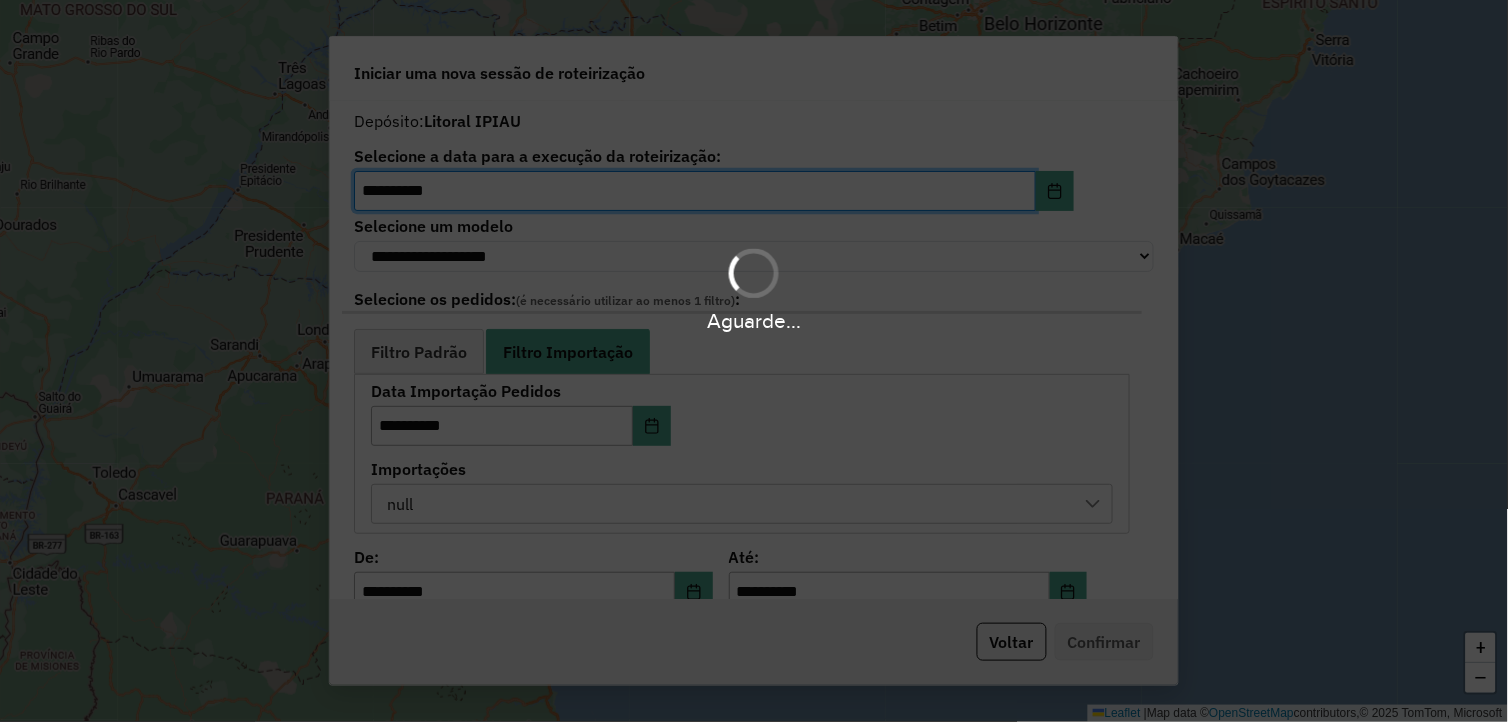 select on "*******" 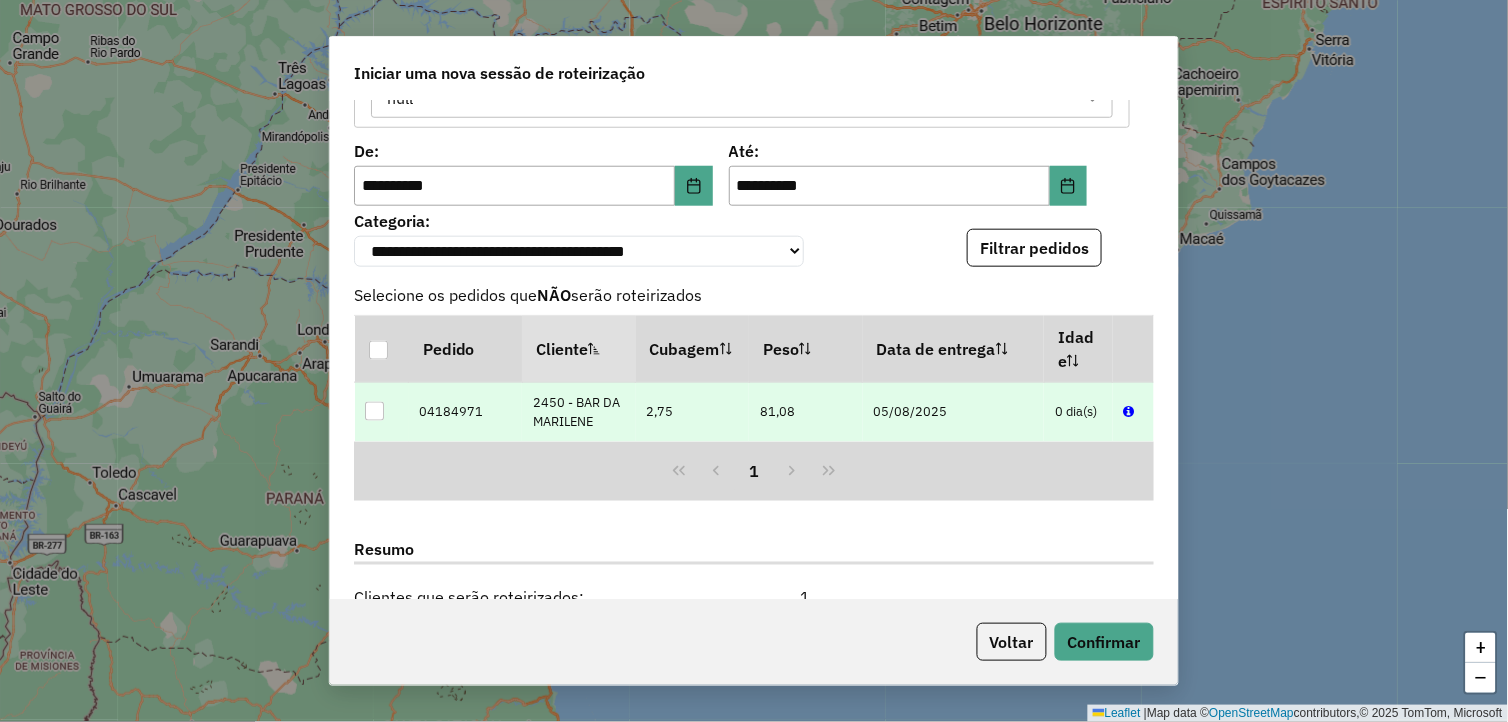 scroll, scrollTop: 444, scrollLeft: 0, axis: vertical 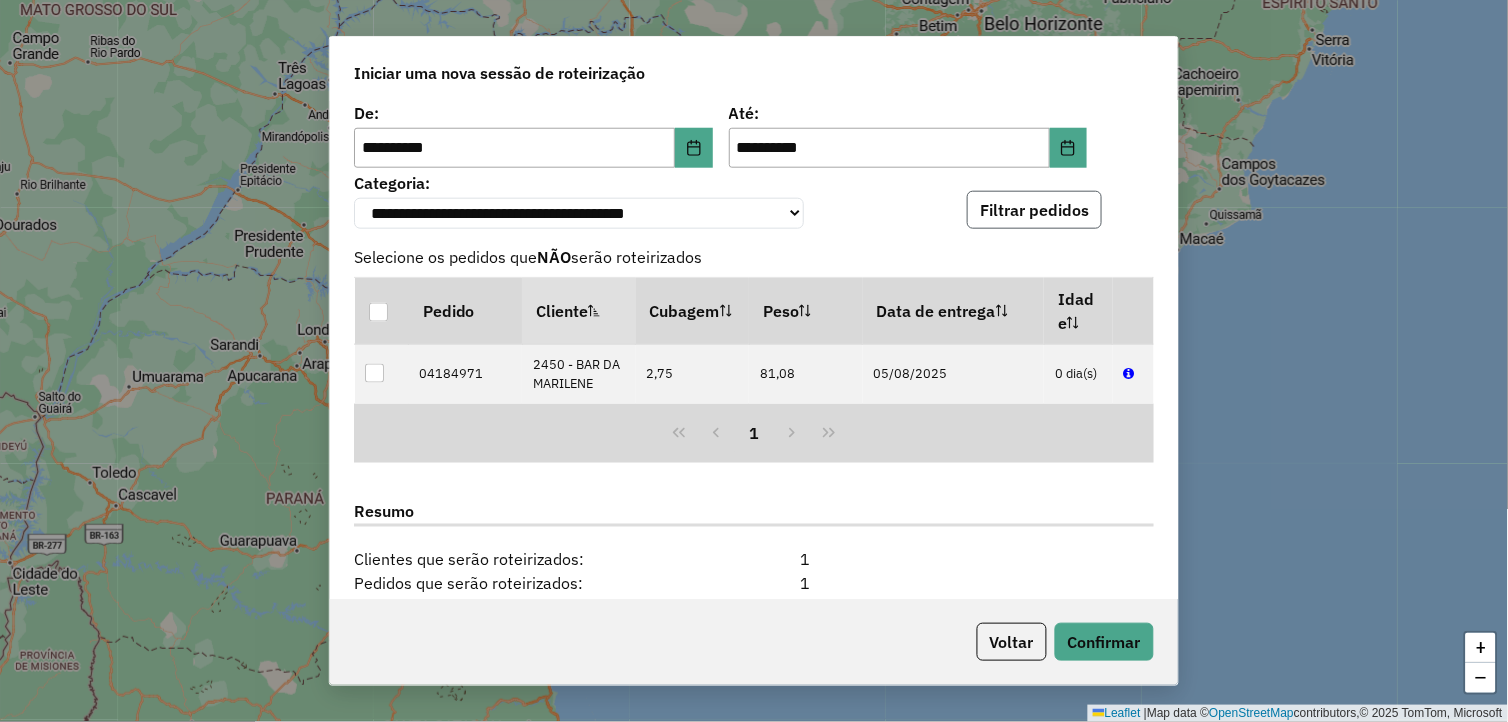 click on "Filtrar pedidos" 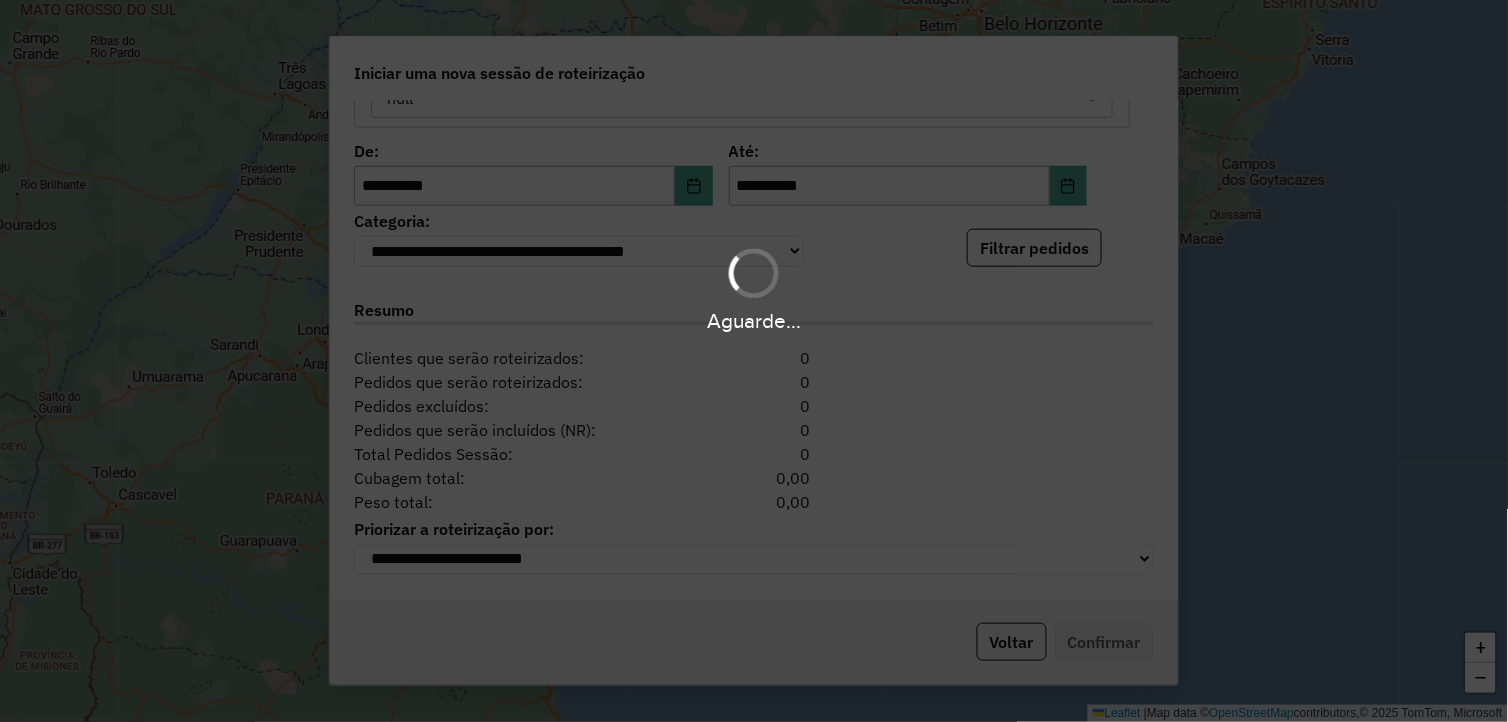 scroll, scrollTop: 444, scrollLeft: 0, axis: vertical 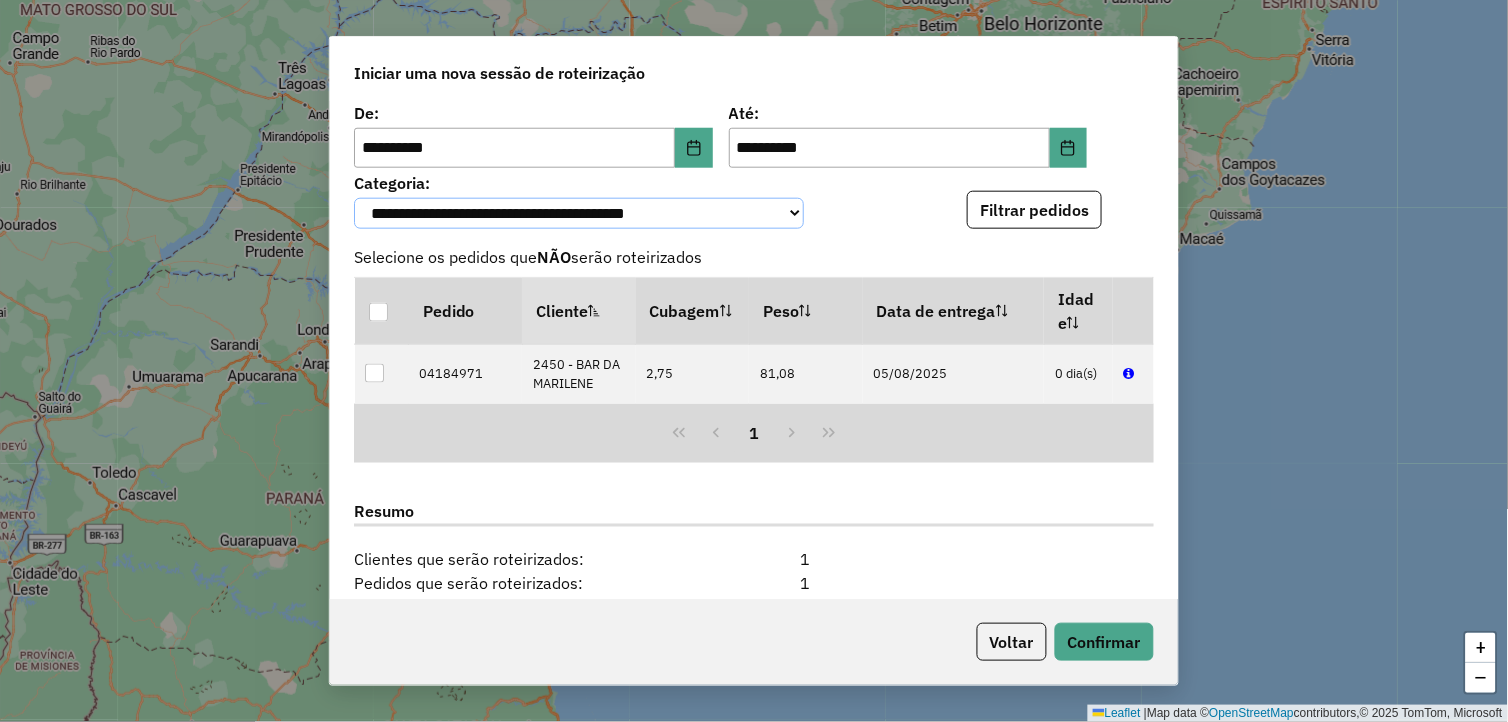click on "**********" 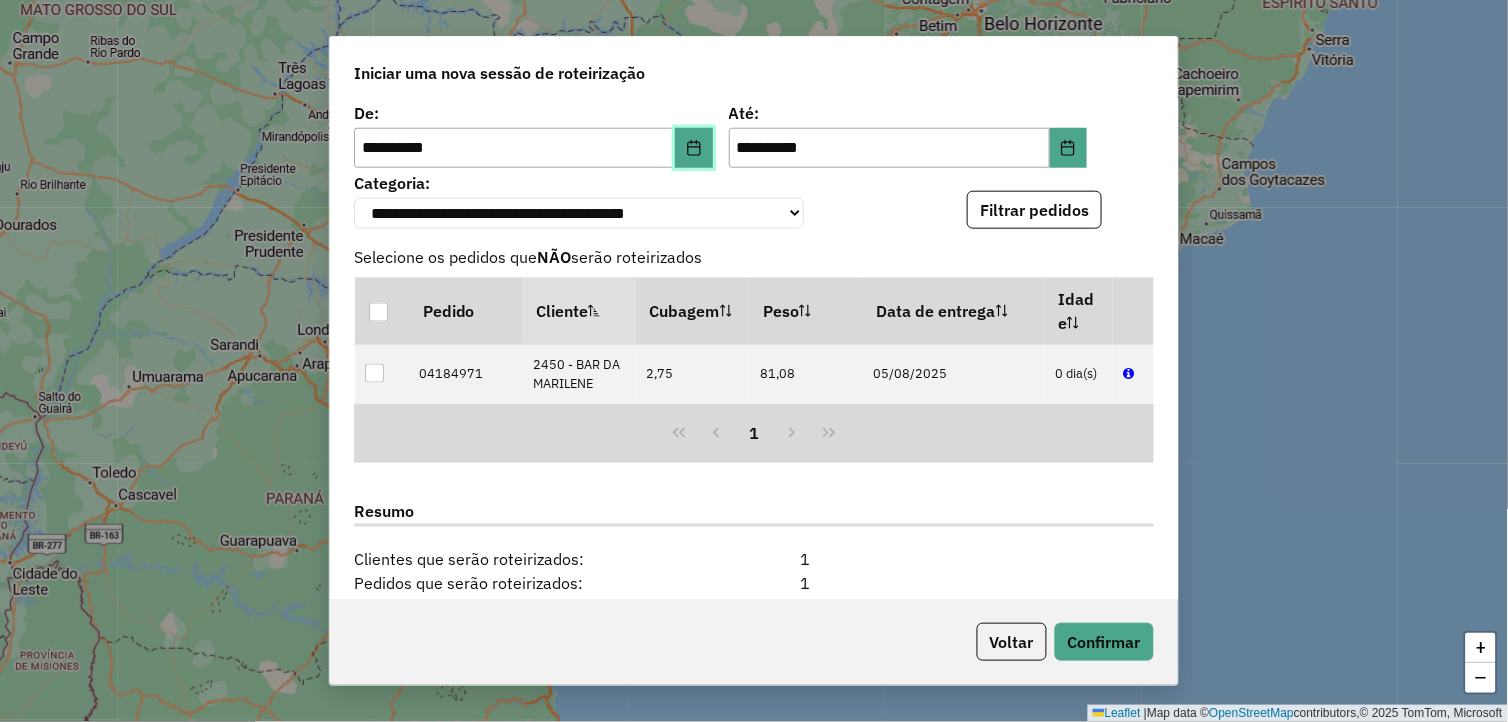 click 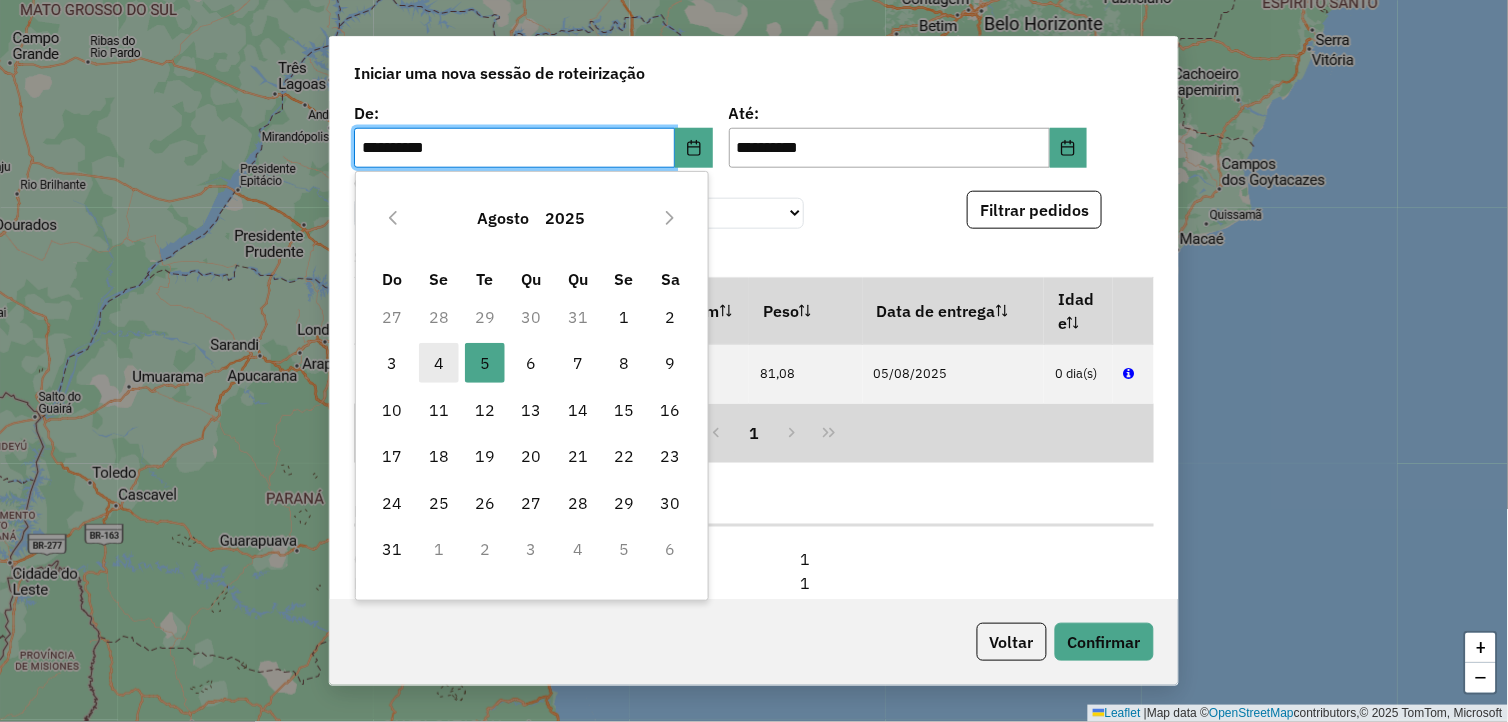 click on "4" at bounding box center [439, 363] 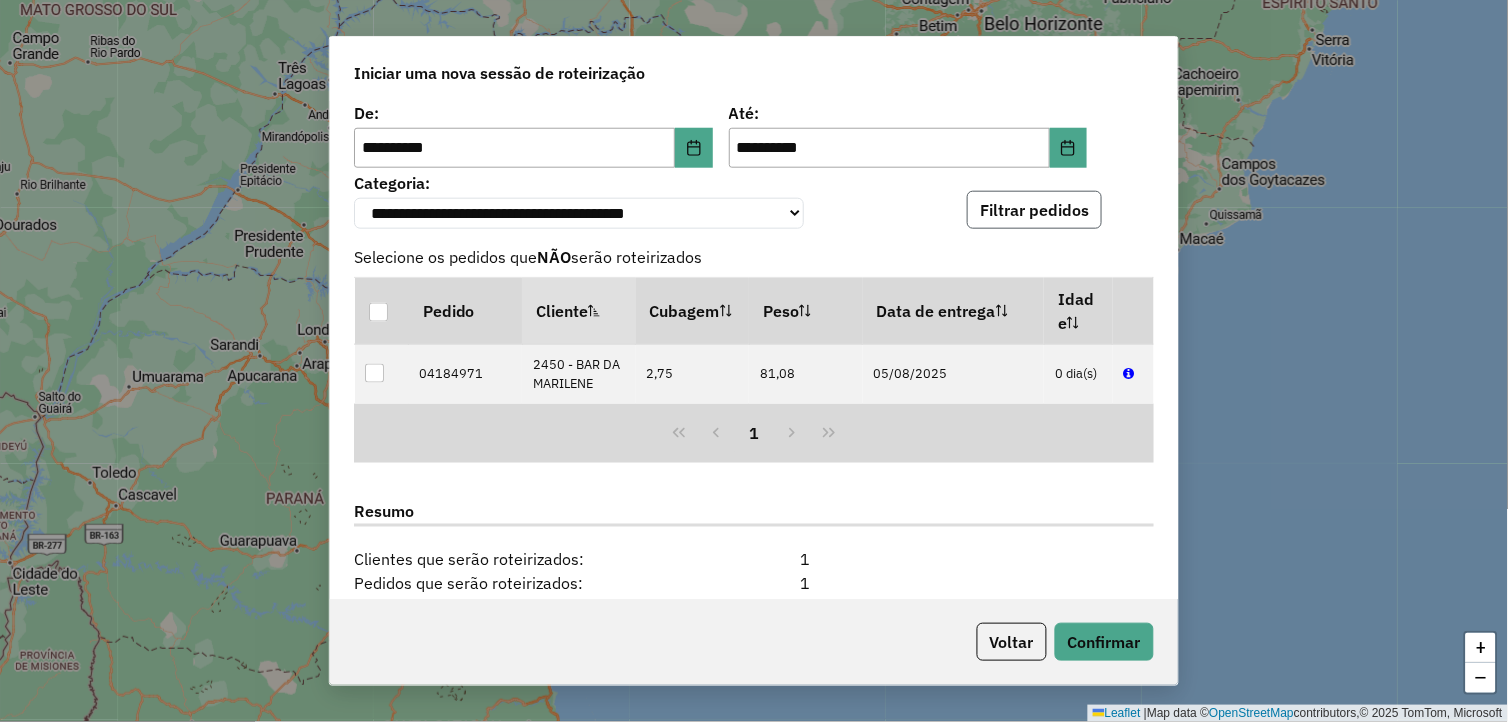 click on "Filtrar pedidos" 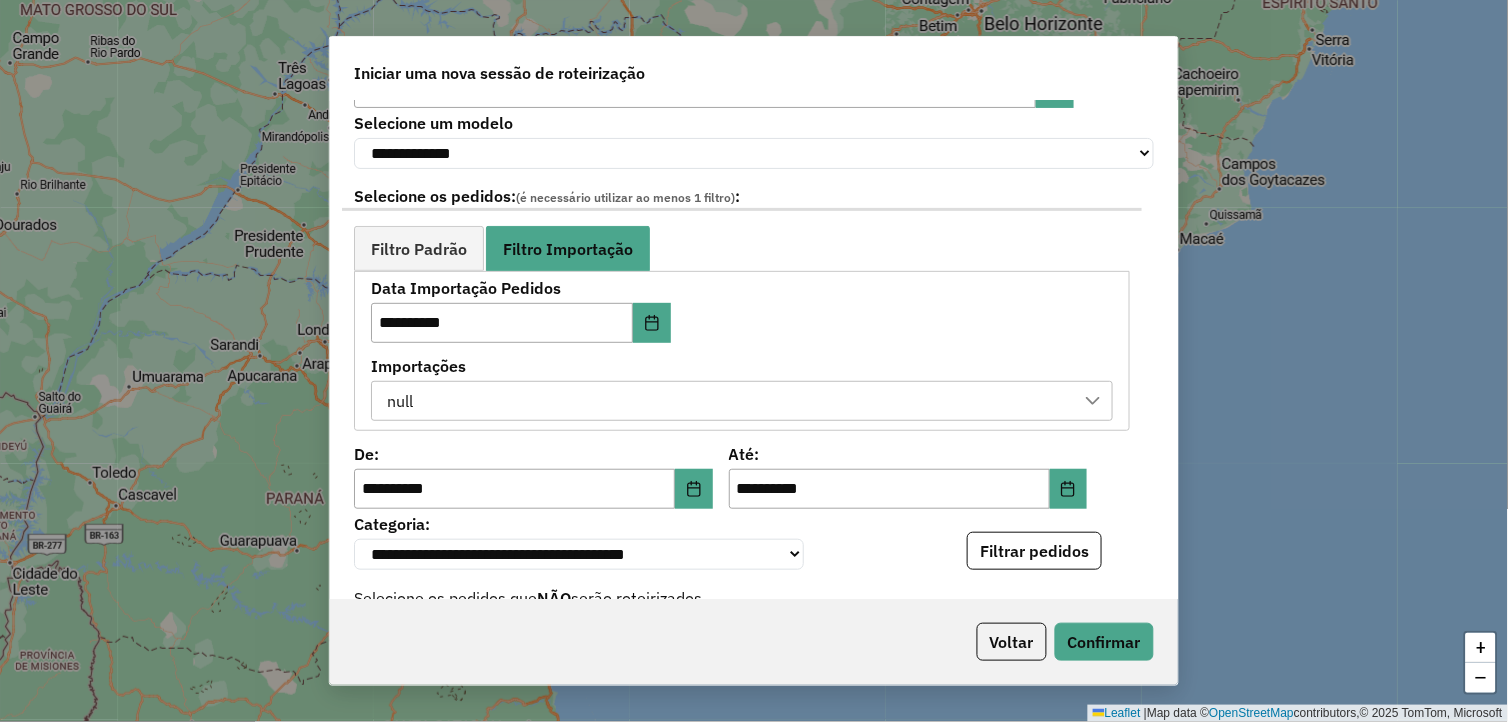 scroll, scrollTop: 0, scrollLeft: 0, axis: both 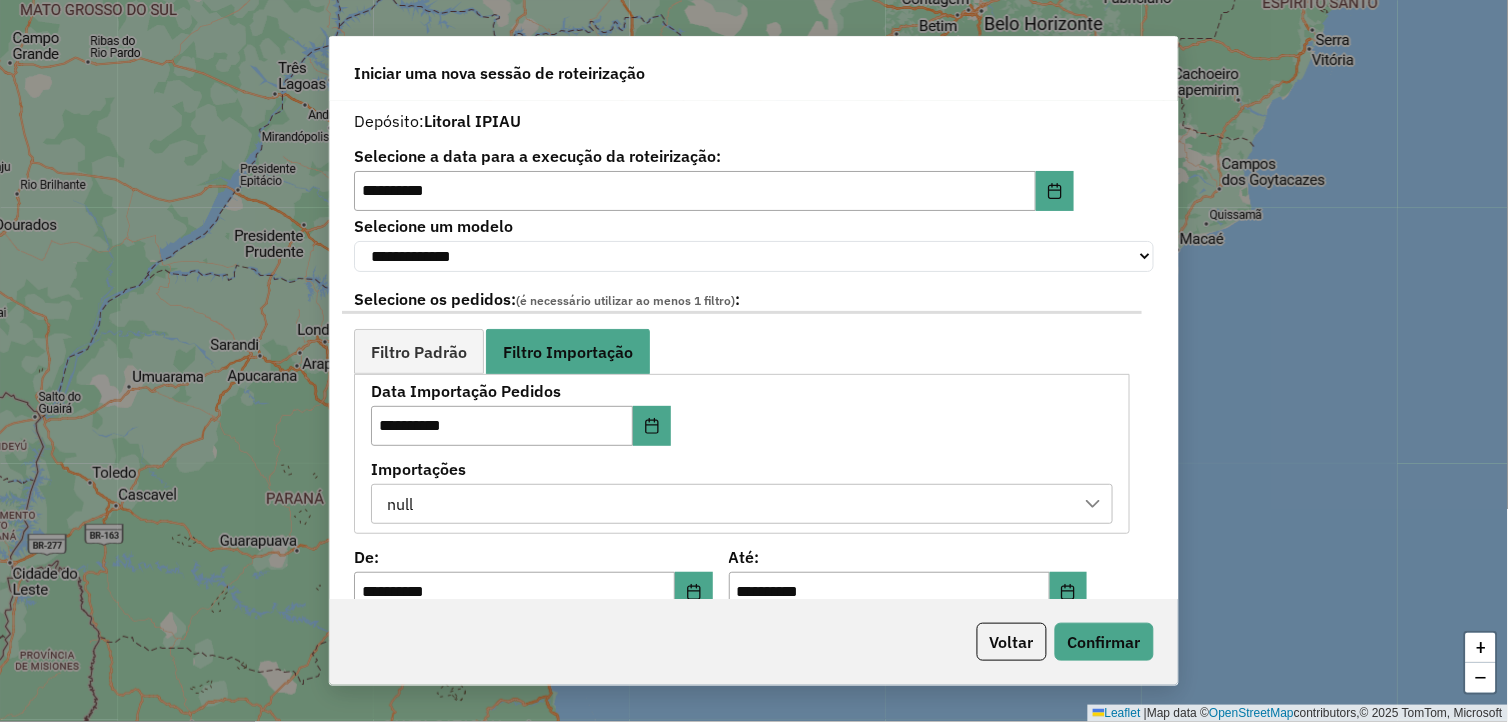 click on "**********" 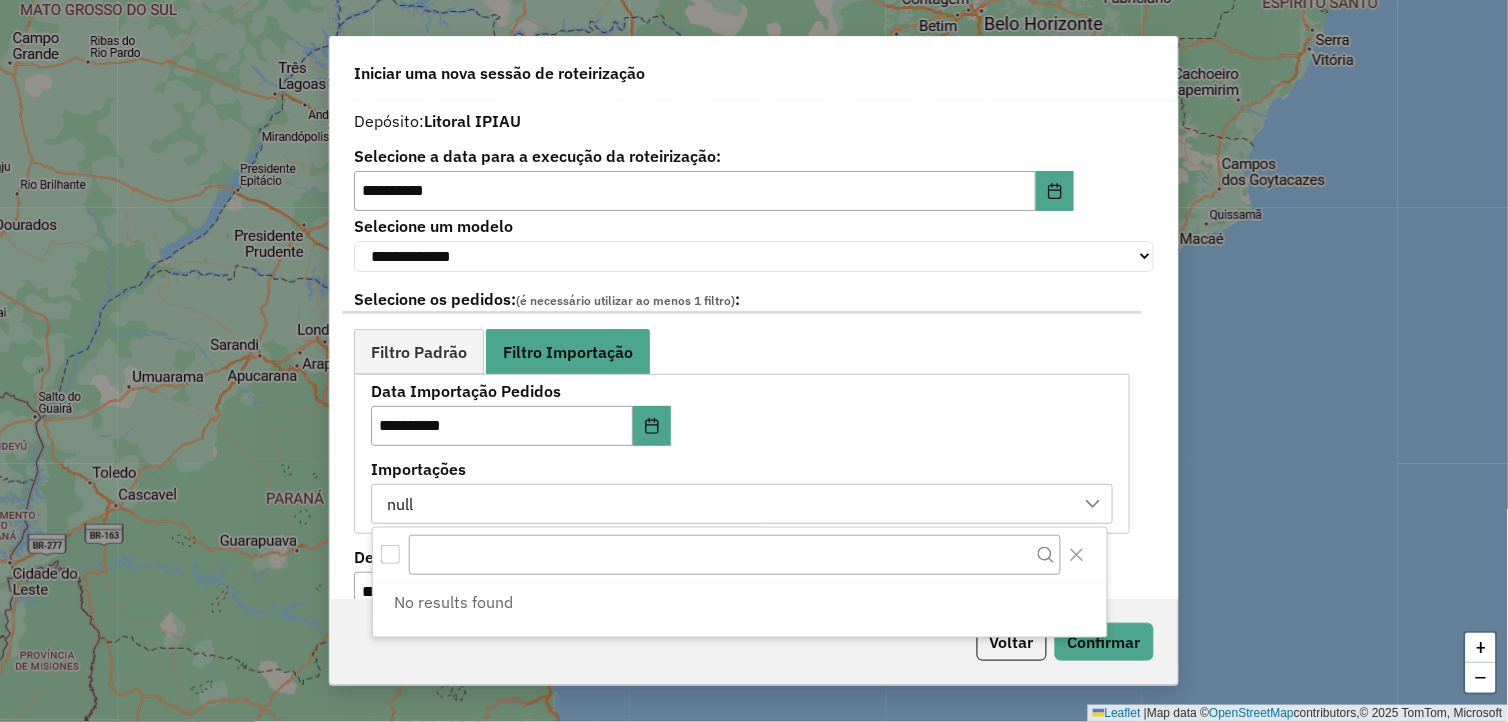 click on "Importações" at bounding box center (742, 469) 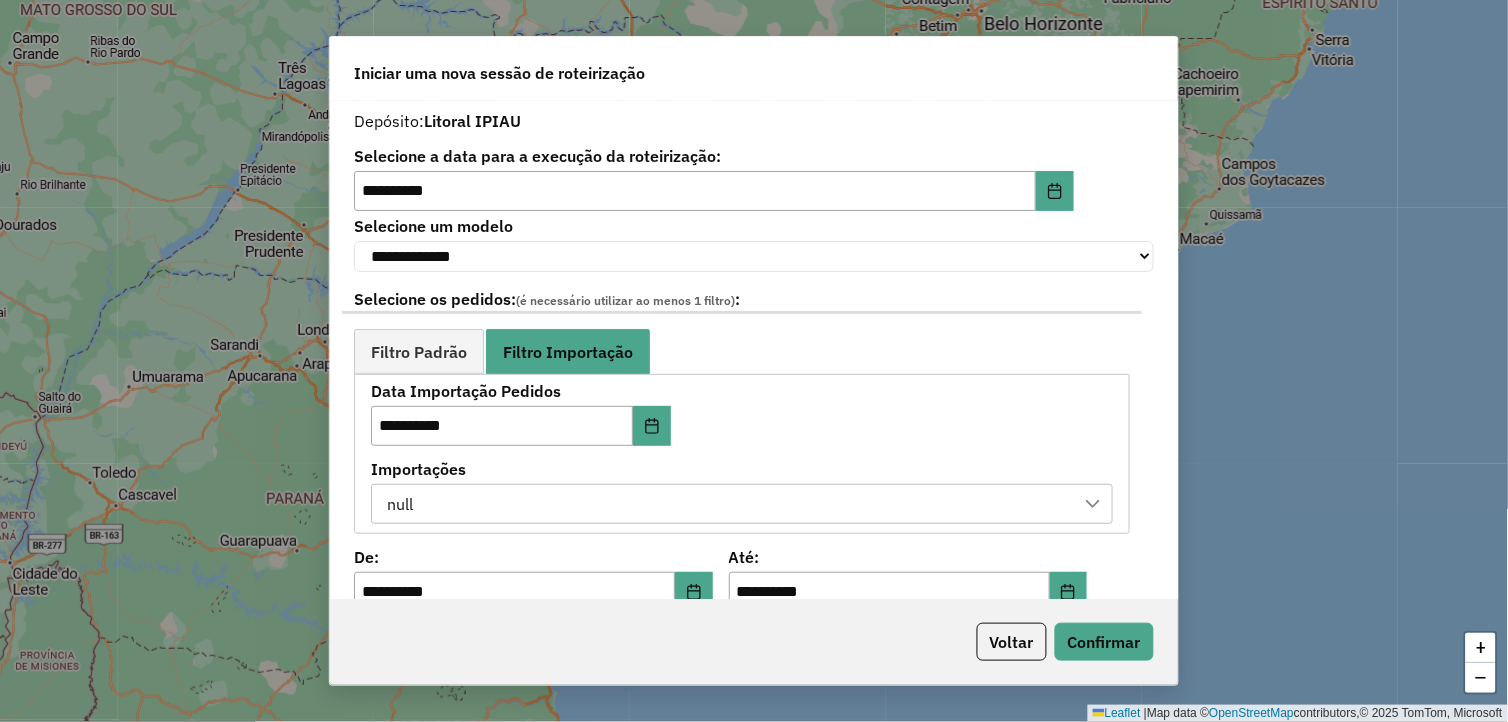 click on "null" at bounding box center (727, 504) 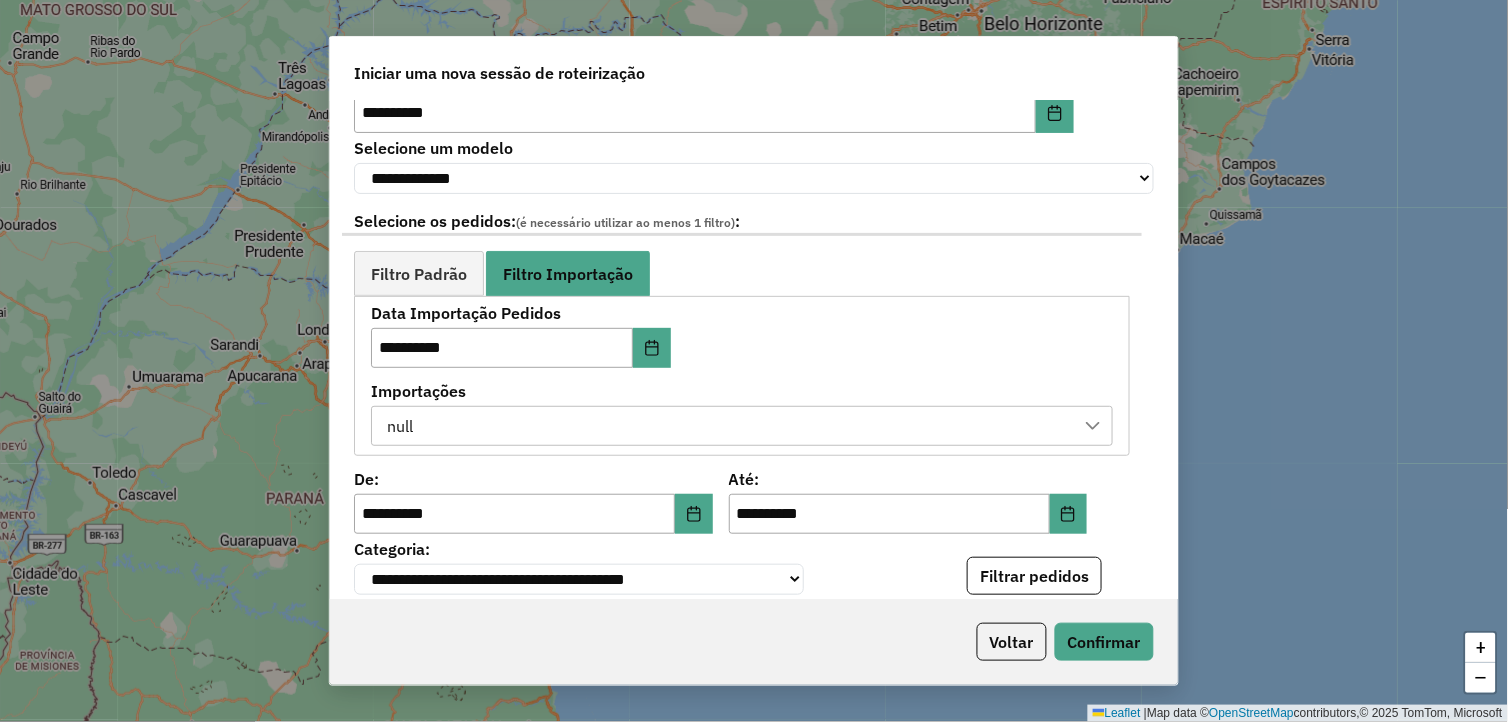 scroll, scrollTop: 111, scrollLeft: 0, axis: vertical 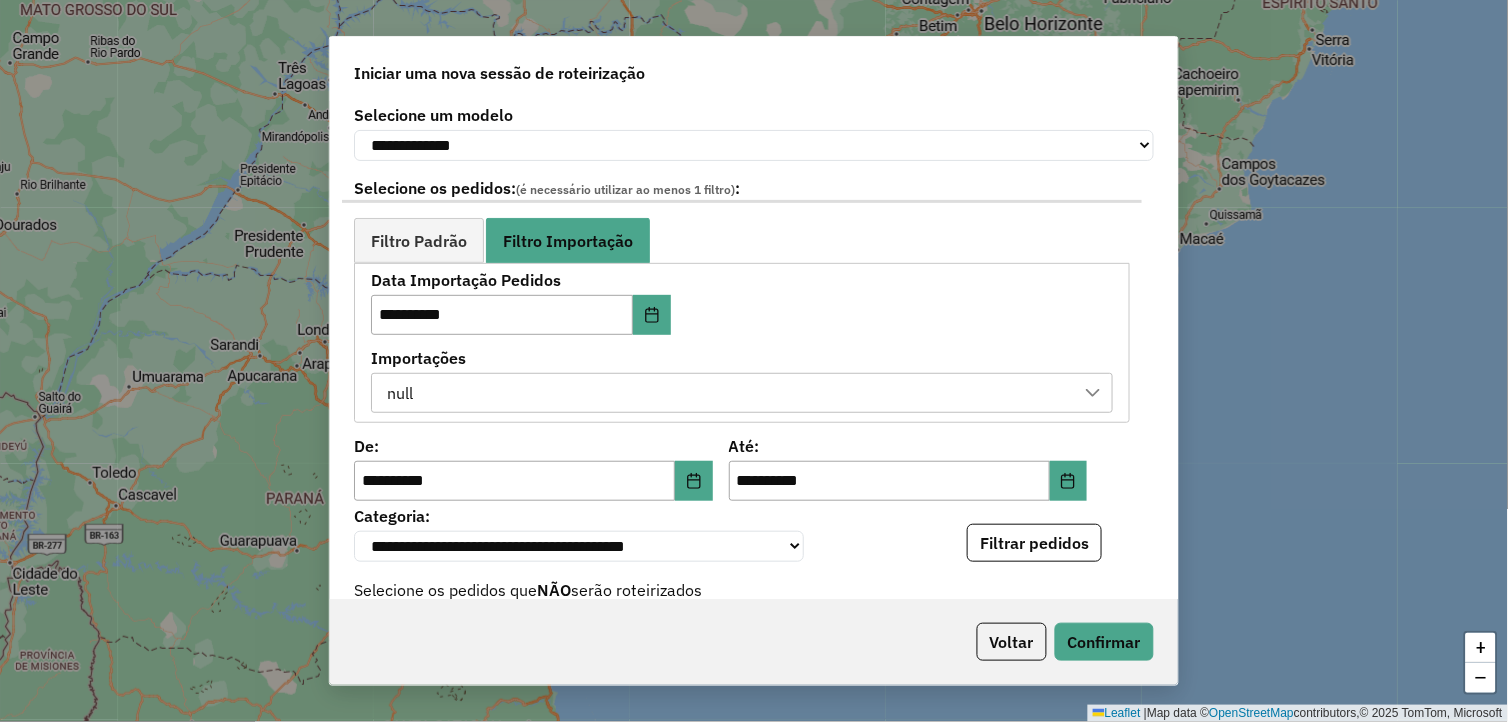 click on "null" at bounding box center [742, 393] 